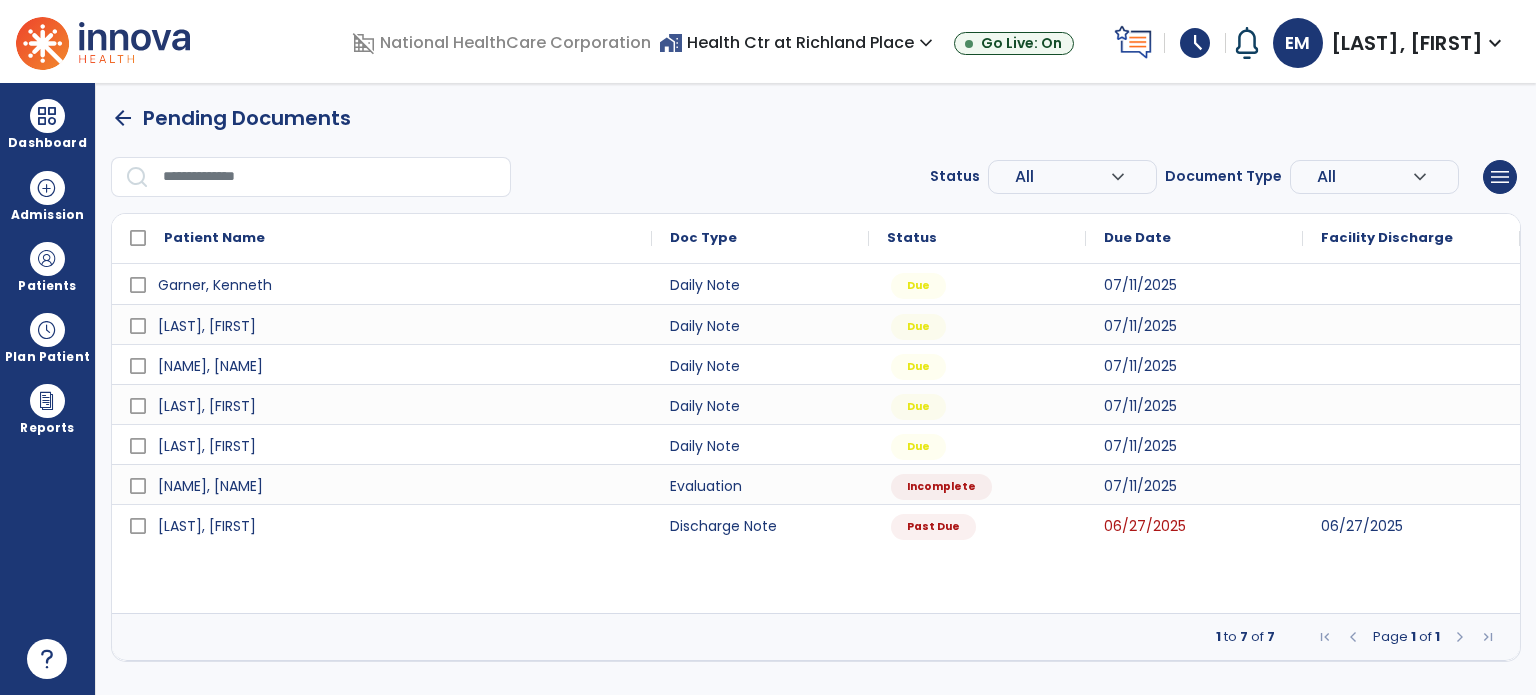 scroll, scrollTop: 0, scrollLeft: 0, axis: both 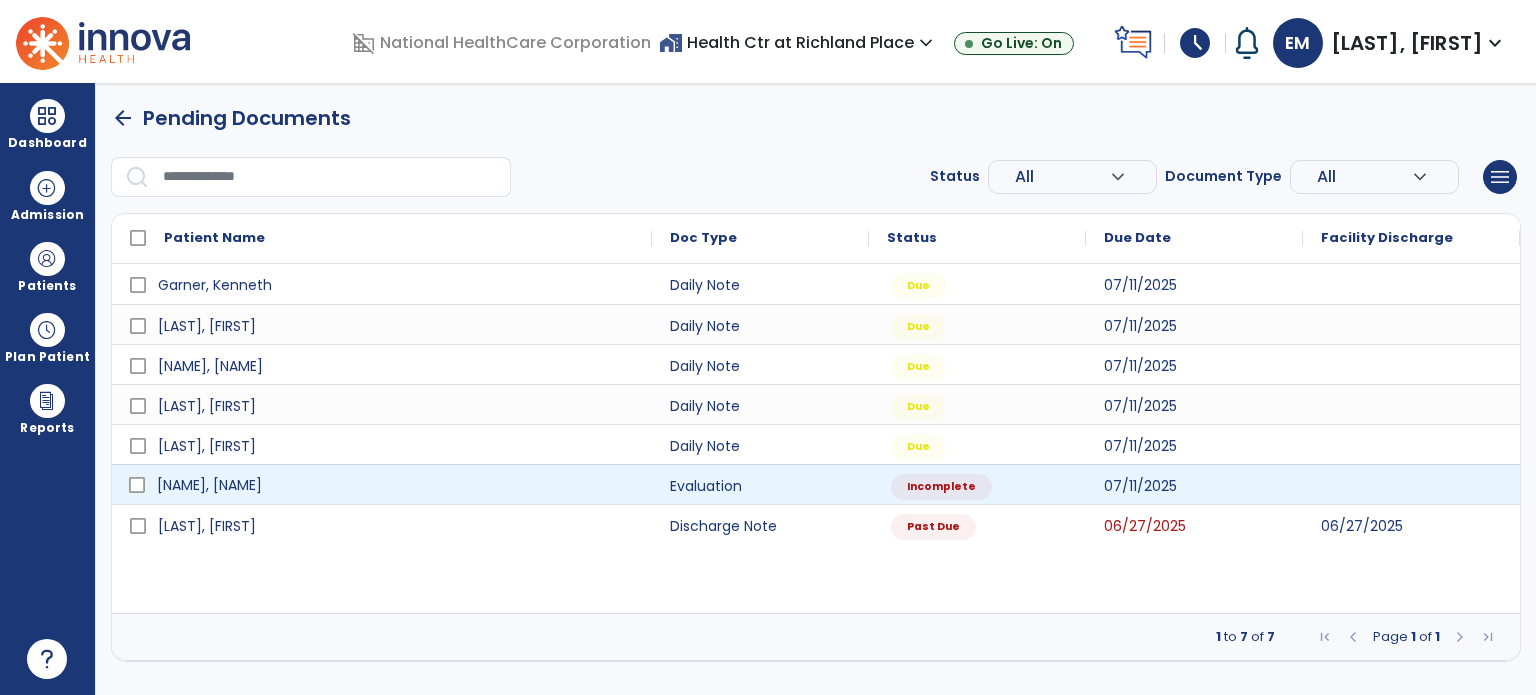 click on "[NAME], [NAME]" at bounding box center (396, 485) 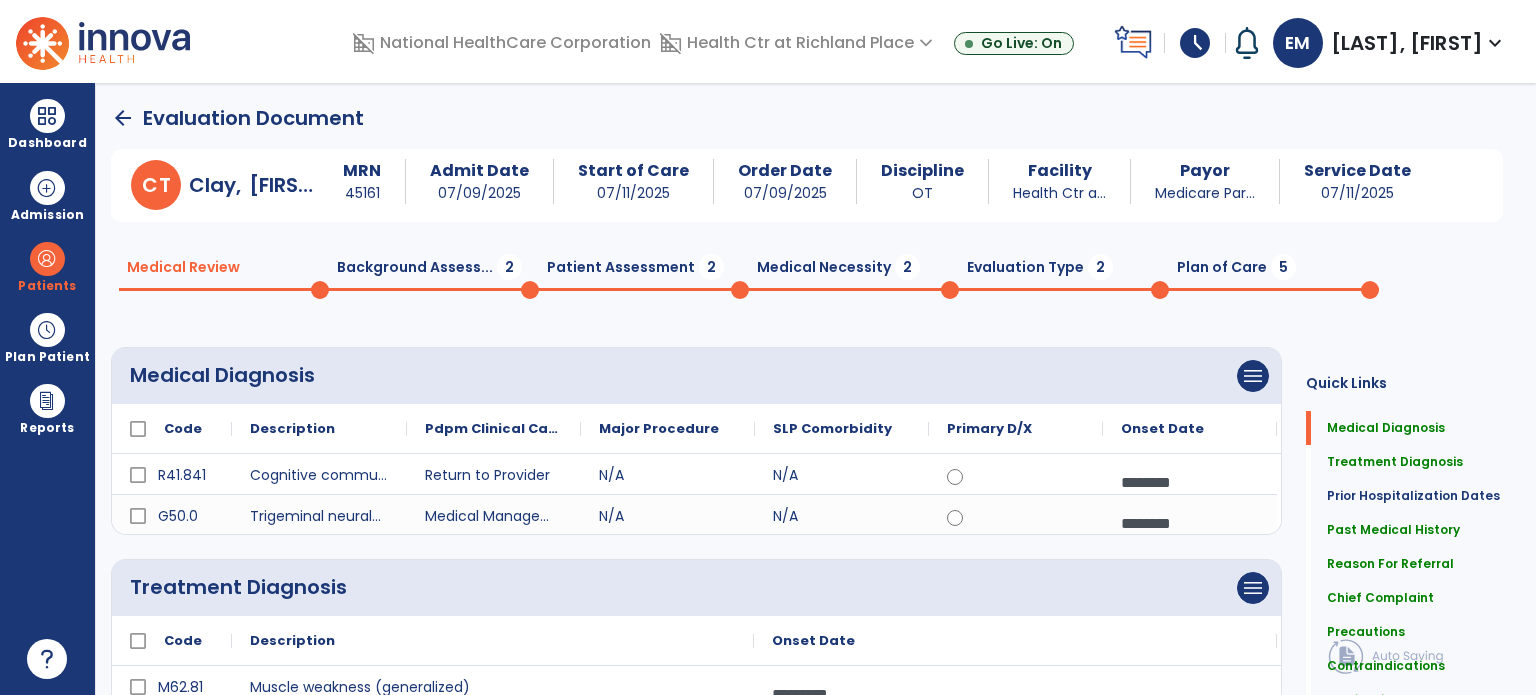click on "Background Assess...  2" 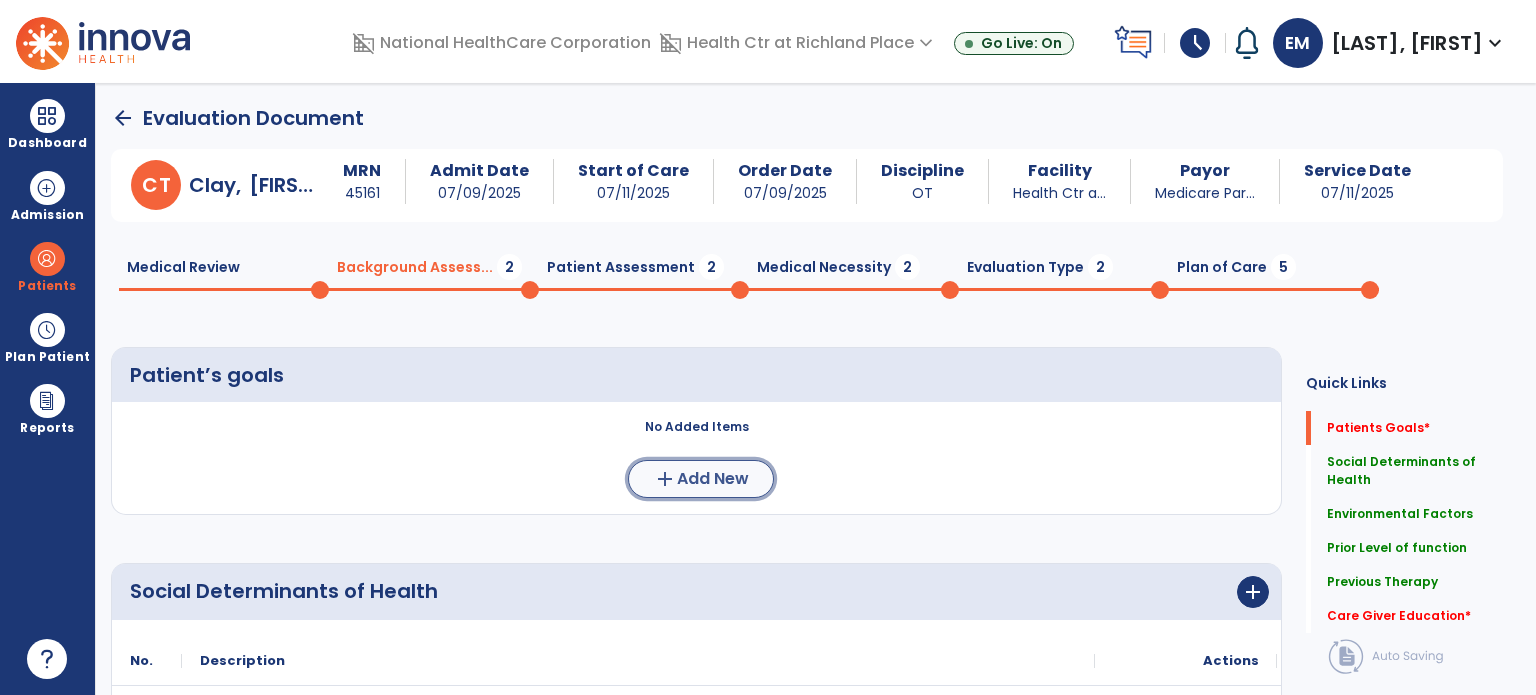 click on "Add New" 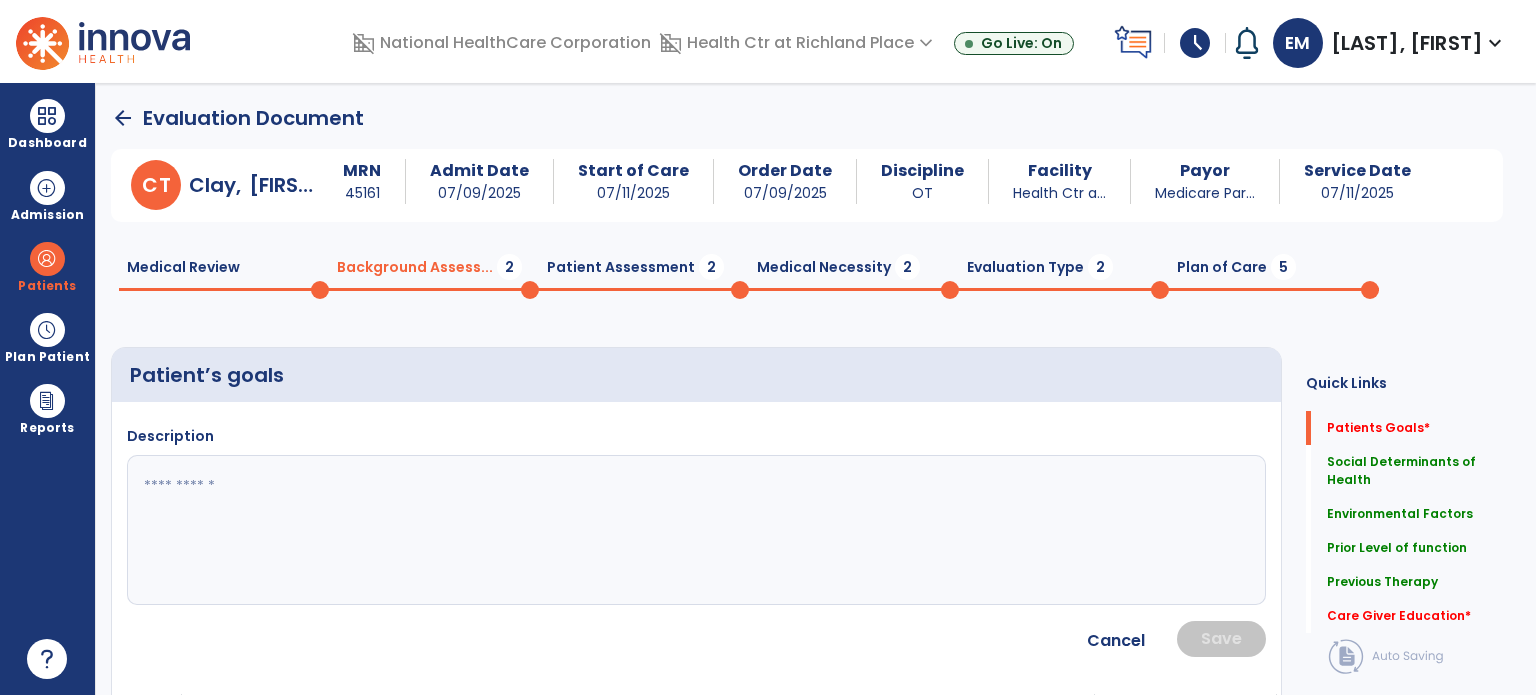 click 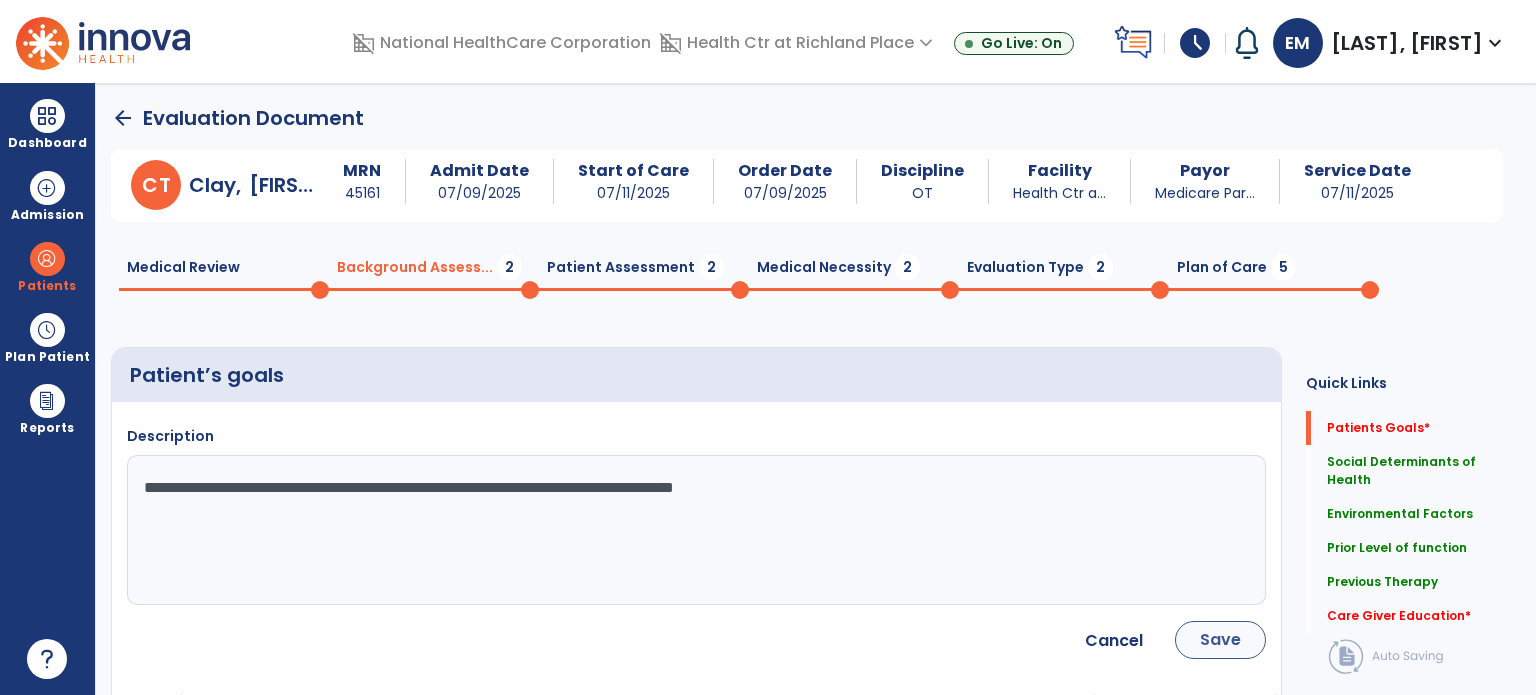 type on "**********" 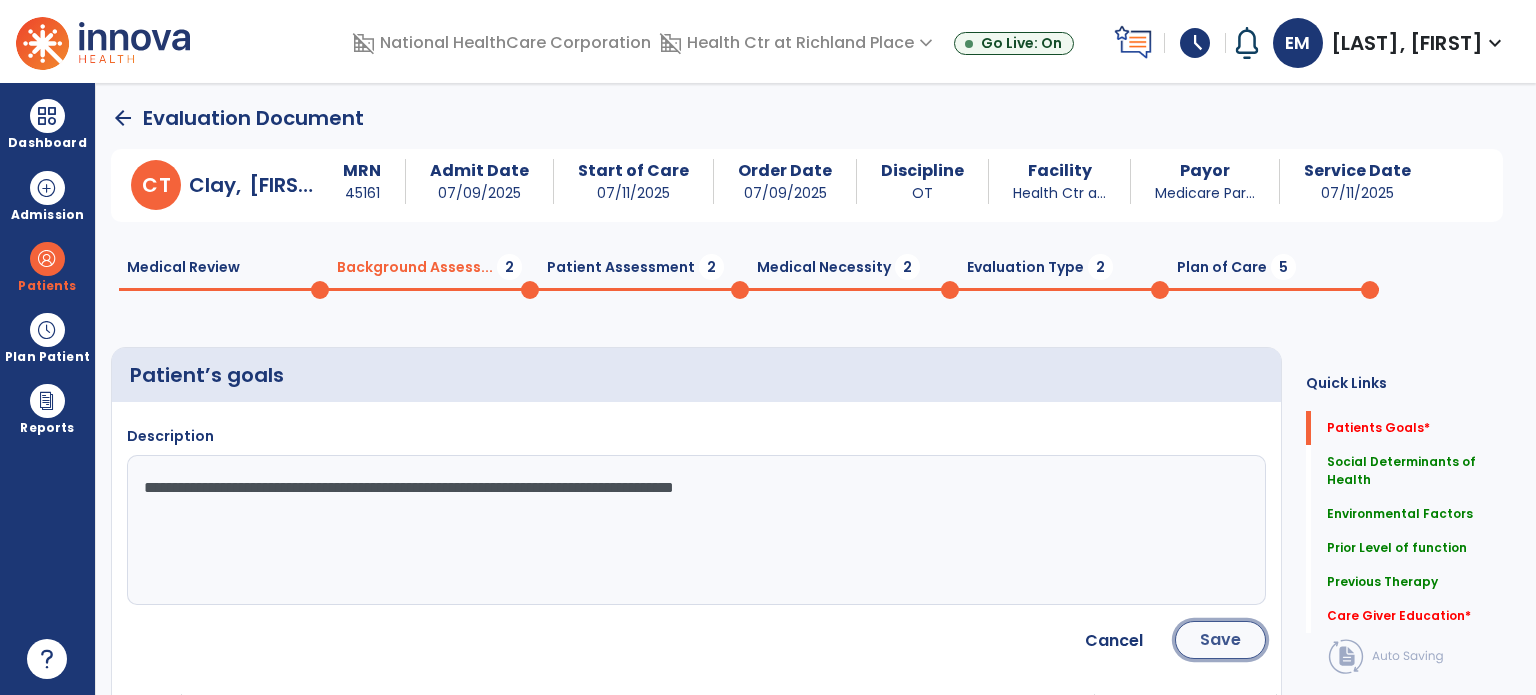 click on "Save" 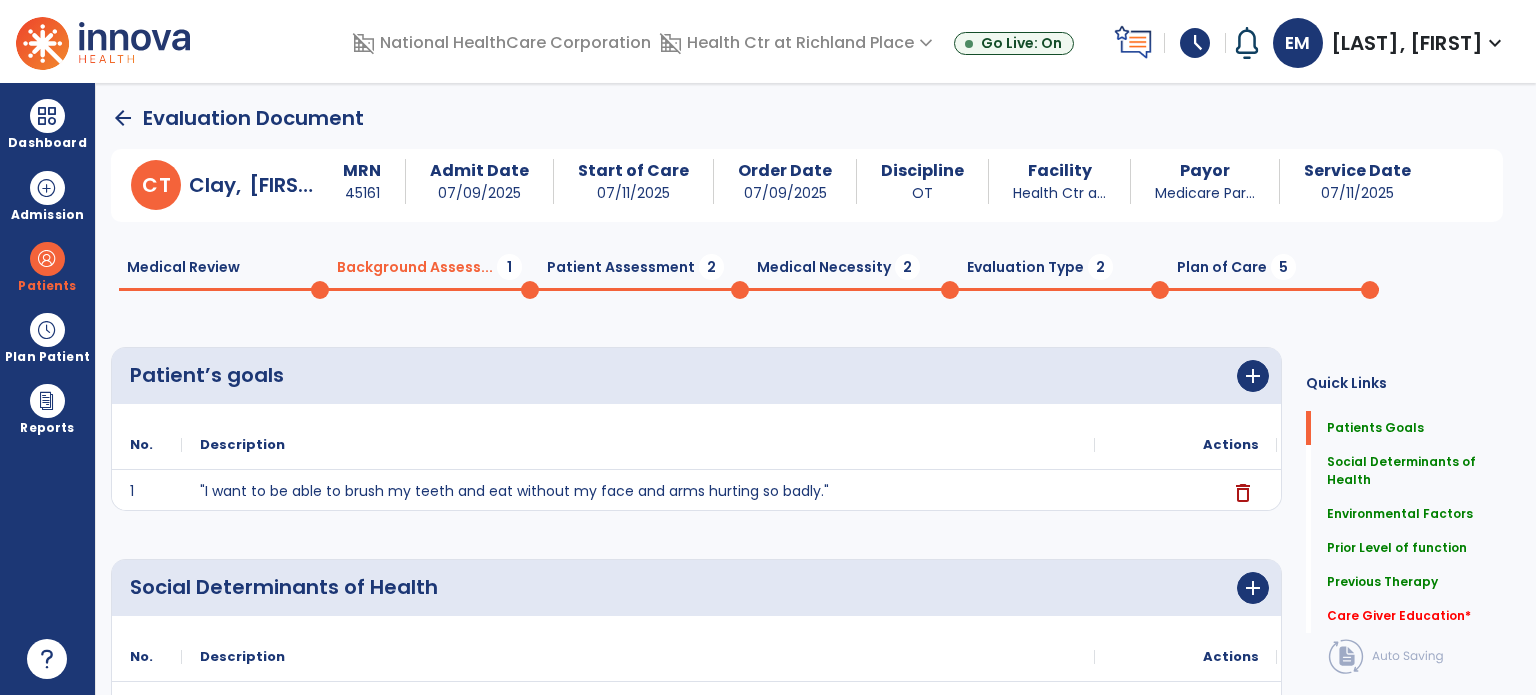 click on "Care Giver Education   *  Care Giver Education   *" 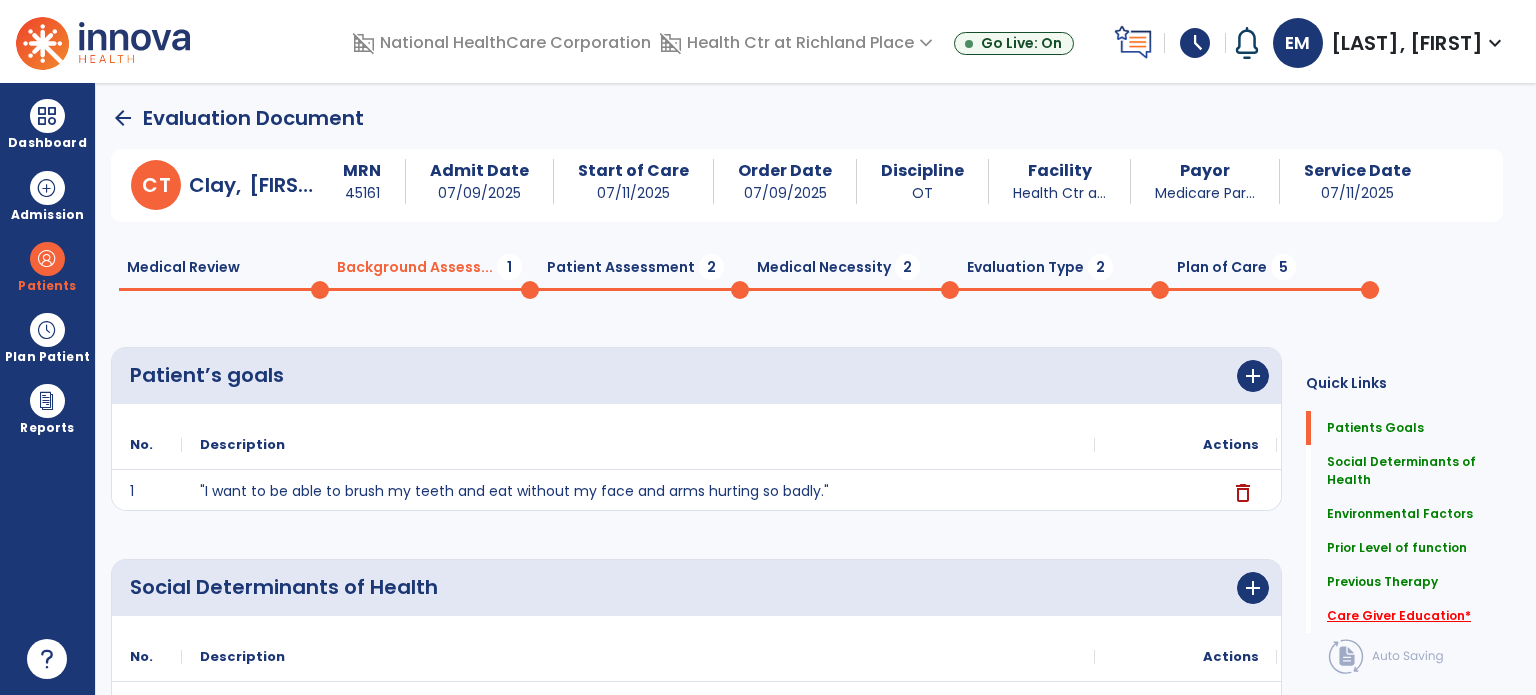 click on "Care Giver Education   *" 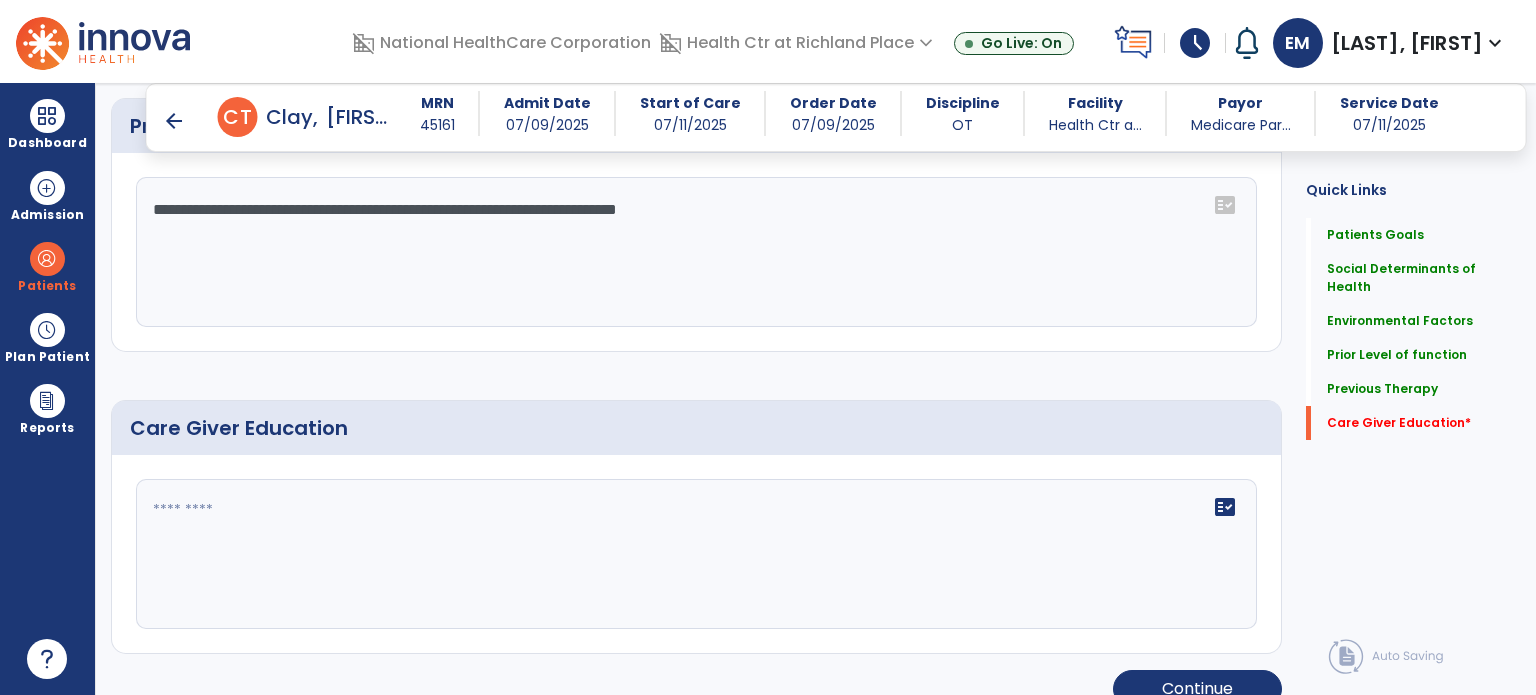scroll, scrollTop: 1272, scrollLeft: 0, axis: vertical 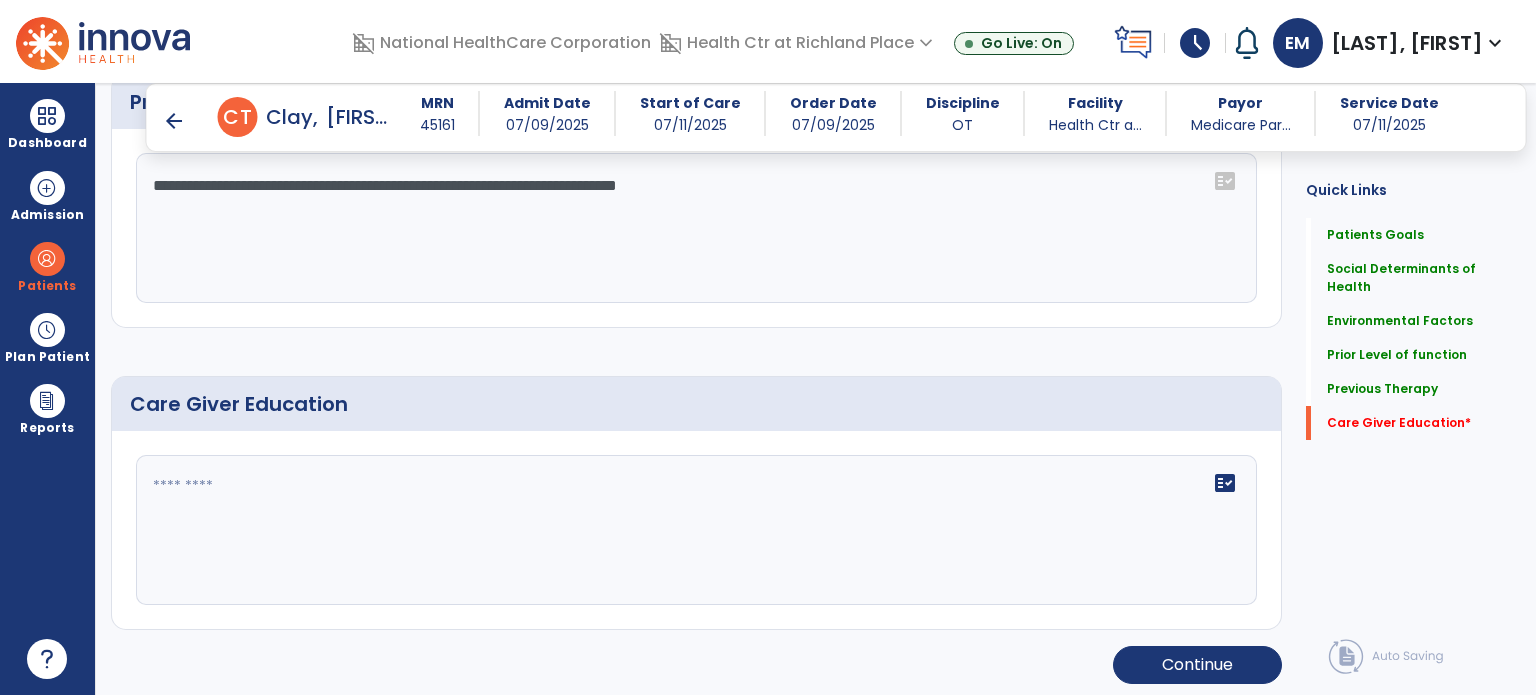 click 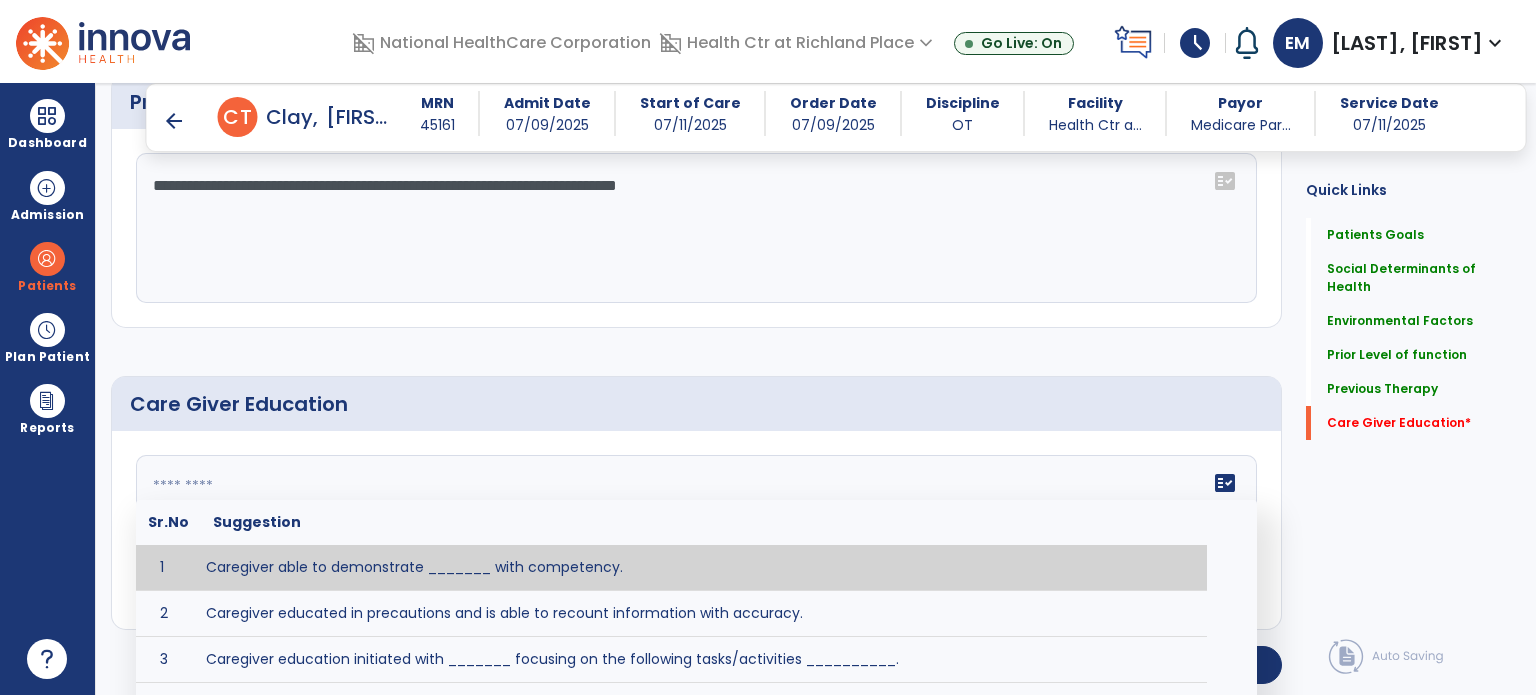 paste on "**********" 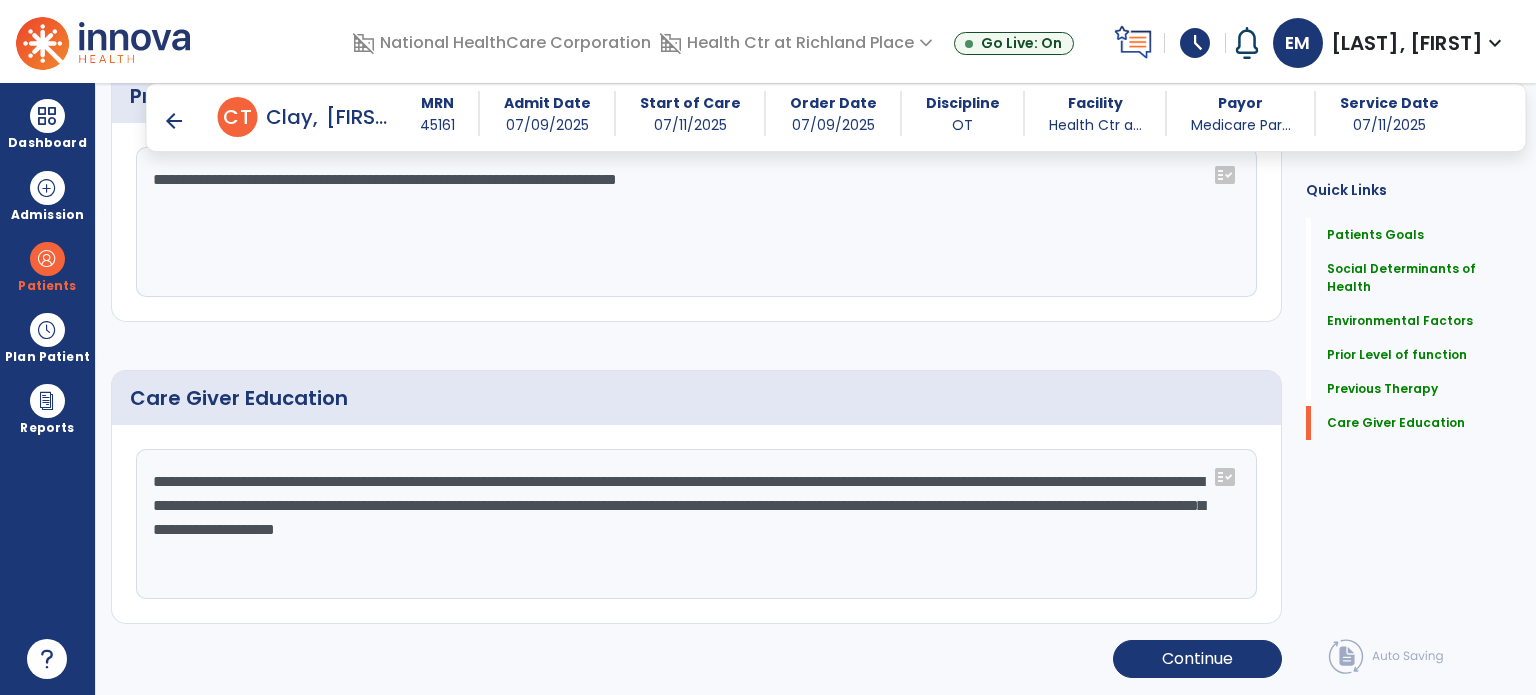 scroll, scrollTop: 1272, scrollLeft: 0, axis: vertical 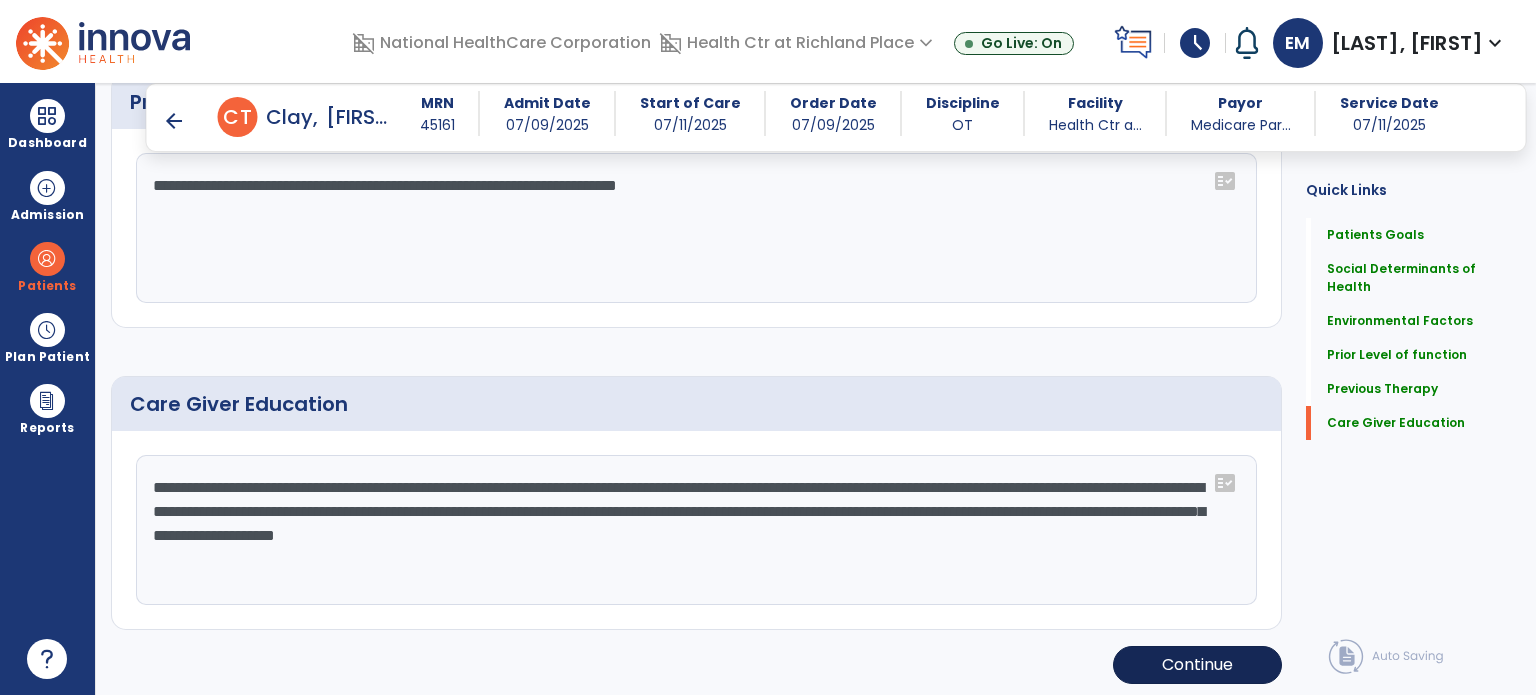 type on "**********" 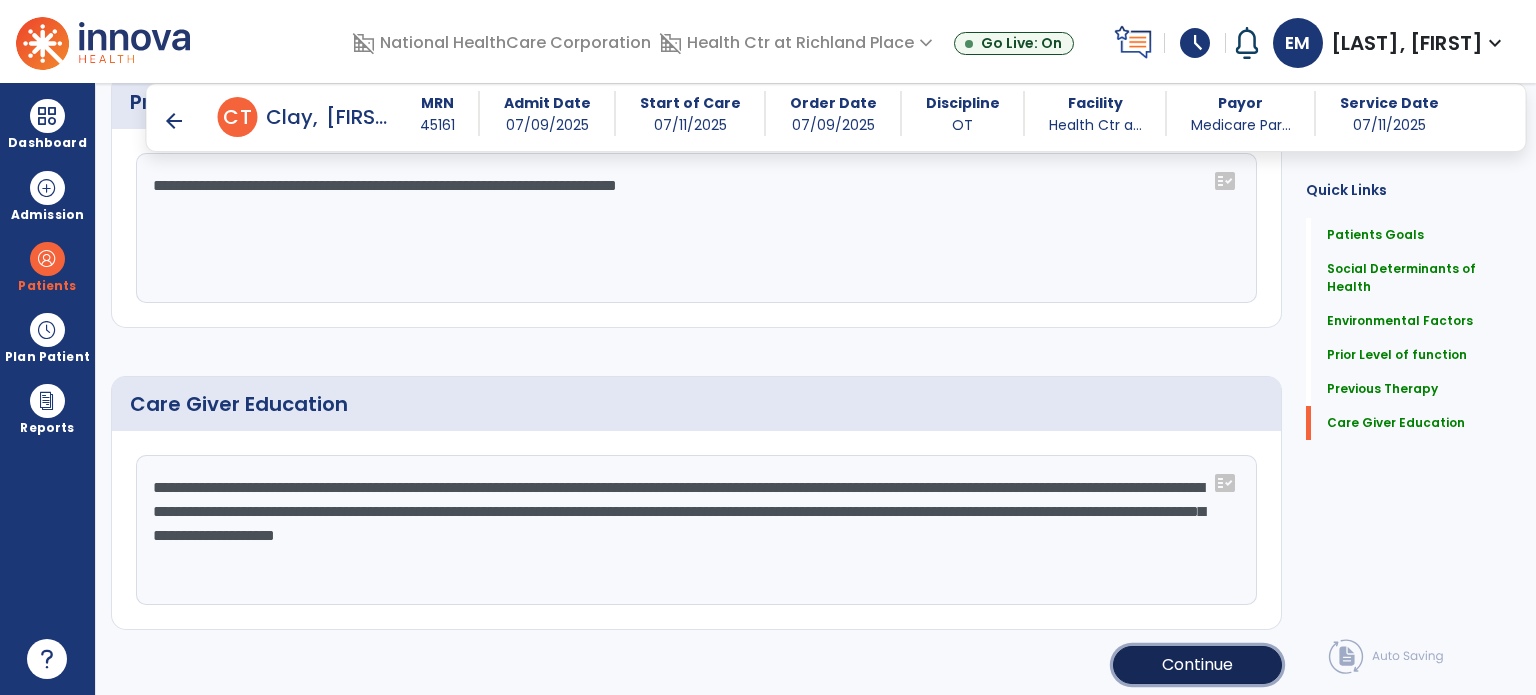 click on "Continue" 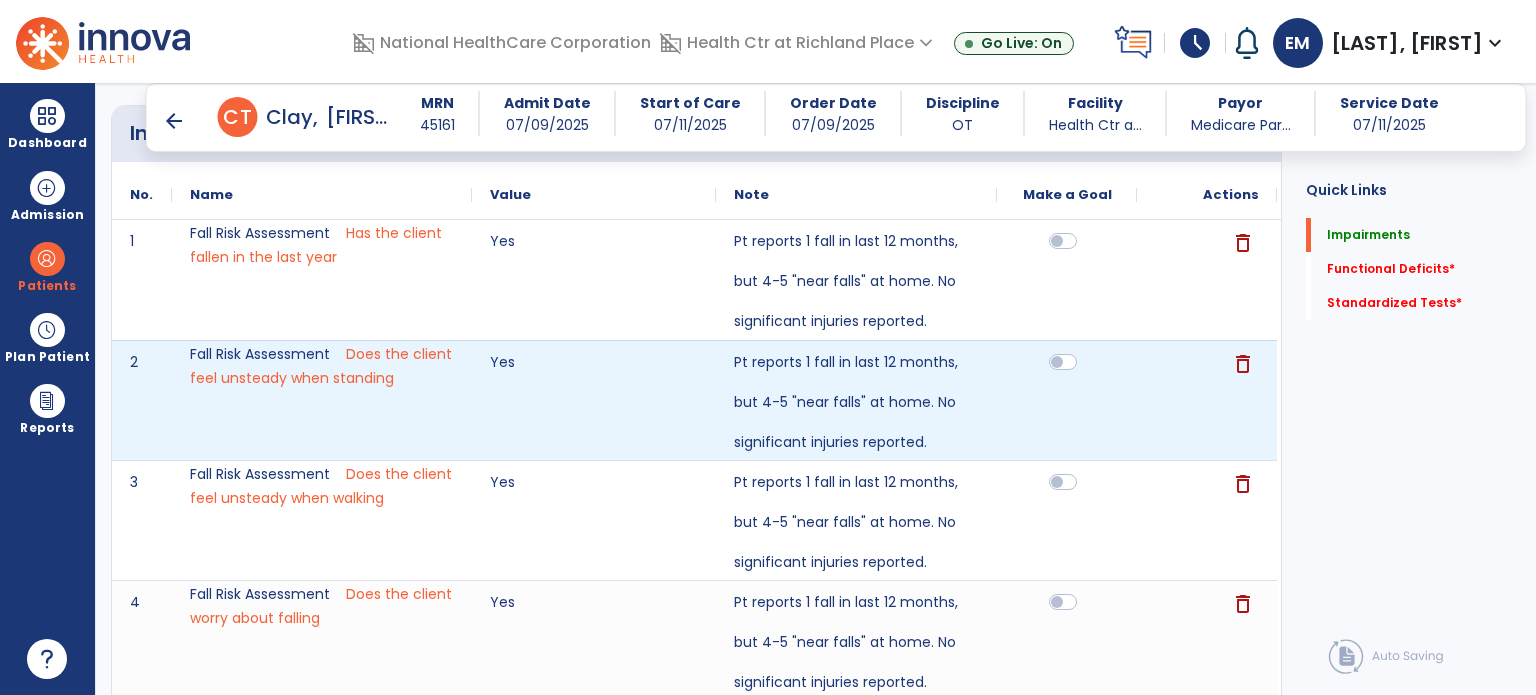 scroll, scrollTop: 116, scrollLeft: 0, axis: vertical 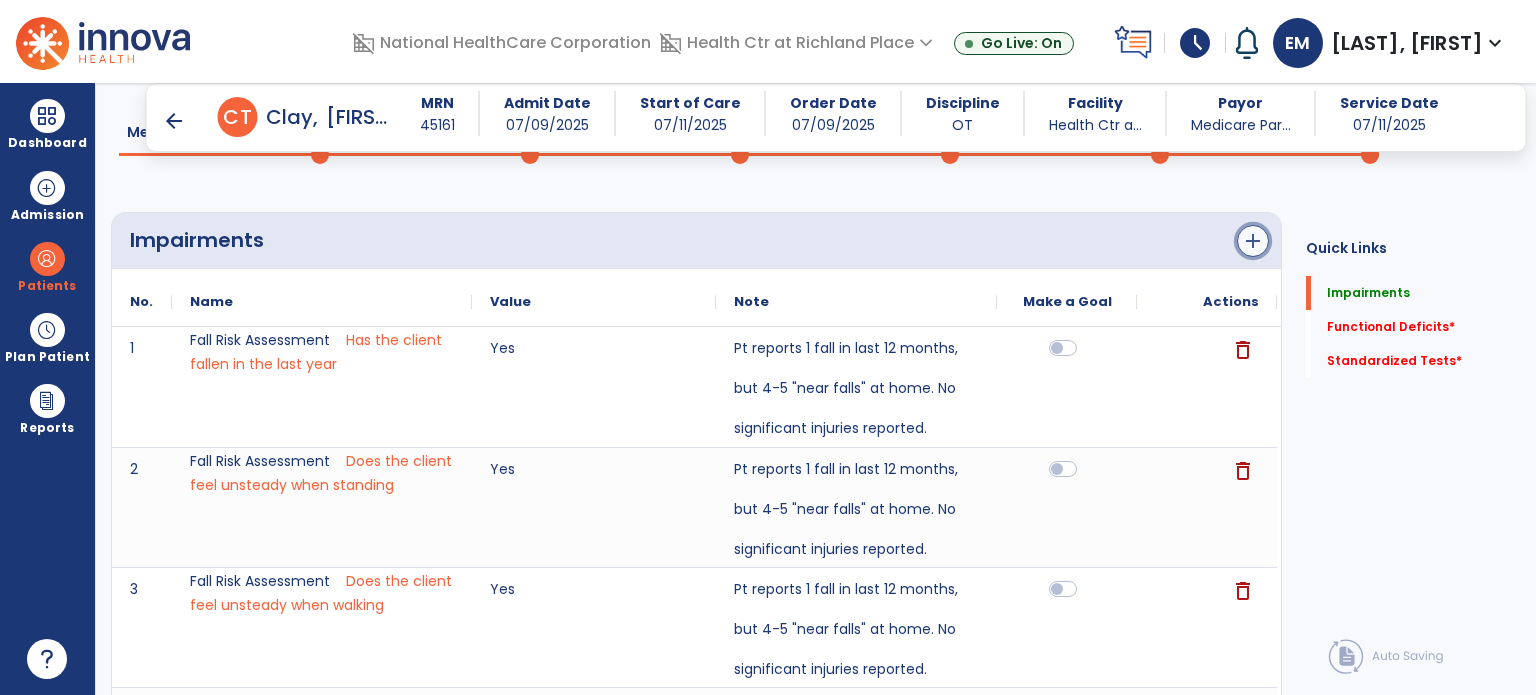 click on "add" 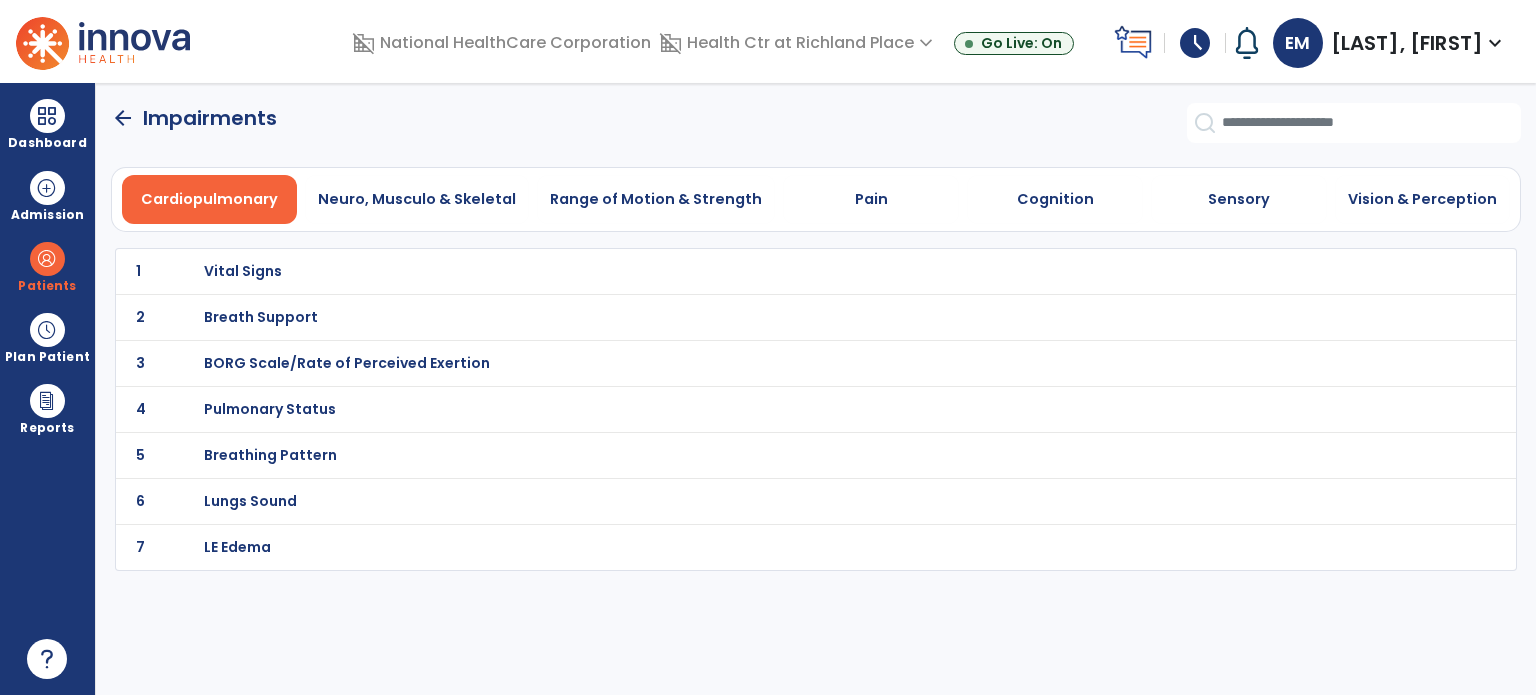 scroll, scrollTop: 0, scrollLeft: 0, axis: both 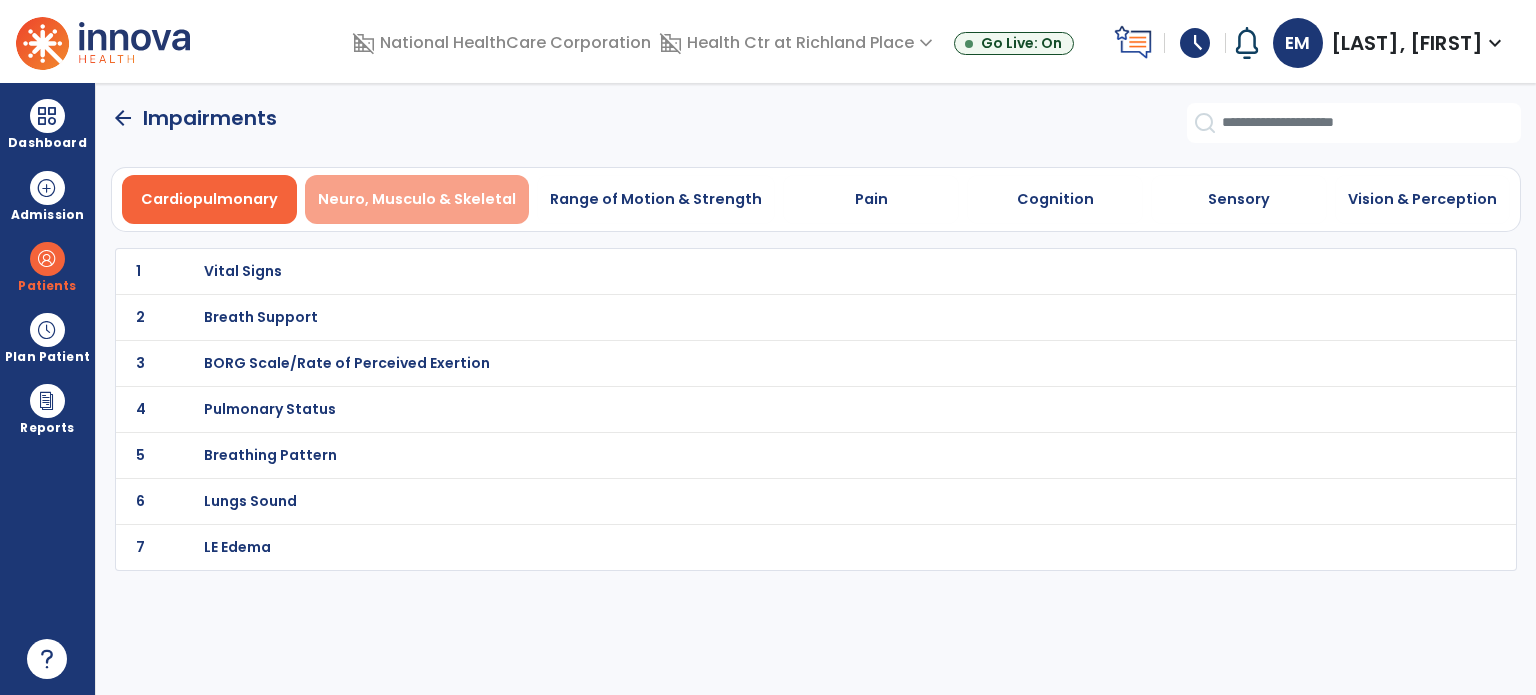 click on "Neuro, Musculo & Skeletal" at bounding box center [417, 199] 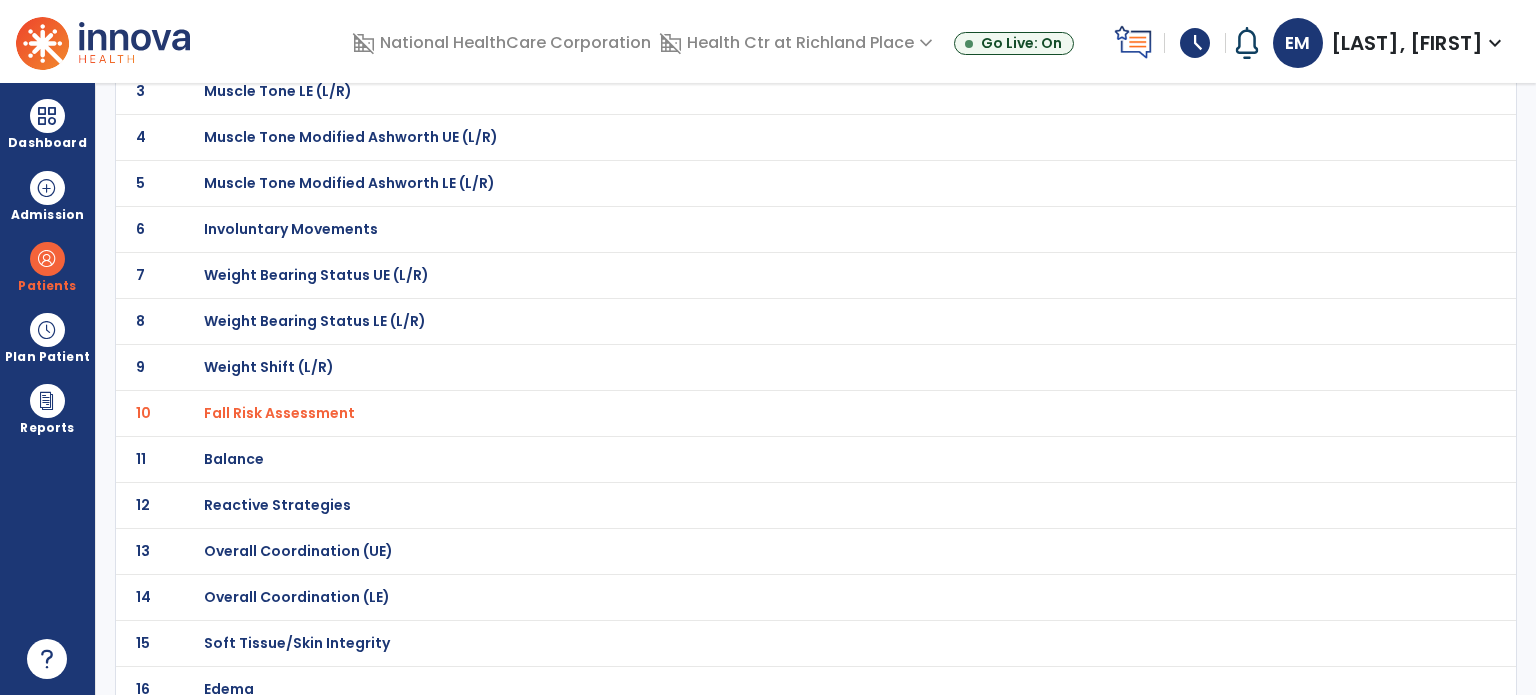 scroll, scrollTop: 276, scrollLeft: 0, axis: vertical 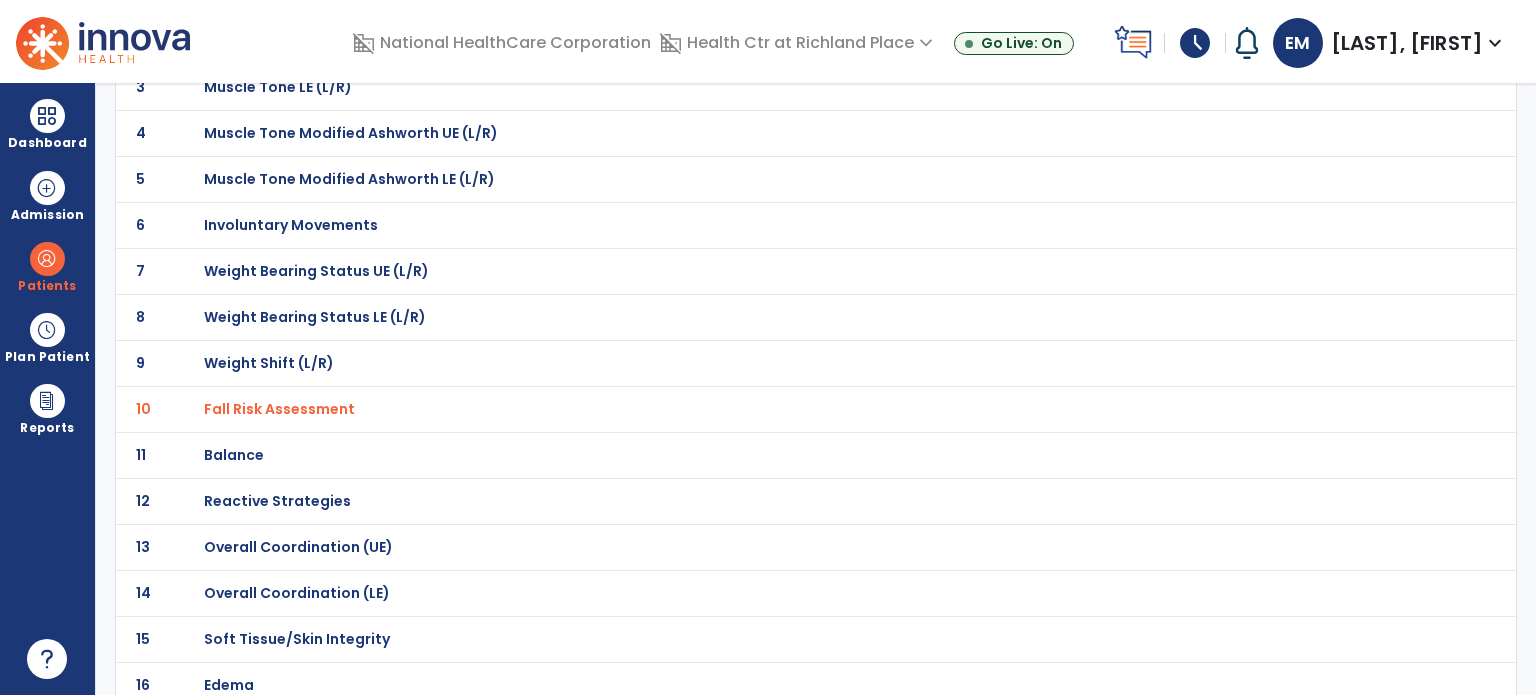 click on "Balance" at bounding box center (772, -5) 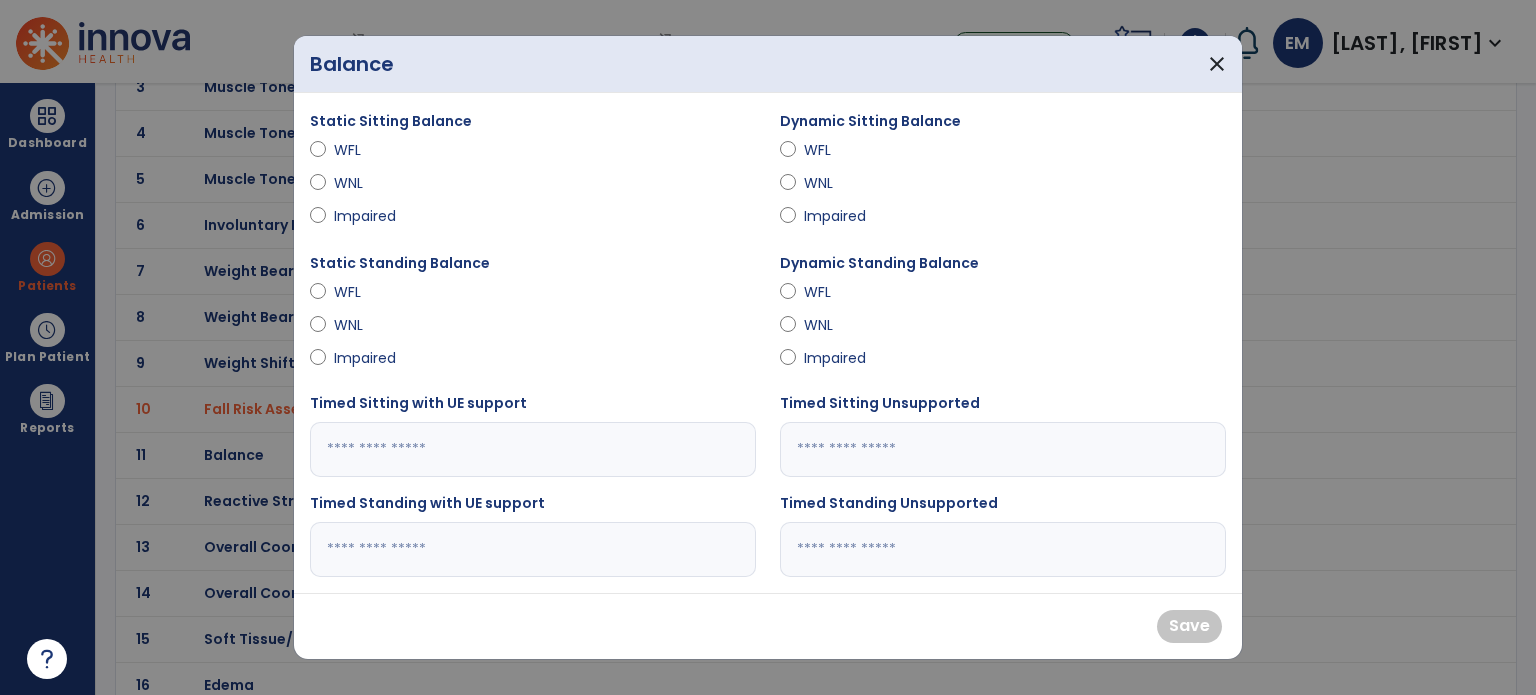 click on "Impaired" at bounding box center [839, 358] 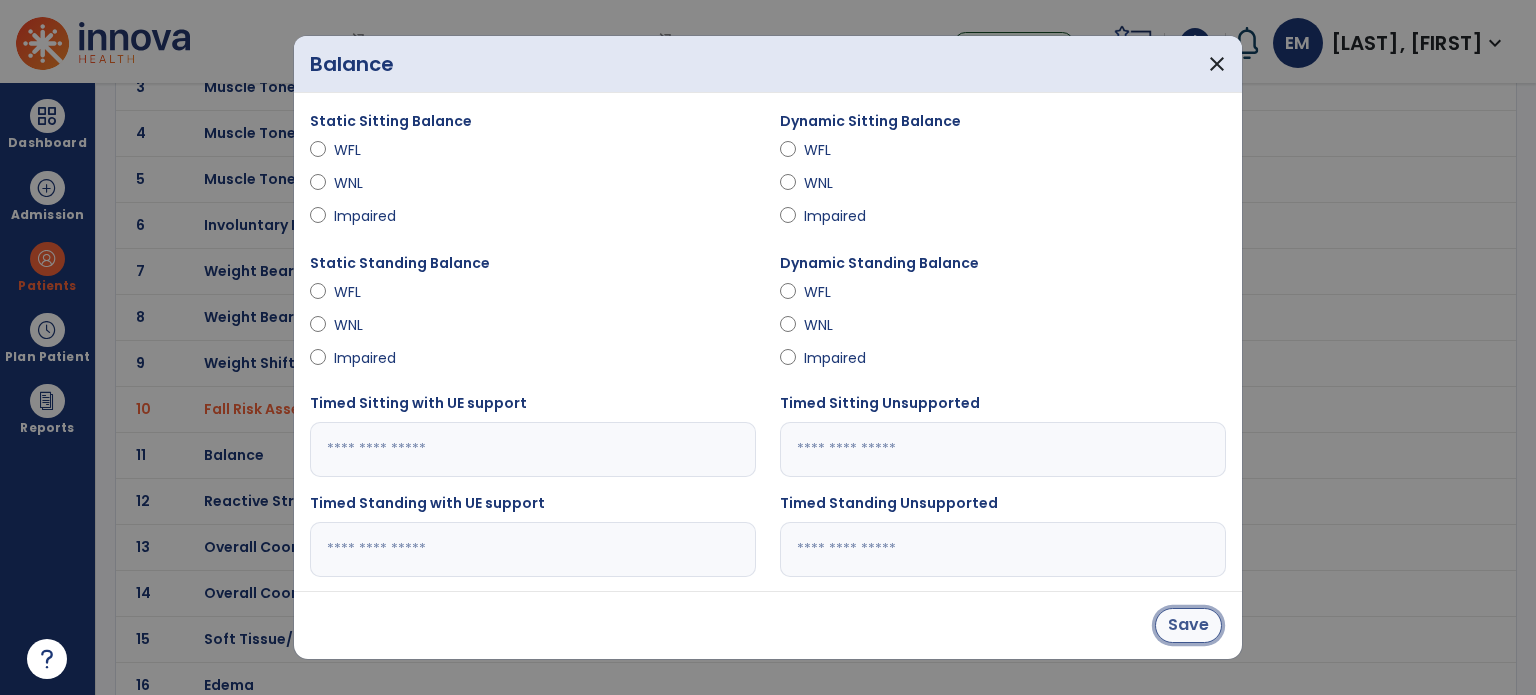 click on "Save" at bounding box center (1188, 625) 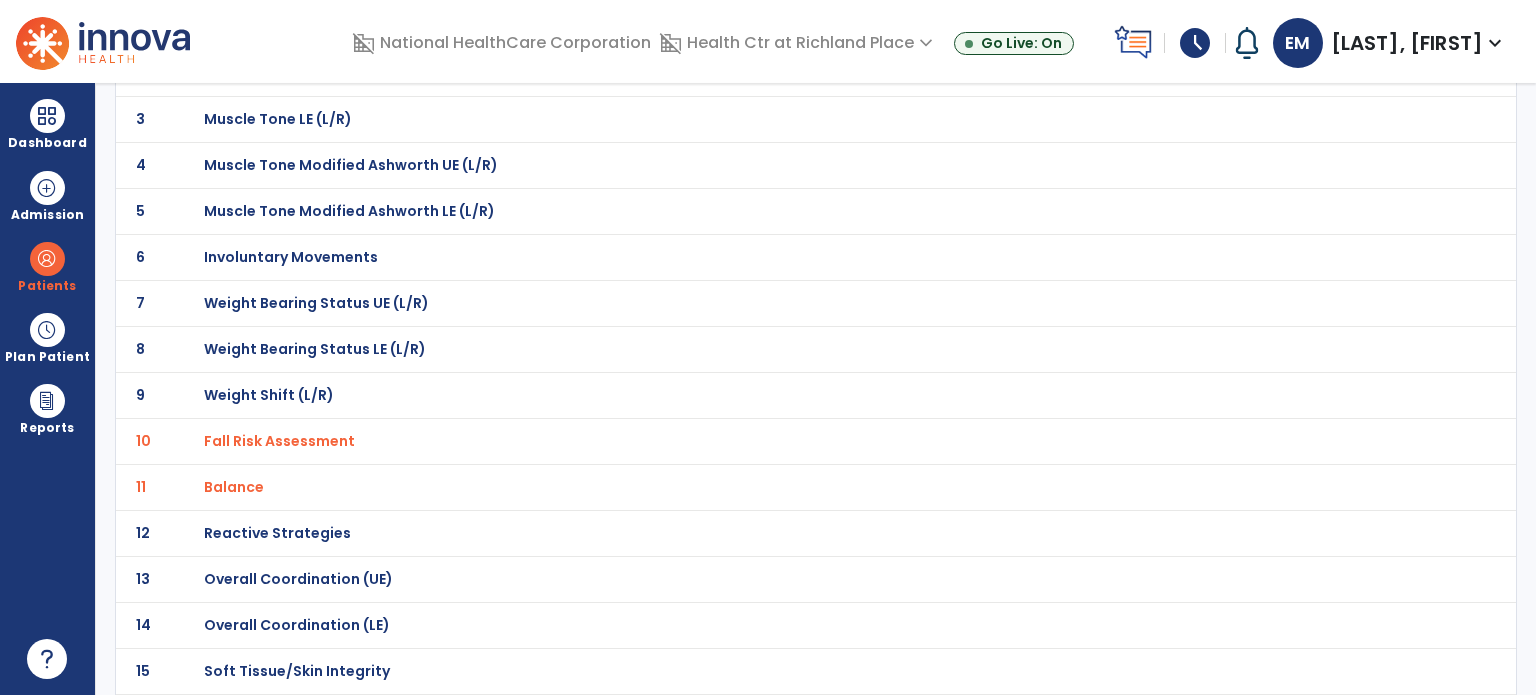 scroll, scrollTop: 0, scrollLeft: 0, axis: both 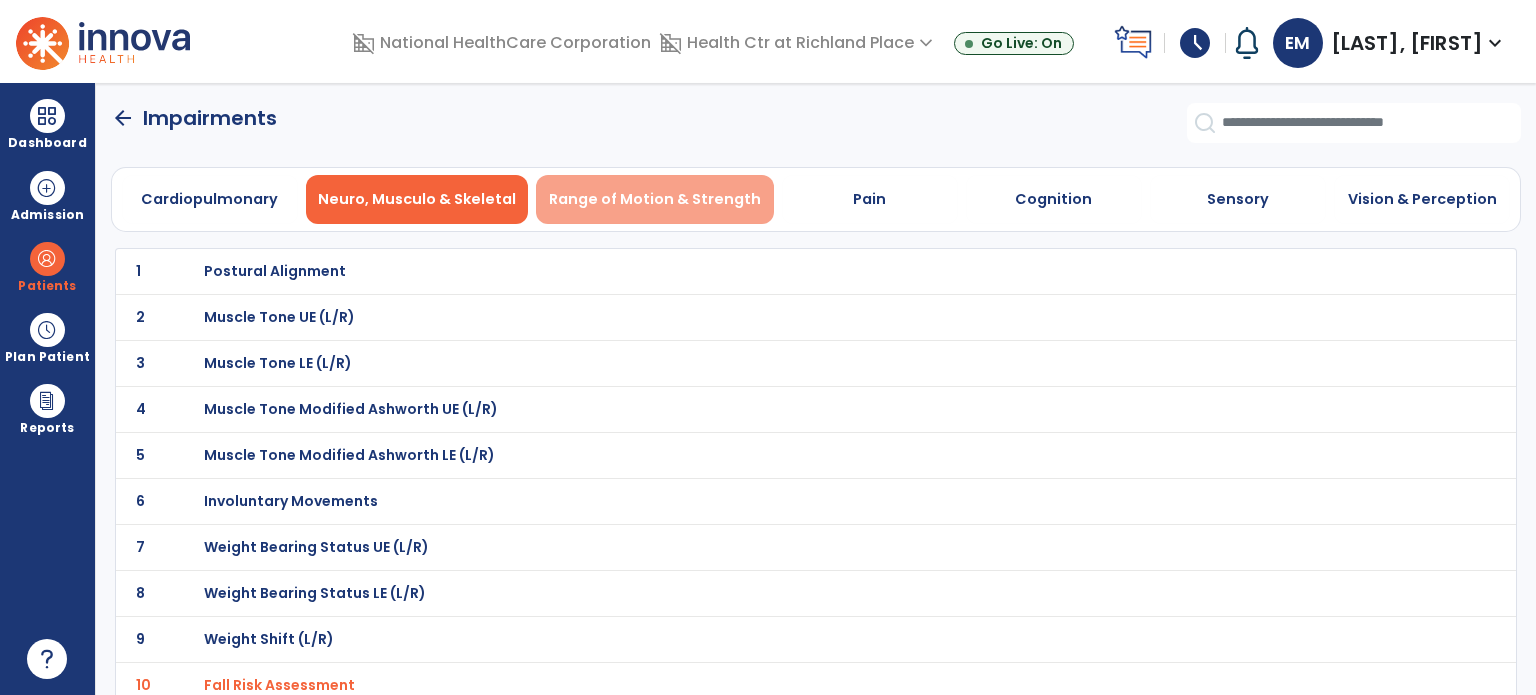 click on "Range of Motion & Strength" at bounding box center (655, 199) 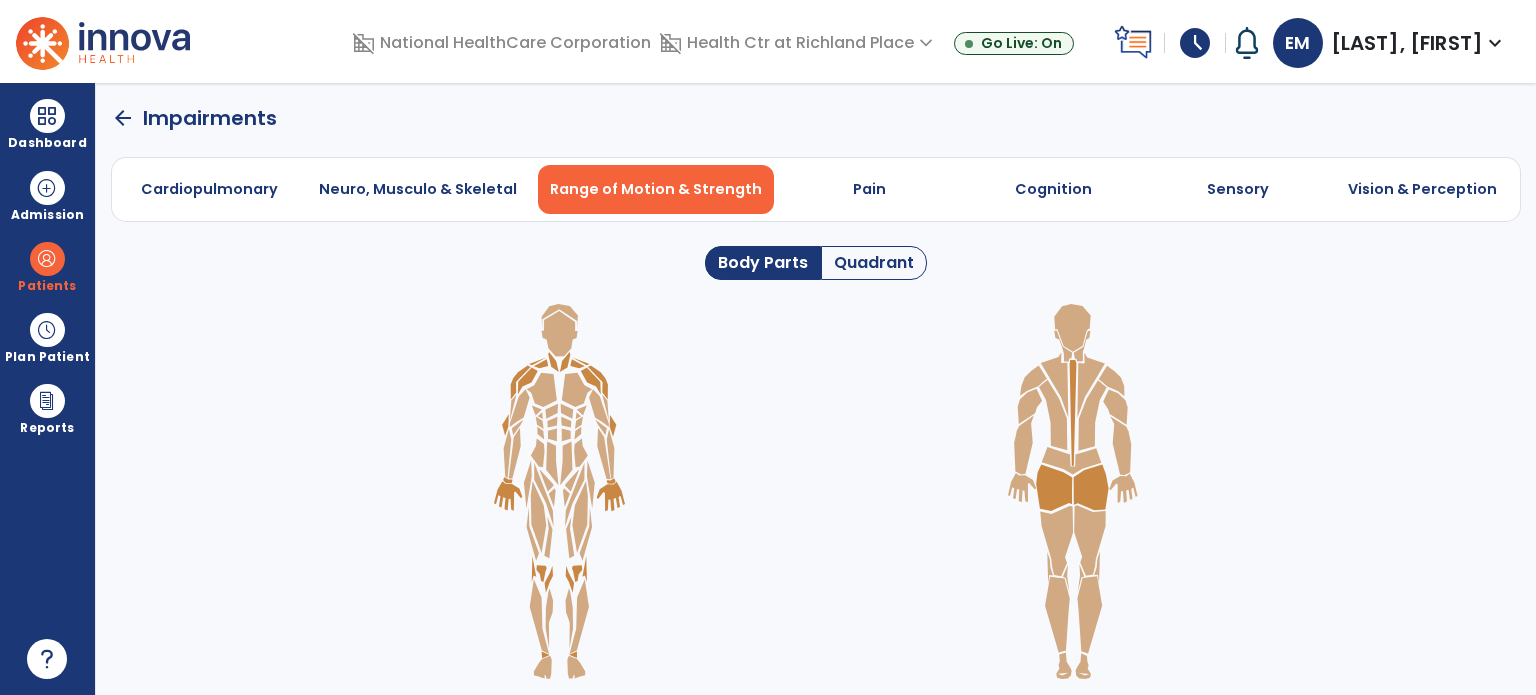 click on "Quadrant" 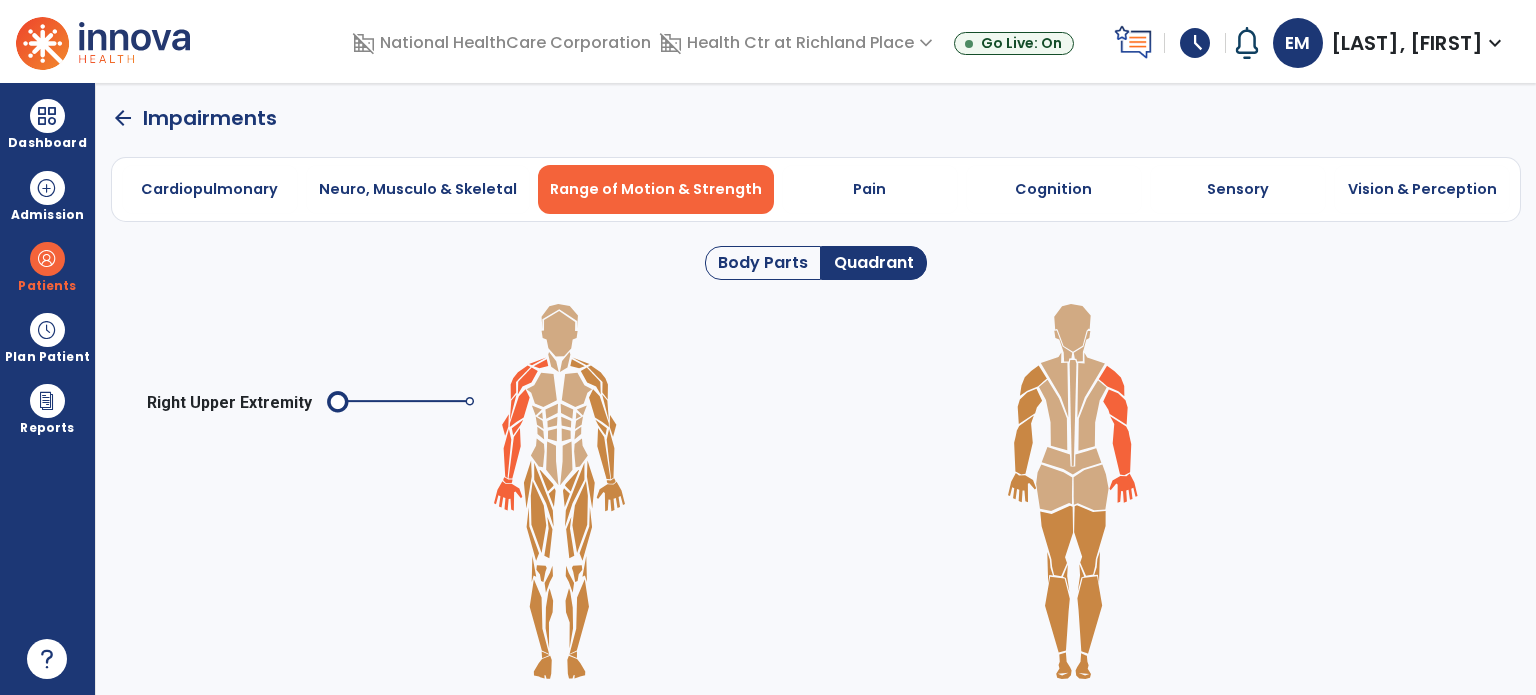 click 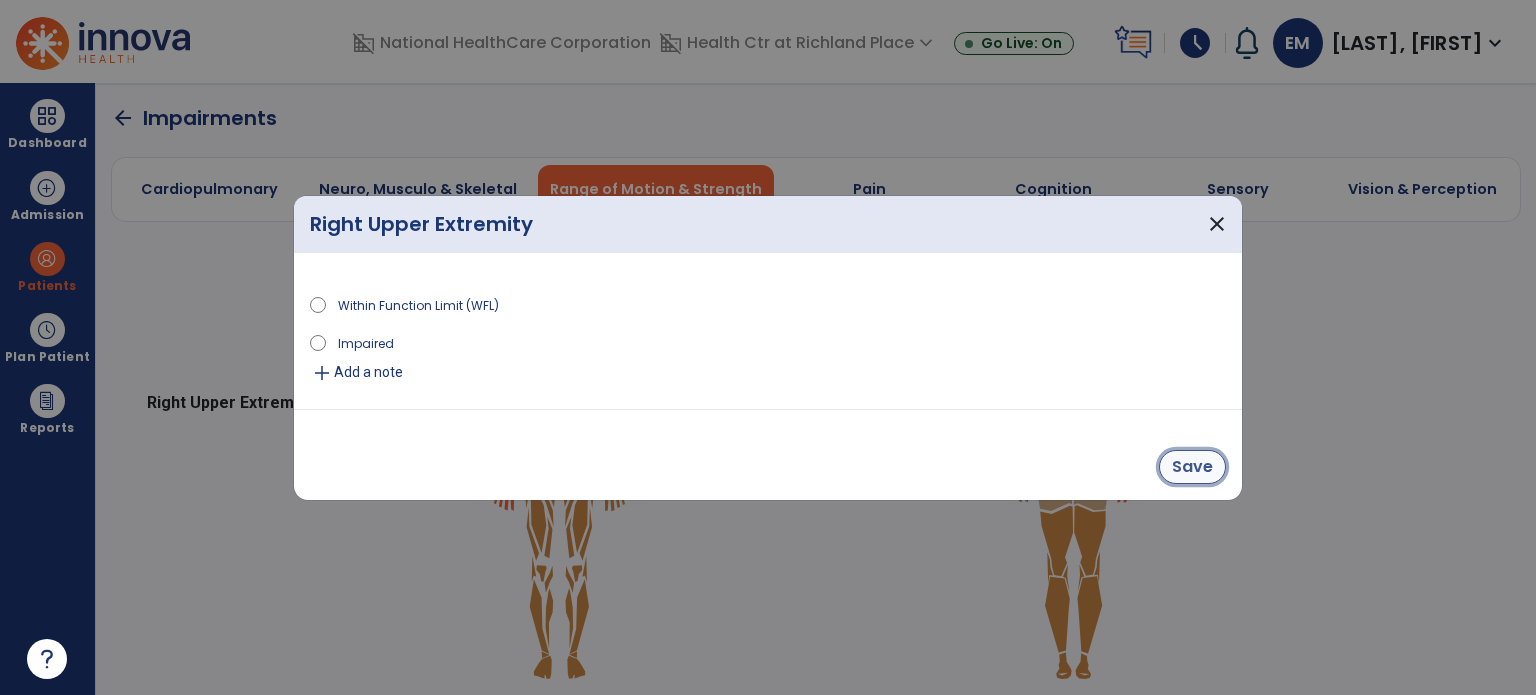click on "Save" at bounding box center (1192, 467) 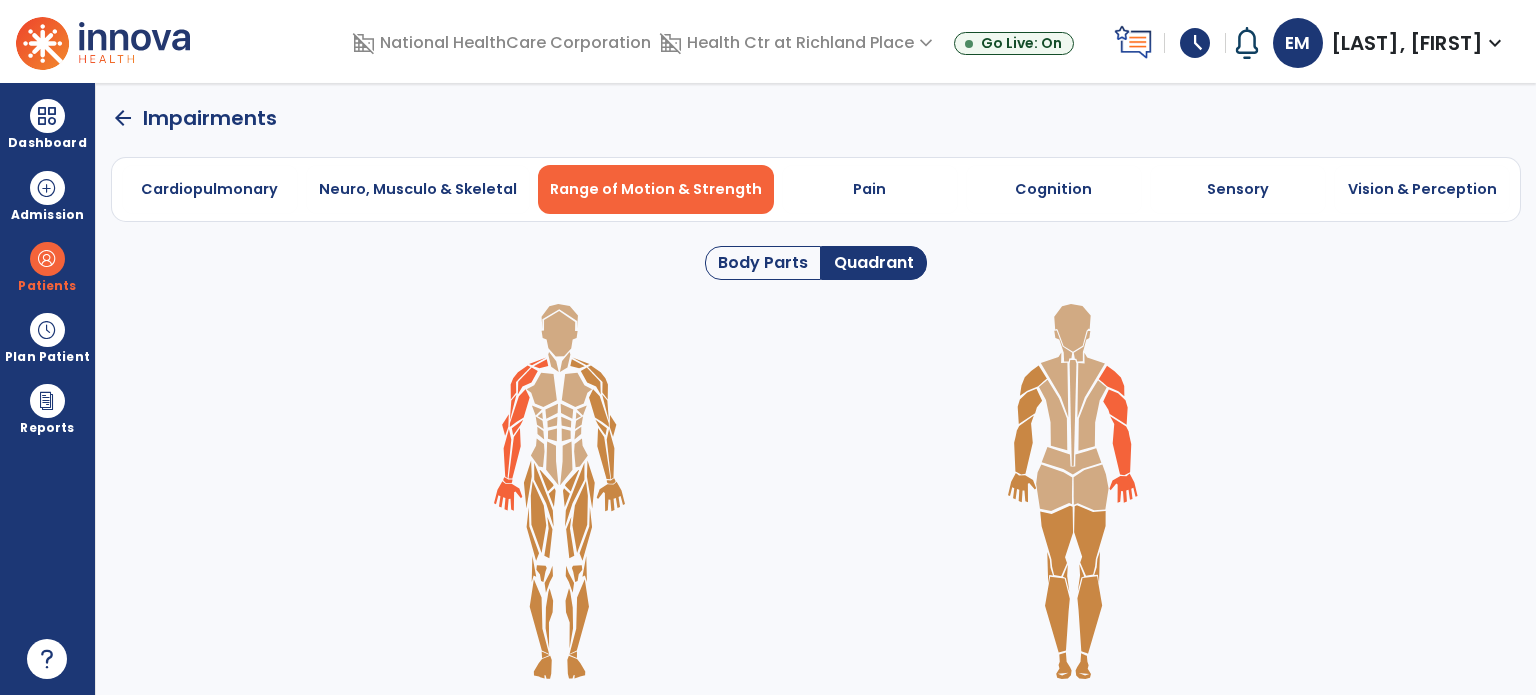 click 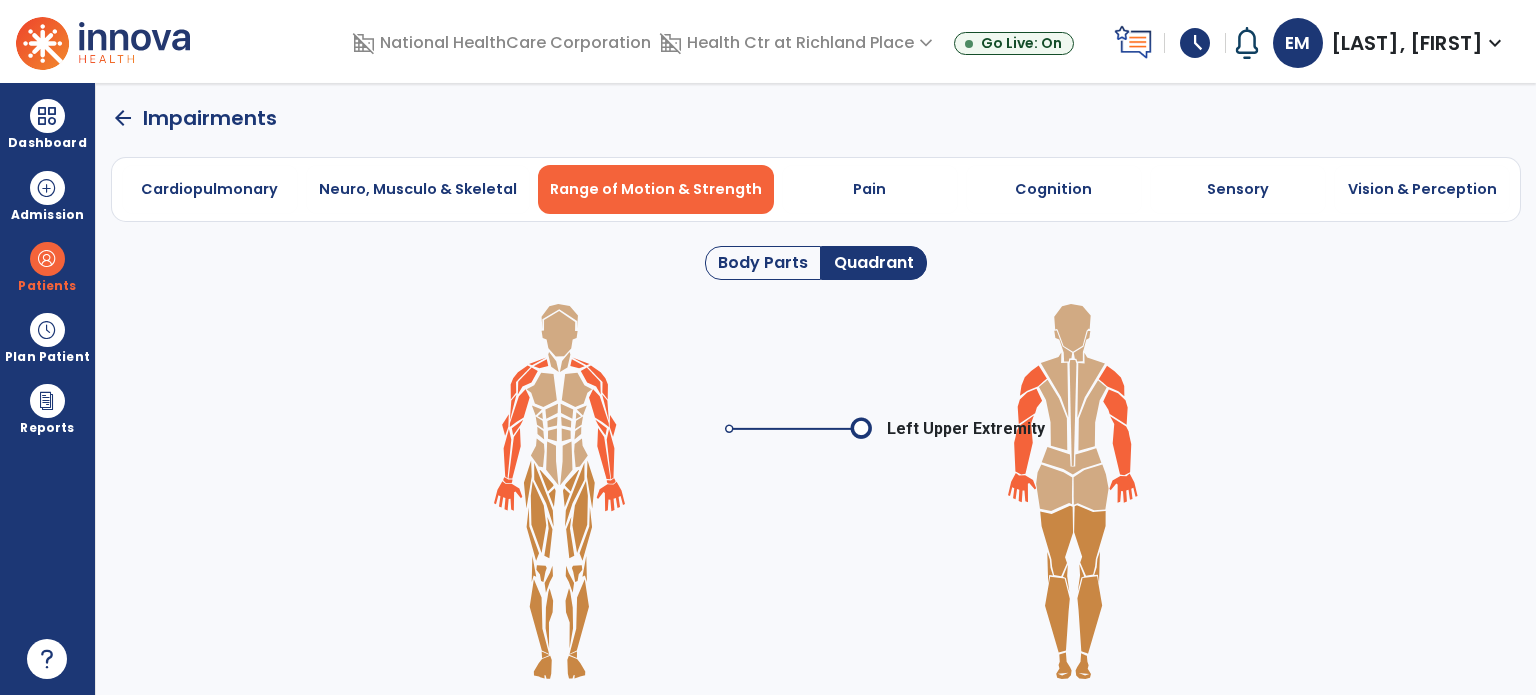 click 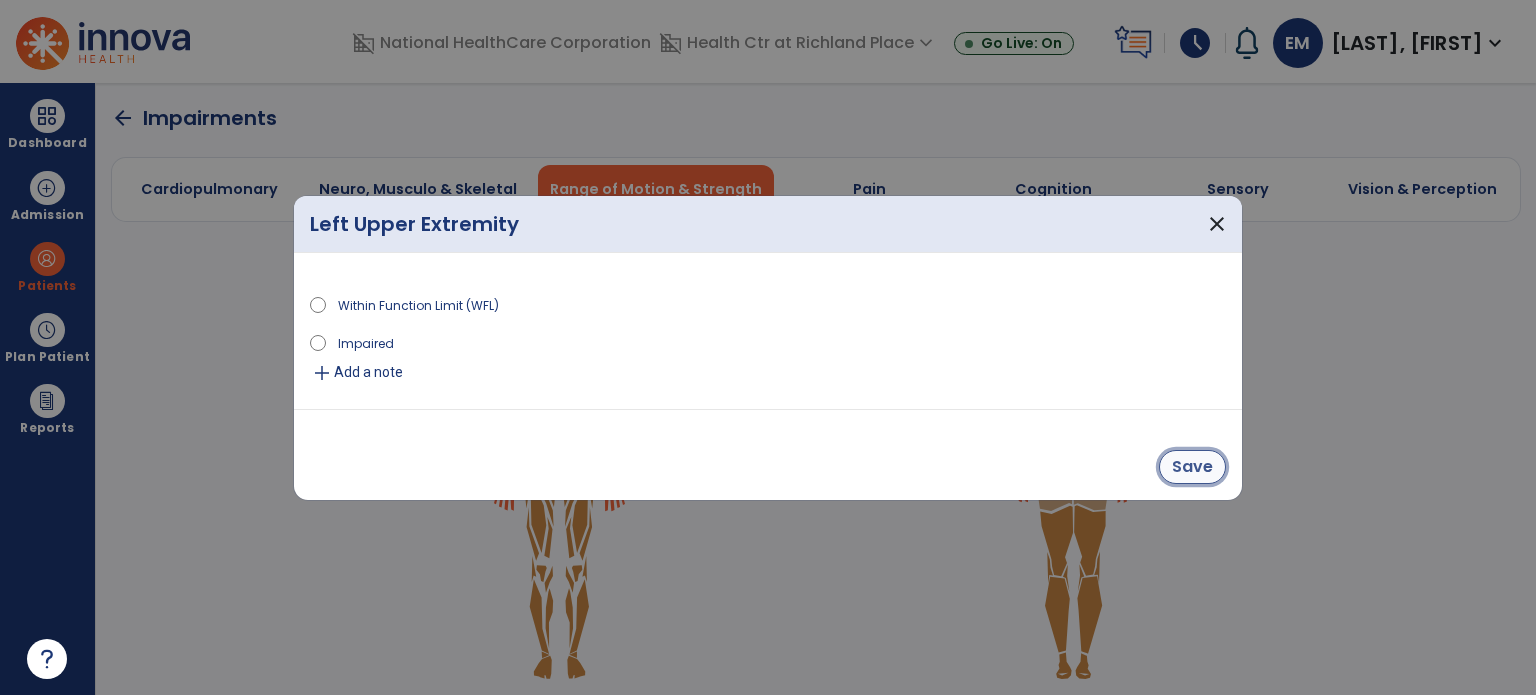 click on "Save" at bounding box center [1192, 467] 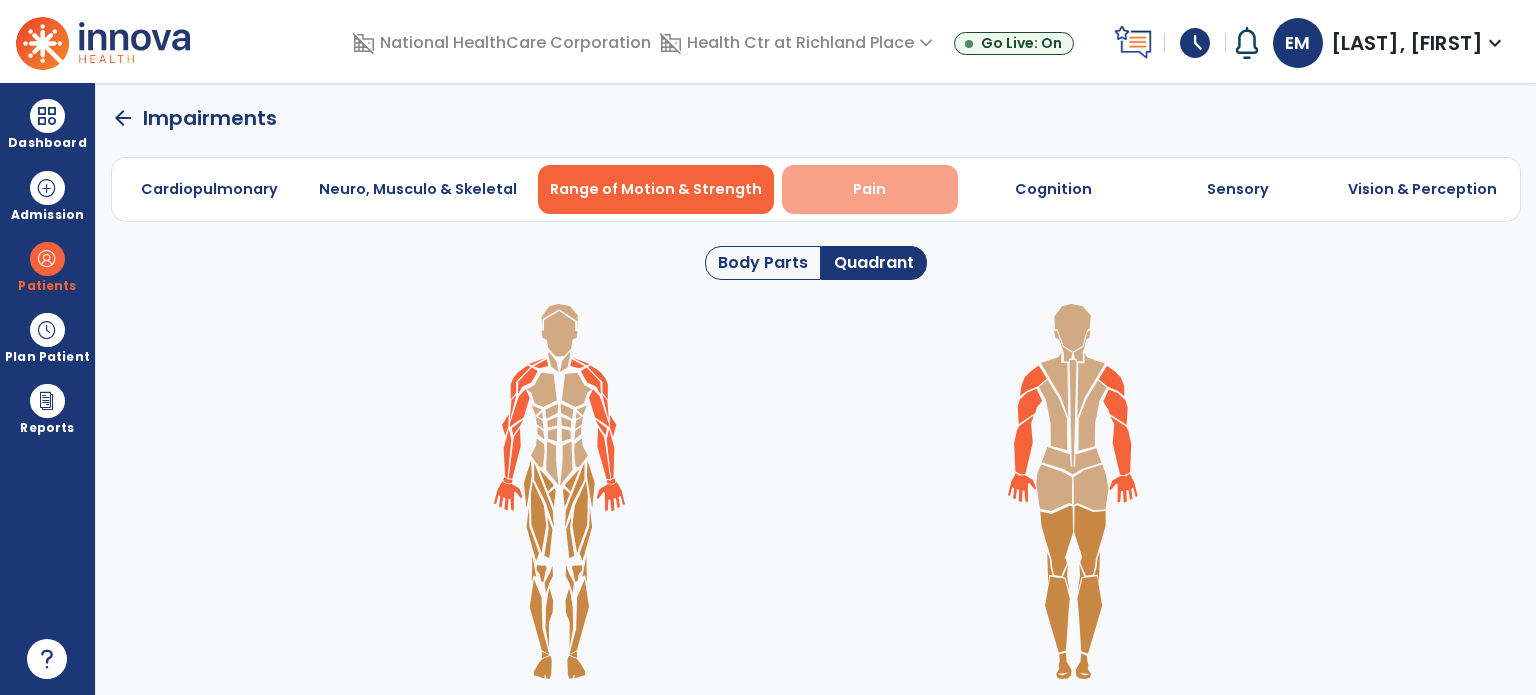 click on "Pain" at bounding box center [869, 189] 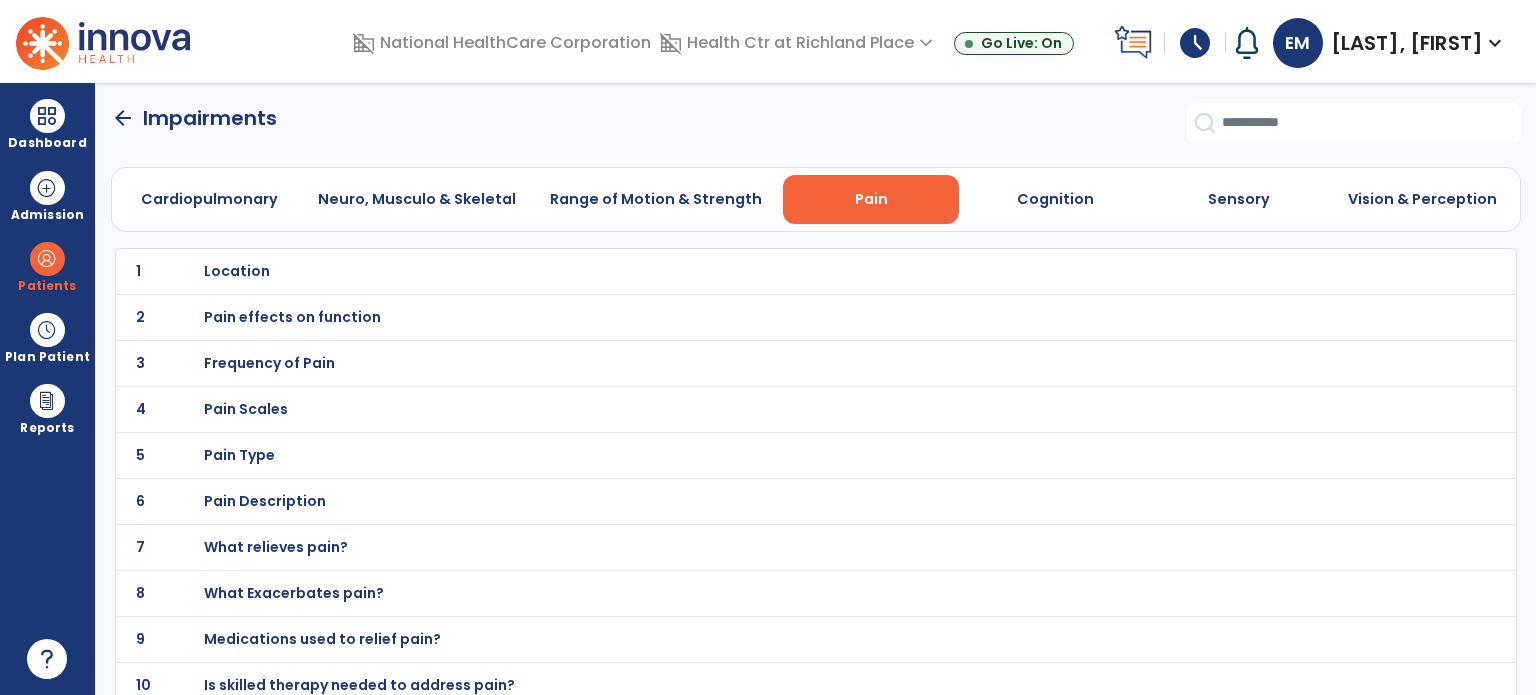click on "Location" at bounding box center [237, 271] 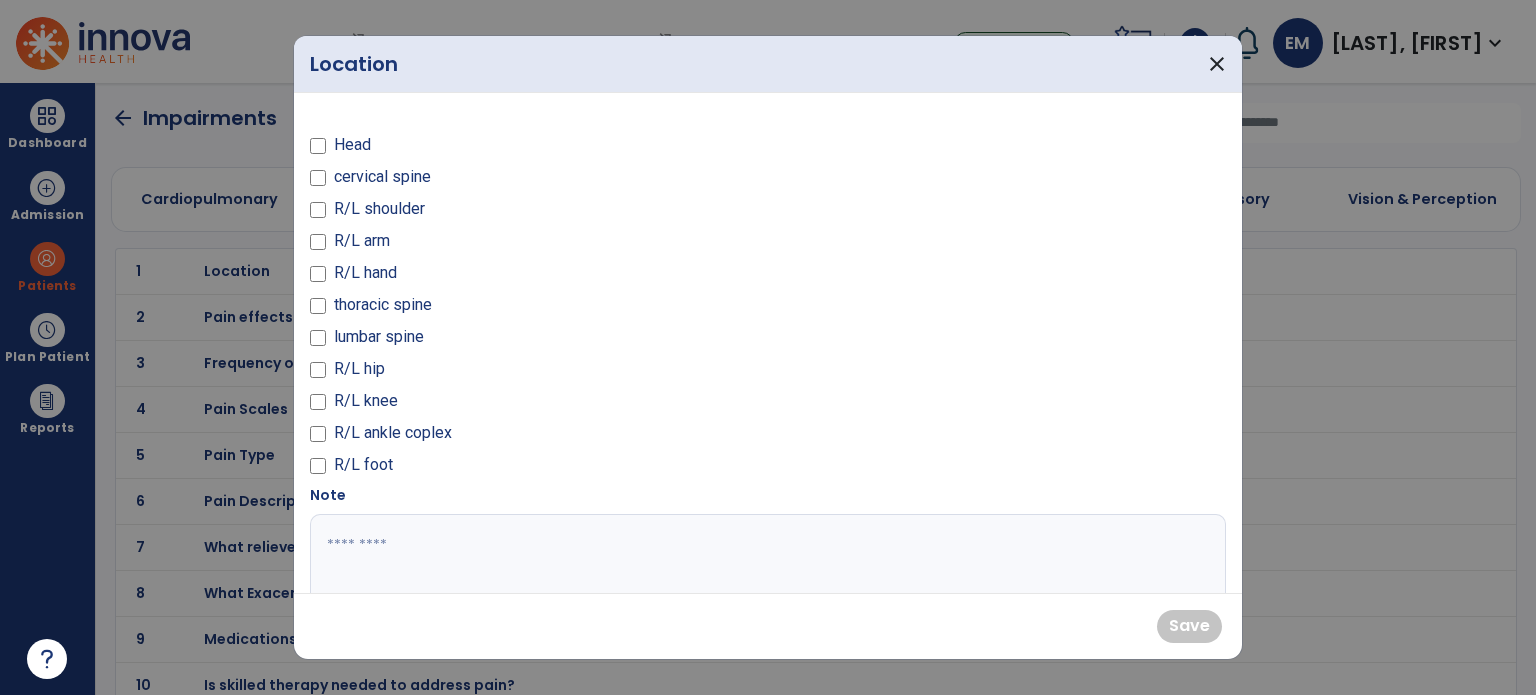 click on "R/L arm" at bounding box center [362, 241] 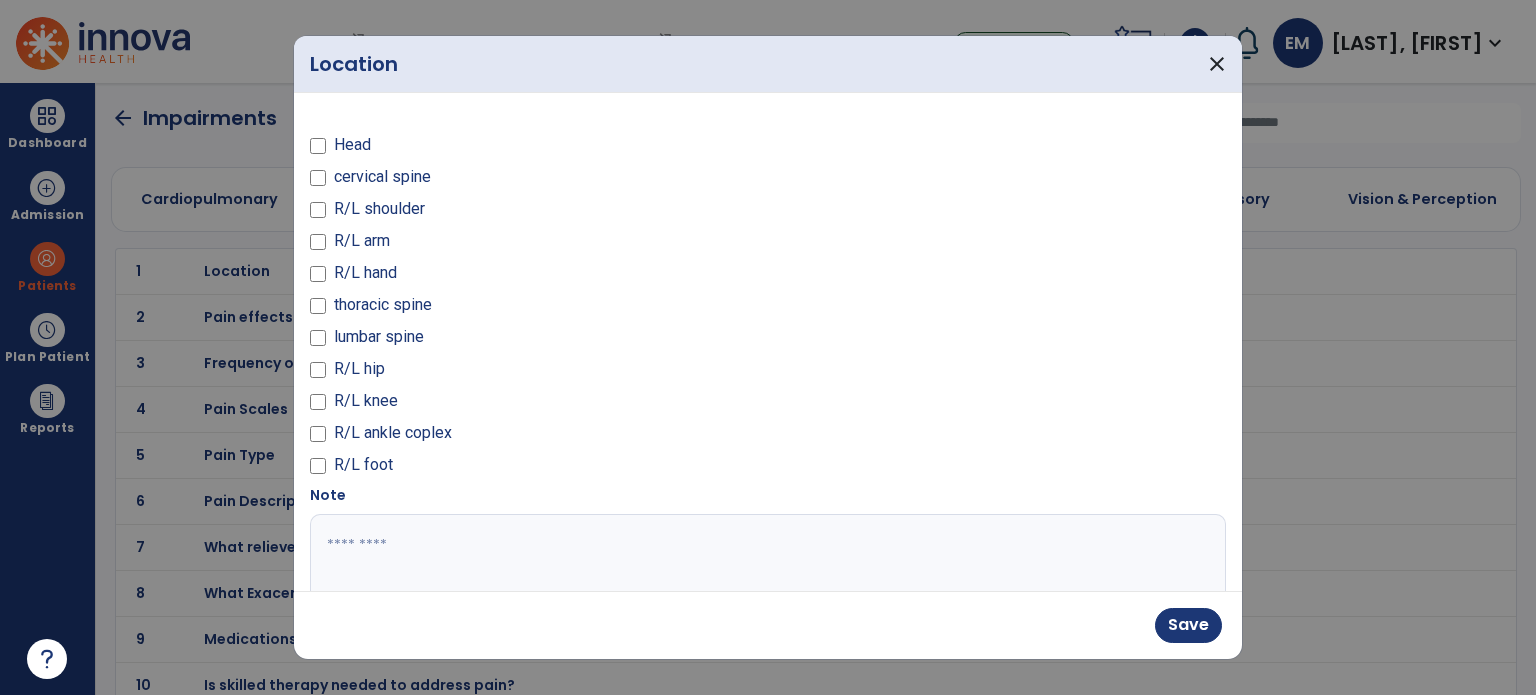 click on "Head" at bounding box center (352, 145) 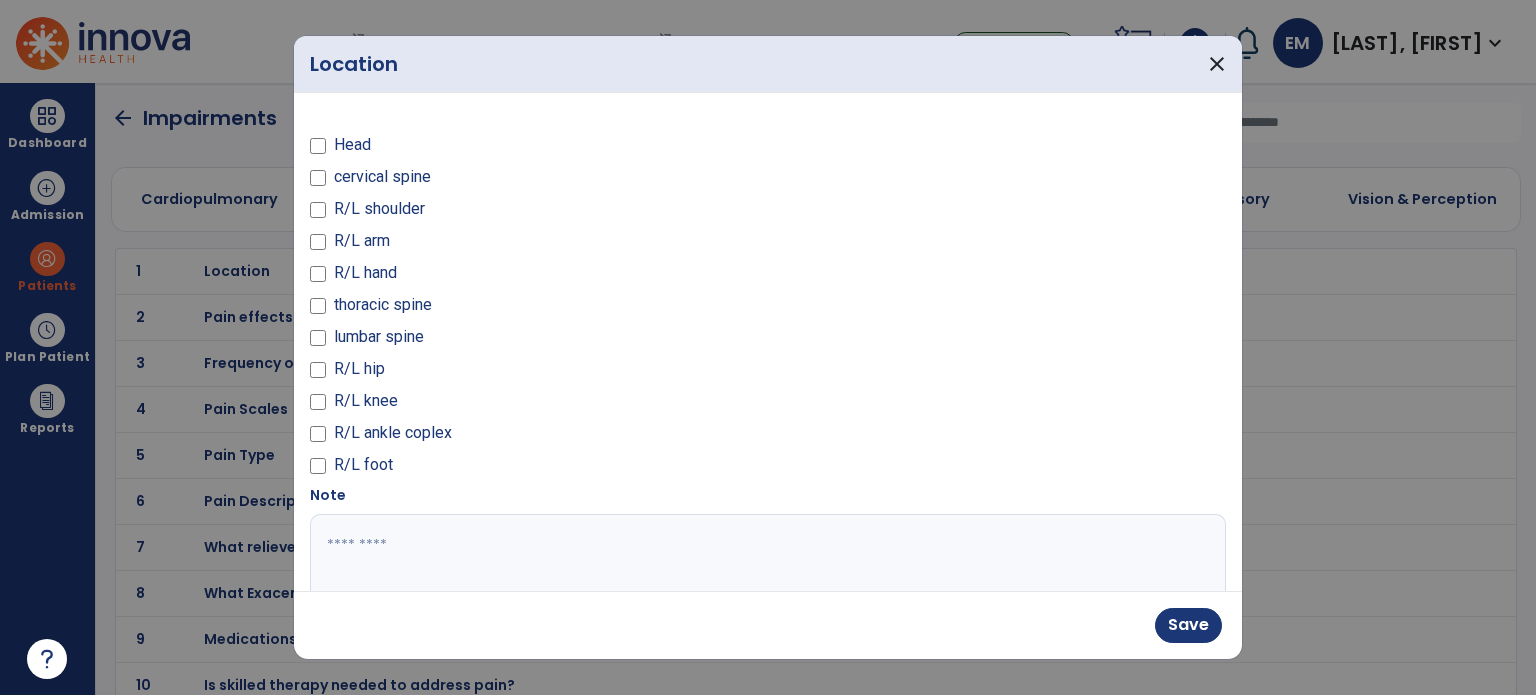 click at bounding box center (766, 589) 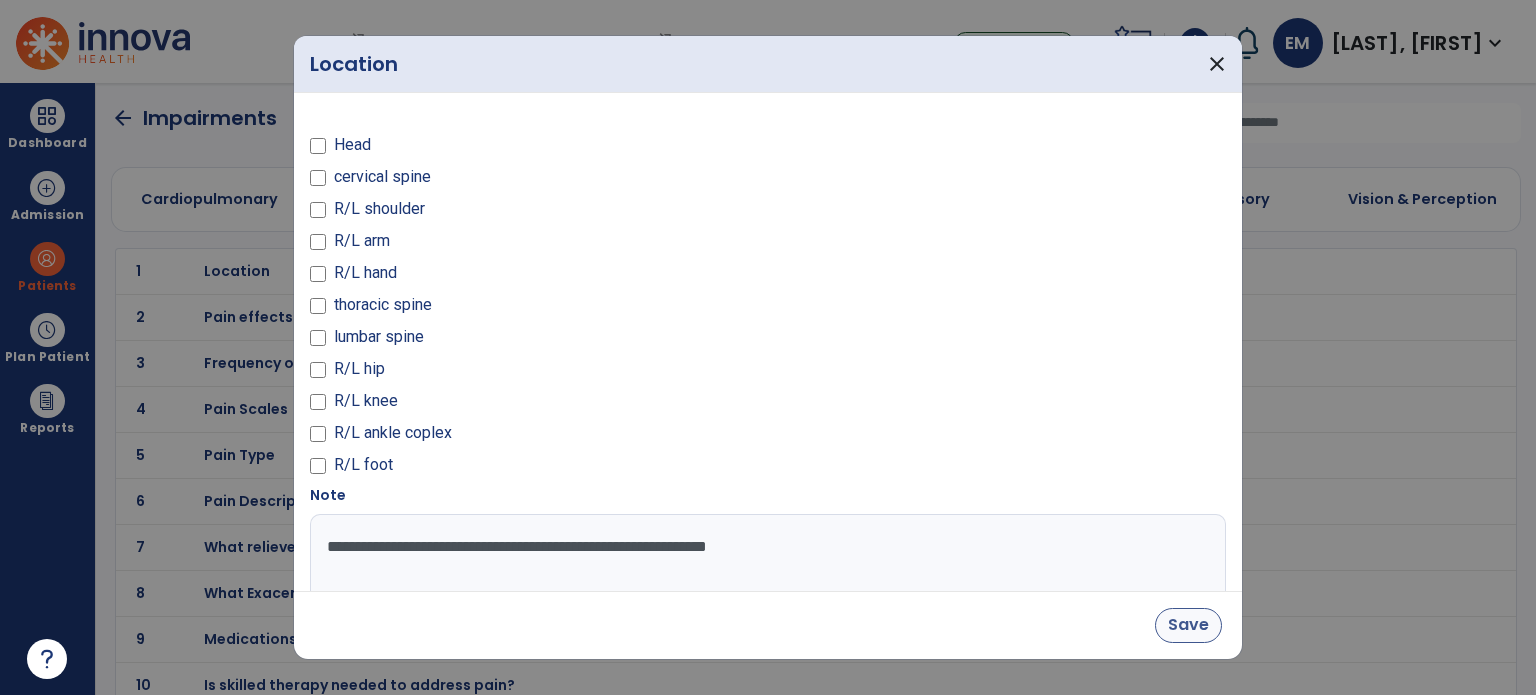 type on "**********" 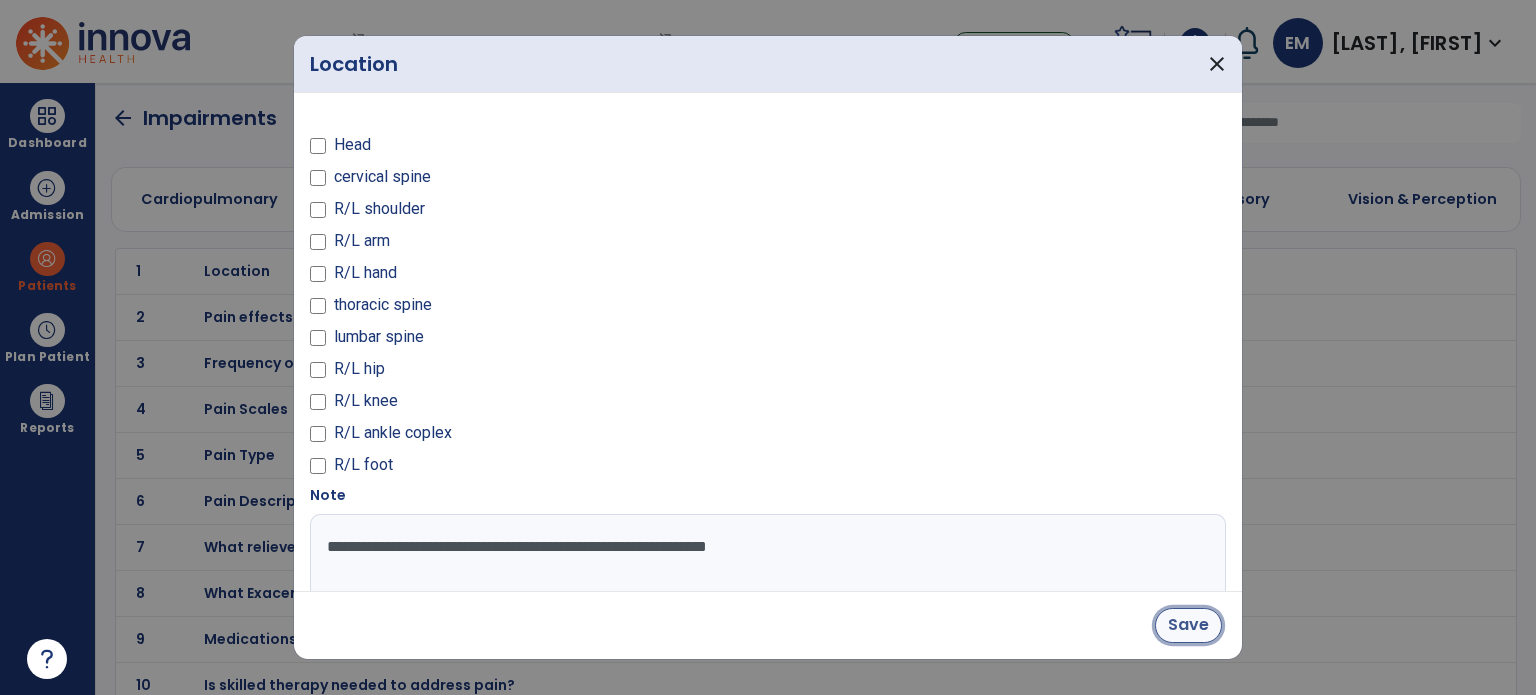 click on "Save" at bounding box center [1188, 625] 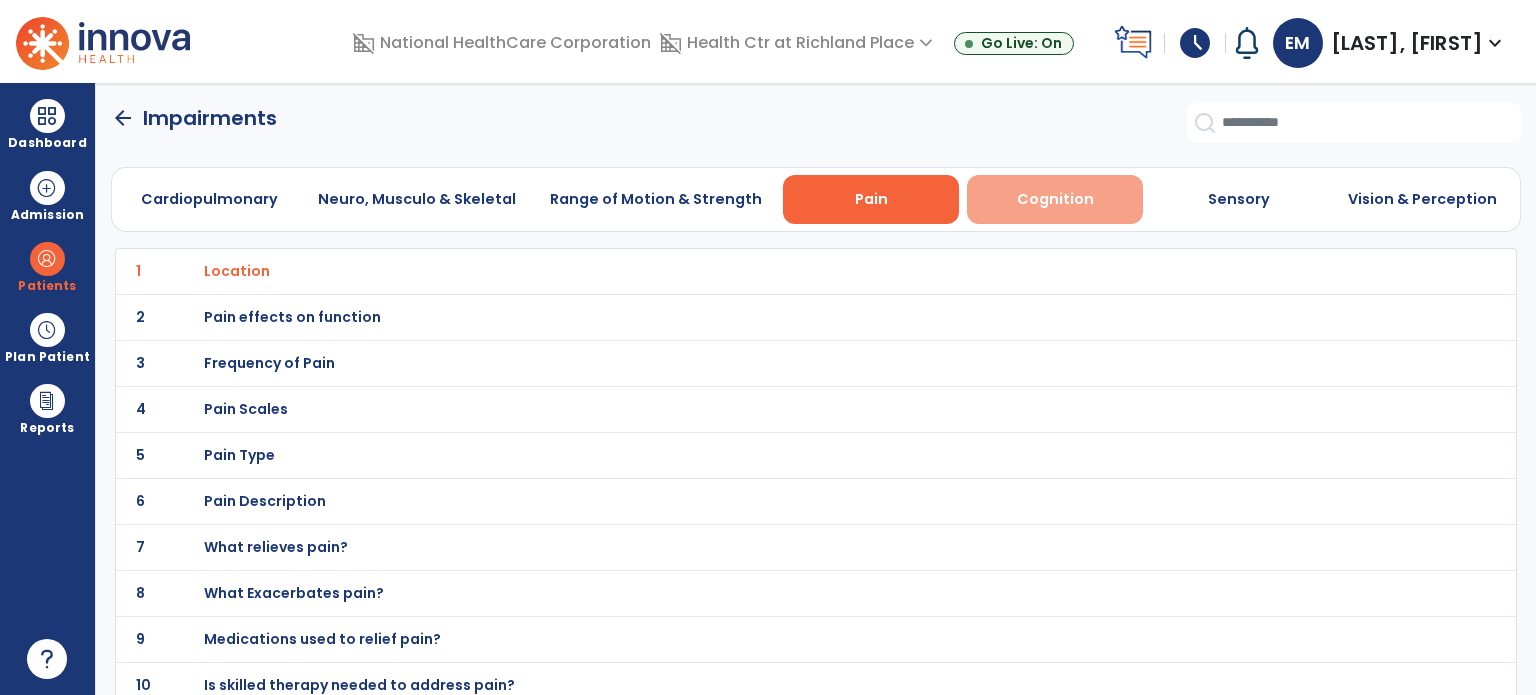 click on "Cognition" at bounding box center [1055, 199] 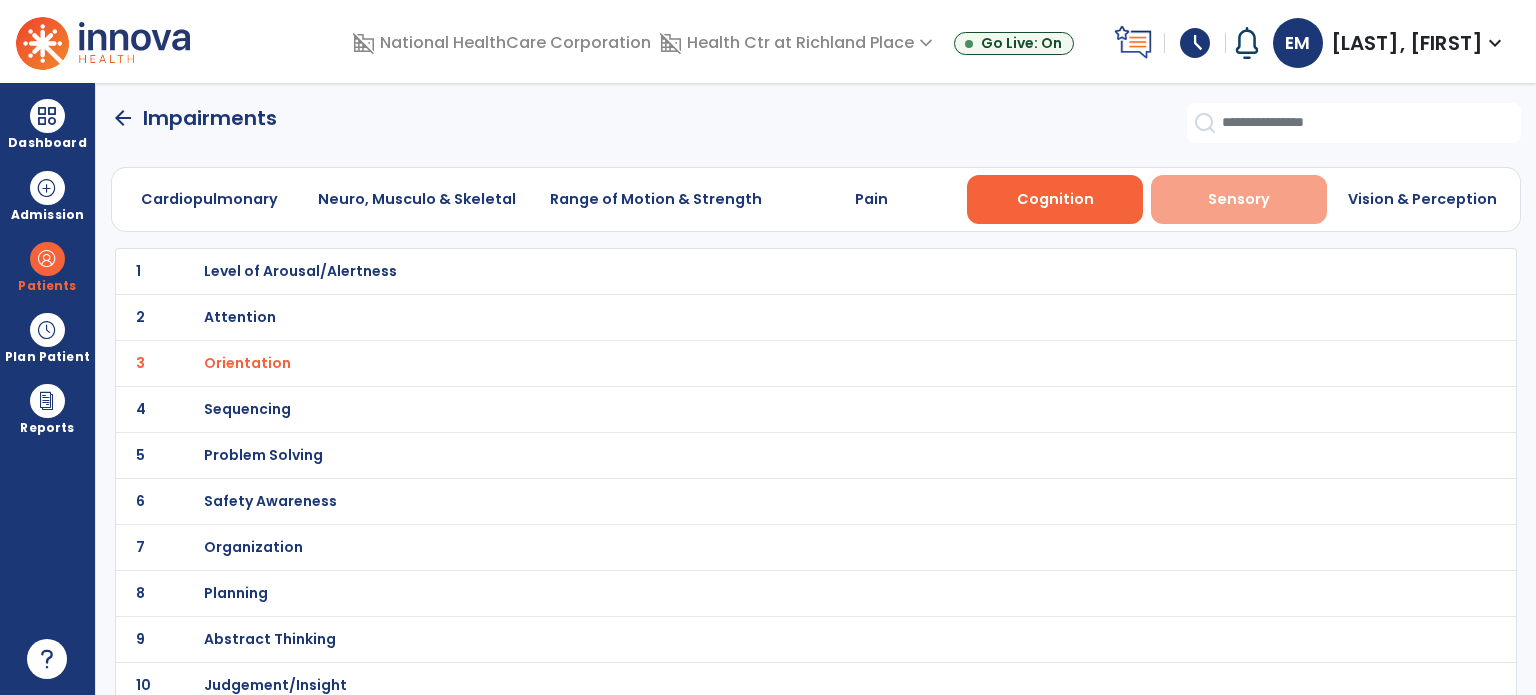 click on "Sensory" at bounding box center [1239, 199] 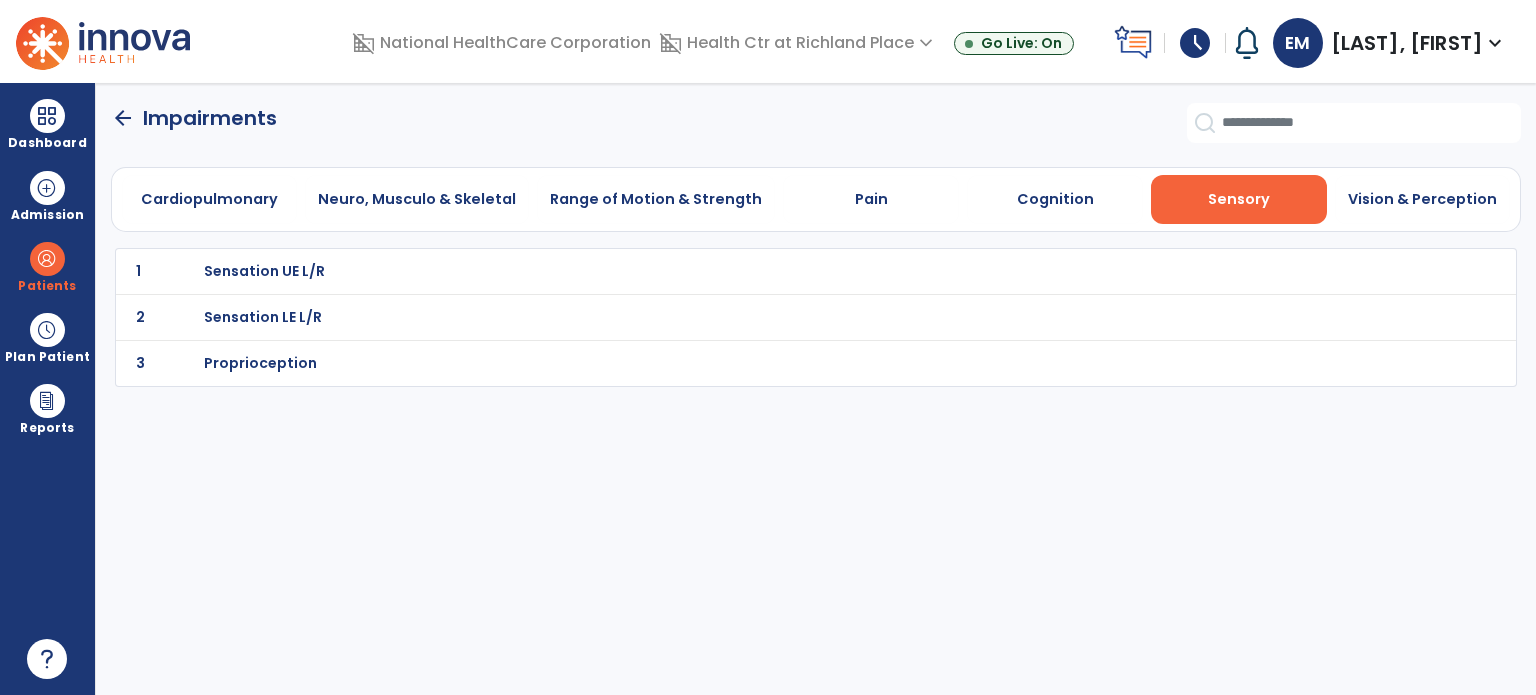 click on "arrow_back" 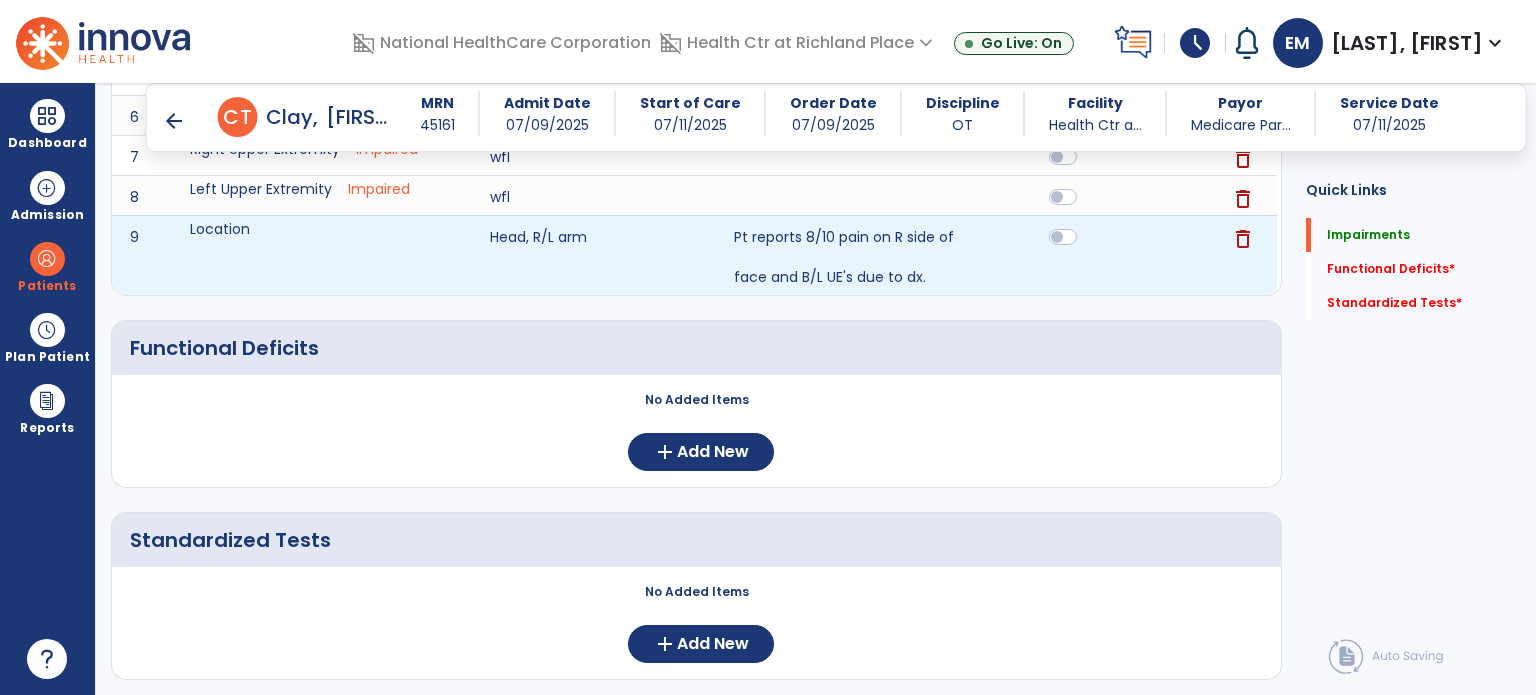 scroll, scrollTop: 920, scrollLeft: 0, axis: vertical 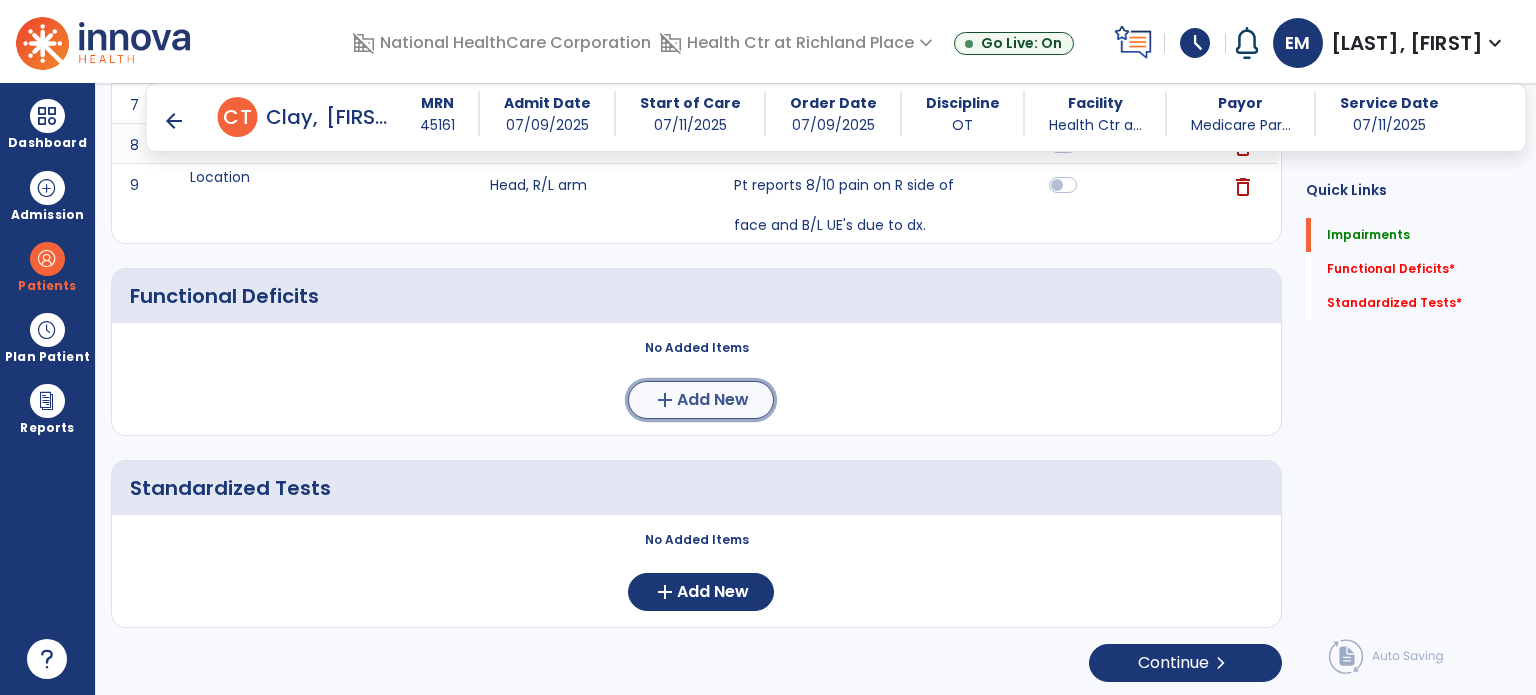 click on "Add New" 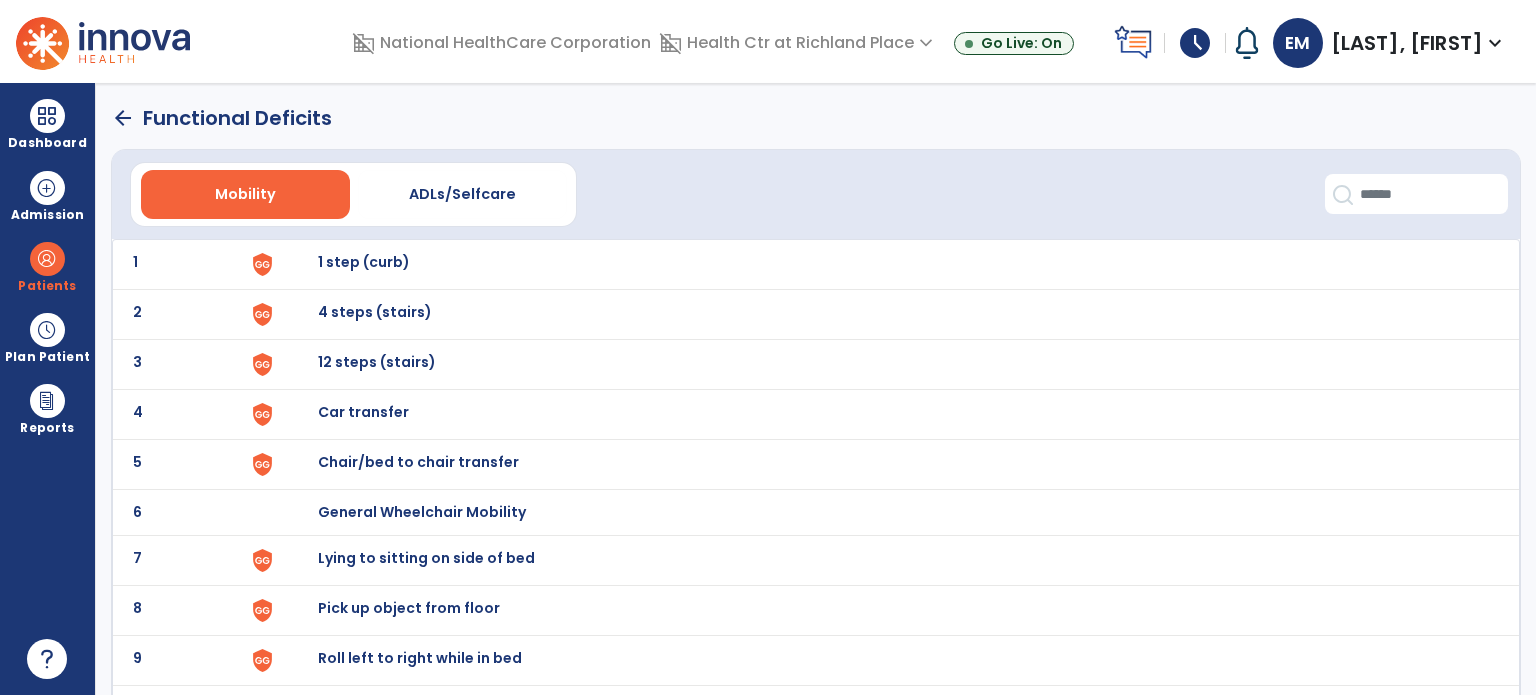 scroll, scrollTop: 219, scrollLeft: 0, axis: vertical 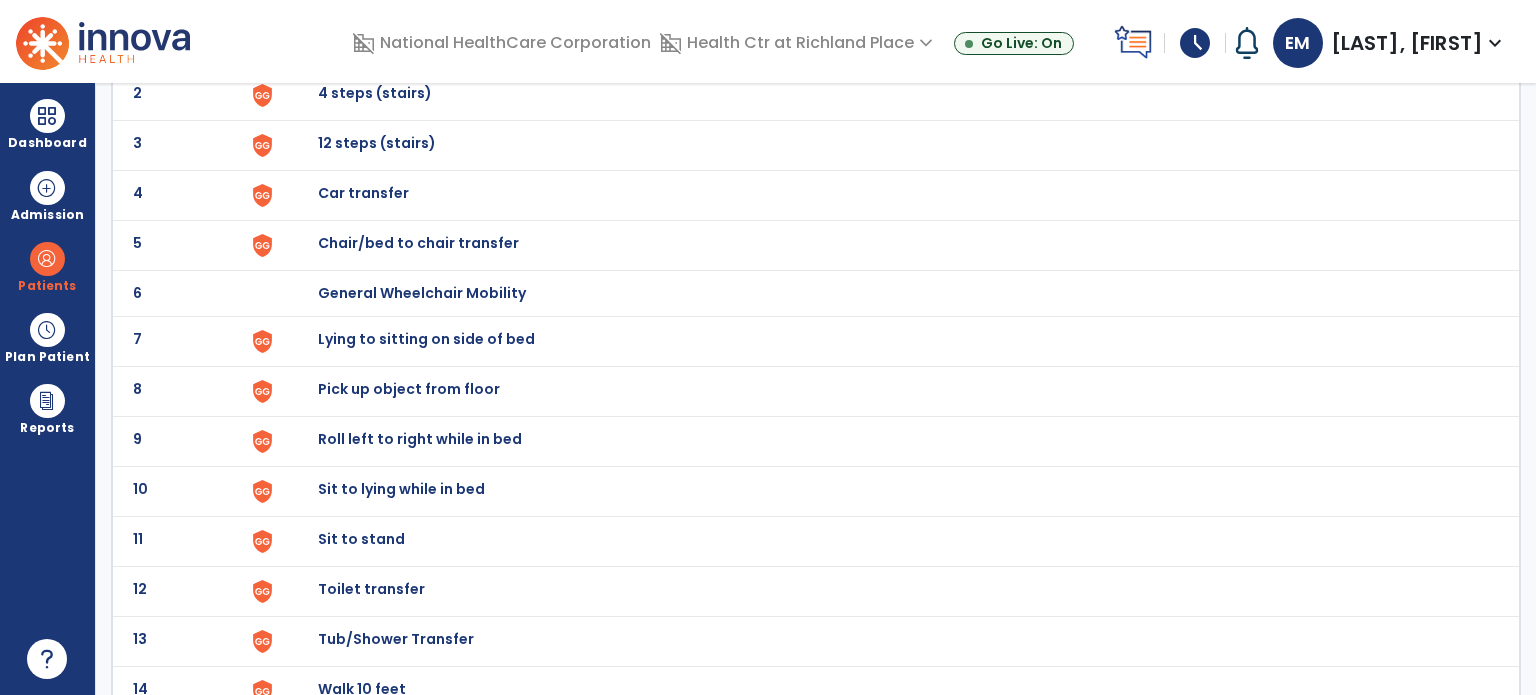 click on "Lying to sitting on side of bed" at bounding box center (364, 43) 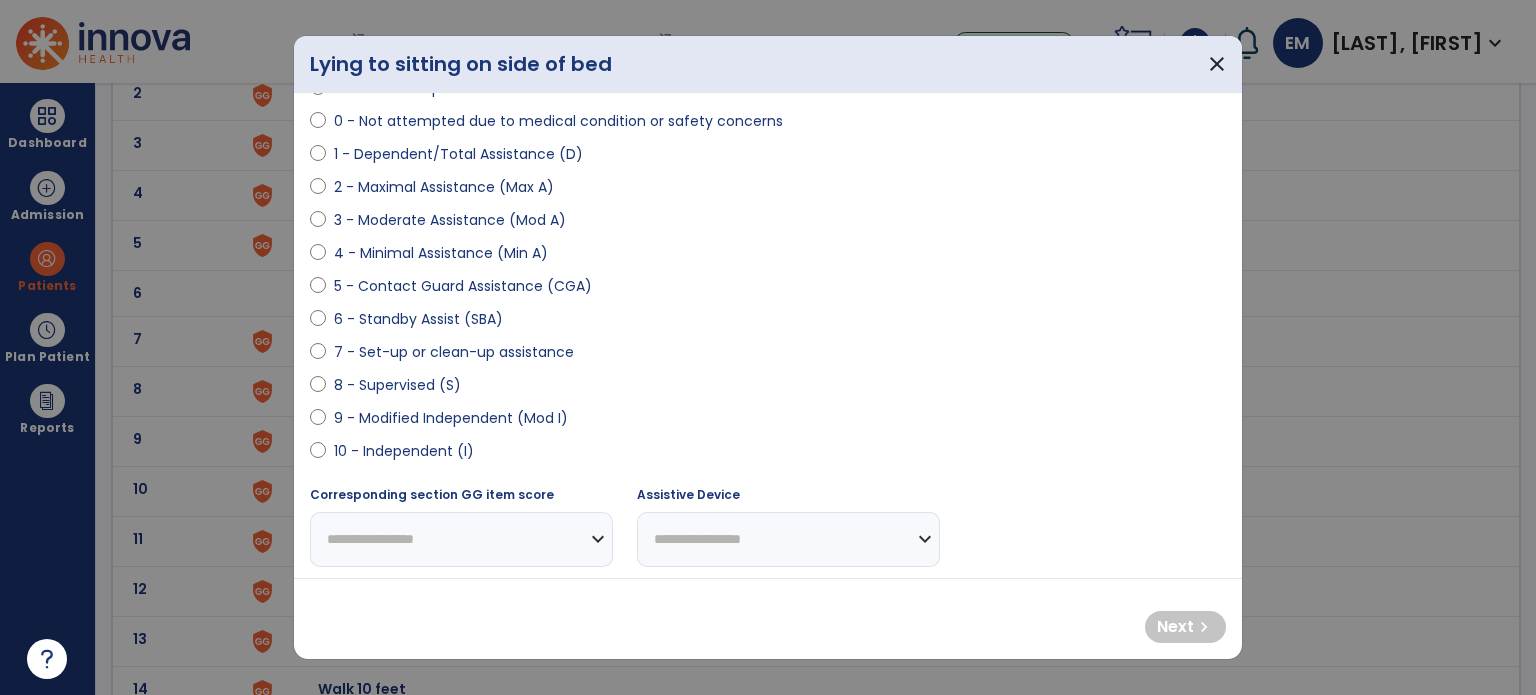 click on "5 - Contact Guard Assistance (CGA)" at bounding box center (463, 286) 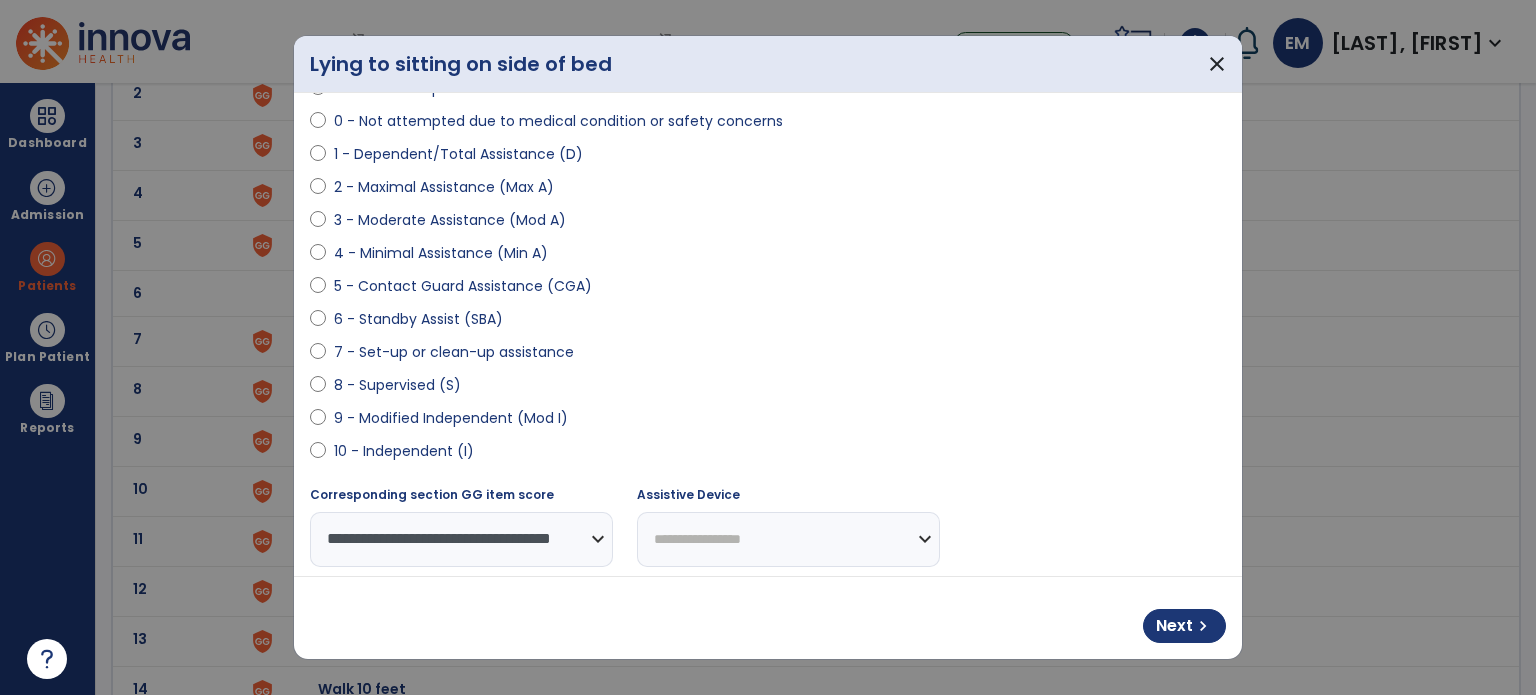 click on "6 - Standby Assist (SBA)" at bounding box center [418, 319] 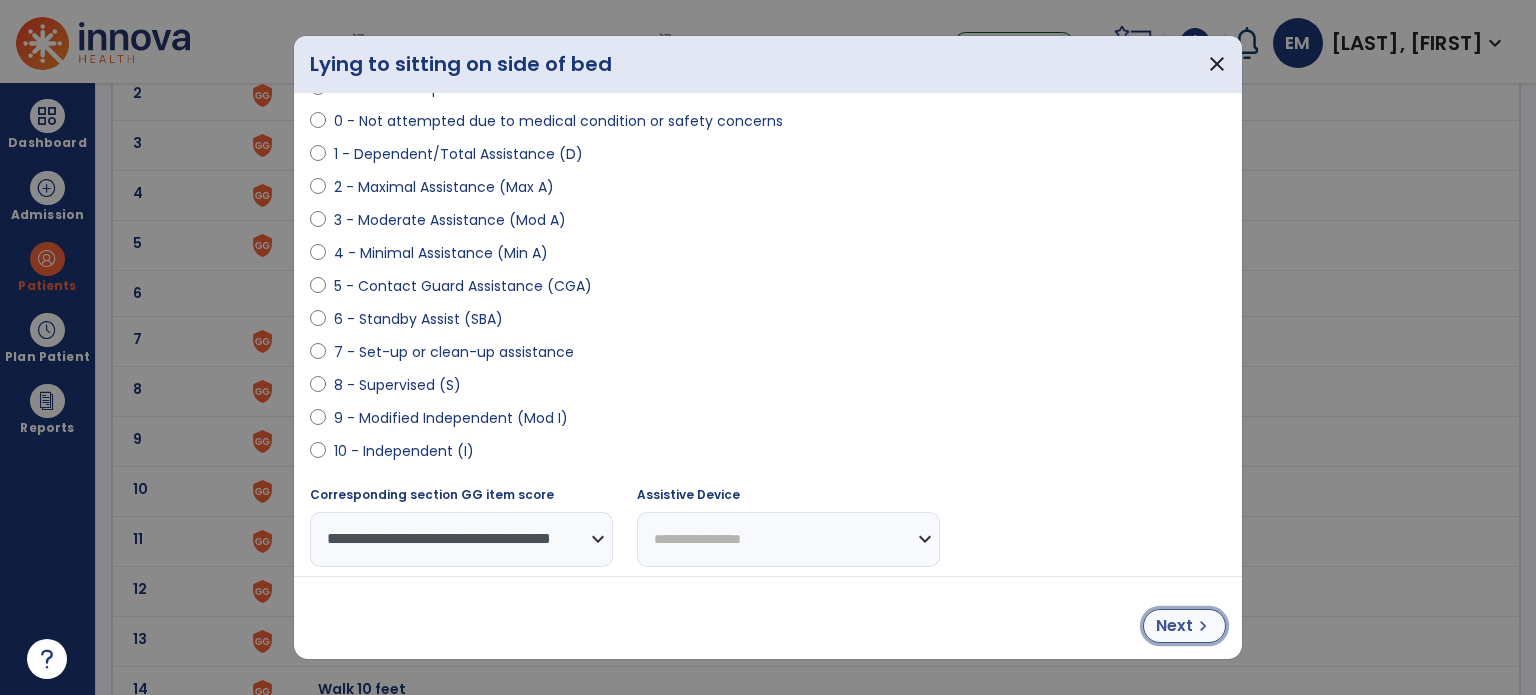 click on "Next" at bounding box center [1174, 626] 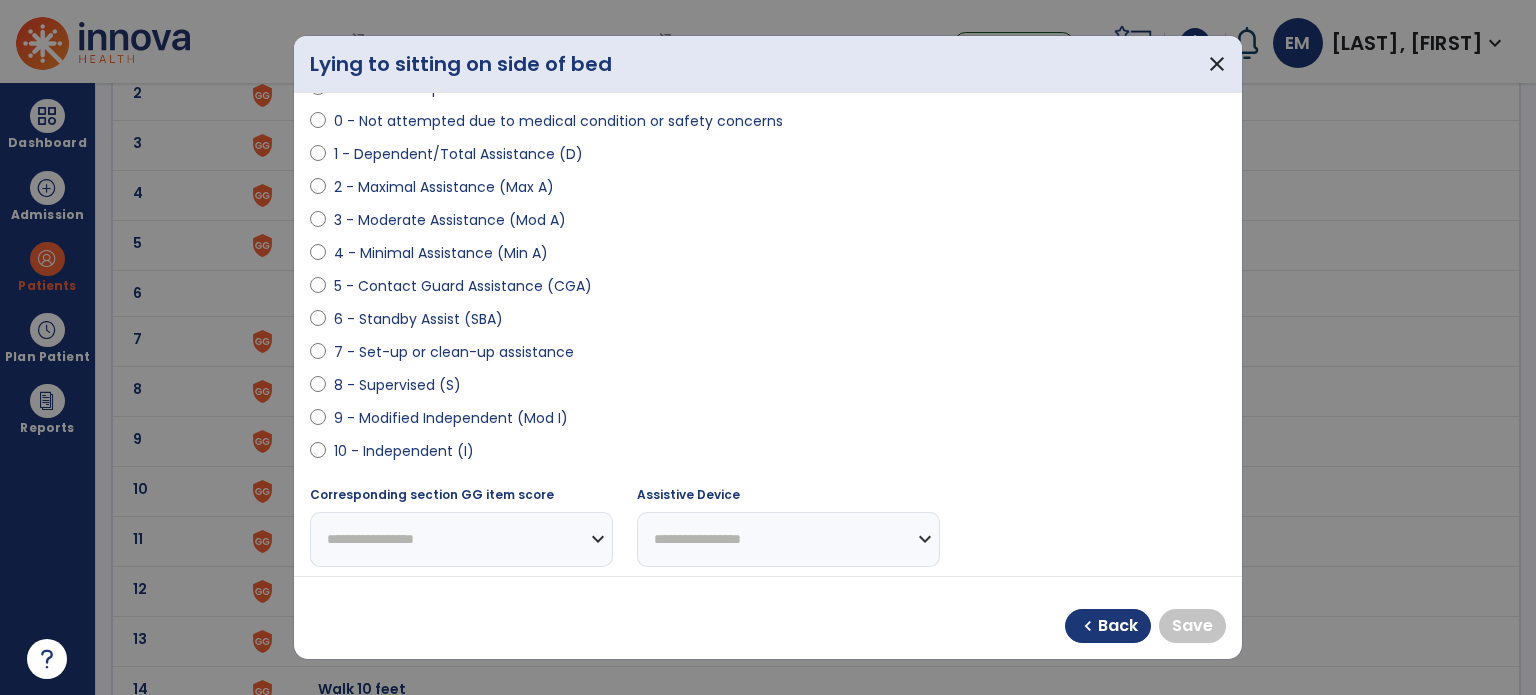 scroll, scrollTop: 262, scrollLeft: 0, axis: vertical 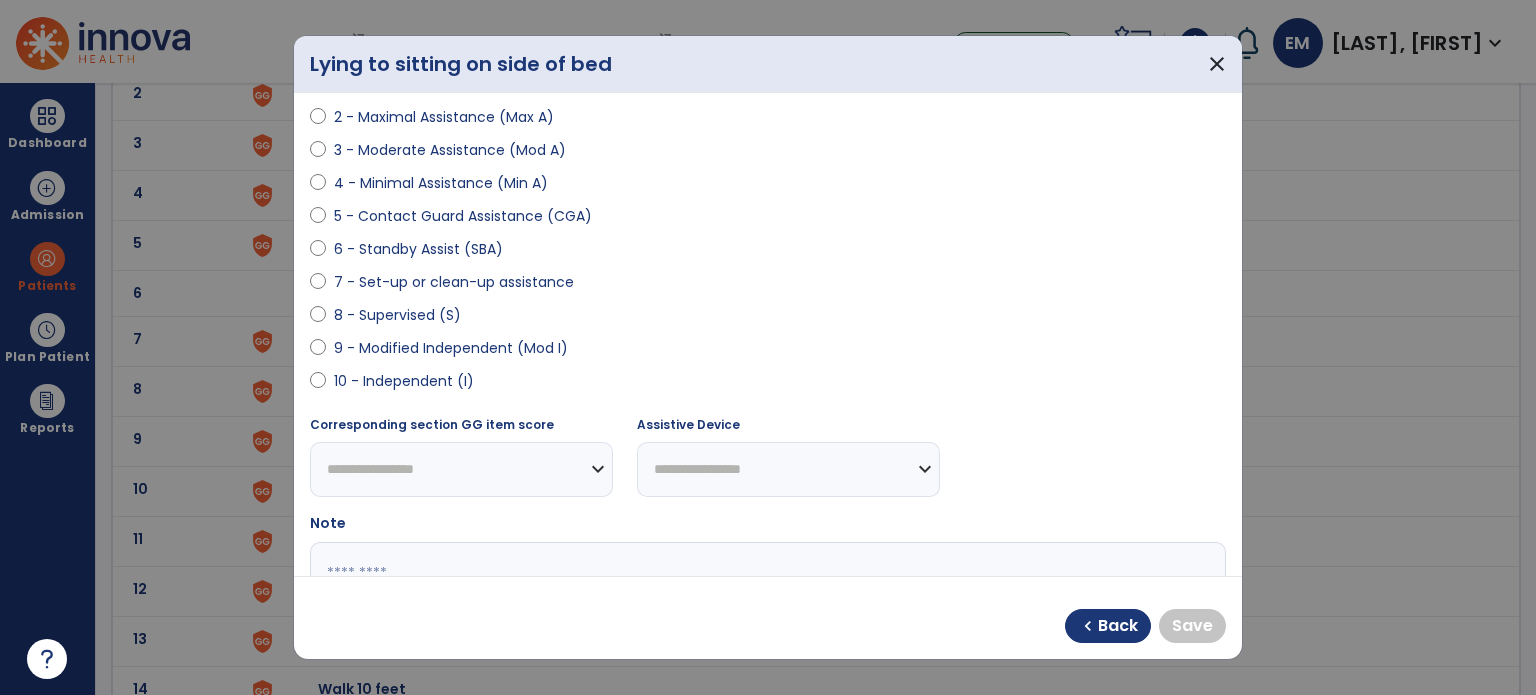 click on "10 - Independent (I)" at bounding box center [404, 381] 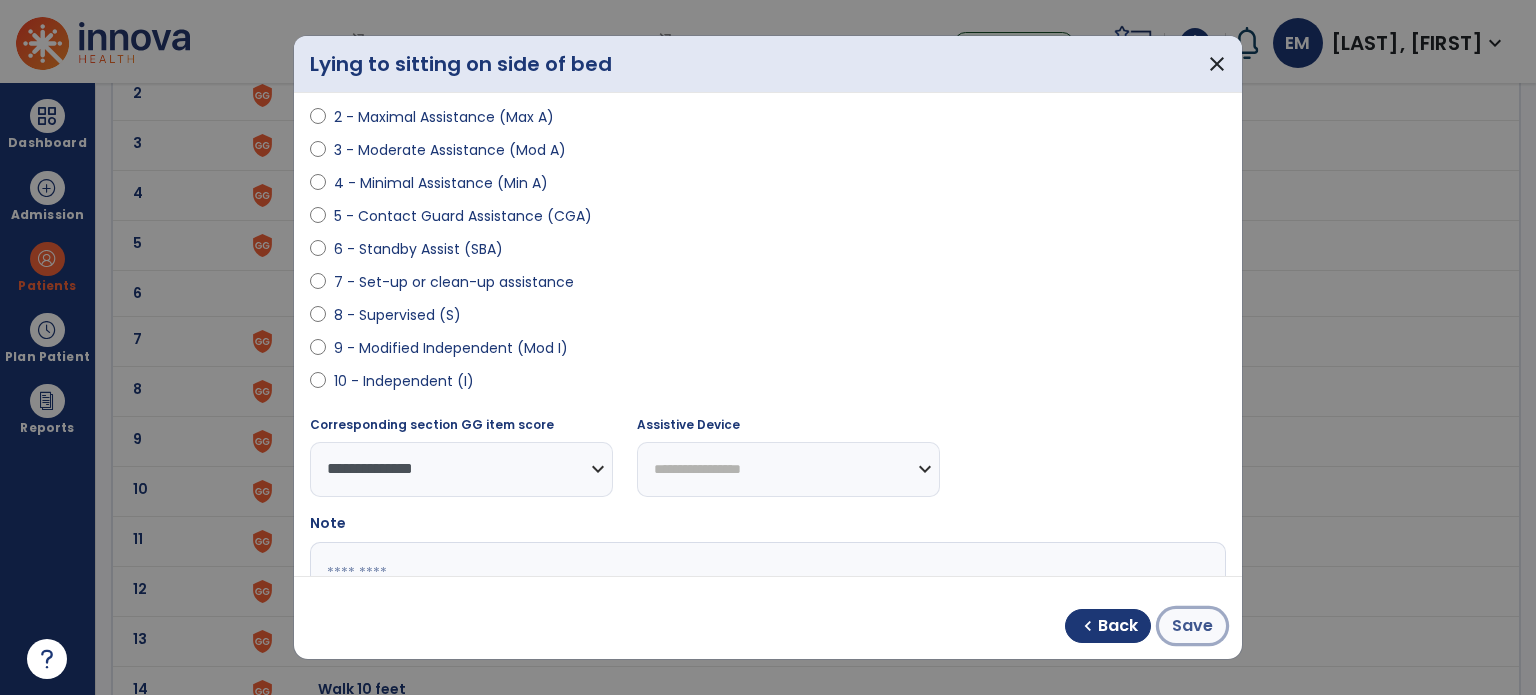 click on "Save" at bounding box center [1192, 626] 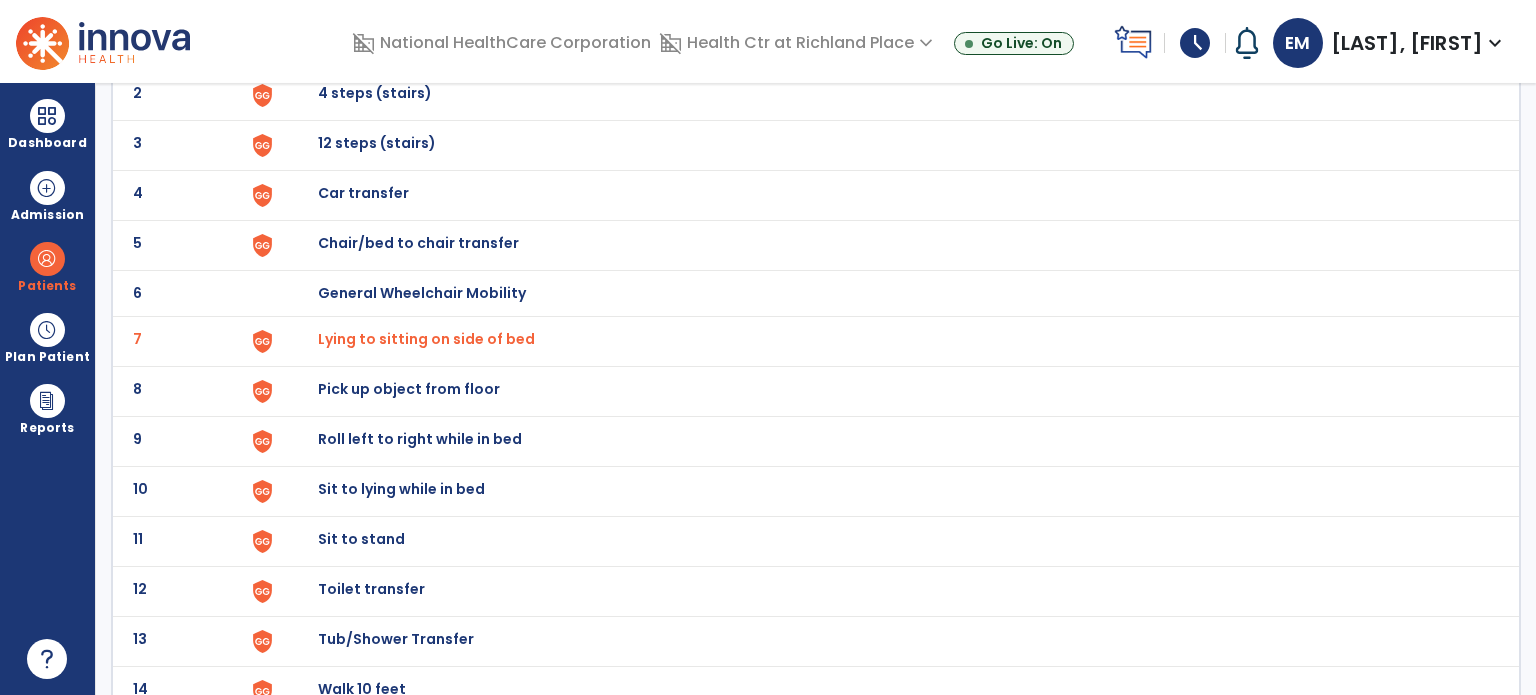 scroll, scrollTop: 300, scrollLeft: 0, axis: vertical 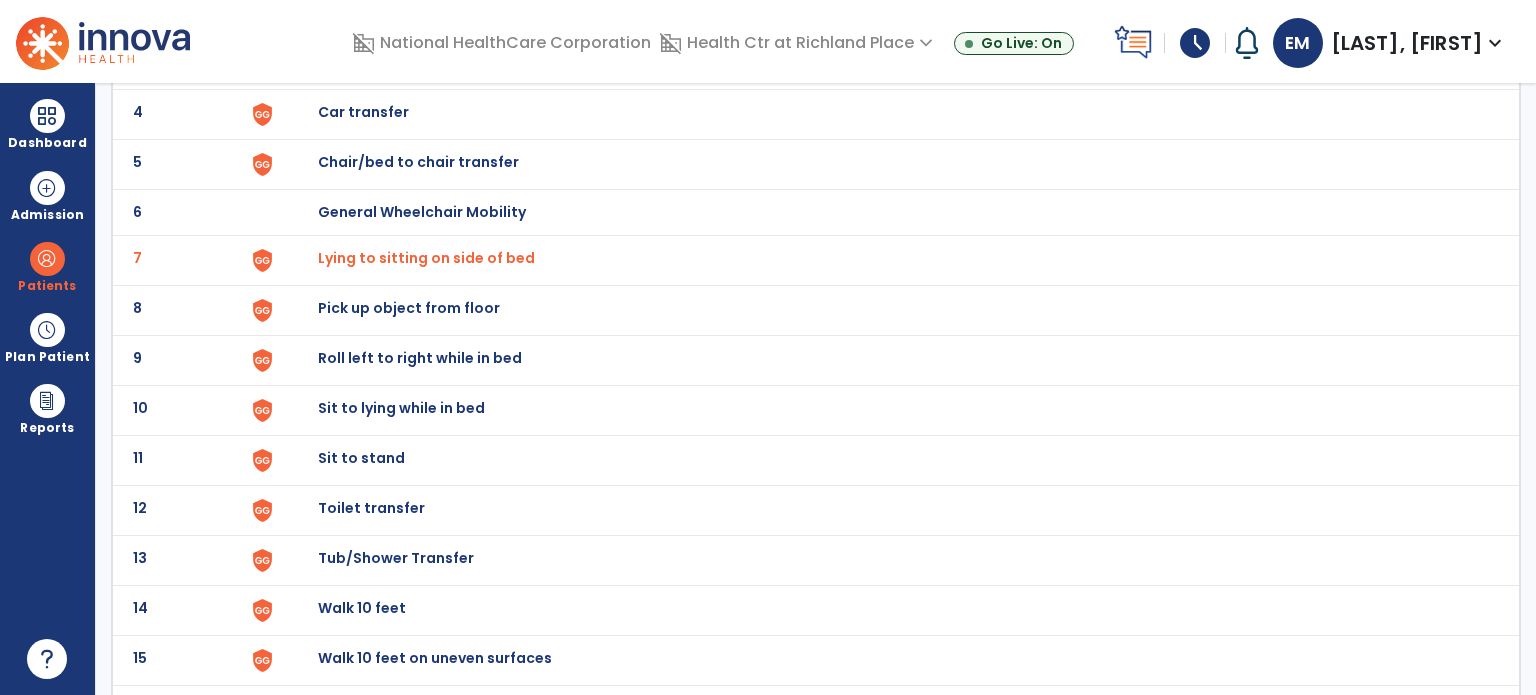 click on "Toilet transfer" at bounding box center (364, -38) 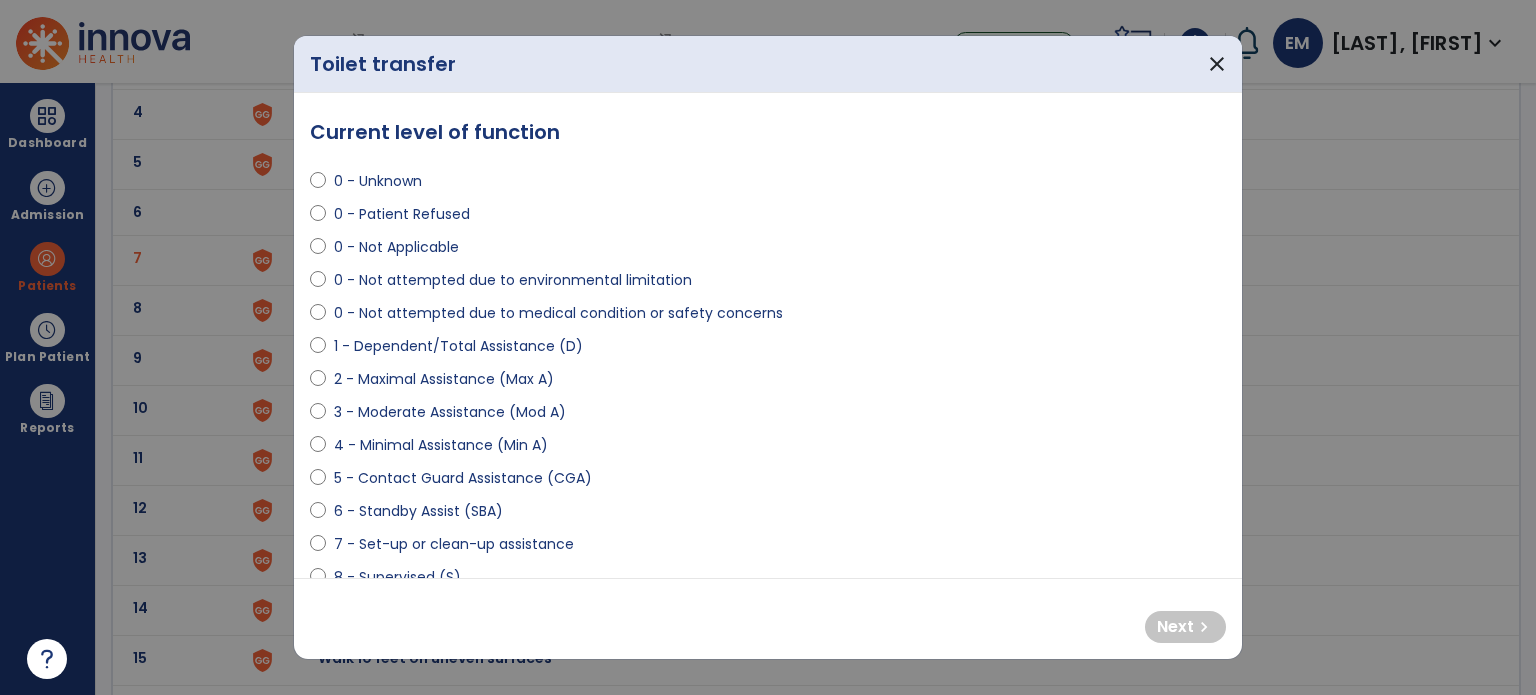 click on "5 - Contact Guard Assistance (CGA)" at bounding box center (463, 478) 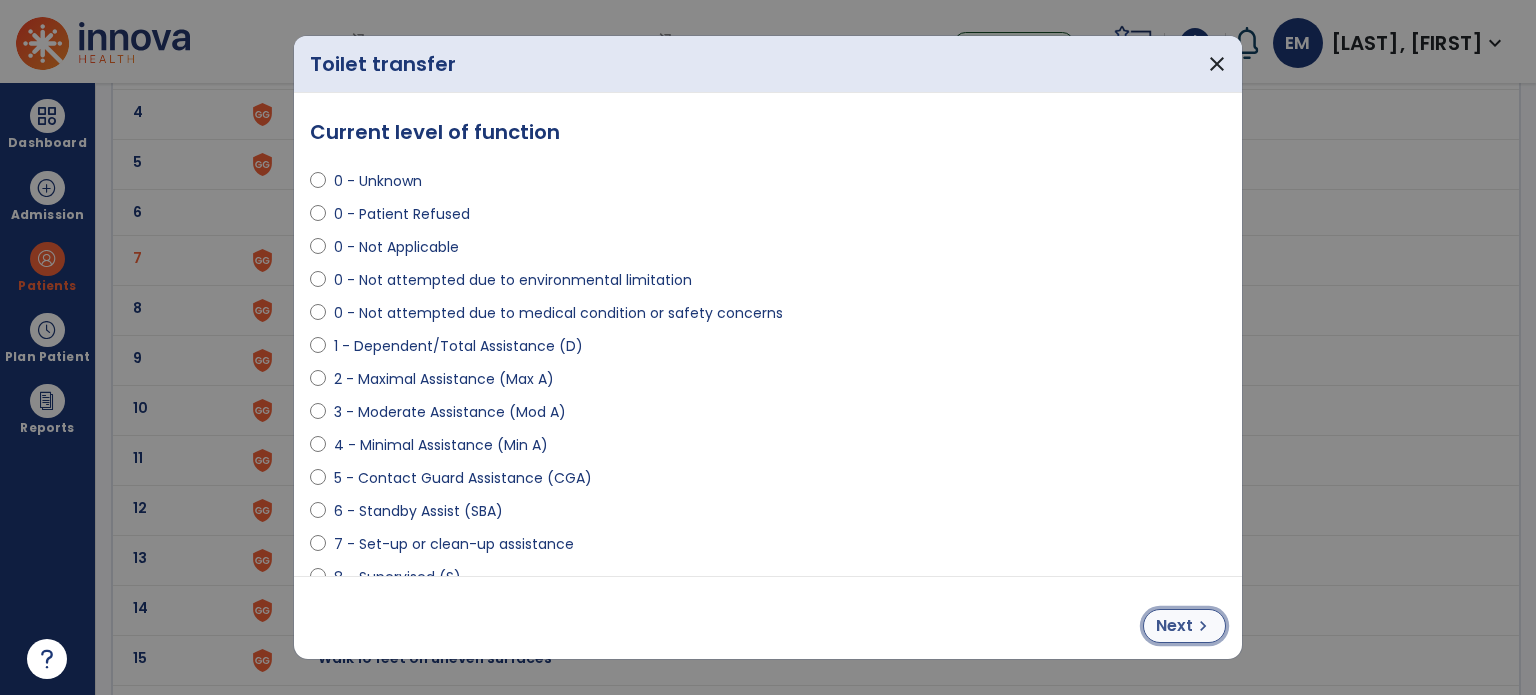 click on "Next" at bounding box center [1174, 626] 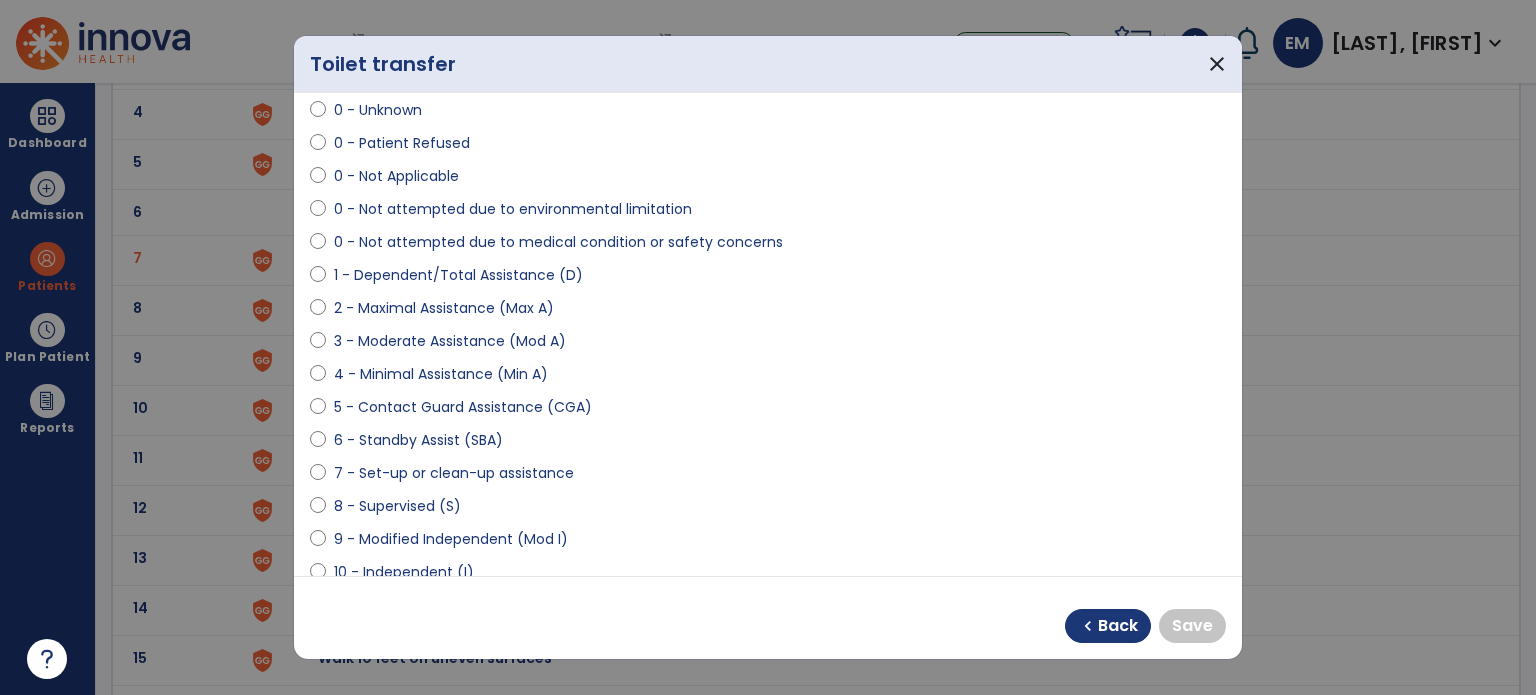 click on "10 - Independent (I)" at bounding box center [404, 572] 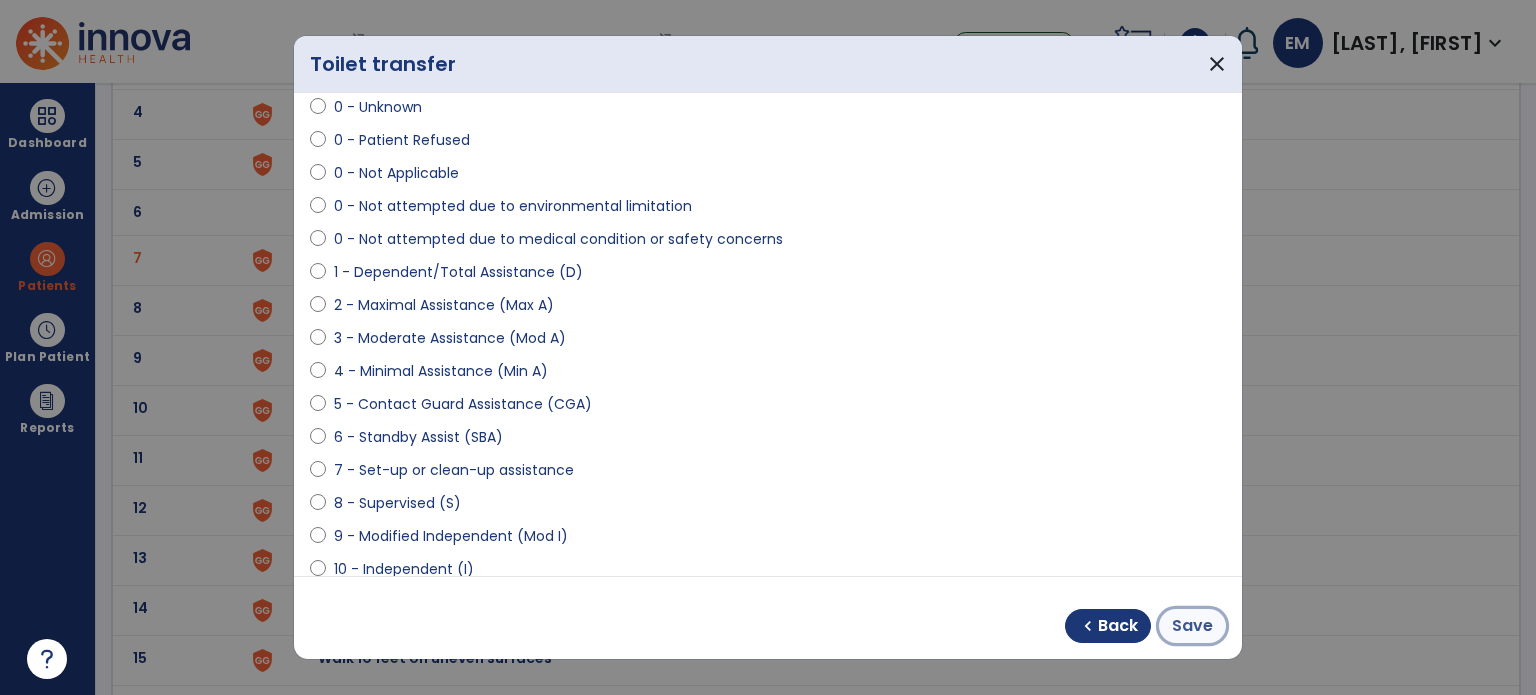 click on "Save" at bounding box center (1192, 626) 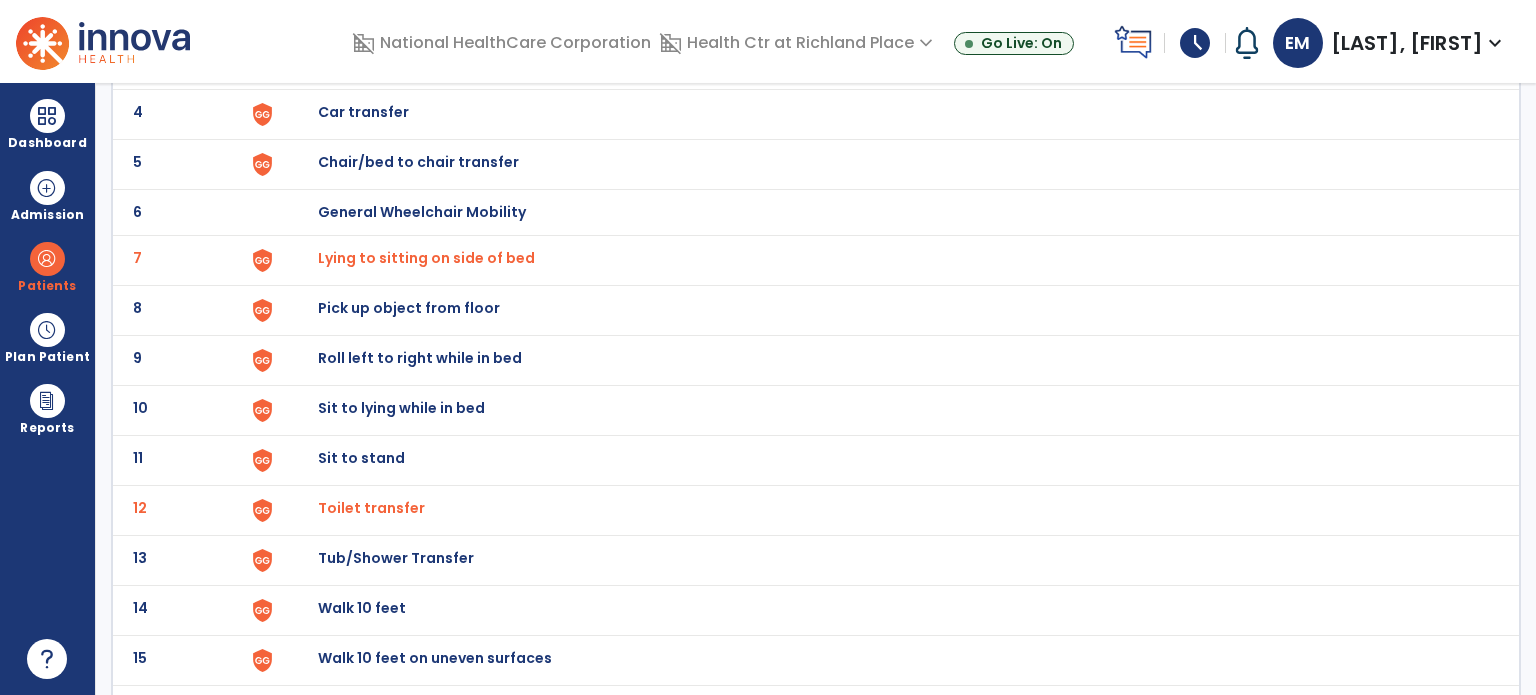 click on "Toilet transfer" at bounding box center [426, 258] 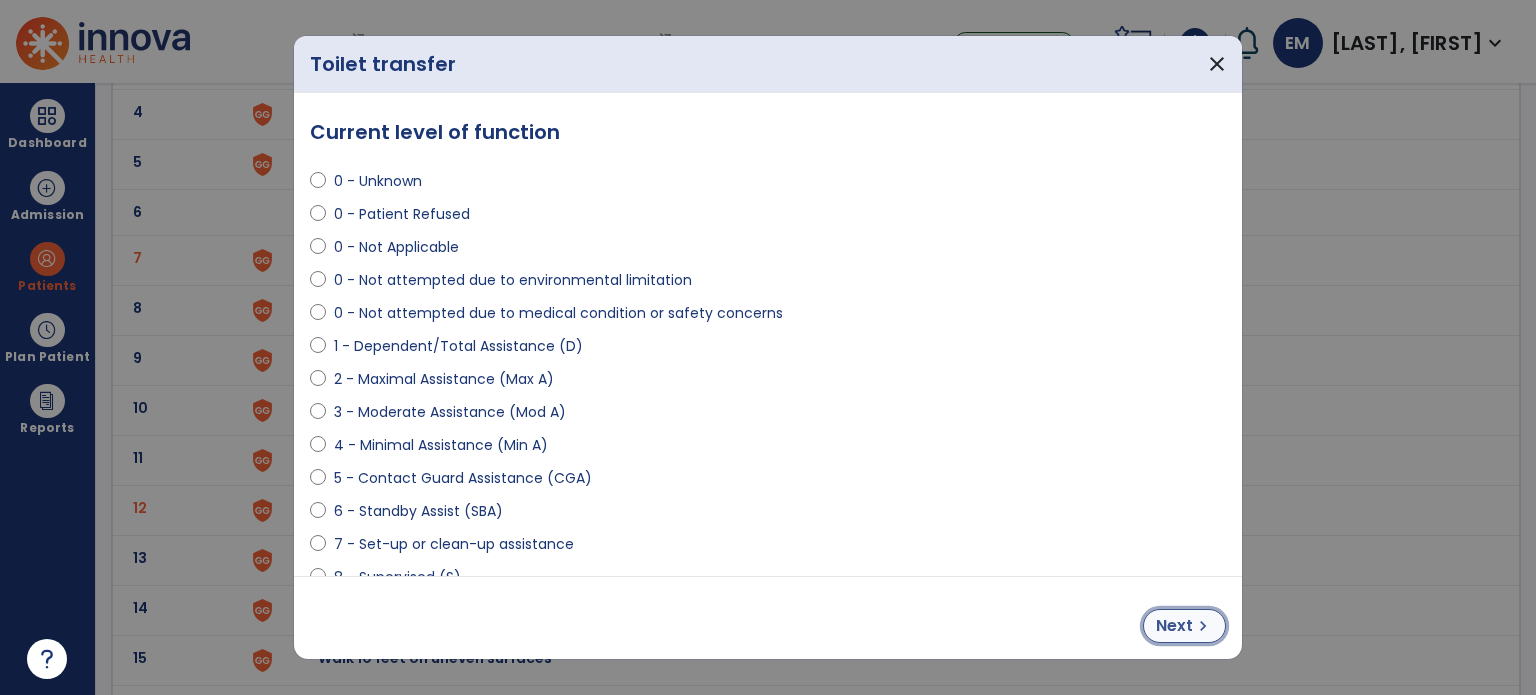 click on "Next  chevron_right" at bounding box center [1184, 626] 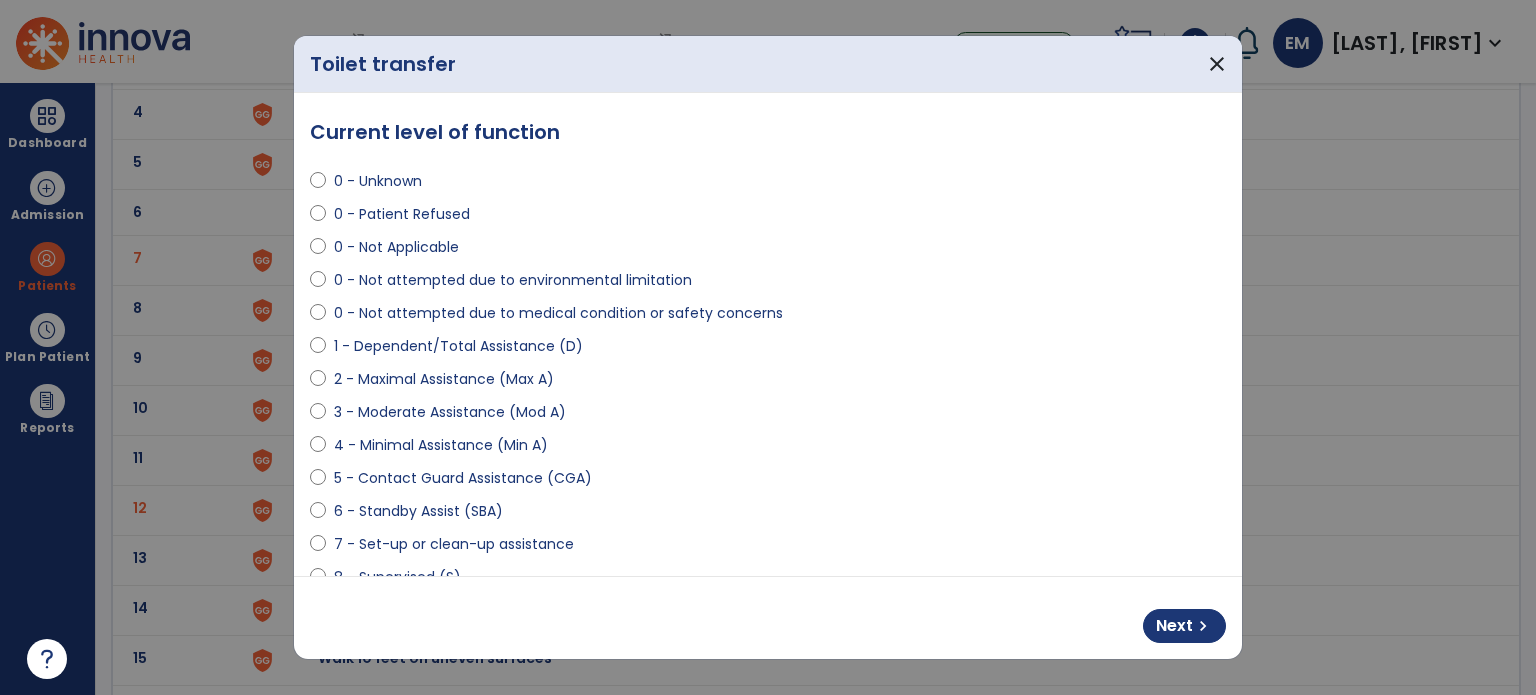select on "**********" 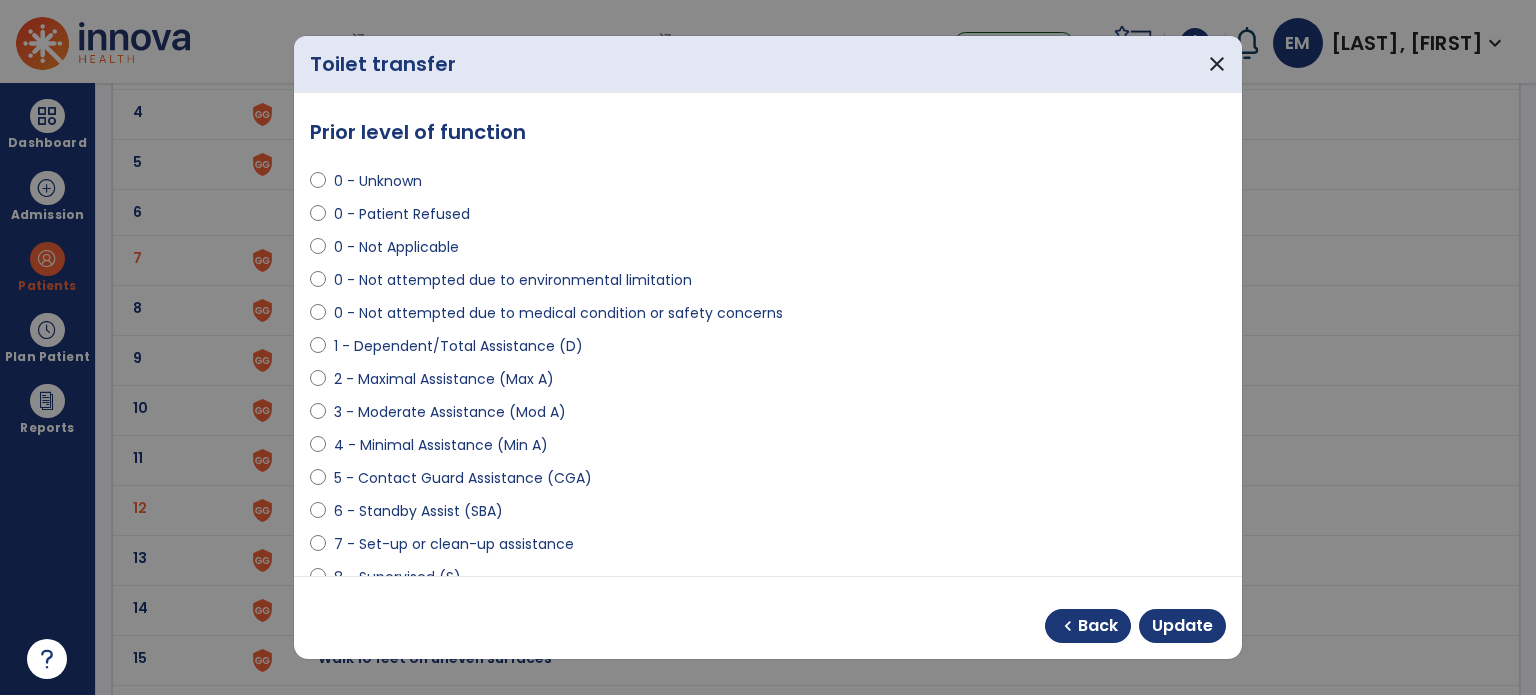scroll, scrollTop: 76, scrollLeft: 0, axis: vertical 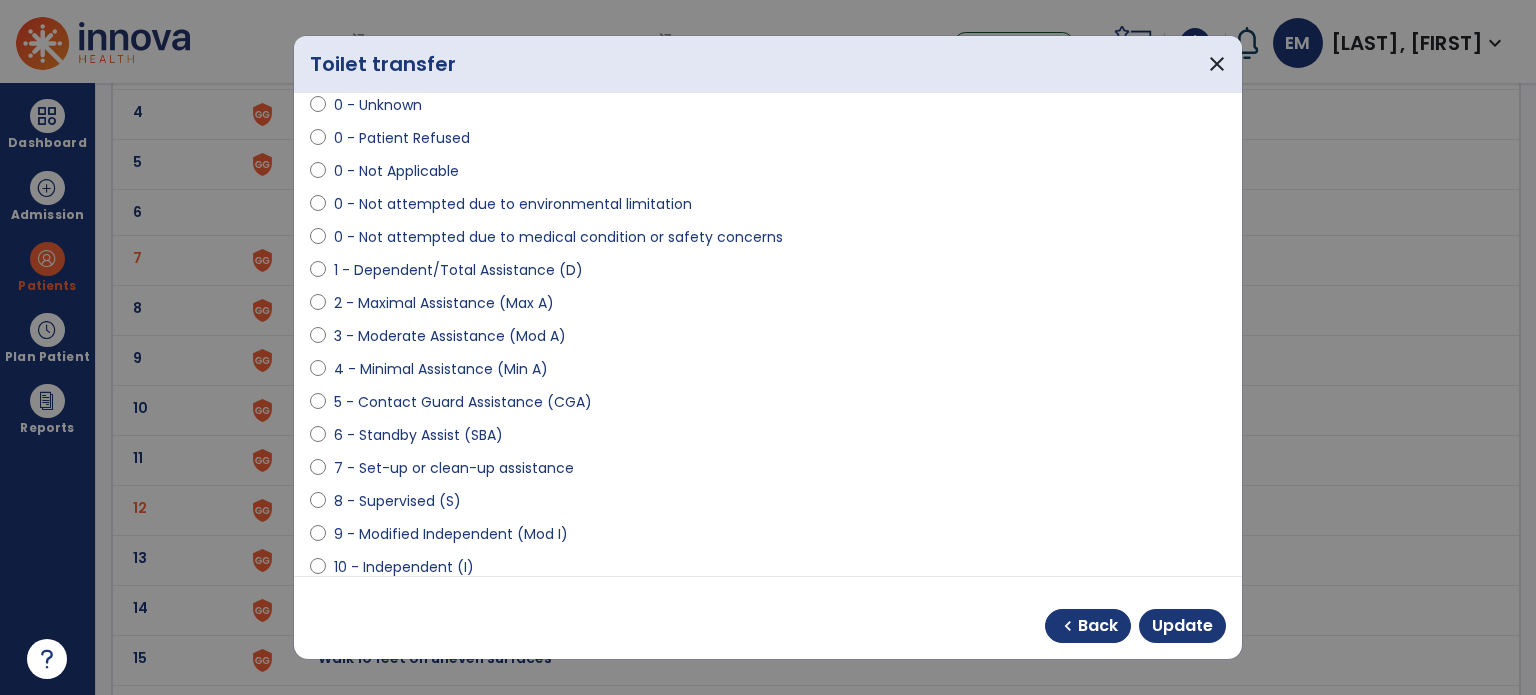 click on "9 - Modified Independent (Mod I)" at bounding box center (451, 534) 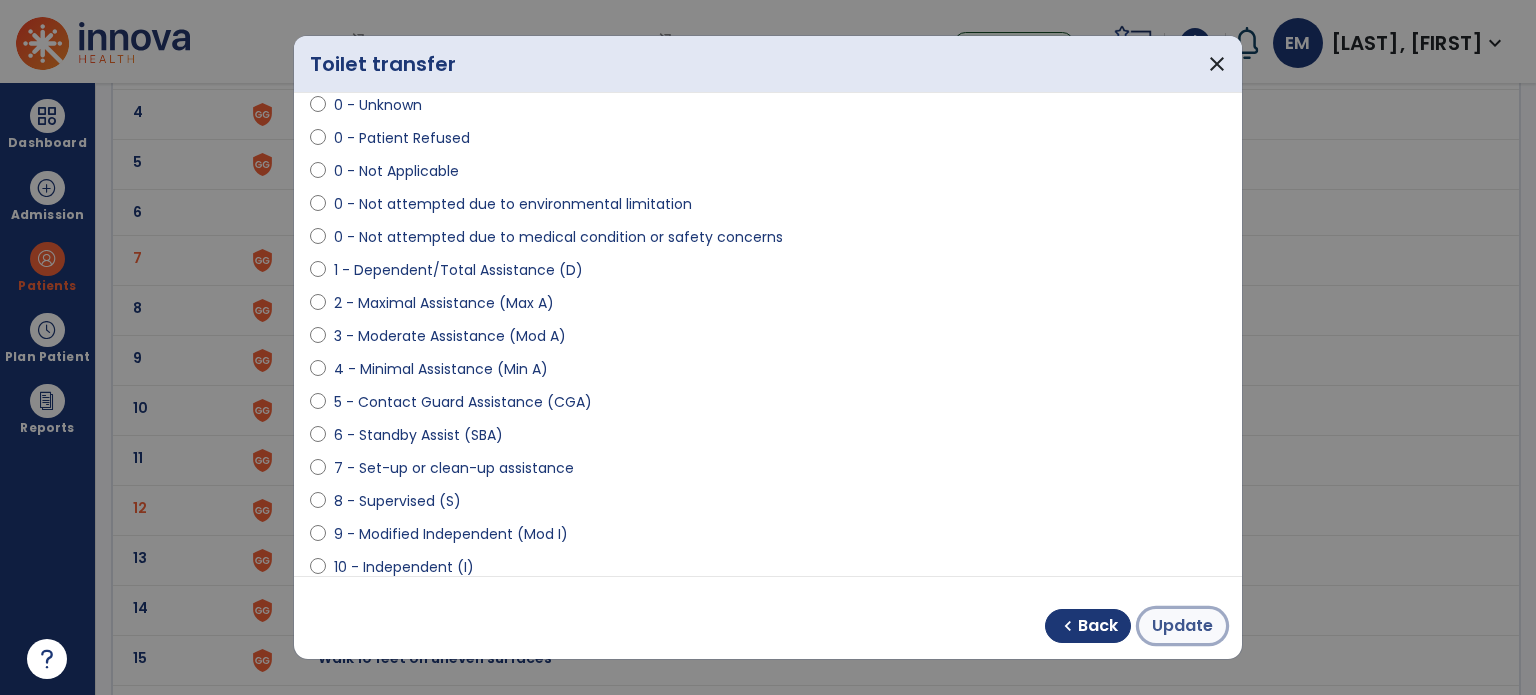 click on "Update" at bounding box center (1182, 626) 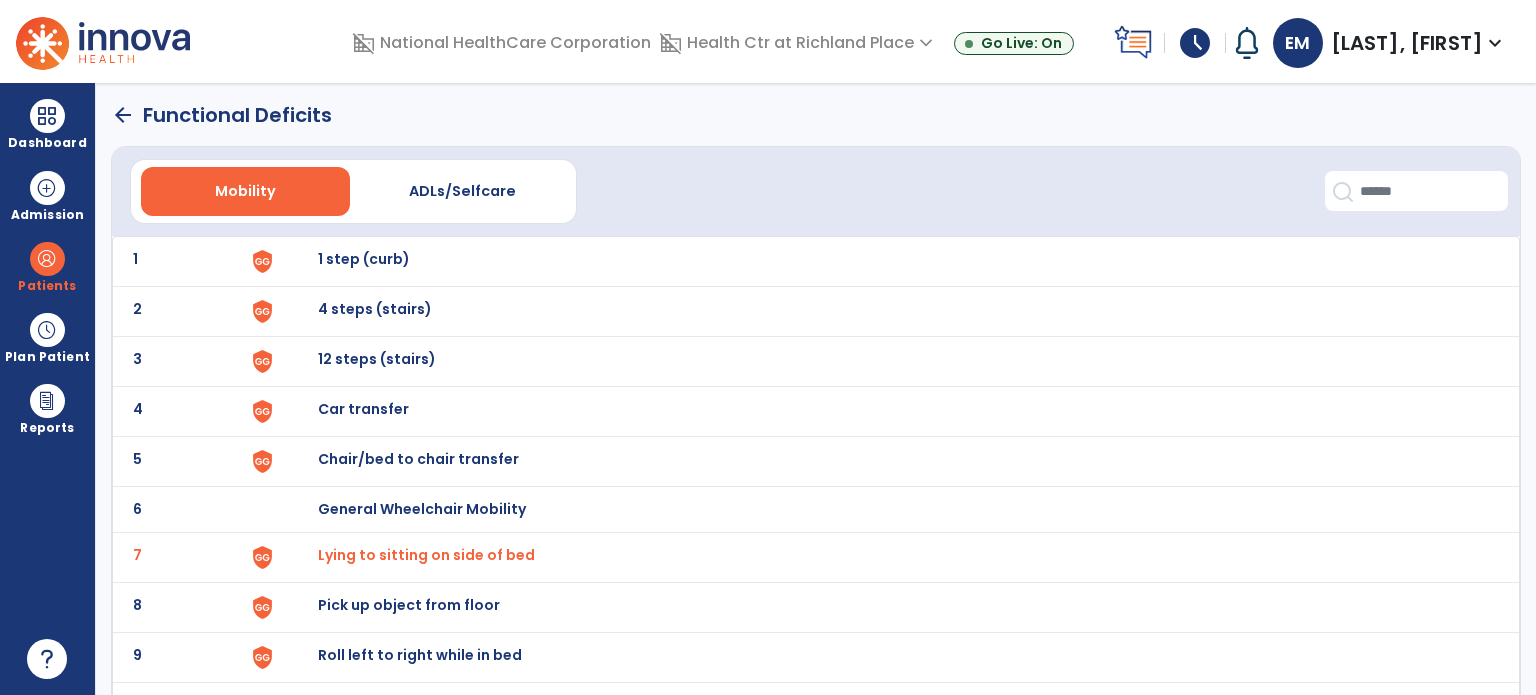 scroll, scrollTop: 0, scrollLeft: 0, axis: both 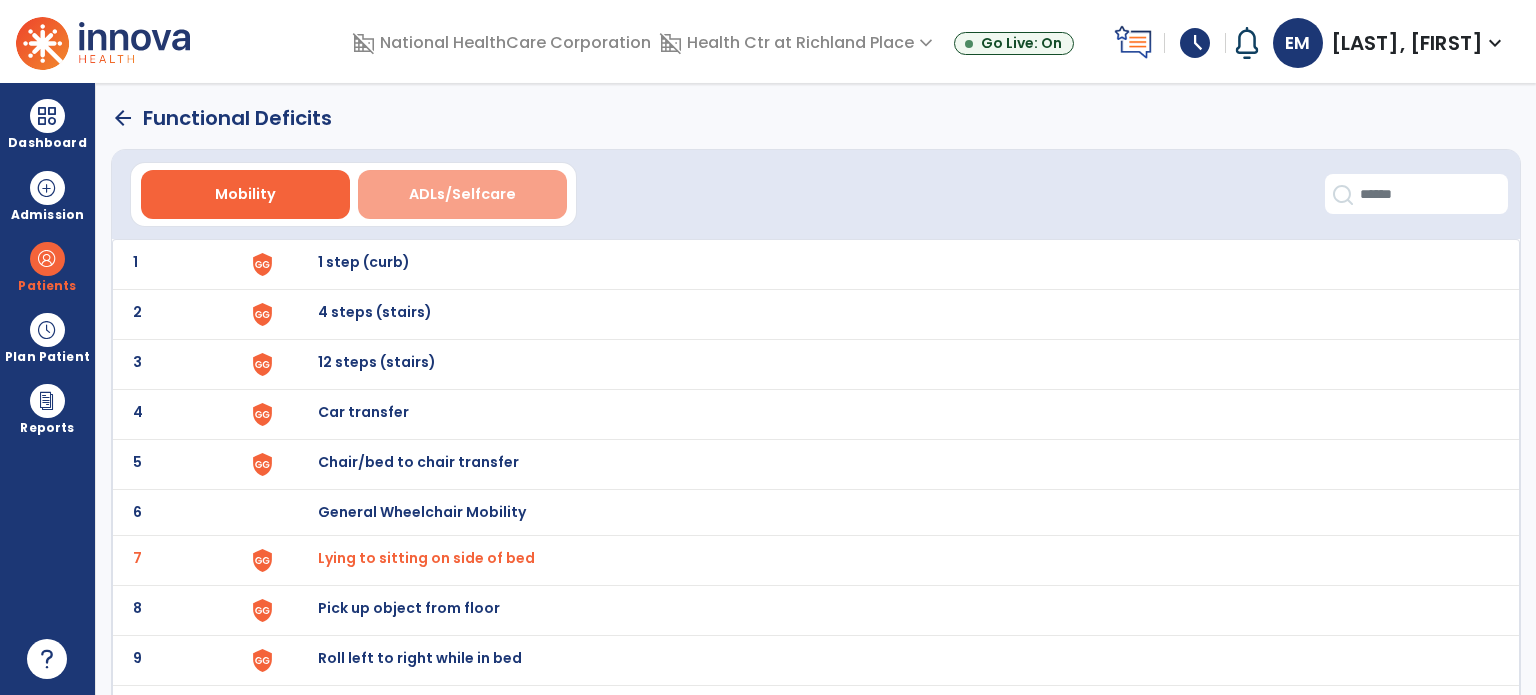 click on "ADLs/Selfcare" at bounding box center (462, 194) 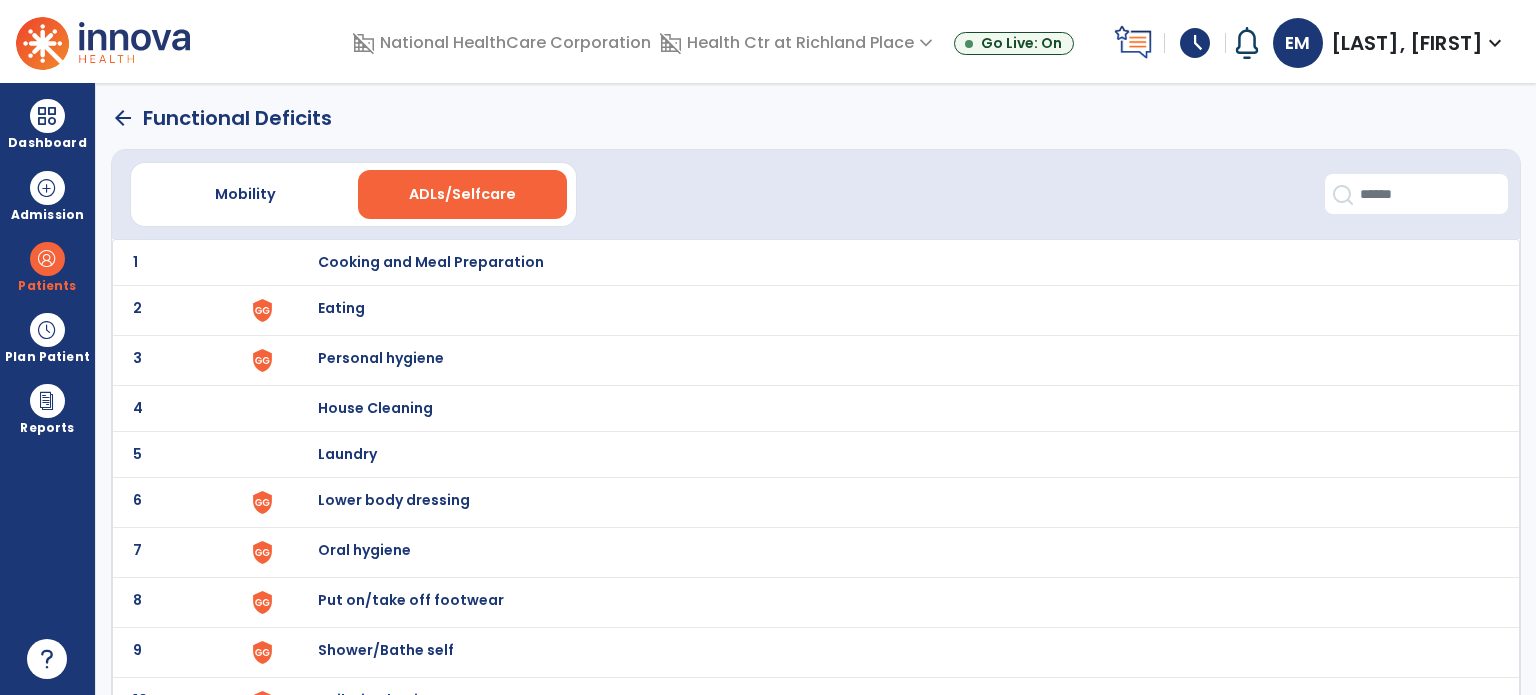 click on "Eating" at bounding box center [431, 262] 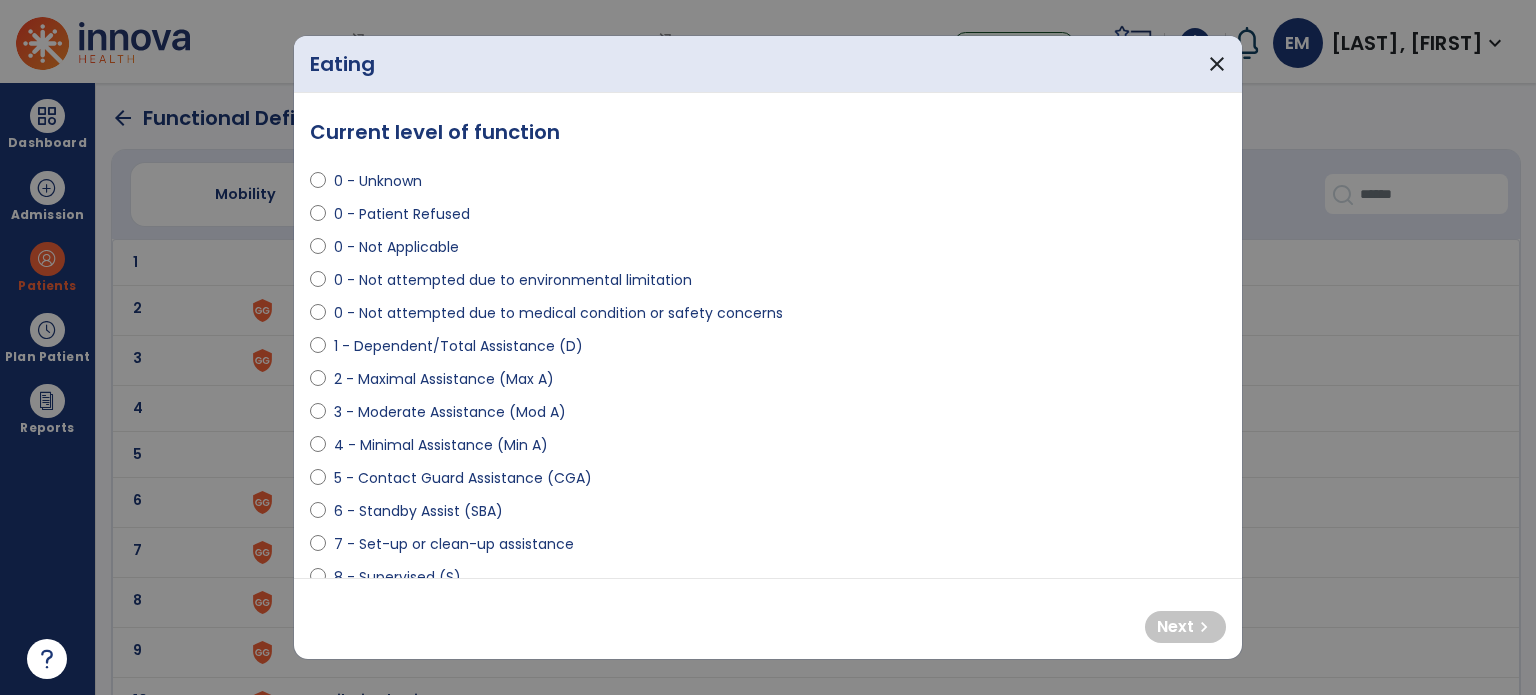 click on "7 - Set-up or clean-up assistance" at bounding box center [454, 544] 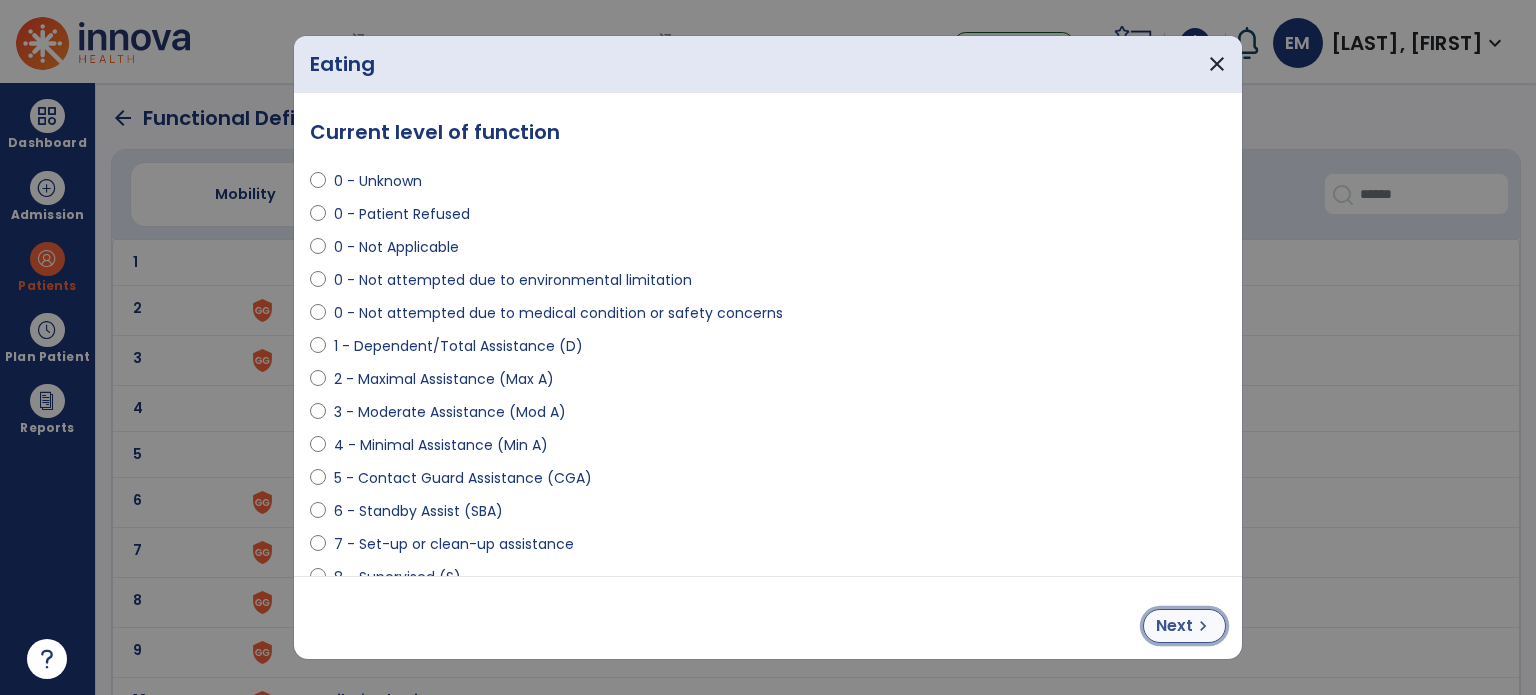 click on "Next" at bounding box center (1174, 626) 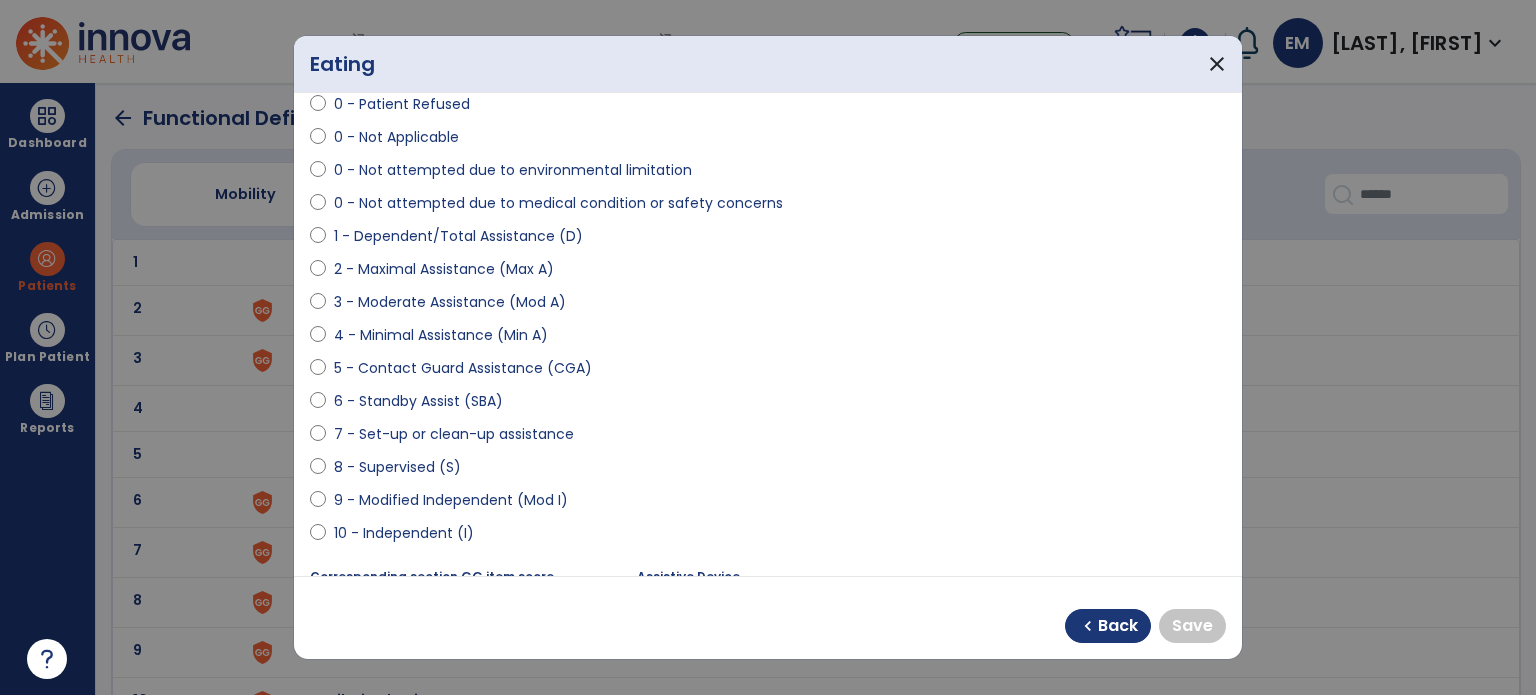scroll, scrollTop: 111, scrollLeft: 0, axis: vertical 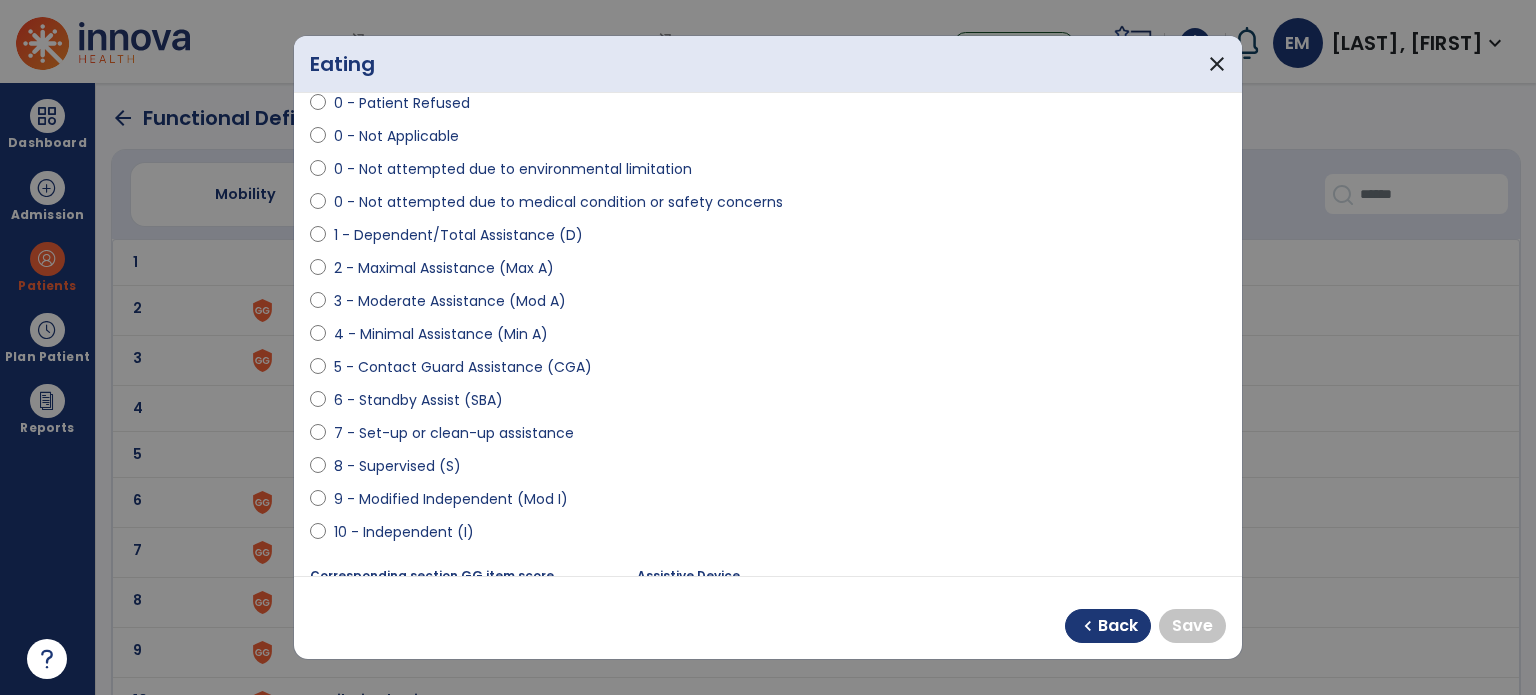 click on "10 - Independent (I)" at bounding box center (404, 532) 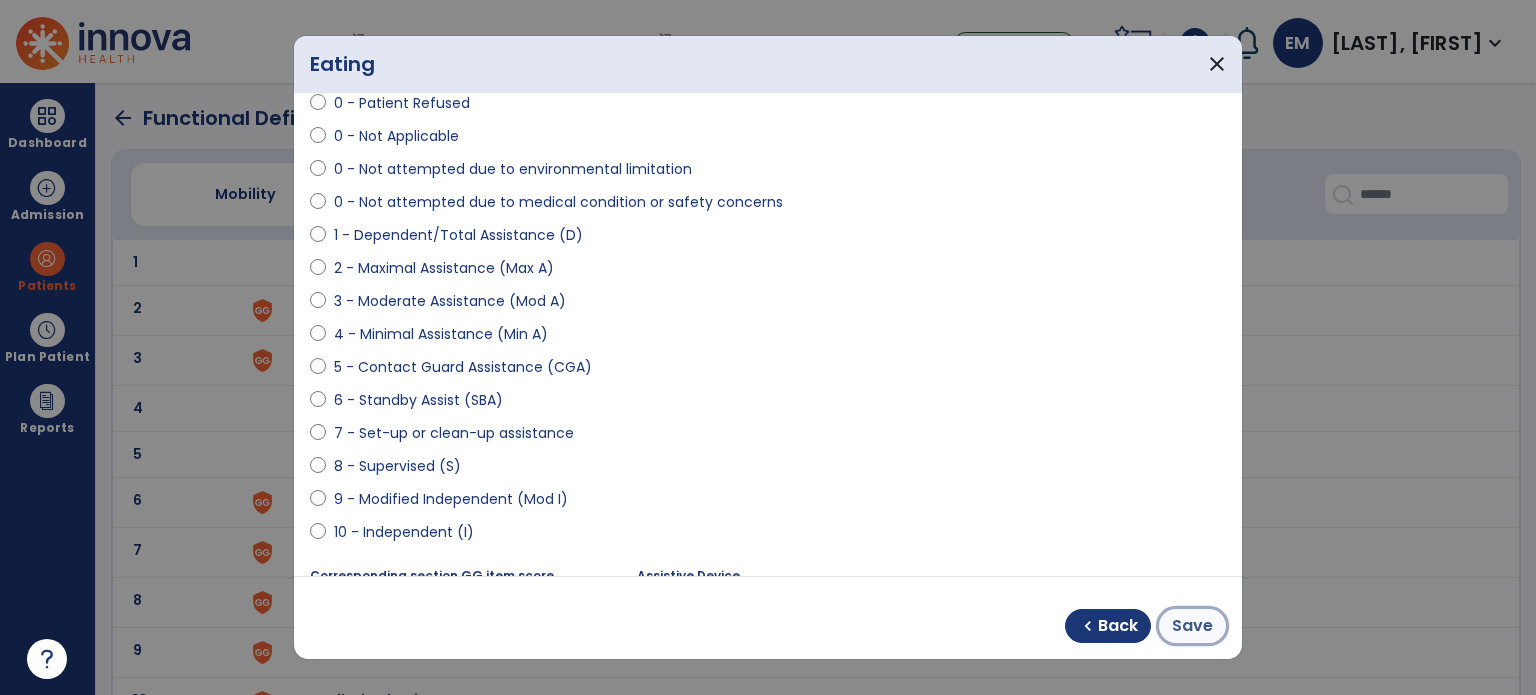 click on "Save" at bounding box center (1192, 626) 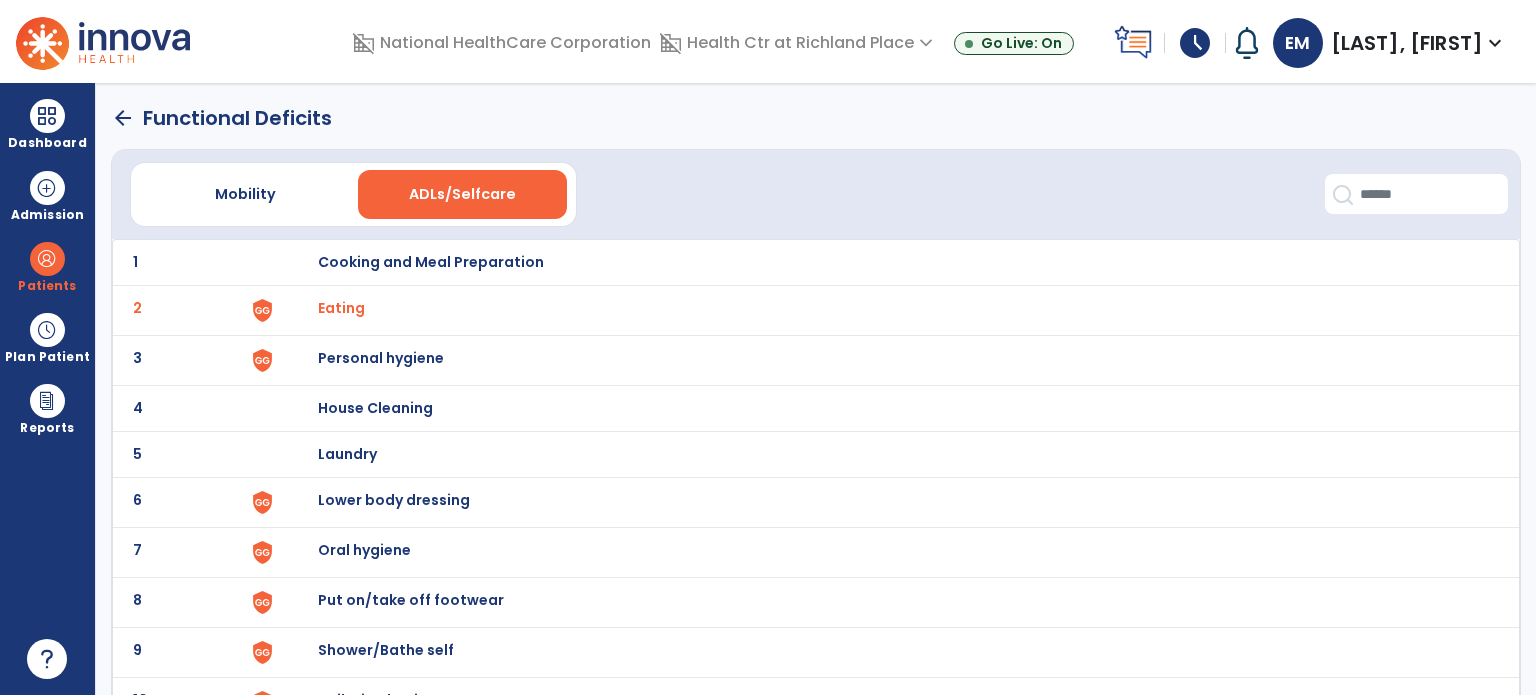 click on "Personal hygiene" at bounding box center (888, 262) 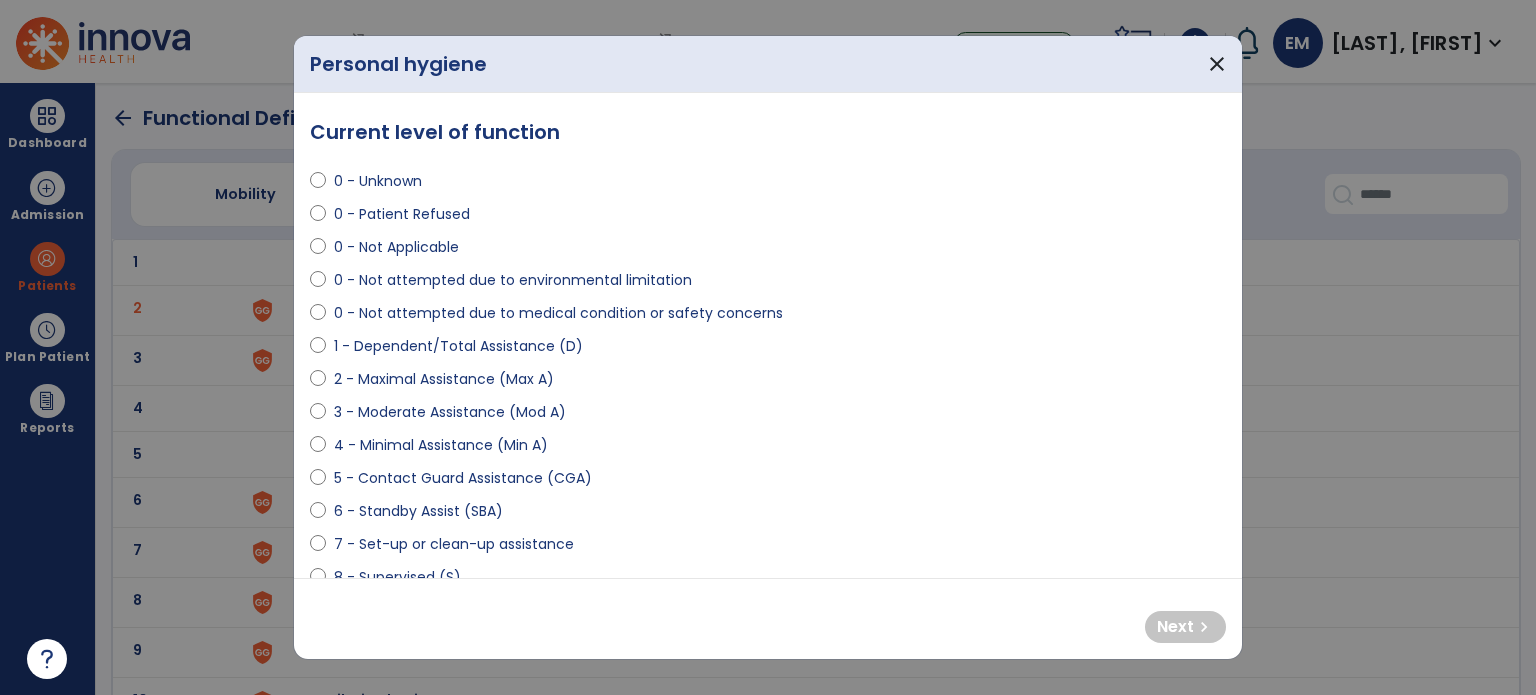 click on "7 - Set-up or clean-up assistance" at bounding box center (454, 544) 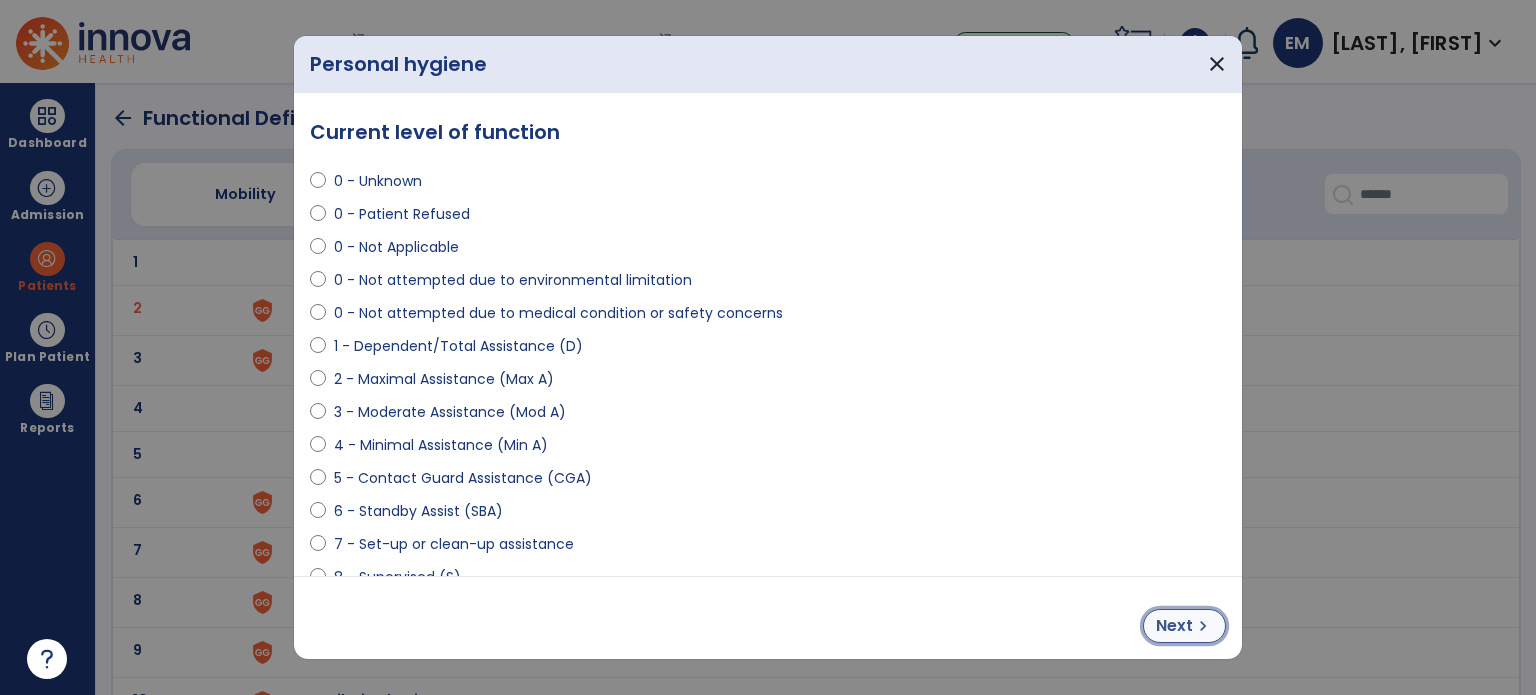 click on "Next  chevron_right" at bounding box center (1184, 626) 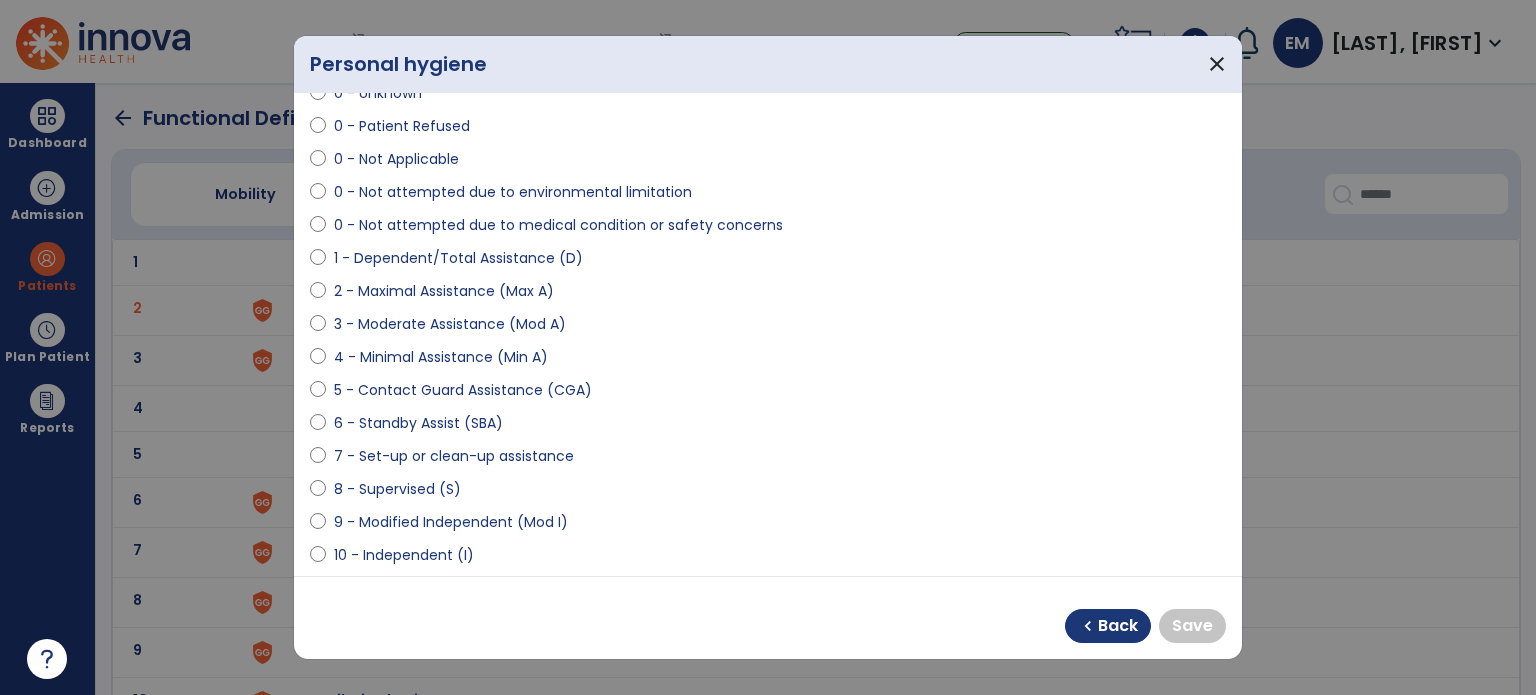scroll, scrollTop: 90, scrollLeft: 0, axis: vertical 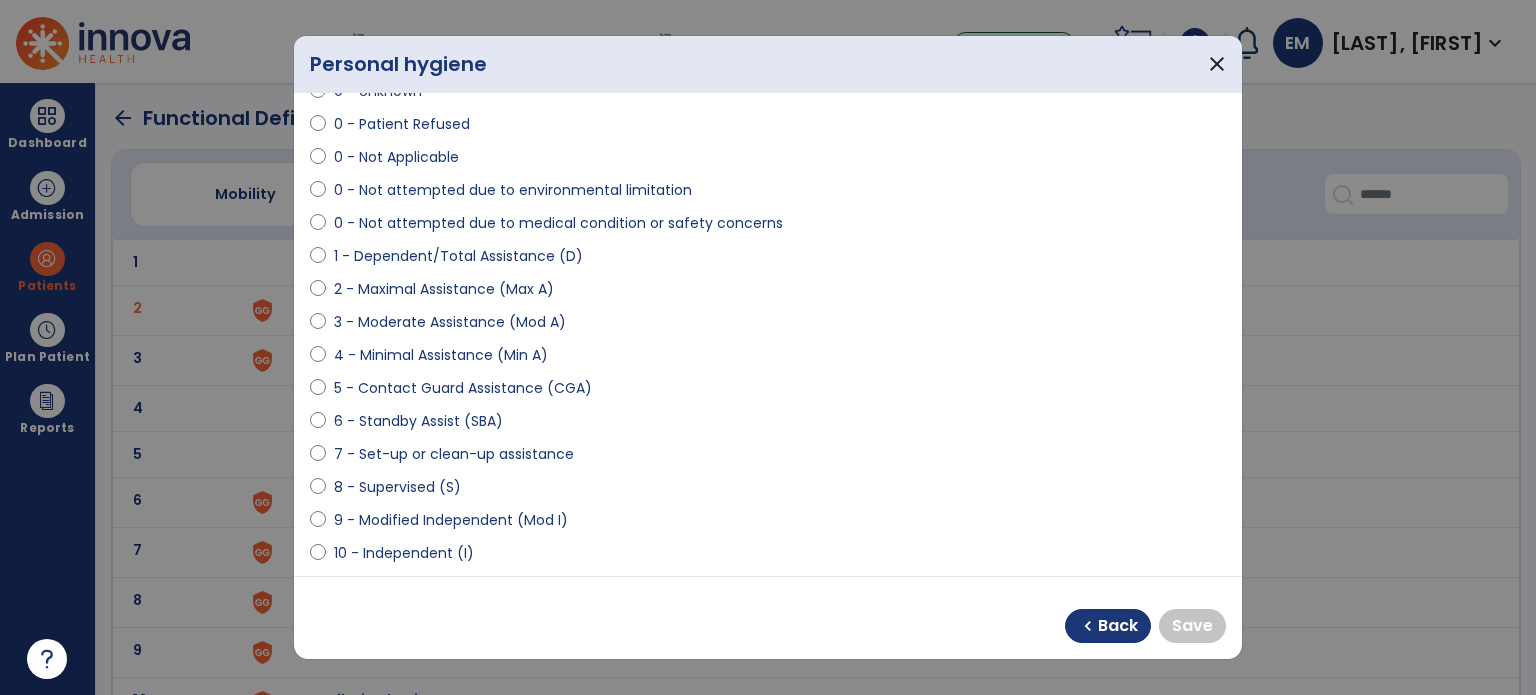 click on "10 - Independent (I)" at bounding box center (404, 553) 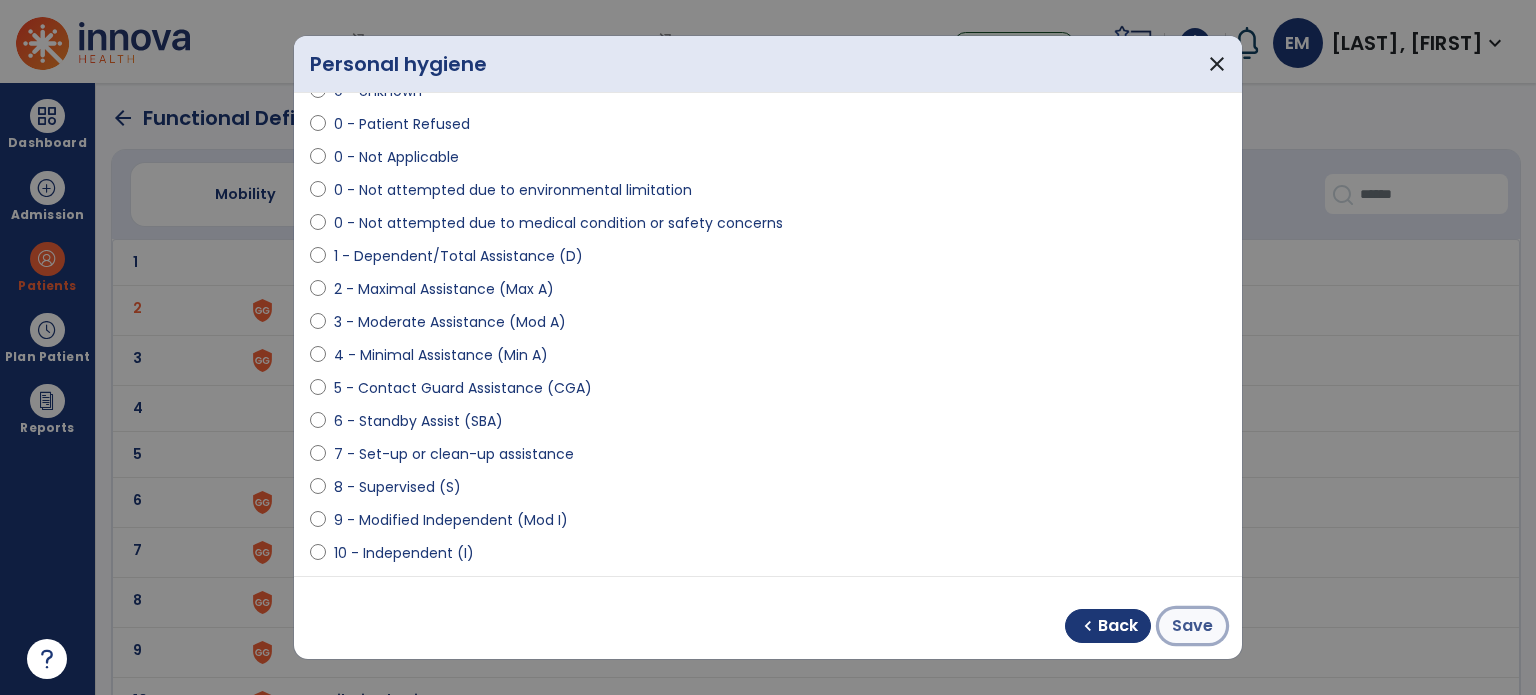 click on "Save" at bounding box center [1192, 626] 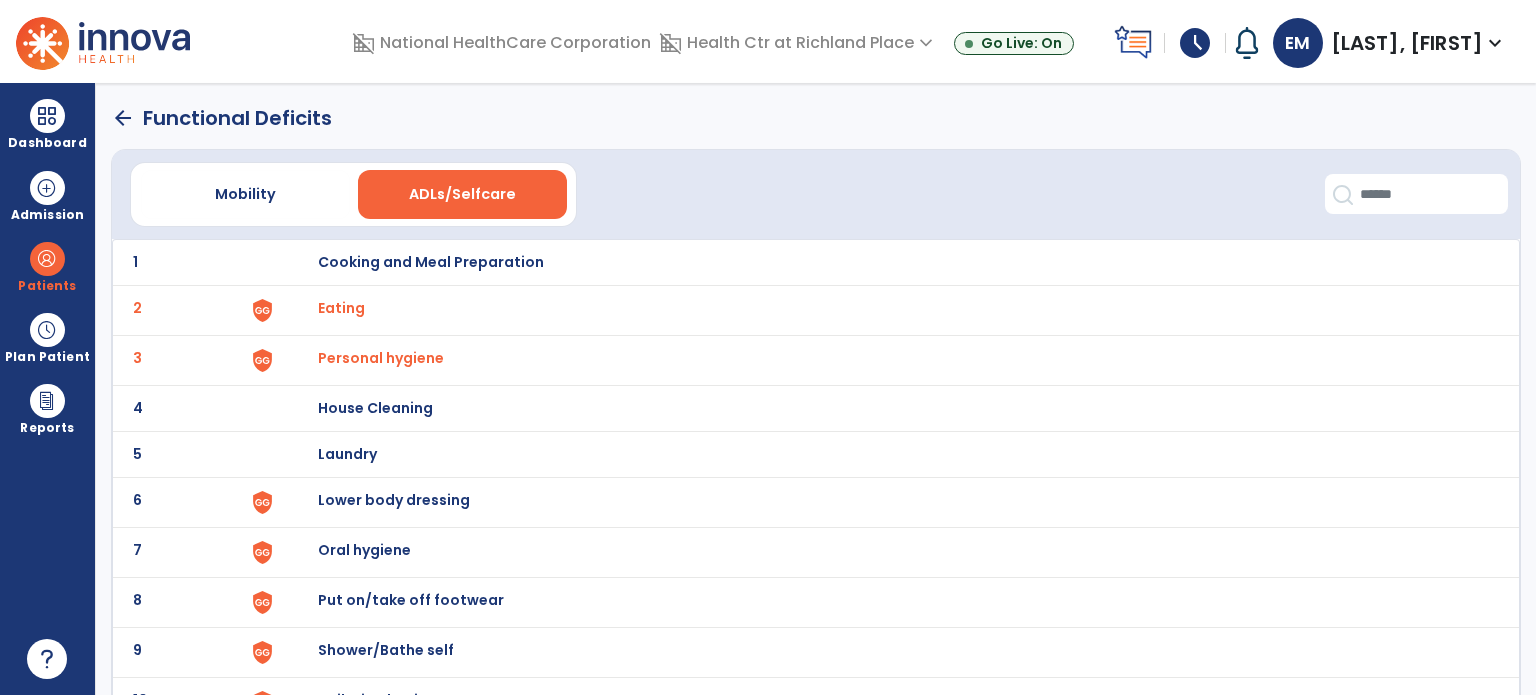 click on "Lower body dressing" at bounding box center [431, 262] 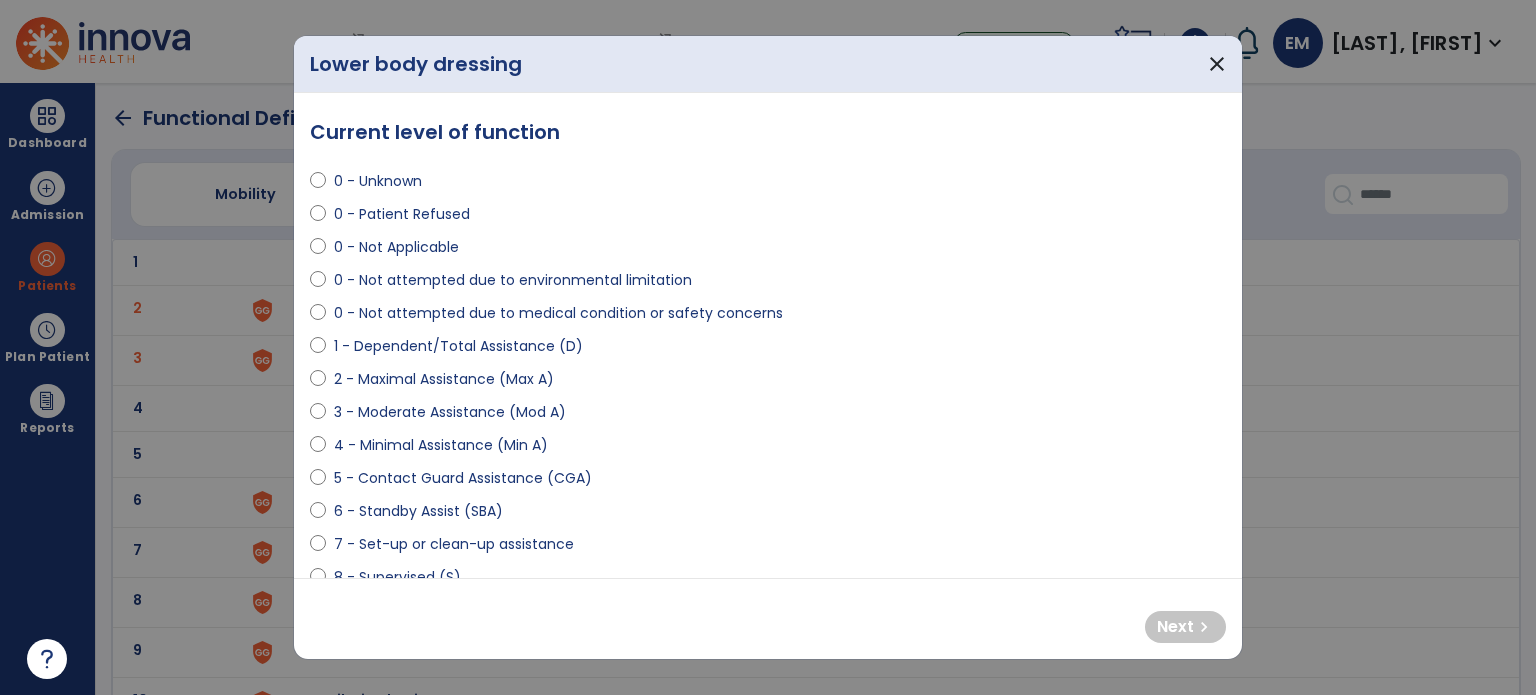 click on "4 - Minimal Assistance (Min A)" at bounding box center (768, 449) 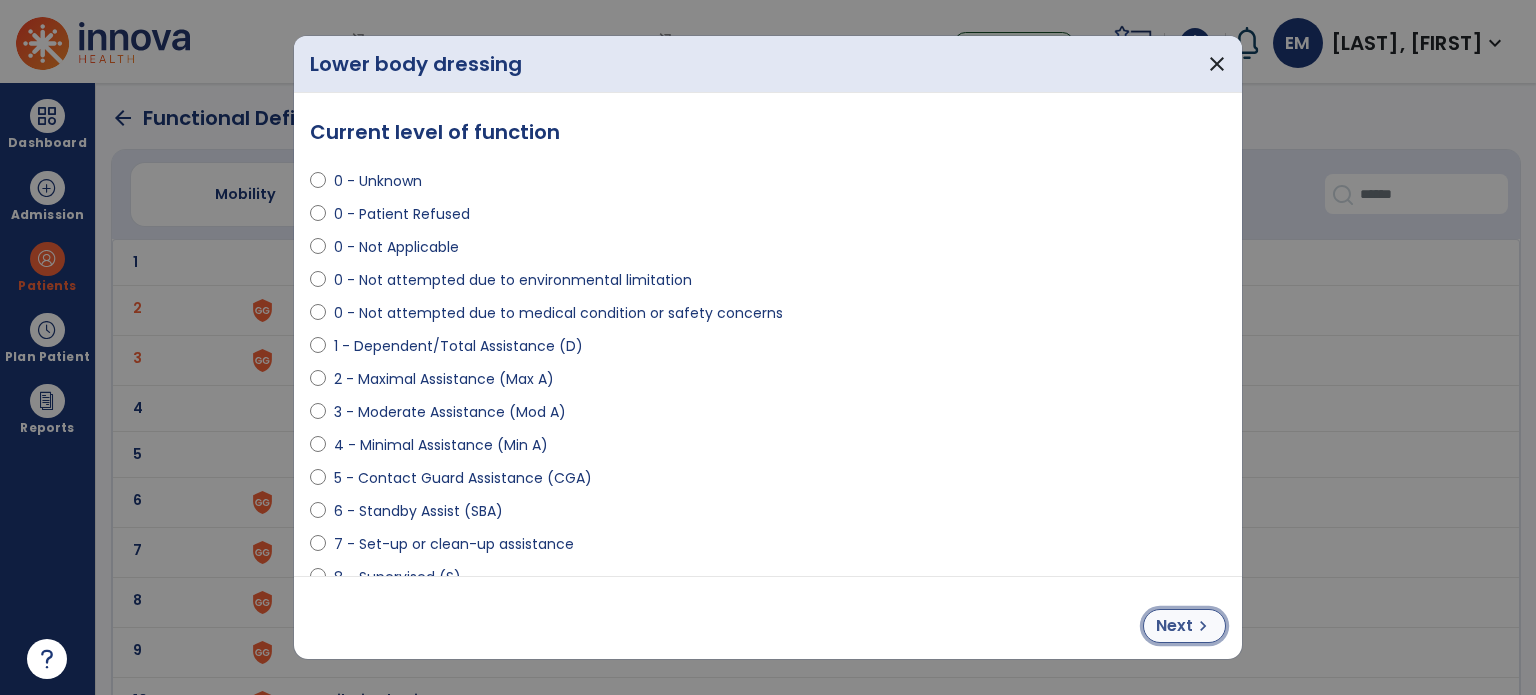 click on "Next" at bounding box center (1174, 626) 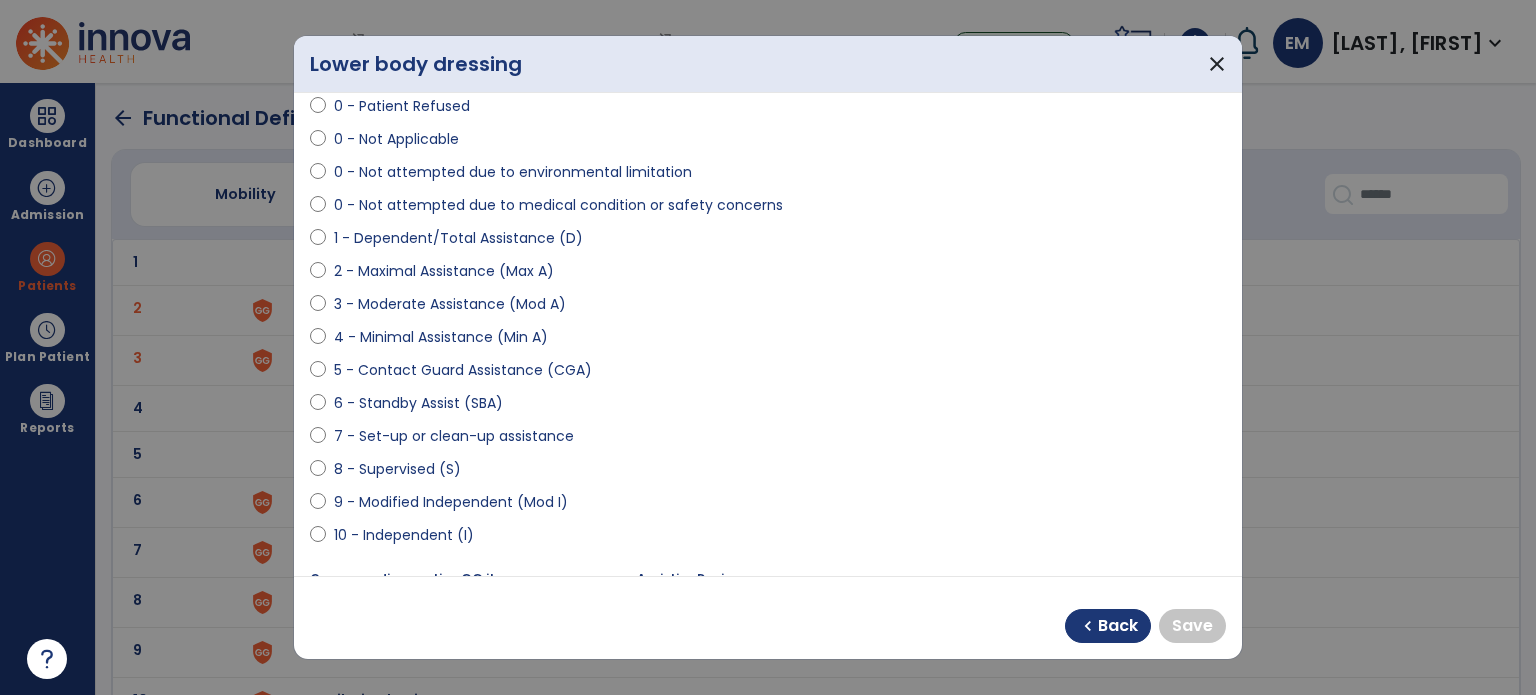 scroll, scrollTop: 108, scrollLeft: 0, axis: vertical 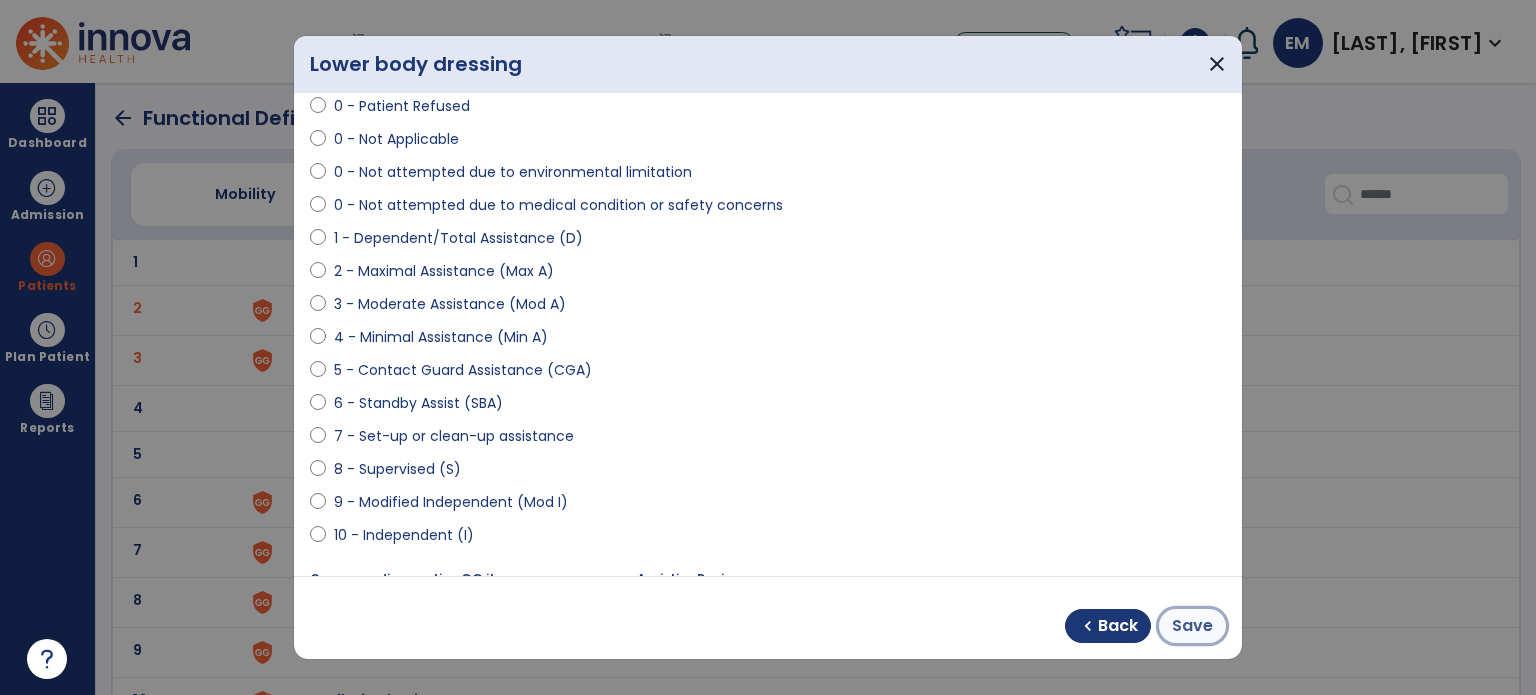 click on "Save" at bounding box center (1192, 626) 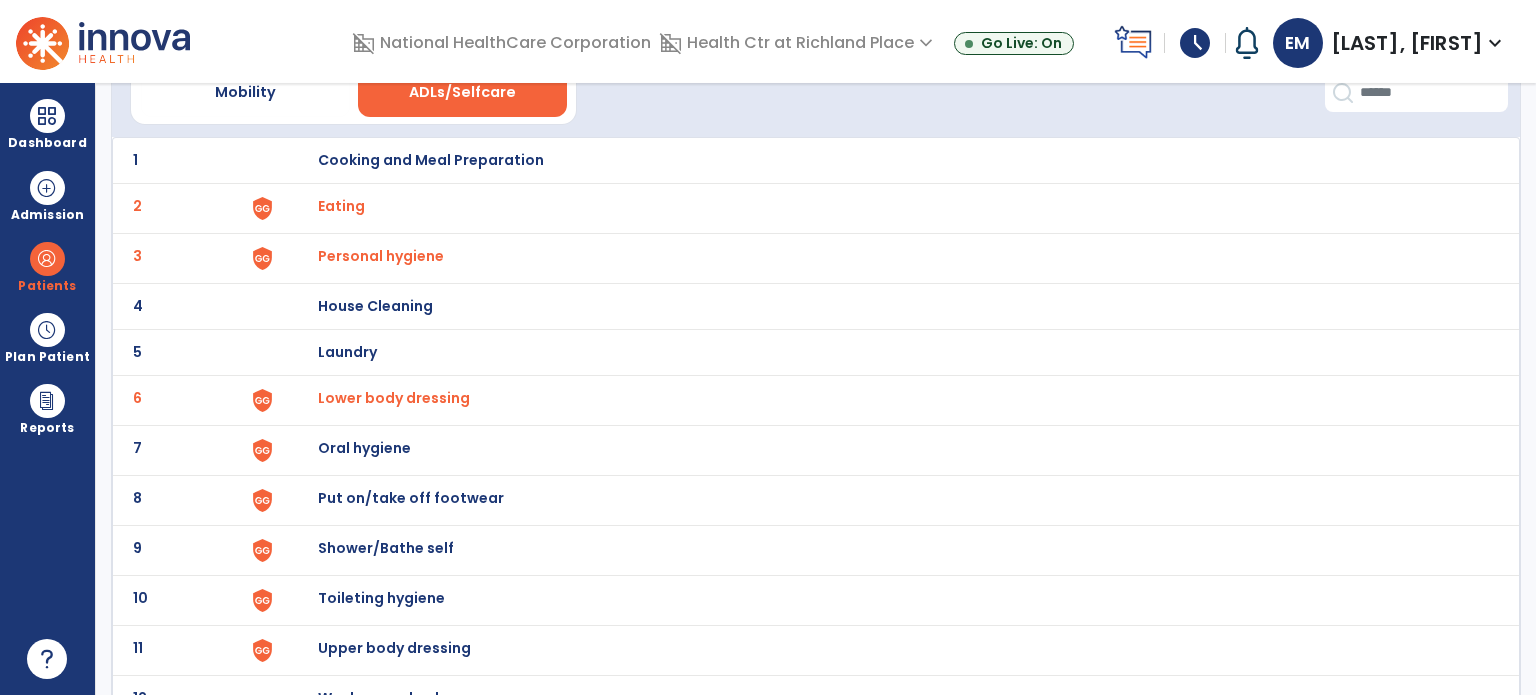 scroll, scrollTop: 118, scrollLeft: 0, axis: vertical 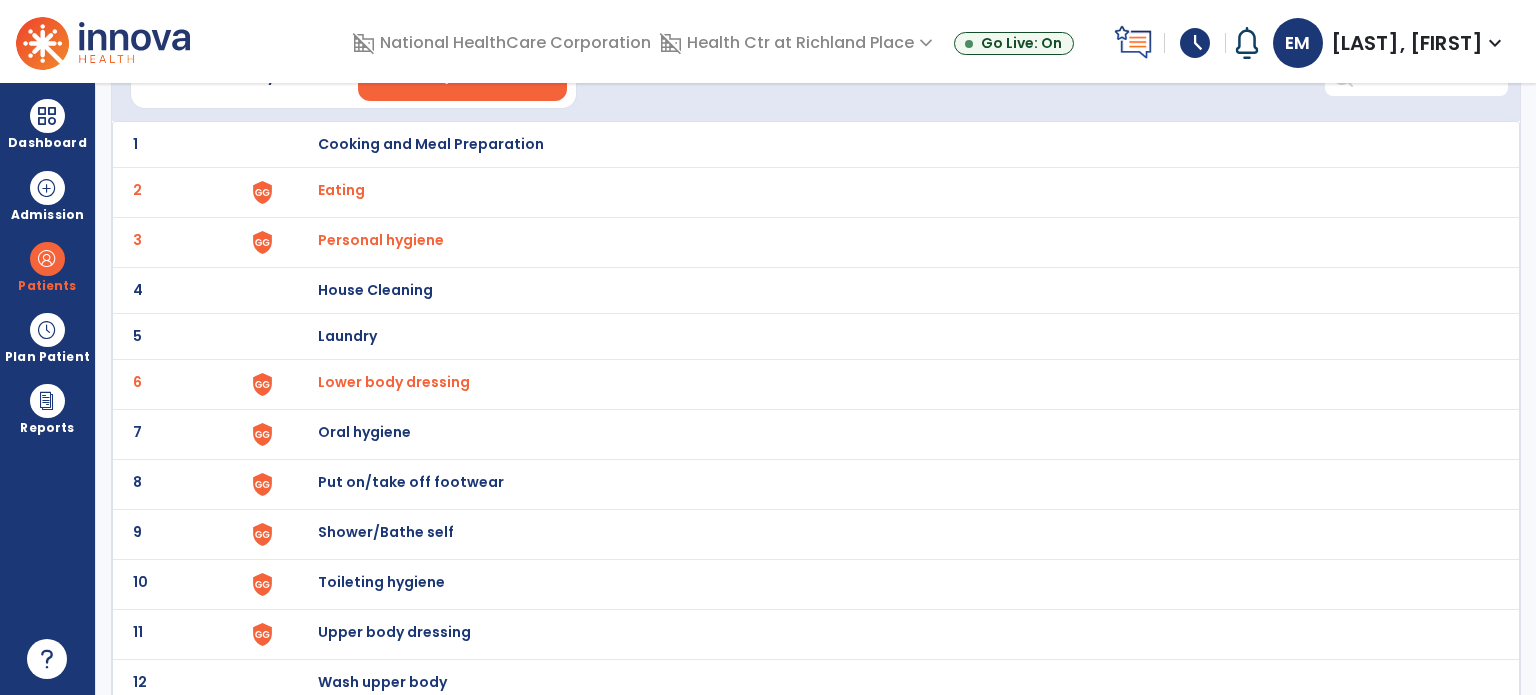 click on "Oral hygiene" at bounding box center (431, 144) 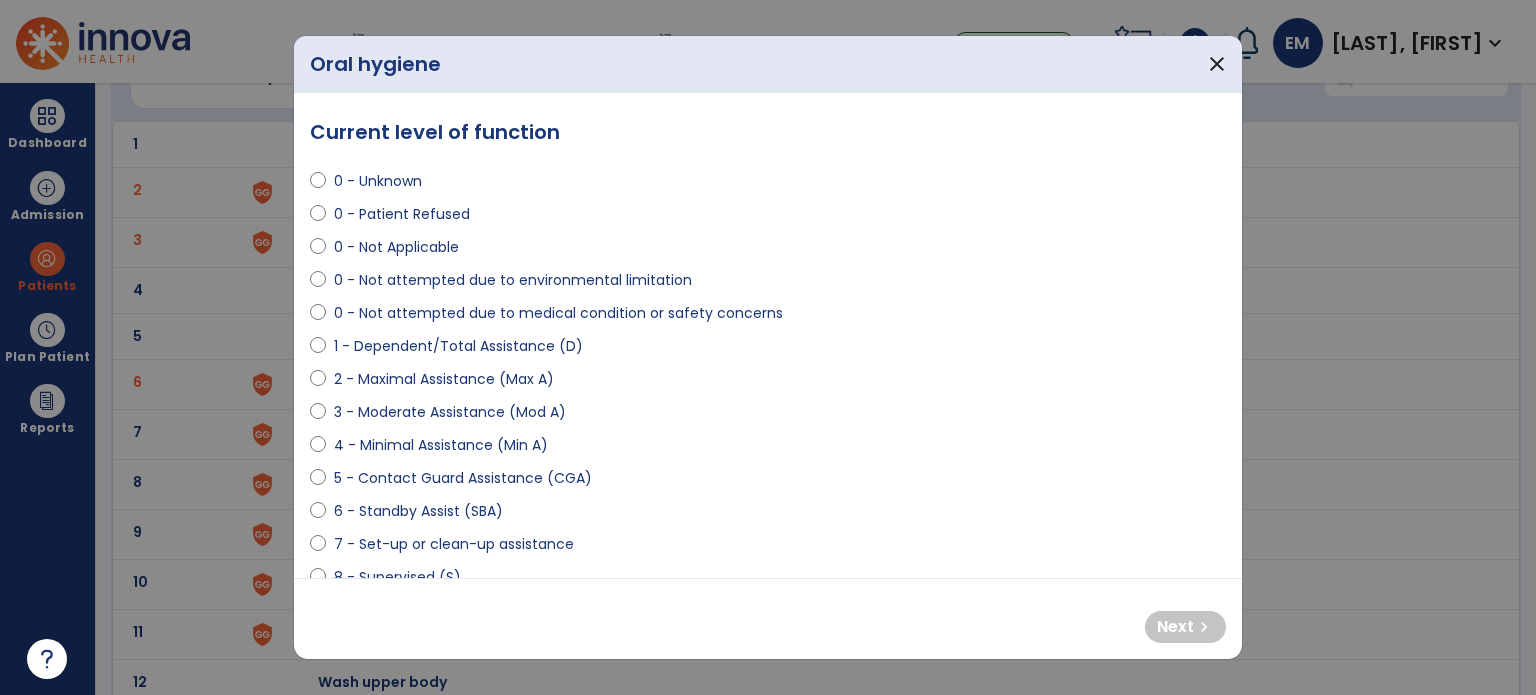 click on "7 - Set-up or clean-up assistance" at bounding box center (454, 544) 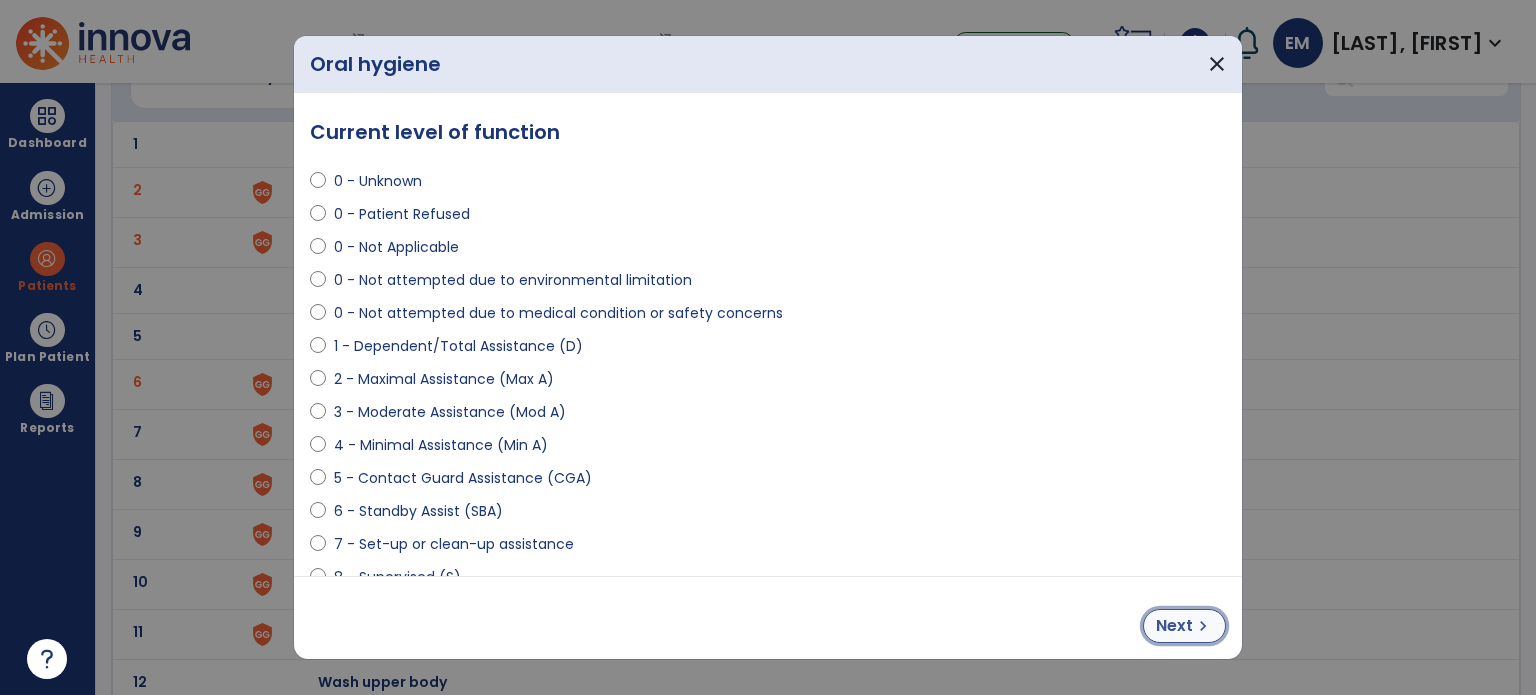 click on "Next  chevron_right" at bounding box center [1184, 626] 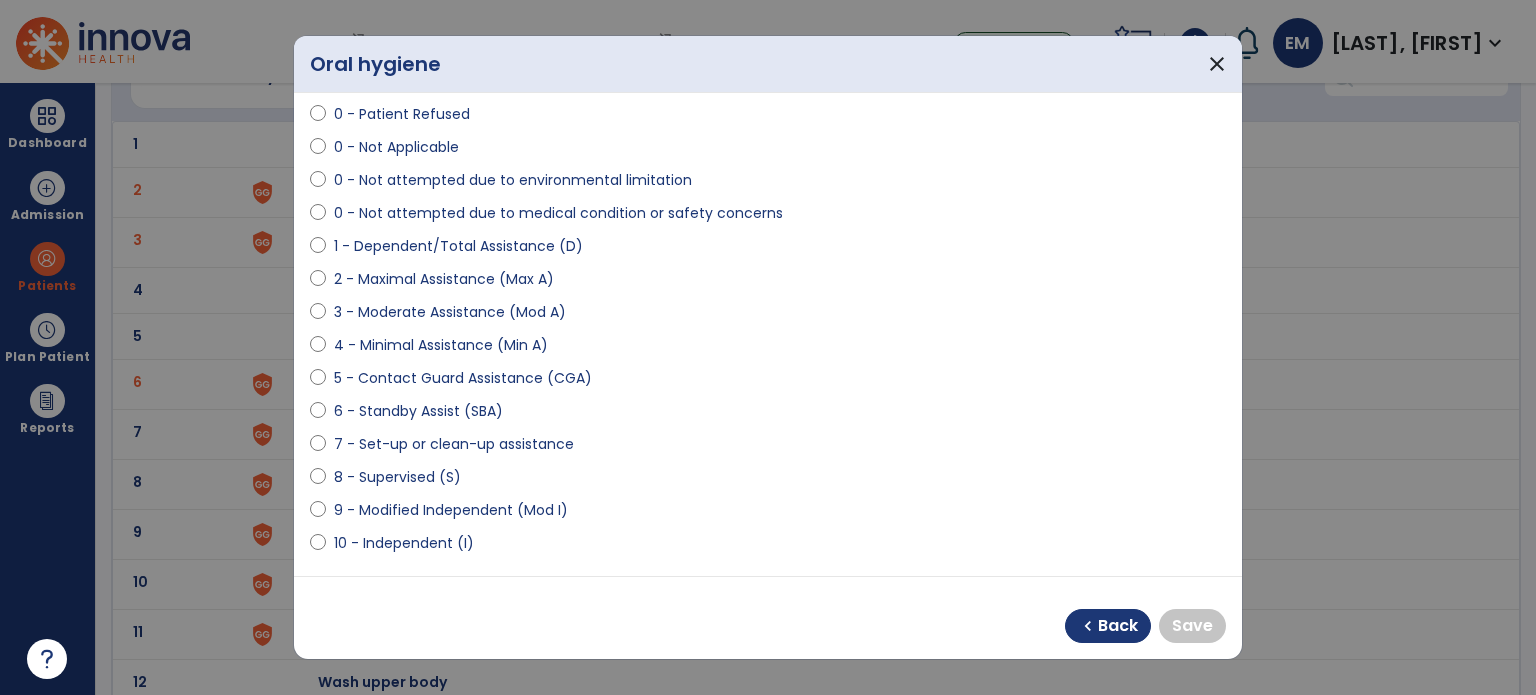 scroll, scrollTop: 106, scrollLeft: 0, axis: vertical 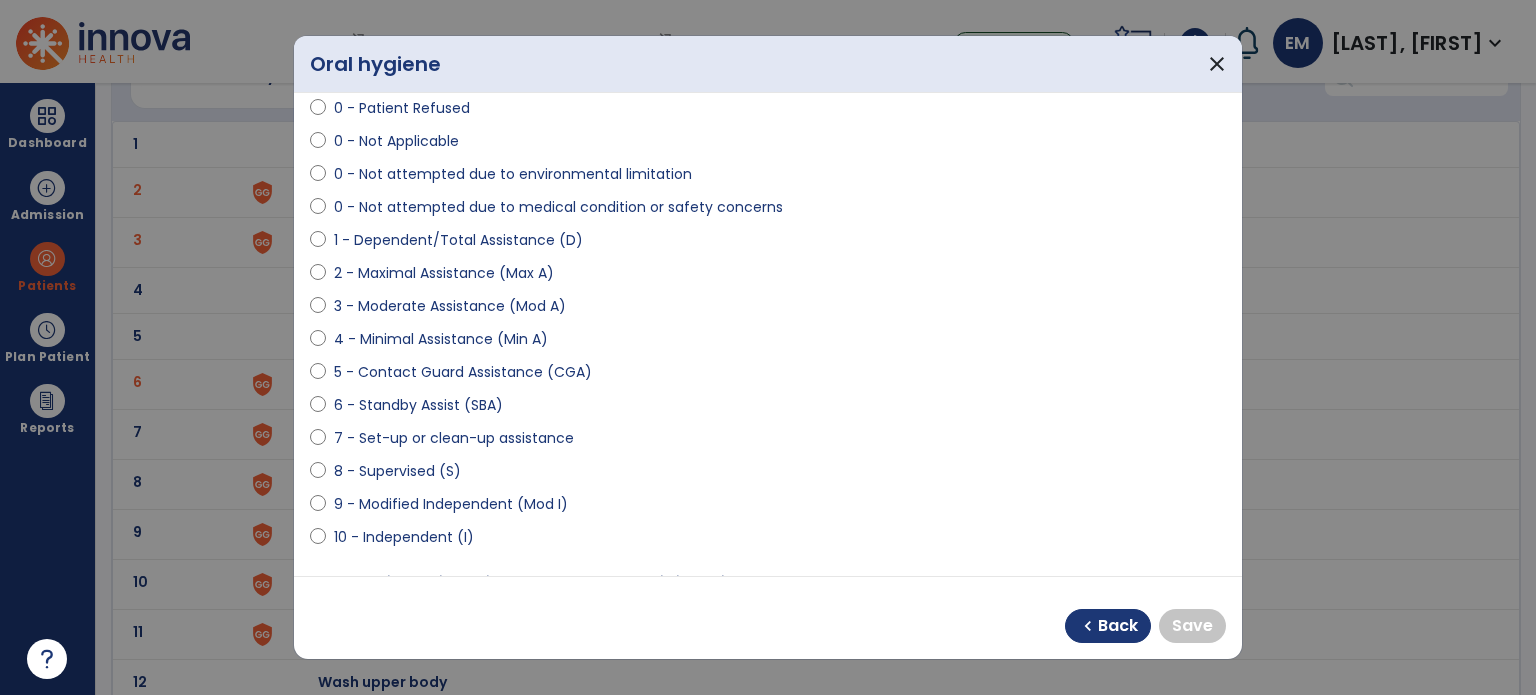 click on "10 - Independent (I)" at bounding box center (404, 537) 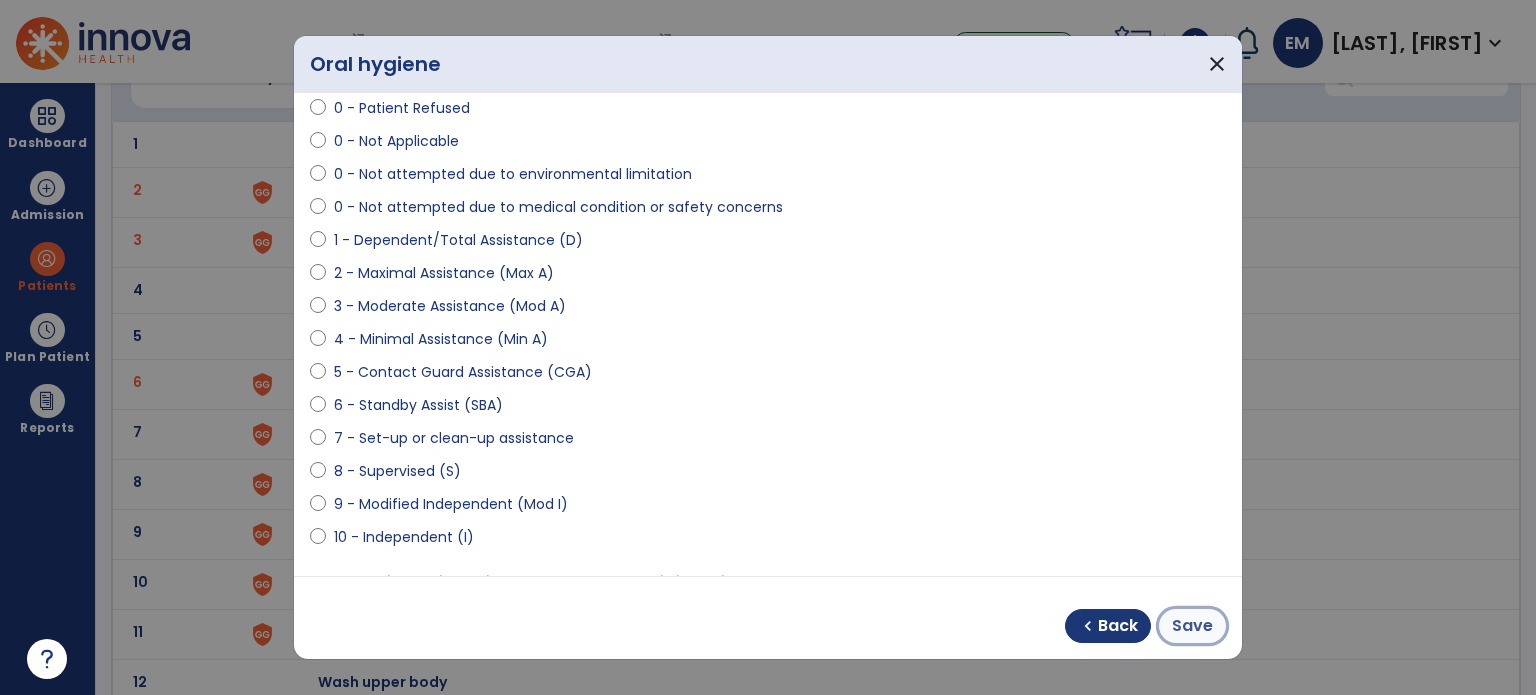 click on "Save" at bounding box center [1192, 626] 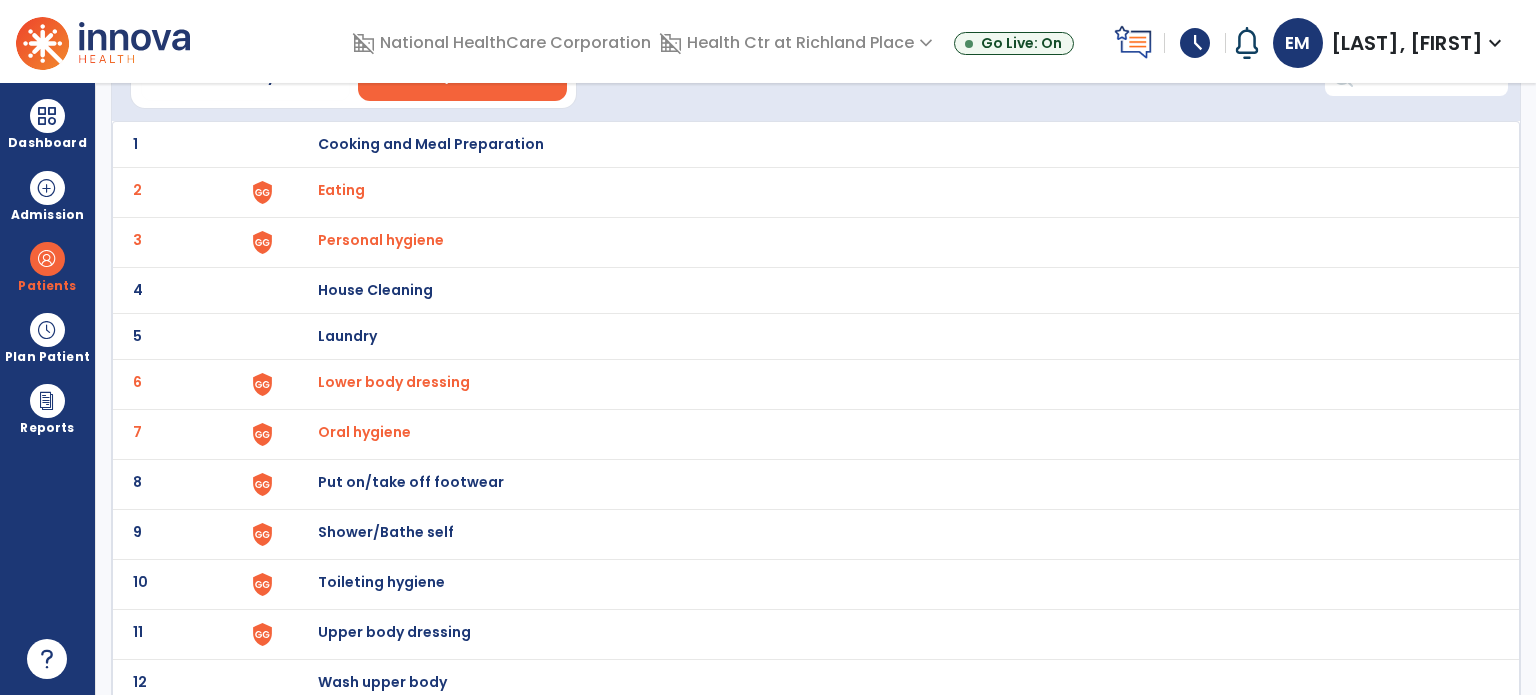 click on "9 Shower/Bathe self" 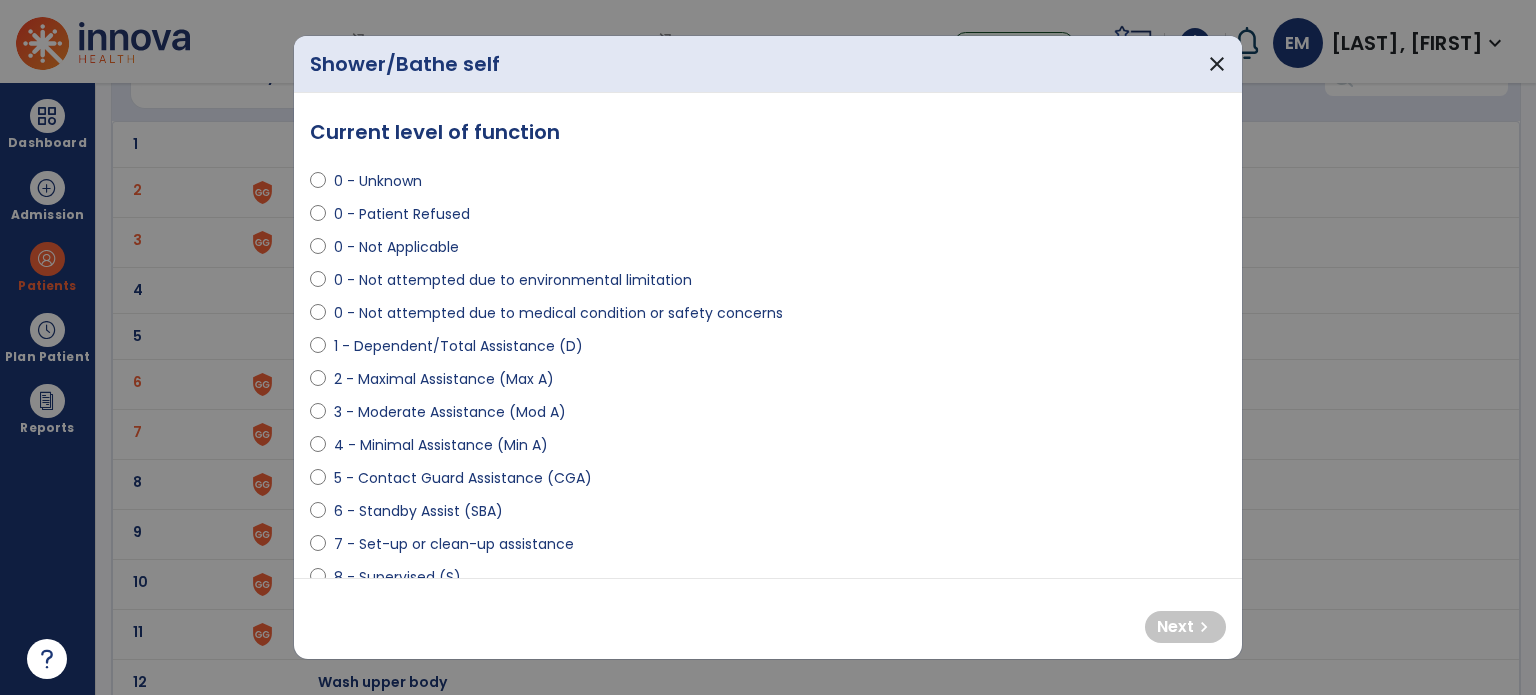 click on "7 - Set-up or clean-up assistance" at bounding box center [454, 544] 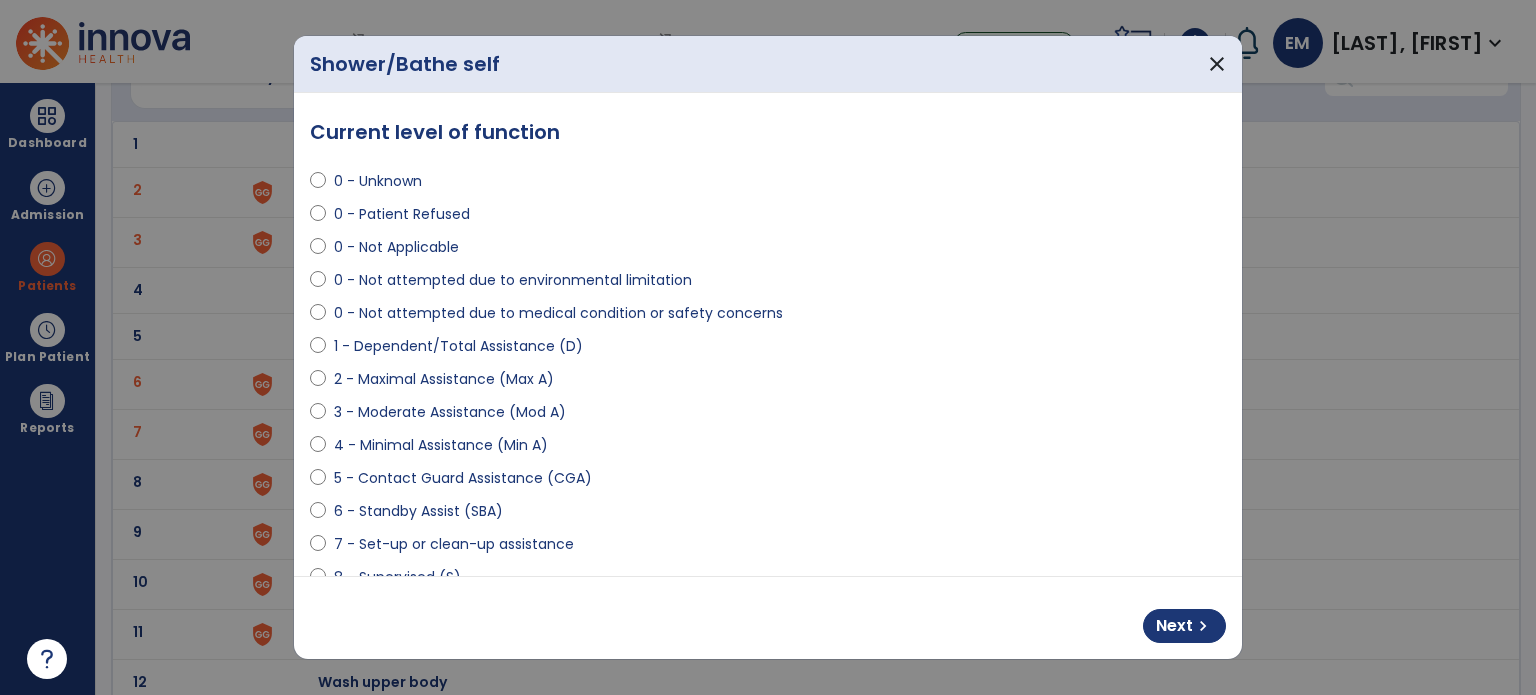 click on "6 - Standby Assist (SBA)" at bounding box center (418, 511) 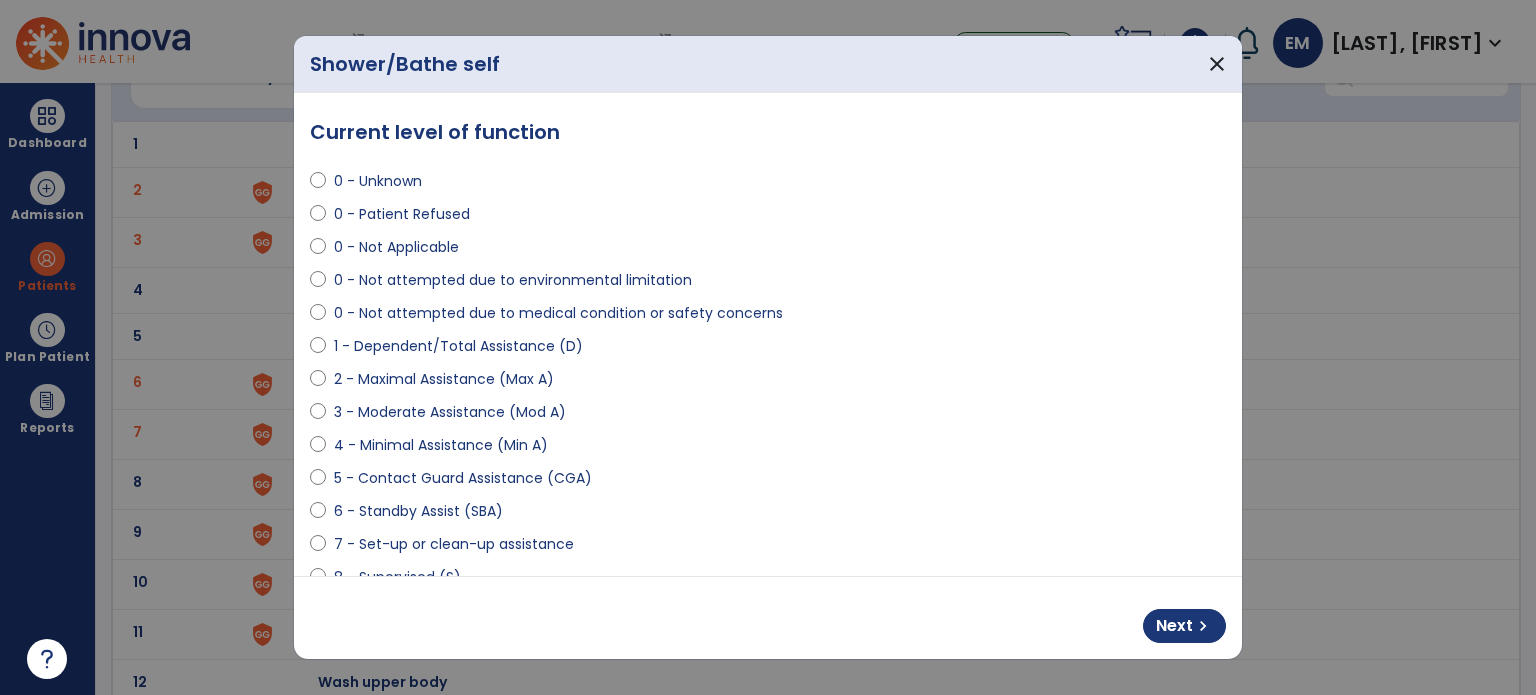 click on "6 - Standby Assist (SBA)" at bounding box center [418, 511] 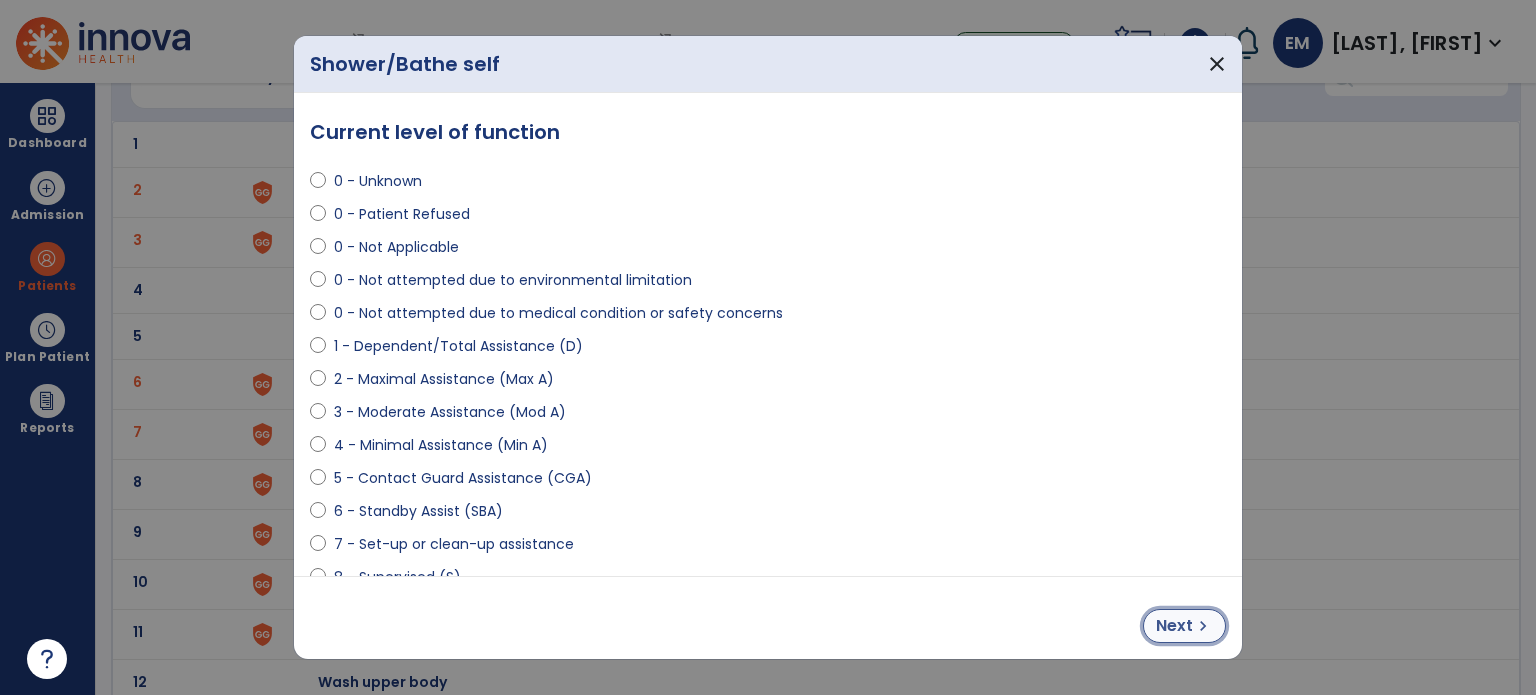 click on "chevron_right" at bounding box center [1203, 626] 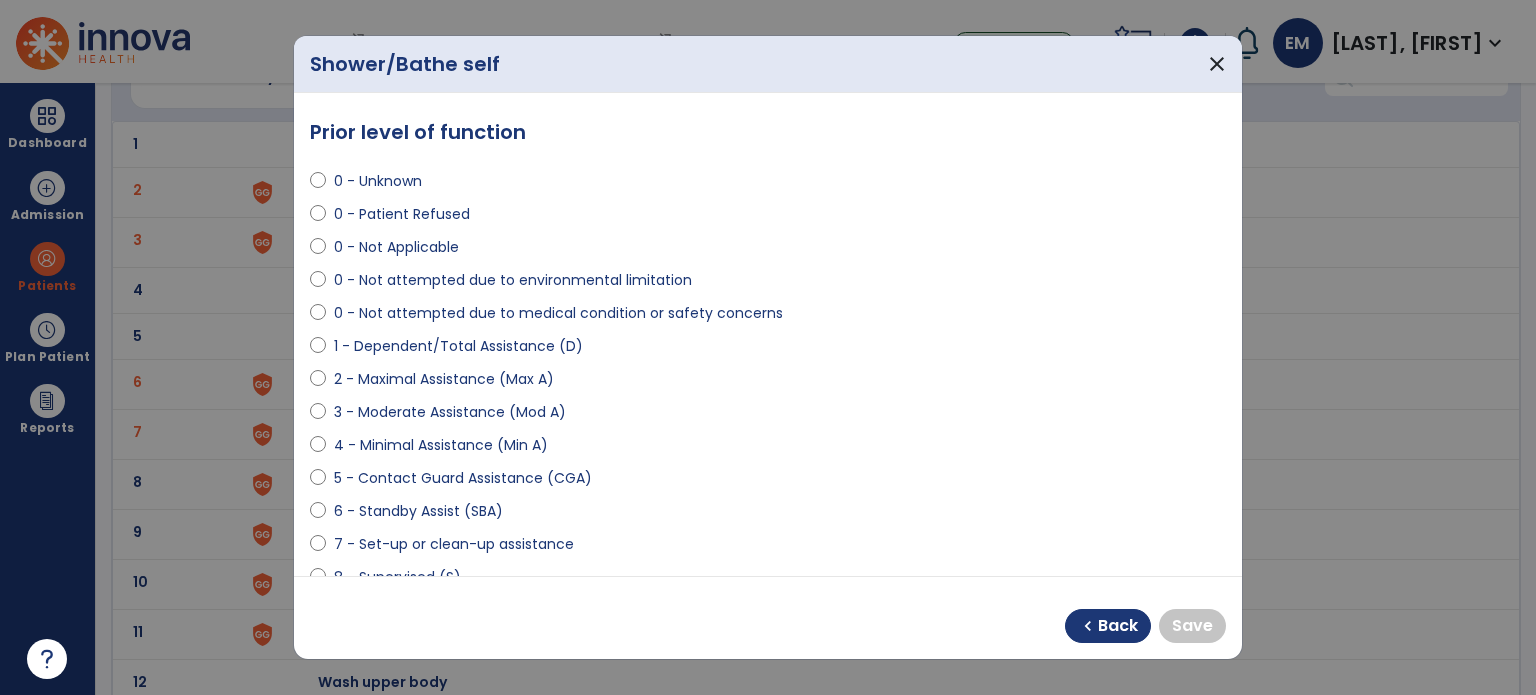 scroll, scrollTop: 94, scrollLeft: 0, axis: vertical 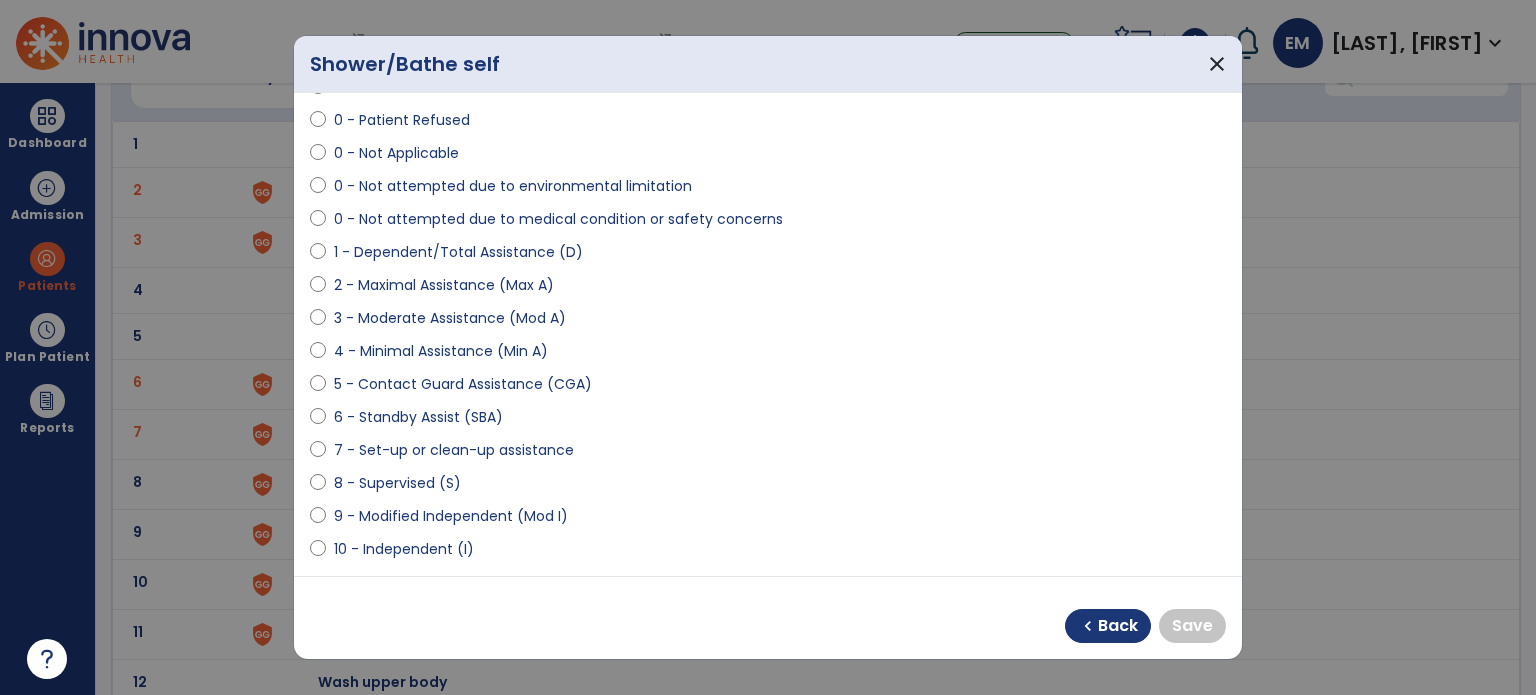click on "9 - Modified Independent (Mod I)" at bounding box center [451, 516] 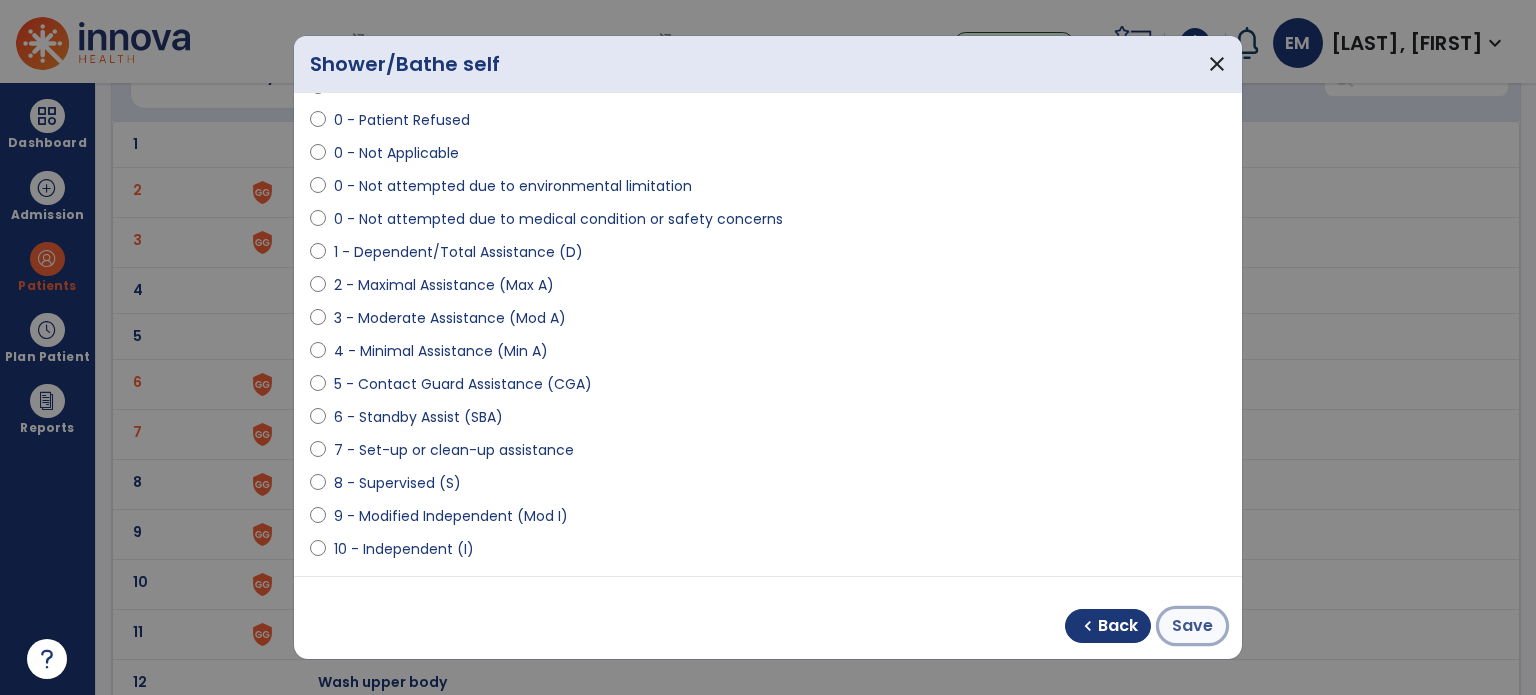 click on "Save" at bounding box center (1192, 626) 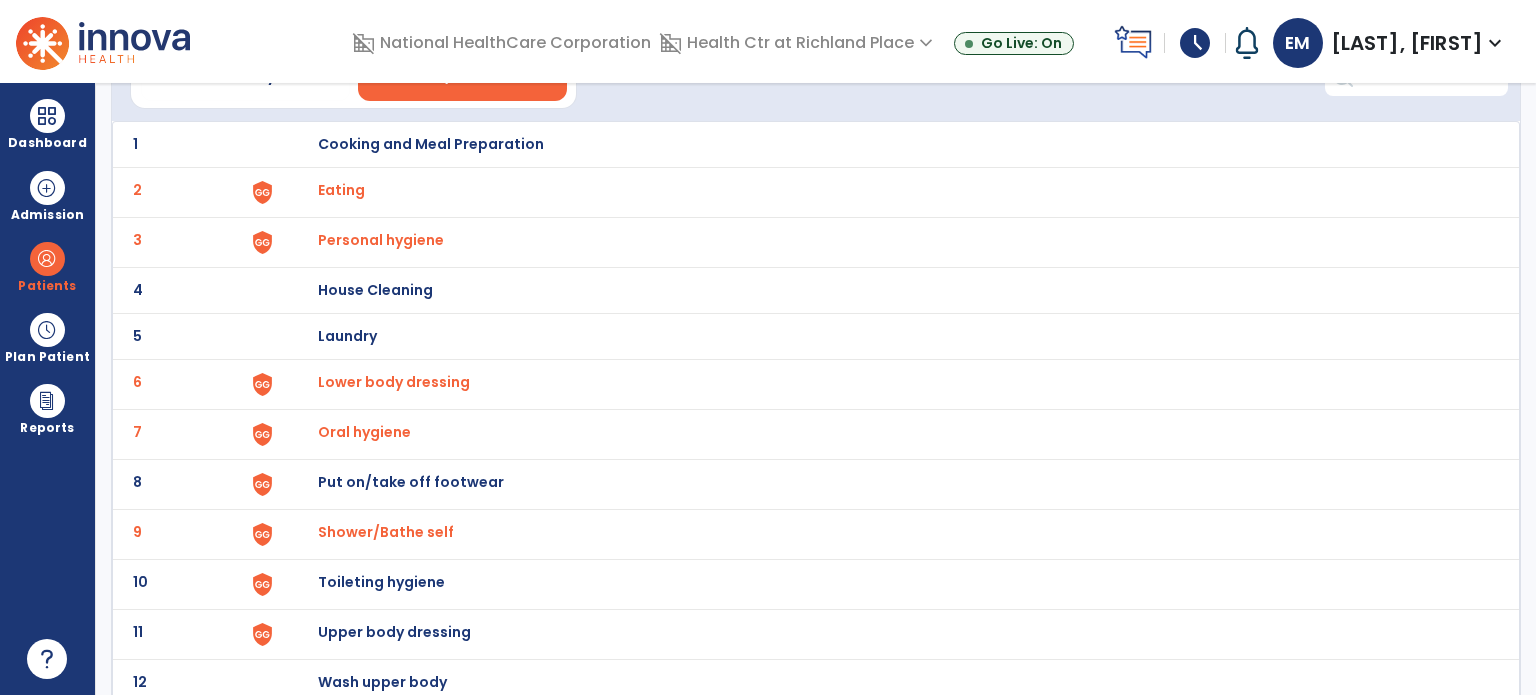 scroll, scrollTop: 172, scrollLeft: 0, axis: vertical 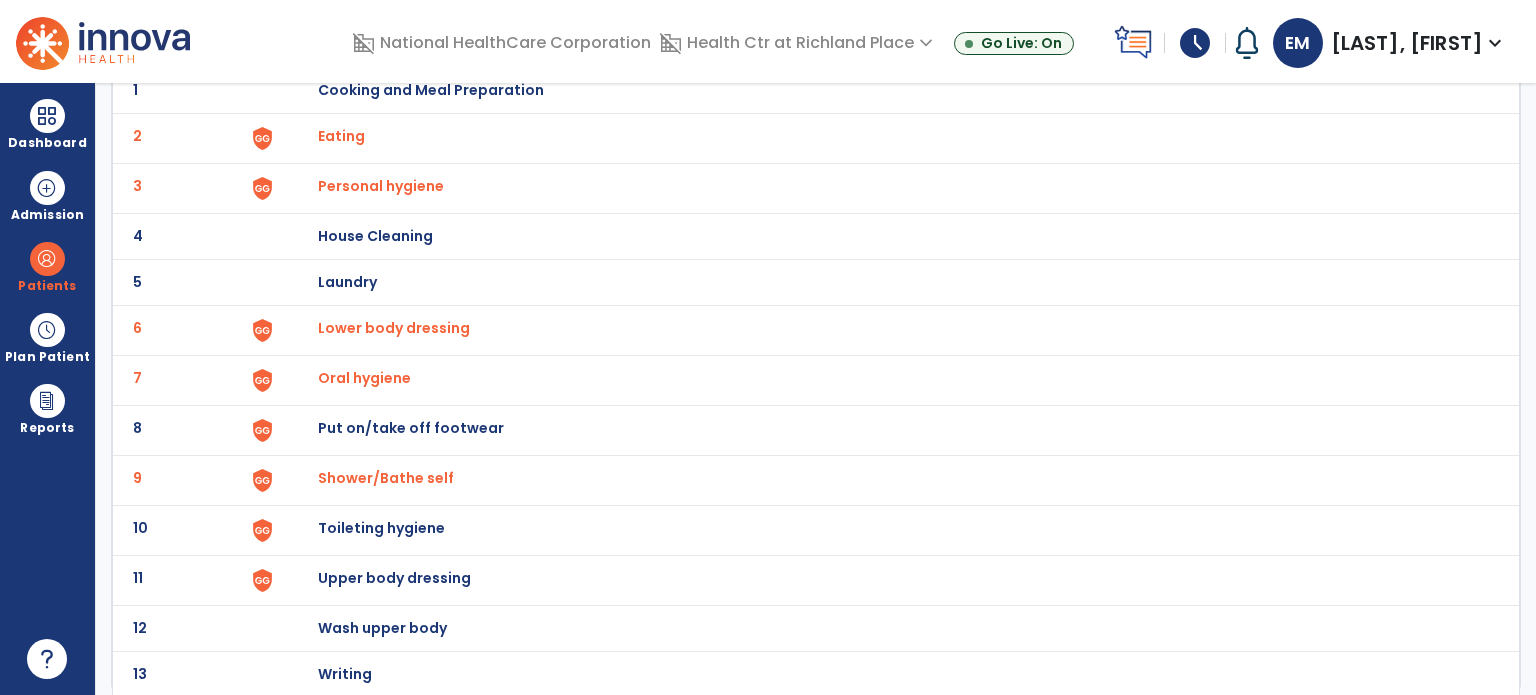 click on "Shower/Bathe self" at bounding box center [888, 90] 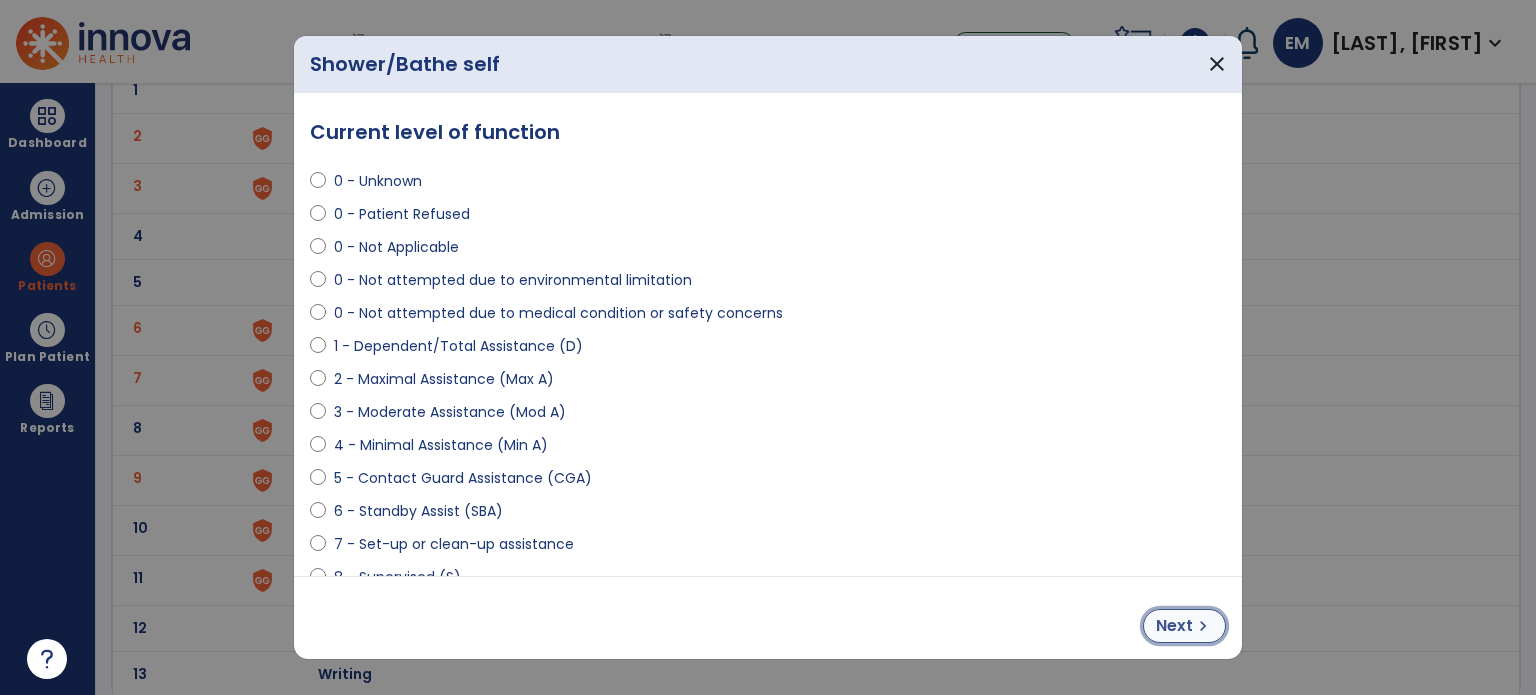 click on "Next" at bounding box center [1174, 626] 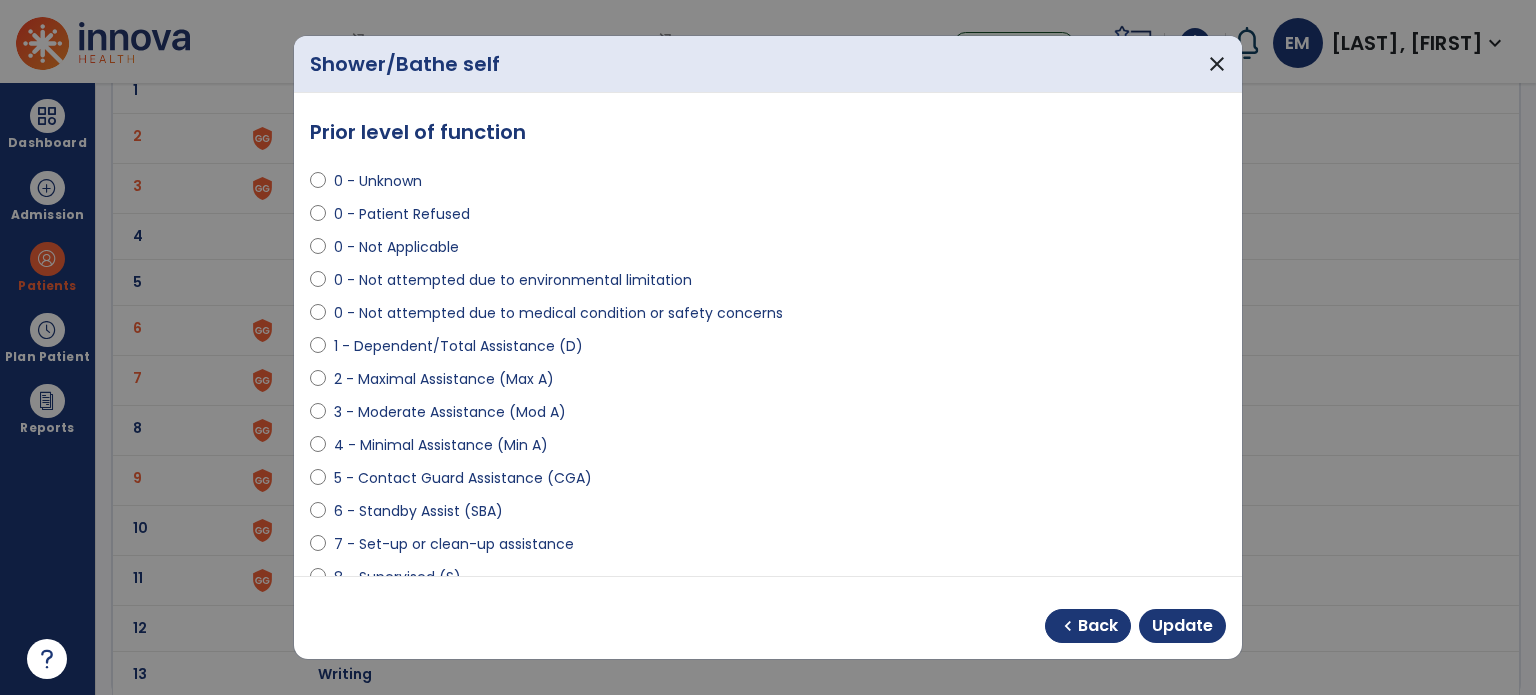 click on "6 - Standby Assist (SBA)" at bounding box center [418, 511] 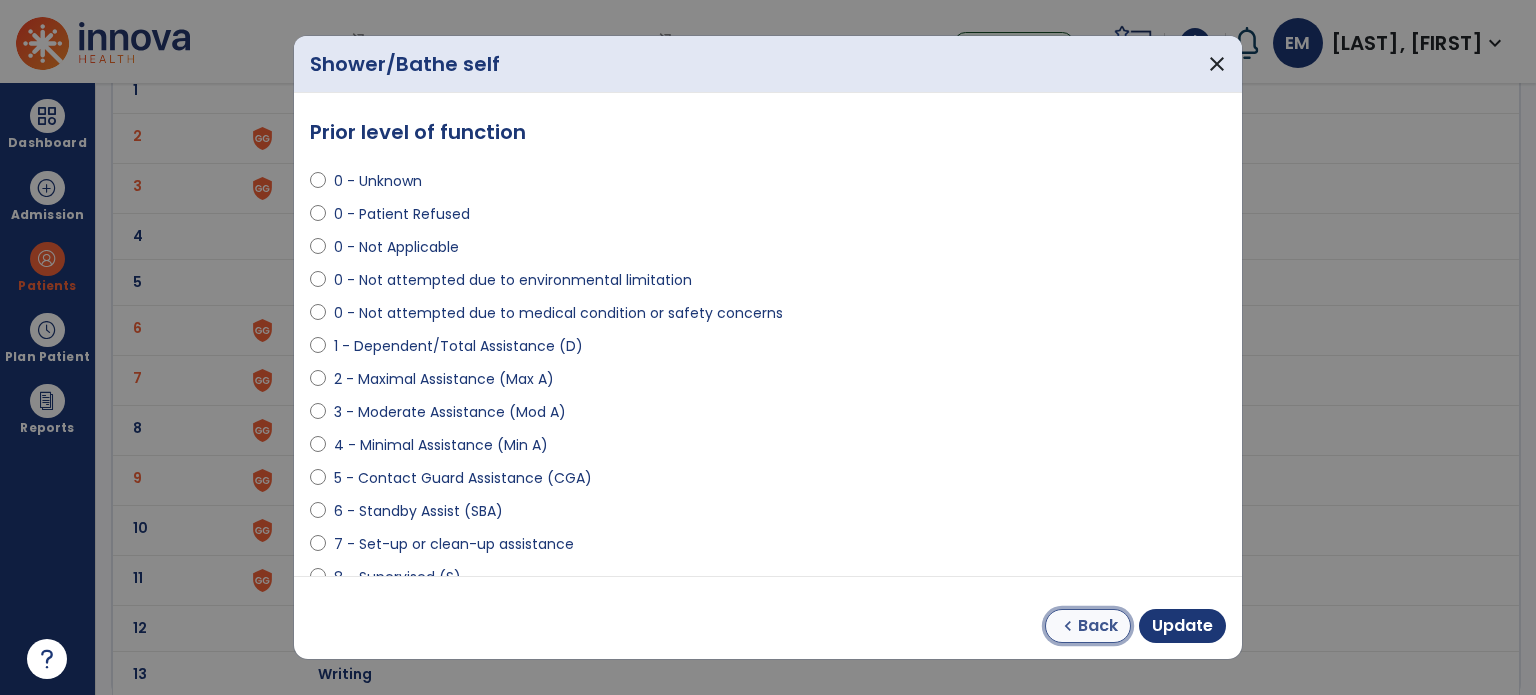 click on "Back" at bounding box center [1098, 626] 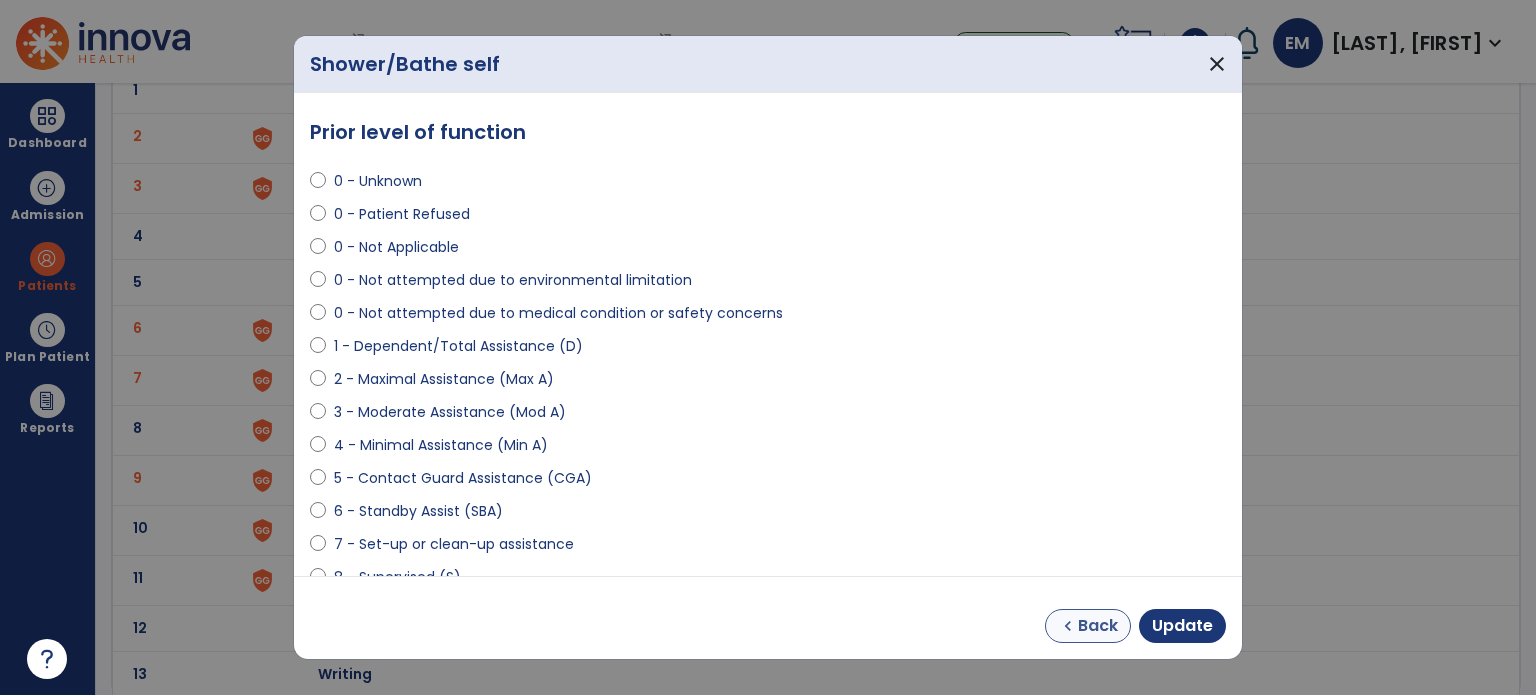 select on "**********" 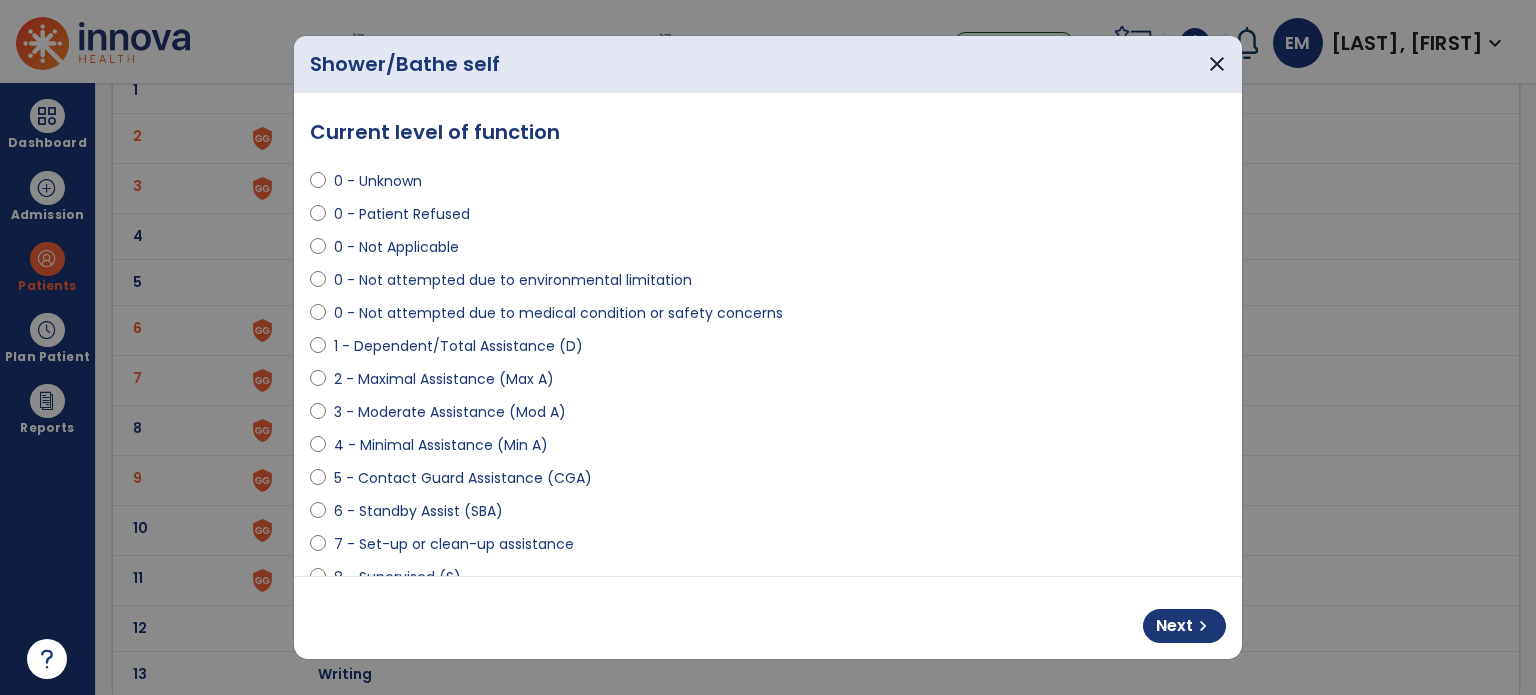 click on "5 - Contact Guard Assistance (CGA)" at bounding box center (463, 478) 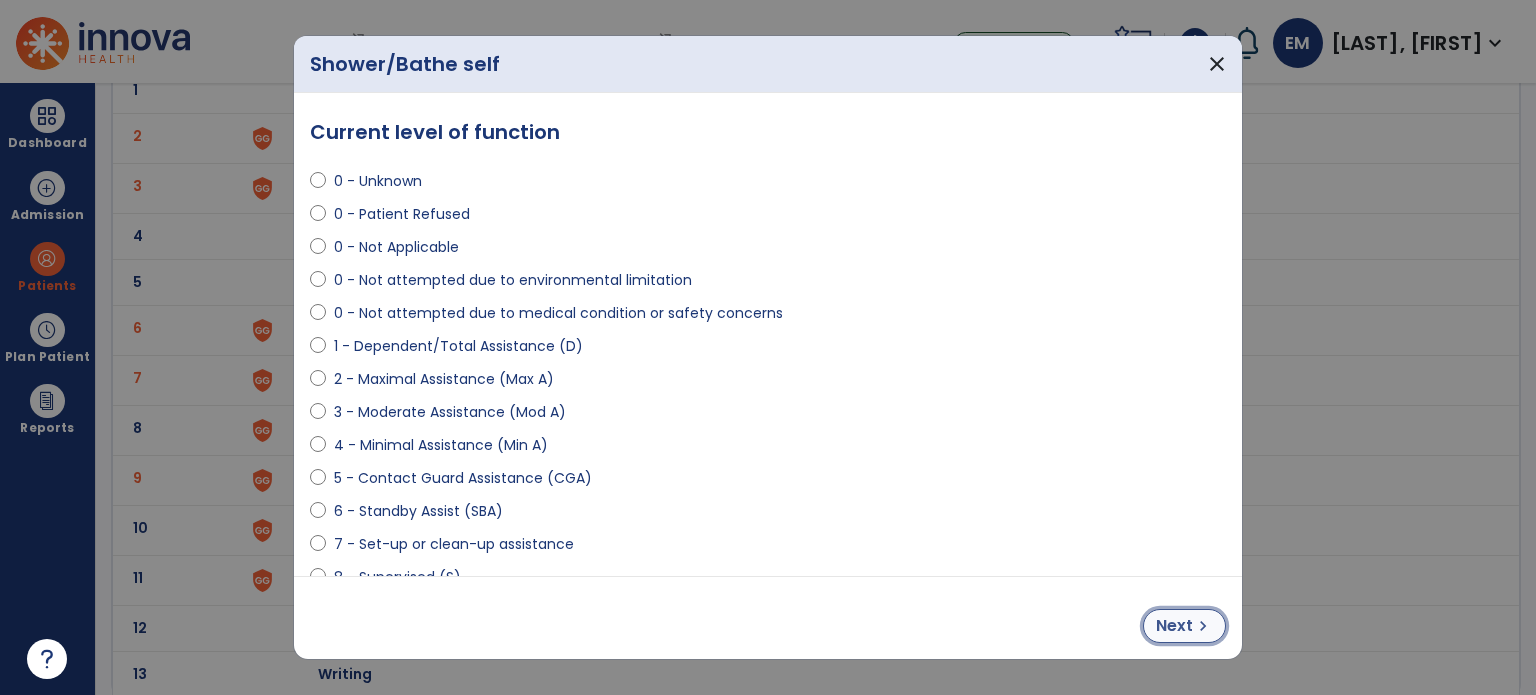 click on "Next  chevron_right" at bounding box center (1184, 626) 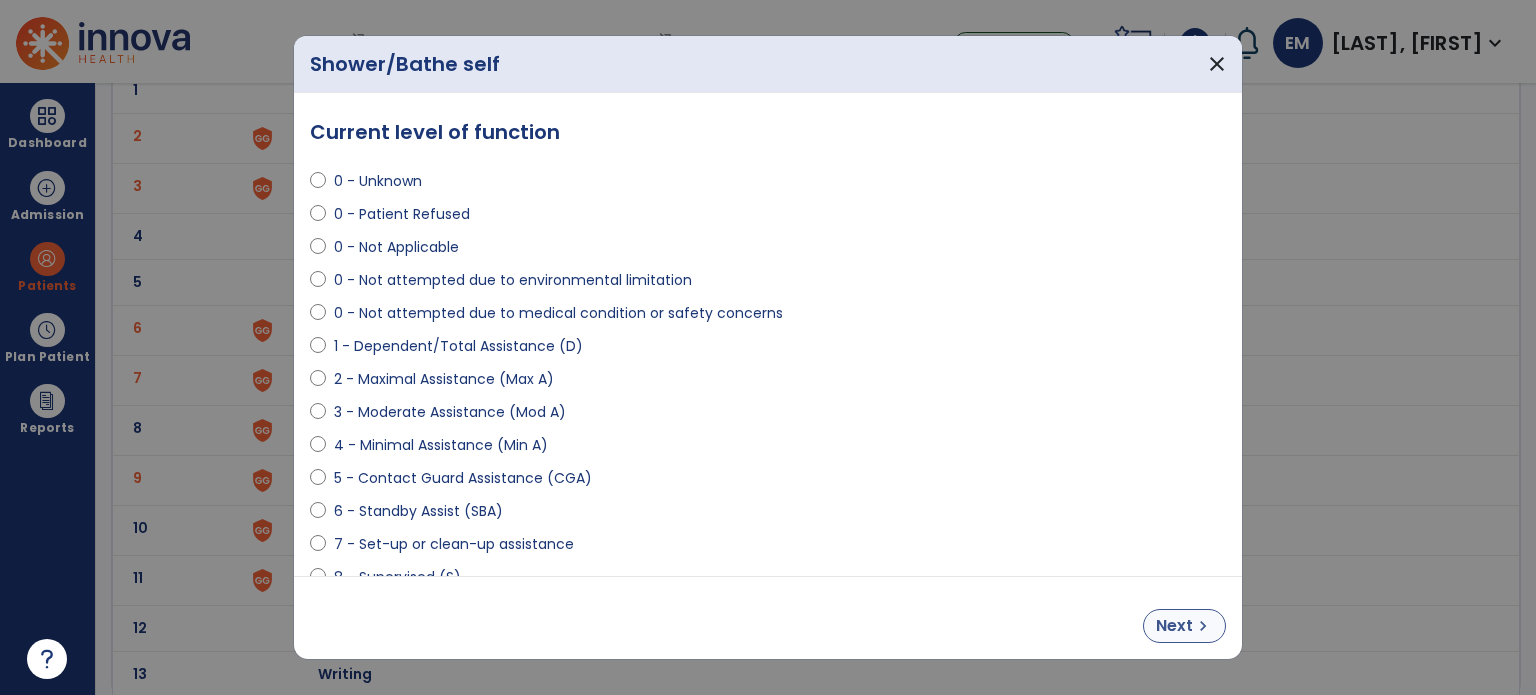 select on "**********" 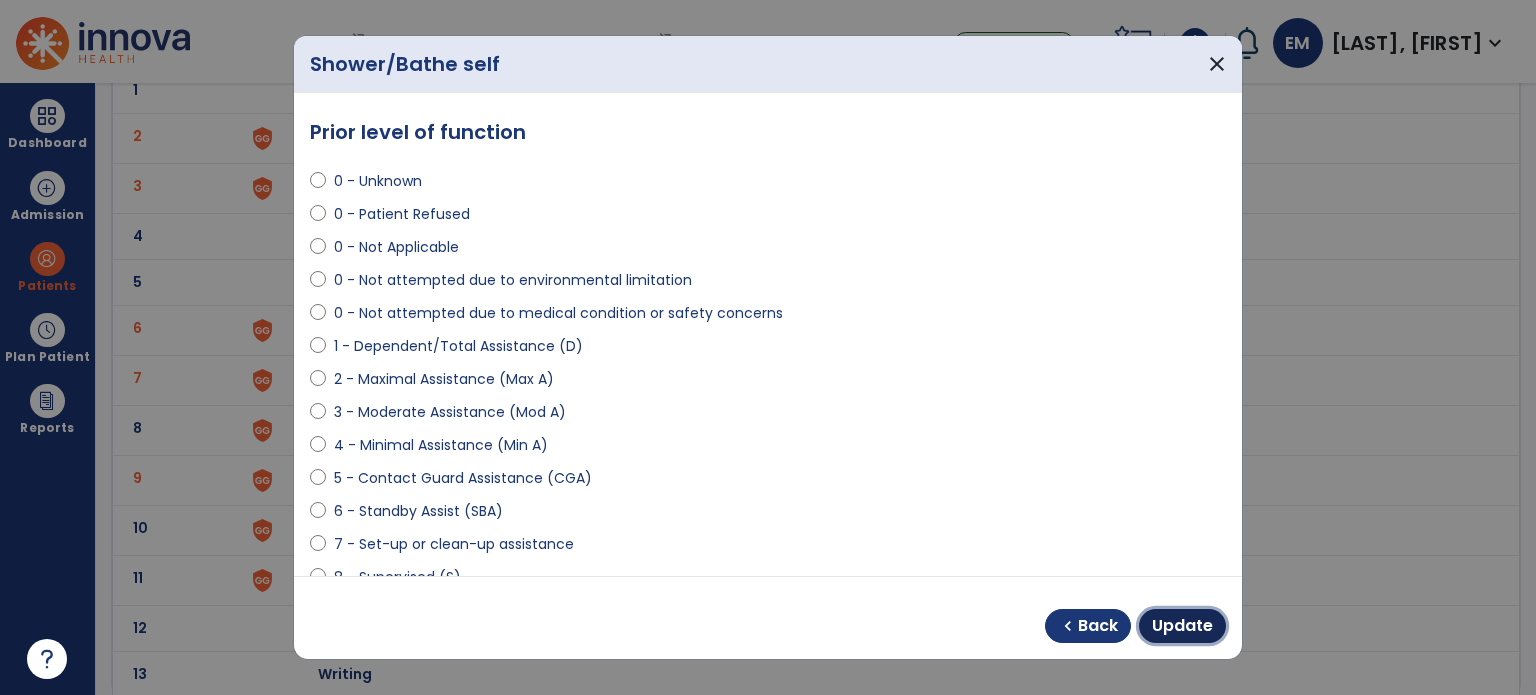 click on "Update" at bounding box center (1182, 626) 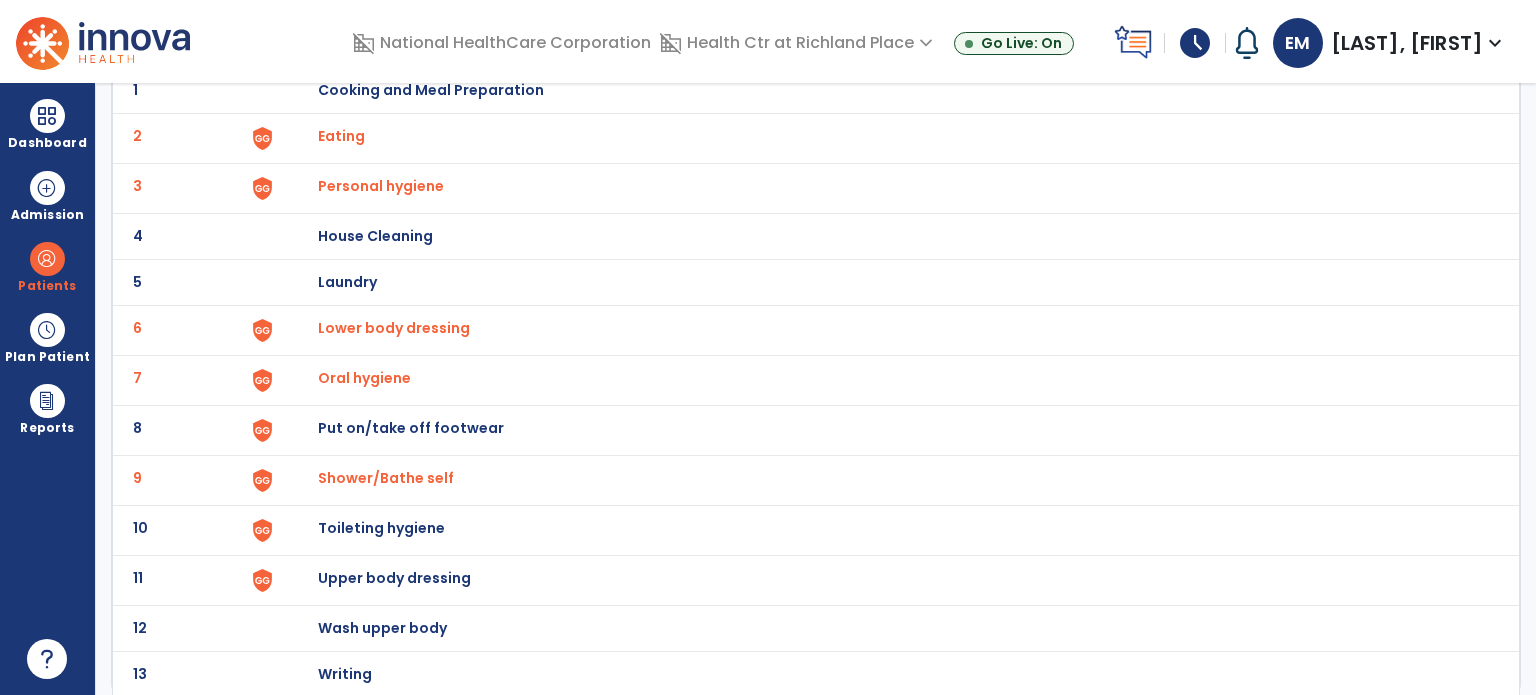 click on "Toileting hygiene" at bounding box center (431, 90) 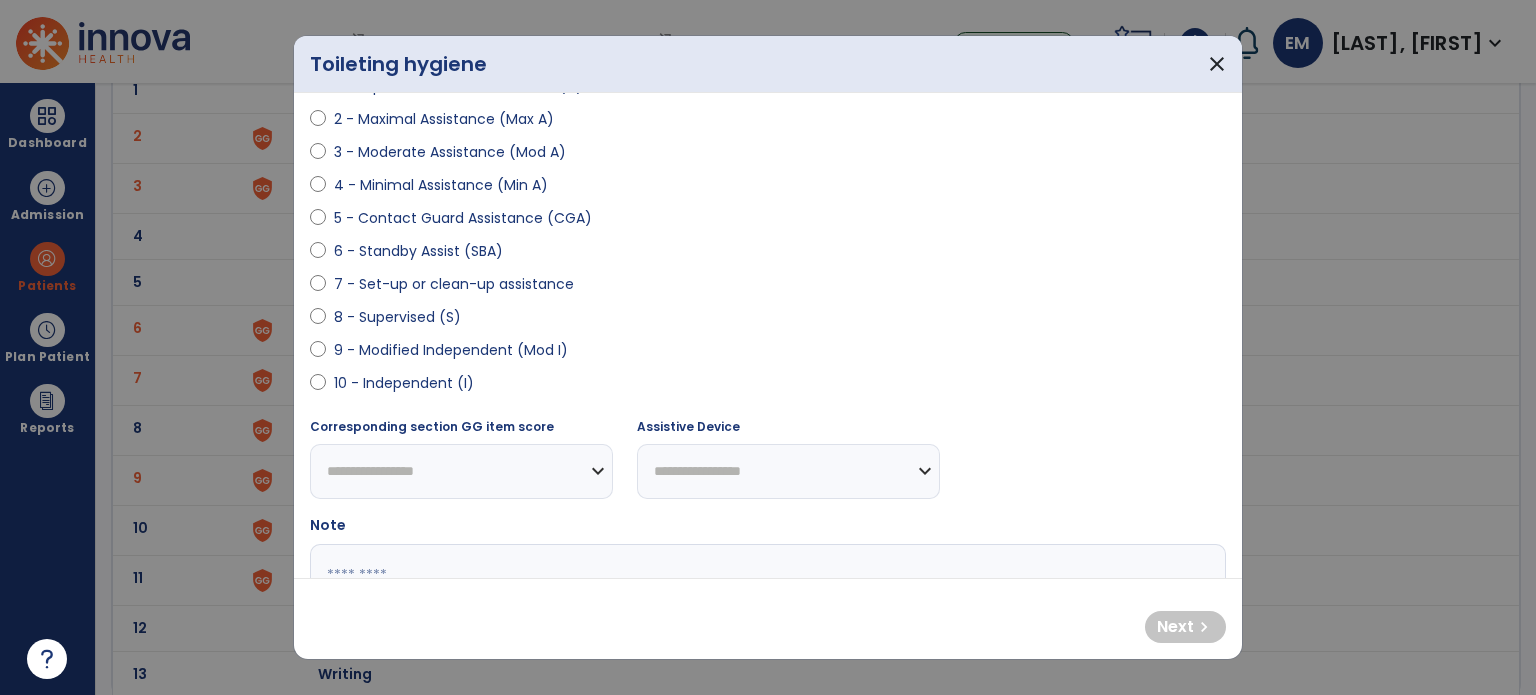 scroll, scrollTop: 262, scrollLeft: 0, axis: vertical 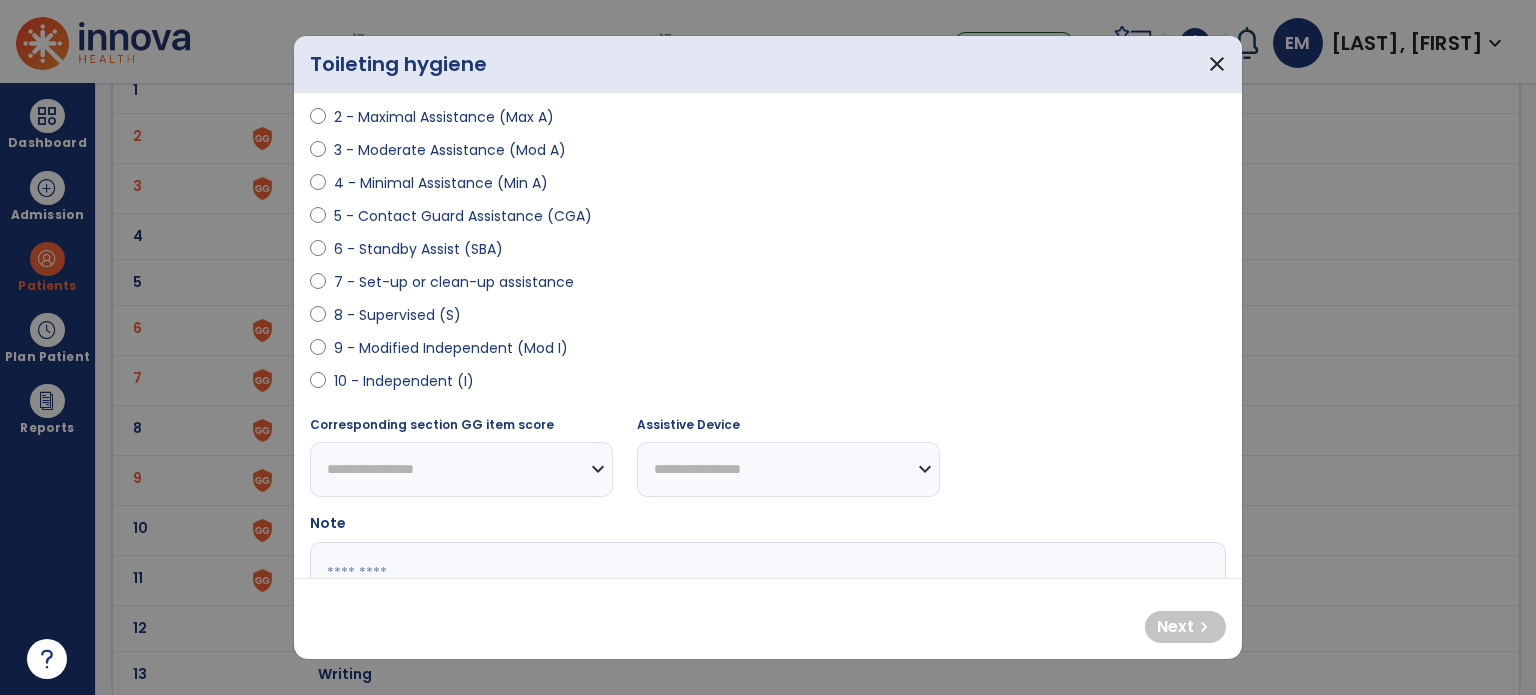 click on "8 - Supervised (S)" at bounding box center (397, 315) 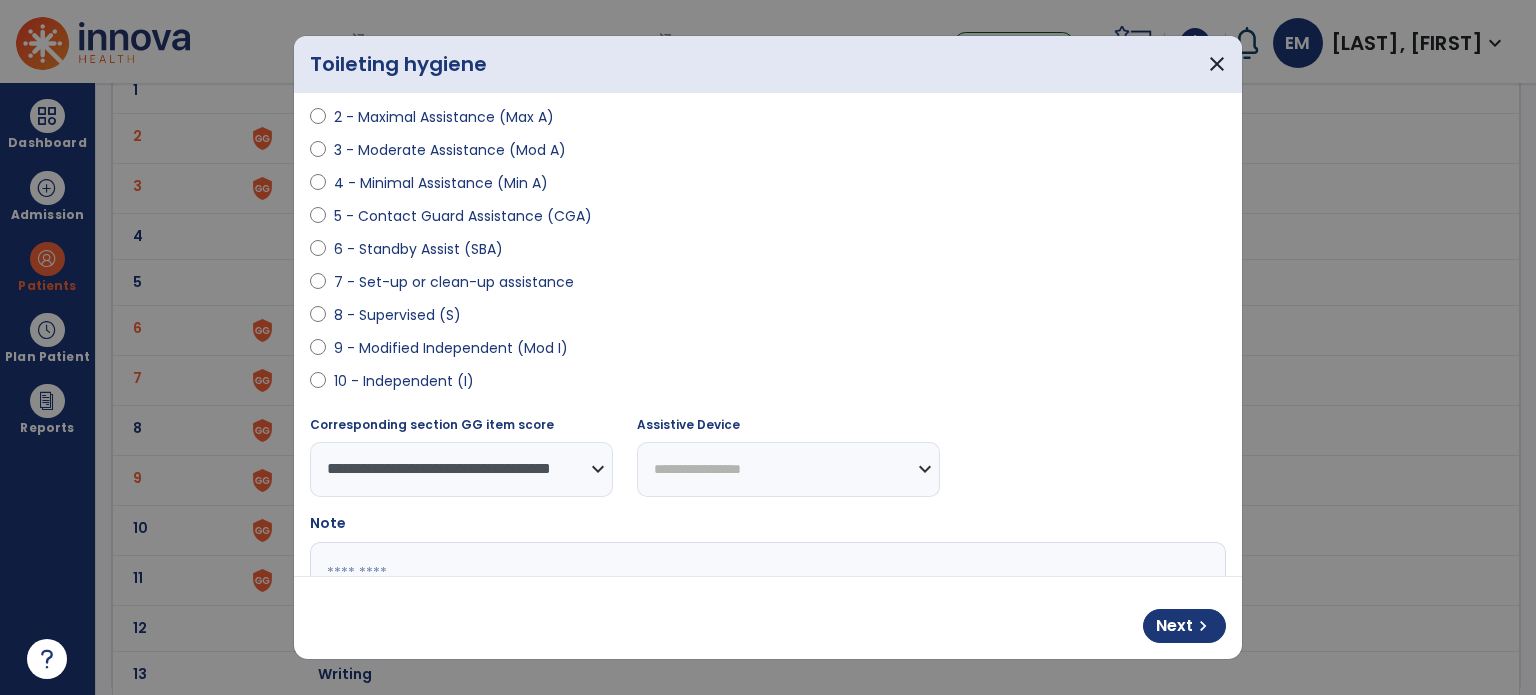 click on "6 - Standby Assist (SBA)" at bounding box center (418, 249) 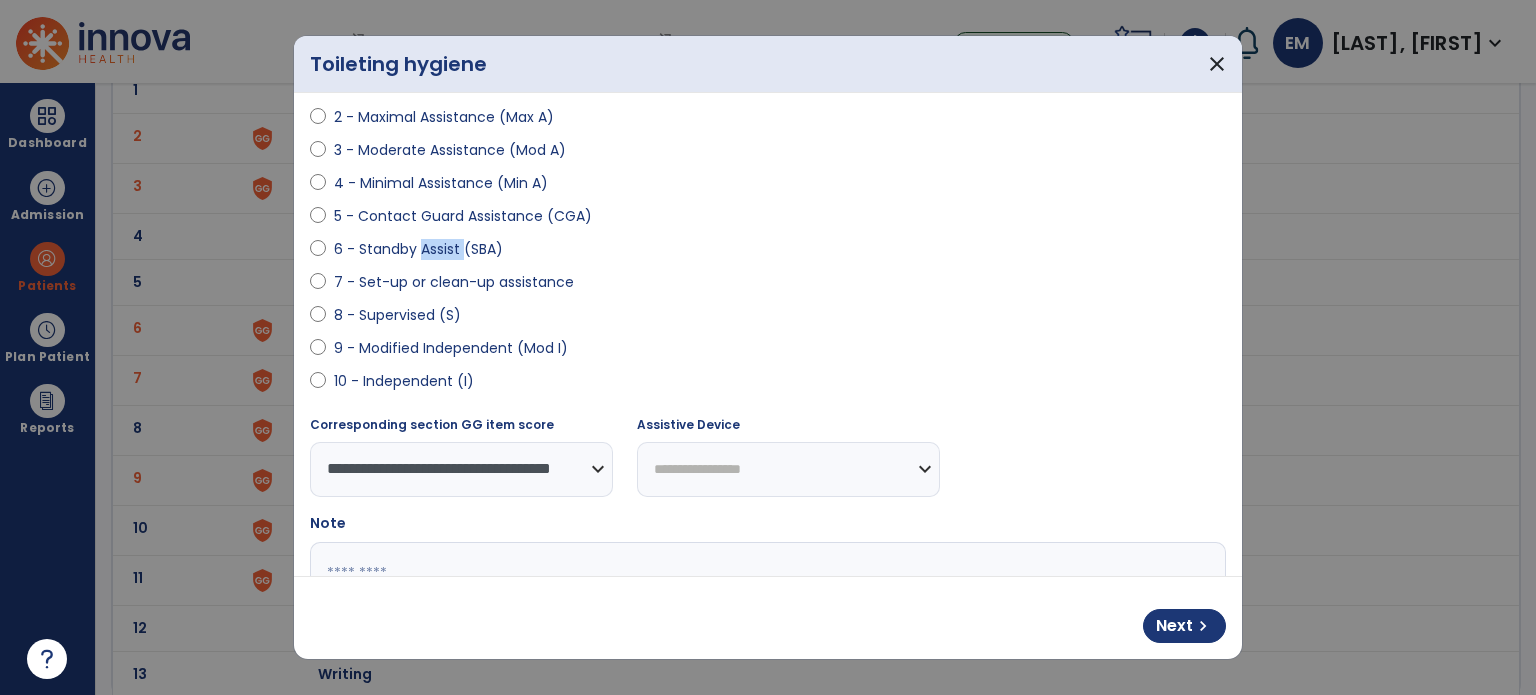 click on "6 - Standby Assist (SBA)" at bounding box center (418, 249) 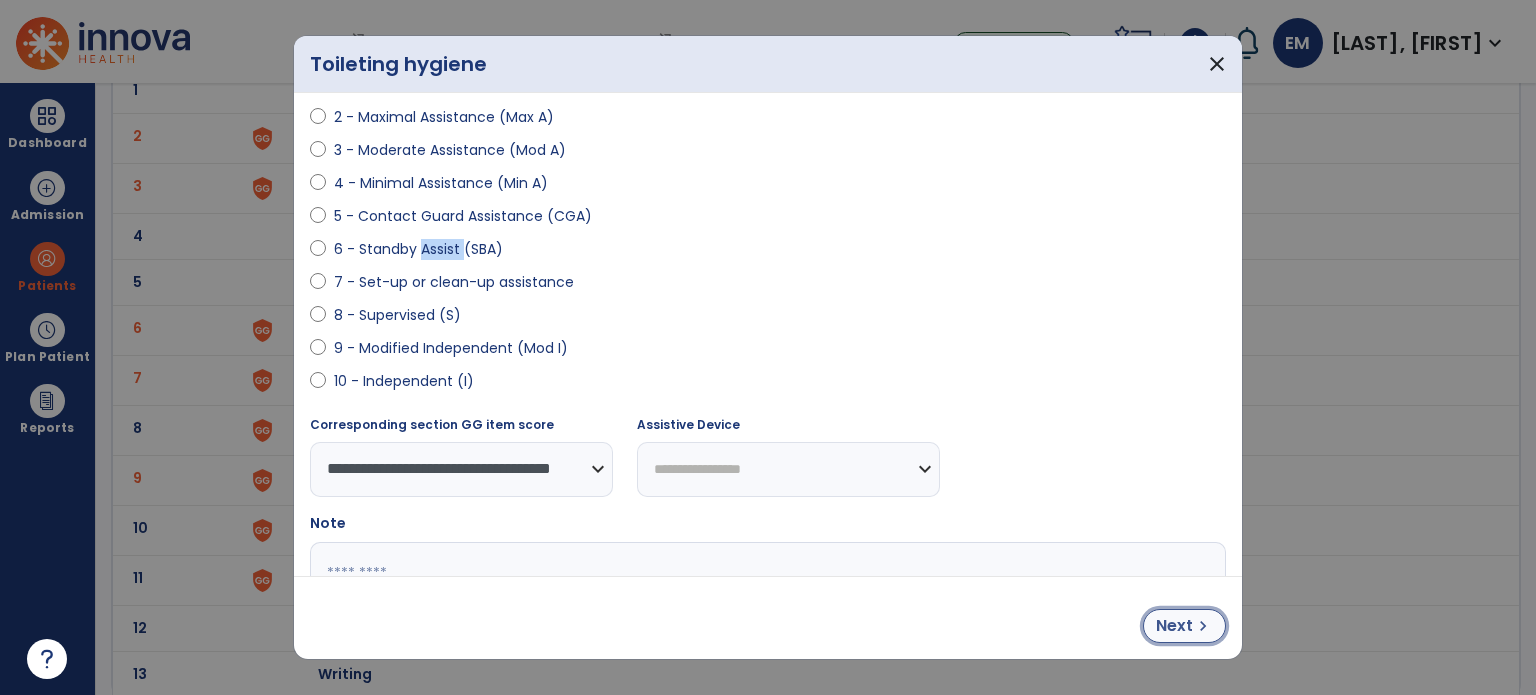 click on "Next" at bounding box center [1174, 626] 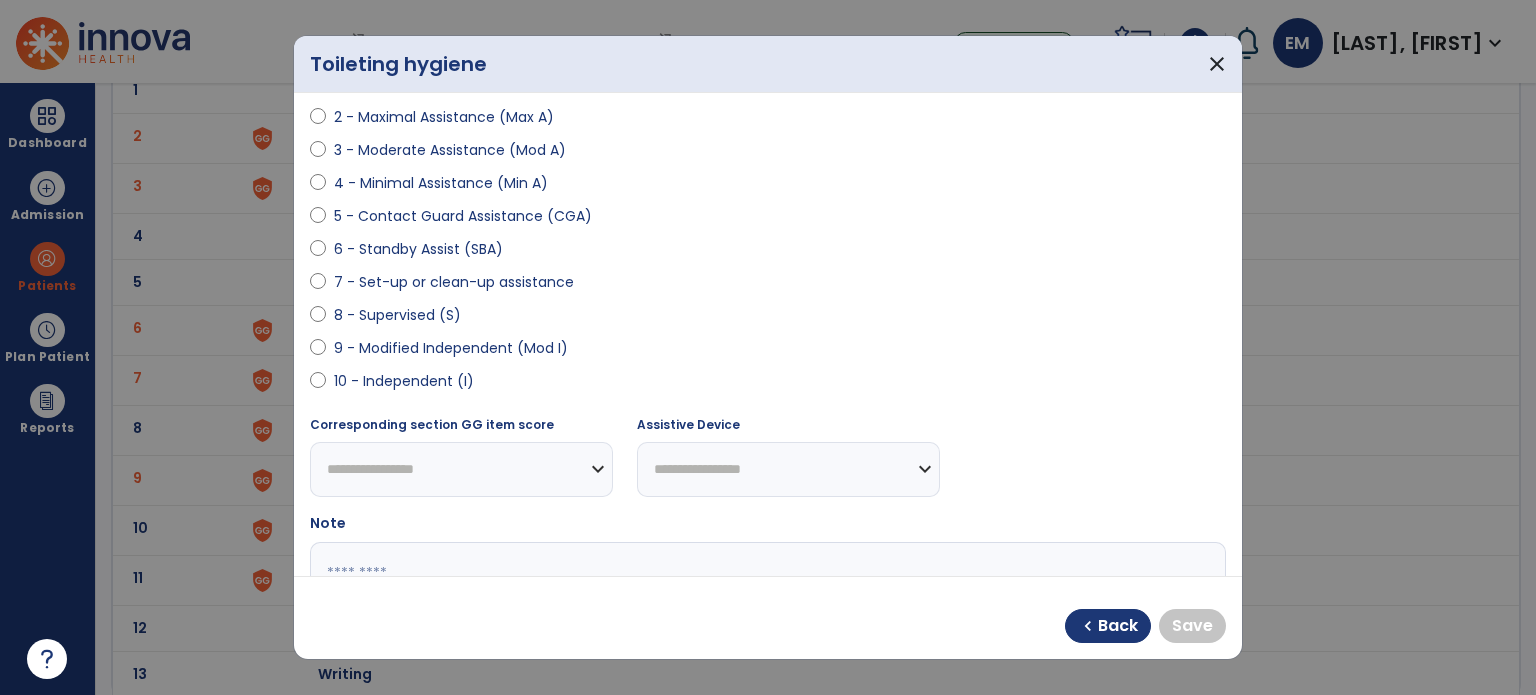 click on "10 - Independent (I)" at bounding box center [404, 381] 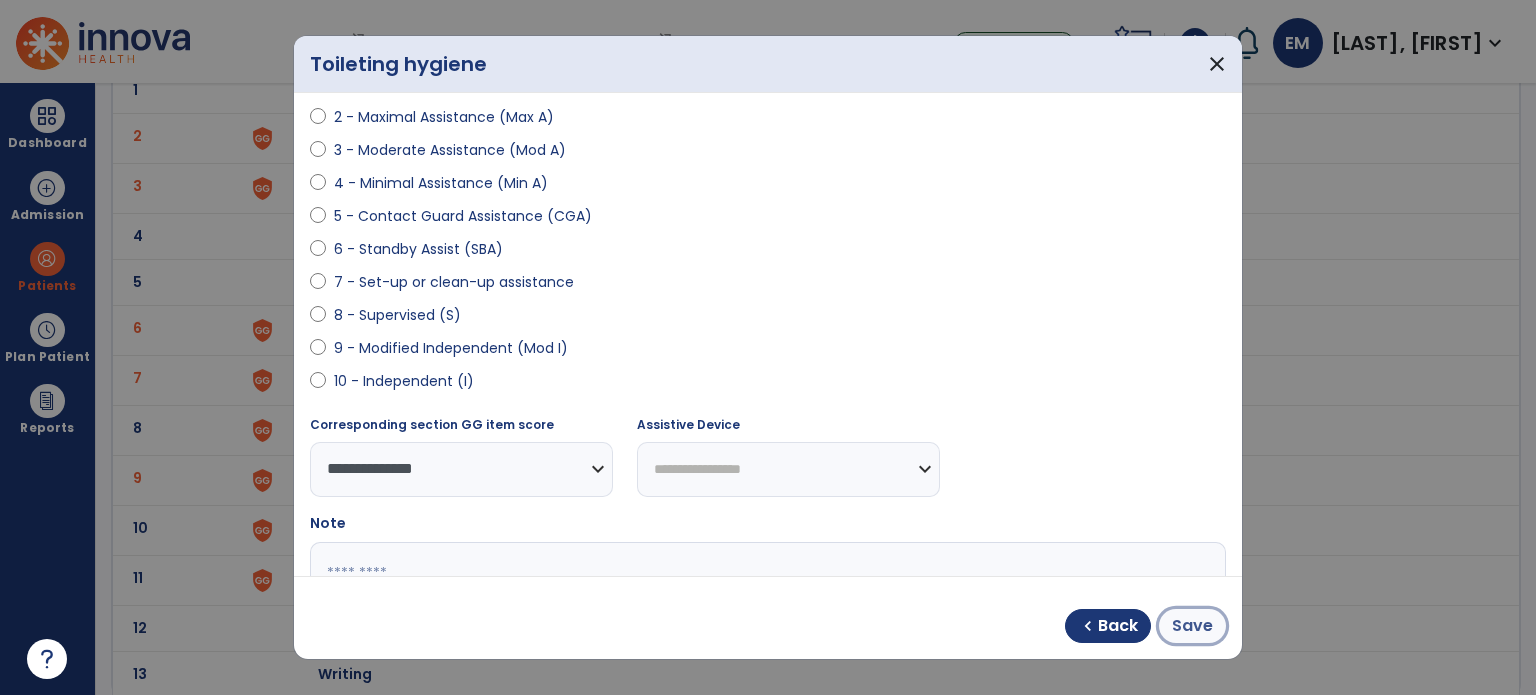 click on "Save" at bounding box center (1192, 626) 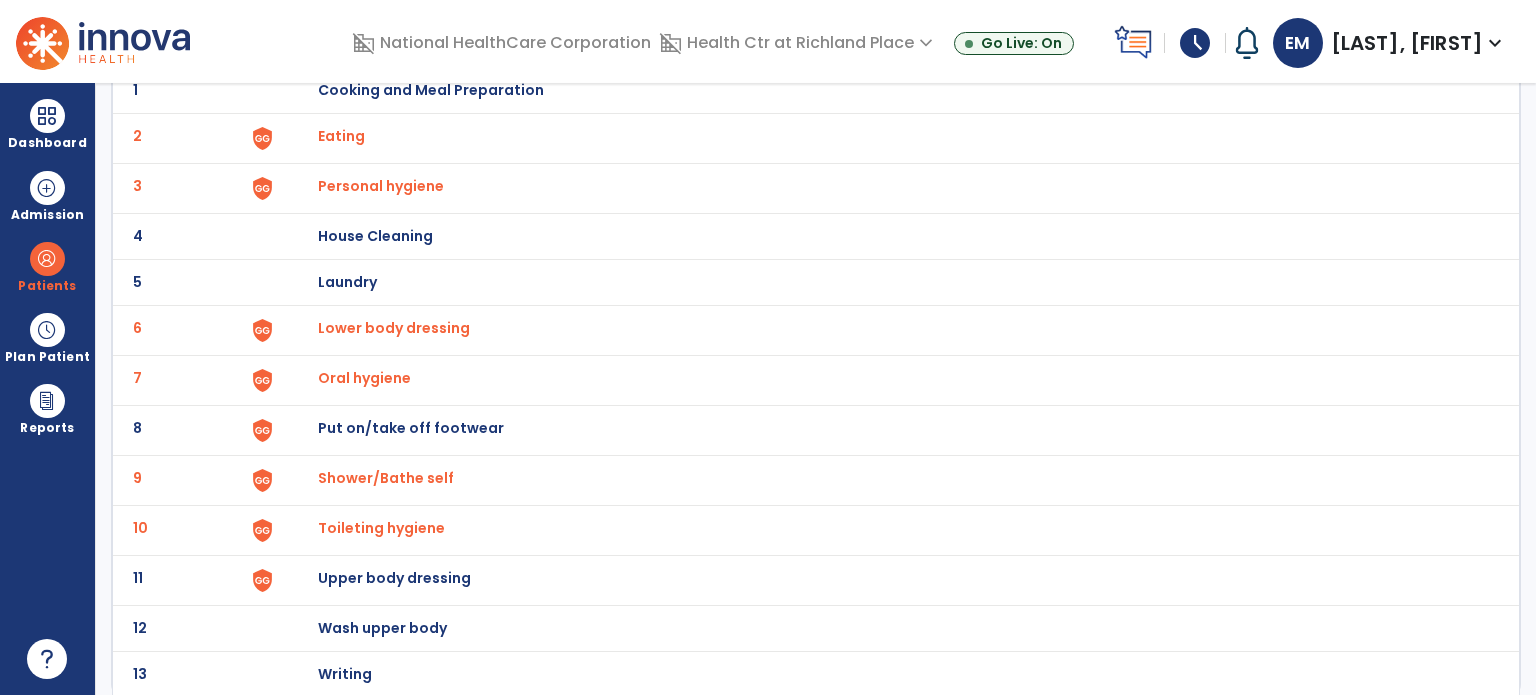 click on "11 Upper body dressing" 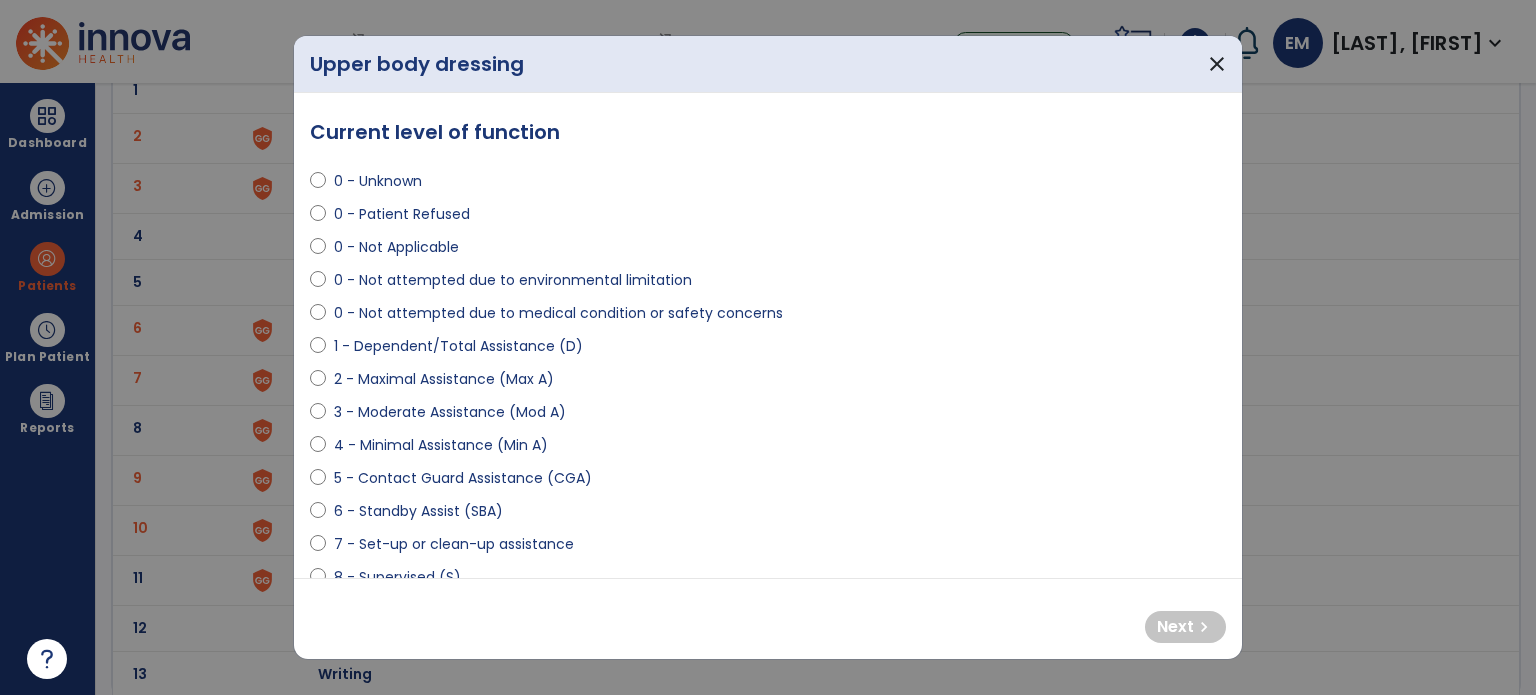 click on "6 - Standby Assist (SBA)" at bounding box center [418, 511] 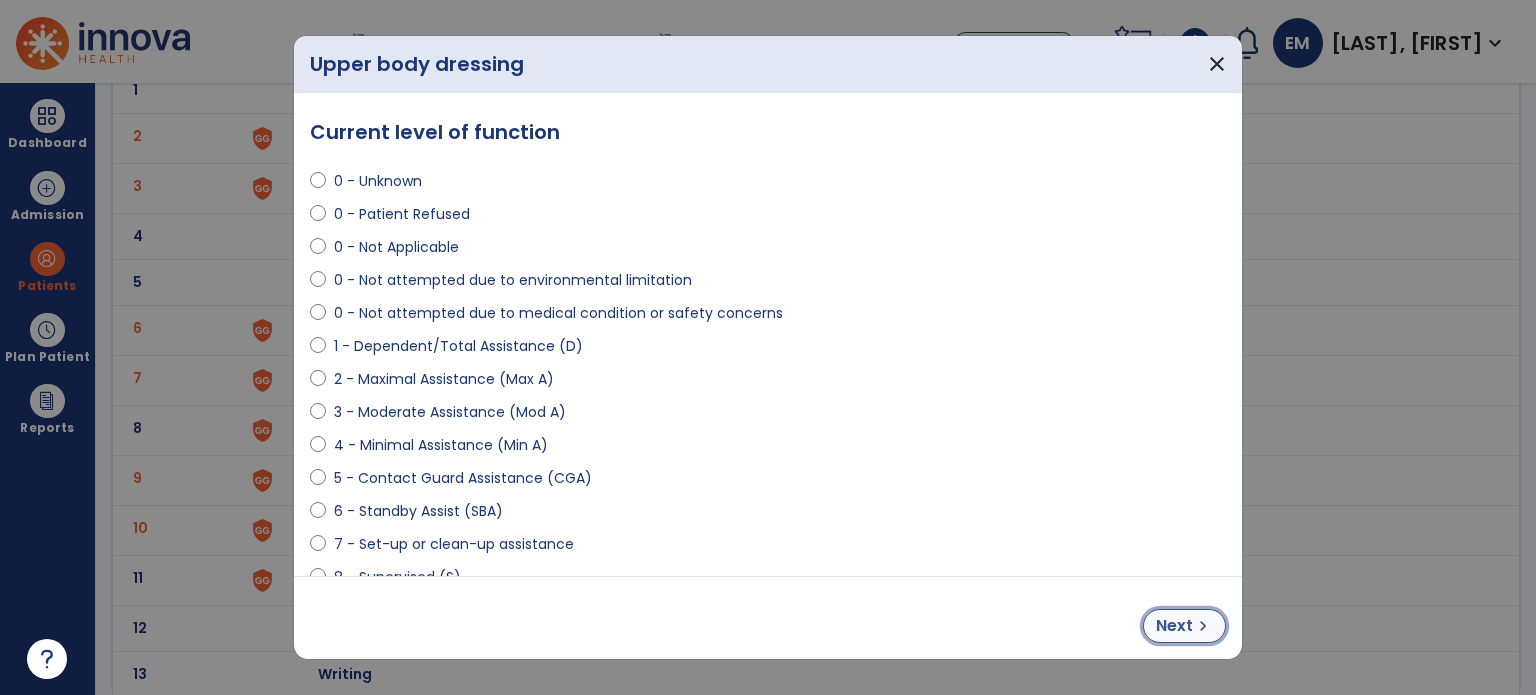 click on "Next  chevron_right" at bounding box center (1184, 626) 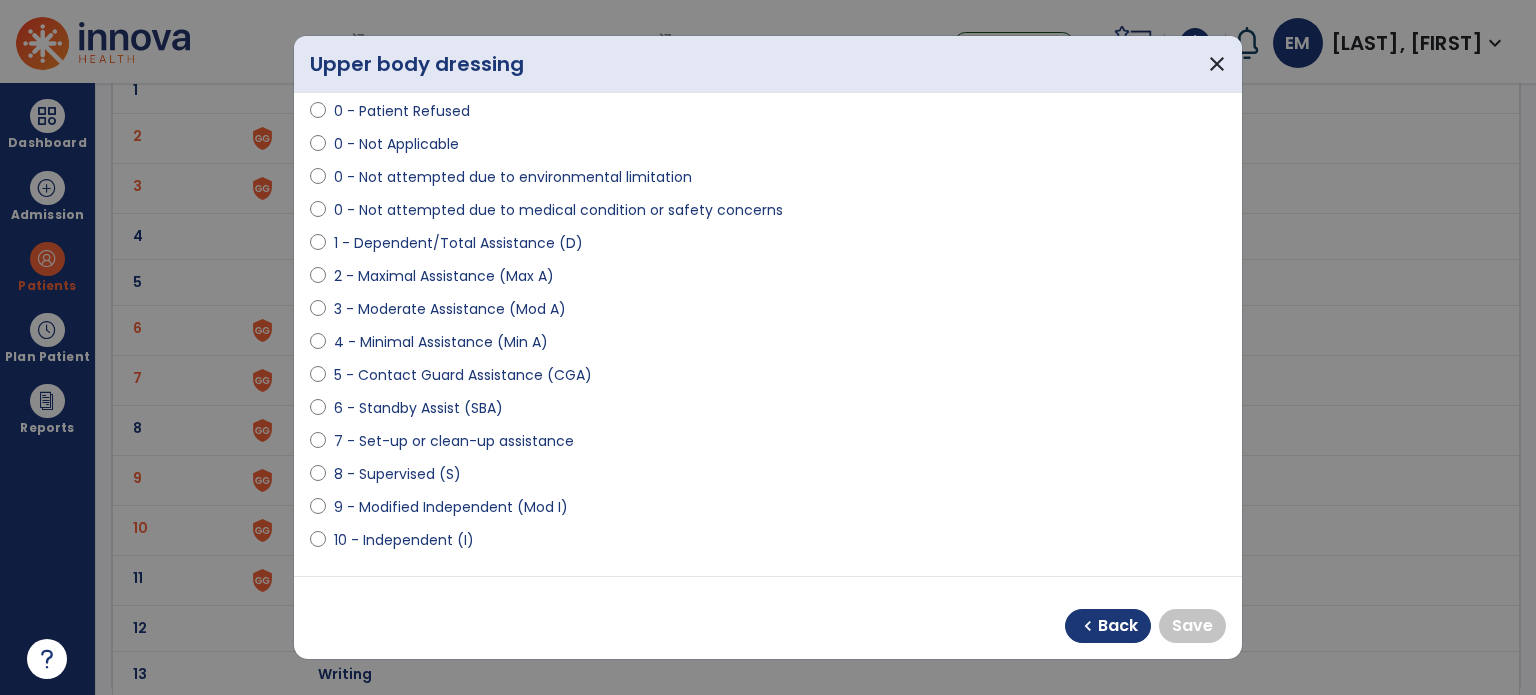 scroll, scrollTop: 104, scrollLeft: 0, axis: vertical 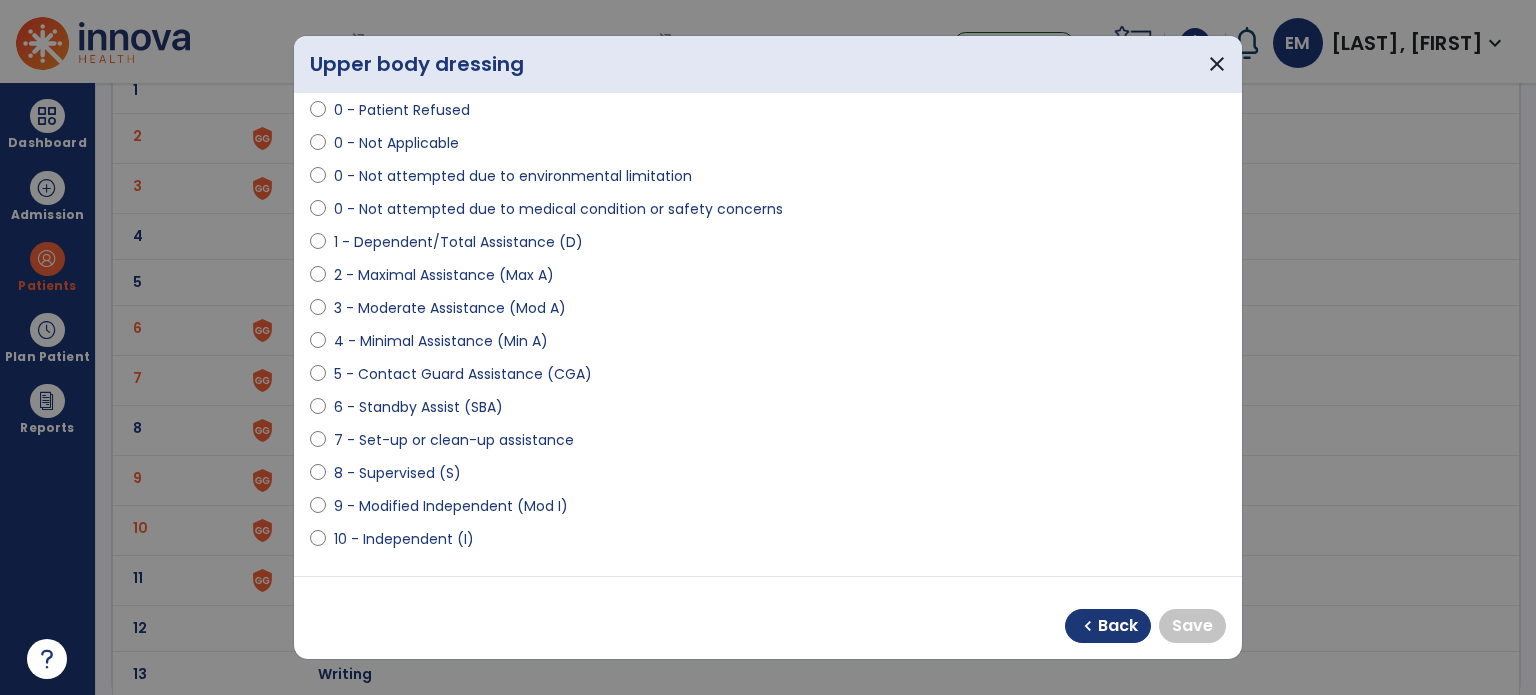 click on "10 - Independent (I)" at bounding box center [404, 539] 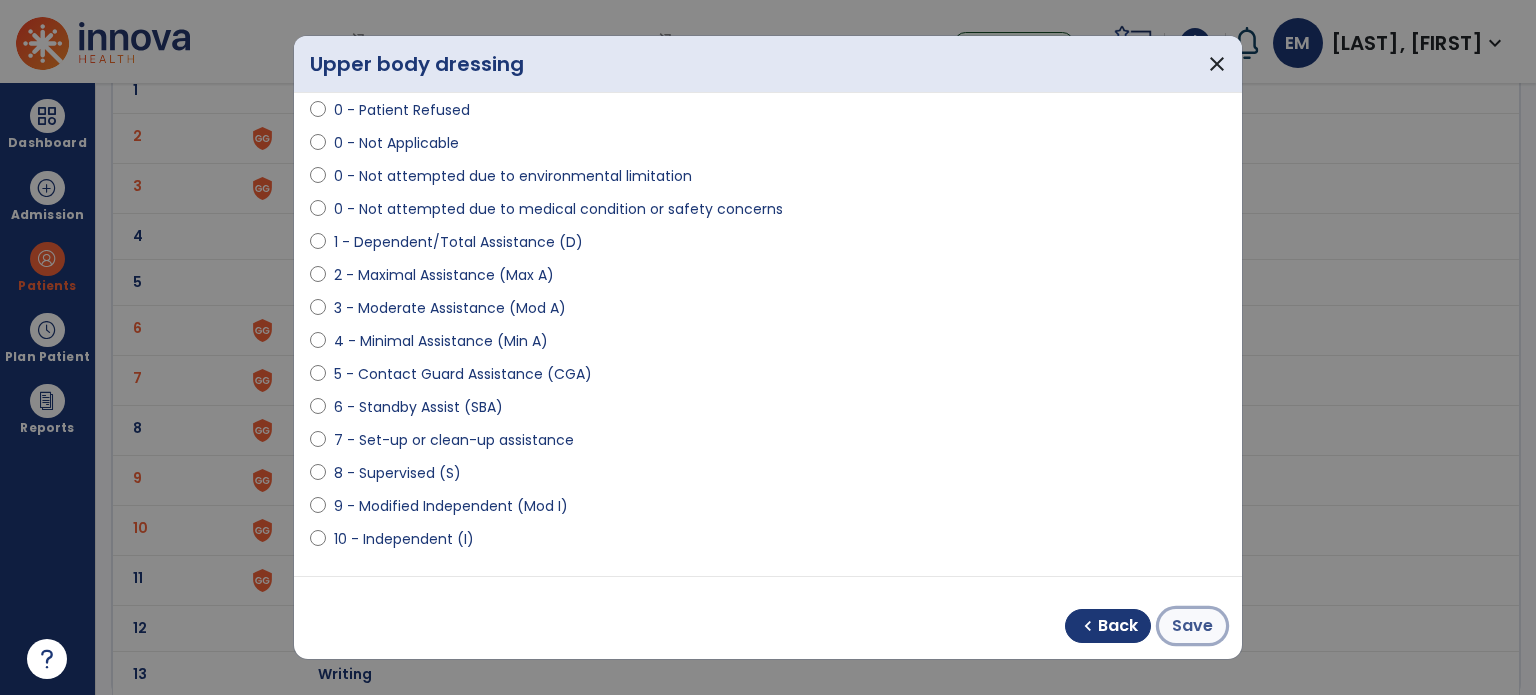 click on "Save" at bounding box center (1192, 626) 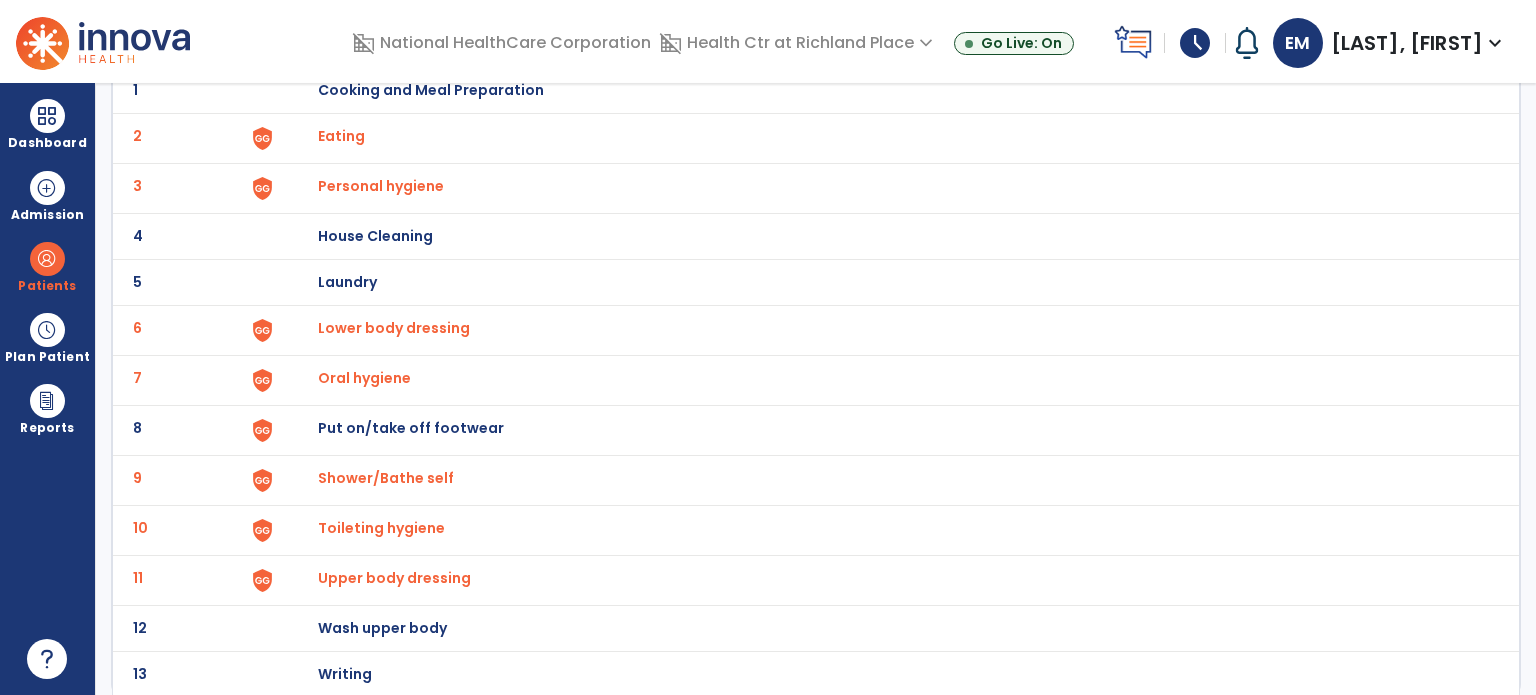 scroll, scrollTop: 0, scrollLeft: 0, axis: both 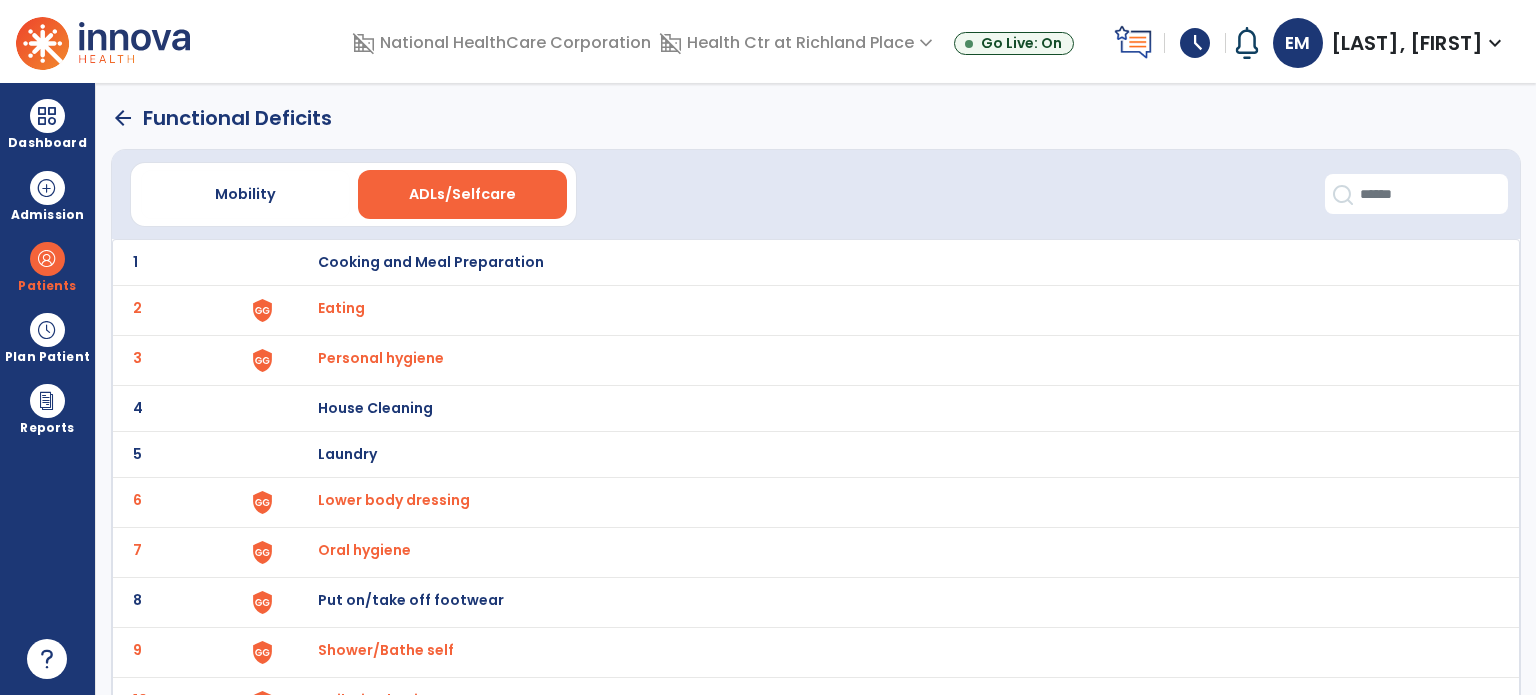 click on "arrow_back" 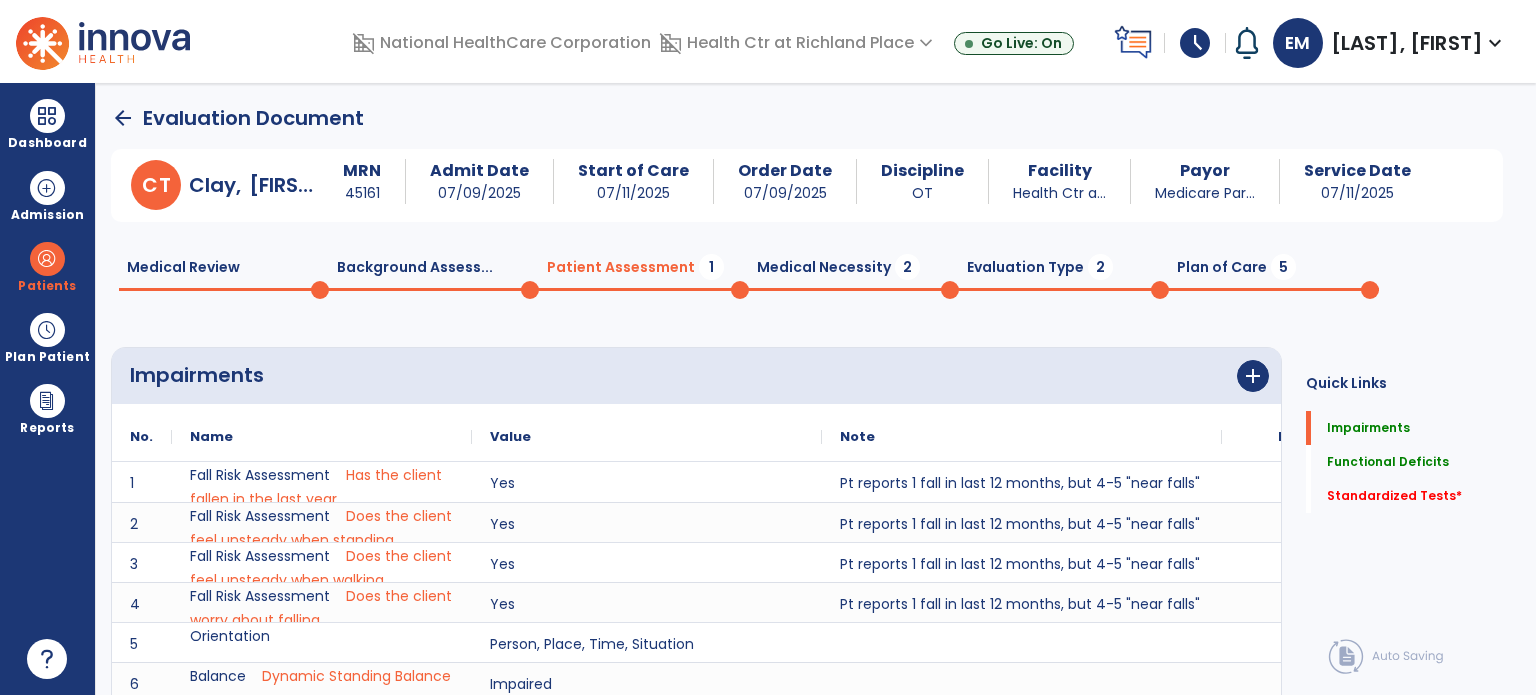 scroll, scrollTop: 20, scrollLeft: 0, axis: vertical 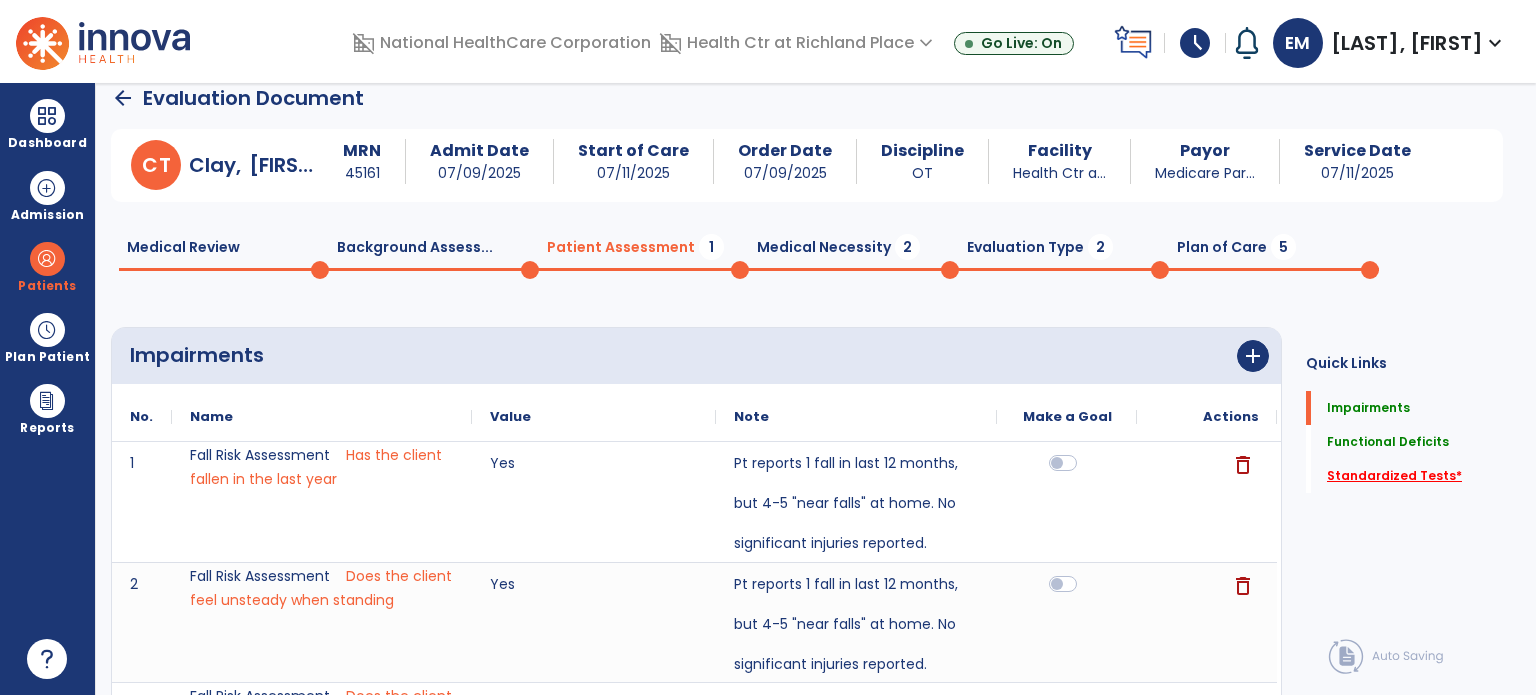 click on "*" 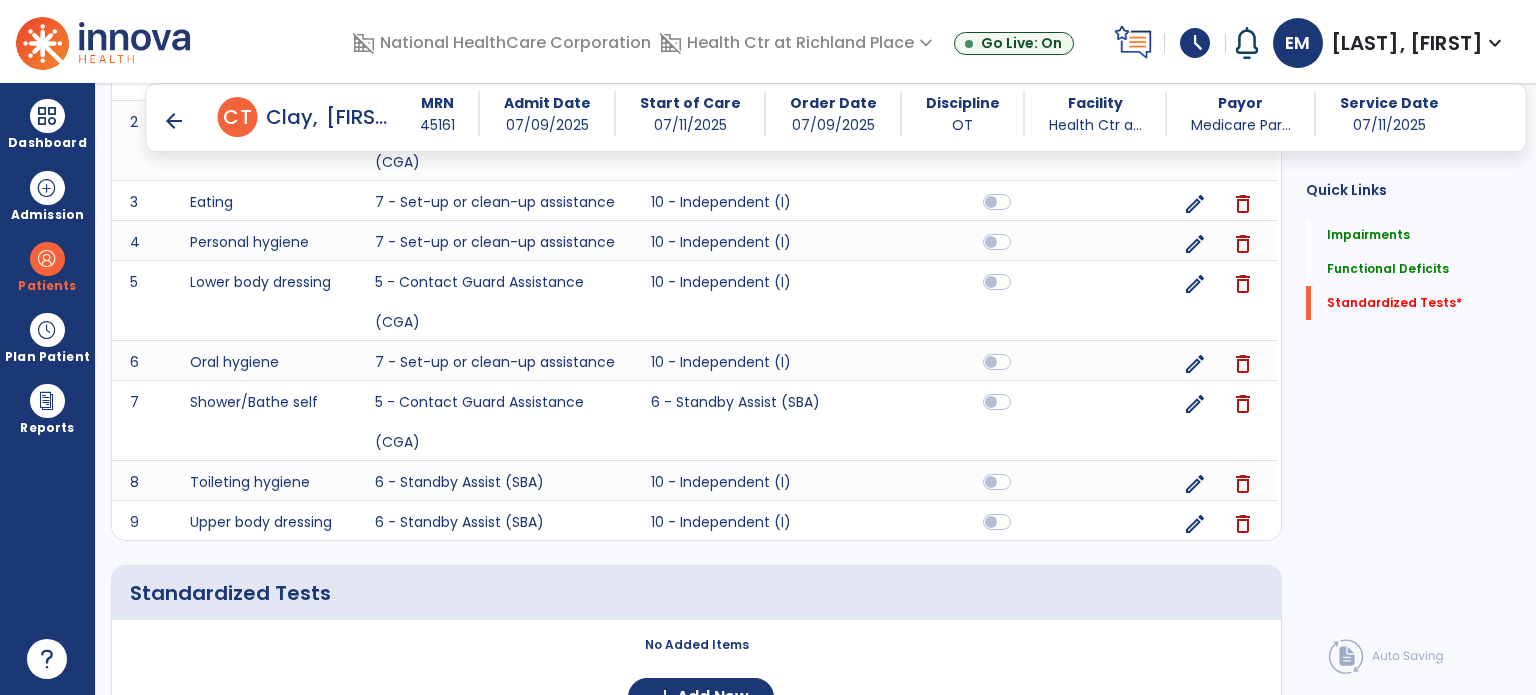 scroll, scrollTop: 1388, scrollLeft: 0, axis: vertical 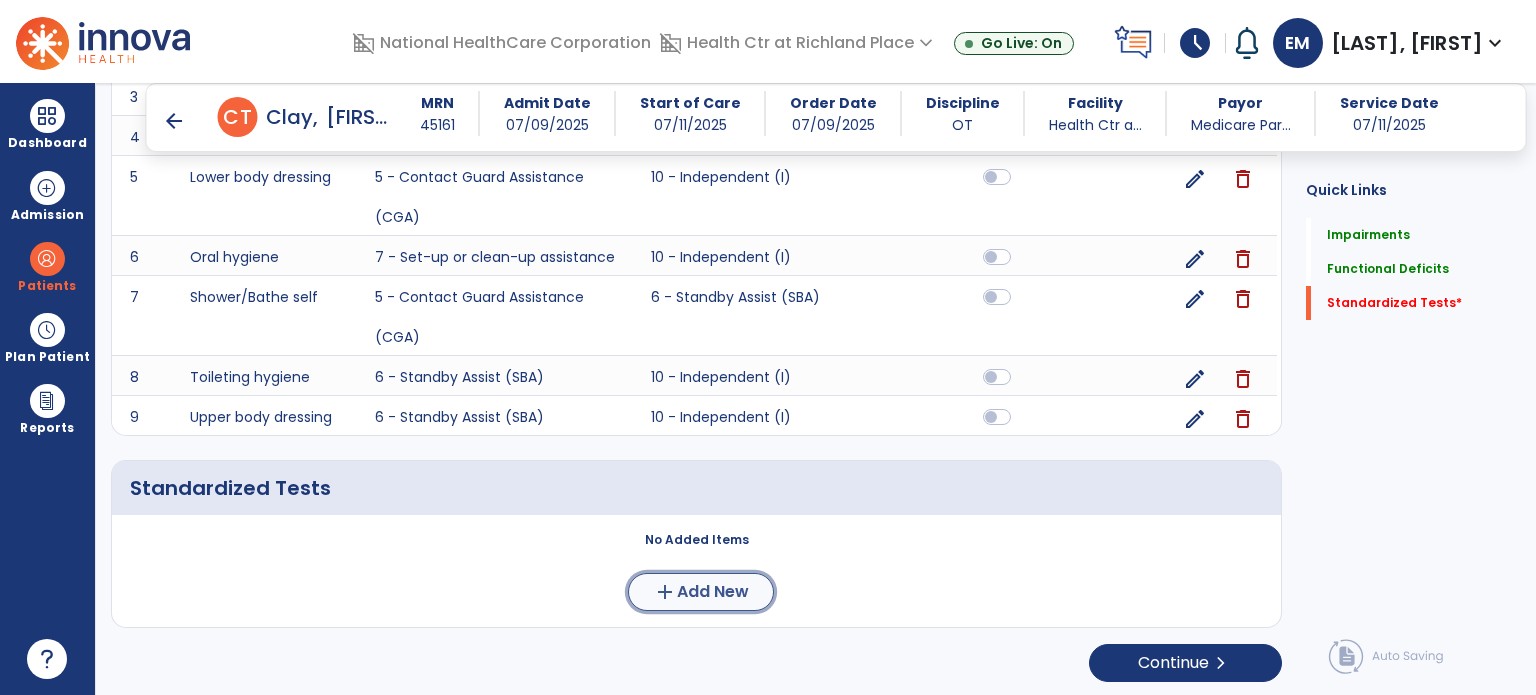 click on "add" 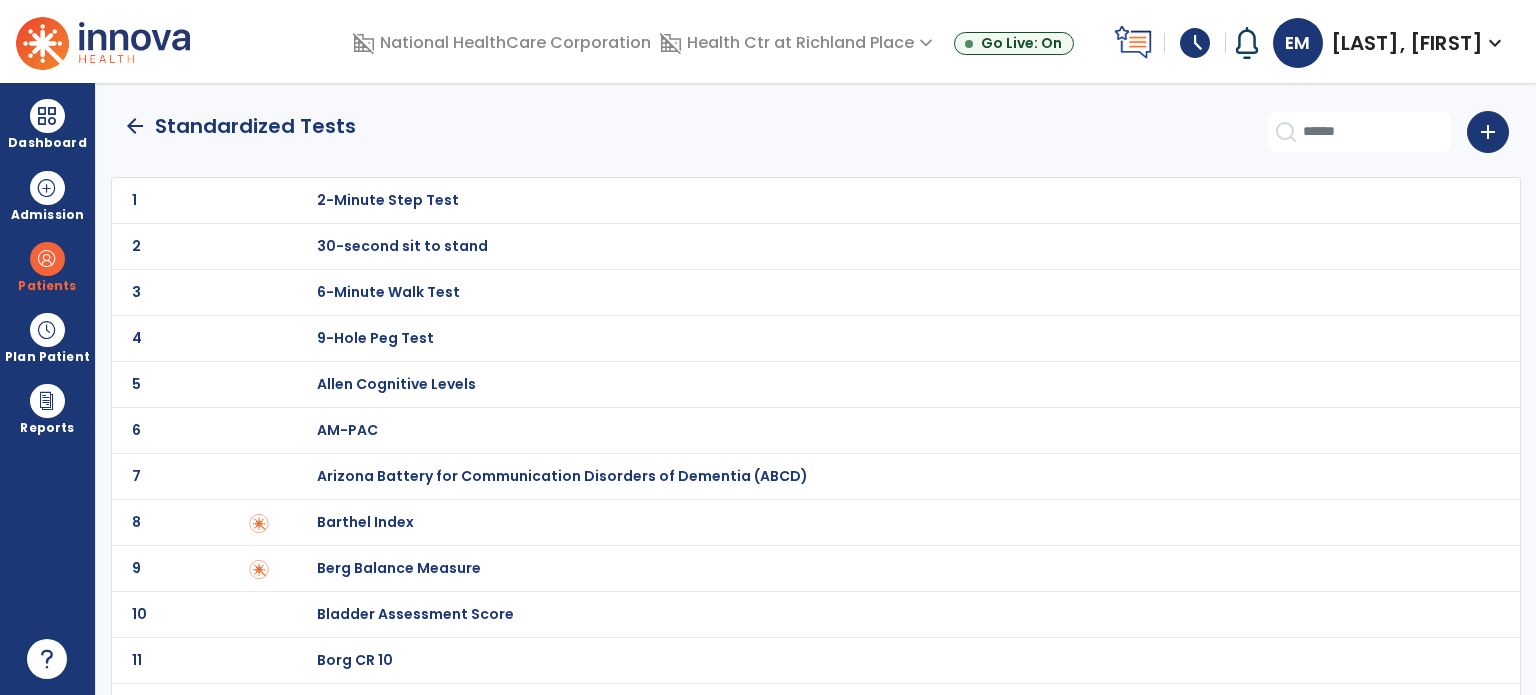 click on "Barthel Index" at bounding box center [388, 200] 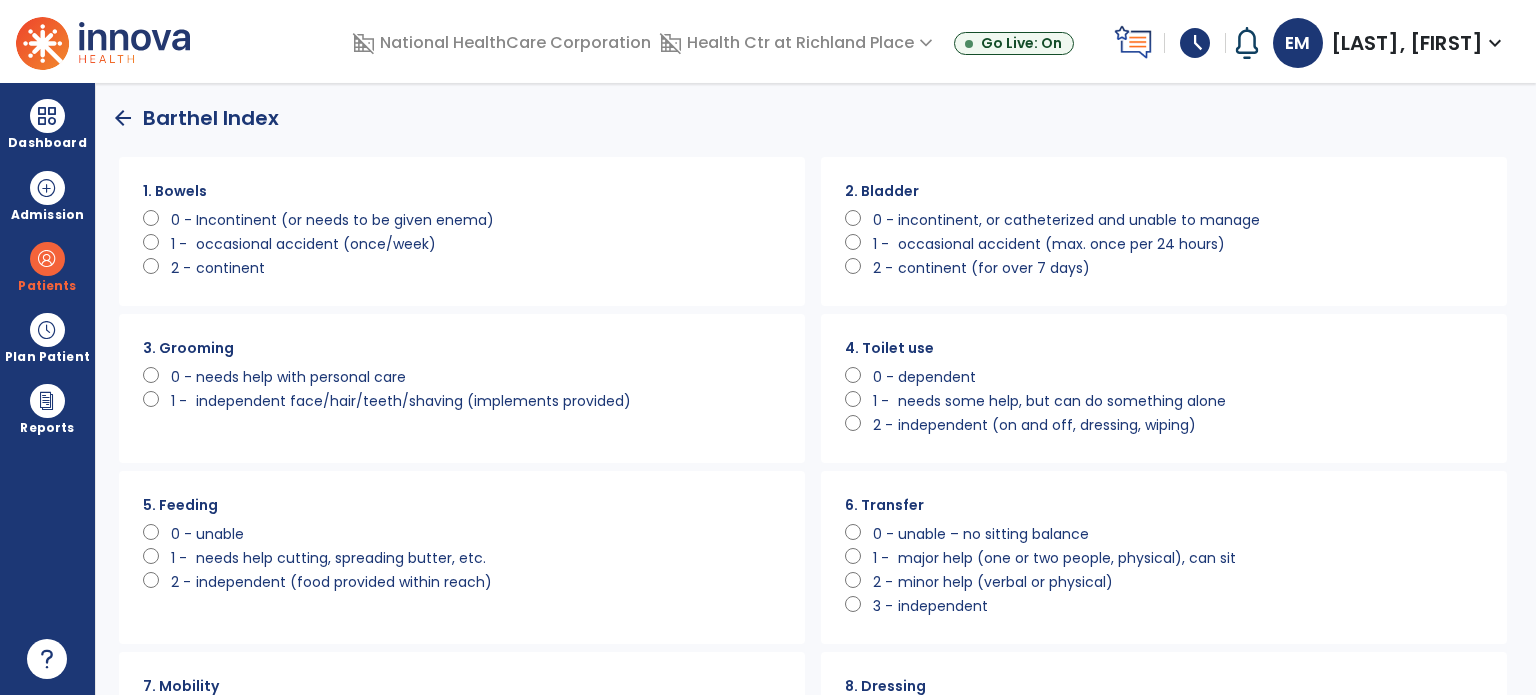 click on "continent" 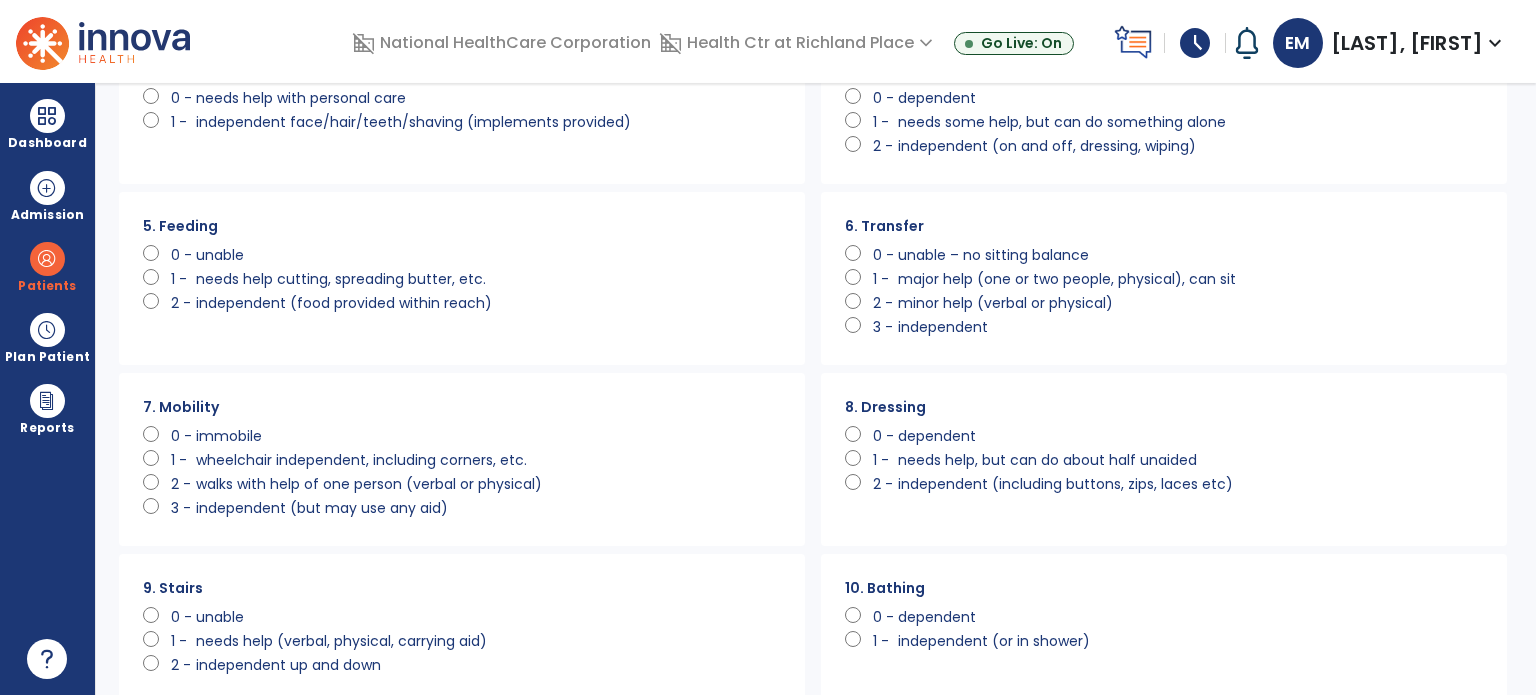 scroll, scrollTop: 280, scrollLeft: 0, axis: vertical 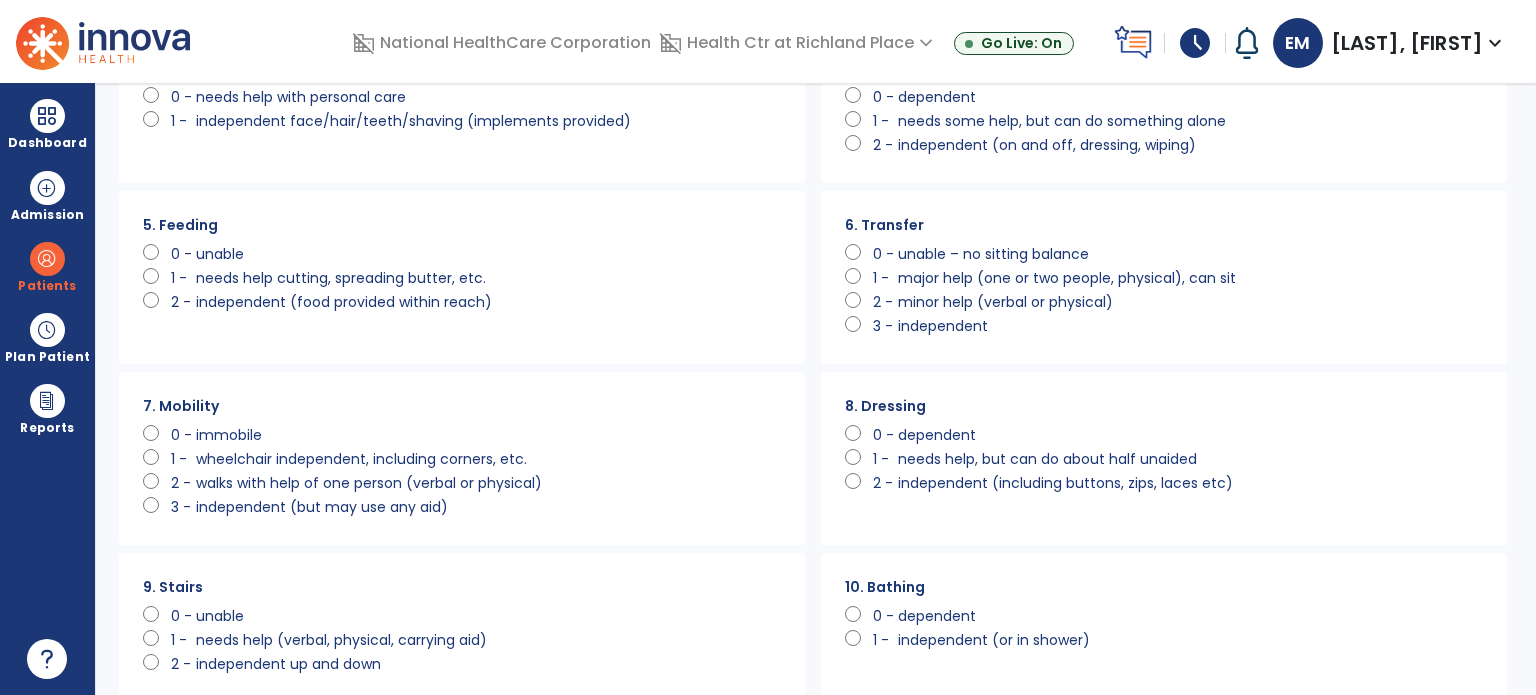 click on "independent (including buttons, zips, laces etc)" 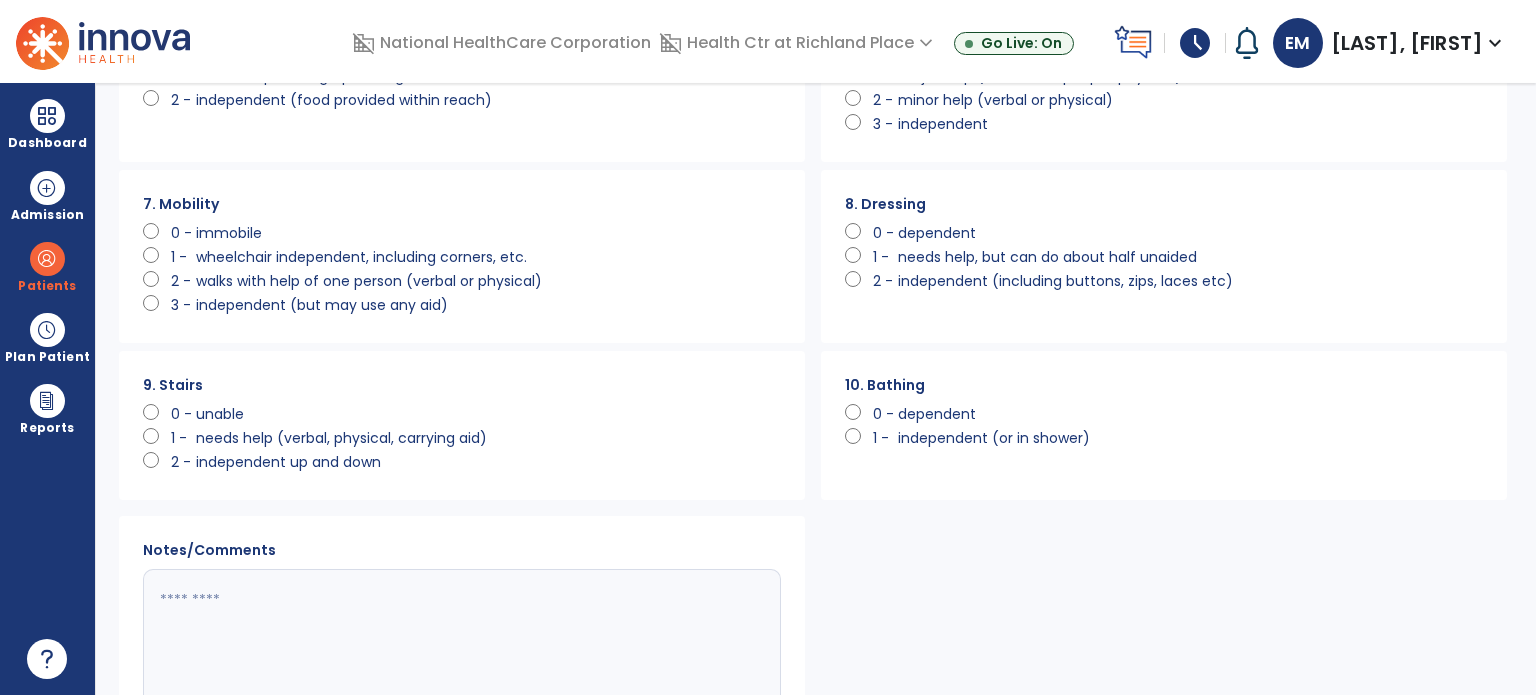 scroll, scrollTop: 483, scrollLeft: 0, axis: vertical 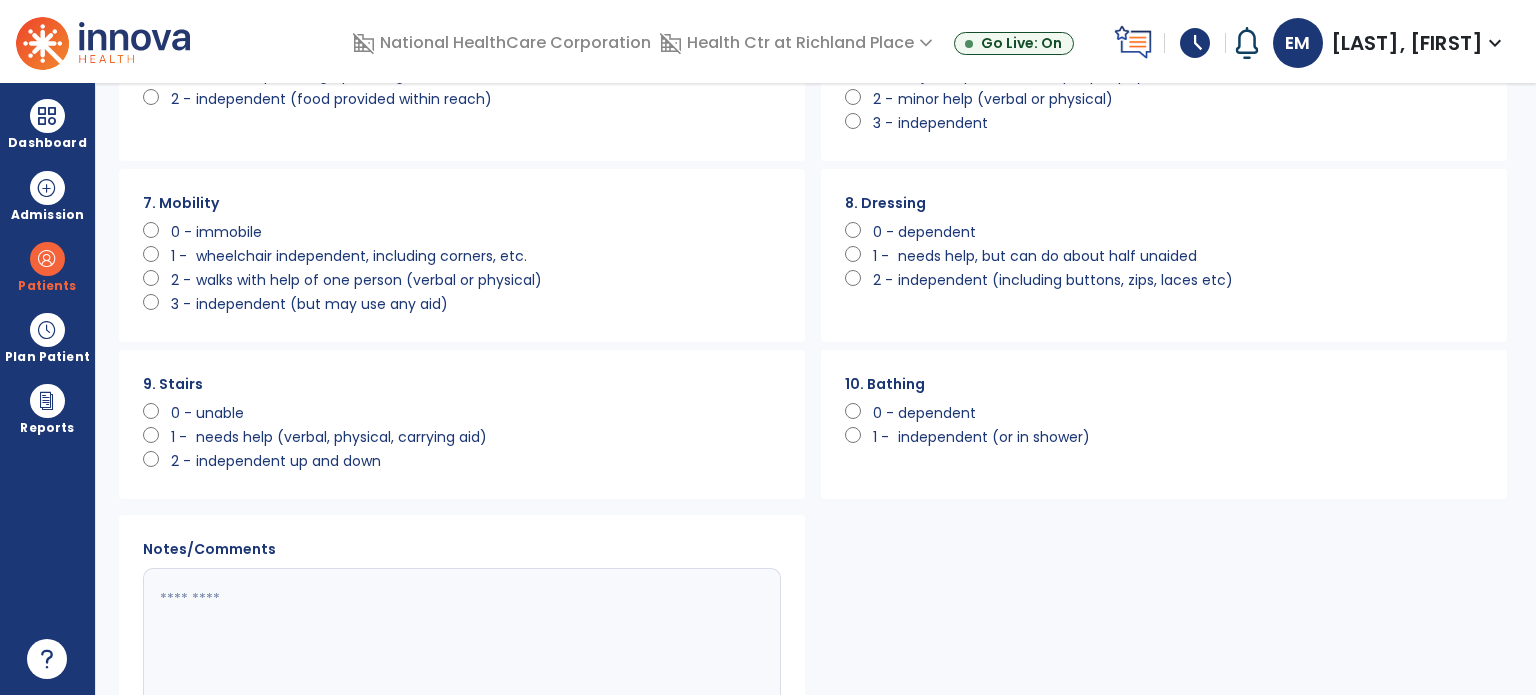 click on "unable" 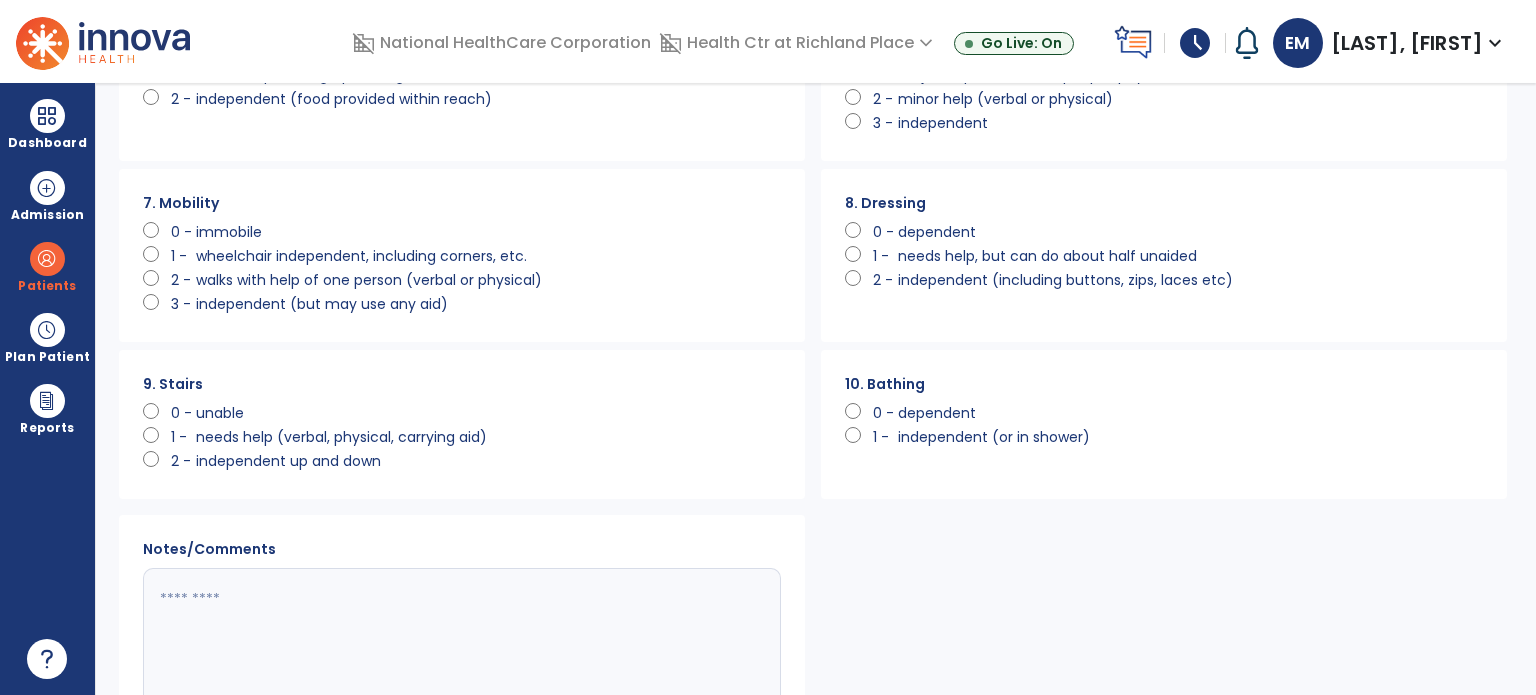scroll, scrollTop: 612, scrollLeft: 0, axis: vertical 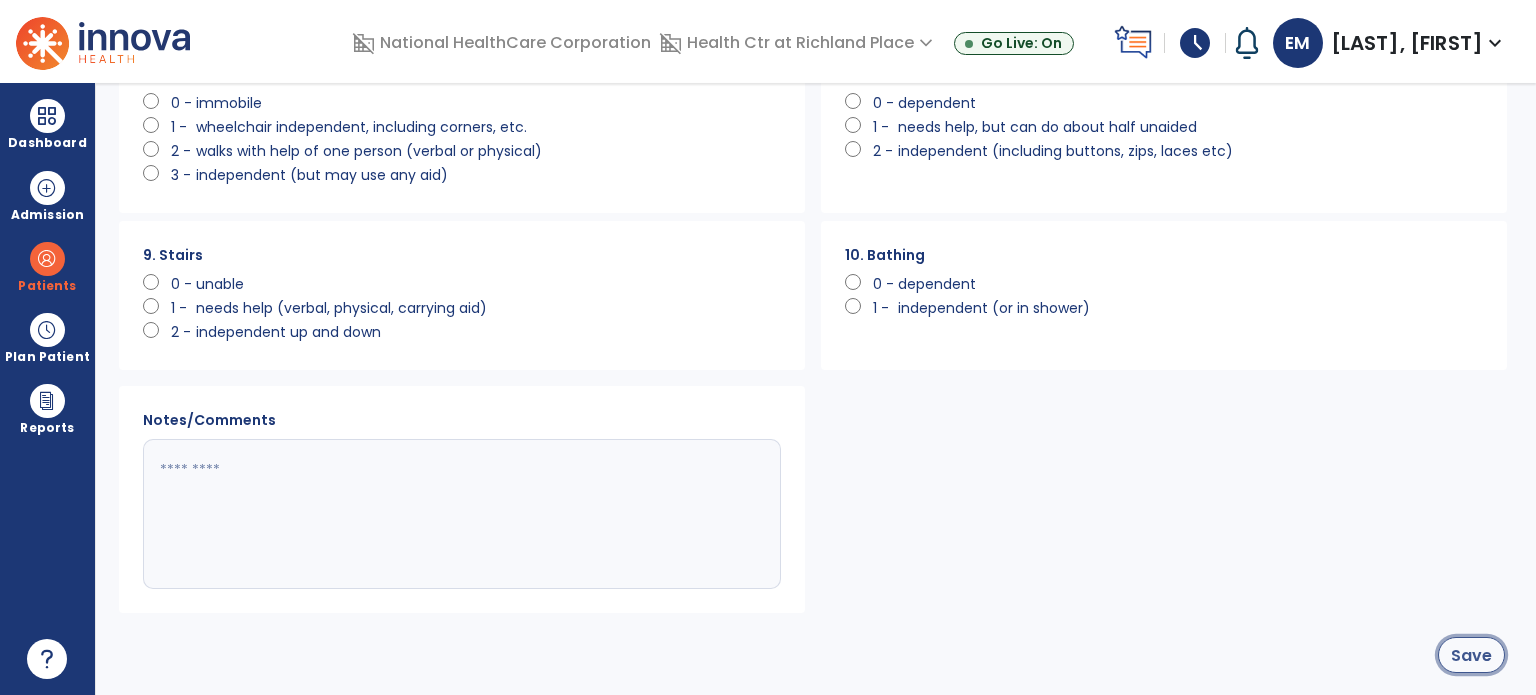 click on "Save" 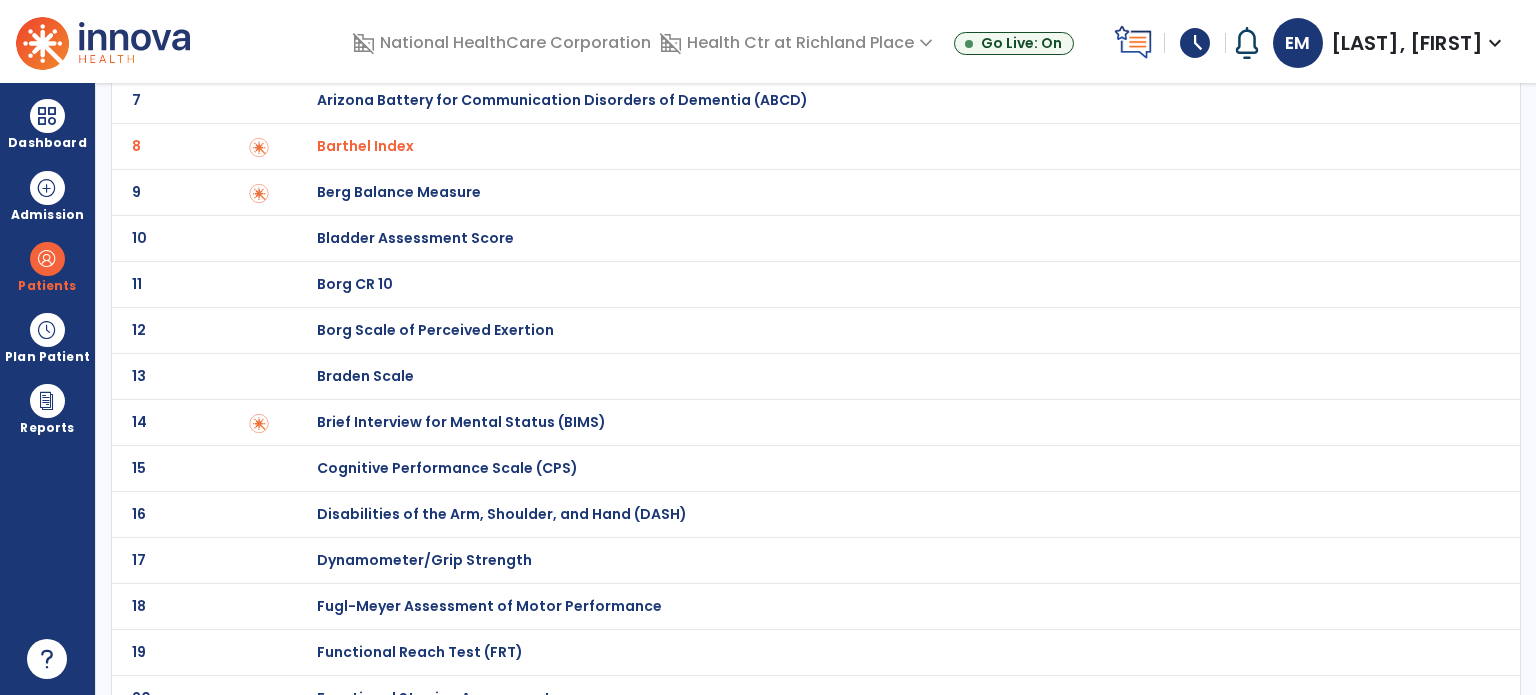 scroll, scrollTop: 0, scrollLeft: 0, axis: both 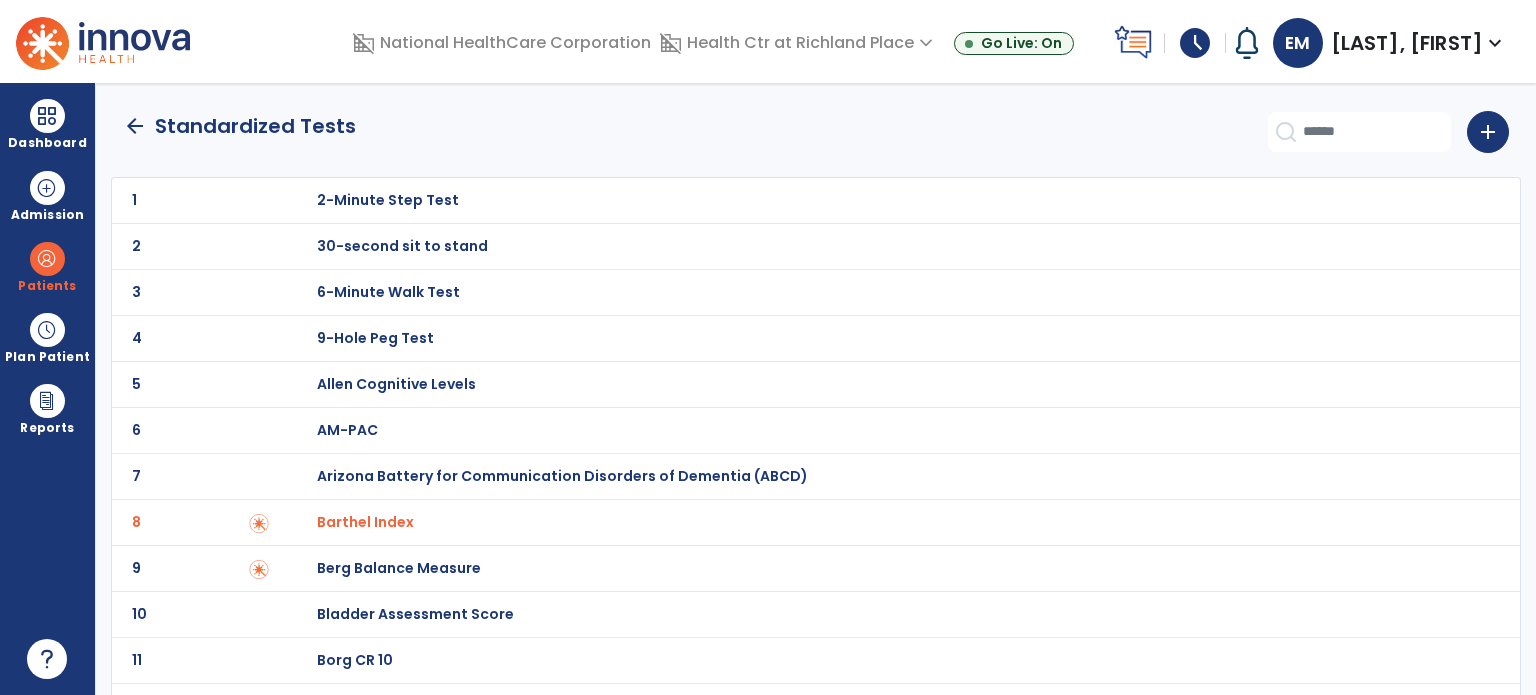 click on "arrow_back" 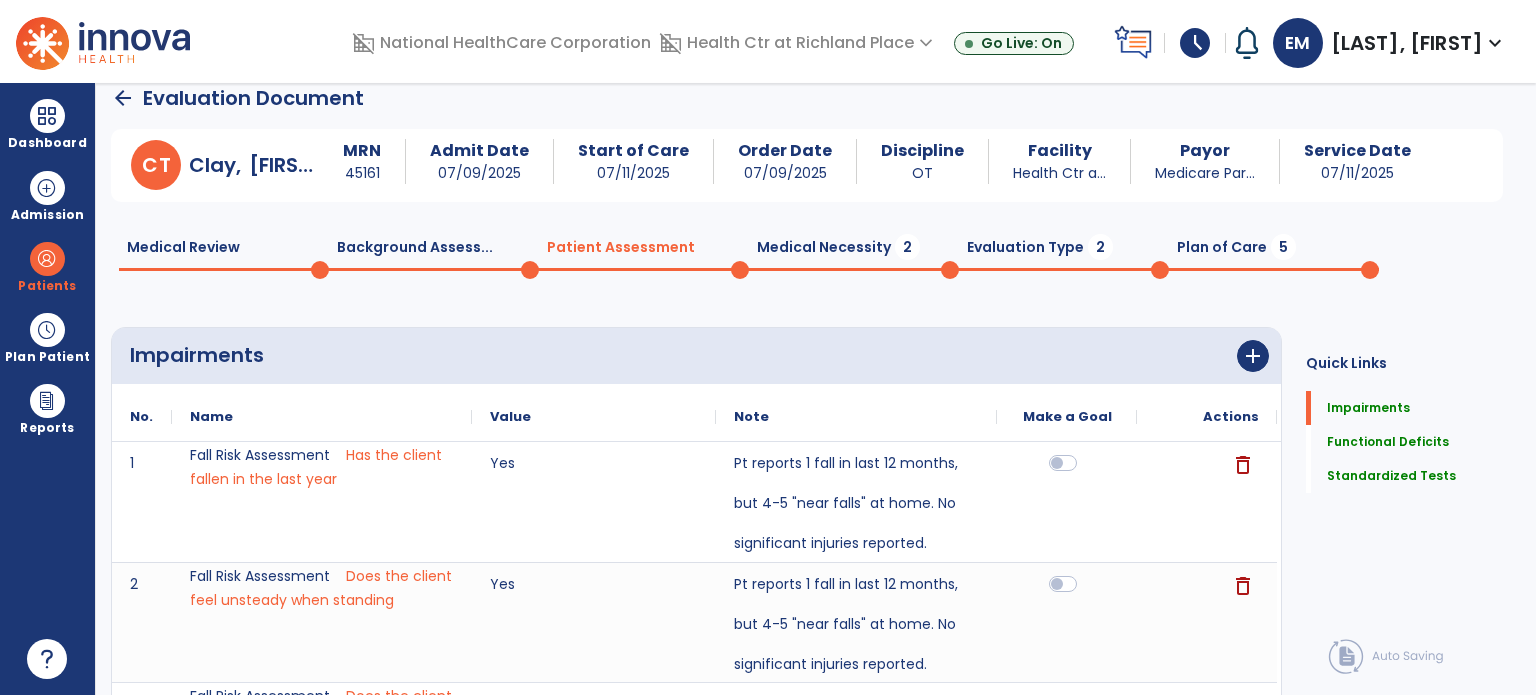 click on "Medical Necessity  2" 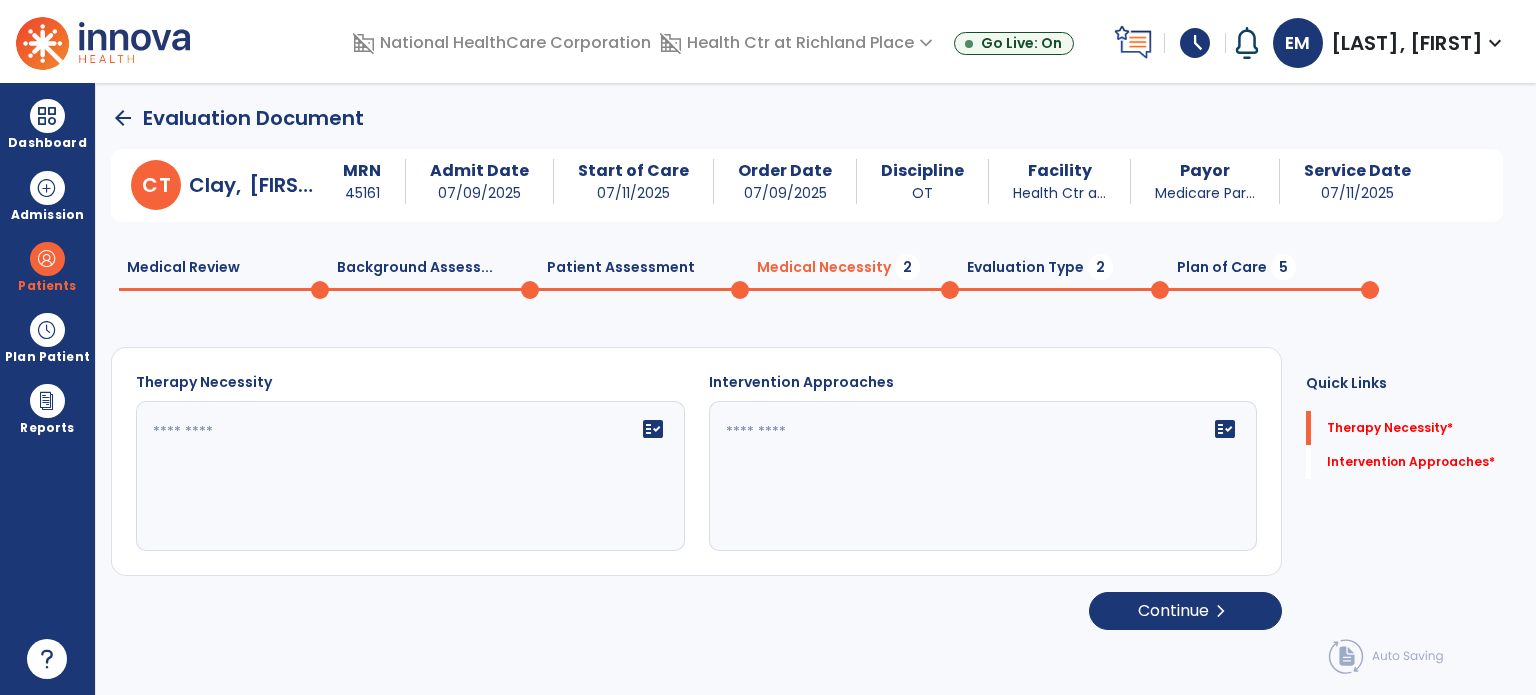 click 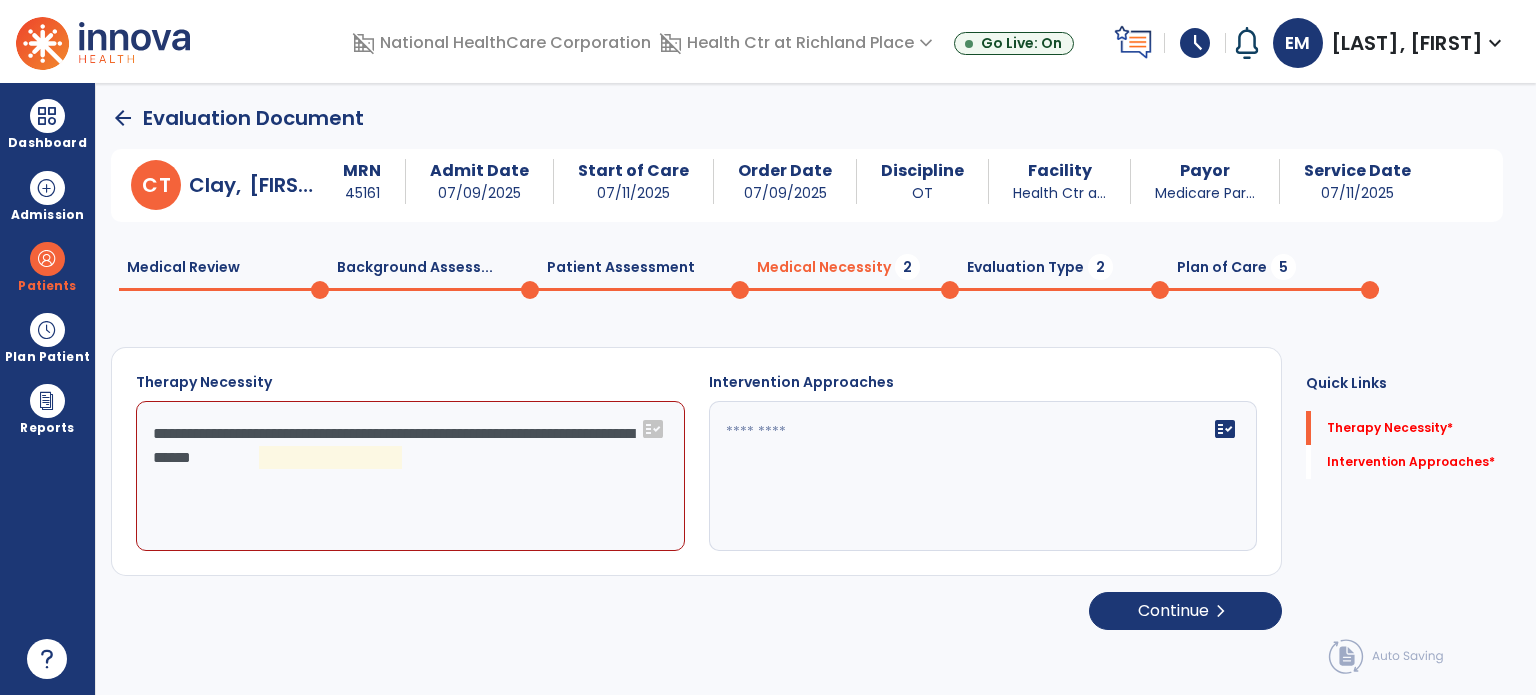 click on "**********" 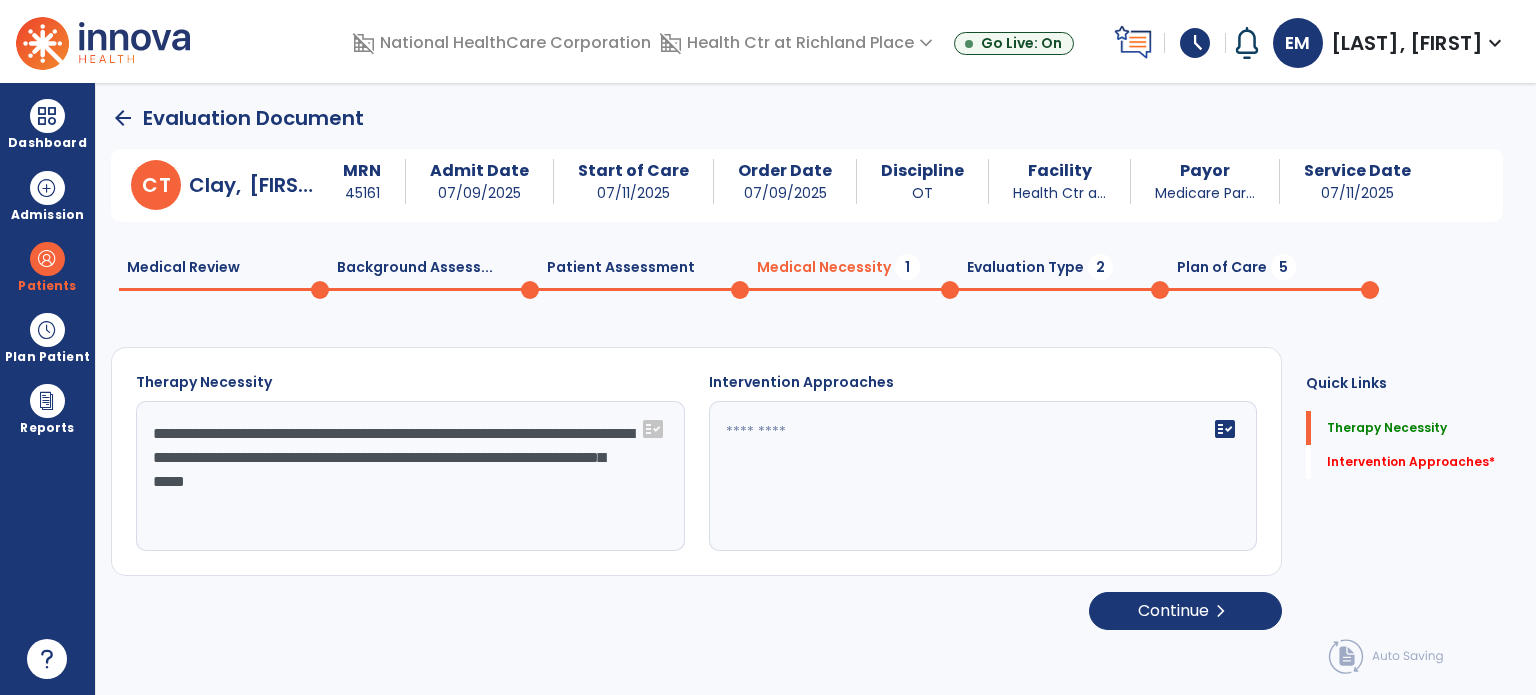 type on "**********" 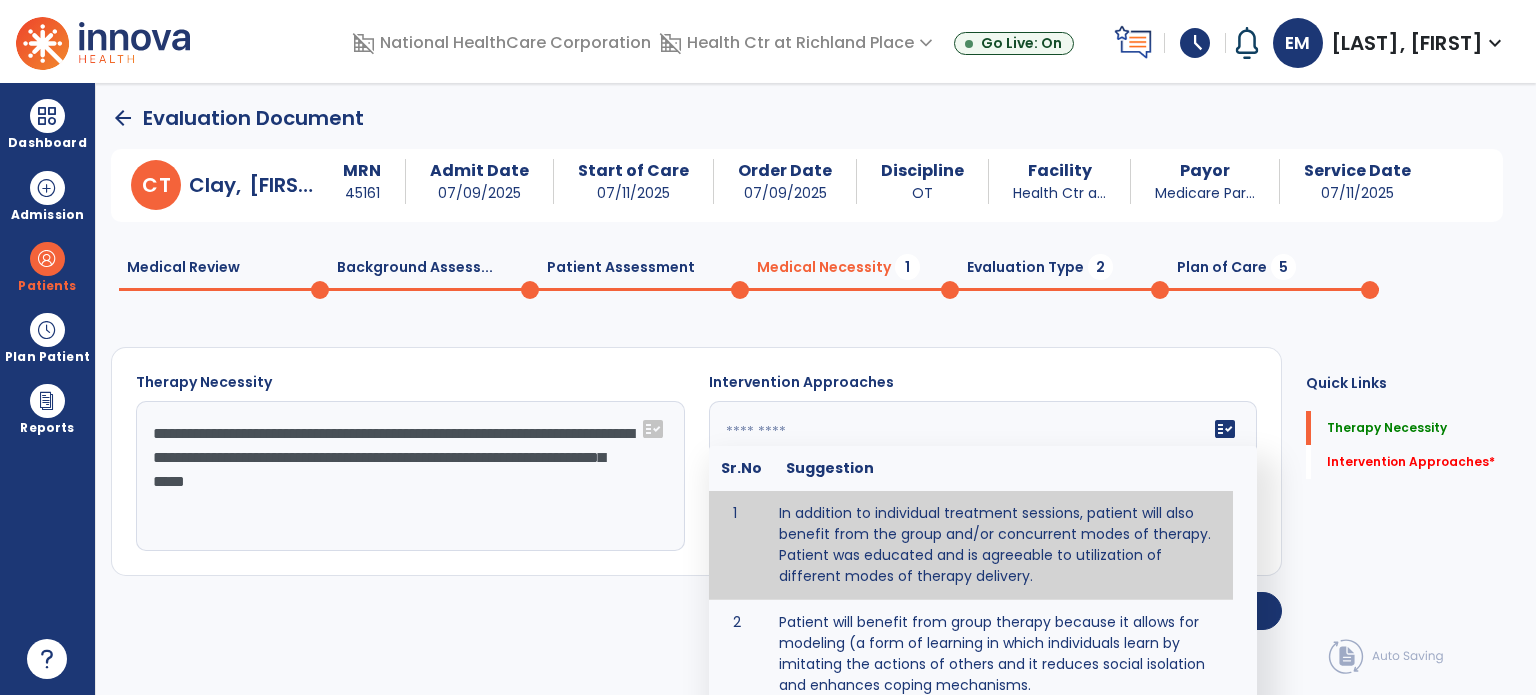 click 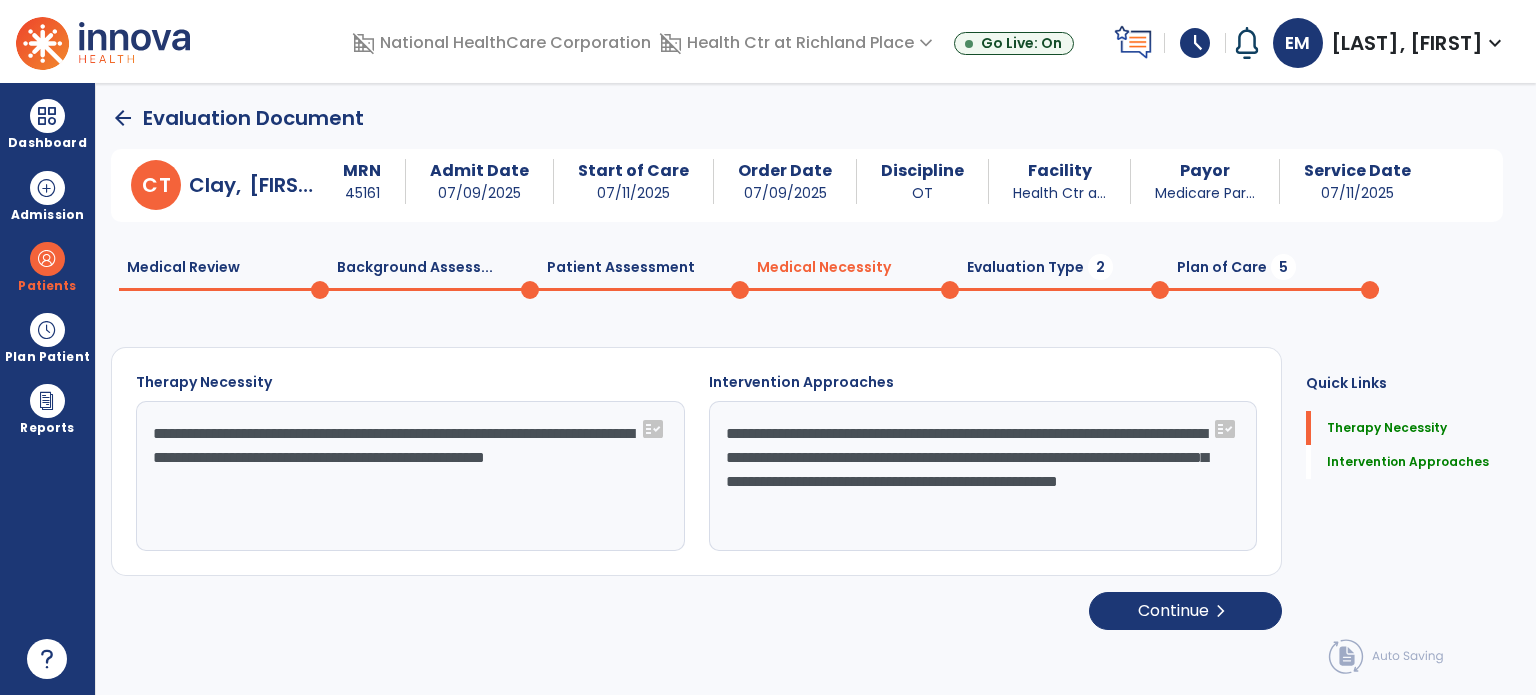 type on "**********" 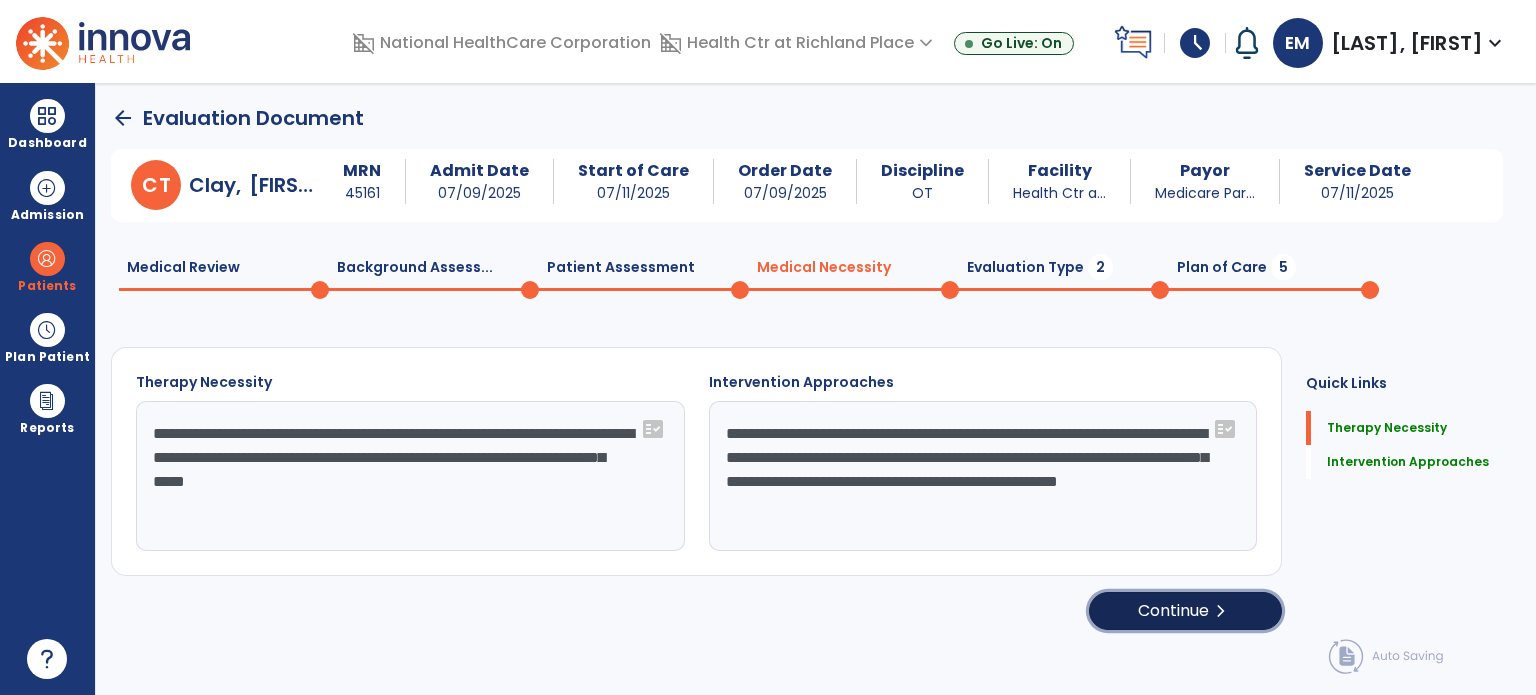 click on "Continue  chevron_right" 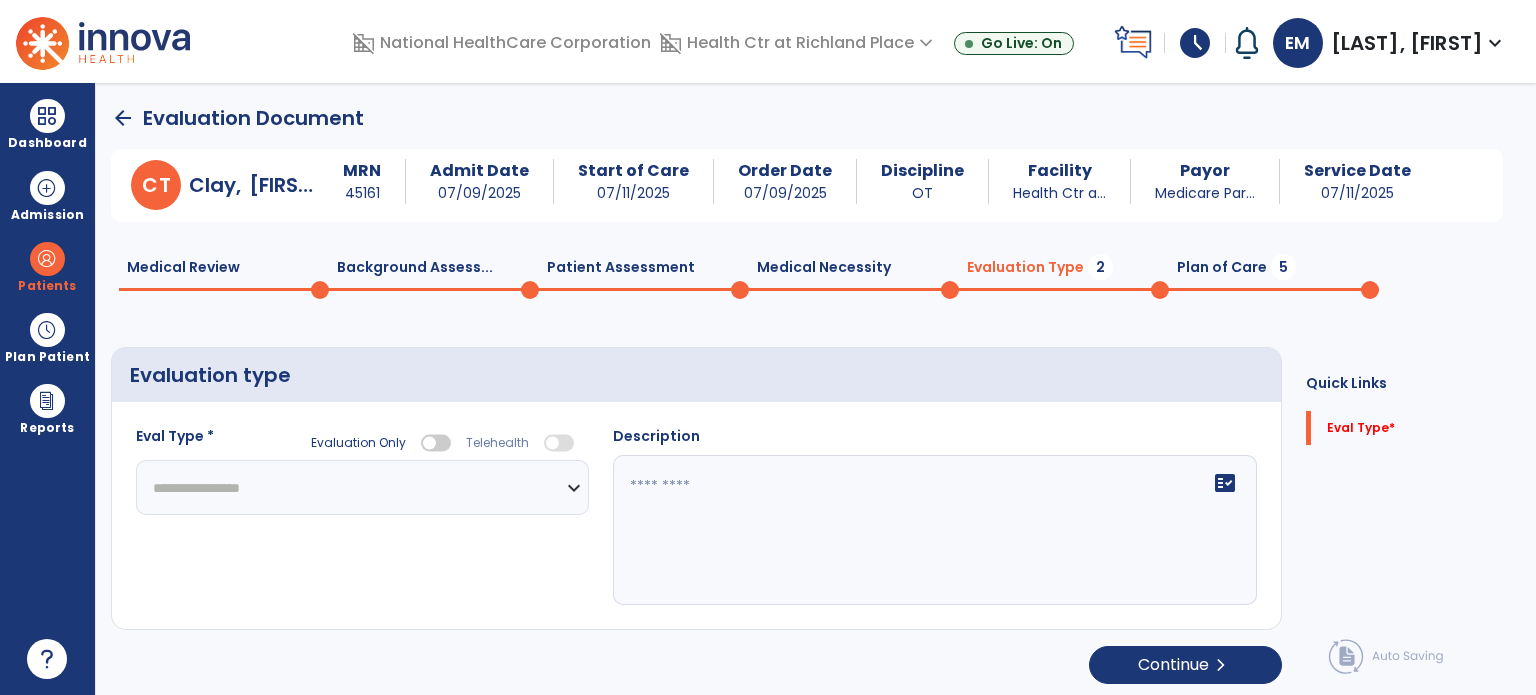 select 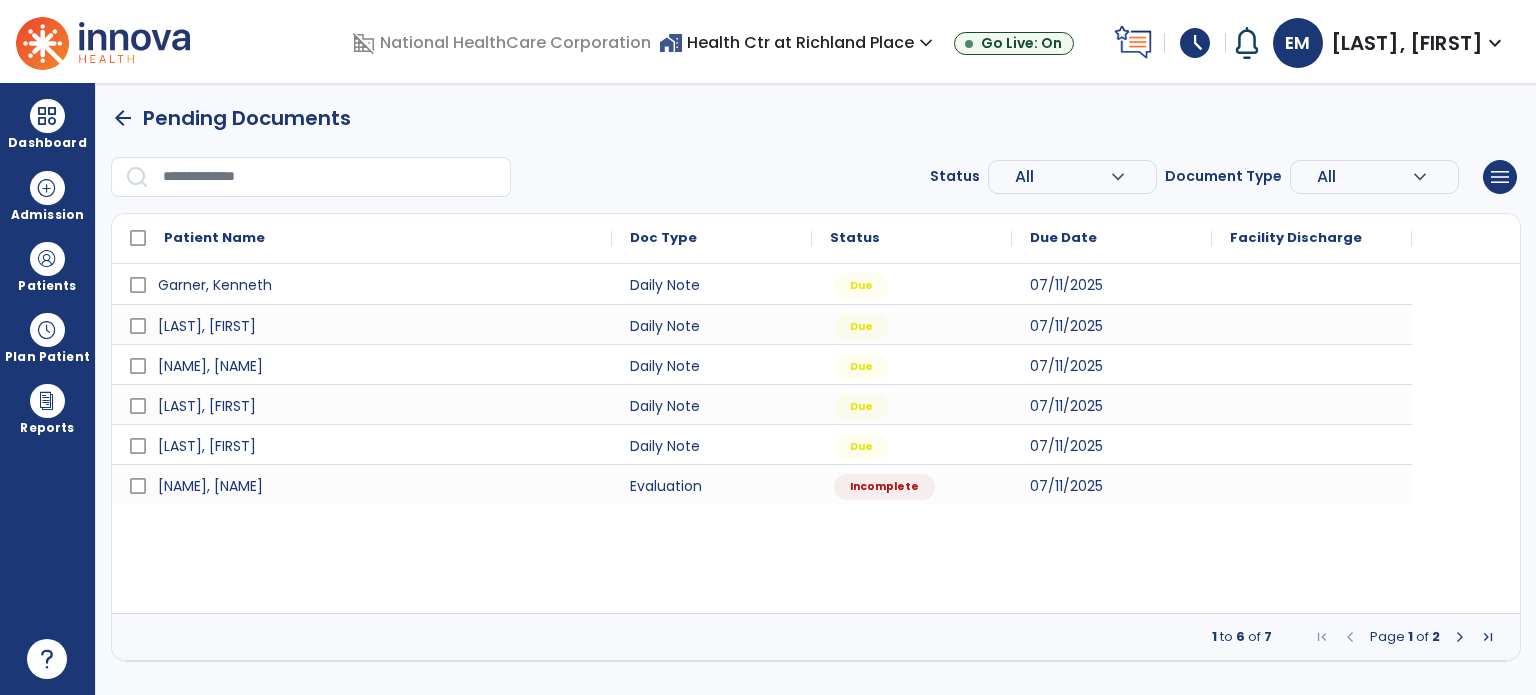 scroll, scrollTop: 0, scrollLeft: 0, axis: both 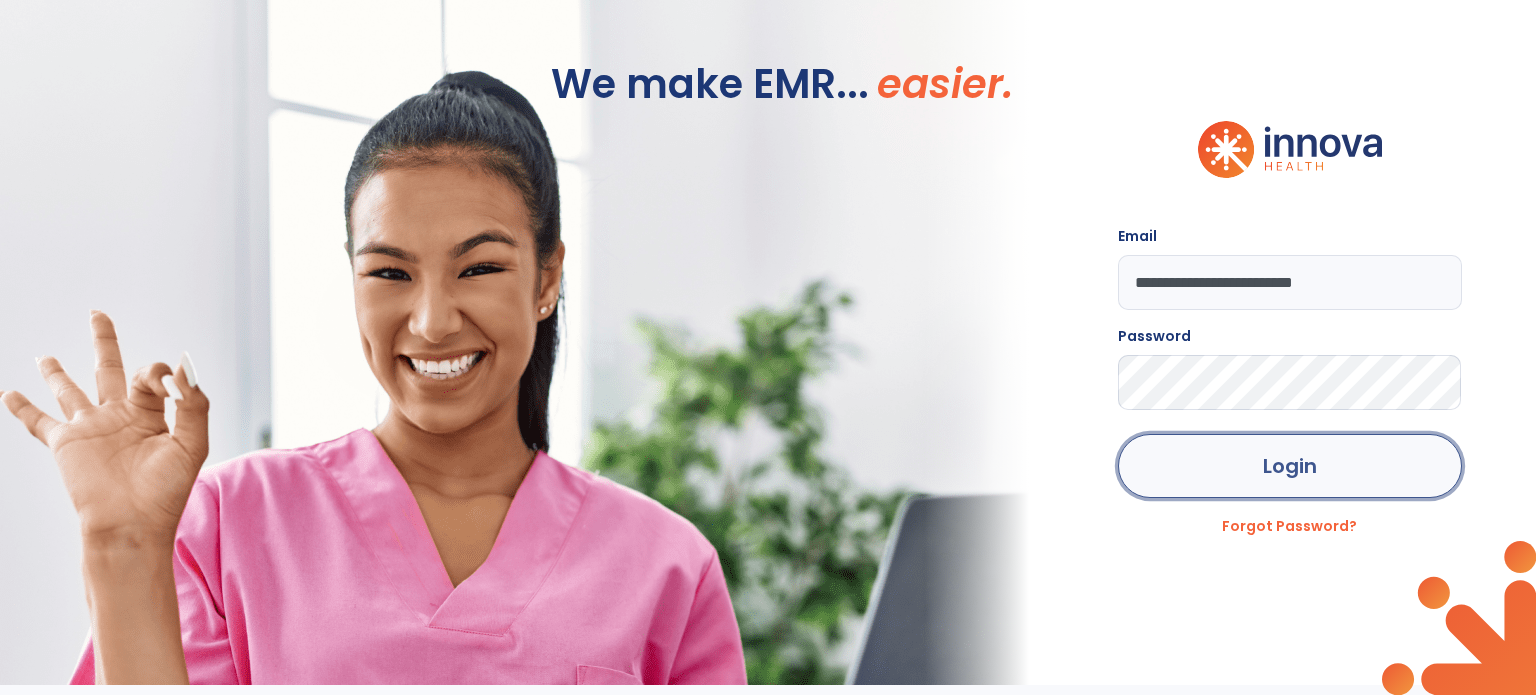 click on "Login" 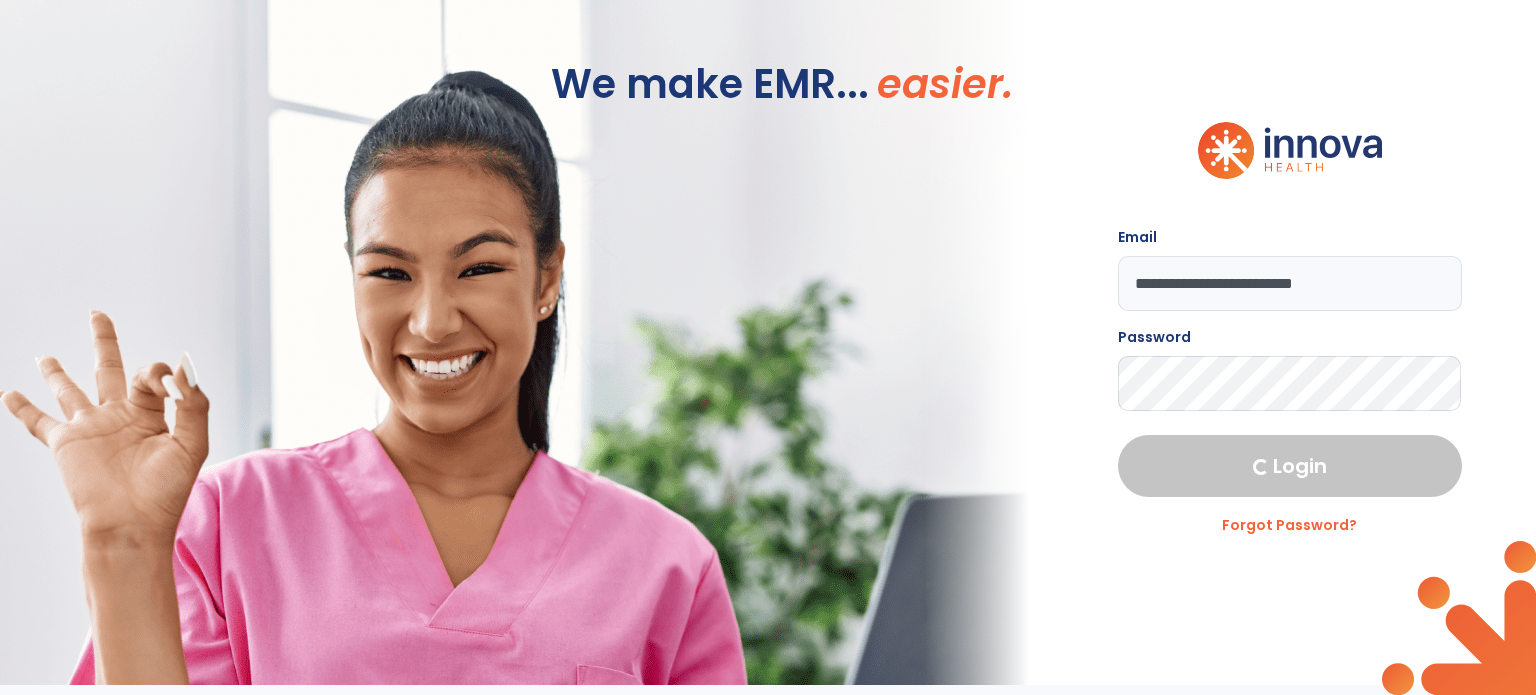 select on "****" 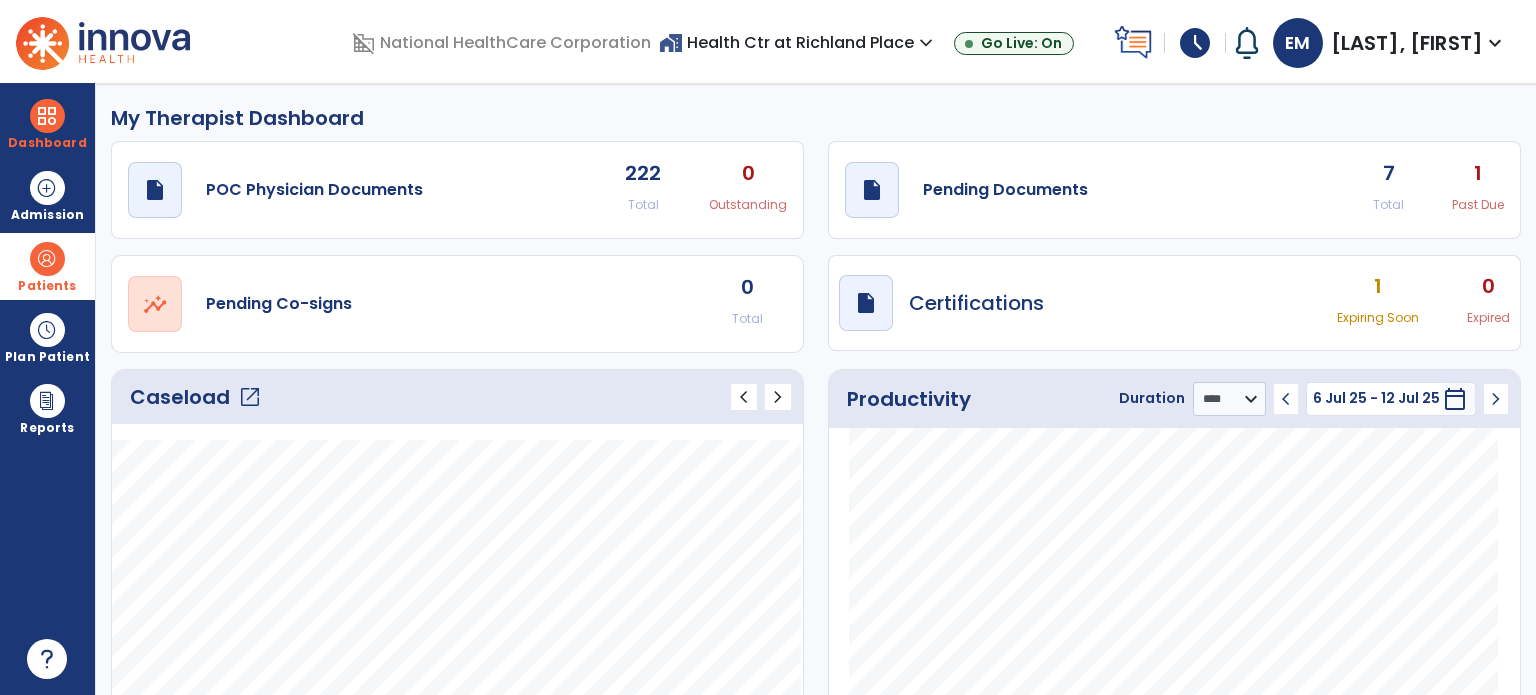 click on "Patients" at bounding box center (47, 286) 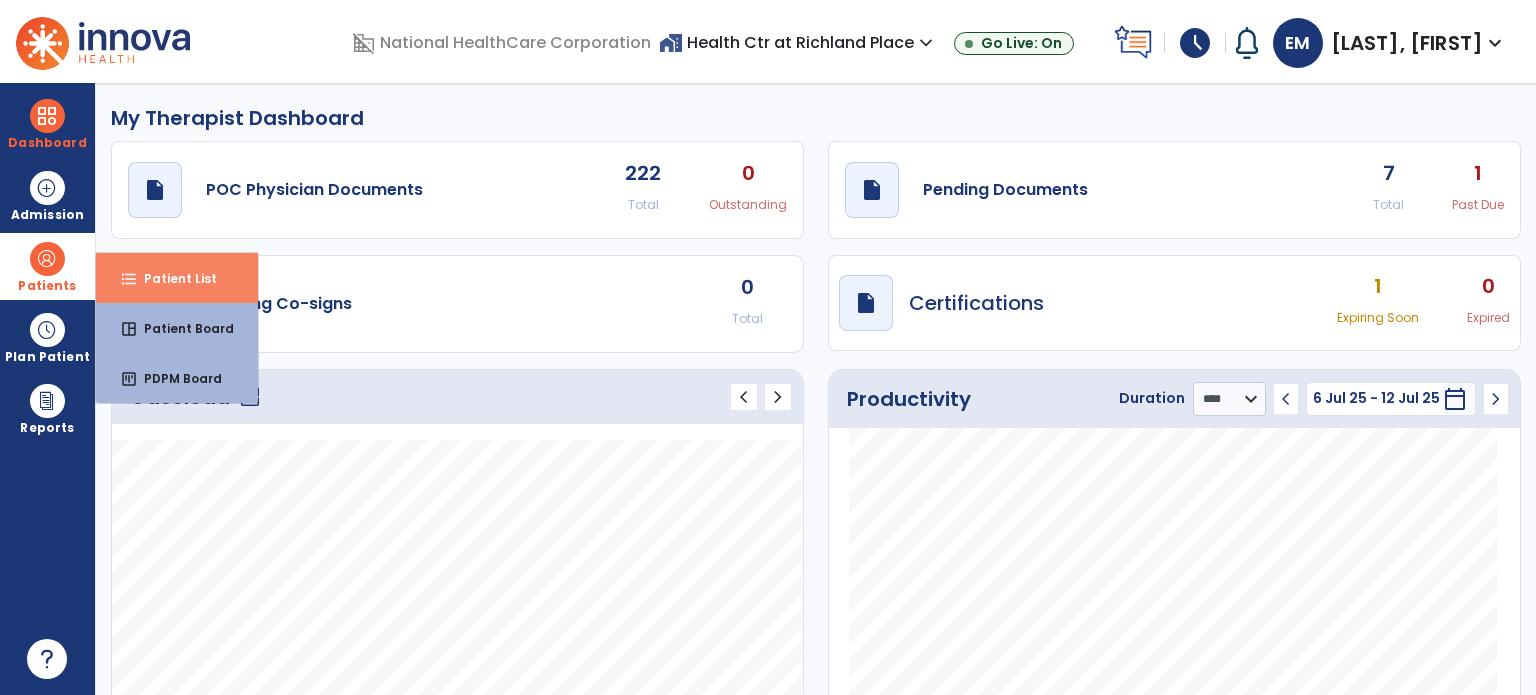 click on "Patient List" at bounding box center [172, 278] 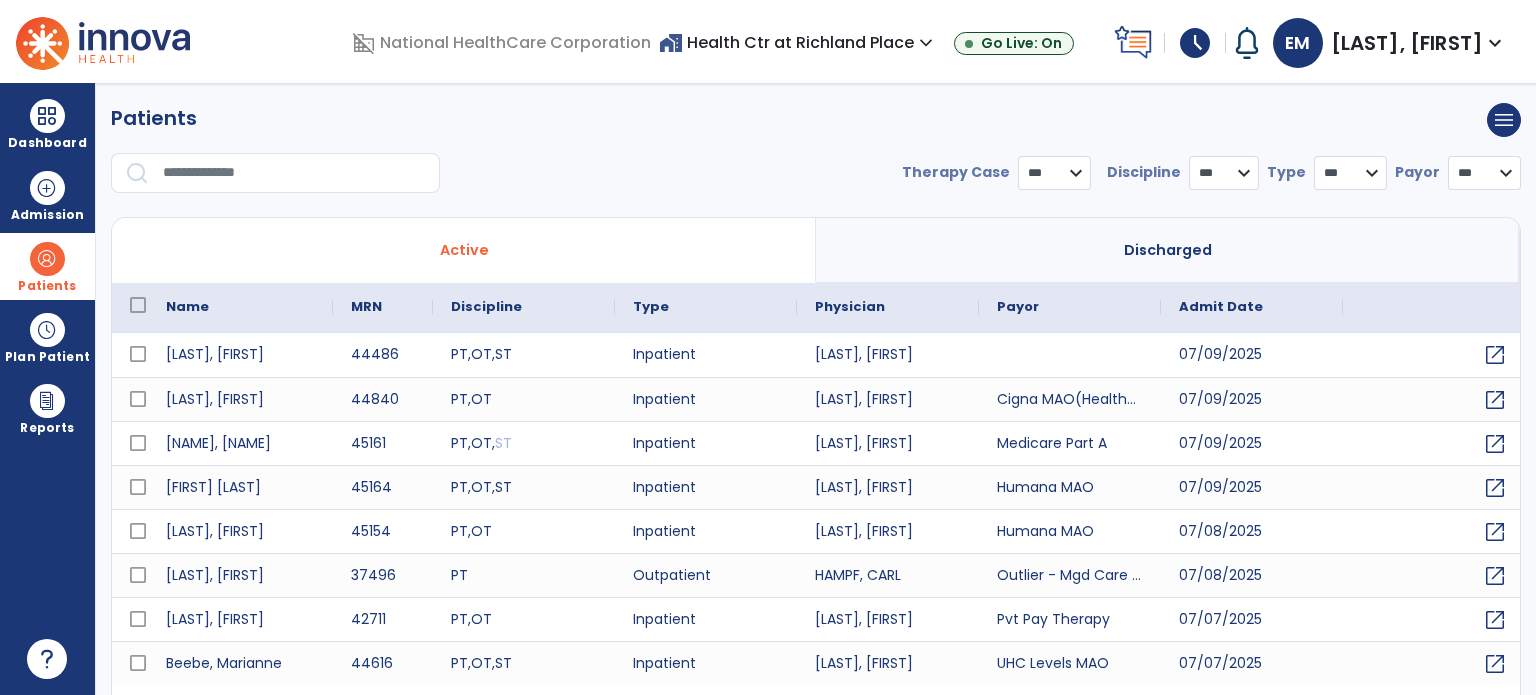 select on "***" 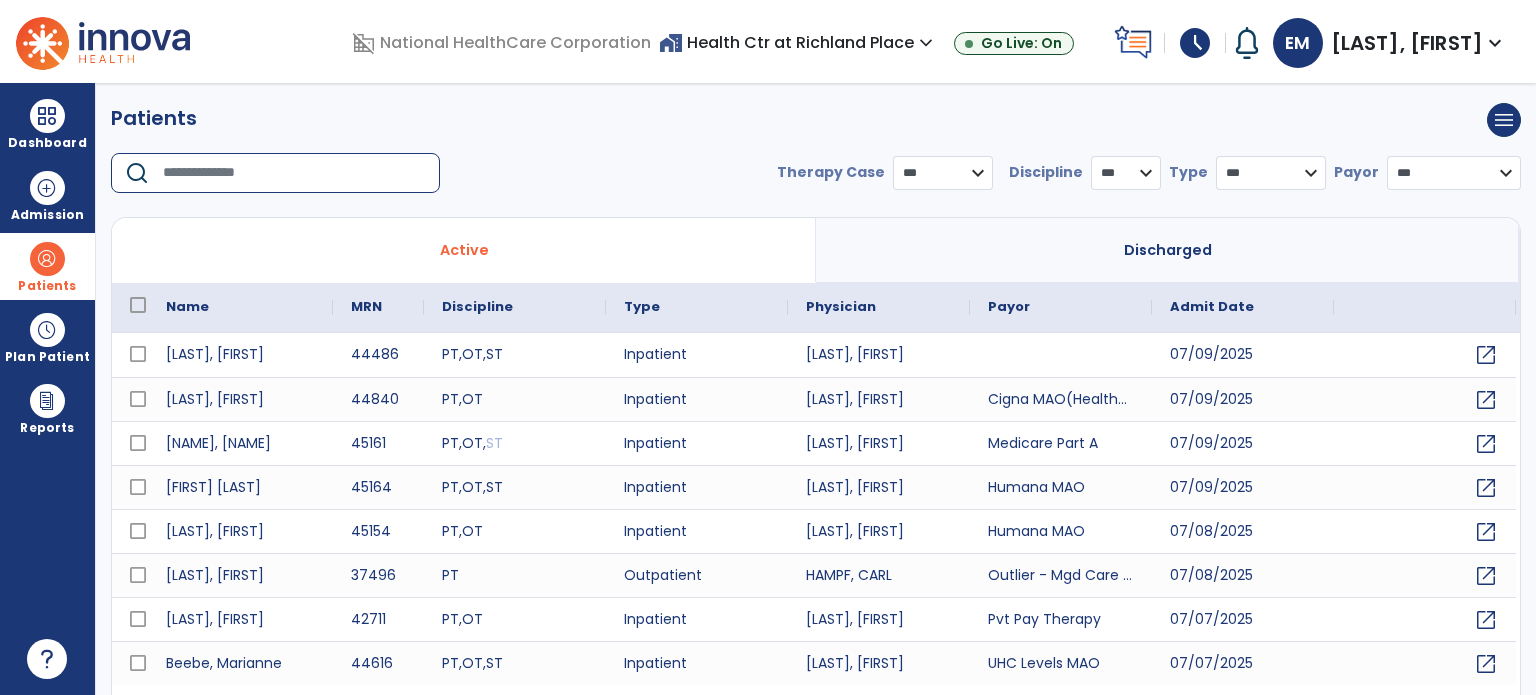 click at bounding box center (294, 173) 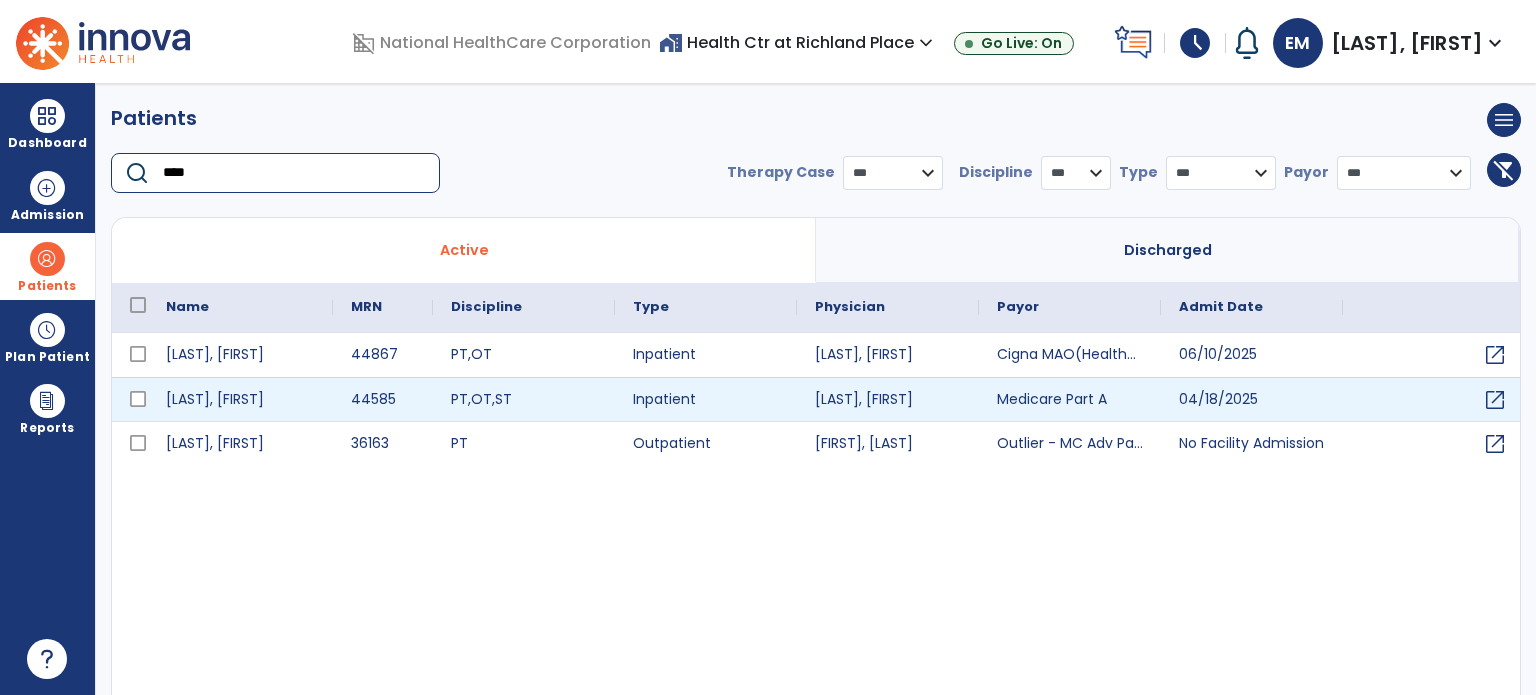 type on "****" 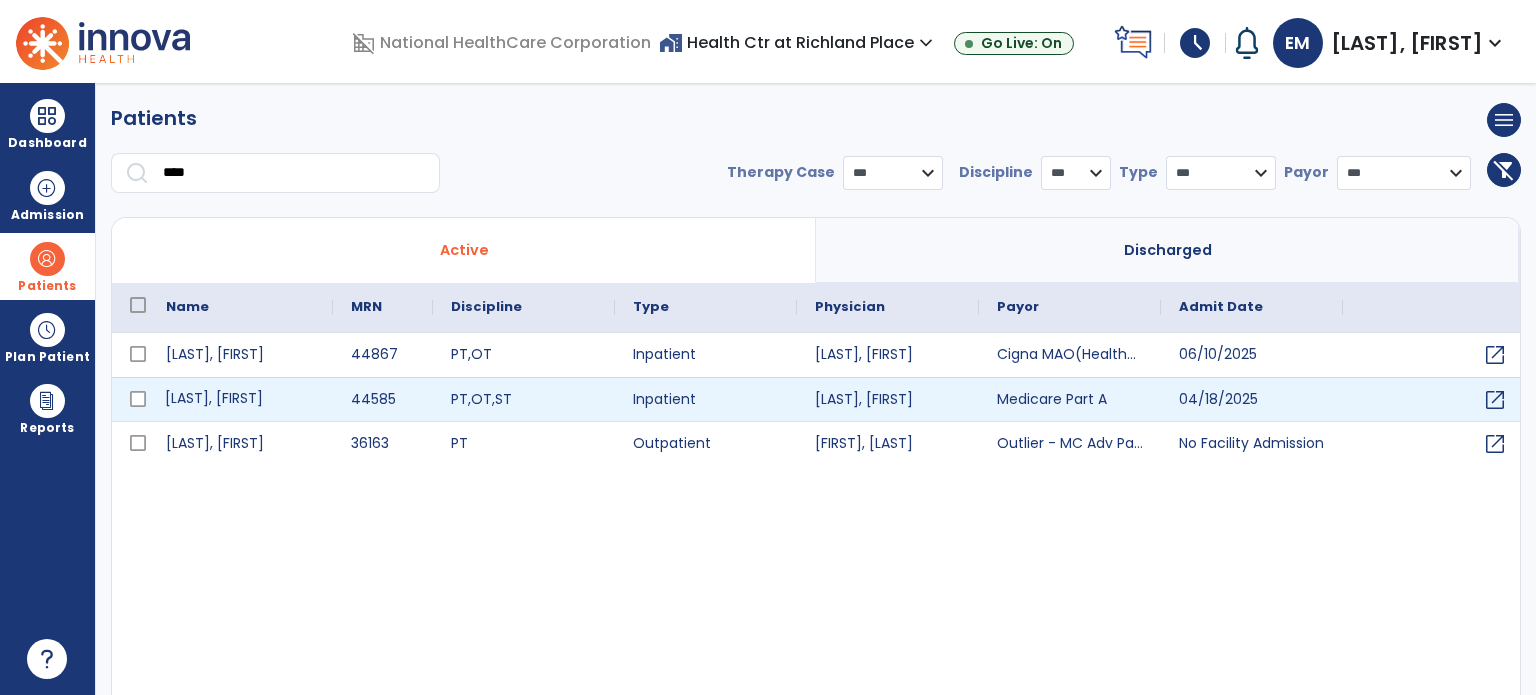 click on "[LAST], [FIRST]" at bounding box center (240, 399) 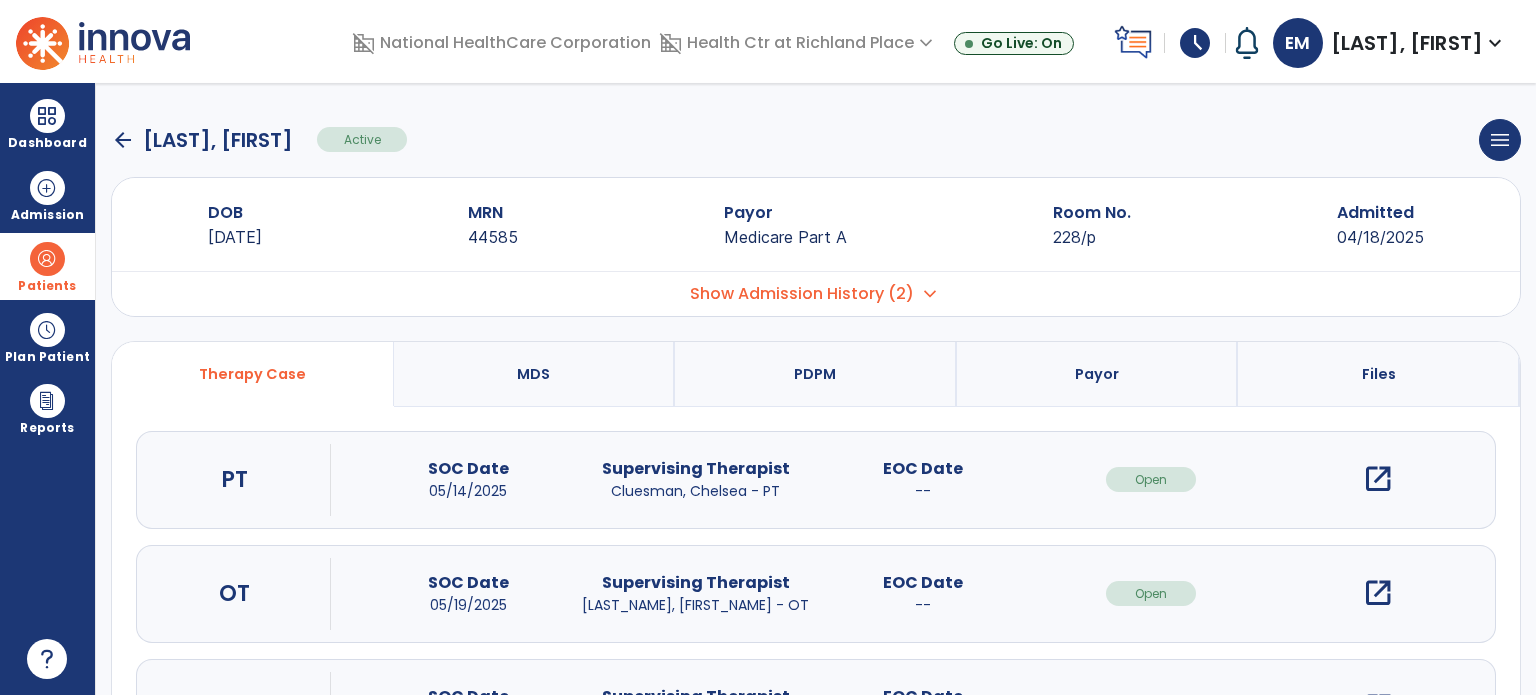click on "open_in_new" at bounding box center (1378, 593) 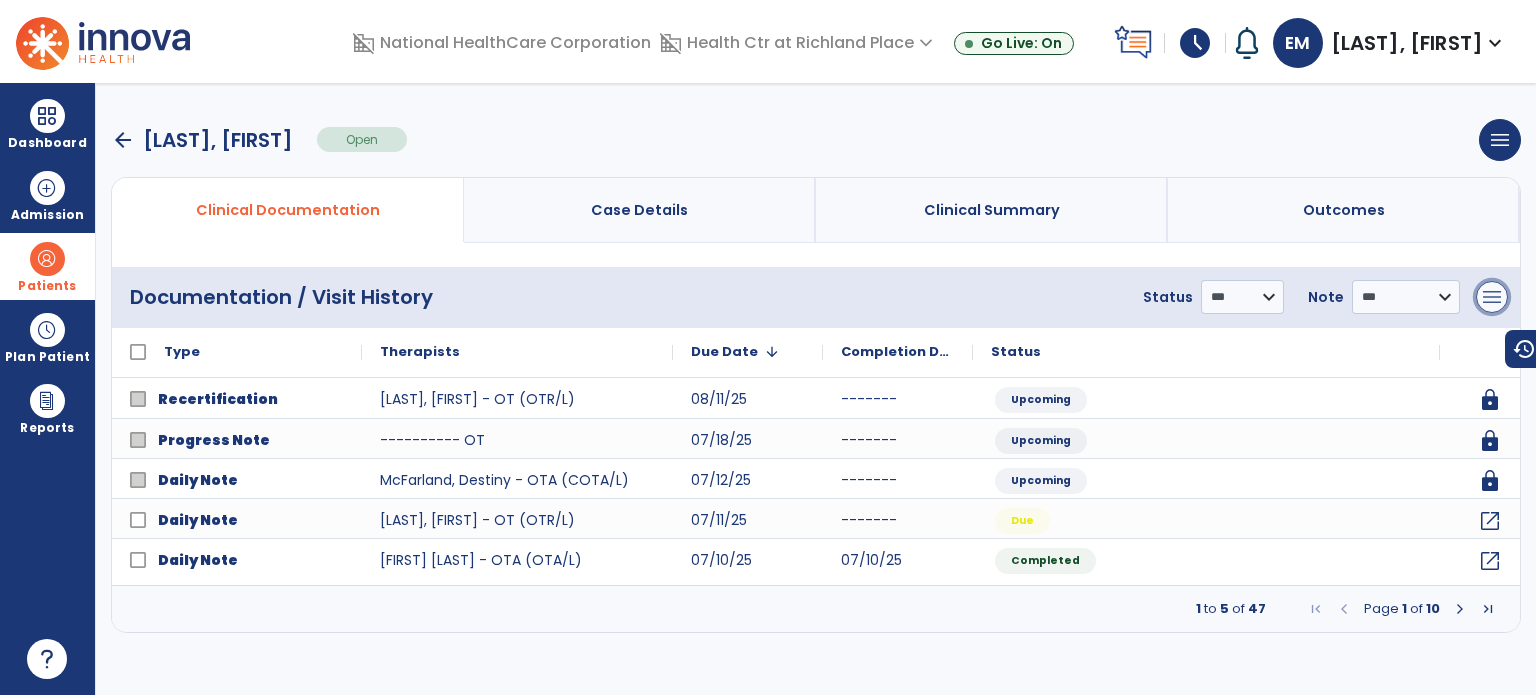 click on "menu" at bounding box center [1492, 297] 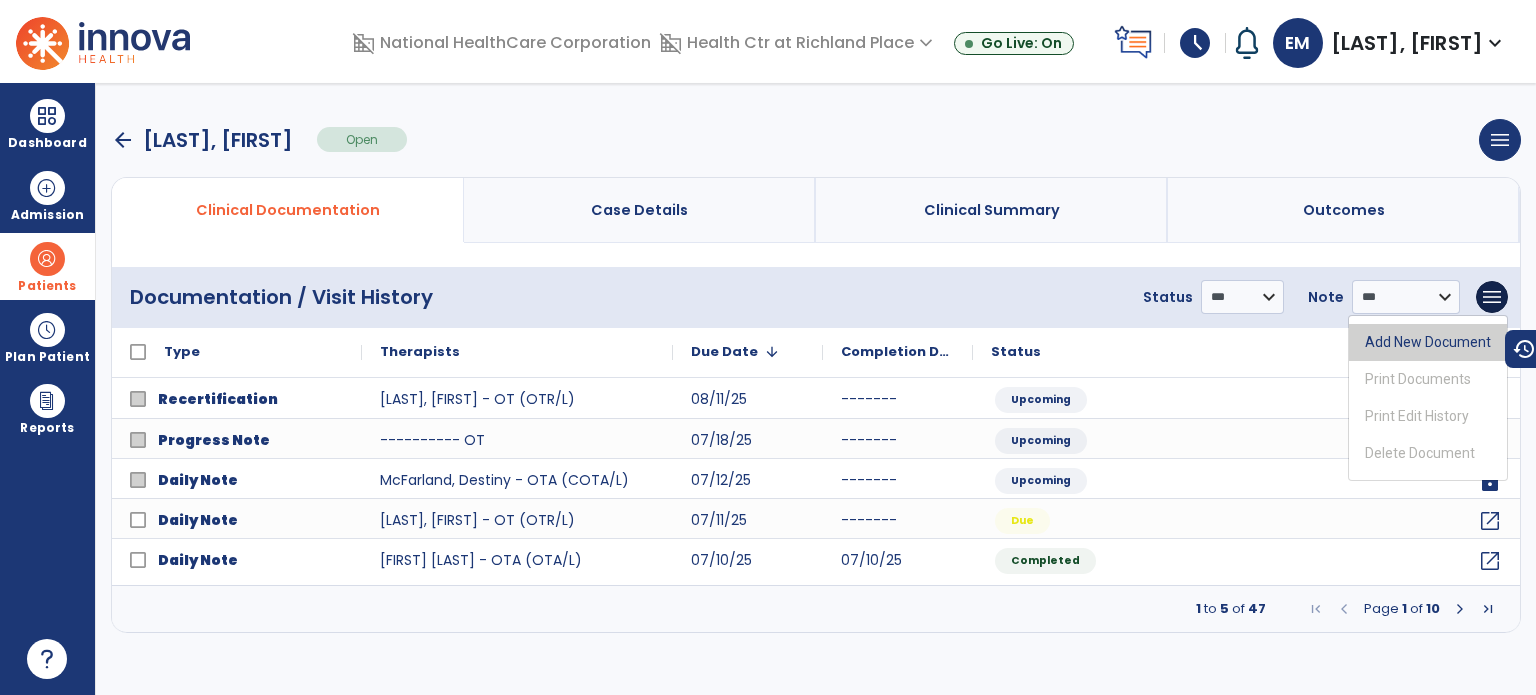 click on "Add New Document" at bounding box center (1428, 342) 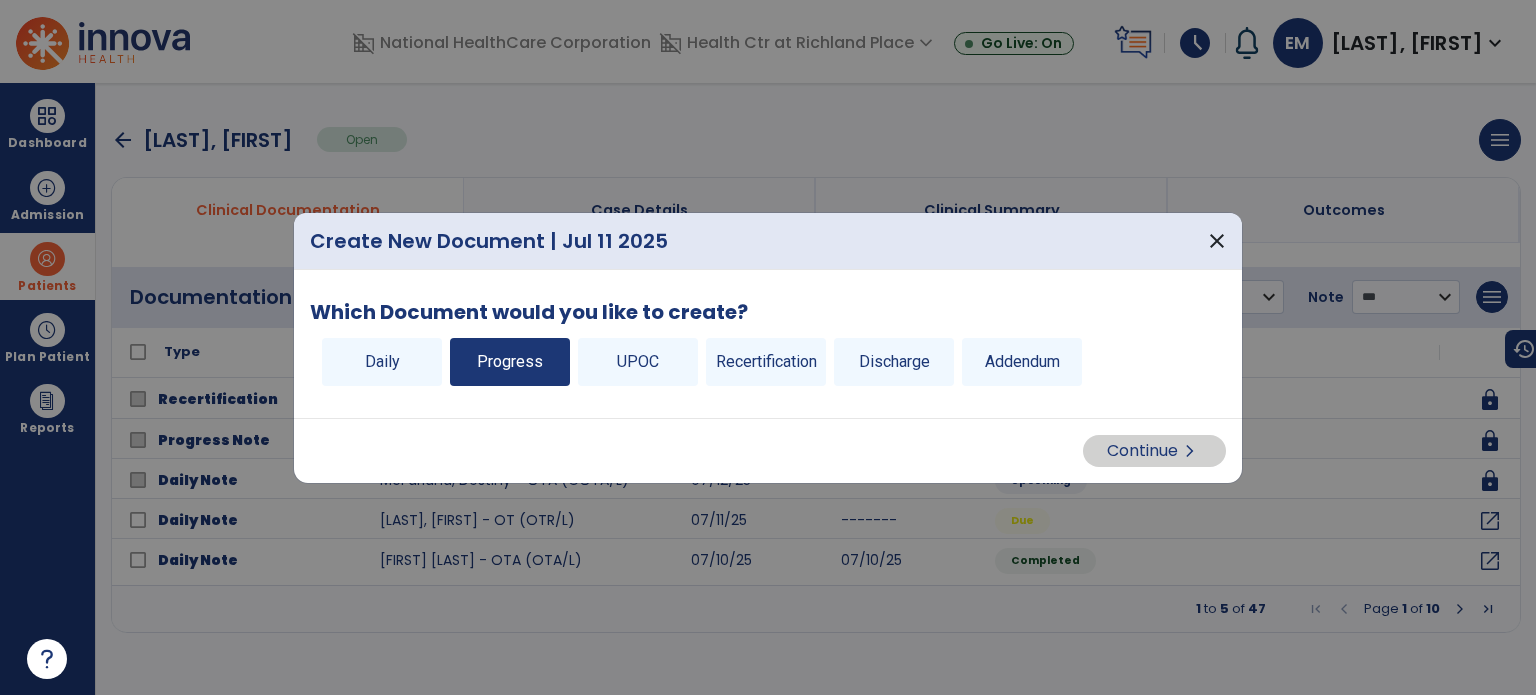 click on "Progress" at bounding box center (510, 362) 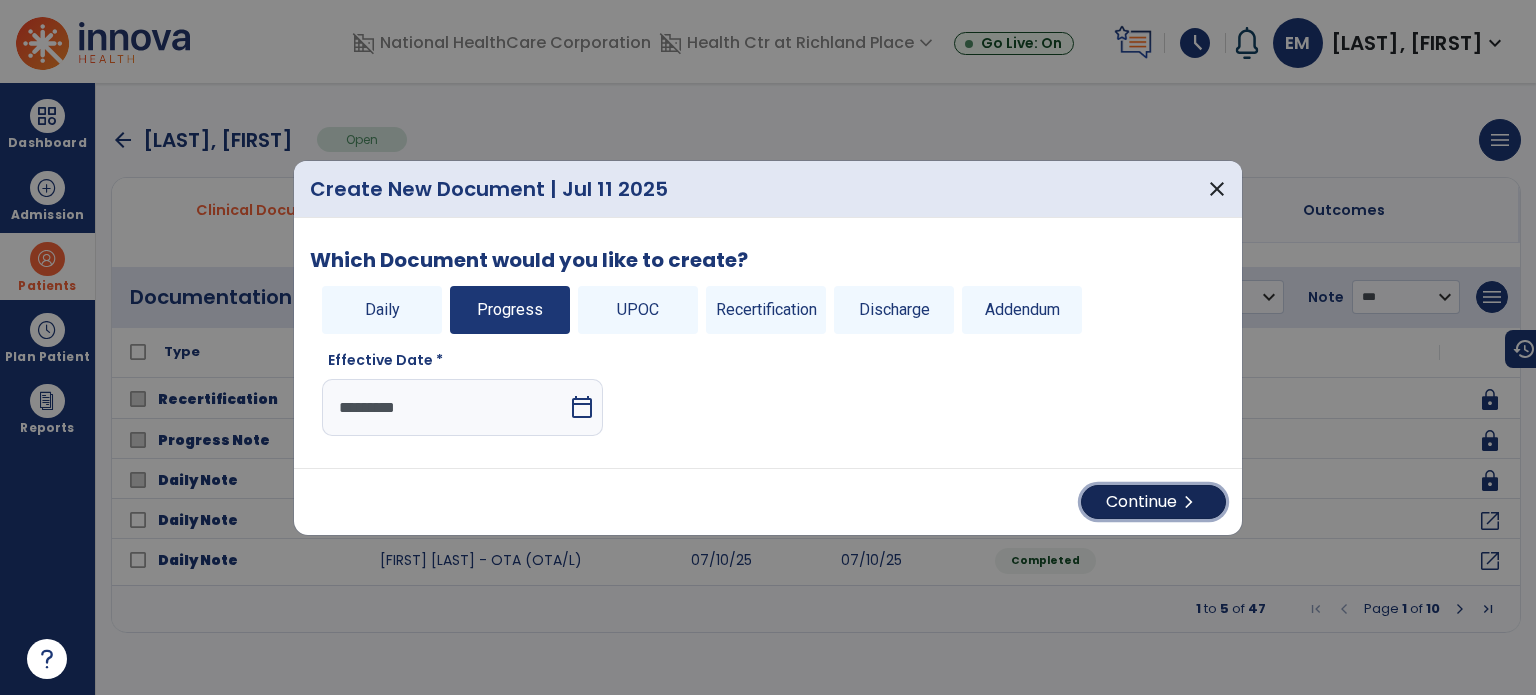 click on "Continue   chevron_right" at bounding box center [1153, 502] 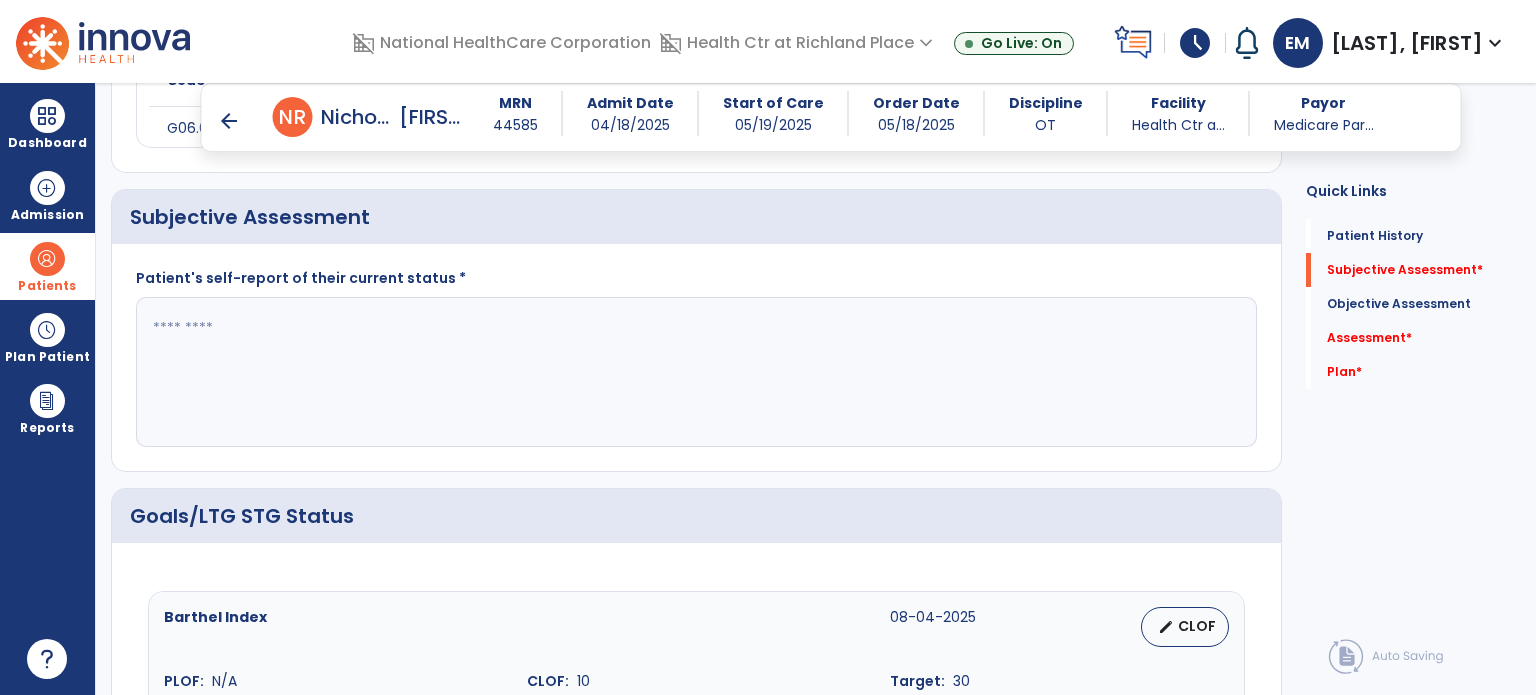 scroll, scrollTop: 340, scrollLeft: 0, axis: vertical 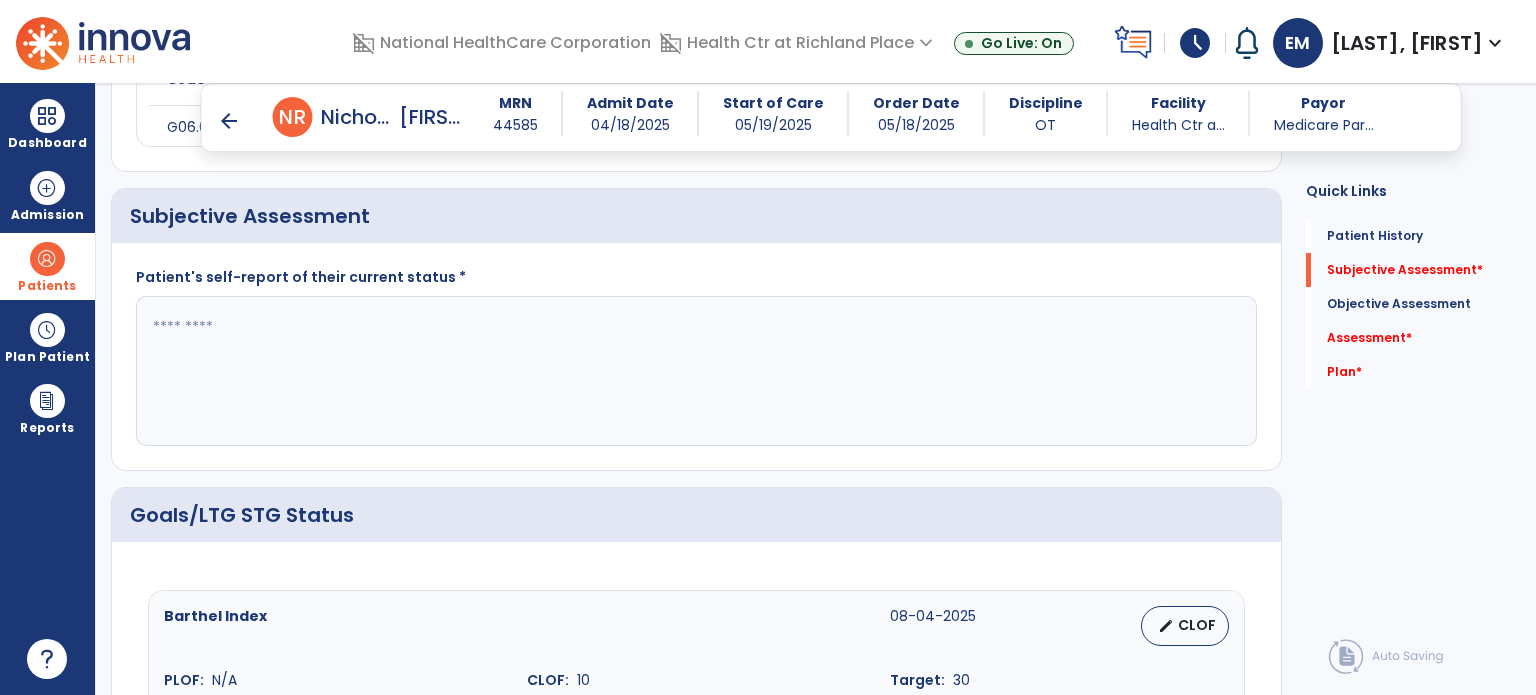 click 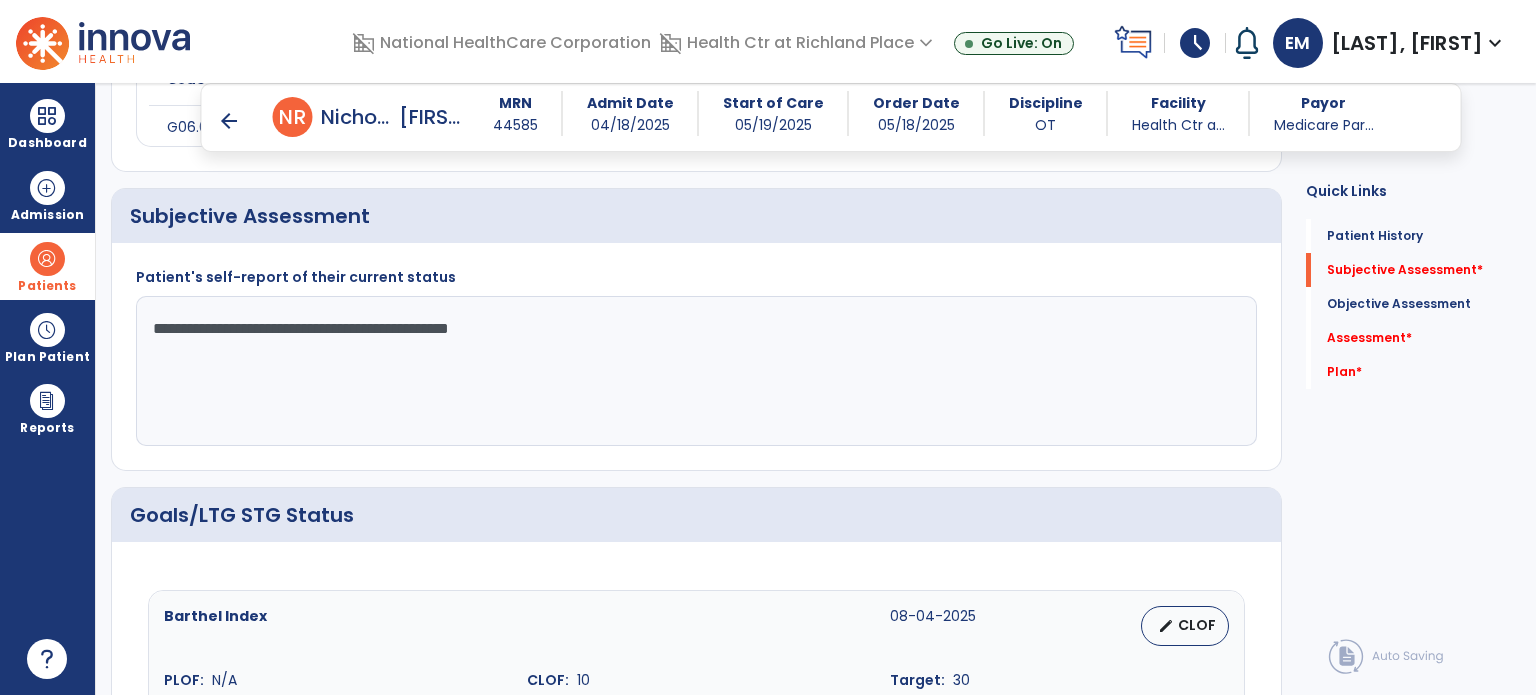 click on "**********" 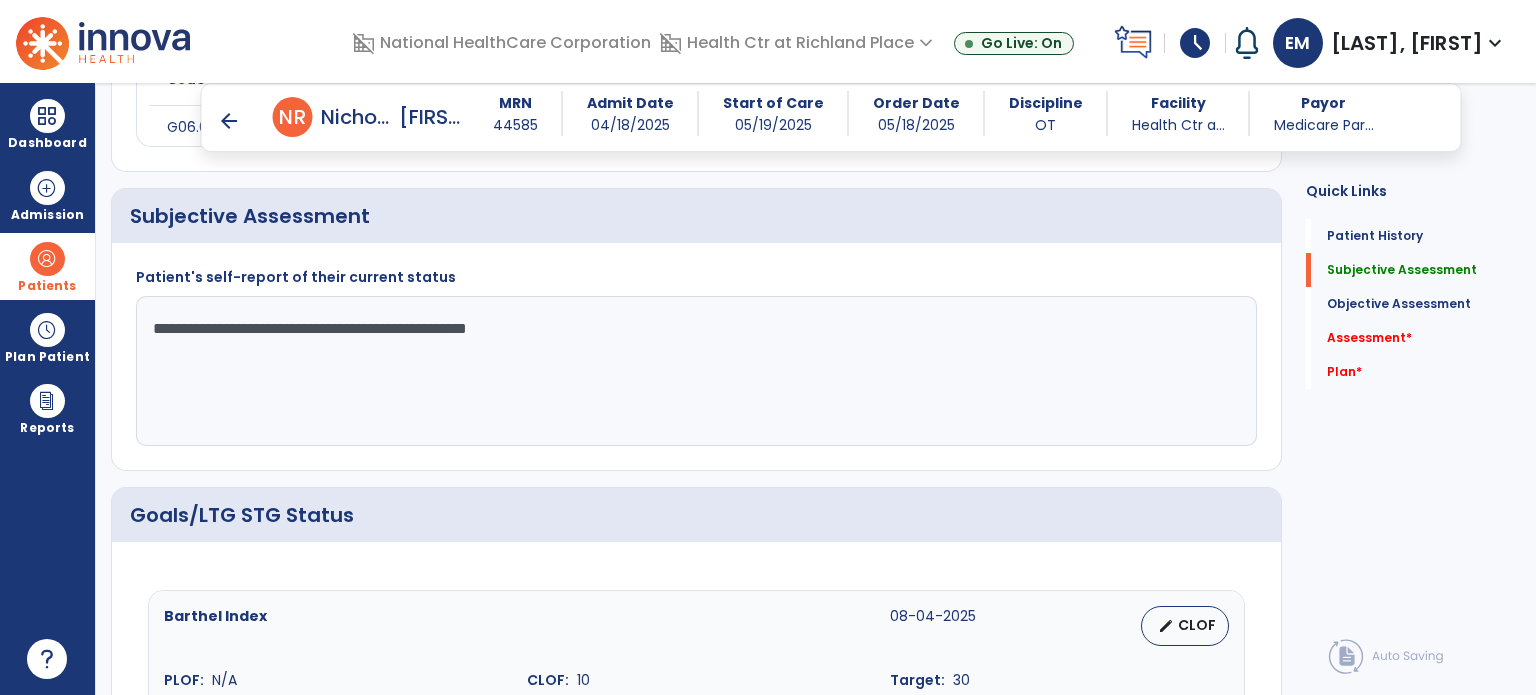 click on "**********" 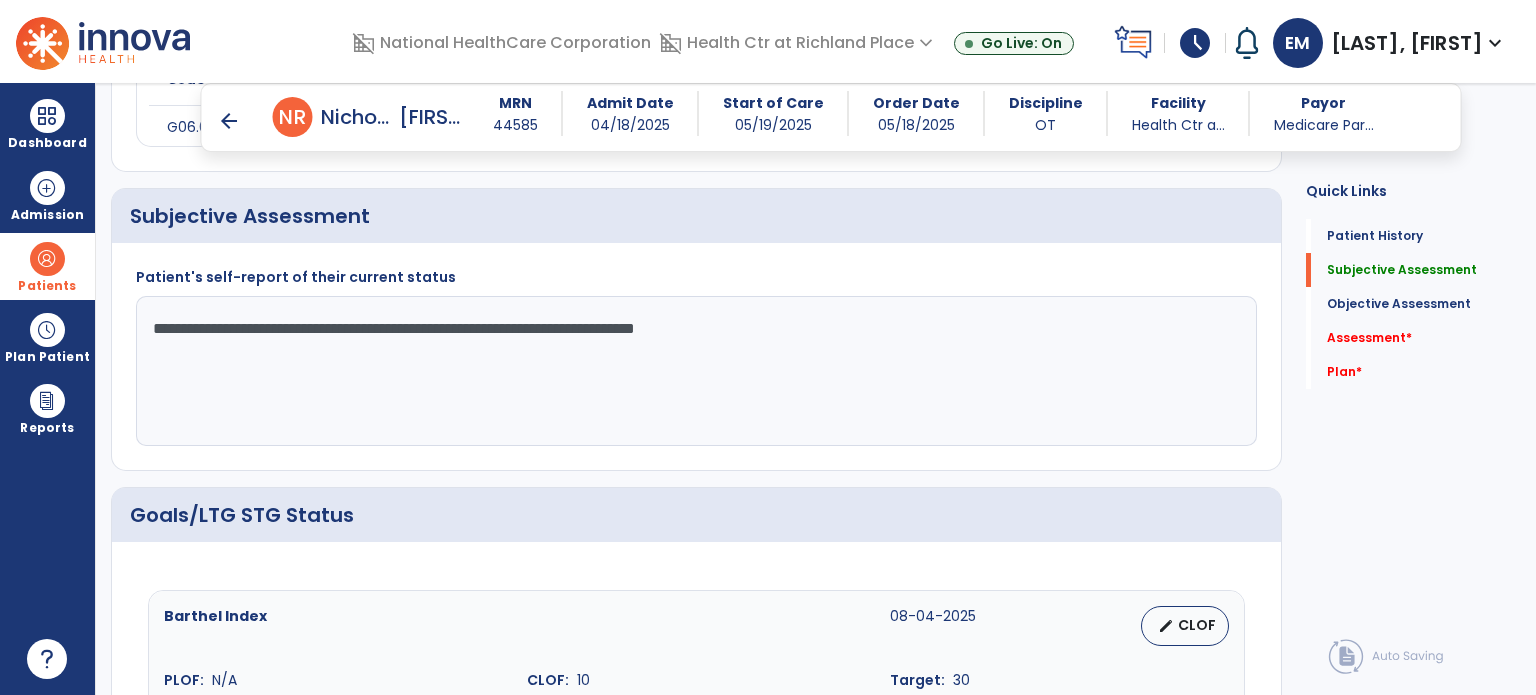 click on "**********" 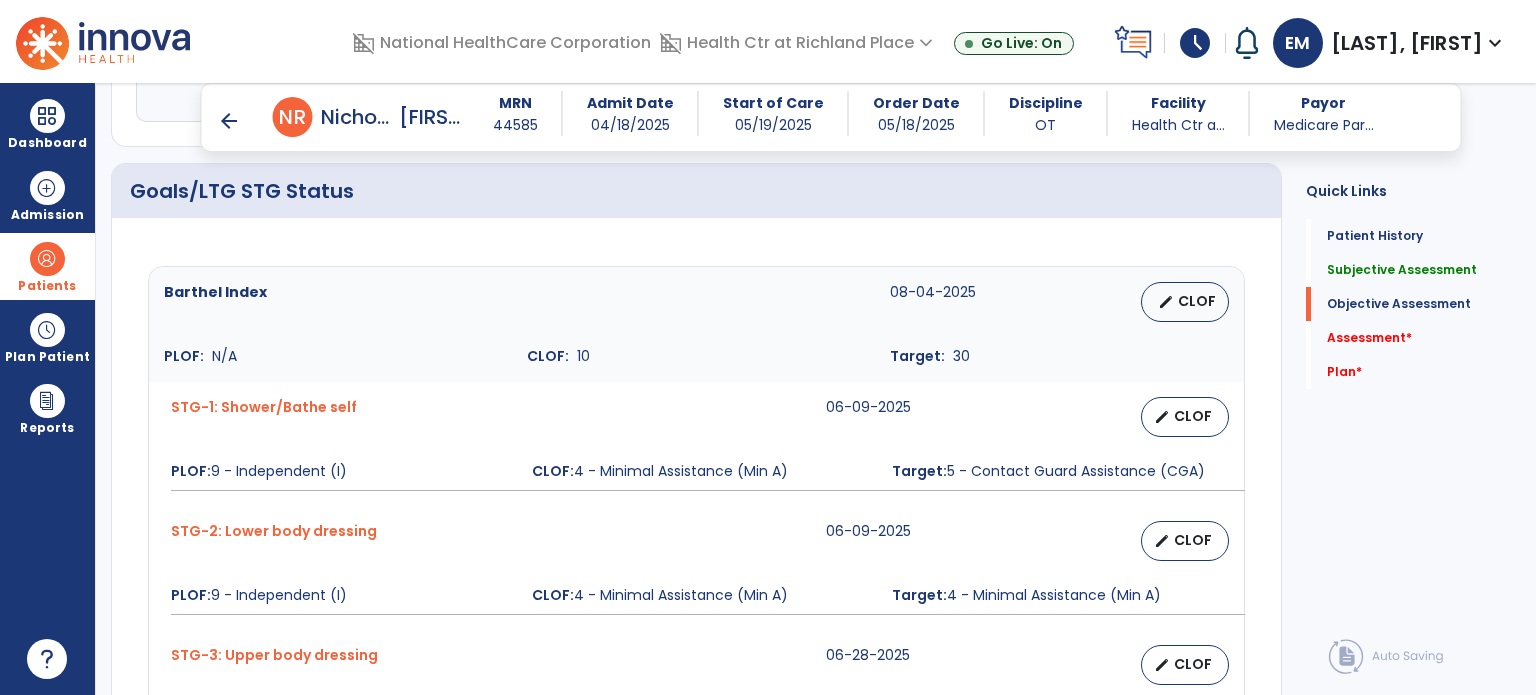 scroll, scrollTop: 664, scrollLeft: 0, axis: vertical 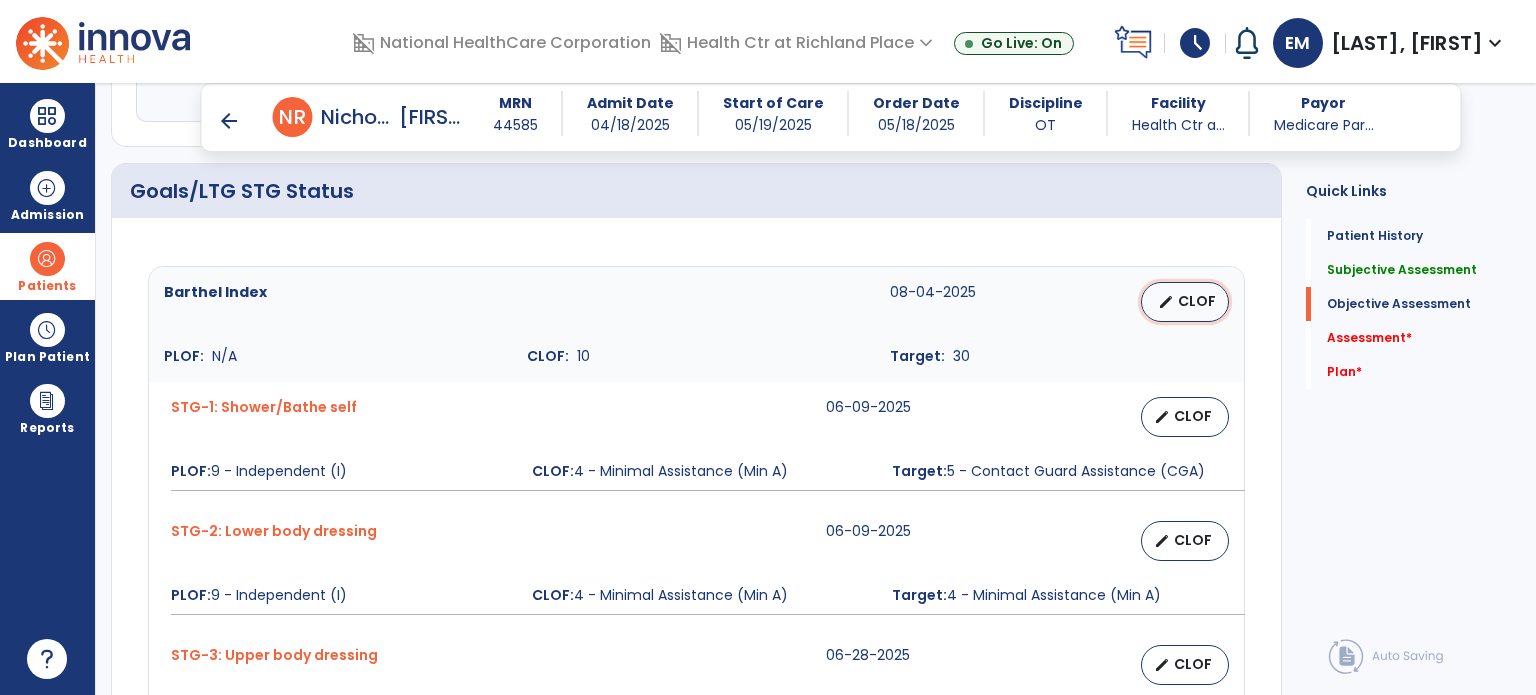 click on "CLOF" at bounding box center [1197, 301] 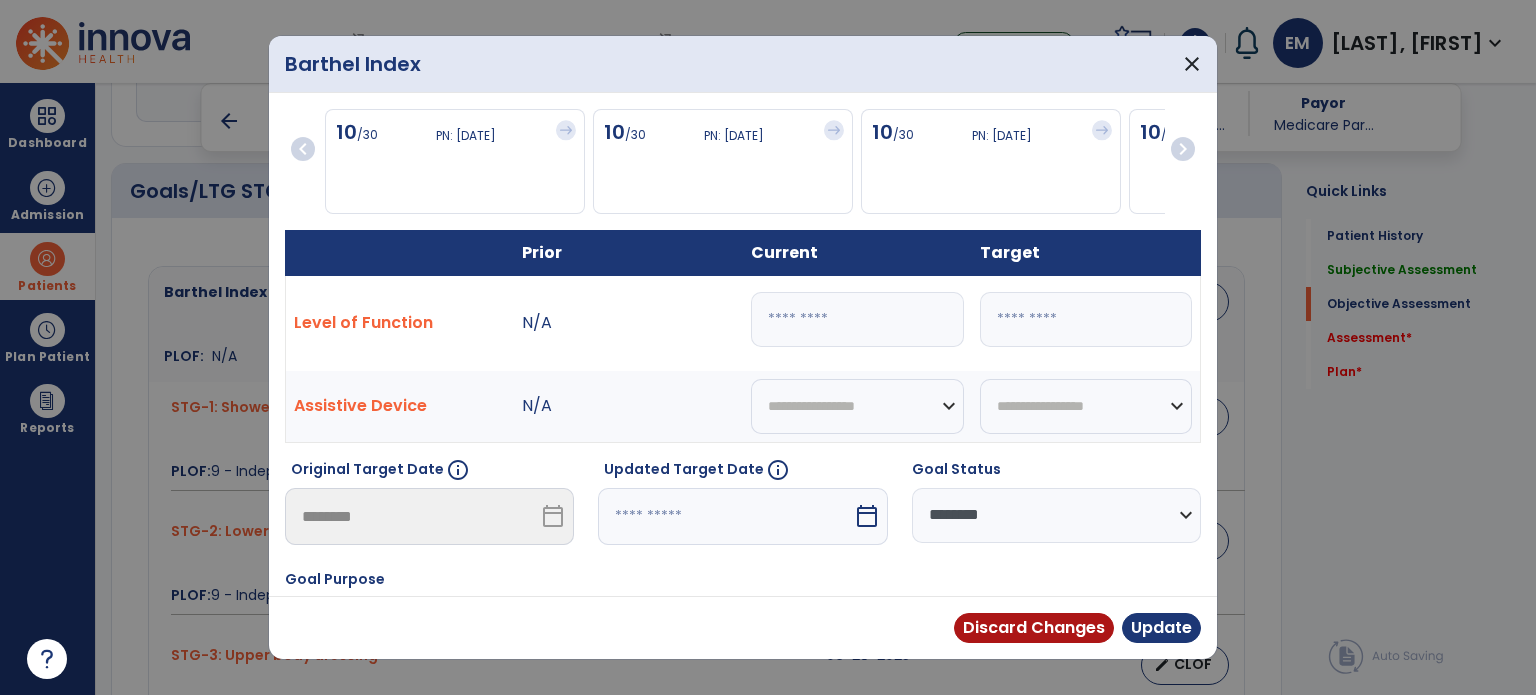 click at bounding box center [725, 516] 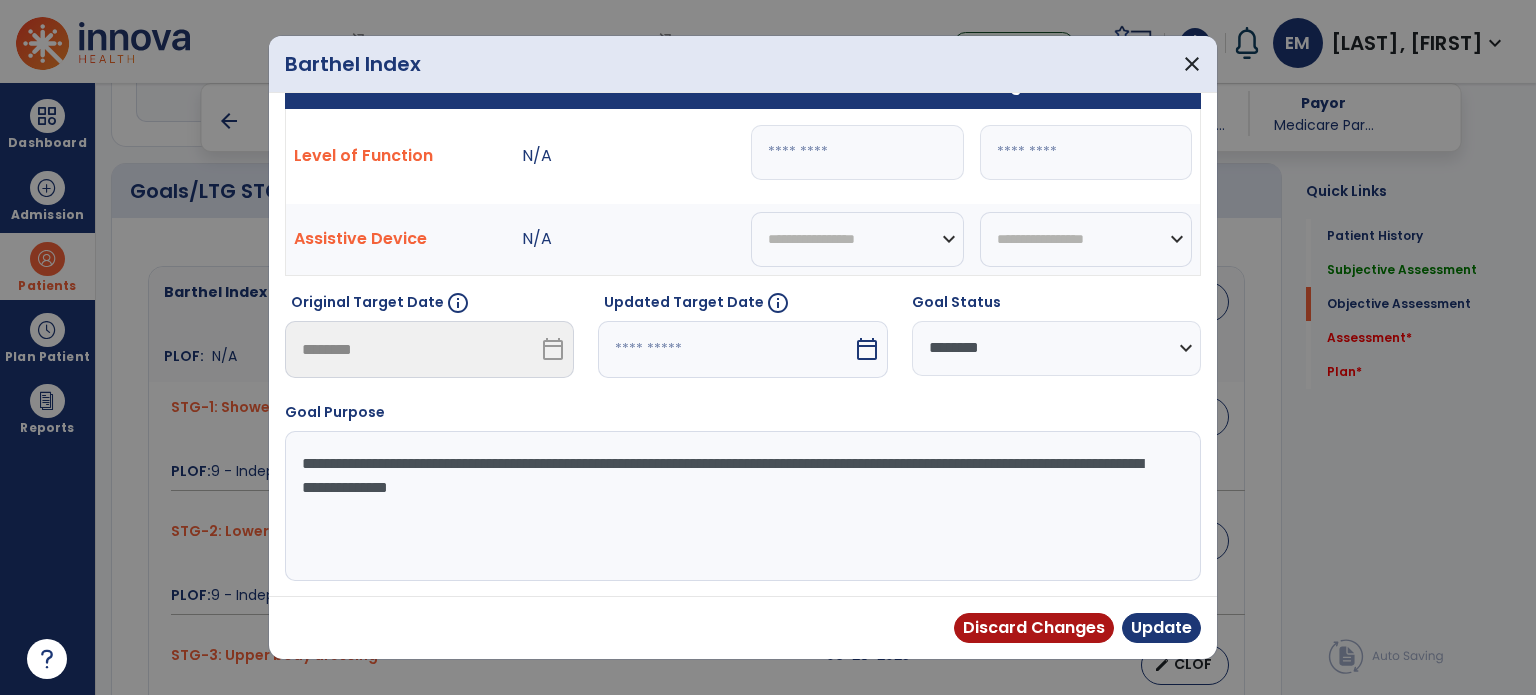 select on "*" 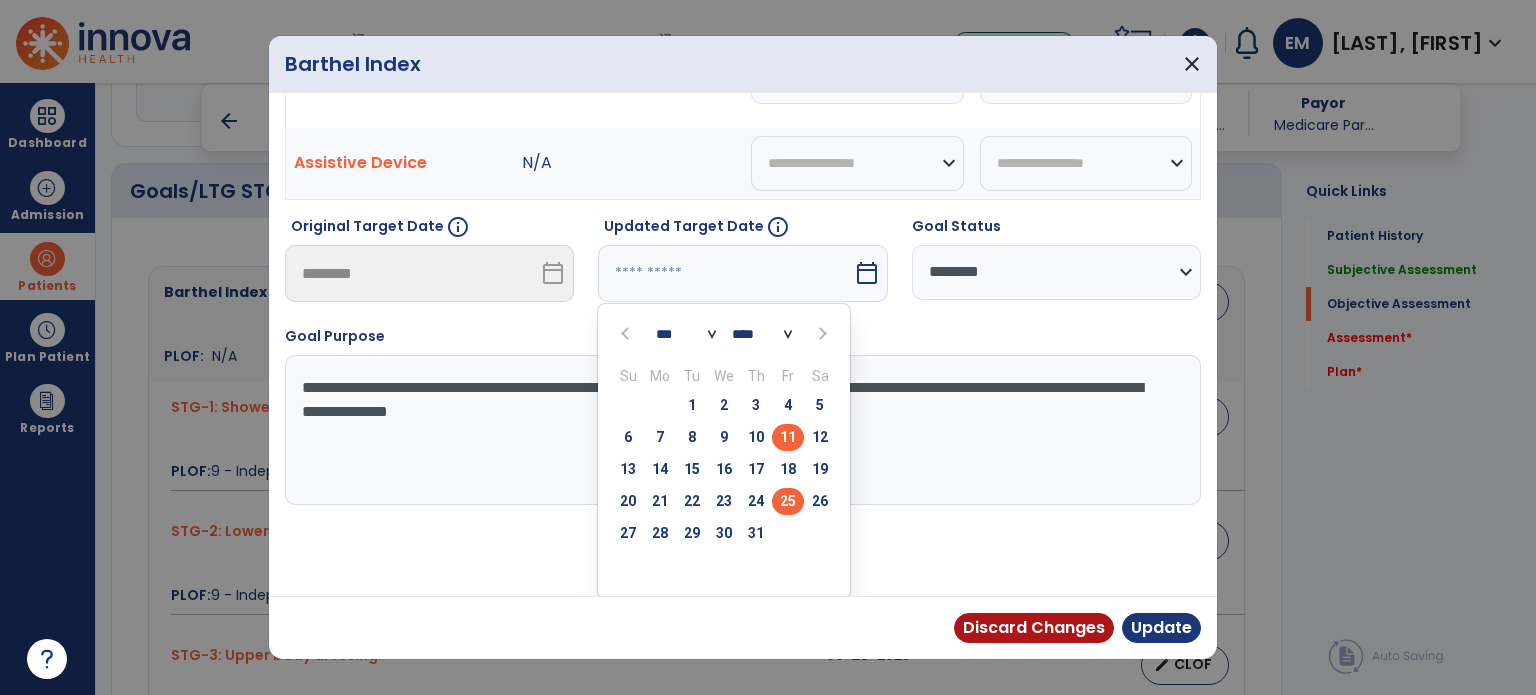click on "25" at bounding box center [788, 501] 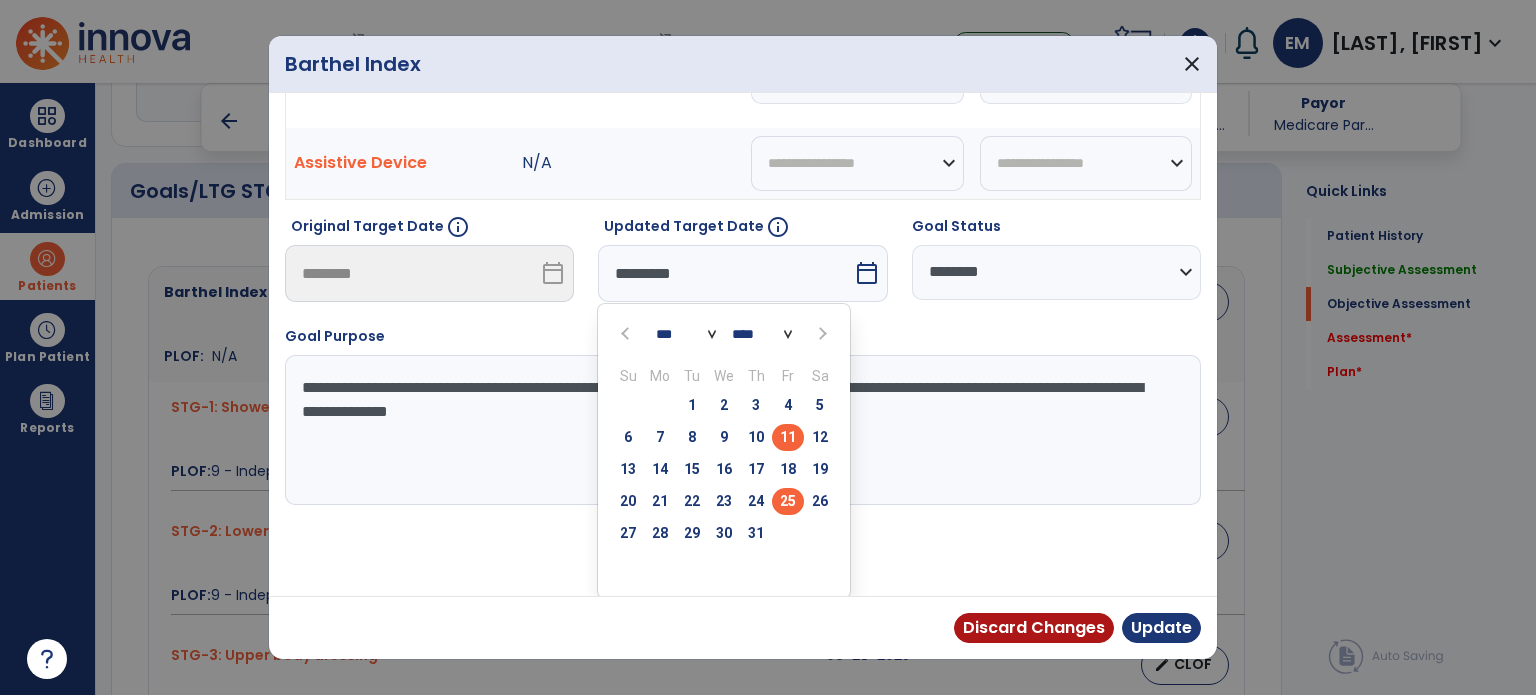 scroll, scrollTop: 164, scrollLeft: 0, axis: vertical 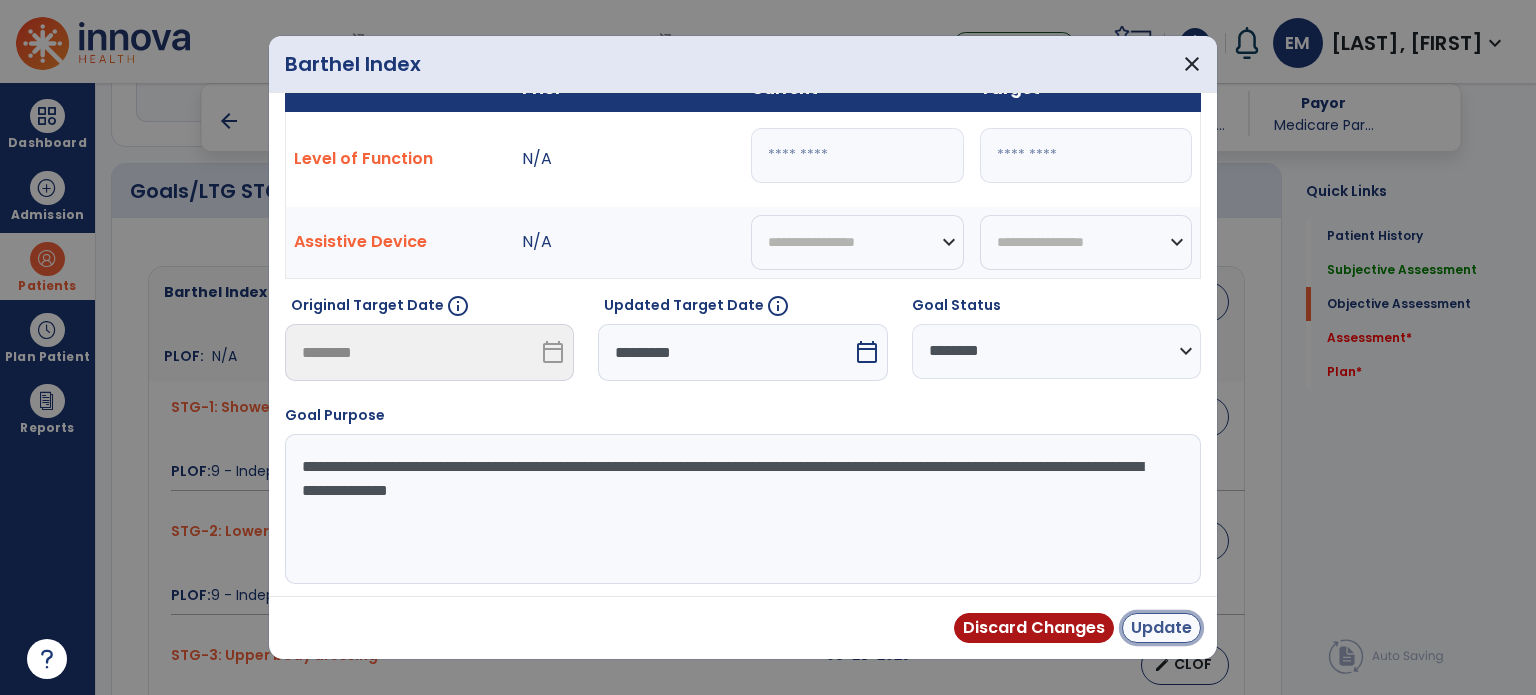 click on "Update" at bounding box center (1161, 628) 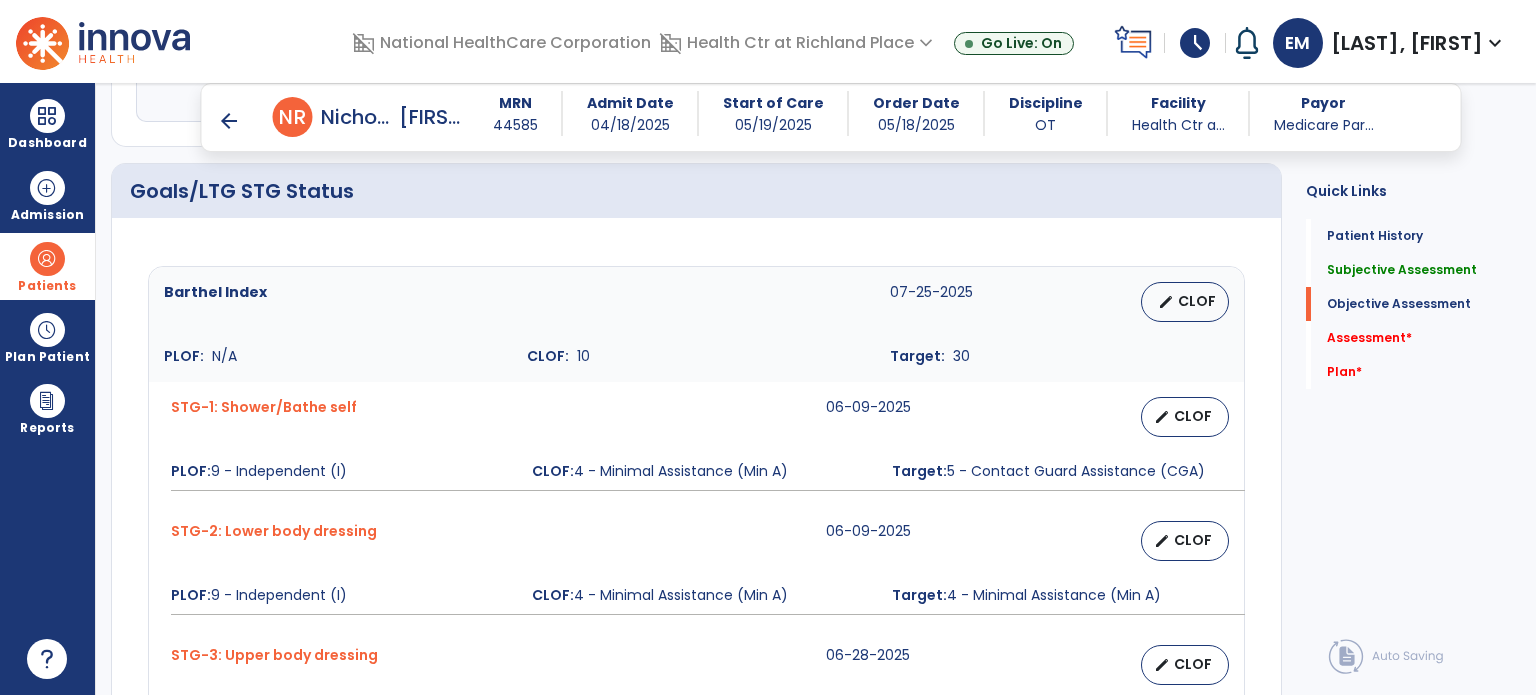 scroll, scrollTop: 804, scrollLeft: 0, axis: vertical 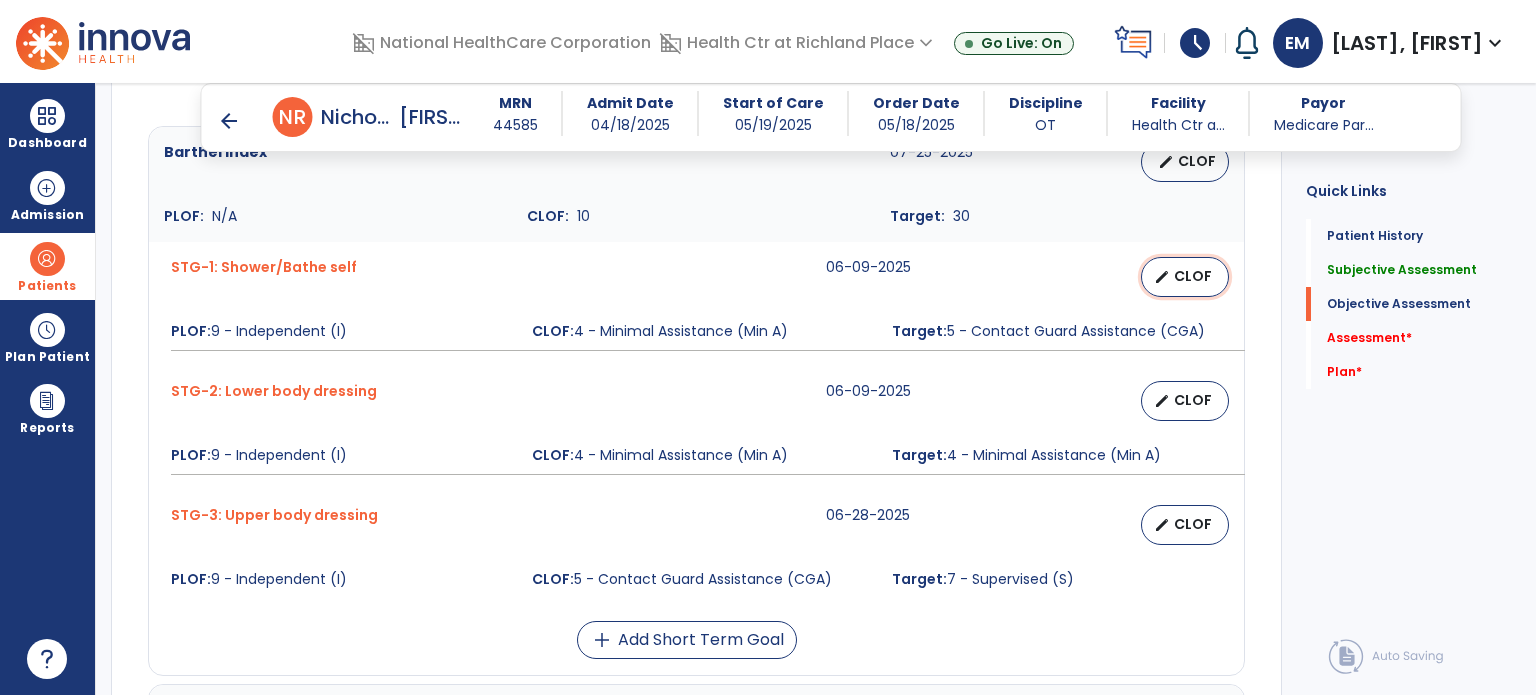 click on "CLOF" at bounding box center (1193, 276) 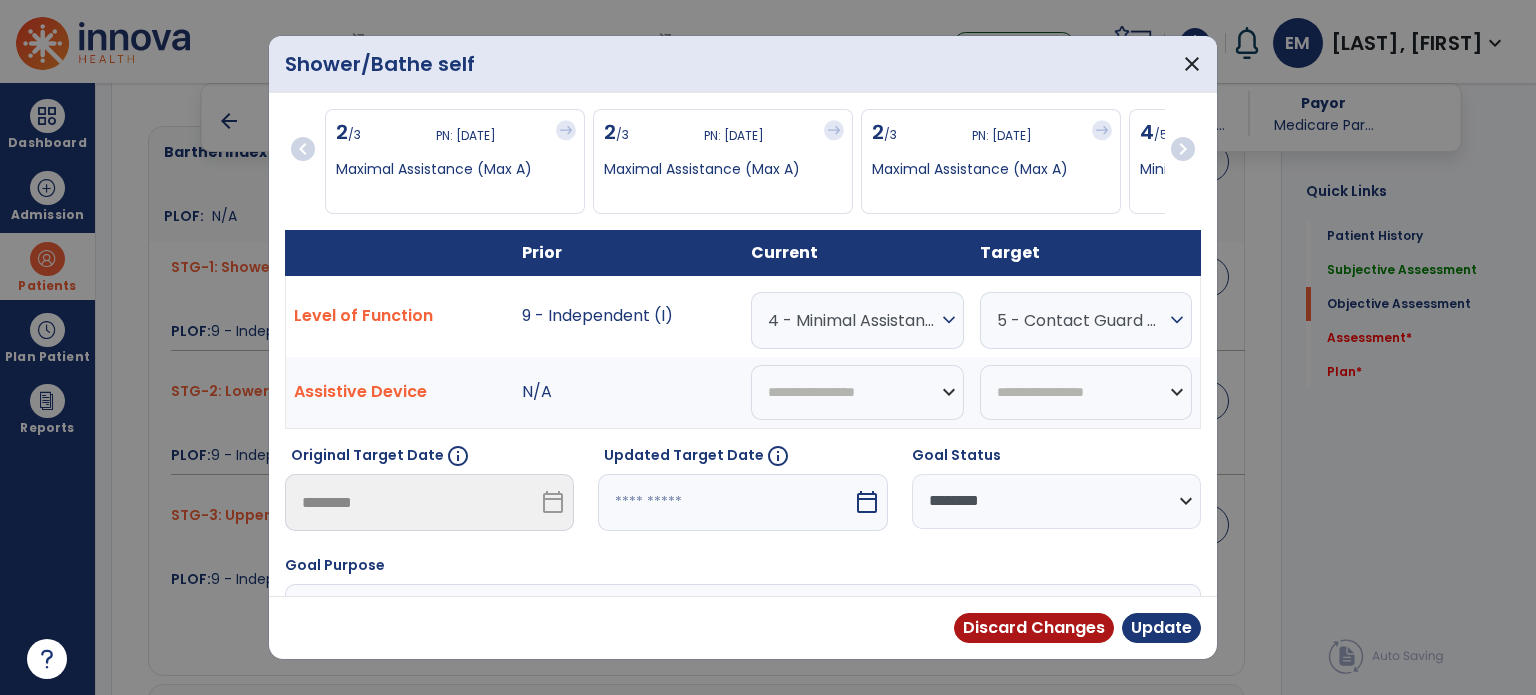 click at bounding box center (725, 502) 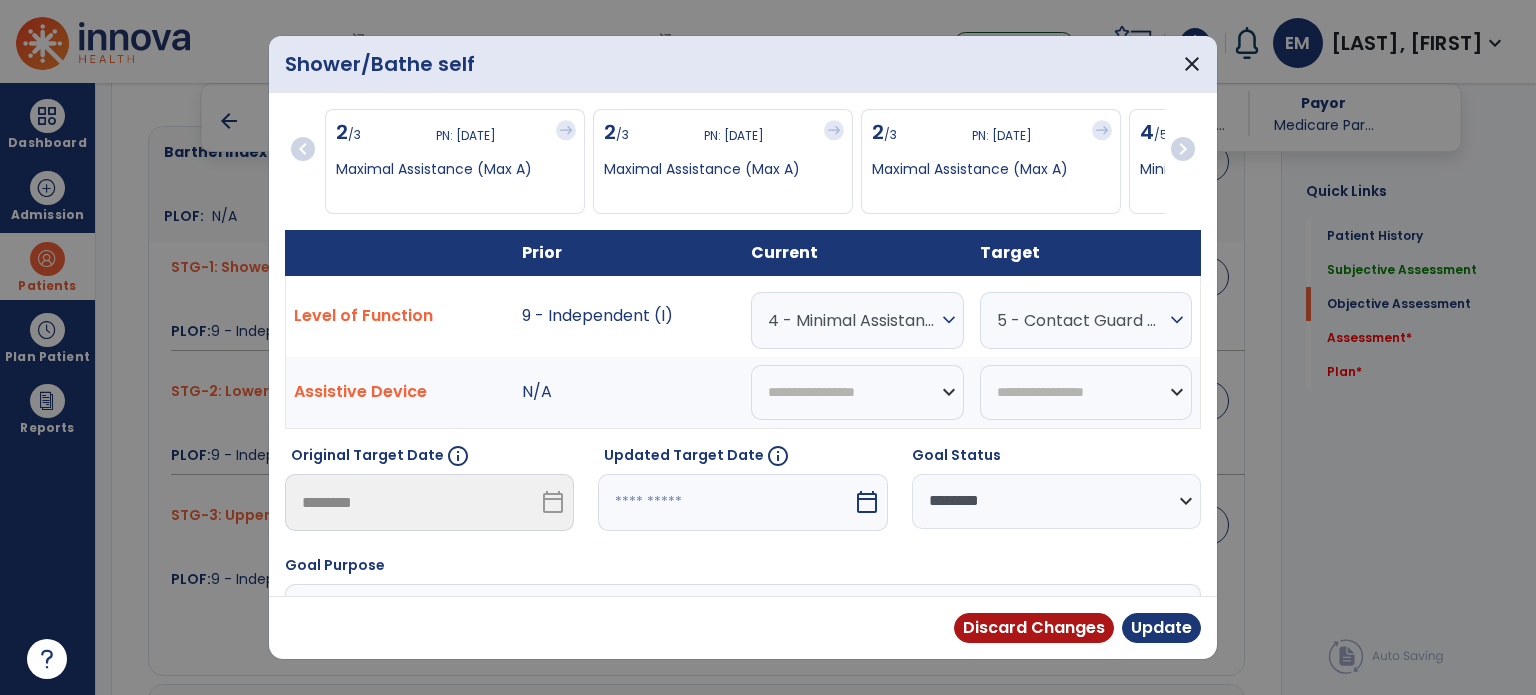 select on "*" 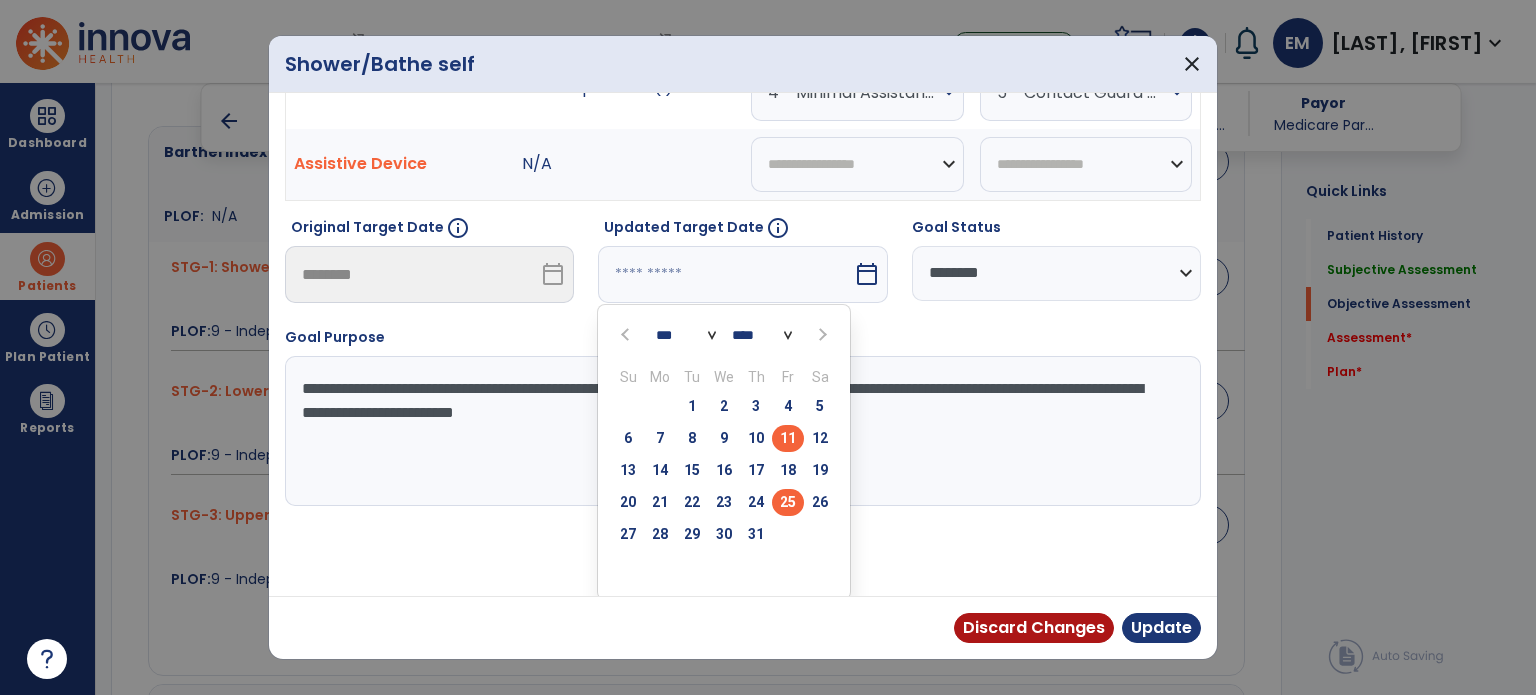 click on "25" at bounding box center [788, 502] 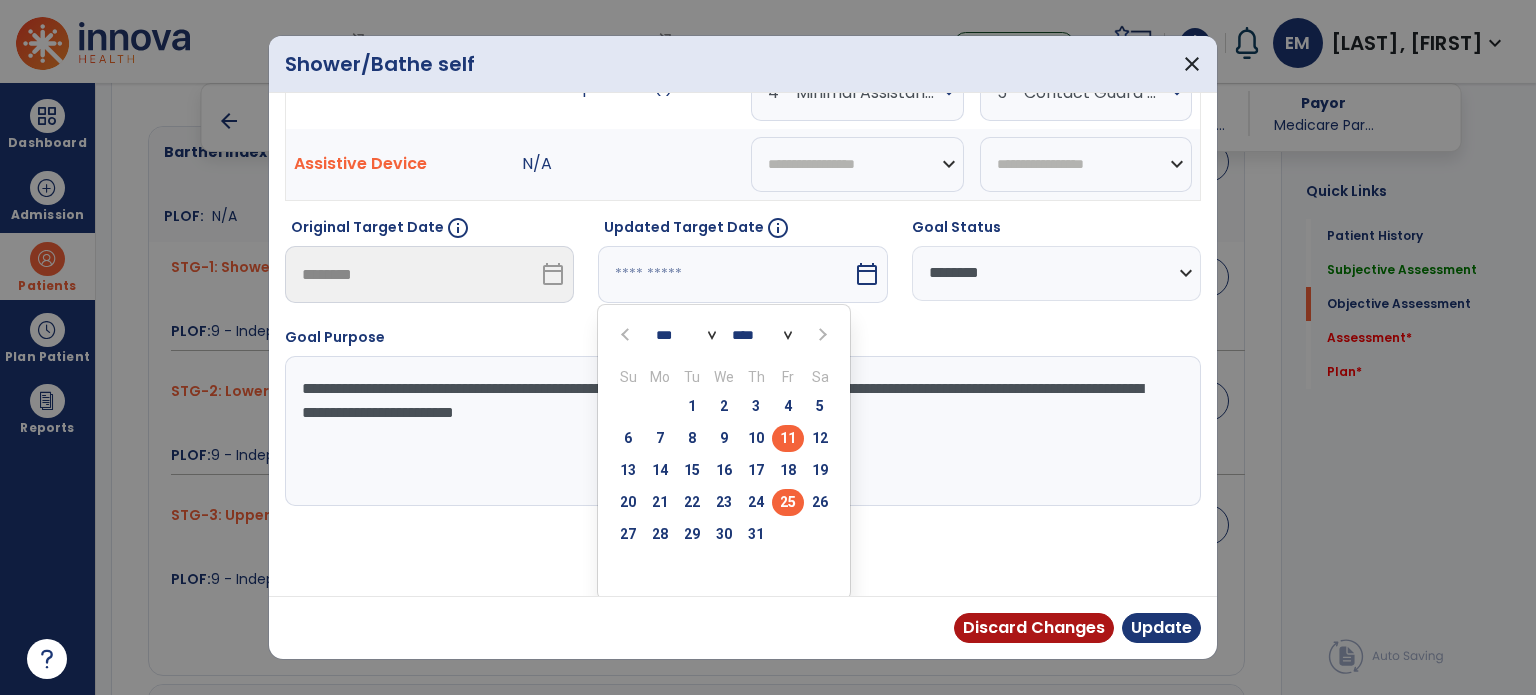 type on "*********" 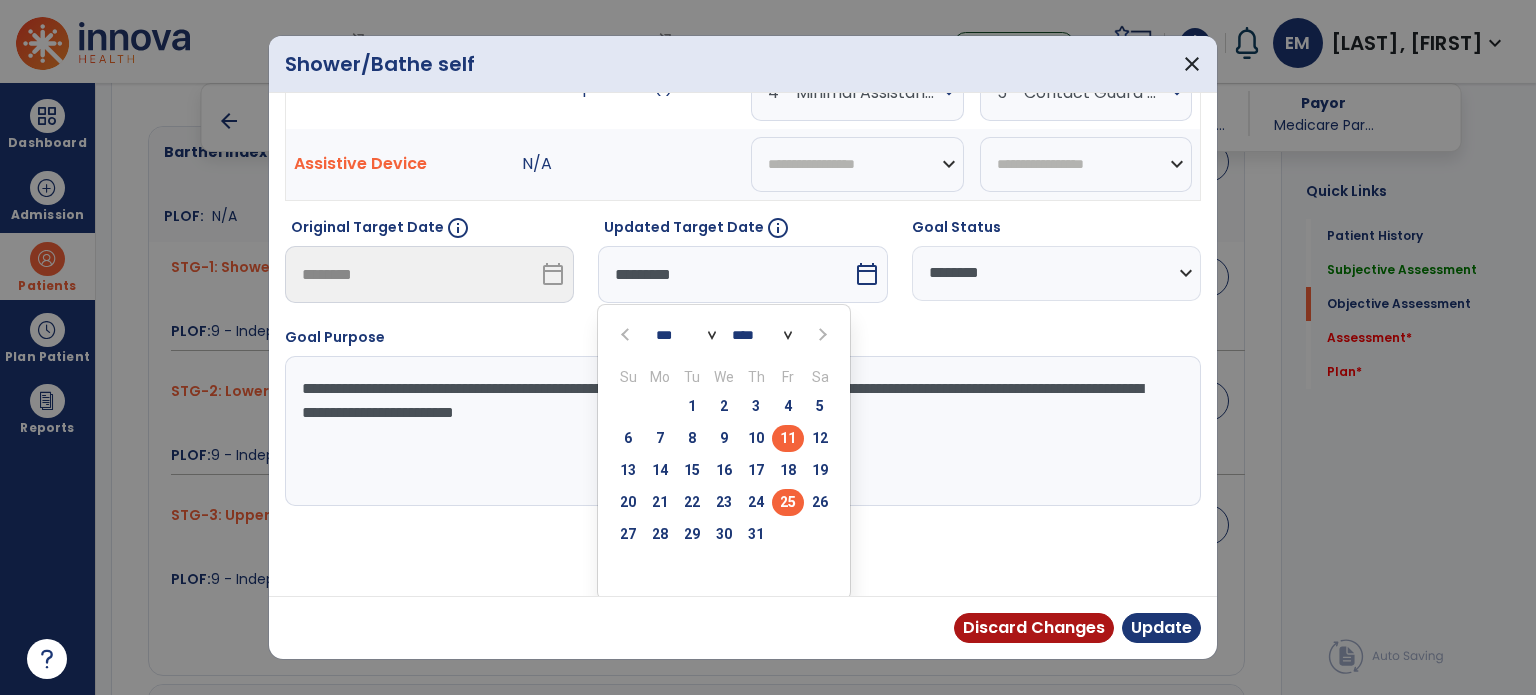 scroll, scrollTop: 150, scrollLeft: 0, axis: vertical 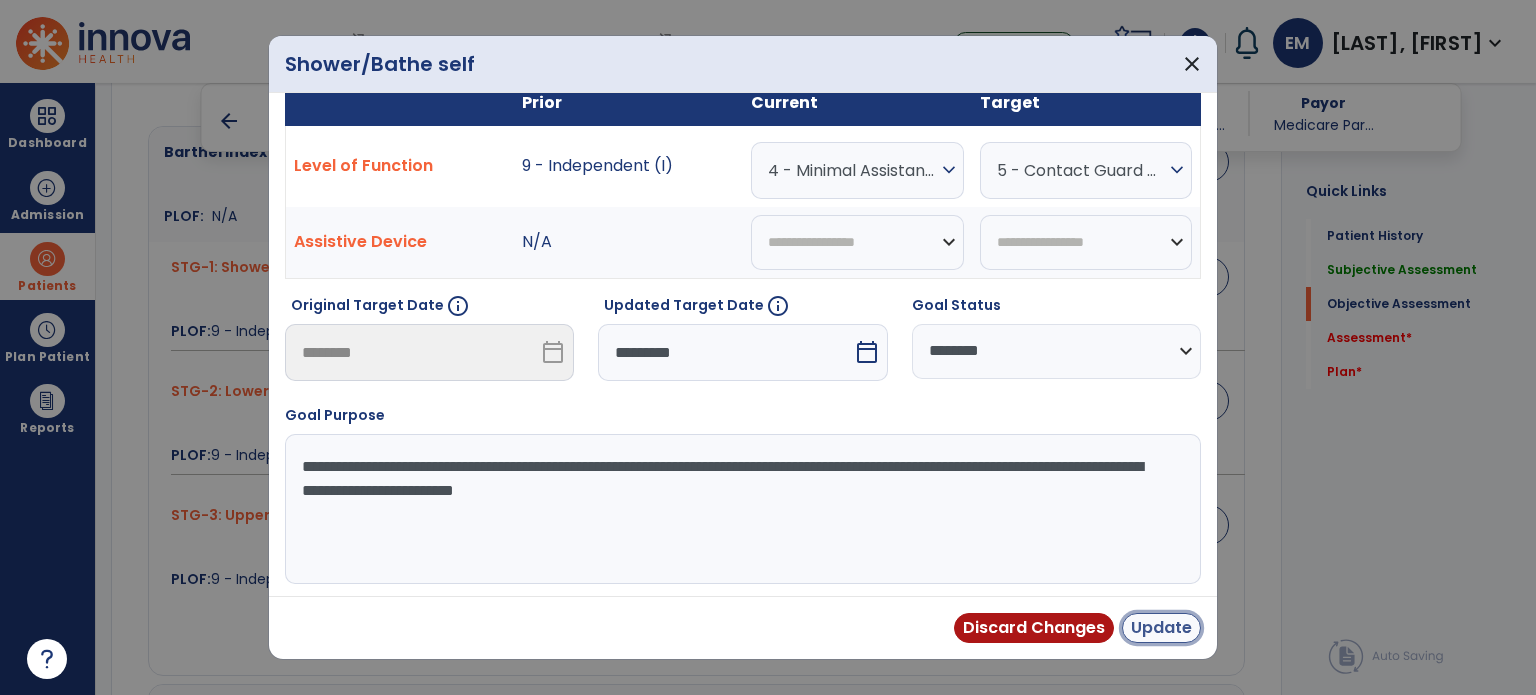 click on "Update" at bounding box center (1161, 628) 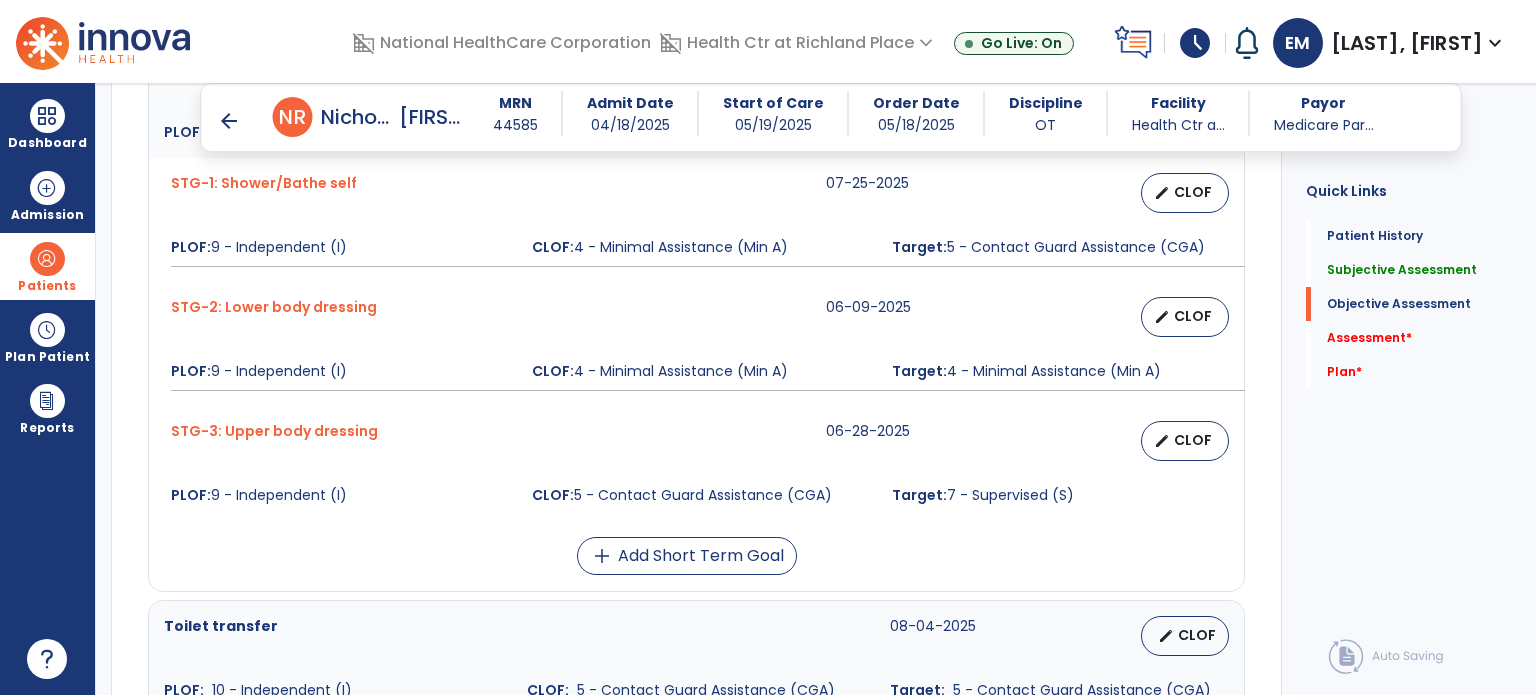 scroll, scrollTop: 892, scrollLeft: 0, axis: vertical 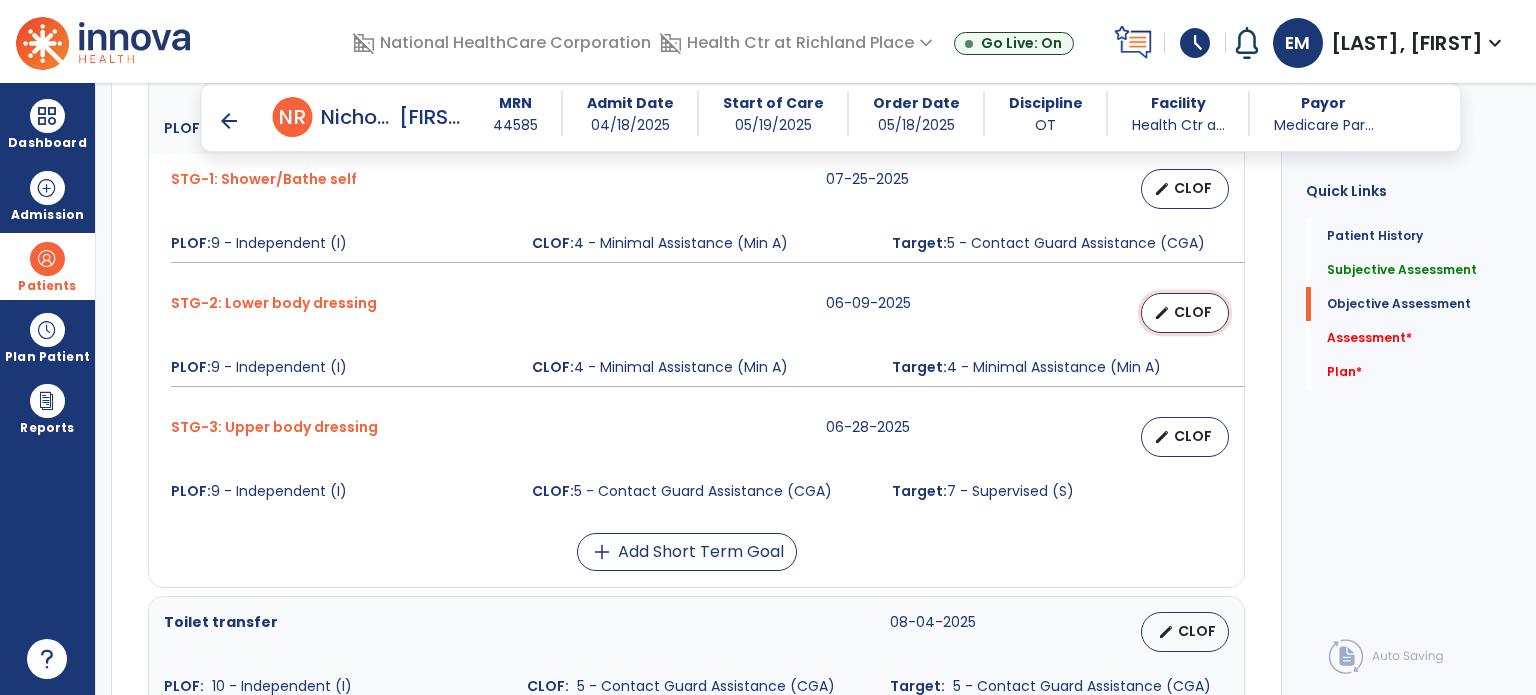 click on "edit   CLOF" at bounding box center (1185, 313) 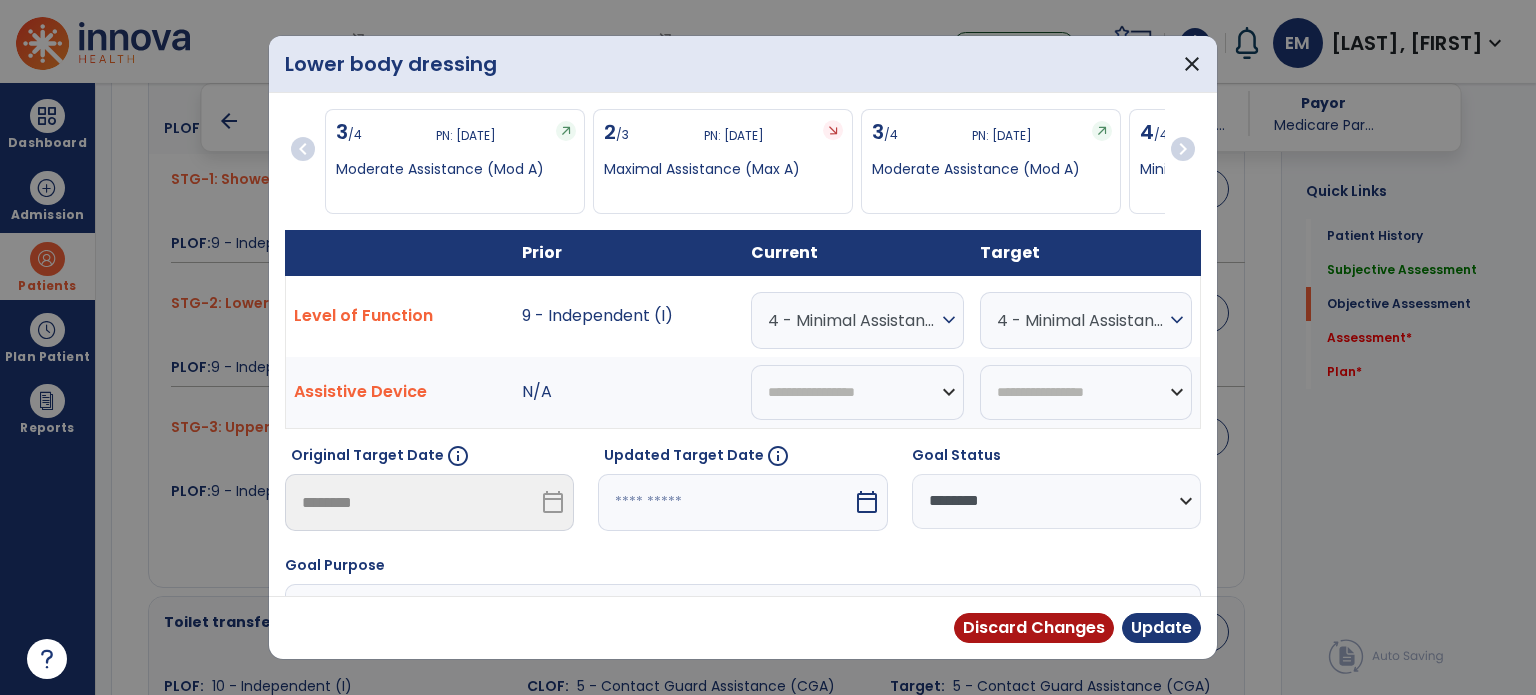 click at bounding box center [725, 502] 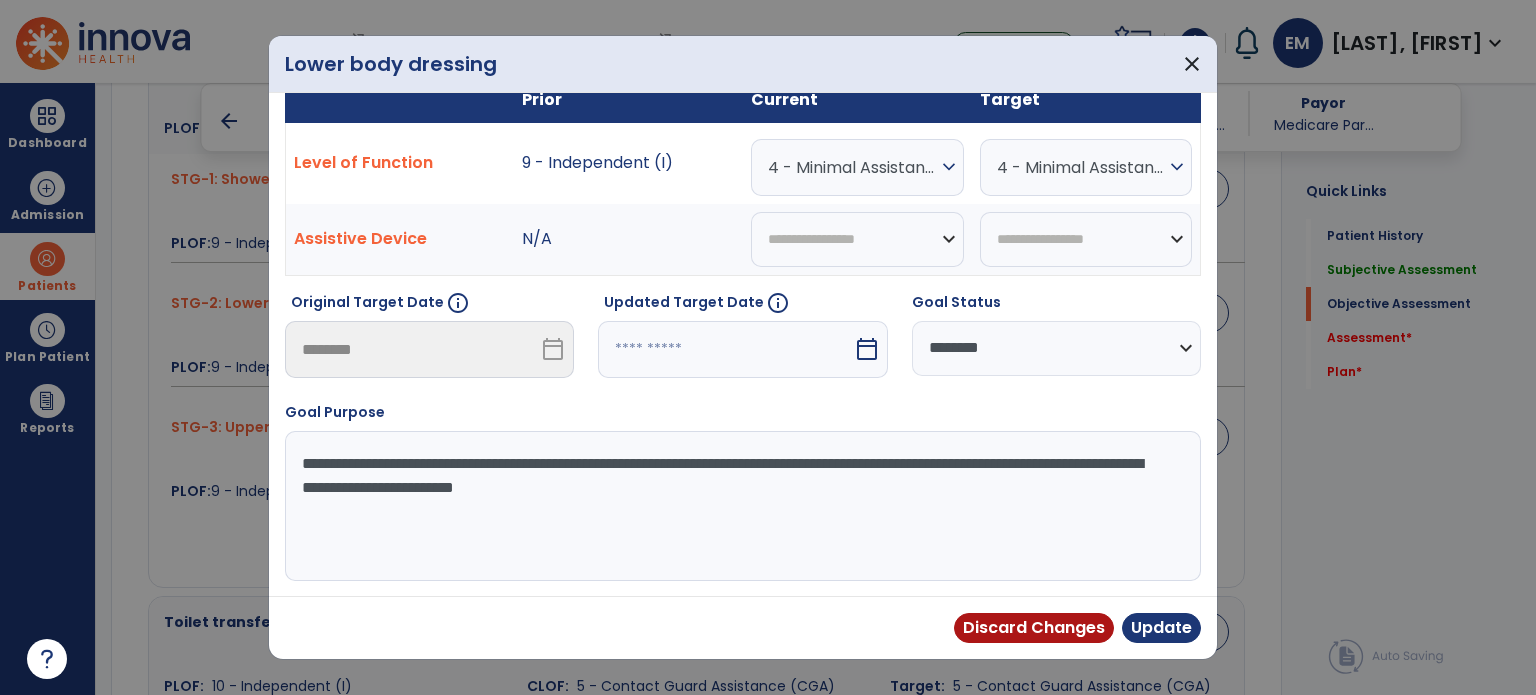 select on "*" 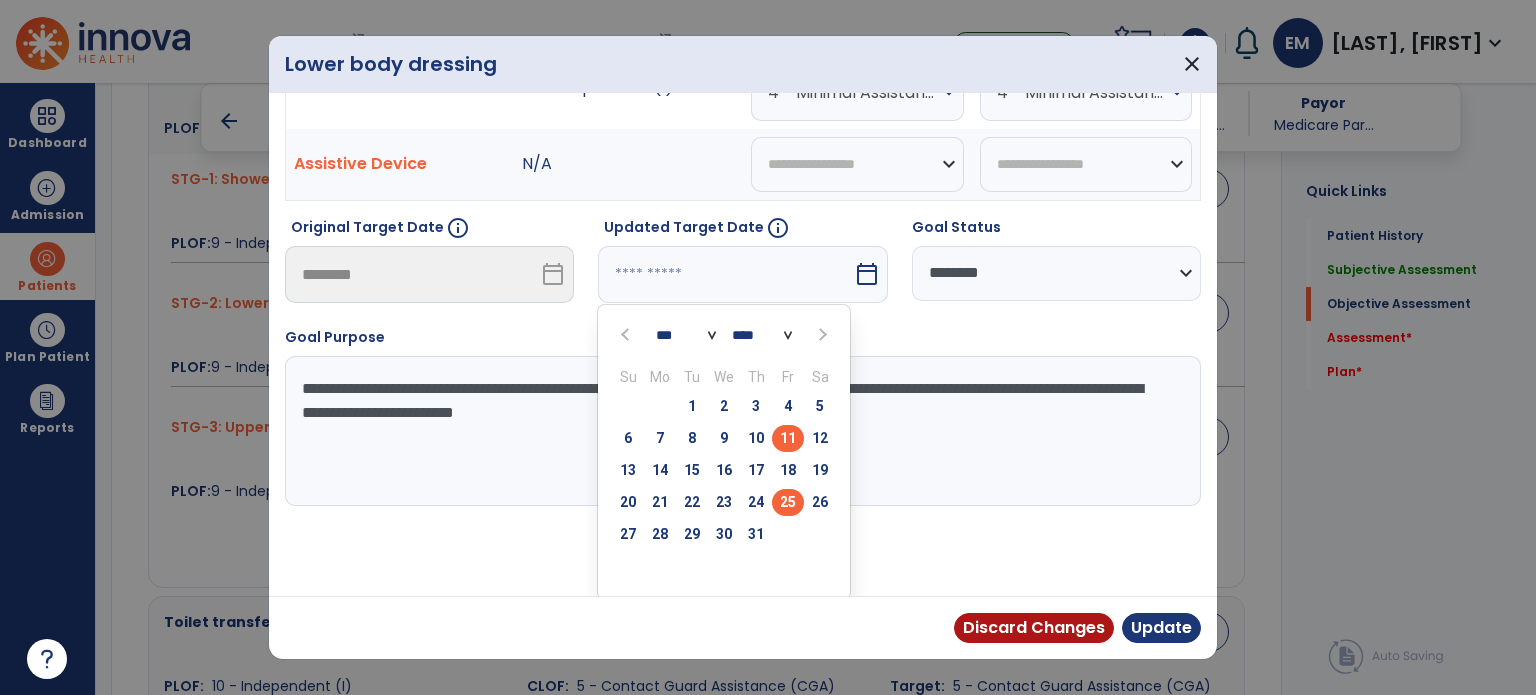 click on "25" at bounding box center [788, 502] 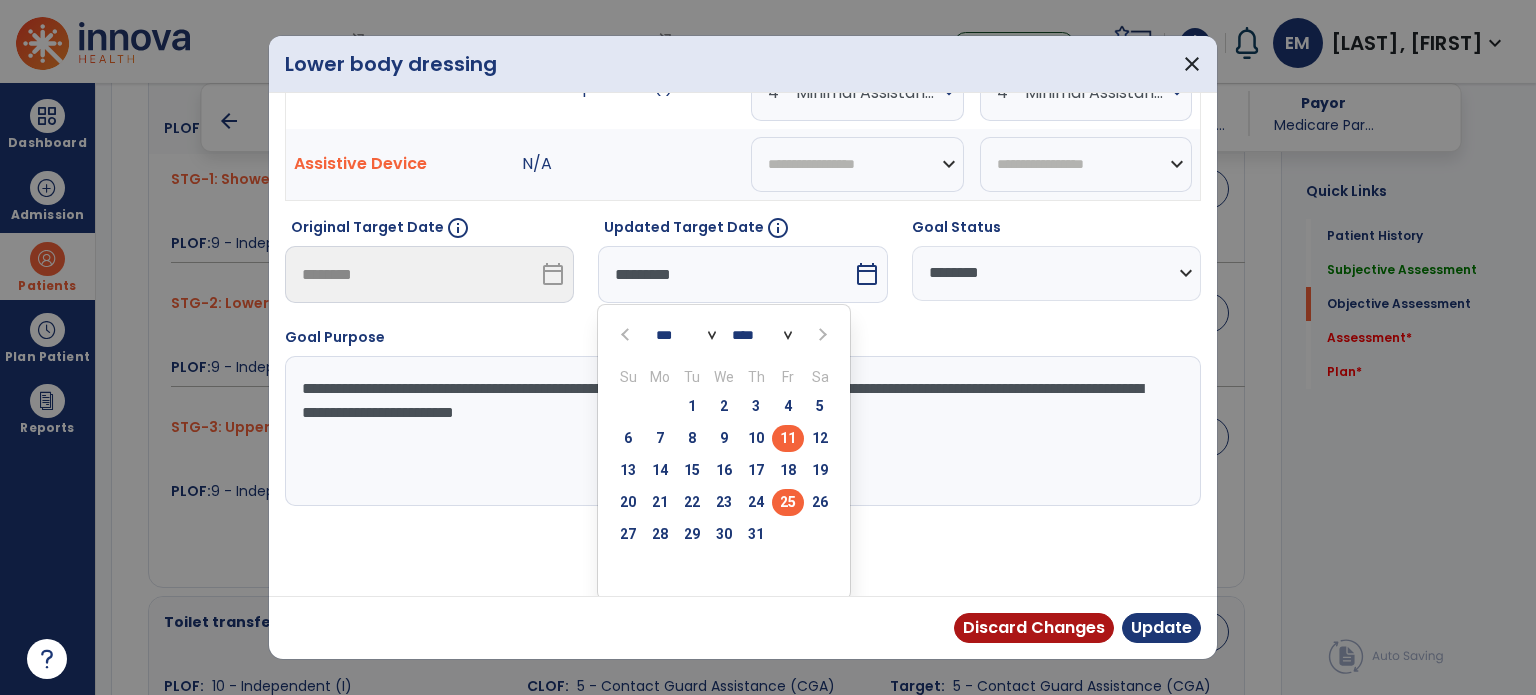 scroll, scrollTop: 150, scrollLeft: 0, axis: vertical 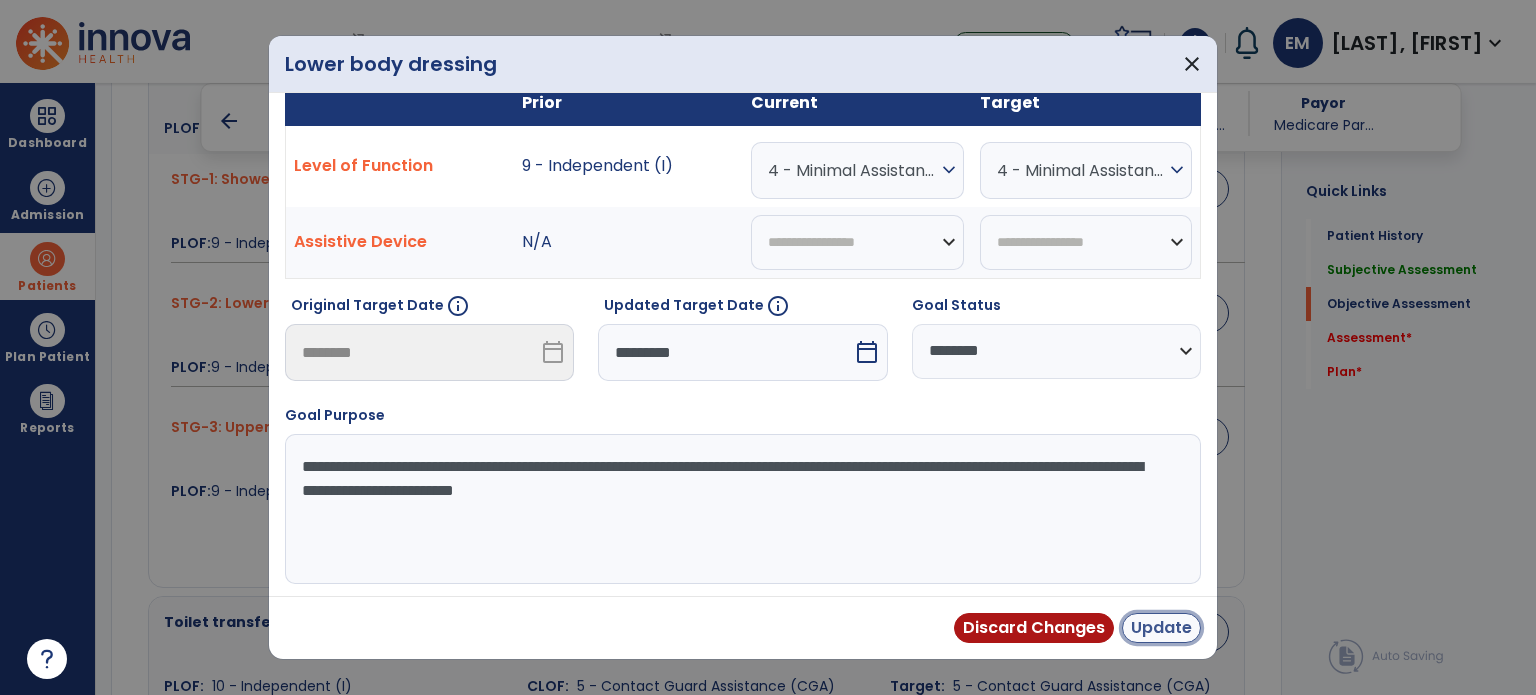 click on "Update" at bounding box center [1161, 628] 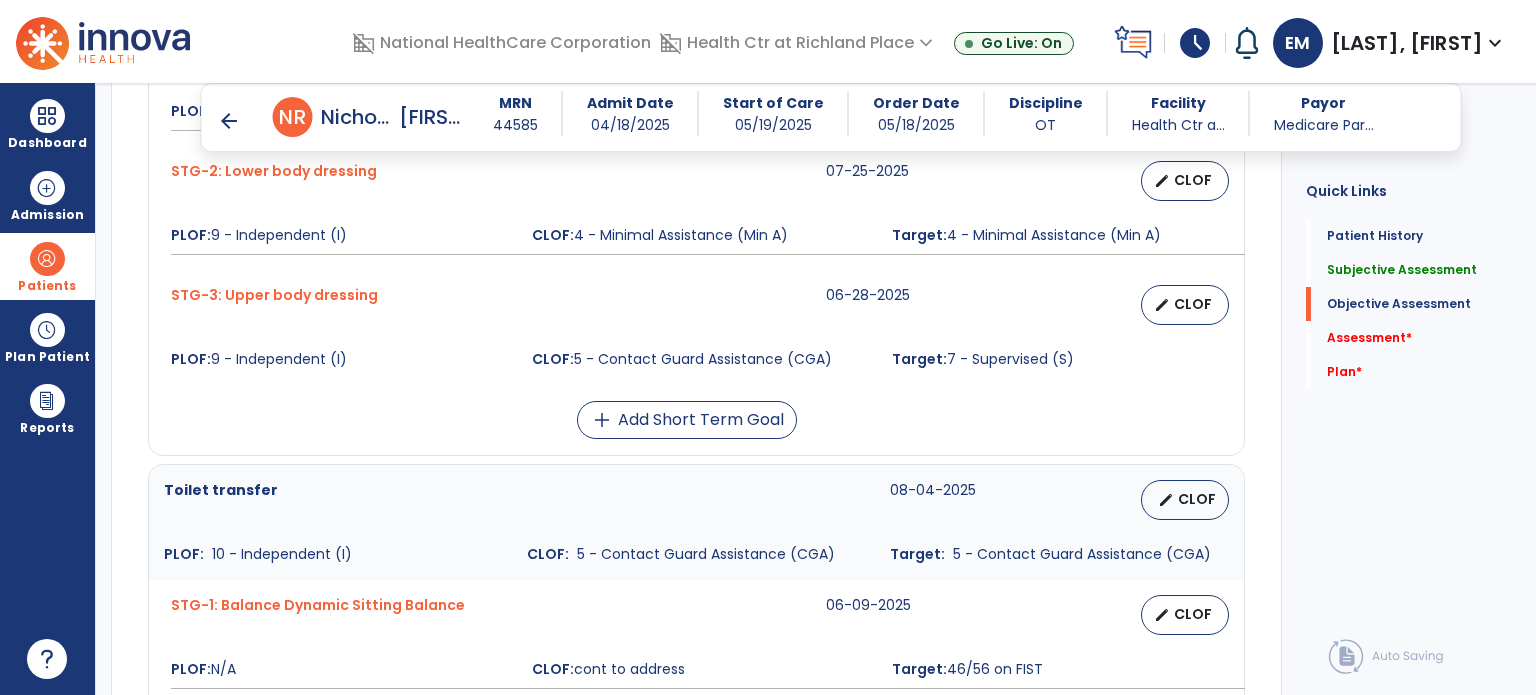 scroll, scrollTop: 1026, scrollLeft: 0, axis: vertical 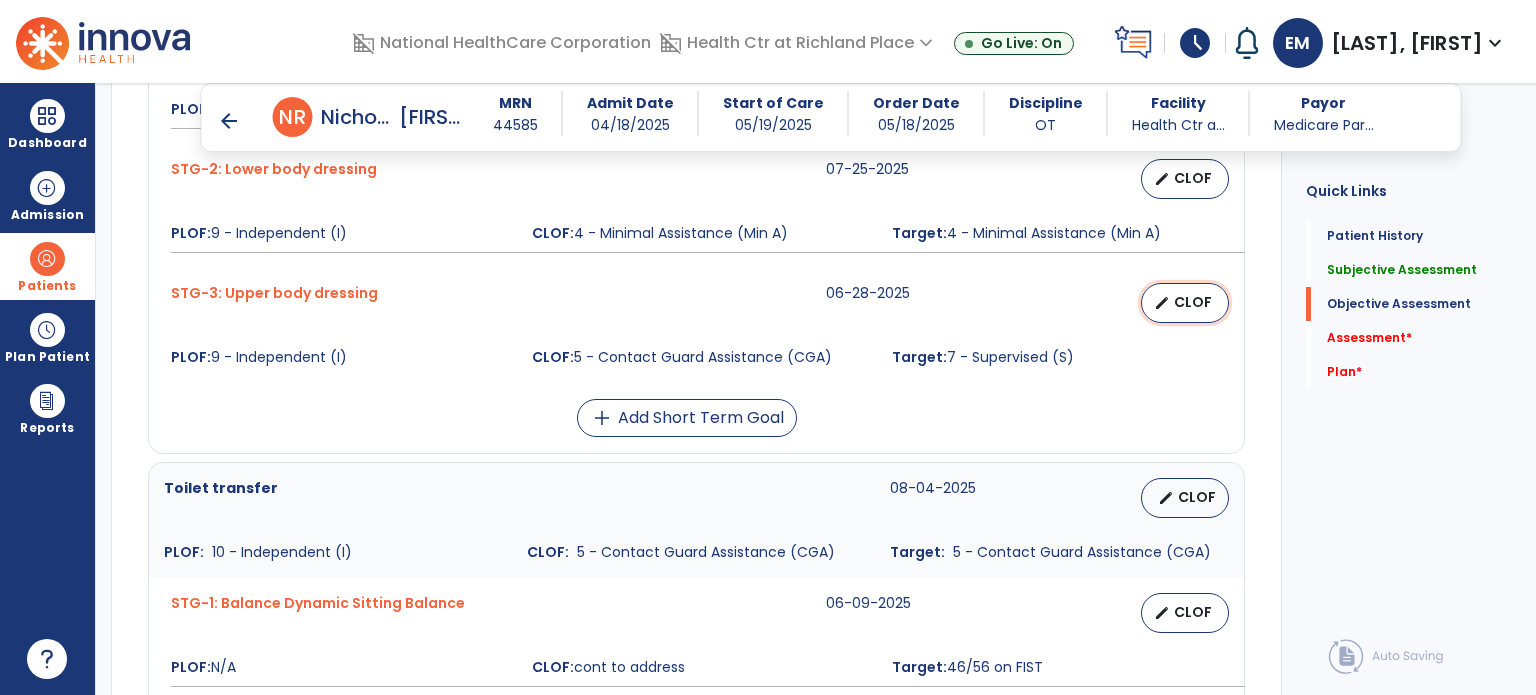 click on "CLOF" at bounding box center (1193, 302) 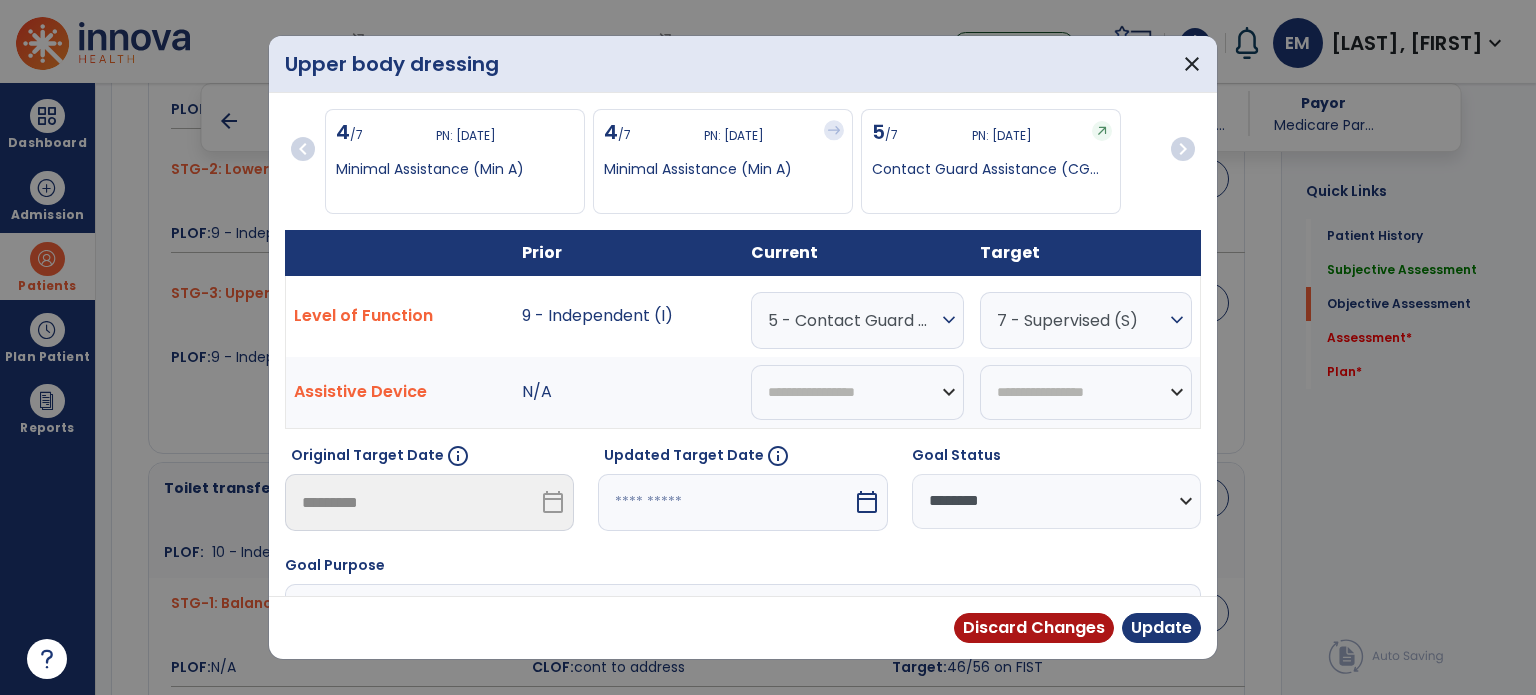 click at bounding box center (725, 502) 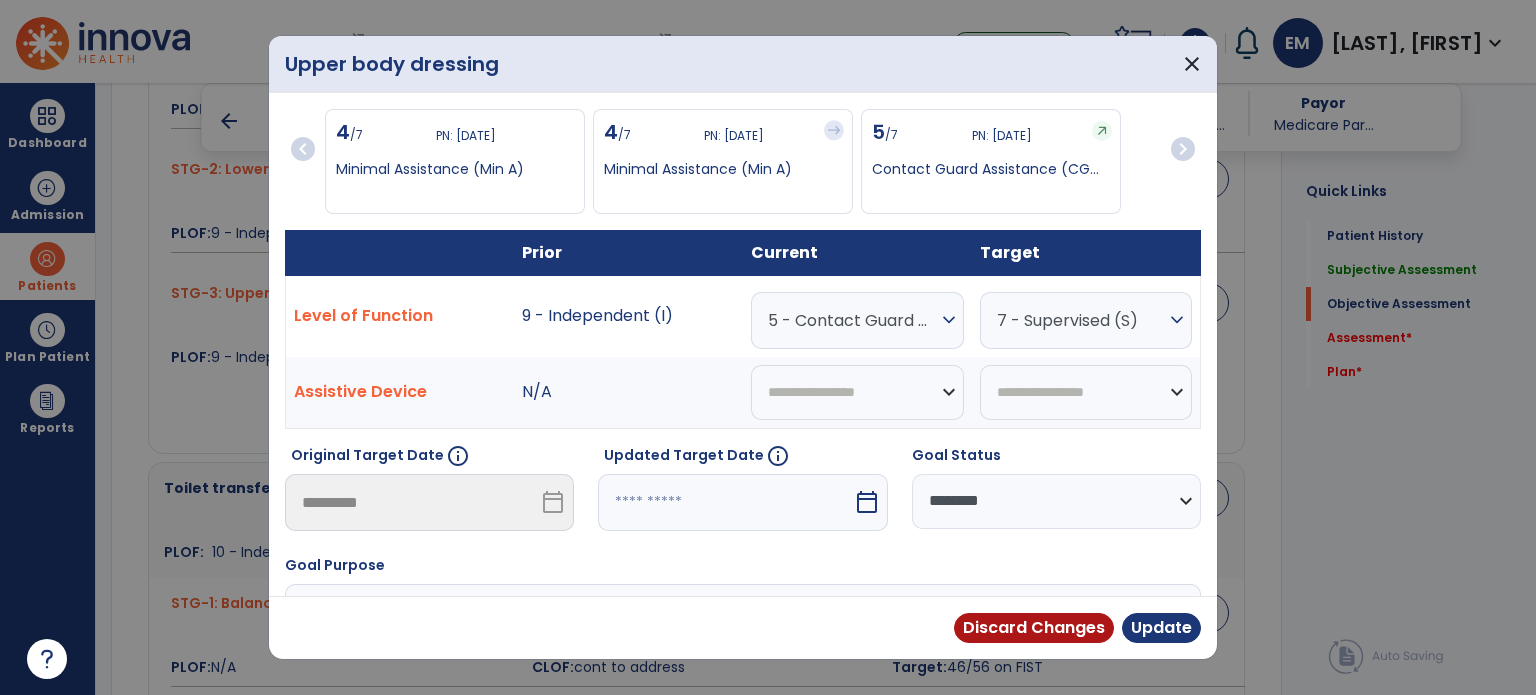 select on "*" 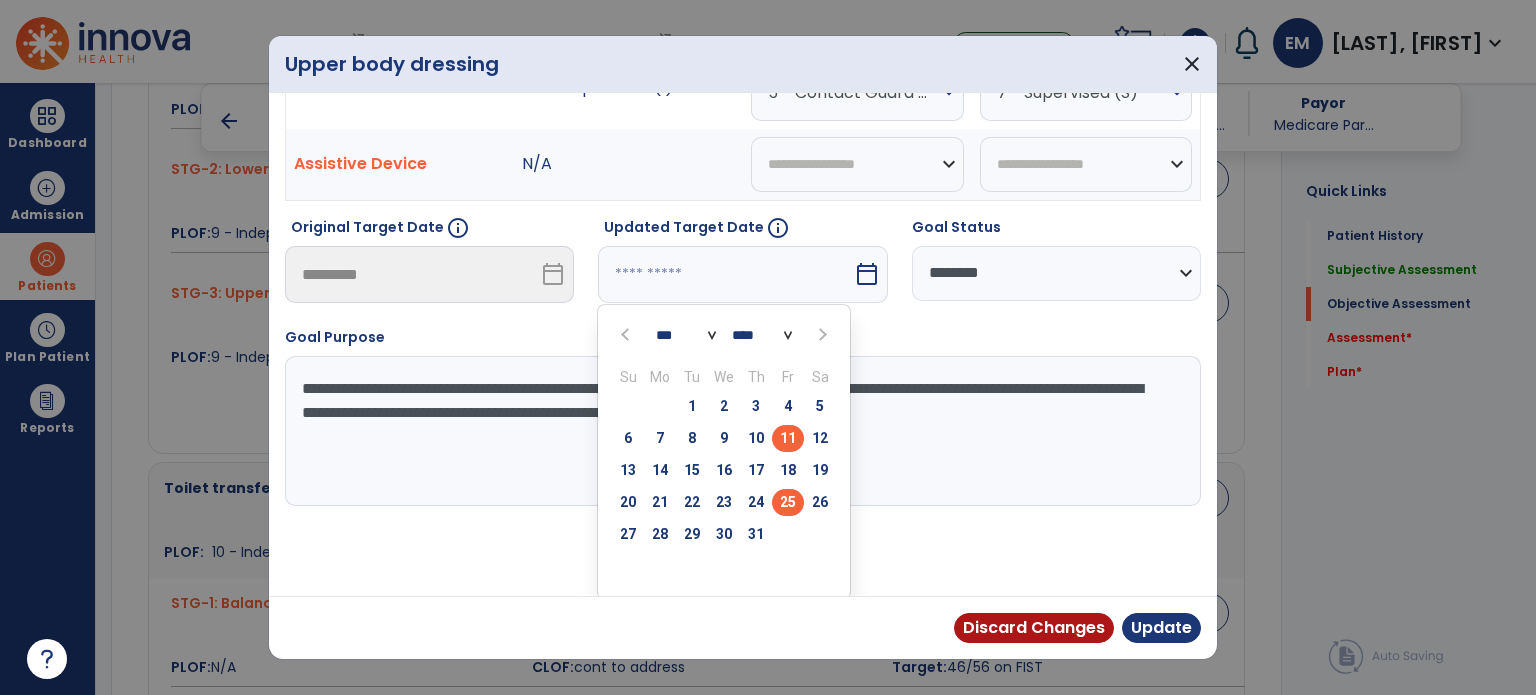 click on "25" at bounding box center (788, 502) 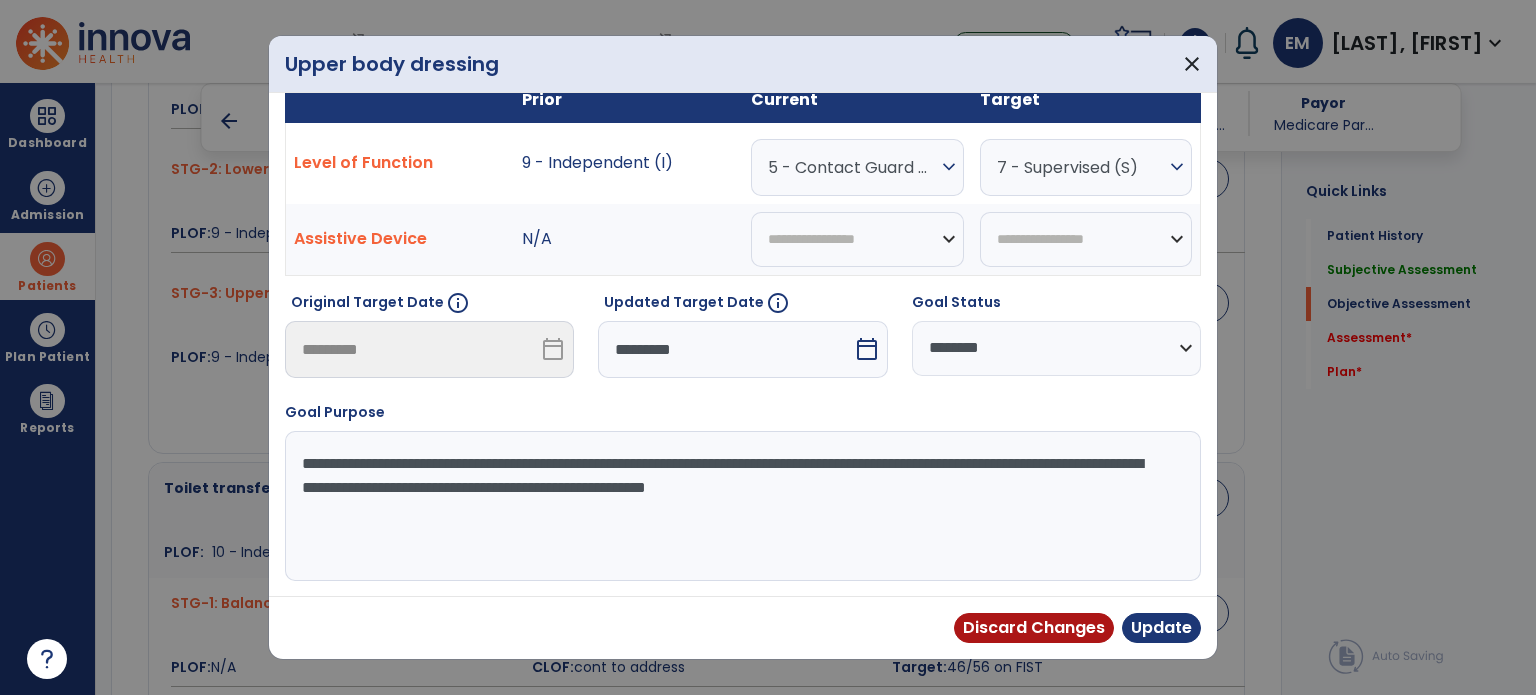 scroll, scrollTop: 150, scrollLeft: 0, axis: vertical 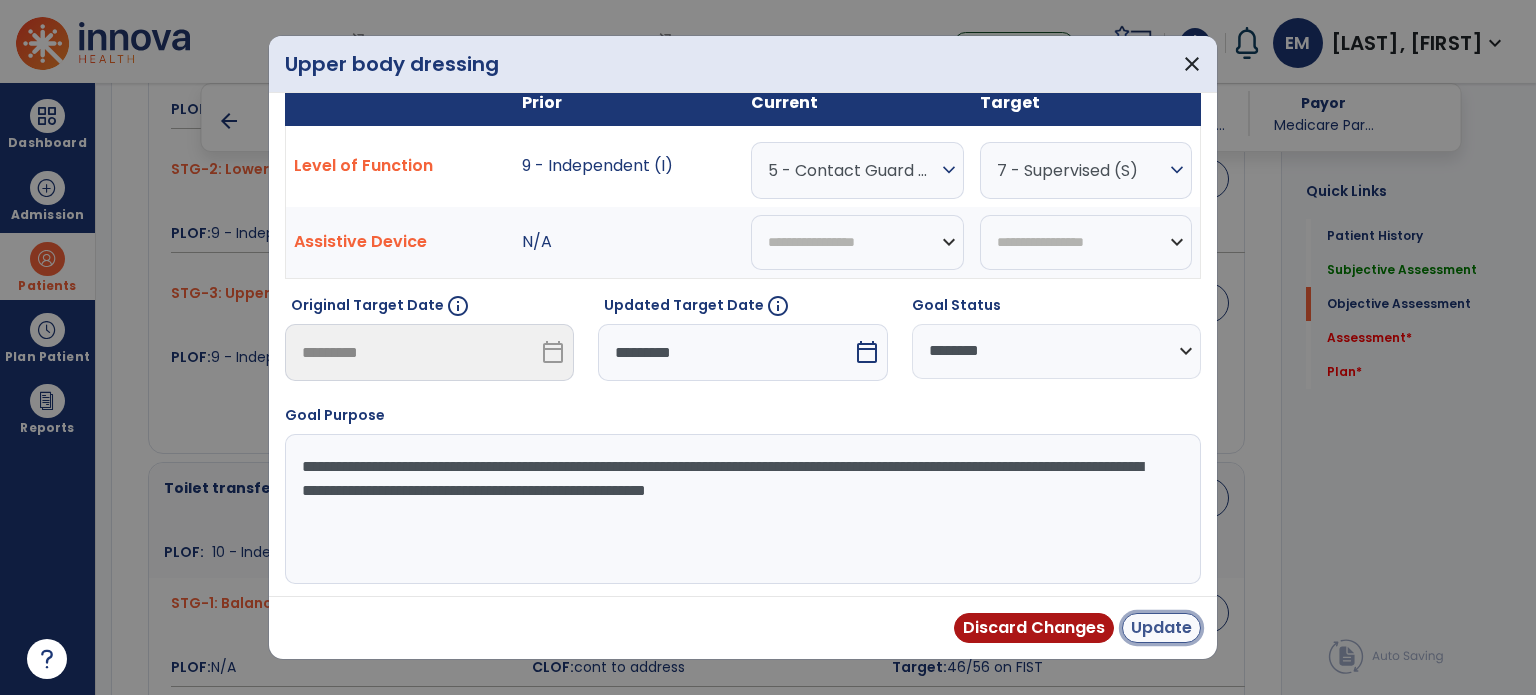 click on "Update" at bounding box center [1161, 628] 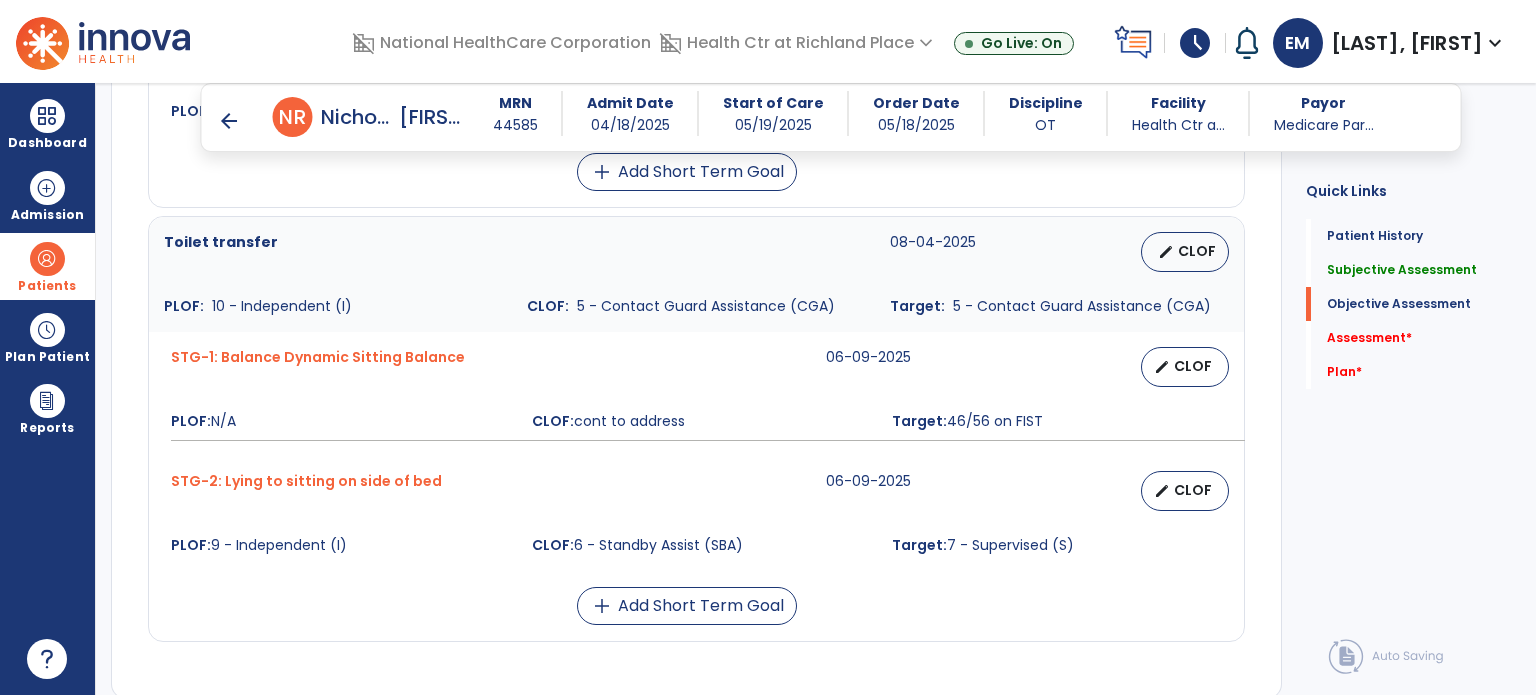 scroll, scrollTop: 1284, scrollLeft: 0, axis: vertical 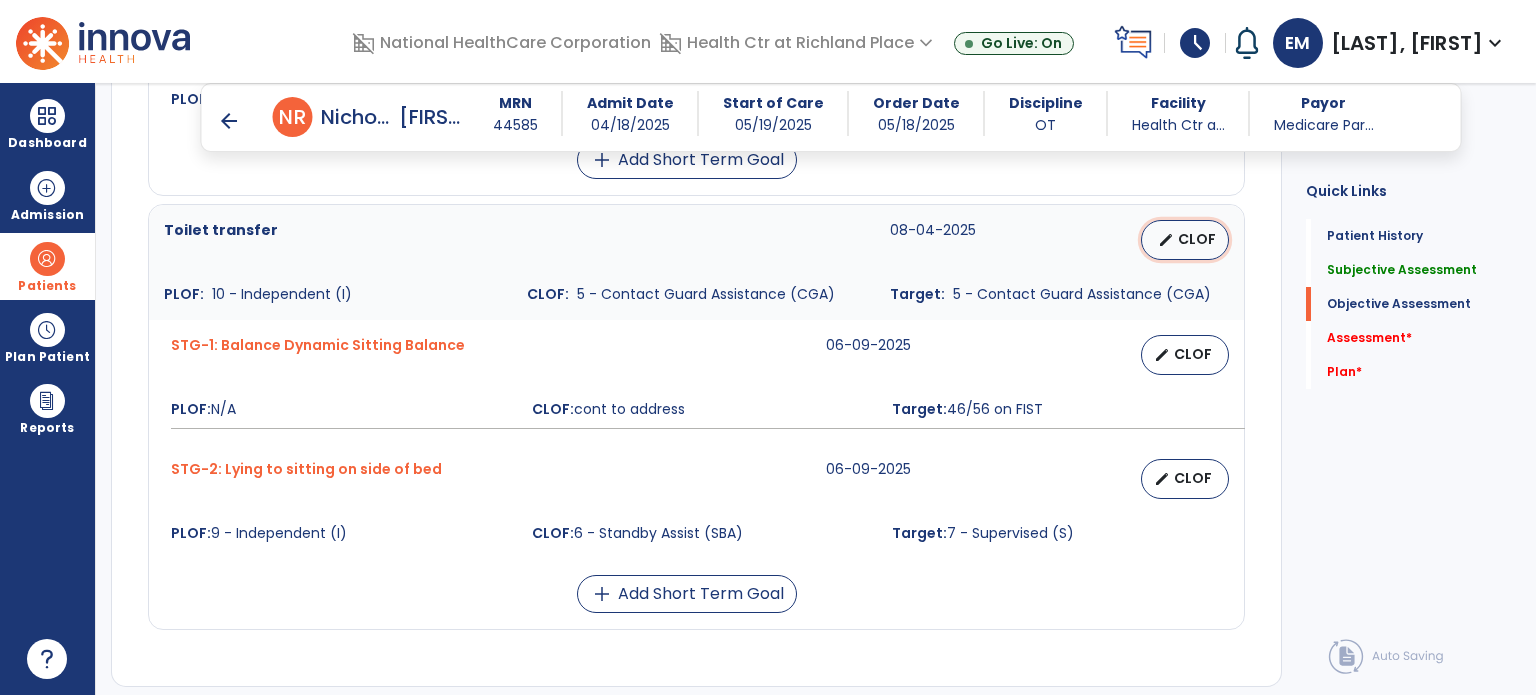 click on "CLOF" at bounding box center (1197, 239) 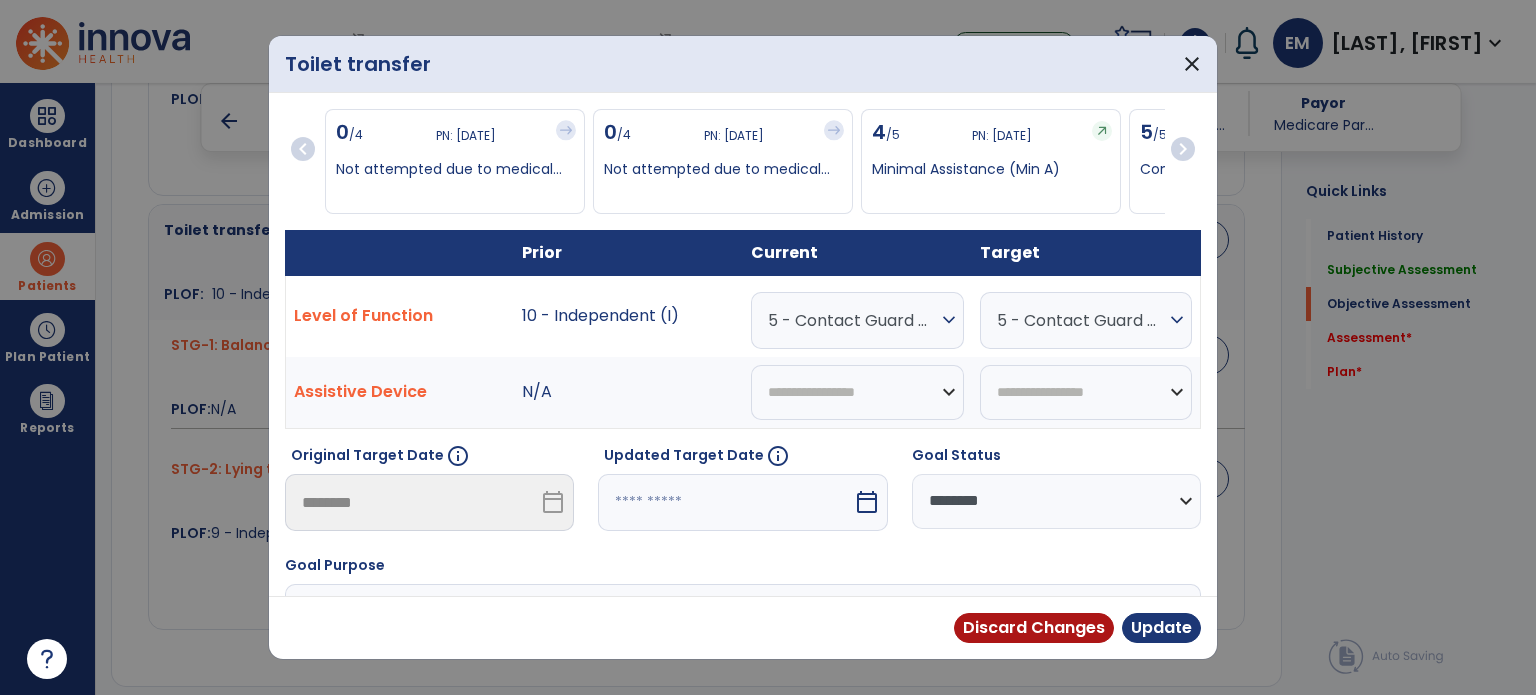 click at bounding box center (725, 502) 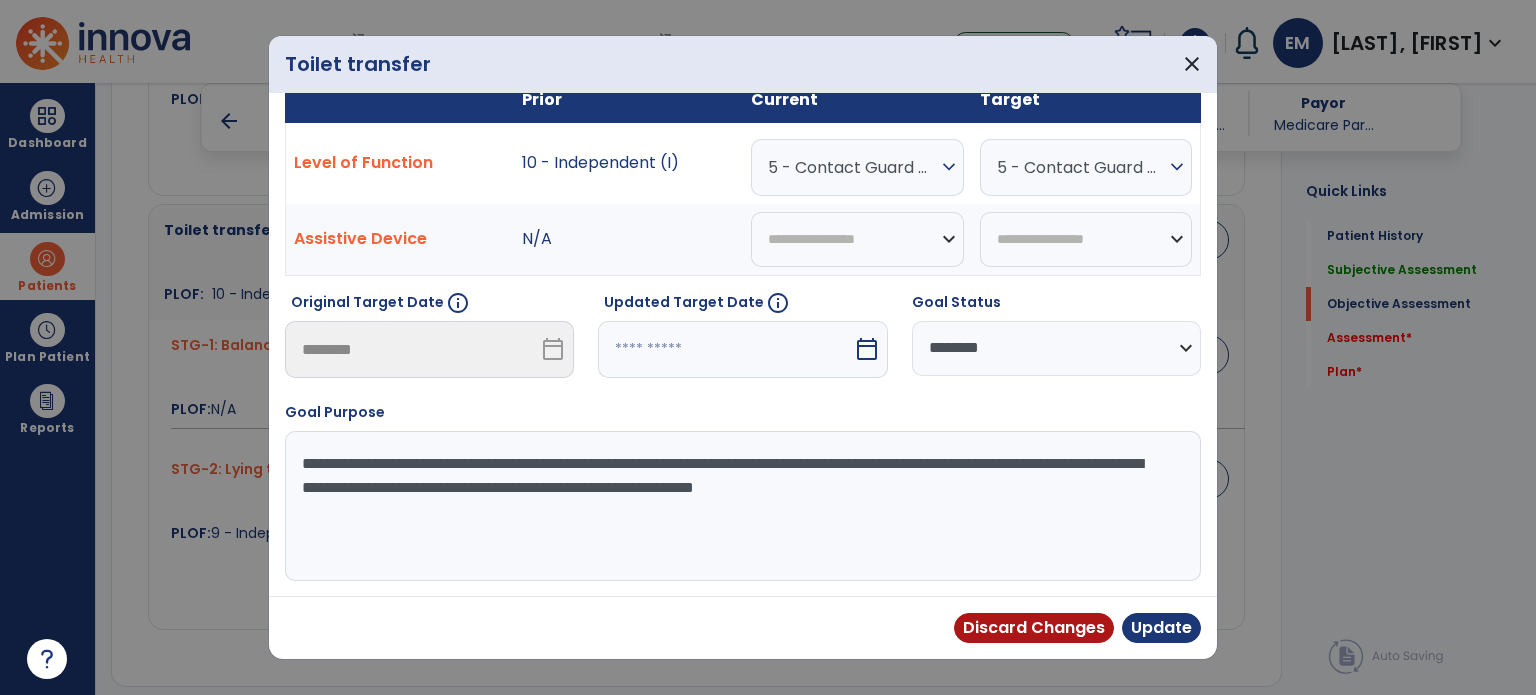 select on "*" 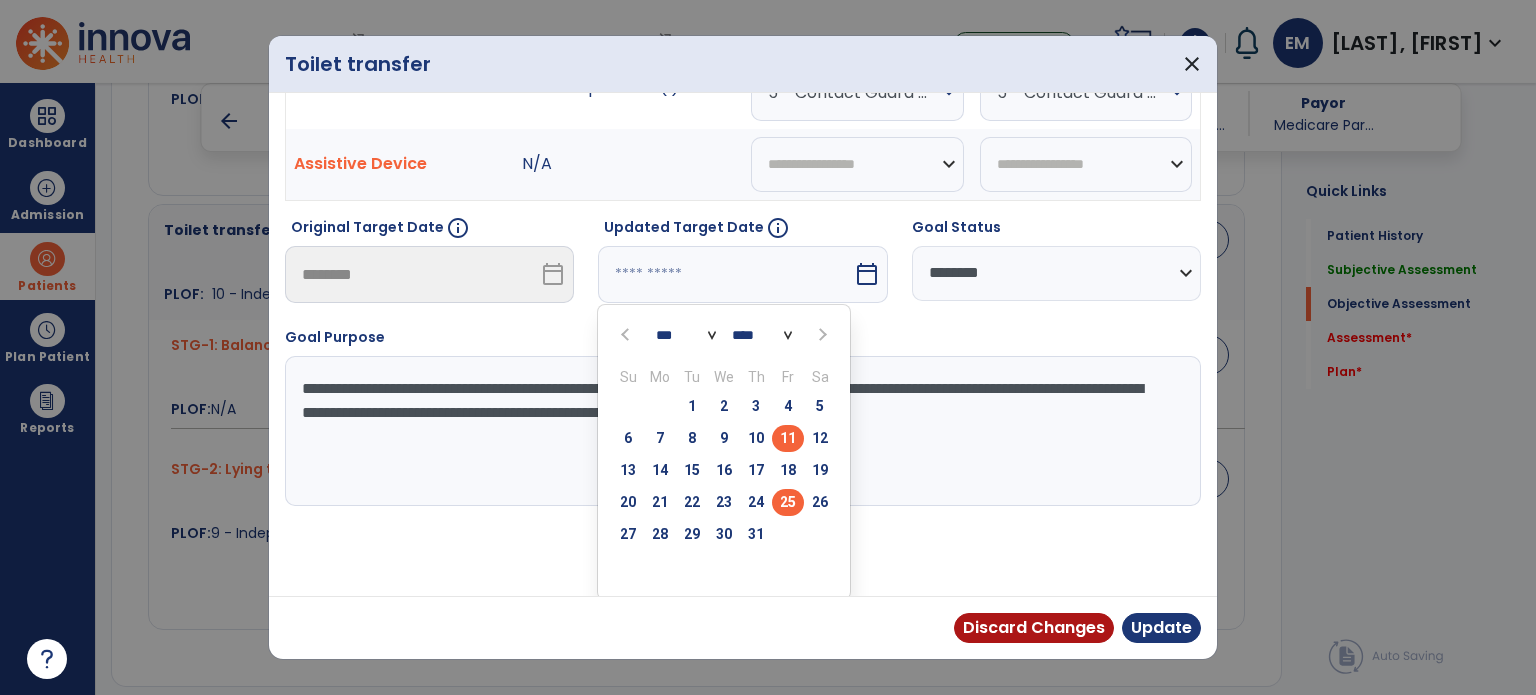 click on "25" at bounding box center [788, 502] 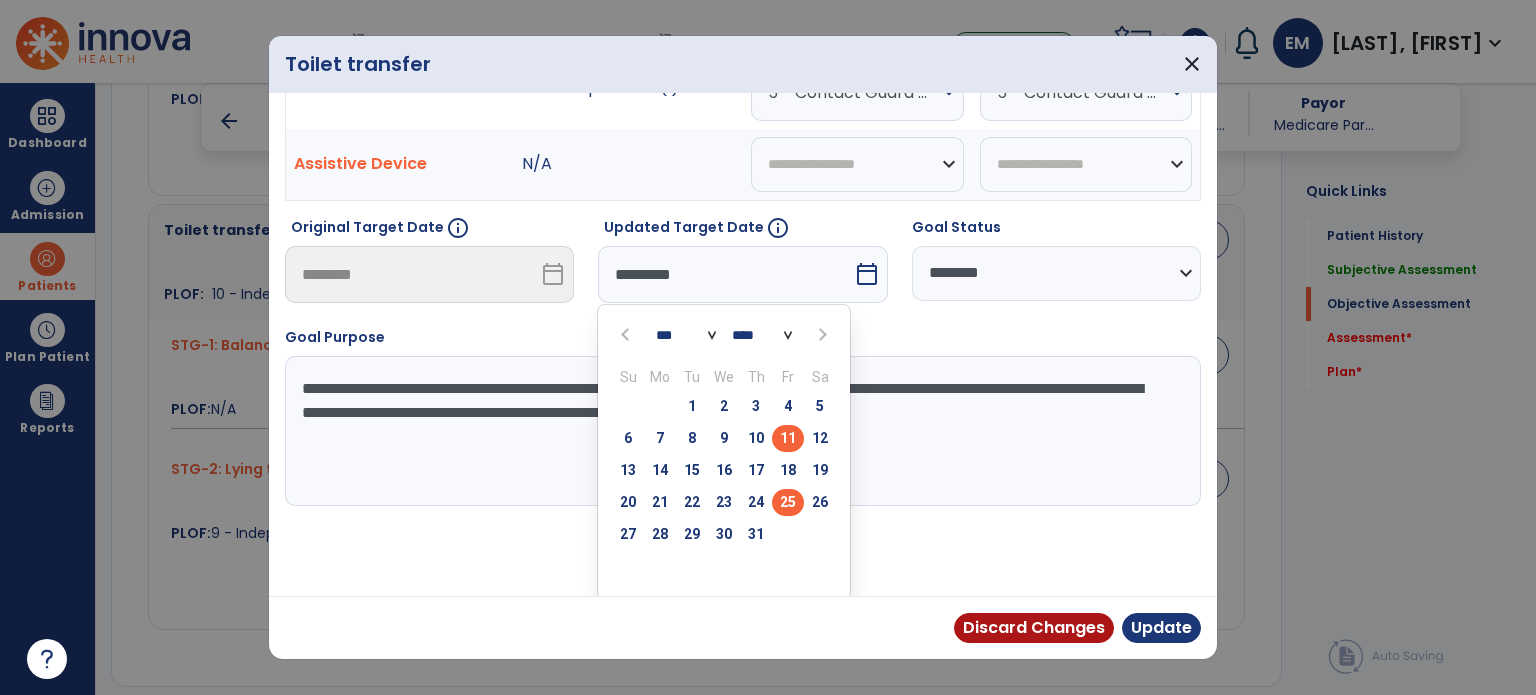 scroll, scrollTop: 150, scrollLeft: 0, axis: vertical 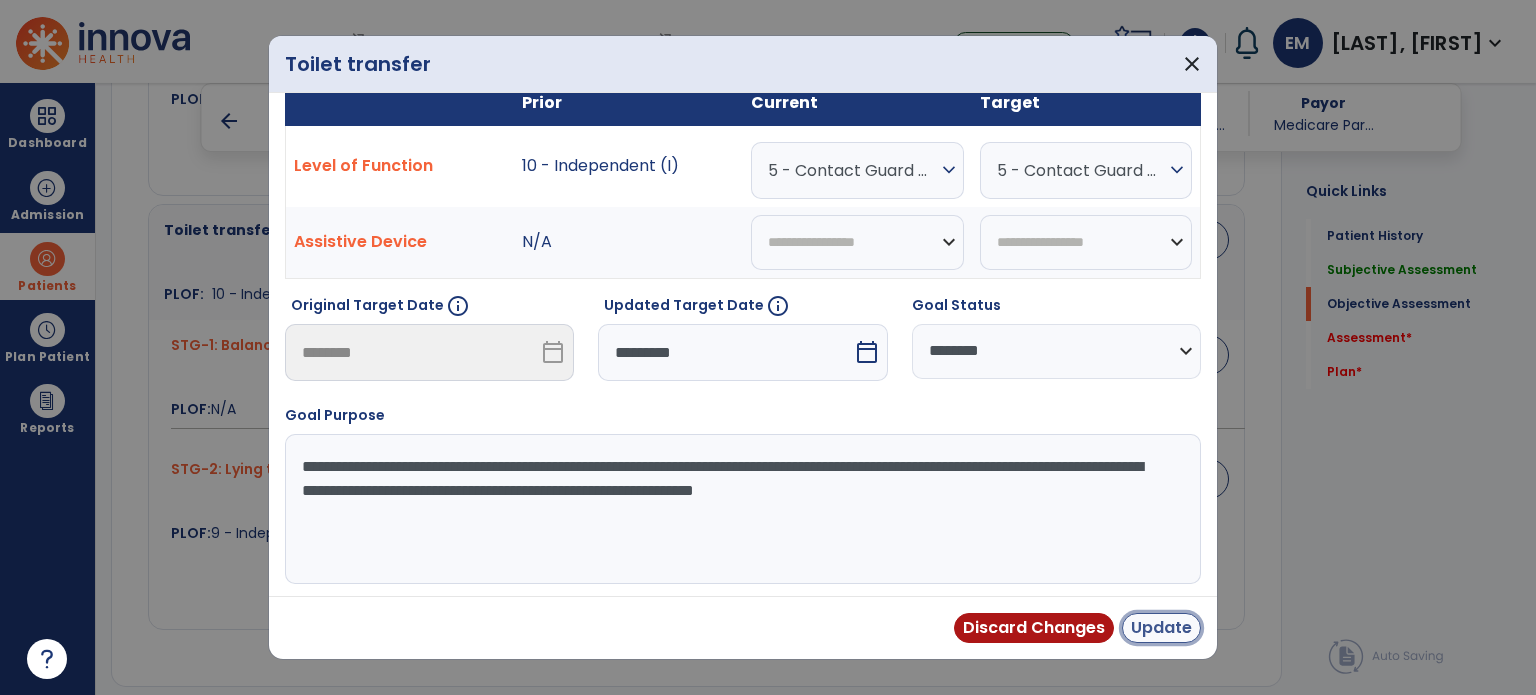 click on "Update" at bounding box center (1161, 628) 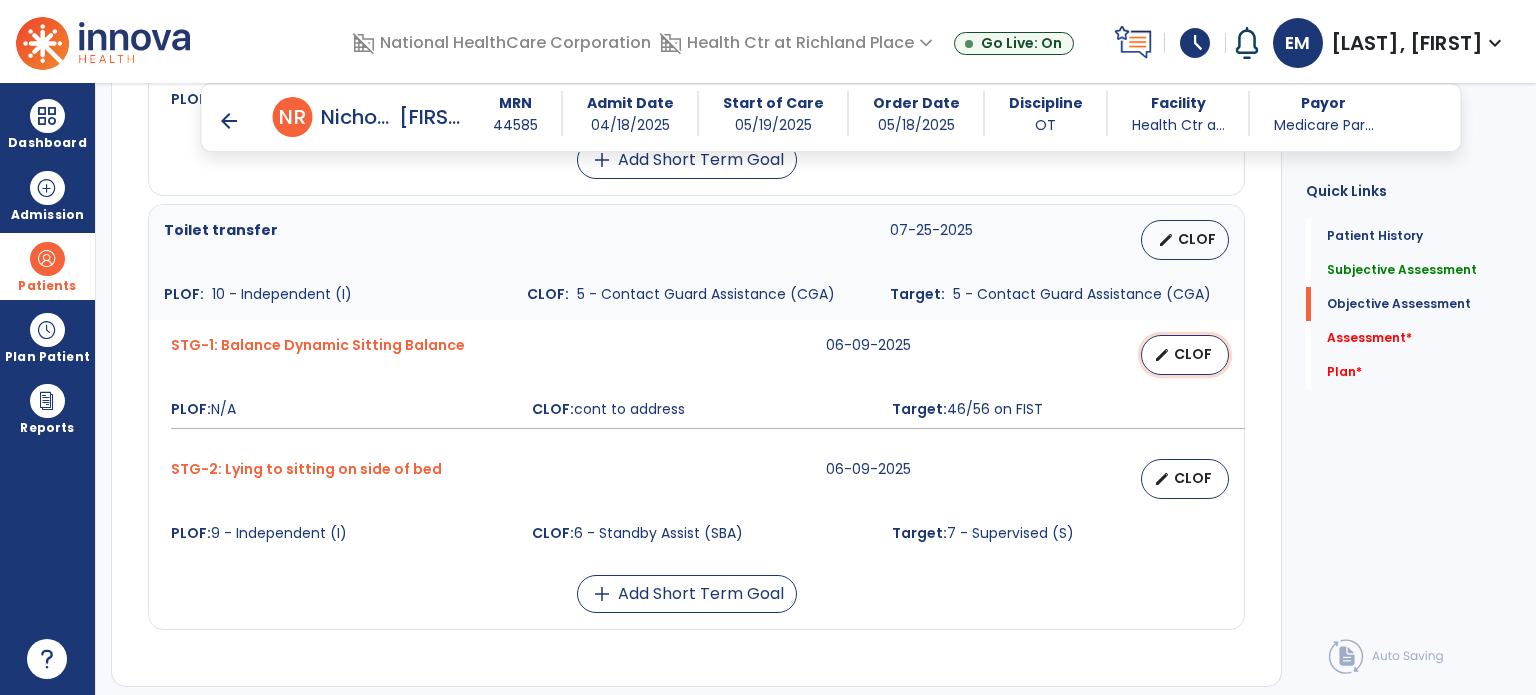click on "CLOF" at bounding box center (1193, 354) 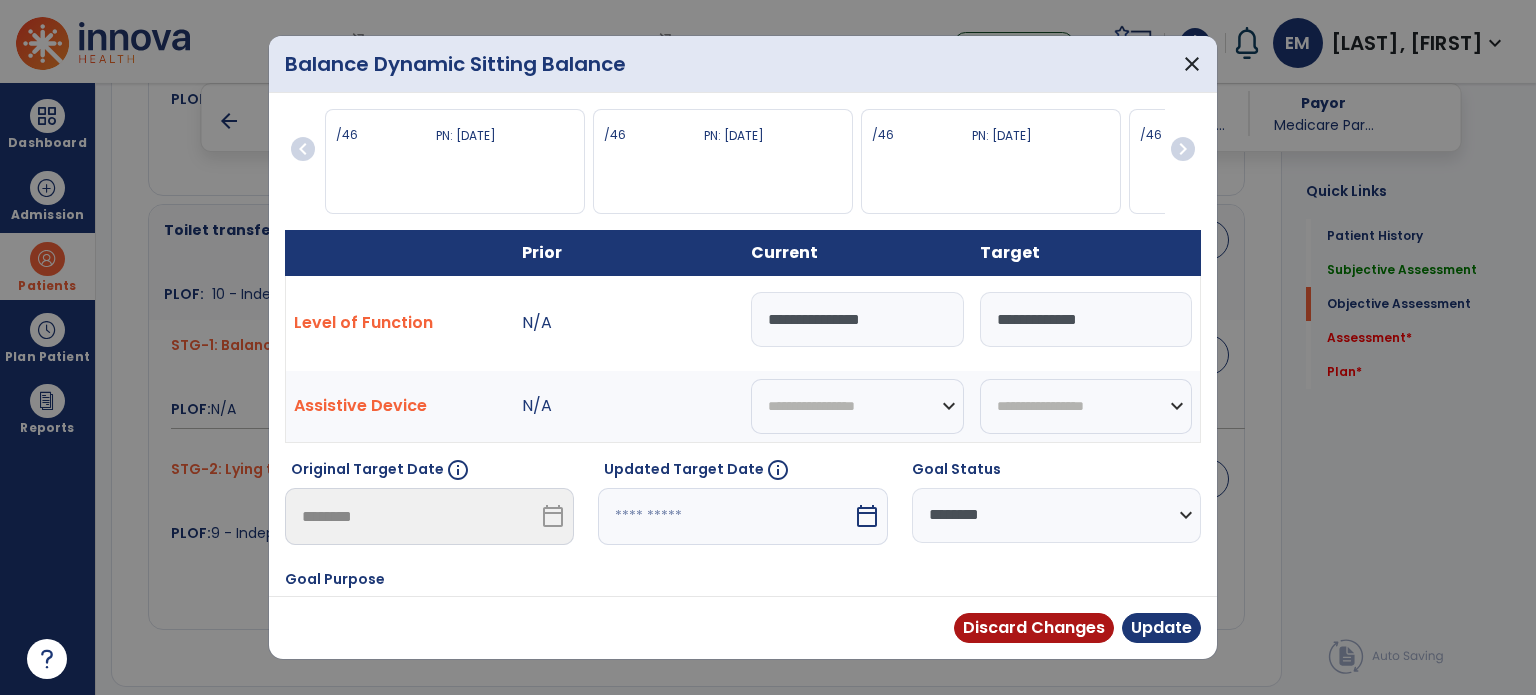 click at bounding box center [725, 516] 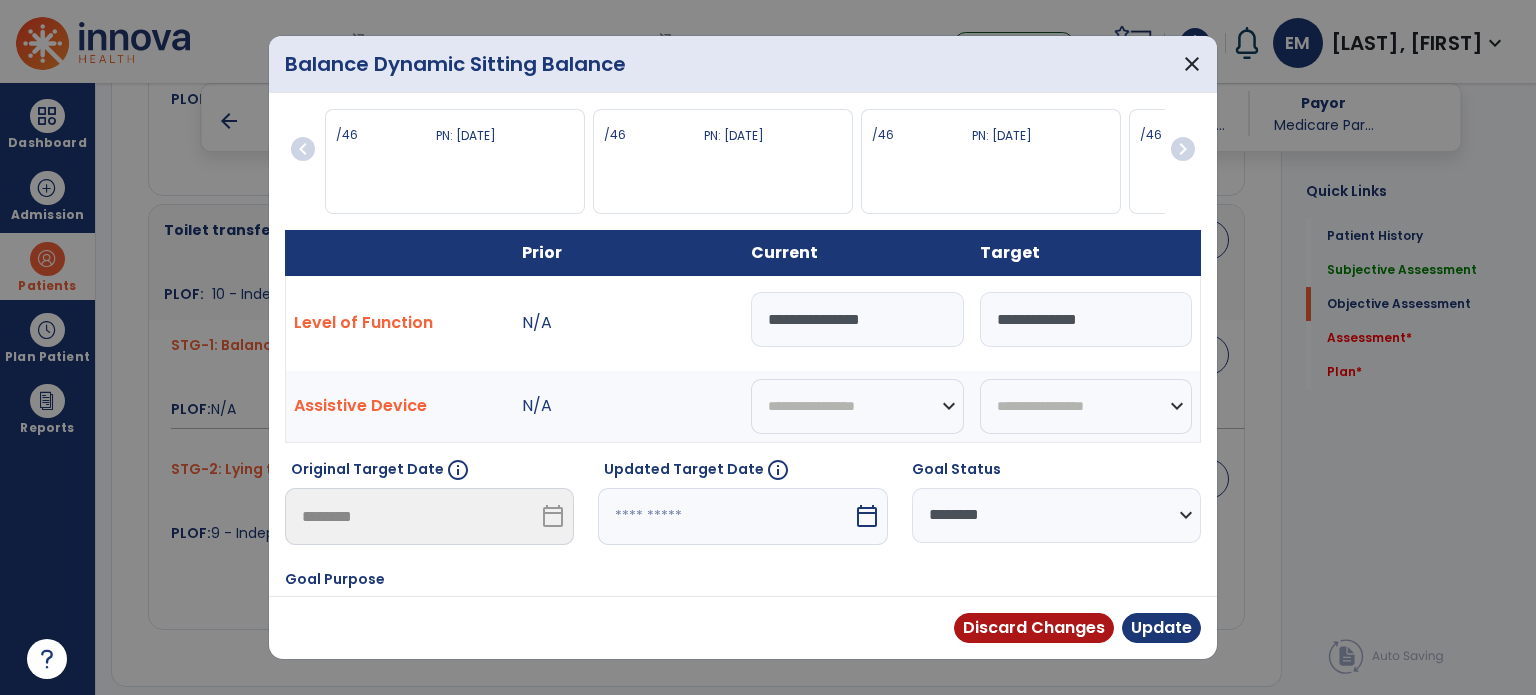 select on "*" 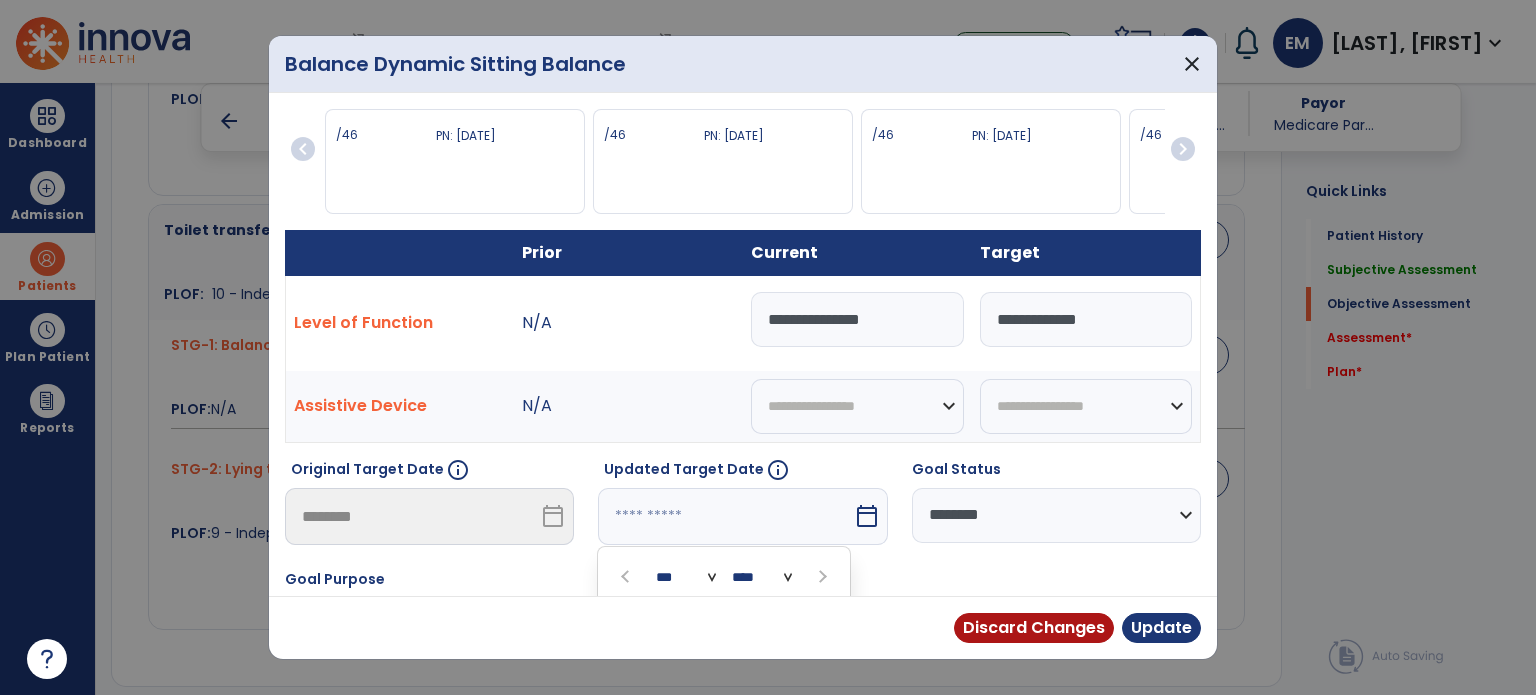 scroll, scrollTop: 243, scrollLeft: 0, axis: vertical 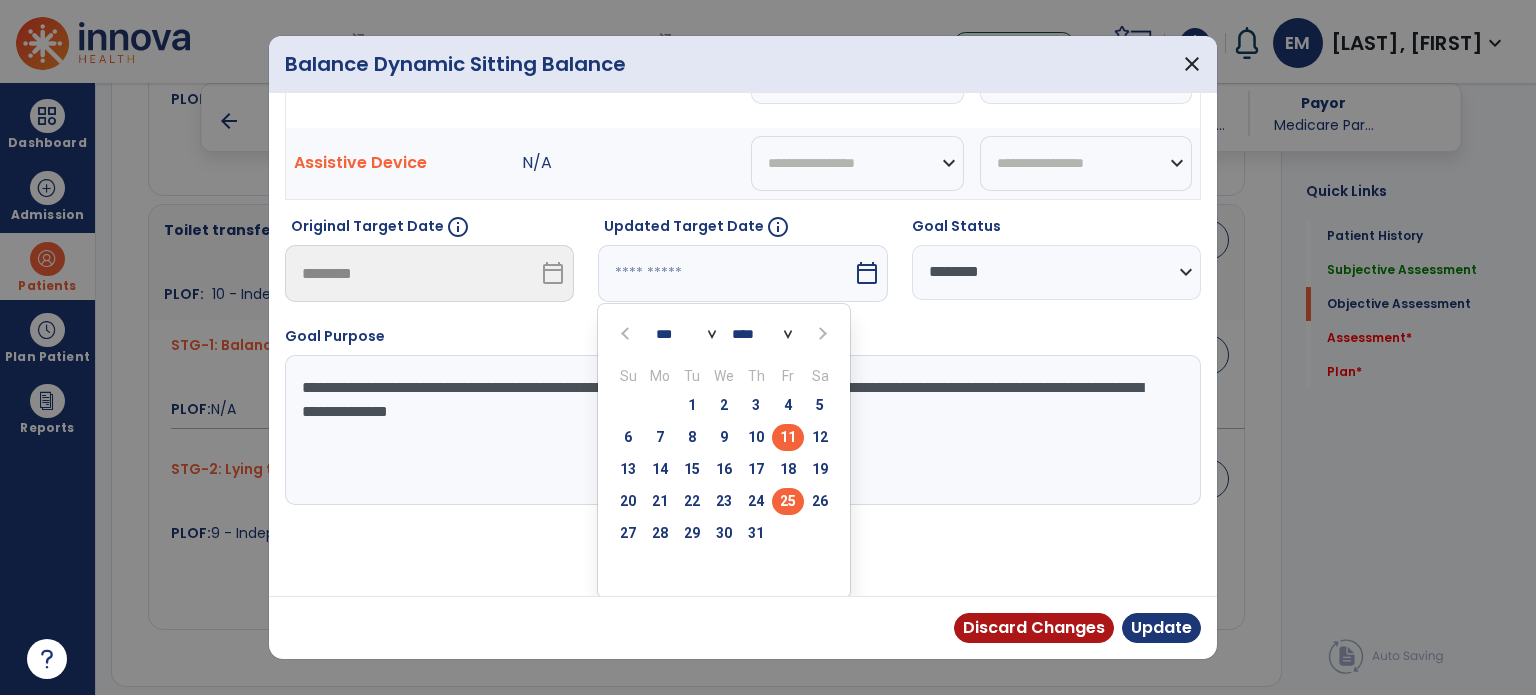 click on "25" at bounding box center [788, 501] 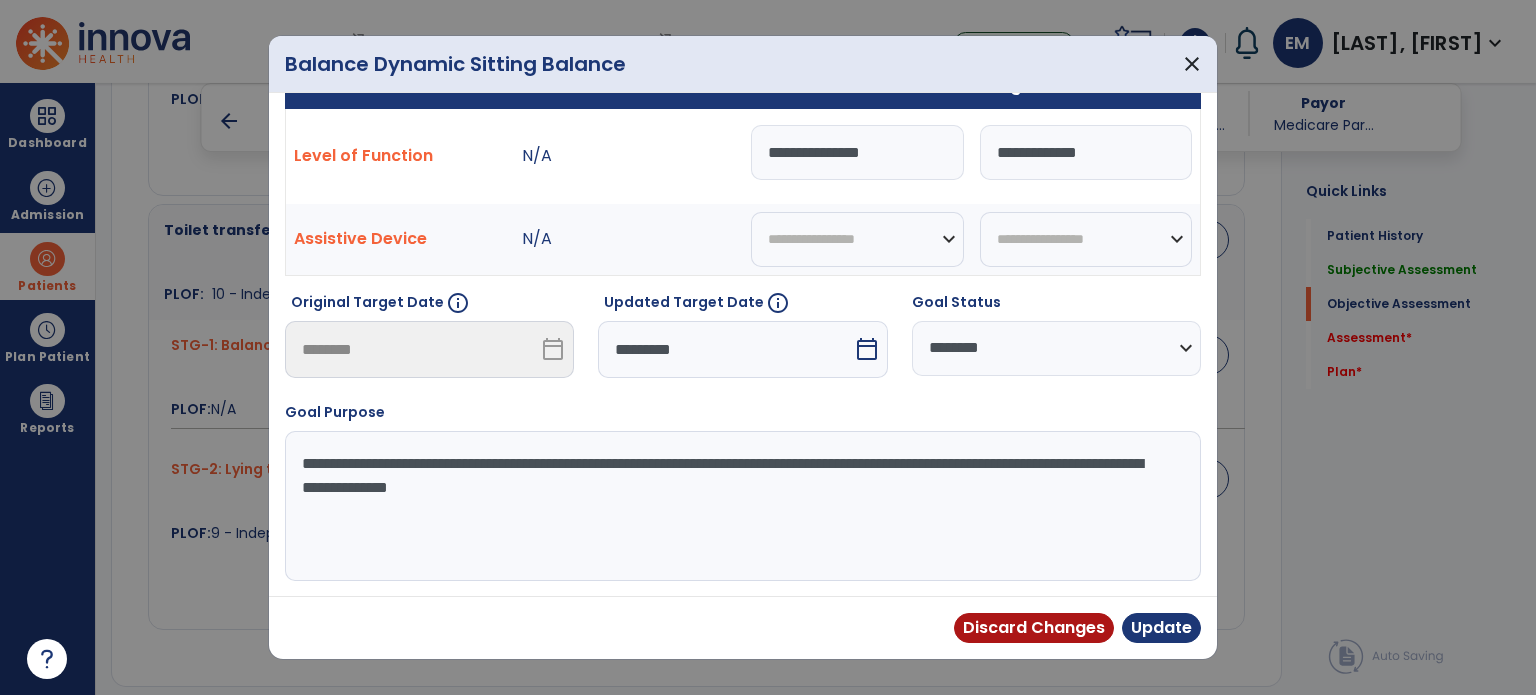 scroll, scrollTop: 164, scrollLeft: 0, axis: vertical 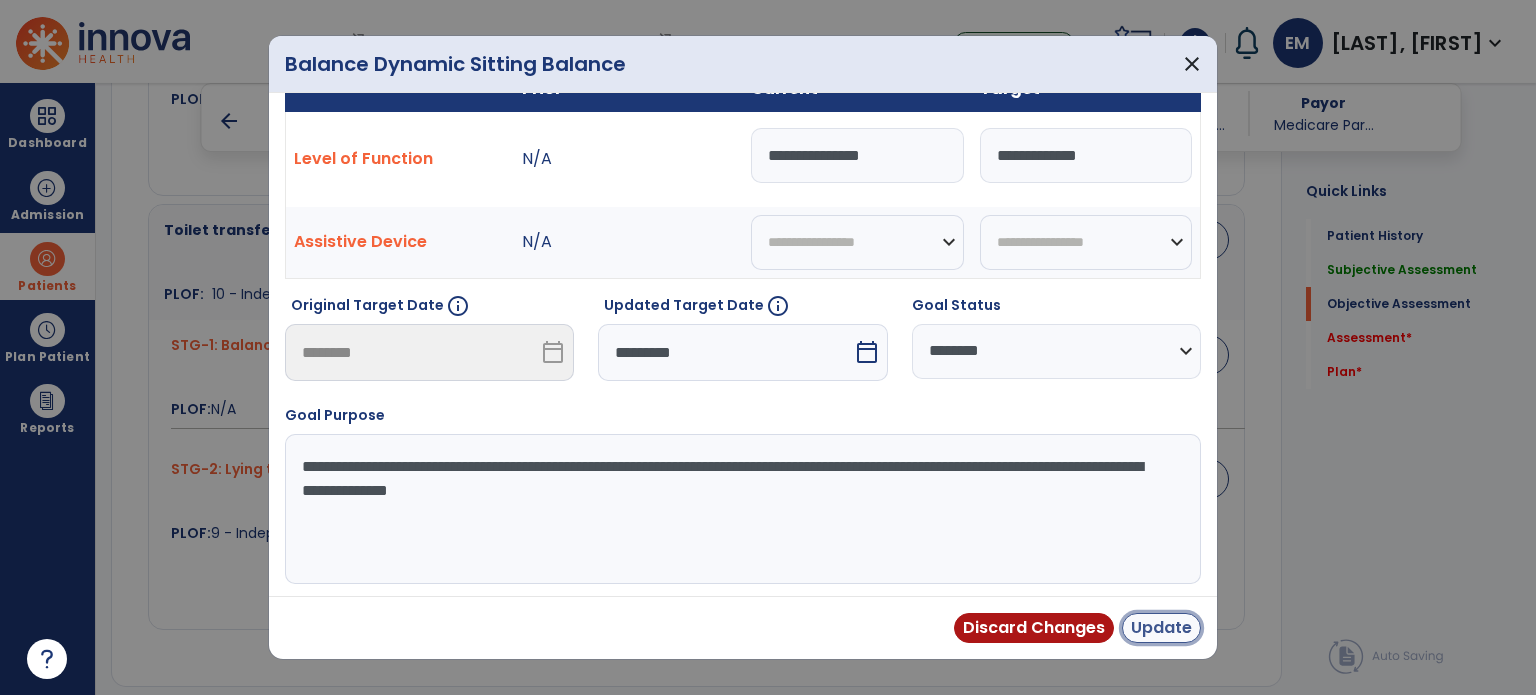 click on "Update" at bounding box center [1161, 628] 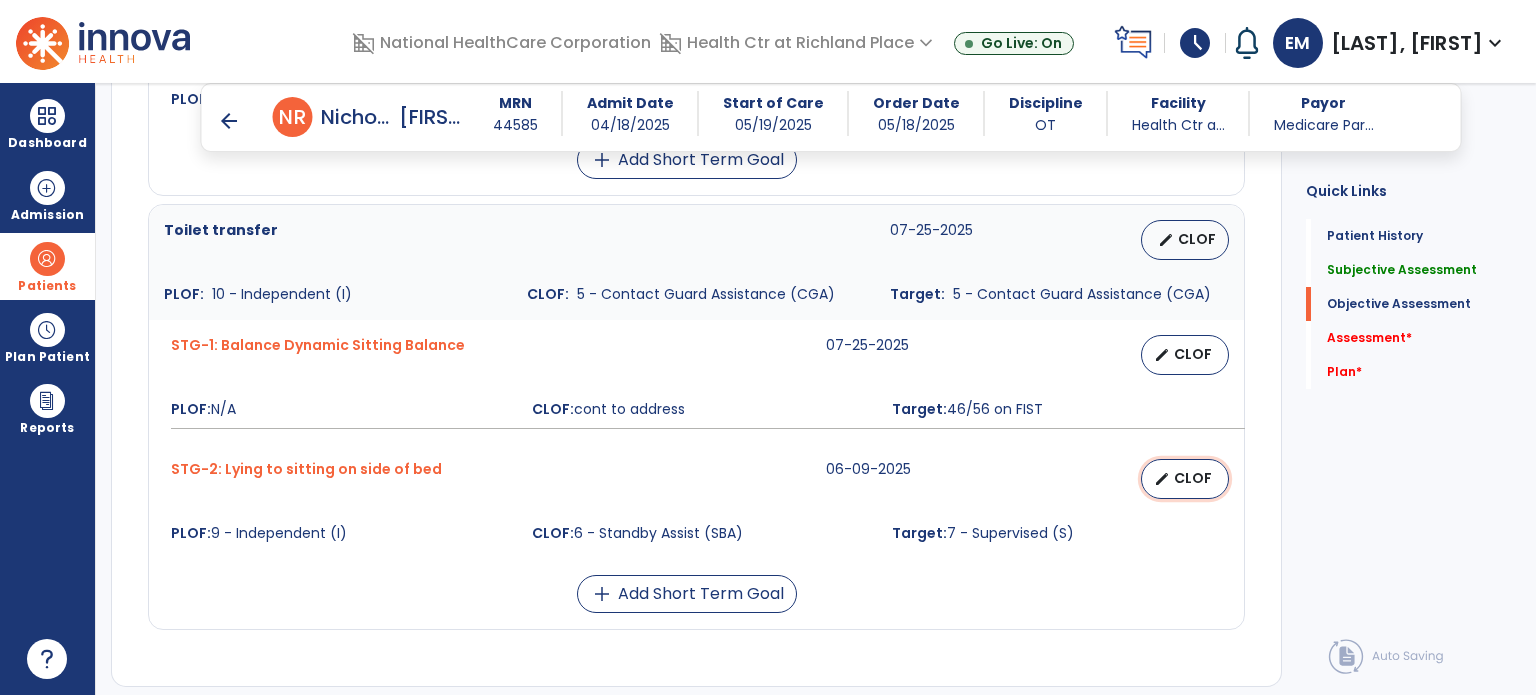 click on "CLOF" at bounding box center [1193, 478] 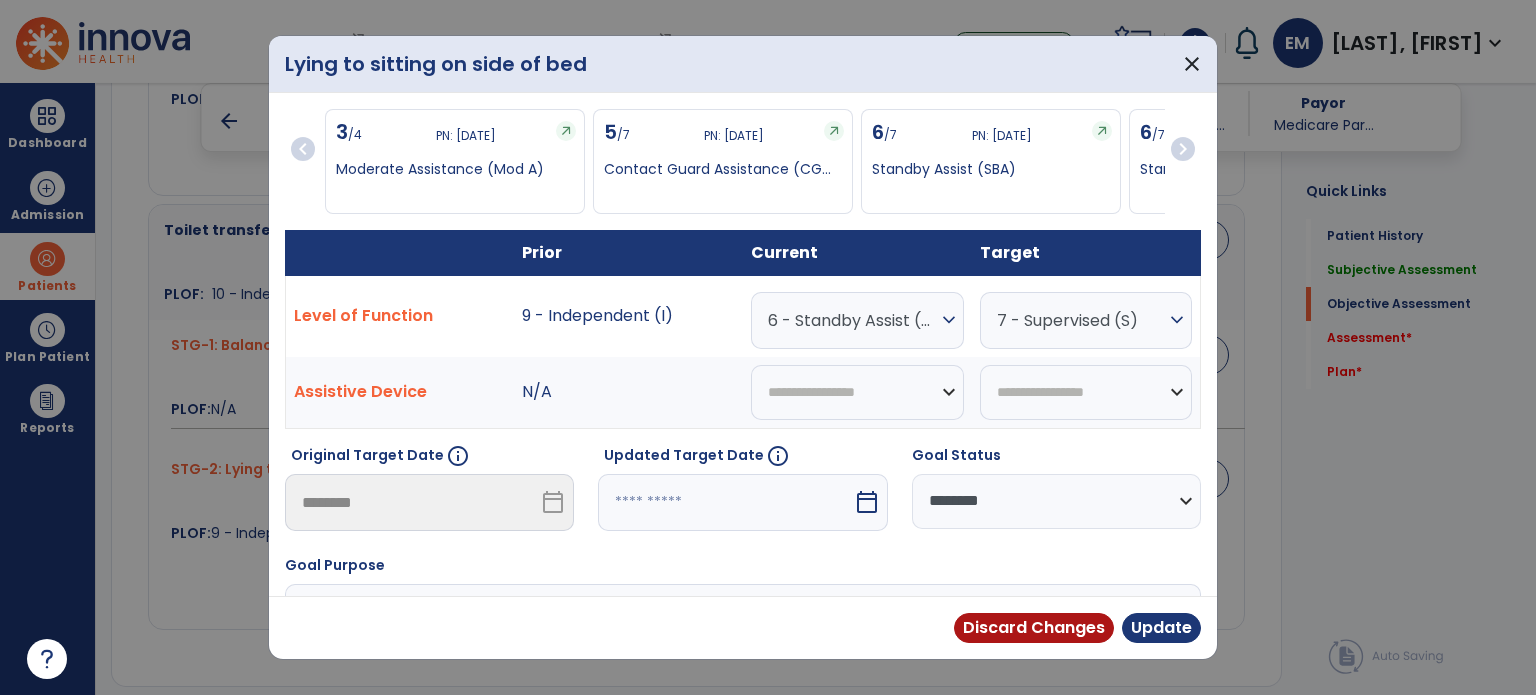 click at bounding box center (725, 502) 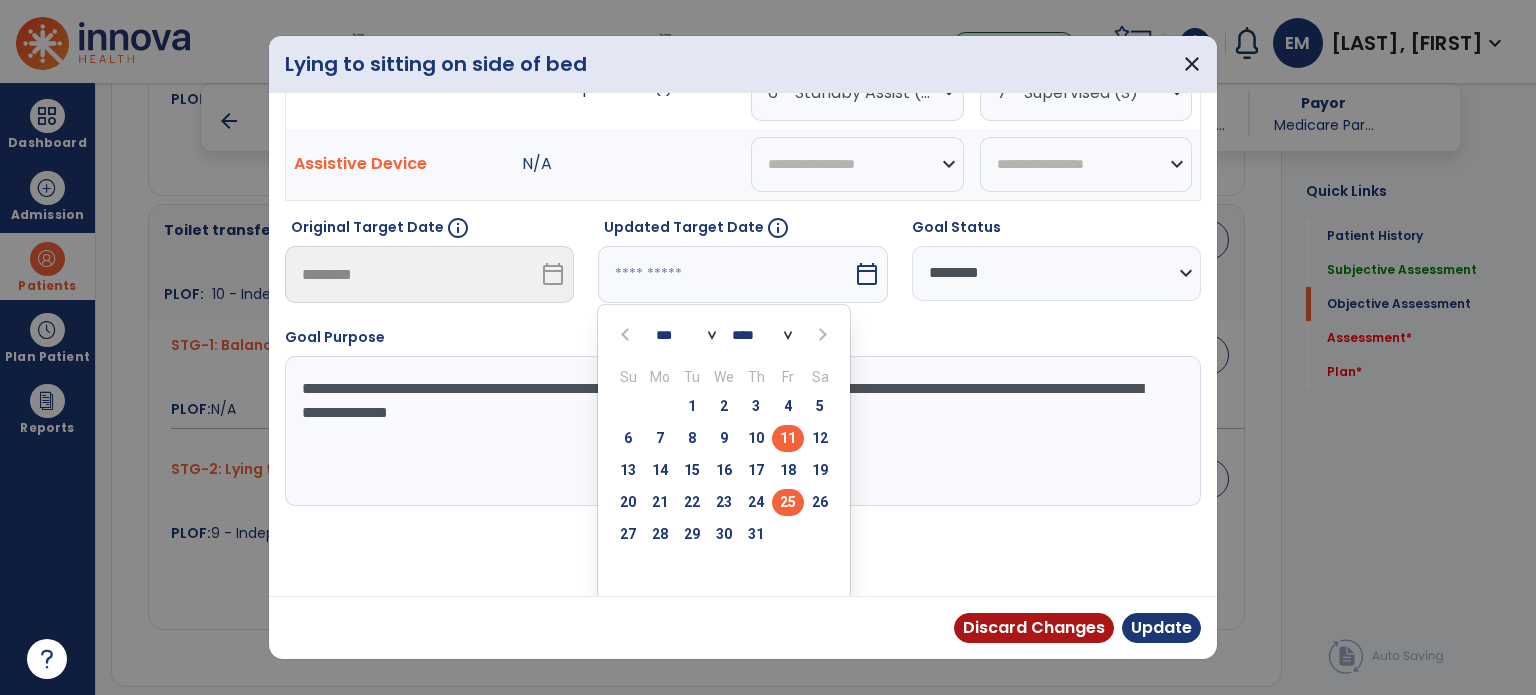 click on "25" at bounding box center [788, 502] 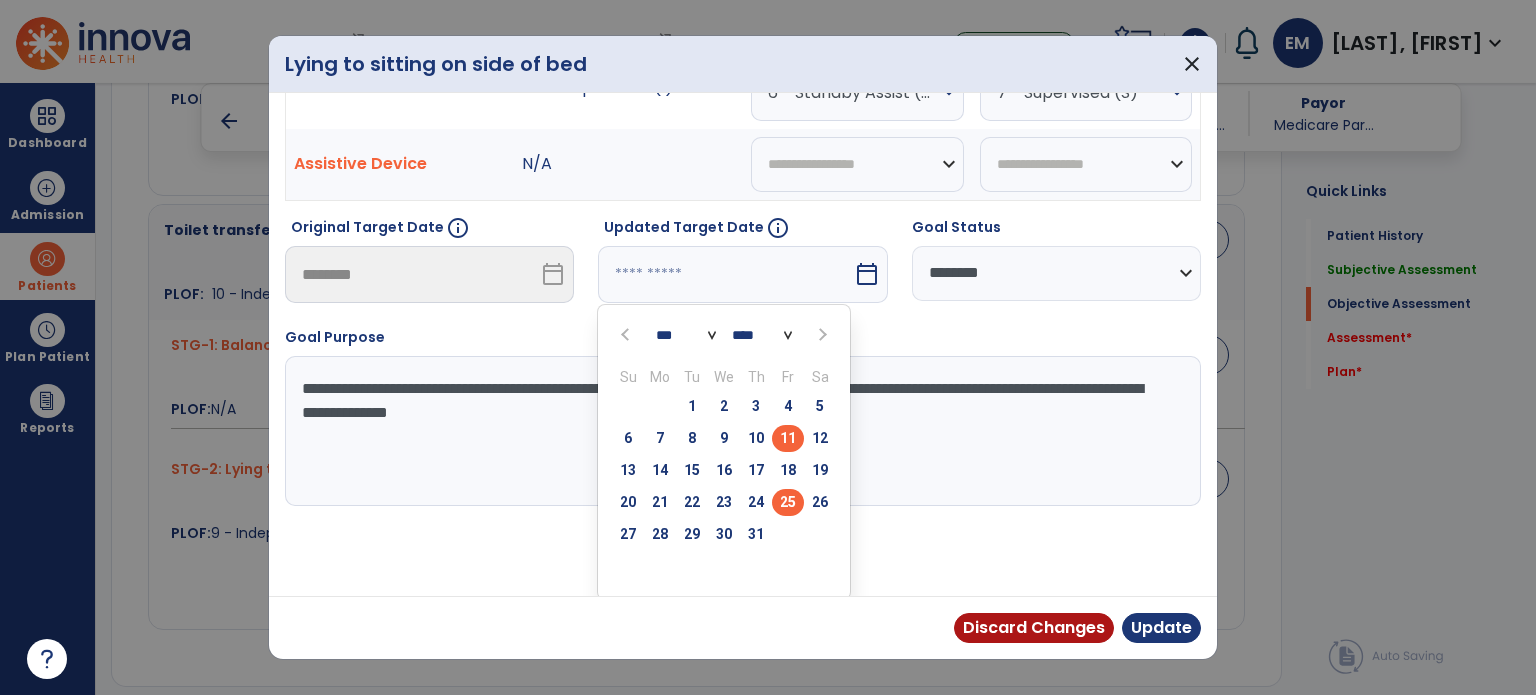 type on "*********" 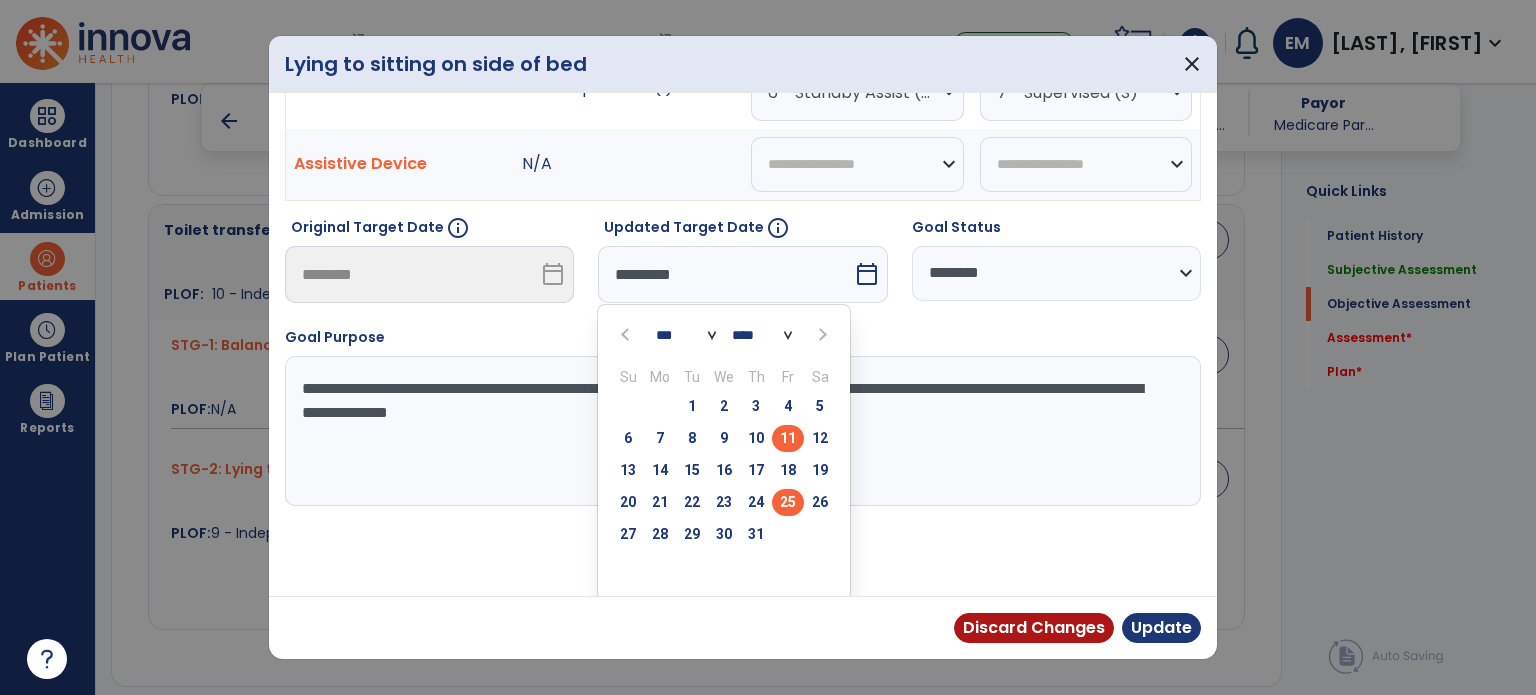 scroll, scrollTop: 150, scrollLeft: 0, axis: vertical 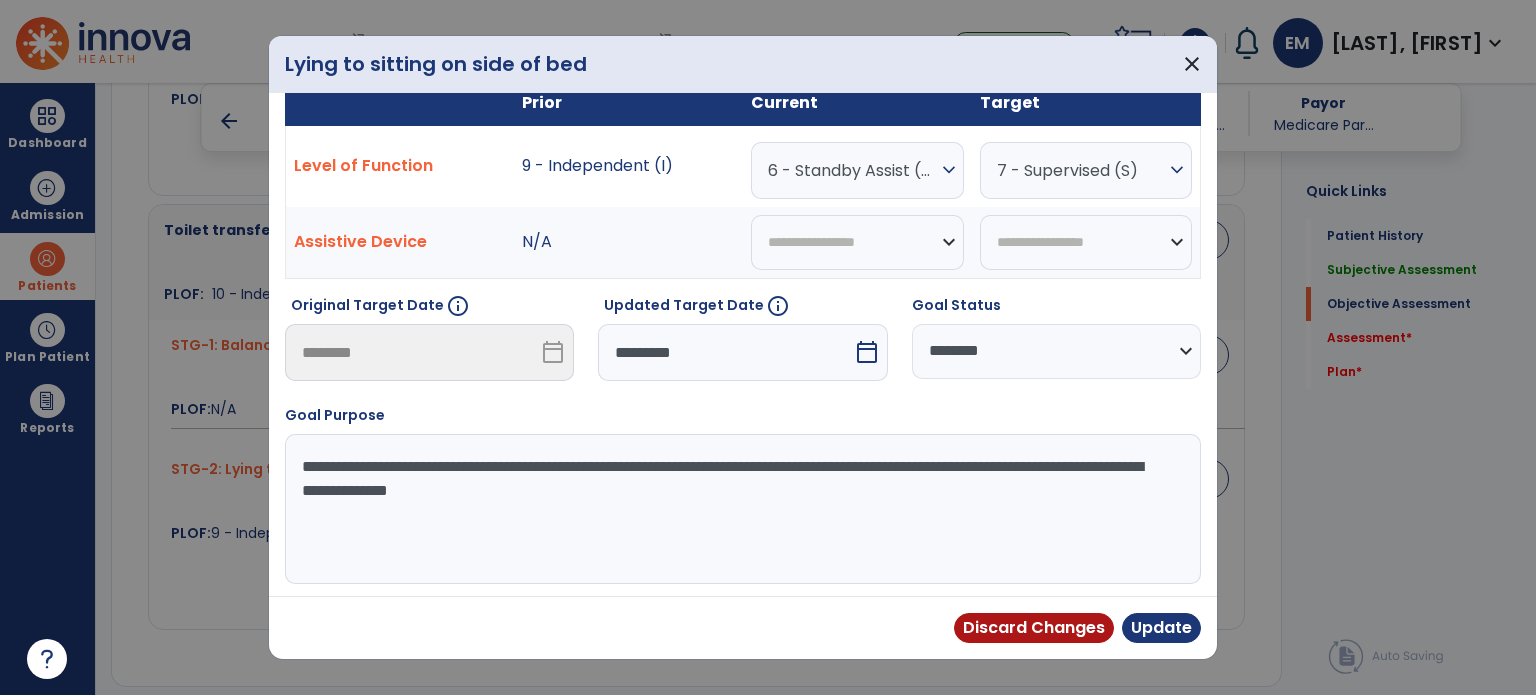 click on "Discard Changes  Update" at bounding box center (743, 627) 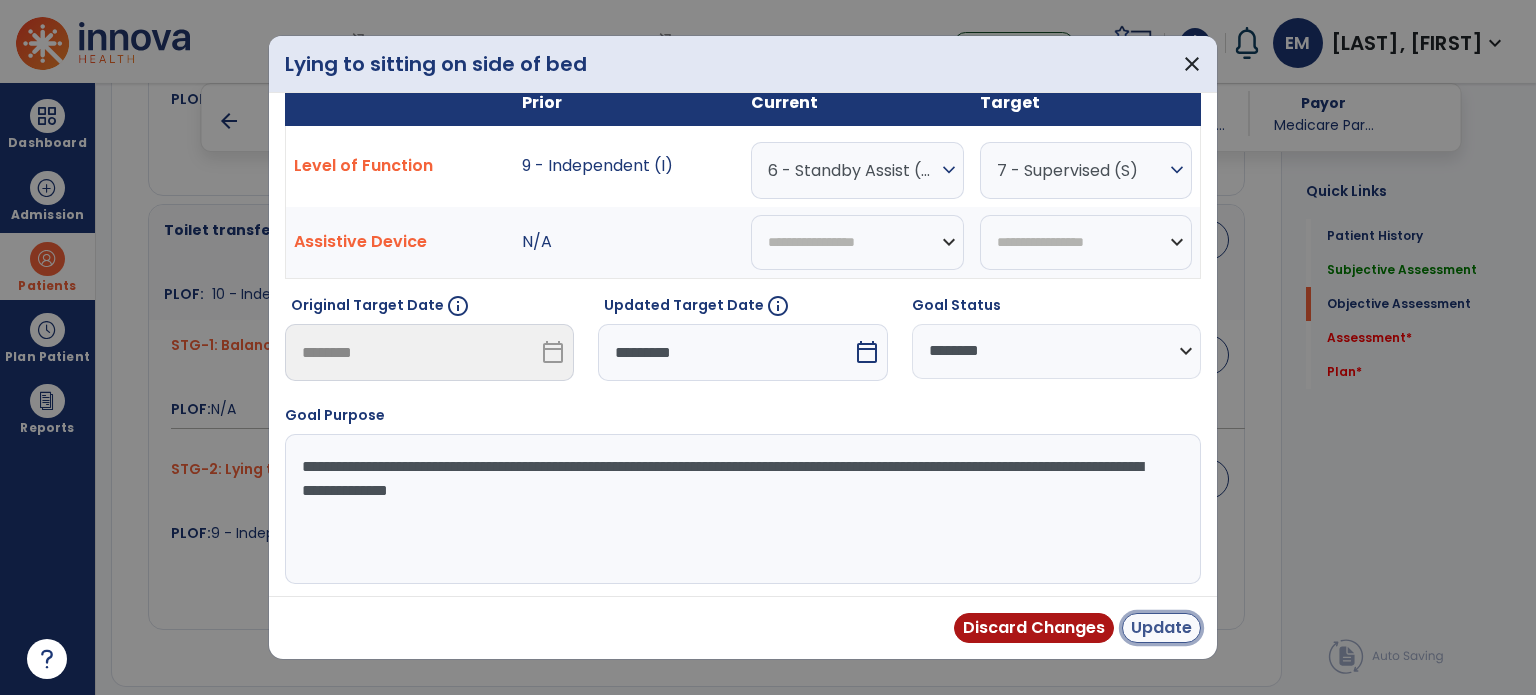 click on "Update" at bounding box center (1161, 628) 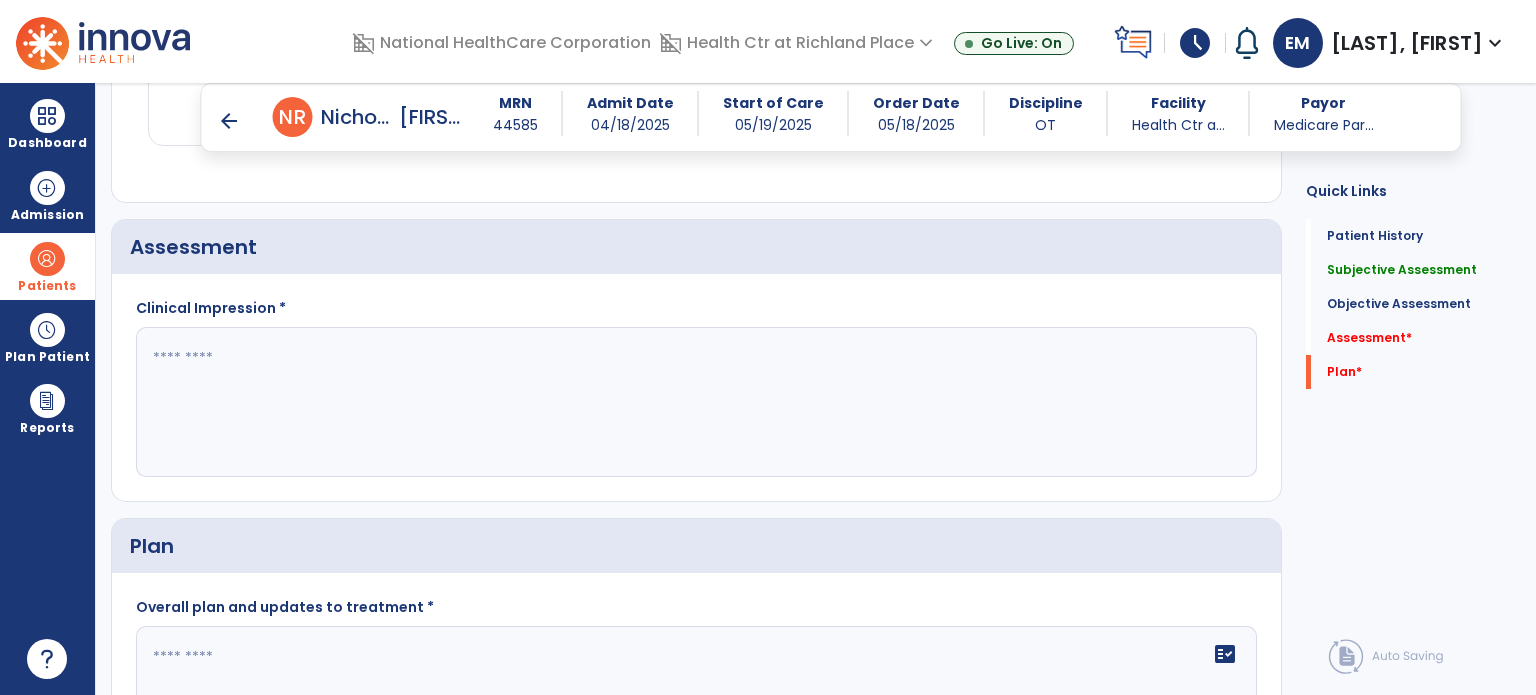 scroll, scrollTop: 1856, scrollLeft: 0, axis: vertical 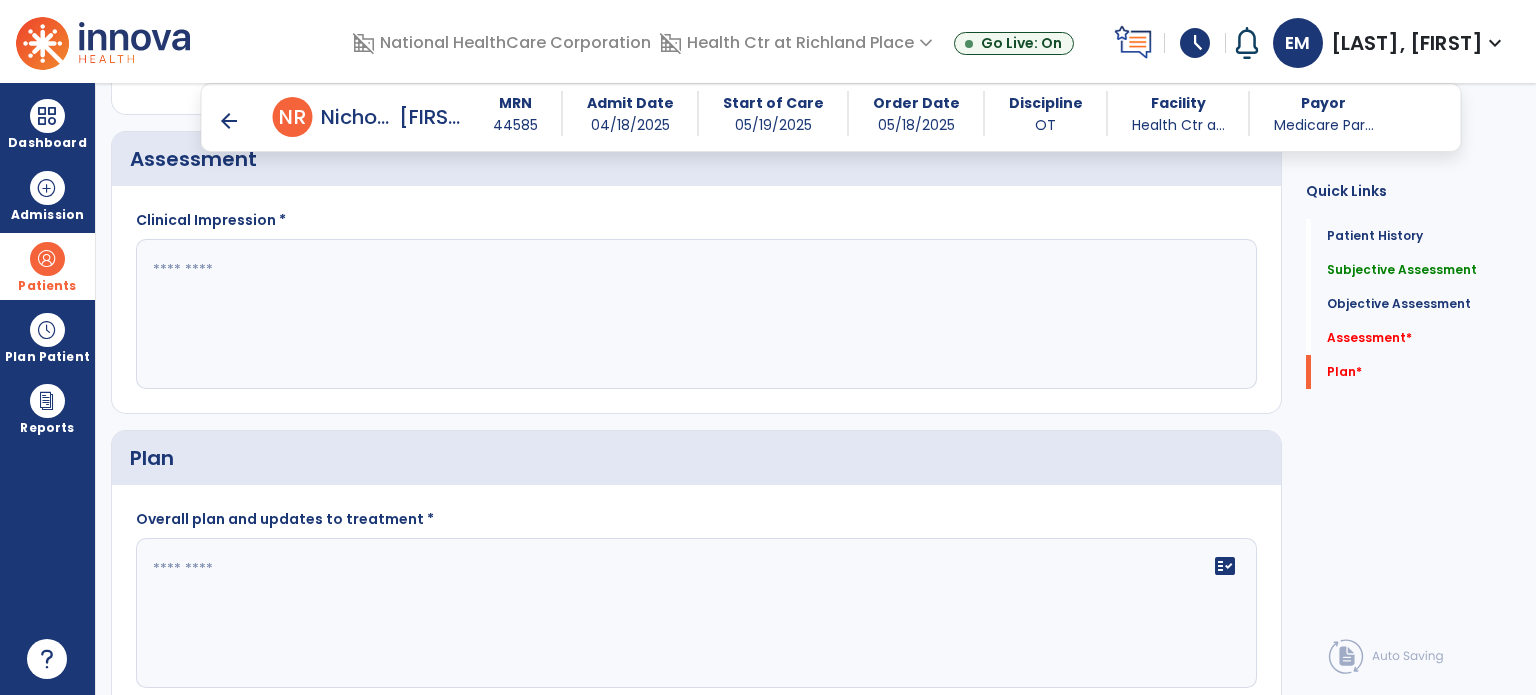 click 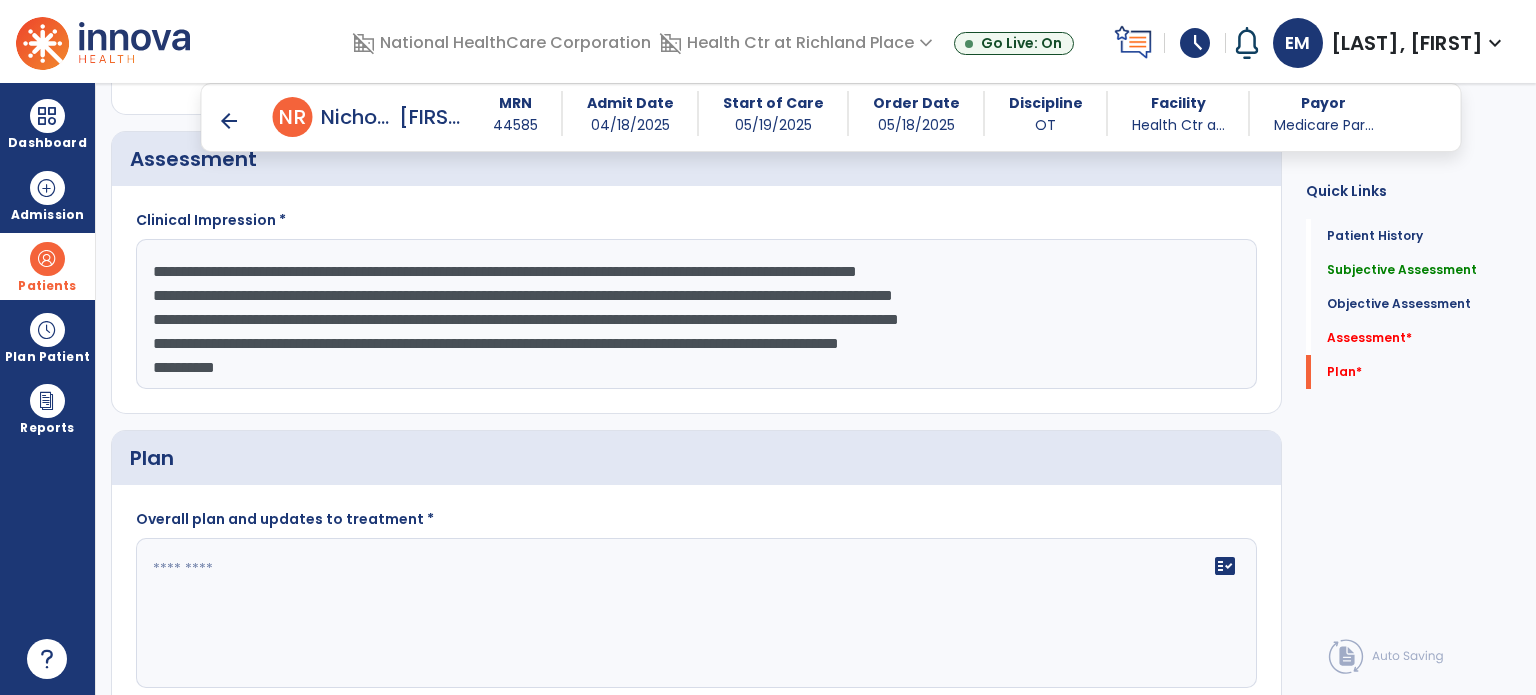 scroll, scrollTop: 15, scrollLeft: 0, axis: vertical 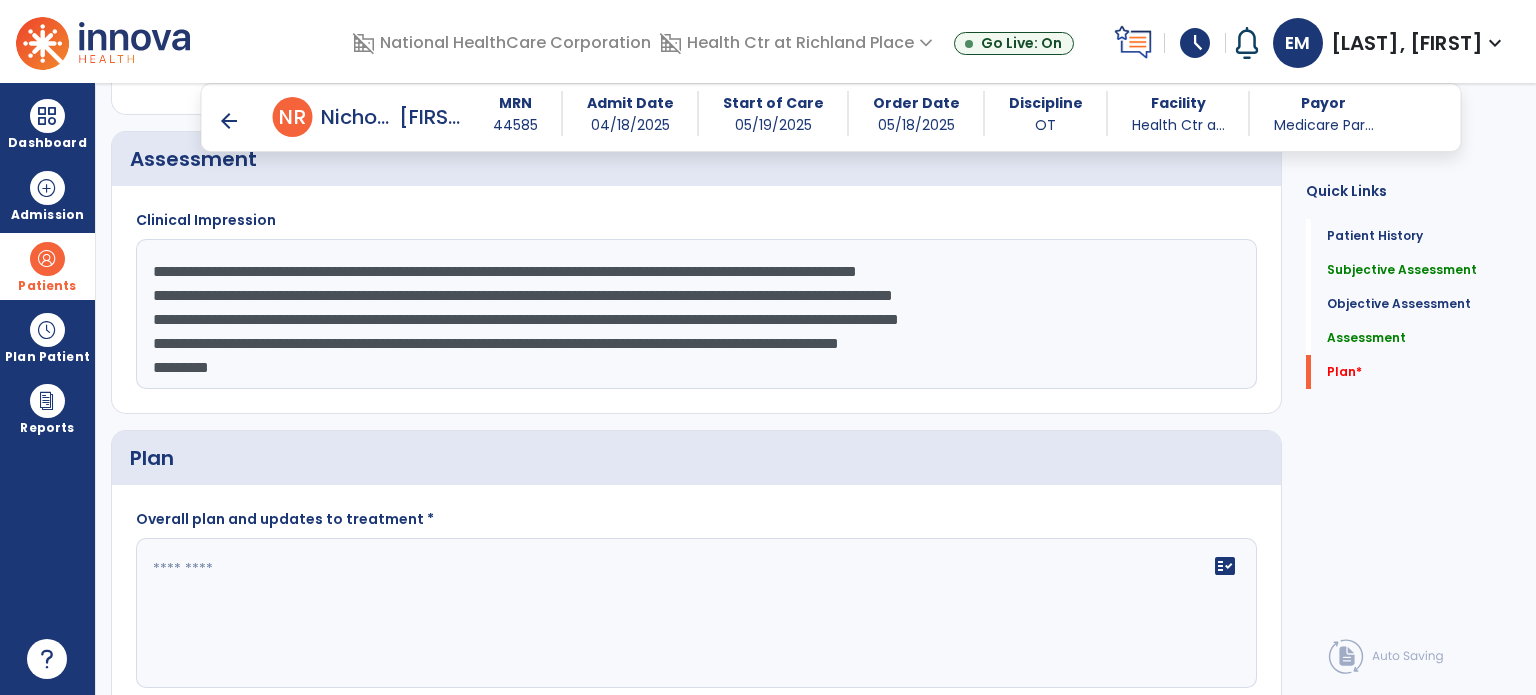 click on "**********" 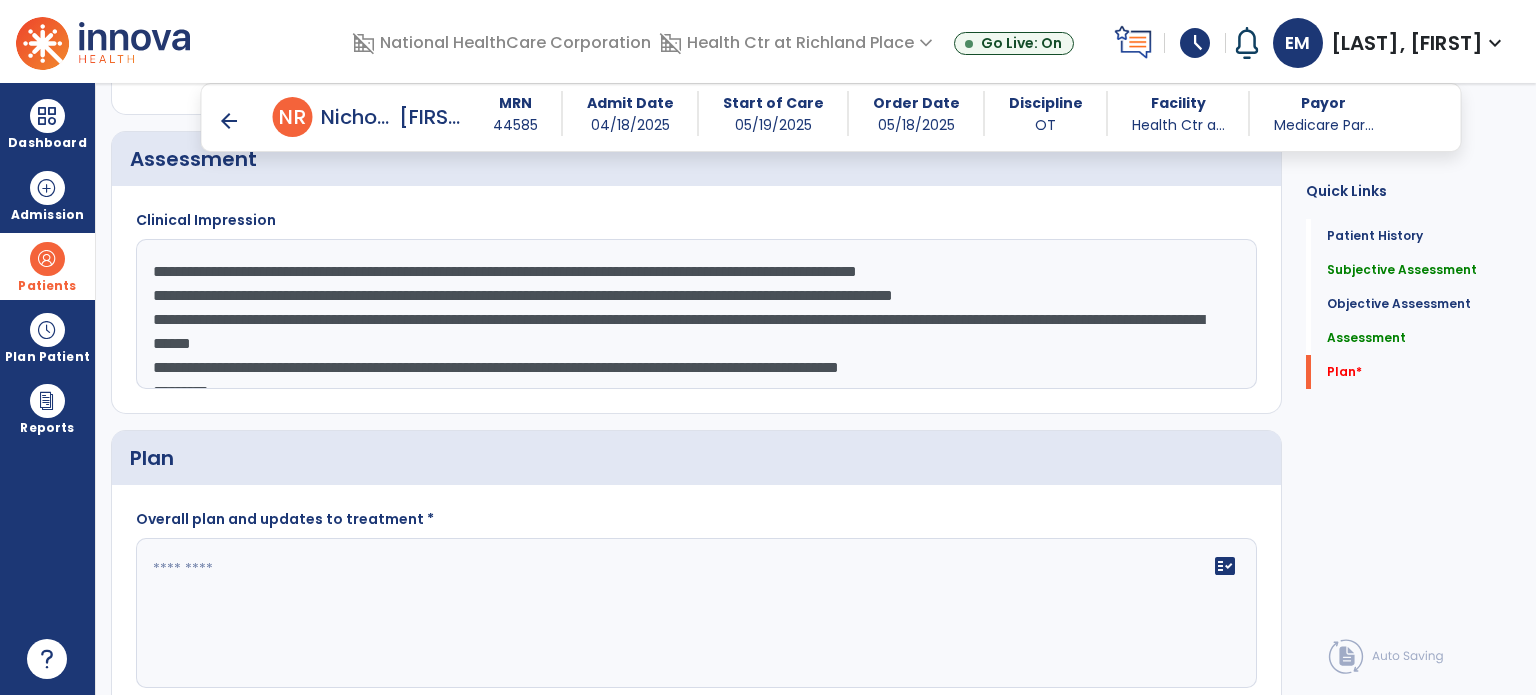 drag, startPoint x: 326, startPoint y: 339, endPoint x: 253, endPoint y: 335, distance: 73.109505 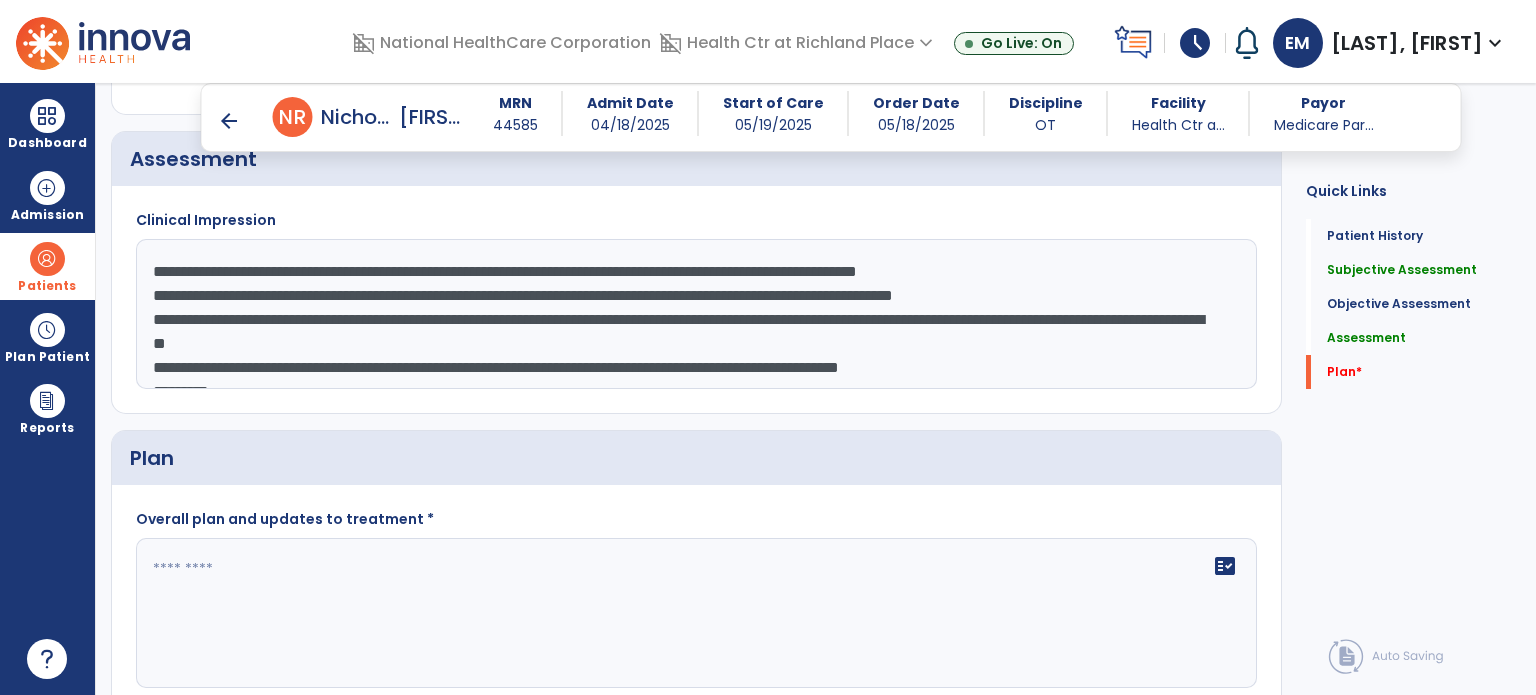 click on "**********" 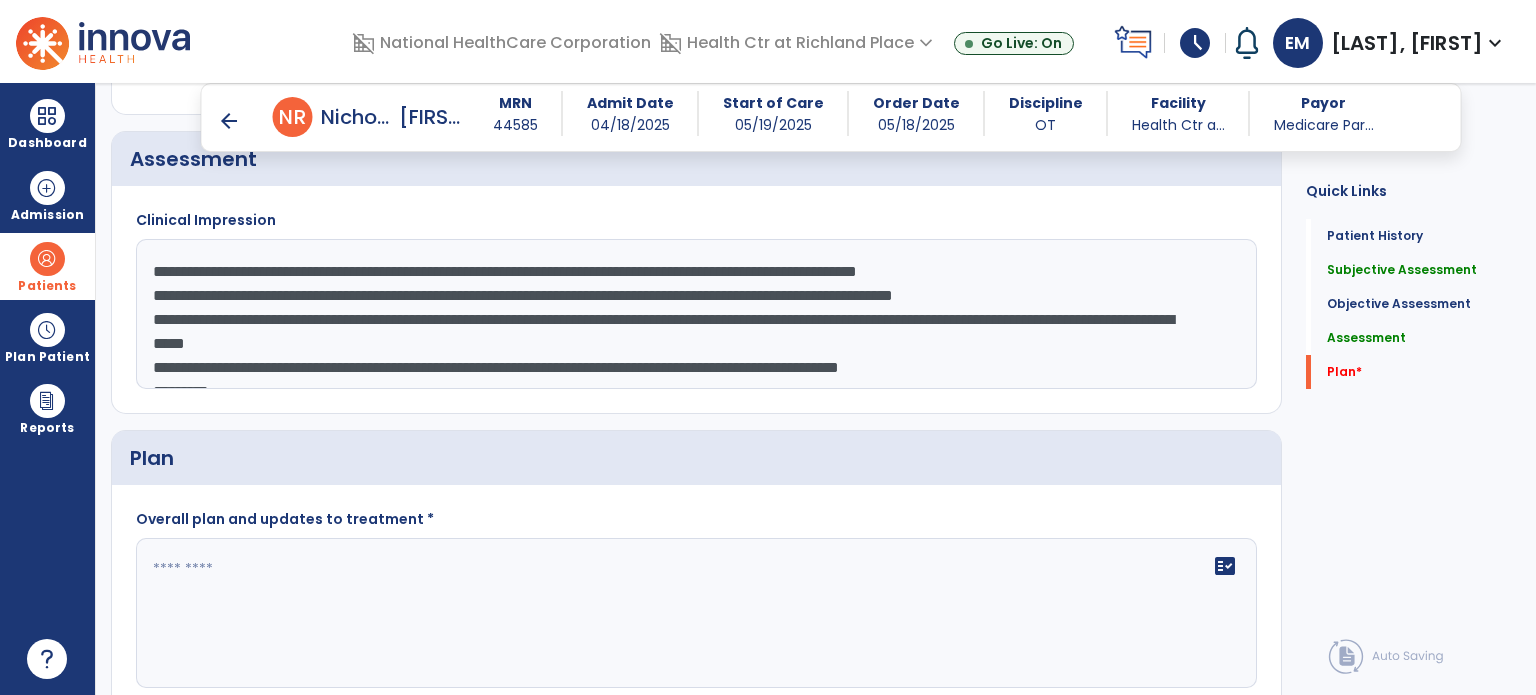 click on "**********" 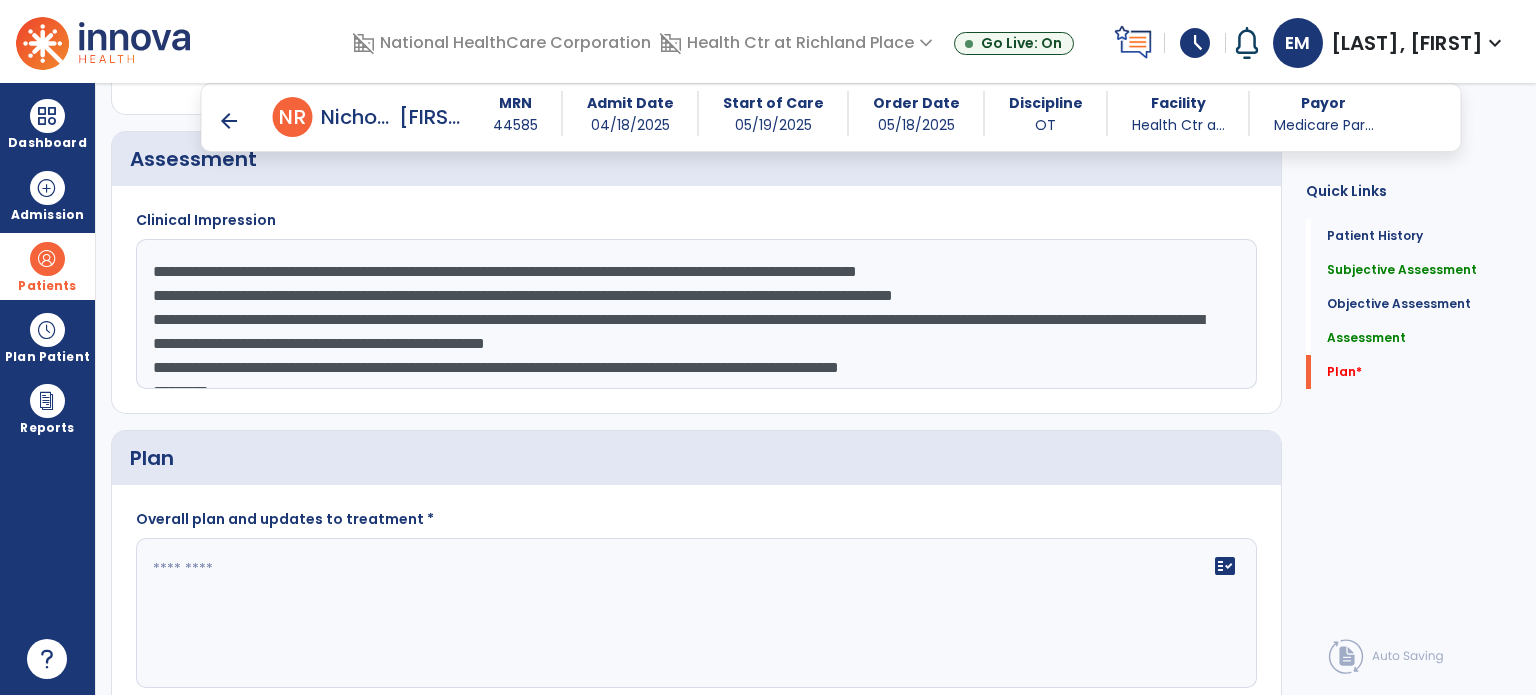 click on "**********" 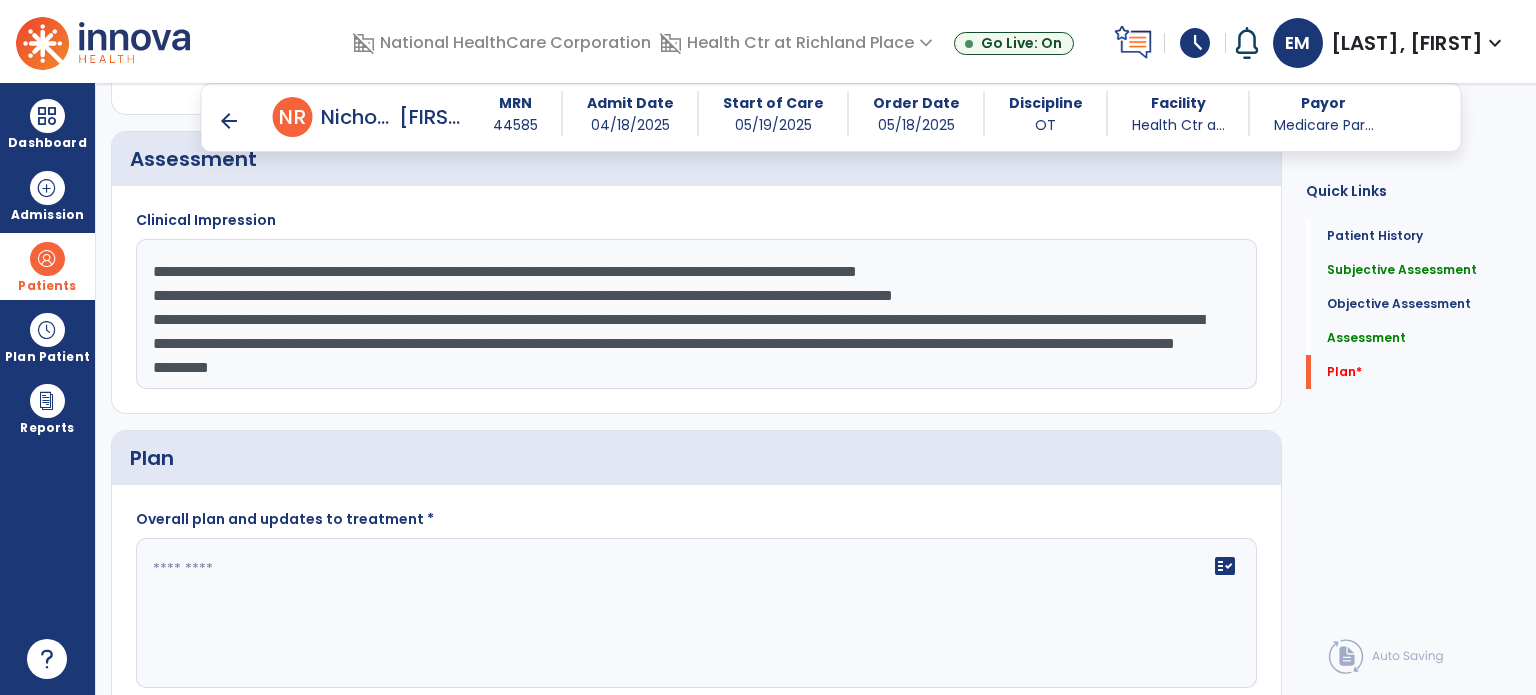 scroll, scrollTop: 24, scrollLeft: 0, axis: vertical 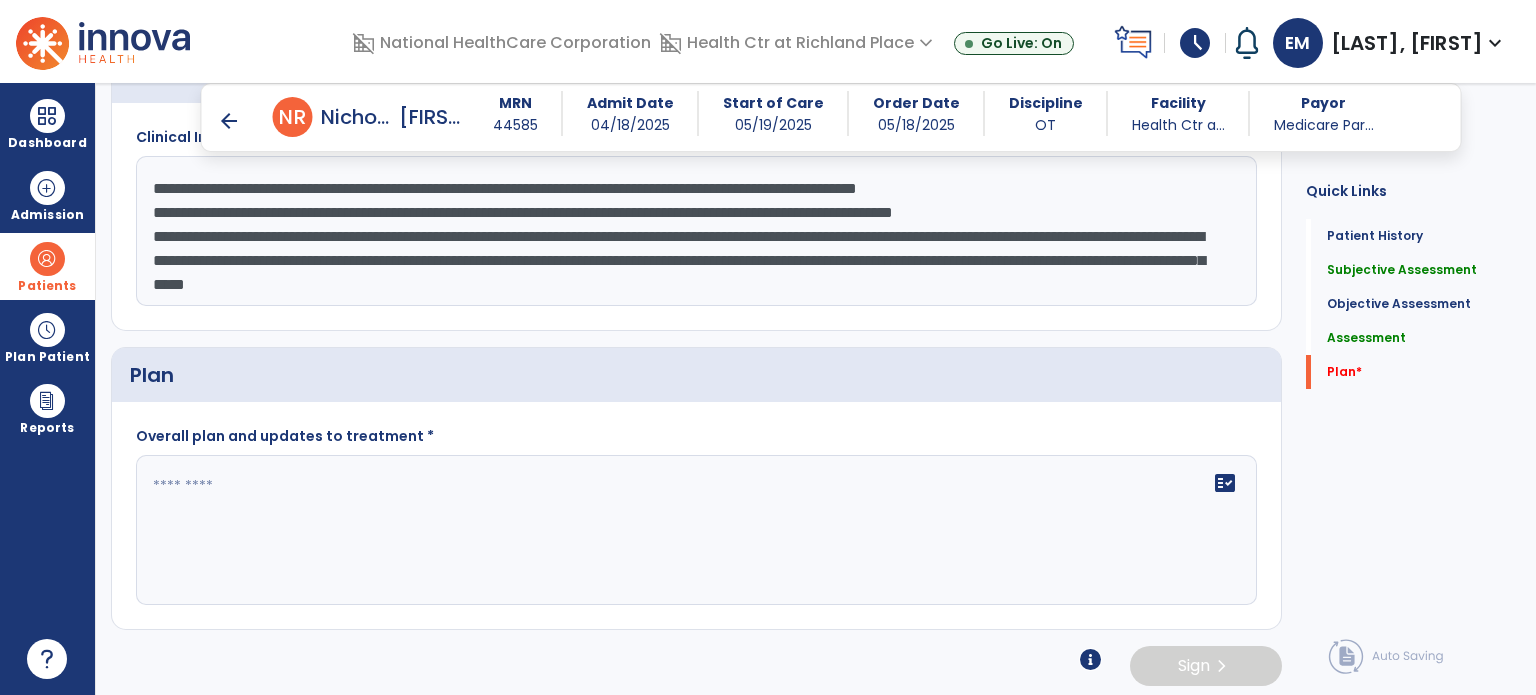 type on "**********" 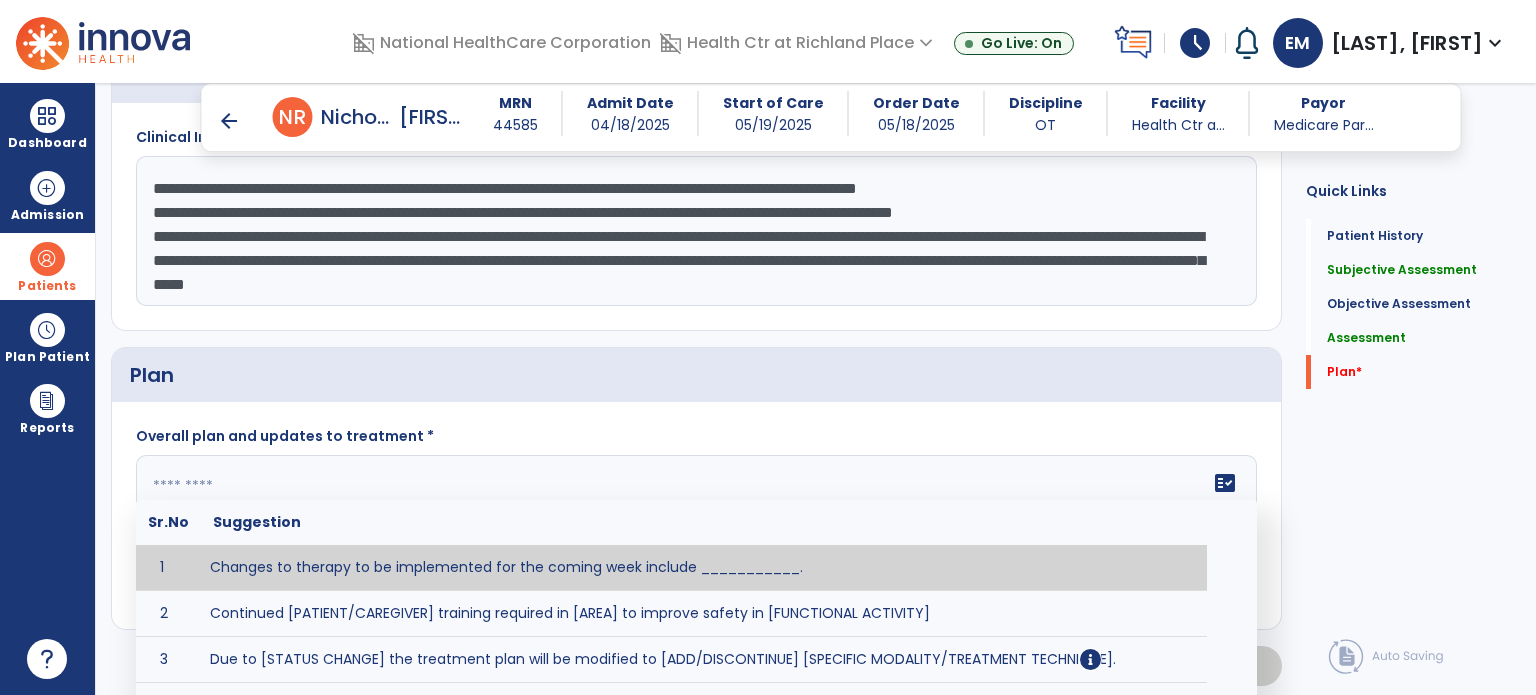 click 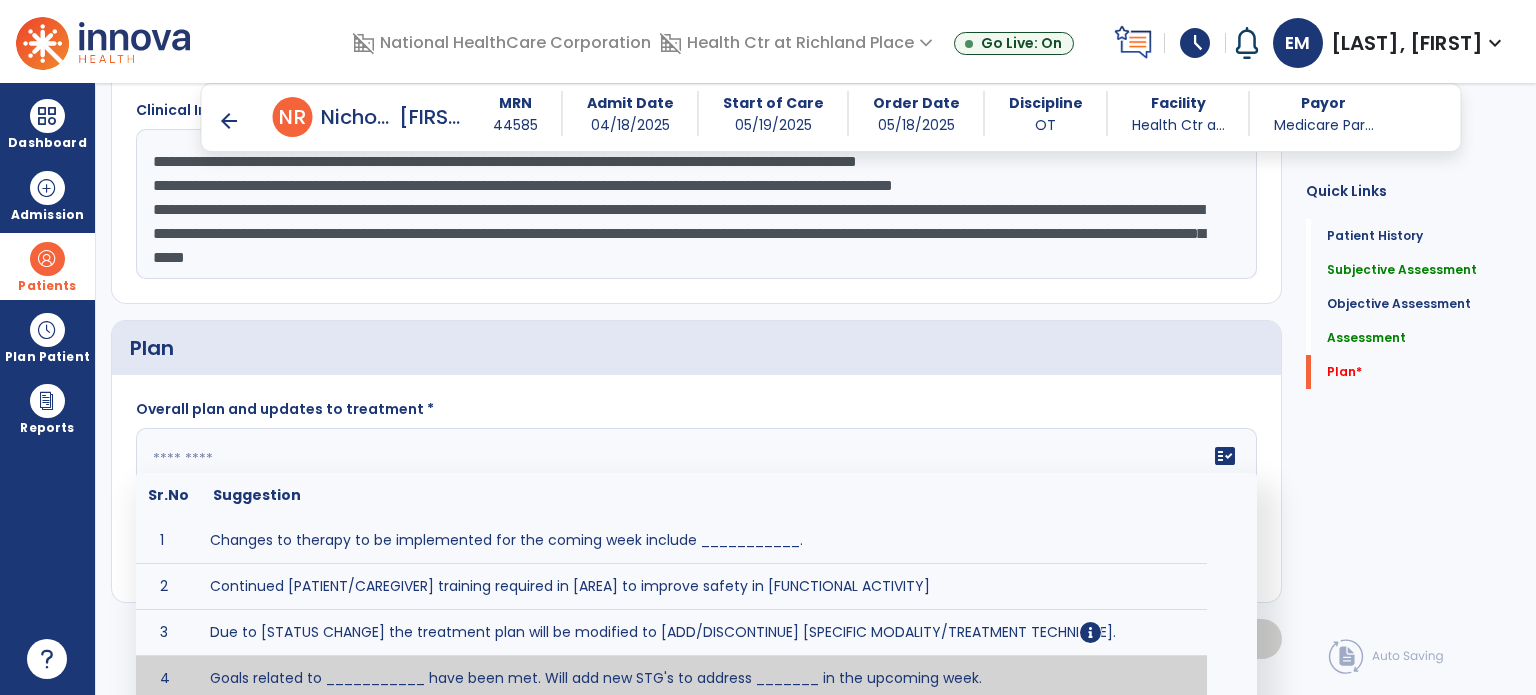 paste on "**********" 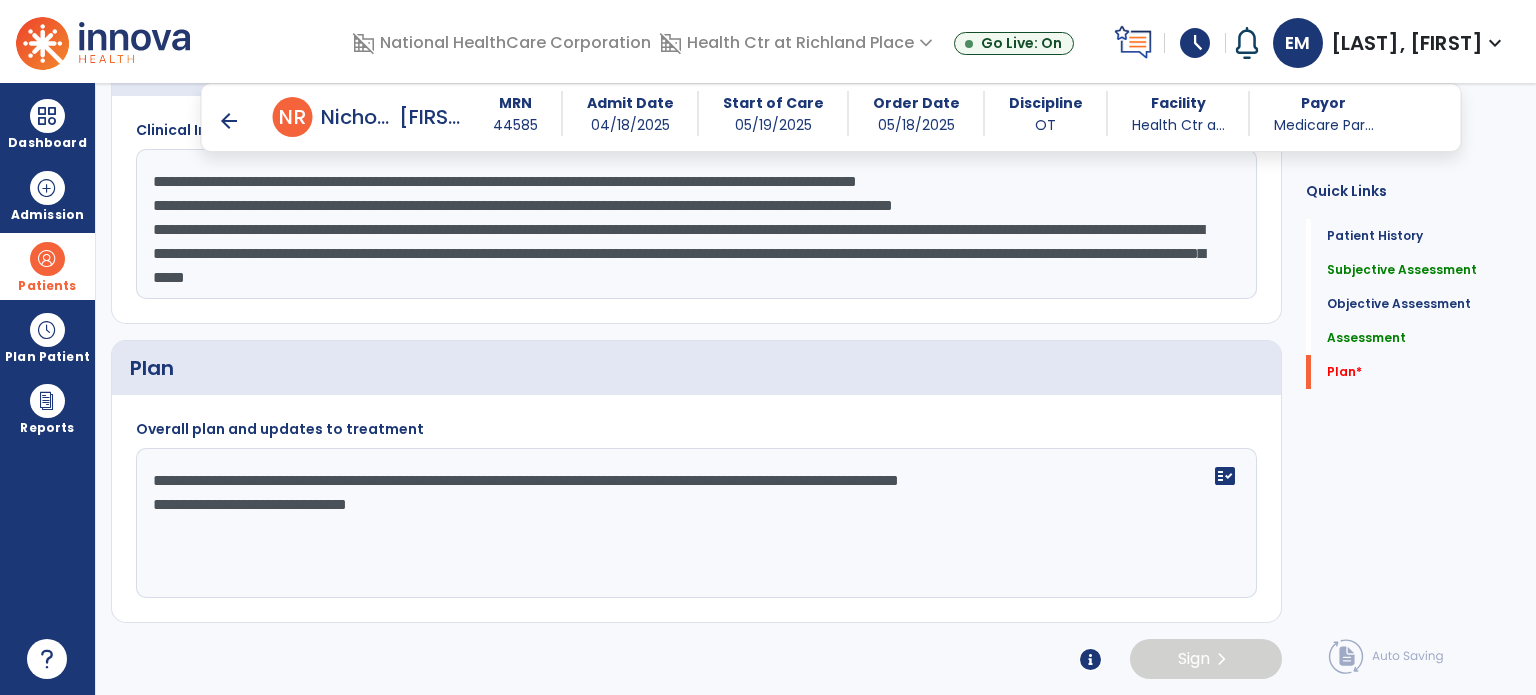 scroll, scrollTop: 1939, scrollLeft: 0, axis: vertical 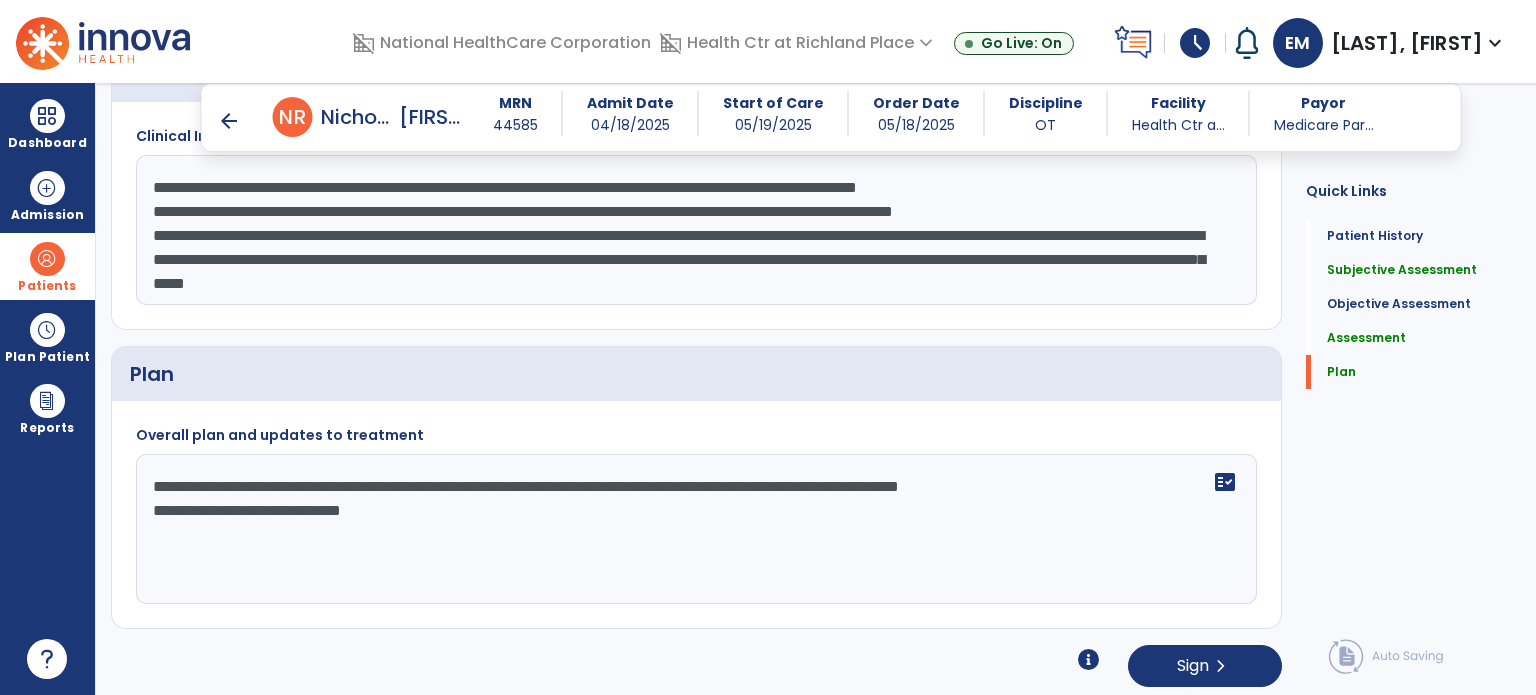 click on "**********" 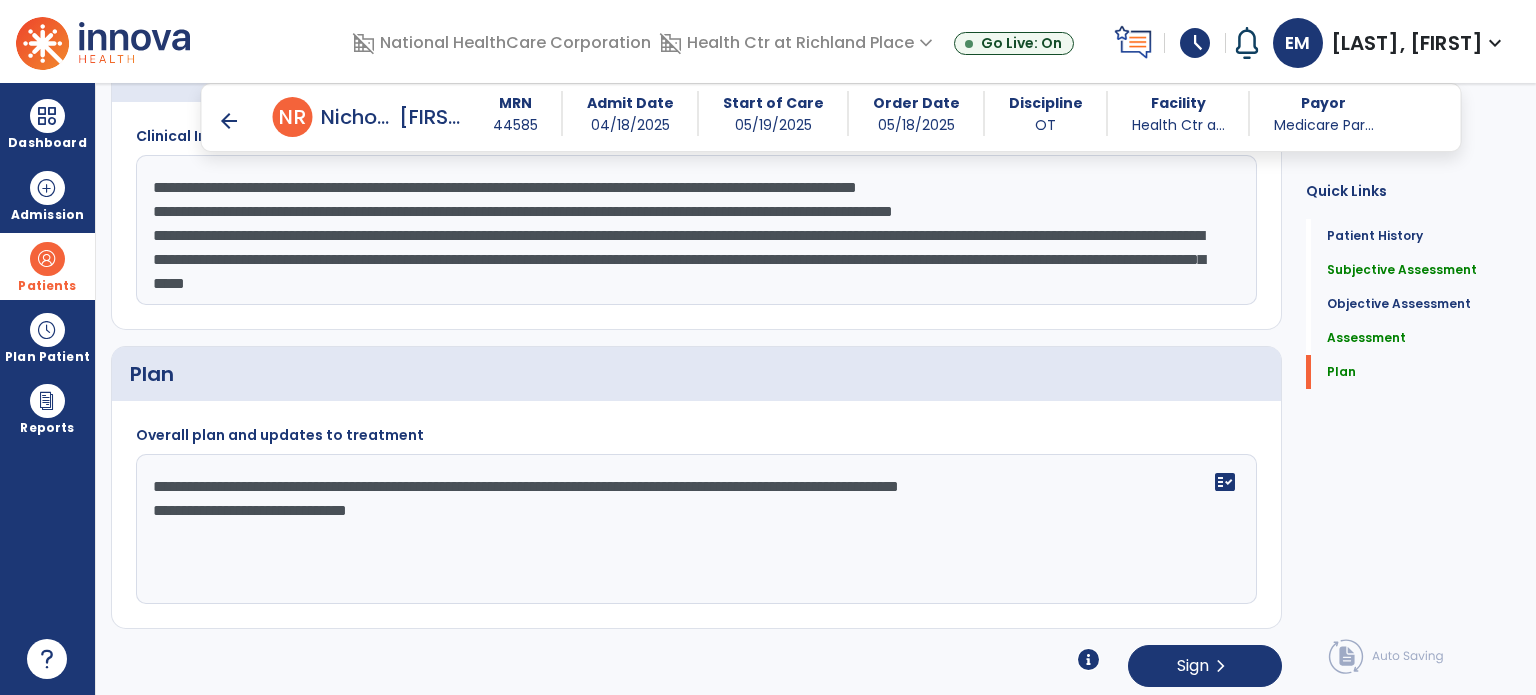 paste on "**********" 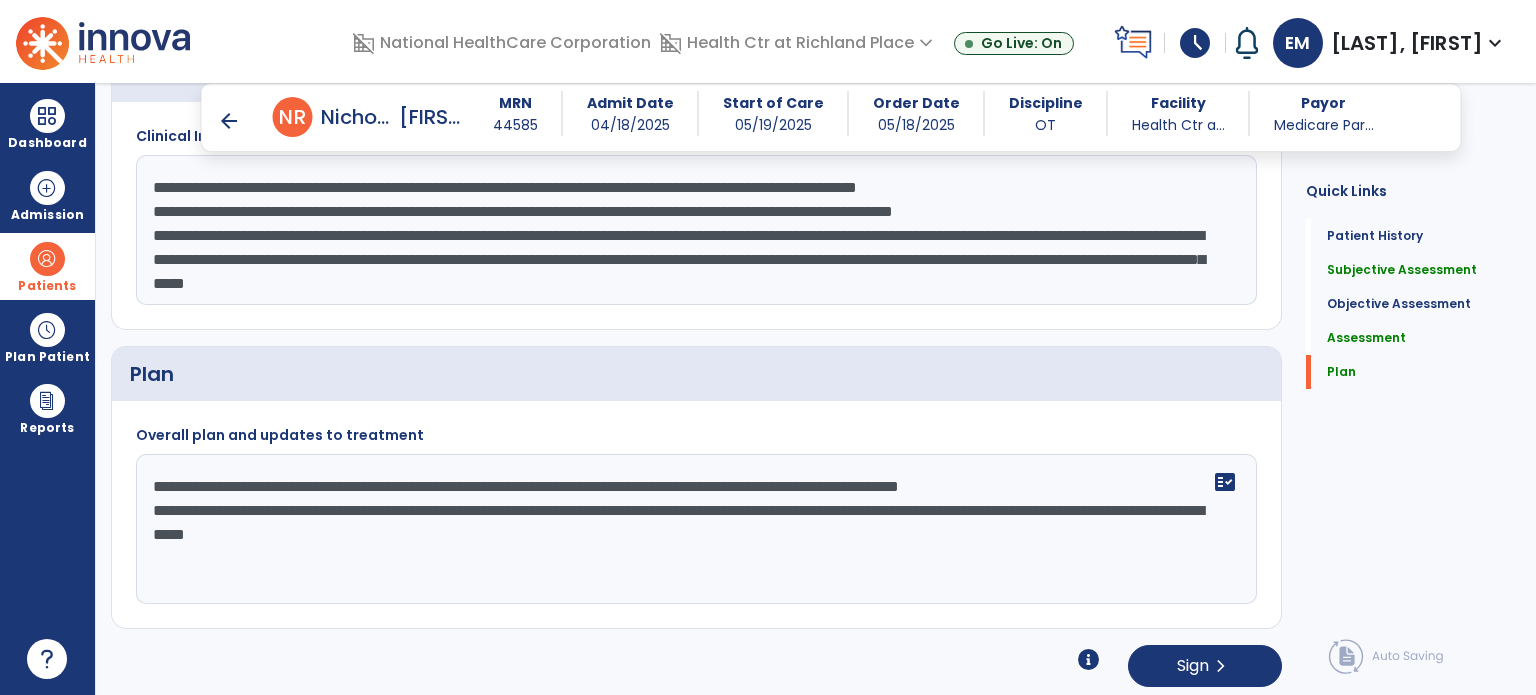 click on "**********" 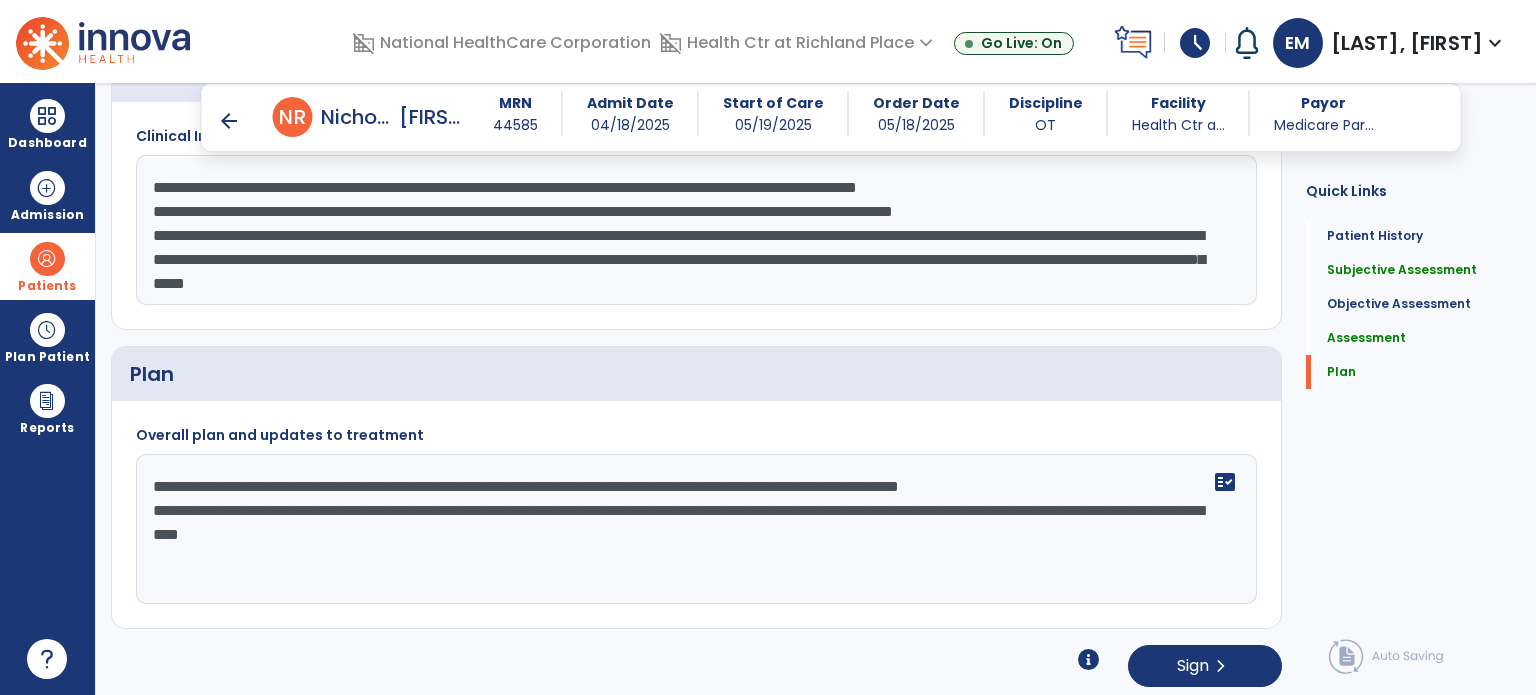 click on "**********" 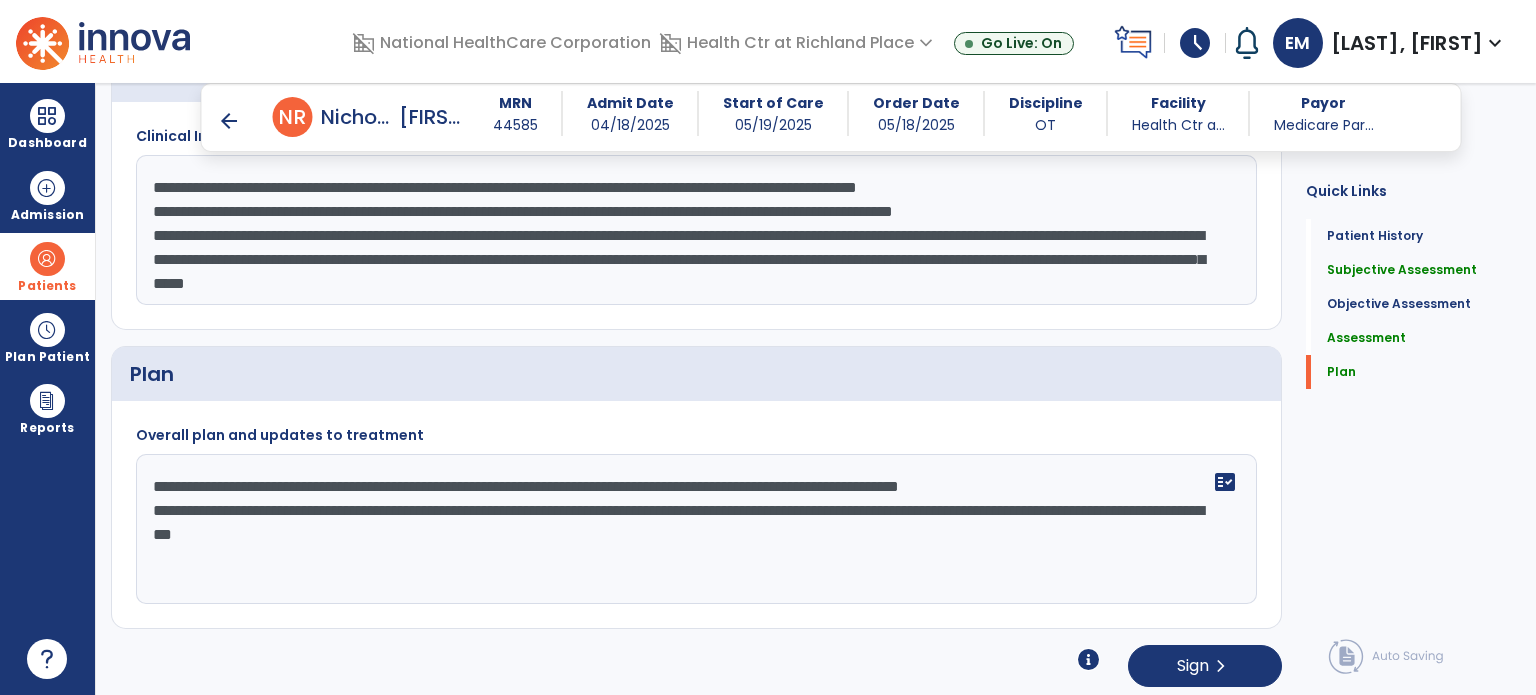 click on "**********" 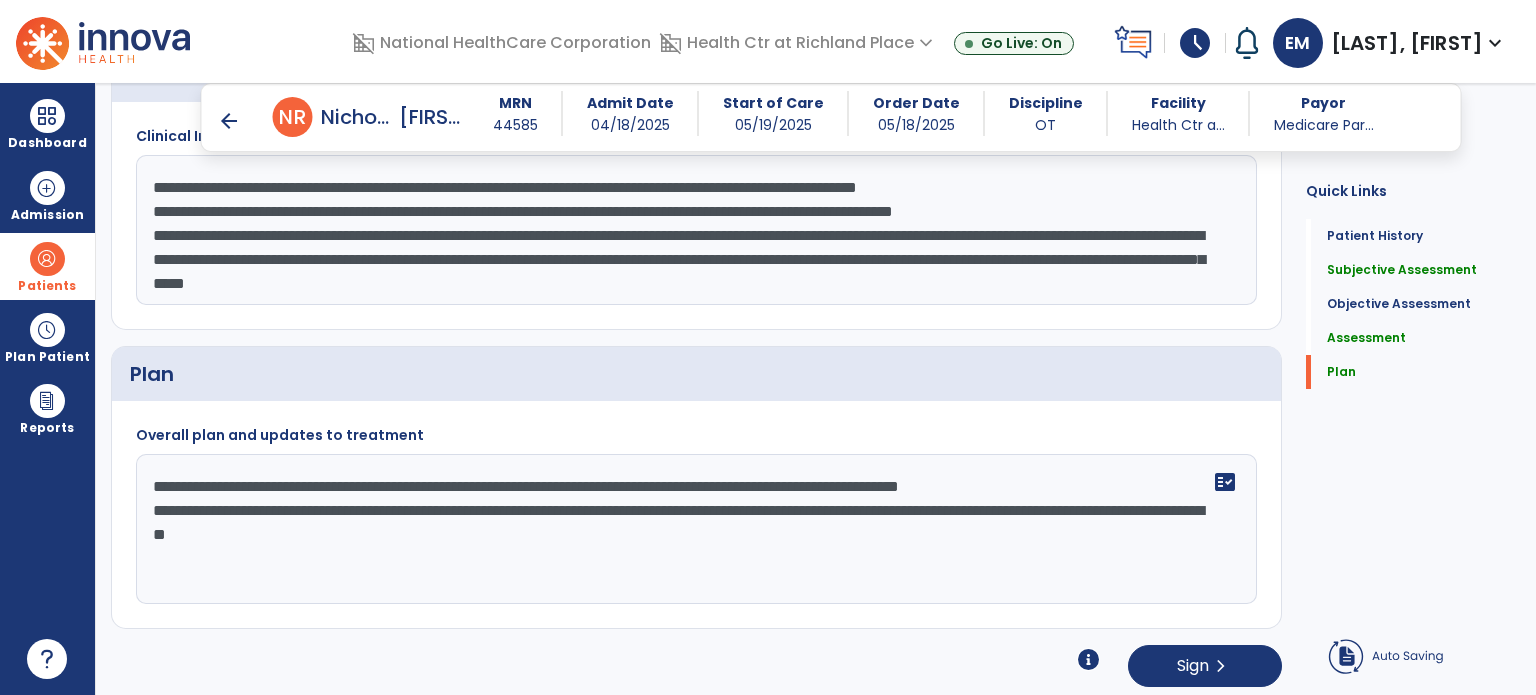click on "**********" 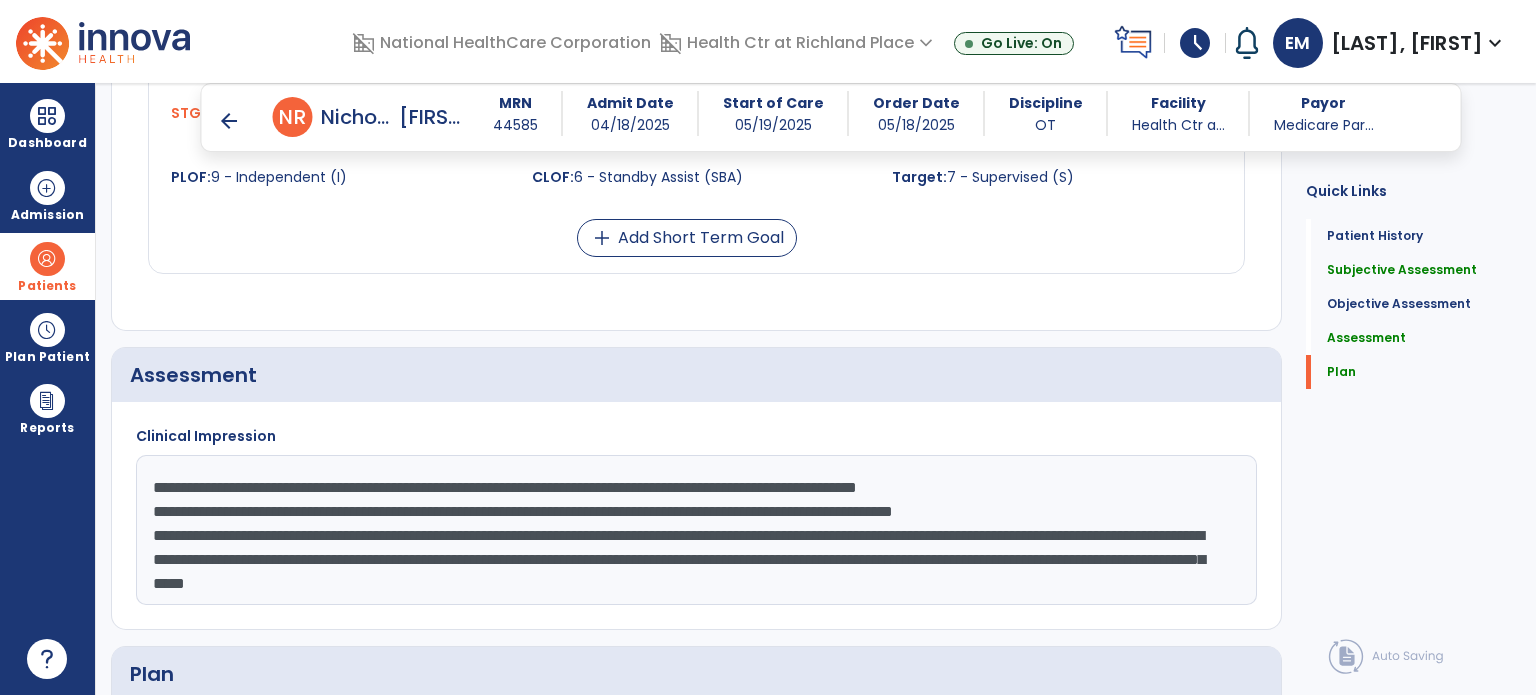 scroll, scrollTop: 1940, scrollLeft: 0, axis: vertical 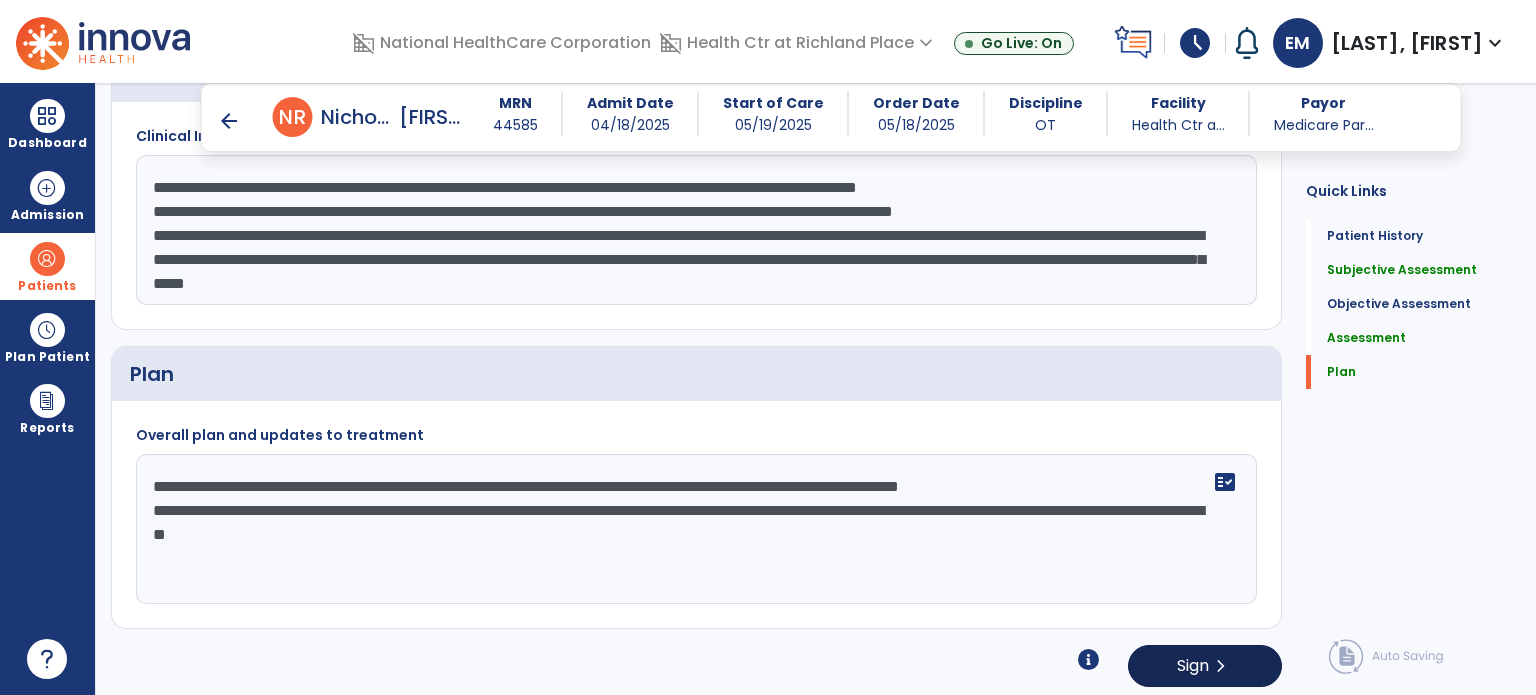 type on "**********" 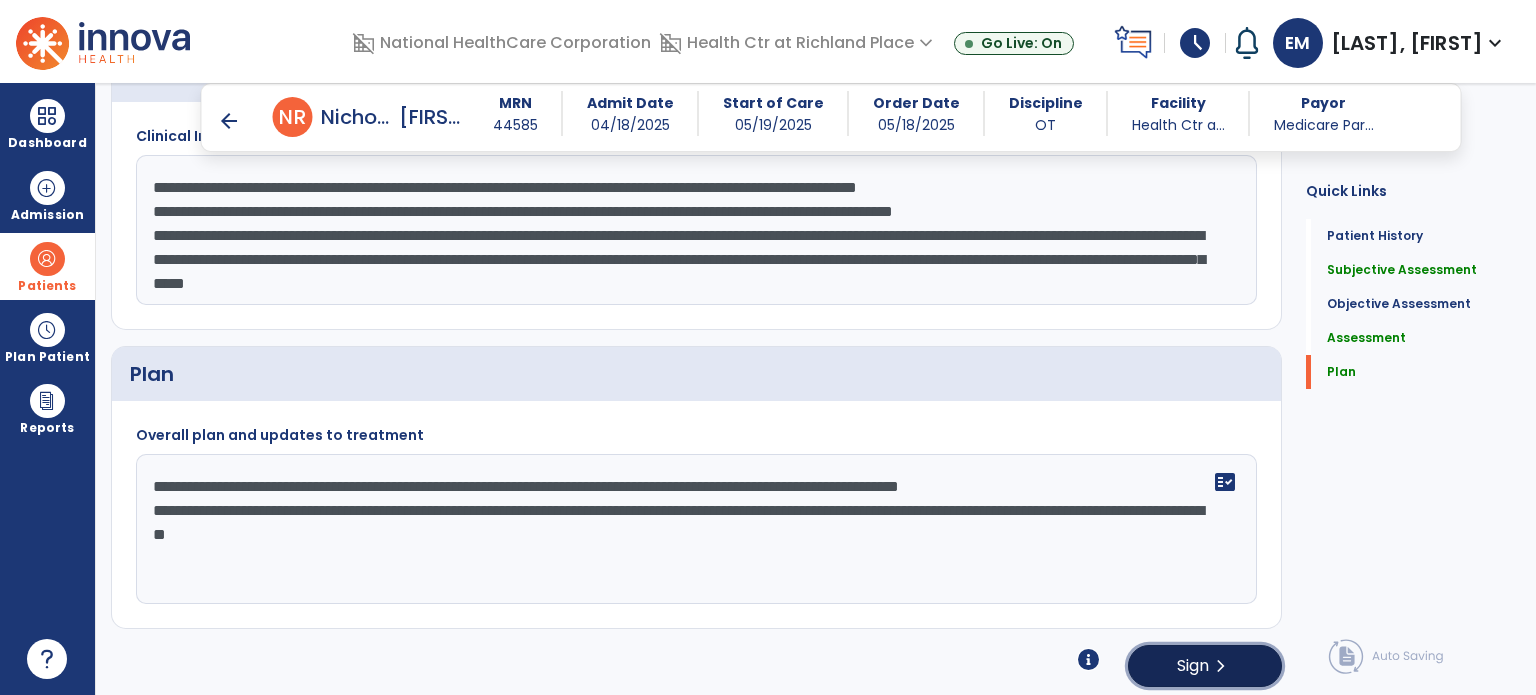 click on "Sign  chevron_right" 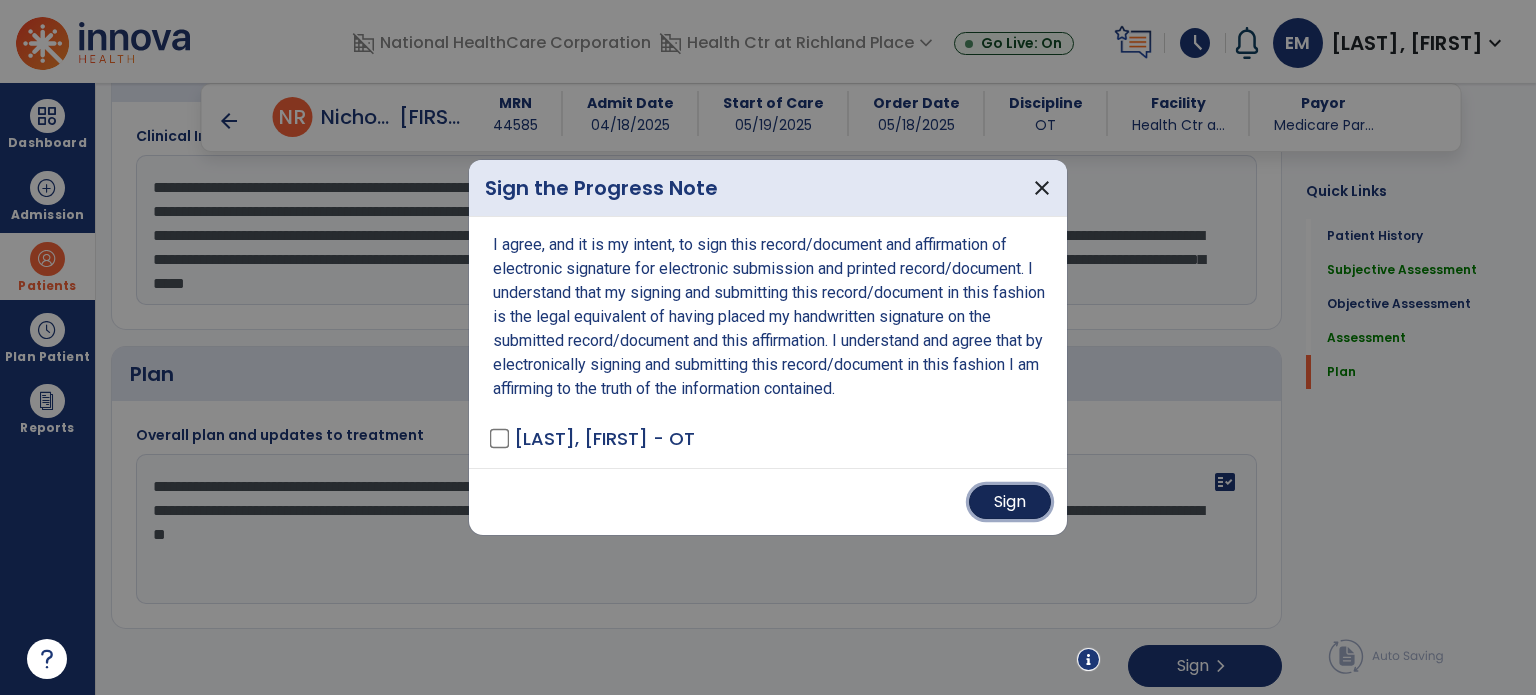 click on "Sign" at bounding box center (1010, 502) 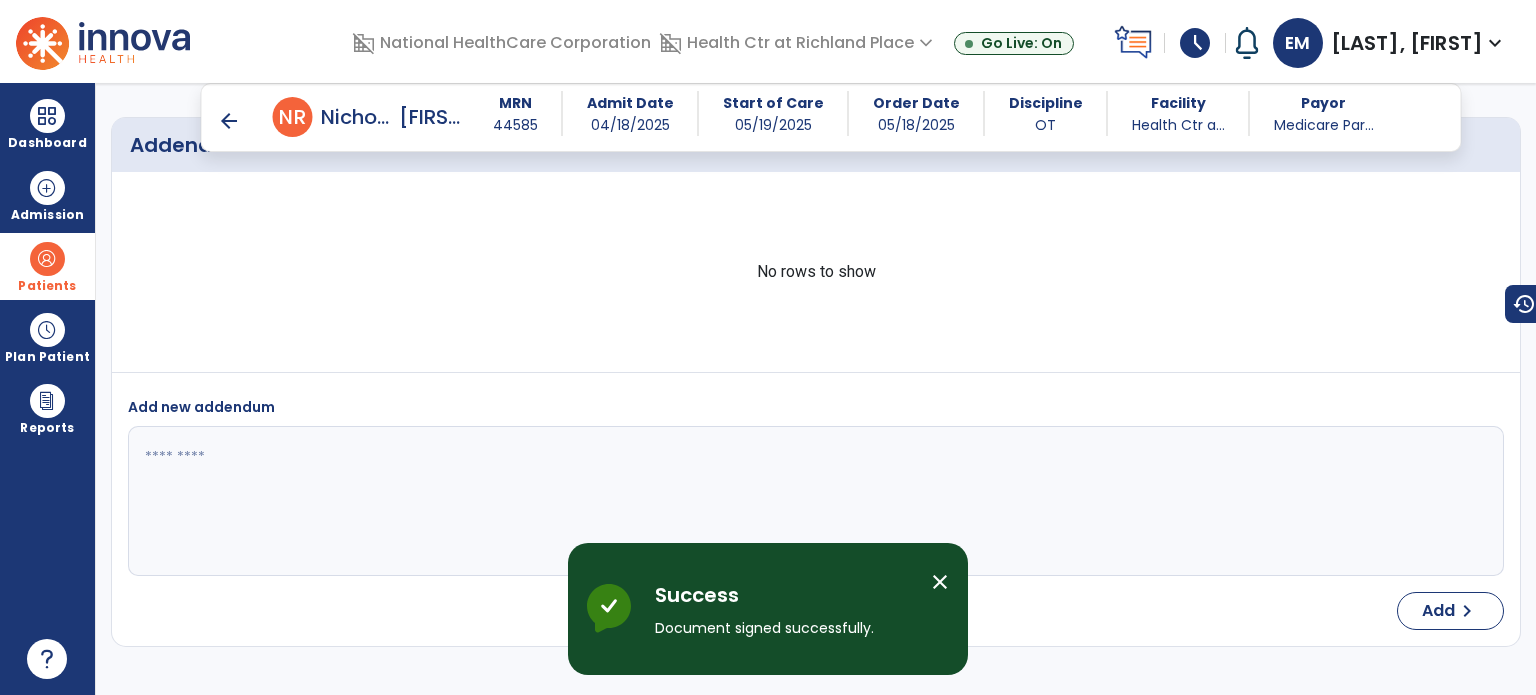 scroll, scrollTop: 3066, scrollLeft: 0, axis: vertical 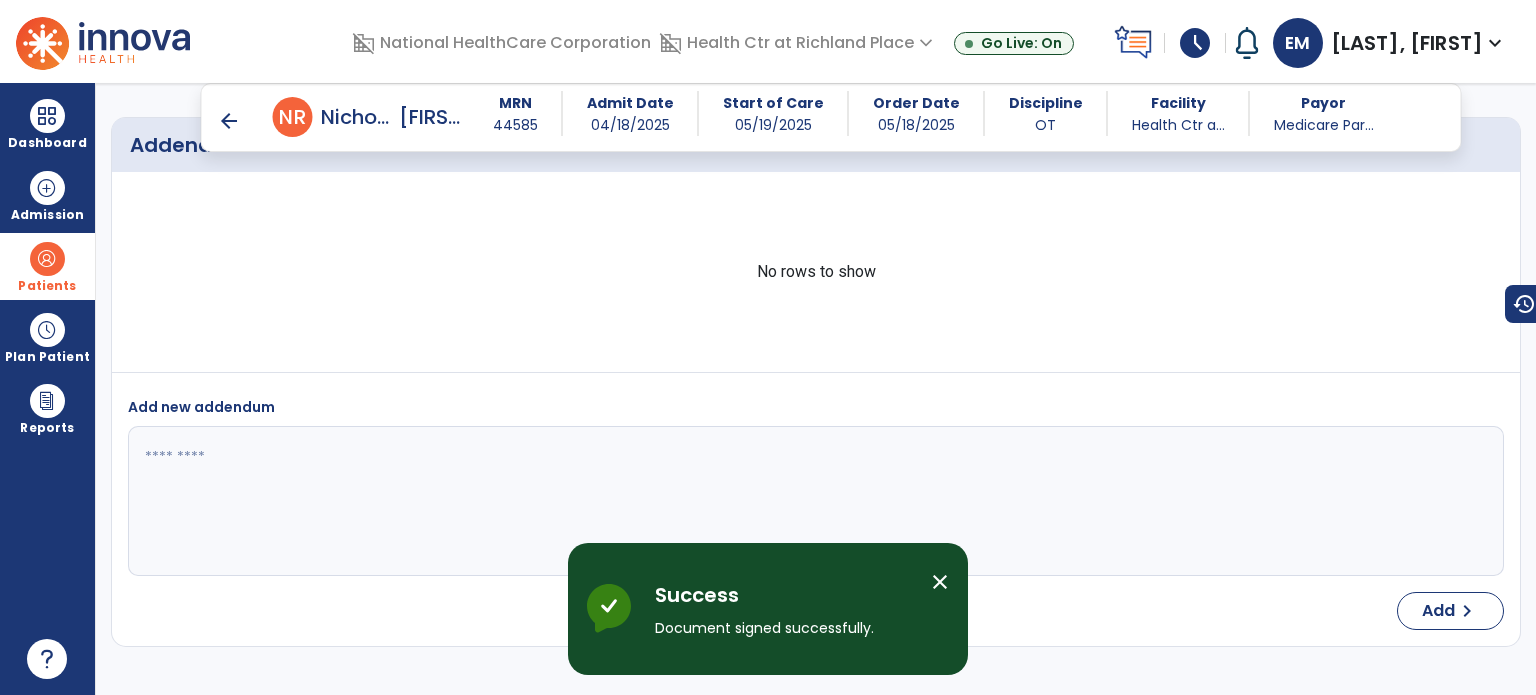 click on "arrow_back" at bounding box center (229, 121) 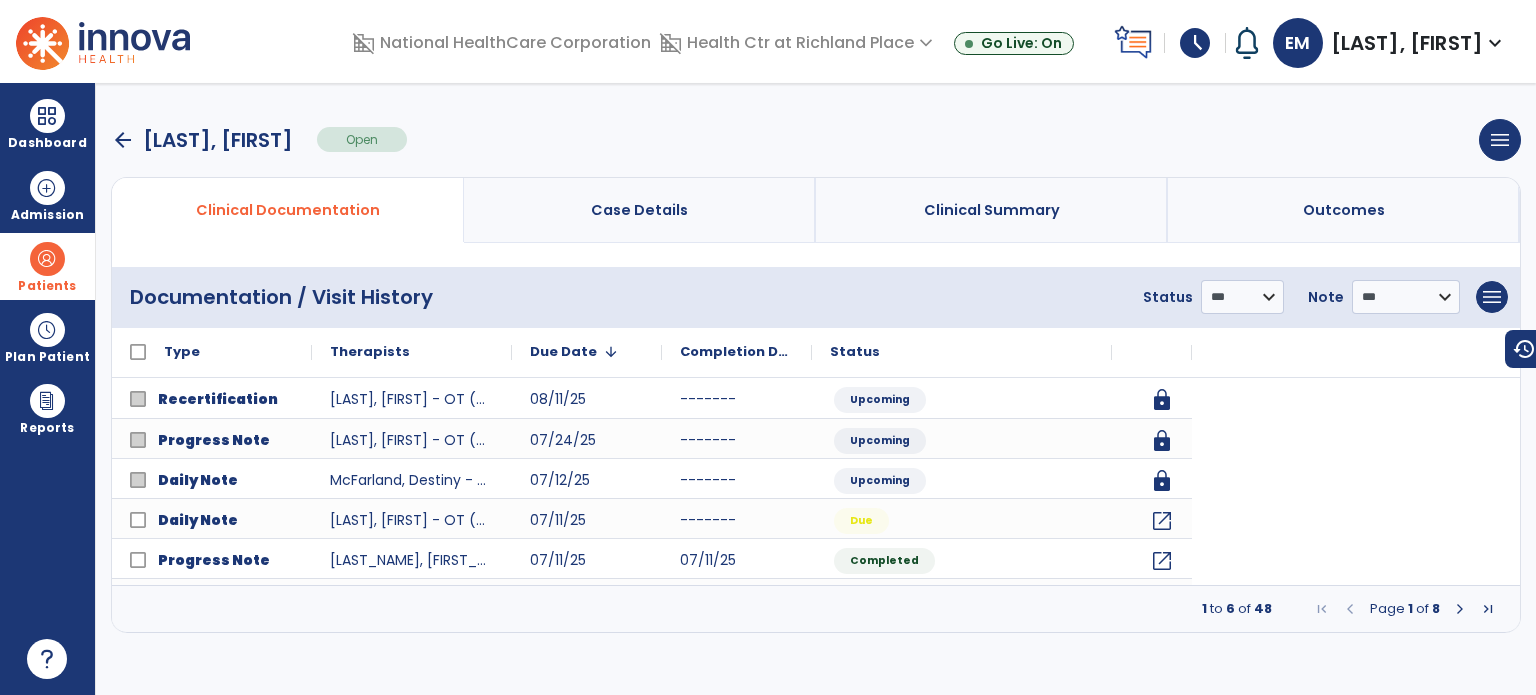 scroll, scrollTop: 0, scrollLeft: 0, axis: both 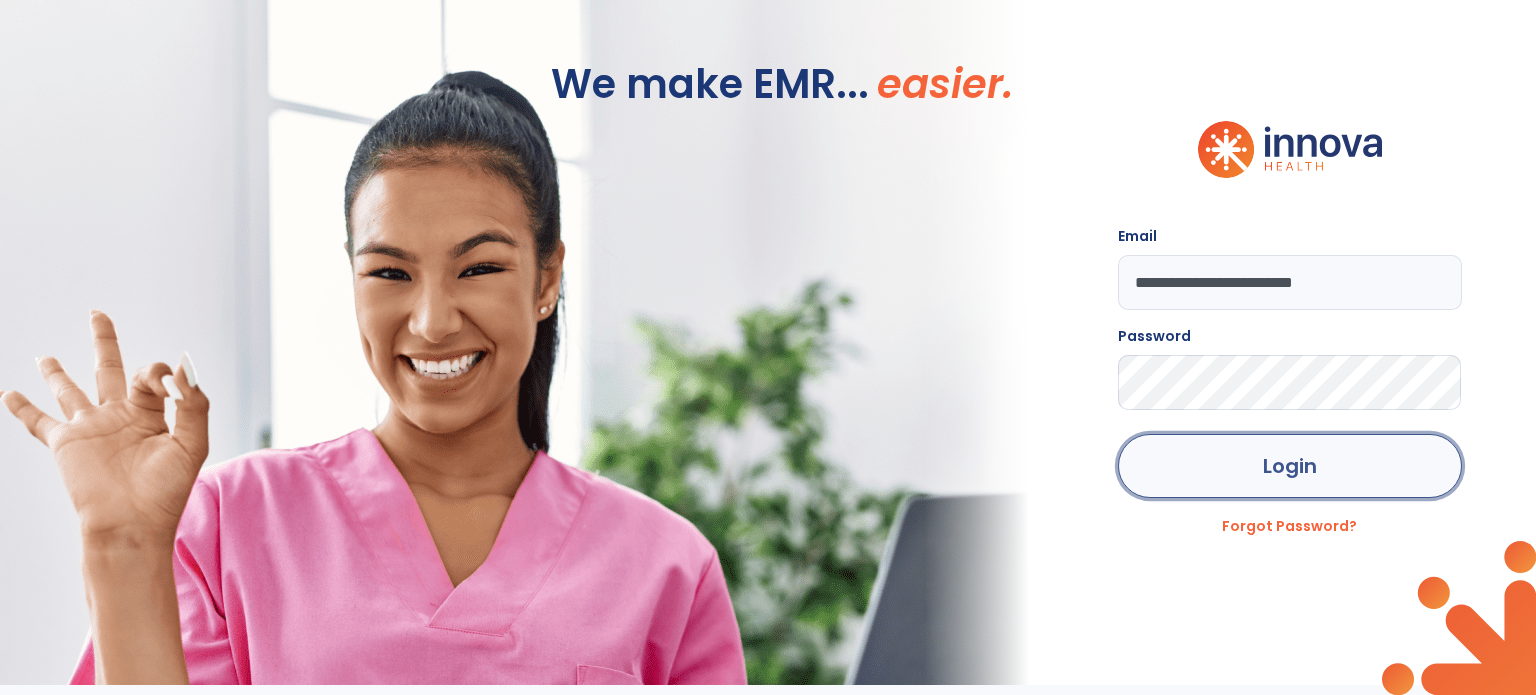 click on "Login" 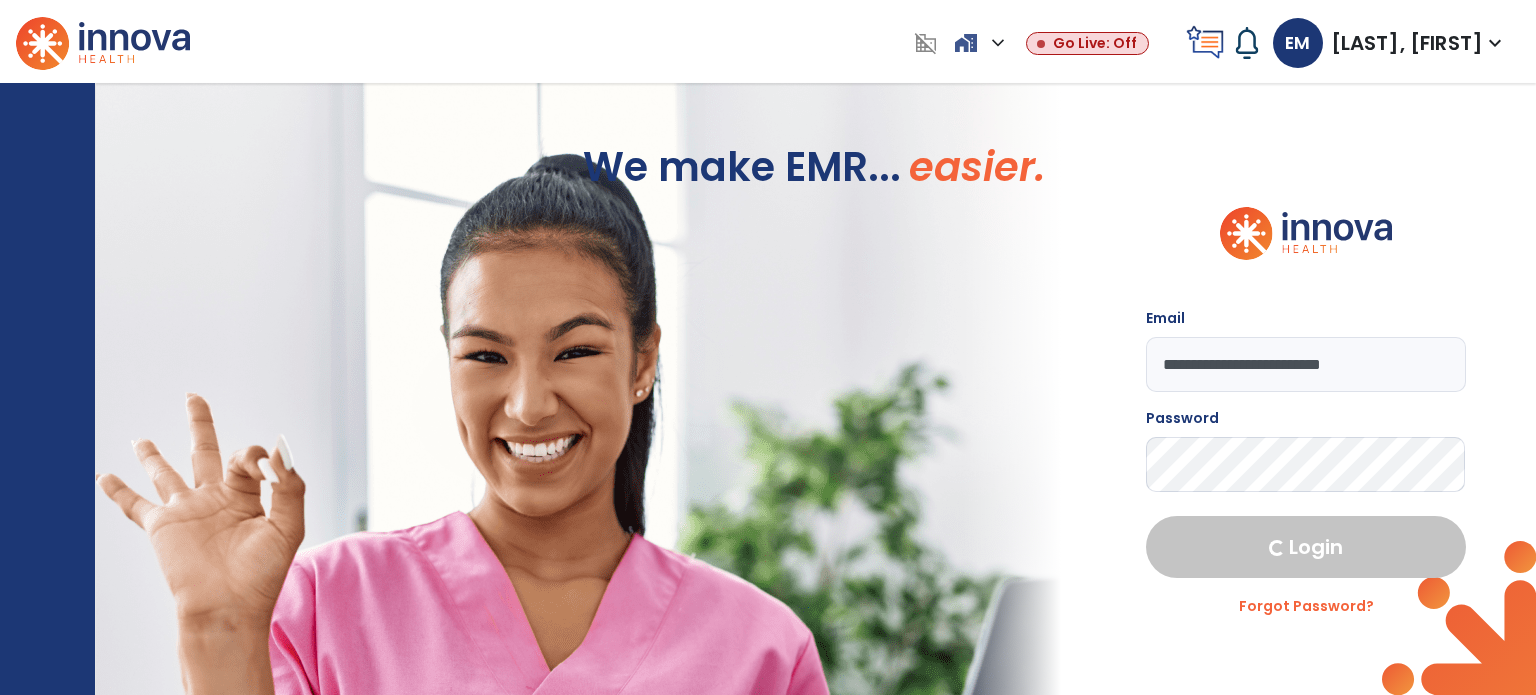 select on "****" 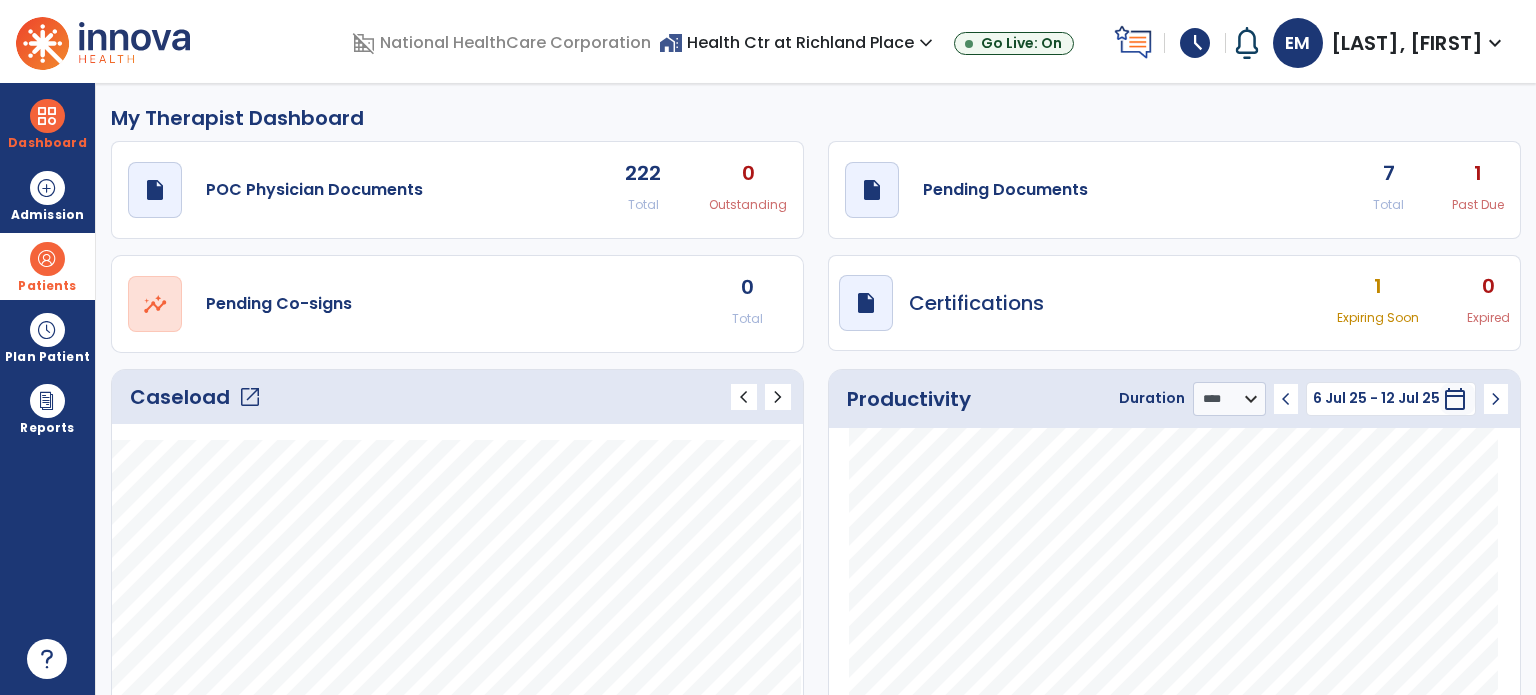 click at bounding box center (47, 259) 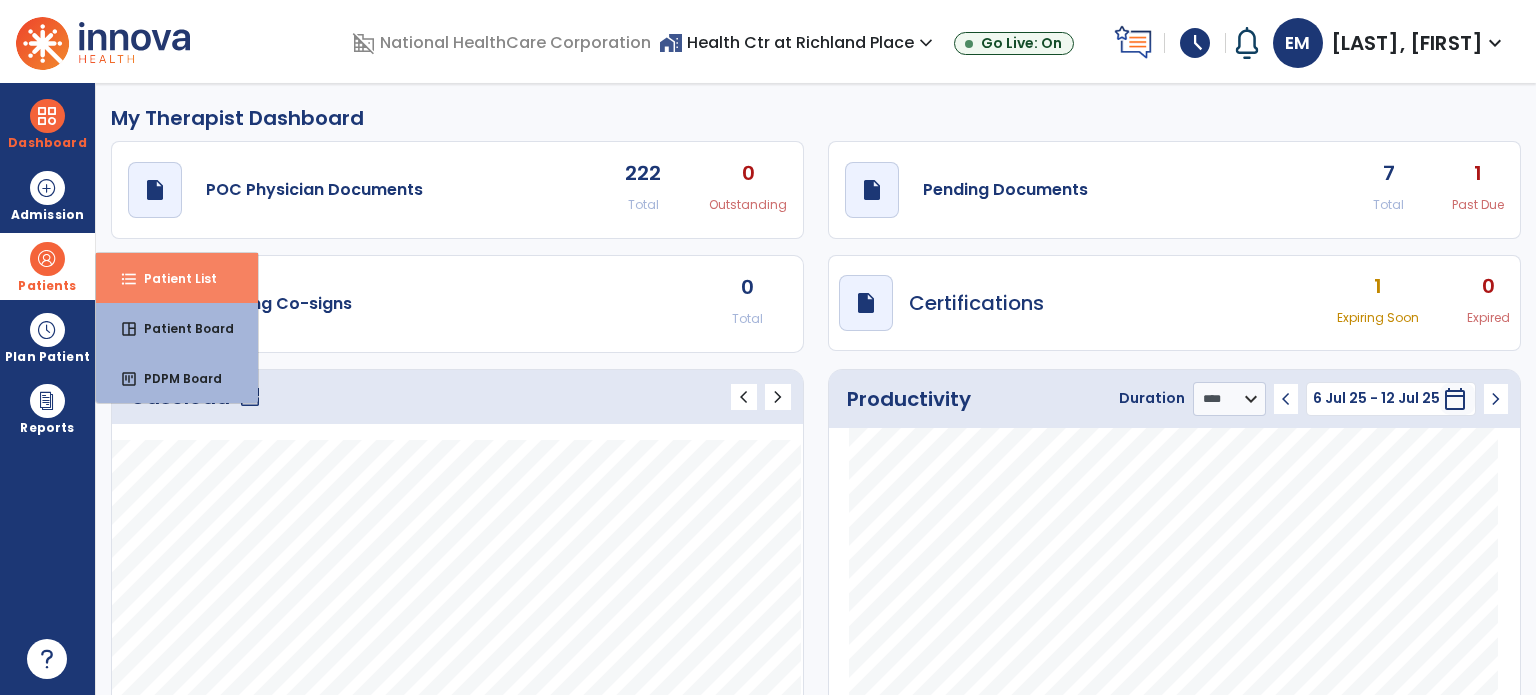 click on "format_list_bulleted  Patient List" at bounding box center [177, 278] 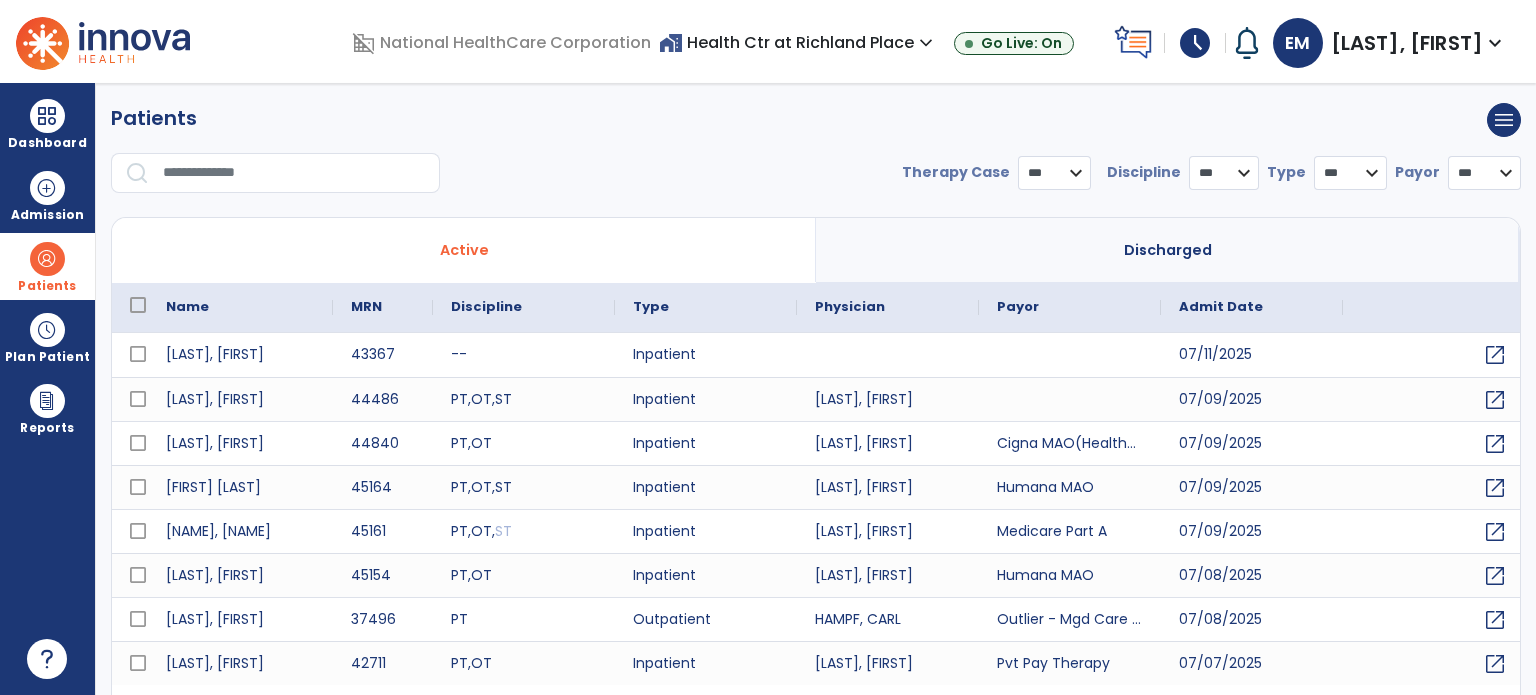select on "***" 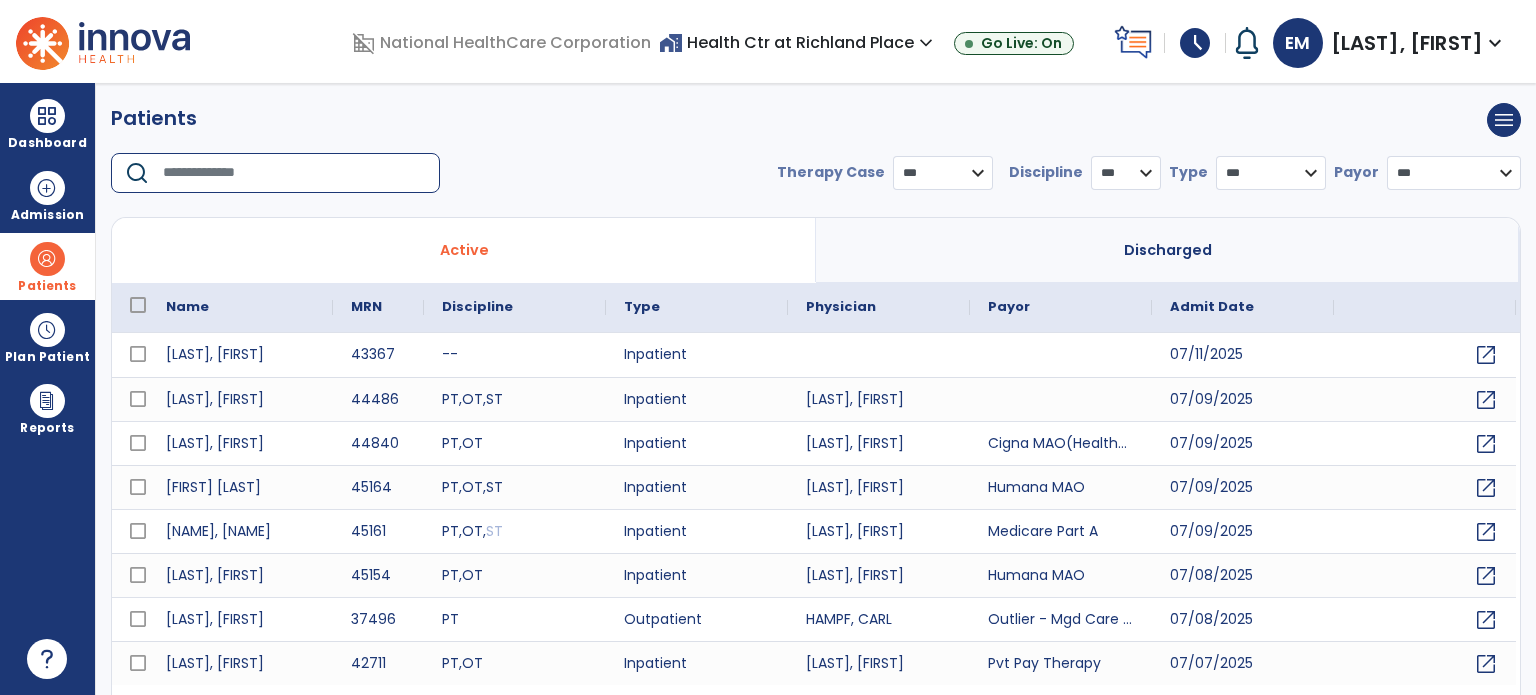 click at bounding box center (294, 173) 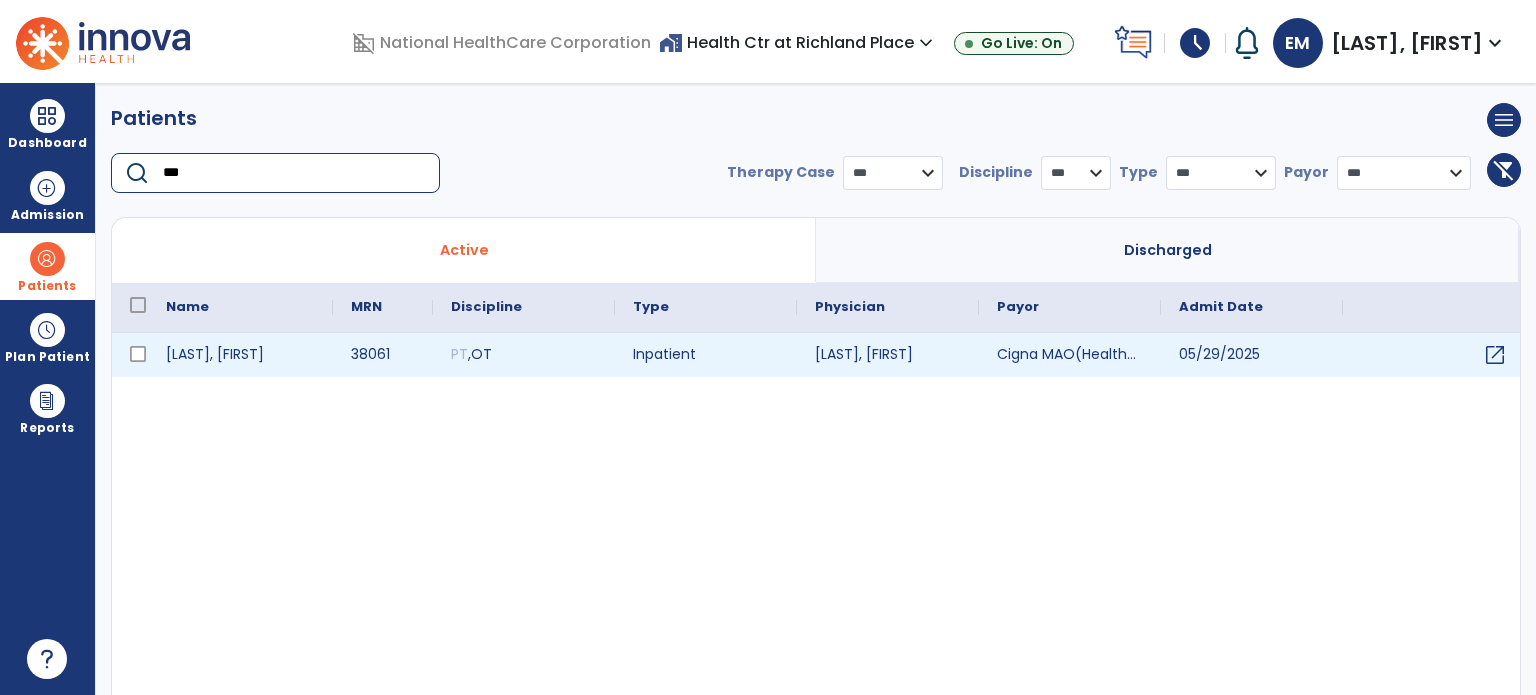 type on "***" 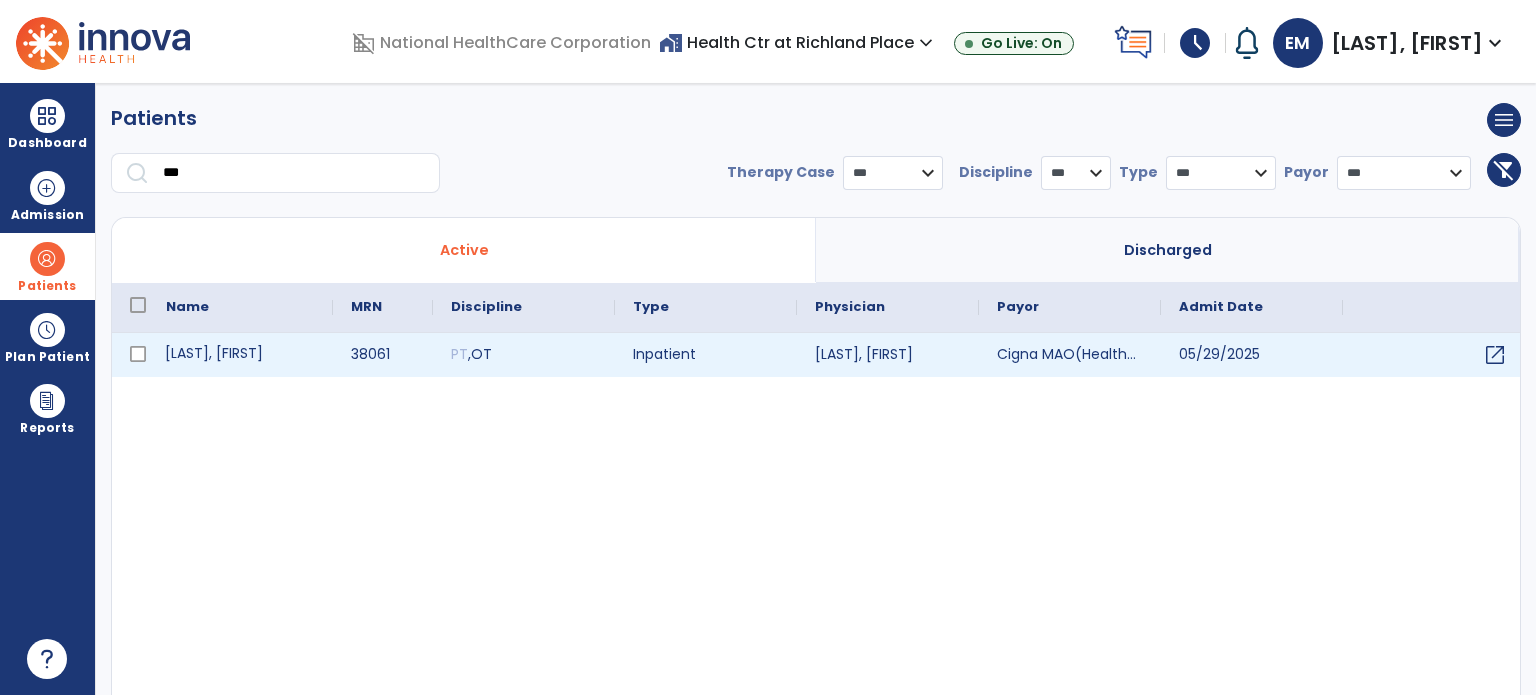click on "[LAST], [FIRST]" at bounding box center [240, 355] 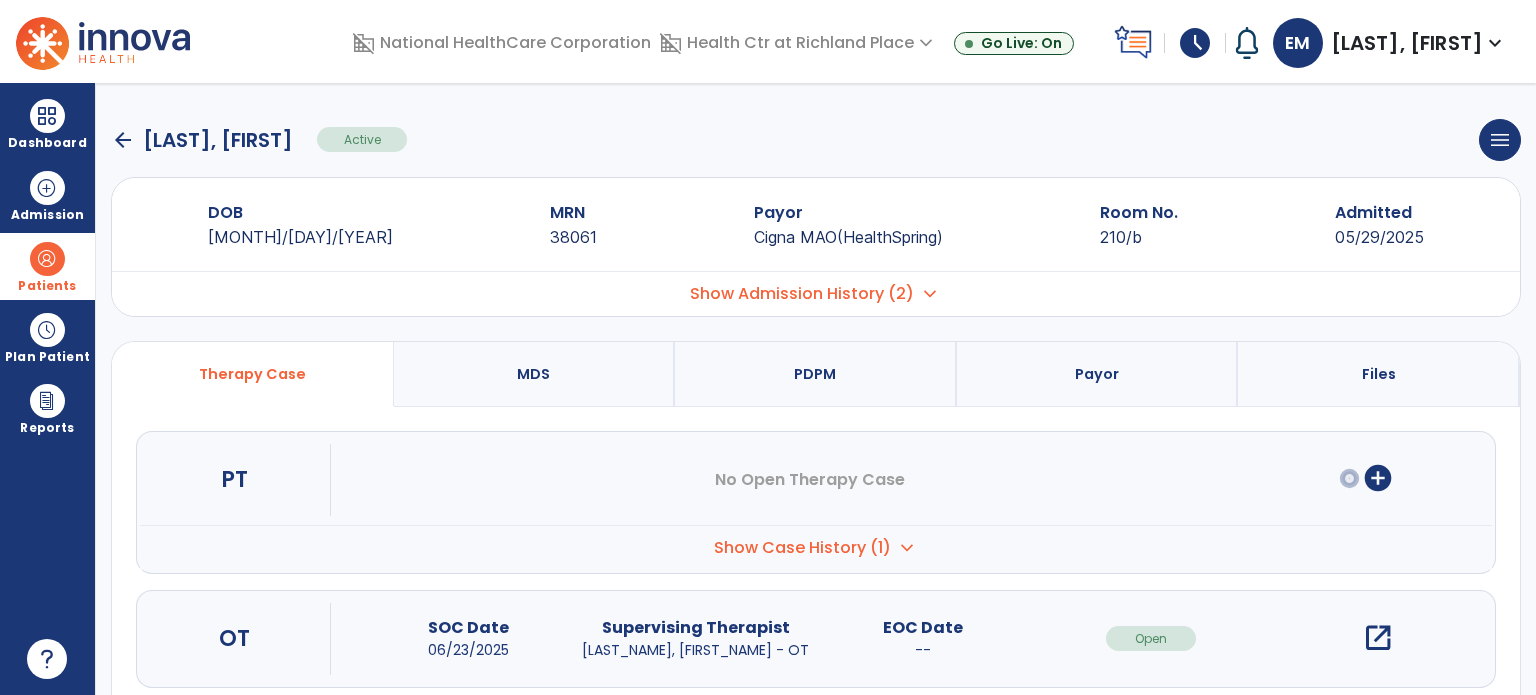 scroll, scrollTop: 152, scrollLeft: 0, axis: vertical 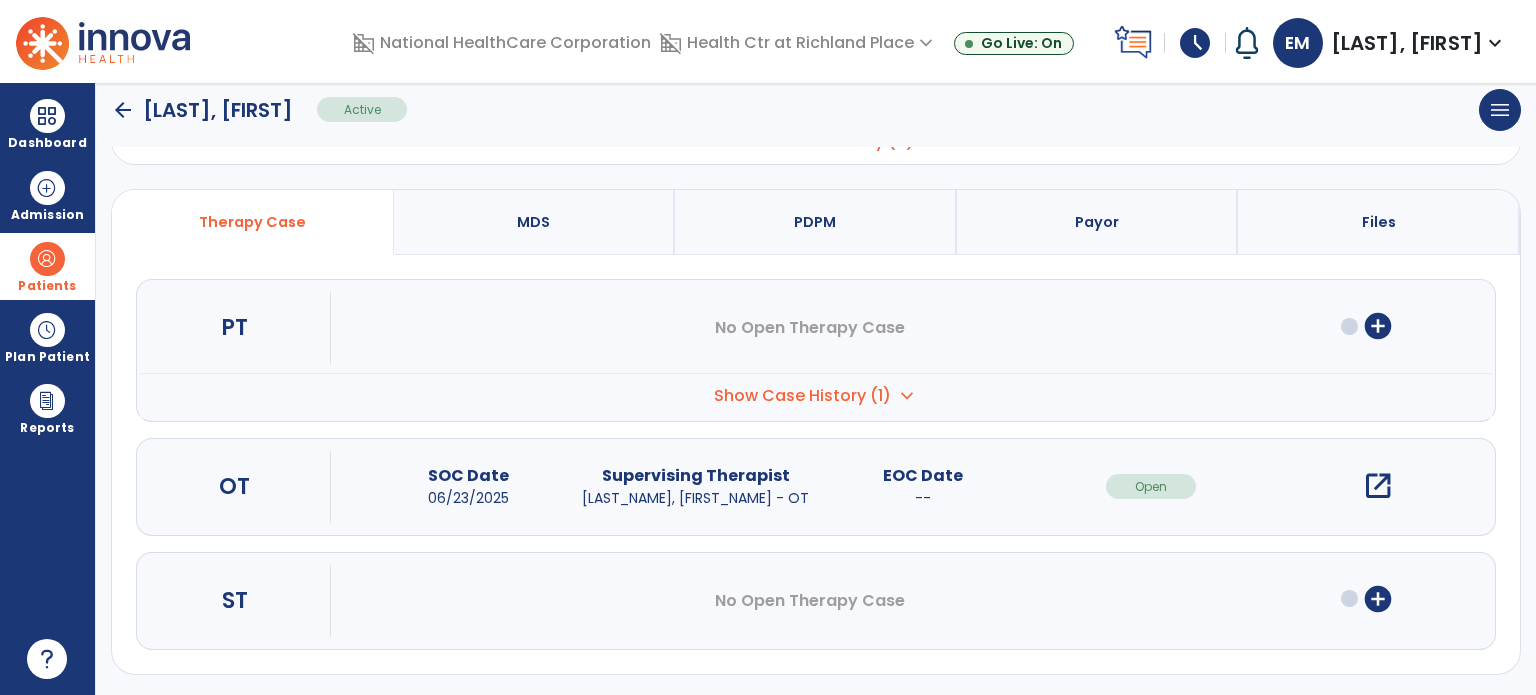 click on "Show Case History (1)" at bounding box center (802, 396) 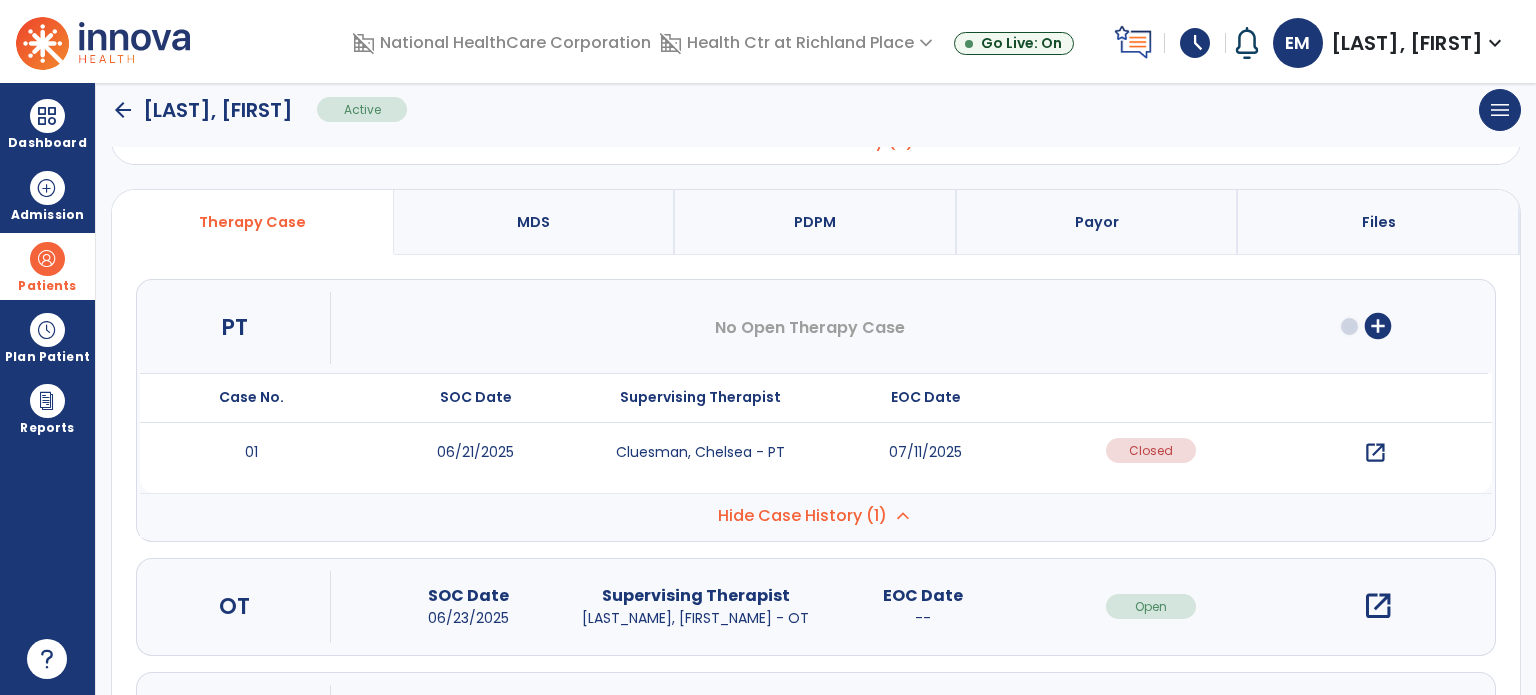 click on "open_in_new" at bounding box center [1375, 453] 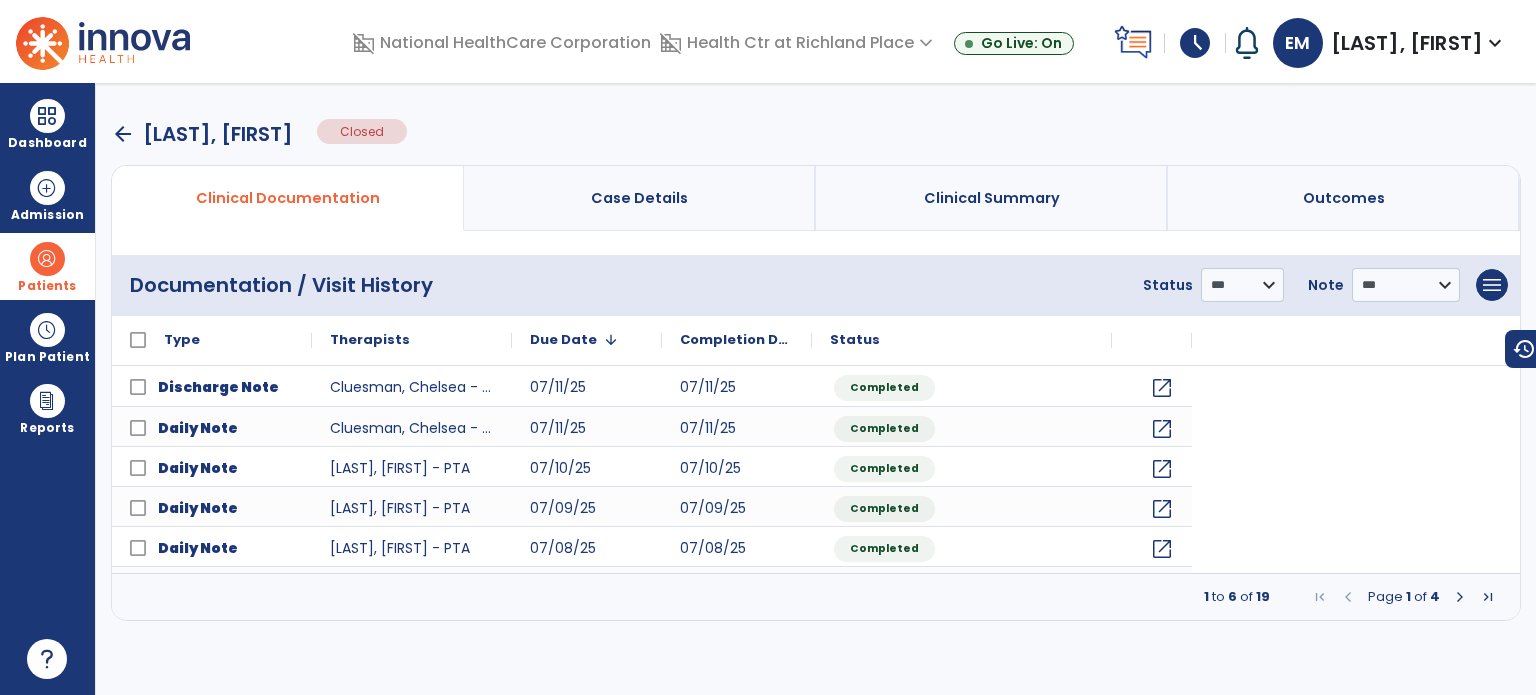 scroll, scrollTop: 0, scrollLeft: 0, axis: both 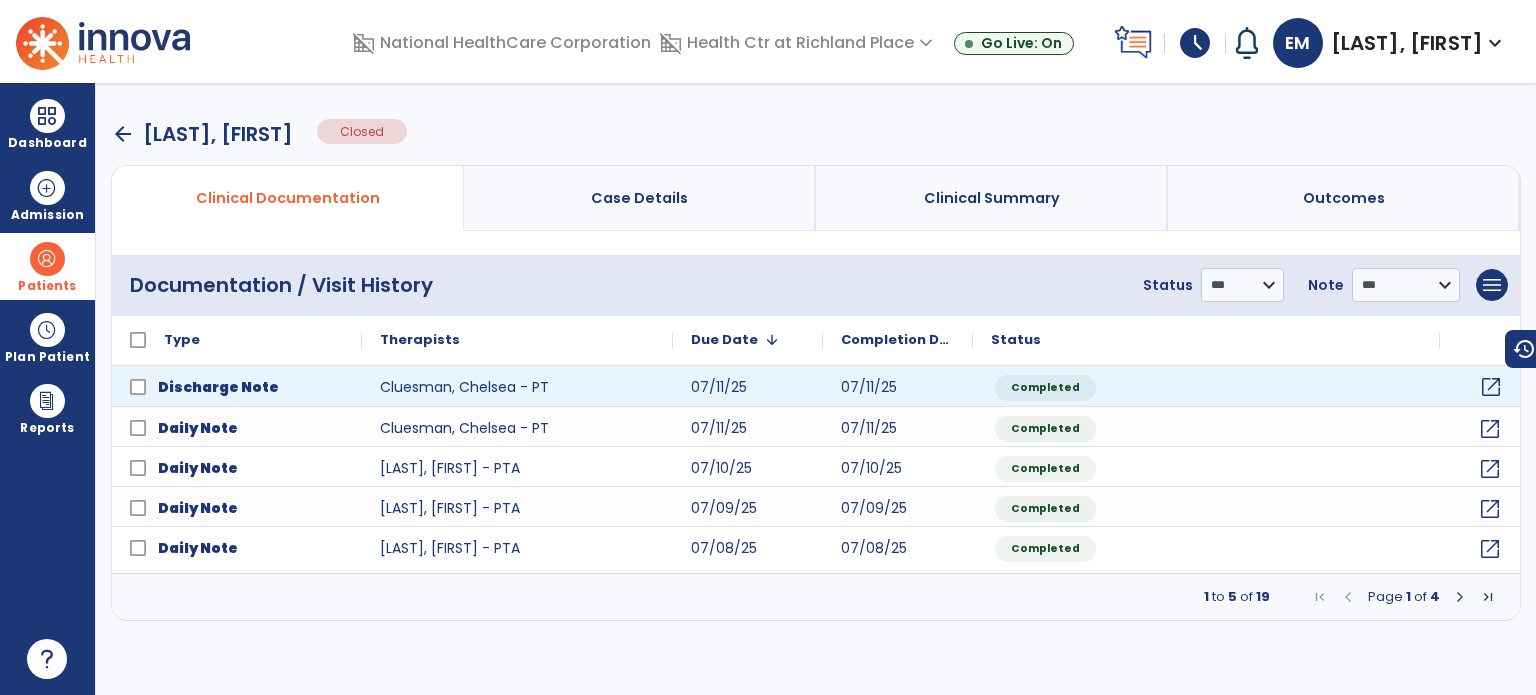 click on "open_in_new" 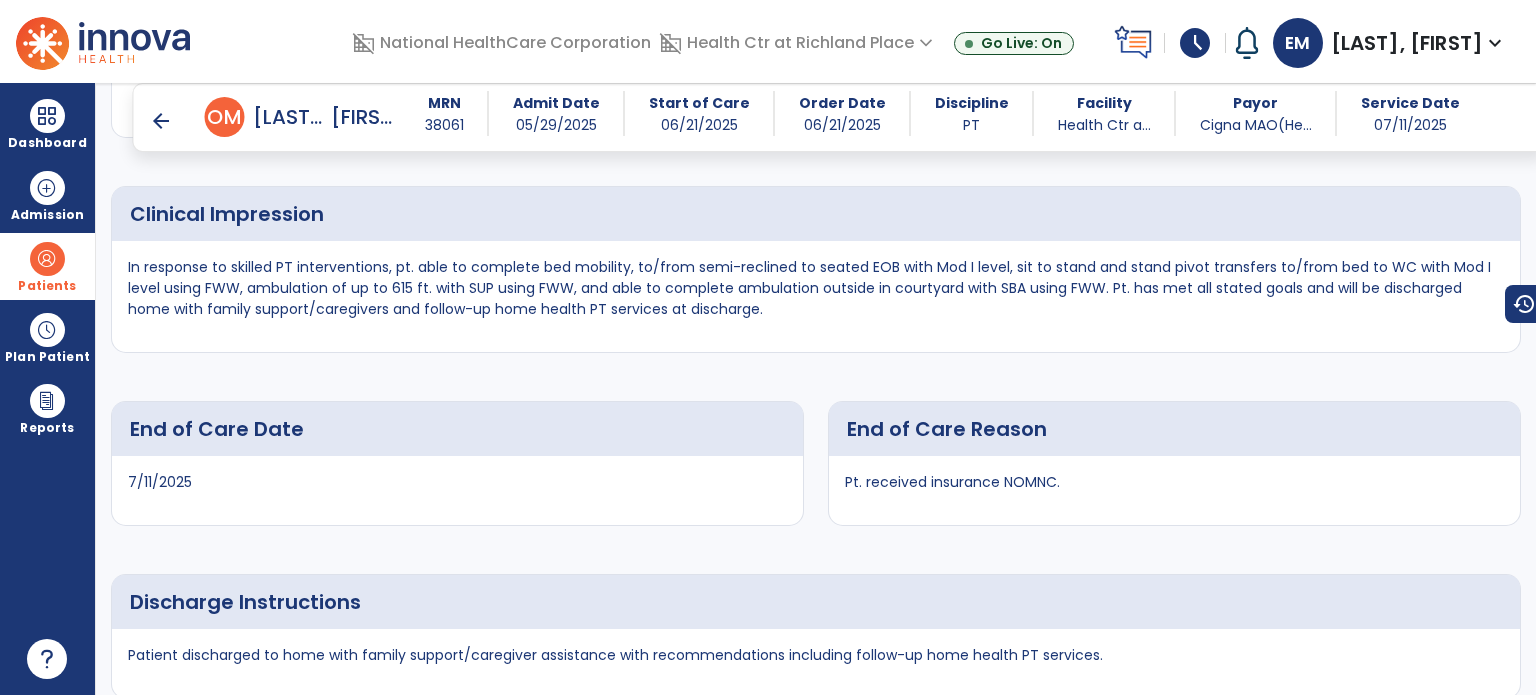 scroll, scrollTop: 2572, scrollLeft: 0, axis: vertical 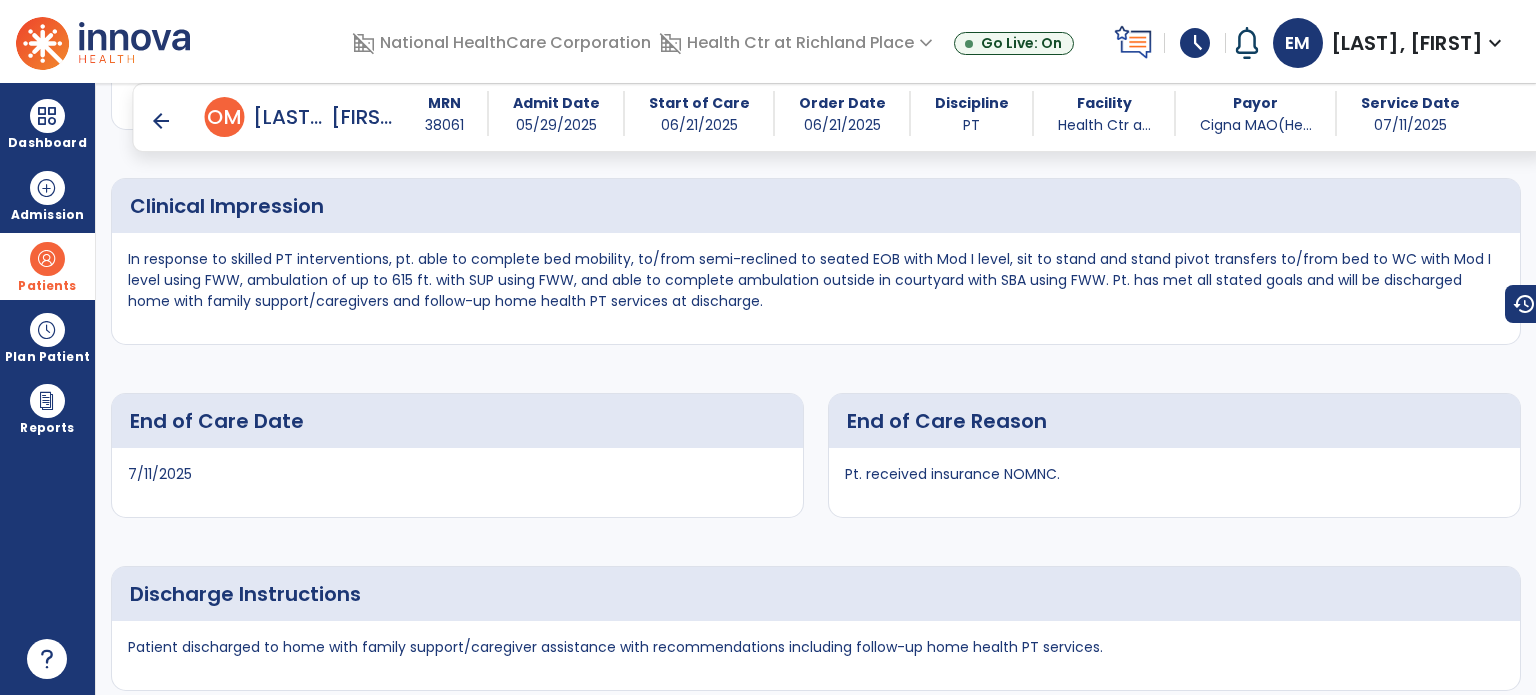 click on "arrow_back" at bounding box center (161, 121) 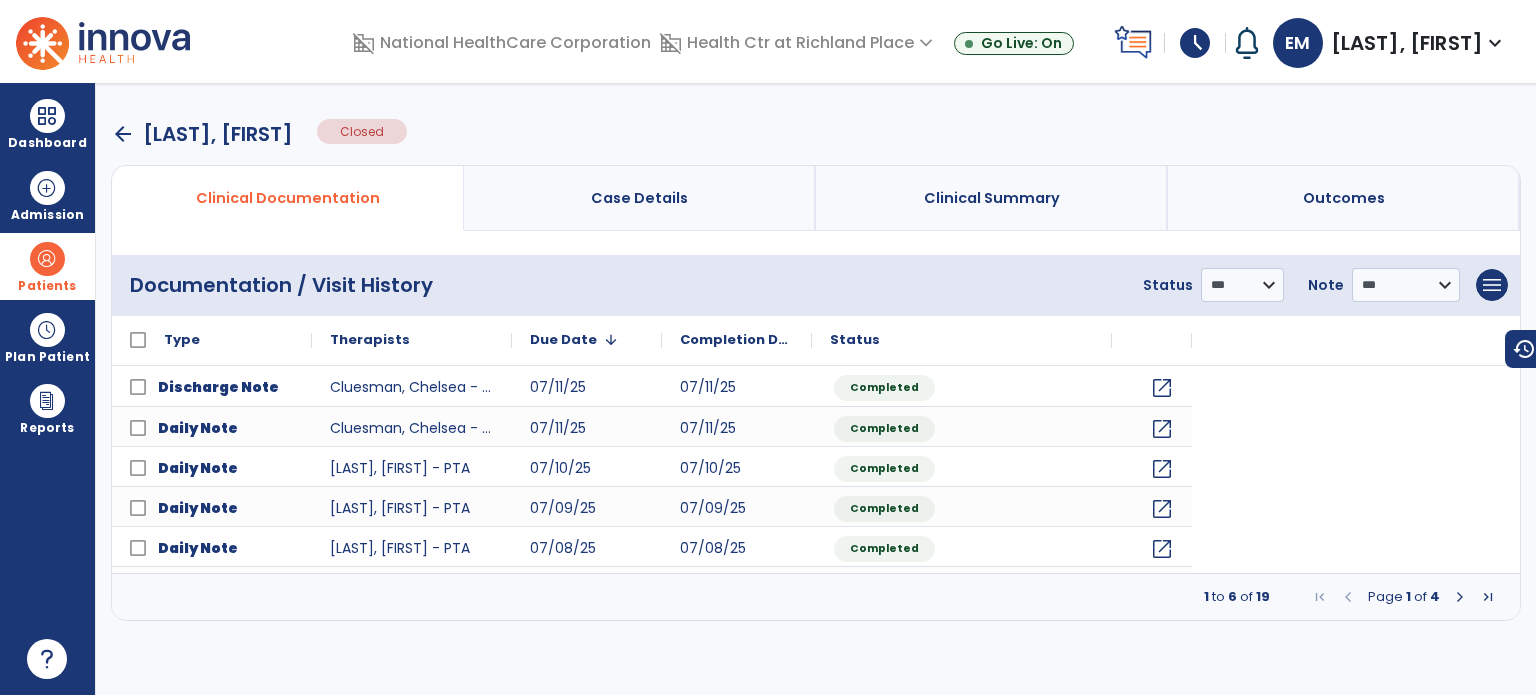 scroll, scrollTop: 0, scrollLeft: 0, axis: both 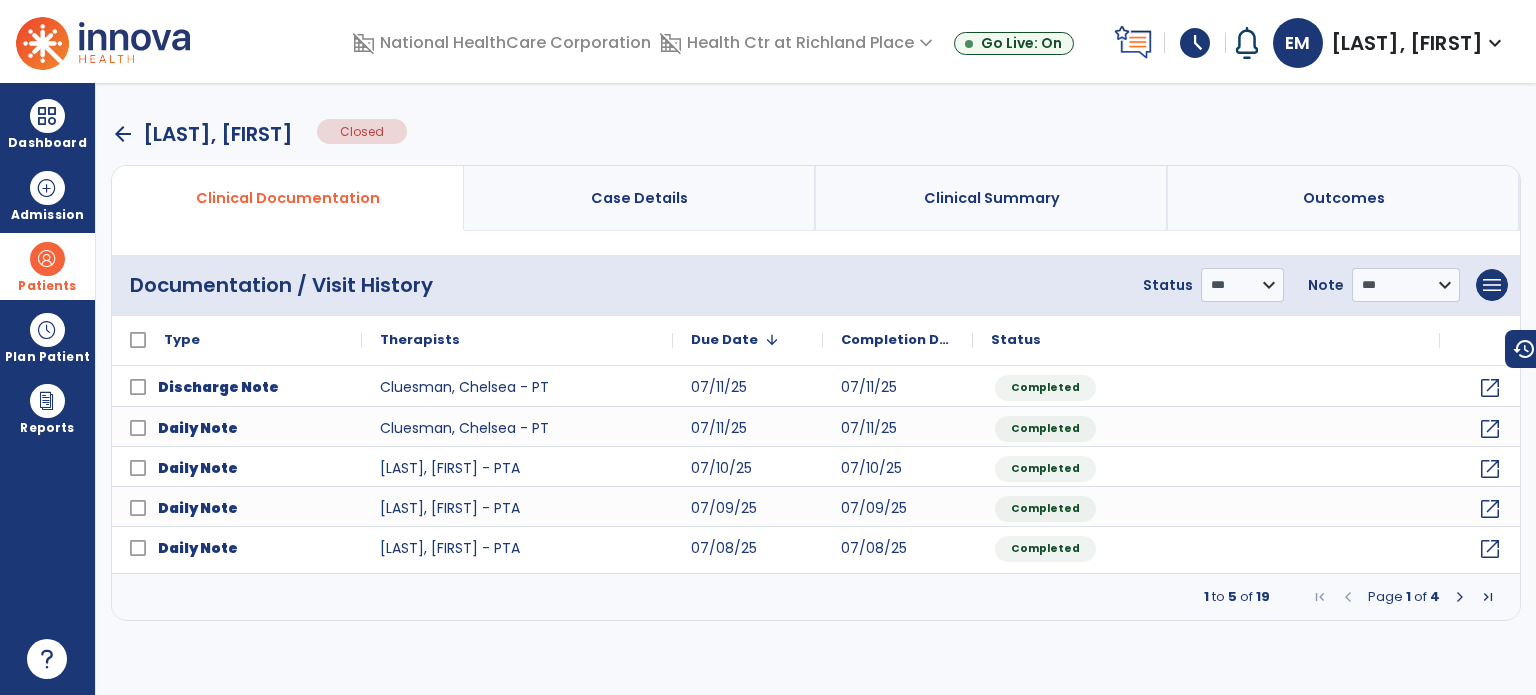 click on "arrow_back" at bounding box center [123, 134] 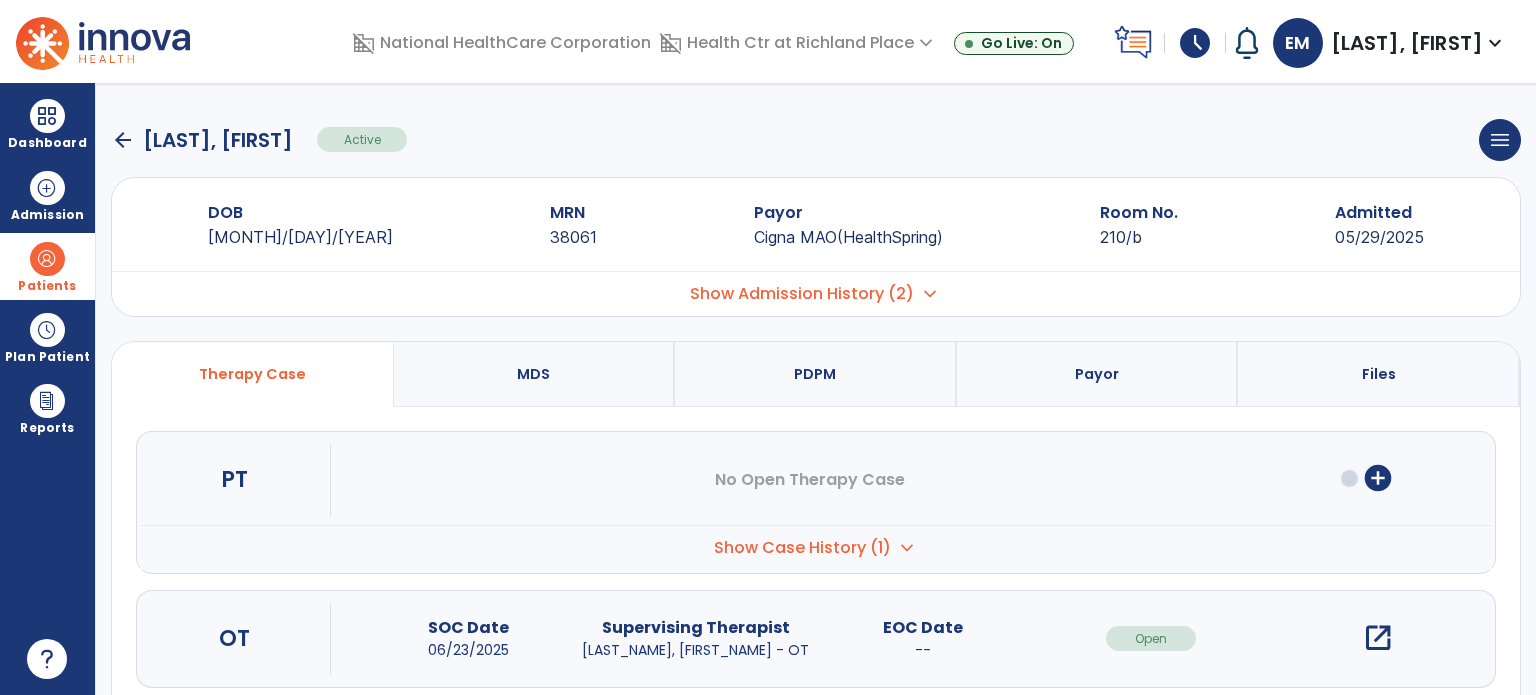click on "open_in_new" at bounding box center (1378, 638) 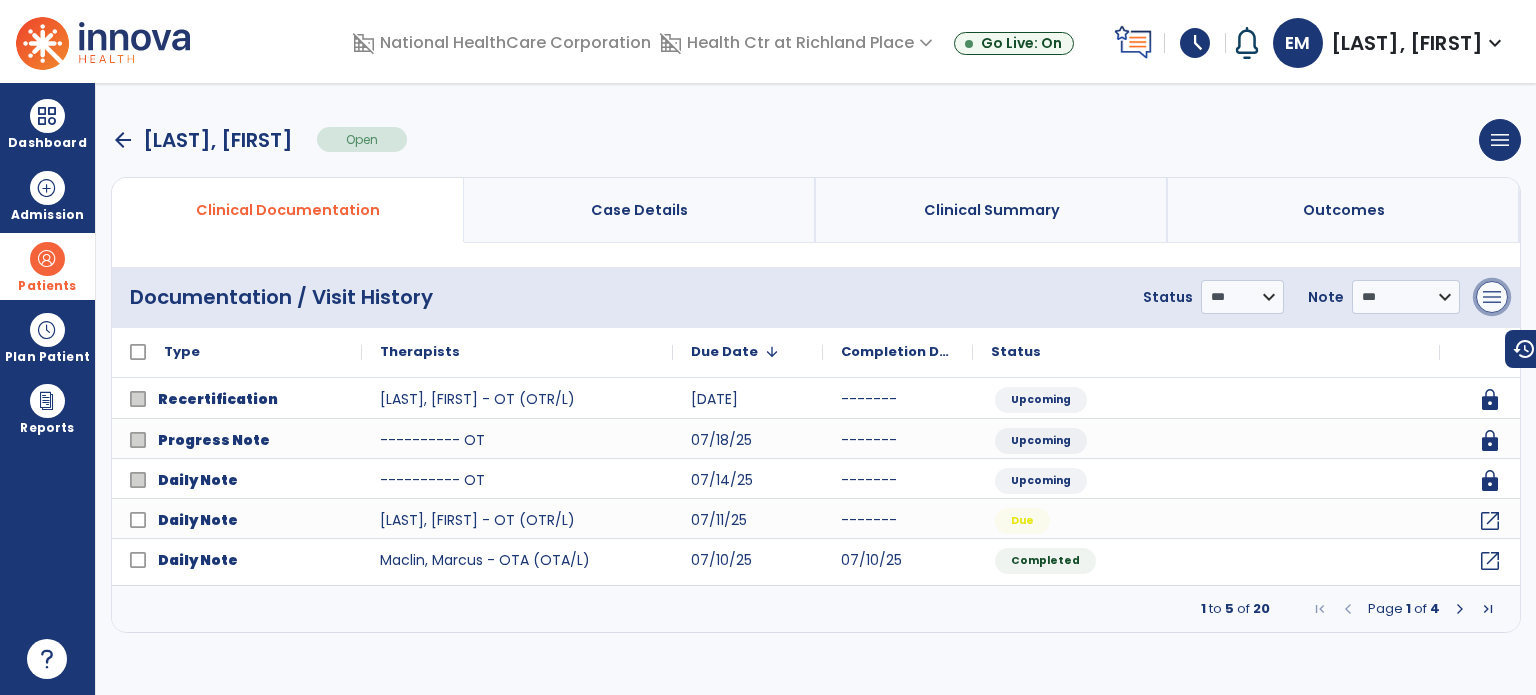 click on "menu" at bounding box center (1492, 297) 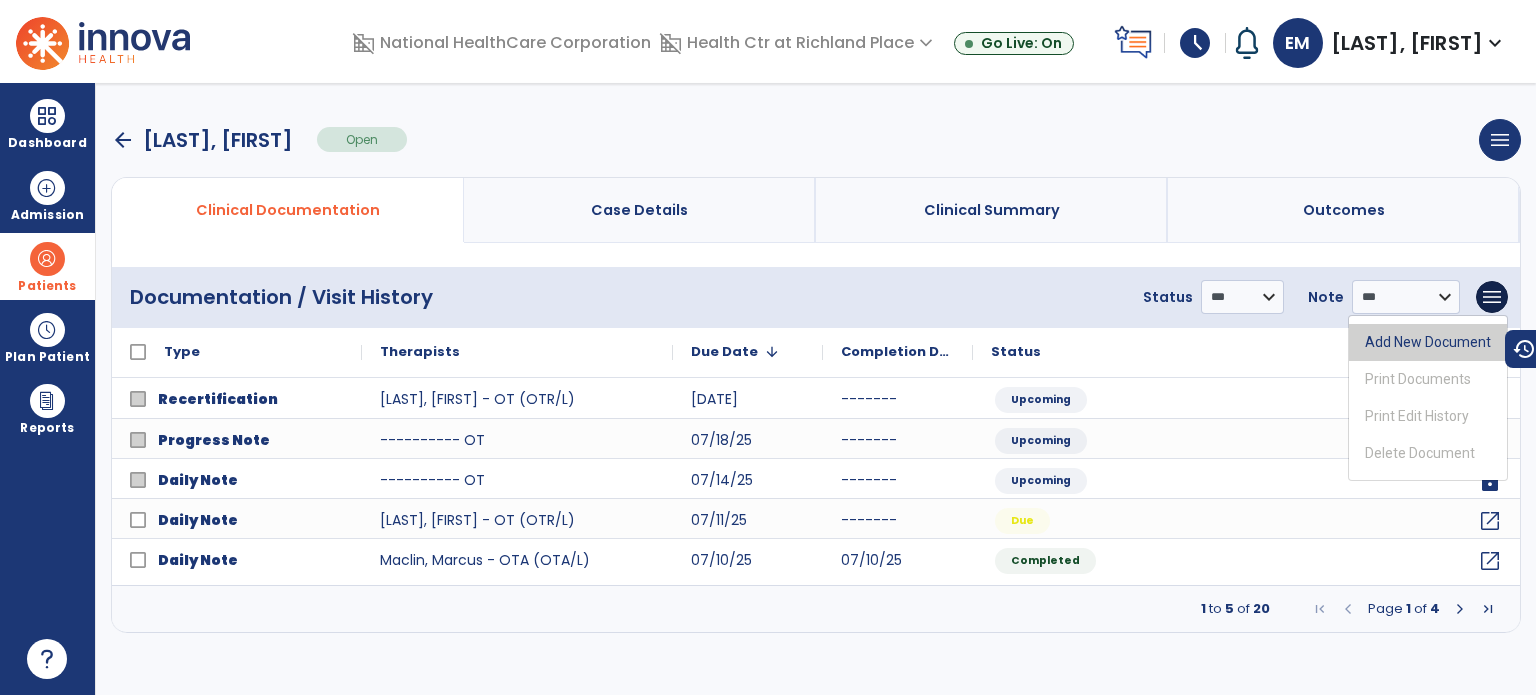 click on "Add New Document" at bounding box center (1428, 342) 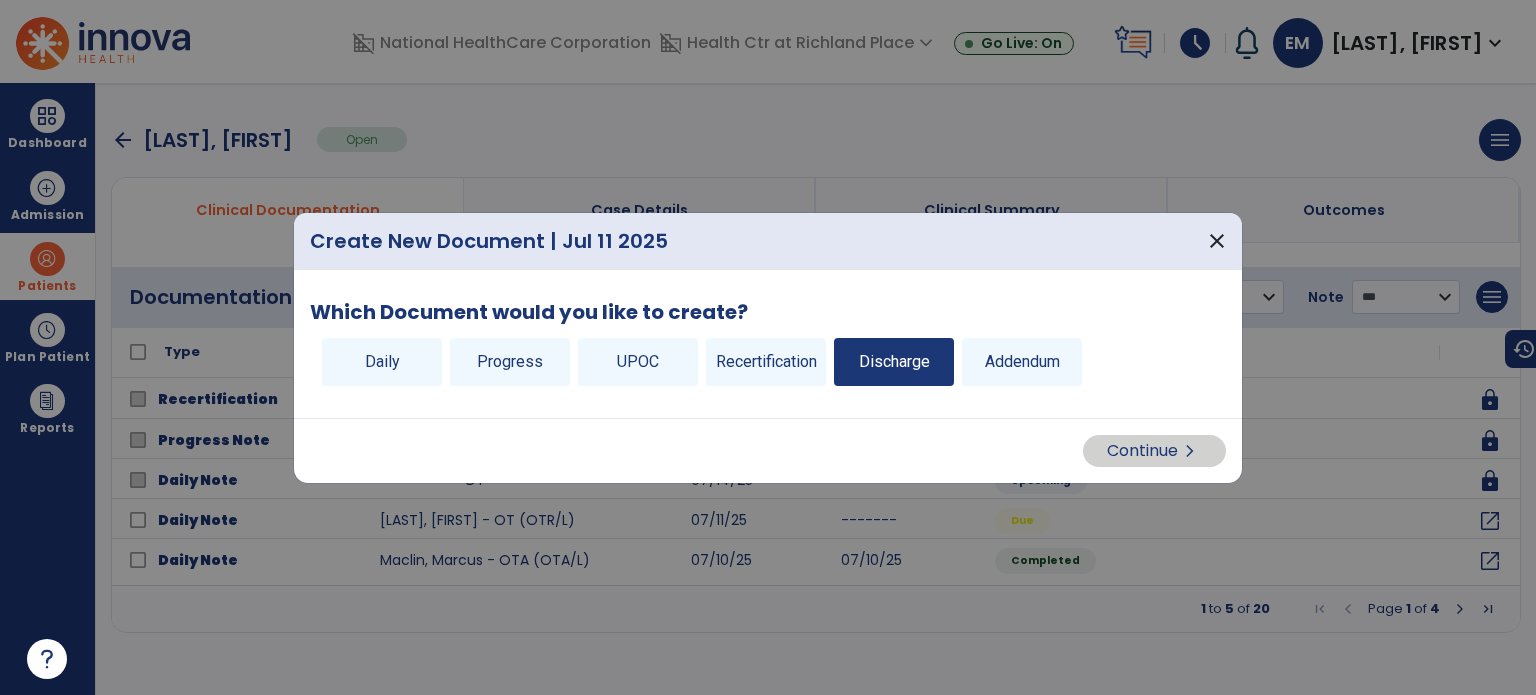 click on "Discharge" at bounding box center [894, 362] 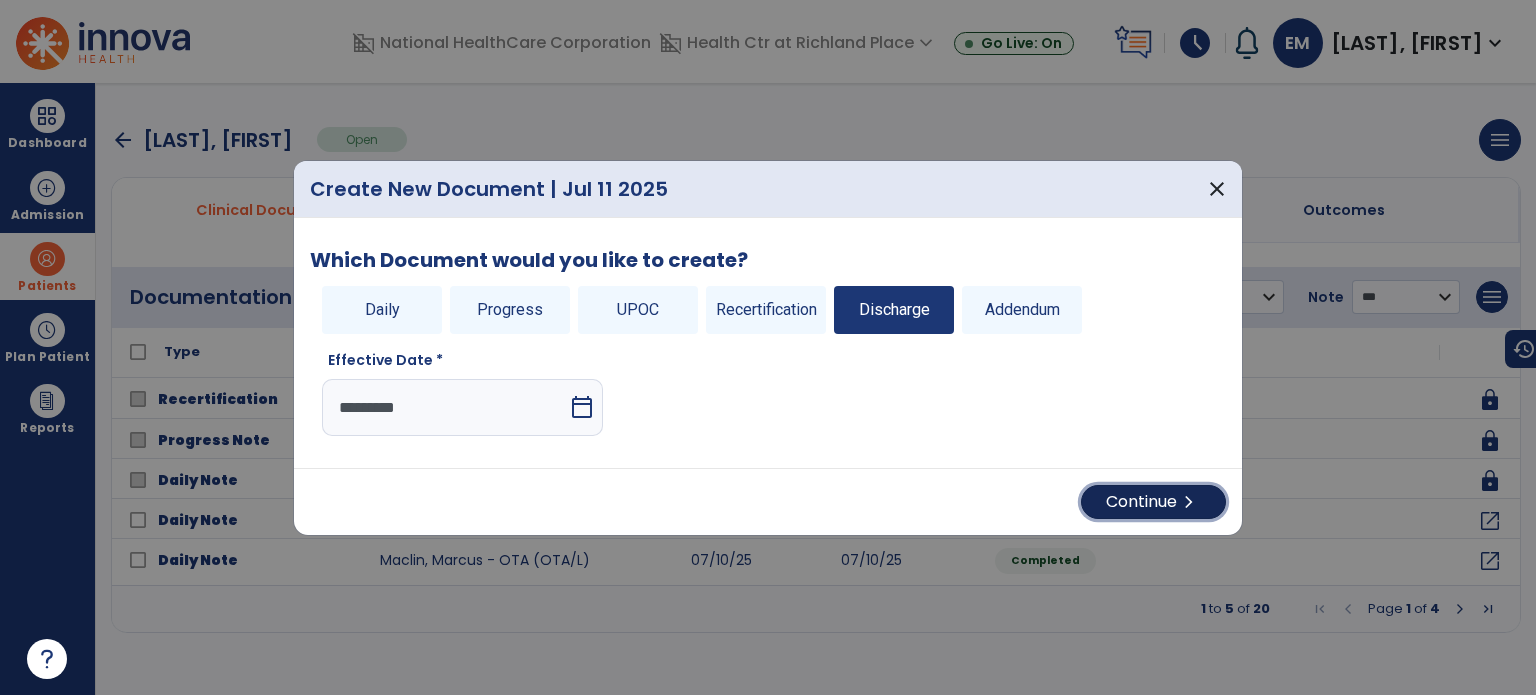 click on "Continue   chevron_right" at bounding box center (1153, 502) 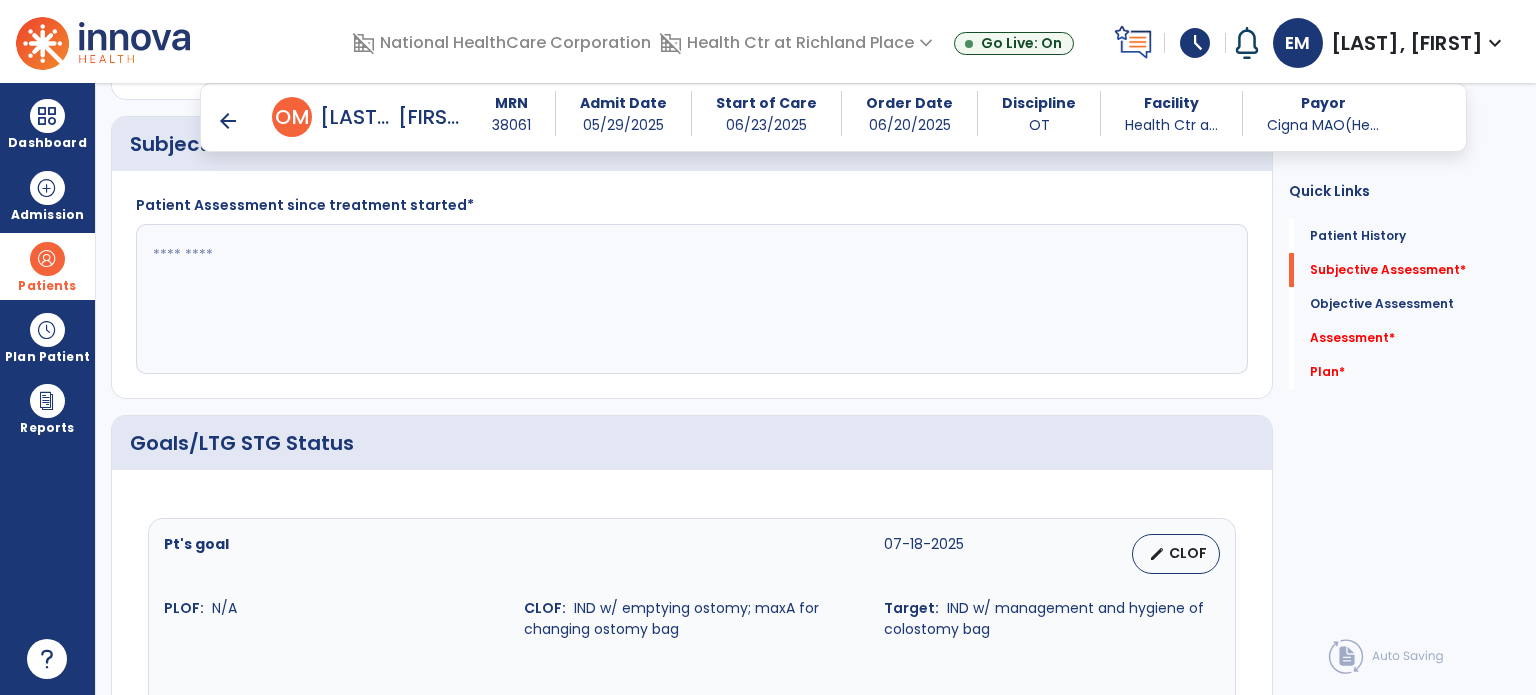 scroll, scrollTop: 398, scrollLeft: 0, axis: vertical 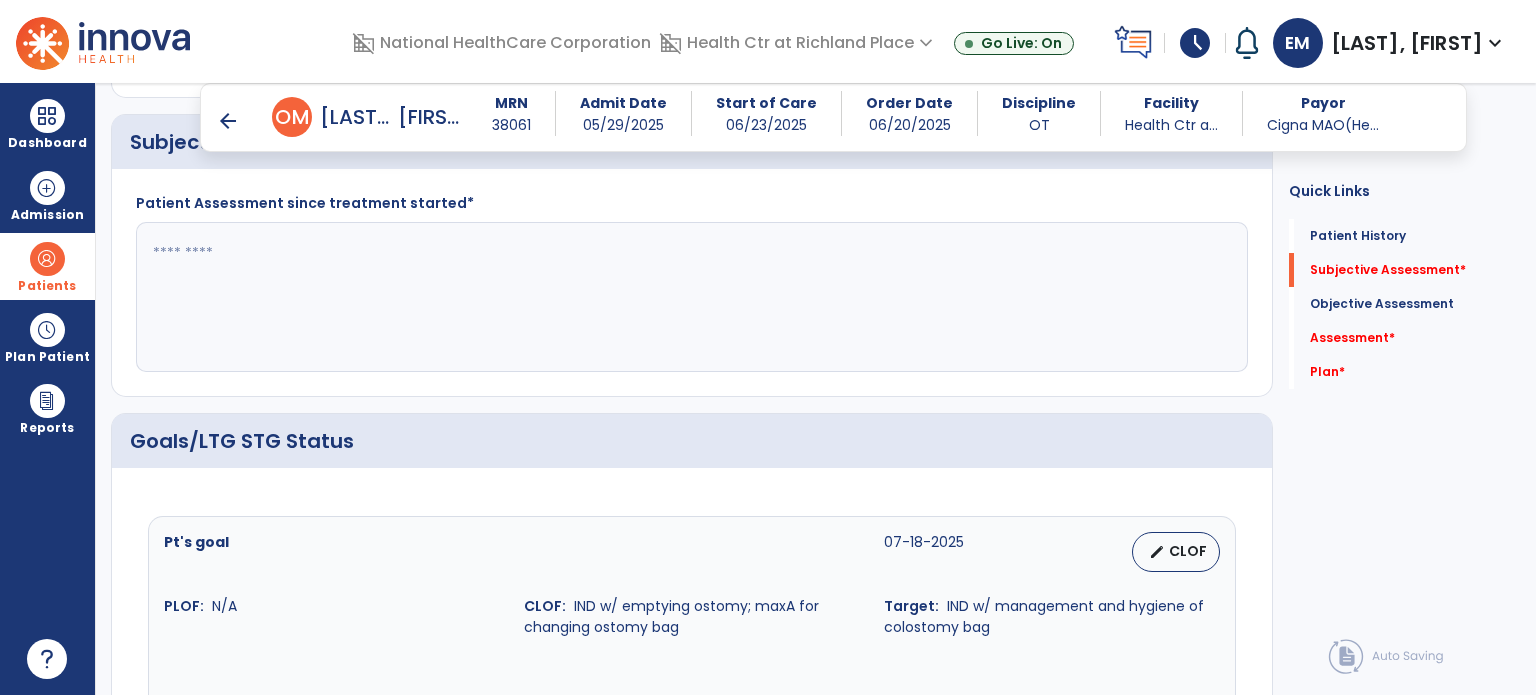 click 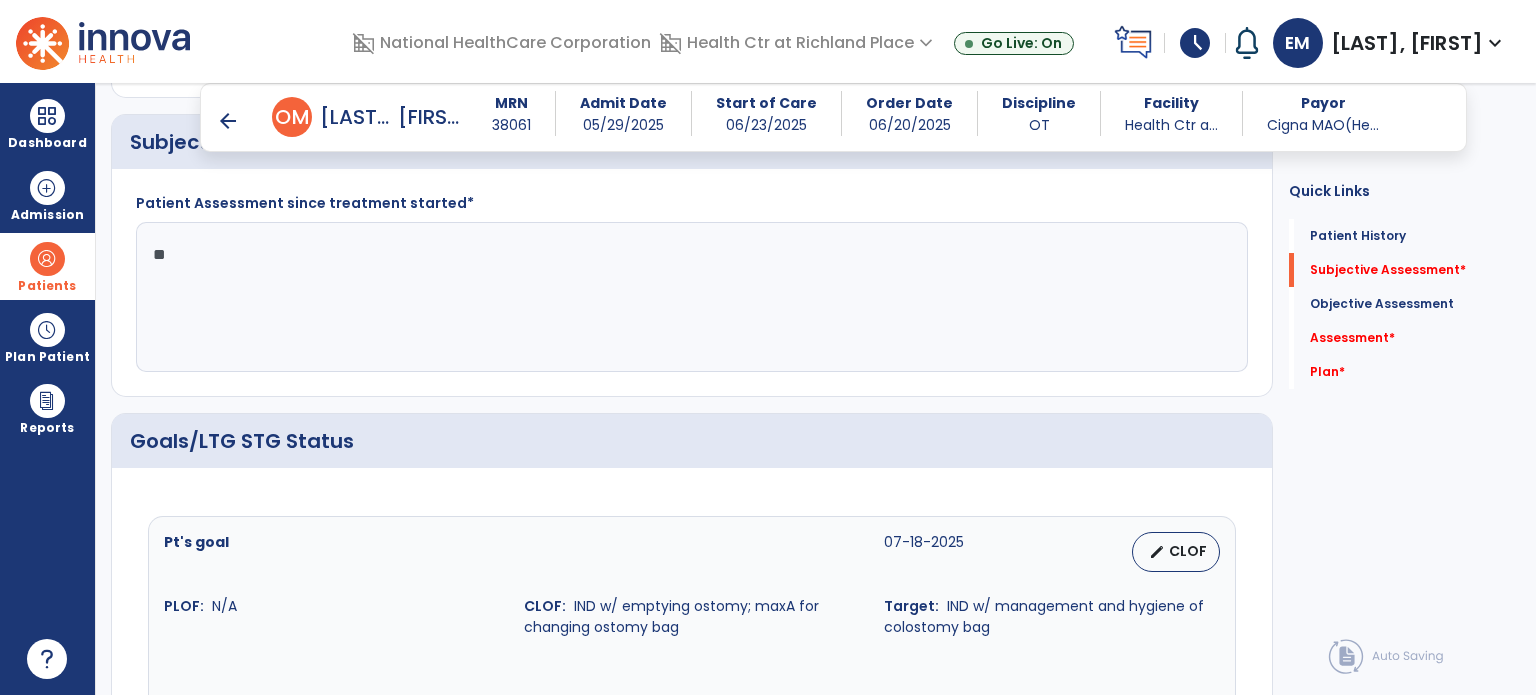 type on "*" 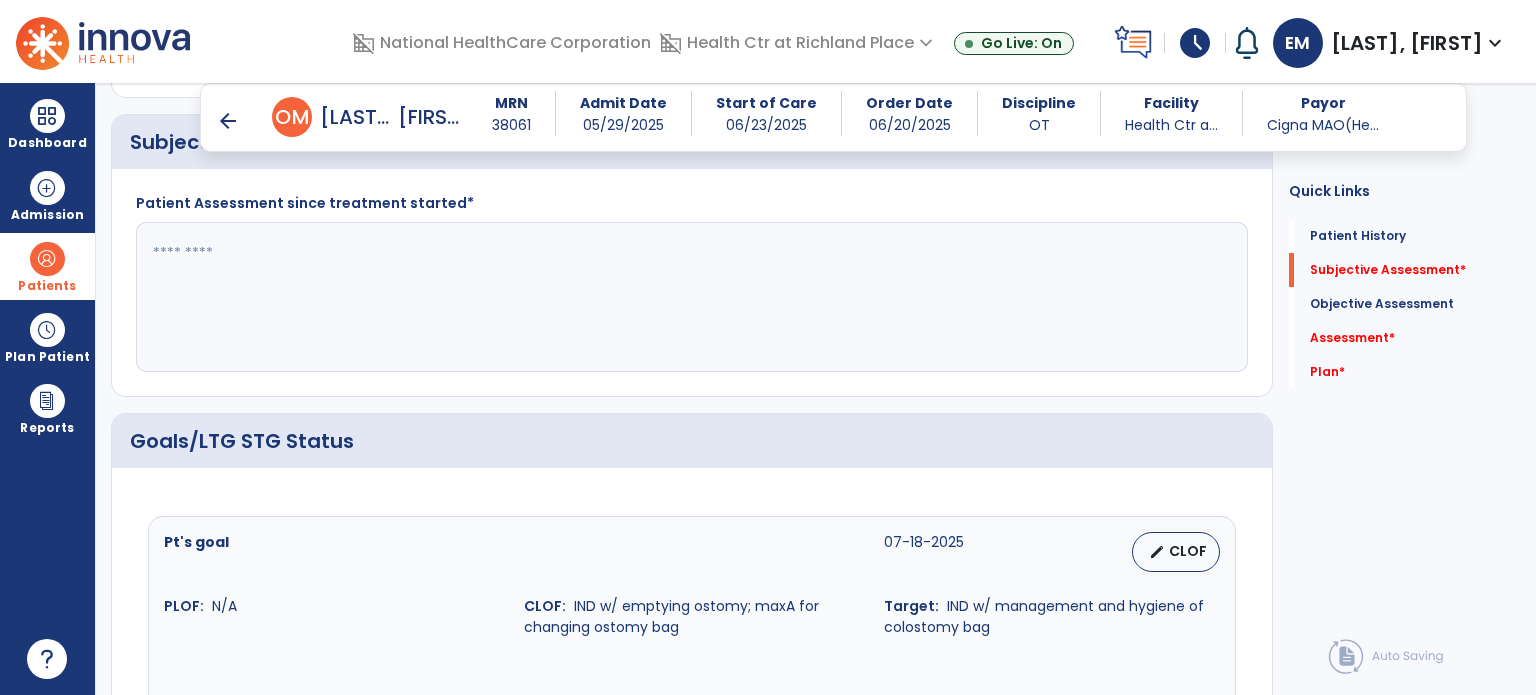 click 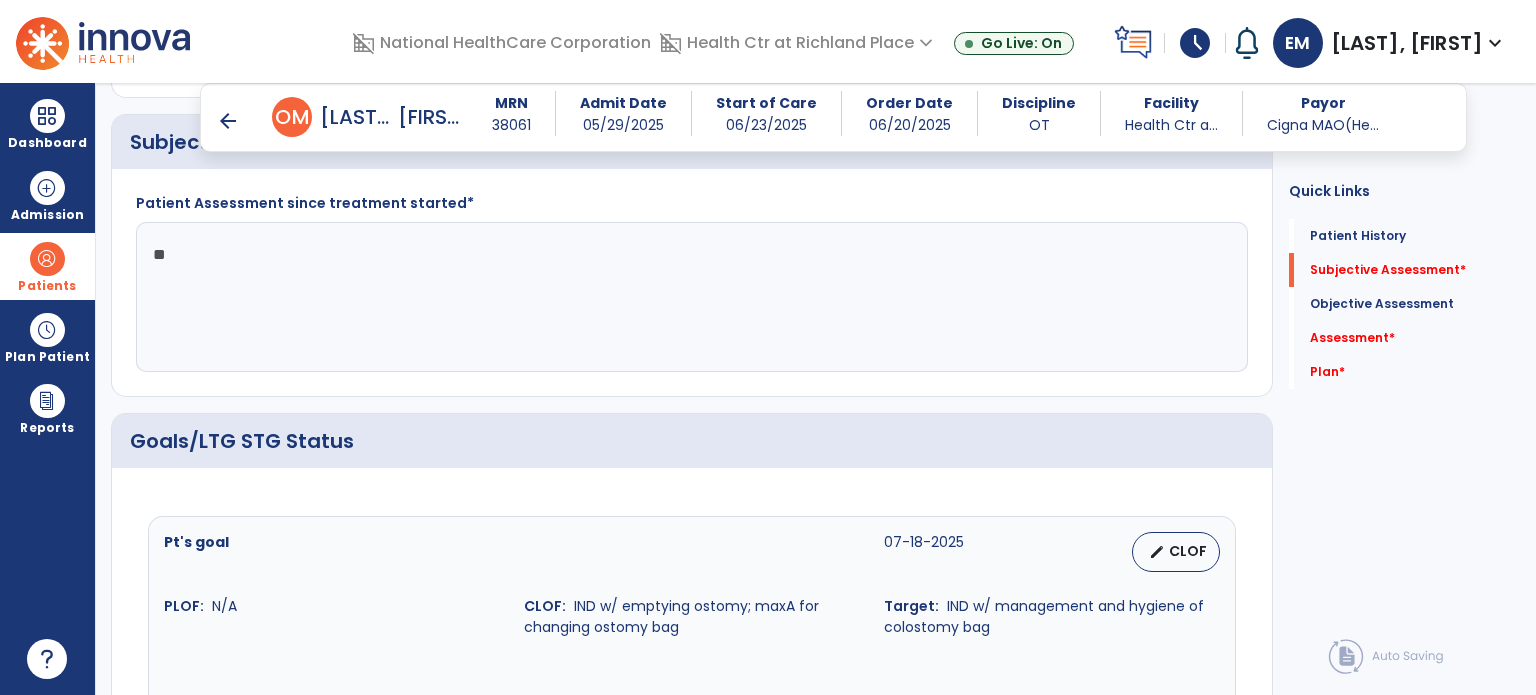 type on "*" 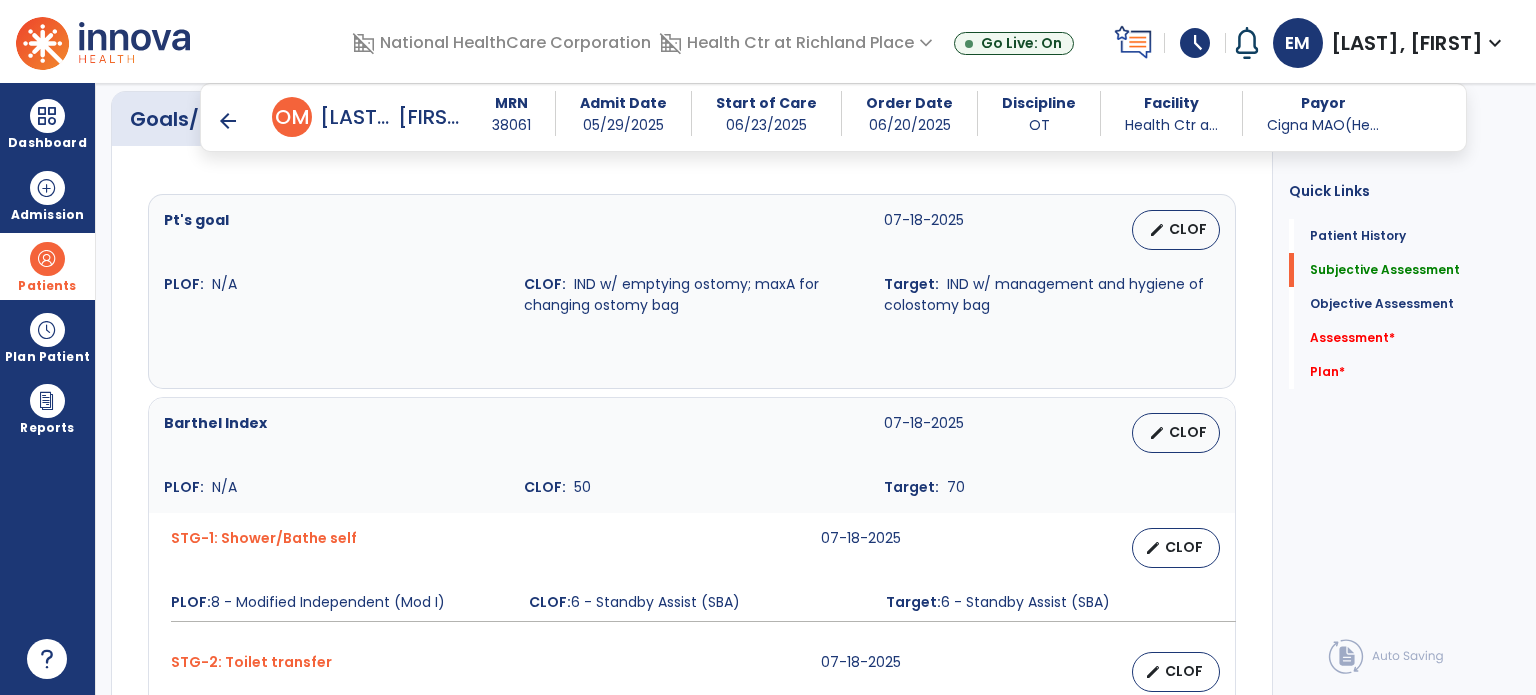 scroll, scrollTop: 723, scrollLeft: 0, axis: vertical 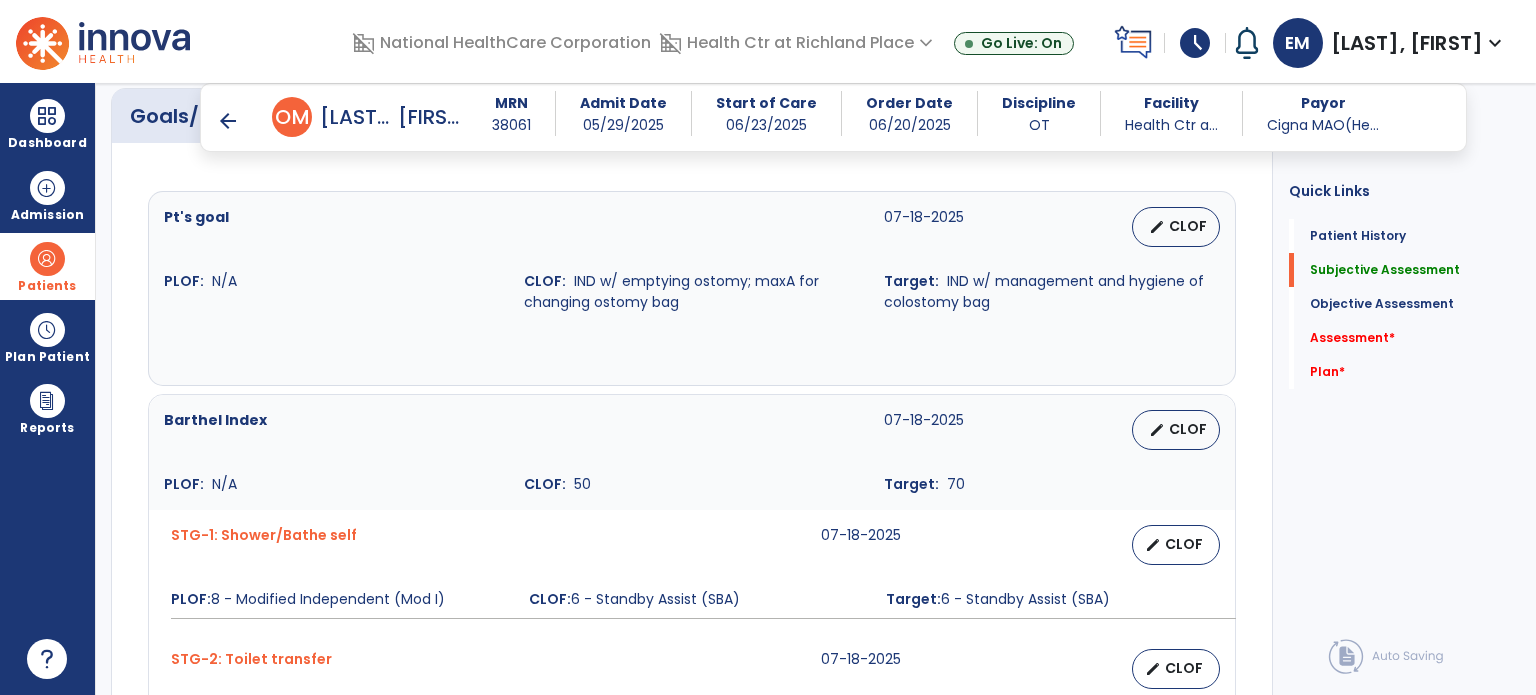 type on "**********" 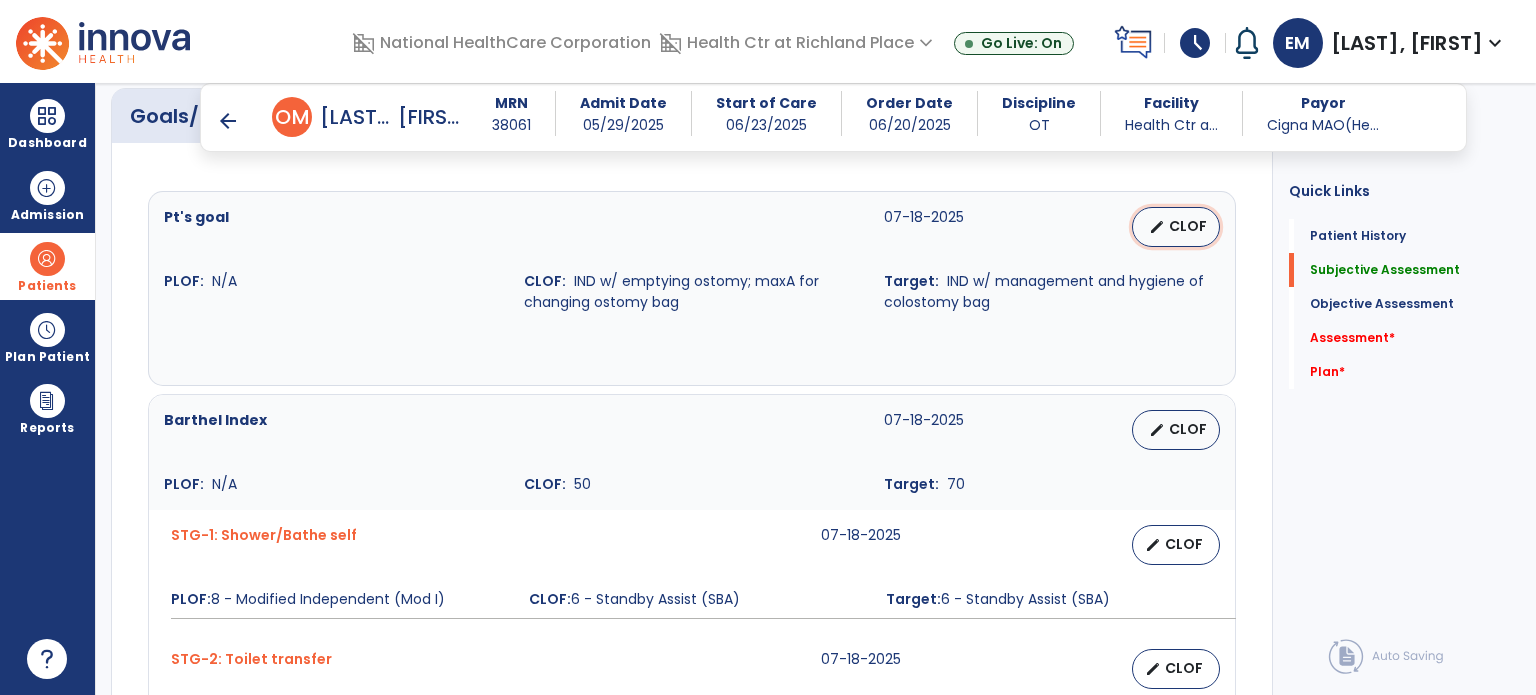 click on "CLOF" at bounding box center (1188, 226) 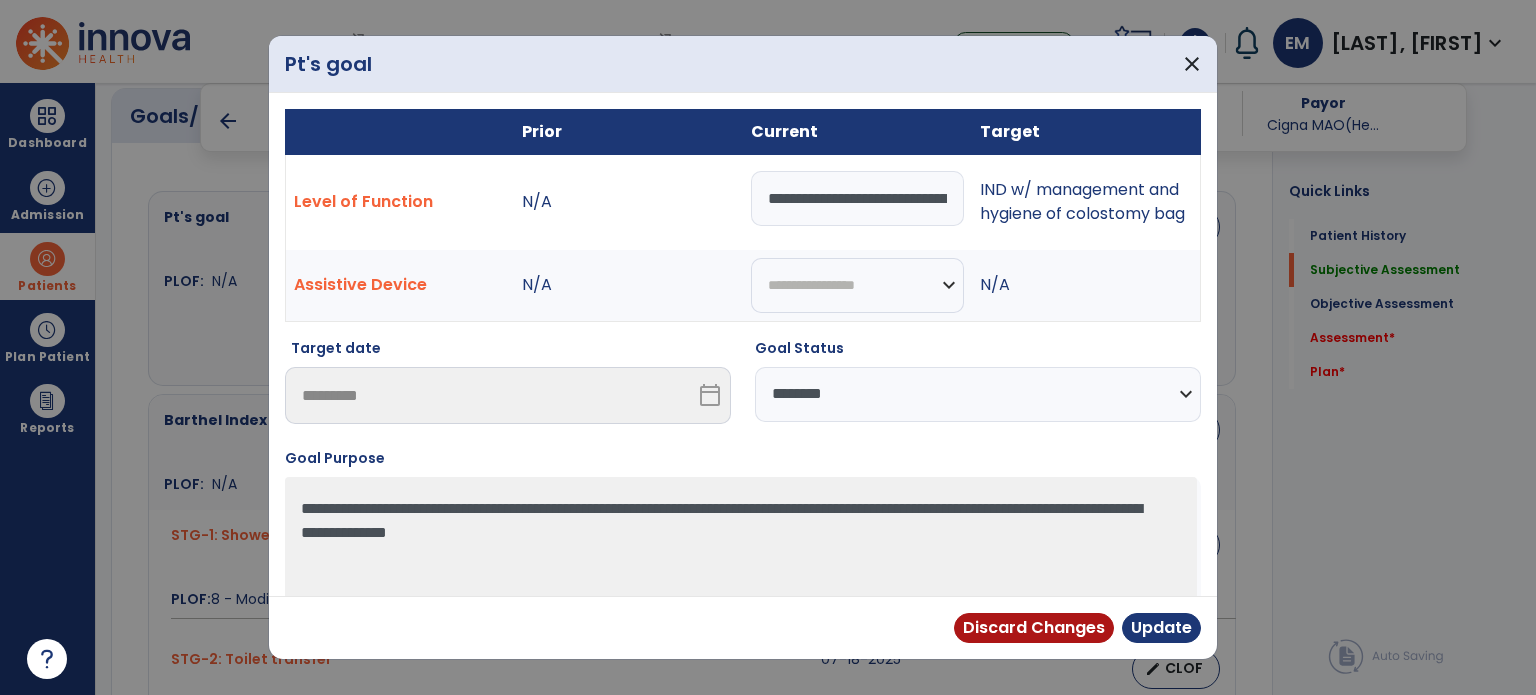 click on "**********" at bounding box center [978, 394] 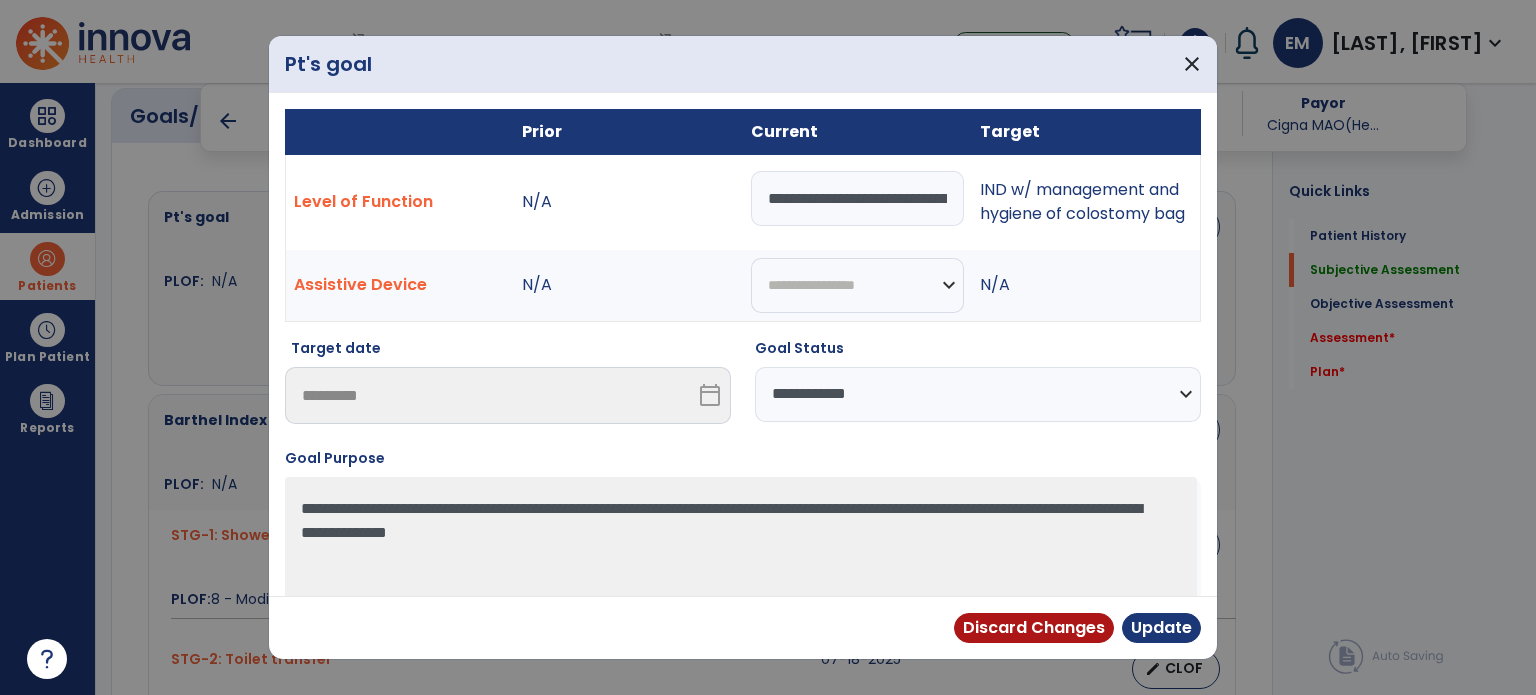 click on "**********" at bounding box center [978, 394] 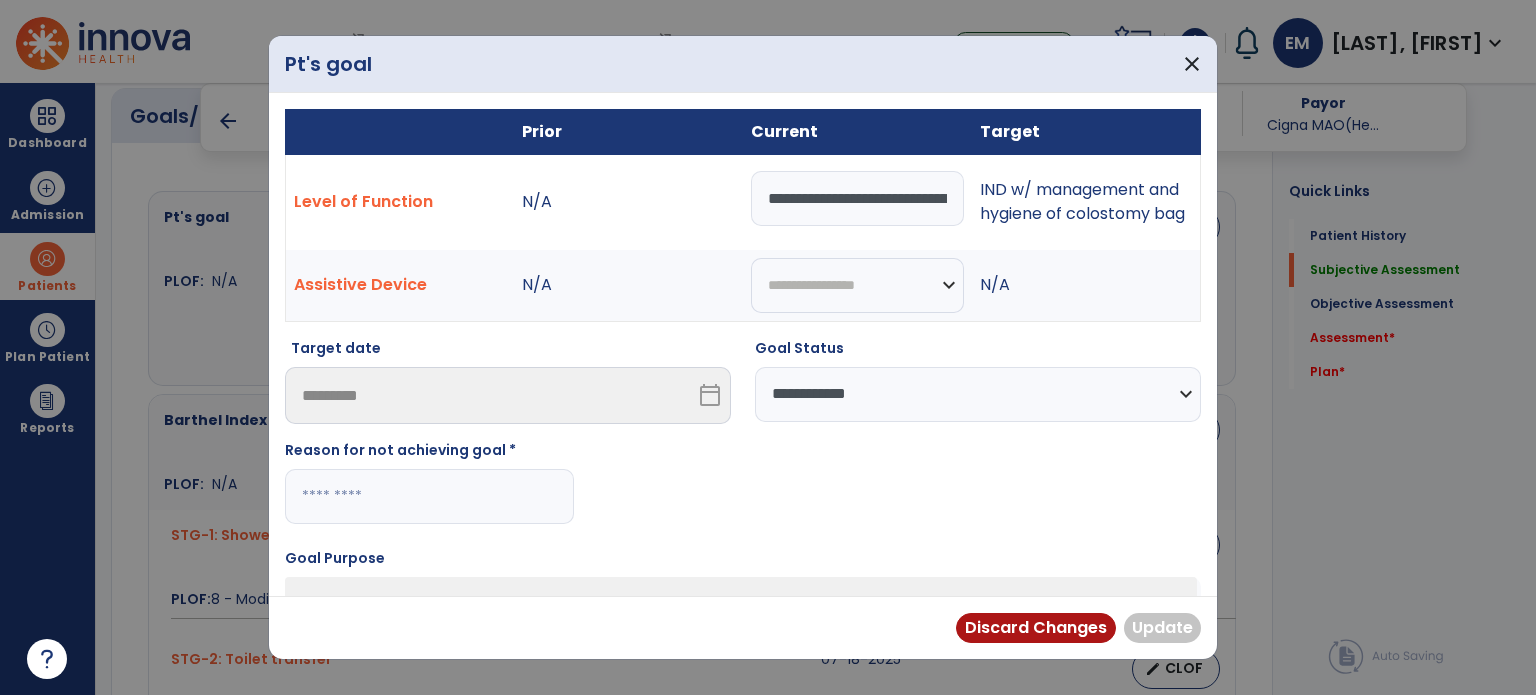 click on "**********" at bounding box center [978, 394] 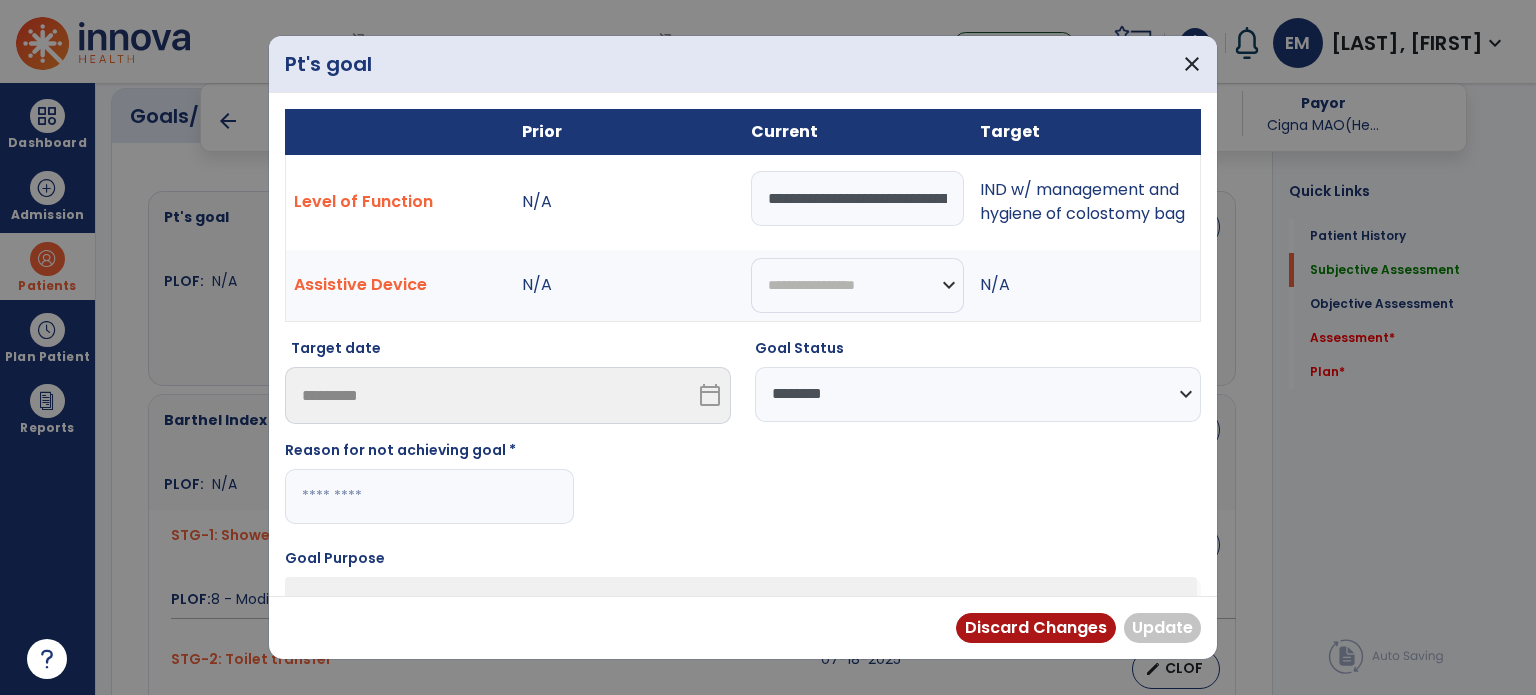 click on "**********" at bounding box center (978, 394) 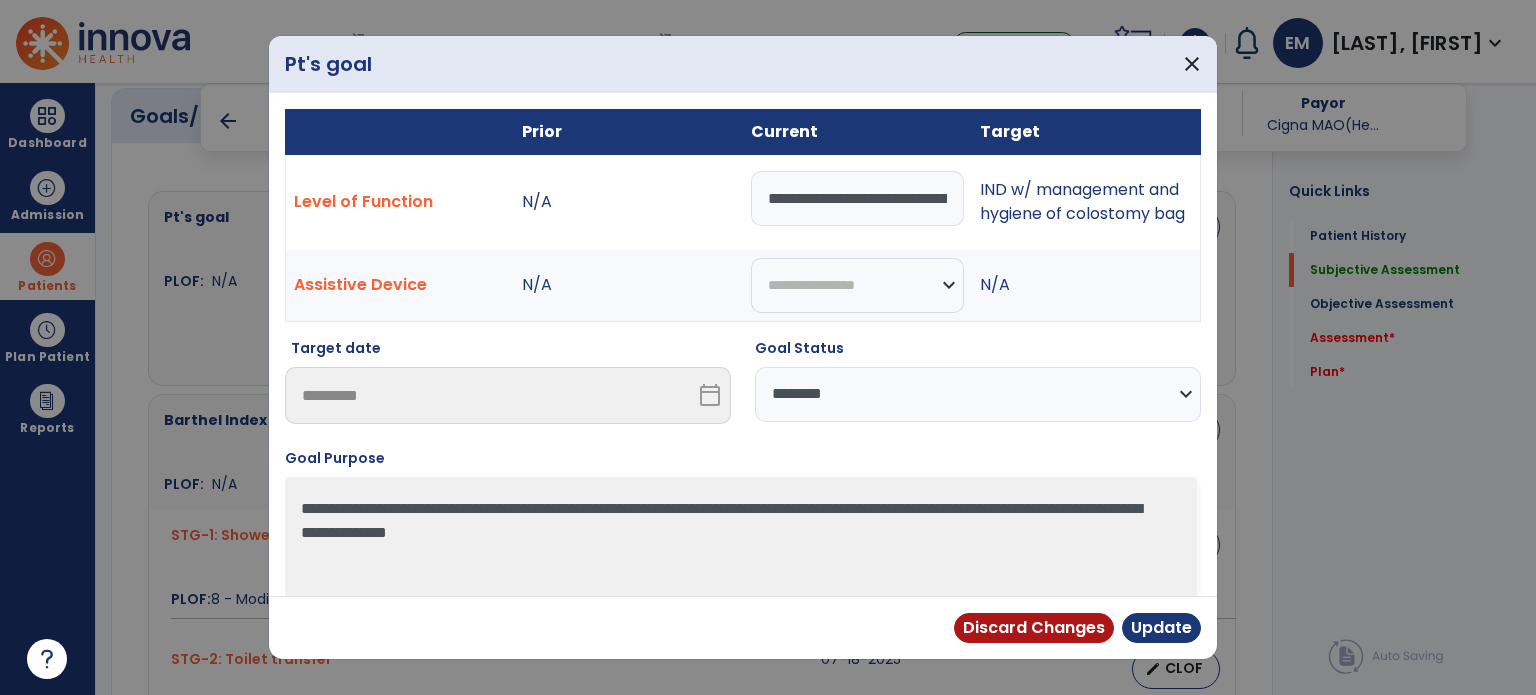 click on "**********" at bounding box center (978, 394) 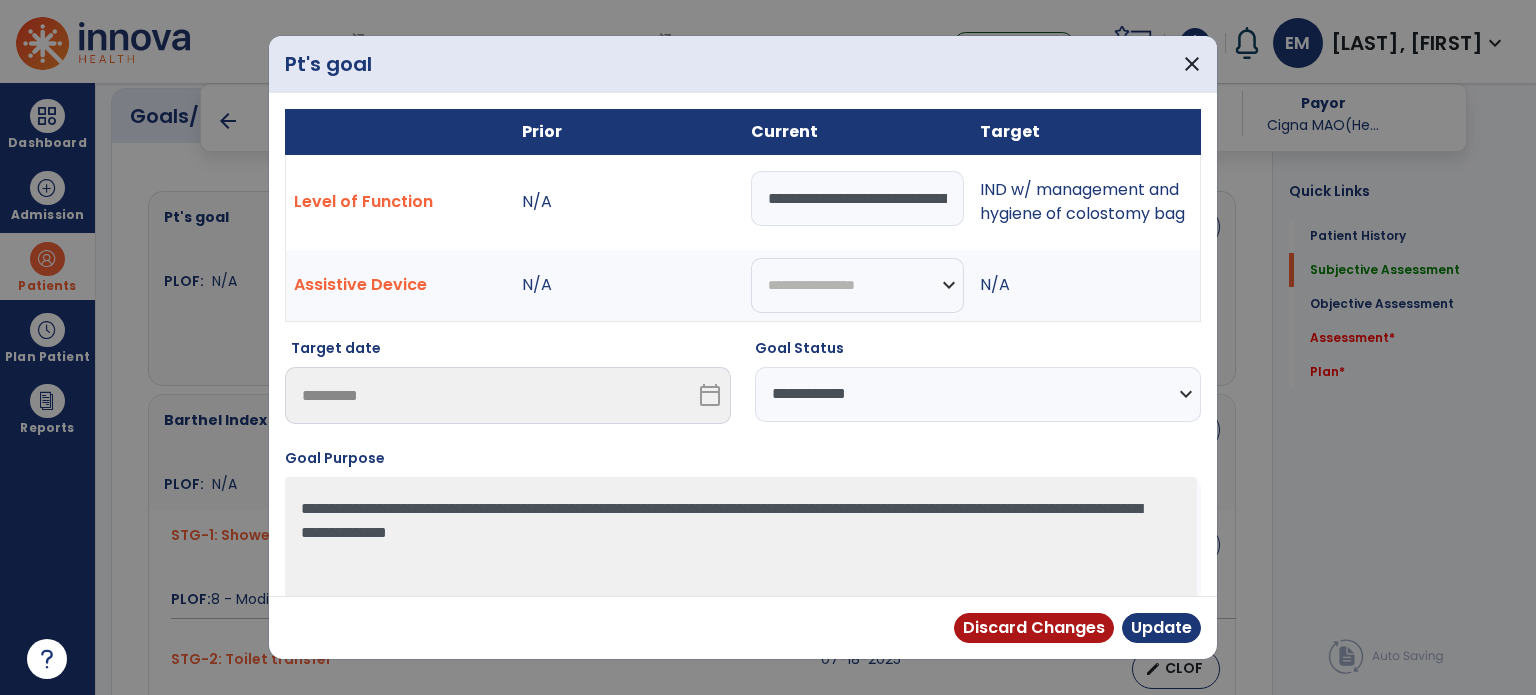 click on "**********" at bounding box center [978, 394] 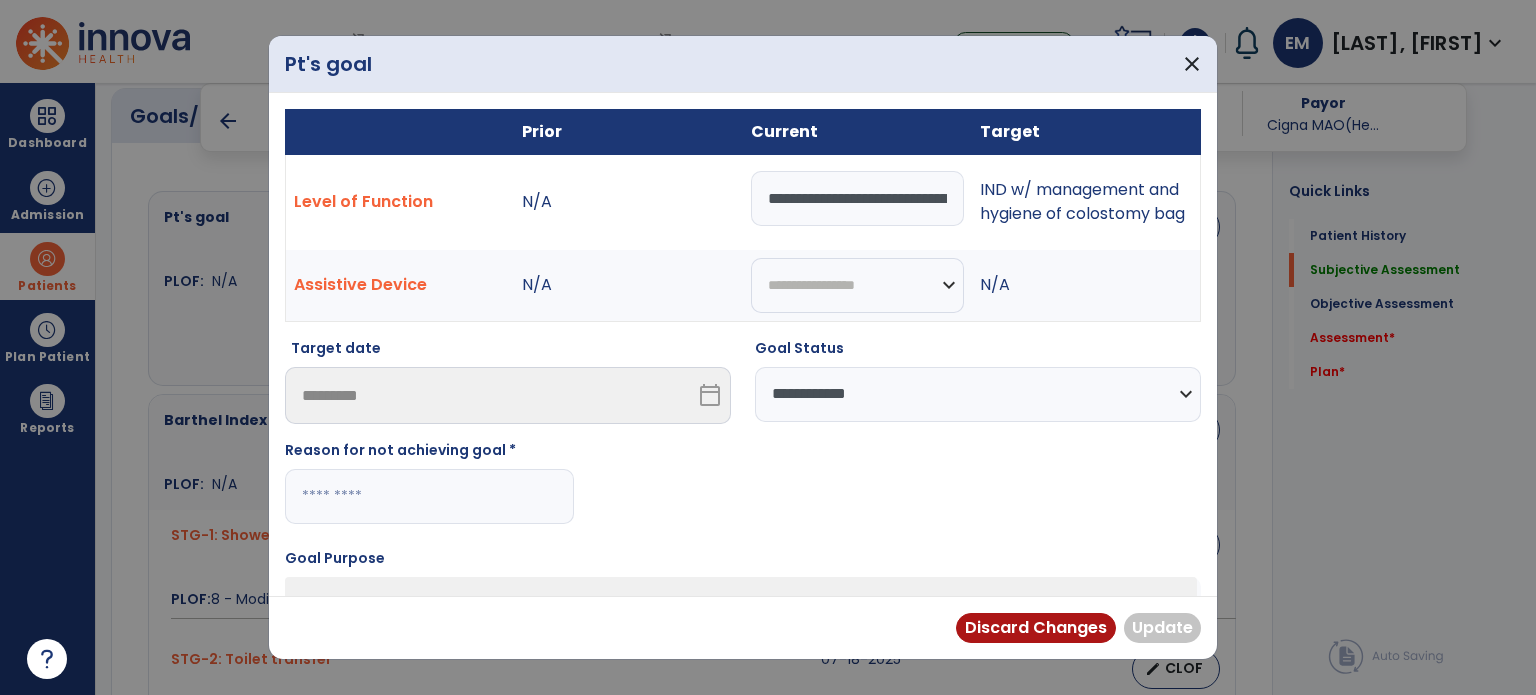 click at bounding box center (429, 496) 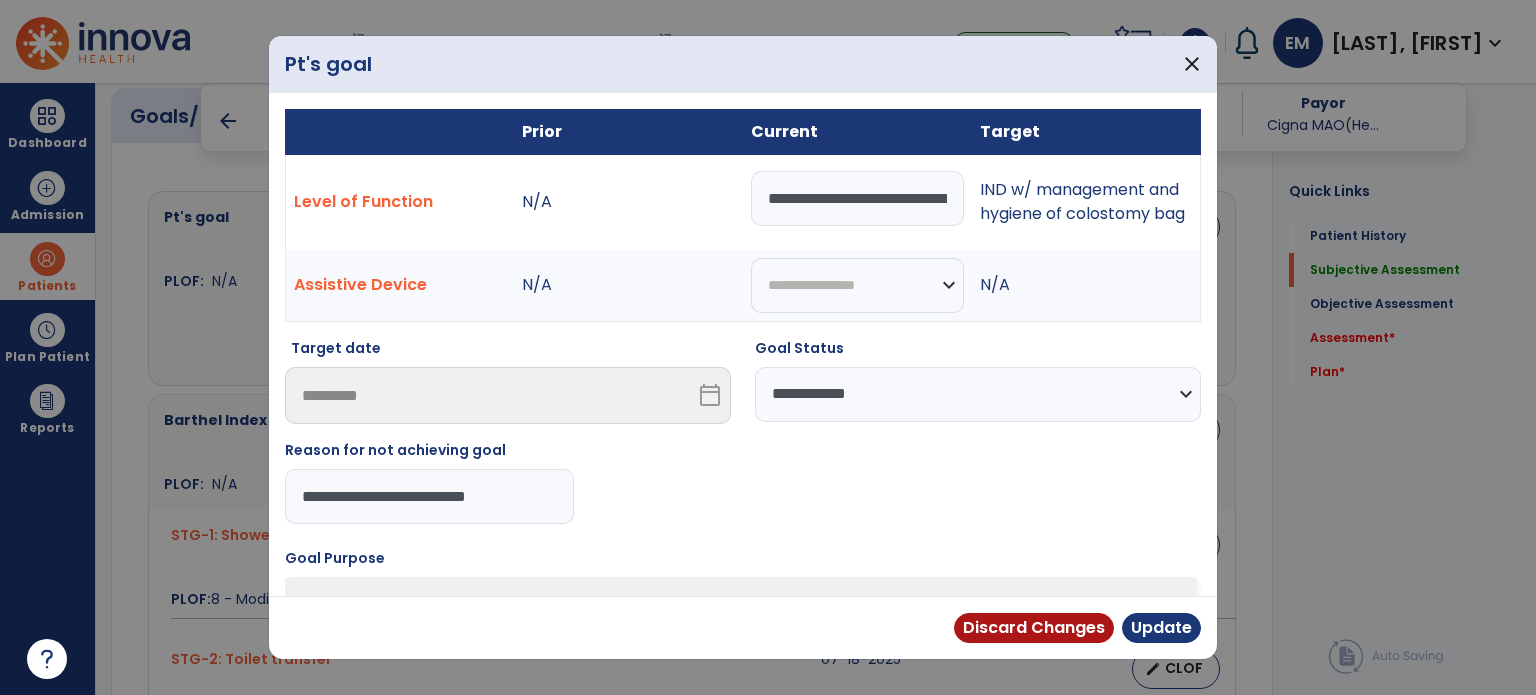 drag, startPoint x: 533, startPoint y: 489, endPoint x: 274, endPoint y: 492, distance: 259.01736 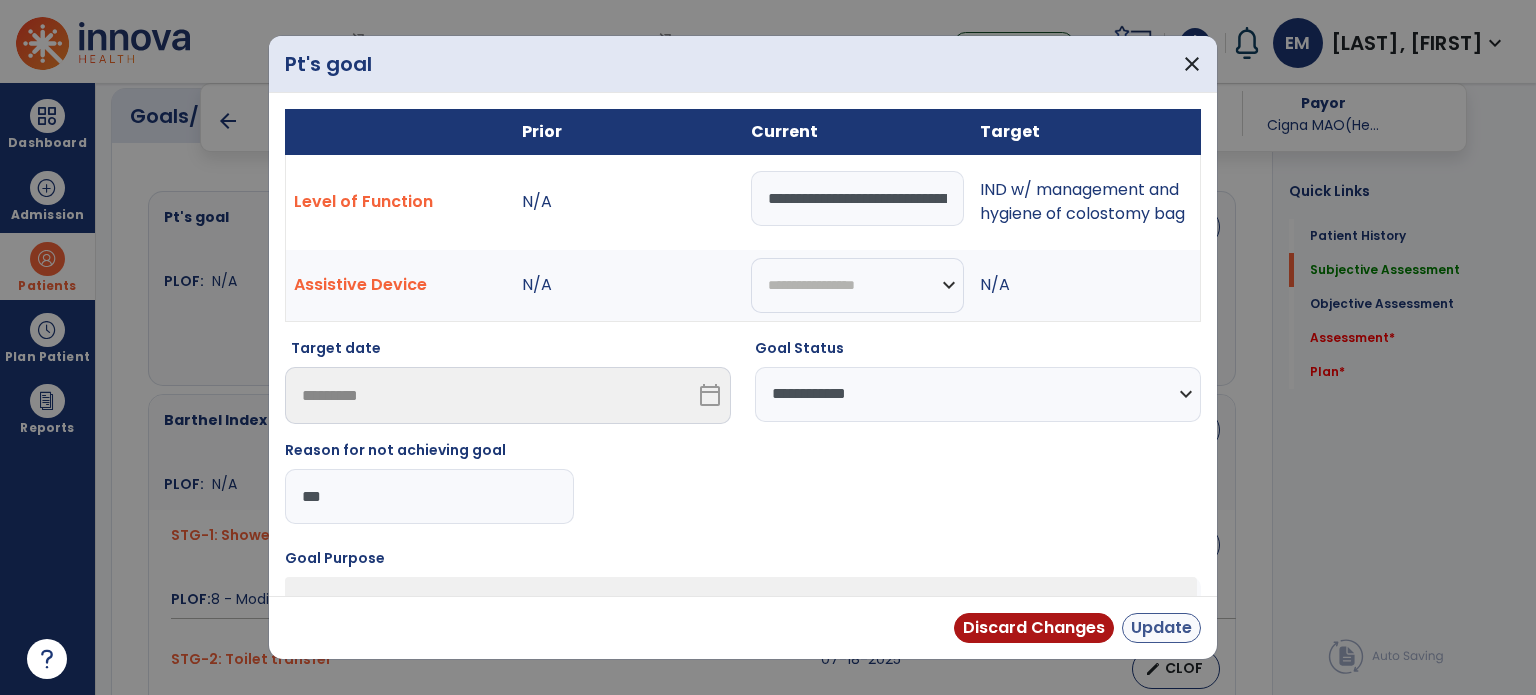 type on "***" 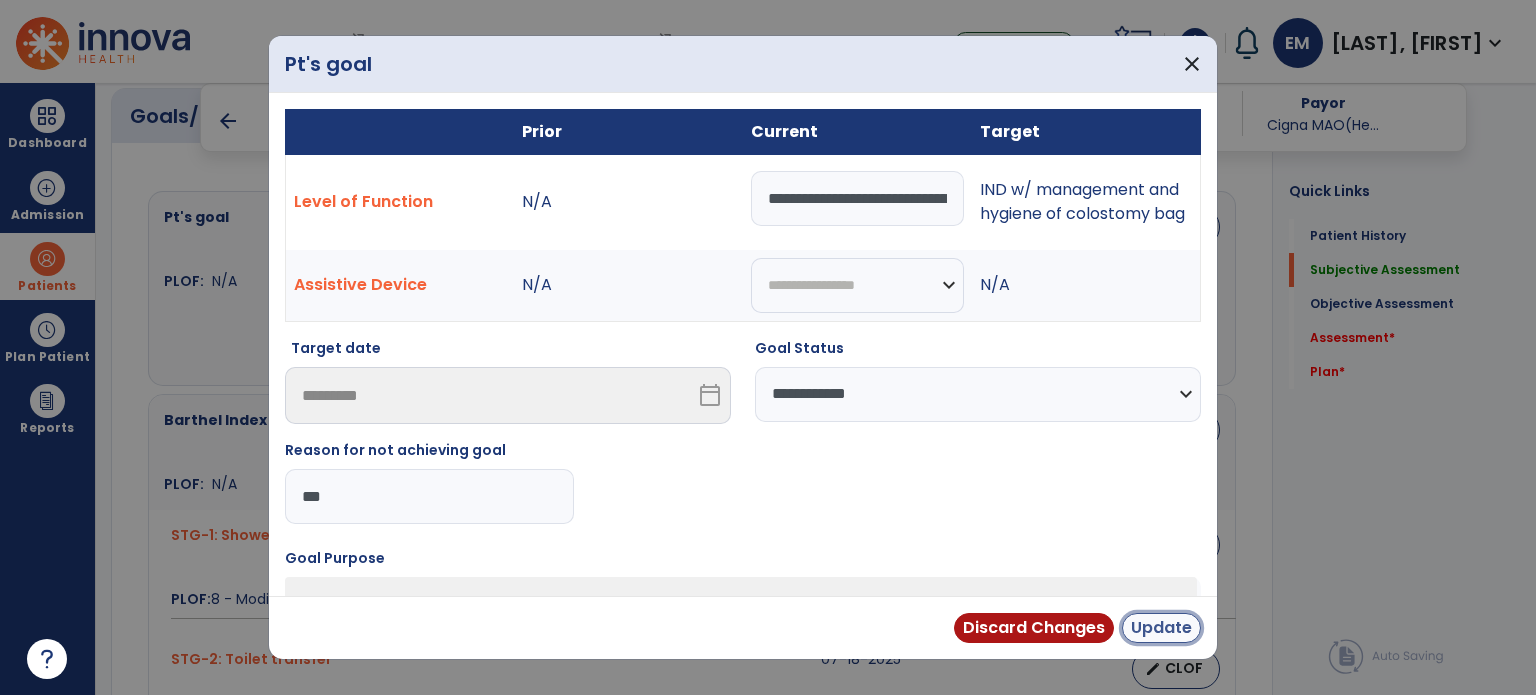 click on "Update" at bounding box center (1161, 628) 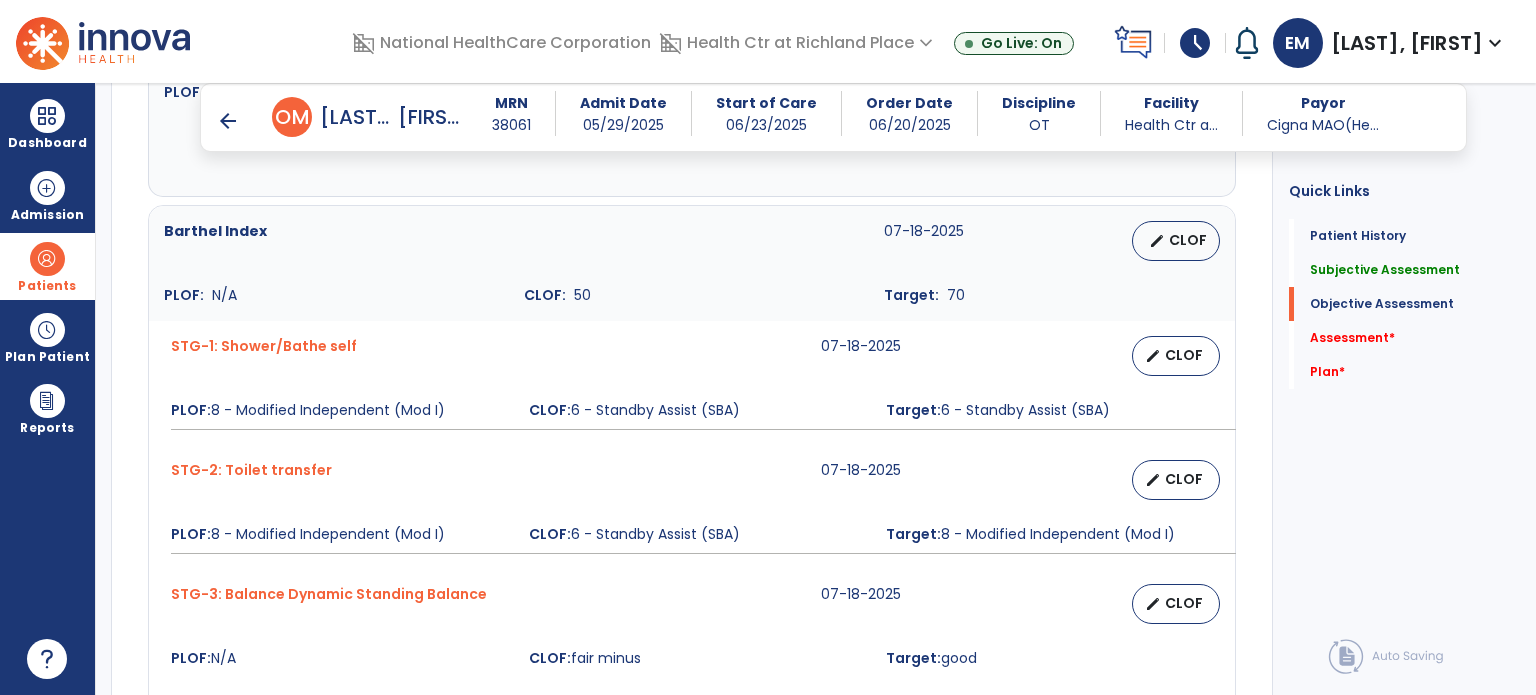 scroll, scrollTop: 927, scrollLeft: 0, axis: vertical 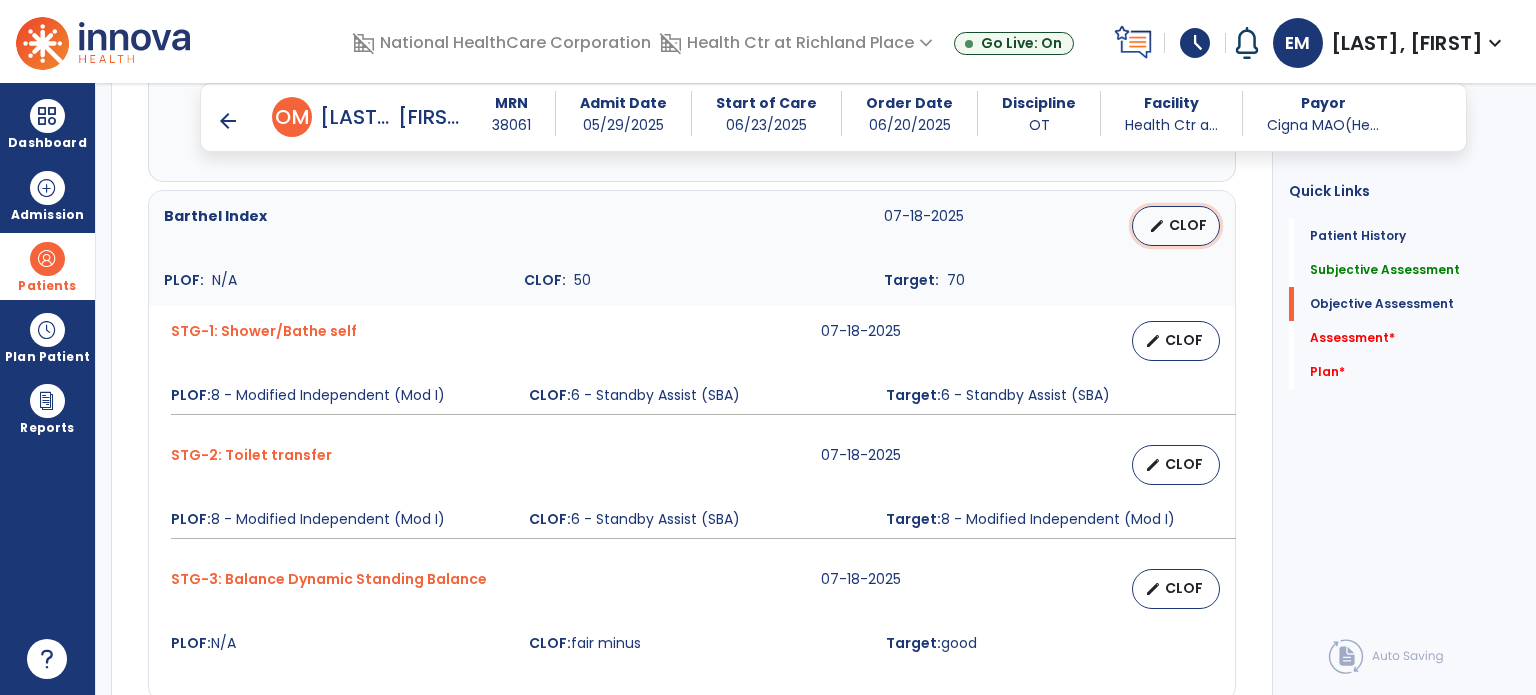 click on "edit" at bounding box center (1157, 226) 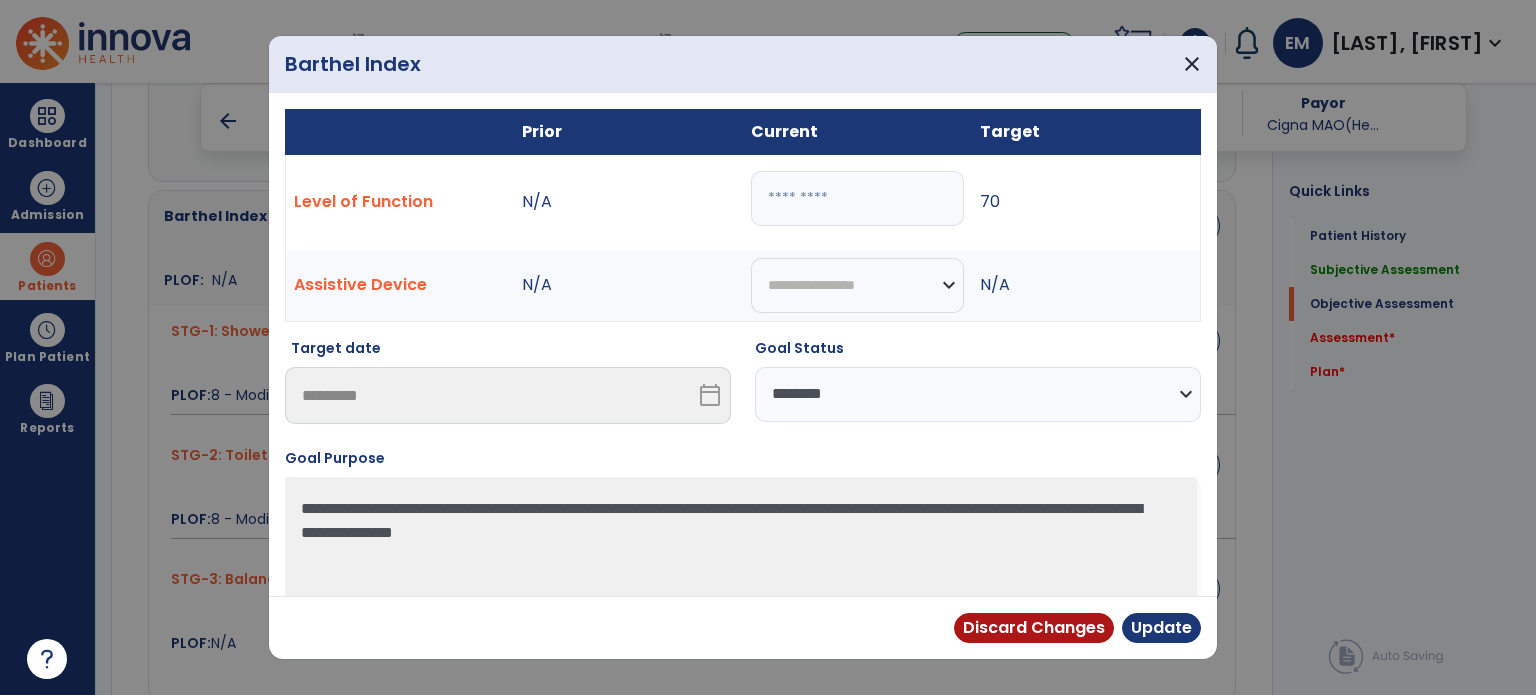 click on "**" at bounding box center [857, 198] 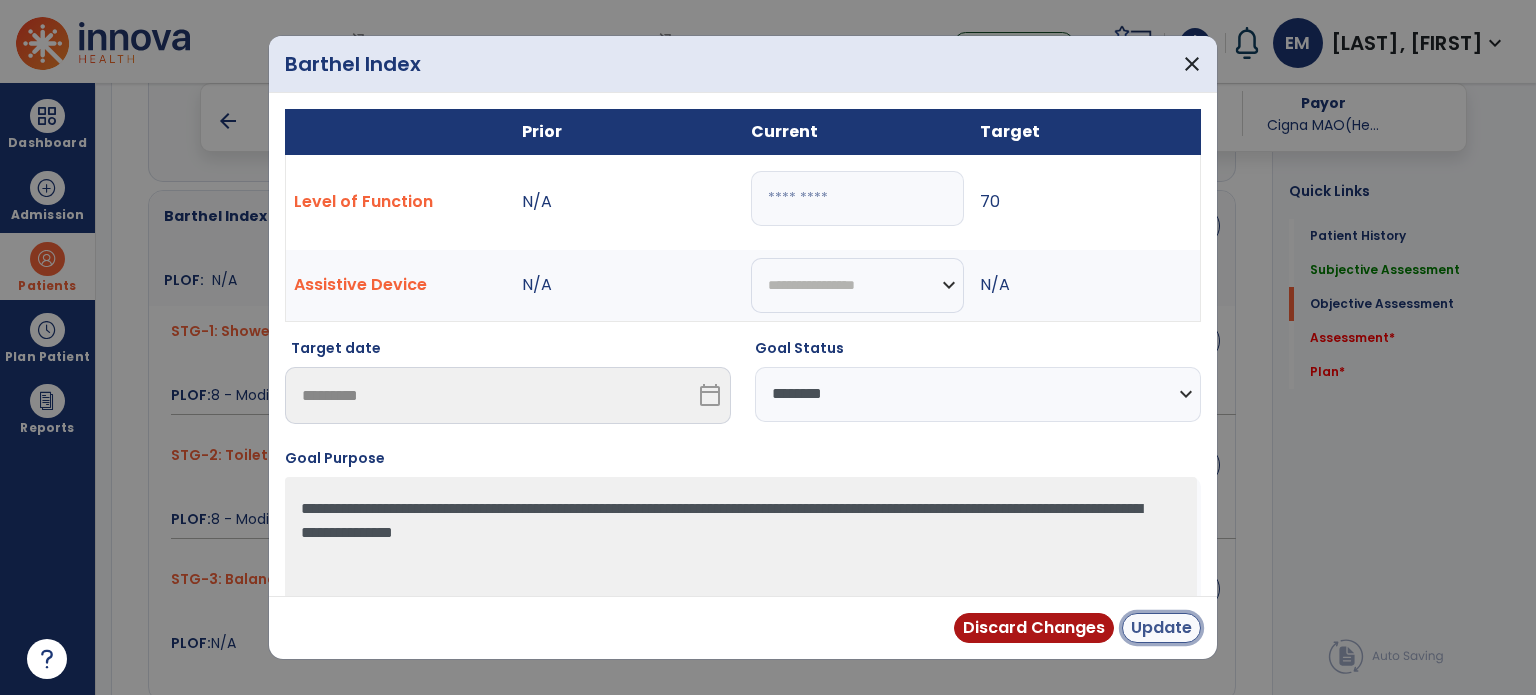 click on "Update" at bounding box center [1161, 628] 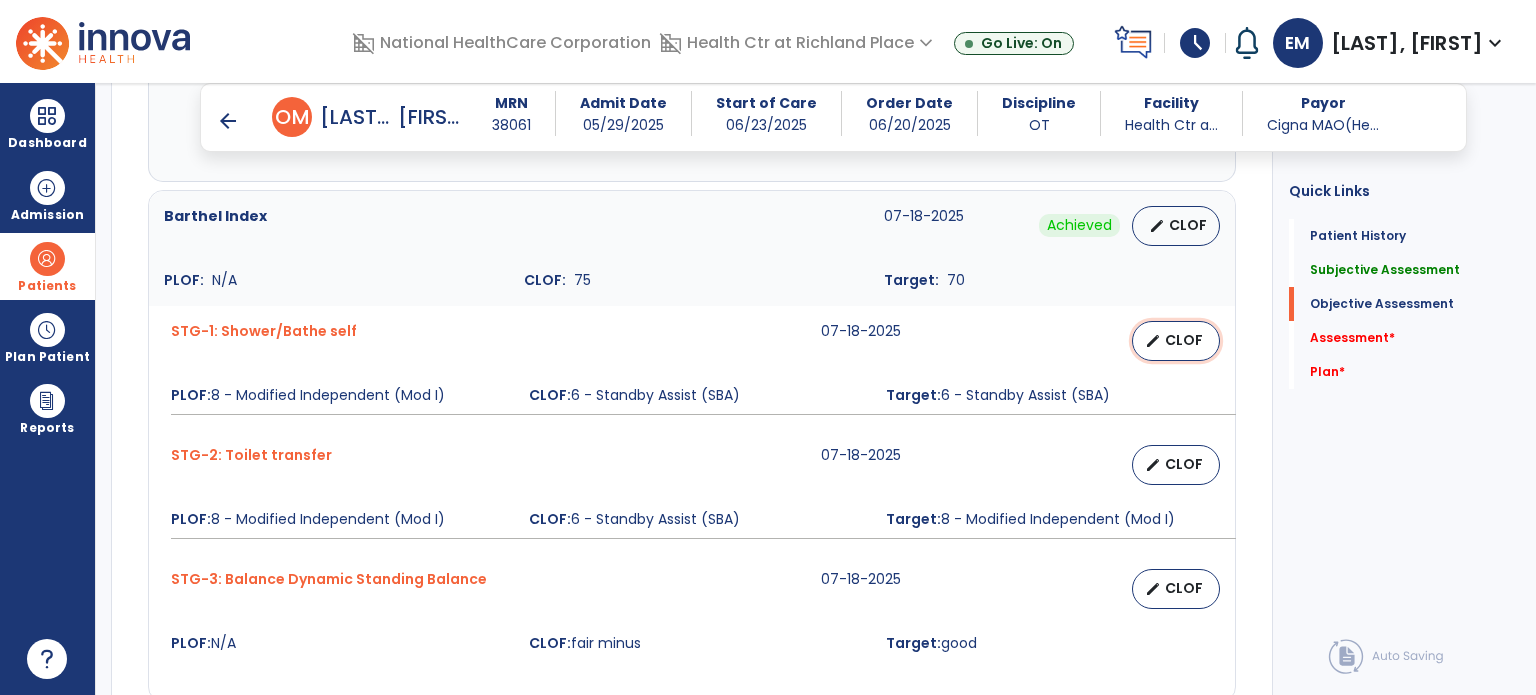 click on "CLOF" at bounding box center [1184, 340] 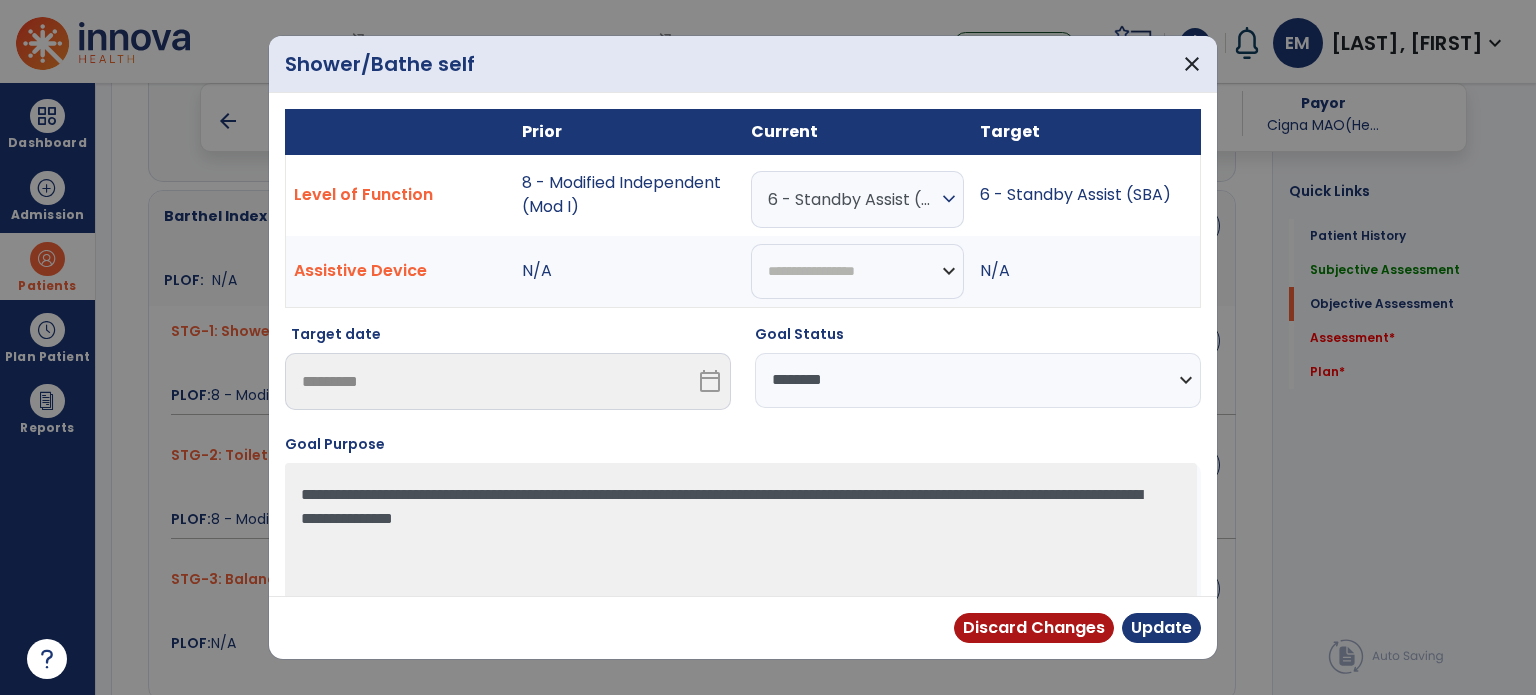 click on "6 - Standby Assist (SBA)" at bounding box center [852, 199] 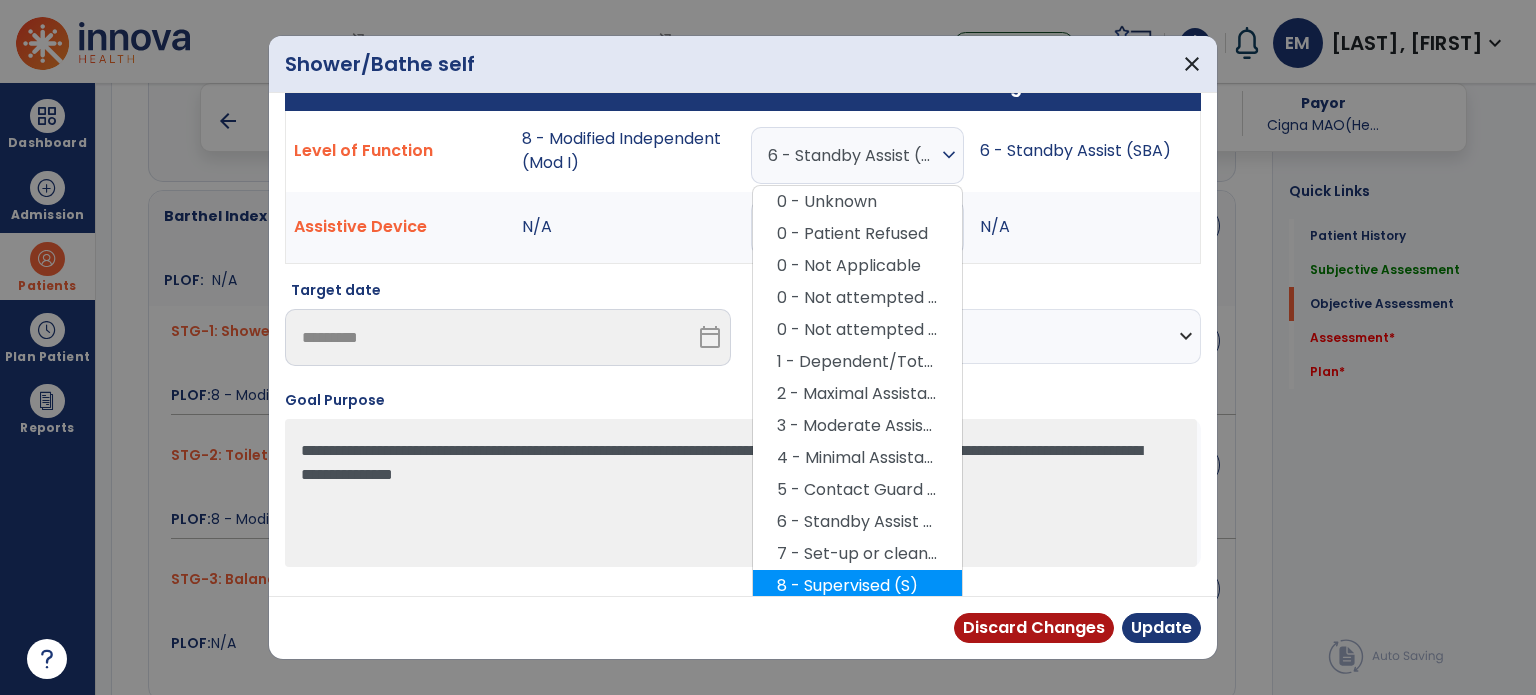 click on "8 - Supervised (S)" at bounding box center (857, 586) 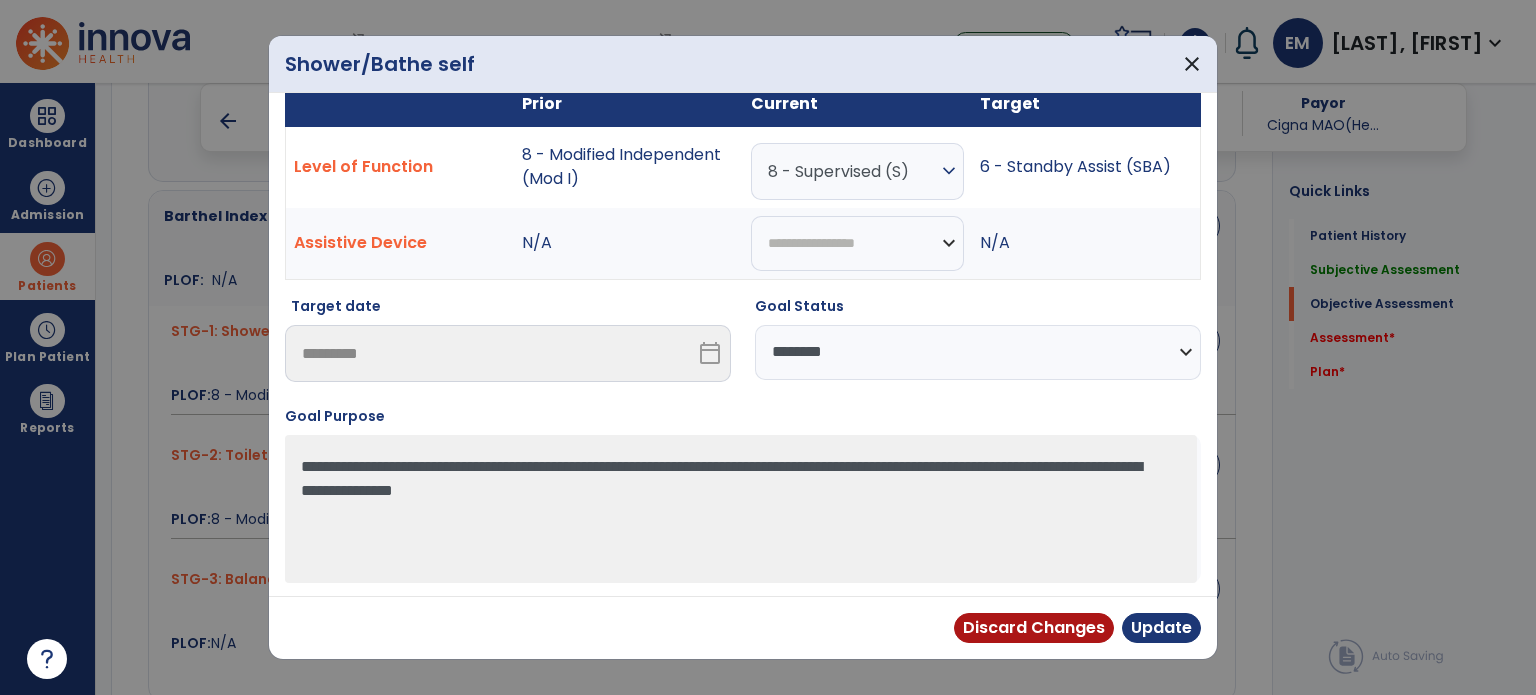 click on "**********" at bounding box center (978, 352) 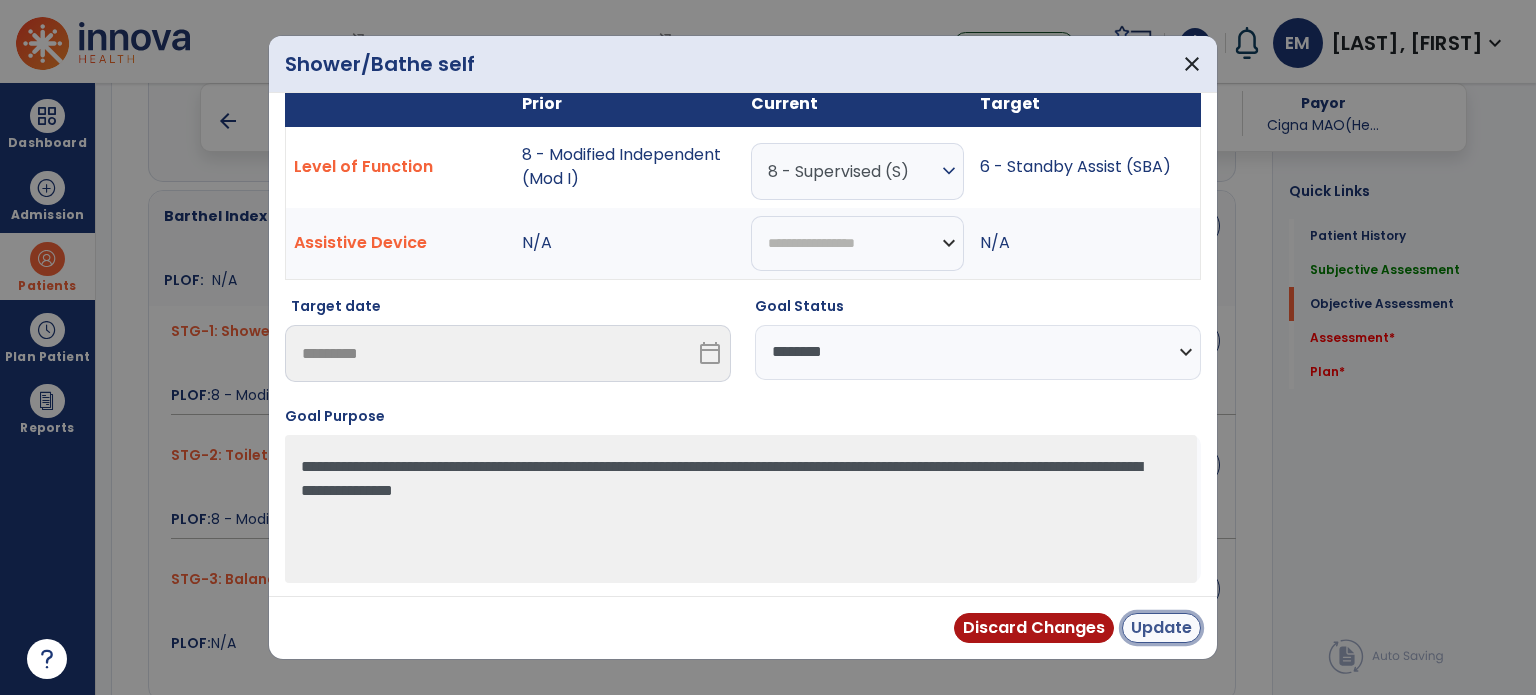 click on "Update" at bounding box center (1161, 628) 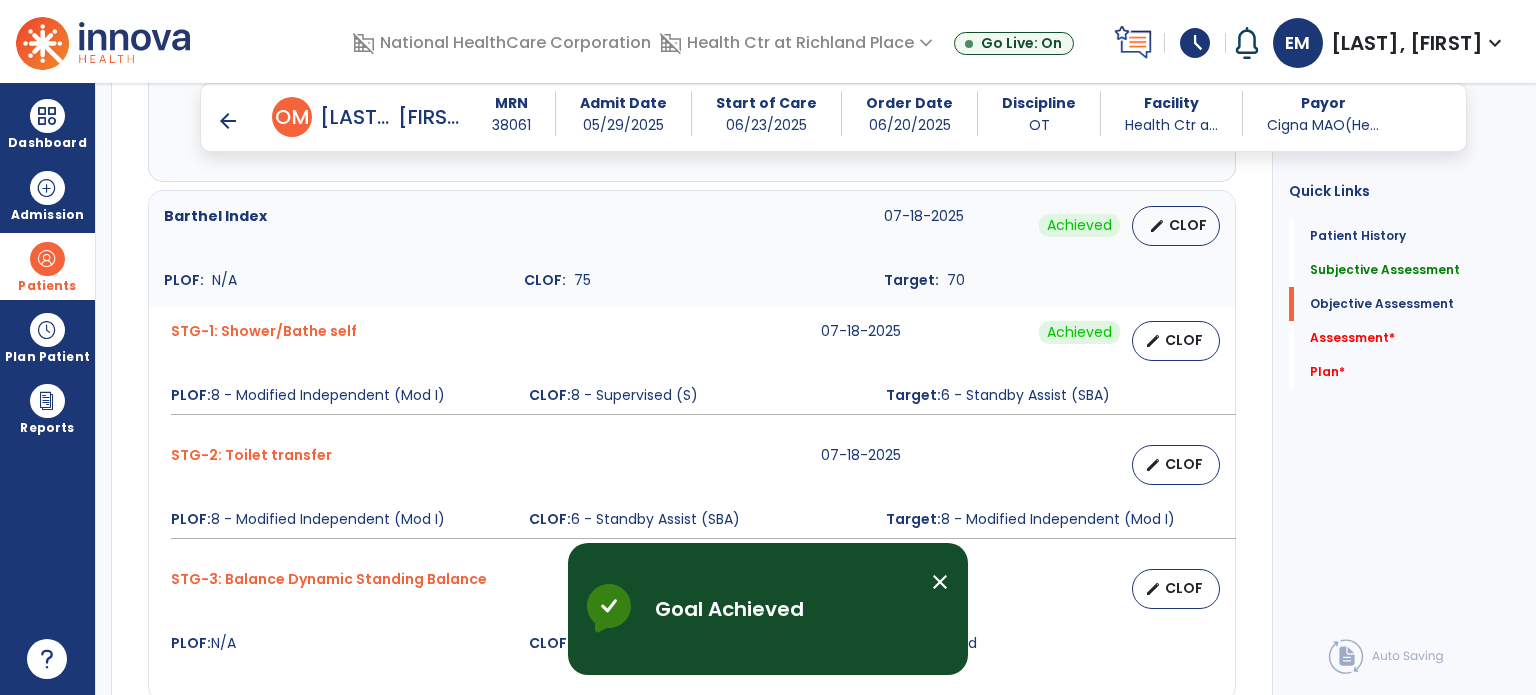 scroll, scrollTop: 1099, scrollLeft: 0, axis: vertical 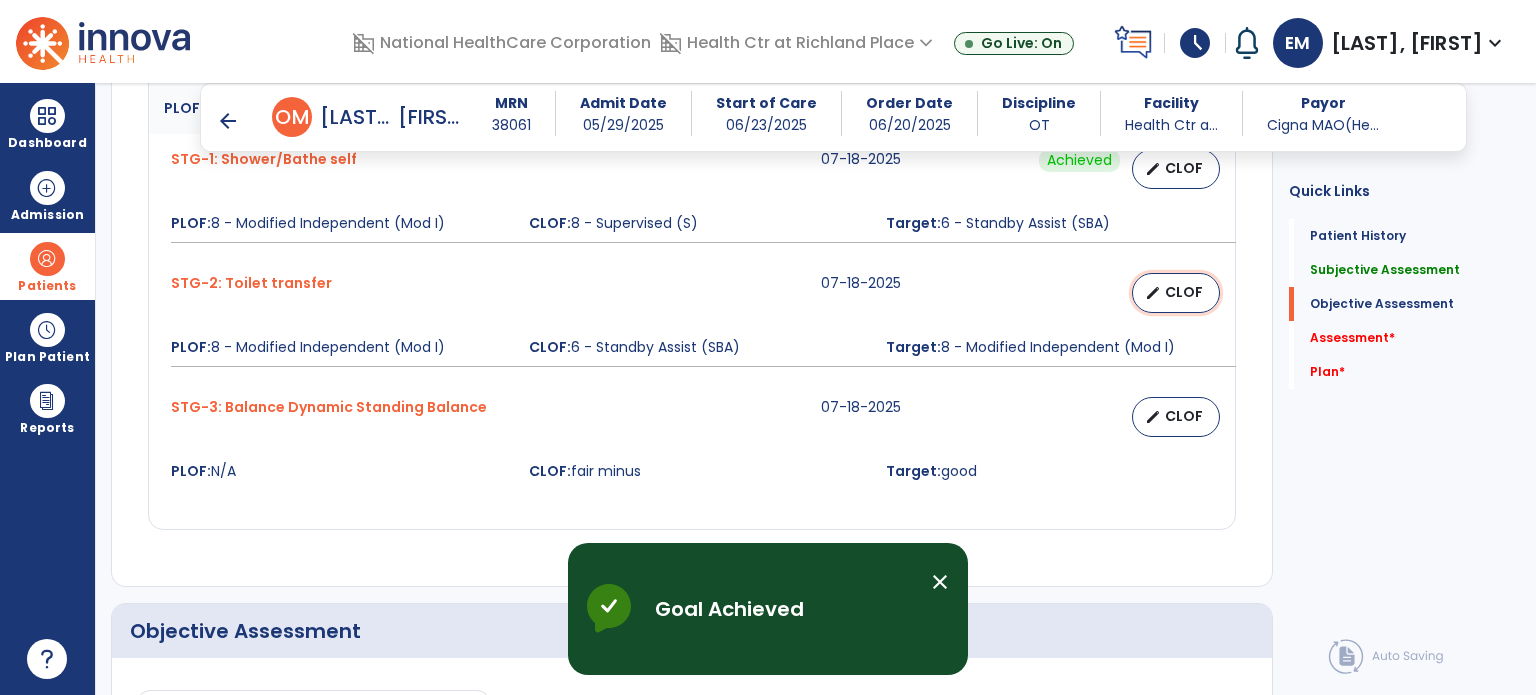 click on "edit   CLOF" at bounding box center [1176, 293] 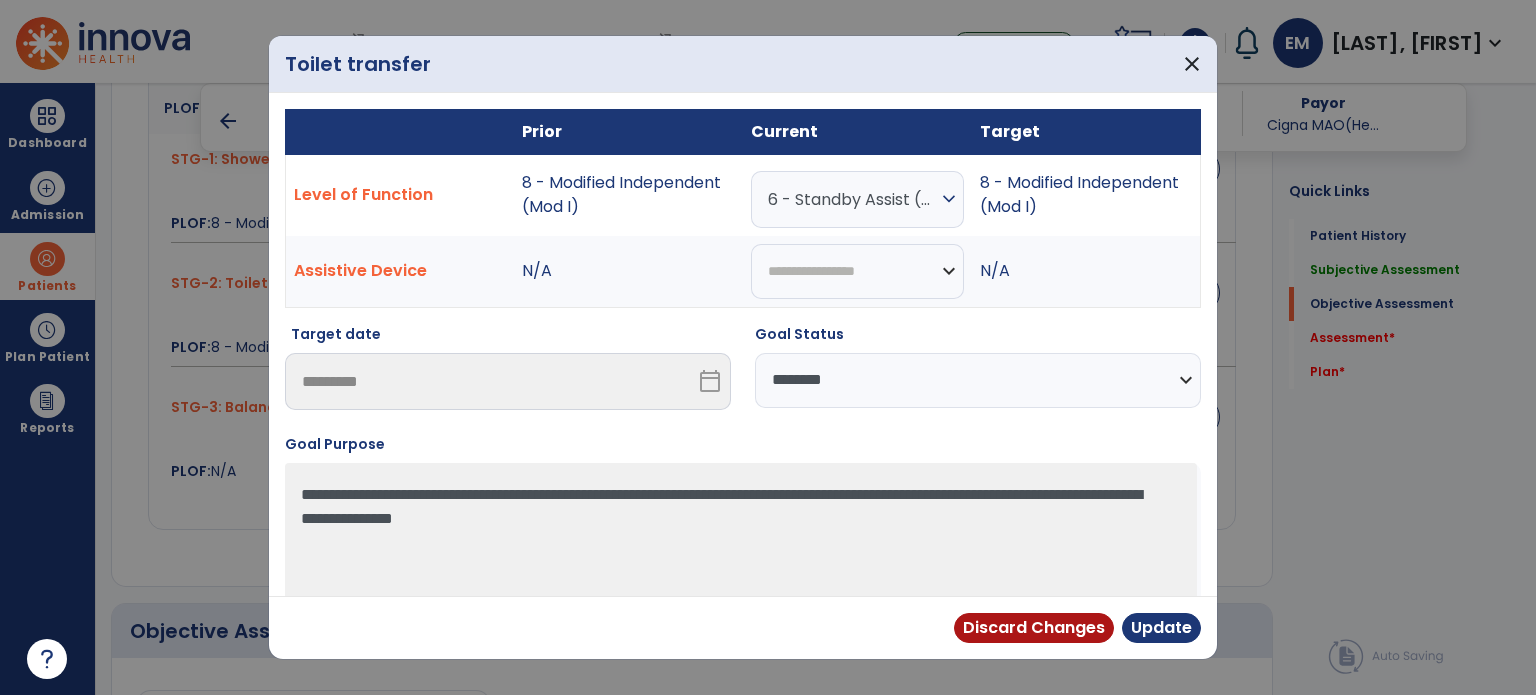 click on "6 - Standby Assist (SBA)   expand_more" at bounding box center (857, 199) 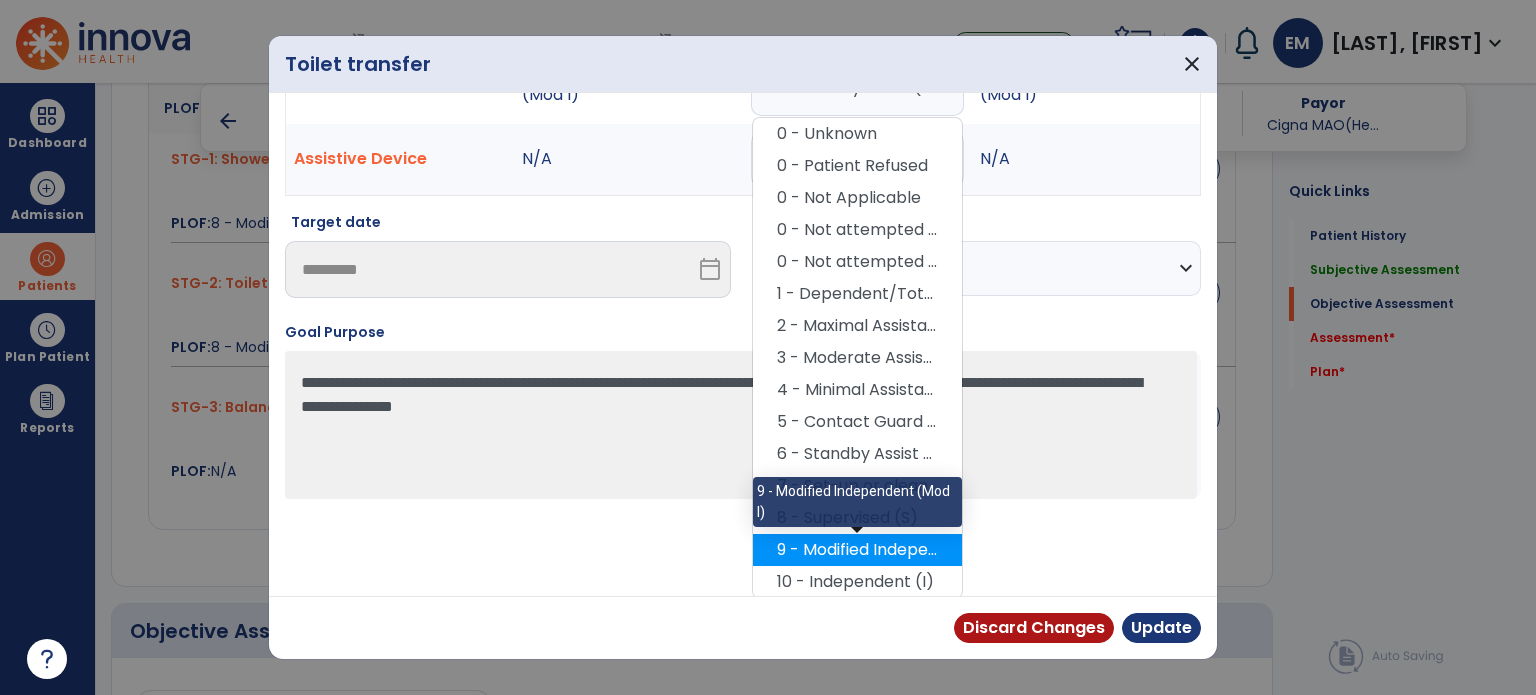 click on "9 - Modified Independent (Mod I)" at bounding box center (857, 550) 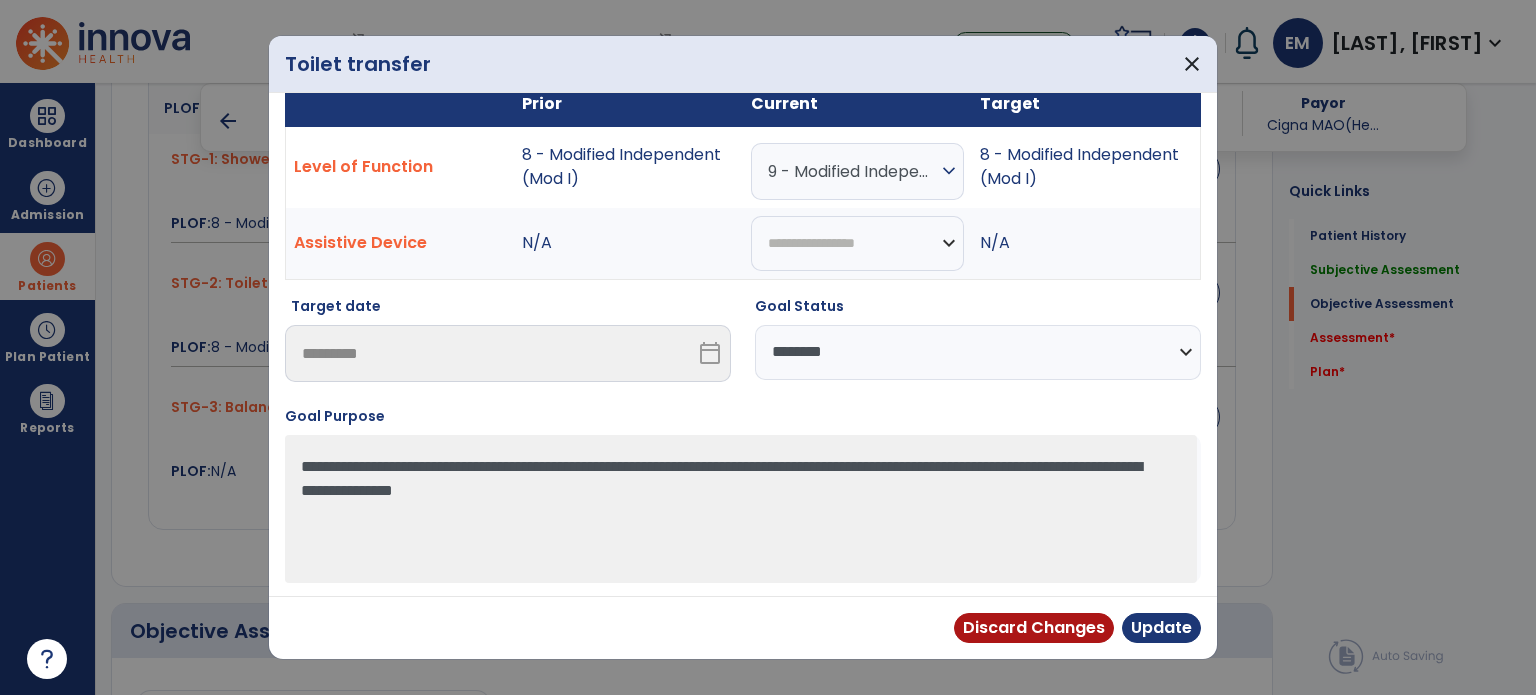 click on "**********" at bounding box center (978, 352) 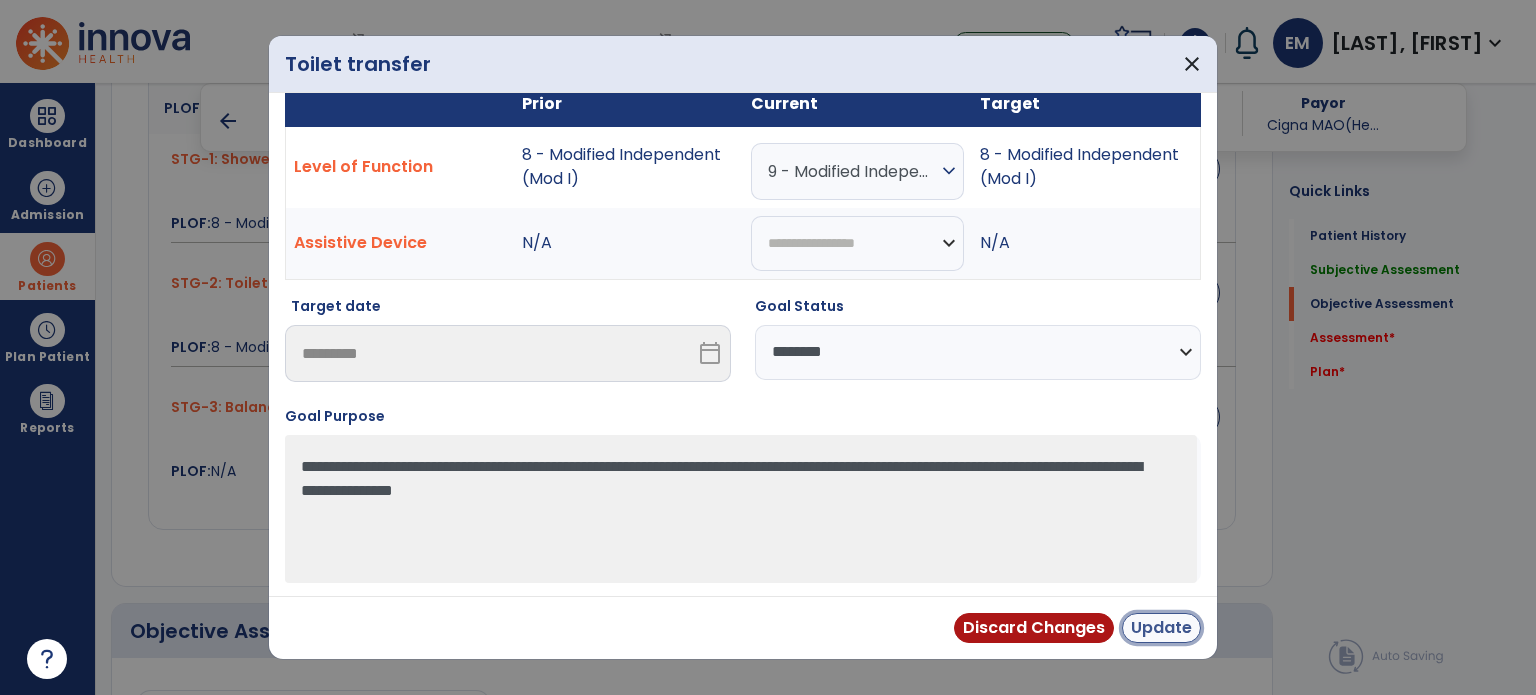 click on "Update" at bounding box center [1161, 628] 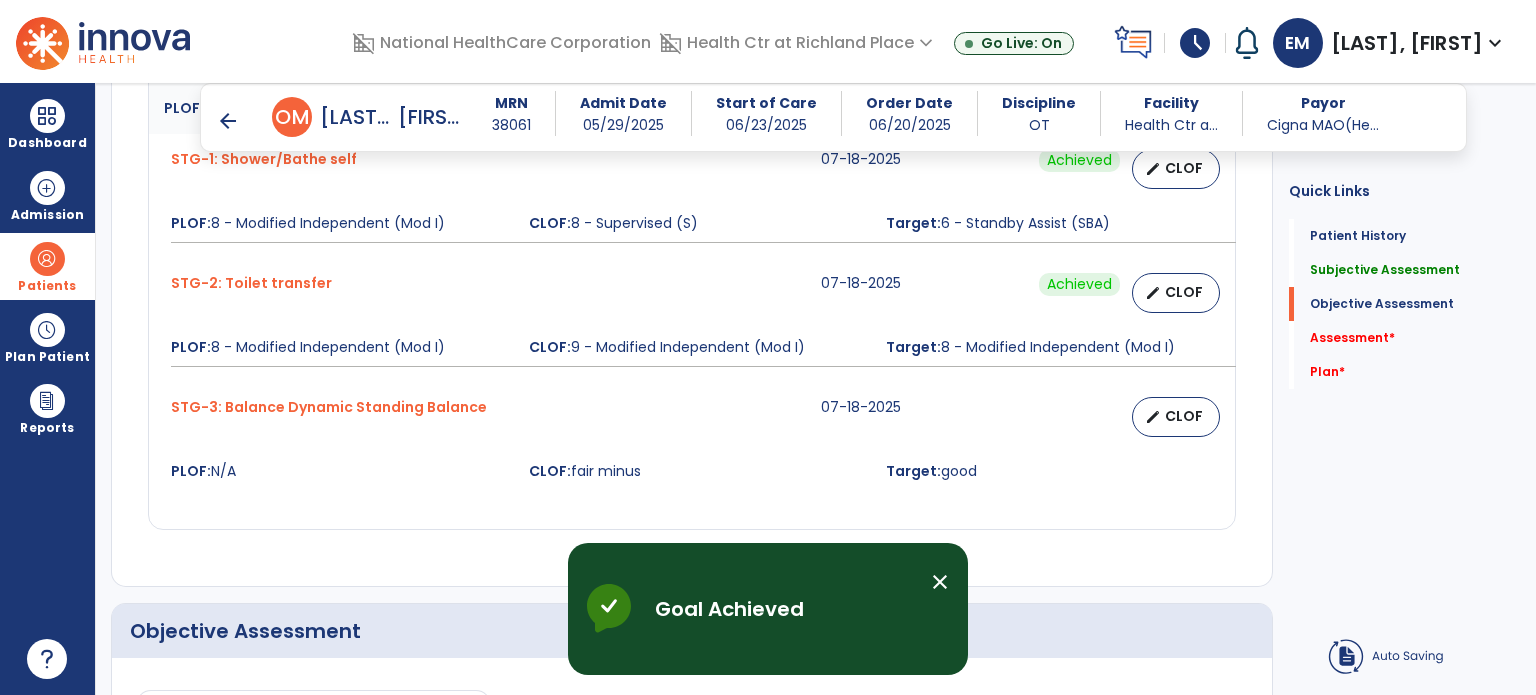 scroll, scrollTop: 1199, scrollLeft: 0, axis: vertical 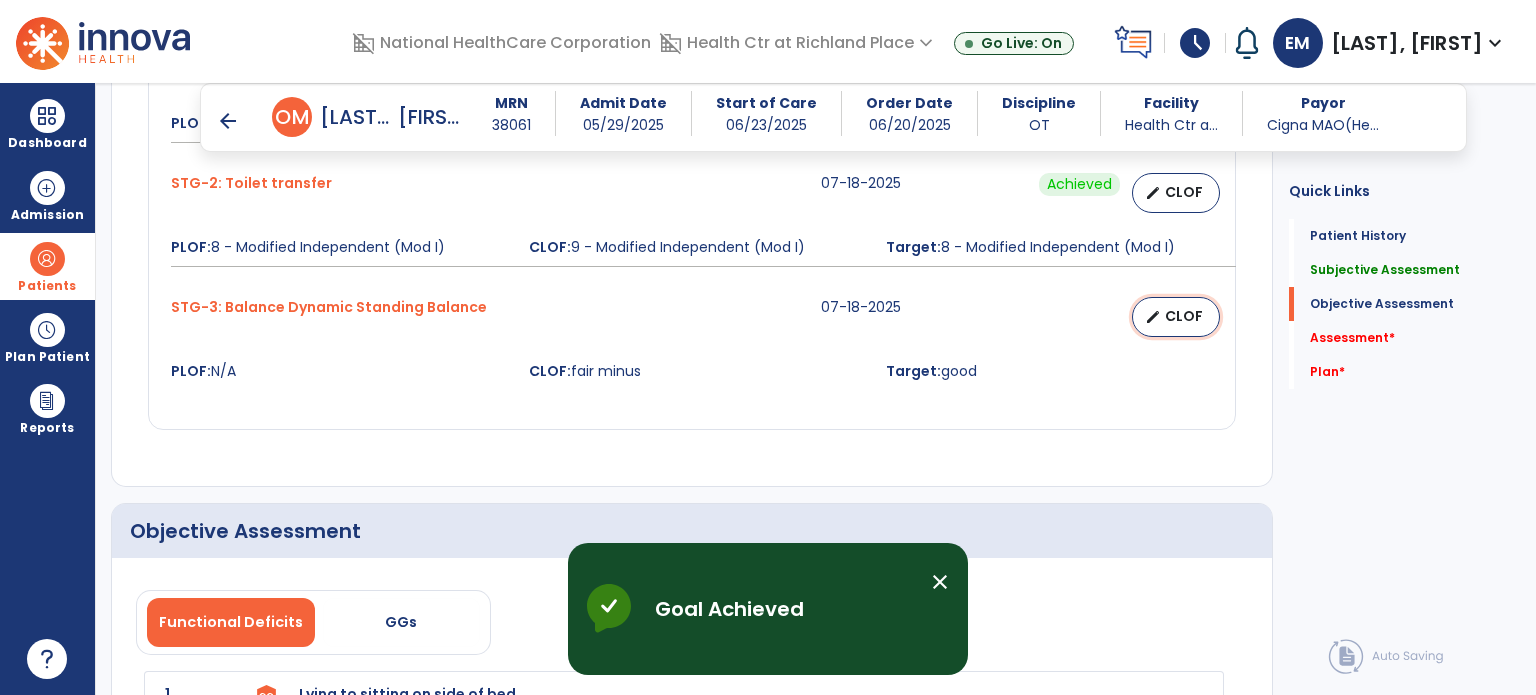 click on "edit   CLOF" at bounding box center (1176, 317) 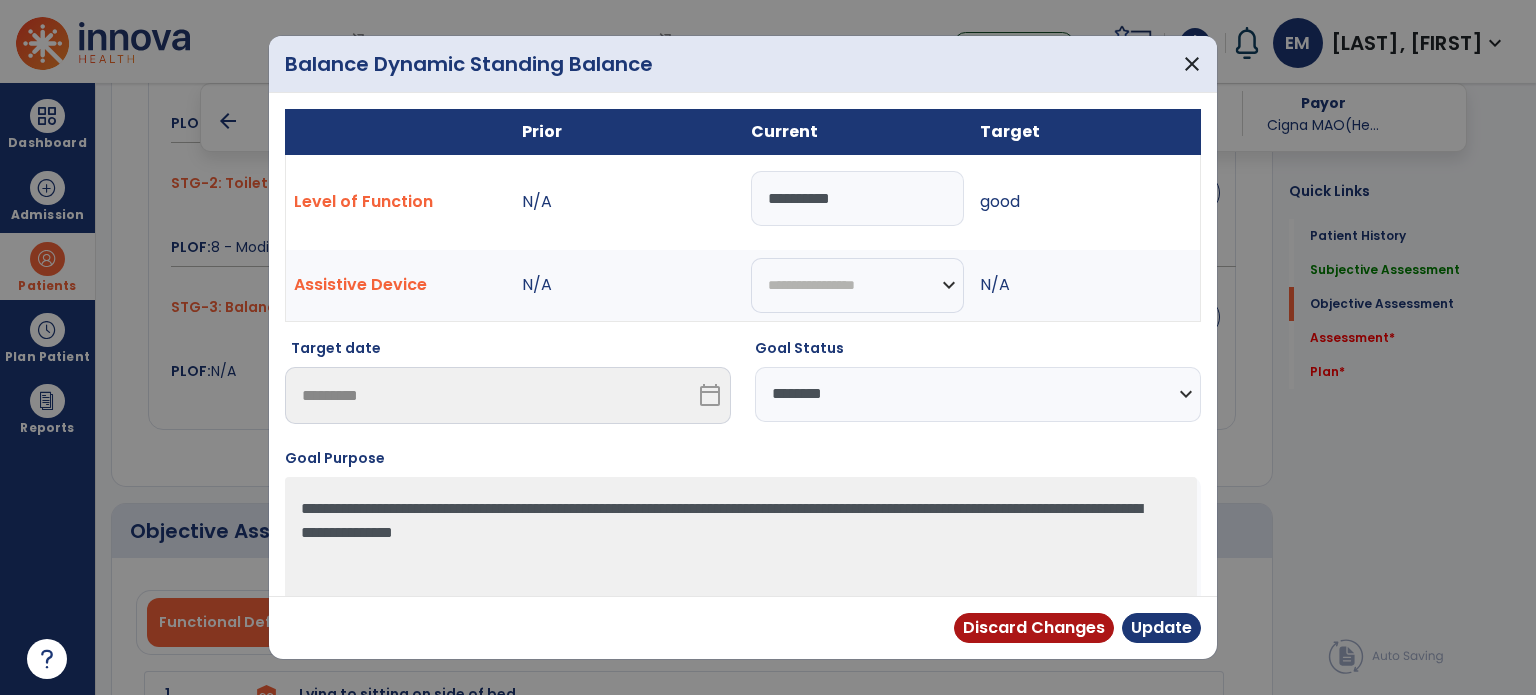 drag, startPoint x: 863, startPoint y: 201, endPoint x: 653, endPoint y: 163, distance: 213.4104 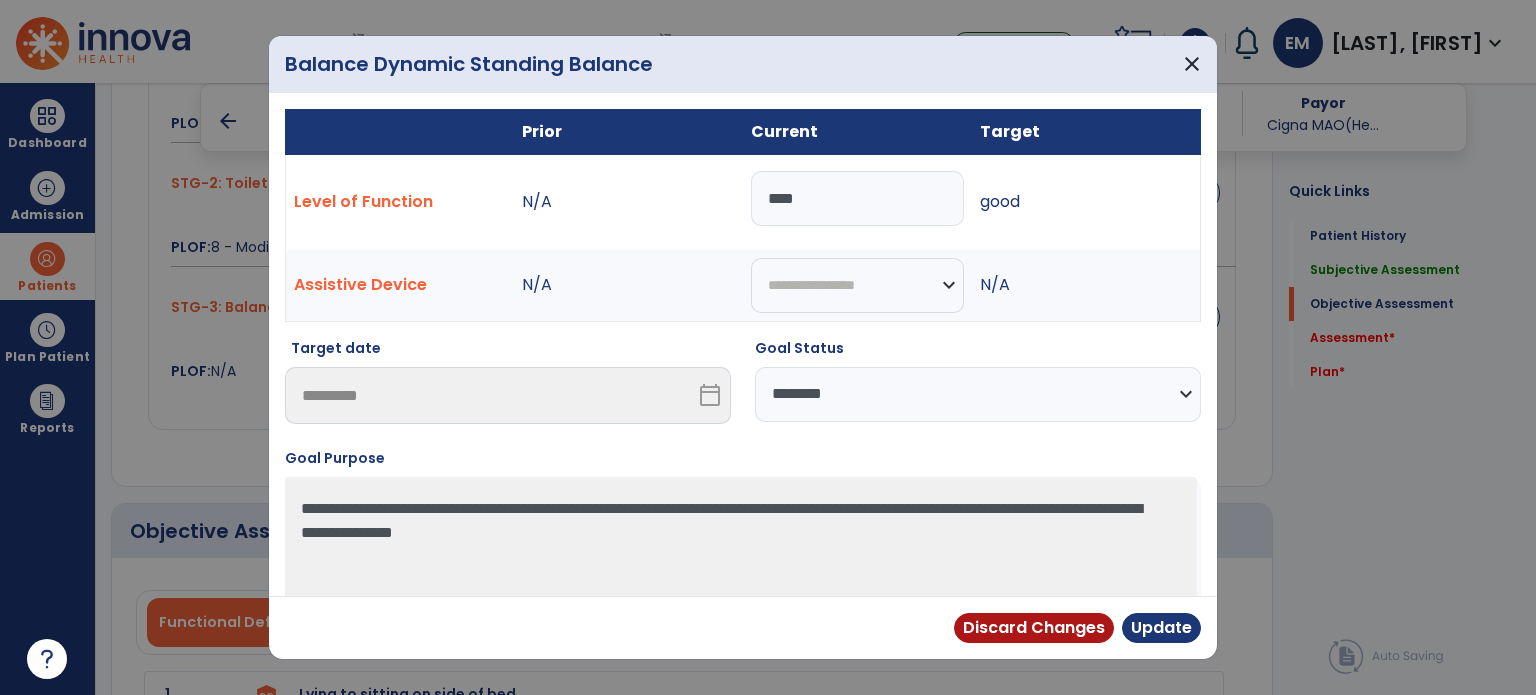 type on "****" 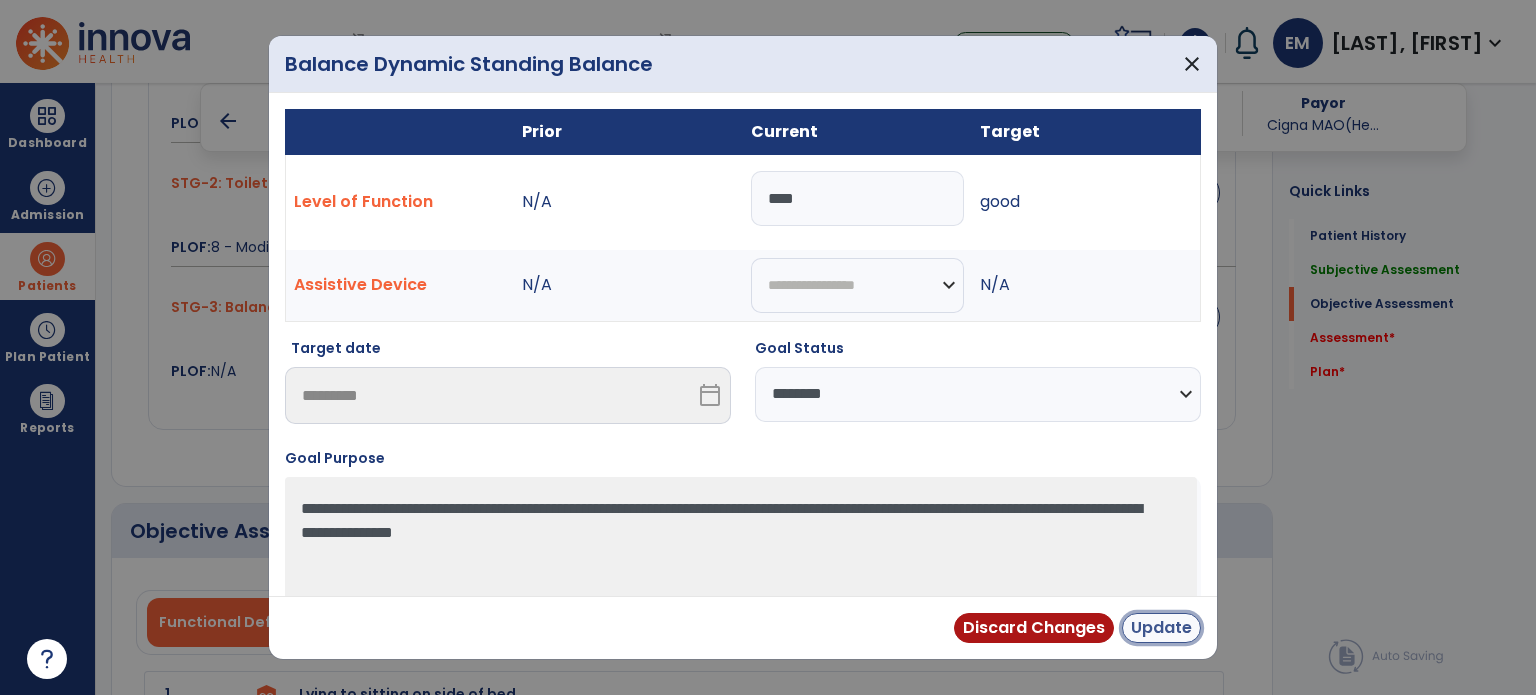 click on "Update" at bounding box center [1161, 628] 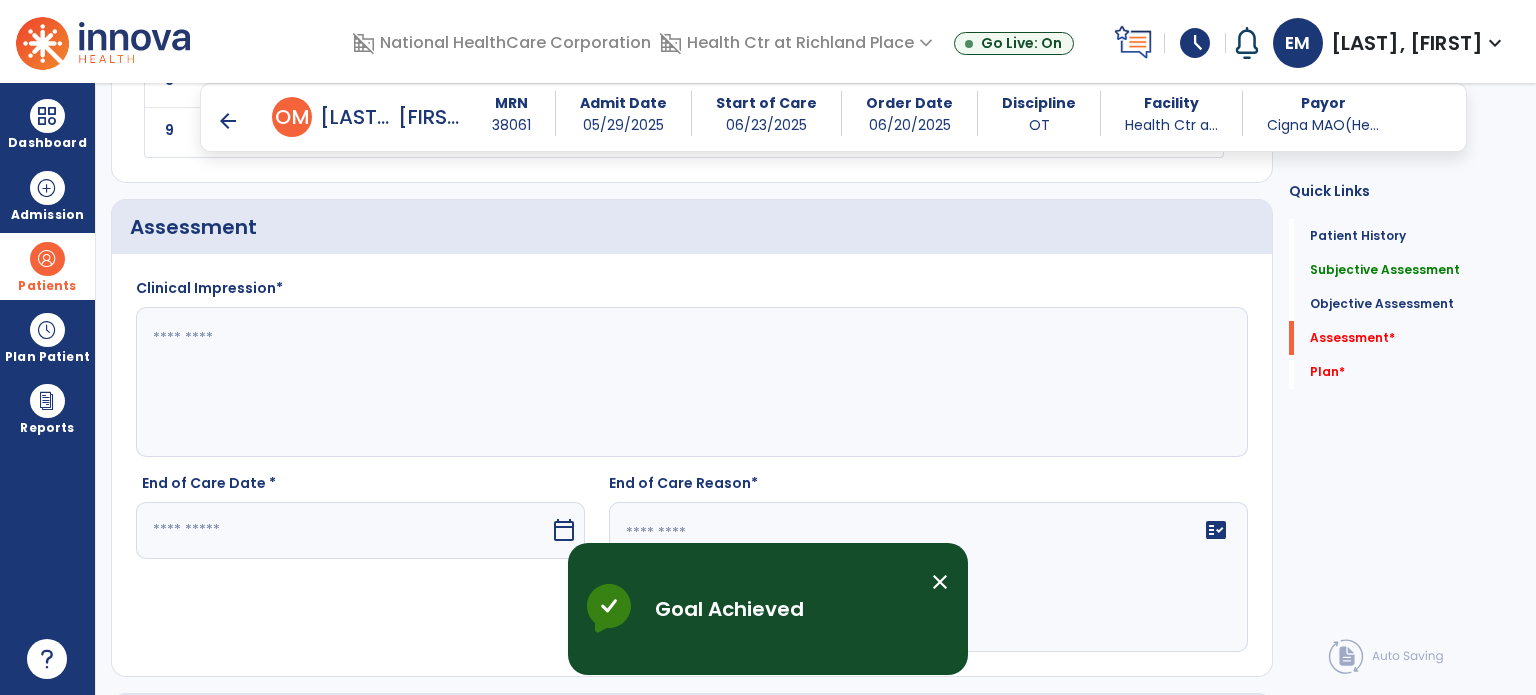 scroll, scrollTop: 2169, scrollLeft: 0, axis: vertical 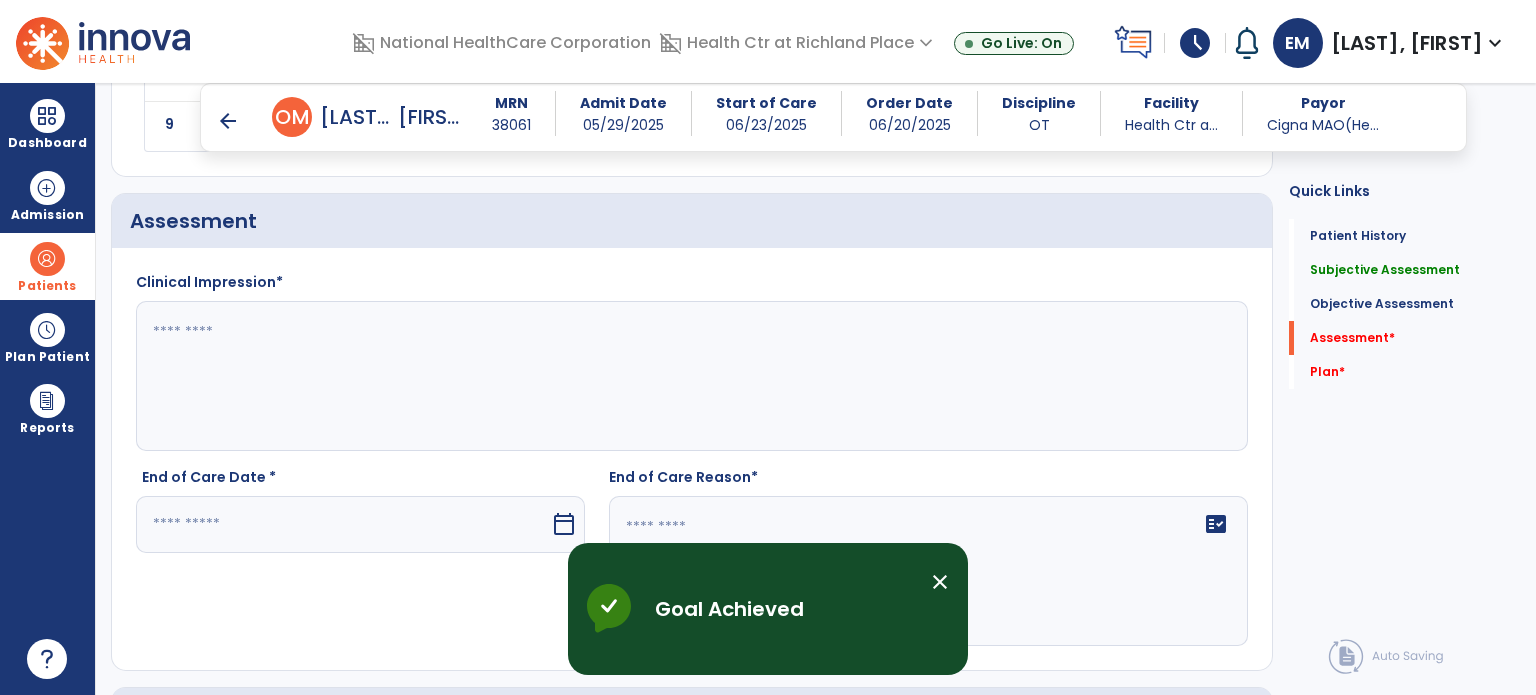 click 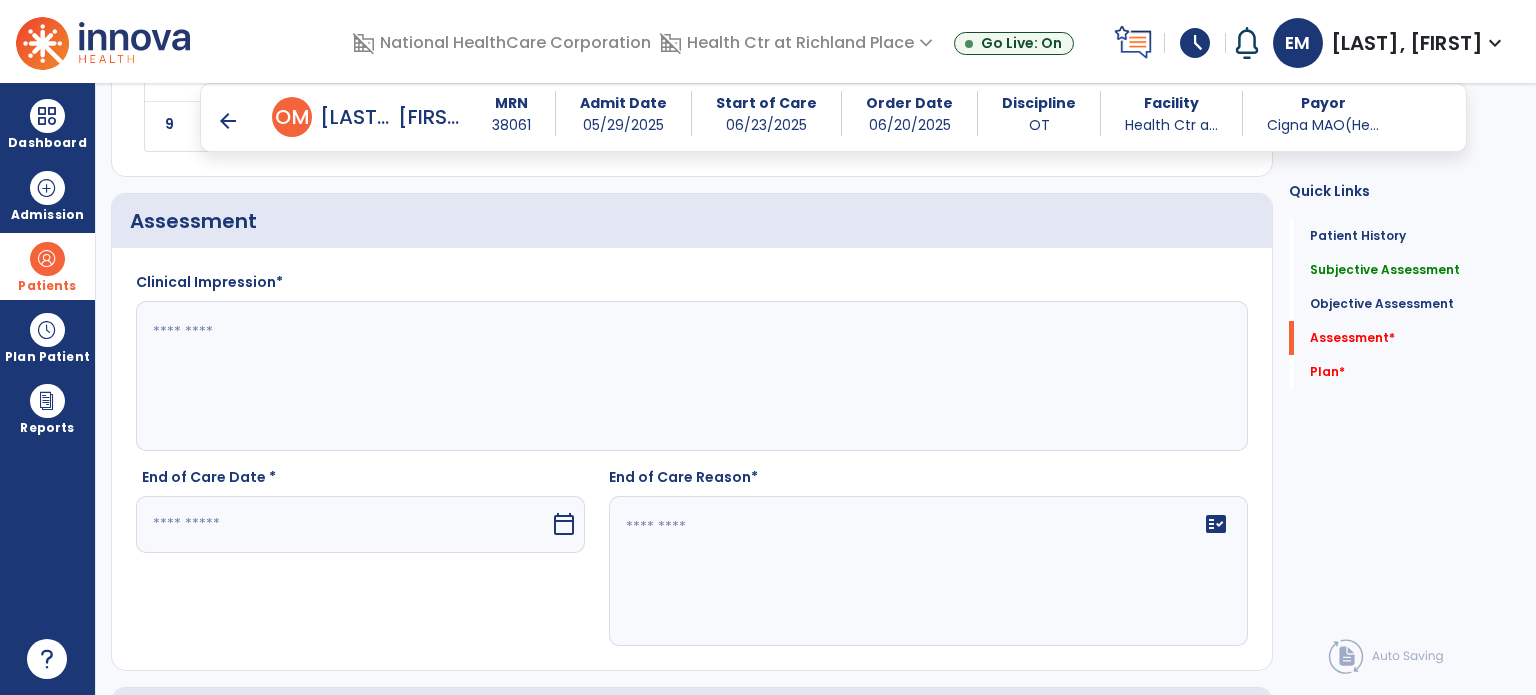 click on "Clinical Impression*" 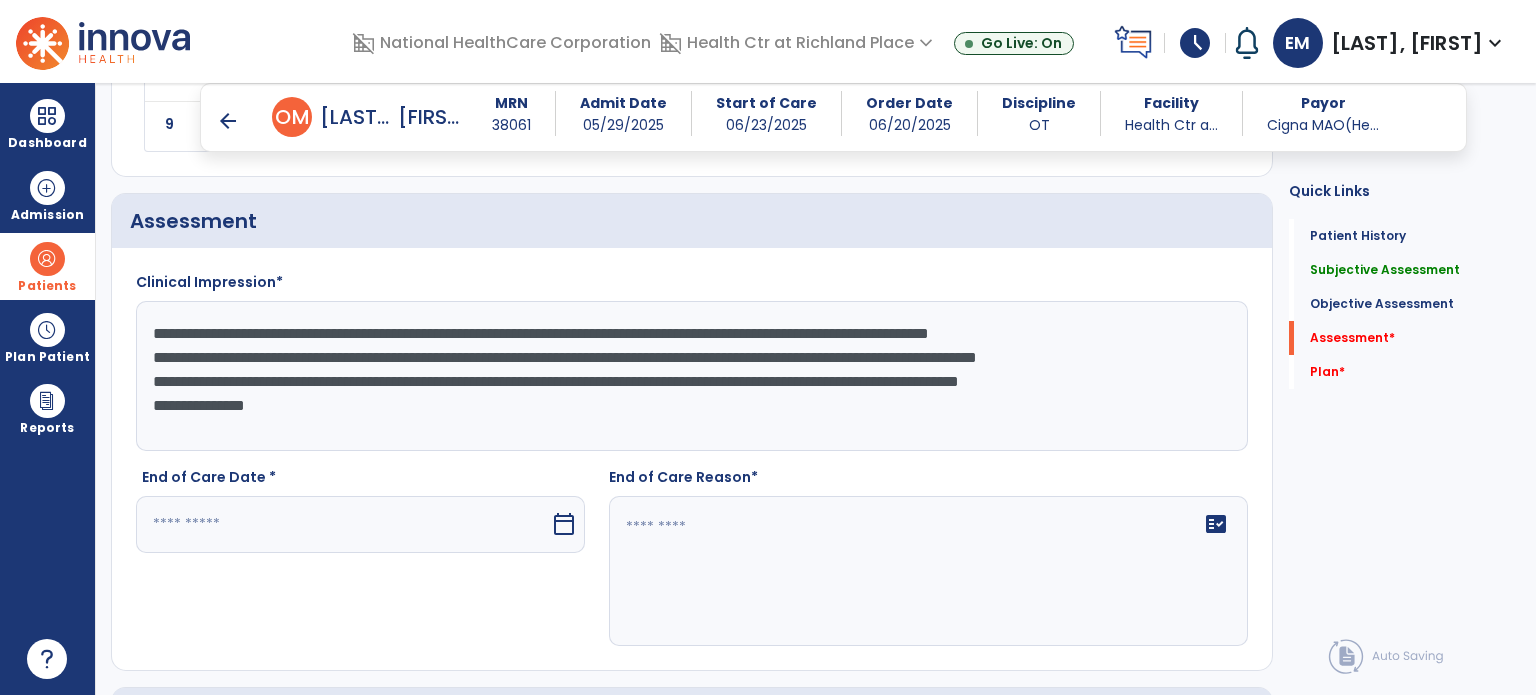 scroll, scrollTop: 63, scrollLeft: 0, axis: vertical 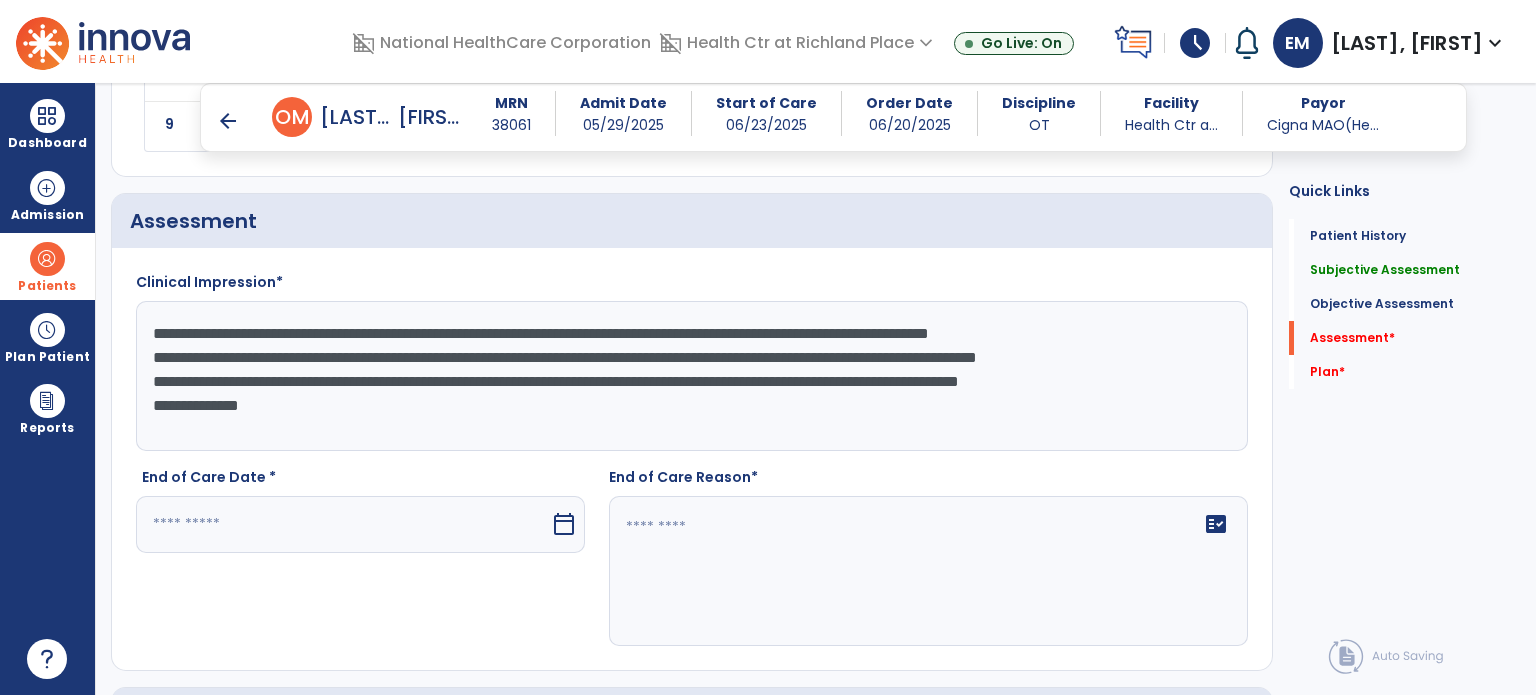 click on "**********" 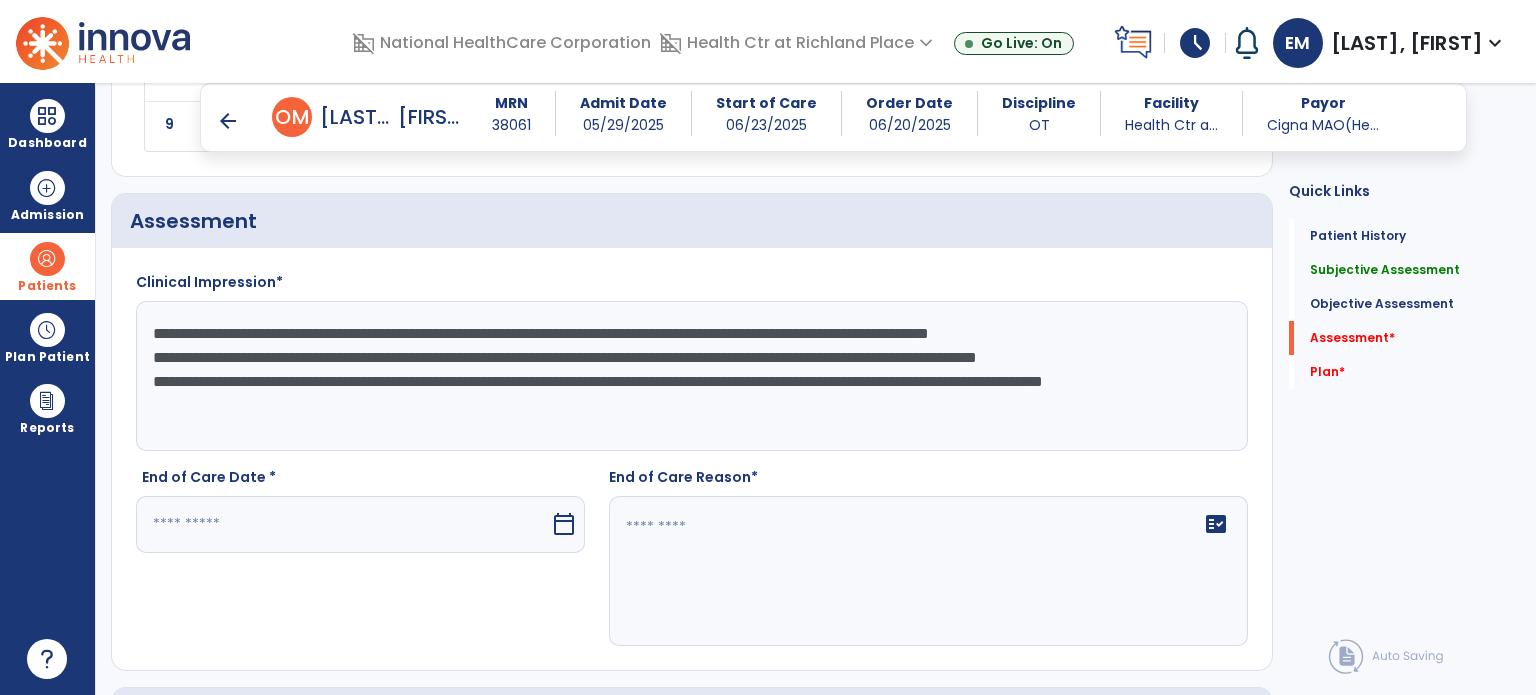 scroll, scrollTop: 24, scrollLeft: 0, axis: vertical 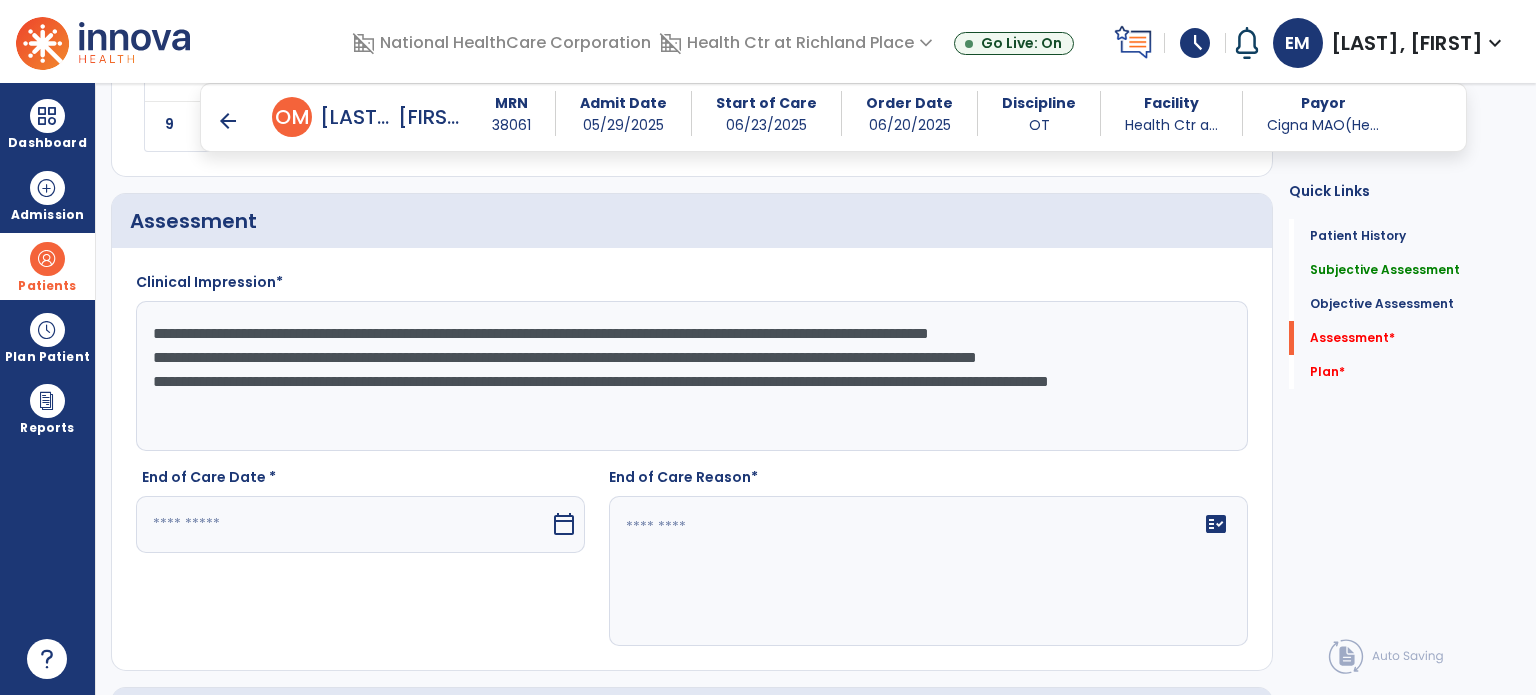 click on "**********" 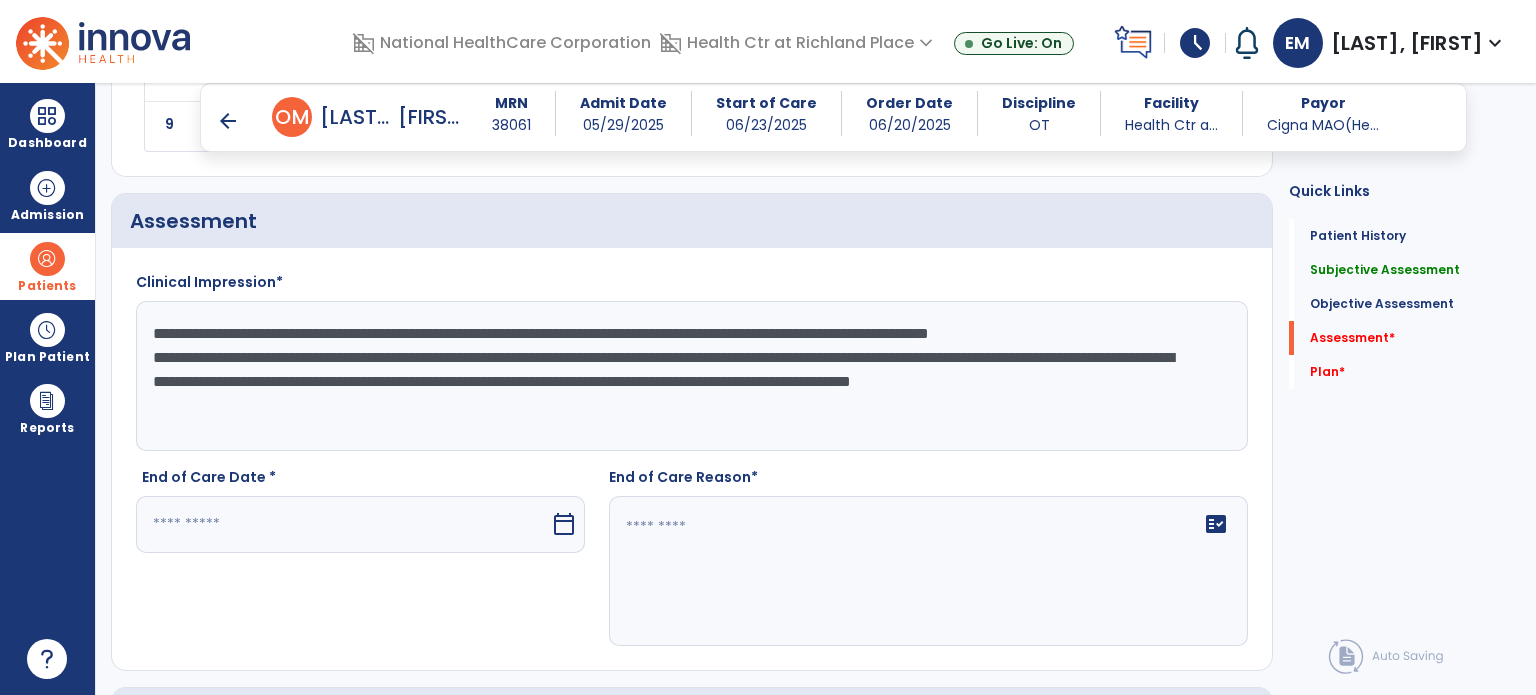 scroll, scrollTop: 0, scrollLeft: 0, axis: both 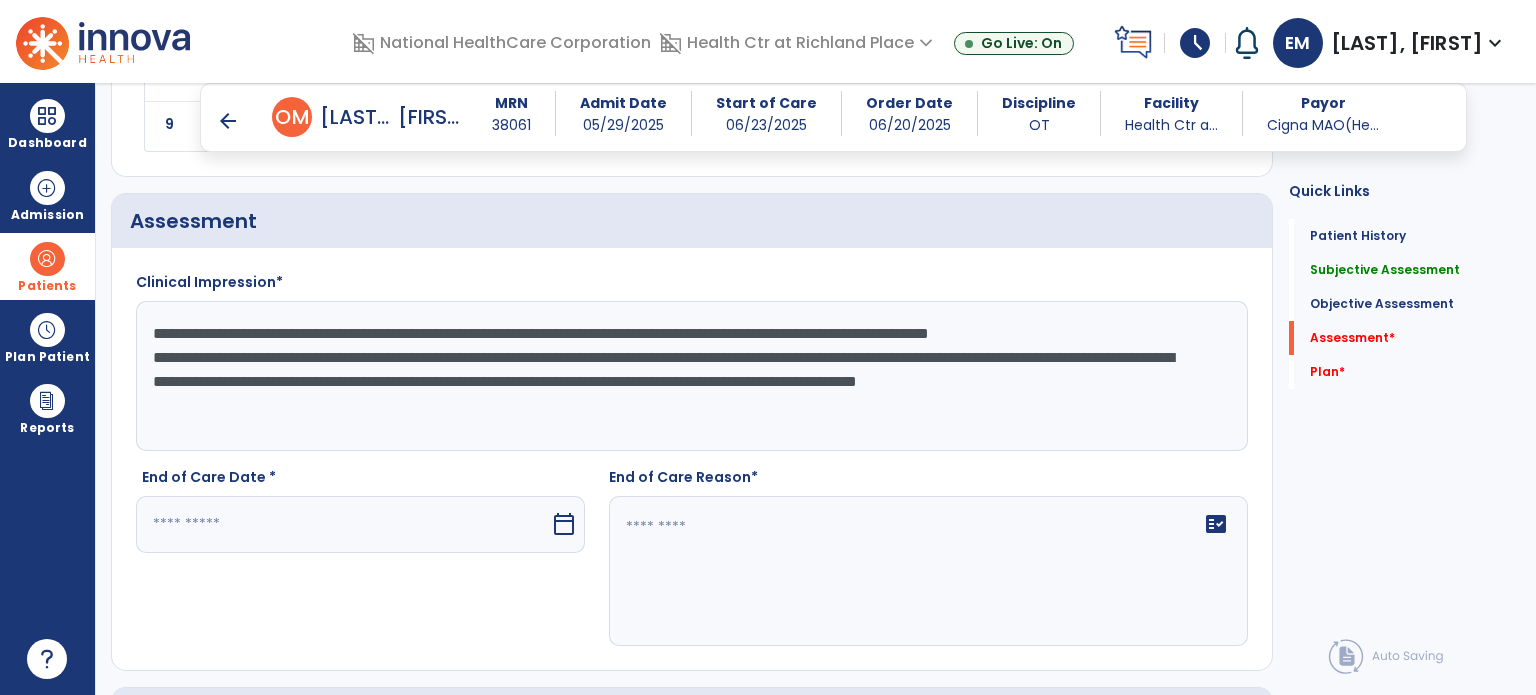 click on "**********" 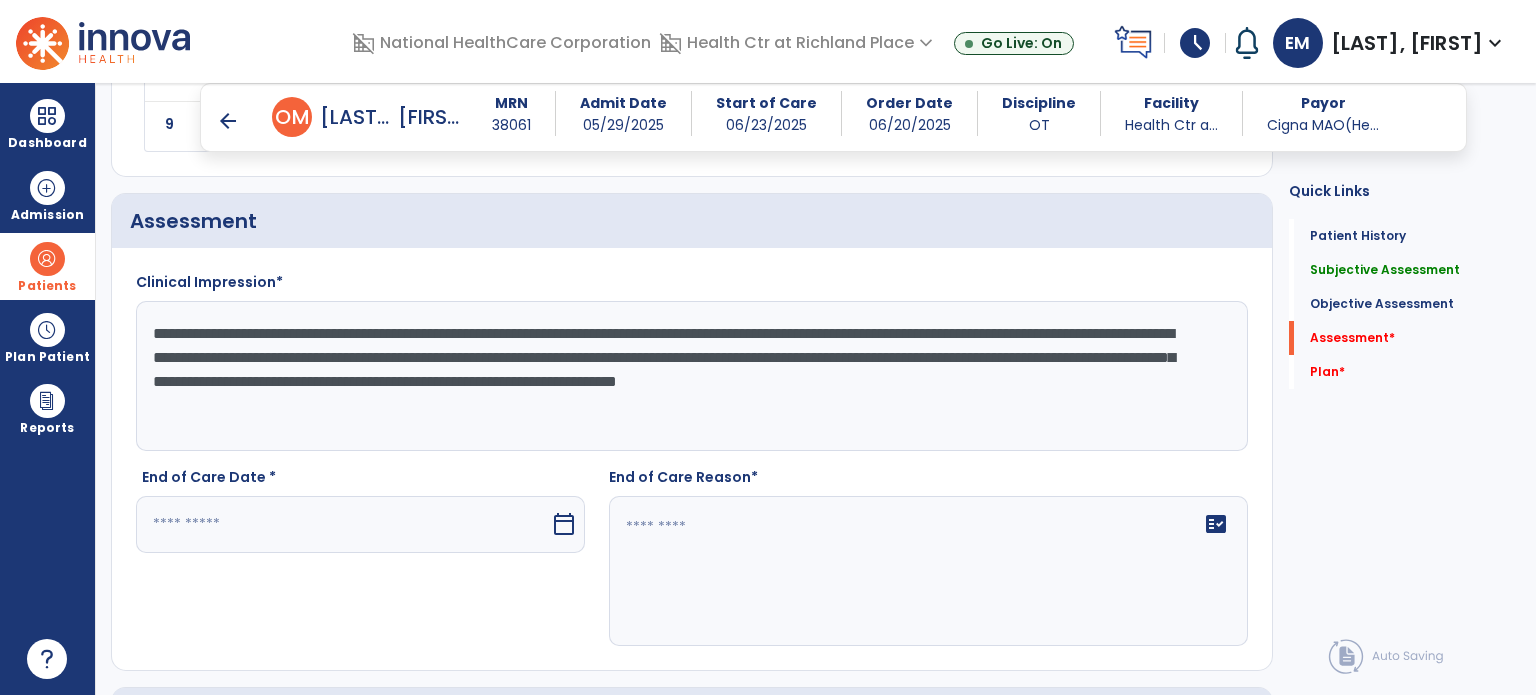 drag, startPoint x: 764, startPoint y: 379, endPoint x: 834, endPoint y: 427, distance: 84.87638 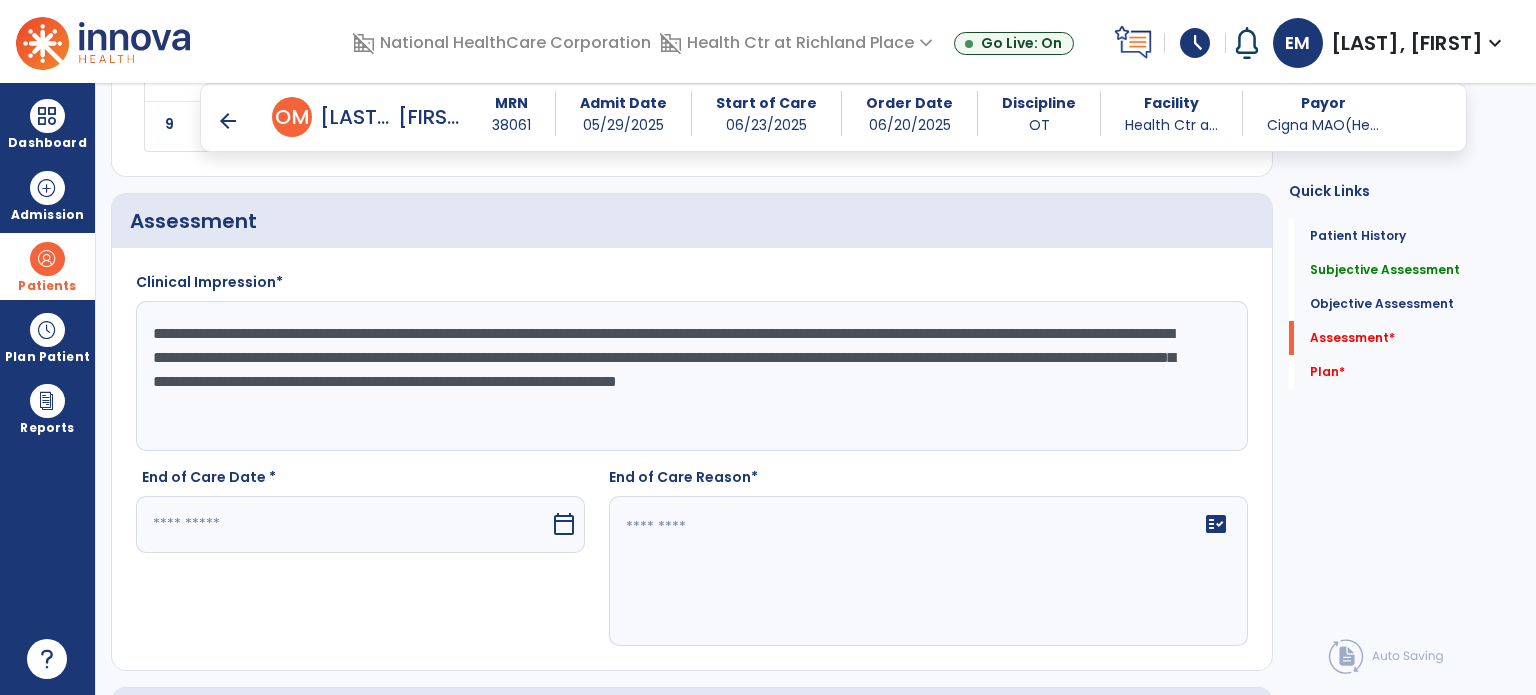 click on "**********" 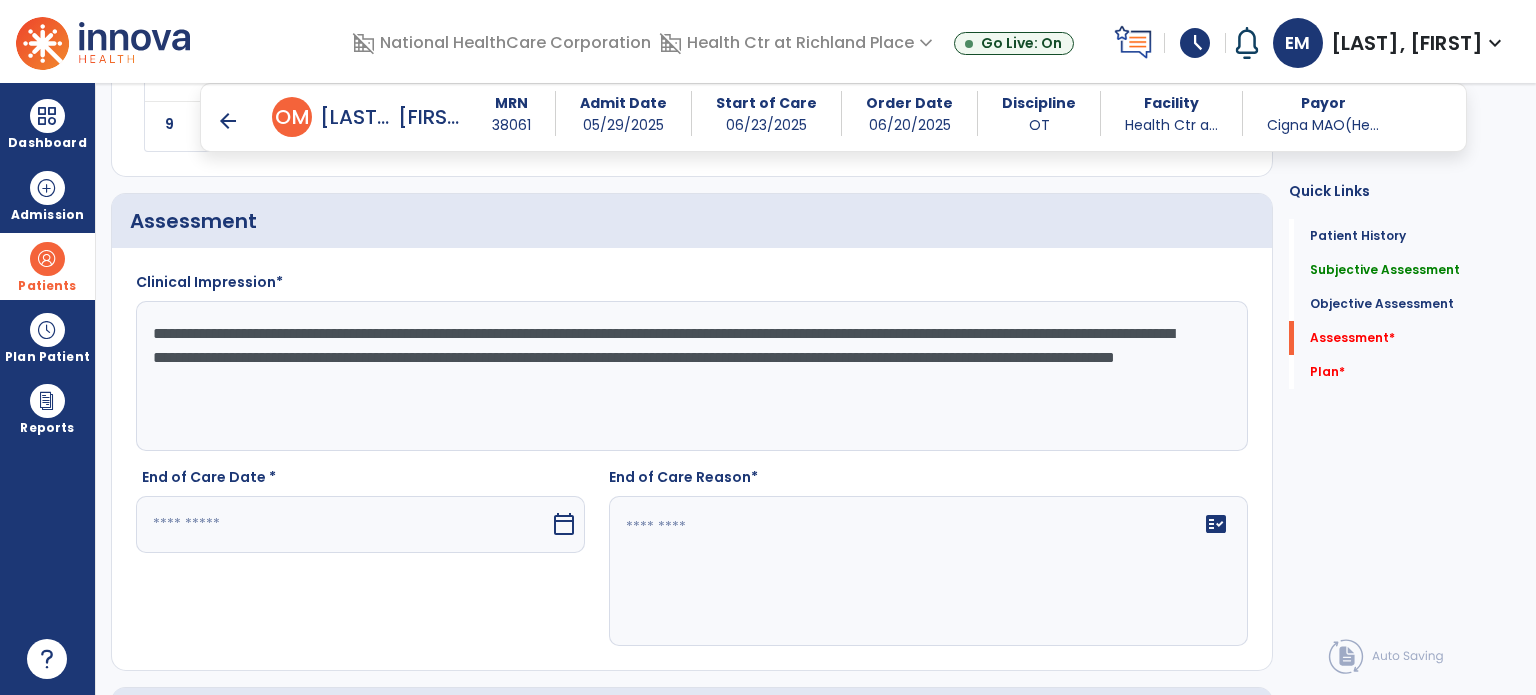 drag, startPoint x: 321, startPoint y: 324, endPoint x: 246, endPoint y: 314, distance: 75.66373 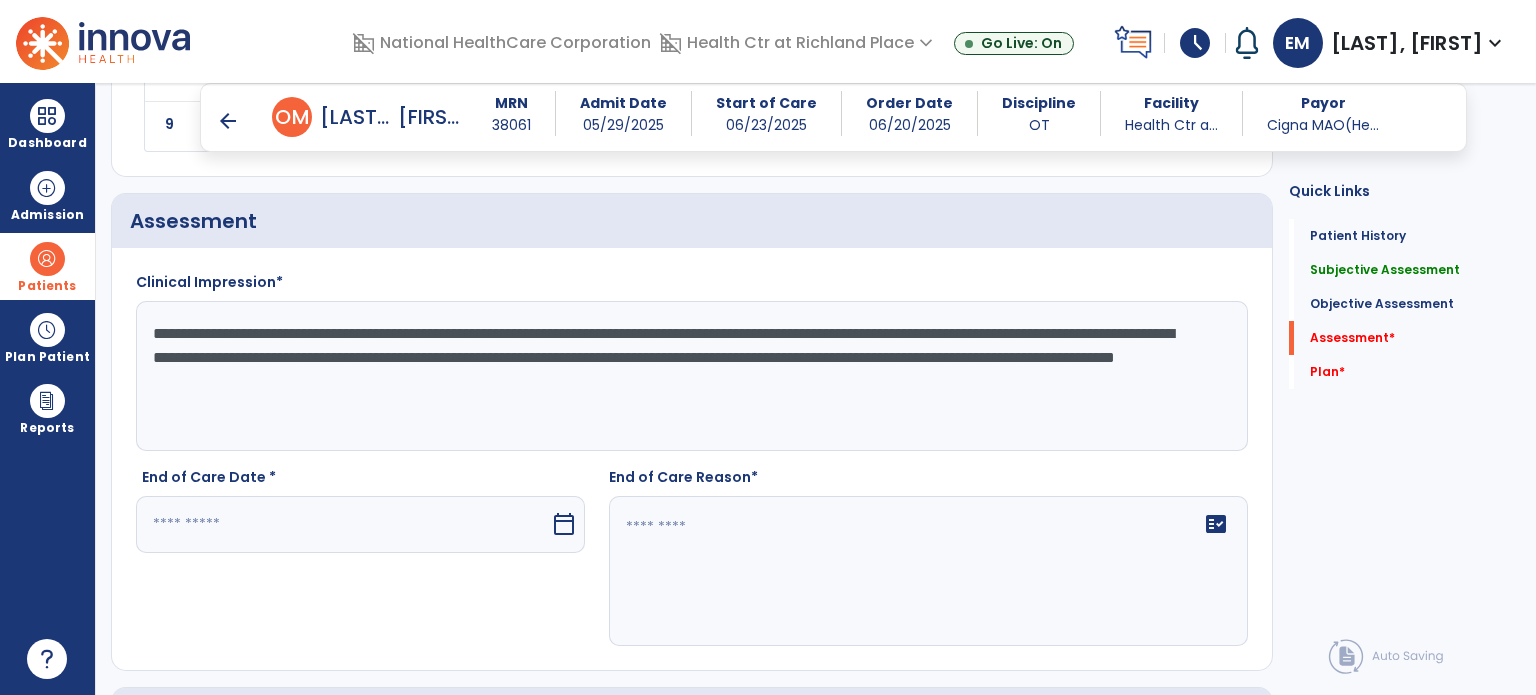 click on "**********" 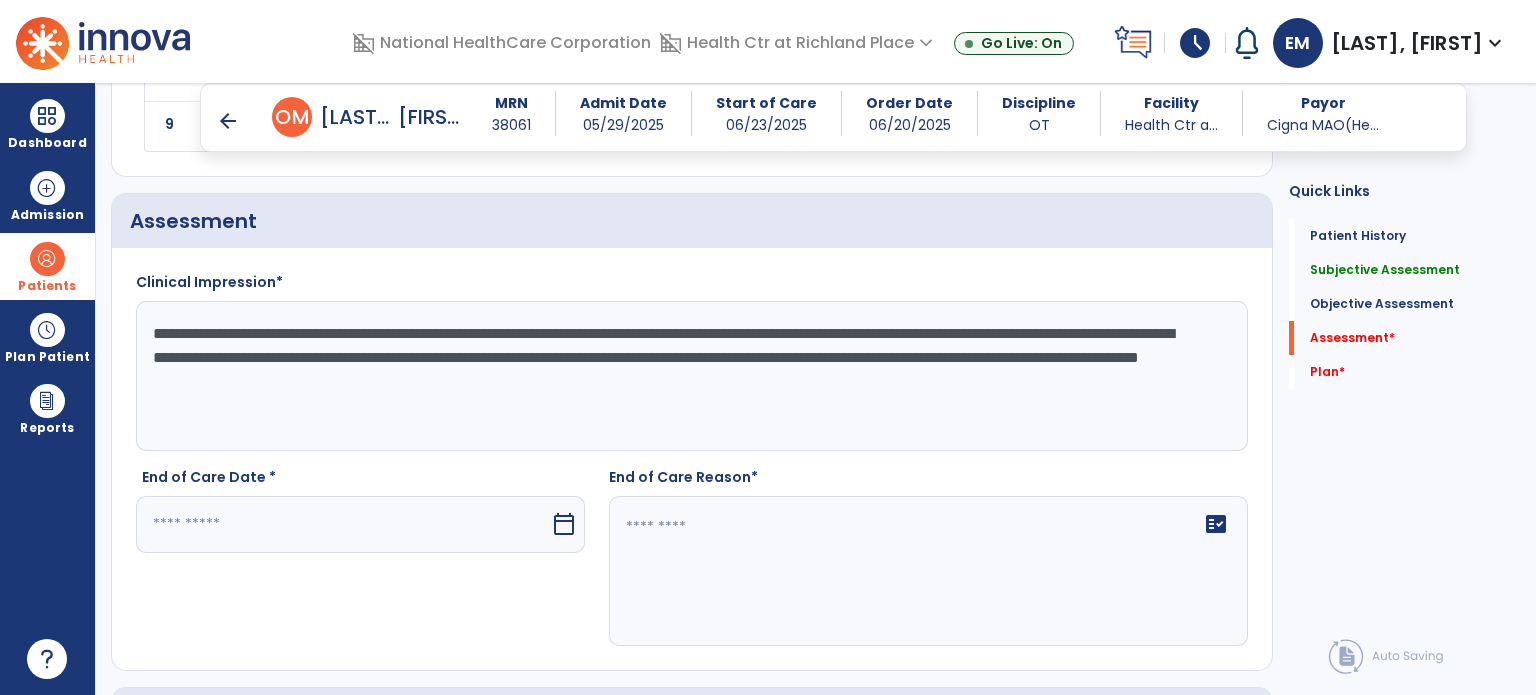 click on "**********" 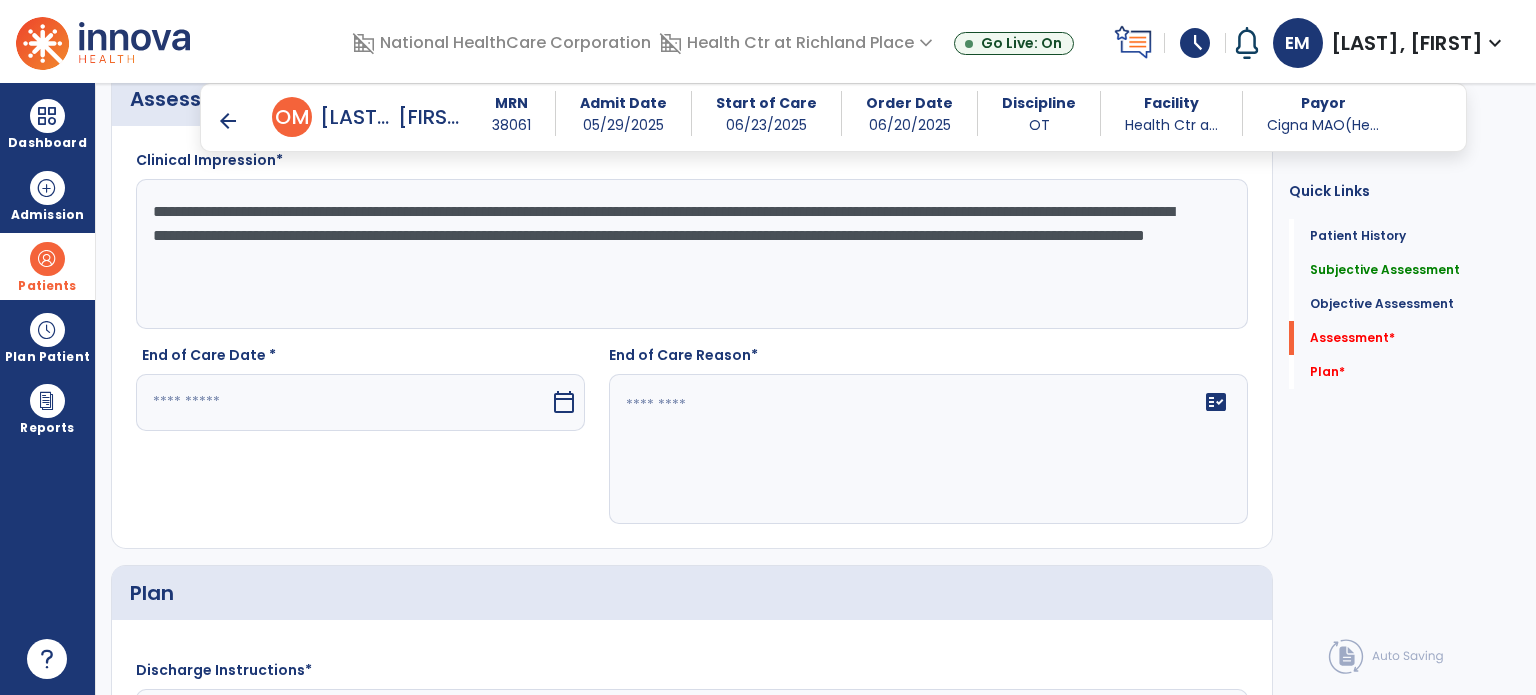 scroll, scrollTop: 2298, scrollLeft: 0, axis: vertical 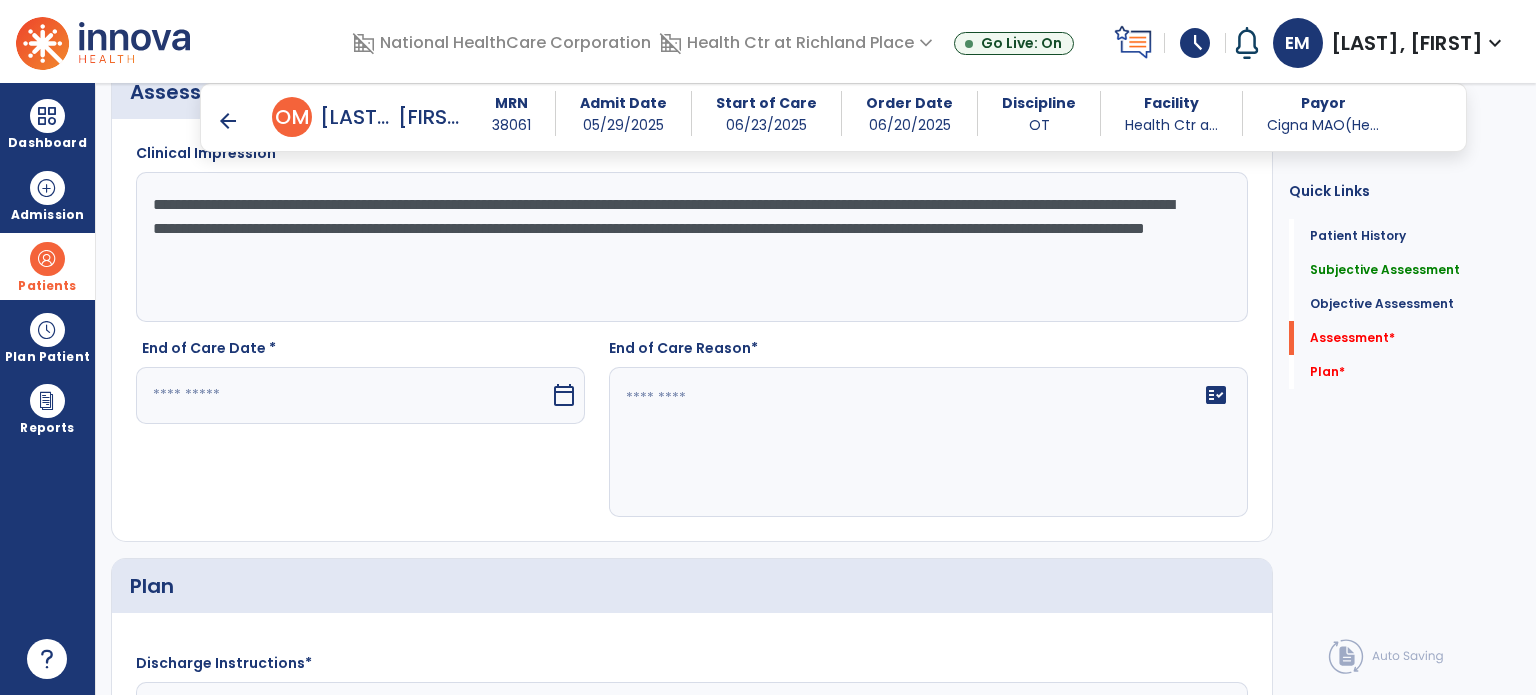 type on "**********" 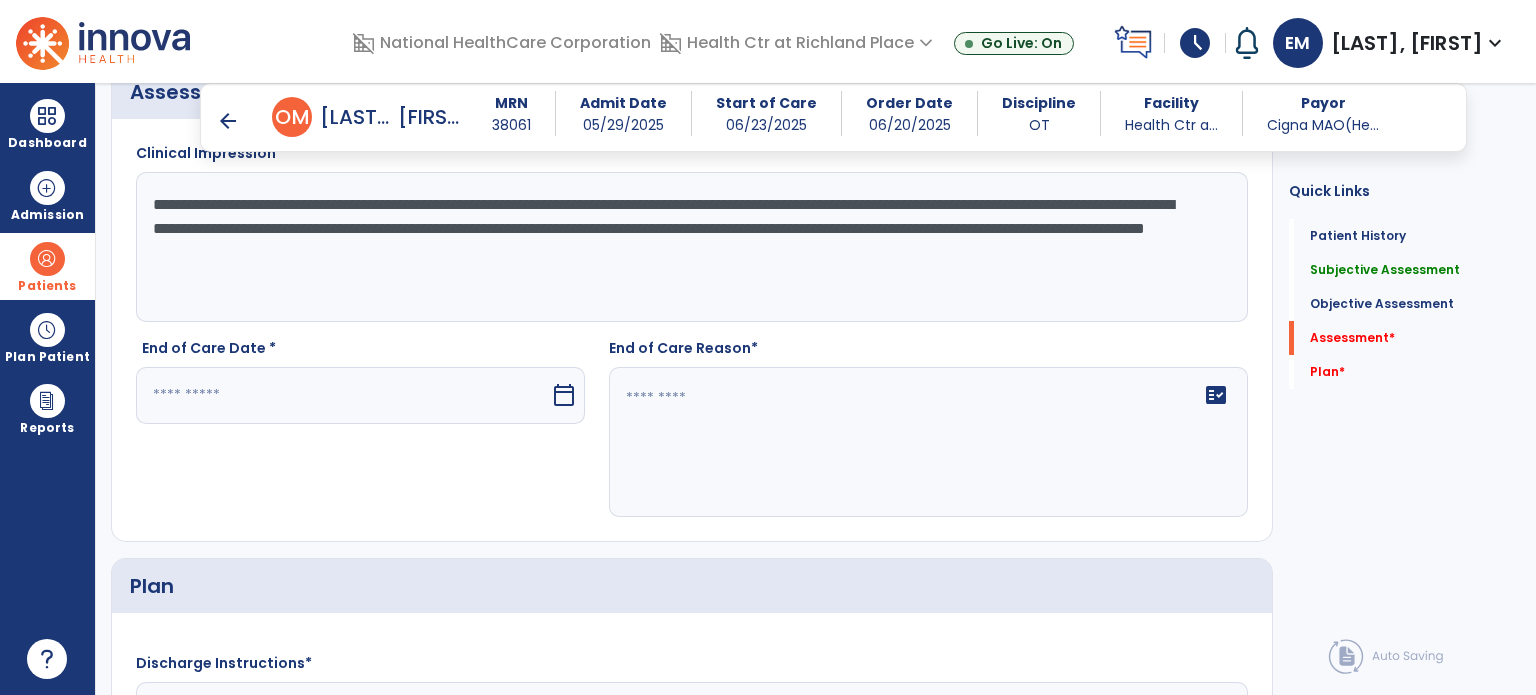 click at bounding box center (343, 395) 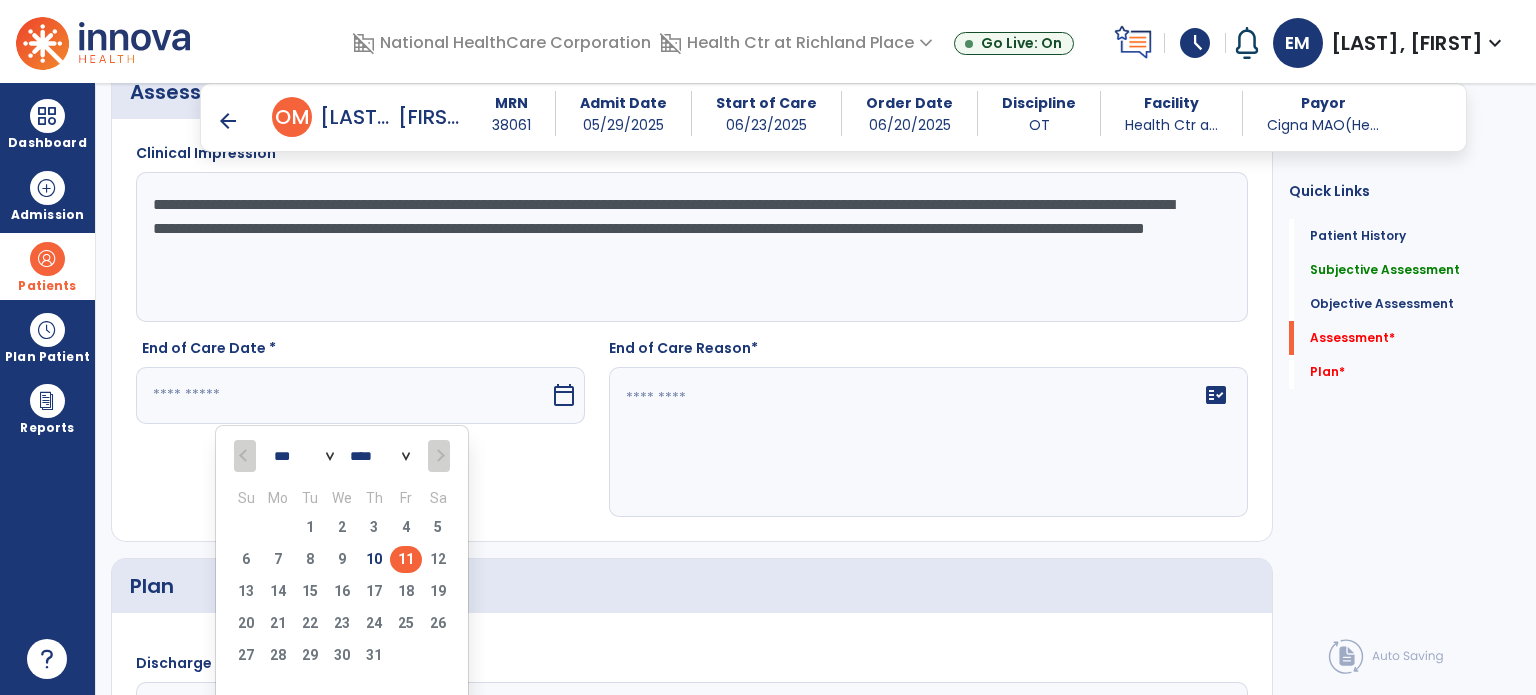 click on "11" at bounding box center [406, 559] 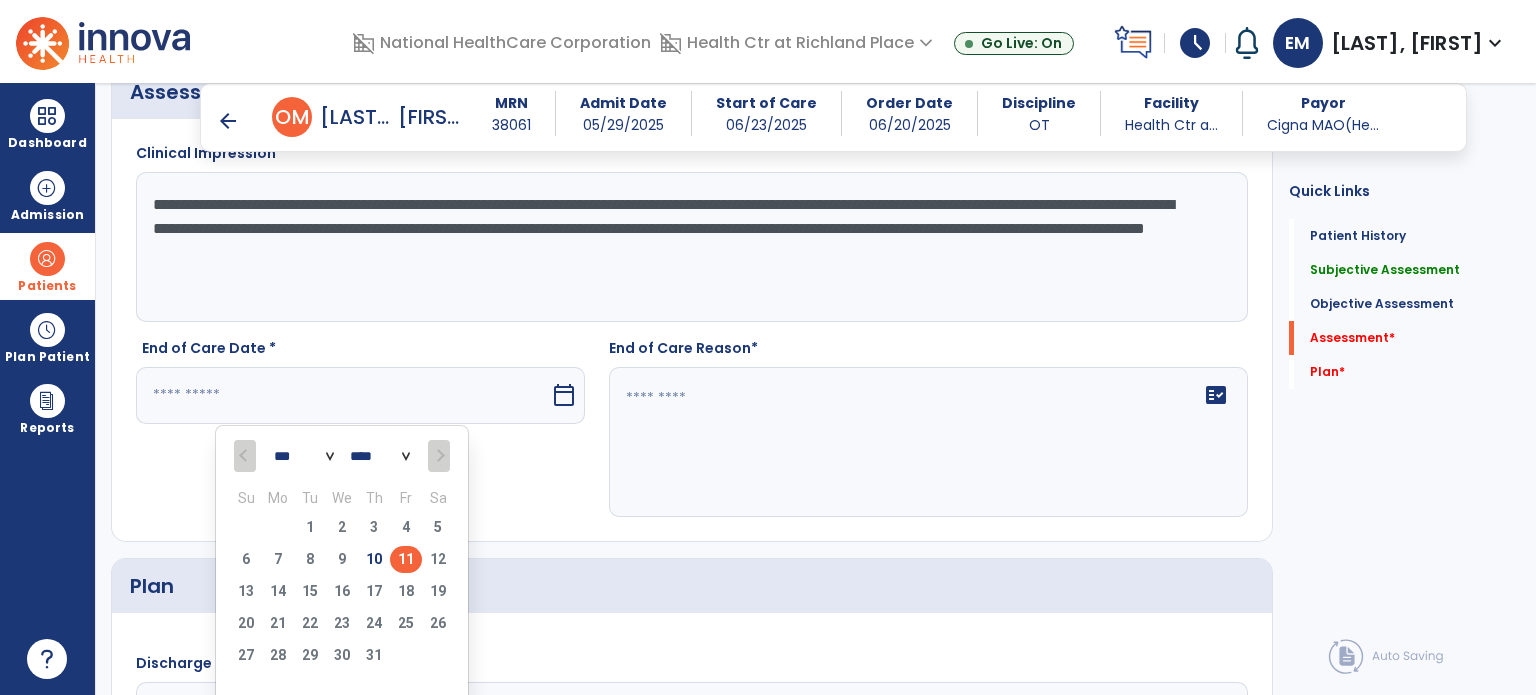 type on "*********" 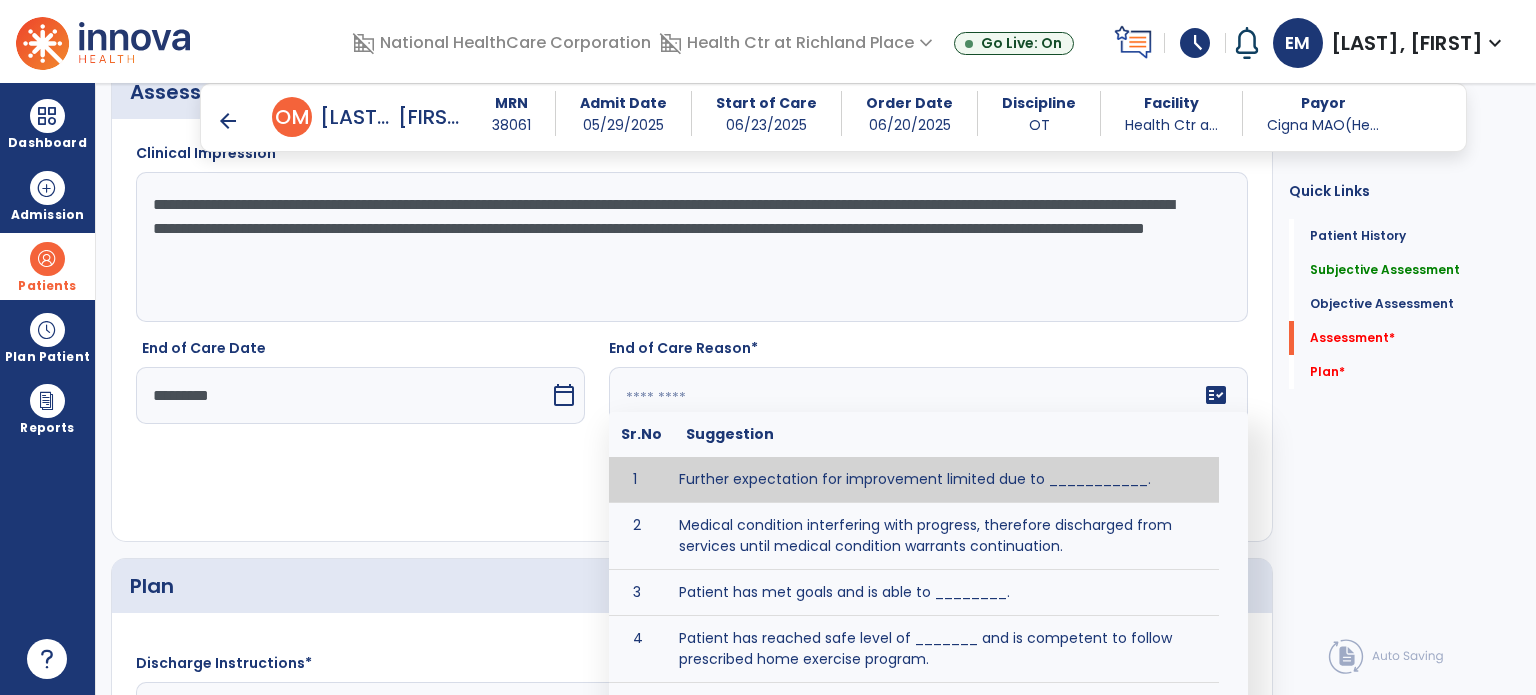 click on "fact_check  Sr.No Suggestion 1 Further expectation for improvement limited due to ___________. 2 Medical condition interfering with progress, therefore discharged from services until medical condition warrants continuation. 3 Patient has met goals and is able to ________. 4 Patient has reached safe level of _______ and is competent to follow prescribed home exercise program. 5 Patient responded to therapy ____________. 6 Unexpected facility discharge - patient continues to warrant further therapy and will be re-screened upon readmission. 7 Unstable medical condition makes continued services inappropriate at this time." 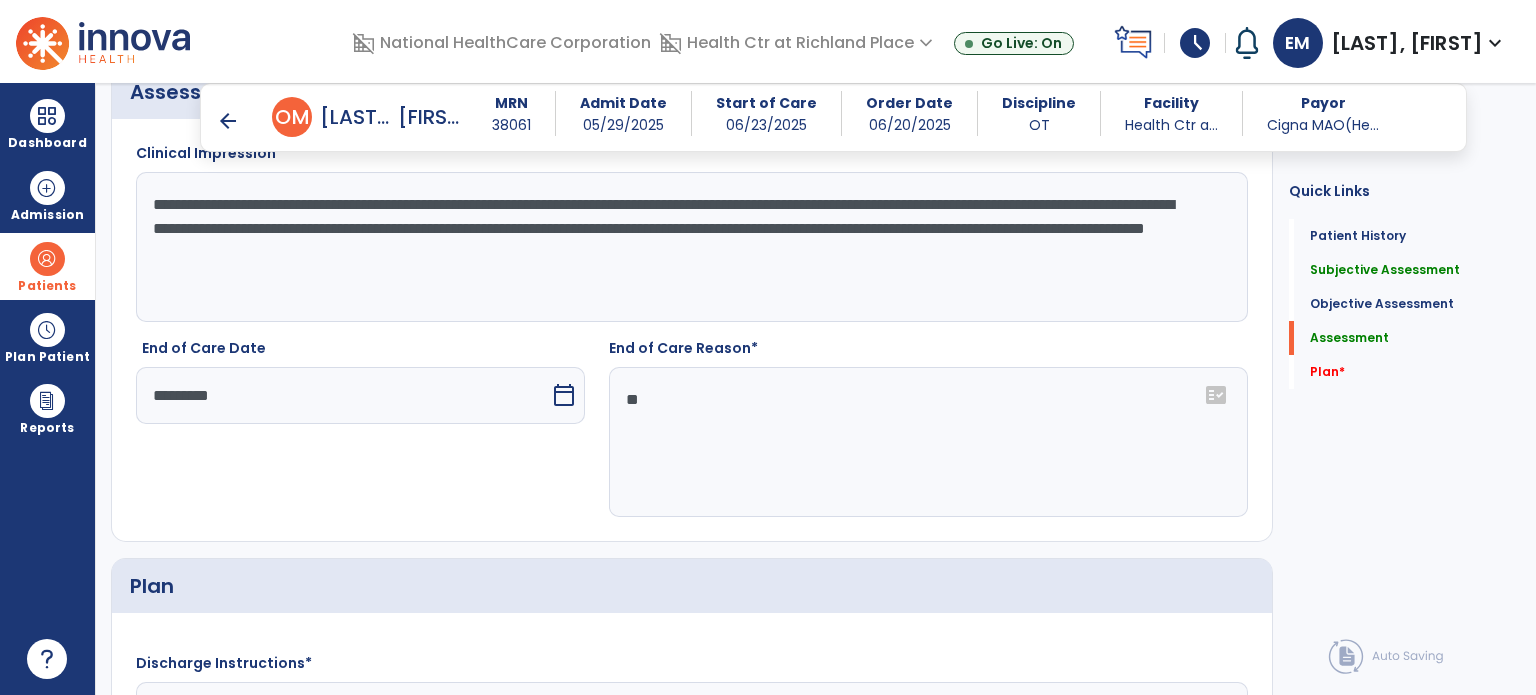 type on "*" 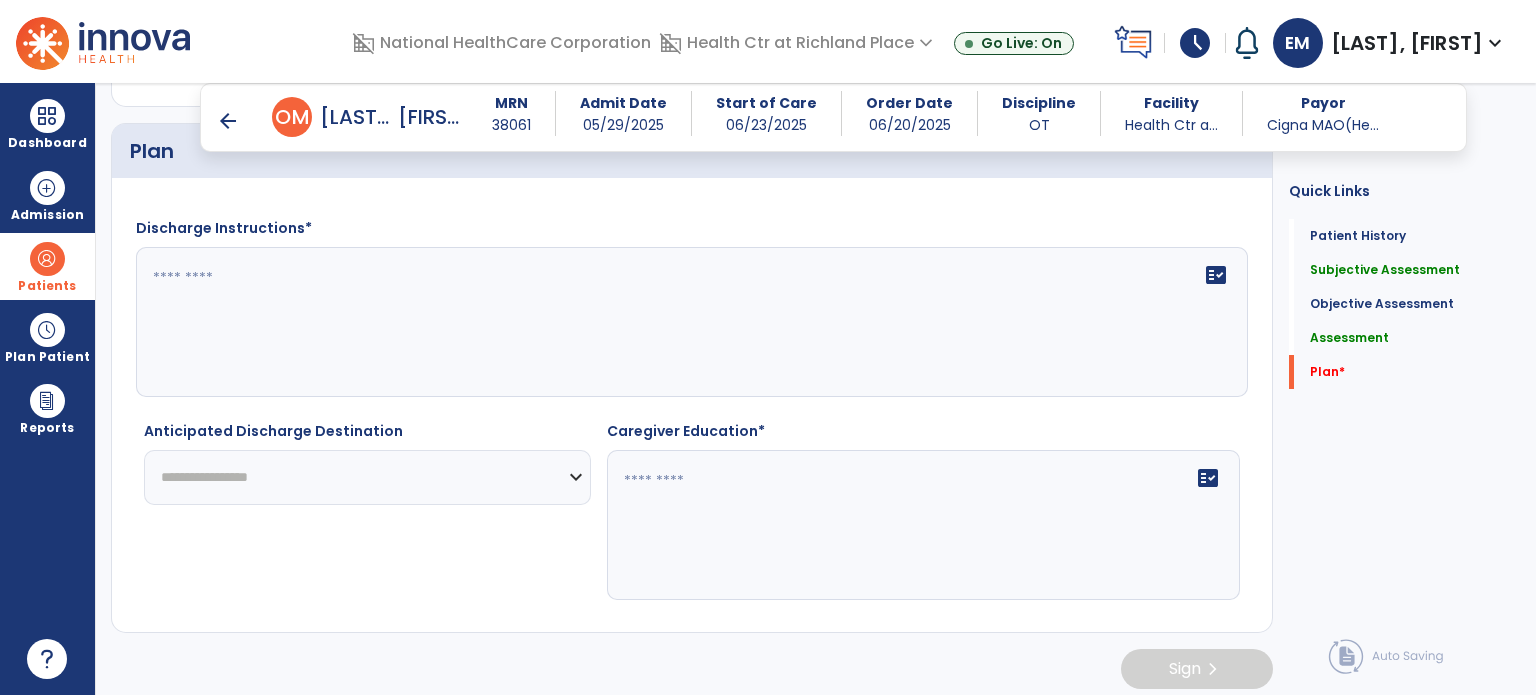 scroll, scrollTop: 2734, scrollLeft: 0, axis: vertical 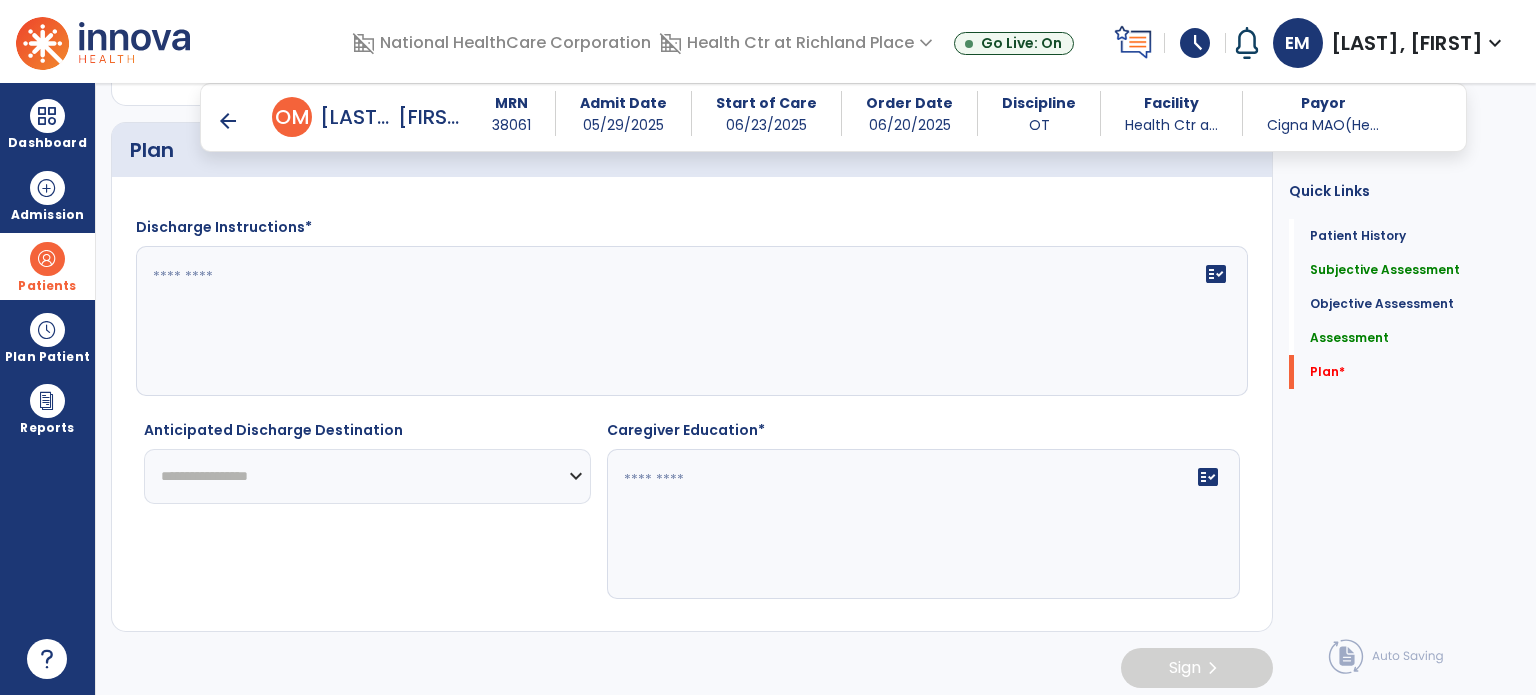 type on "**********" 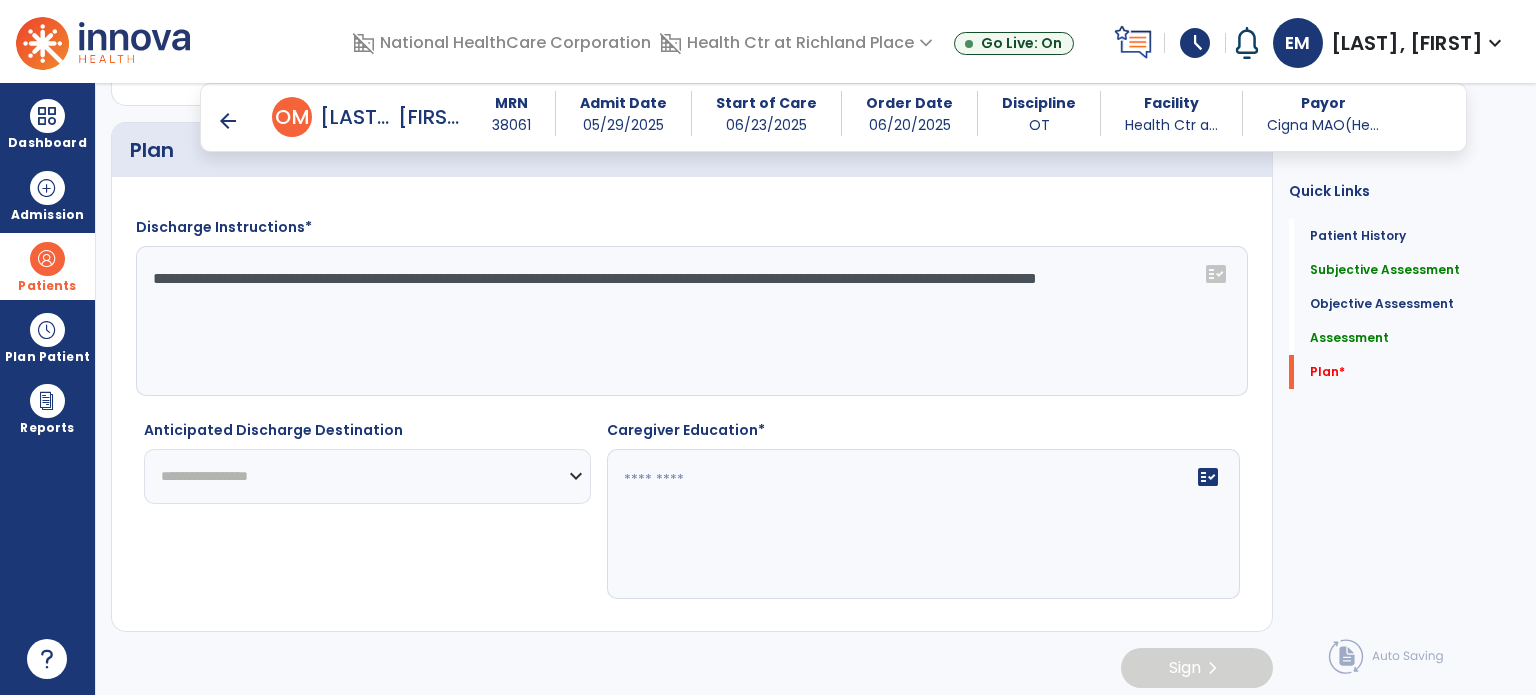 type on "**********" 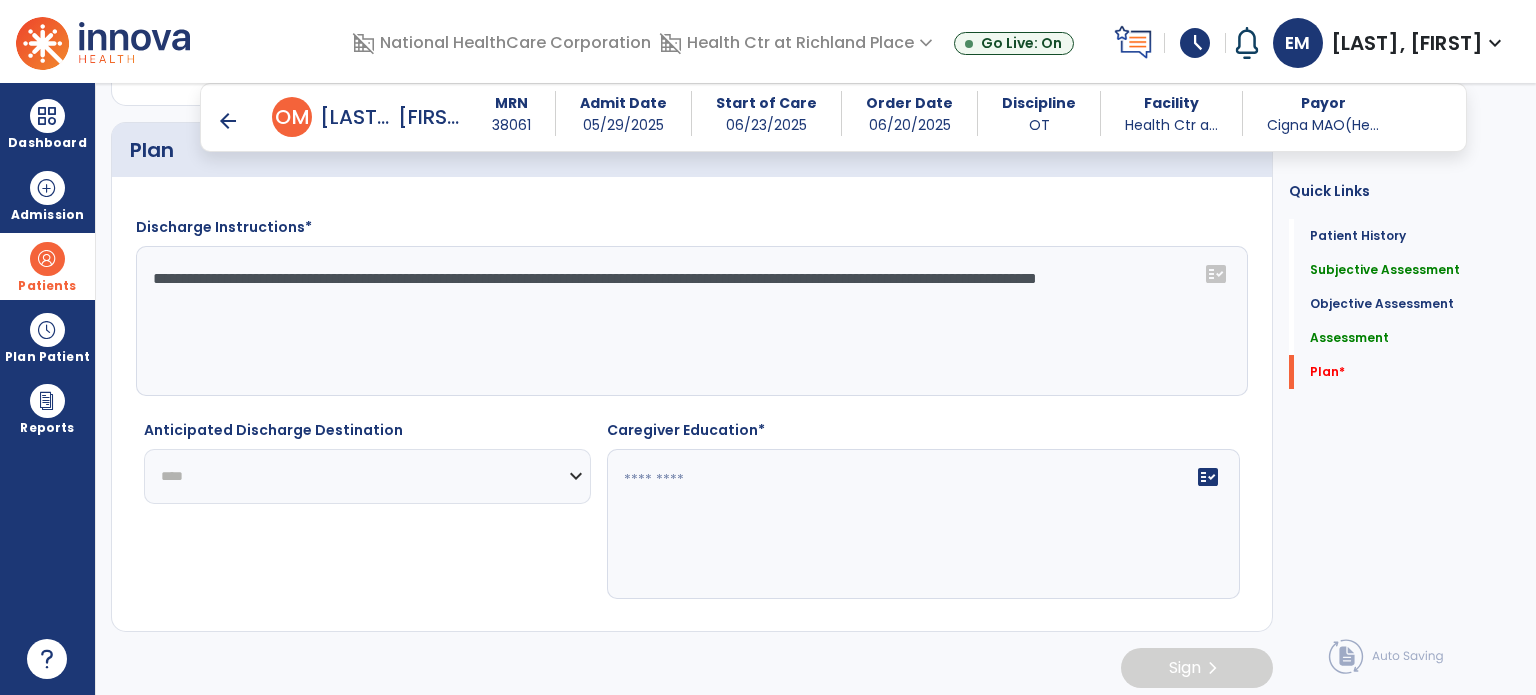 click on "**********" 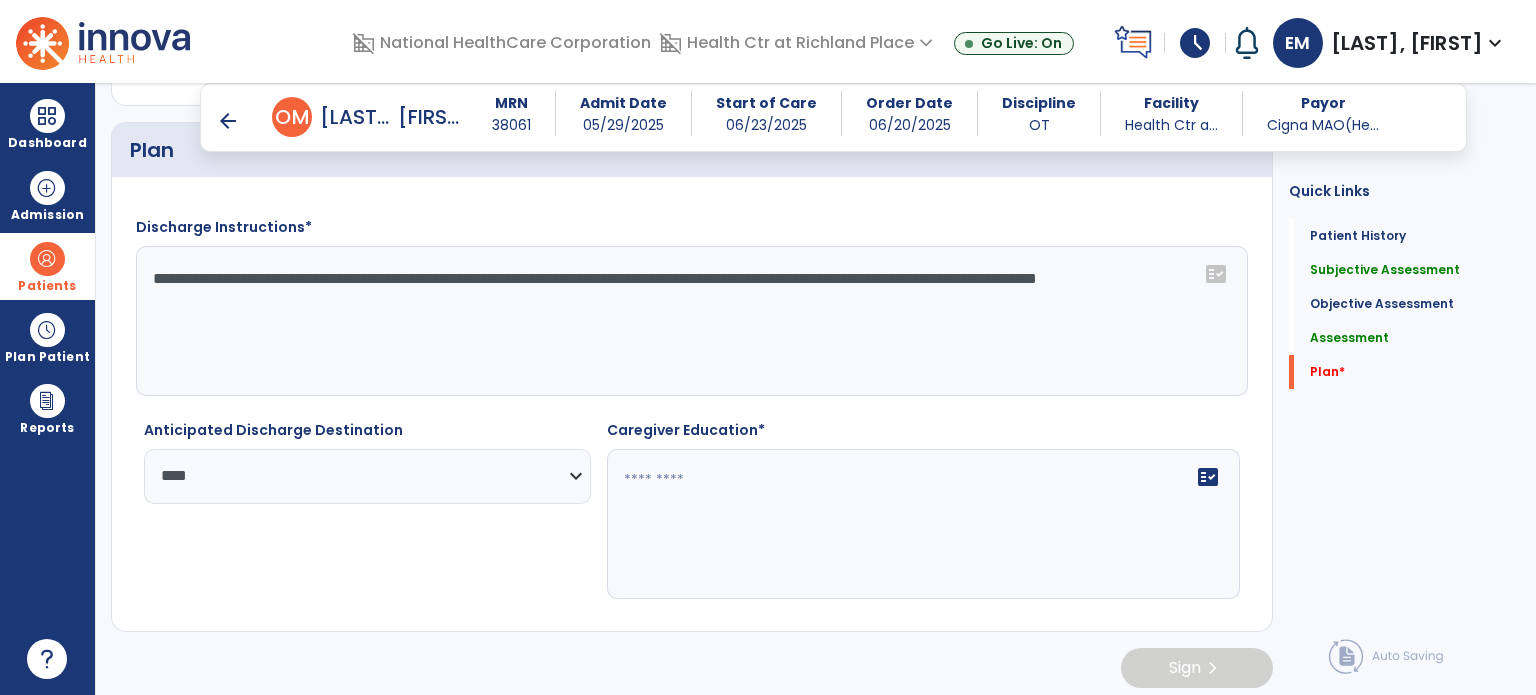 click 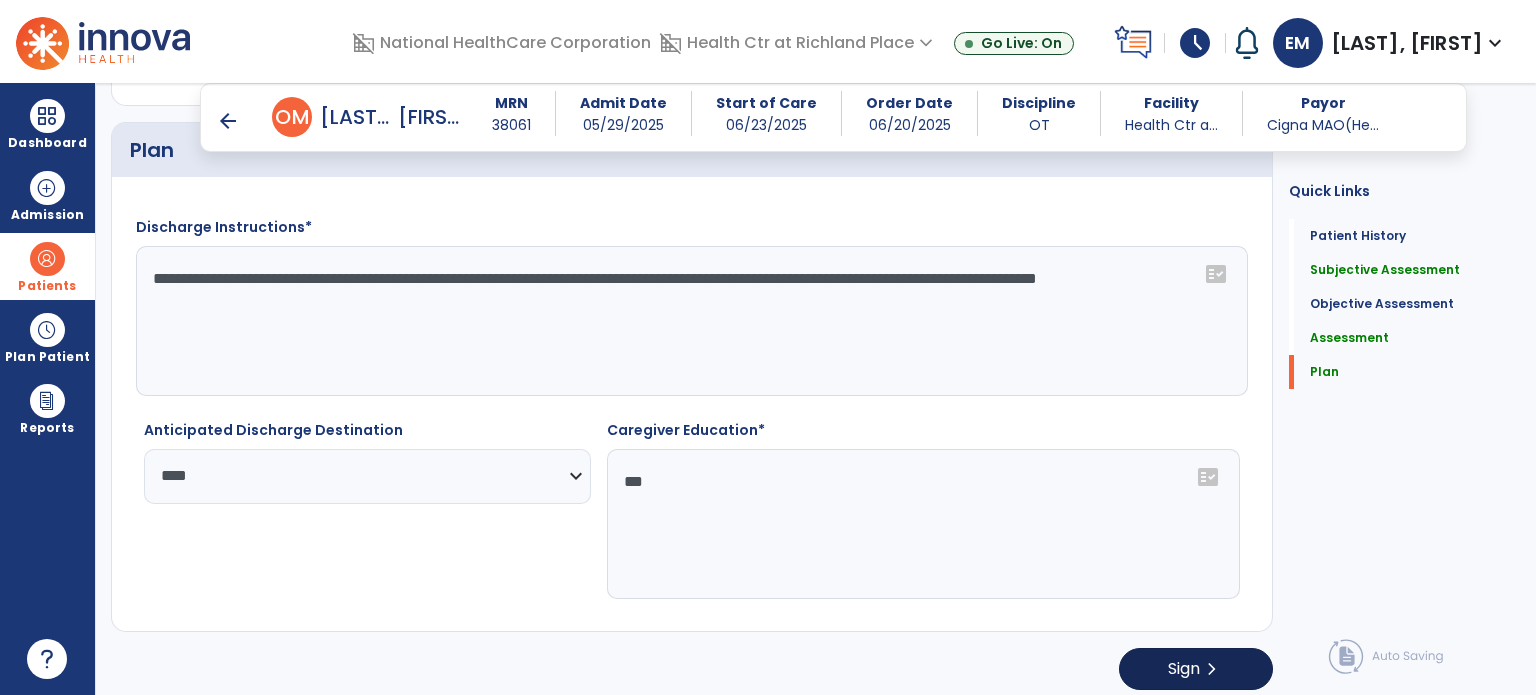 type on "***" 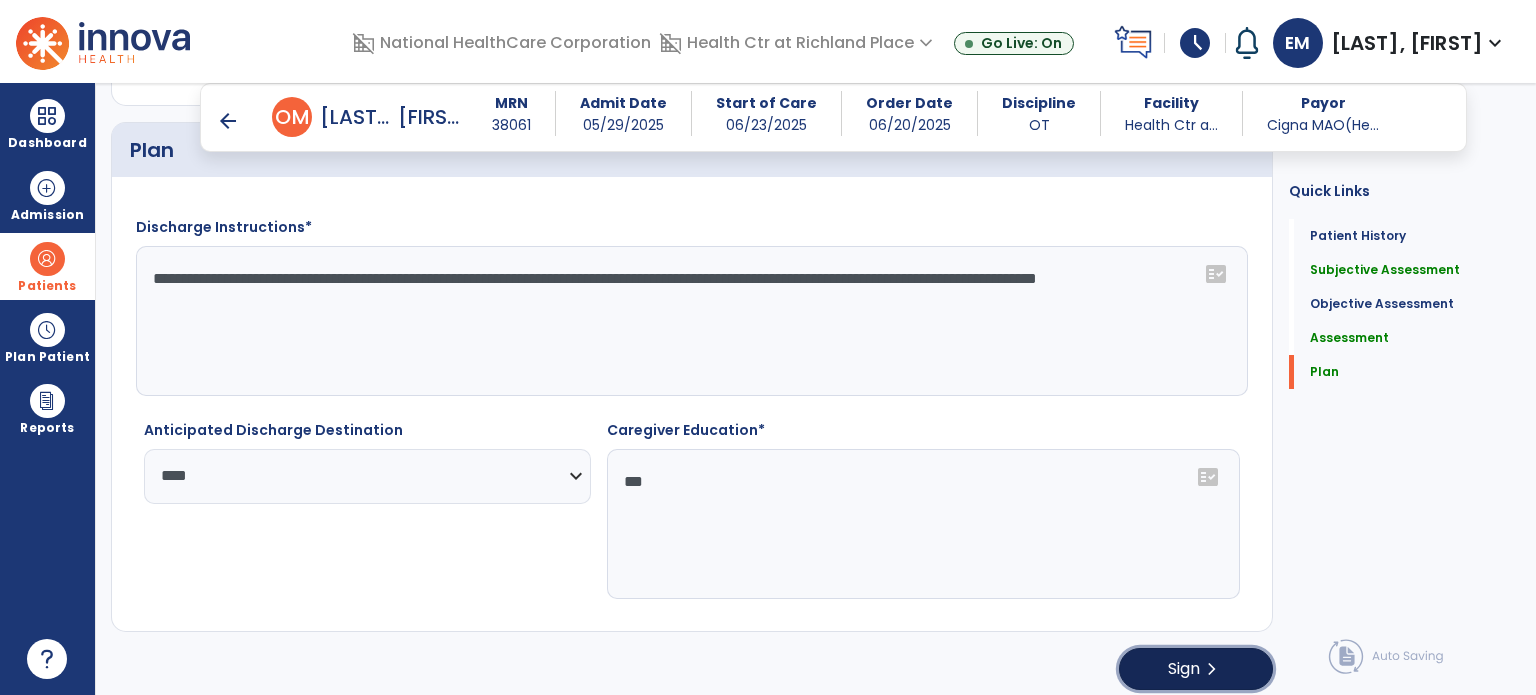 click on "chevron_right" 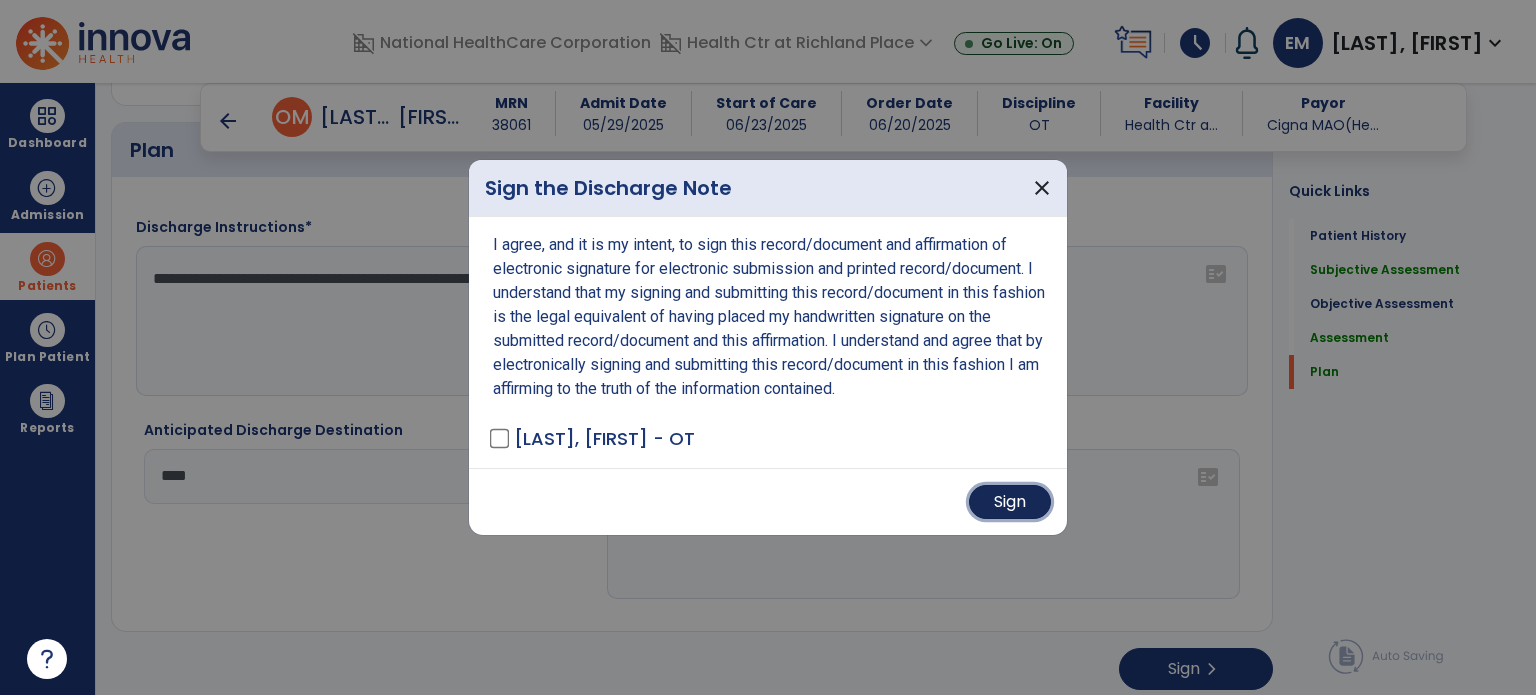 click on "Sign" at bounding box center [1010, 502] 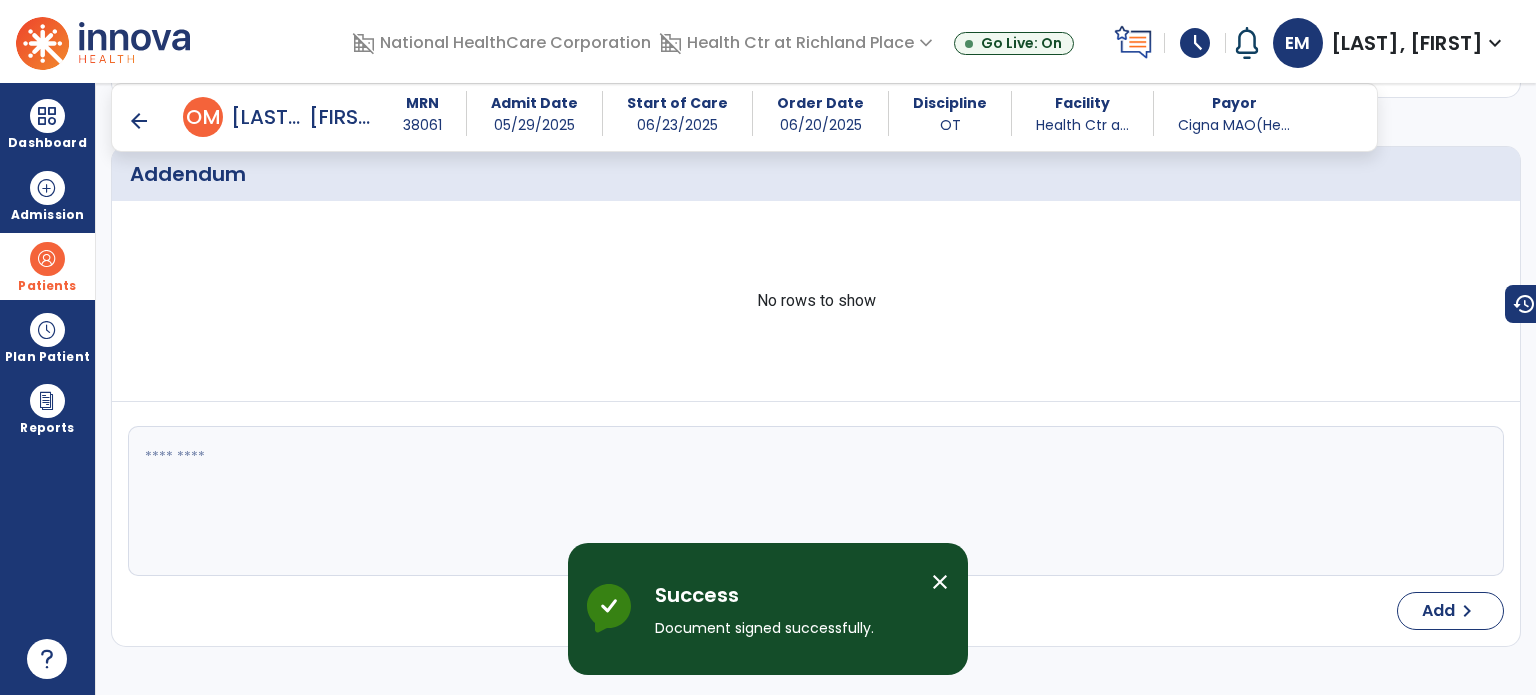 scroll, scrollTop: 0, scrollLeft: 0, axis: both 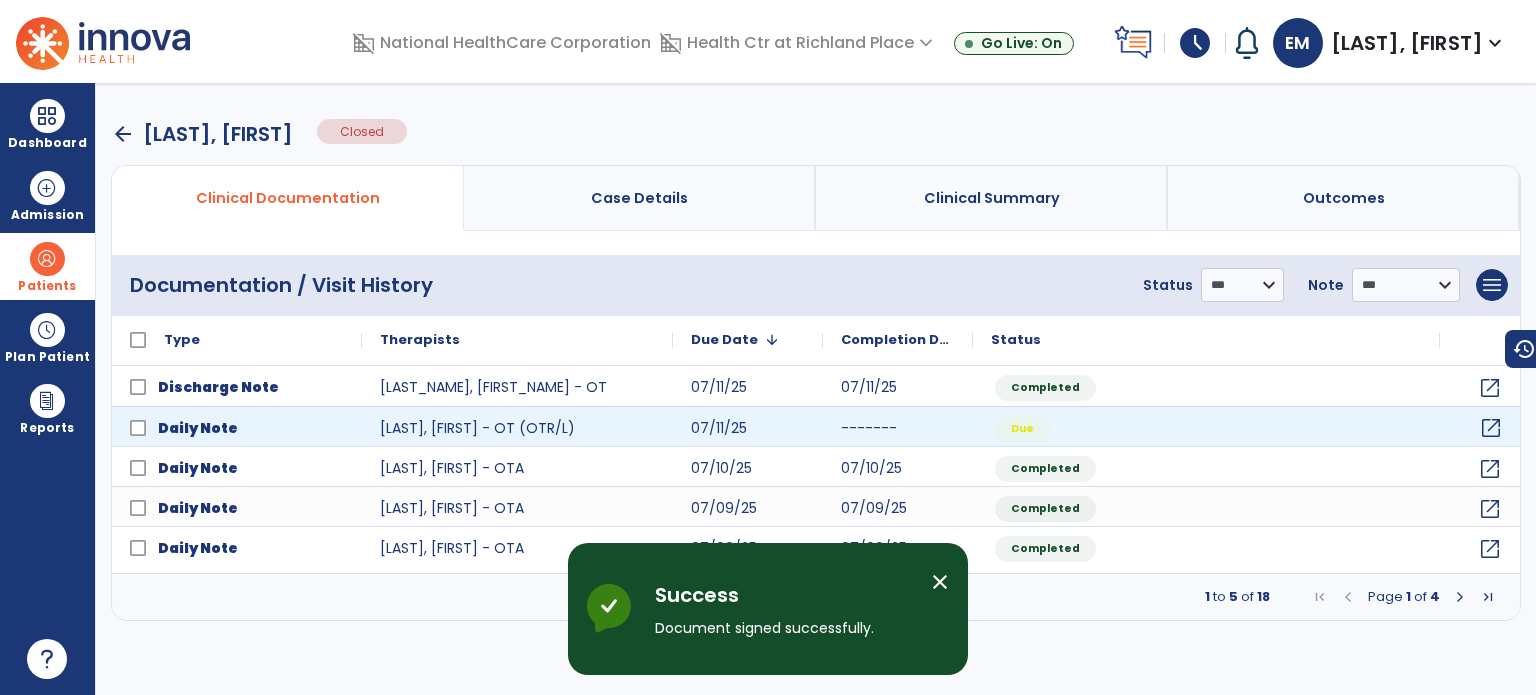 click on "open_in_new" 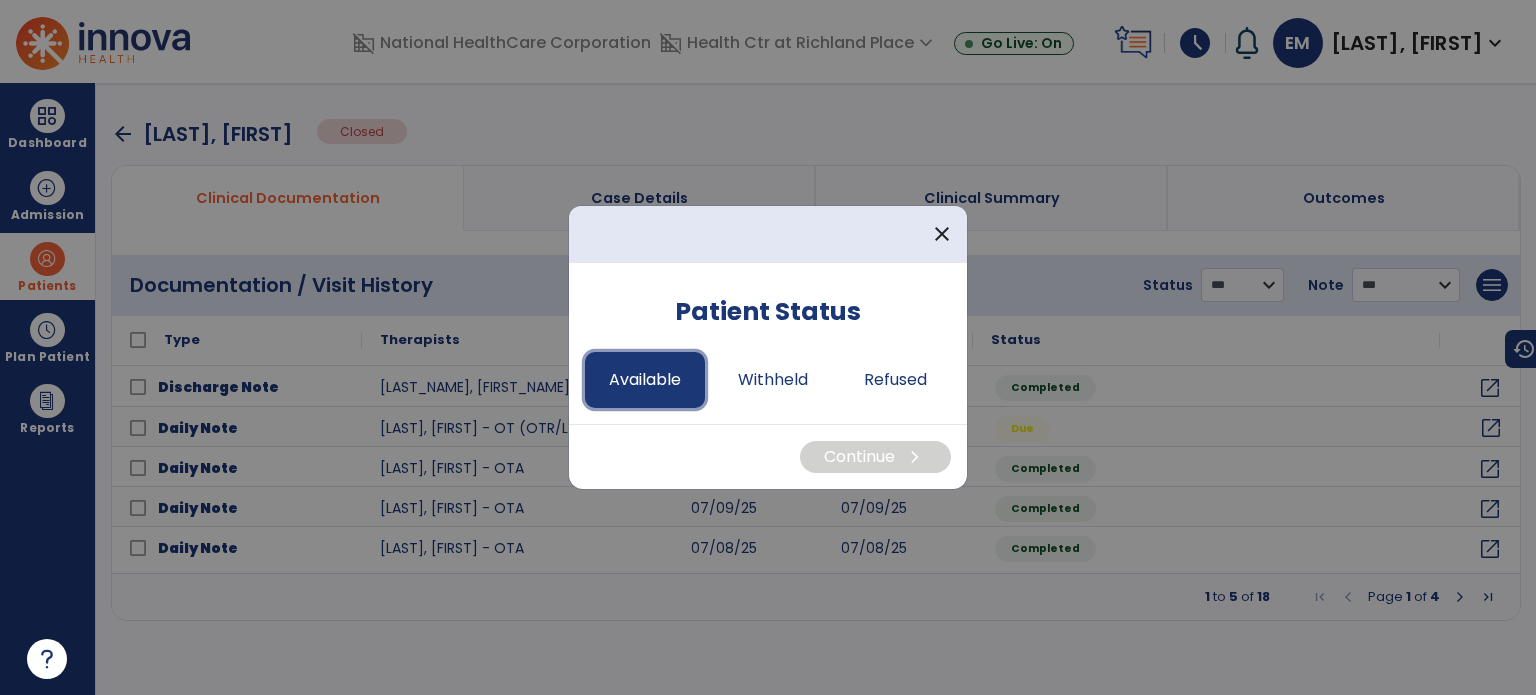 click on "Available" at bounding box center (645, 380) 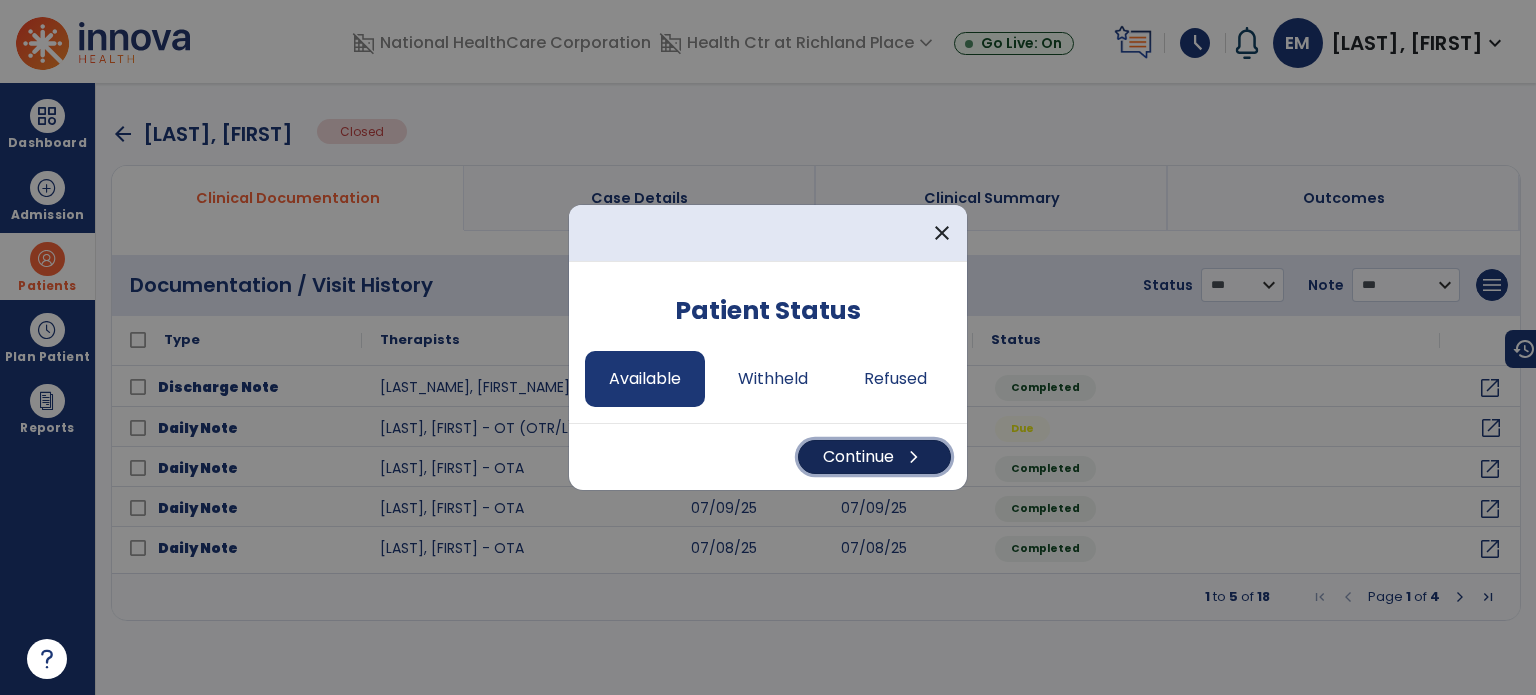 click on "Continue   chevron_right" at bounding box center (874, 457) 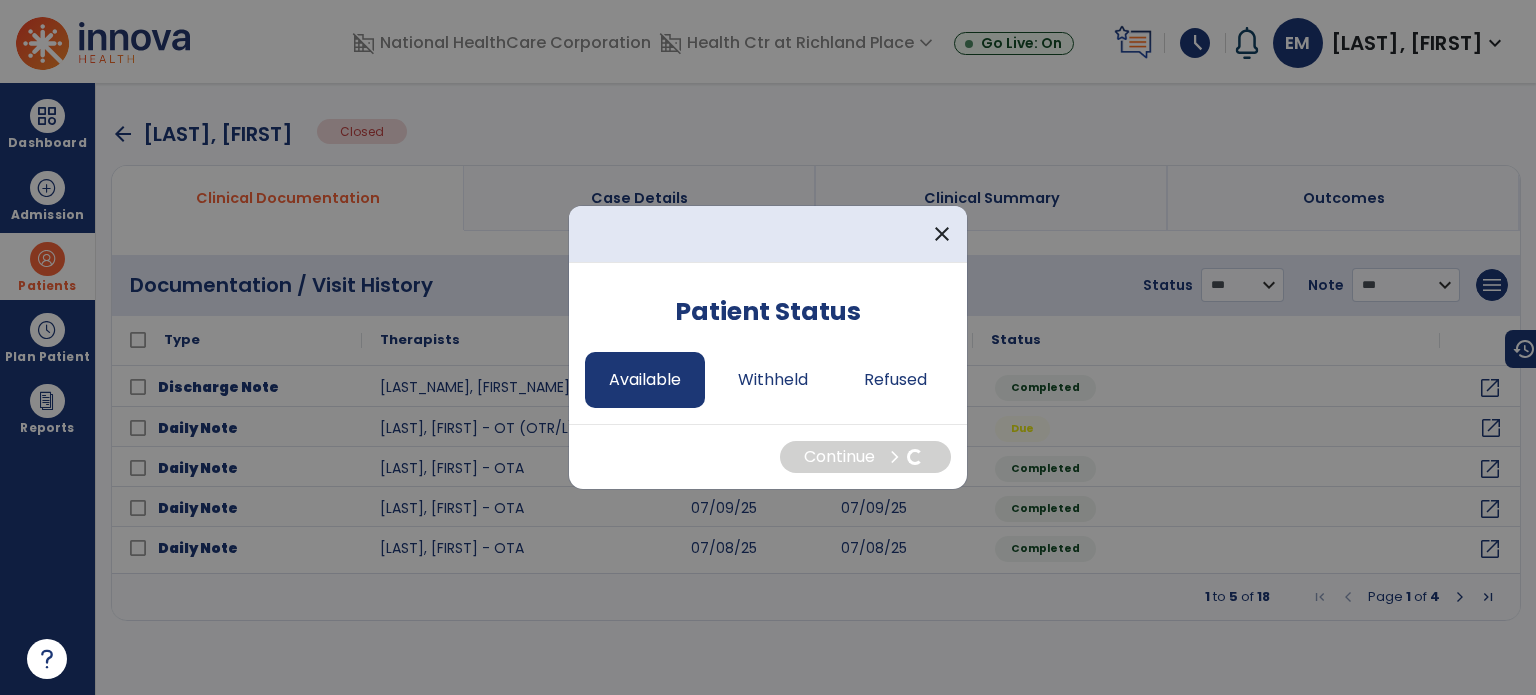 select on "*" 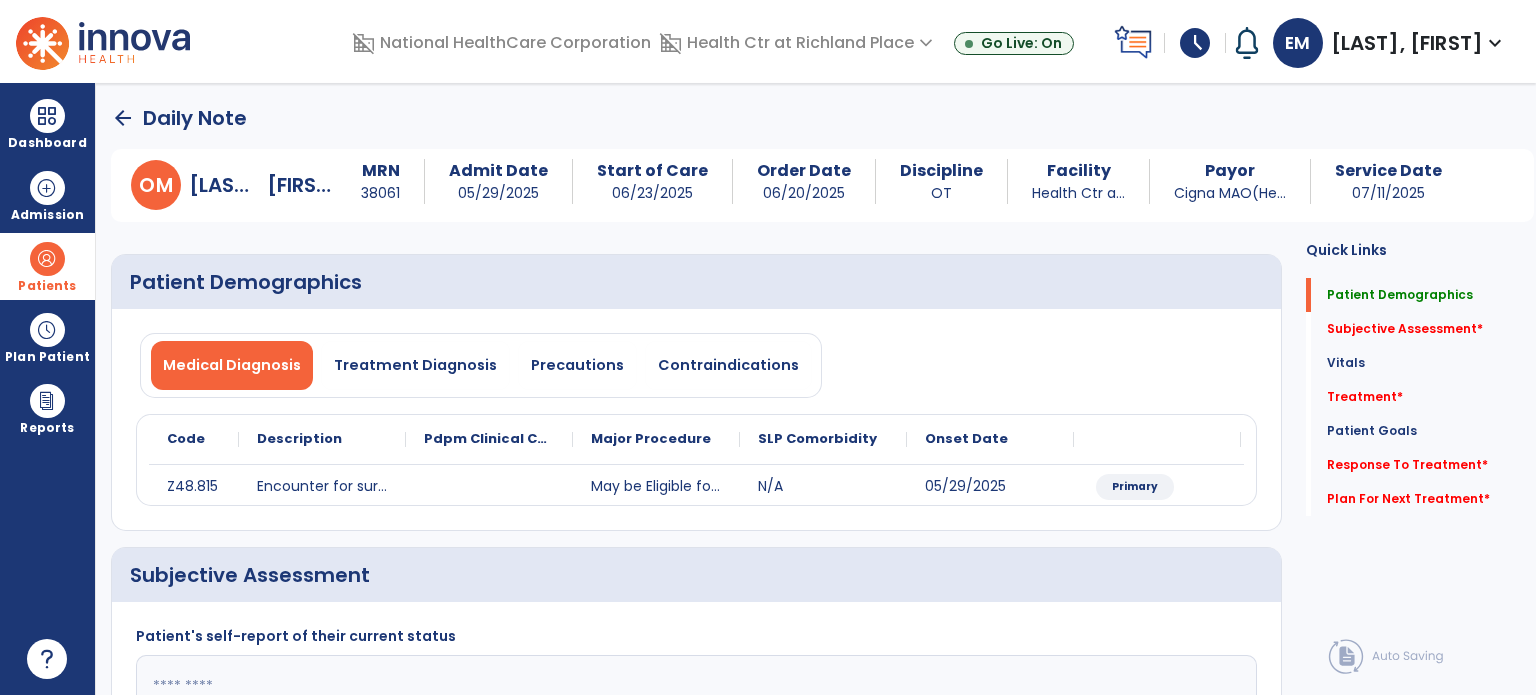click on "arrow_back" 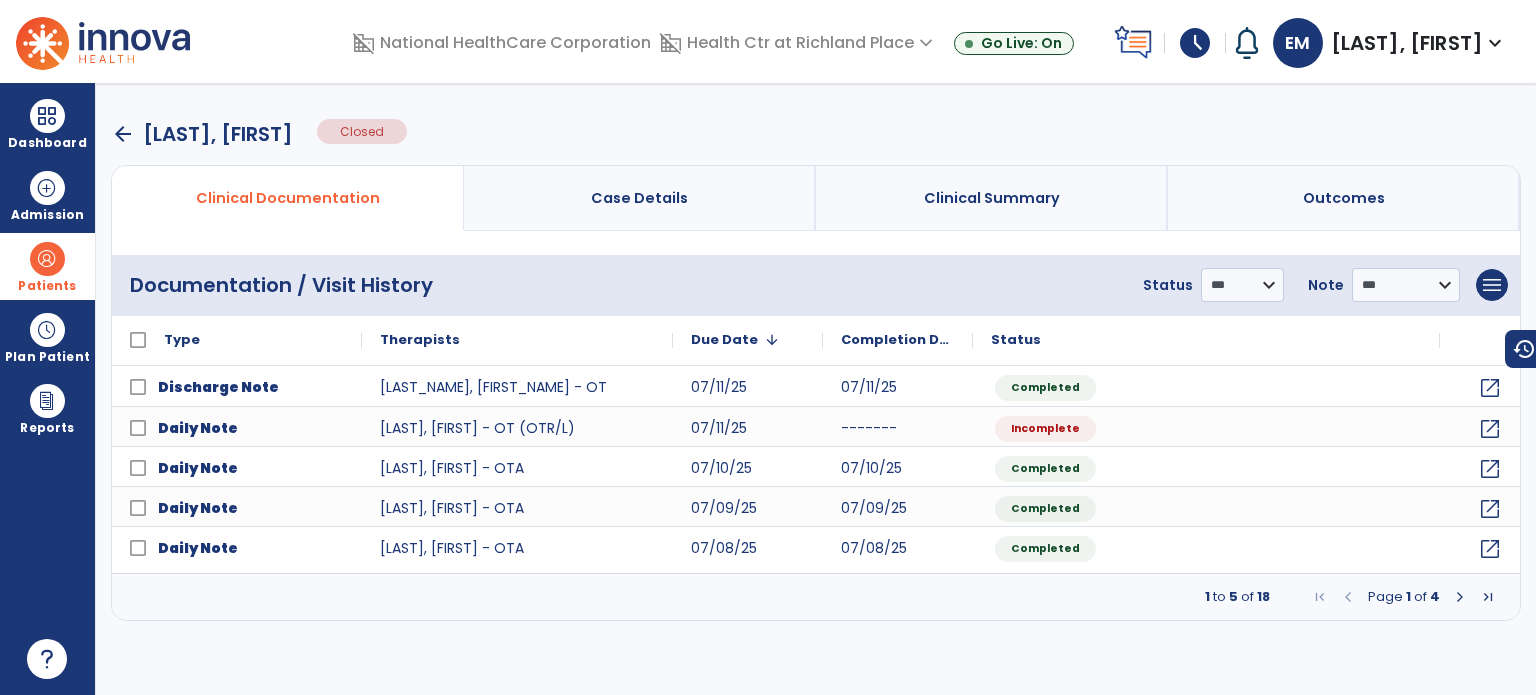 click on "arrow_back" at bounding box center (123, 134) 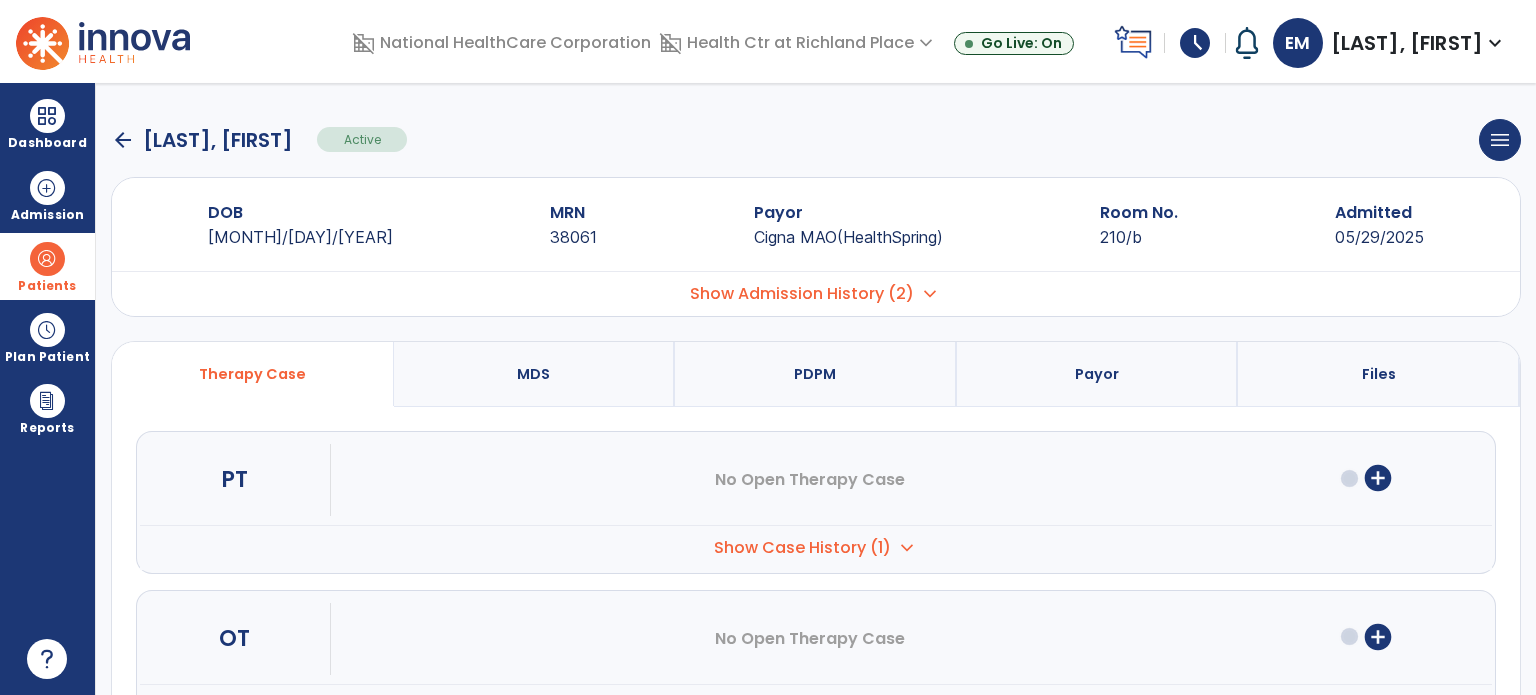 click on "arrow_back" 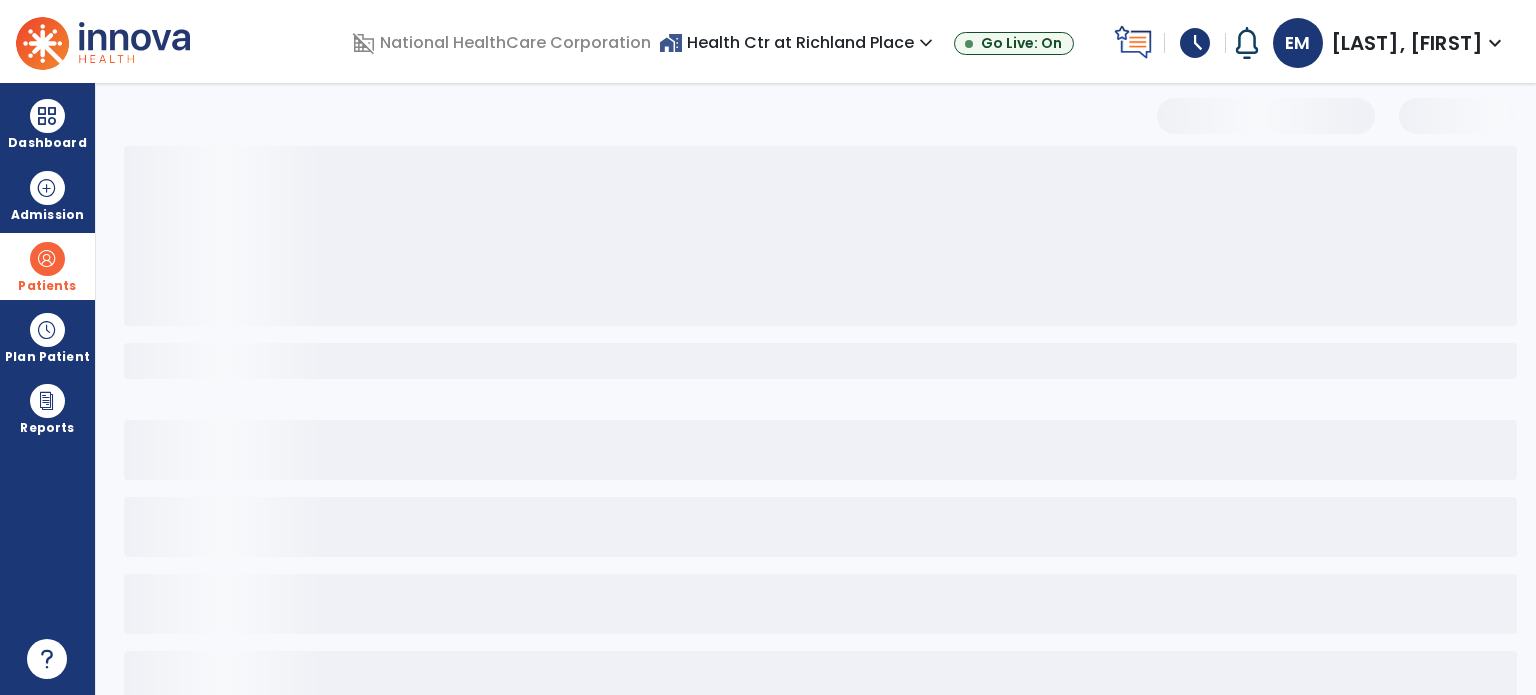 select on "***" 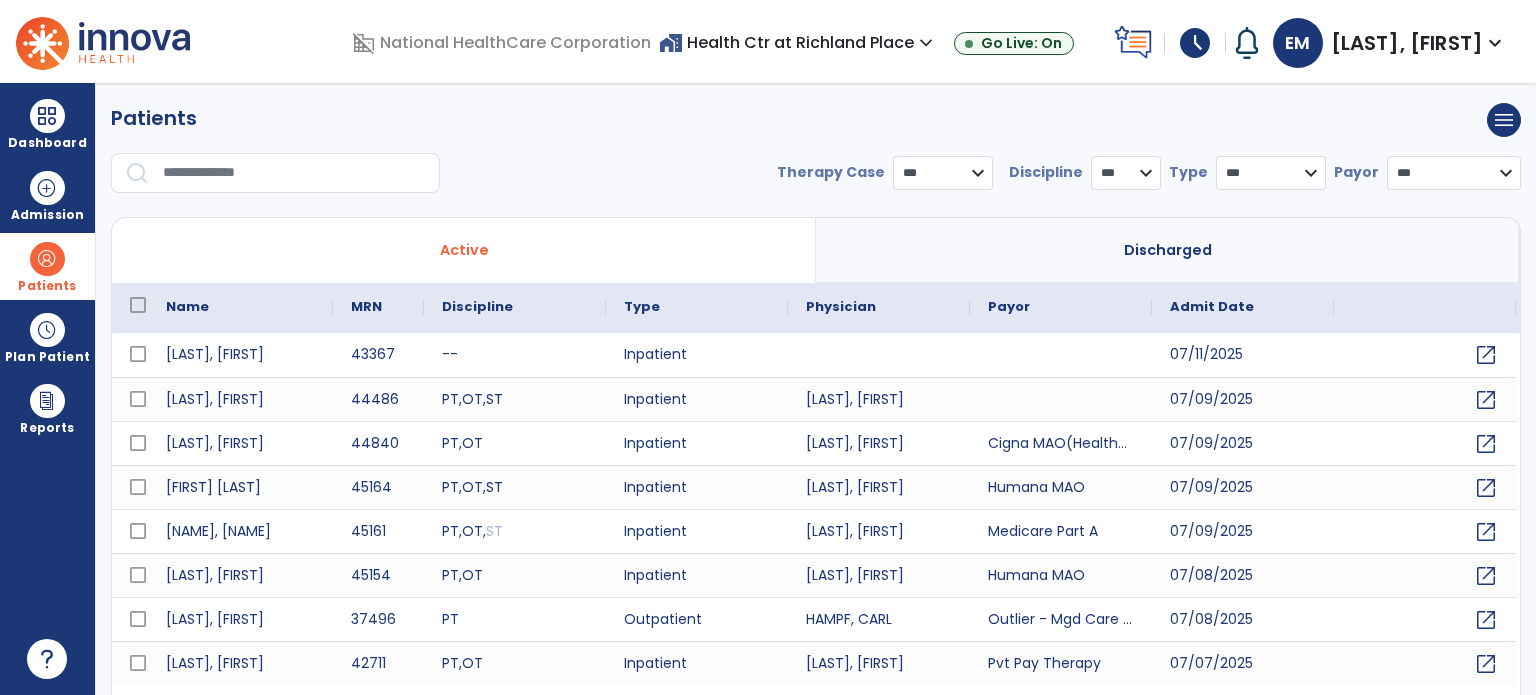 click at bounding box center (294, 173) 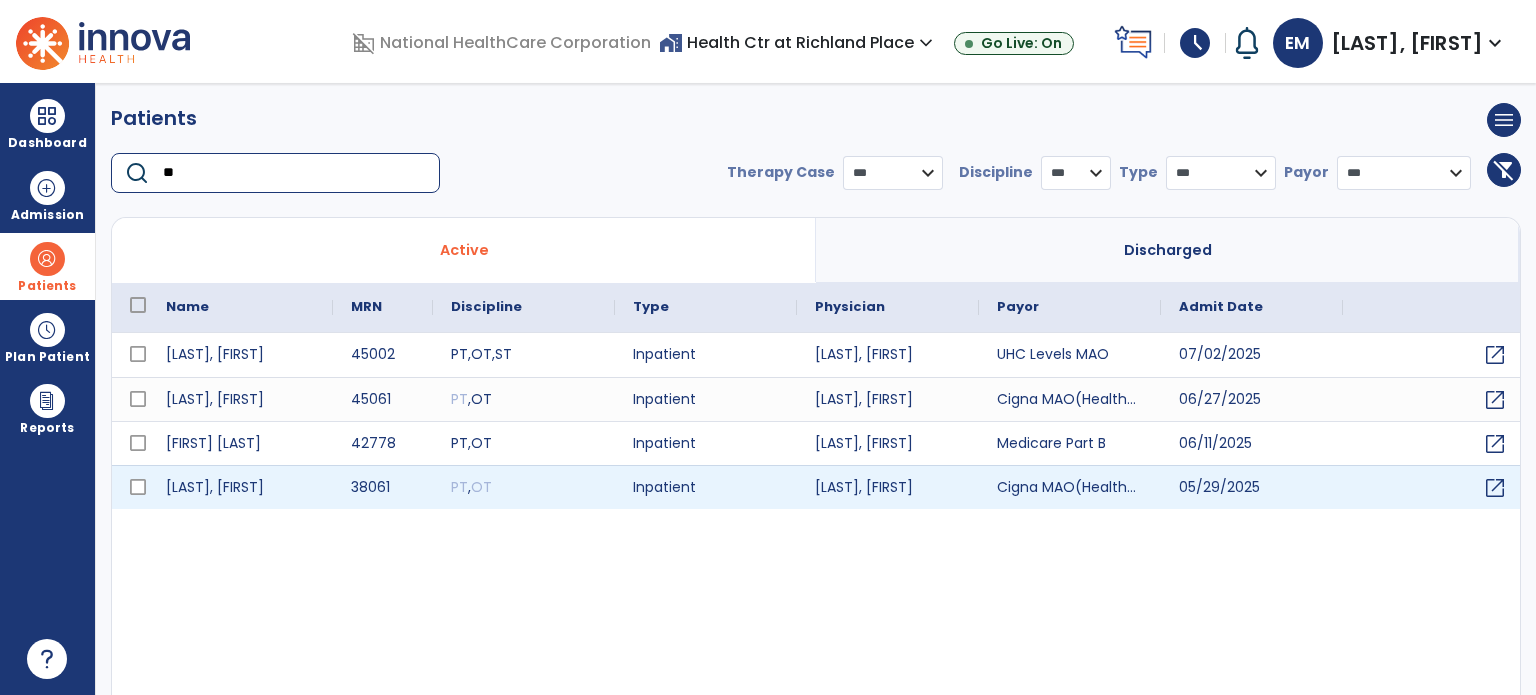 type on "**" 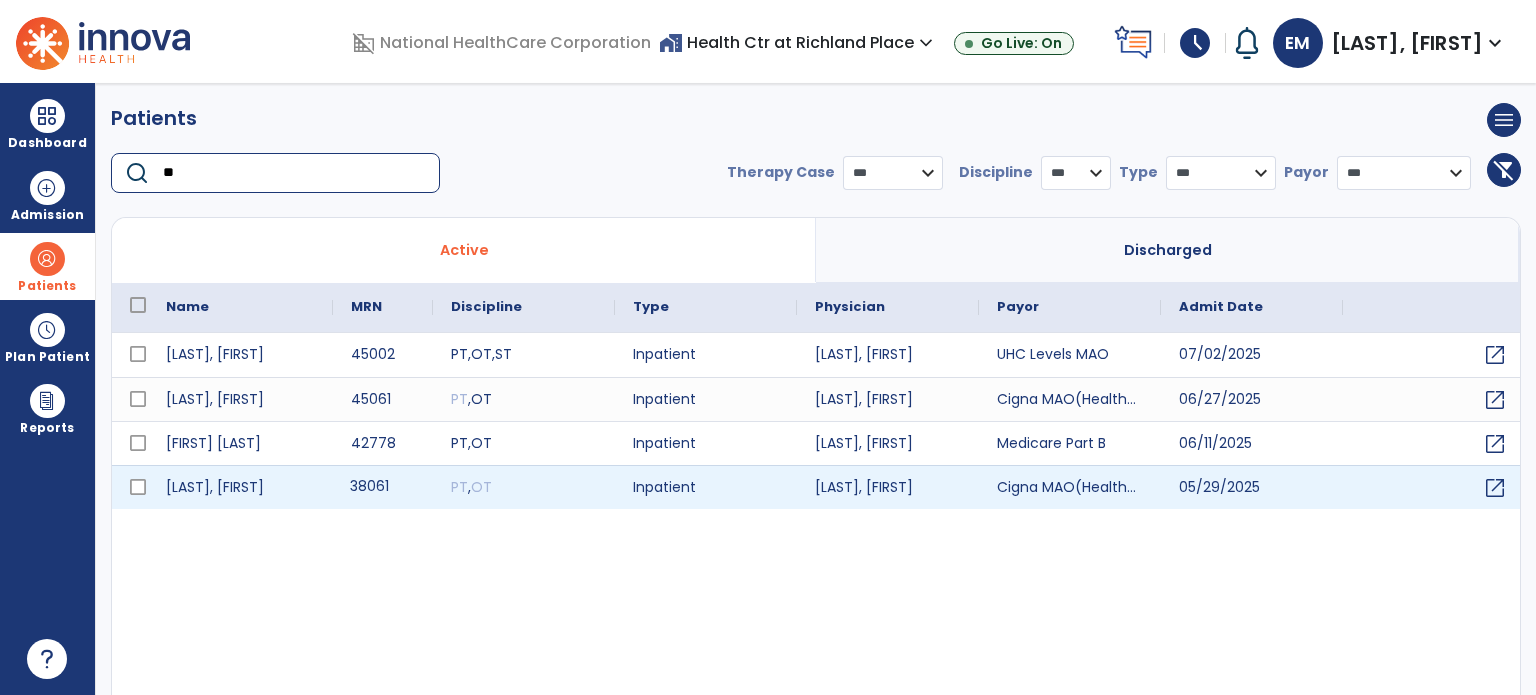 click on "38061" at bounding box center (383, 487) 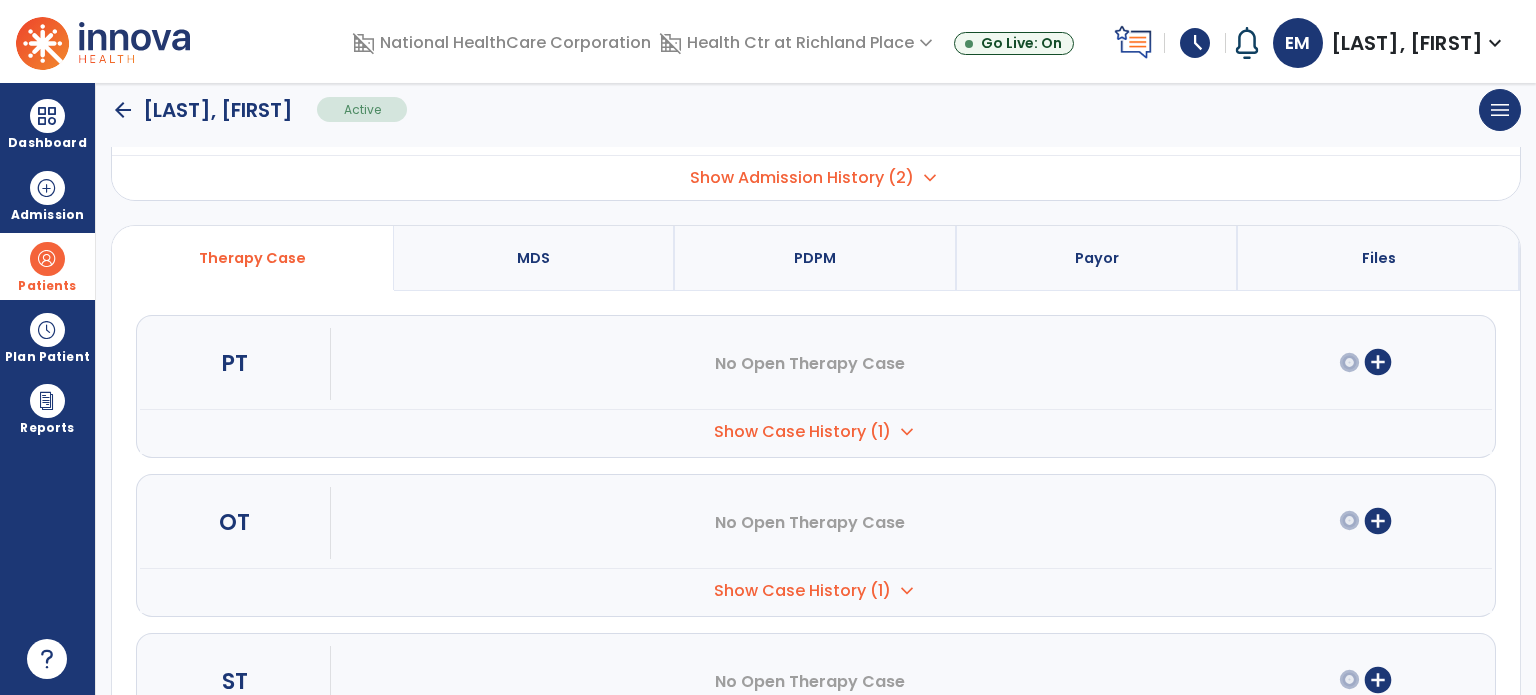 scroll, scrollTop: 118, scrollLeft: 0, axis: vertical 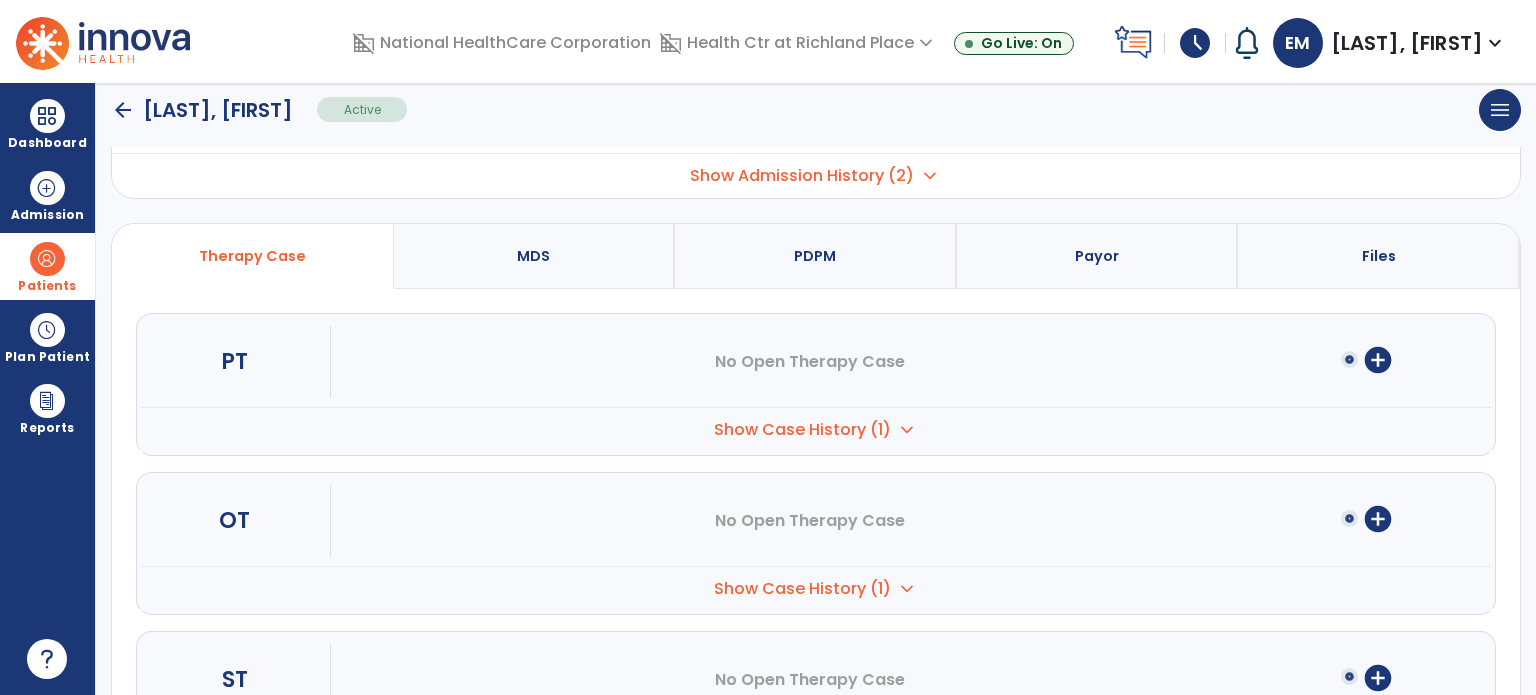 click on "Show Case History (1)     expand_more" at bounding box center [816, 429] 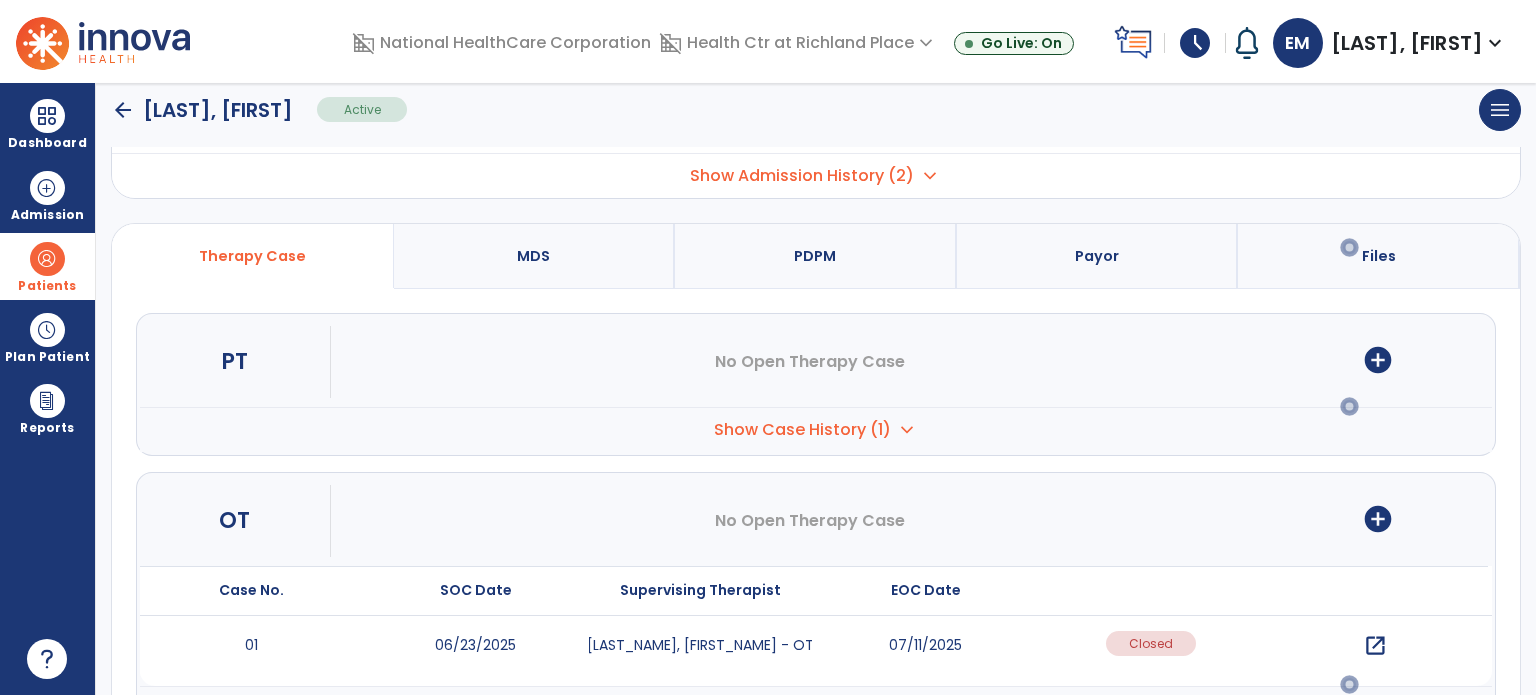 scroll, scrollTop: 232, scrollLeft: 0, axis: vertical 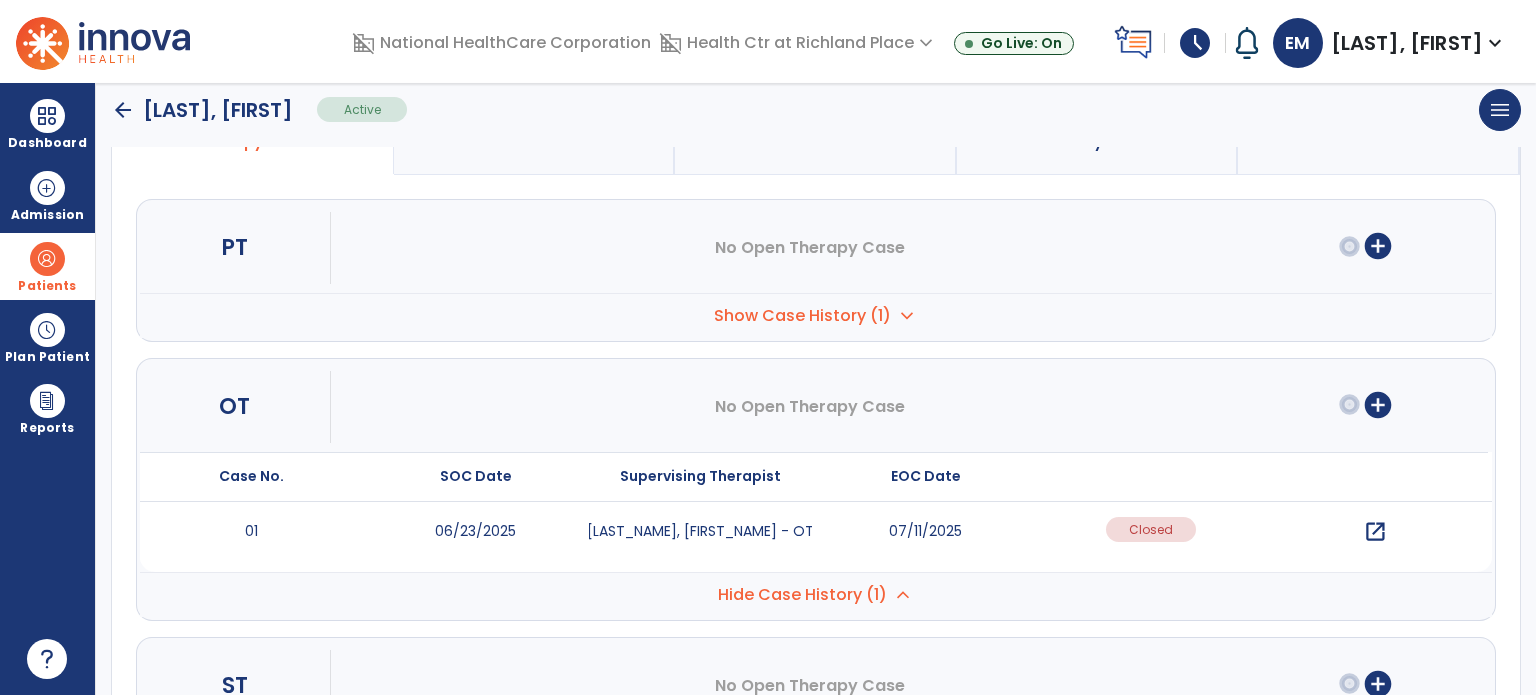 click on "open_in_new" at bounding box center (1375, 532) 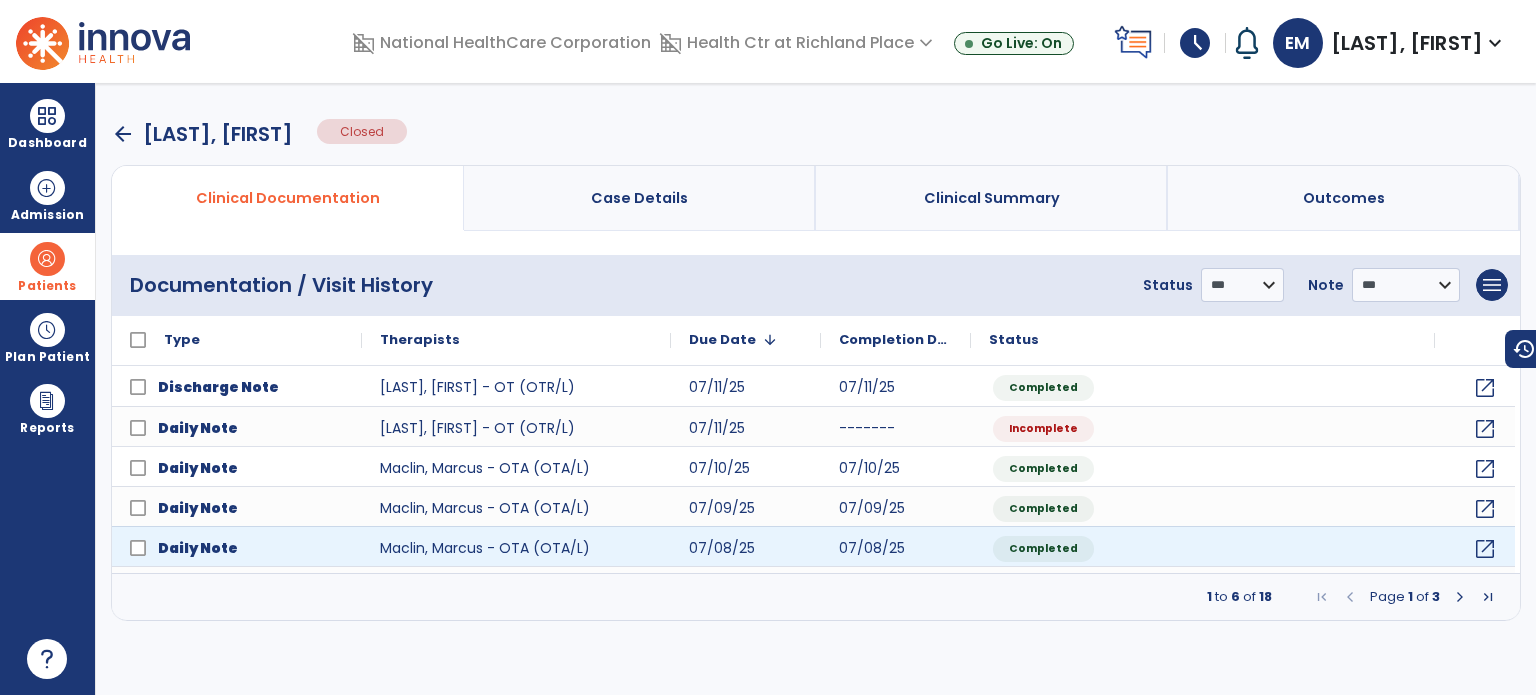 scroll, scrollTop: 0, scrollLeft: 0, axis: both 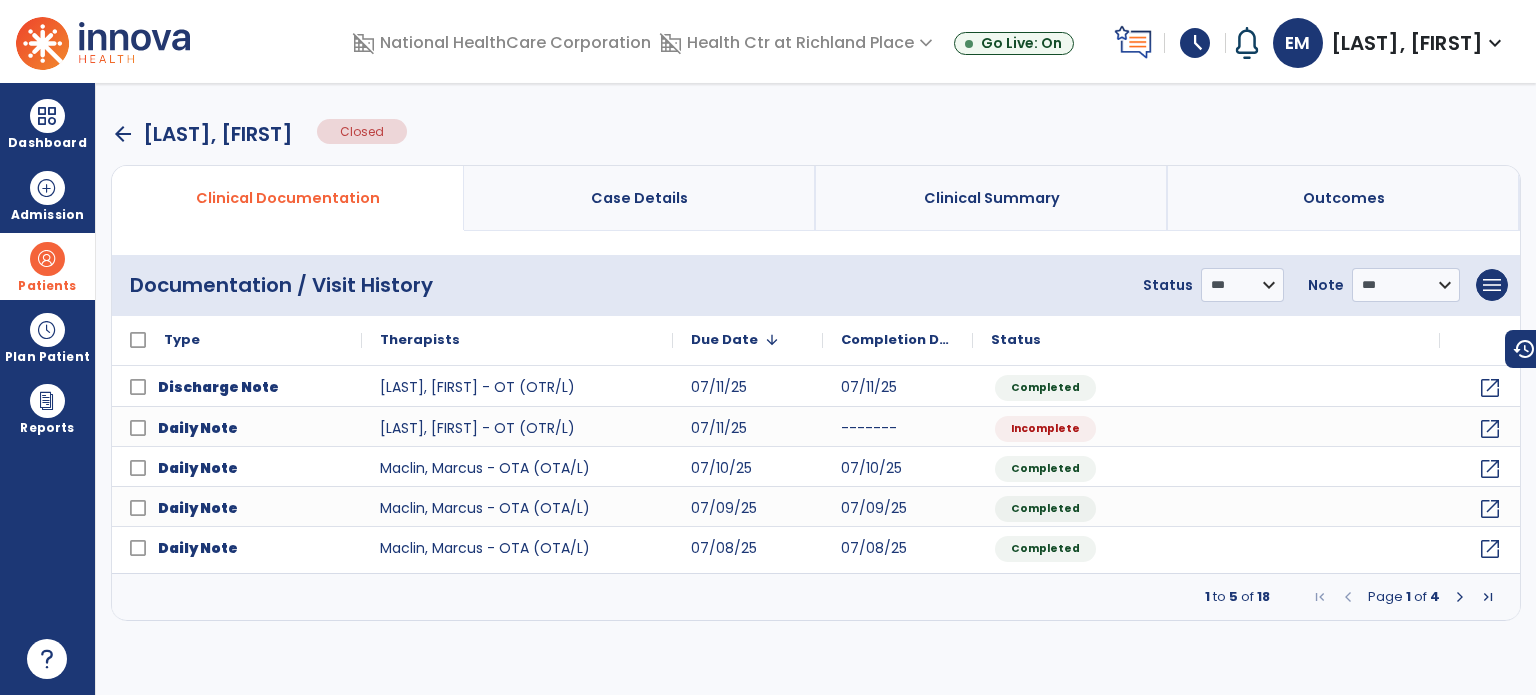 click on "arrow_back" at bounding box center (123, 134) 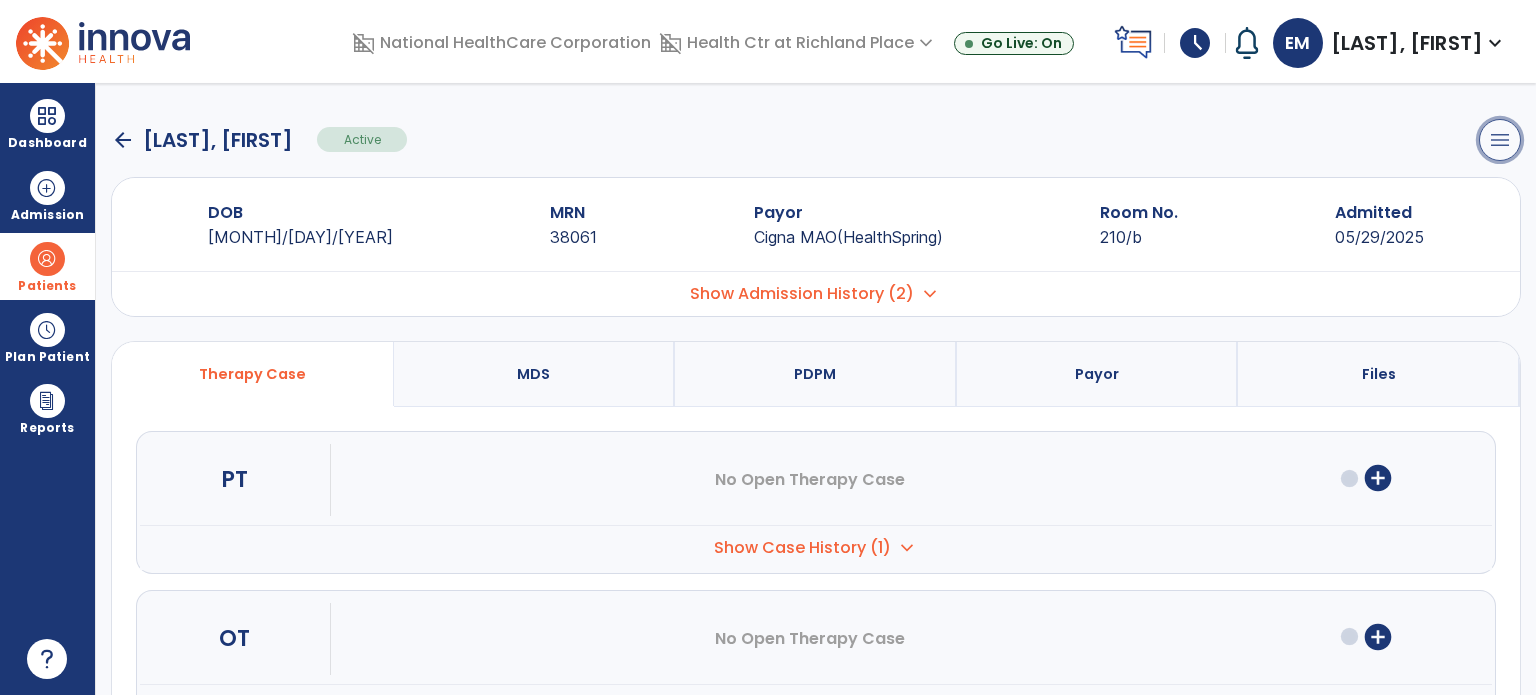 click on "menu" at bounding box center [1500, 140] 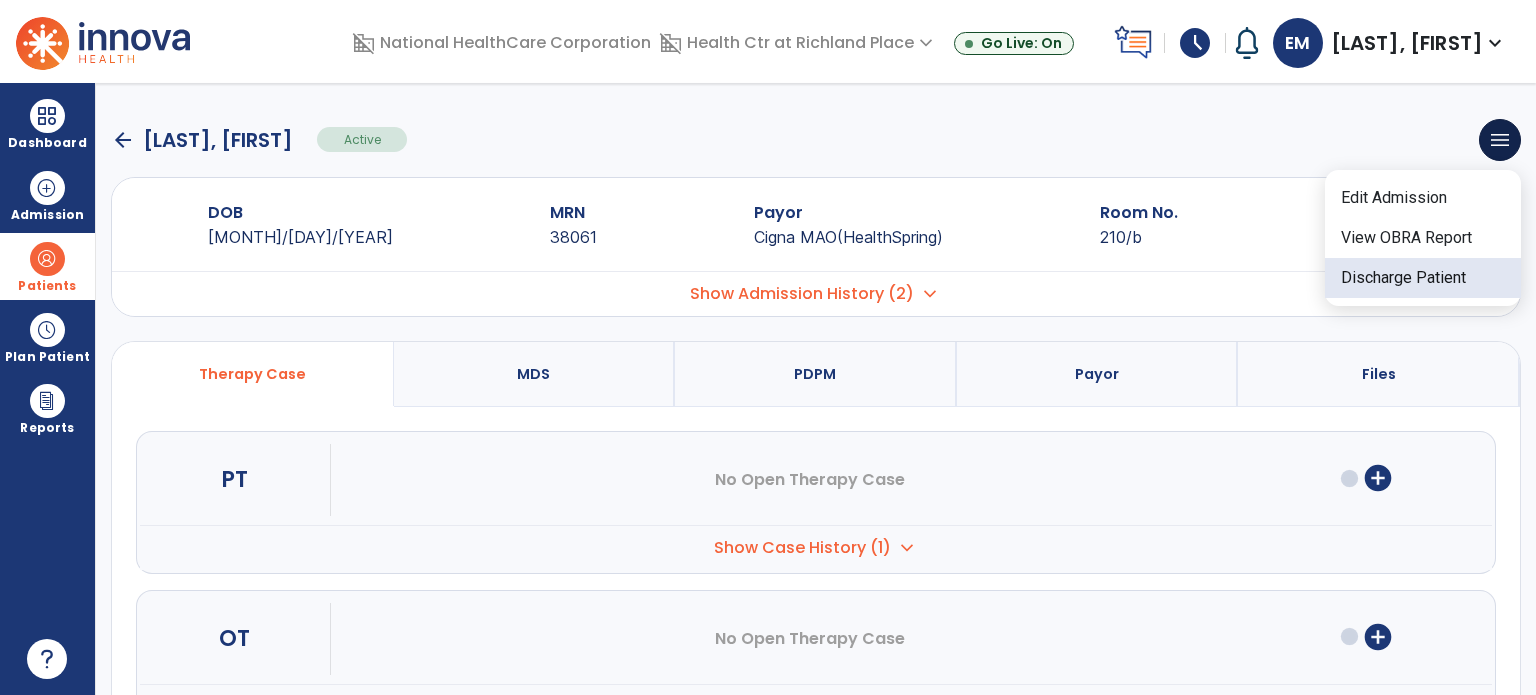 click on "Discharge Patient" 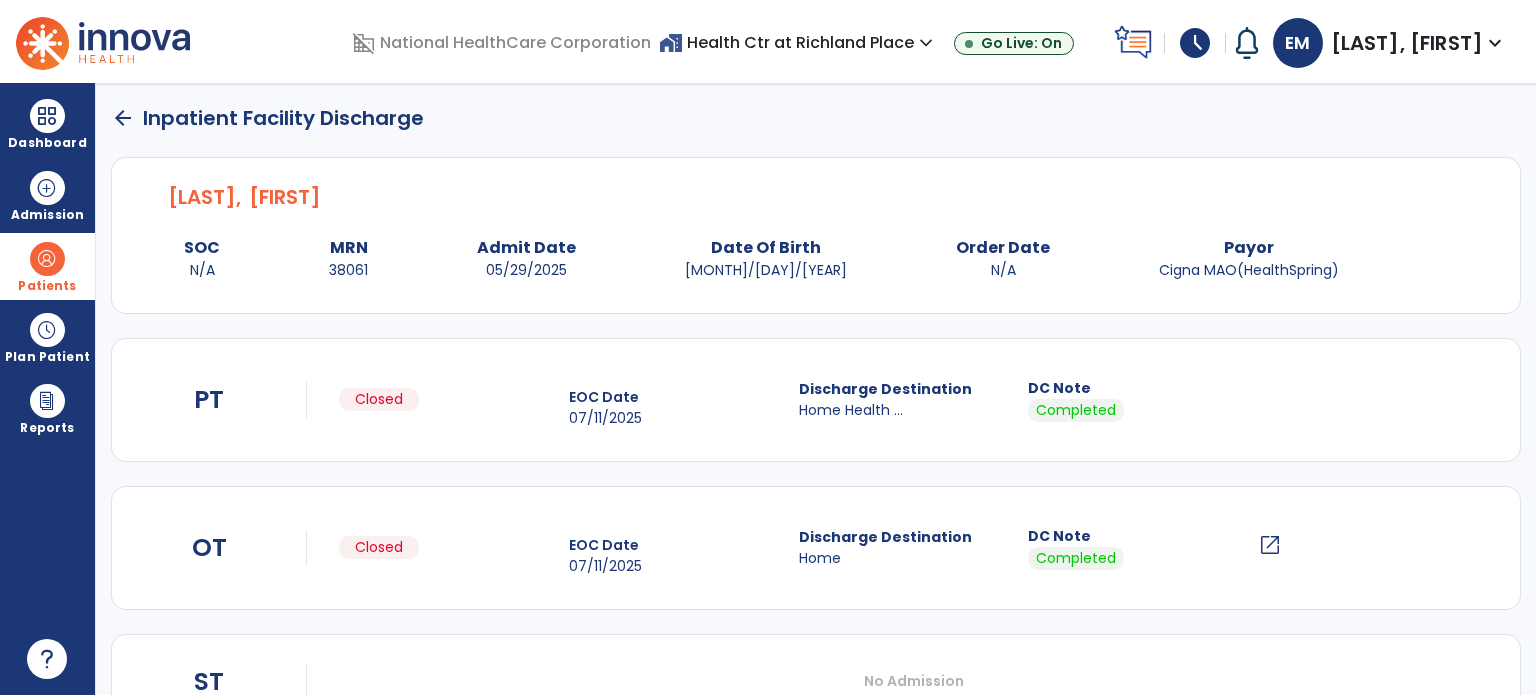 scroll, scrollTop: 214, scrollLeft: 0, axis: vertical 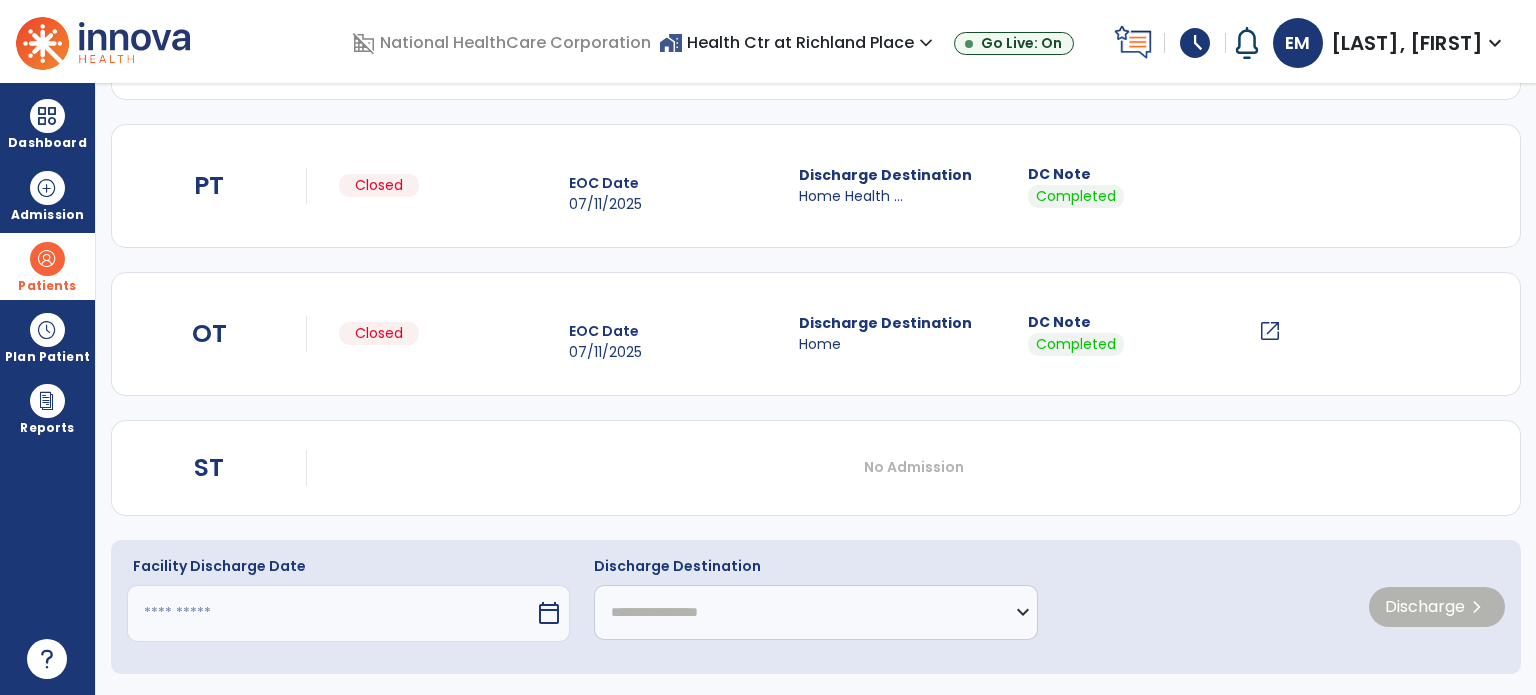 click at bounding box center [331, 613] 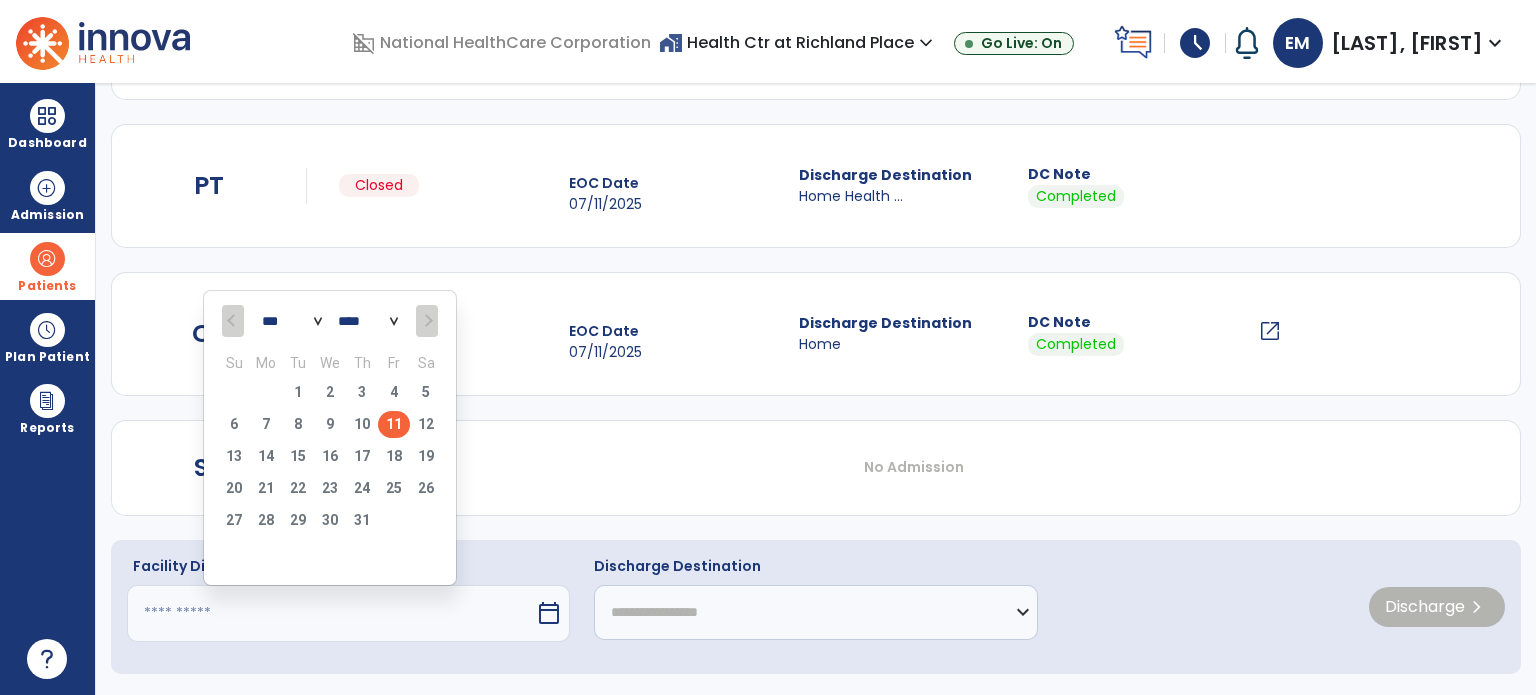 click on "11" at bounding box center [394, 424] 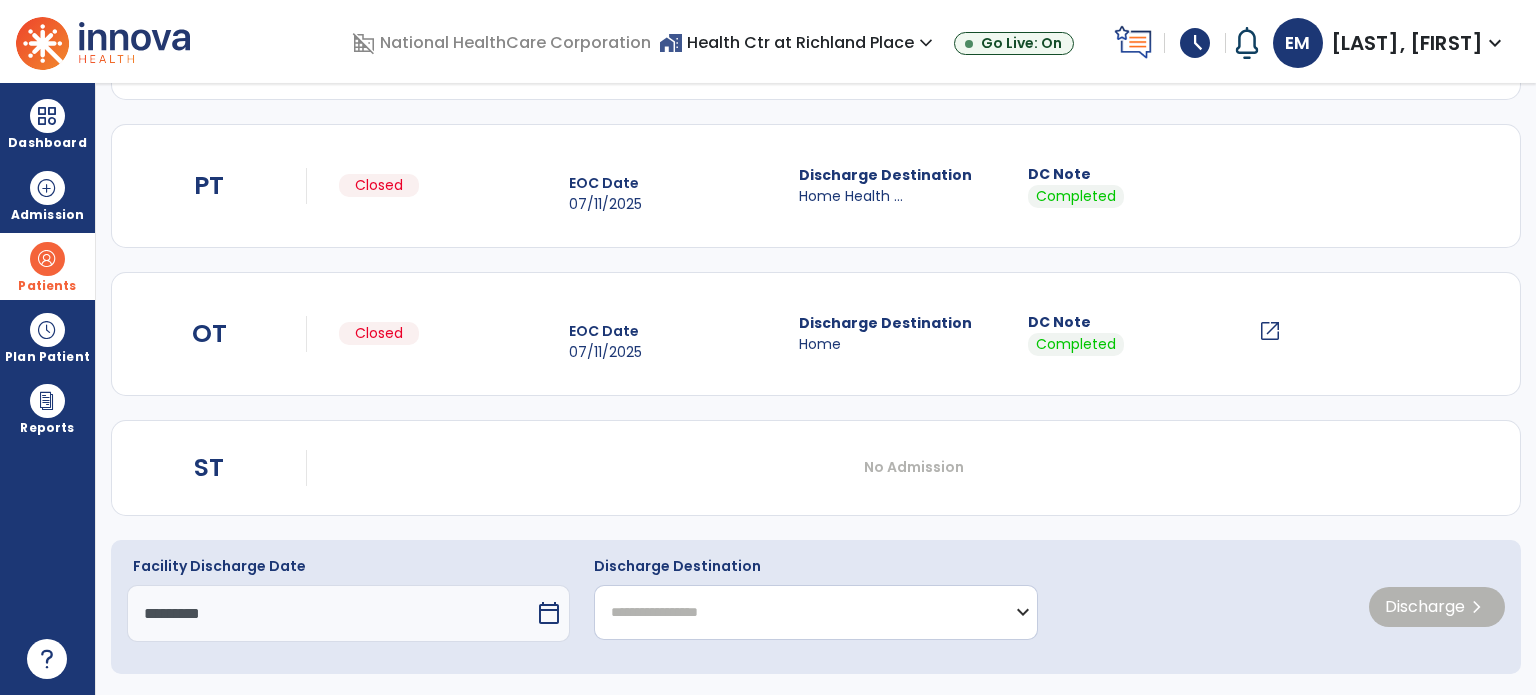 click on "**********" 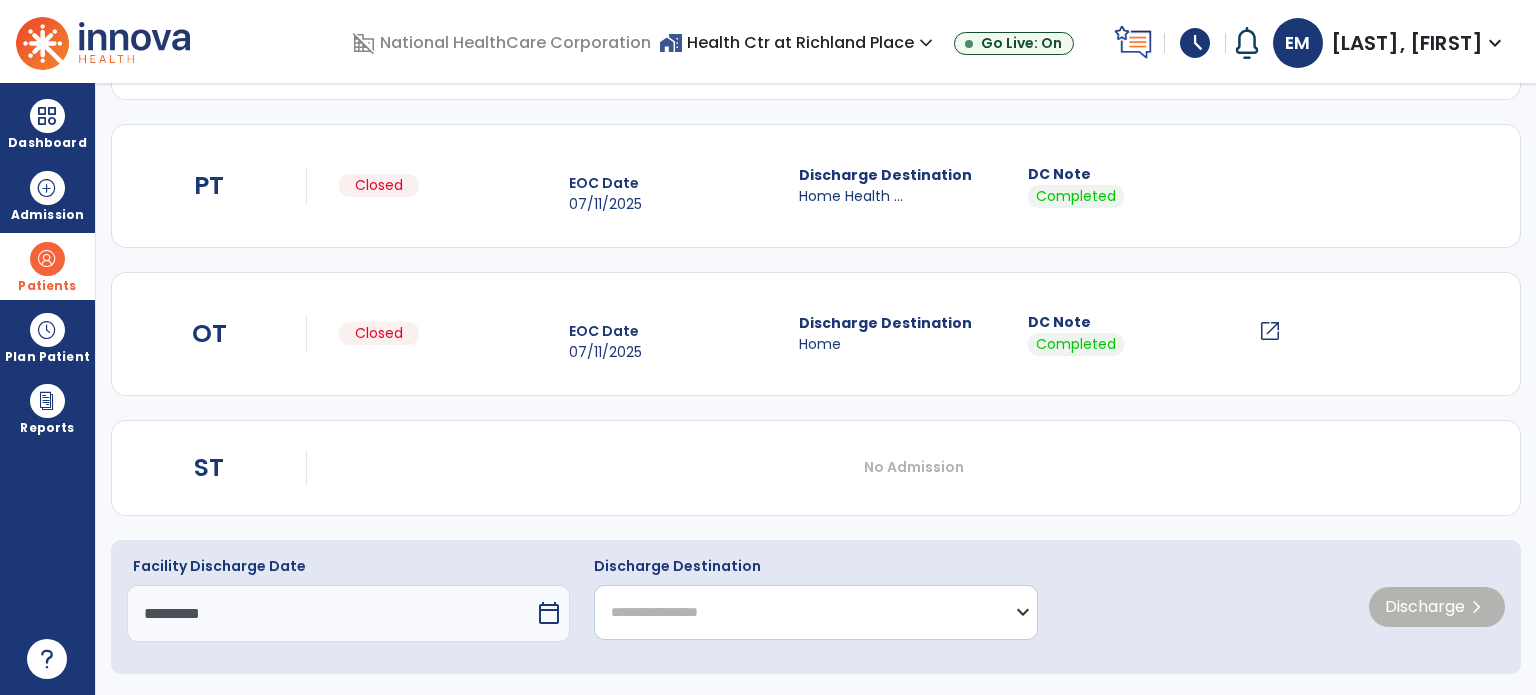 select on "****" 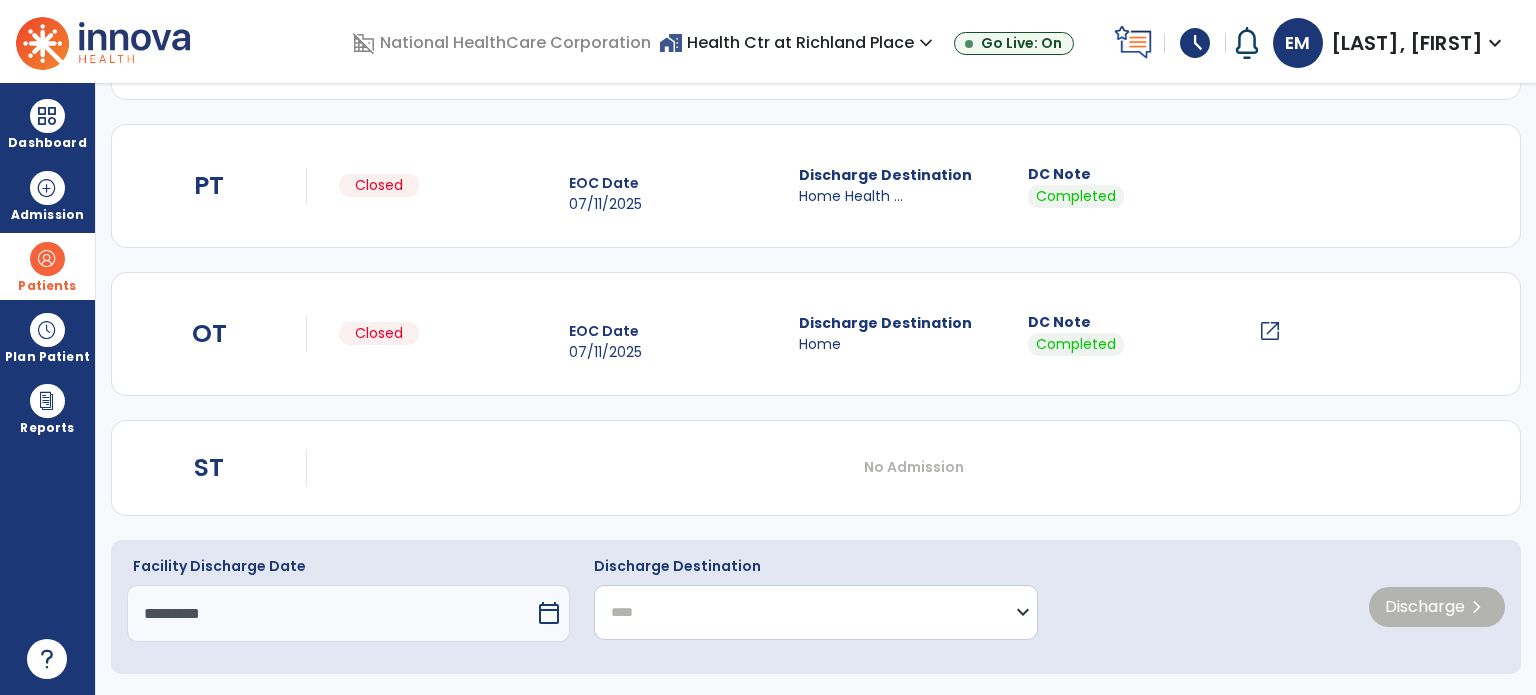 click on "**********" 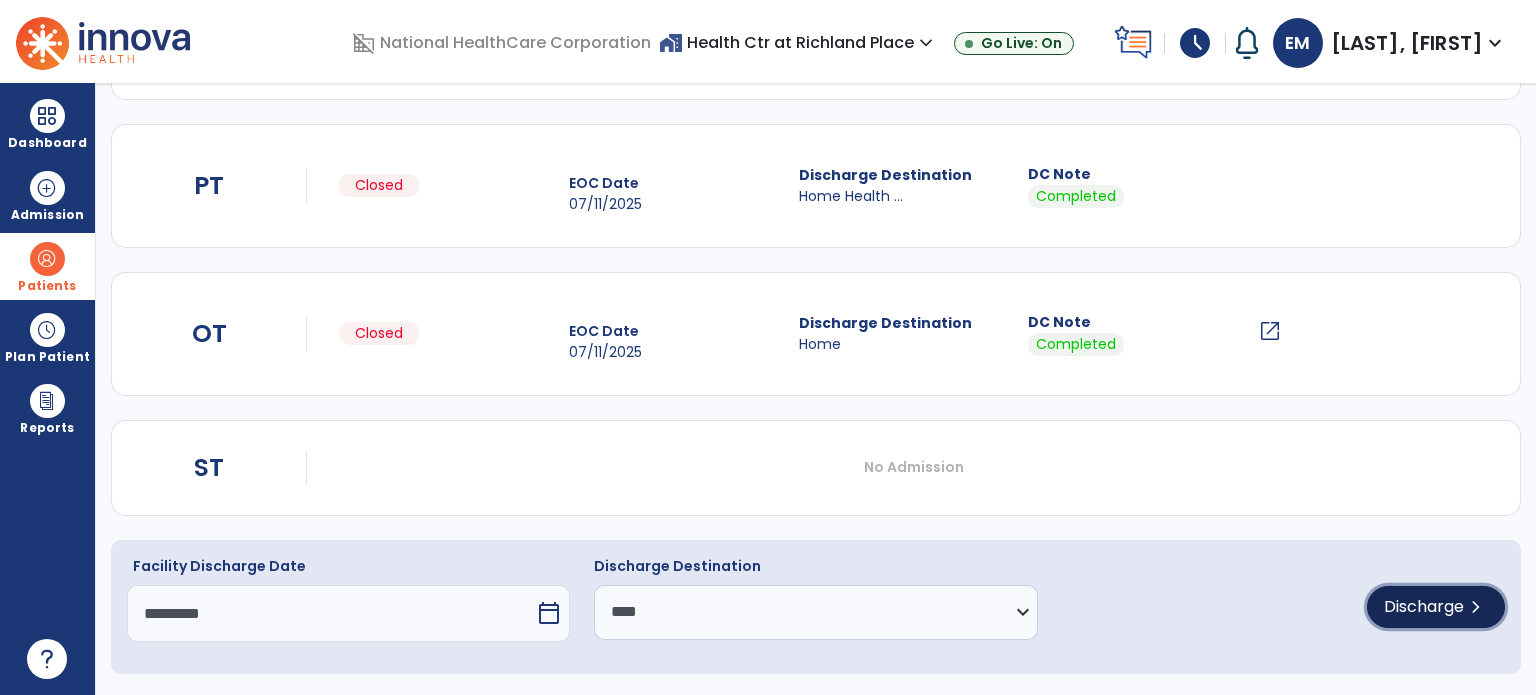 click on "Discharge" 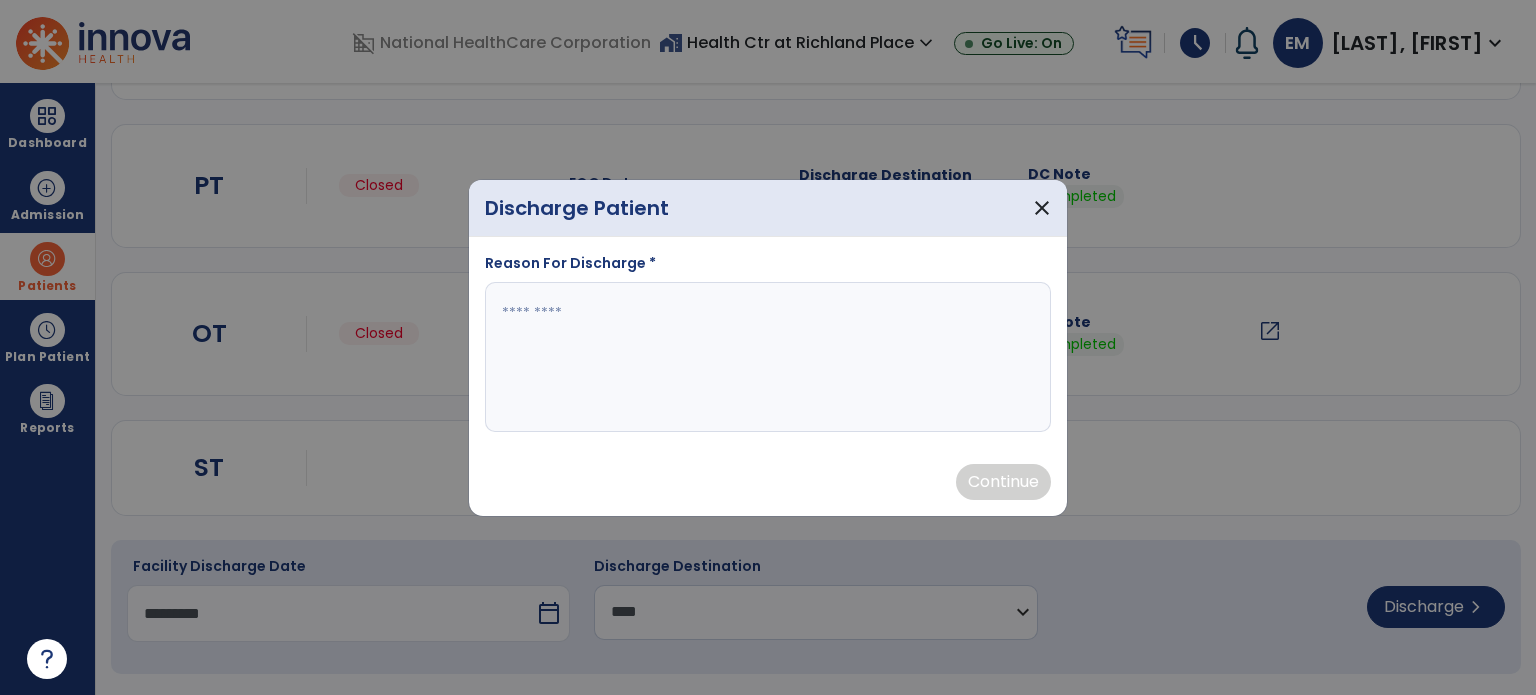 click at bounding box center (768, 357) 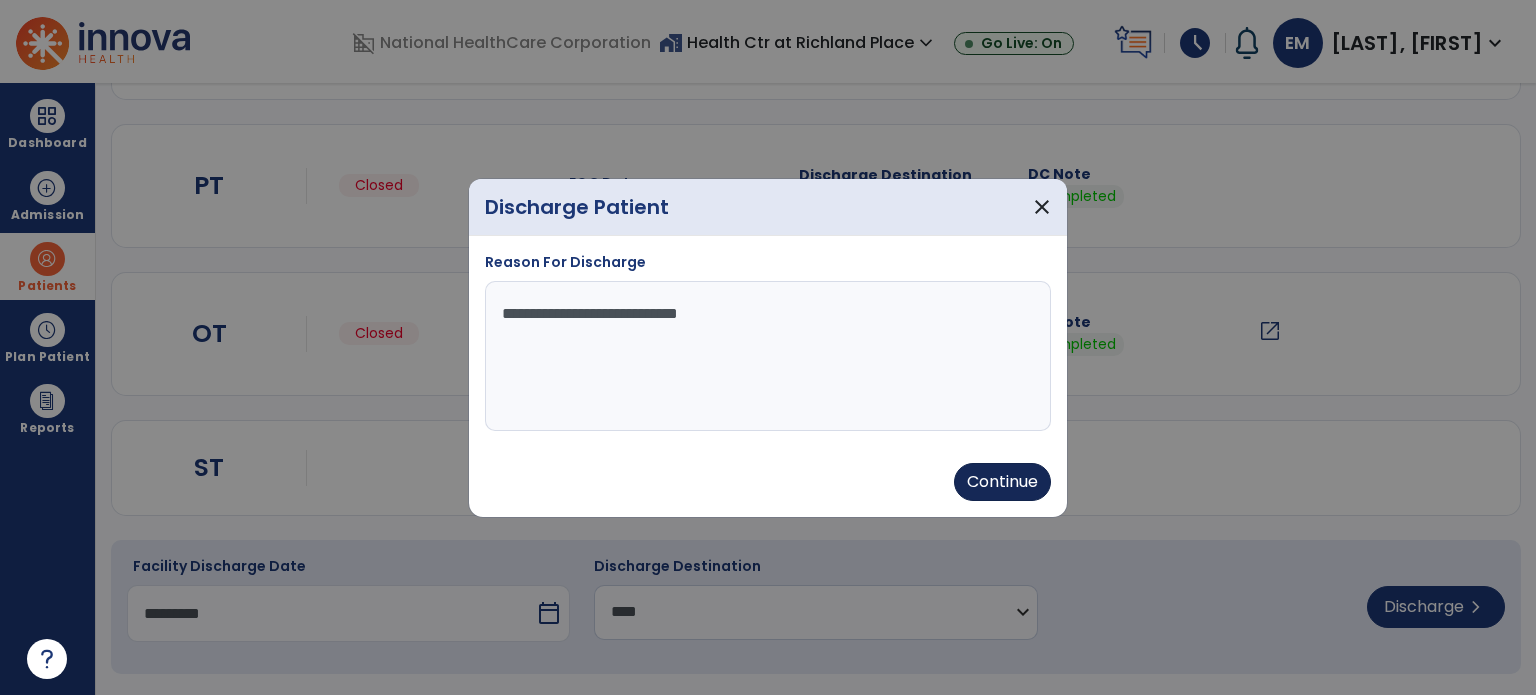 type on "**********" 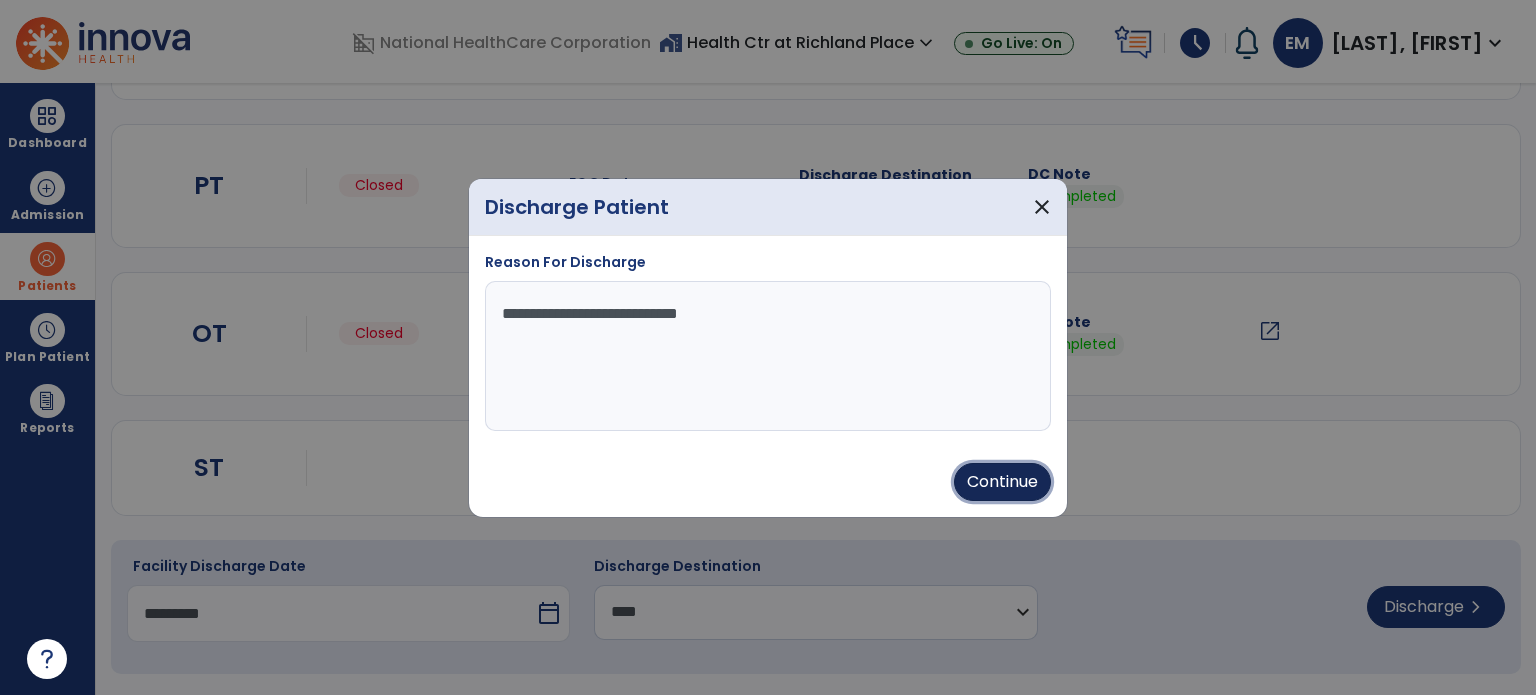 click on "Continue" at bounding box center (1002, 482) 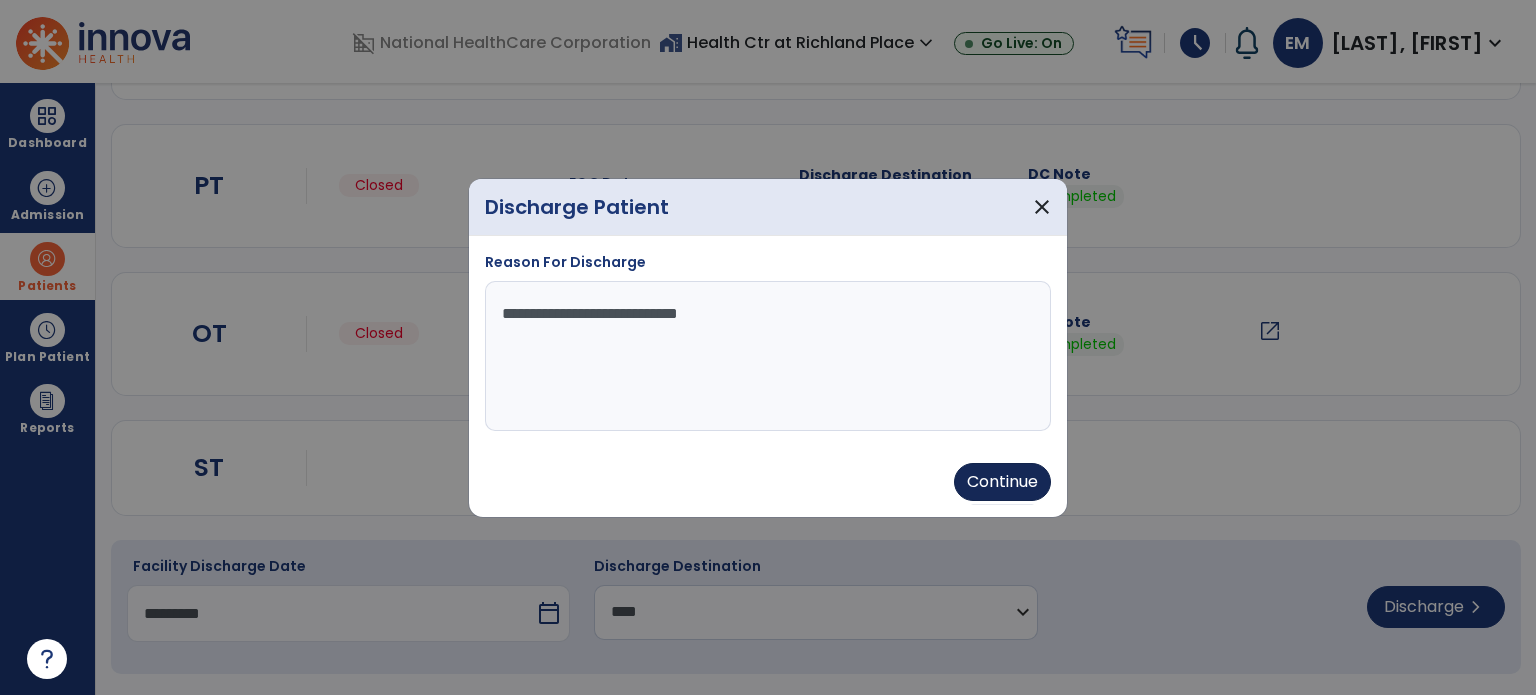 type on "*********" 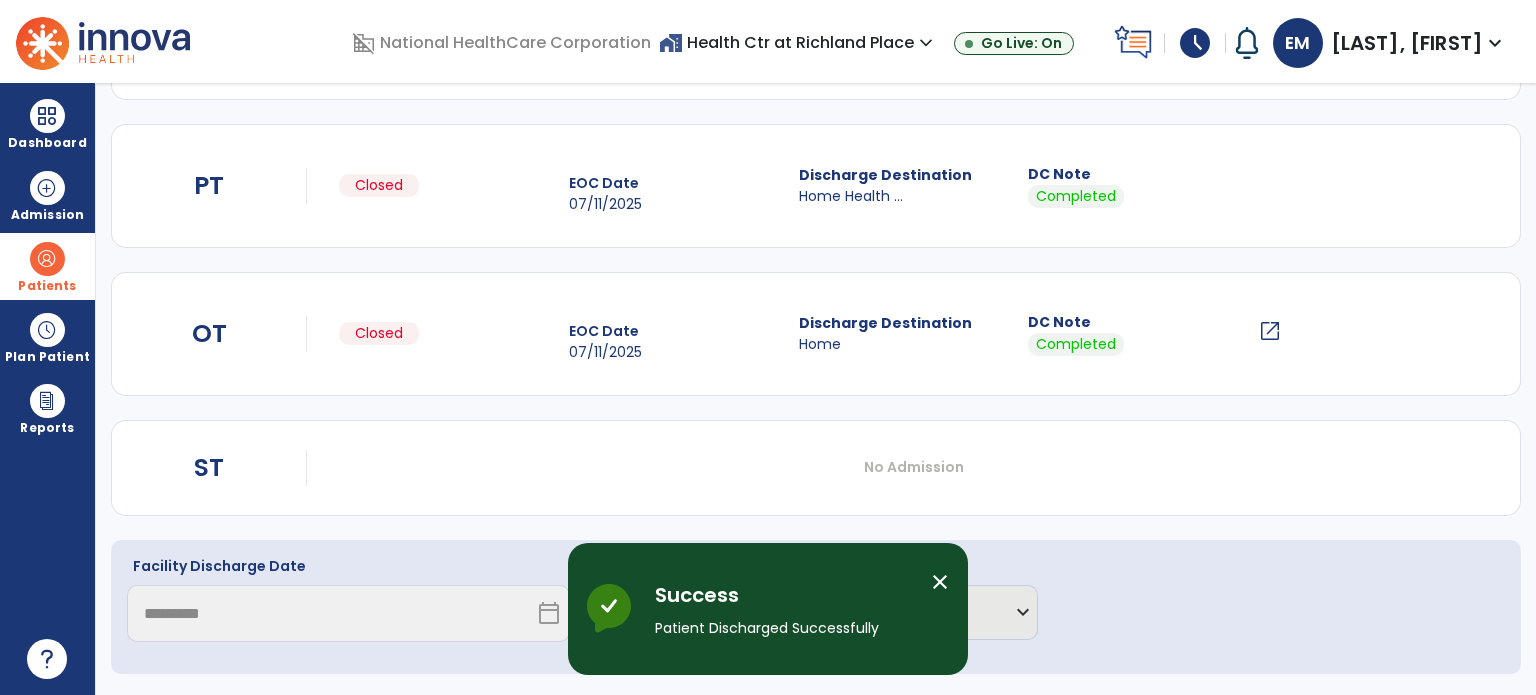 scroll, scrollTop: 196, scrollLeft: 0, axis: vertical 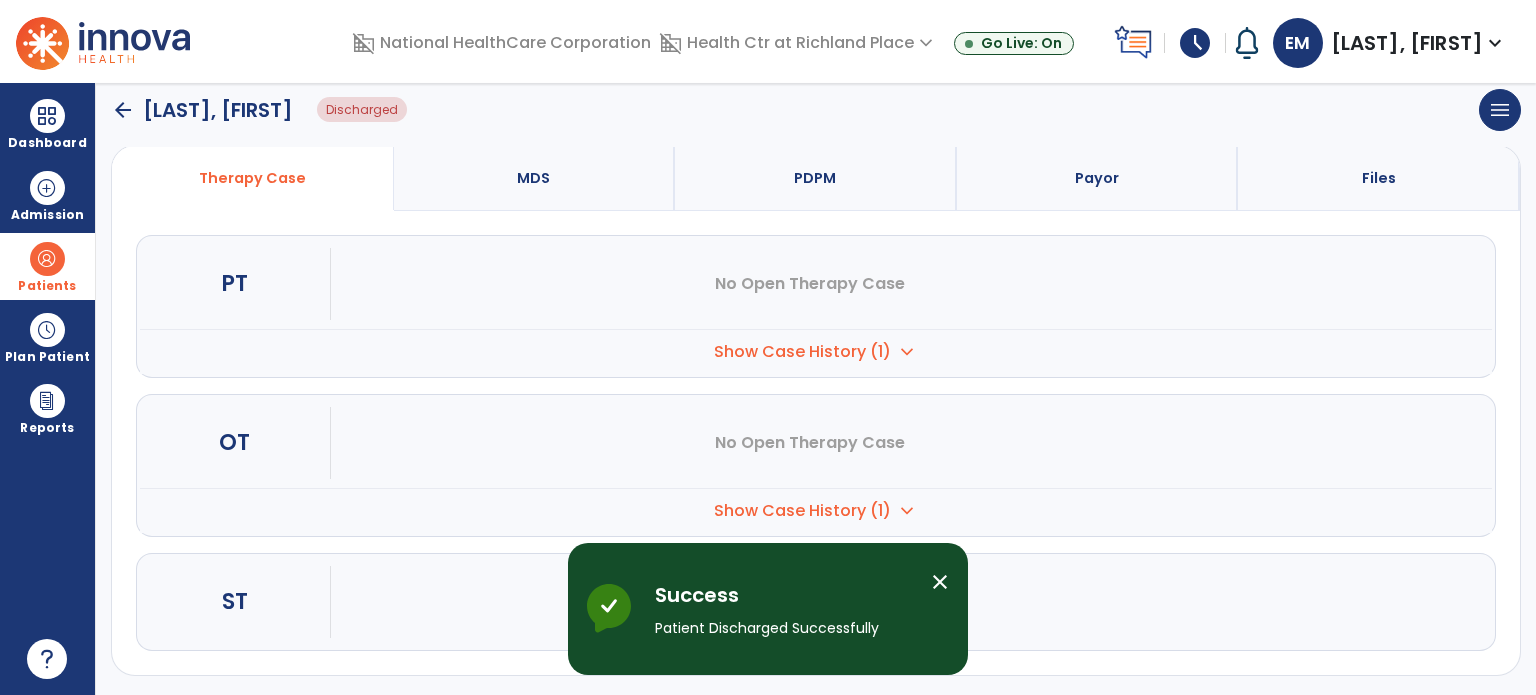click on "arrow_back" 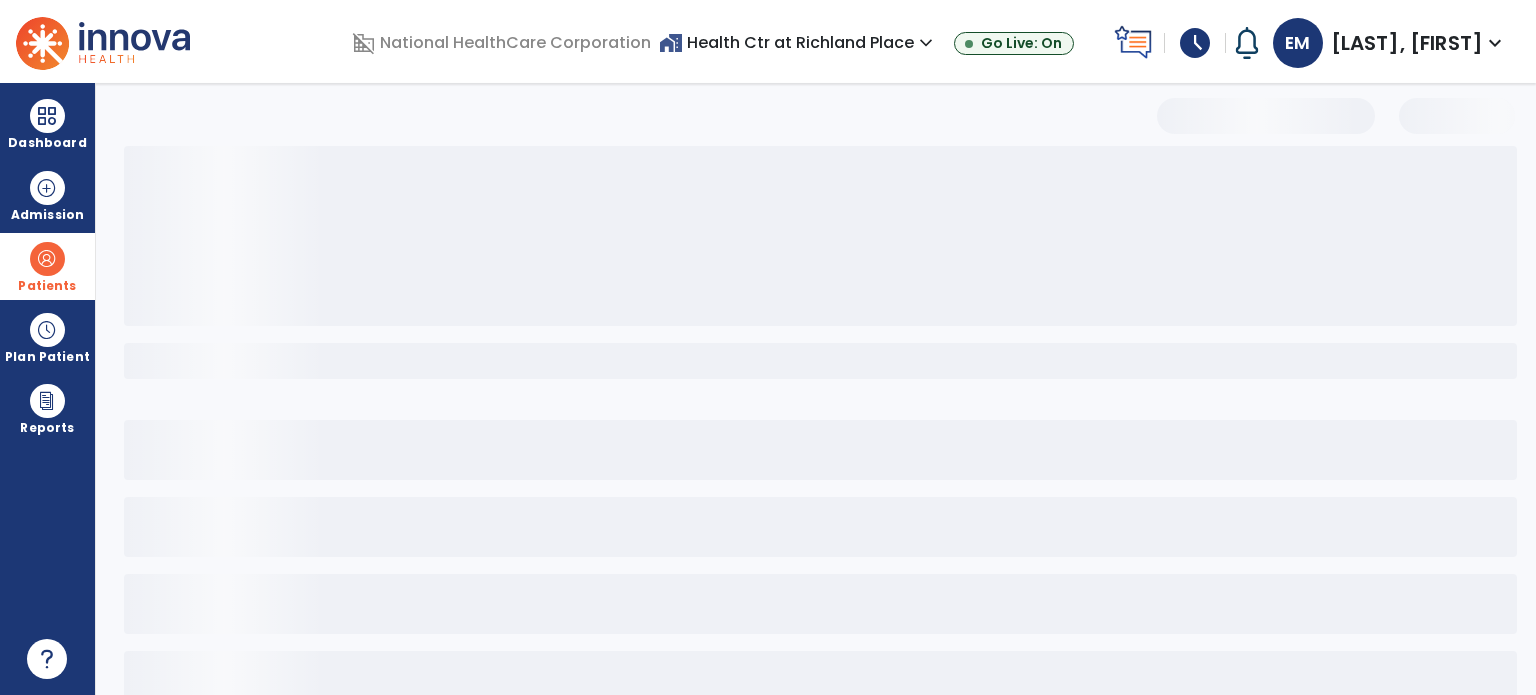 scroll, scrollTop: 46, scrollLeft: 0, axis: vertical 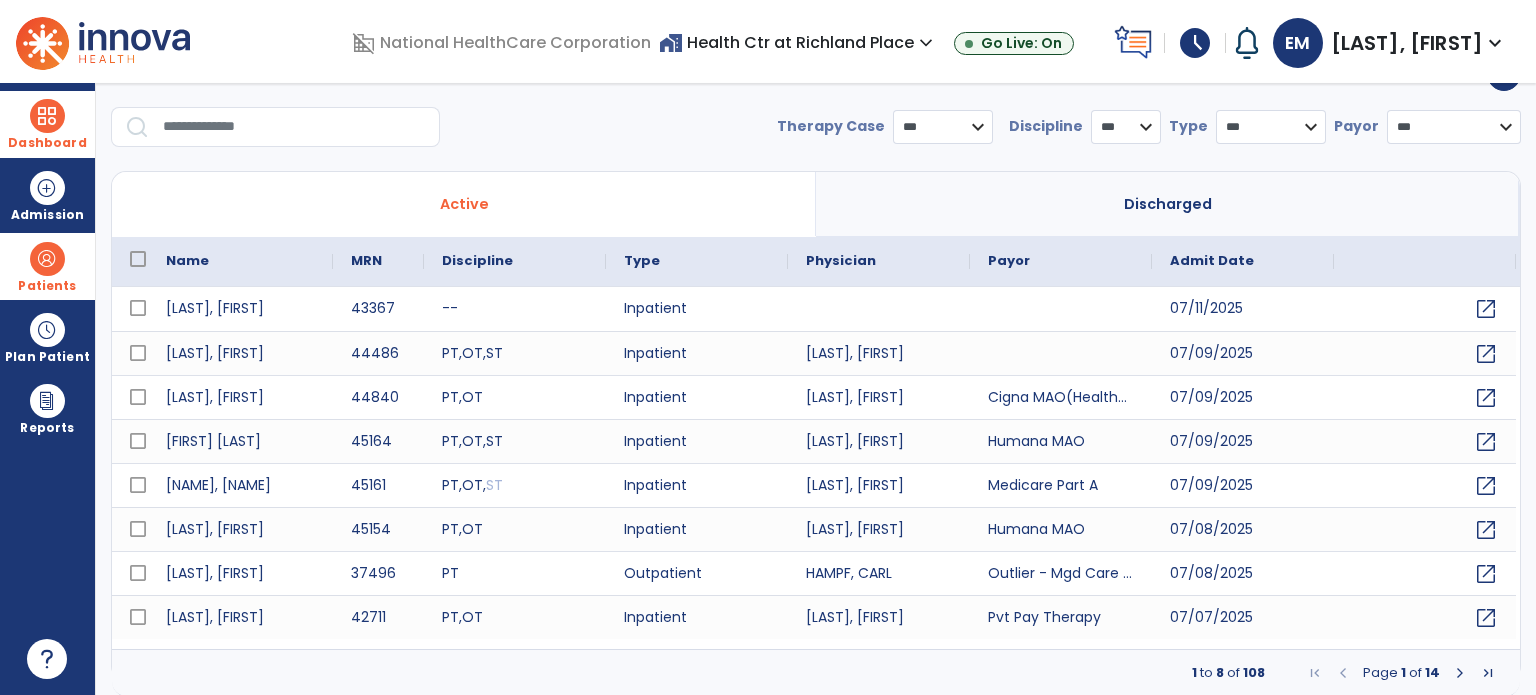click at bounding box center (47, 116) 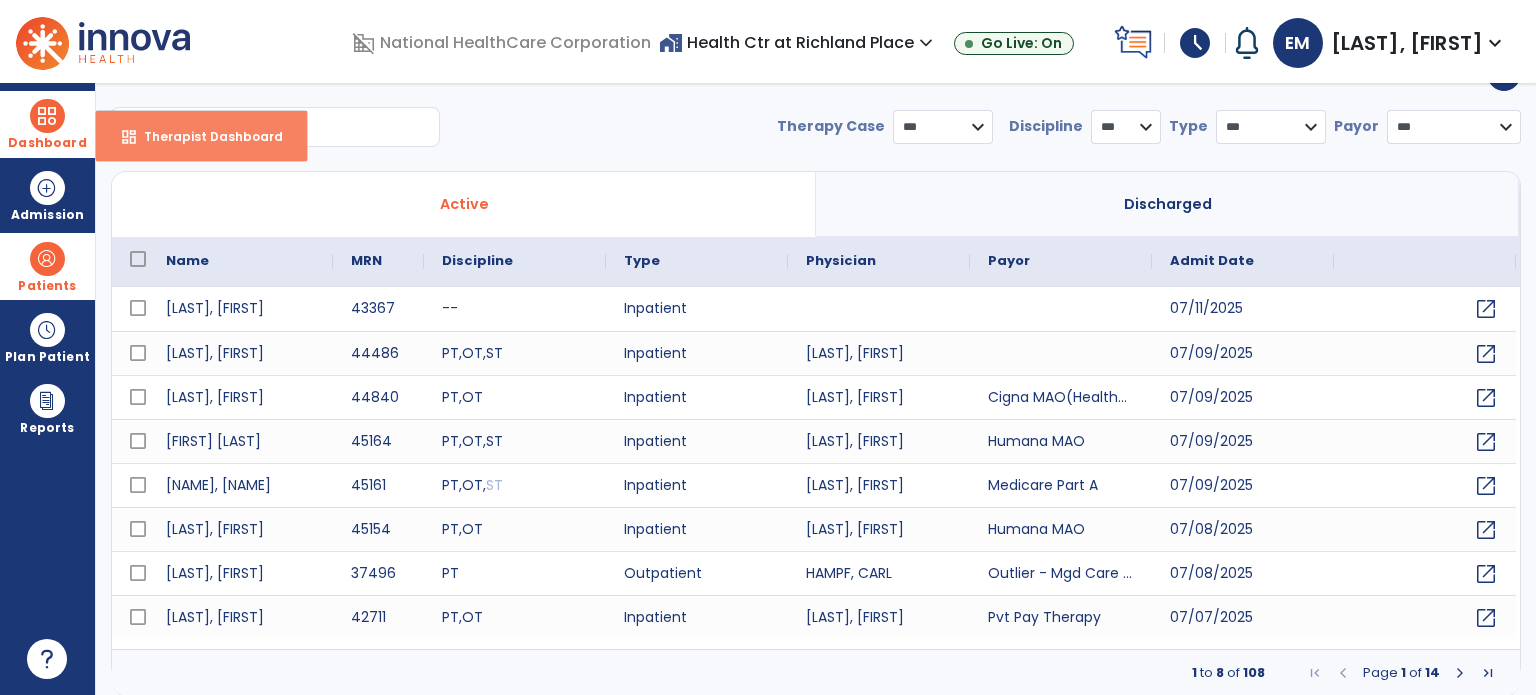 click on "Therapist Dashboard" at bounding box center [205, 136] 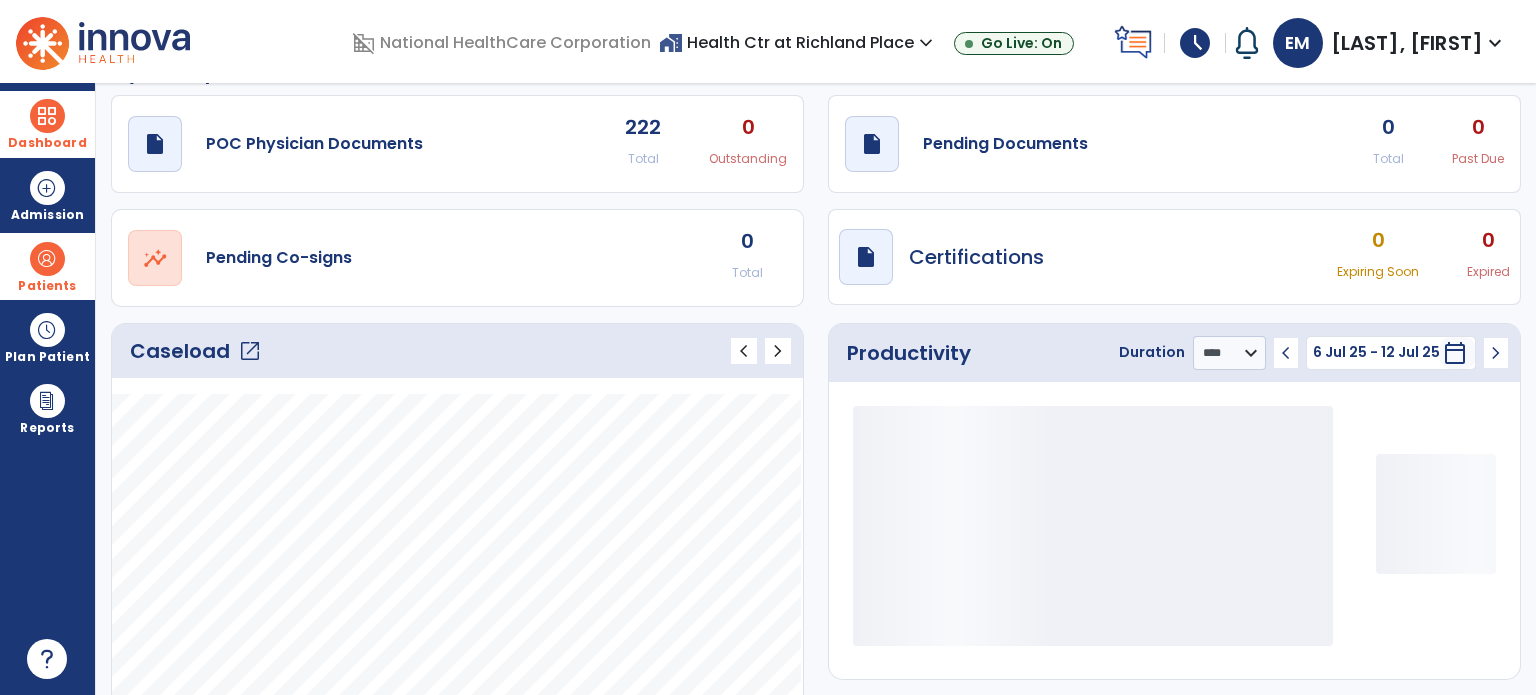 scroll, scrollTop: 0, scrollLeft: 0, axis: both 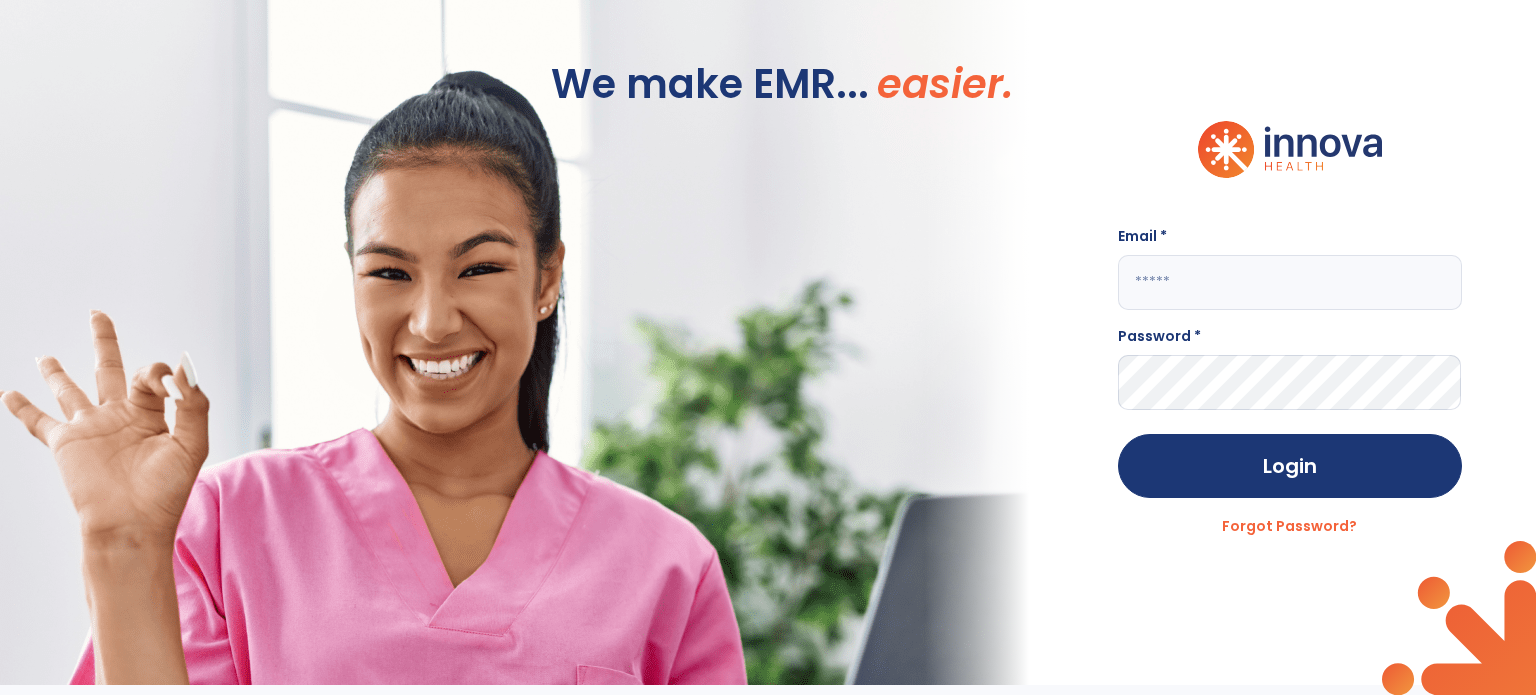 type on "**********" 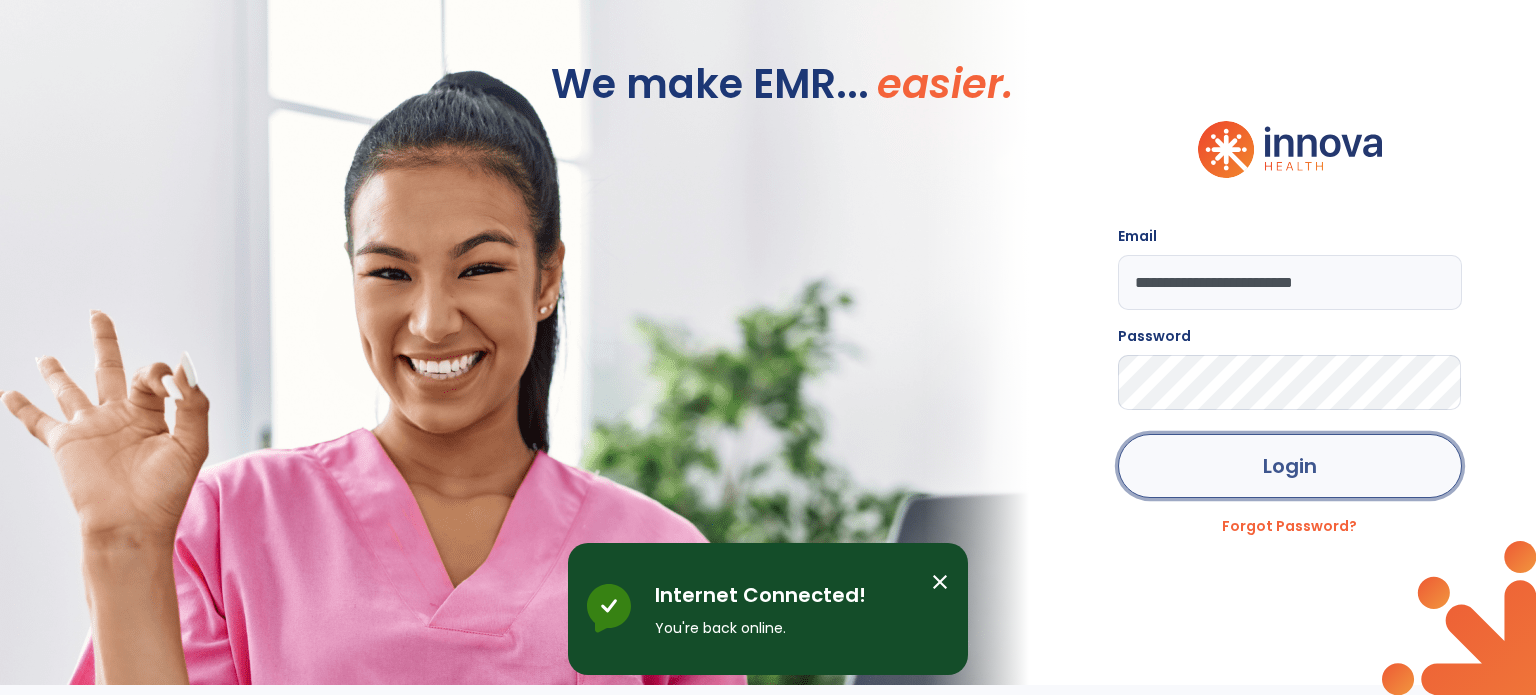 click on "Login" 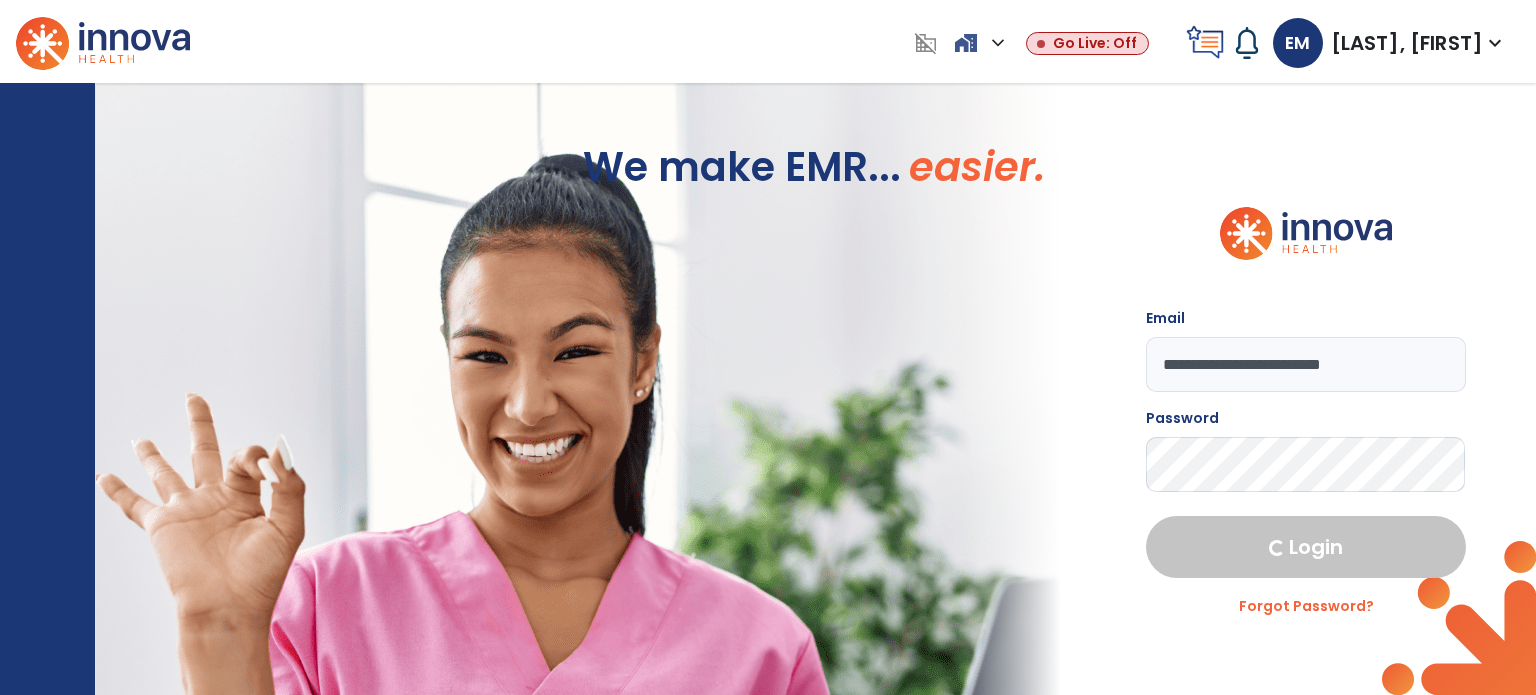 select on "****" 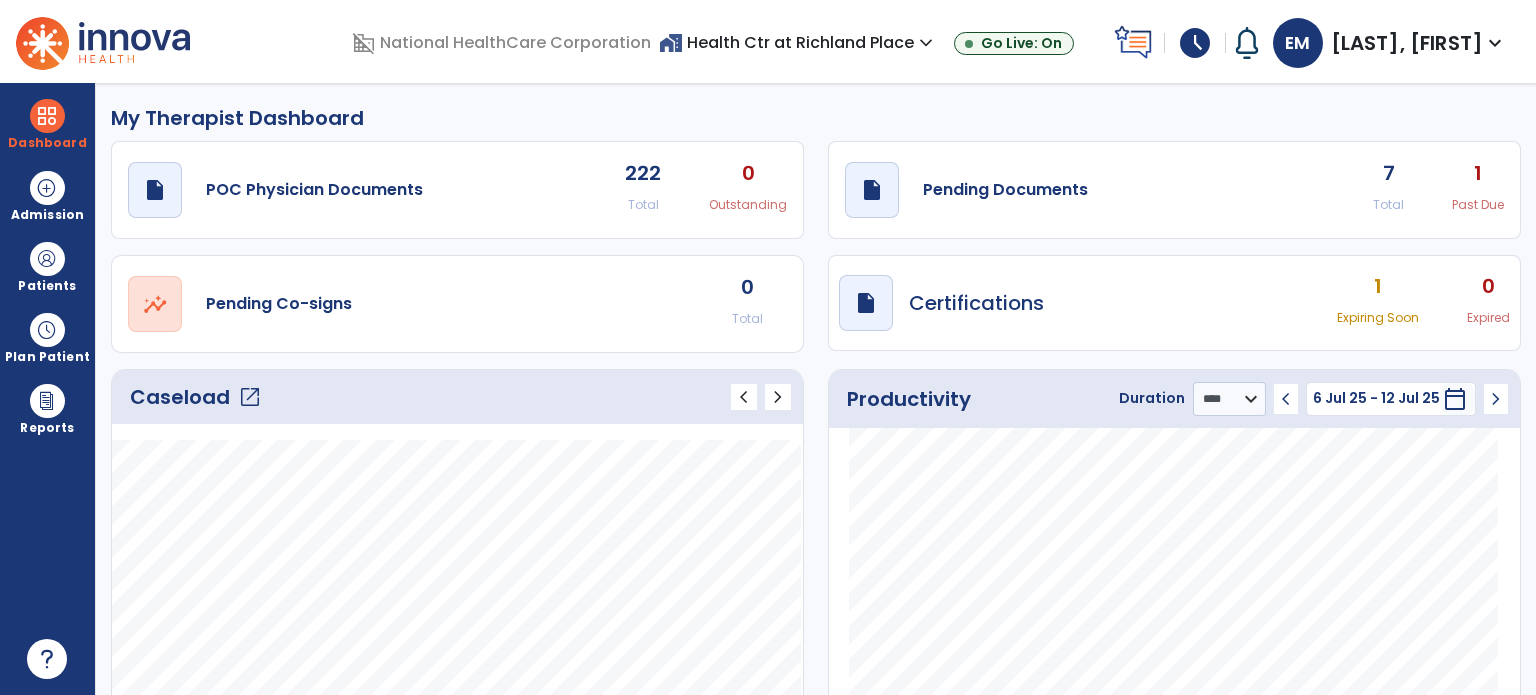 click on "draft   open_in_new  Pending Documents 7 Total 1 Past Due" 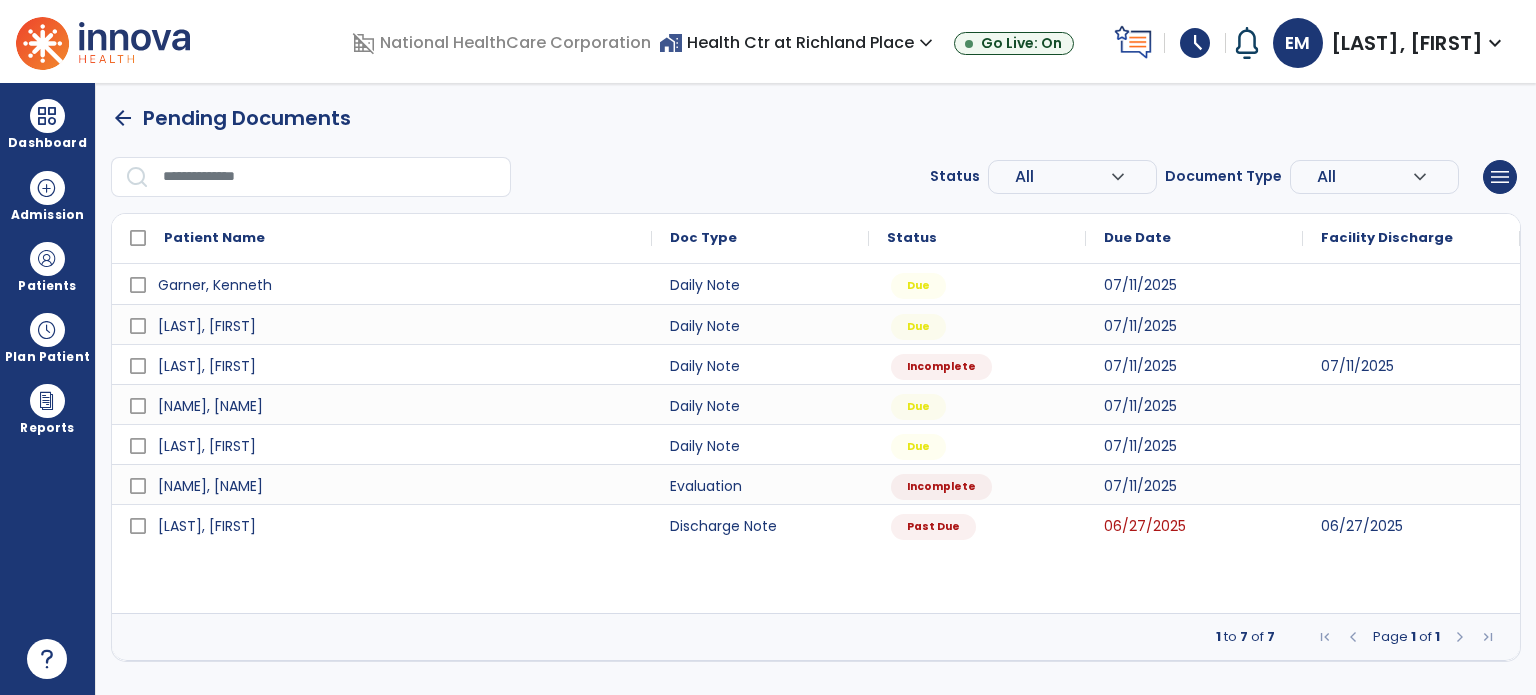 click on "arrow_back" at bounding box center [123, 118] 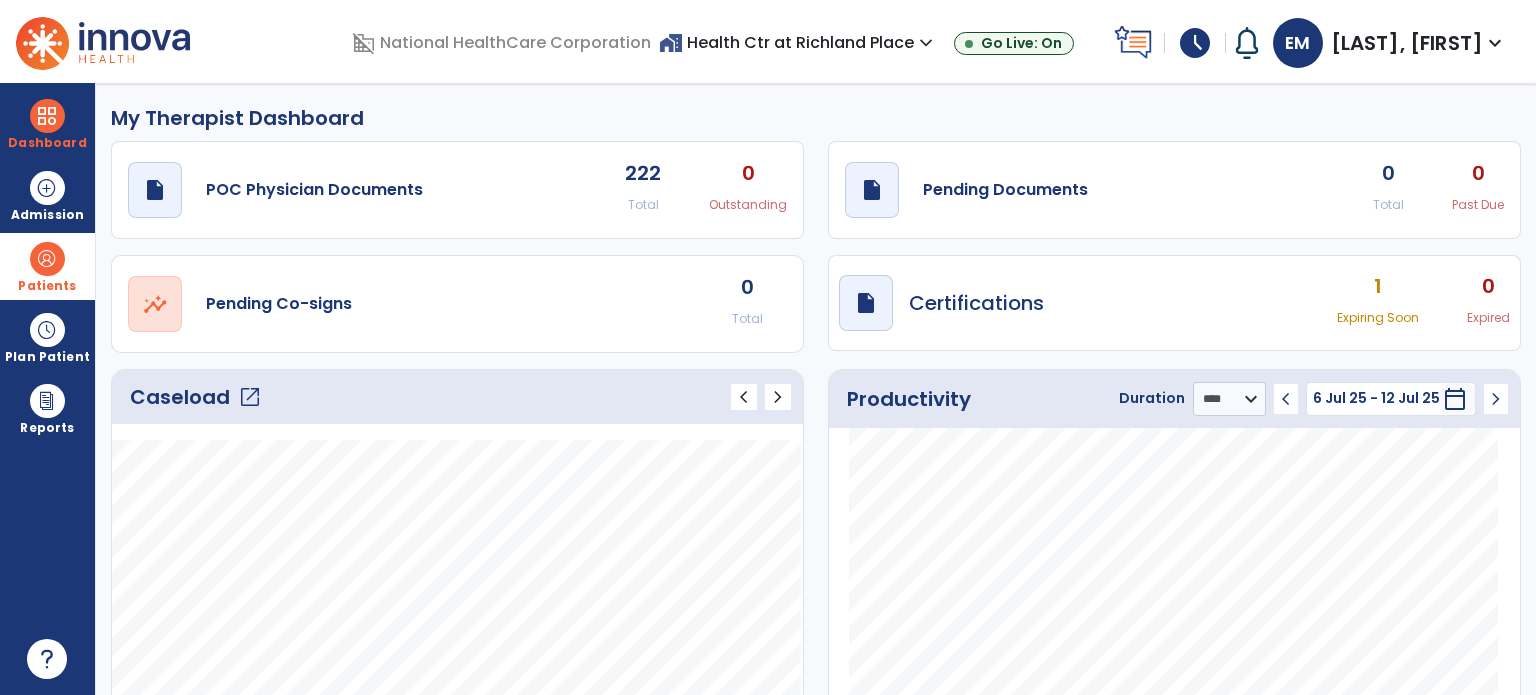 click on "Patients" at bounding box center [47, 286] 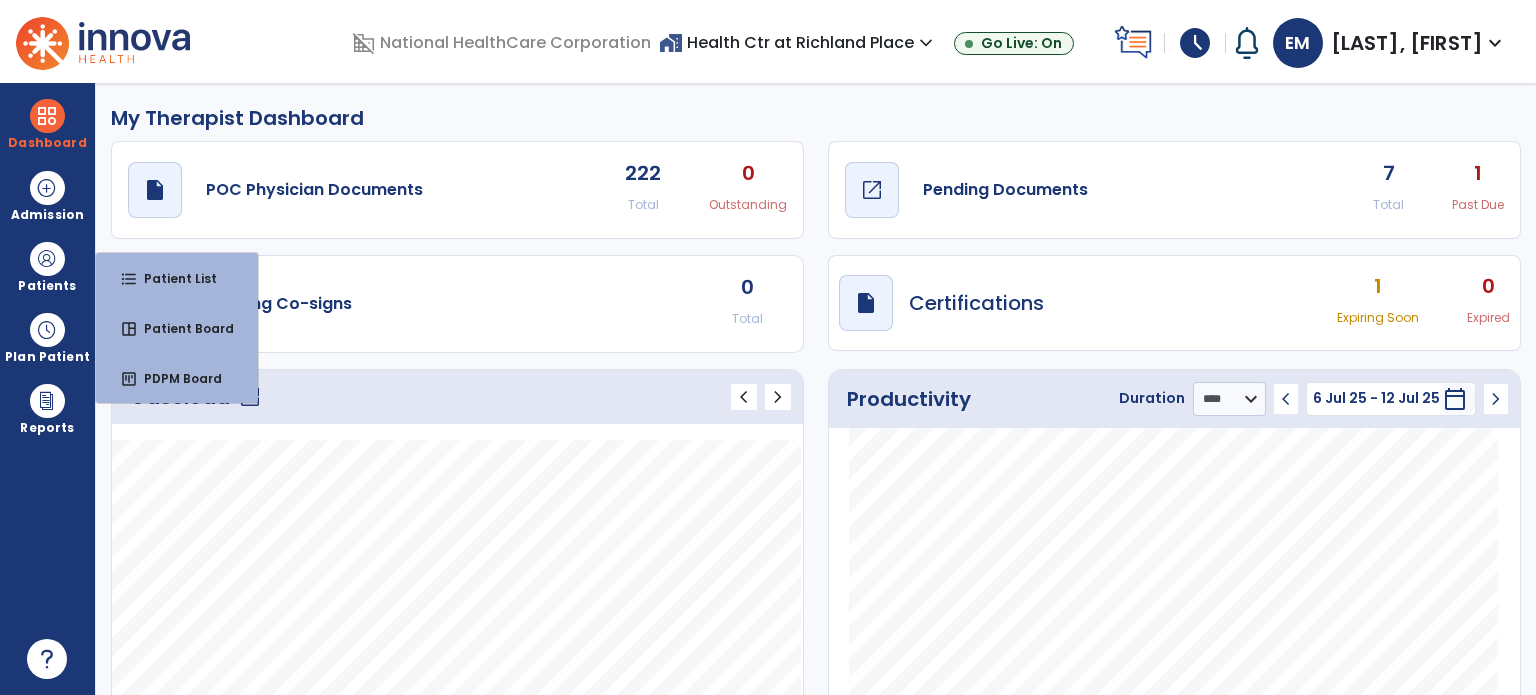 click on "draft   open_in_new  Pending Documents" 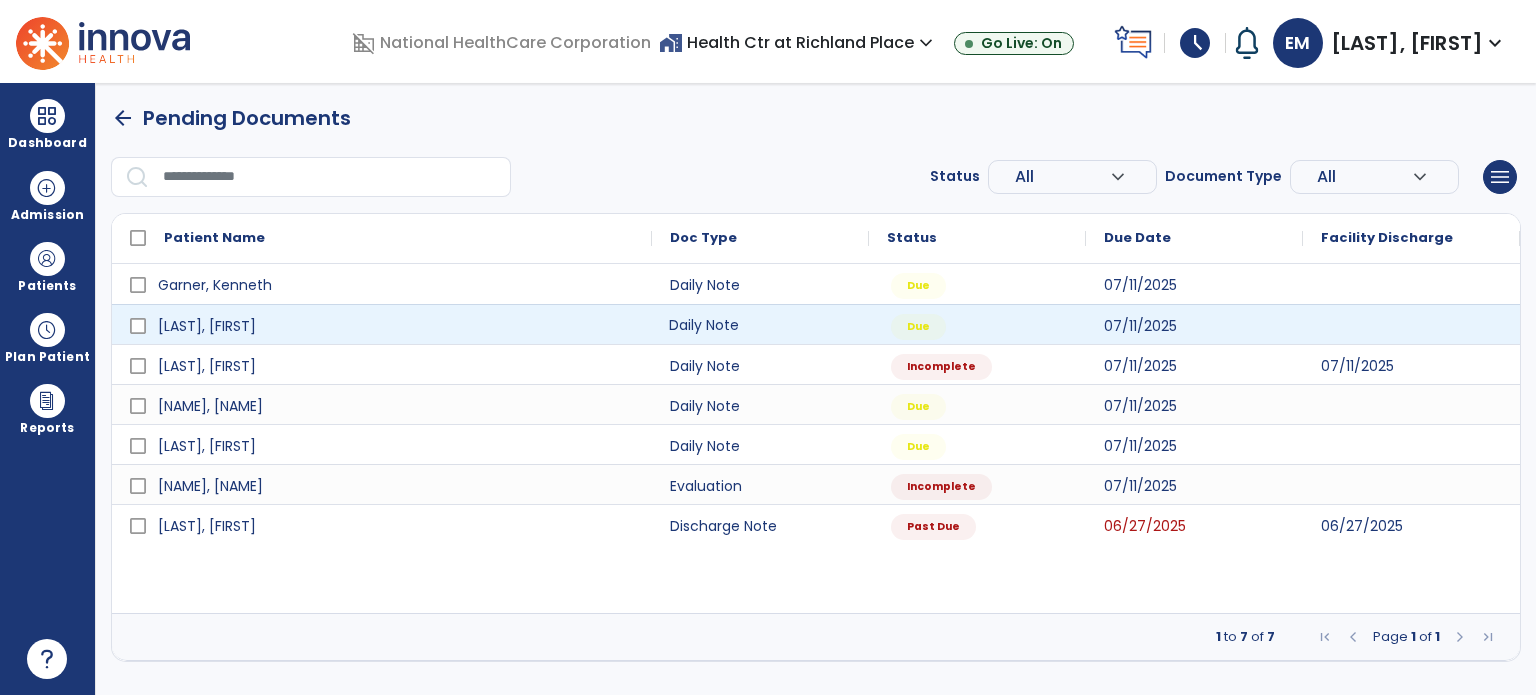 click on "Daily Note" at bounding box center (760, 324) 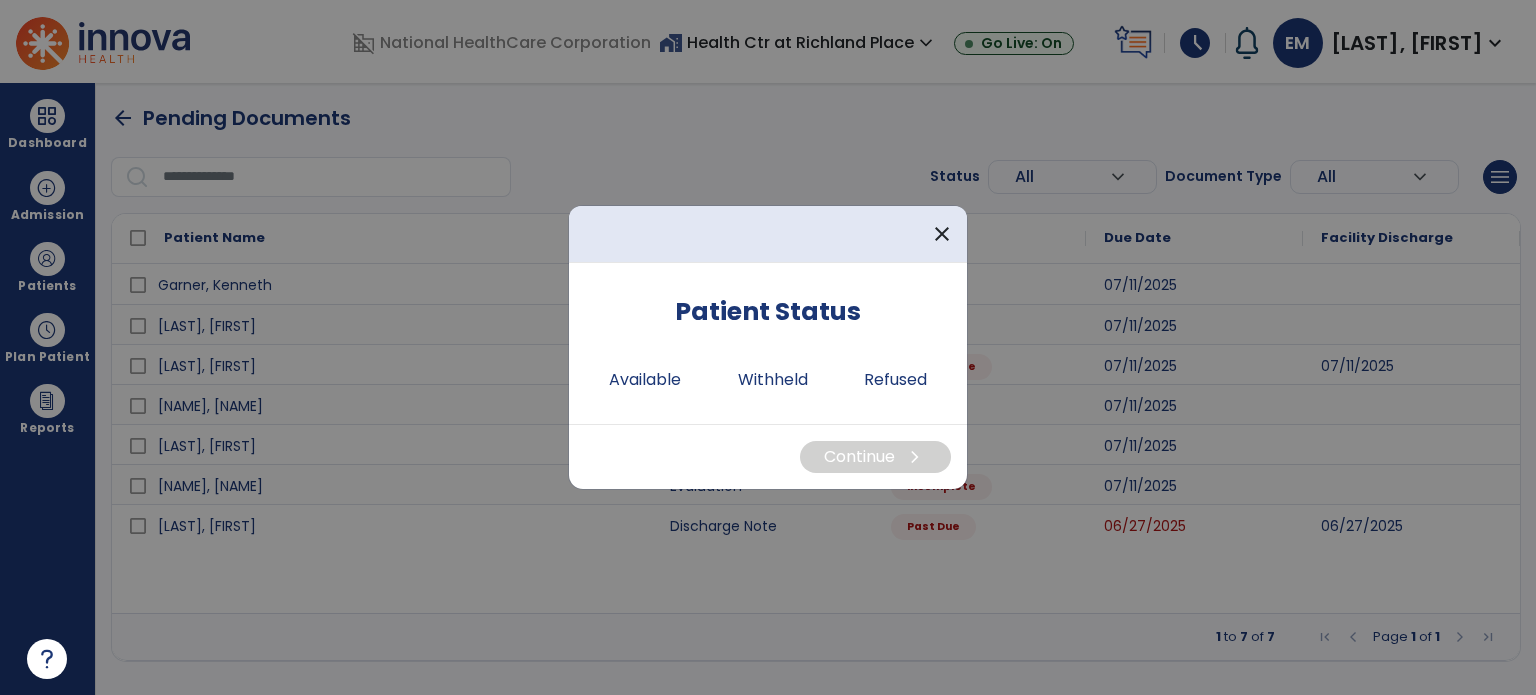 click on "Patient Status  Available   Withheld   Refused" at bounding box center (768, 343) 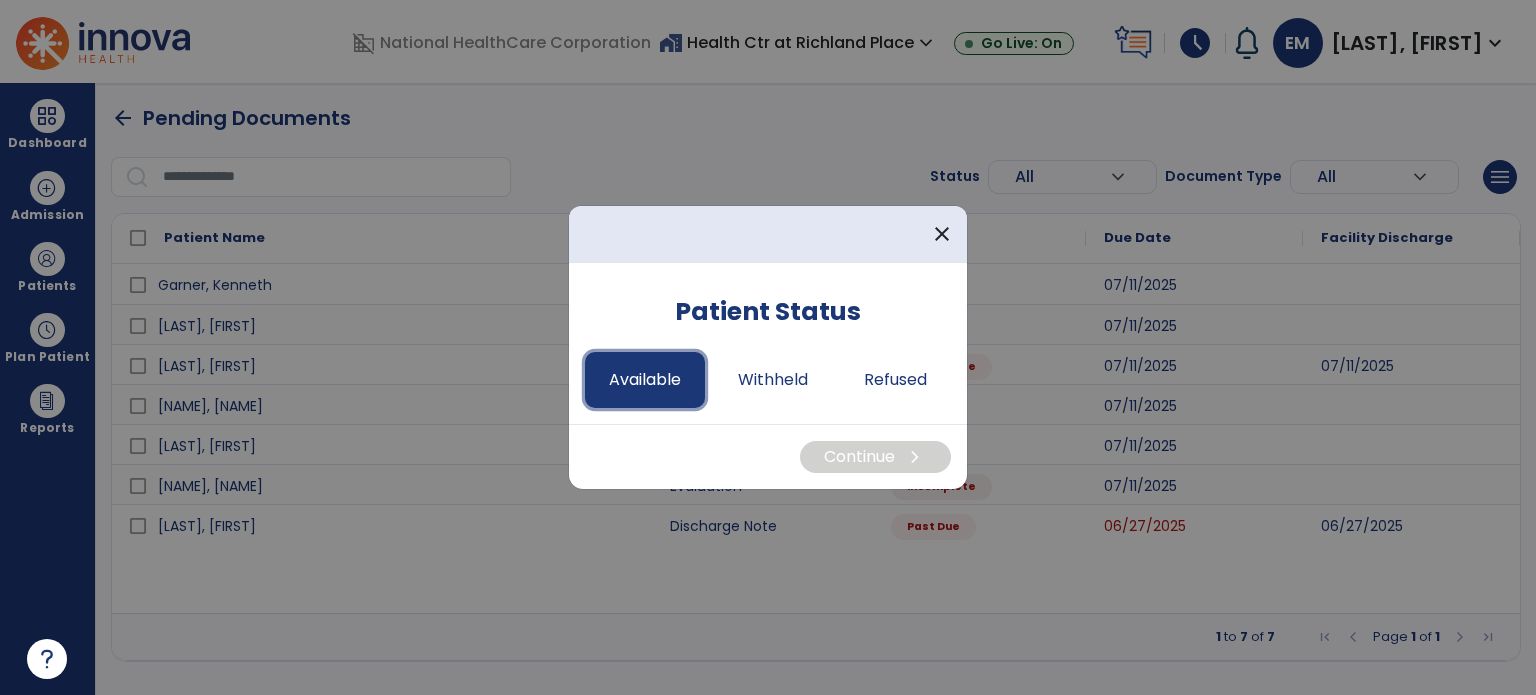 click on "Available" at bounding box center (645, 380) 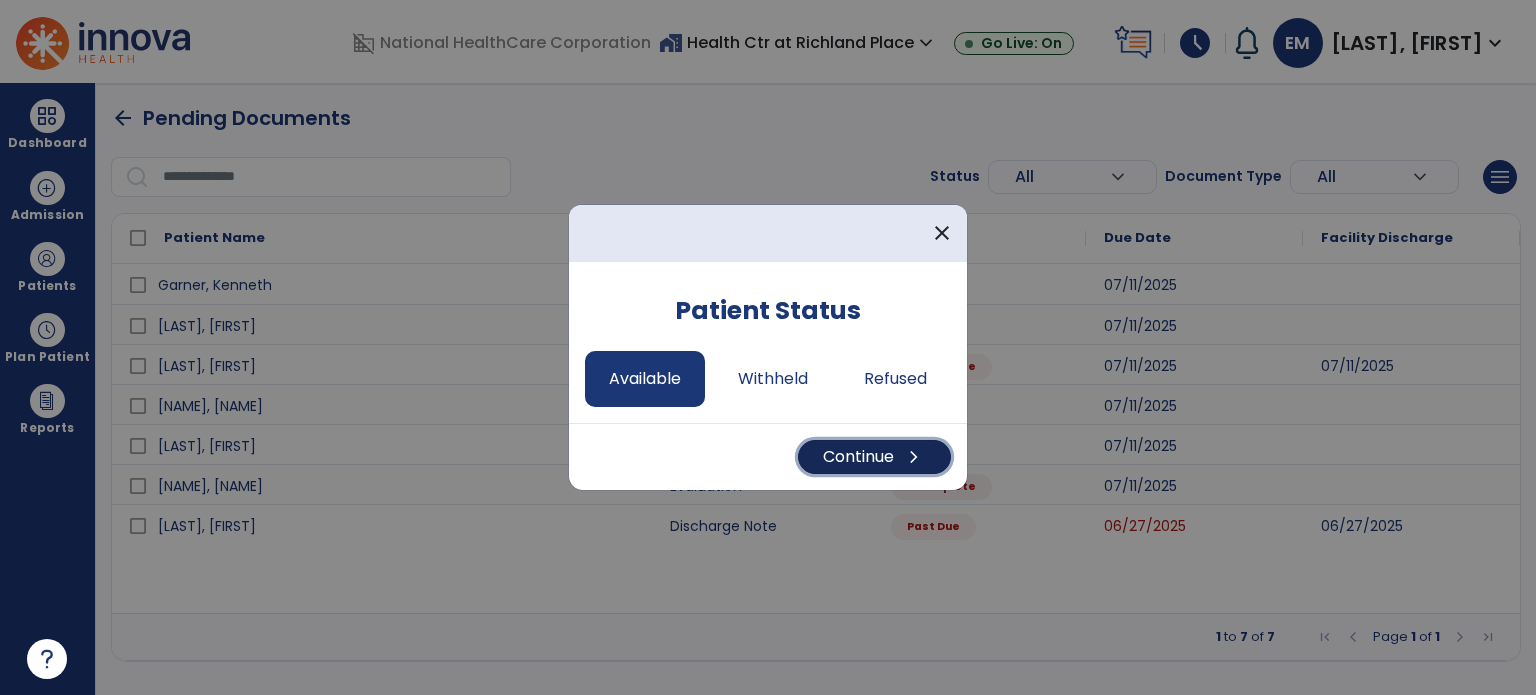 click on "chevron_right" at bounding box center (914, 457) 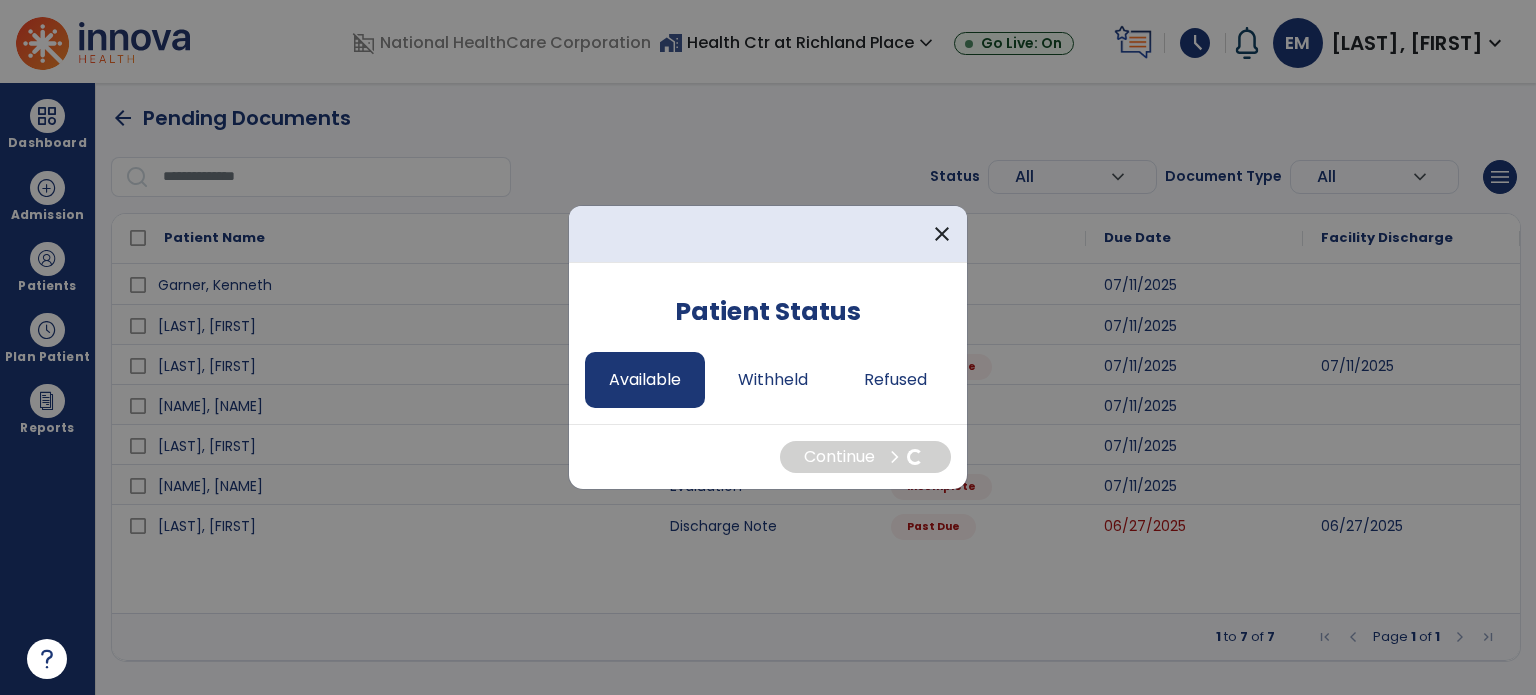 select on "*" 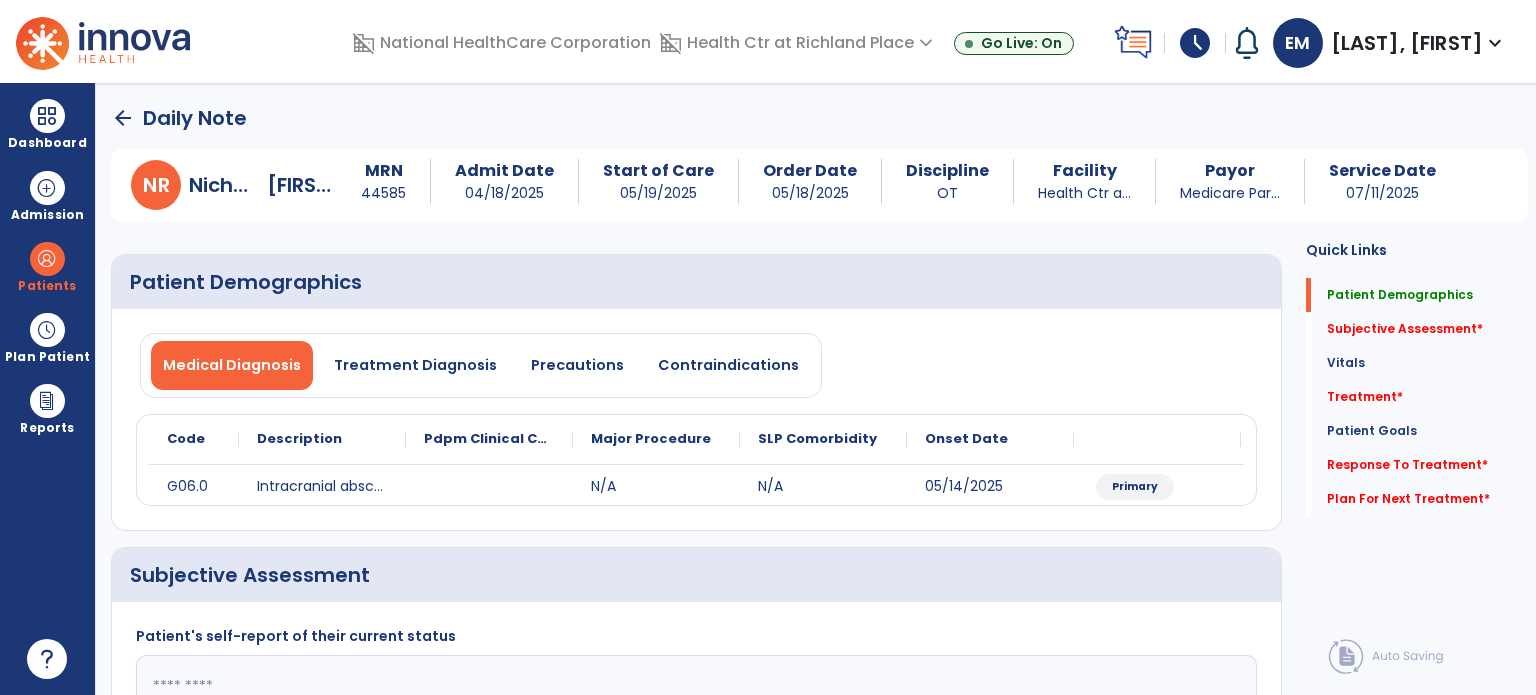 scroll, scrollTop: 335, scrollLeft: 0, axis: vertical 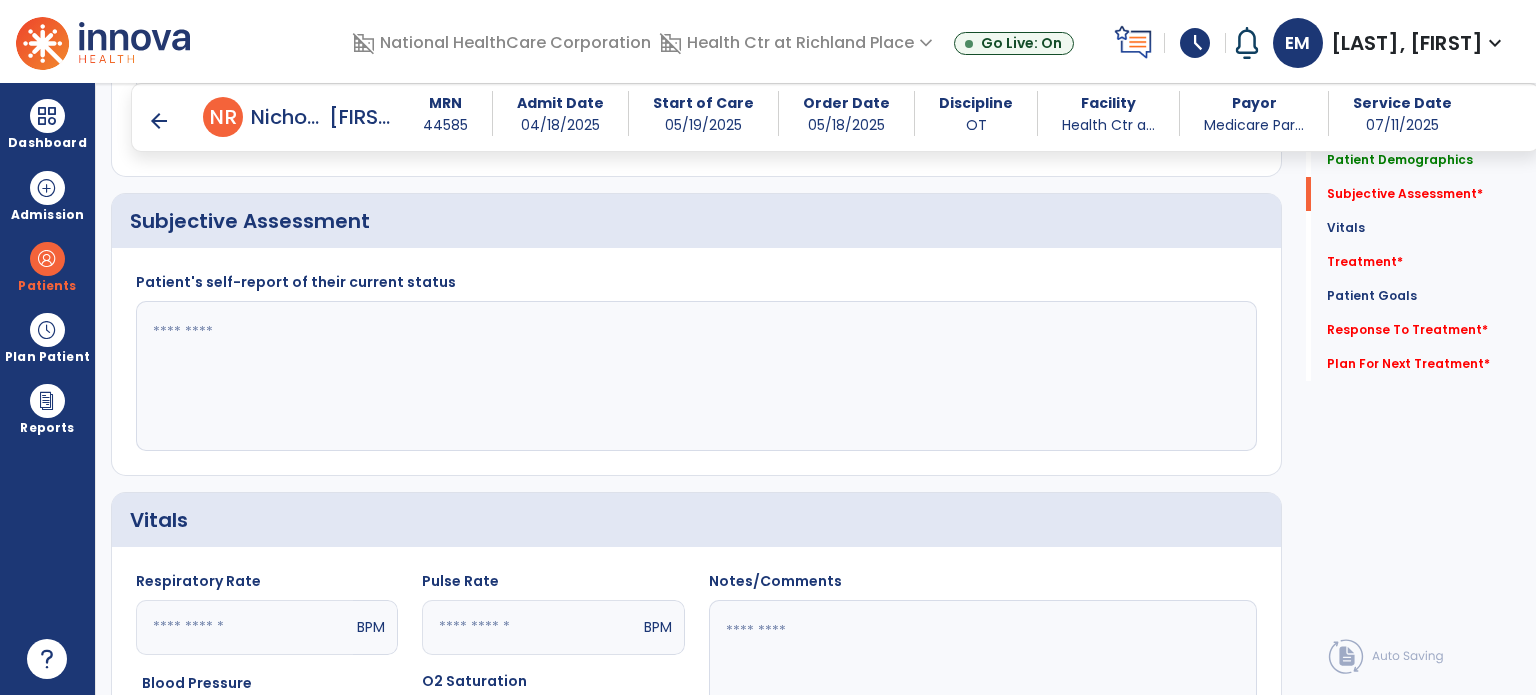 click 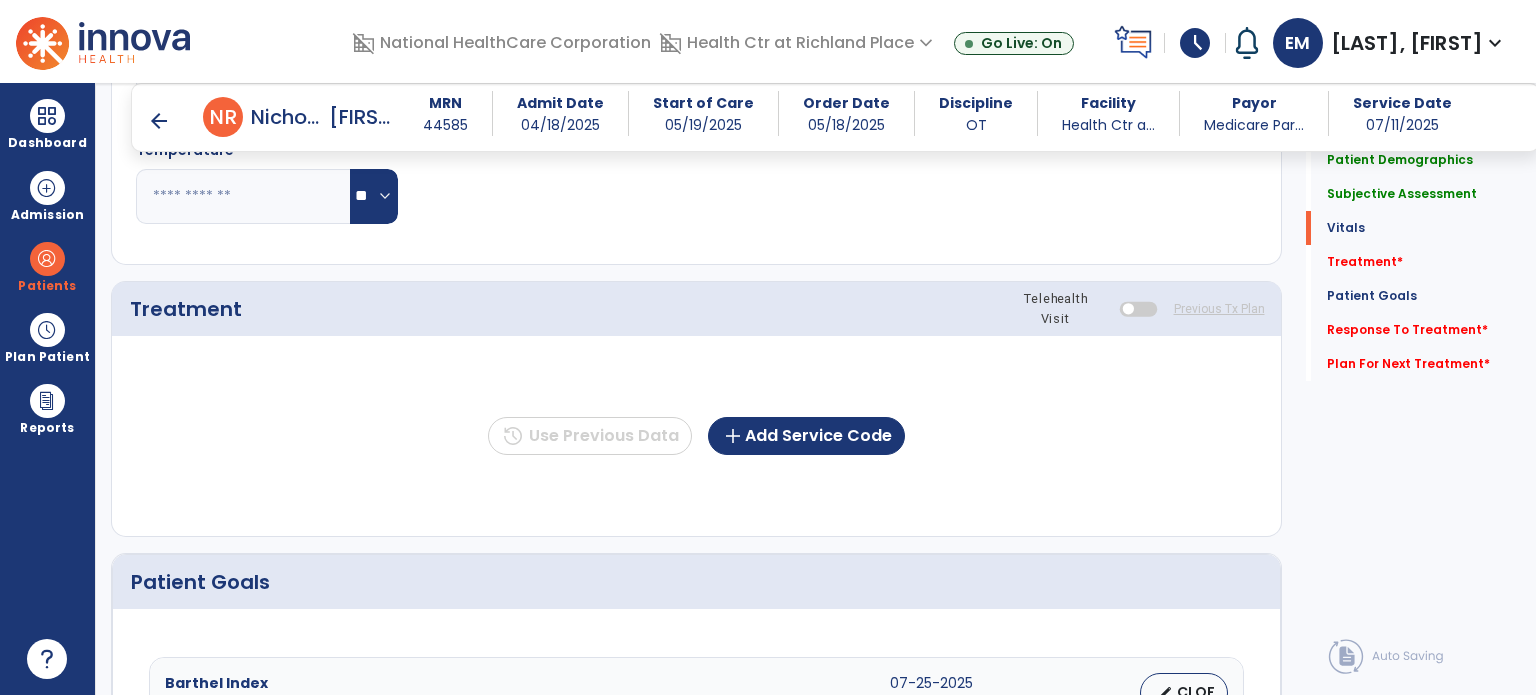 scroll, scrollTop: 970, scrollLeft: 0, axis: vertical 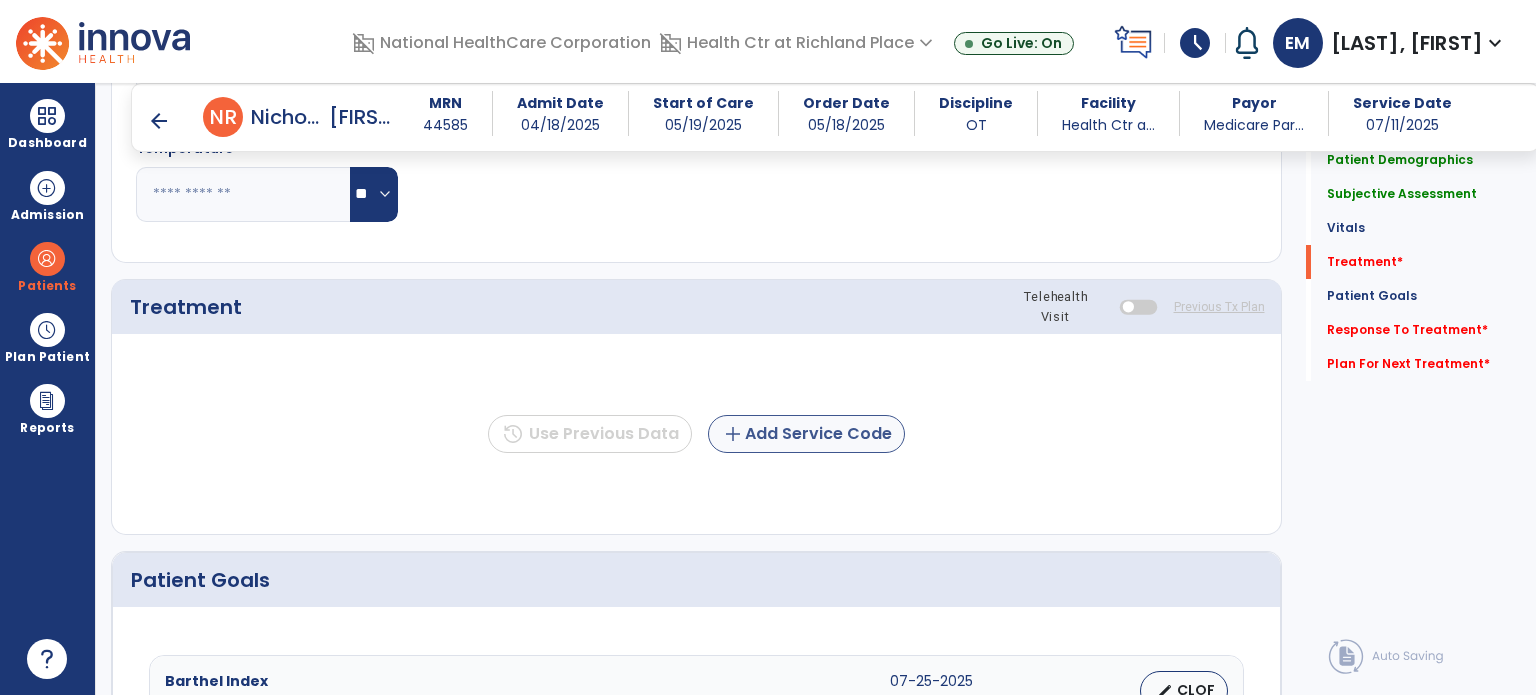 type on "**********" 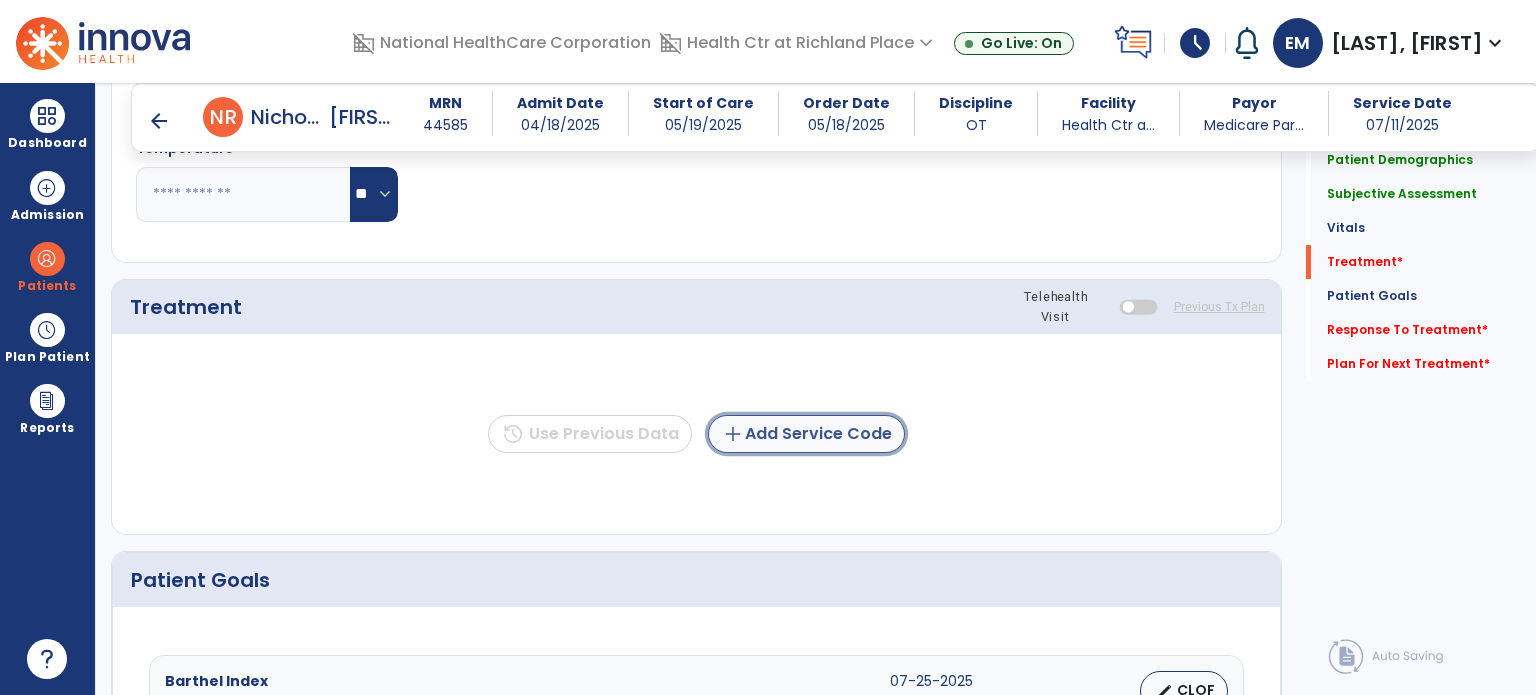 click on "add  Add Service Code" 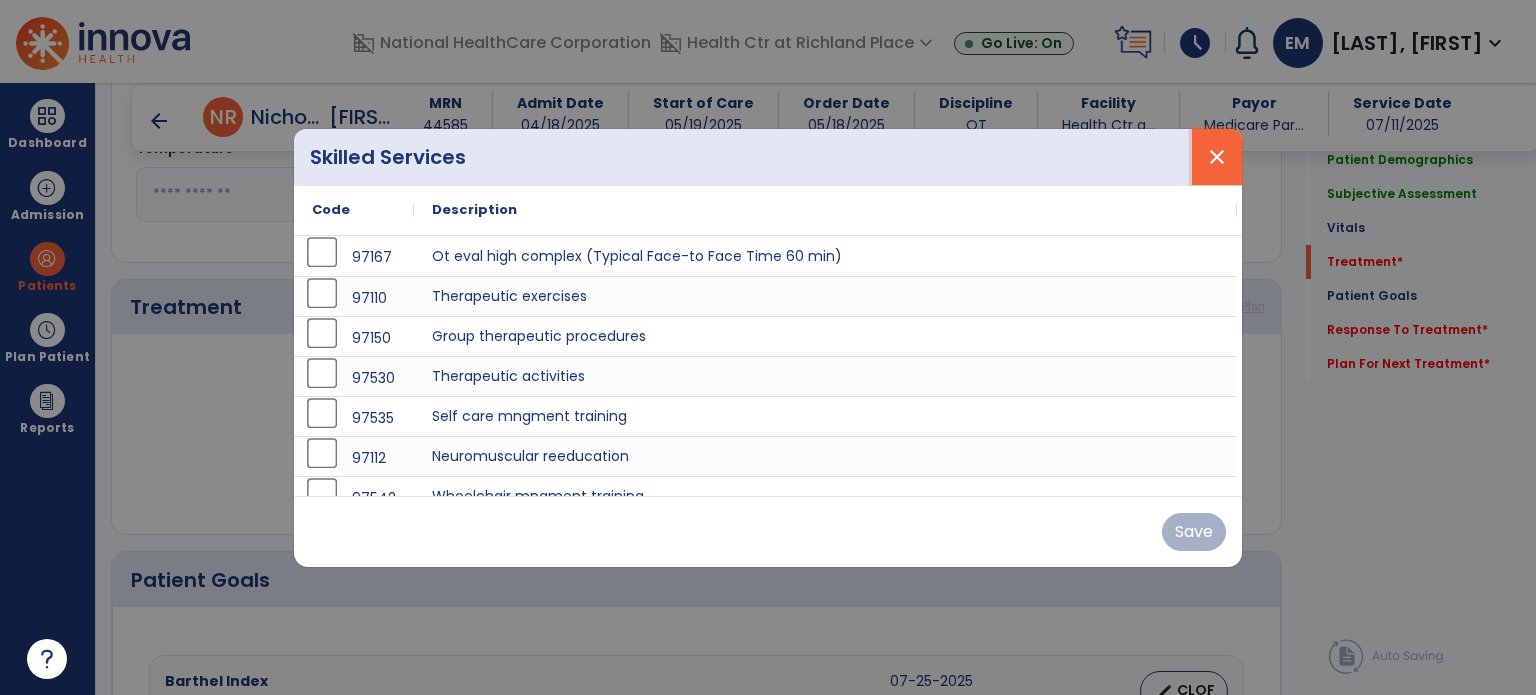 click on "close" at bounding box center (1217, 157) 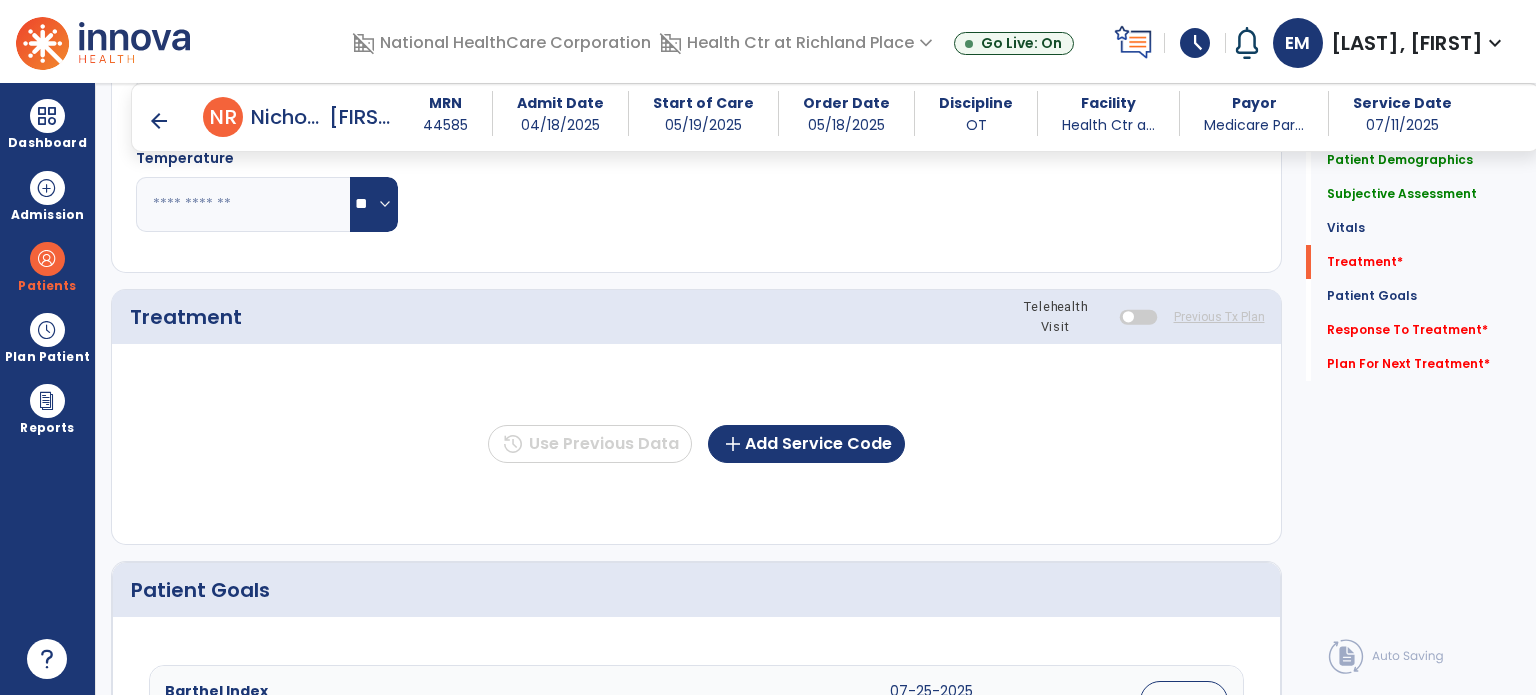 scroll, scrollTop: 959, scrollLeft: 0, axis: vertical 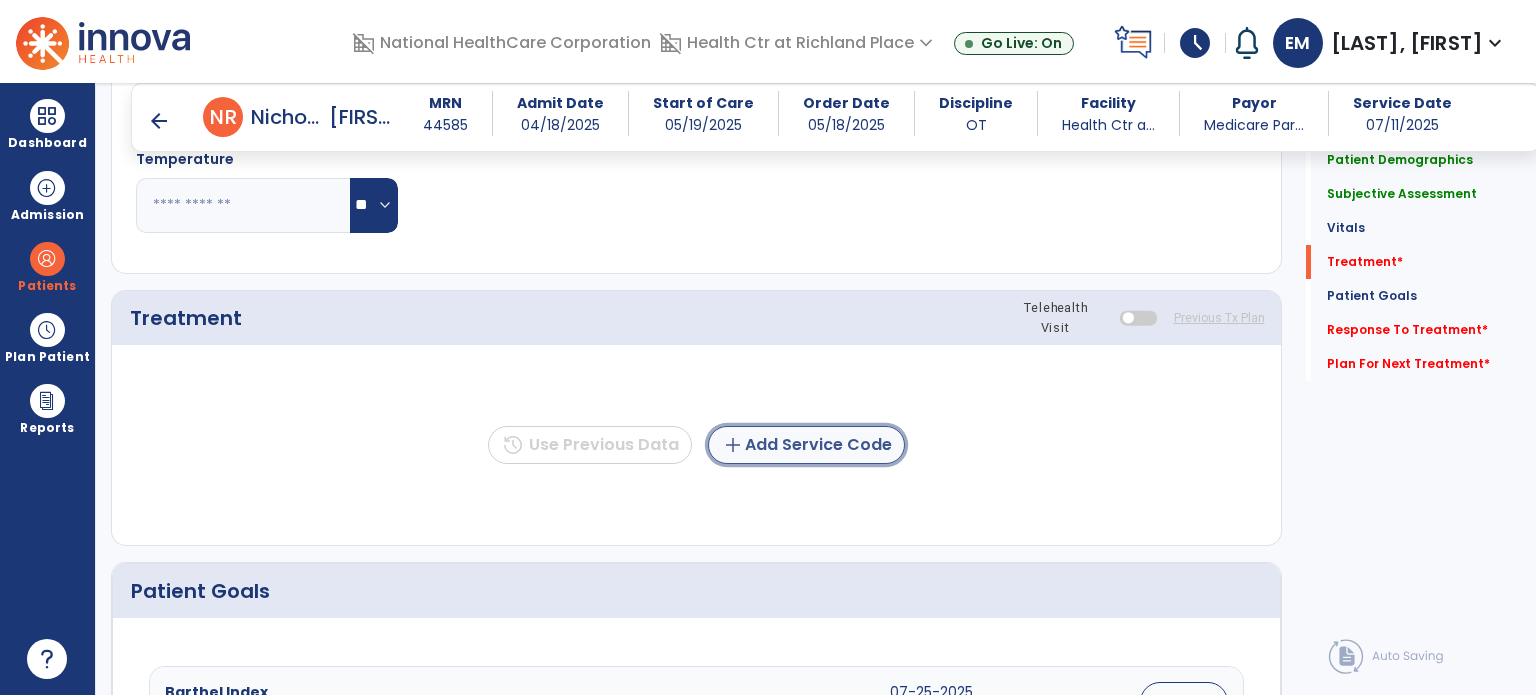click on "add  Add Service Code" 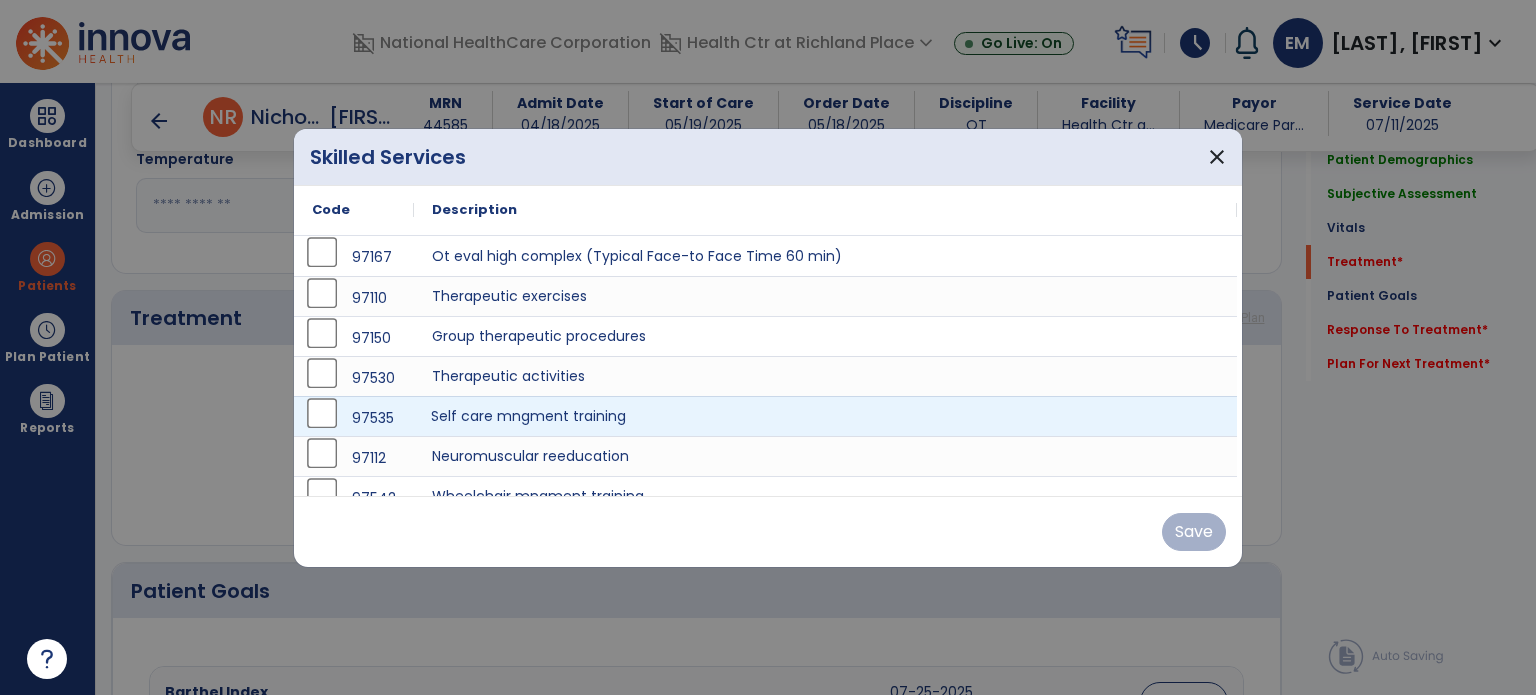 click on "Self care mngment training" at bounding box center [825, 416] 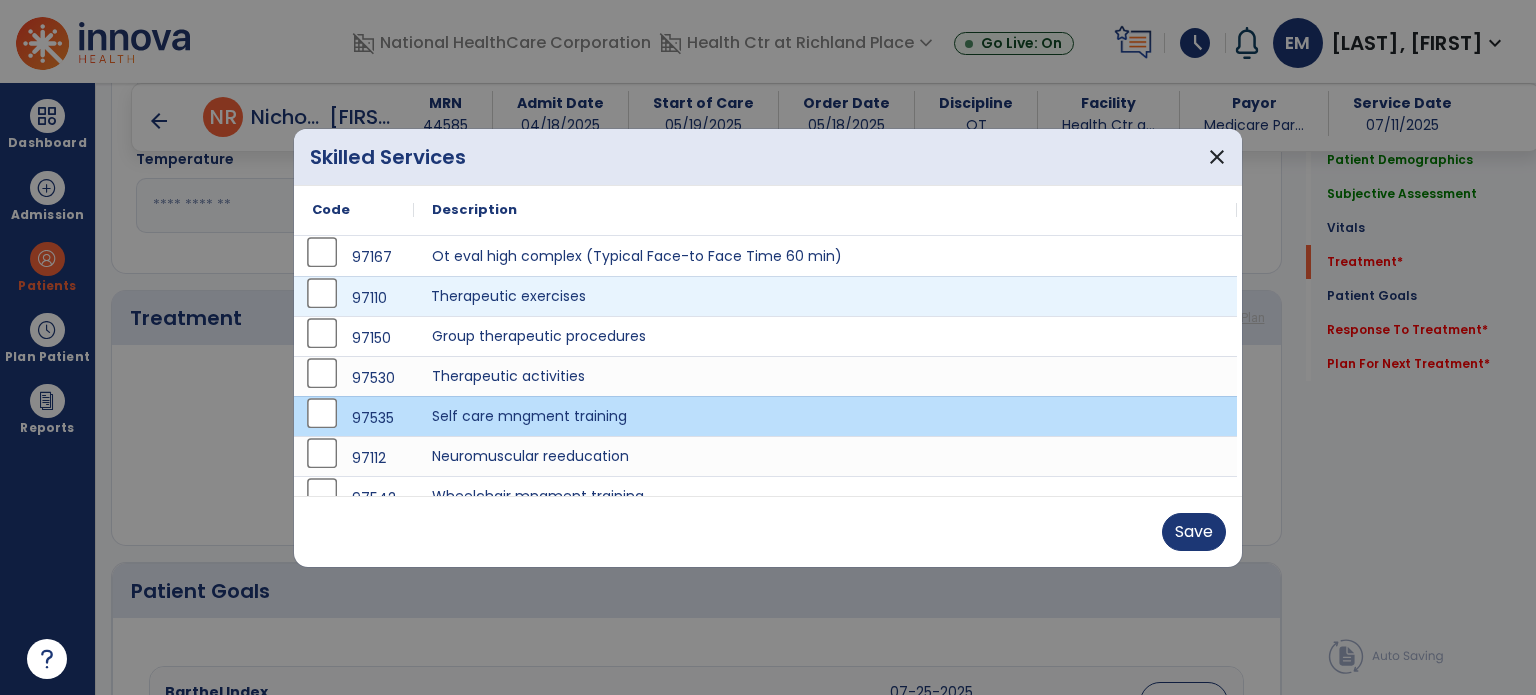 click on "Therapeutic exercises" at bounding box center (825, 296) 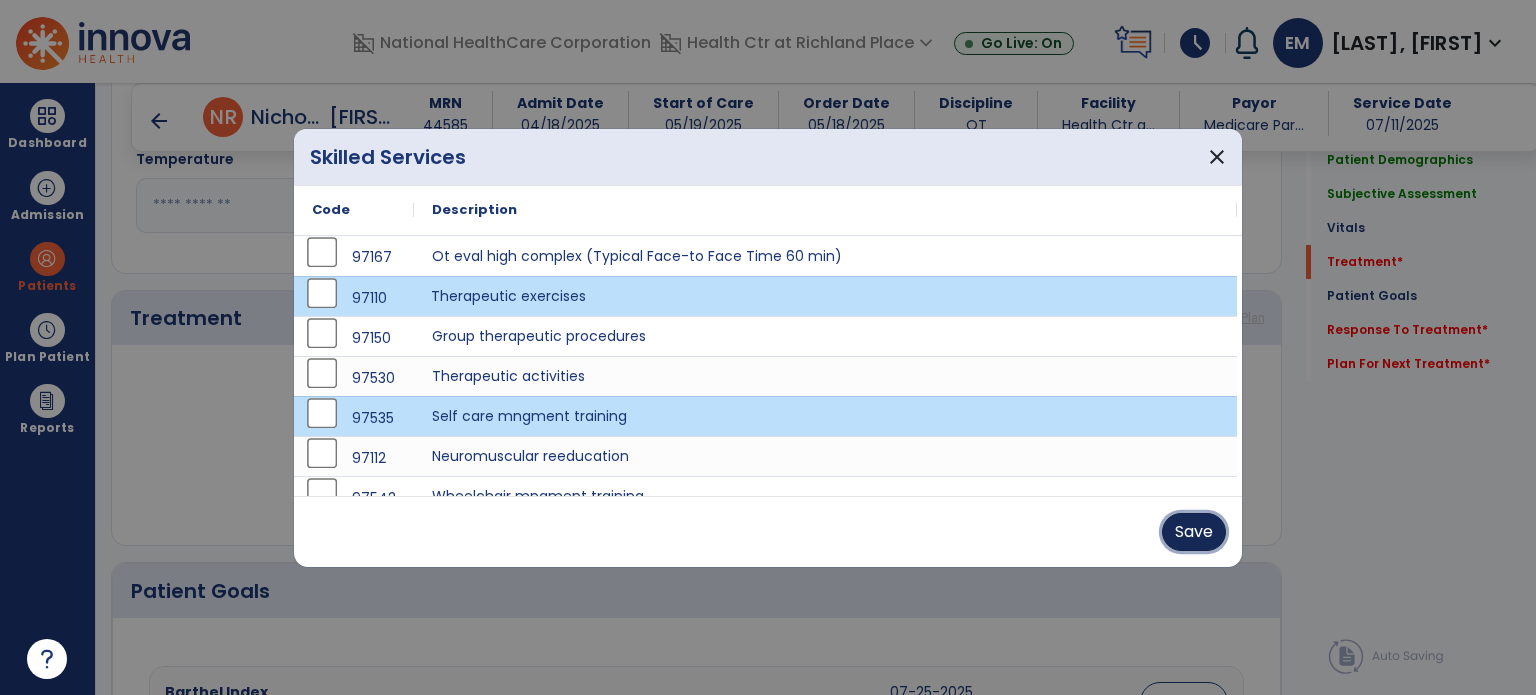 click on "Save" at bounding box center (1194, 532) 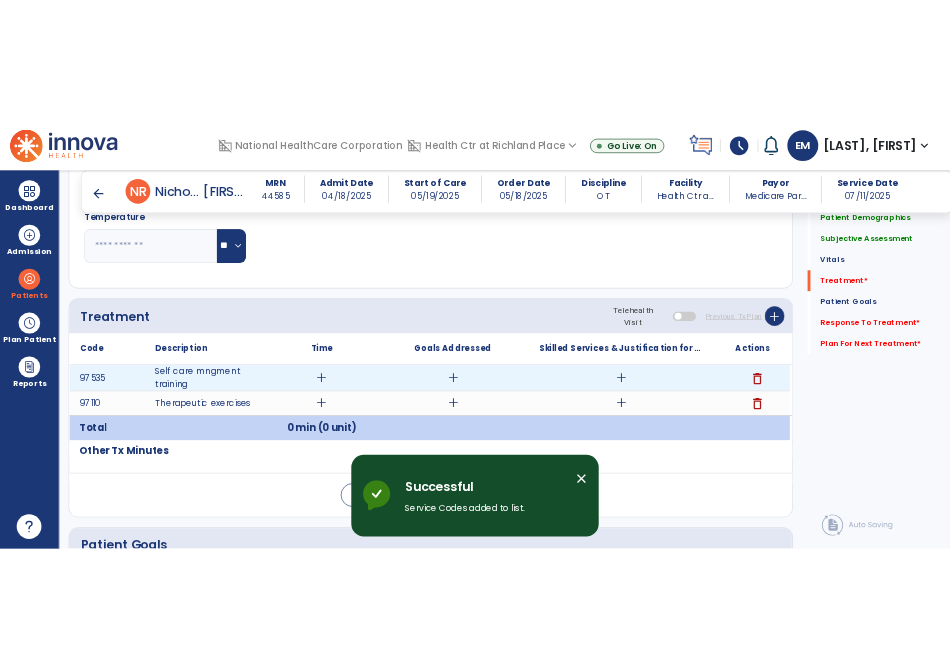 scroll, scrollTop: 1079, scrollLeft: 0, axis: vertical 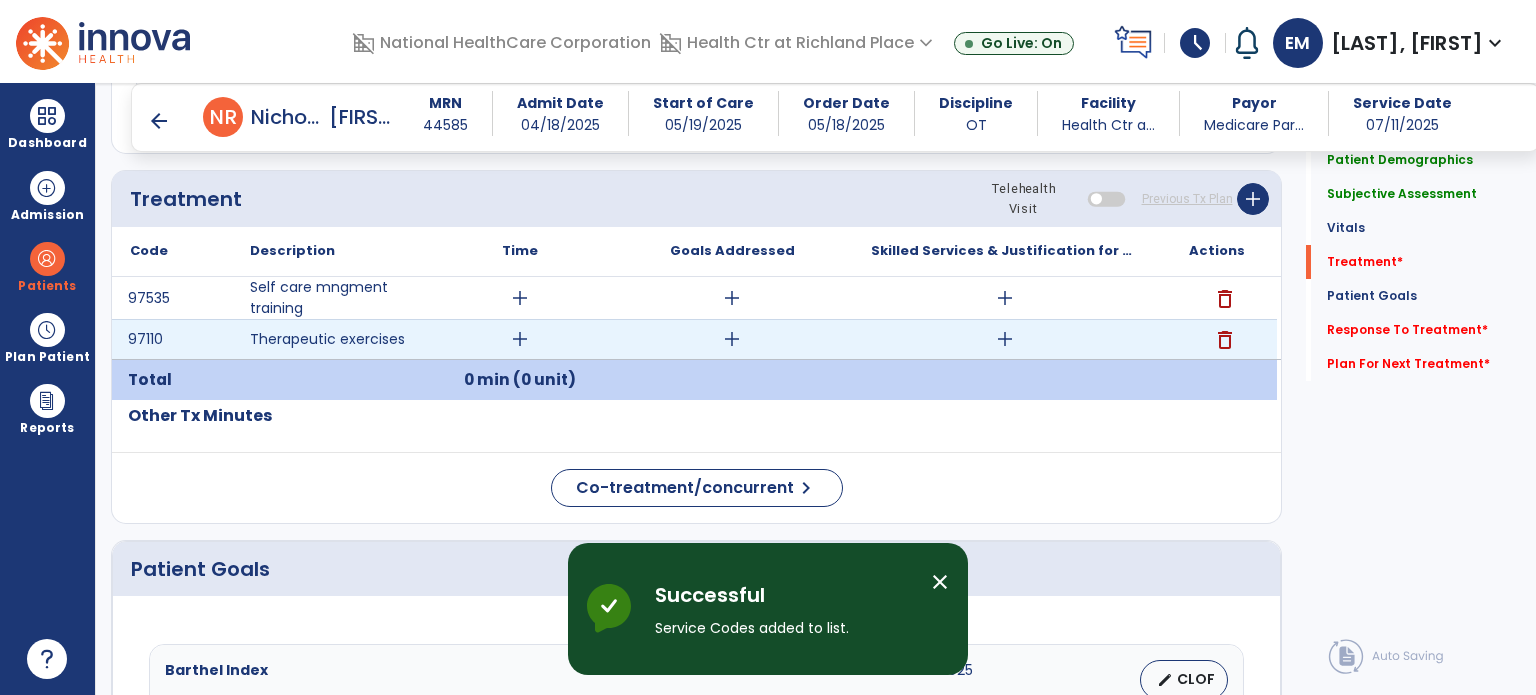 click on "add" at bounding box center [520, 339] 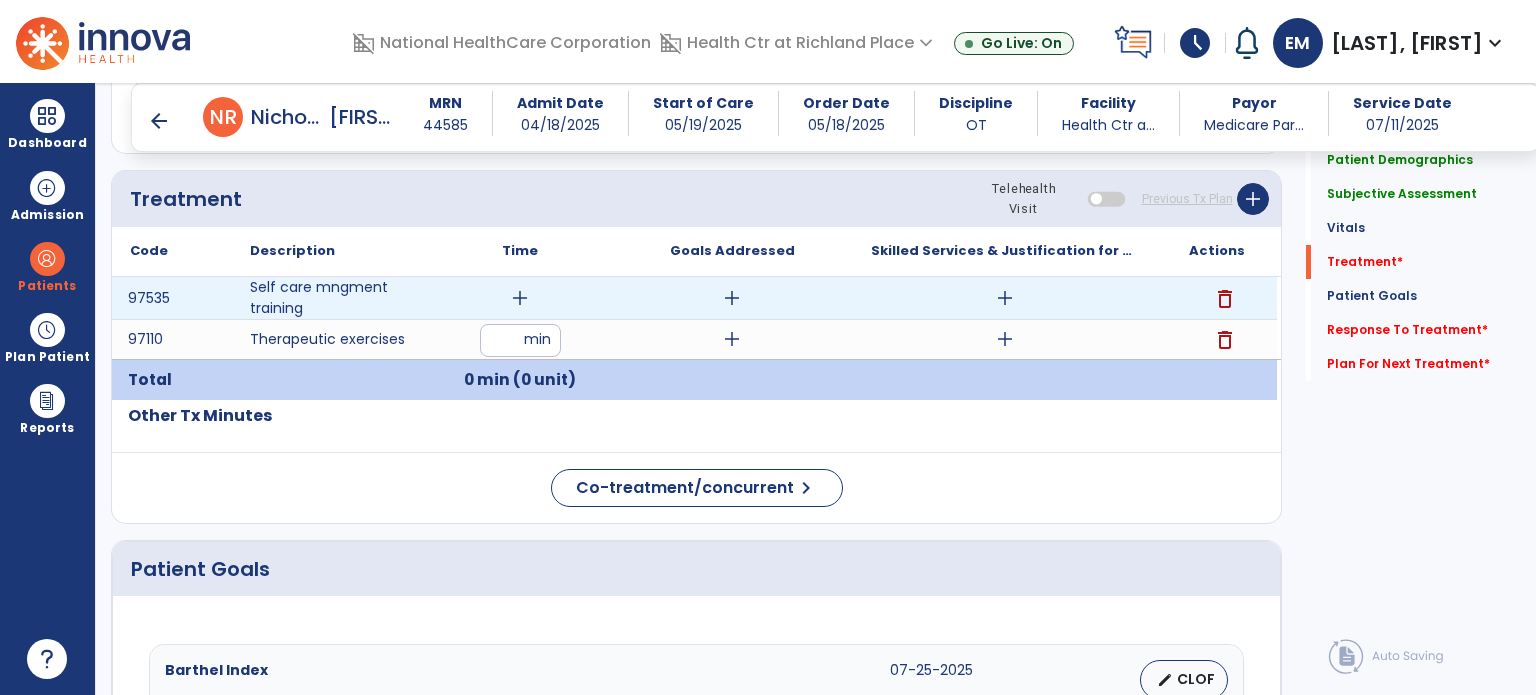 type on "*" 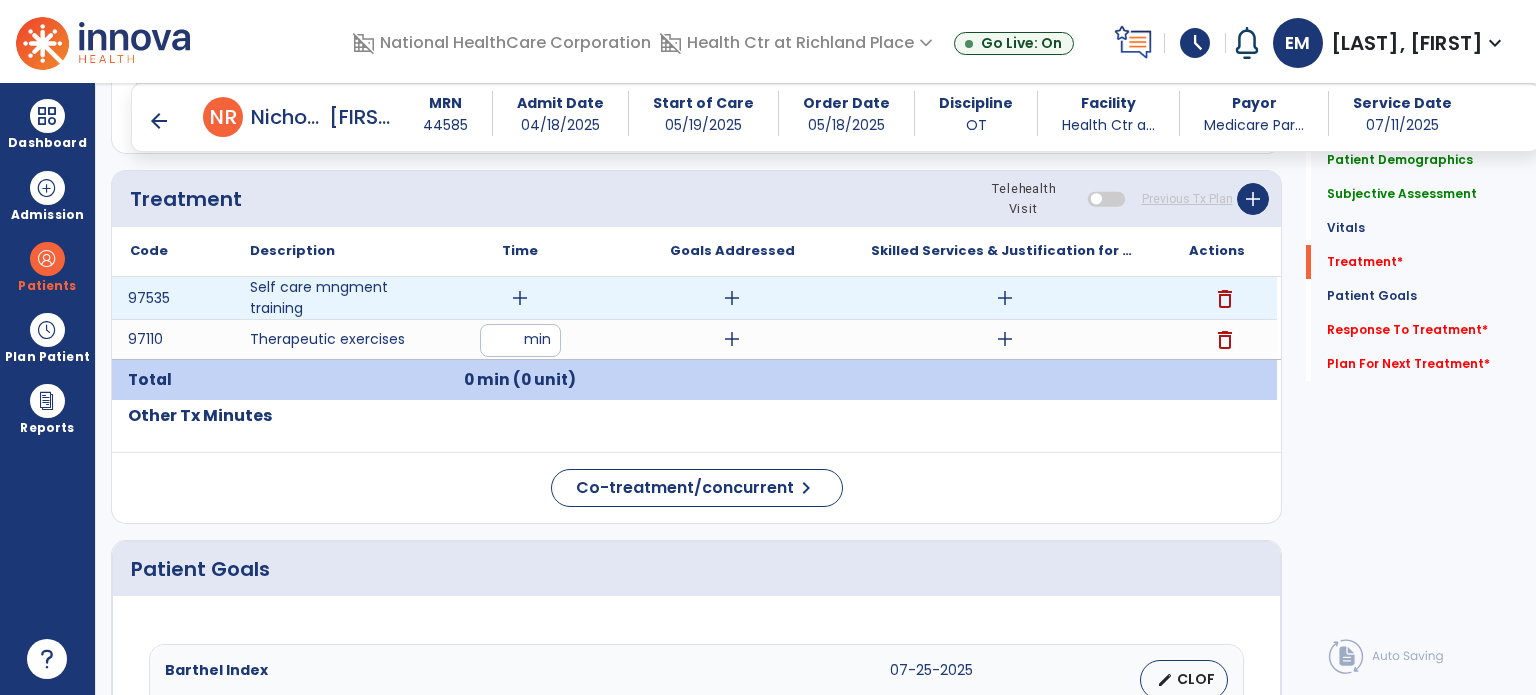 type on "**" 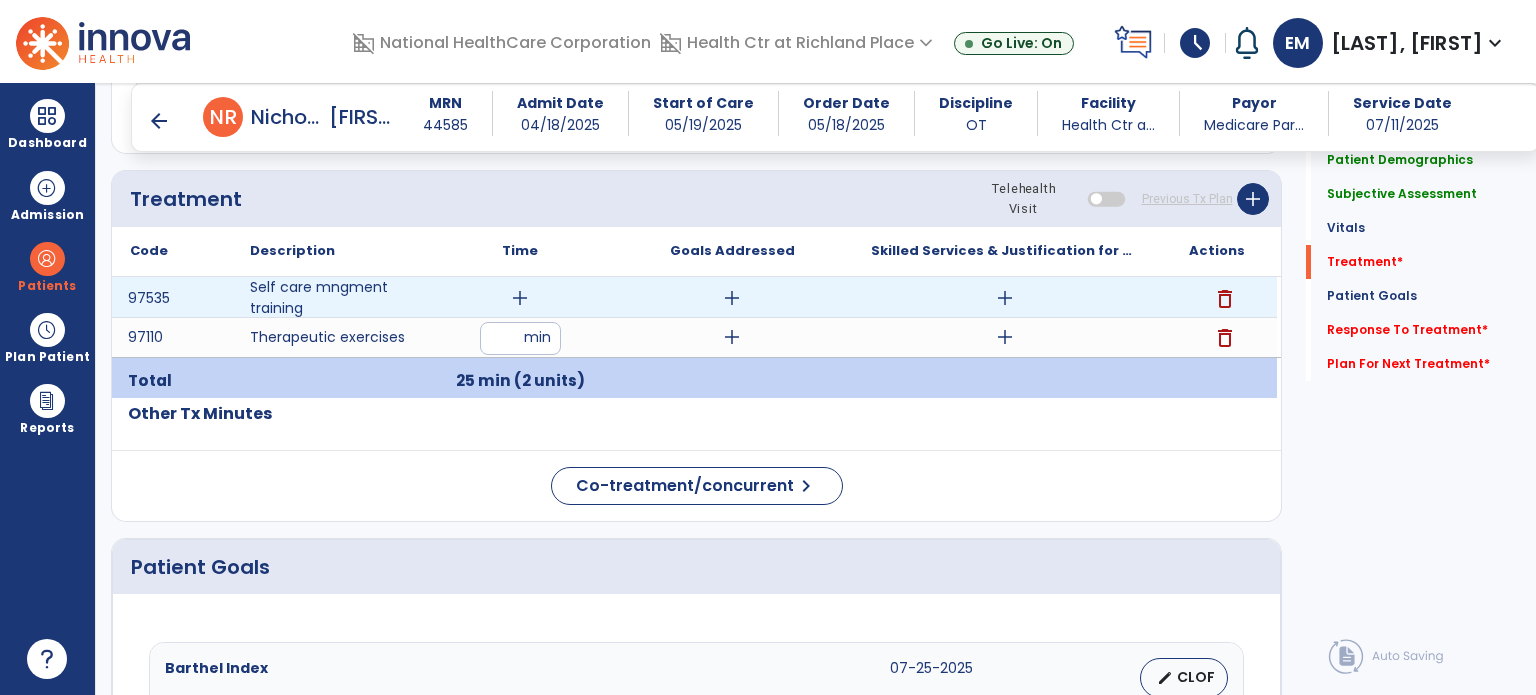 click on "add" at bounding box center (520, 298) 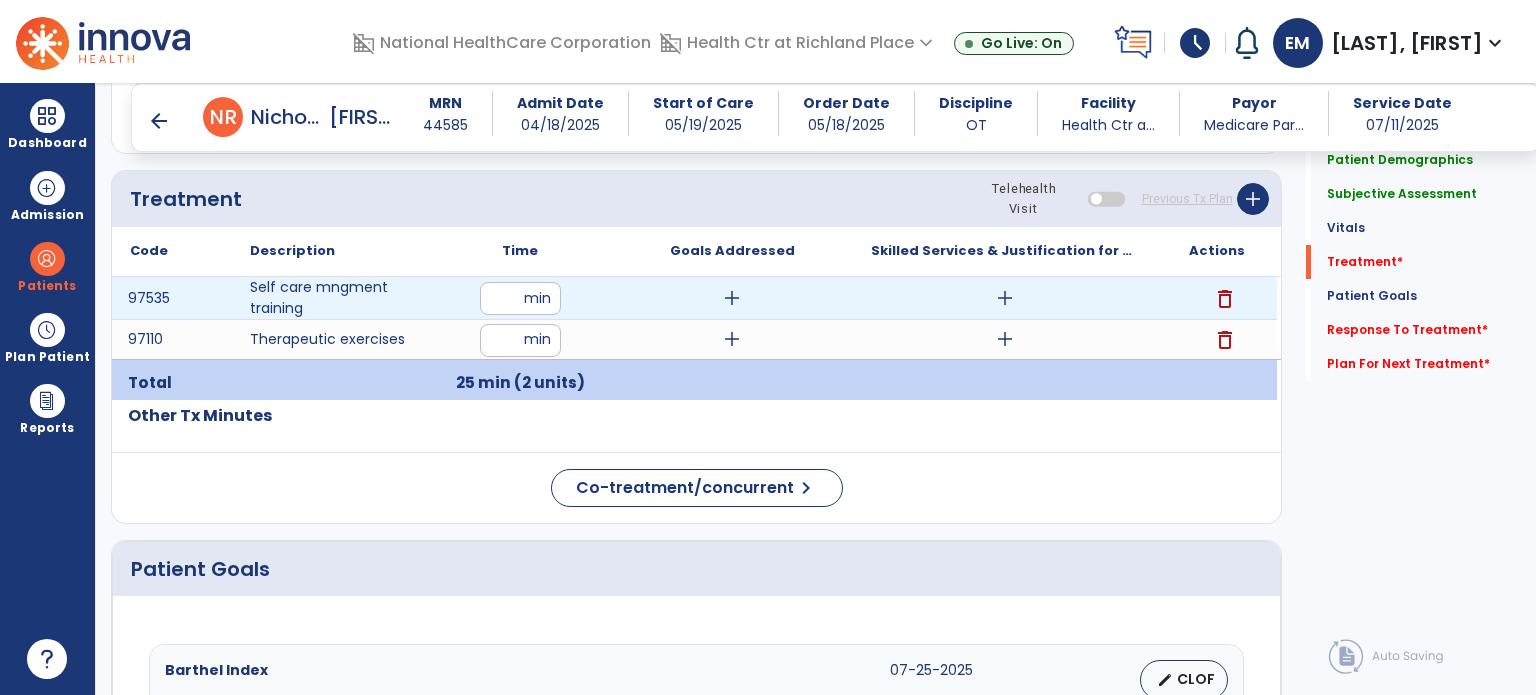 type on "**" 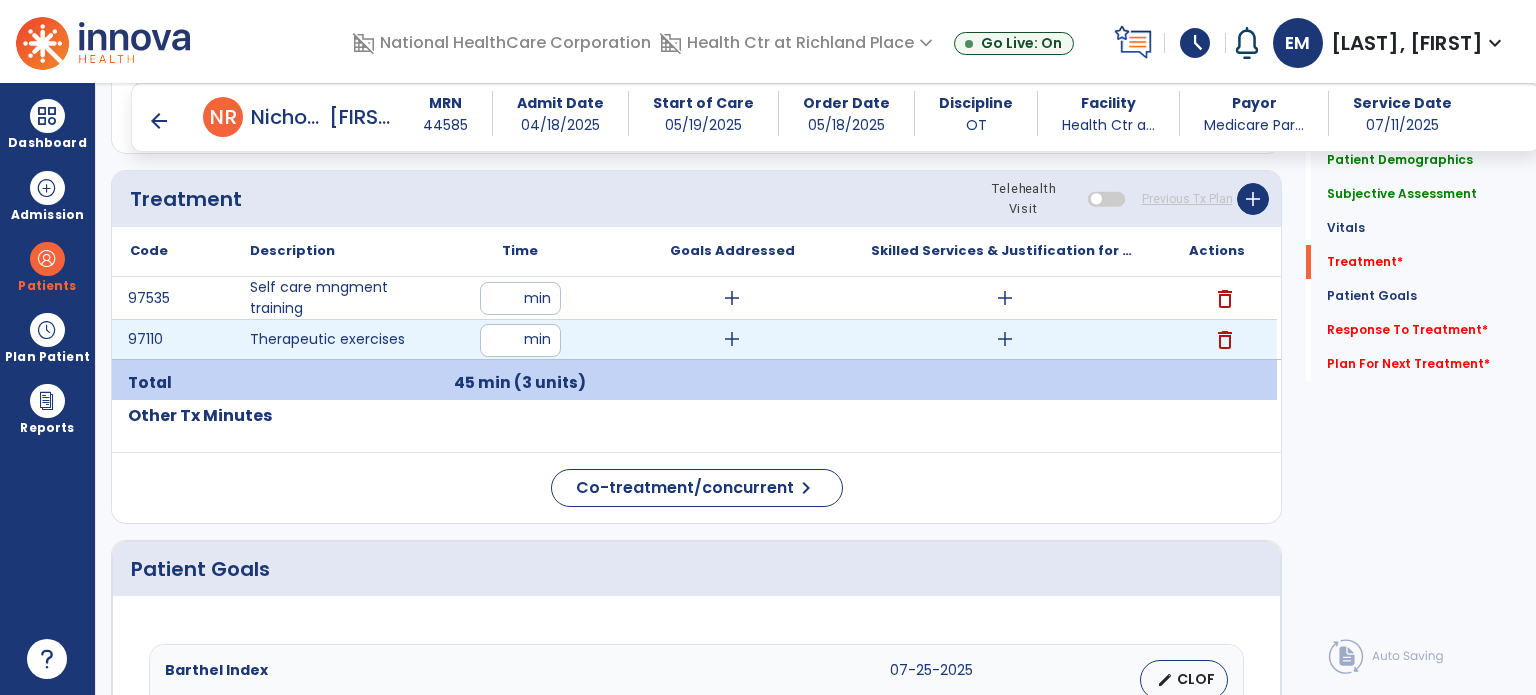 click on "add" at bounding box center [1005, 339] 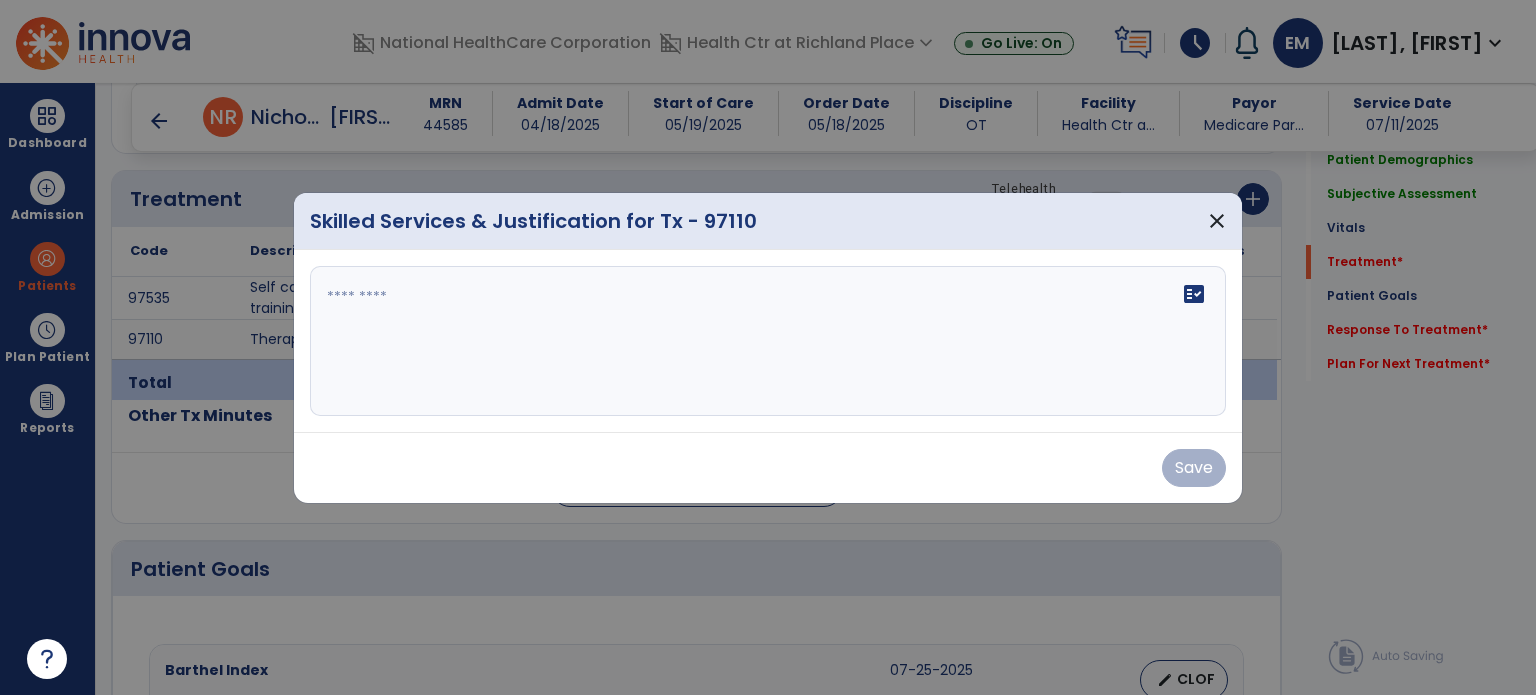 click at bounding box center (768, 341) 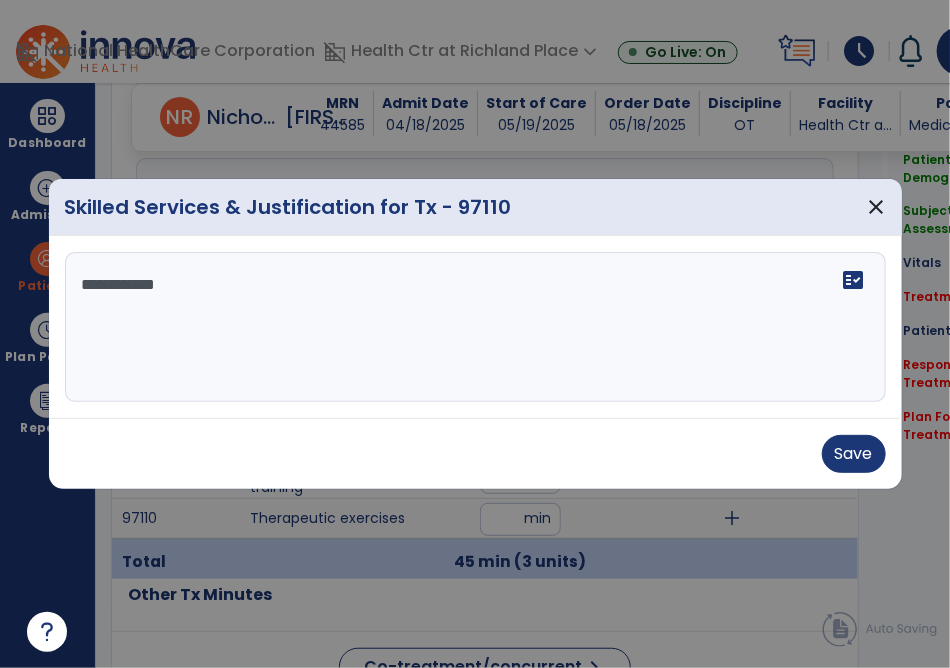 scroll, scrollTop: 1079, scrollLeft: 0, axis: vertical 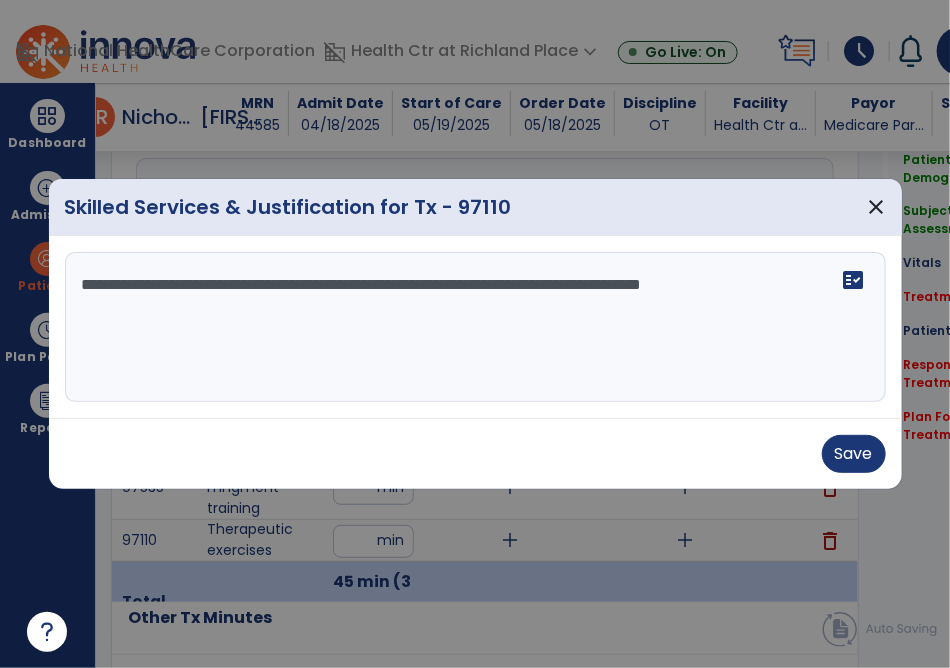 click on "**********" at bounding box center (476, 327) 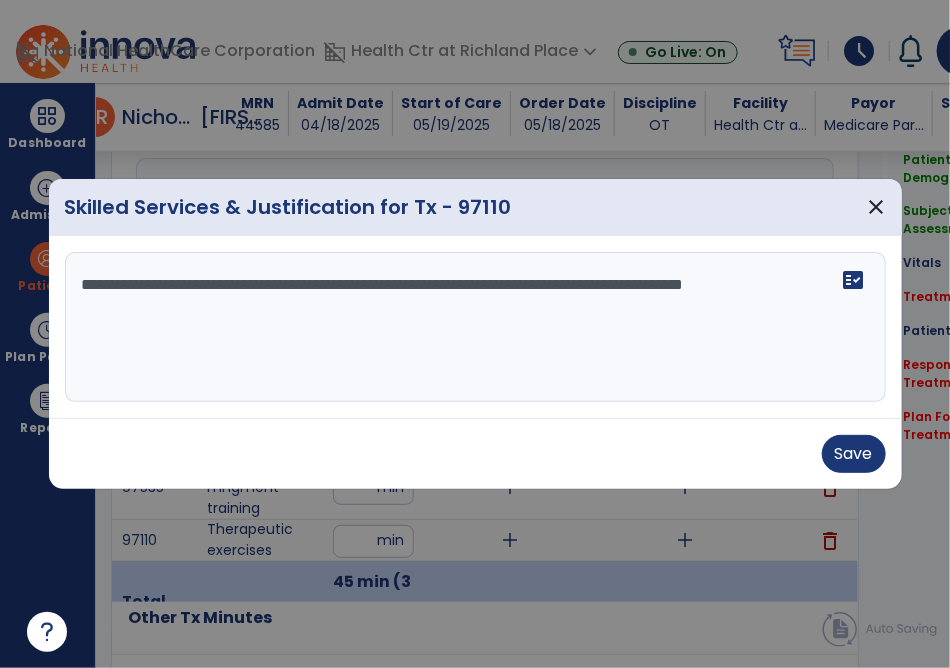 click on "**********" at bounding box center [476, 327] 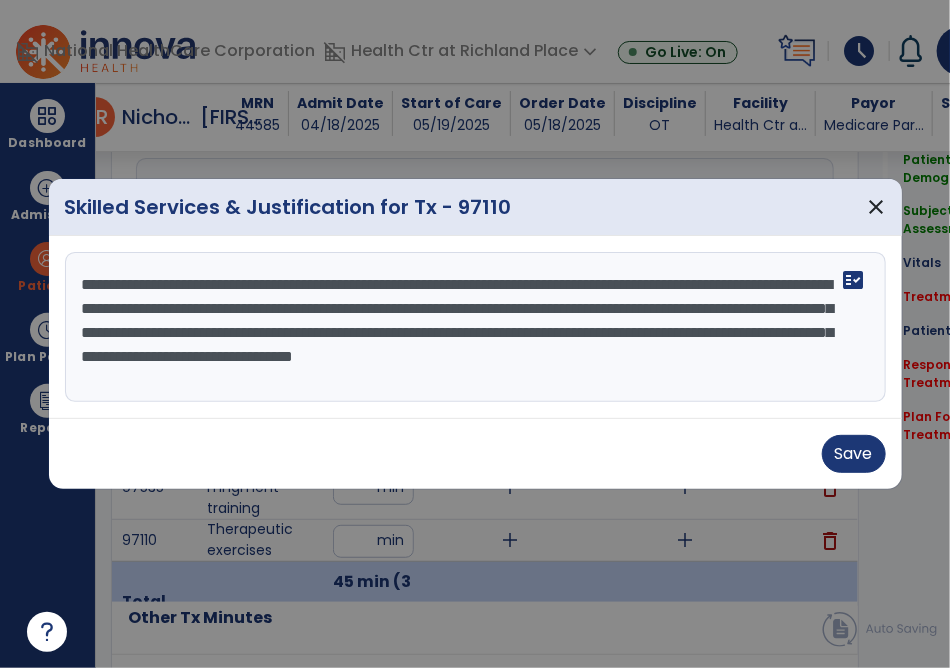 click on "**********" at bounding box center [476, 327] 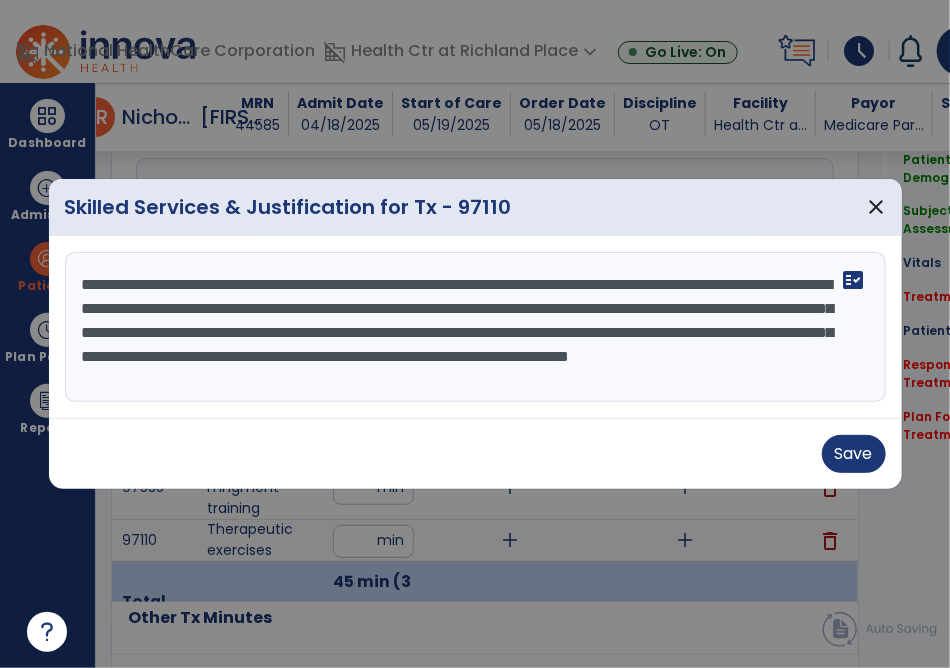 click on "**********" at bounding box center (476, 327) 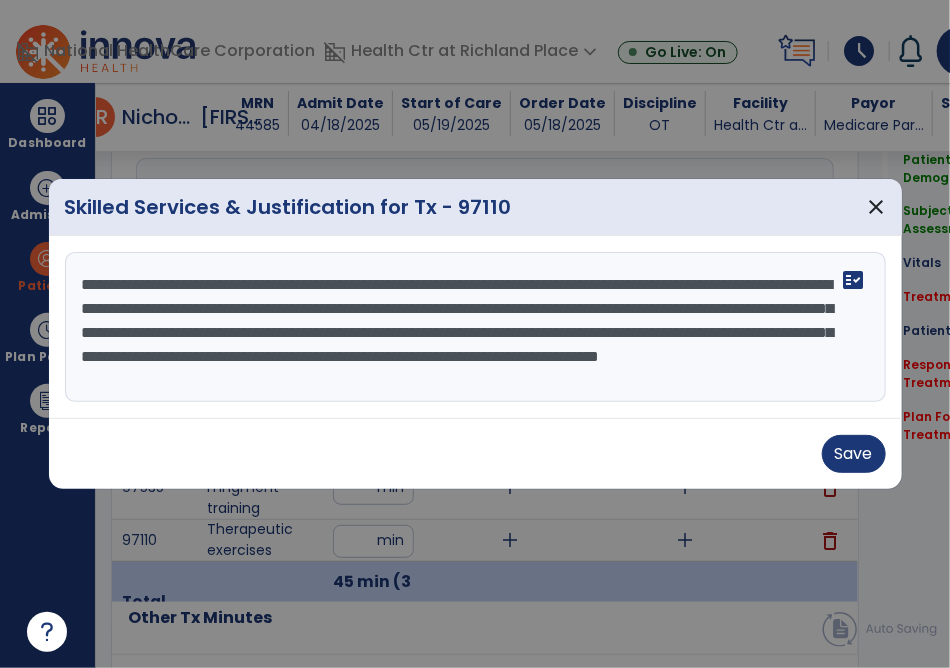 click on "**********" at bounding box center [476, 327] 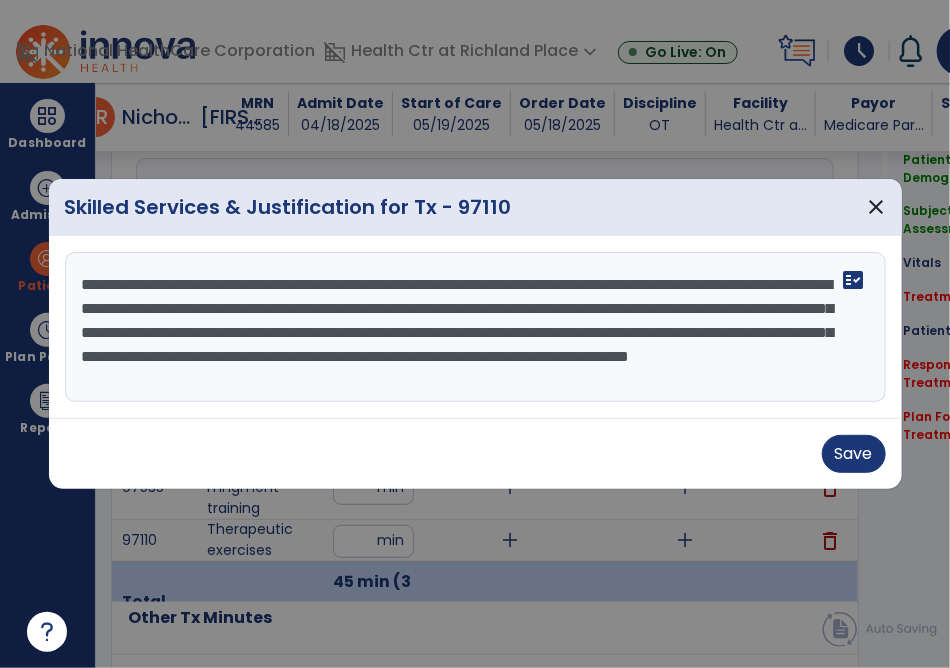 click on "**********" at bounding box center (476, 327) 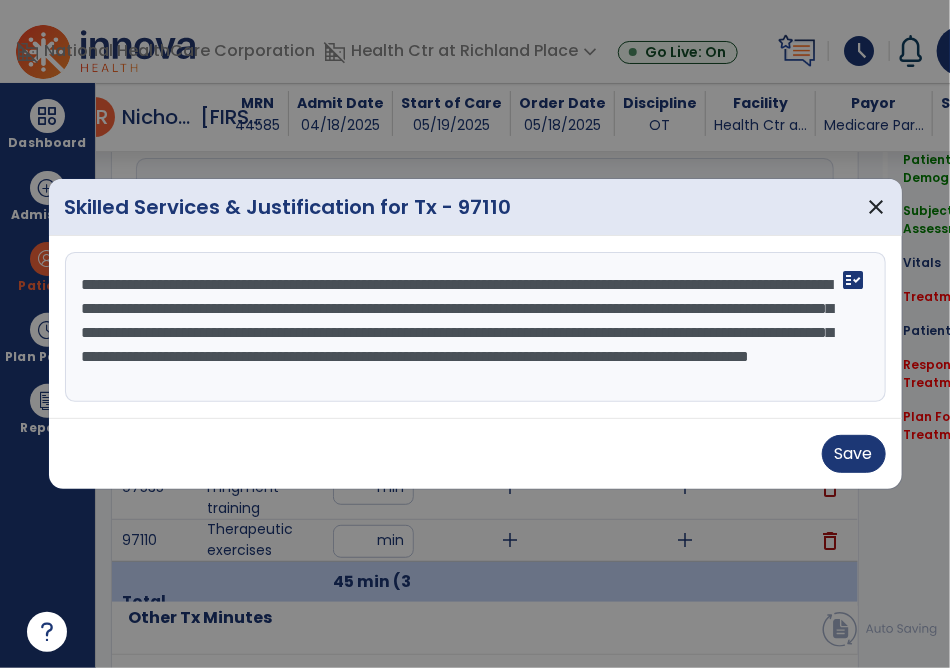 scroll, scrollTop: 15, scrollLeft: 0, axis: vertical 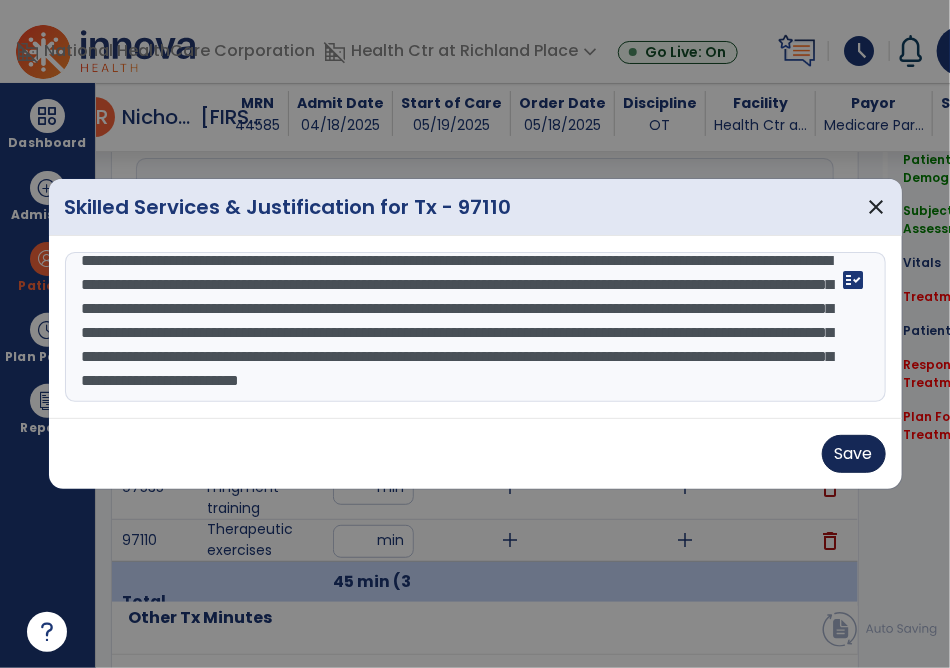 type on "**********" 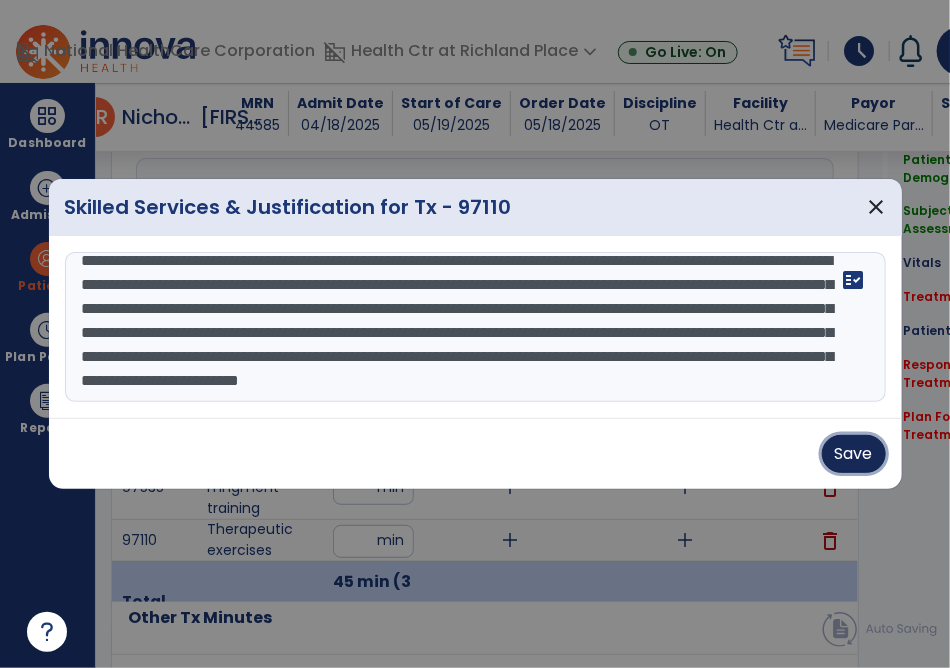 click on "Save" at bounding box center (854, 454) 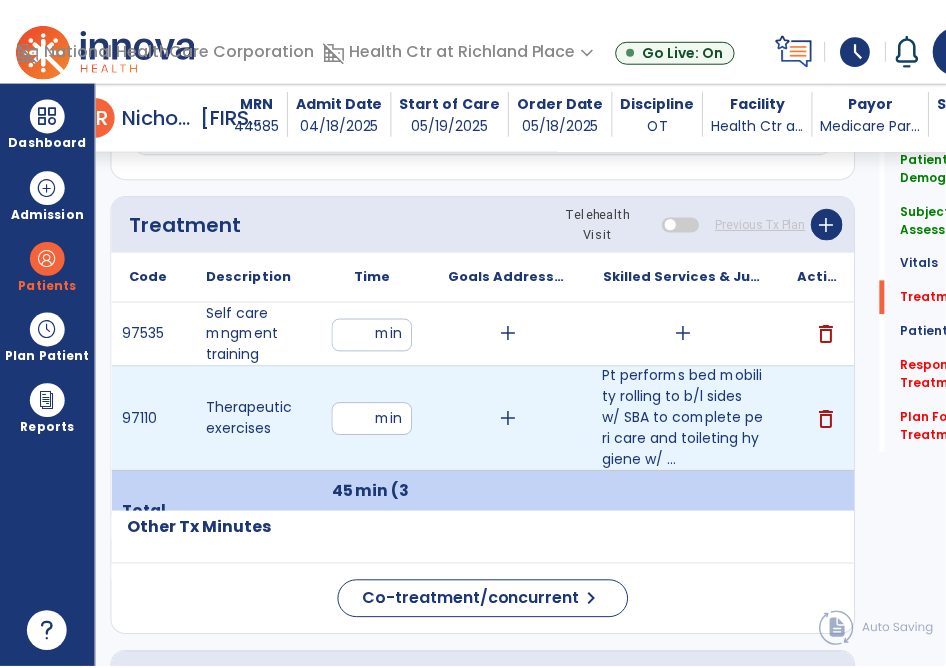 scroll, scrollTop: 1232, scrollLeft: 0, axis: vertical 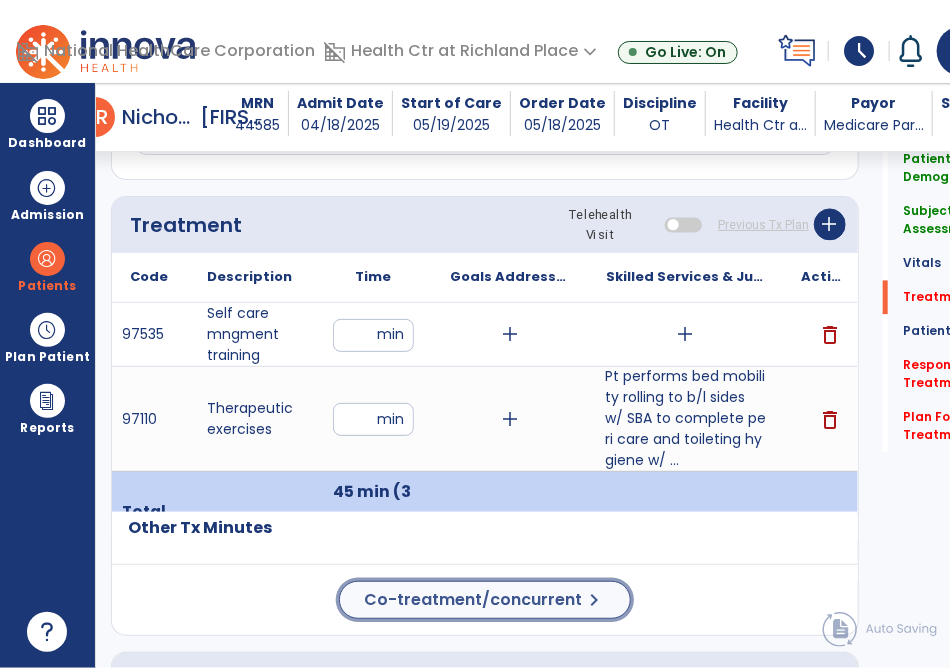click on "Co-treatment/concurrent" 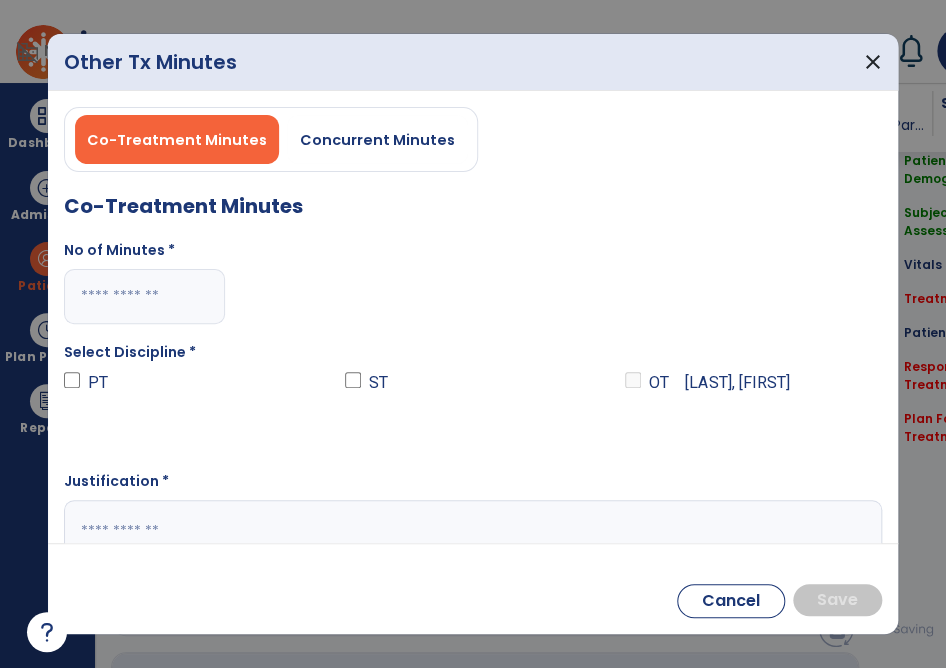 click at bounding box center (144, 296) 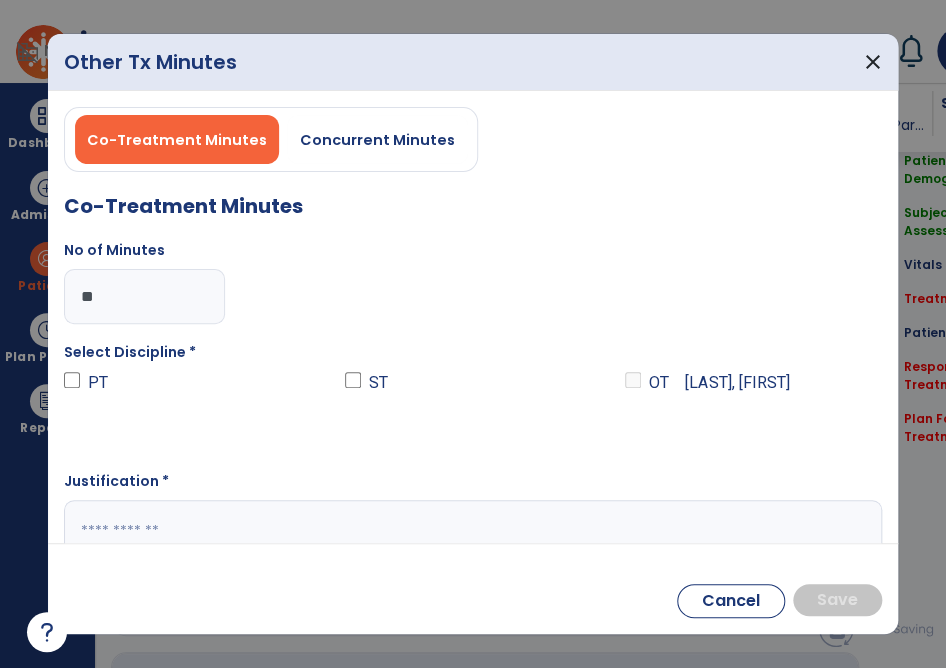 type on "**" 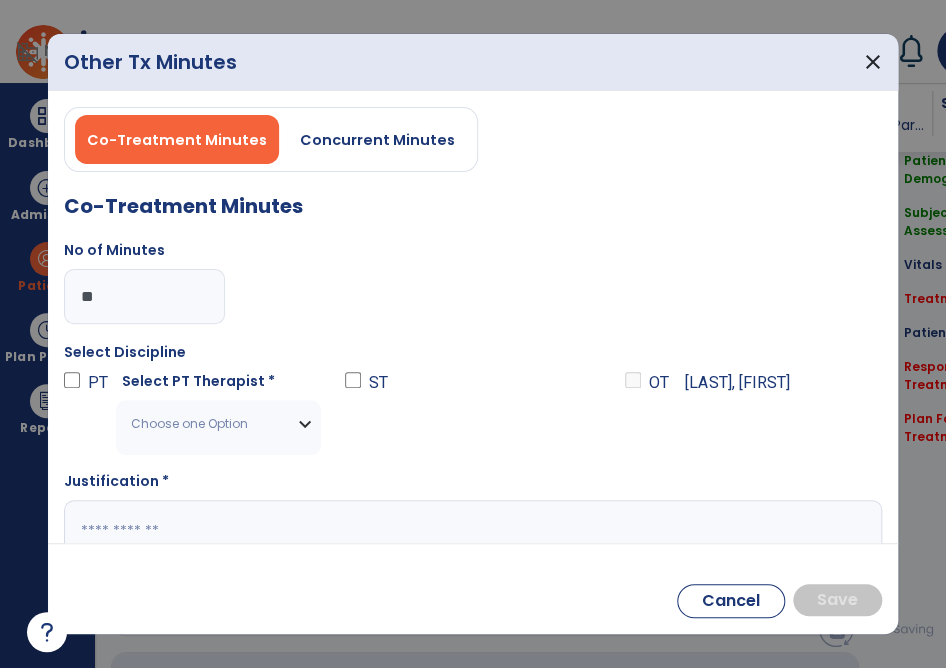 click on "Choose one Option" at bounding box center [205, 424] 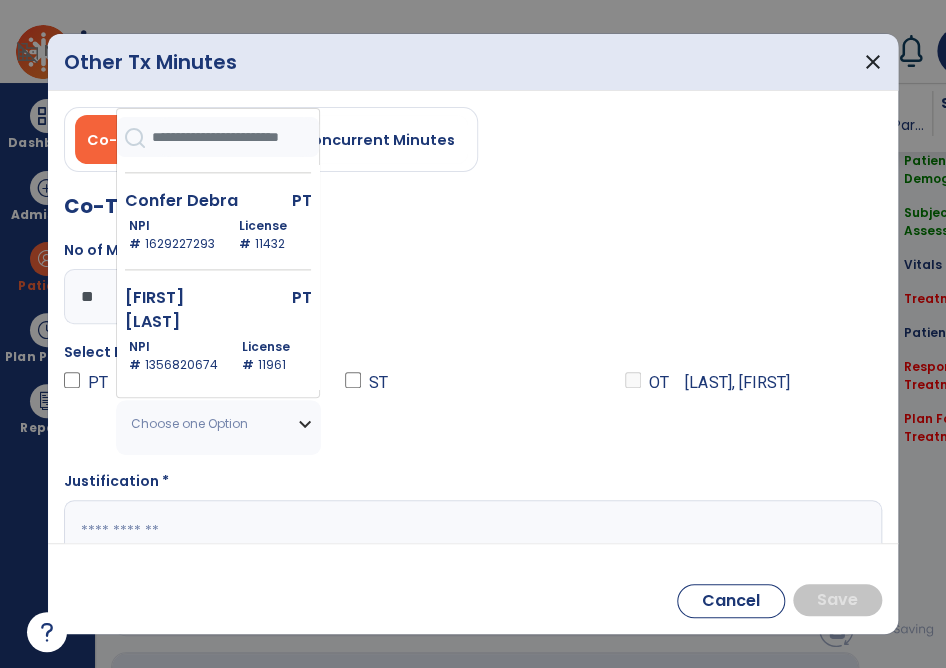 scroll, scrollTop: 828, scrollLeft: 0, axis: vertical 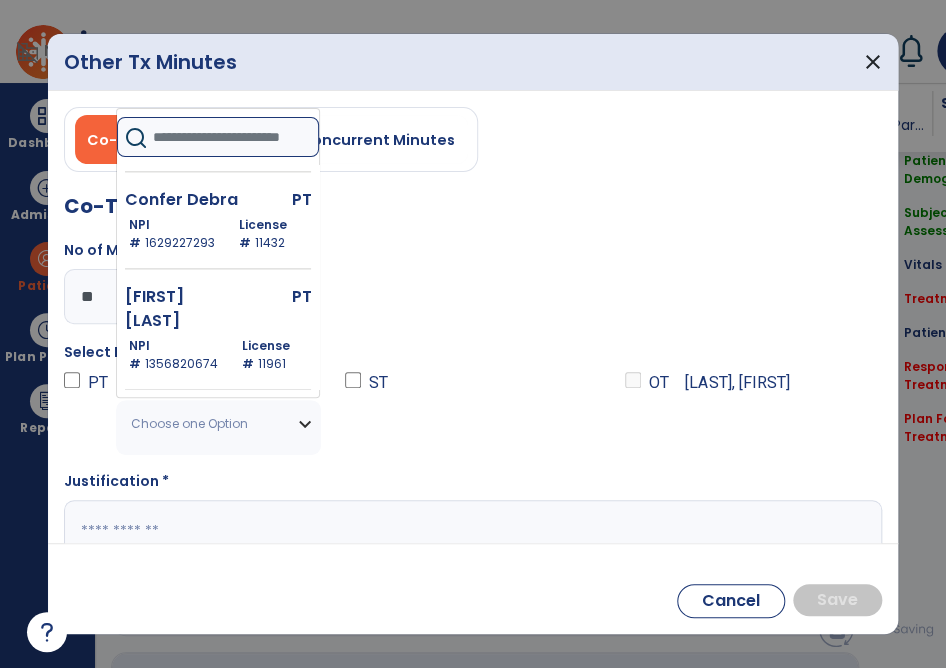 click at bounding box center [235, 137] 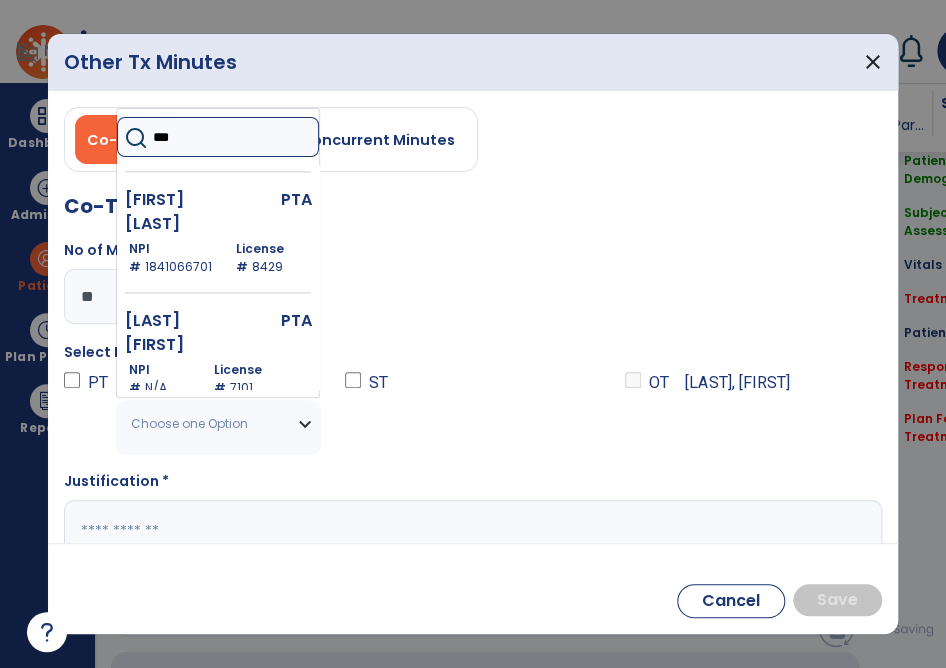 scroll, scrollTop: 0, scrollLeft: 0, axis: both 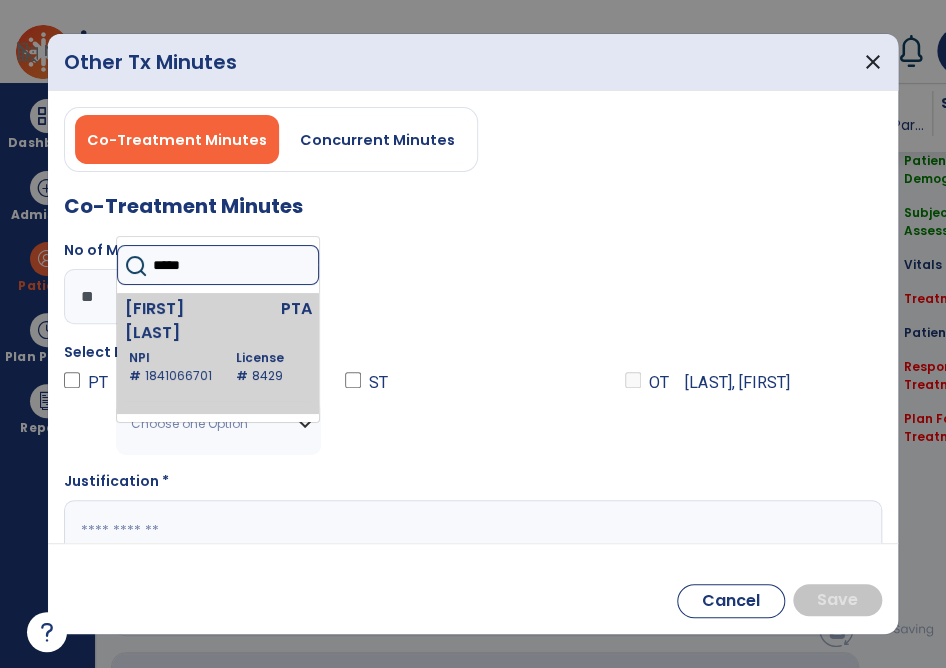 type on "*****" 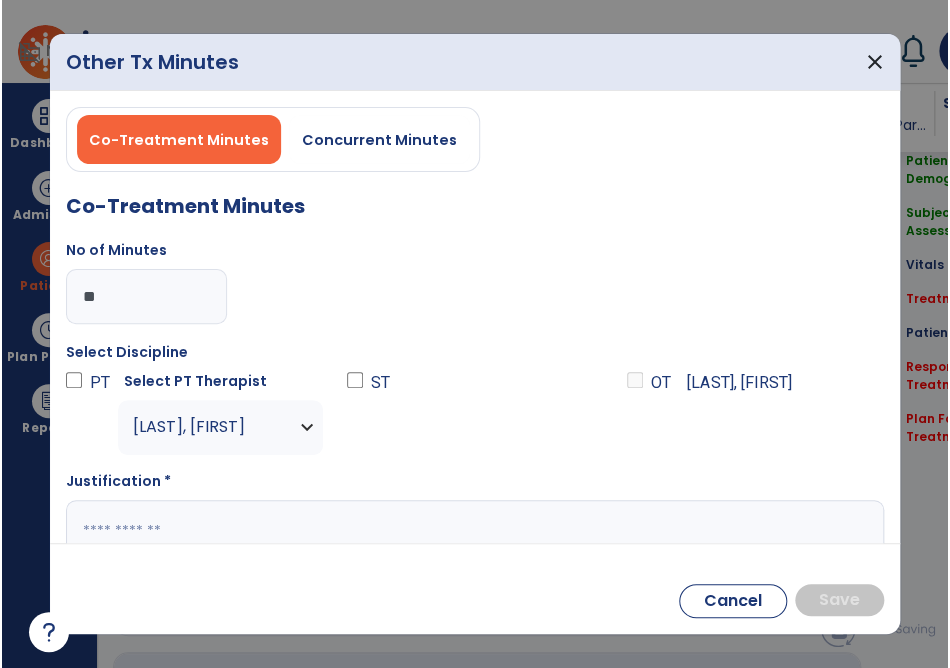 scroll, scrollTop: 51, scrollLeft: 0, axis: vertical 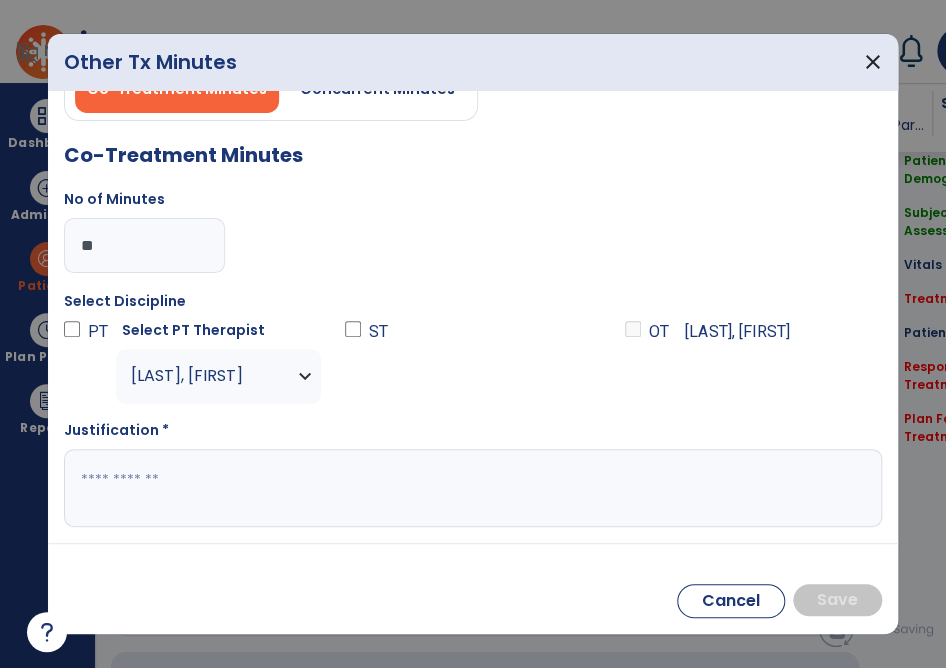 click at bounding box center (472, 488) 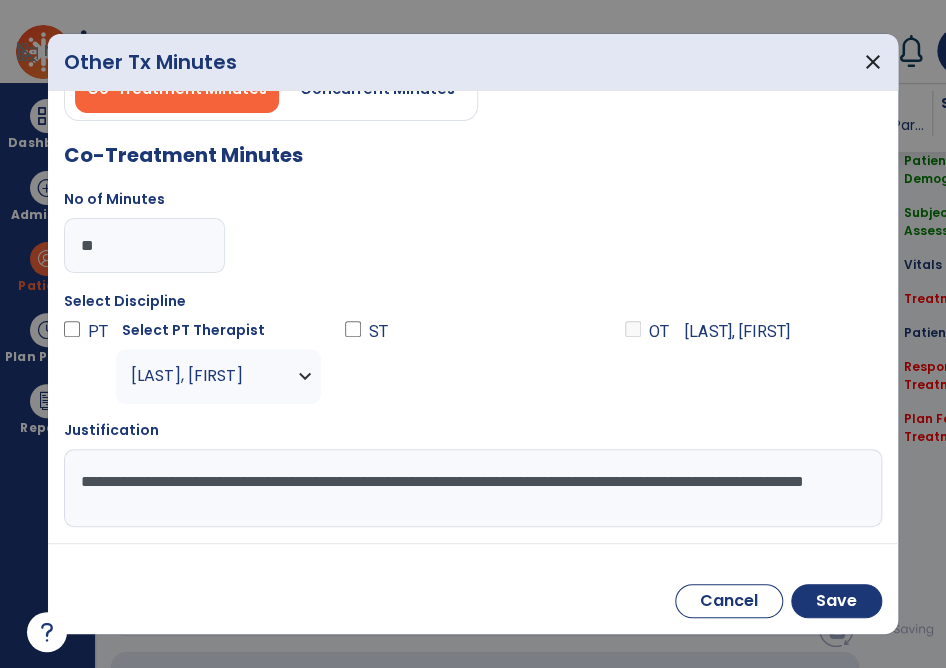 click on "**********" at bounding box center (472, 488) 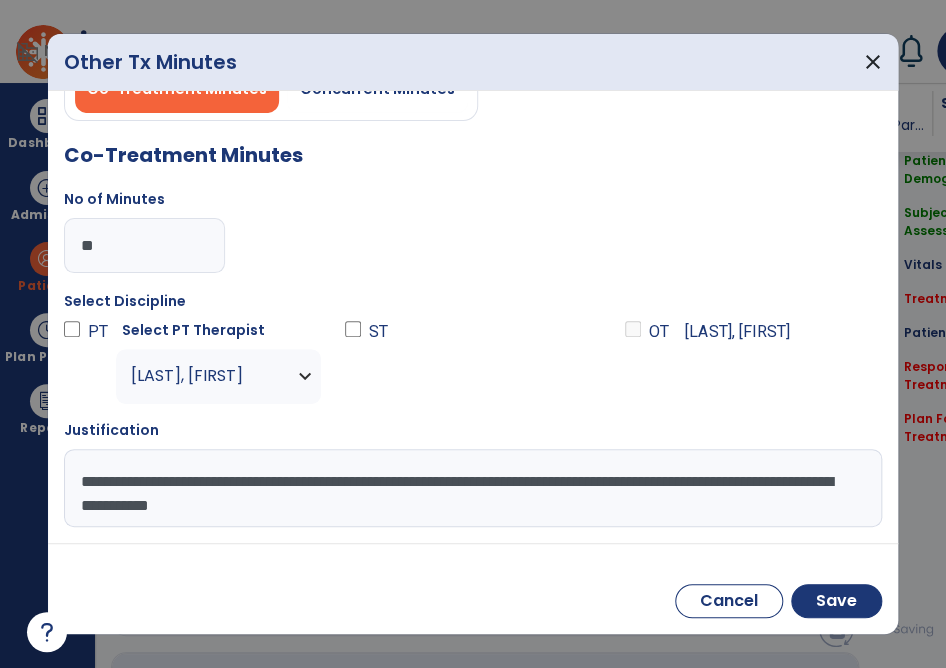 click on "**********" at bounding box center (472, 488) 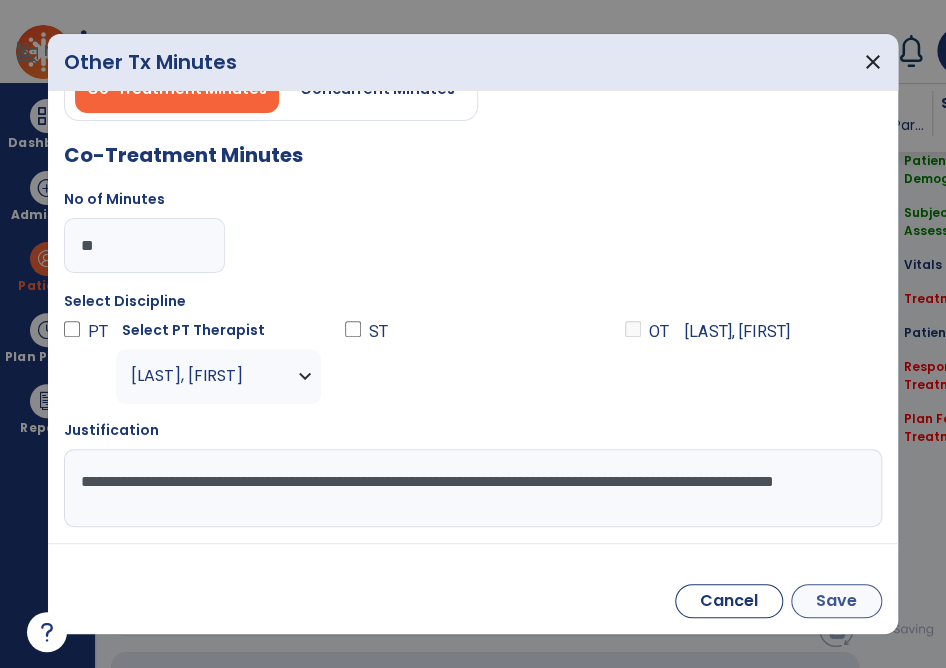 type on "**********" 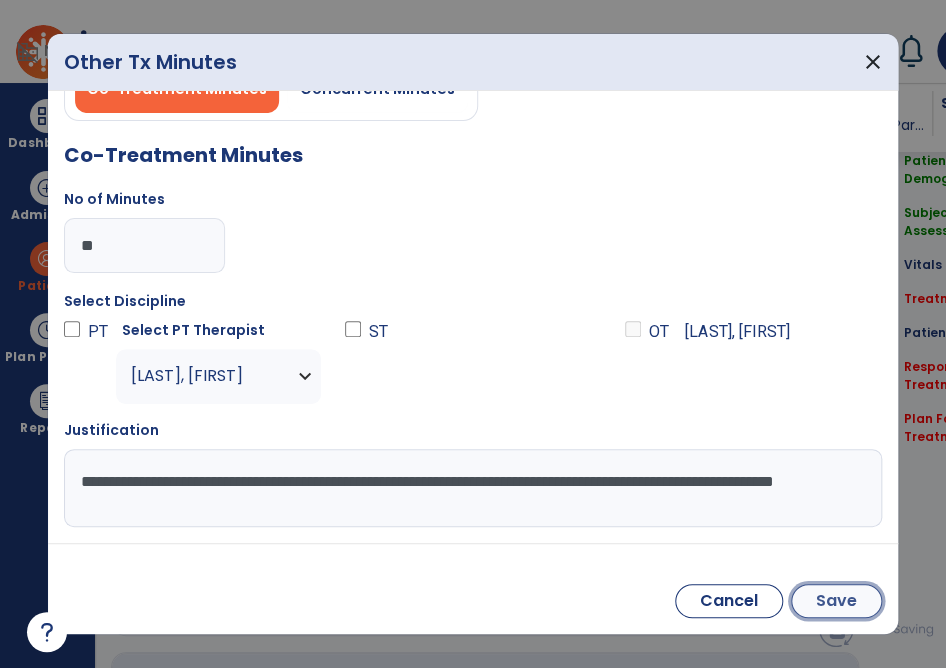 click on "Save" at bounding box center (836, 601) 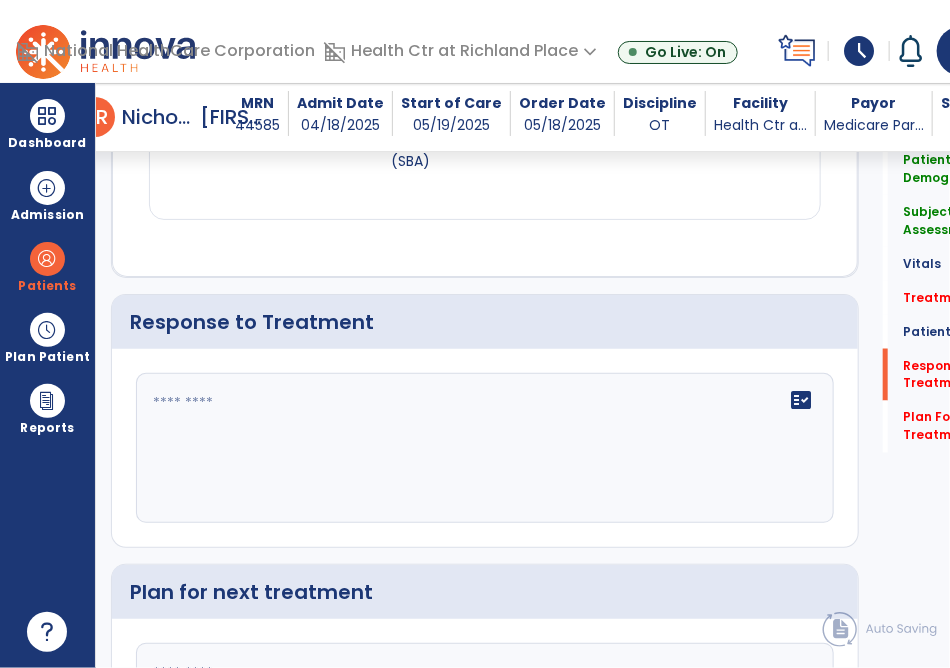 scroll, scrollTop: 3272, scrollLeft: 0, axis: vertical 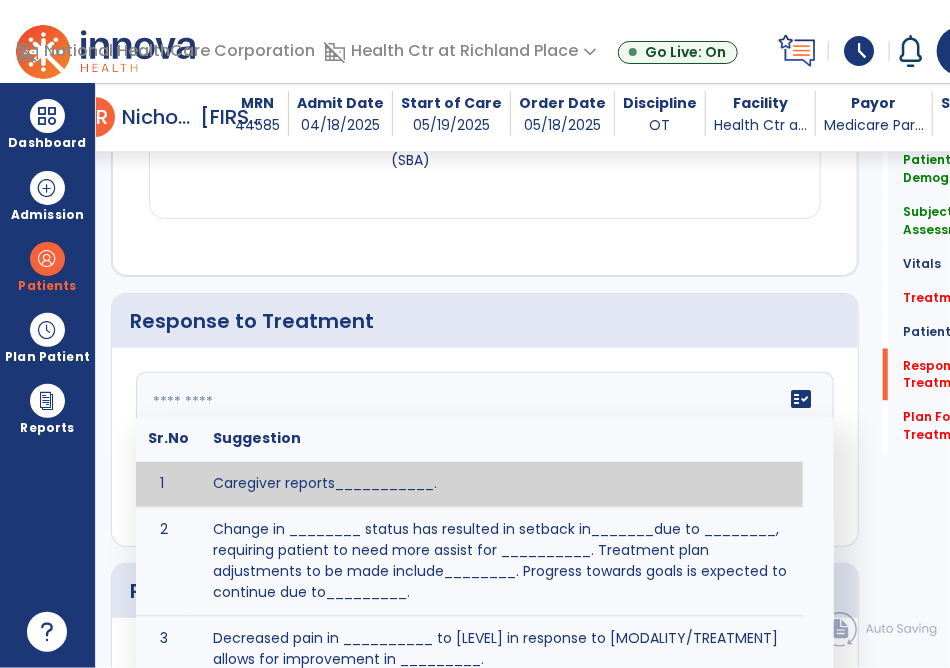 click on "fact_check  Sr.No Suggestion 1 Caregiver reports___________. 2 Change in ________ status has resulted in setback in_______due to ________, requiring patient to need more assist for __________.   Treatment plan adjustments to be made include________.  Progress towards goals is expected to continue due to_________. 3 Decreased pain in __________ to [LEVEL] in response to [MODALITY/TREATMENT] allows for improvement in _________. 4 Functional gains in _______ have impacted the patient's ability to perform_________ with a reduction in assist levels to_________. 5 Functional progress this week has been significant due to__________. 6 Gains in ________ have improved the patient's ability to perform ______with decreased levels of assist to___________. 7 Improvement in ________allows patient to tolerate higher levels of challenges in_________. 8 Pain in [AREA] has decreased to [LEVEL] in response to [TREATMENT/MODALITY], allowing fore ease in completing__________. 9 10 11 12 13 14 15 16 17 18 19 20 21" 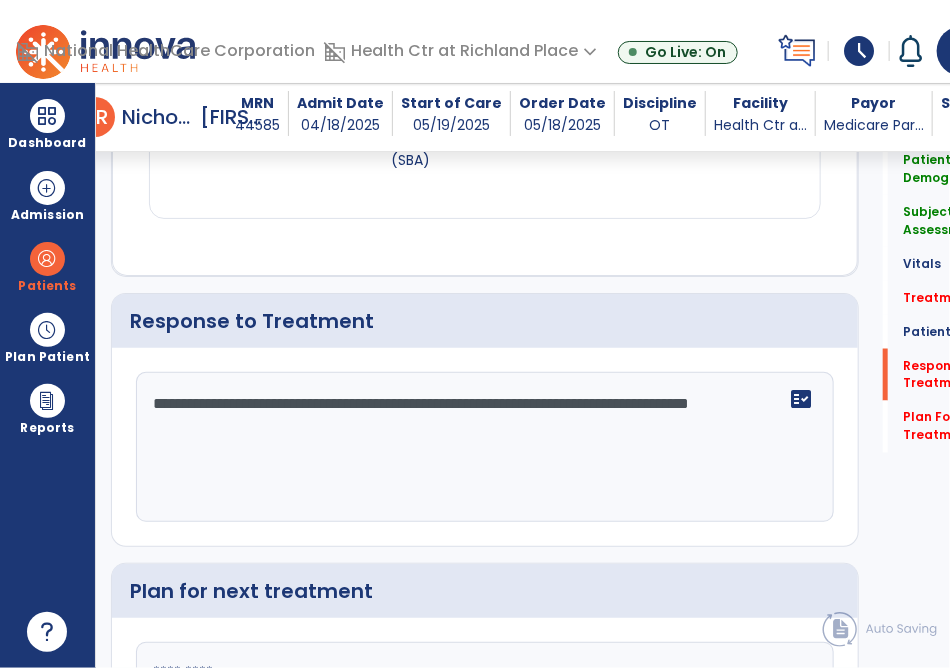 scroll, scrollTop: 3480, scrollLeft: 0, axis: vertical 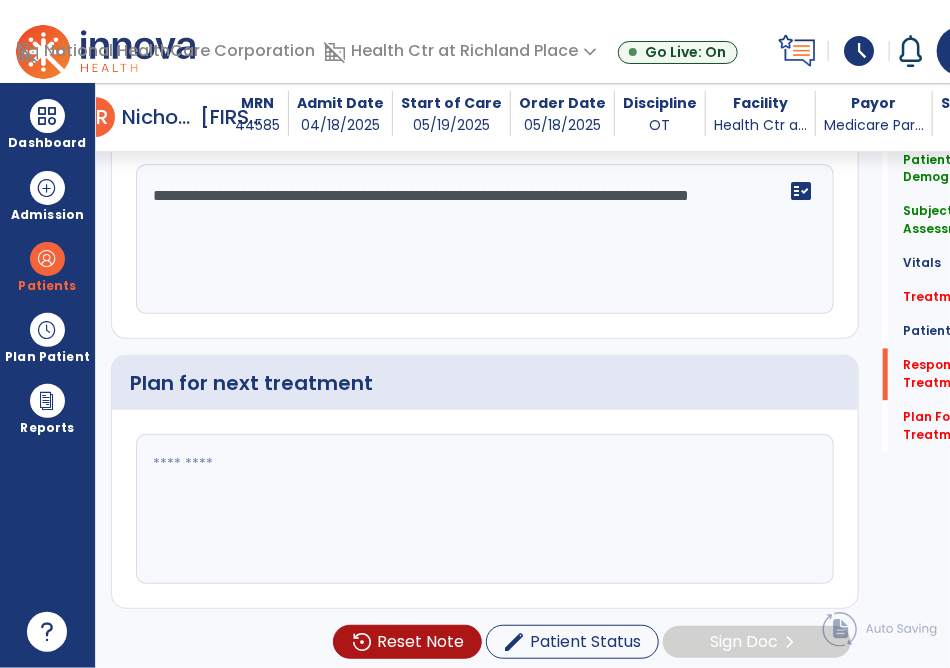 type on "**********" 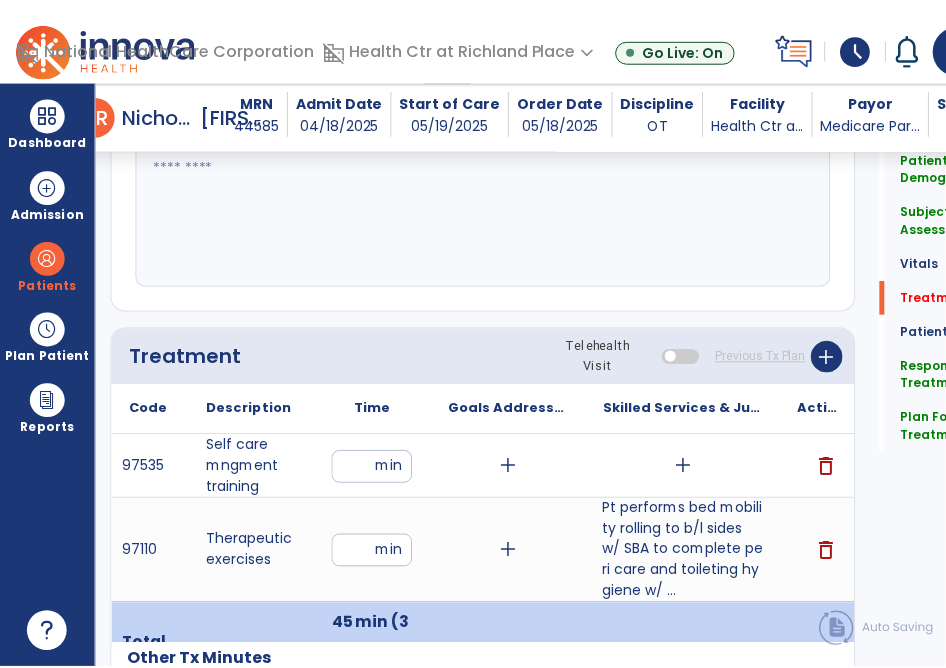 scroll, scrollTop: 1111, scrollLeft: 0, axis: vertical 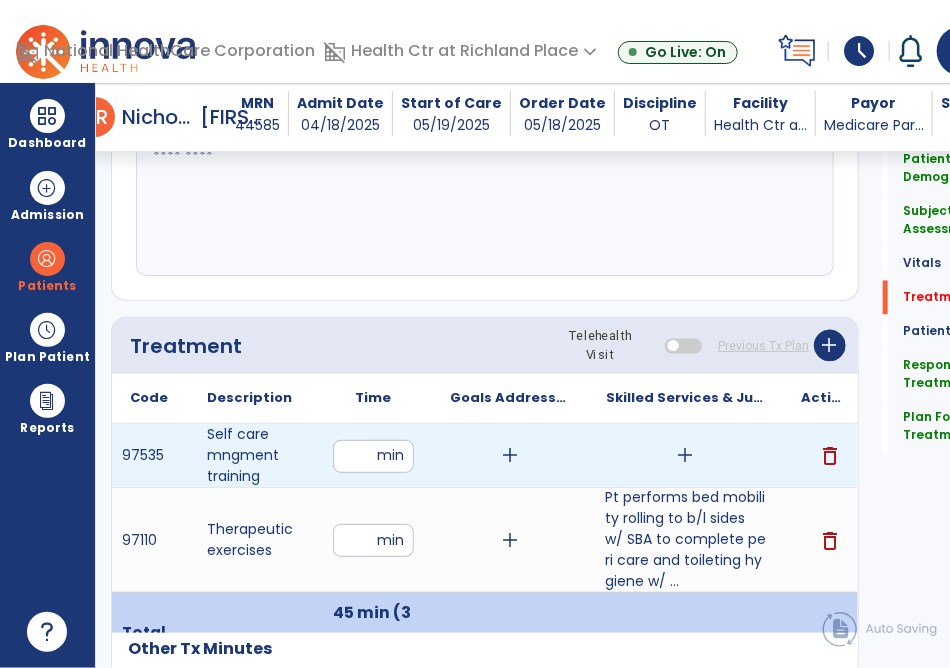 type on "**********" 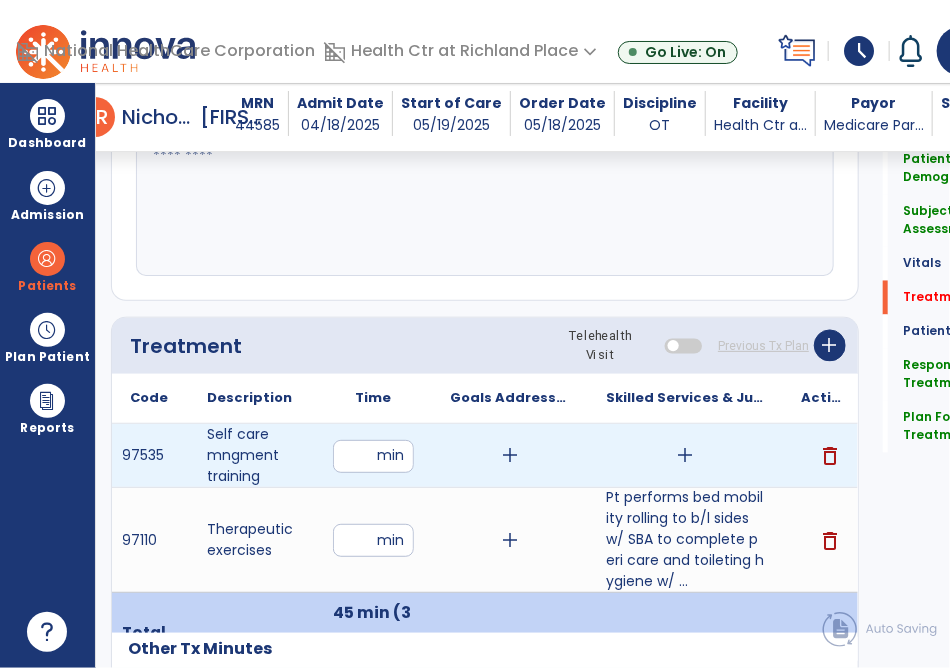 click on "add" at bounding box center [686, 455] 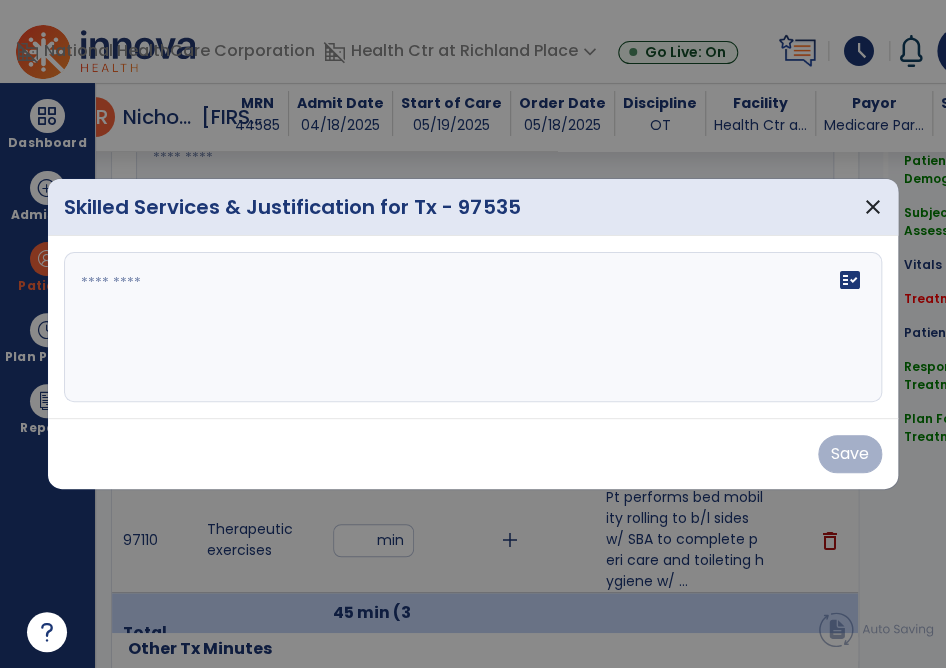 click at bounding box center (475, 327) 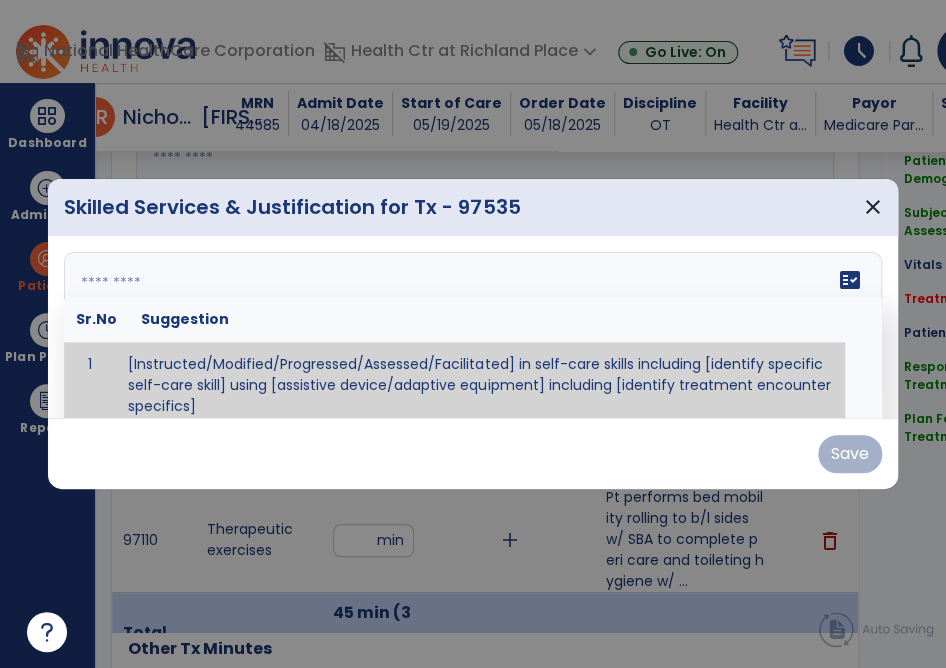 scroll, scrollTop: 12, scrollLeft: 0, axis: vertical 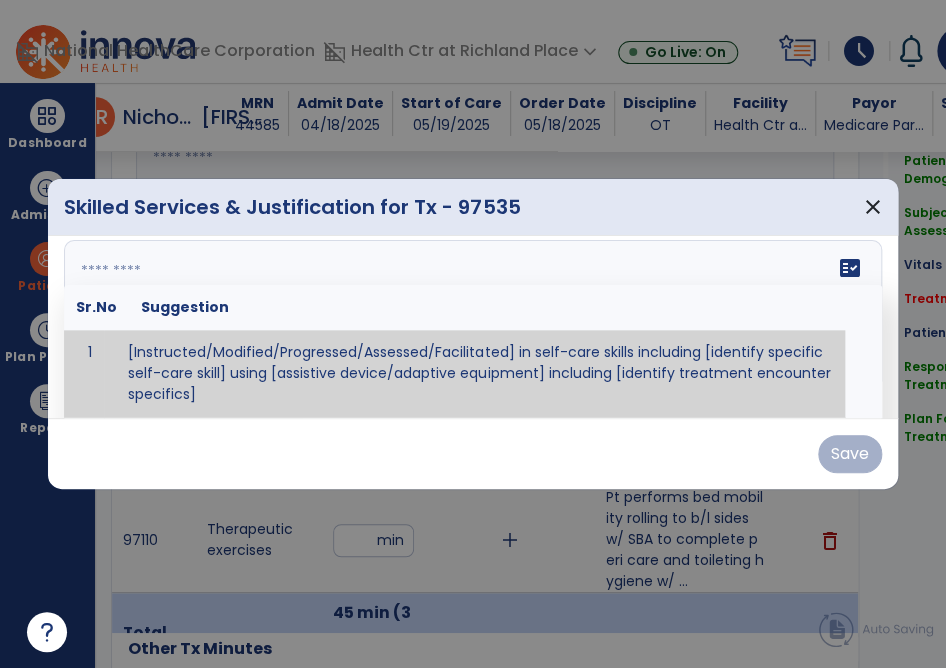paste on "**********" 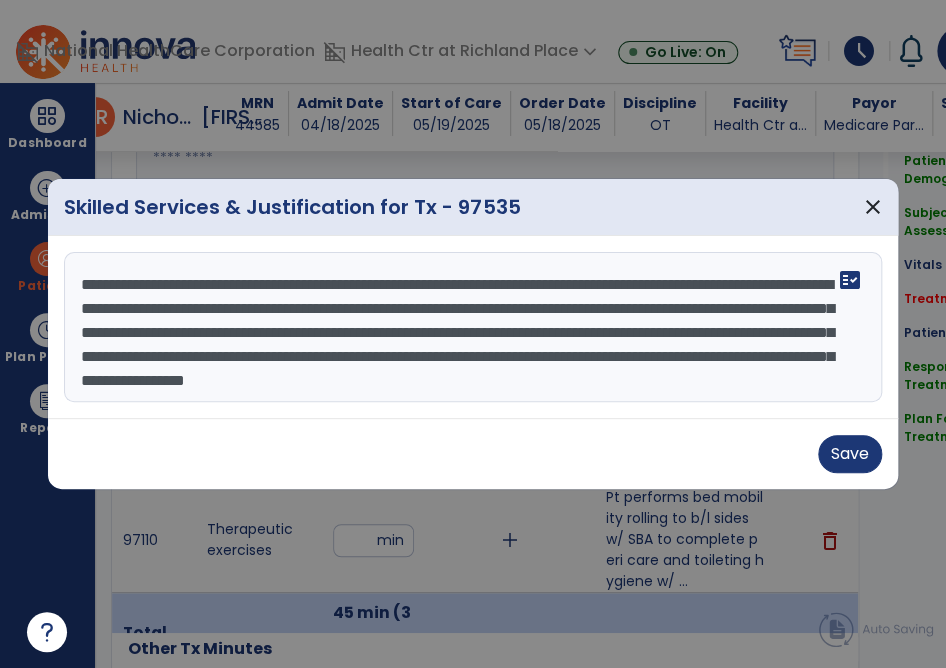 scroll, scrollTop: 39, scrollLeft: 0, axis: vertical 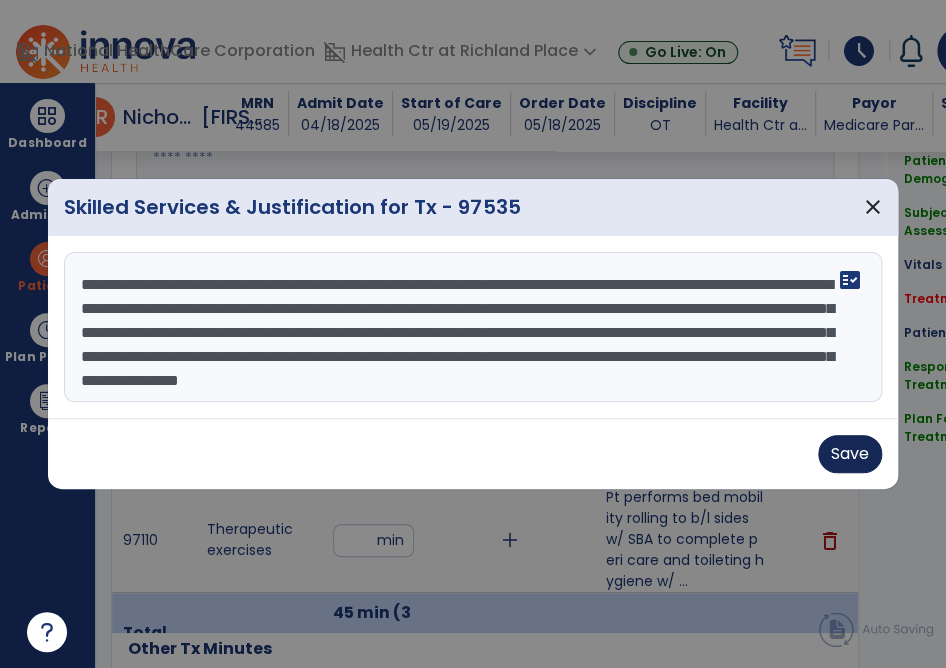 type on "**********" 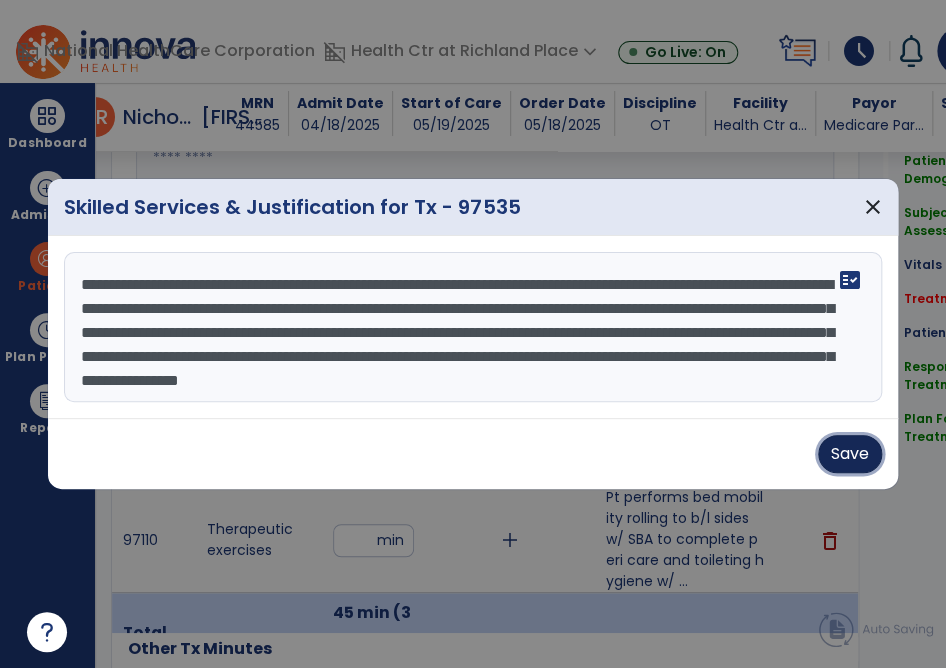 click on "Save" at bounding box center [850, 454] 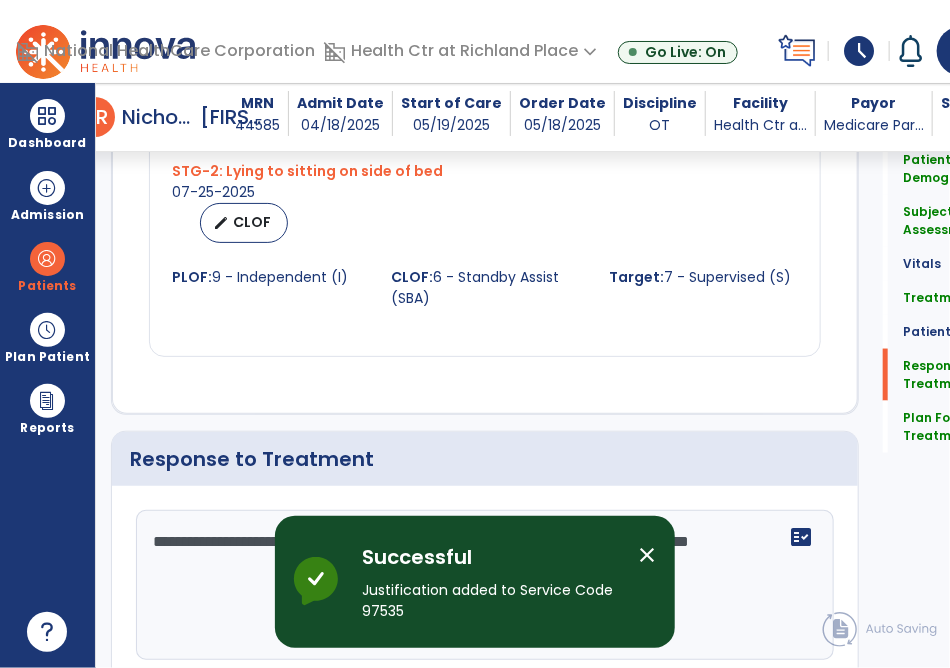 scroll, scrollTop: 3522, scrollLeft: 0, axis: vertical 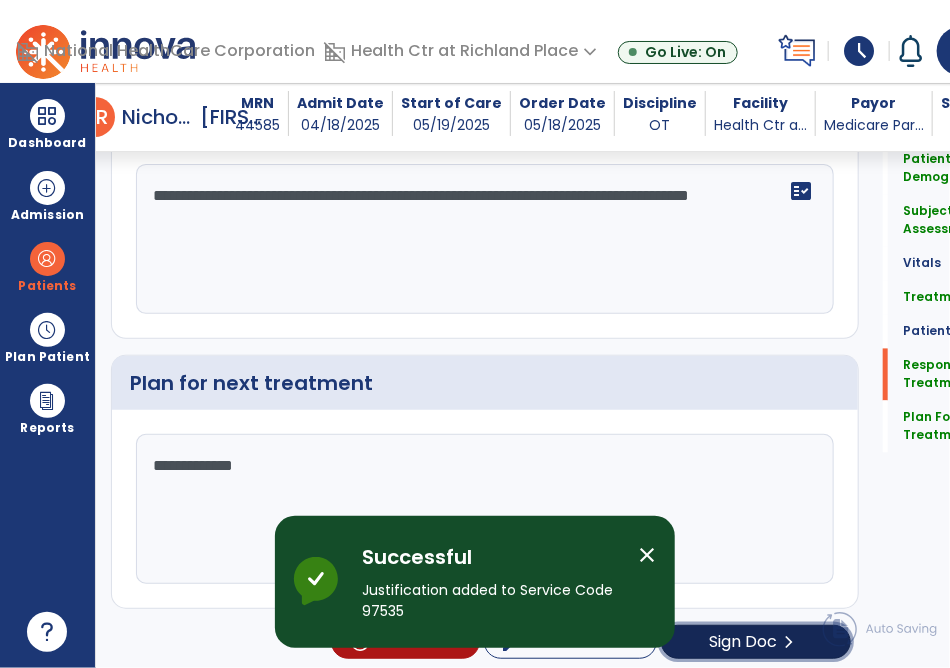 click on "Sign Doc" 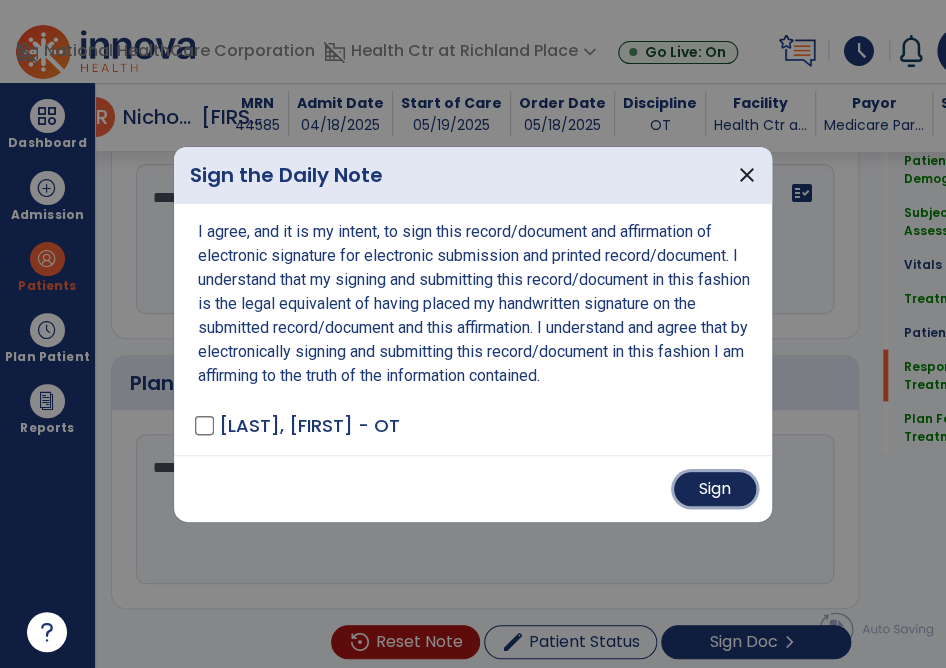 click on "Sign" at bounding box center [715, 489] 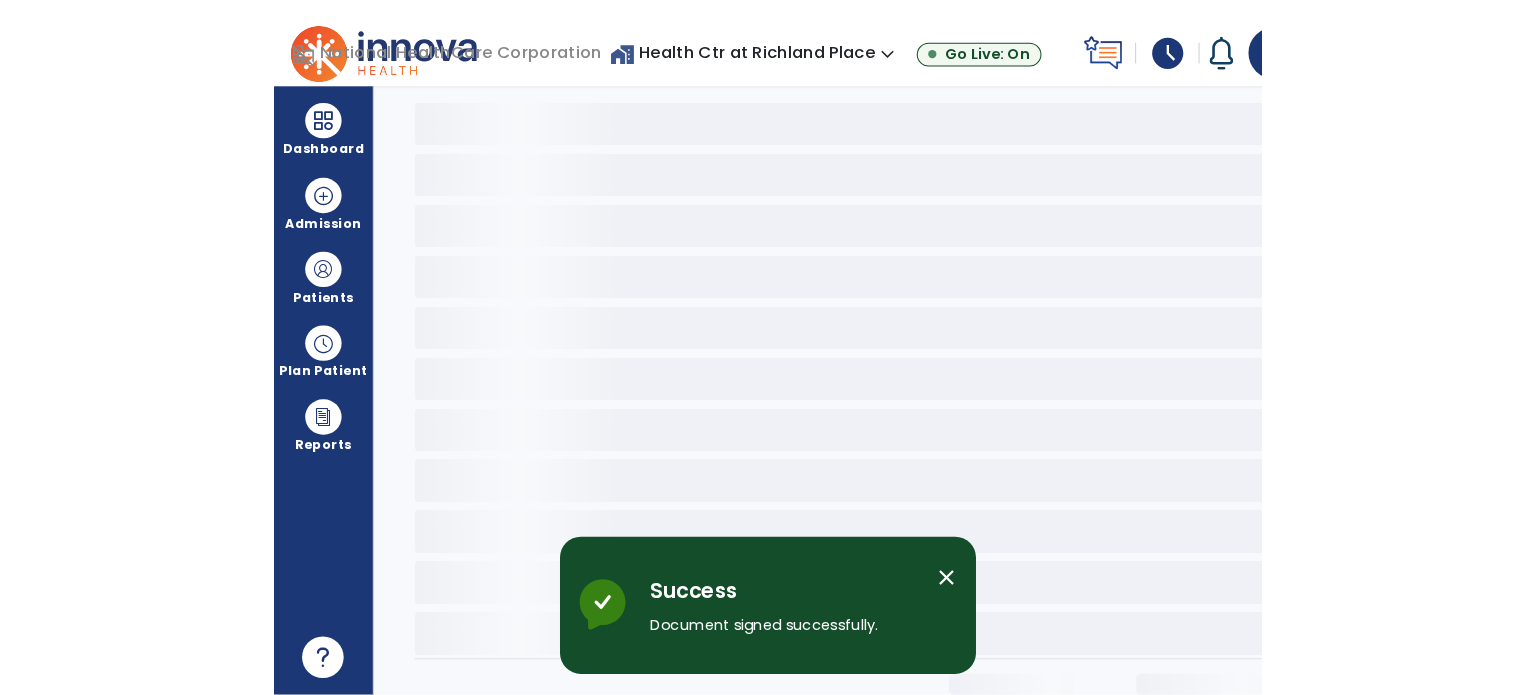 scroll, scrollTop: 0, scrollLeft: 0, axis: both 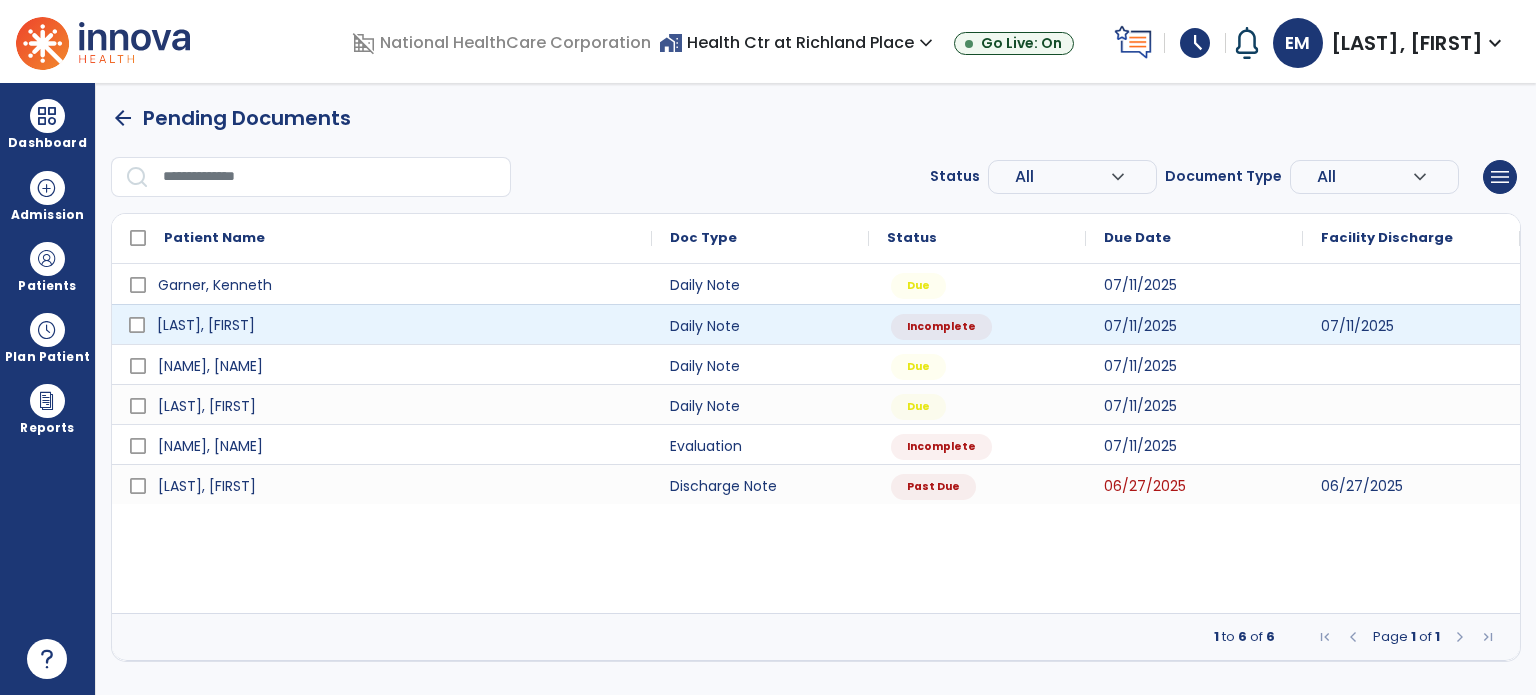click on "[LAST], [FIRST]" at bounding box center [396, 325] 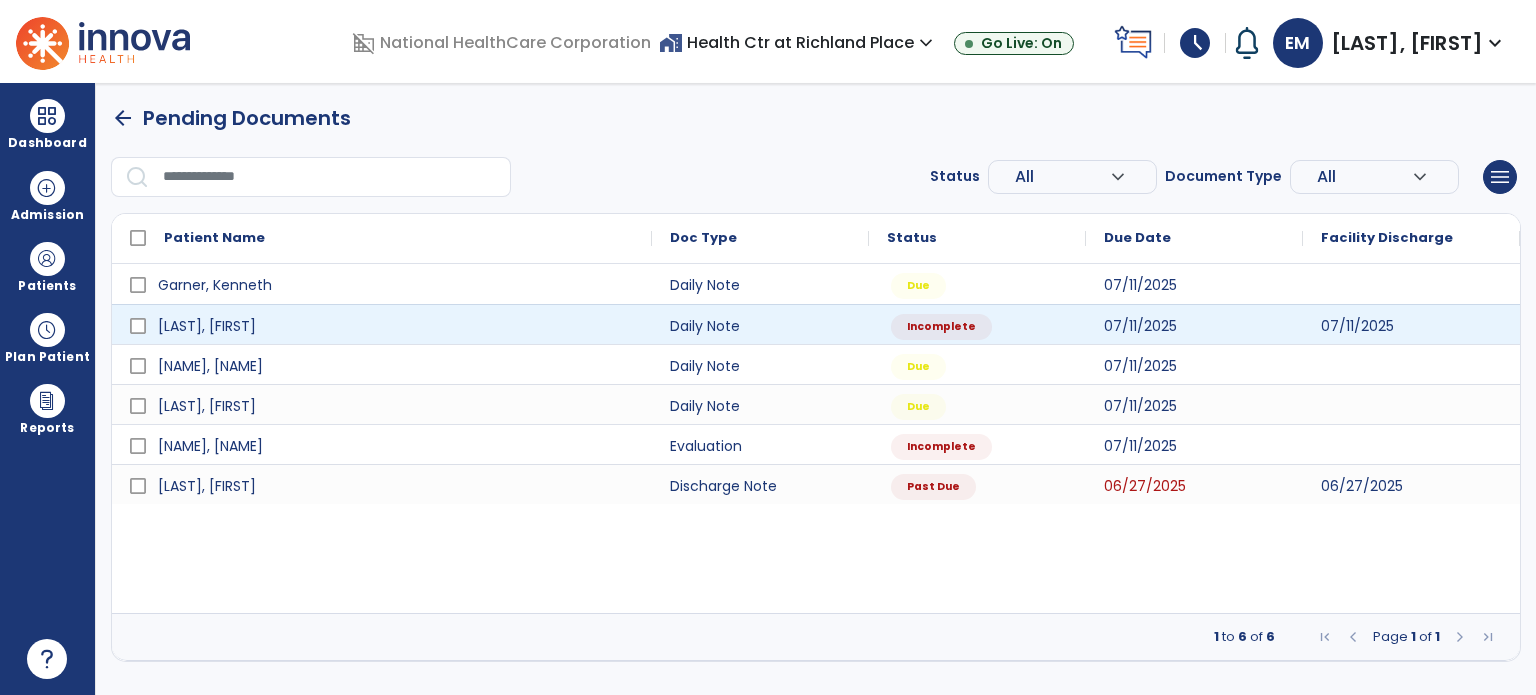 select on "*" 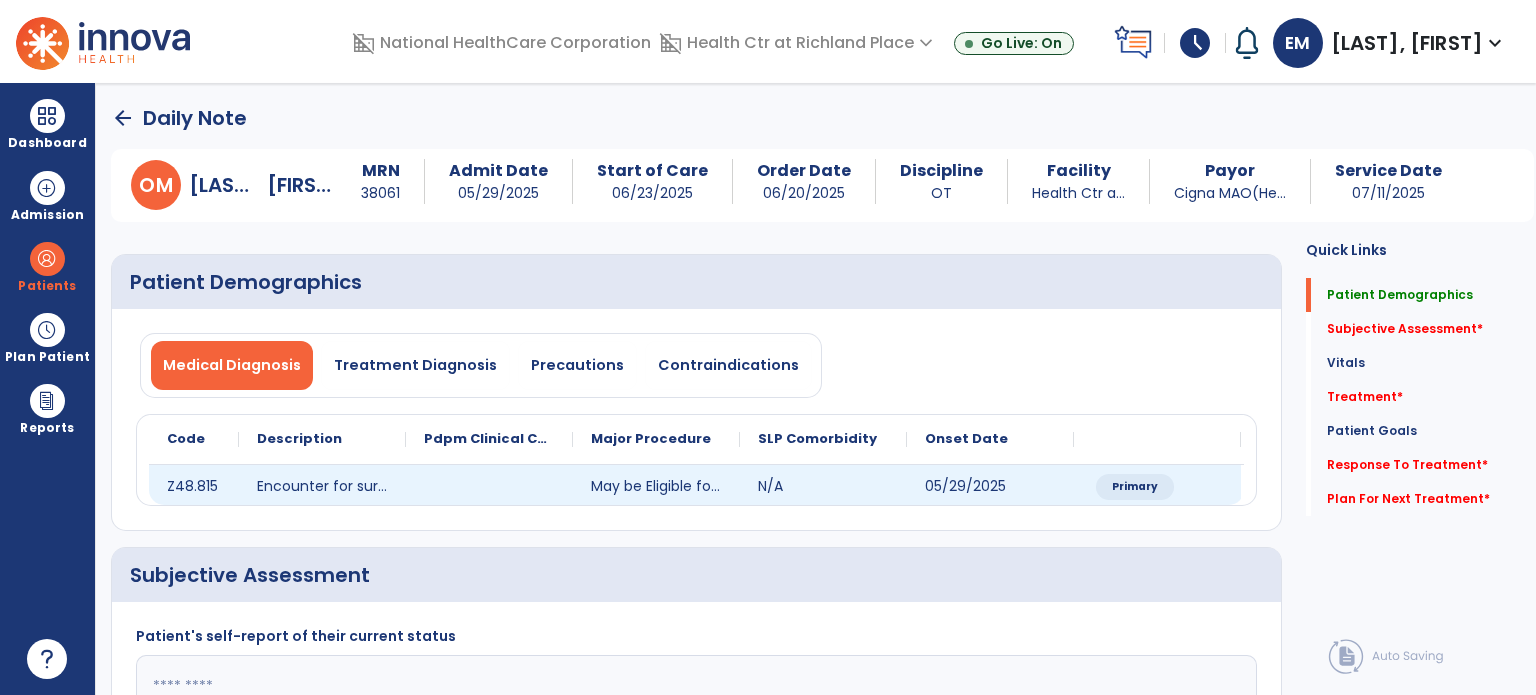 scroll, scrollTop: 430, scrollLeft: 0, axis: vertical 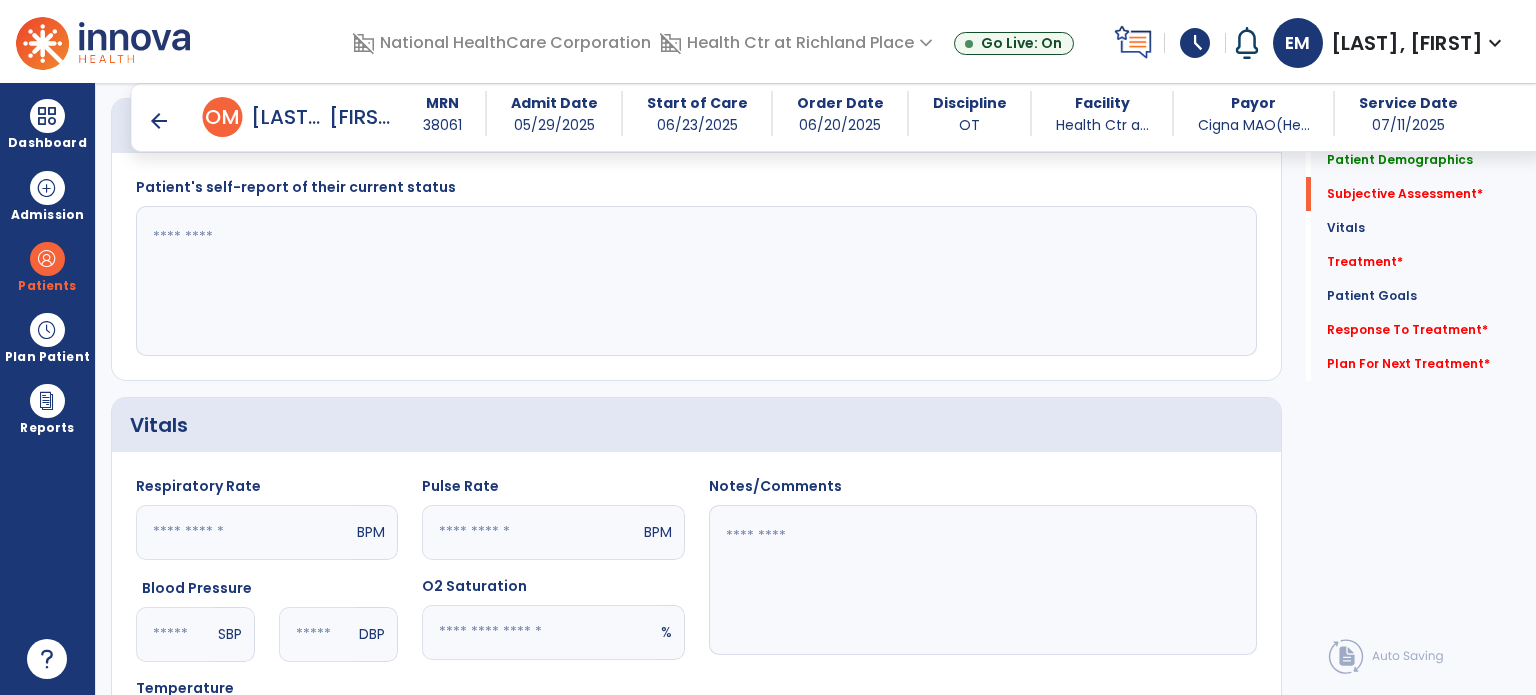 click 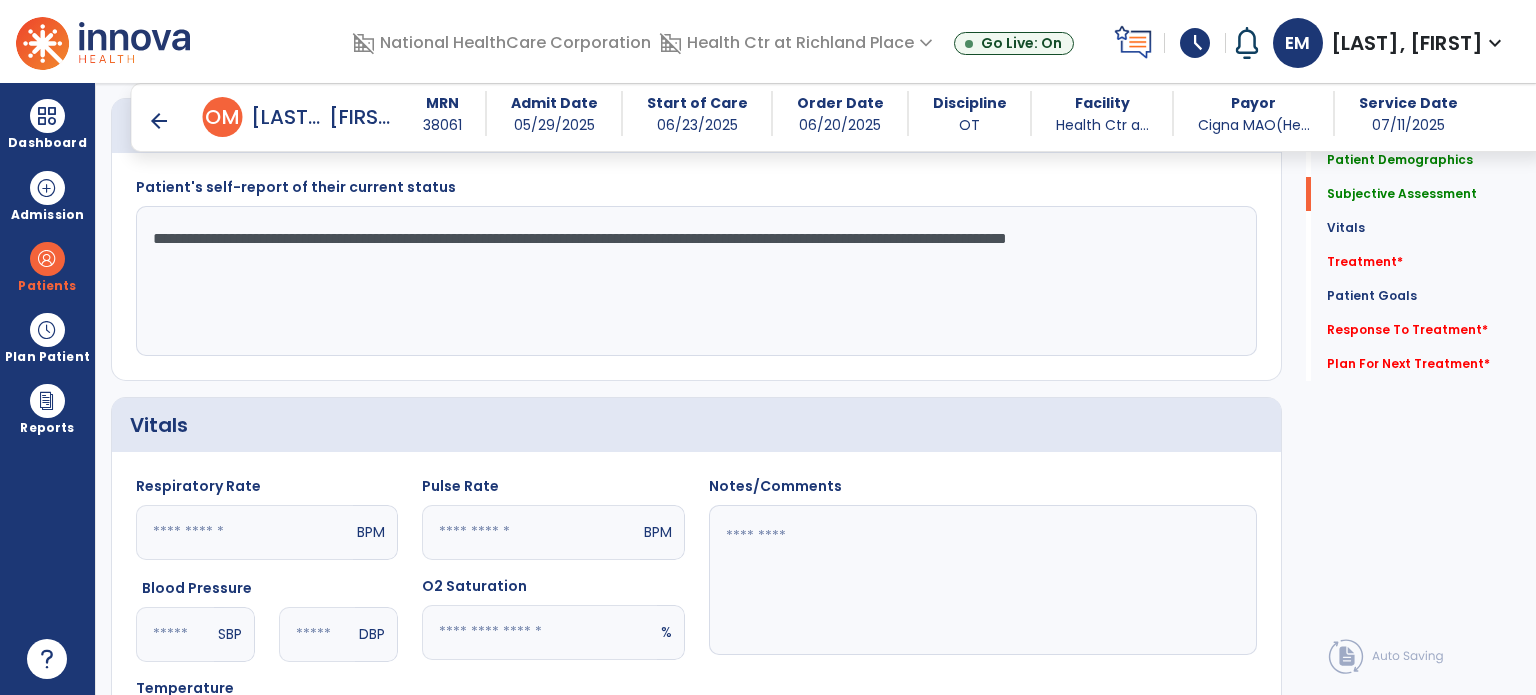 click on "**********" 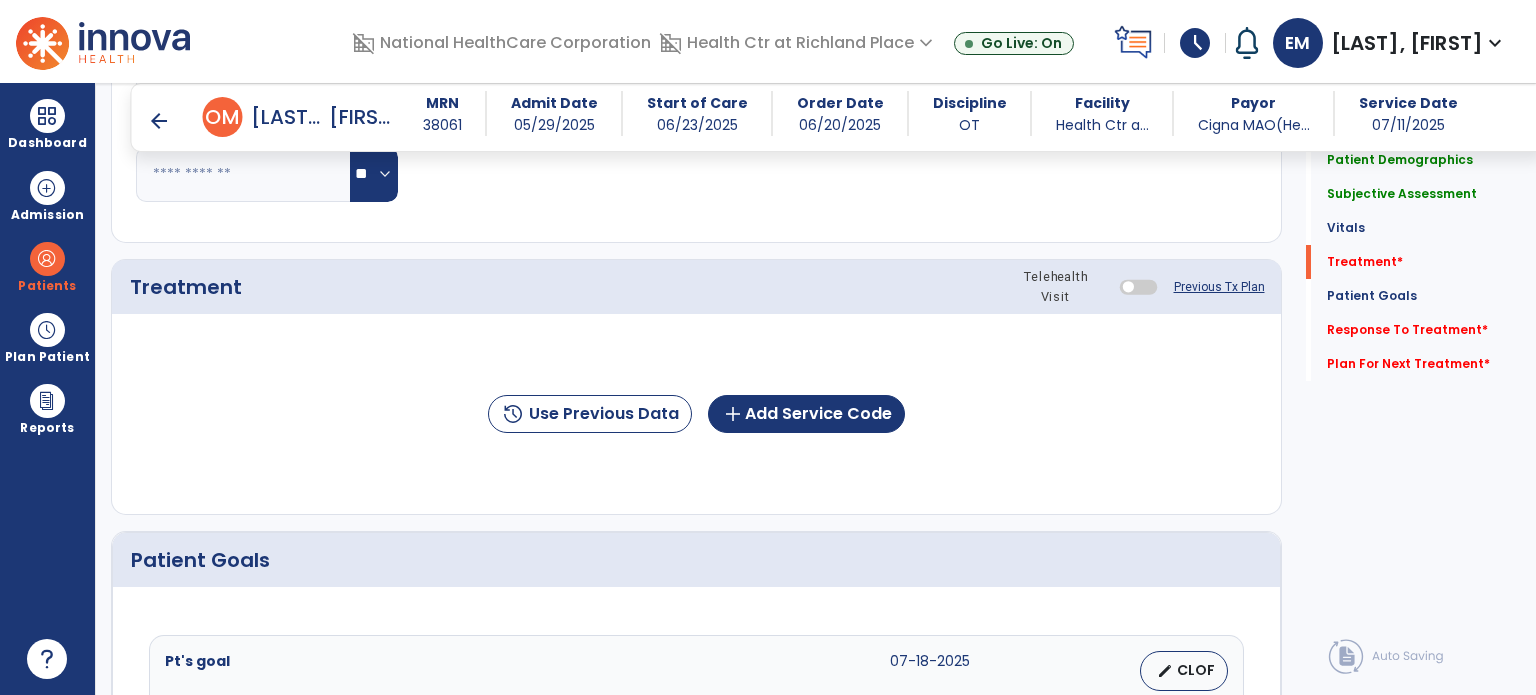scroll, scrollTop: 1067, scrollLeft: 0, axis: vertical 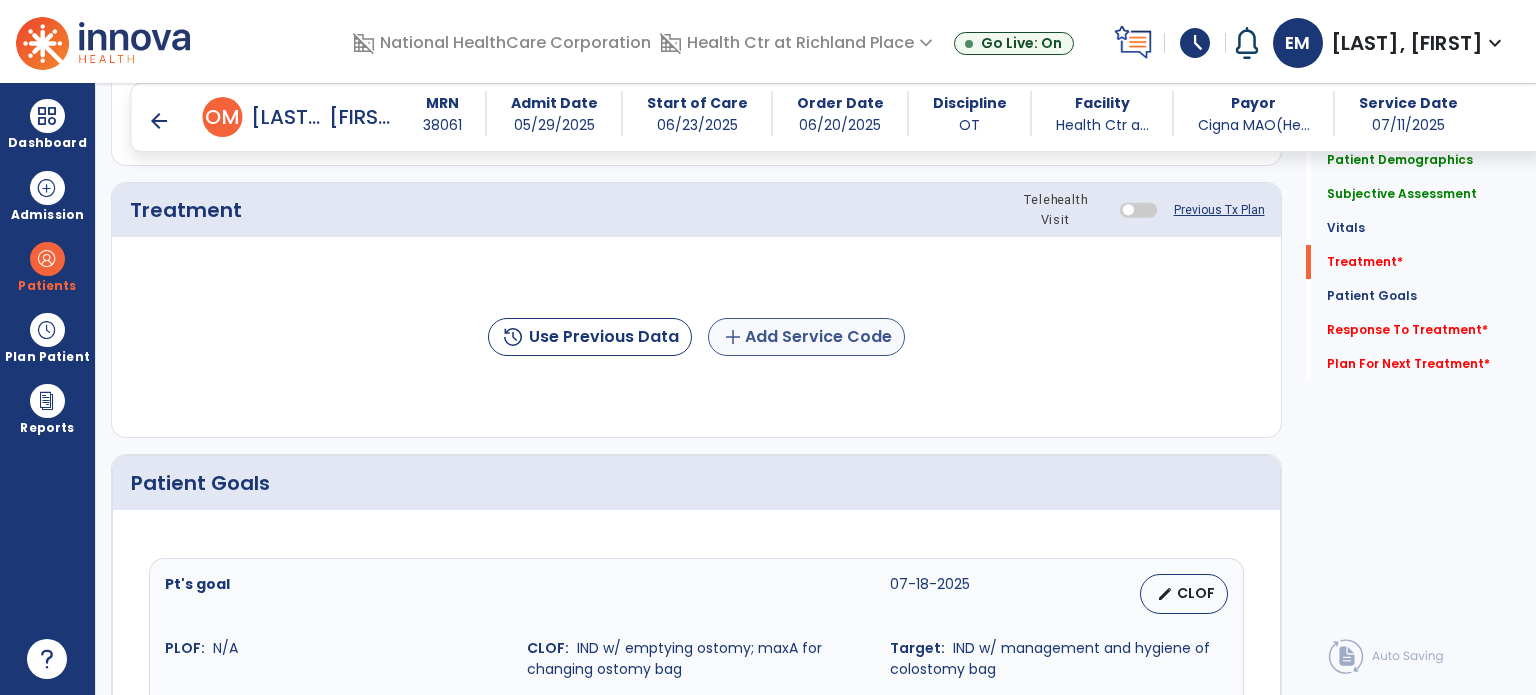 type on "**********" 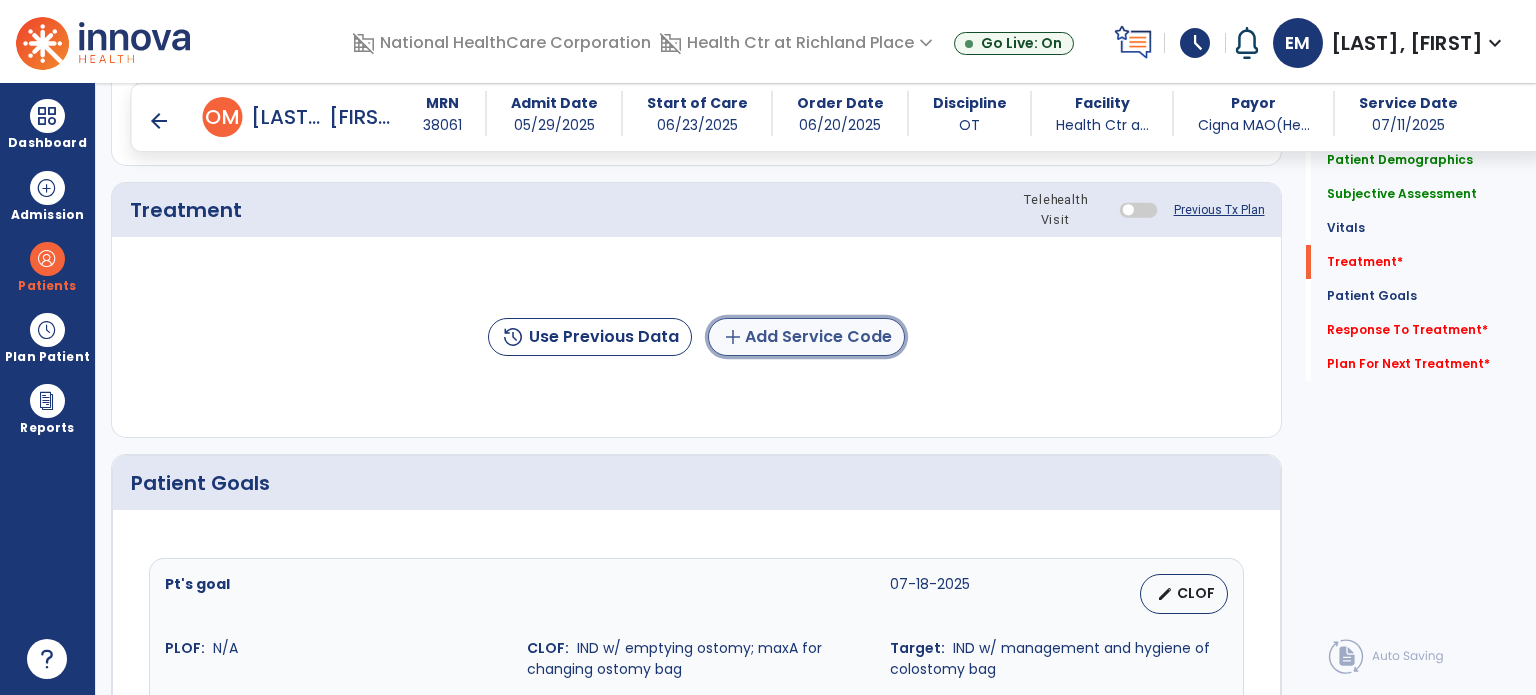 click on "add  Add Service Code" 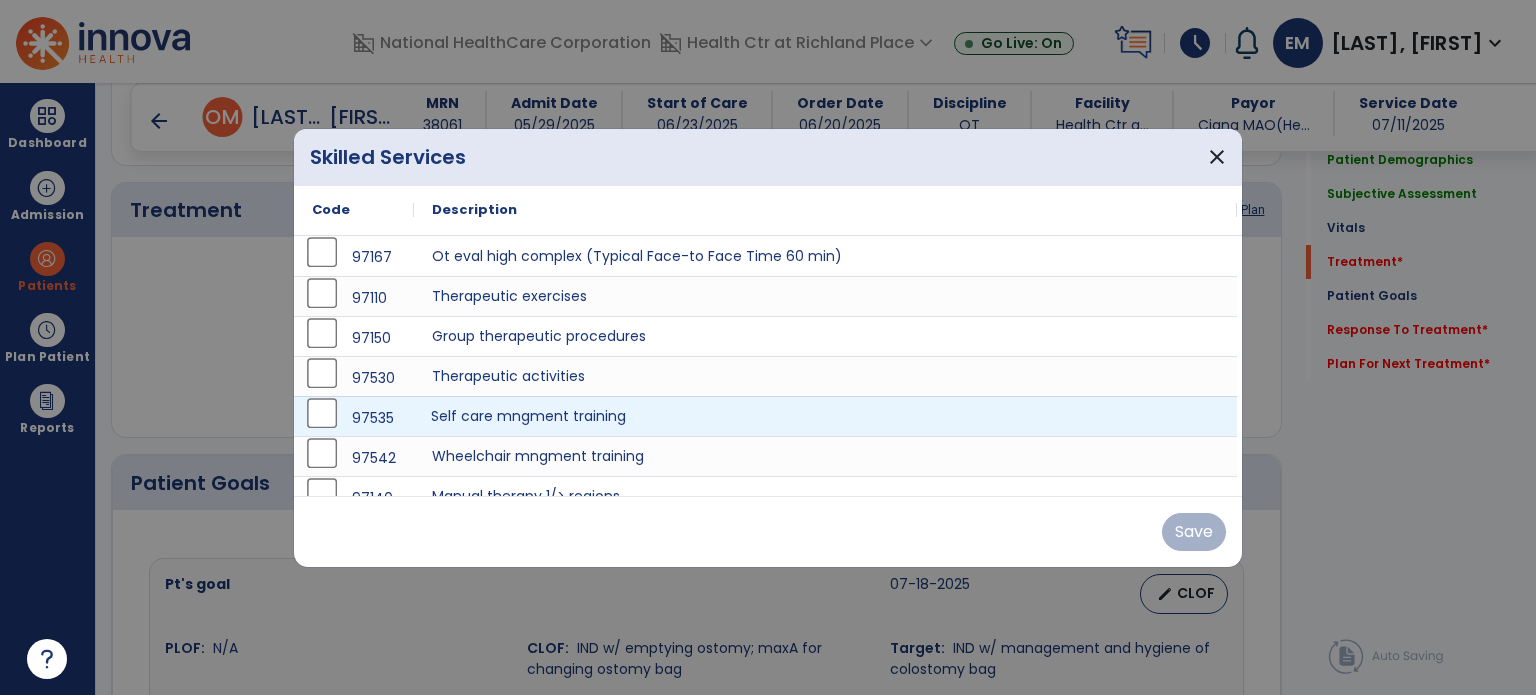 click on "Self care mngment training" at bounding box center (825, 416) 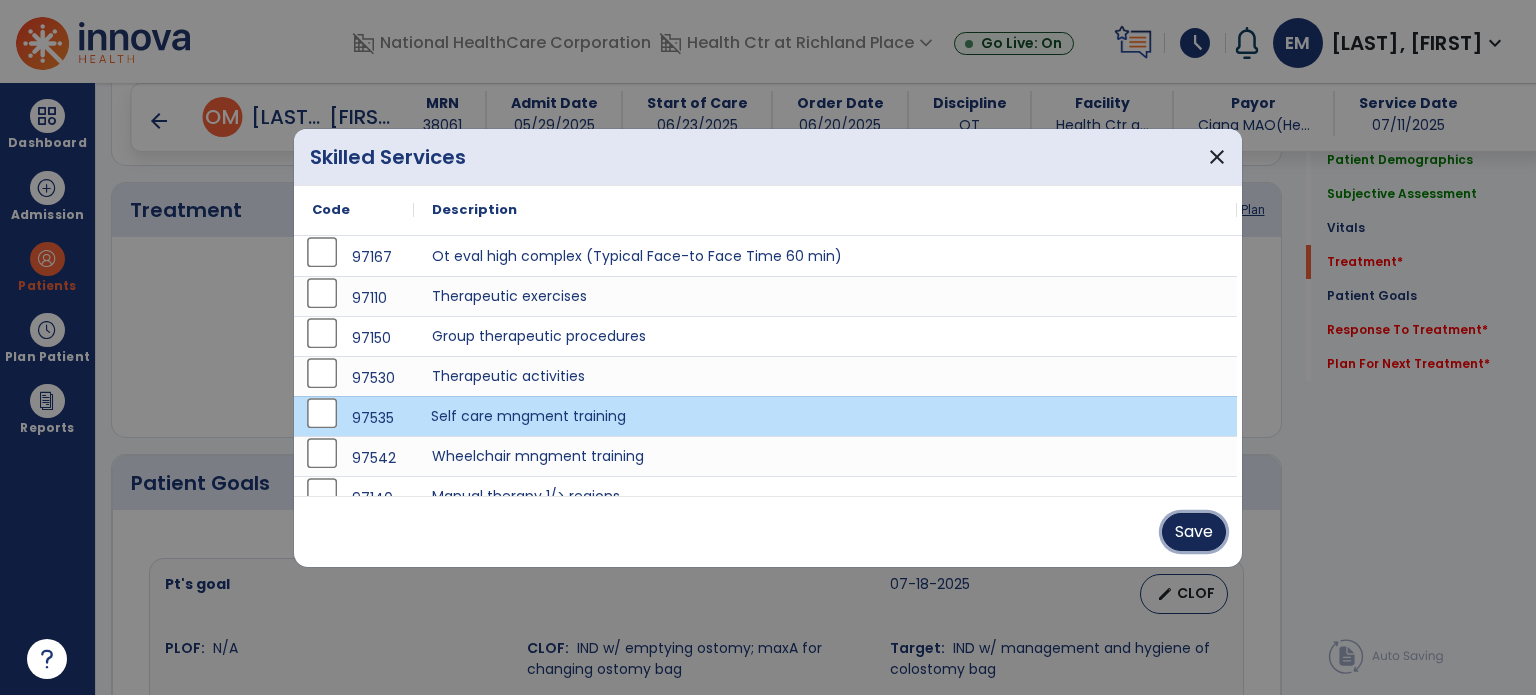 click on "Save" at bounding box center (1194, 532) 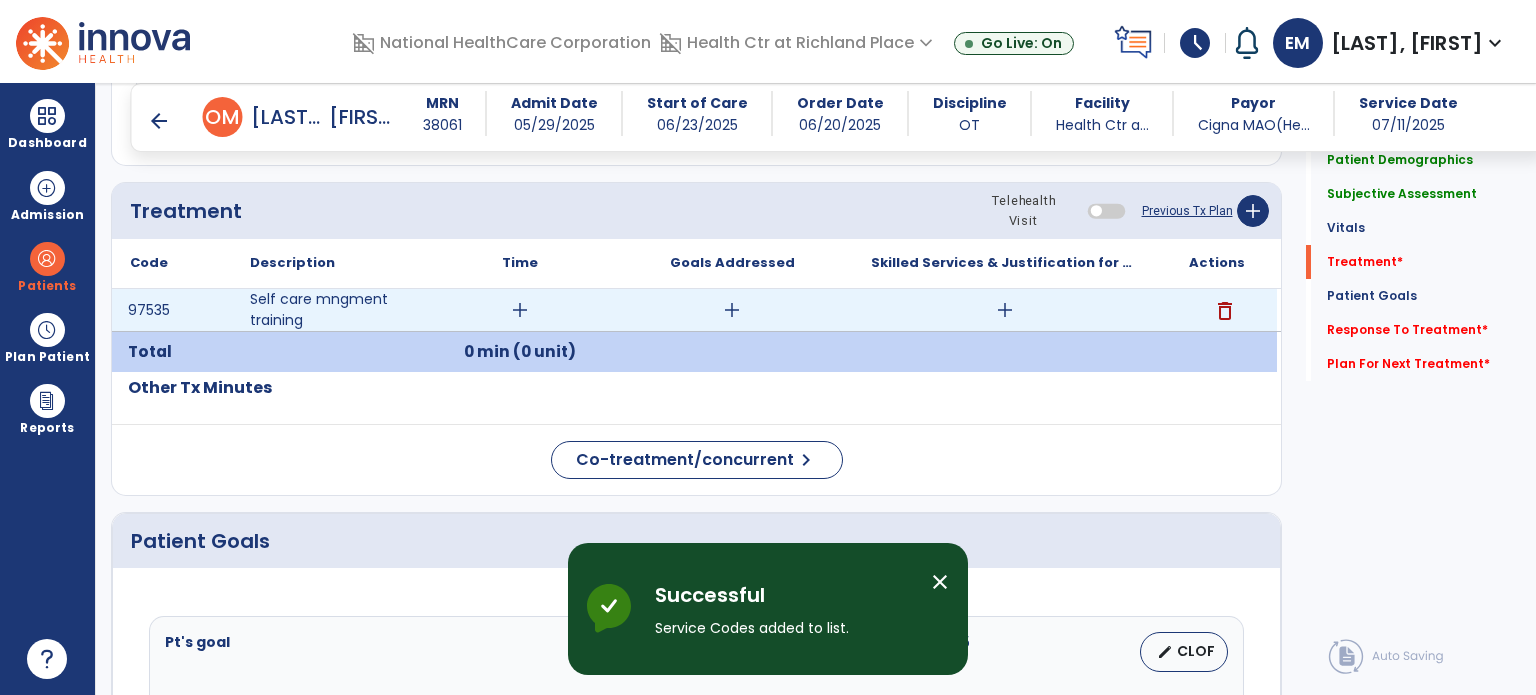 click on "add" at bounding box center [520, 310] 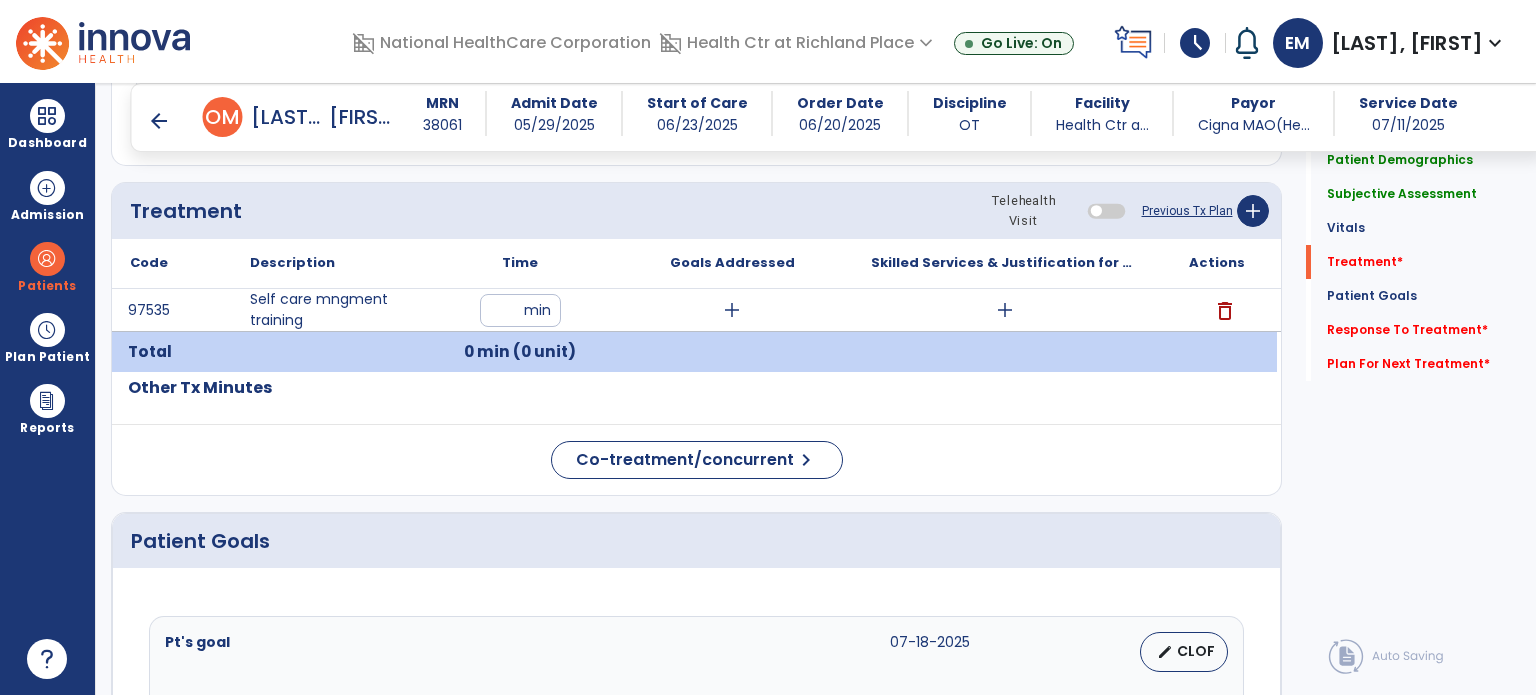 type on "**" 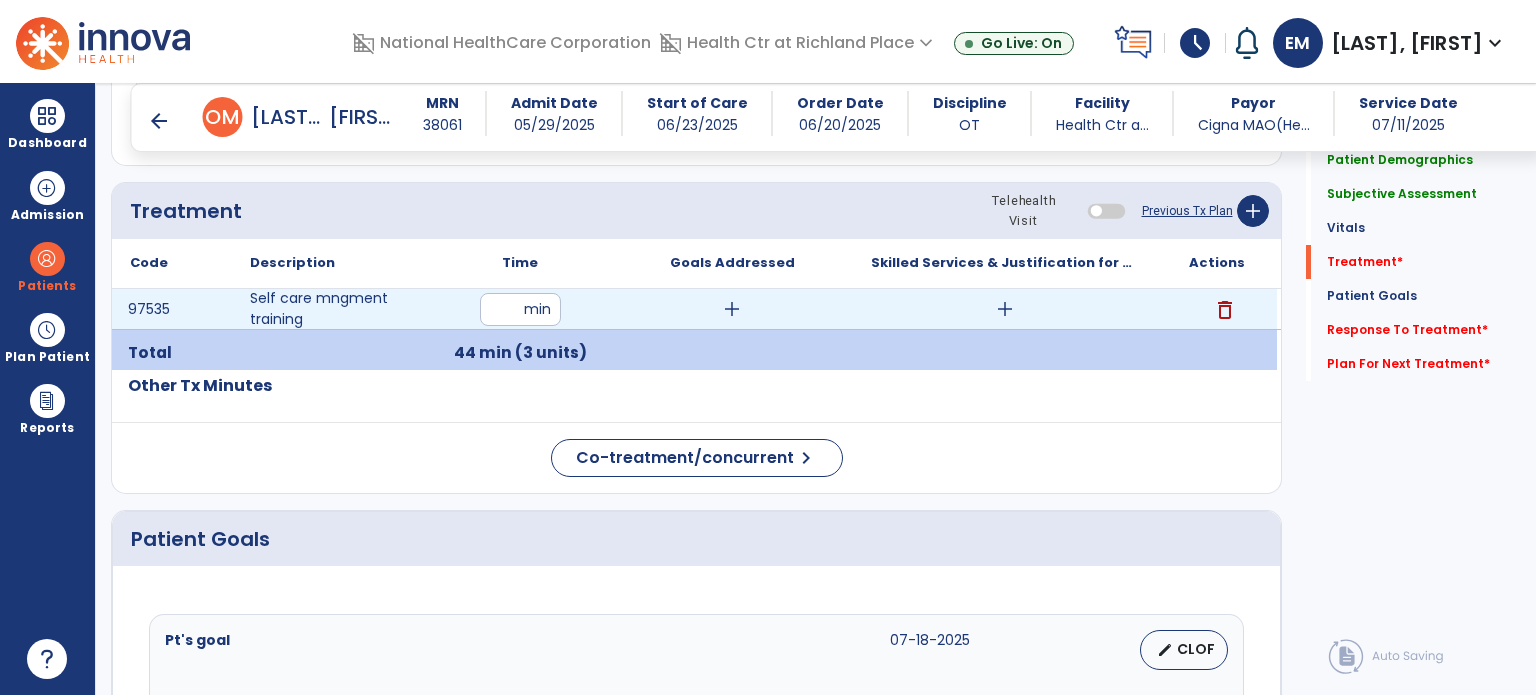 click on "add" at bounding box center [1005, 309] 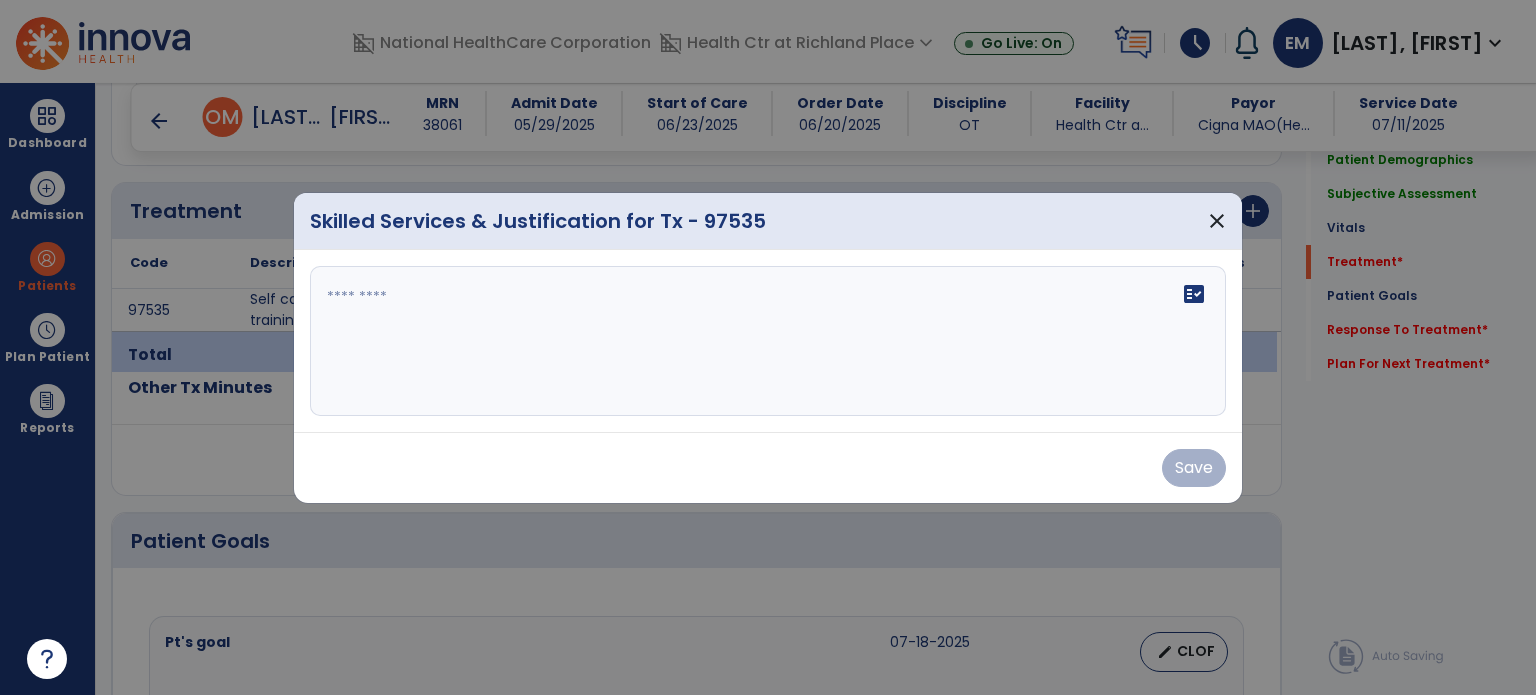 click at bounding box center (768, 341) 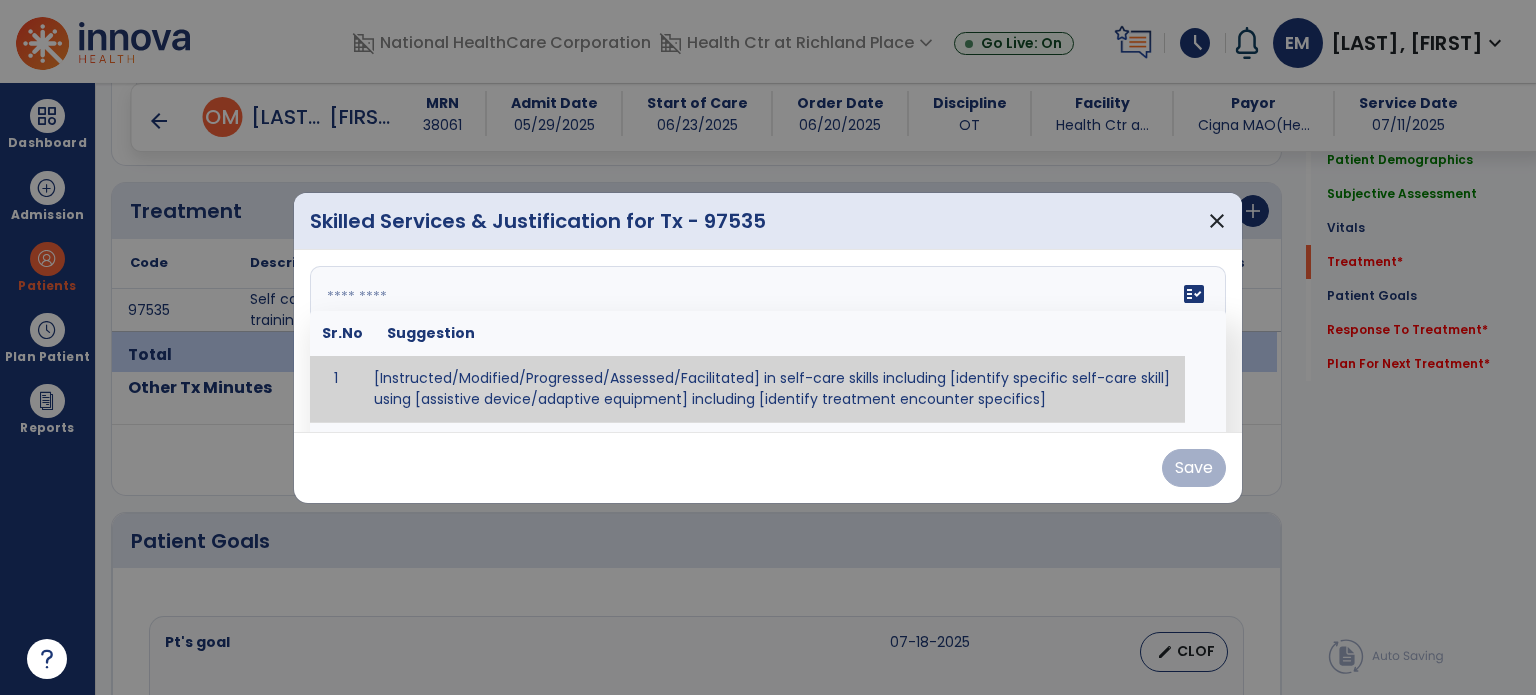 paste on "**********" 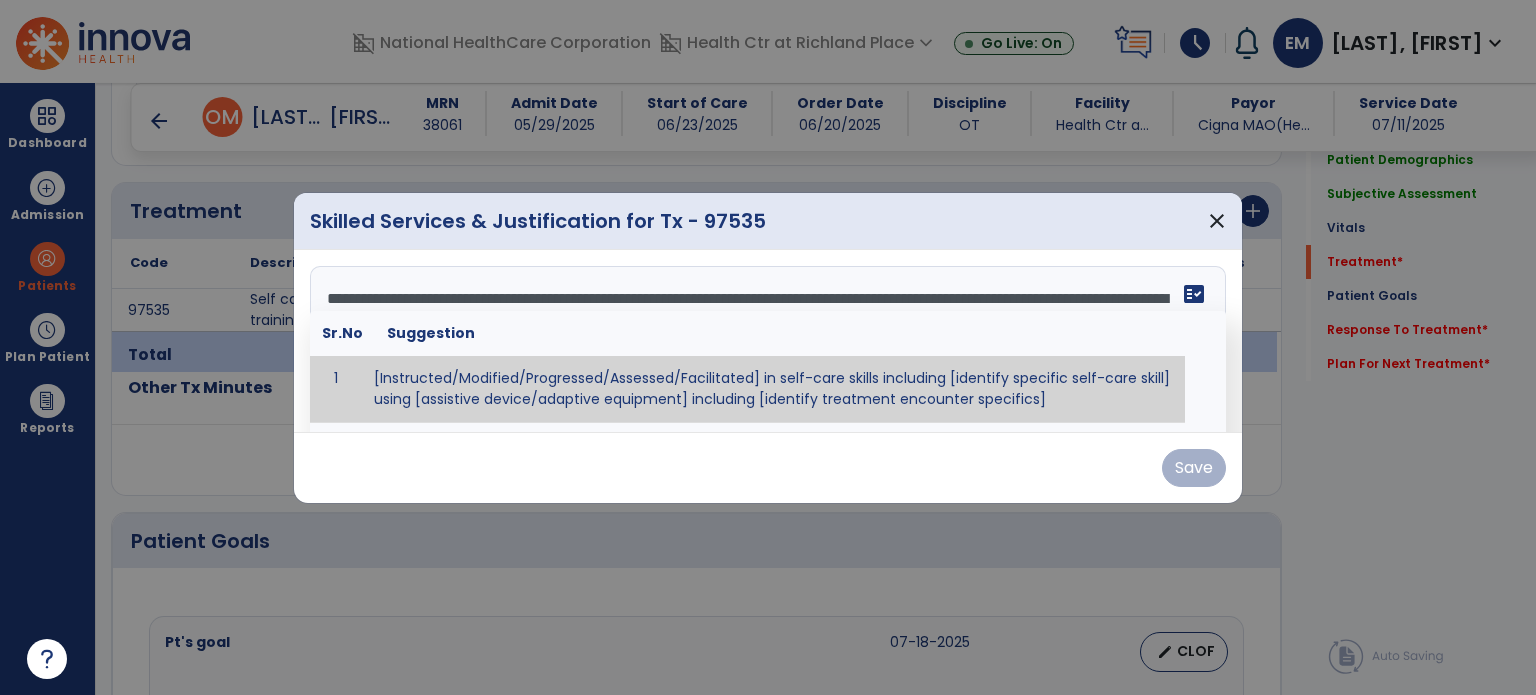 scroll, scrollTop: 87, scrollLeft: 0, axis: vertical 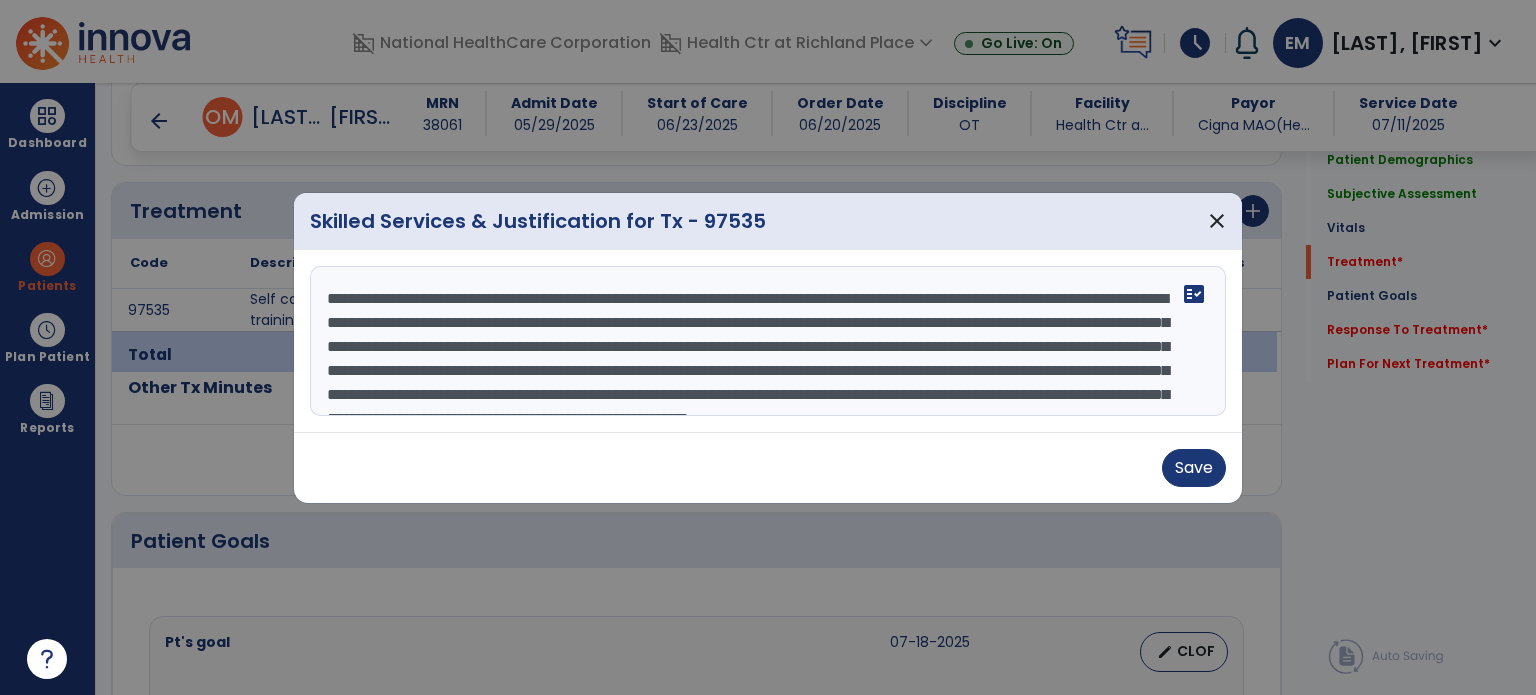 click on "**********" at bounding box center [768, 341] 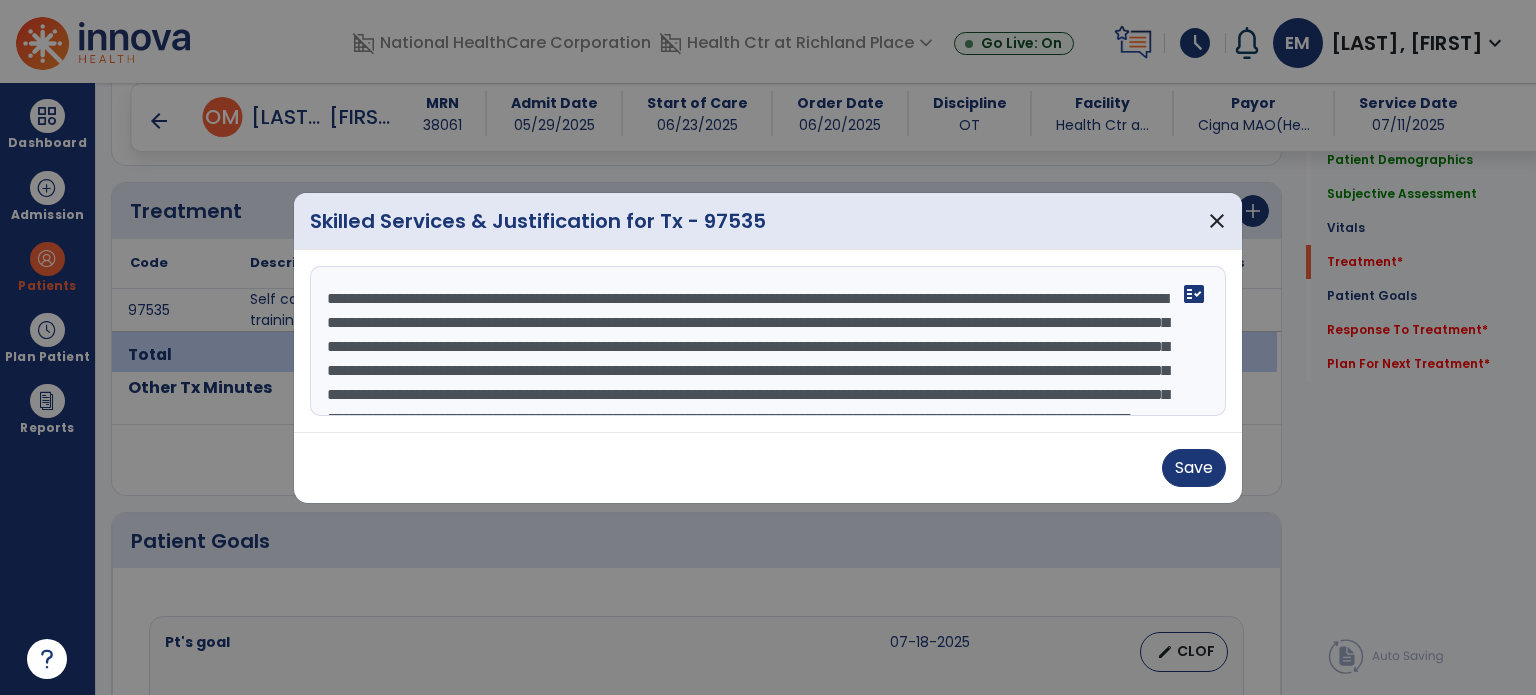 click on "**********" at bounding box center [768, 341] 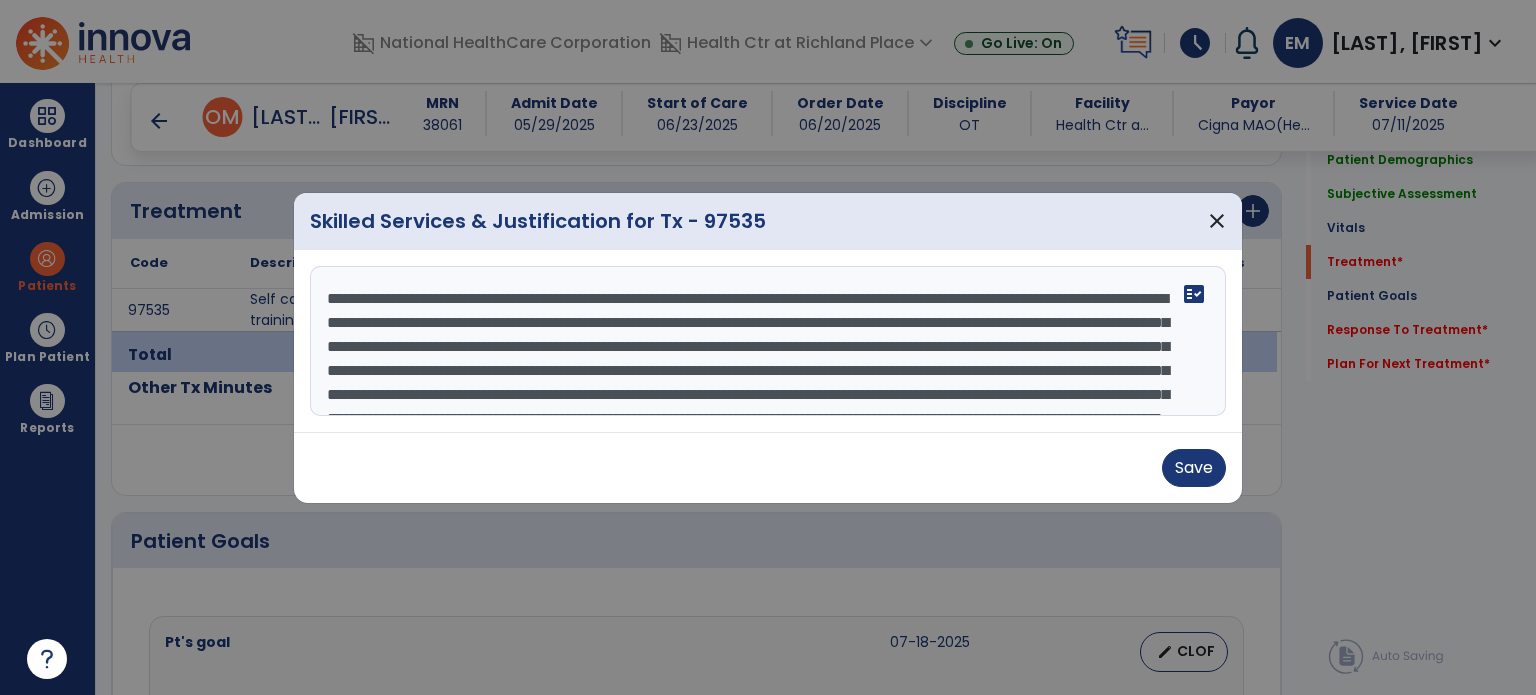 click on "**********" at bounding box center (768, 341) 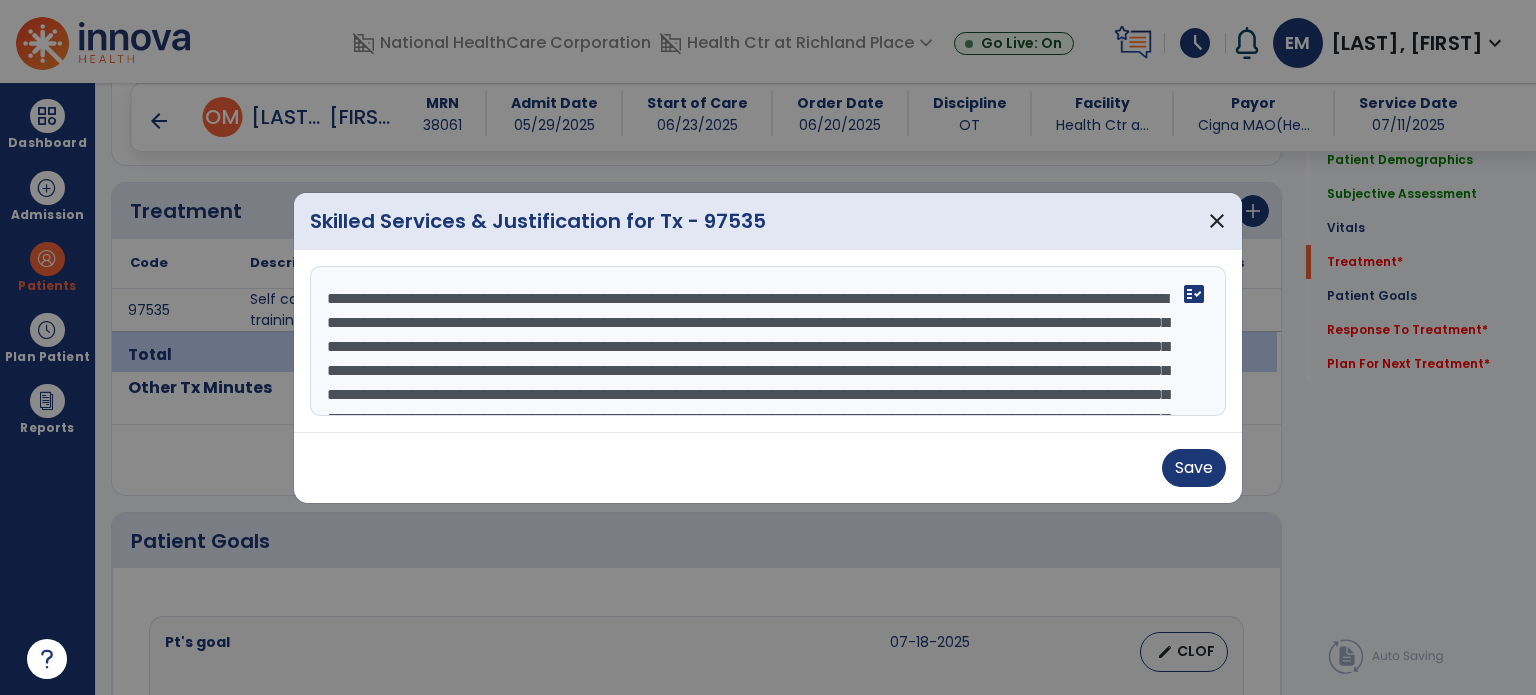 click at bounding box center [768, 341] 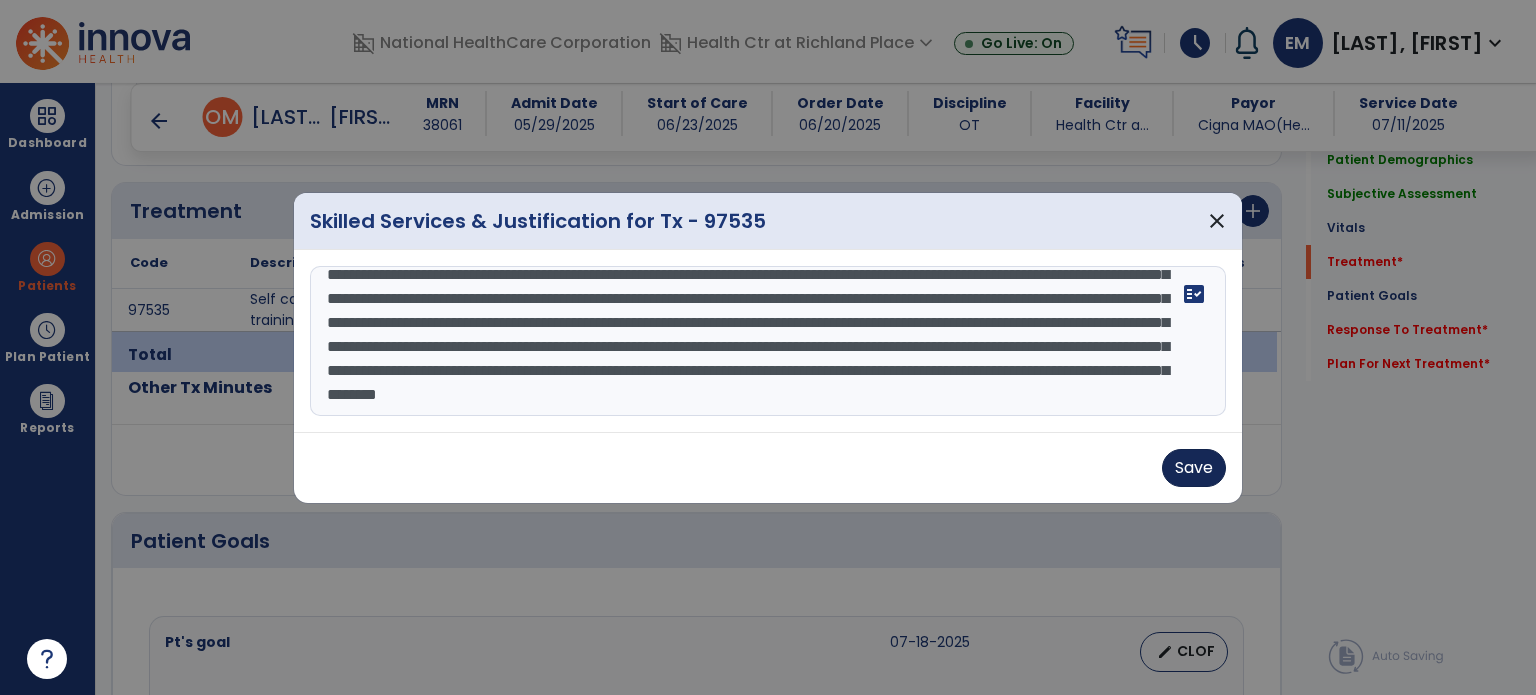 type on "**********" 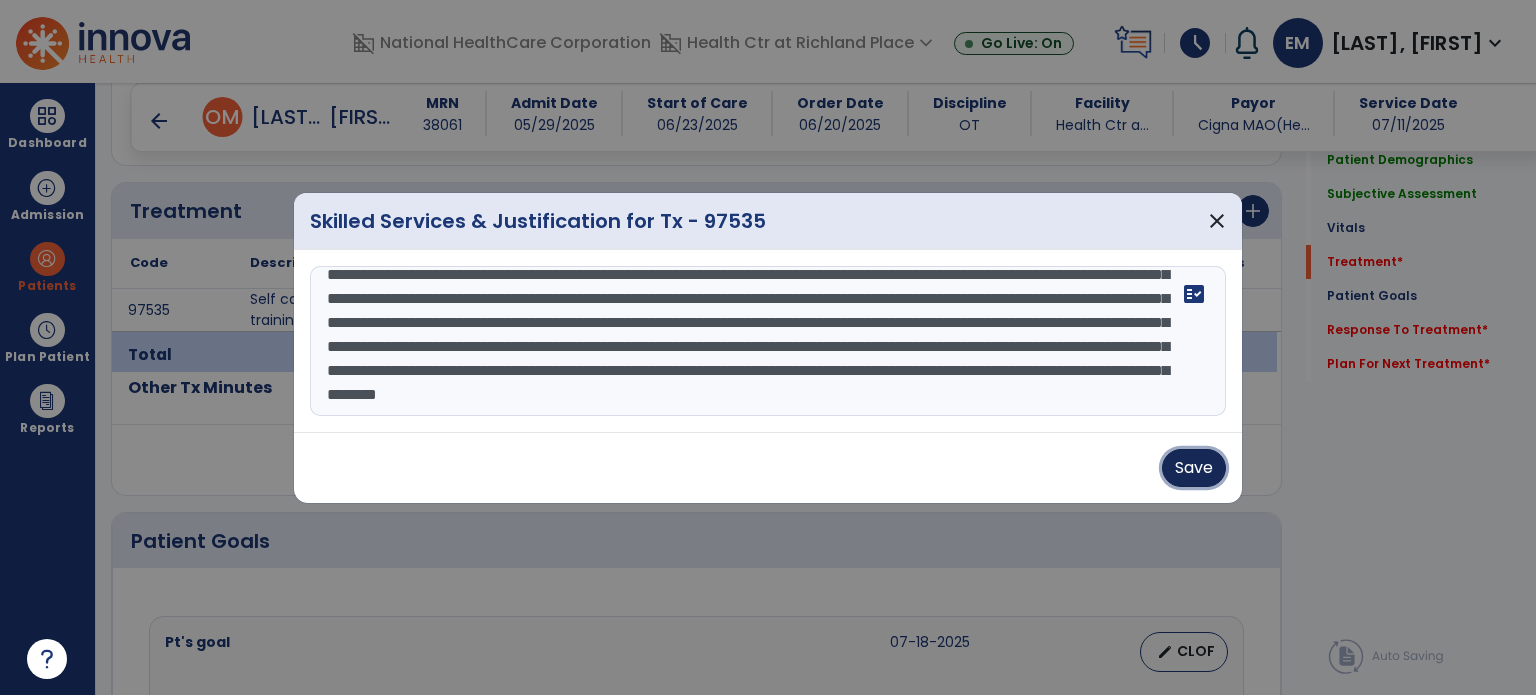 click on "Save" at bounding box center [1194, 468] 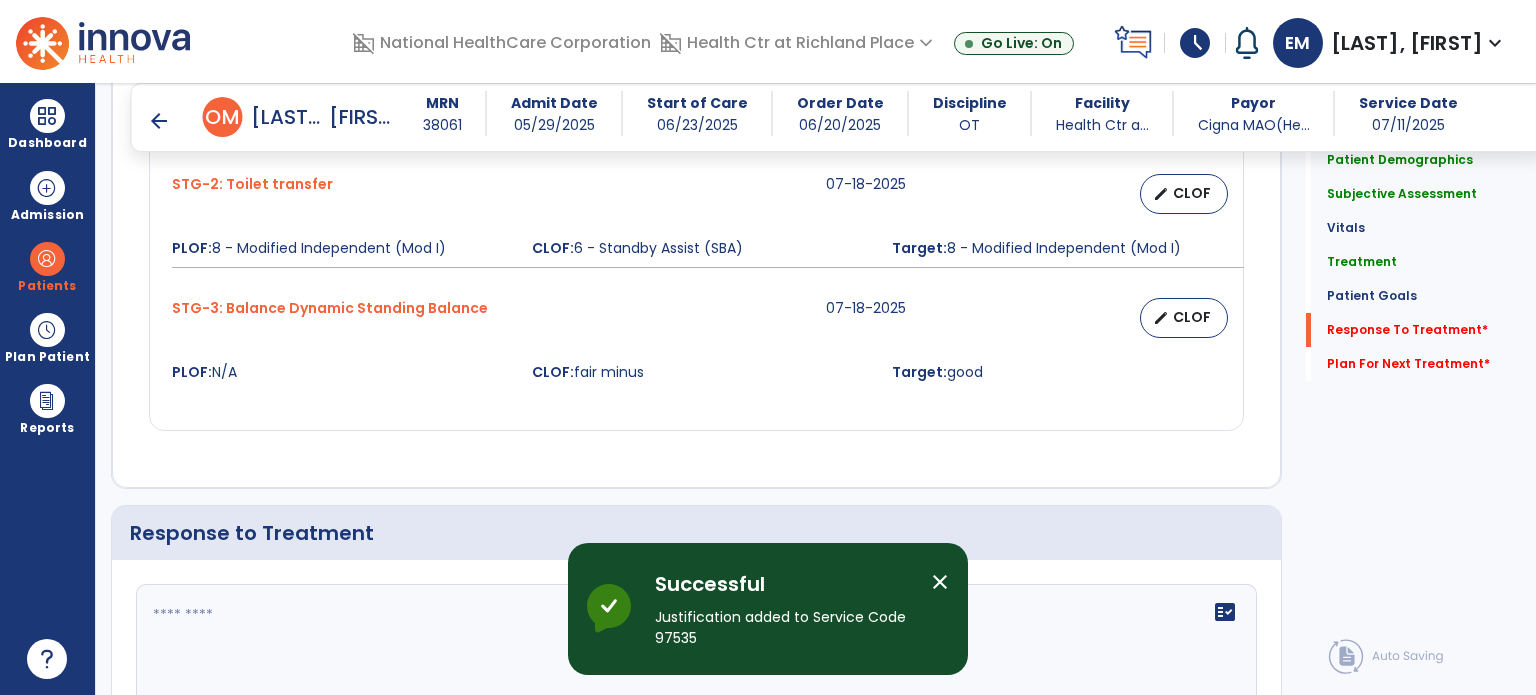 scroll, scrollTop: 2381, scrollLeft: 0, axis: vertical 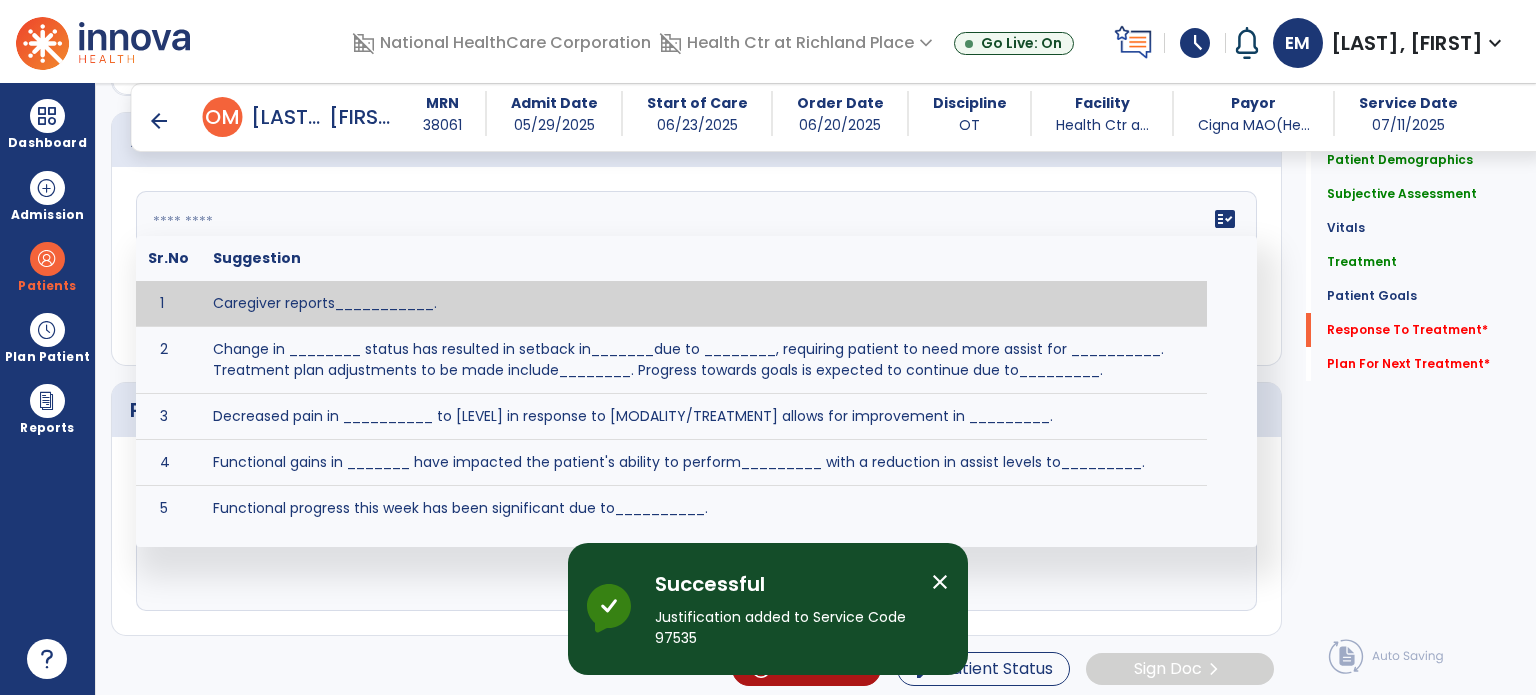 click on "fact_check  Sr.No Suggestion 1 Caregiver reports___________. 2 Change in ________ status has resulted in setback in_______due to ________, requiring patient to need more assist for __________.   Treatment plan adjustments to be made include________.  Progress towards goals is expected to continue due to_________. 3 Decreased pain in __________ to [LEVEL] in response to [MODALITY/TREATMENT] allows for improvement in _________. 4 Functional gains in _______ have impacted the patient's ability to perform_________ with a reduction in assist levels to_________. 5 Functional progress this week has been significant due to__________. 6 Gains in ________ have improved the patient's ability to perform ______with decreased levels of assist to___________. 7 Improvement in ________allows patient to tolerate higher levels of challenges in_________. 8 Pain in [AREA] has decreased to [LEVEL] in response to [TREATMENT/MODALITY], allowing fore ease in completing__________. 9 10 11 12 13 14 15 16 17 18 19 20 21" 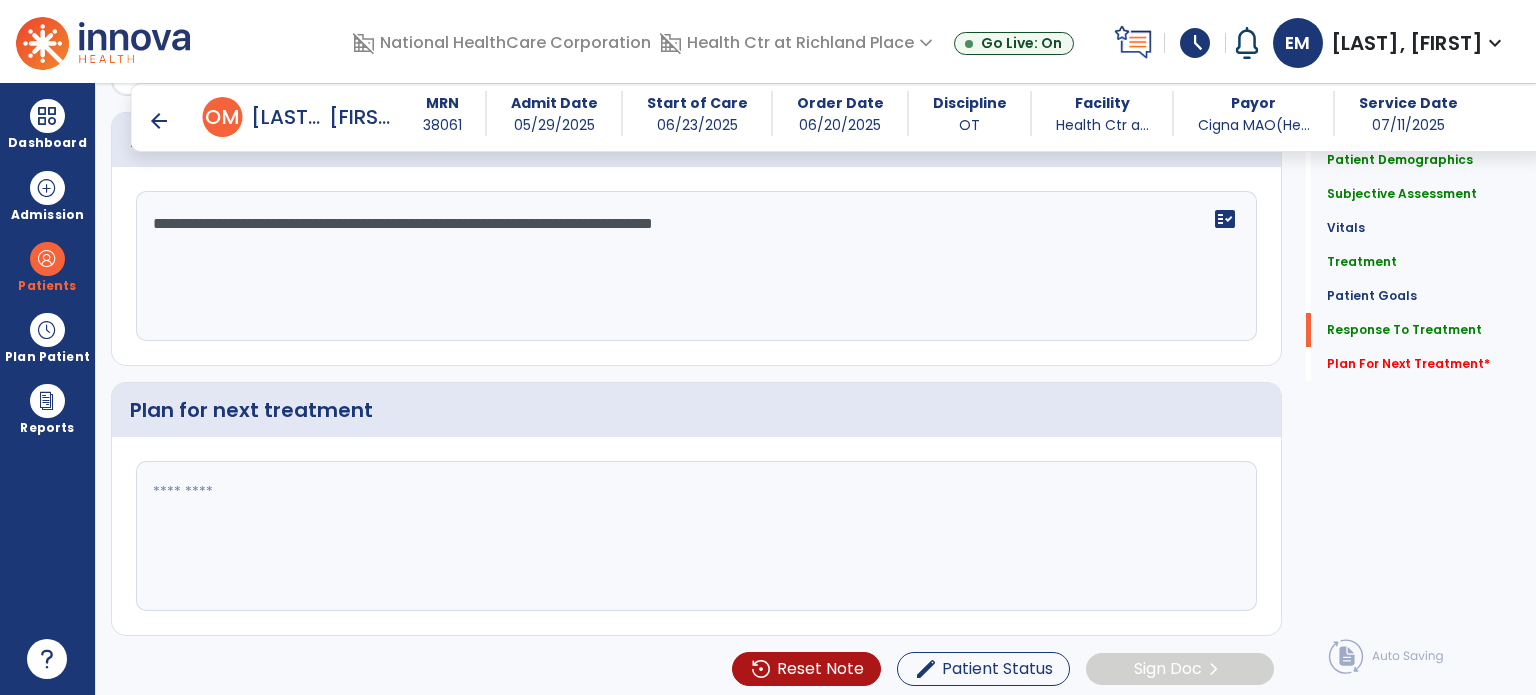 scroll, scrollTop: 2381, scrollLeft: 0, axis: vertical 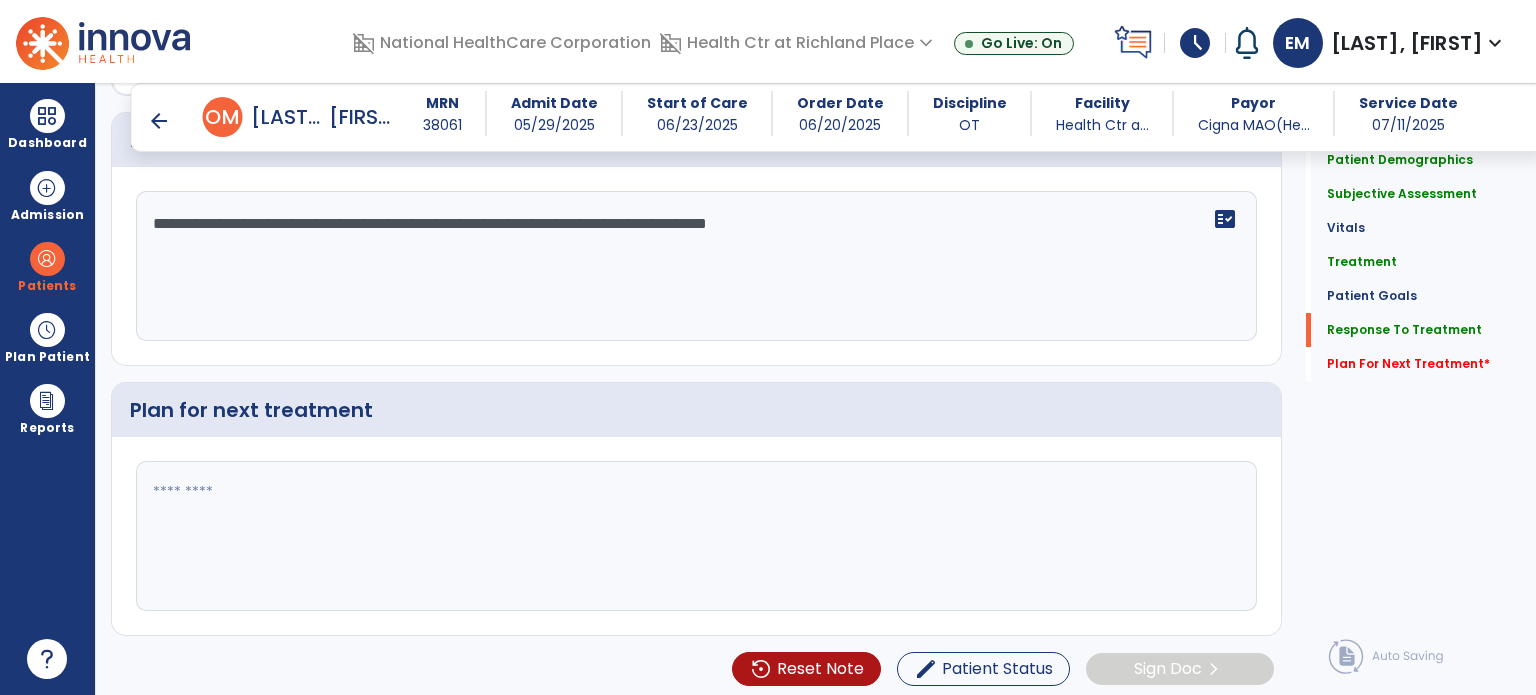 type on "**********" 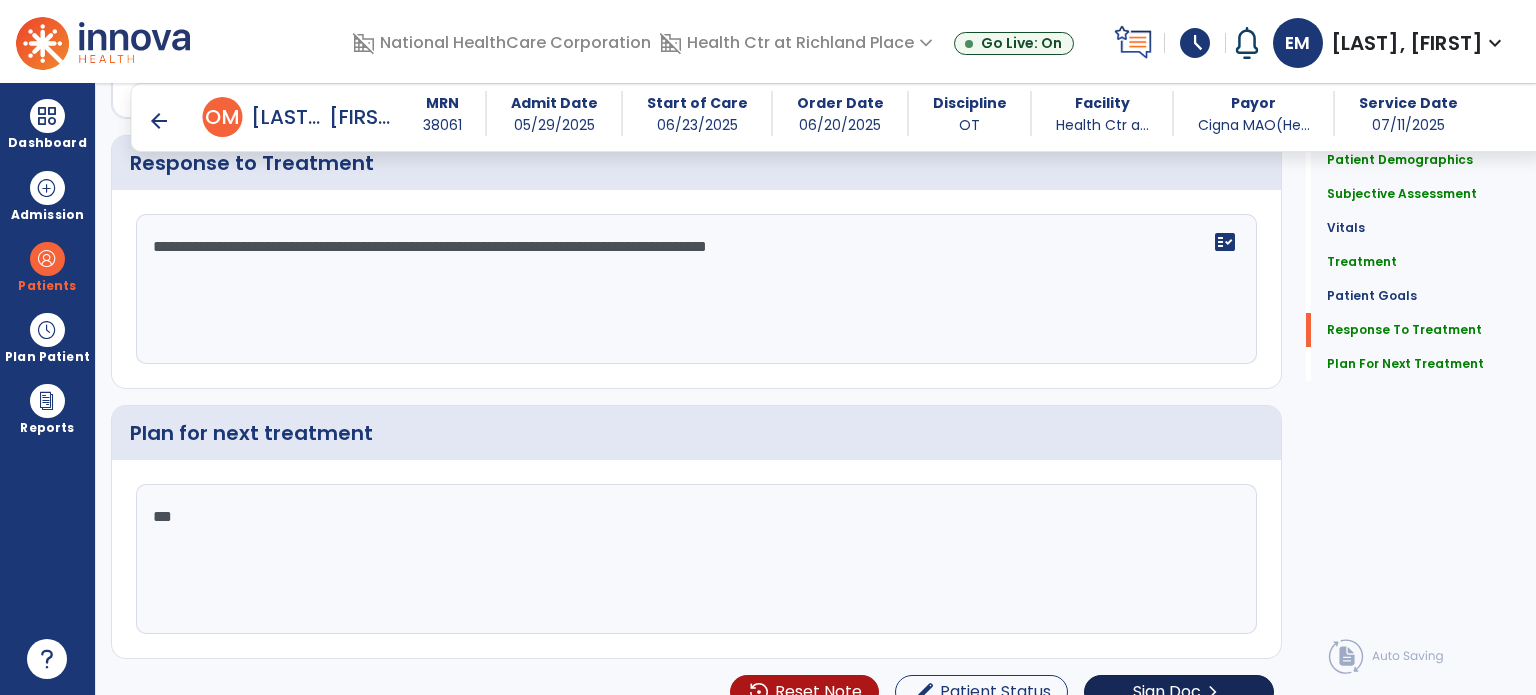 scroll, scrollTop: 2381, scrollLeft: 0, axis: vertical 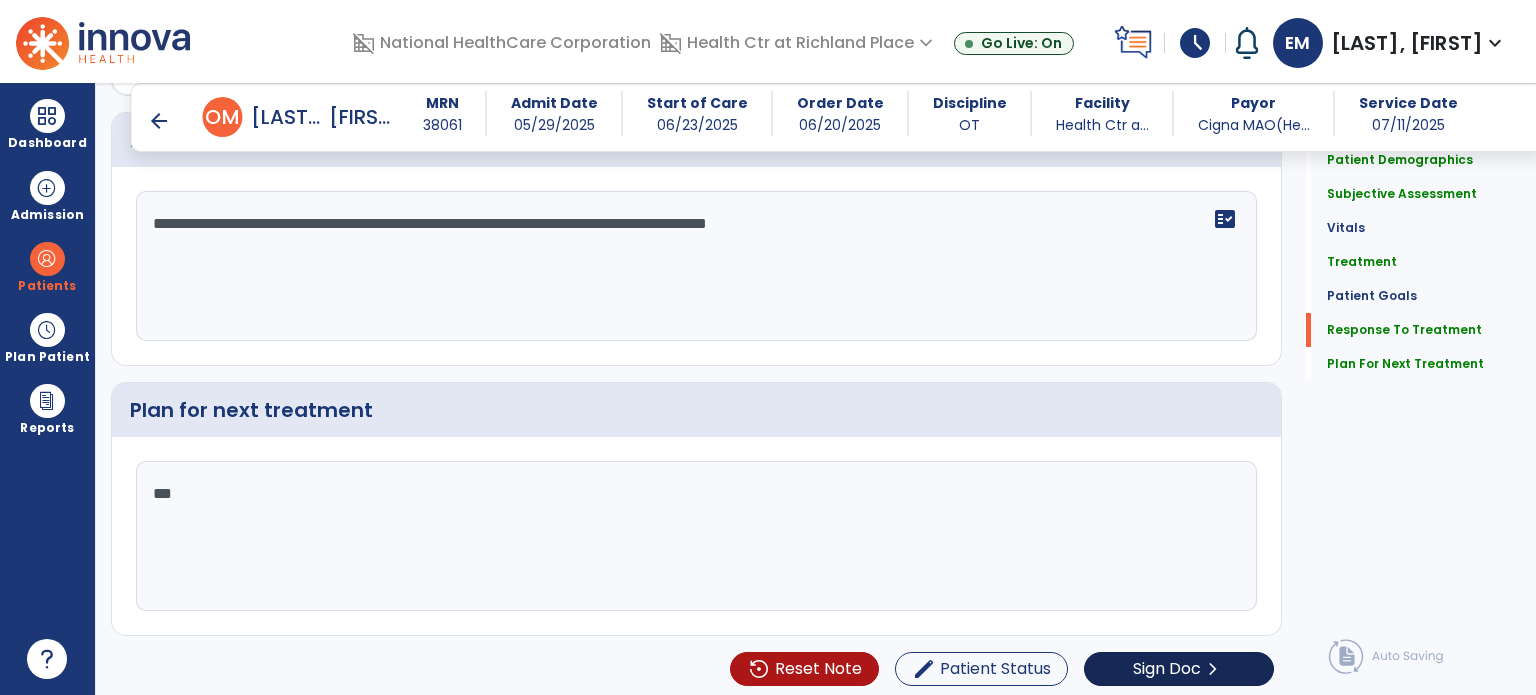 type on "***" 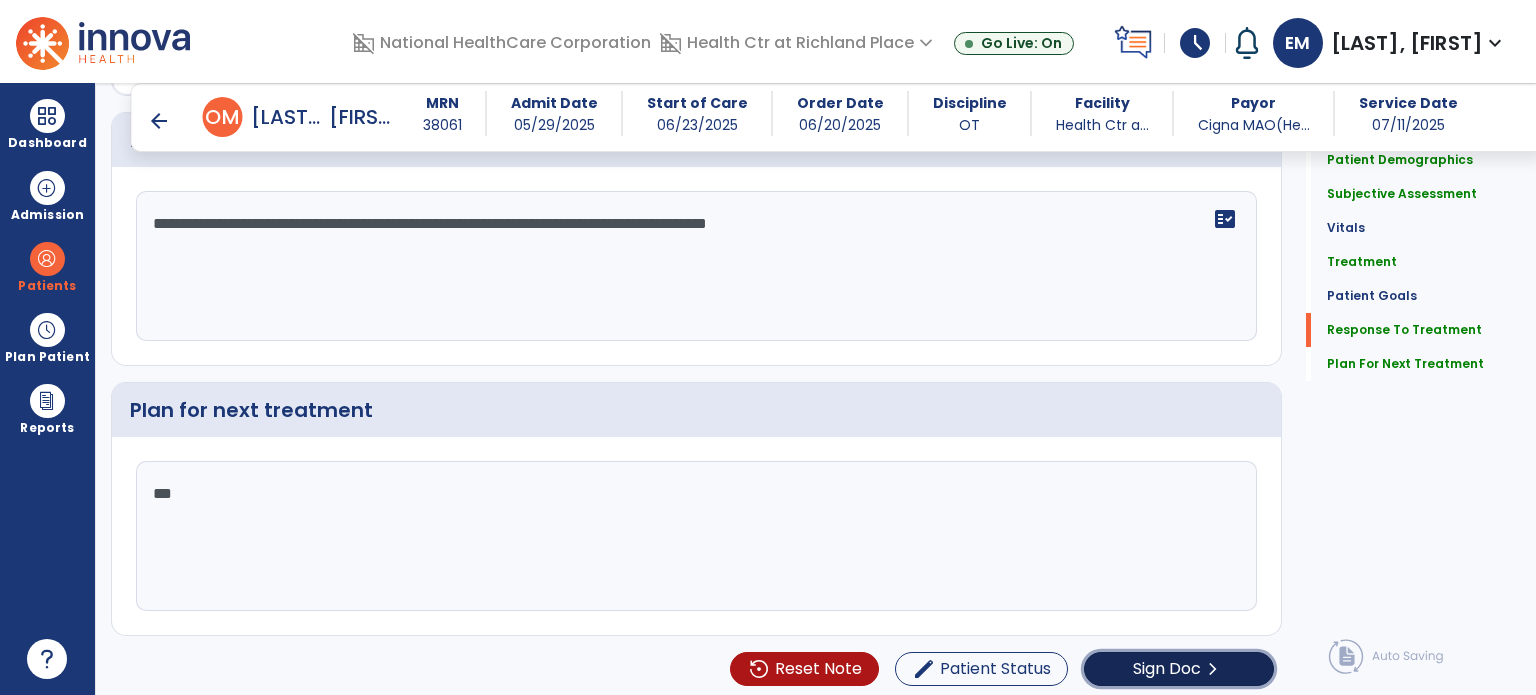 click on "Sign Doc" 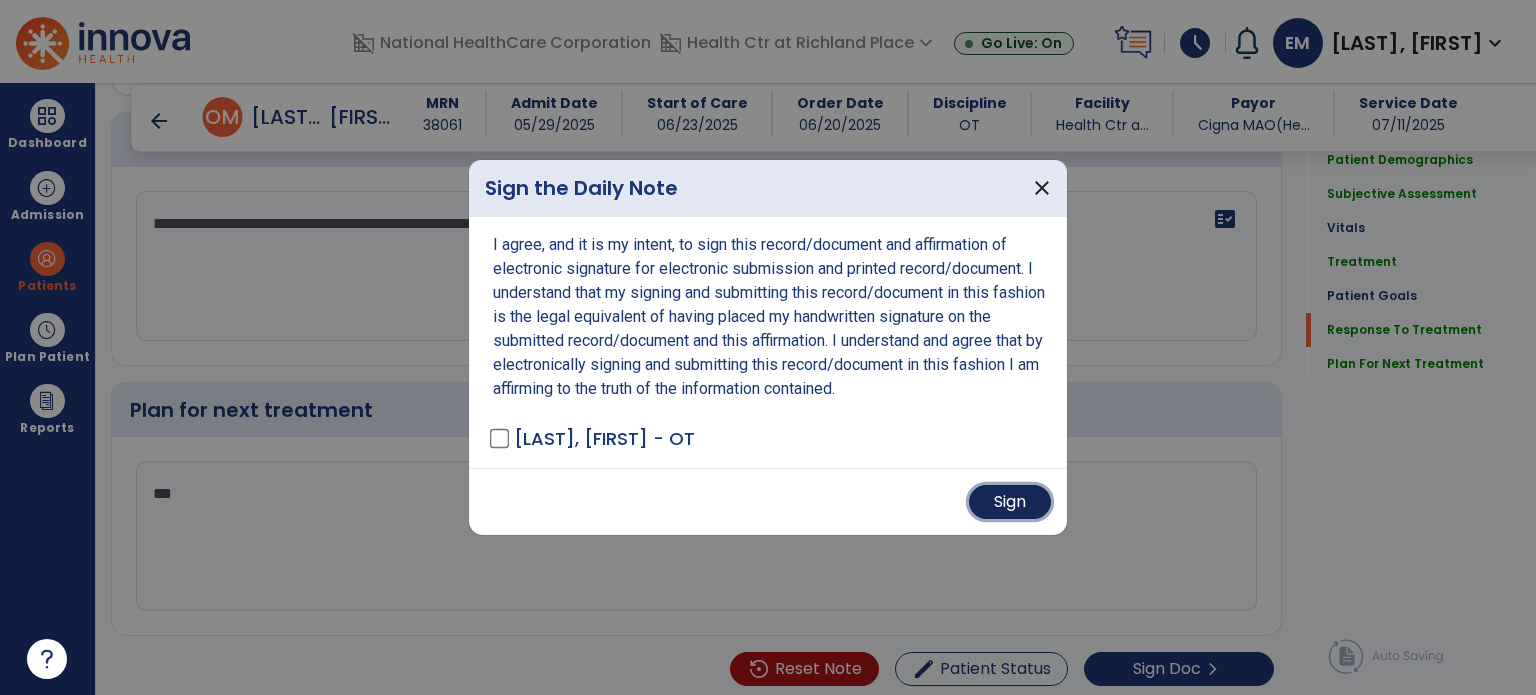 click on "Sign" at bounding box center [1010, 502] 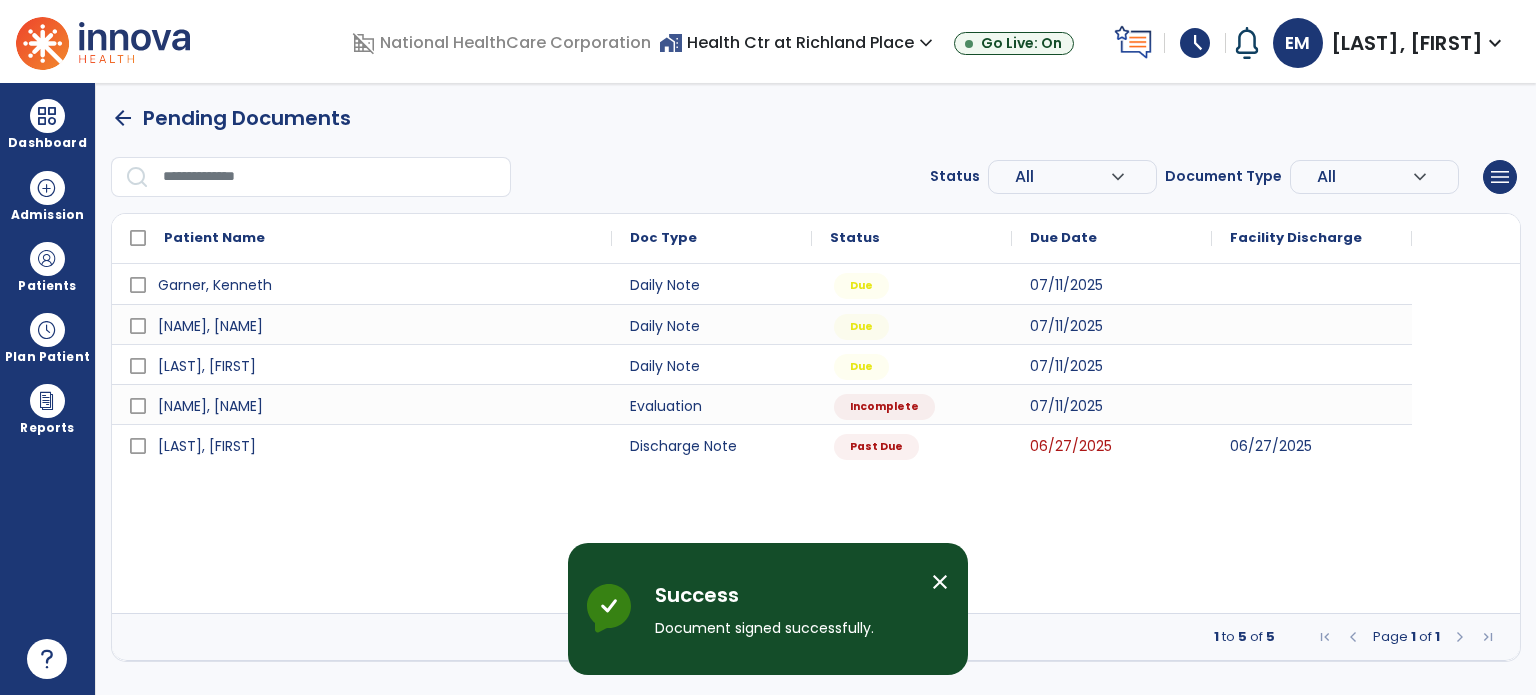 scroll, scrollTop: 0, scrollLeft: 0, axis: both 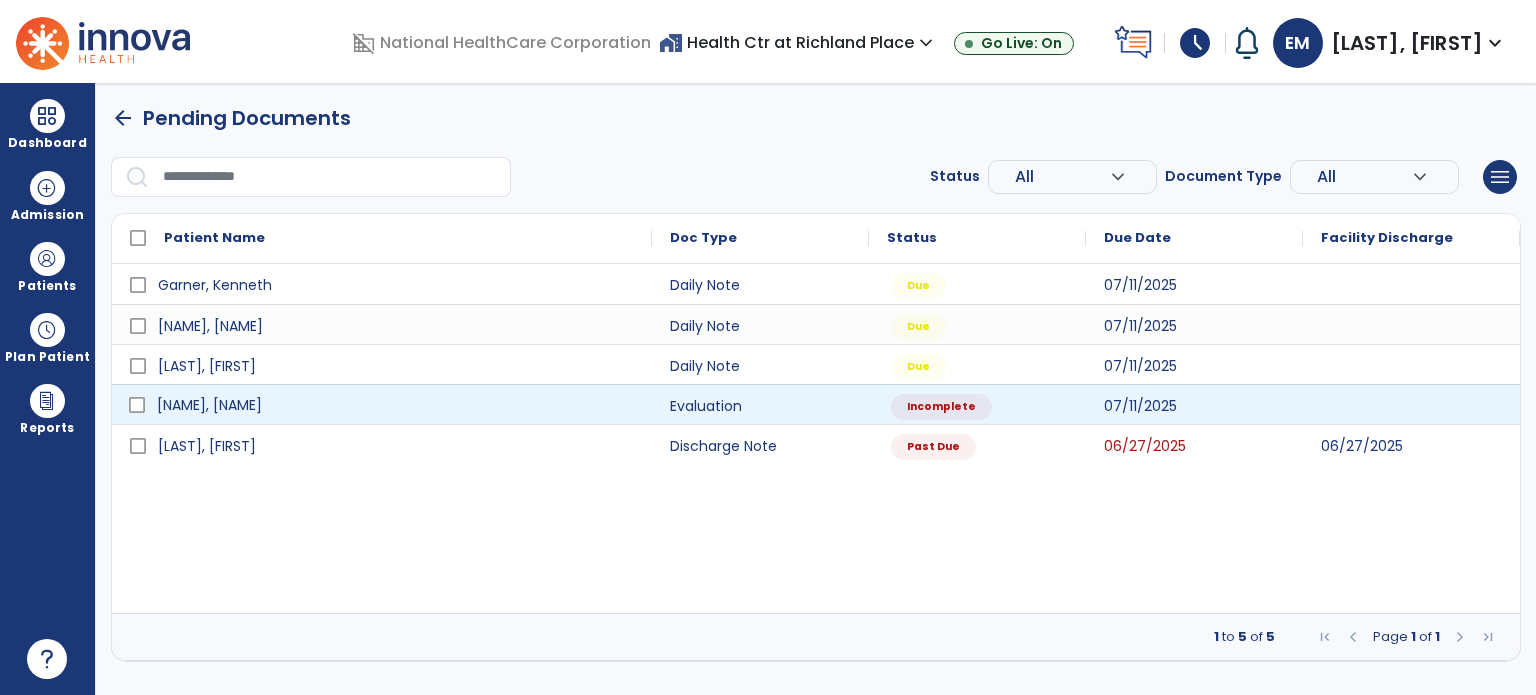 click on "[NAME], [NAME]" at bounding box center [396, 405] 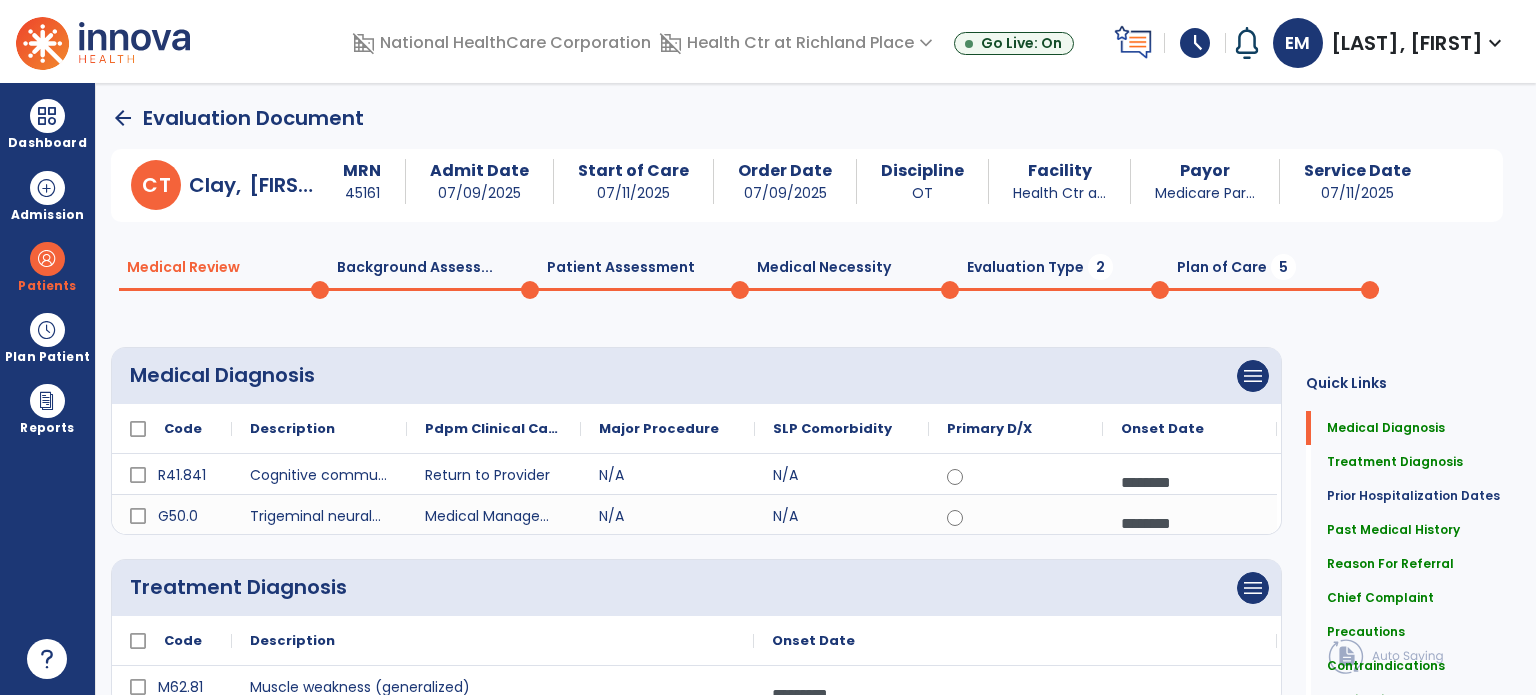 click on "Evaluation Type  2" 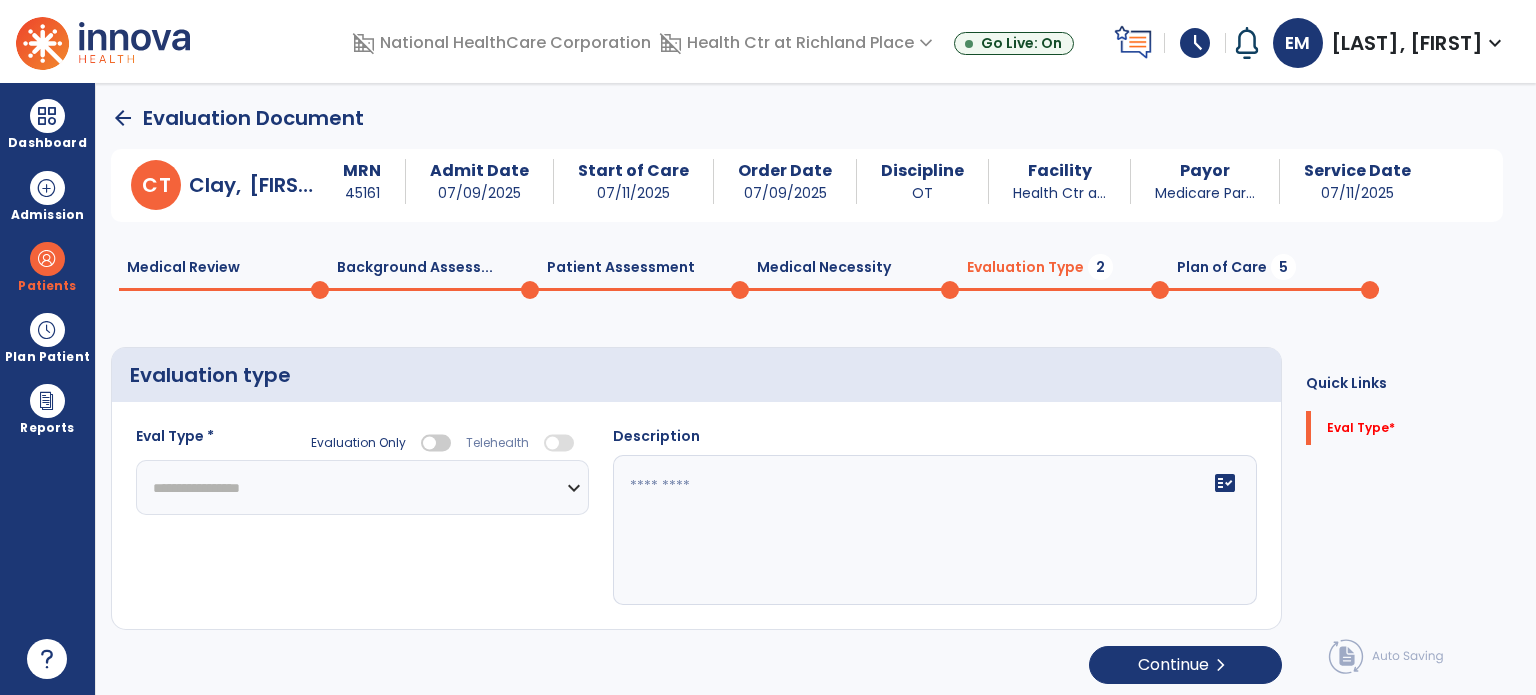 click on "**********" 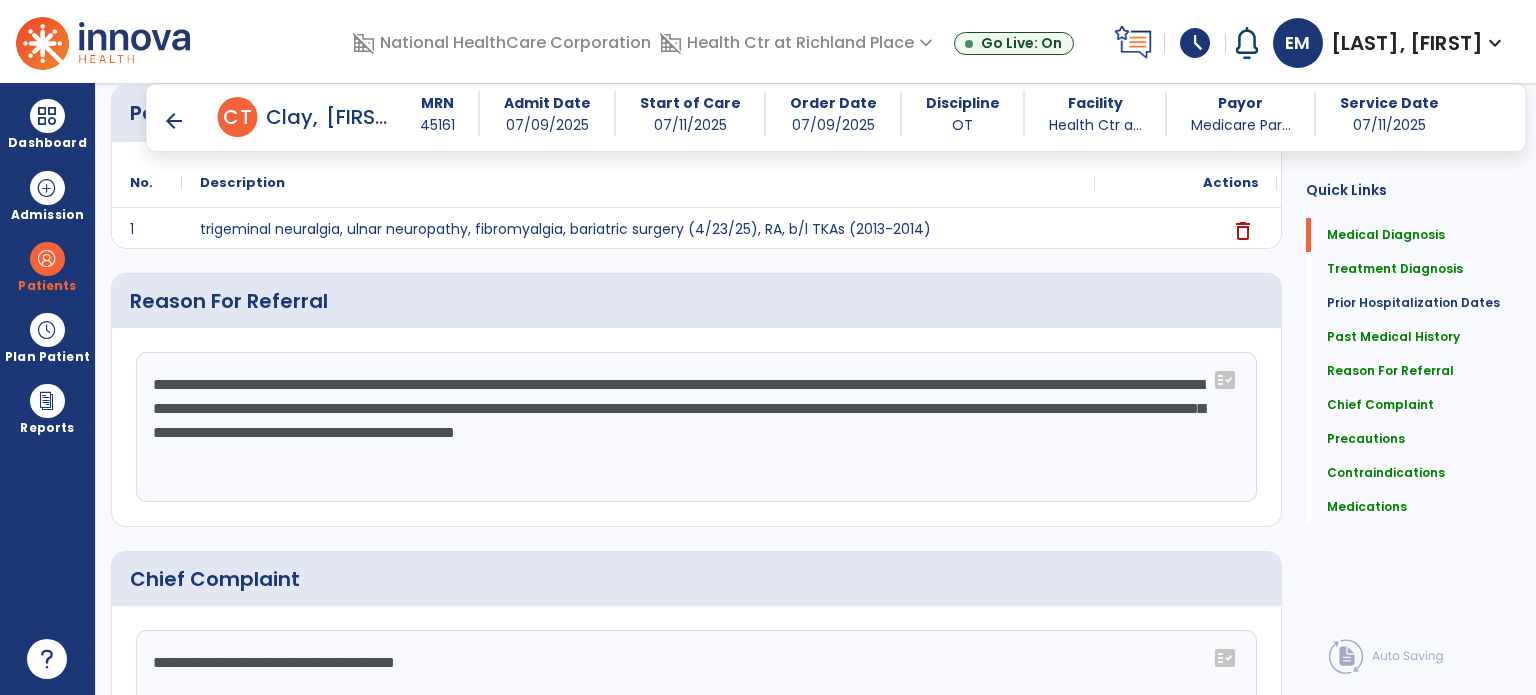 scroll, scrollTop: 0, scrollLeft: 0, axis: both 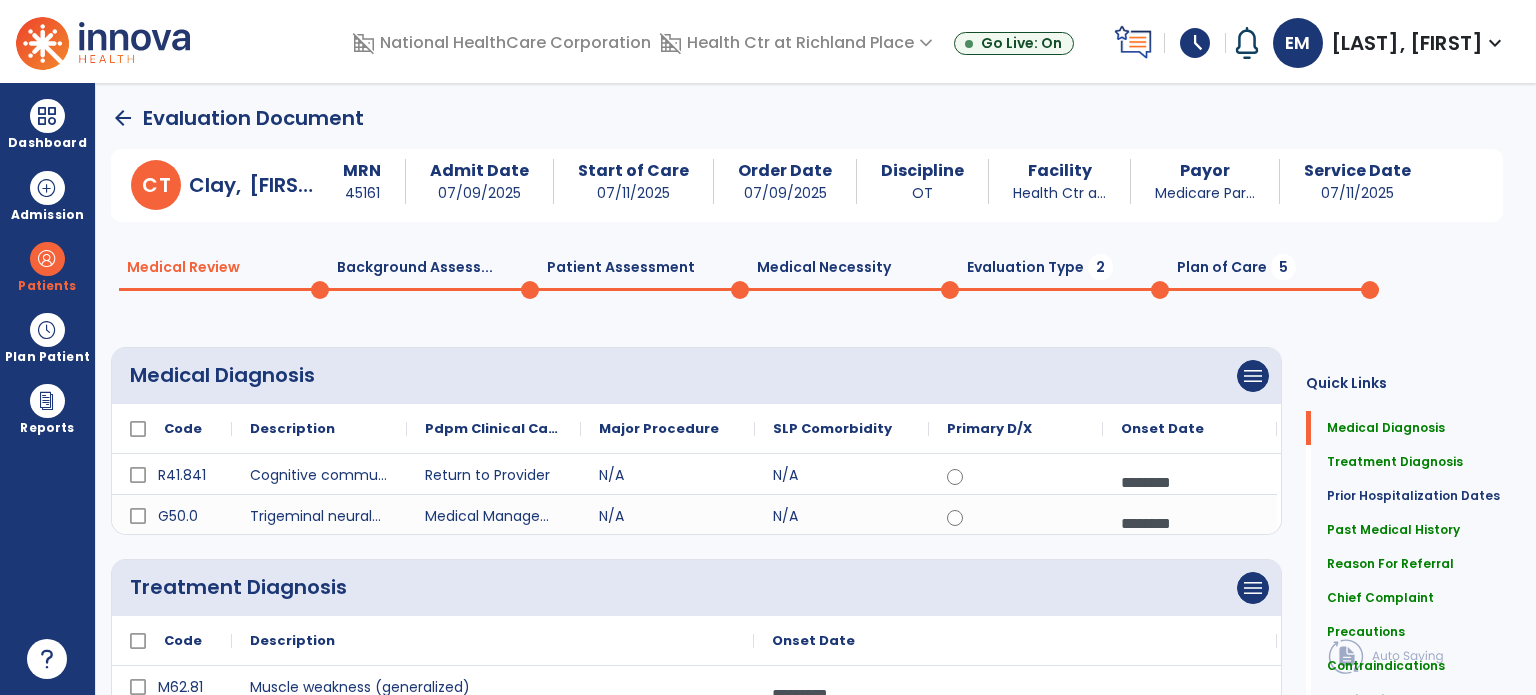 click on "Evaluation Type  2" 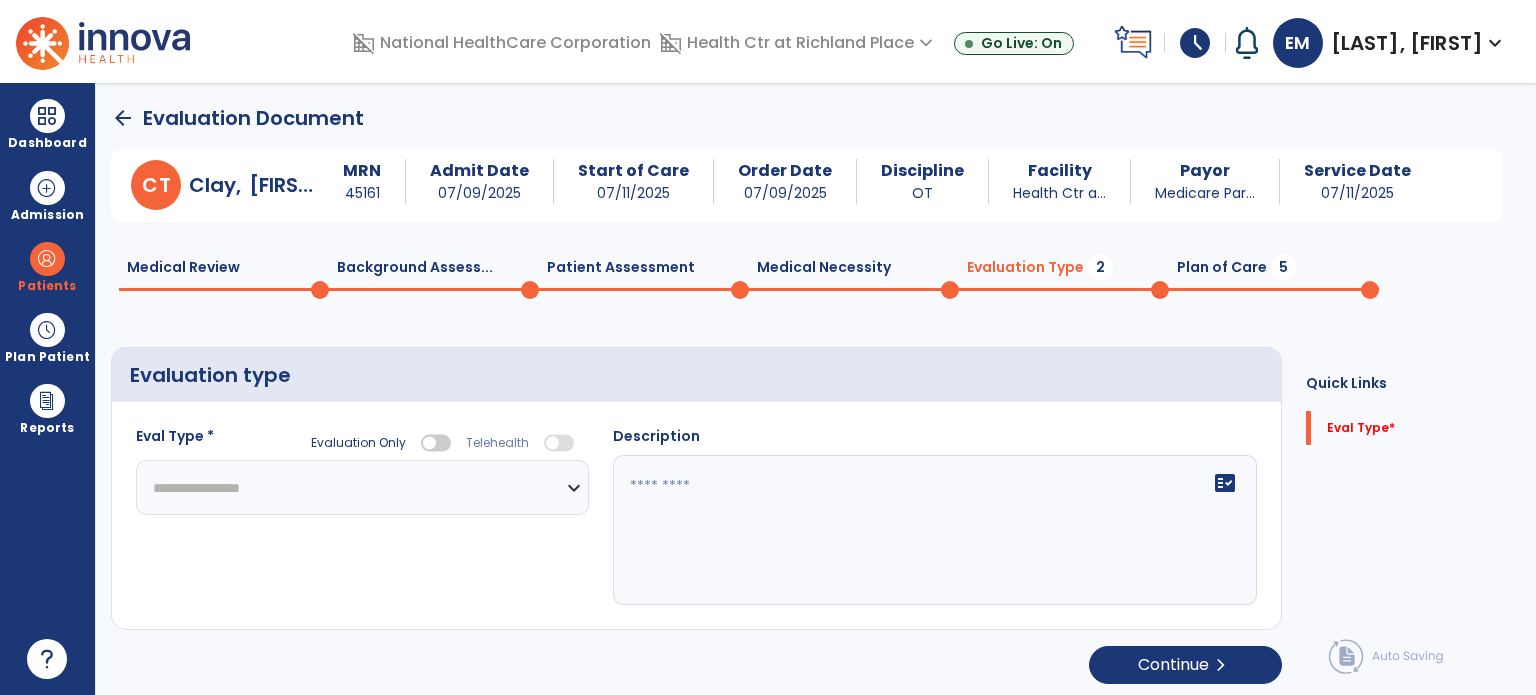 click on "**********" 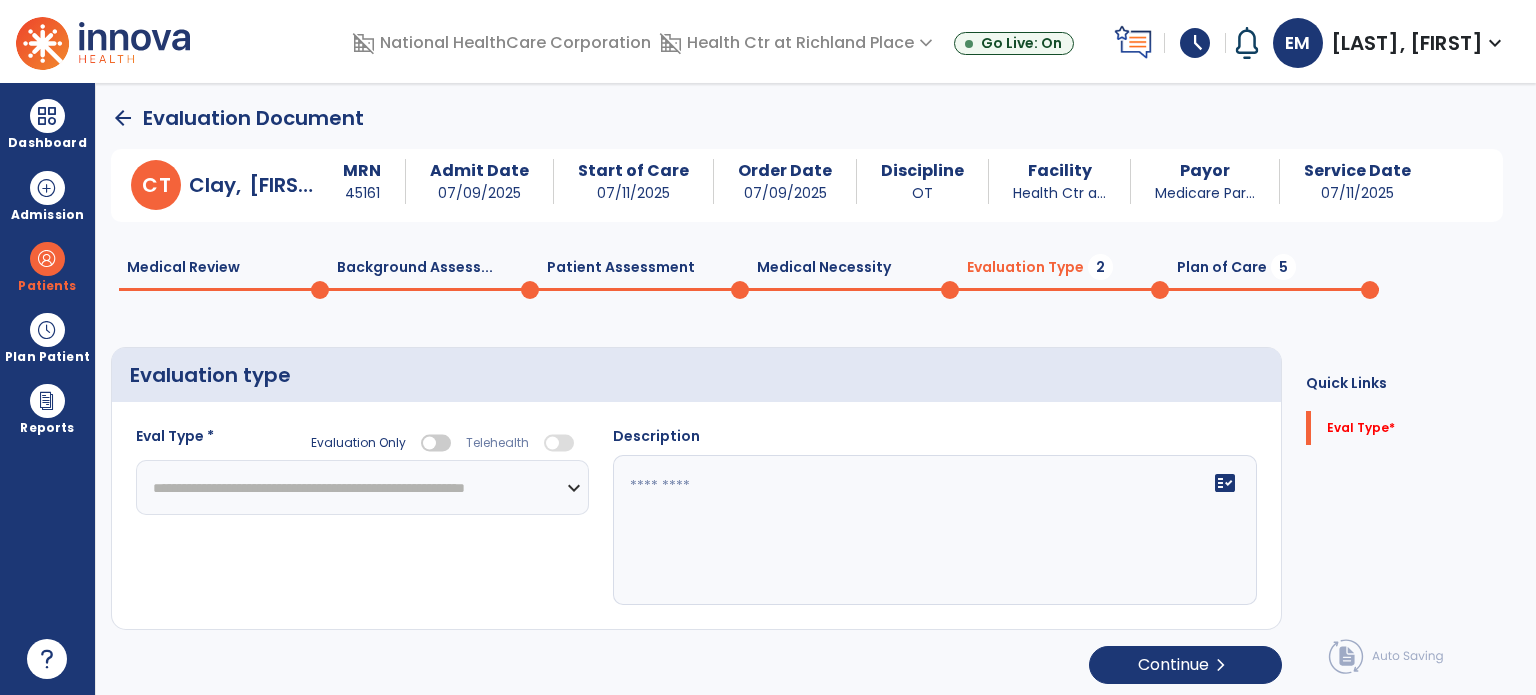 click on "**********" 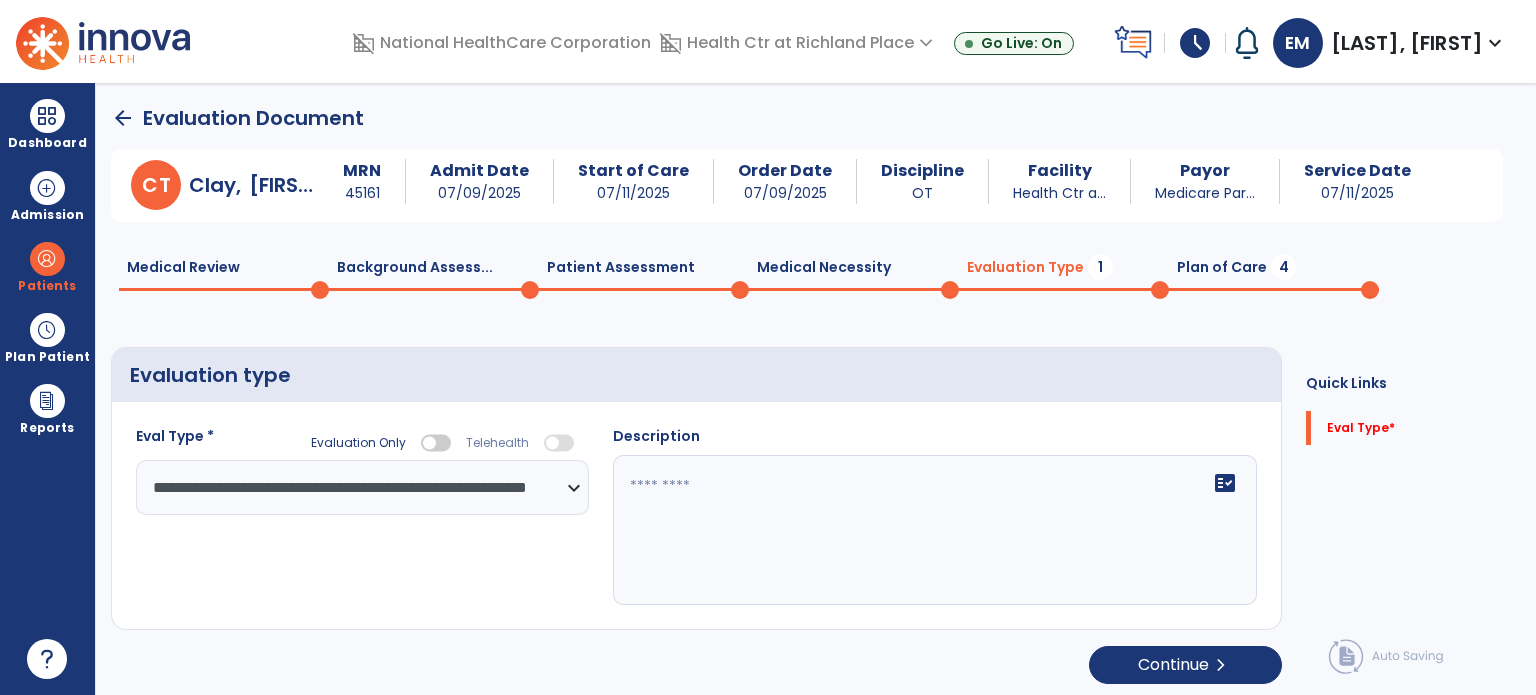 click 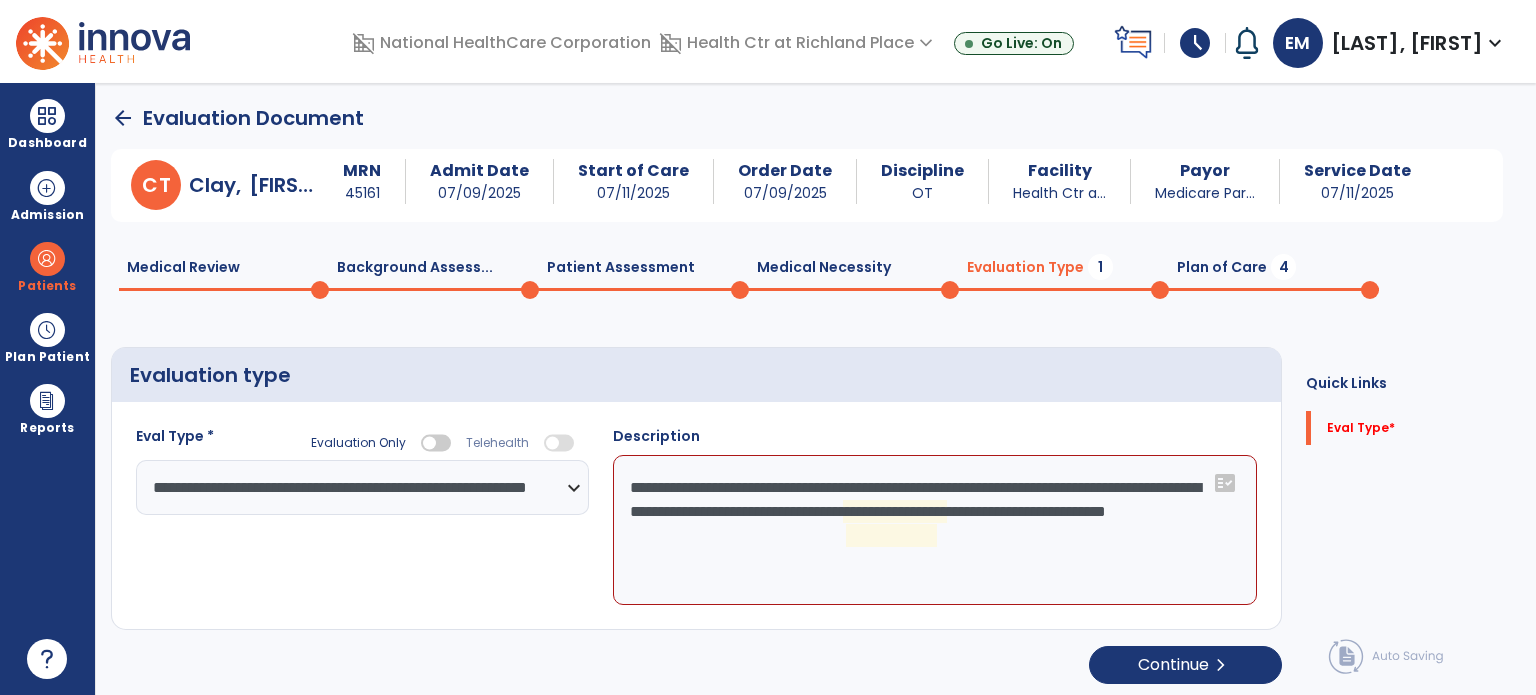 click on "**********" 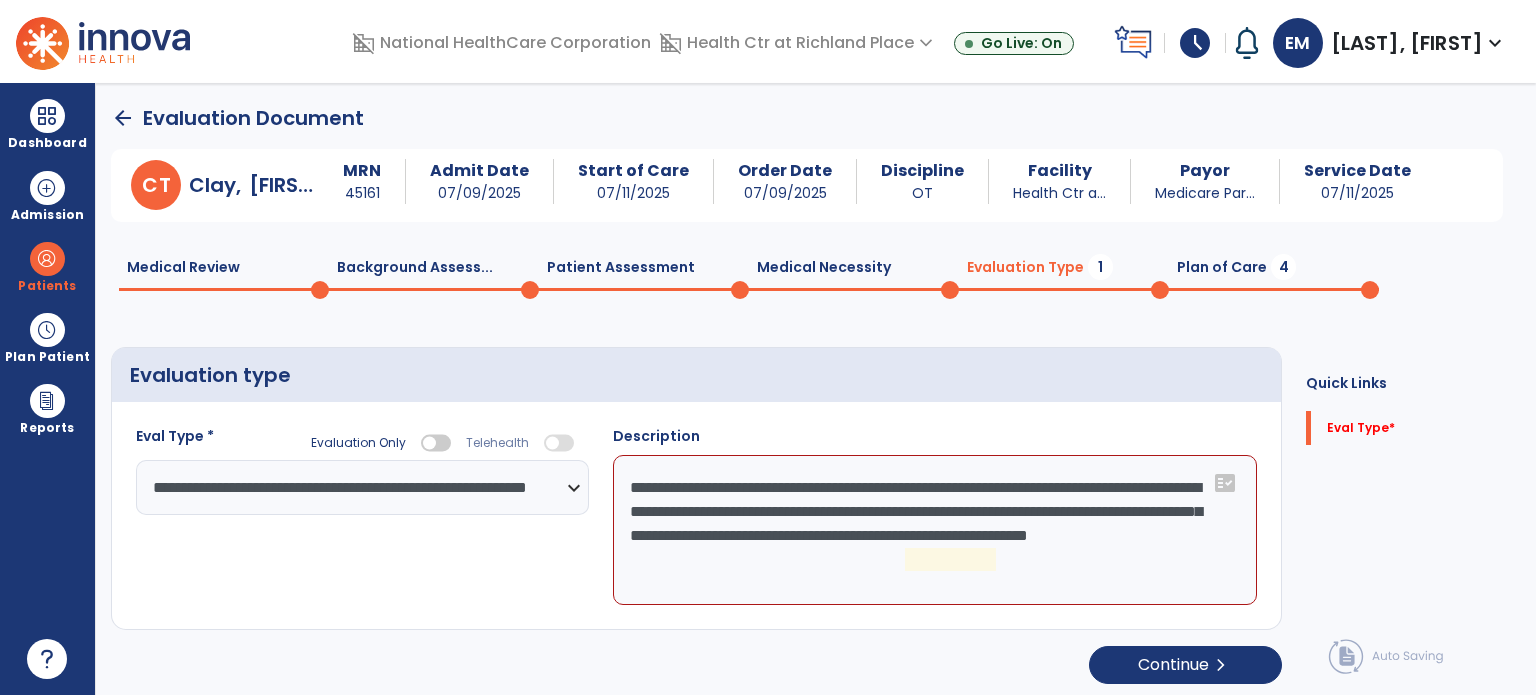 click on "**********" 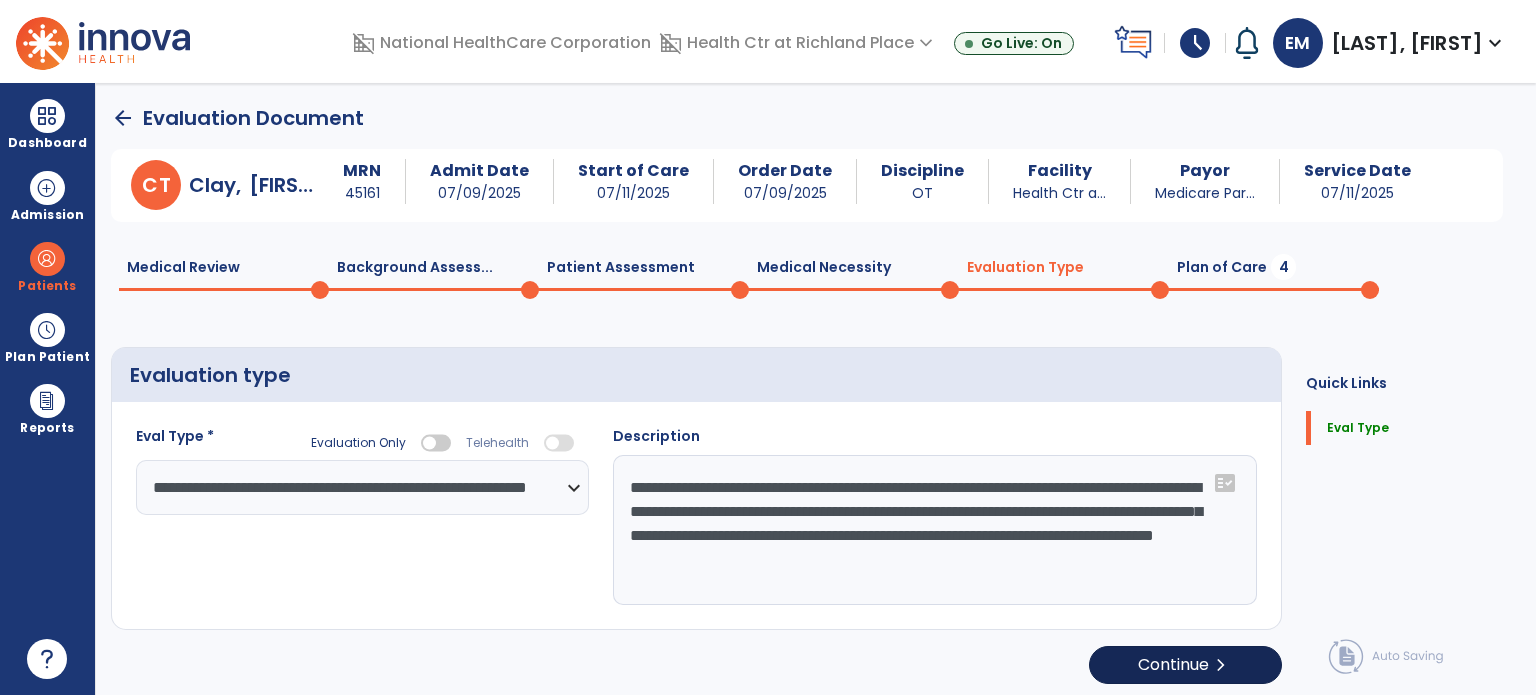 type on "**********" 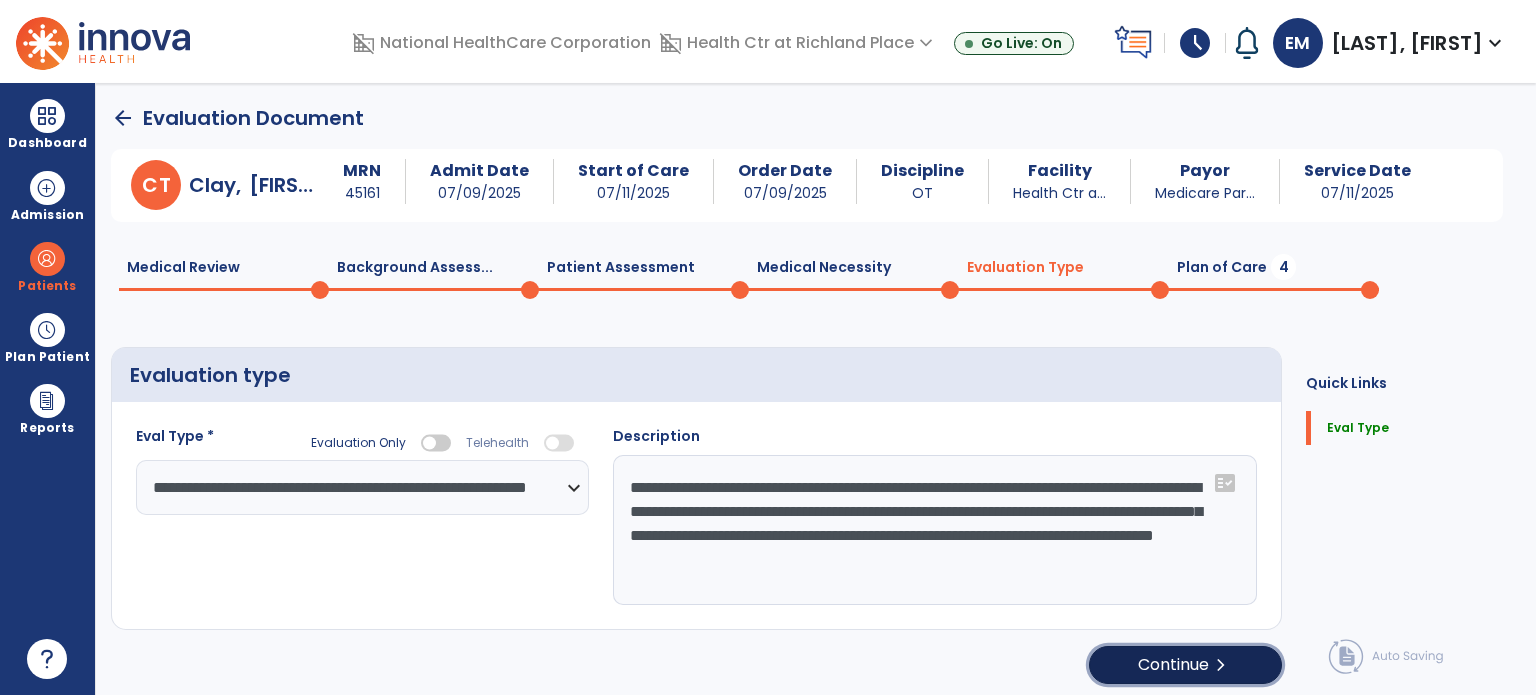 click on "chevron_right" 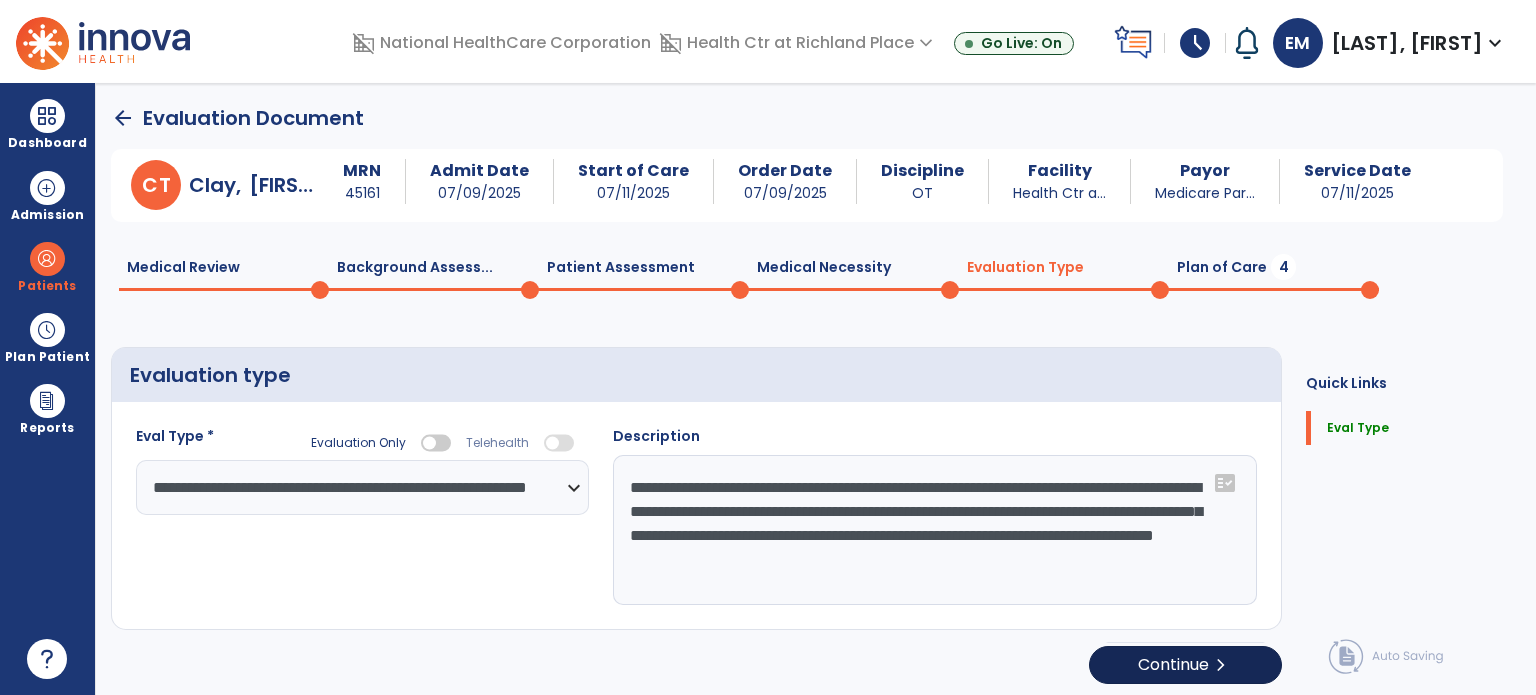 select on "**" 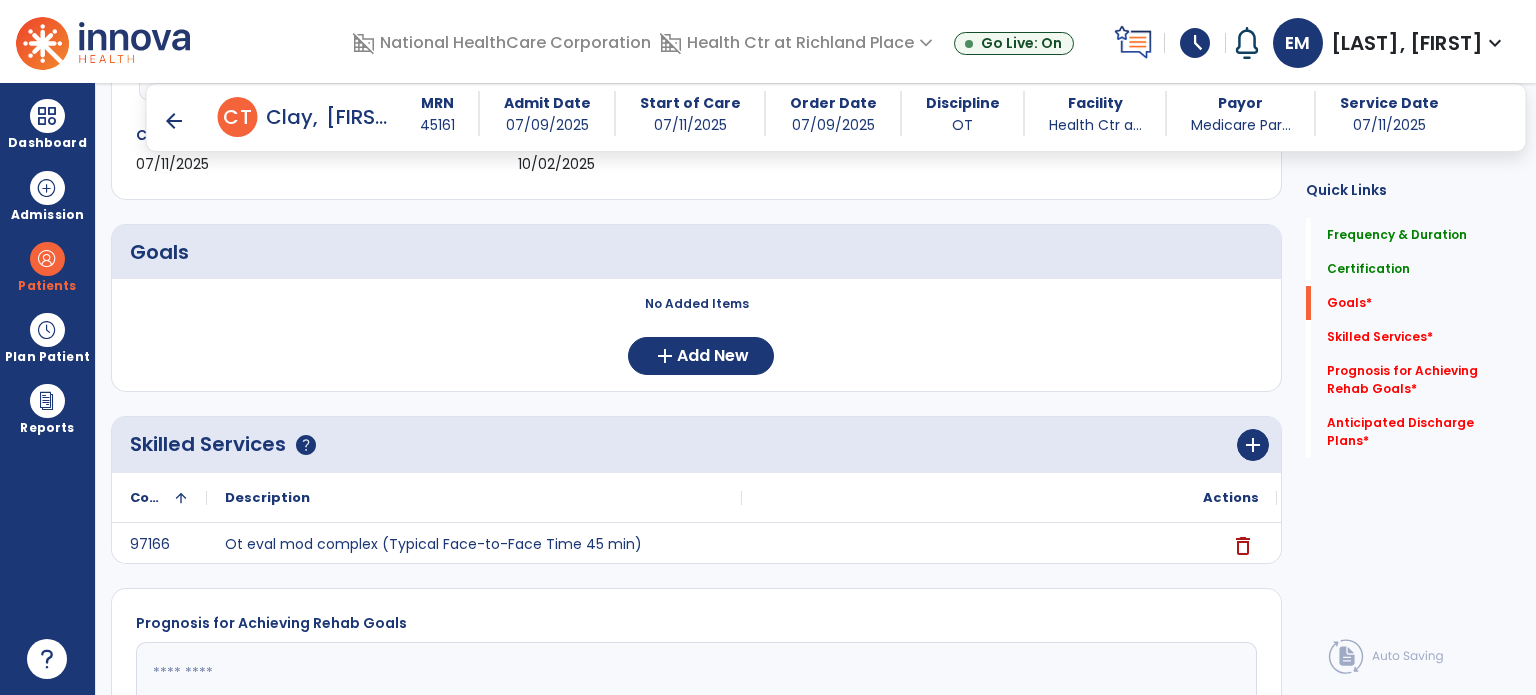 scroll, scrollTop: 394, scrollLeft: 0, axis: vertical 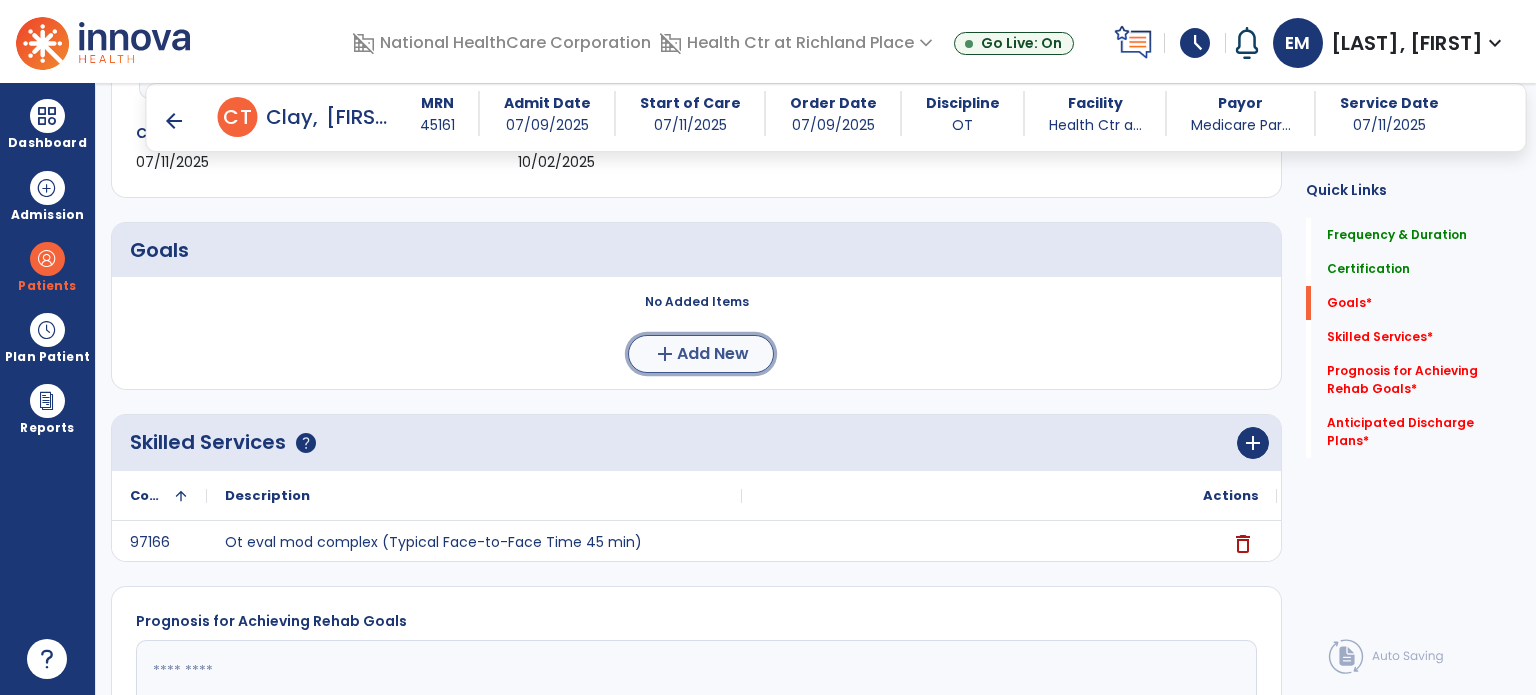 click on "Add New" at bounding box center (713, 354) 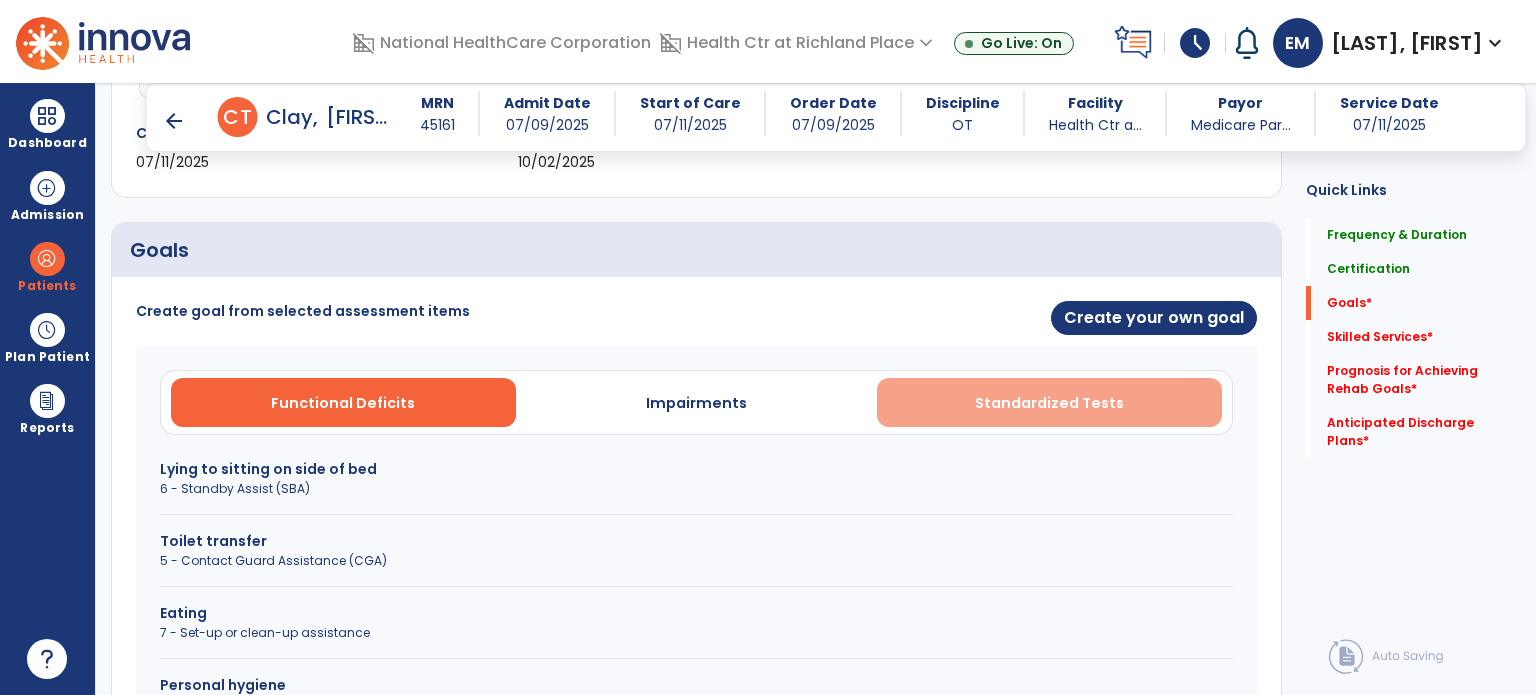 click on "Standardized Tests" at bounding box center (1049, 402) 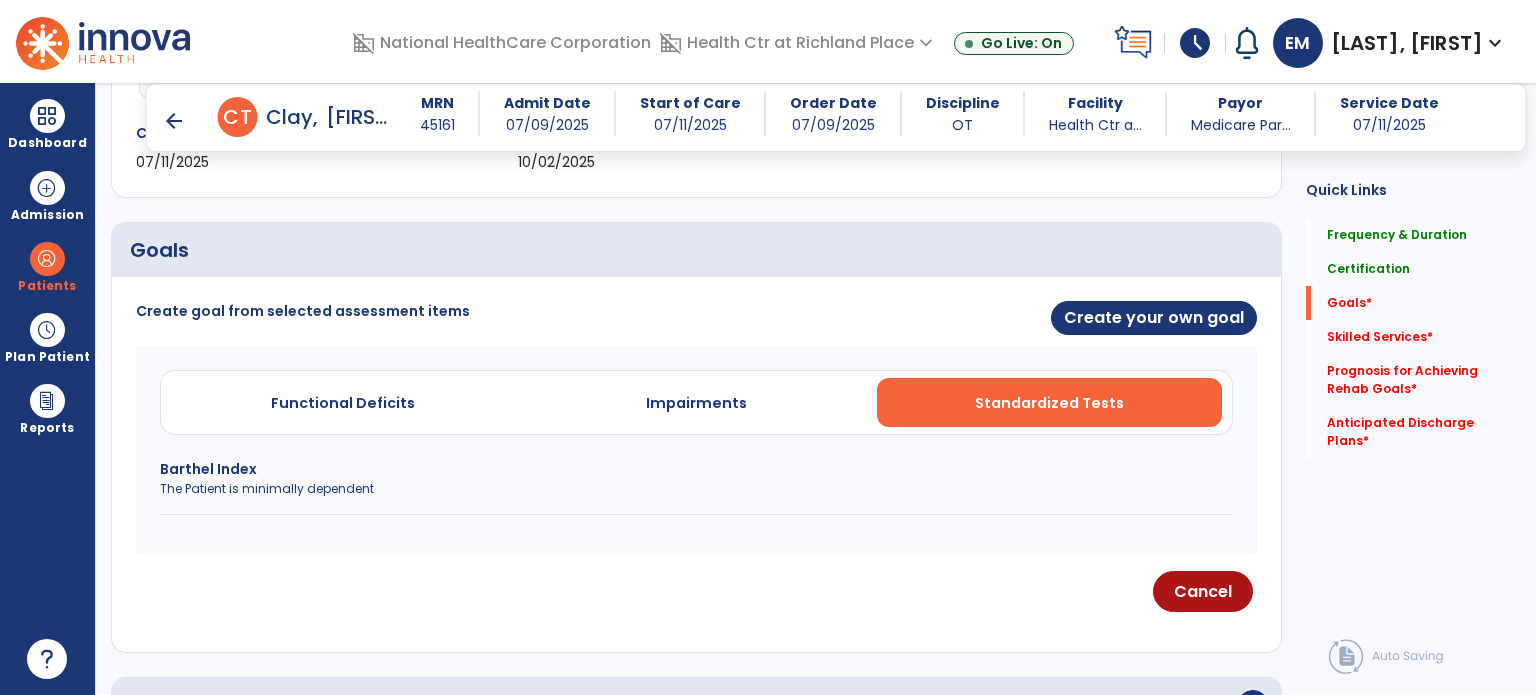 click on "Barthel Index  The Patient is minimally dependent" at bounding box center (696, 487) 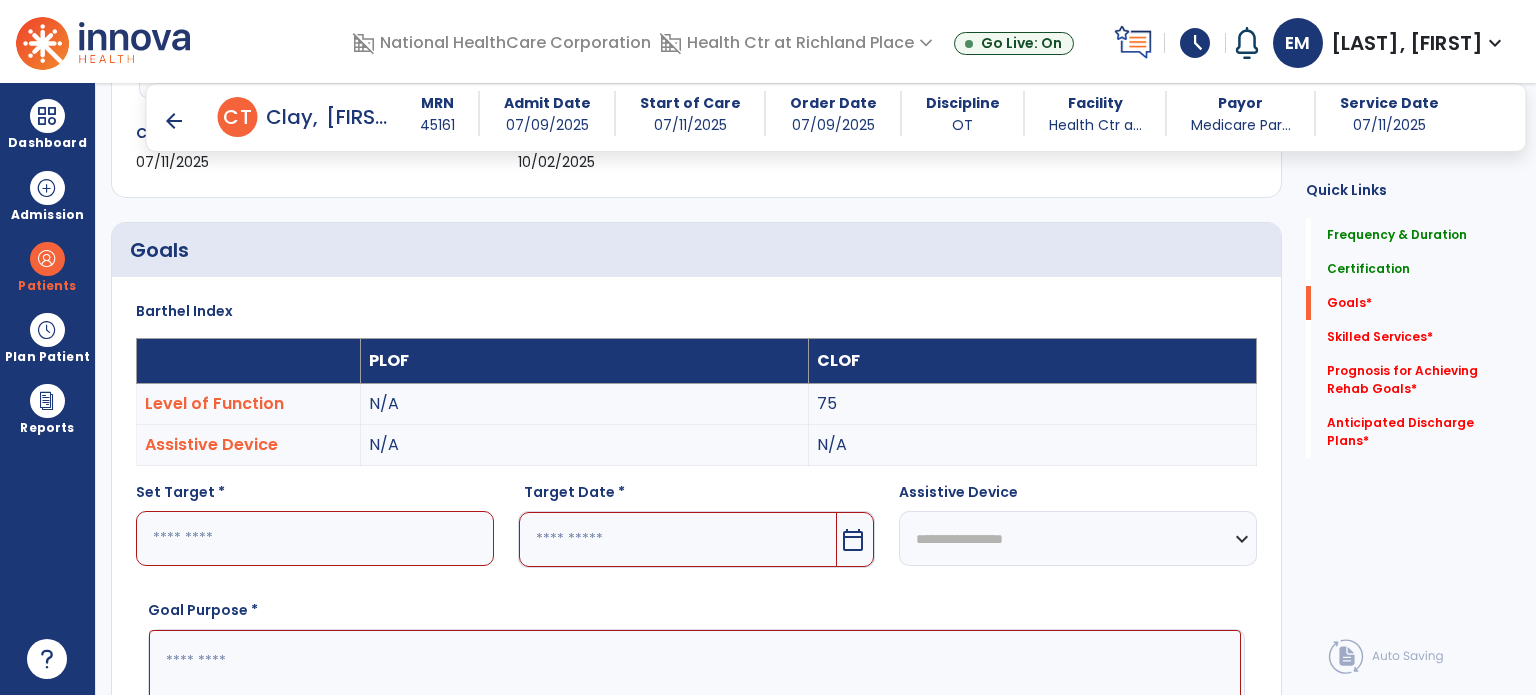 click at bounding box center [315, 538] 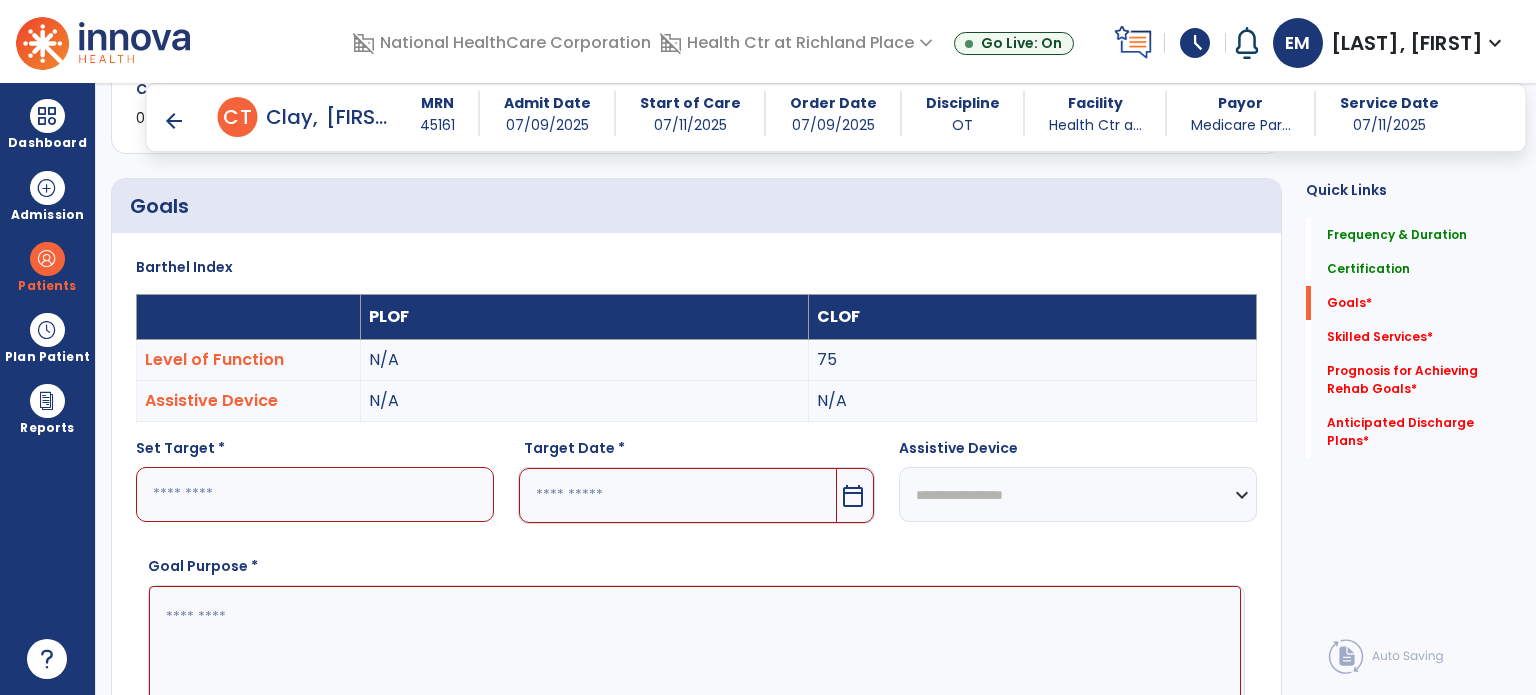 scroll, scrollTop: 448, scrollLeft: 0, axis: vertical 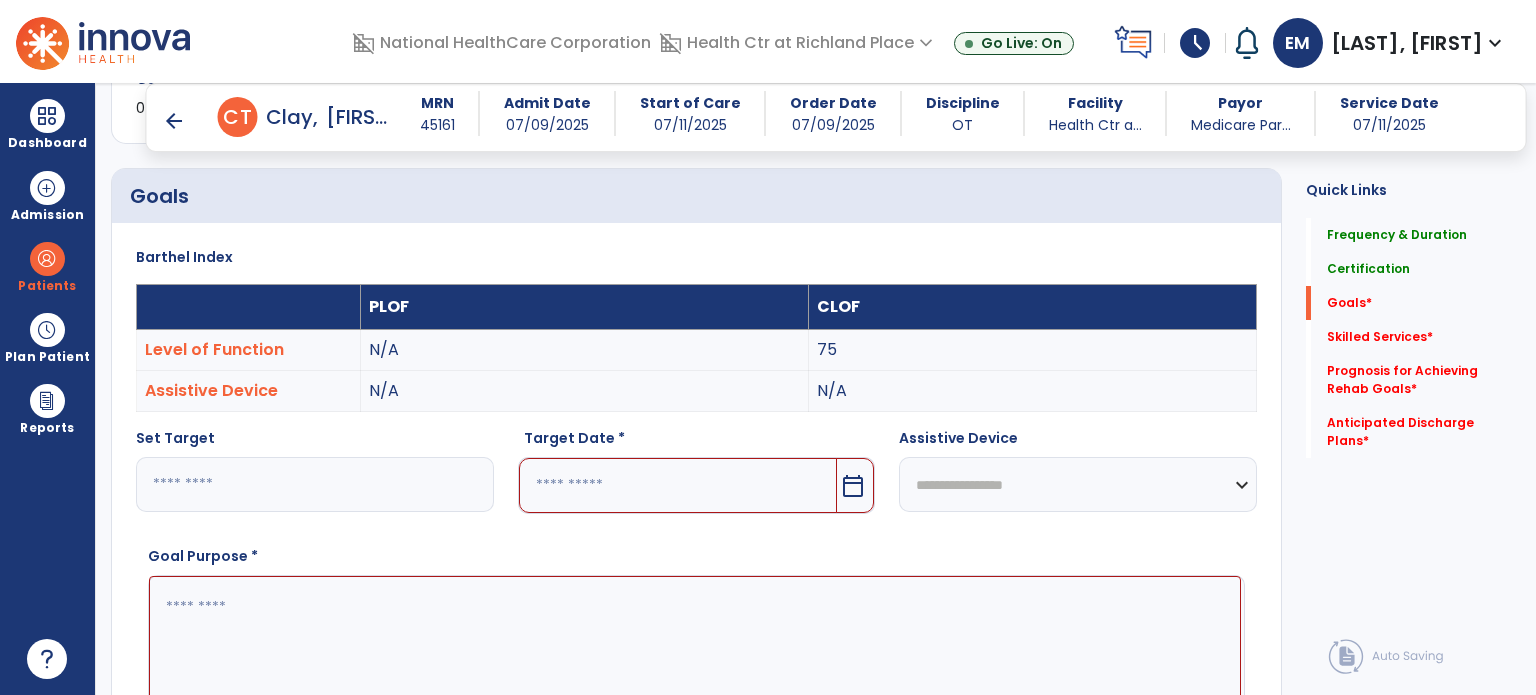 type on "**" 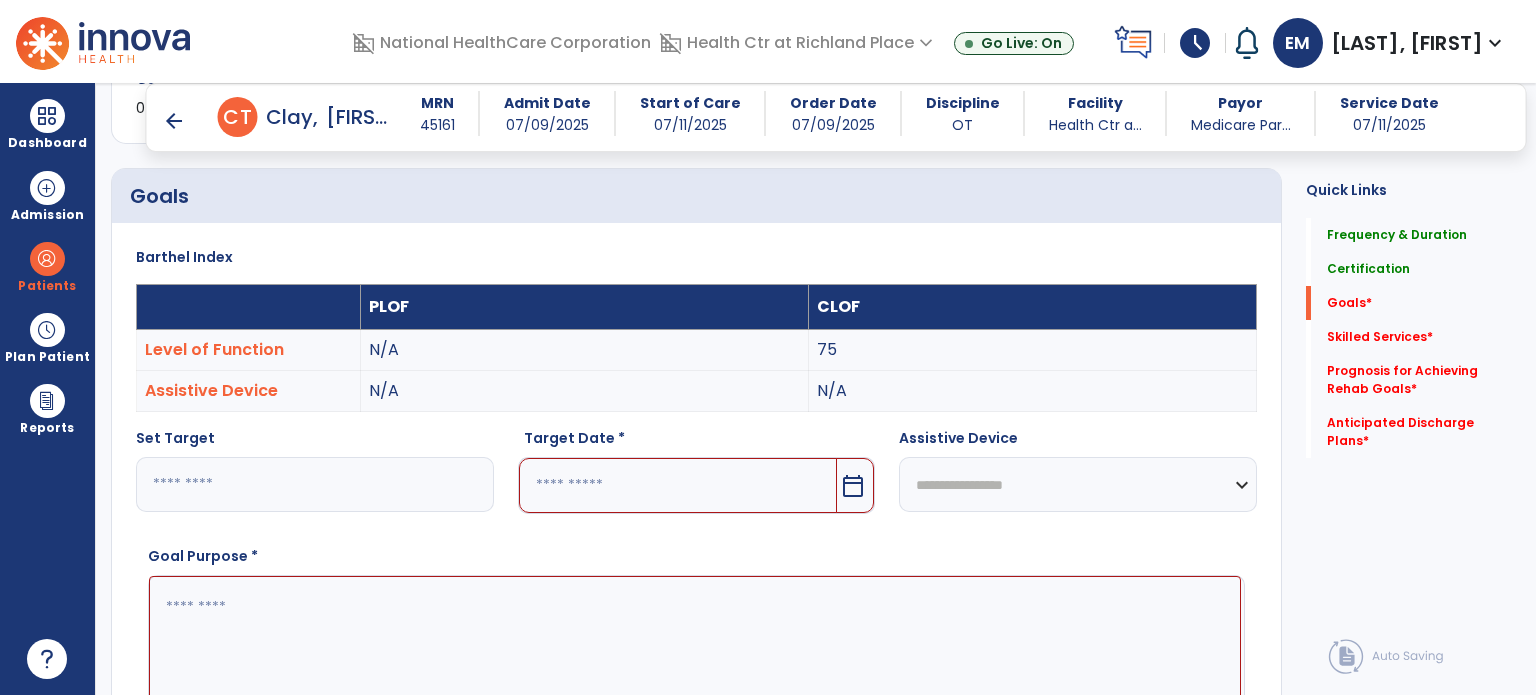 click at bounding box center (678, 485) 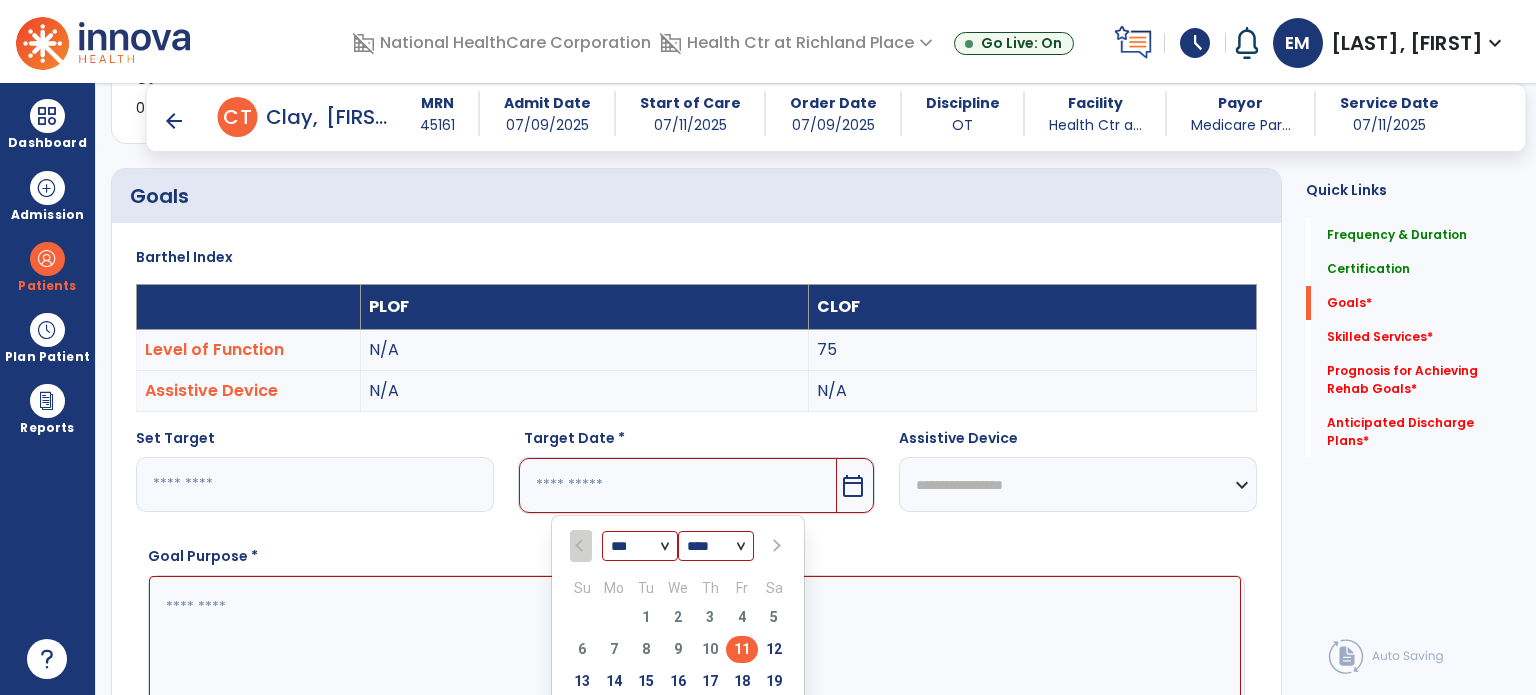 scroll, scrollTop: 596, scrollLeft: 0, axis: vertical 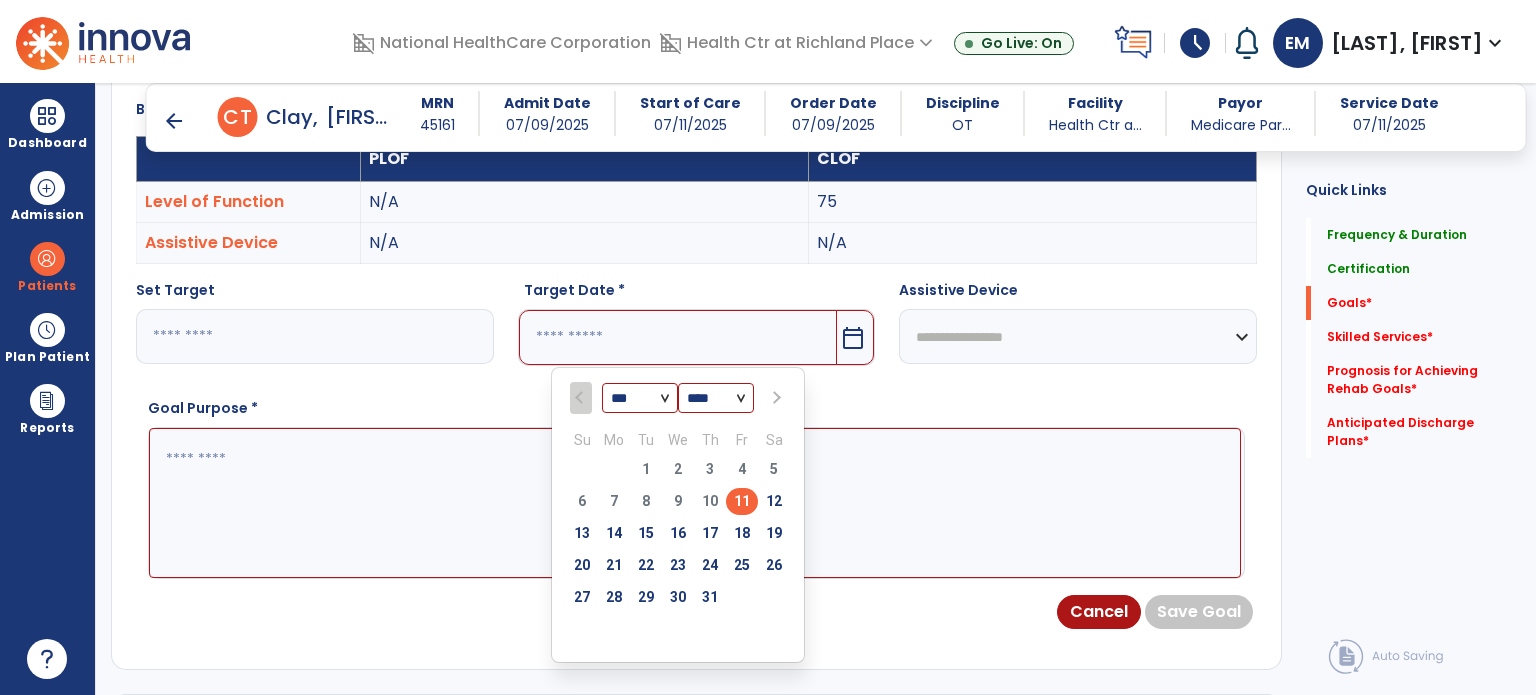 click at bounding box center [775, 398] 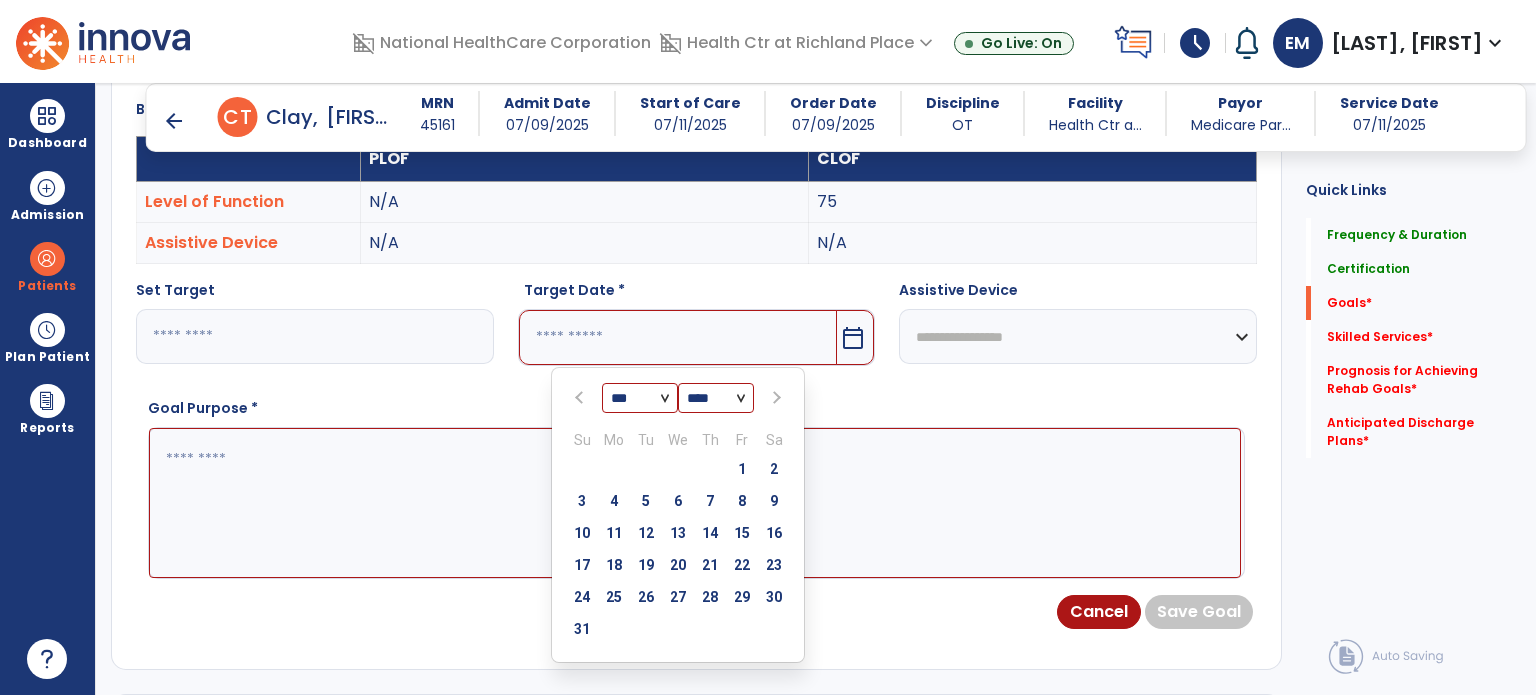 click at bounding box center [775, 398] 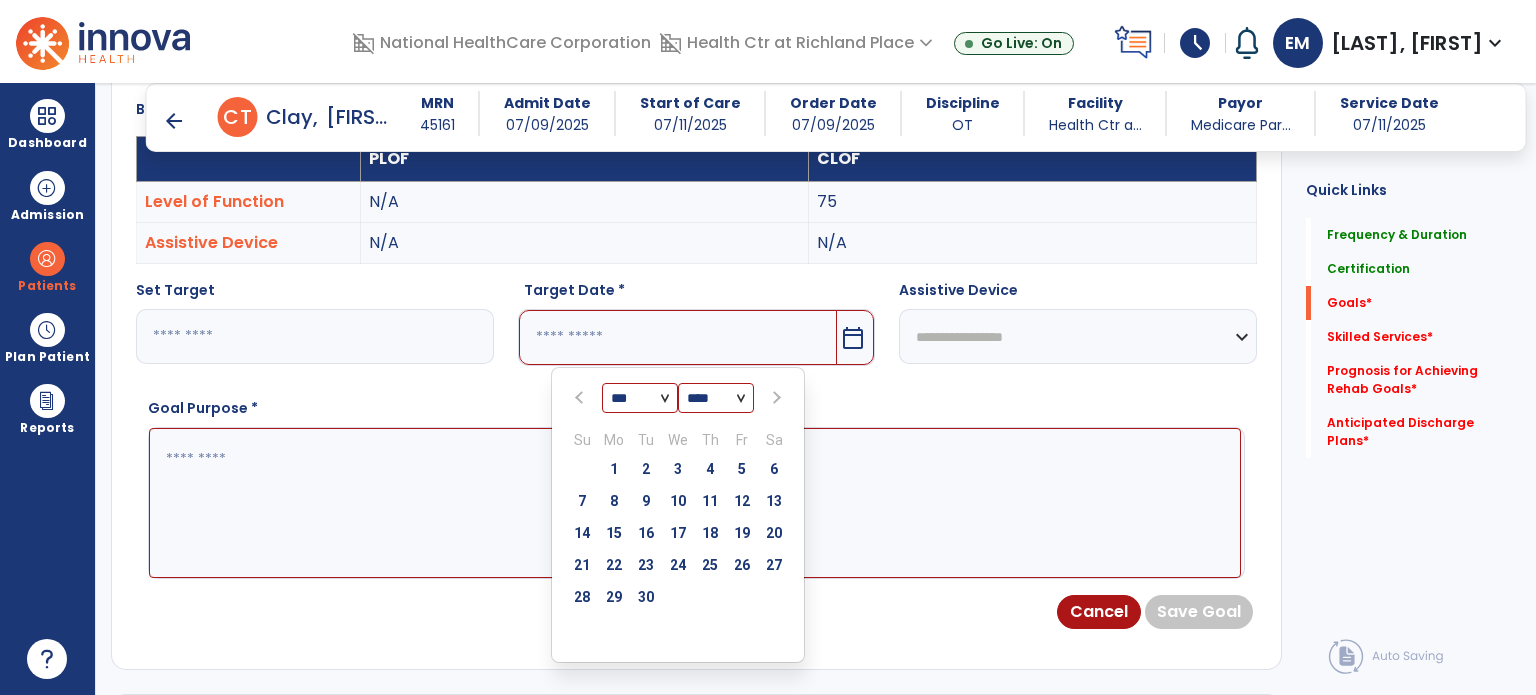 click at bounding box center (775, 398) 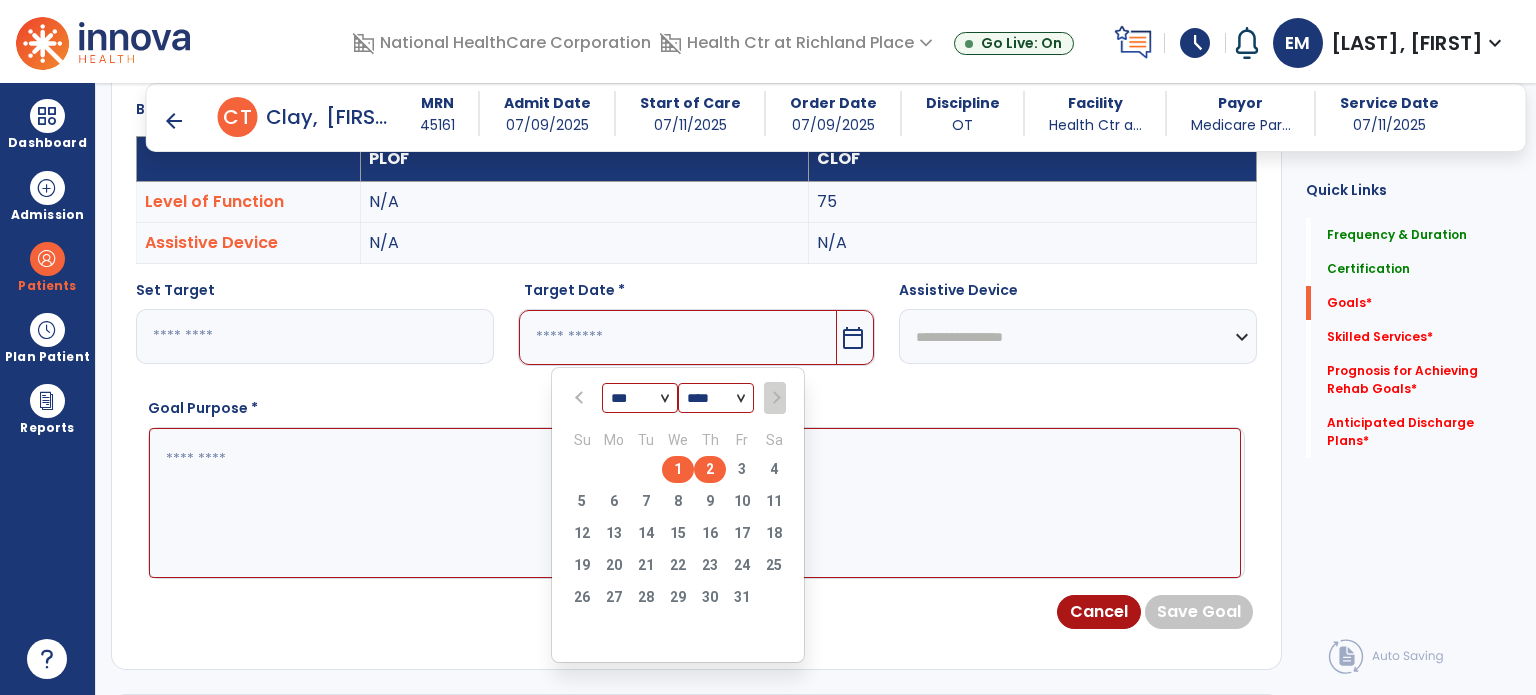click on "2" at bounding box center [710, 469] 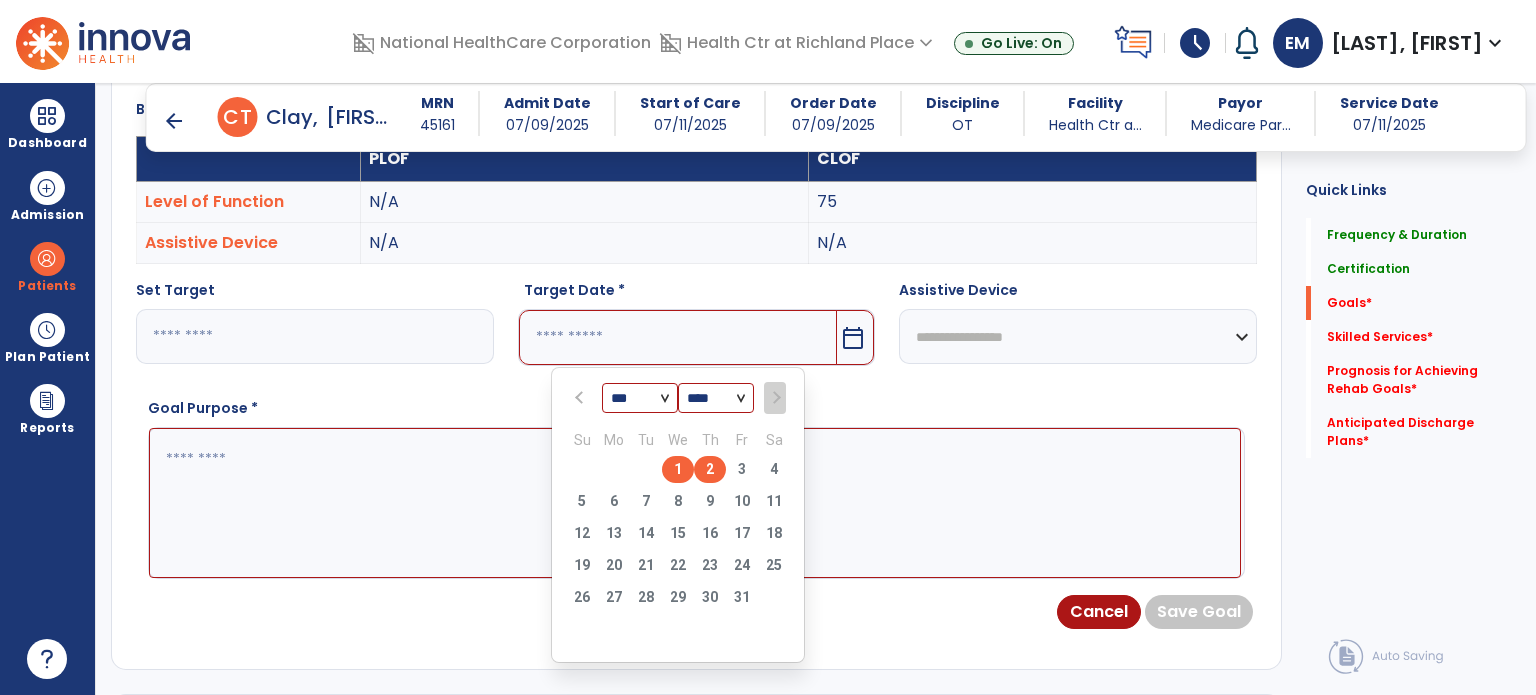 type on "*********" 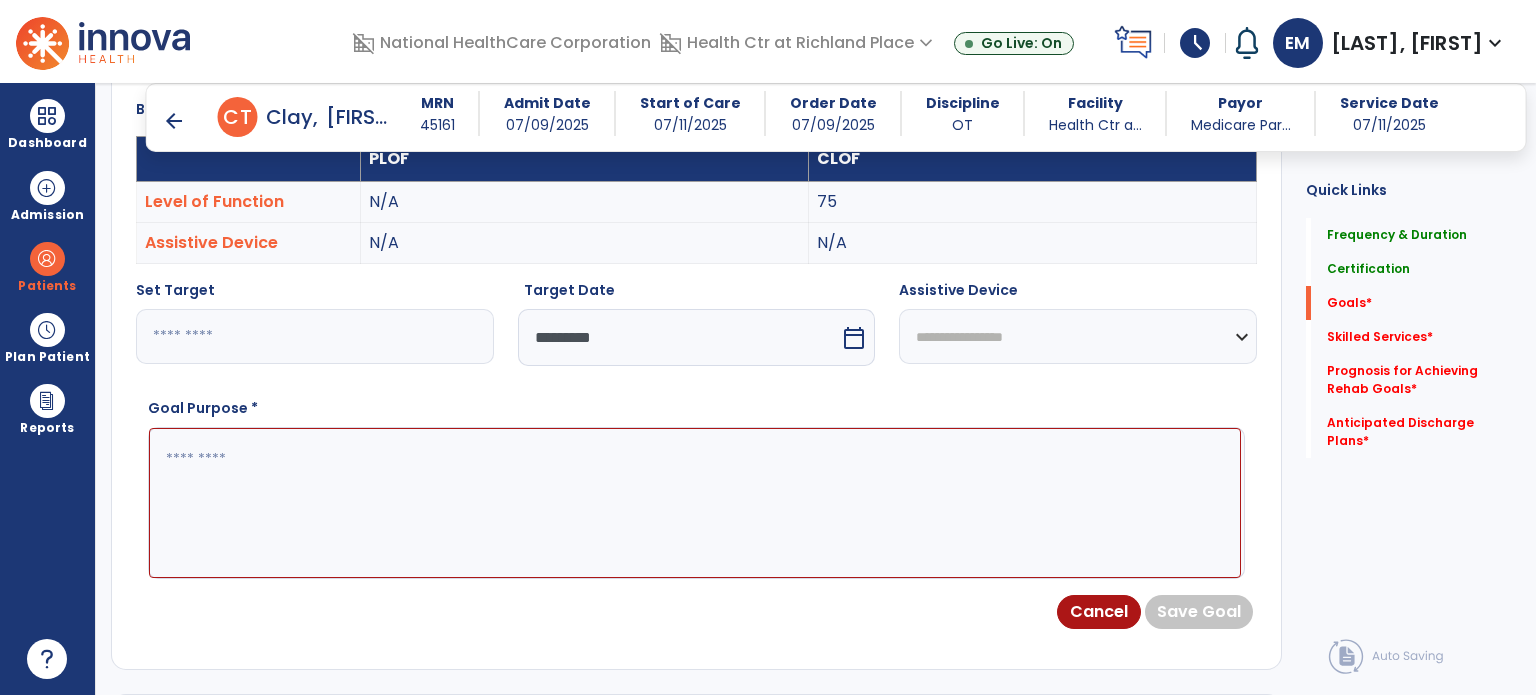 click at bounding box center [695, 503] 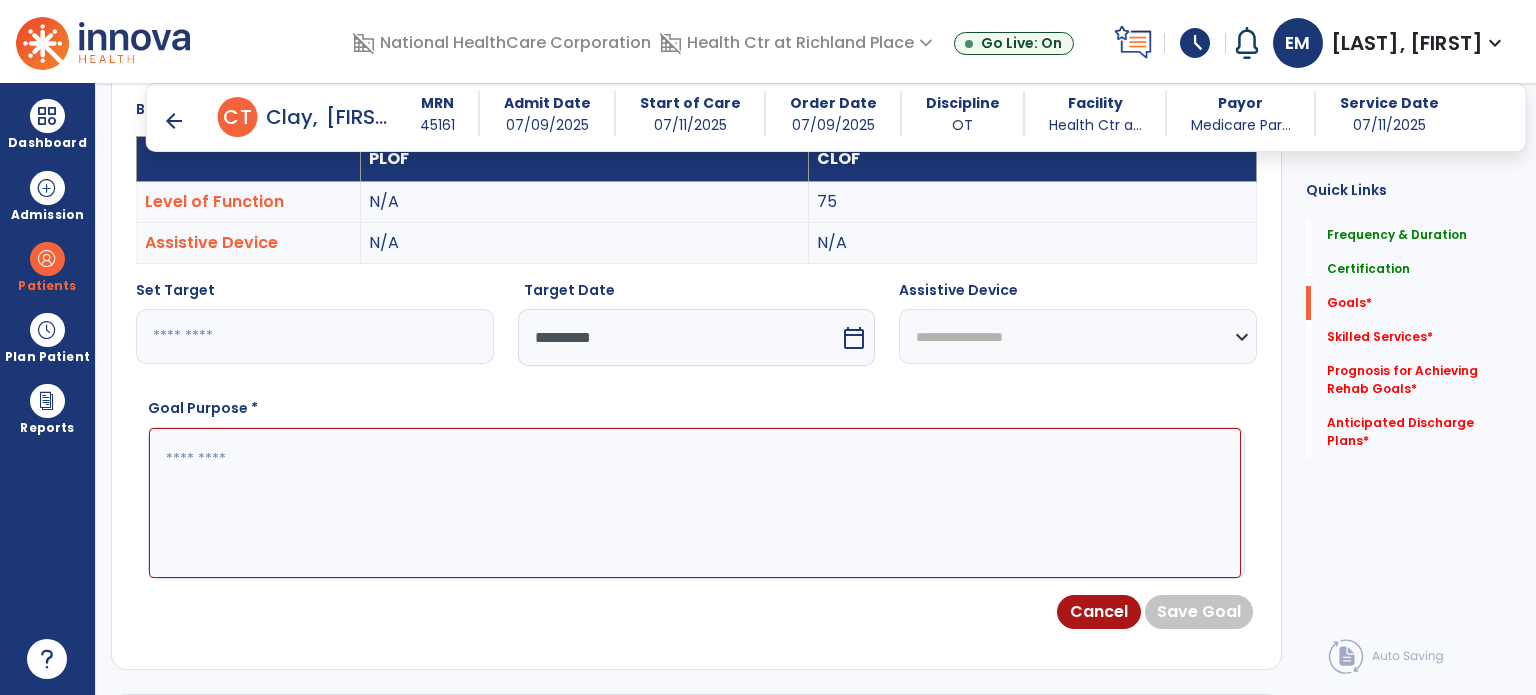 click at bounding box center [695, 503] 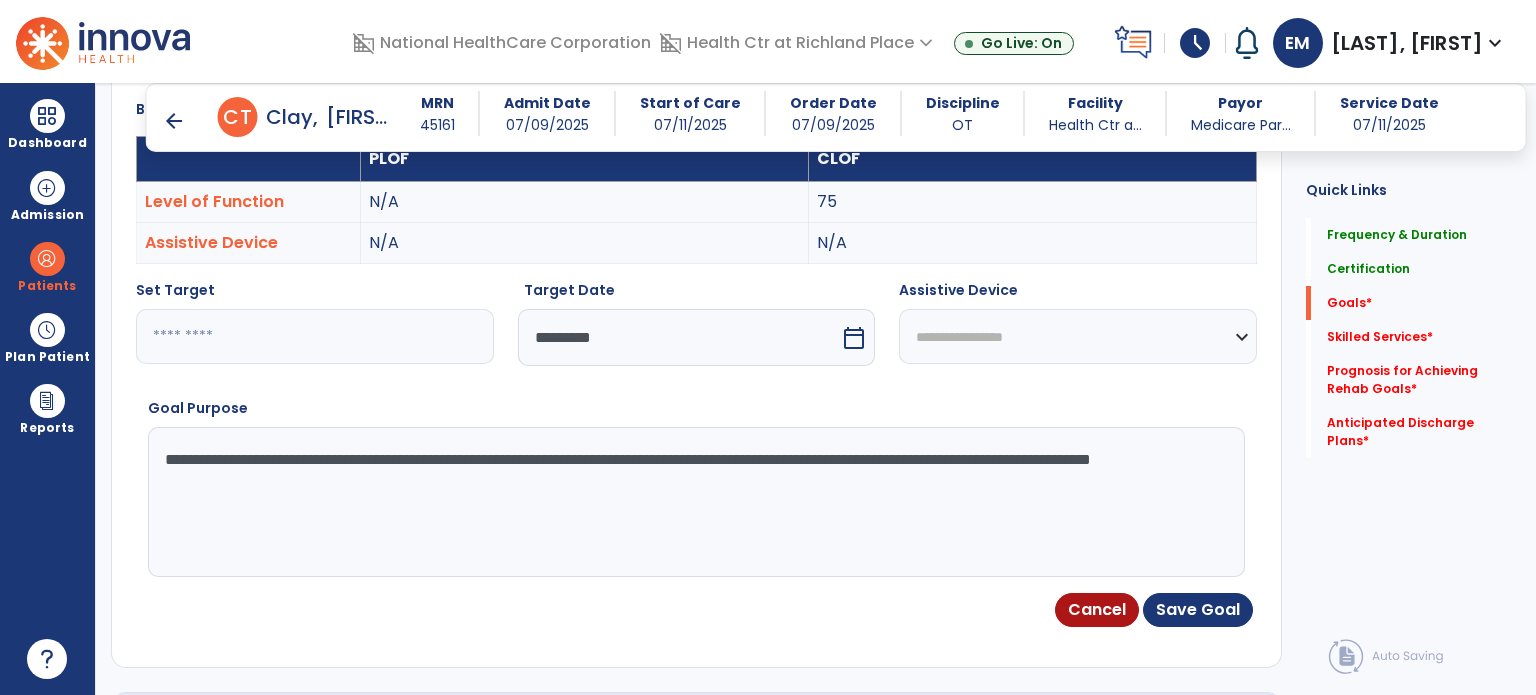 drag, startPoint x: 155, startPoint y: 460, endPoint x: 320, endPoint y: 494, distance: 168.46661 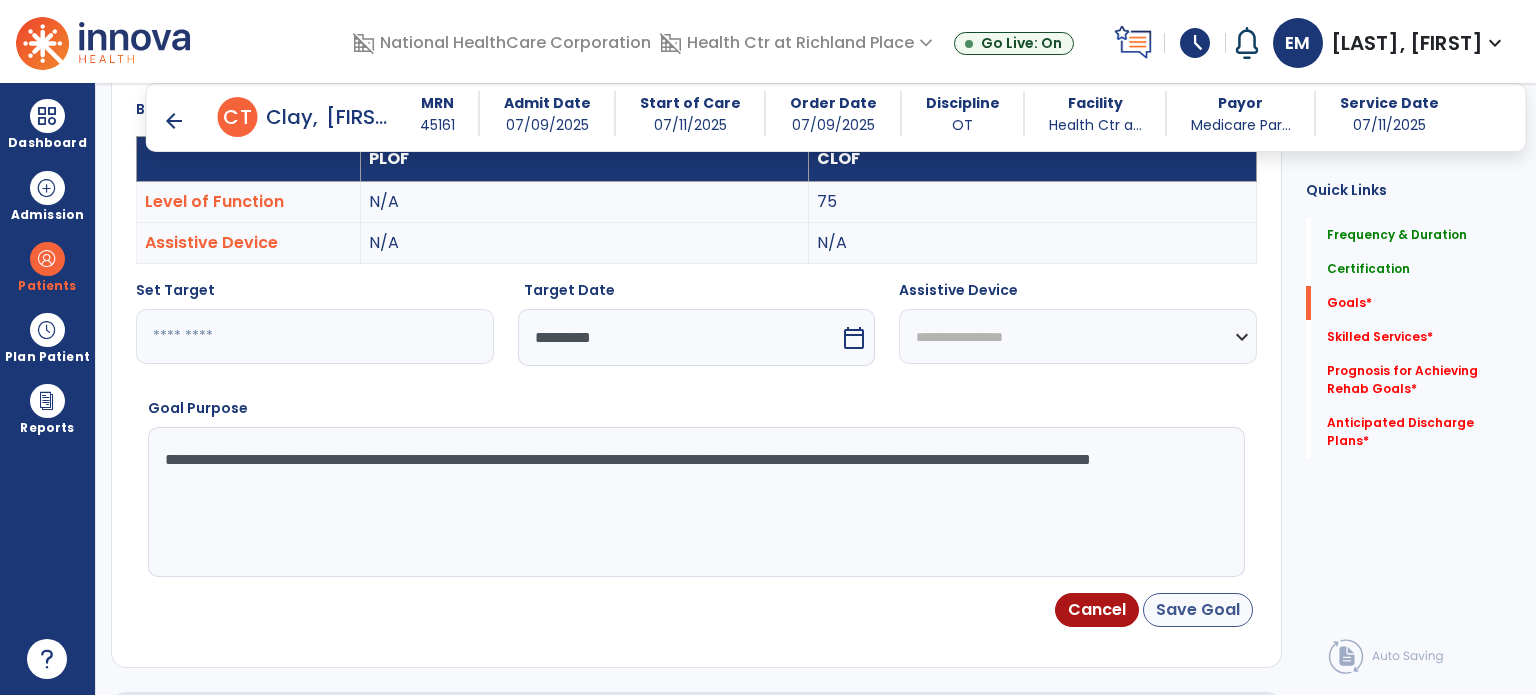 type on "**********" 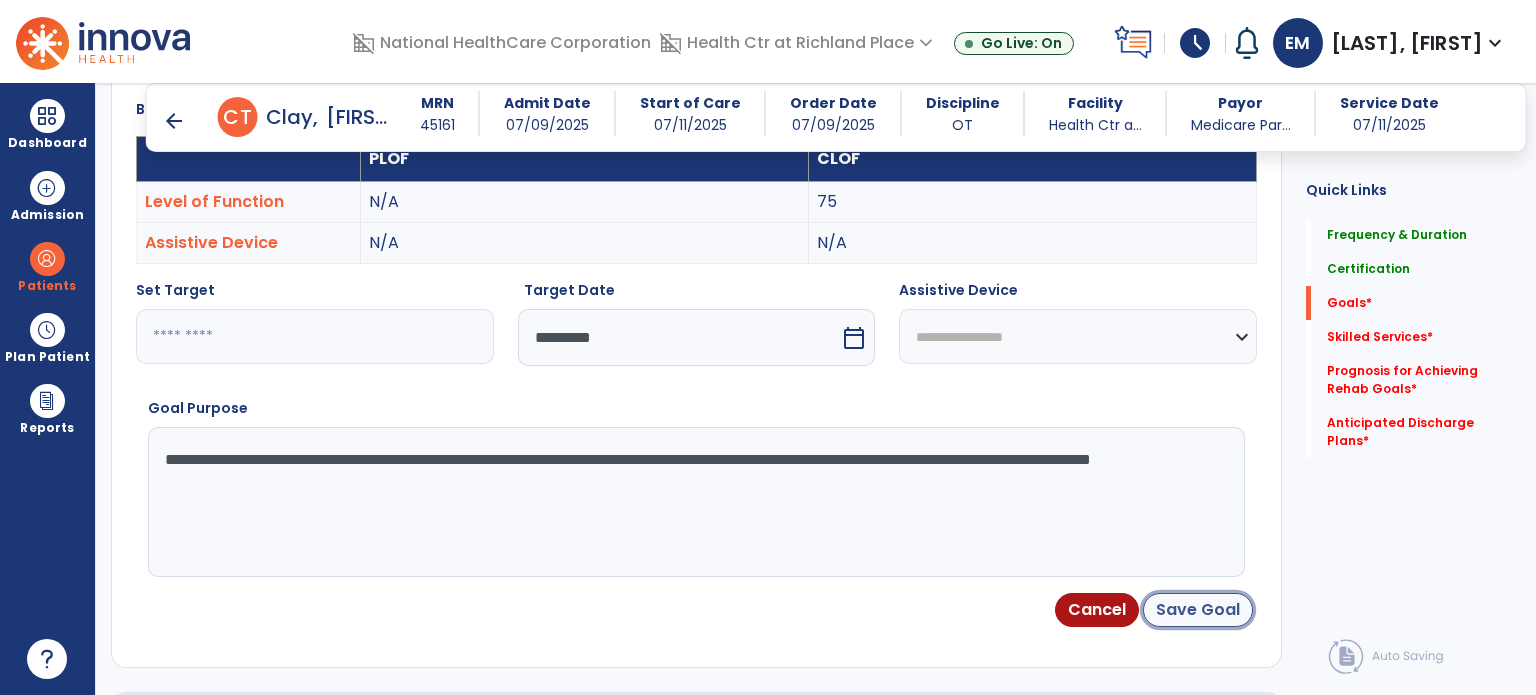 click on "Save Goal" at bounding box center [1198, 610] 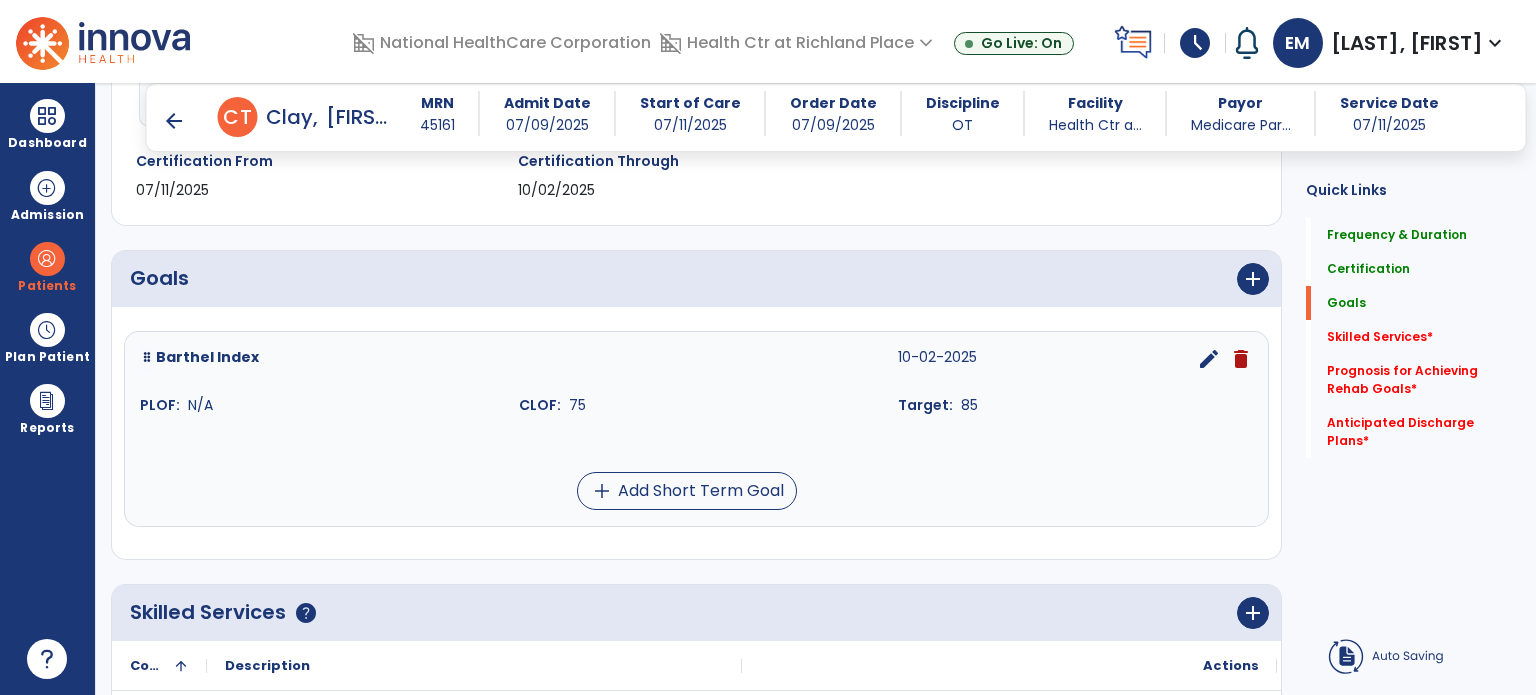 scroll, scrollTop: 380, scrollLeft: 0, axis: vertical 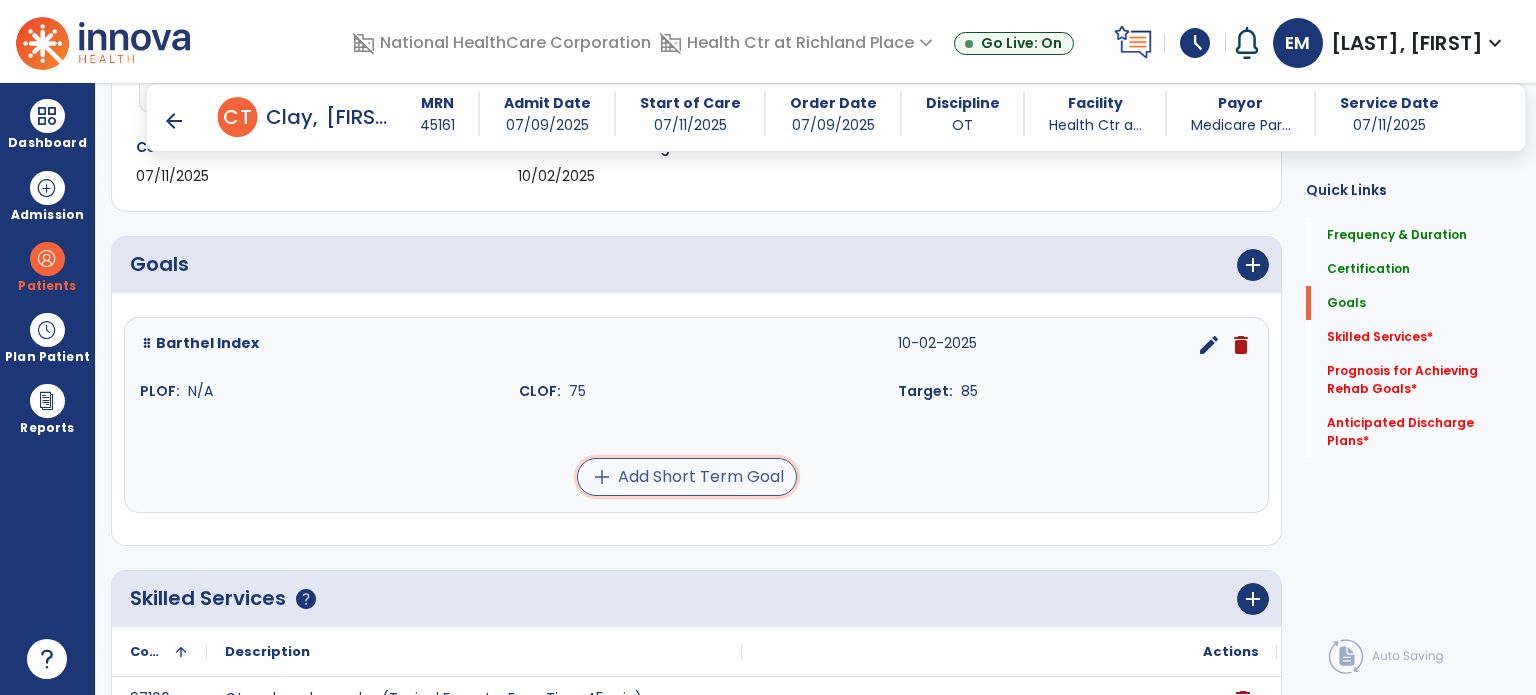 click on "add  Add Short Term Goal" at bounding box center [687, 477] 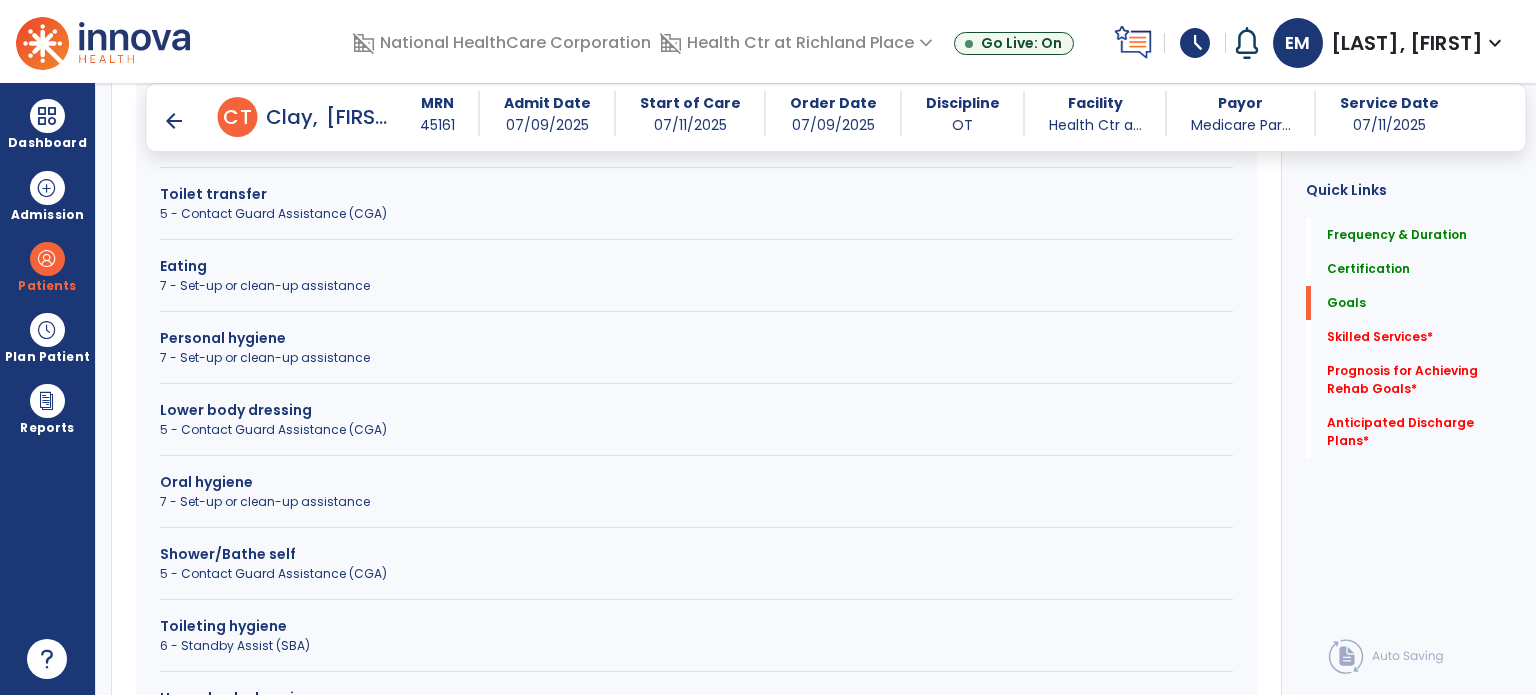 scroll, scrollTop: 770, scrollLeft: 0, axis: vertical 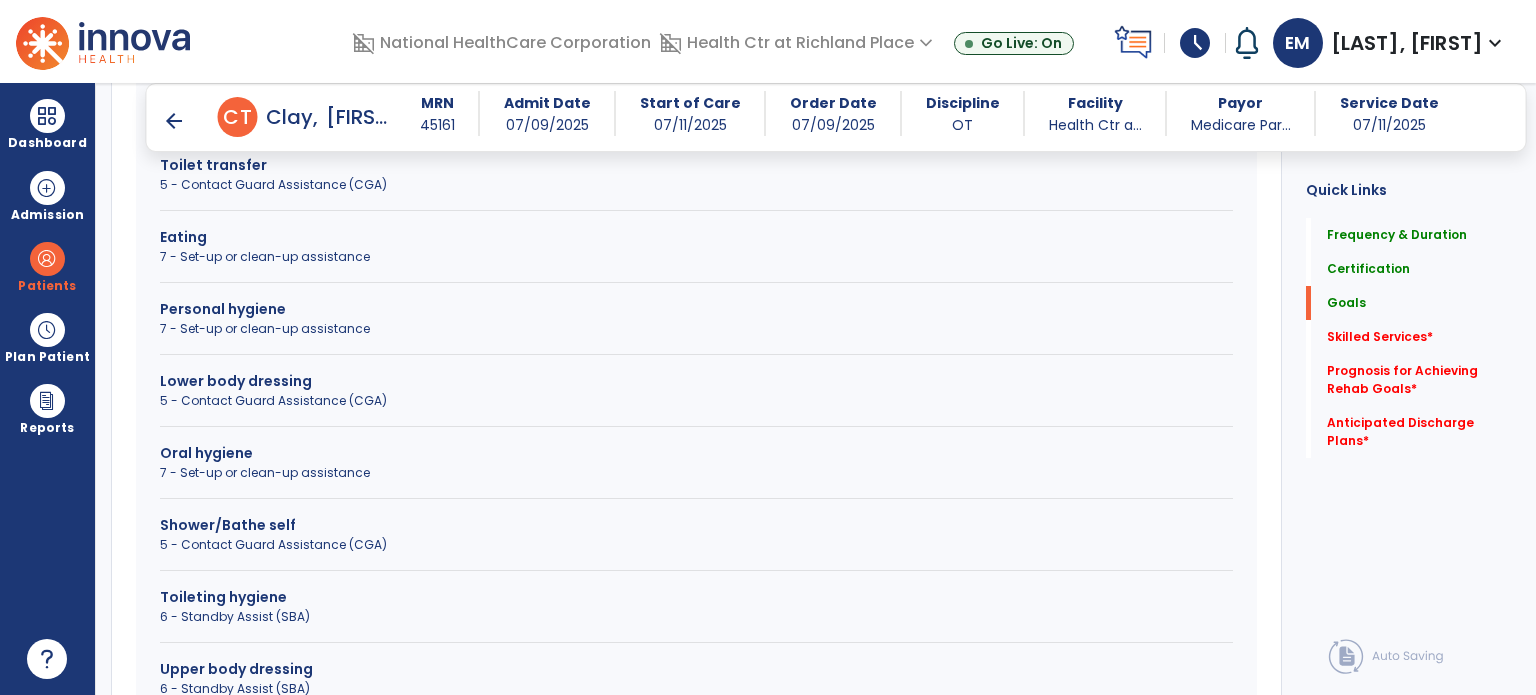 click on "Lower body dressing" at bounding box center (696, 381) 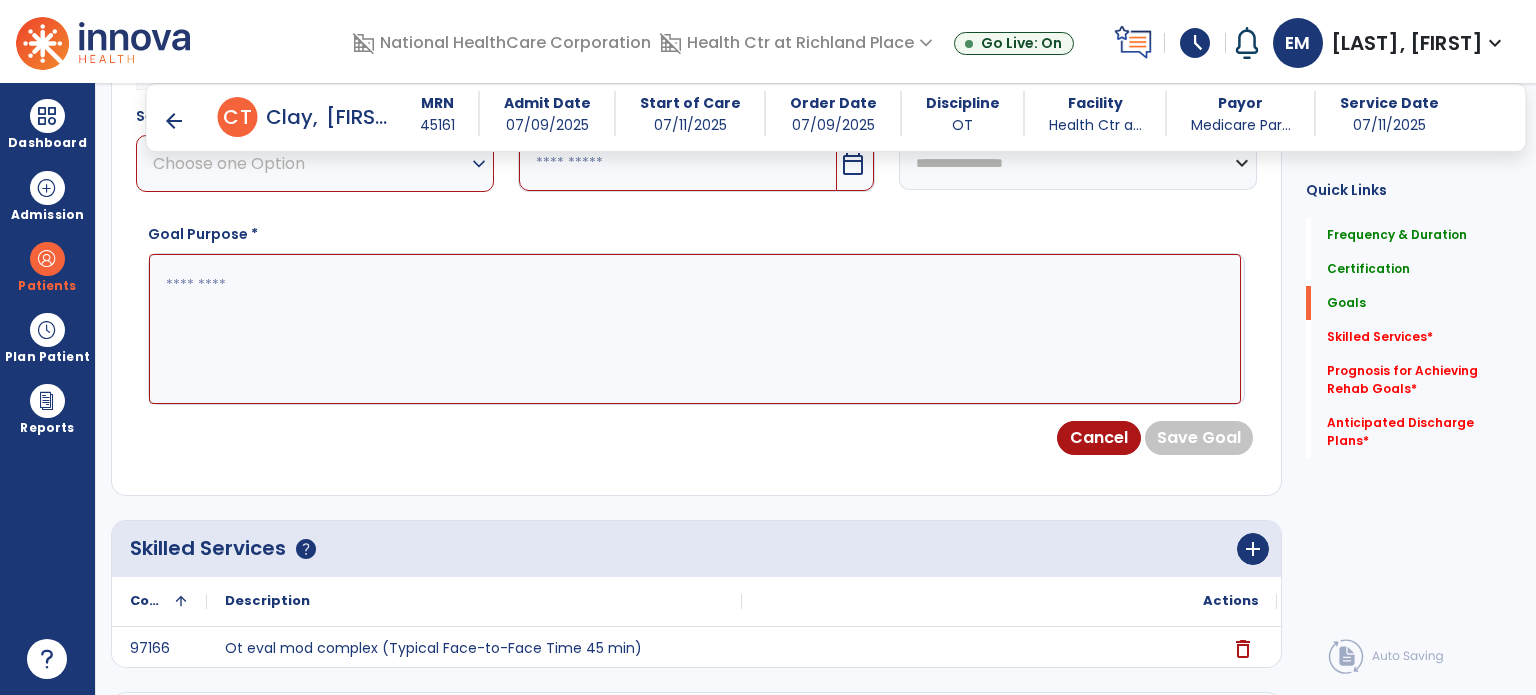 click at bounding box center [695, 329] 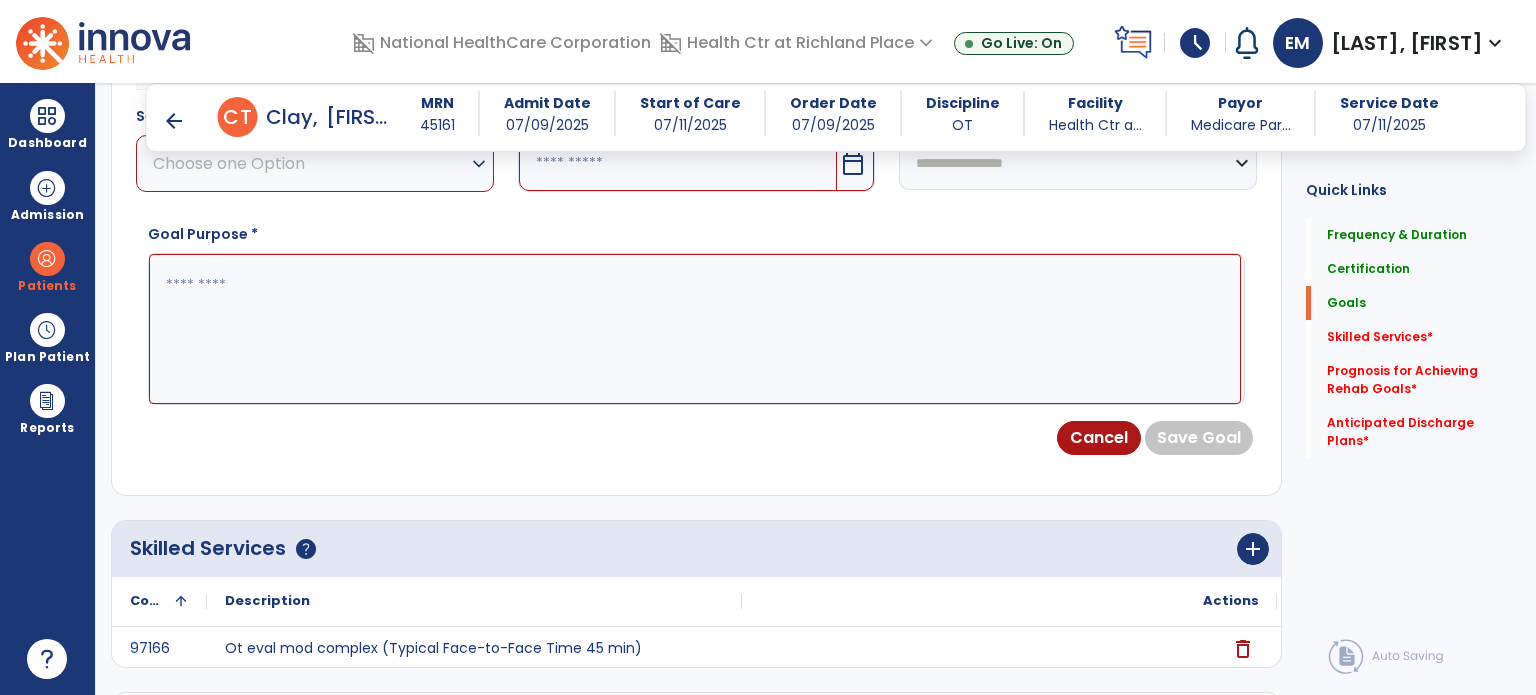 paste on "**********" 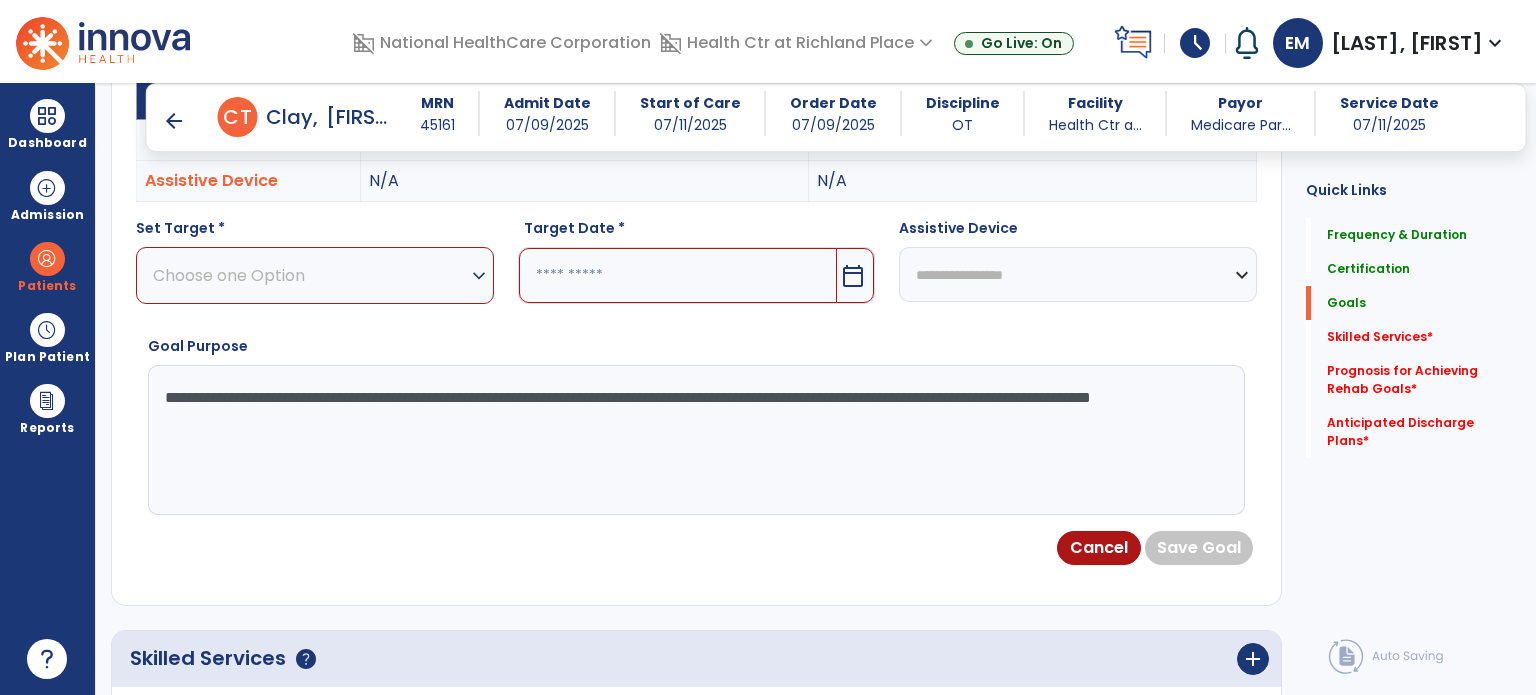 scroll, scrollTop: 657, scrollLeft: 0, axis: vertical 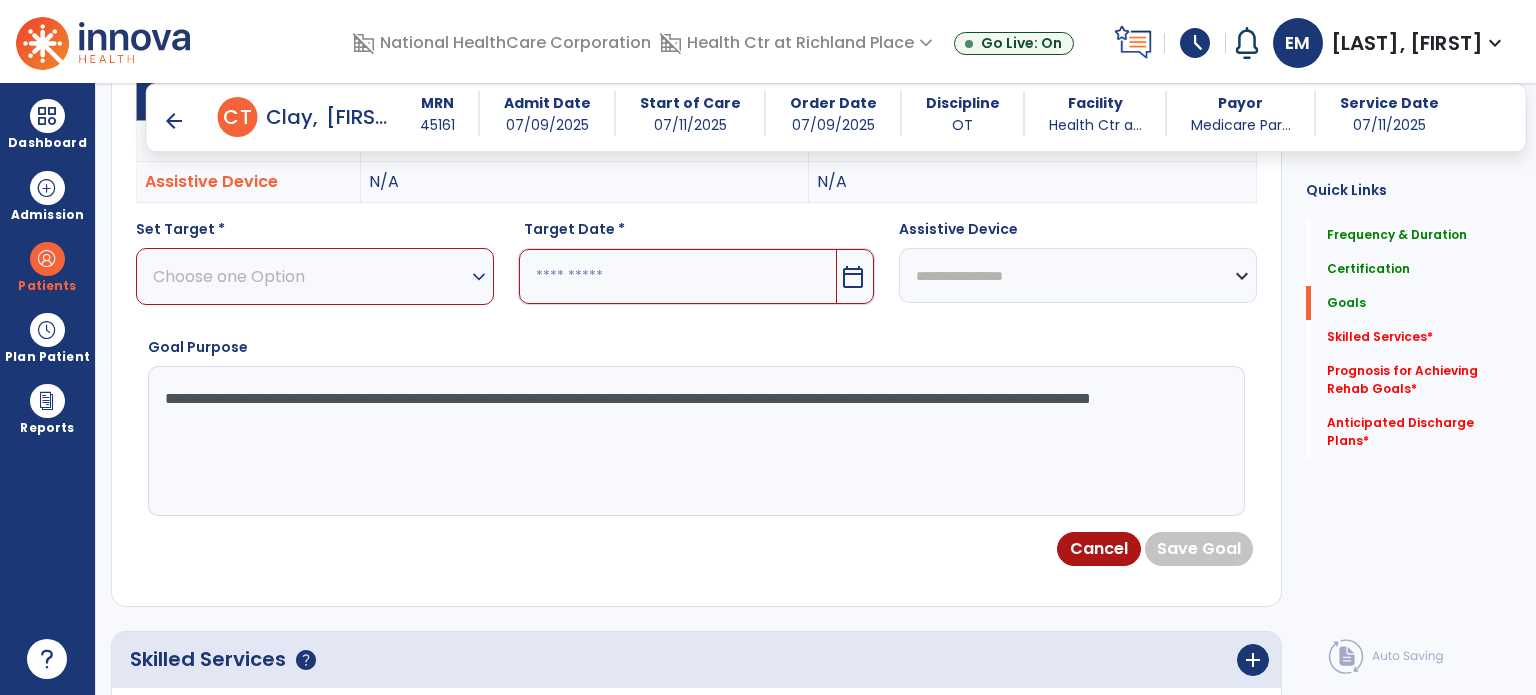 type on "**********" 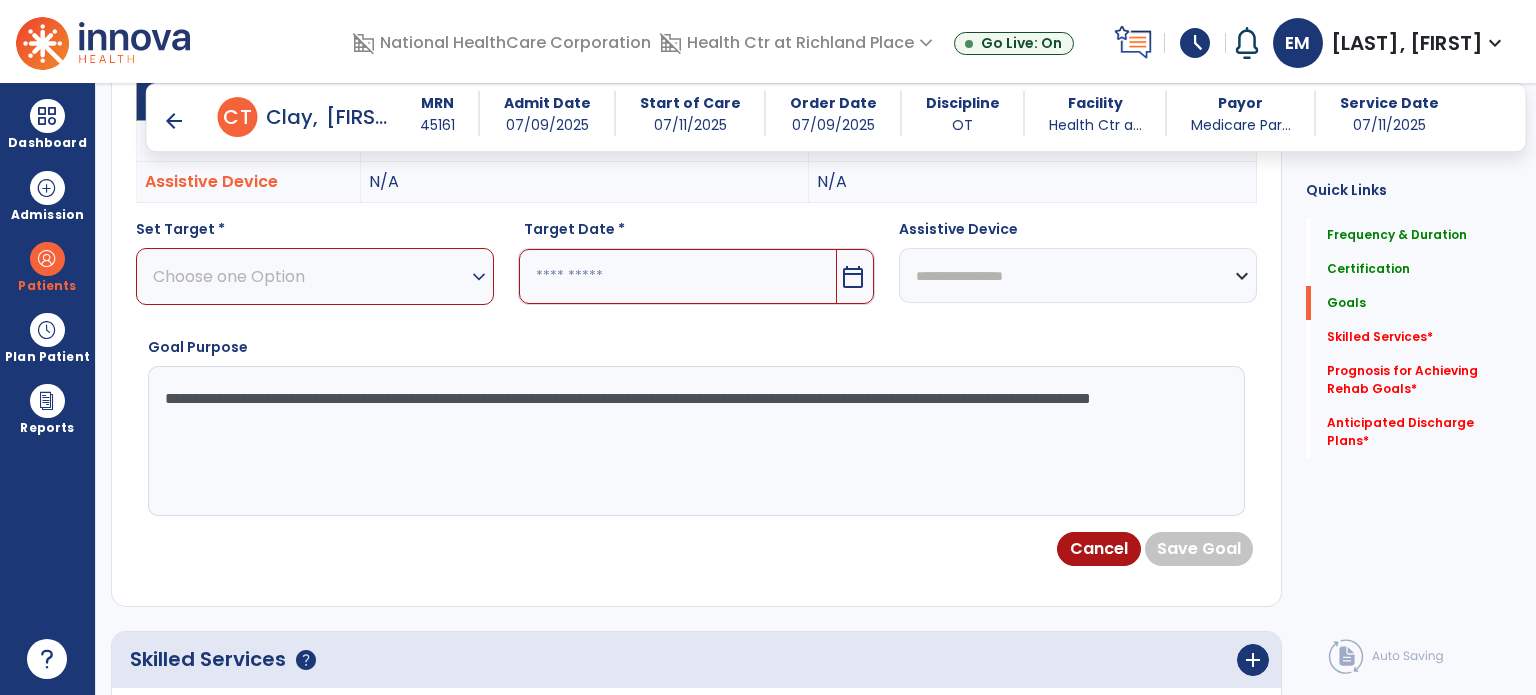 click on "Choose one Option" at bounding box center (310, 276) 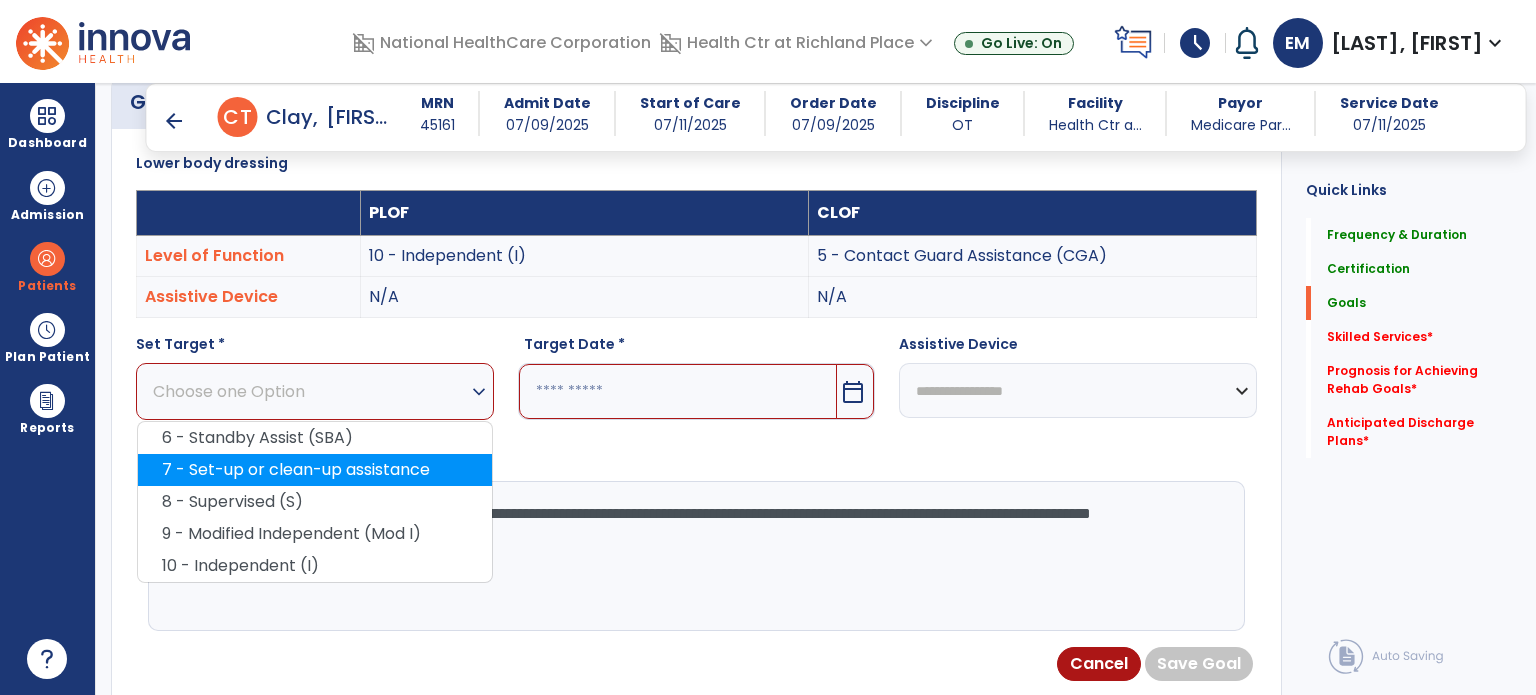 scroll, scrollTop: 536, scrollLeft: 0, axis: vertical 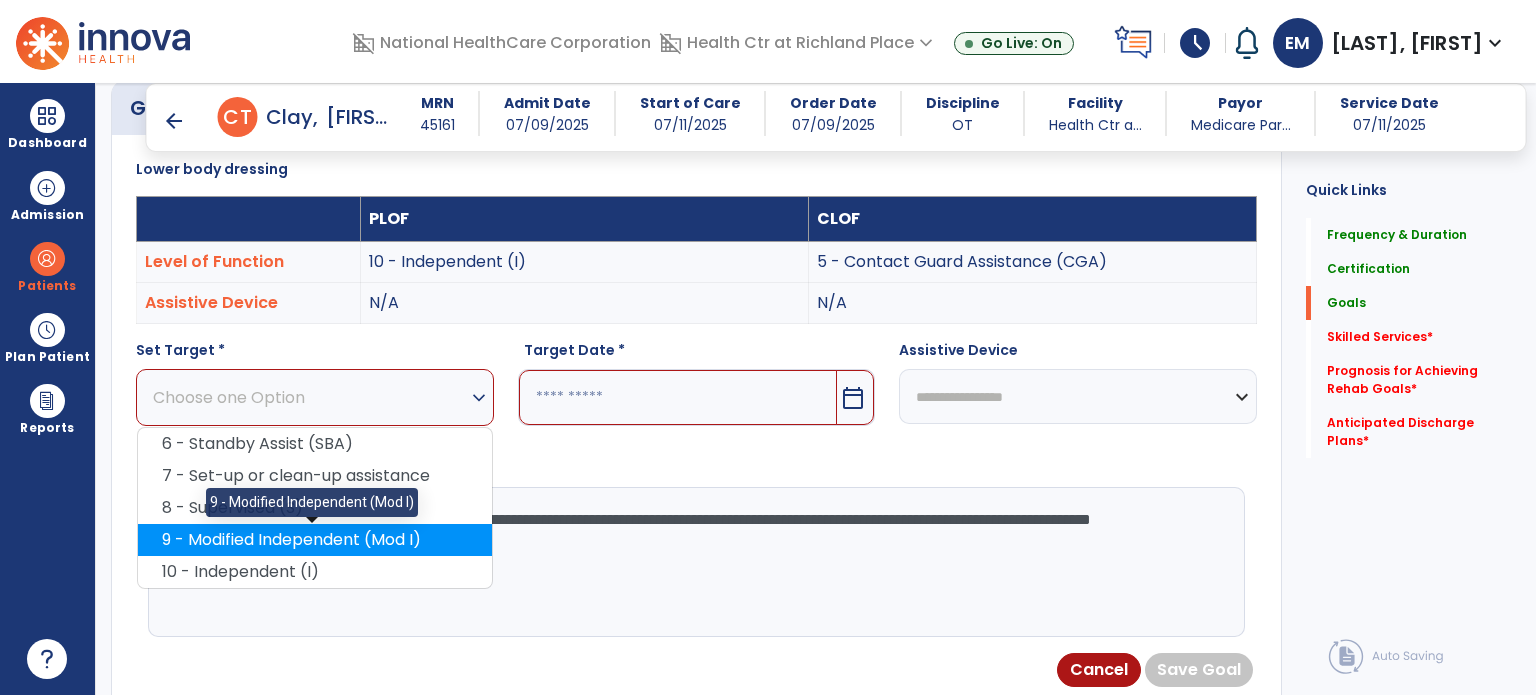click on "9 - Modified Independent (Mod I)" at bounding box center (315, 540) 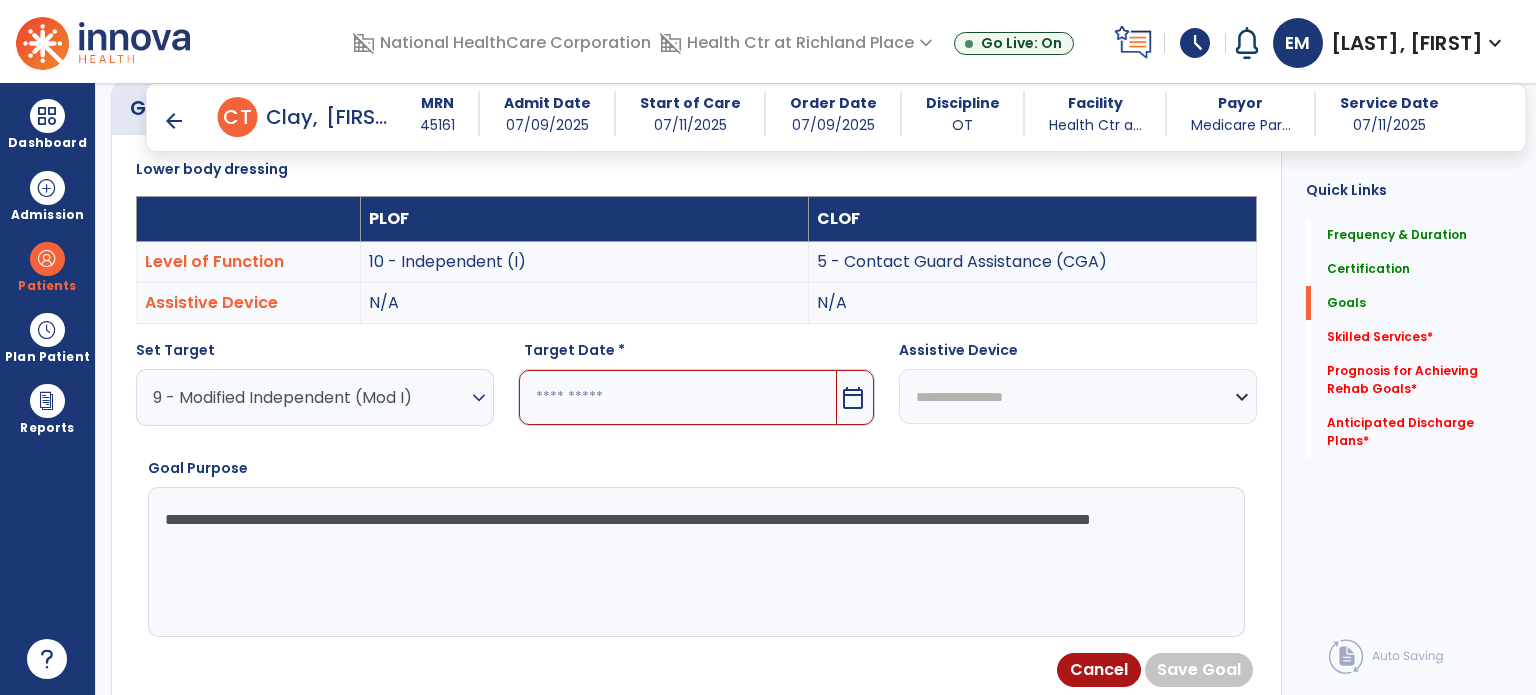 click at bounding box center [678, 397] 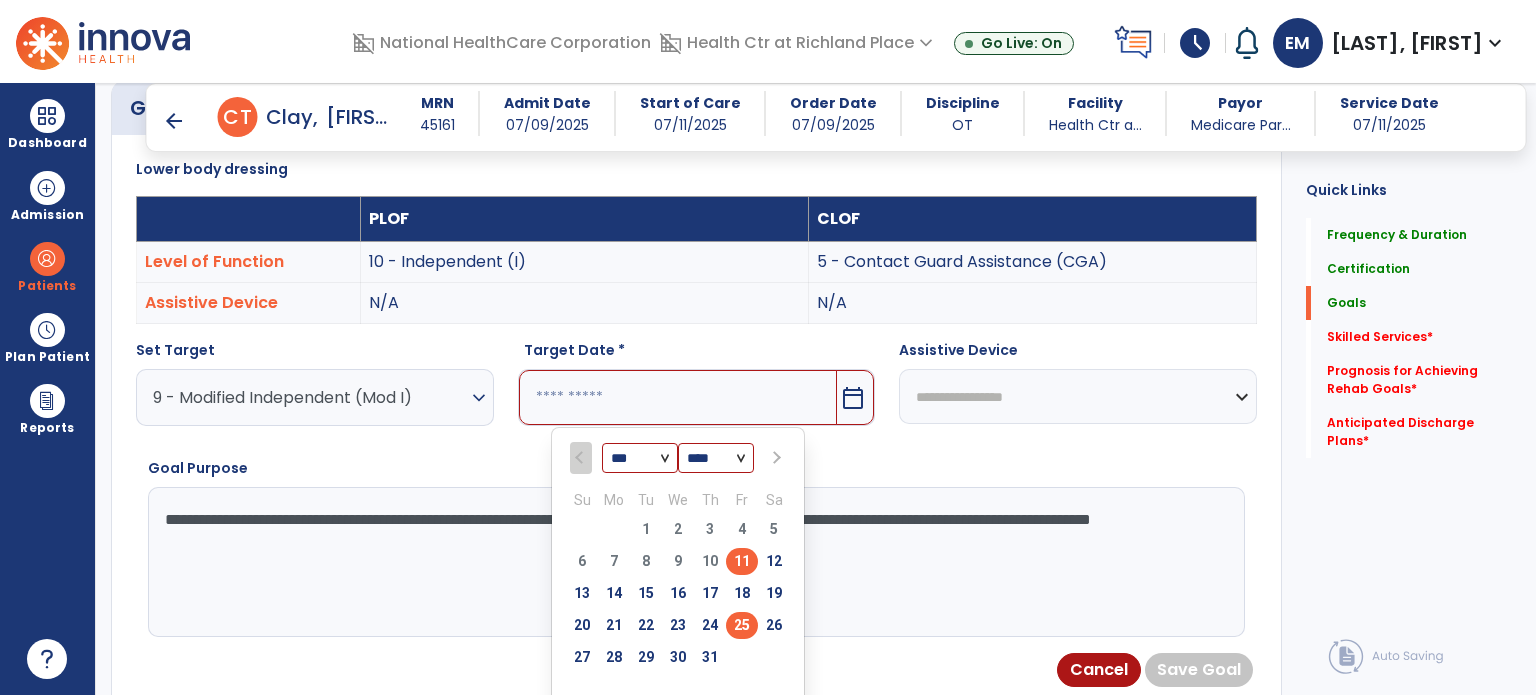 click on "25" at bounding box center [742, 625] 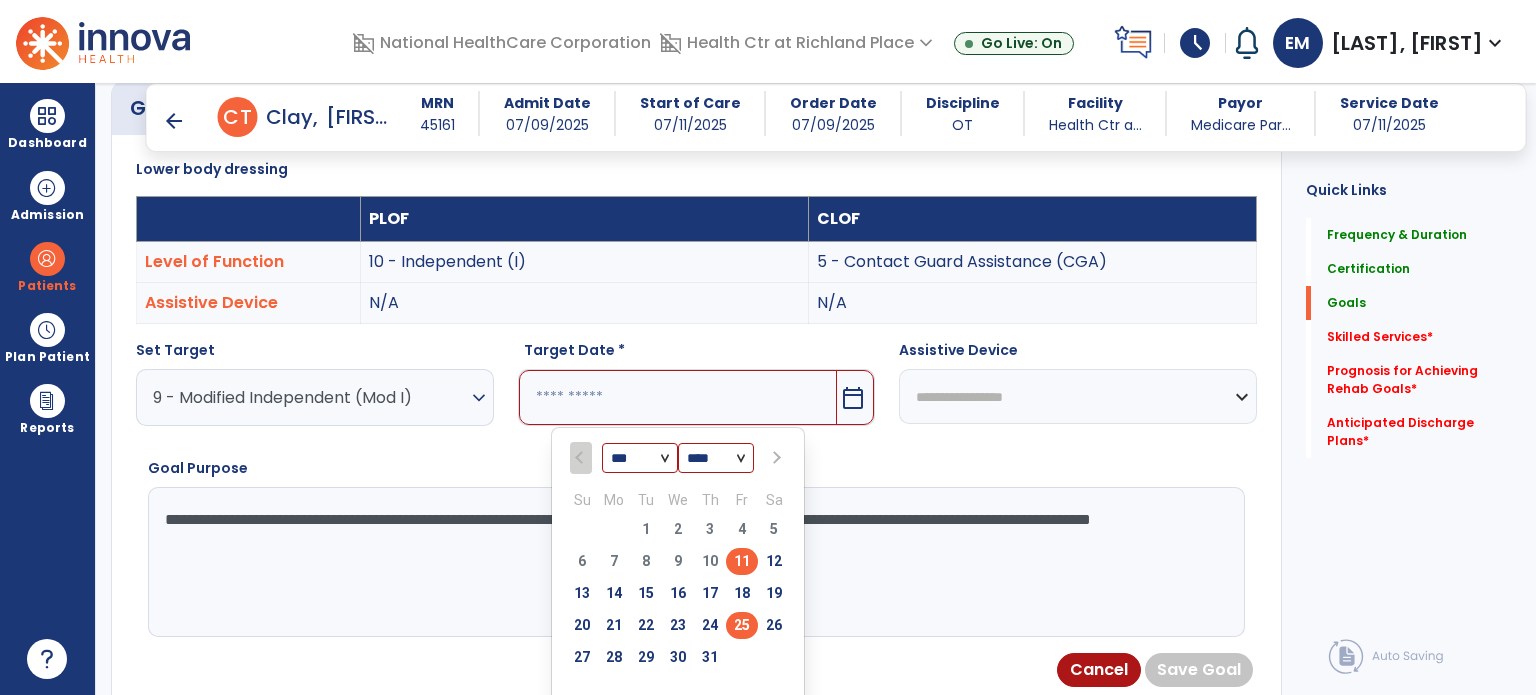 type on "*********" 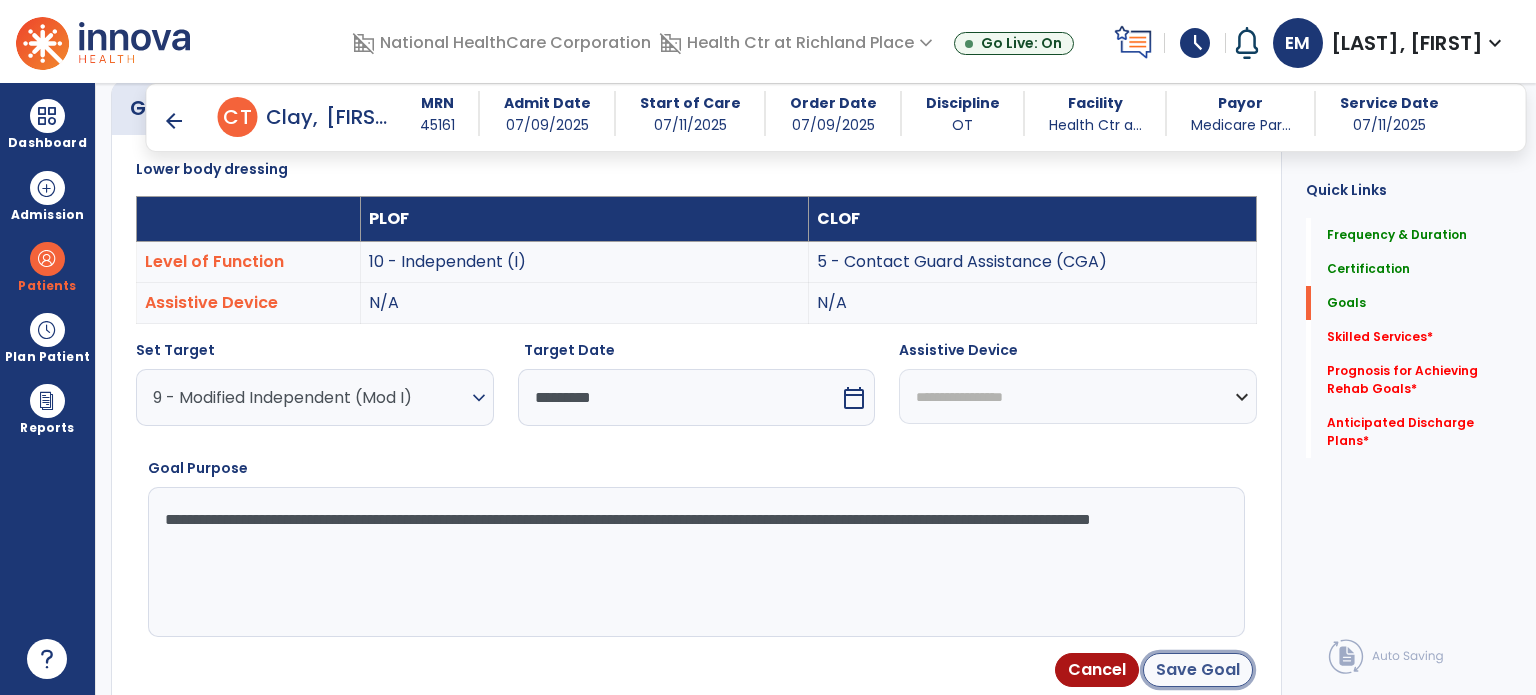 click on "Save Goal" at bounding box center (1198, 670) 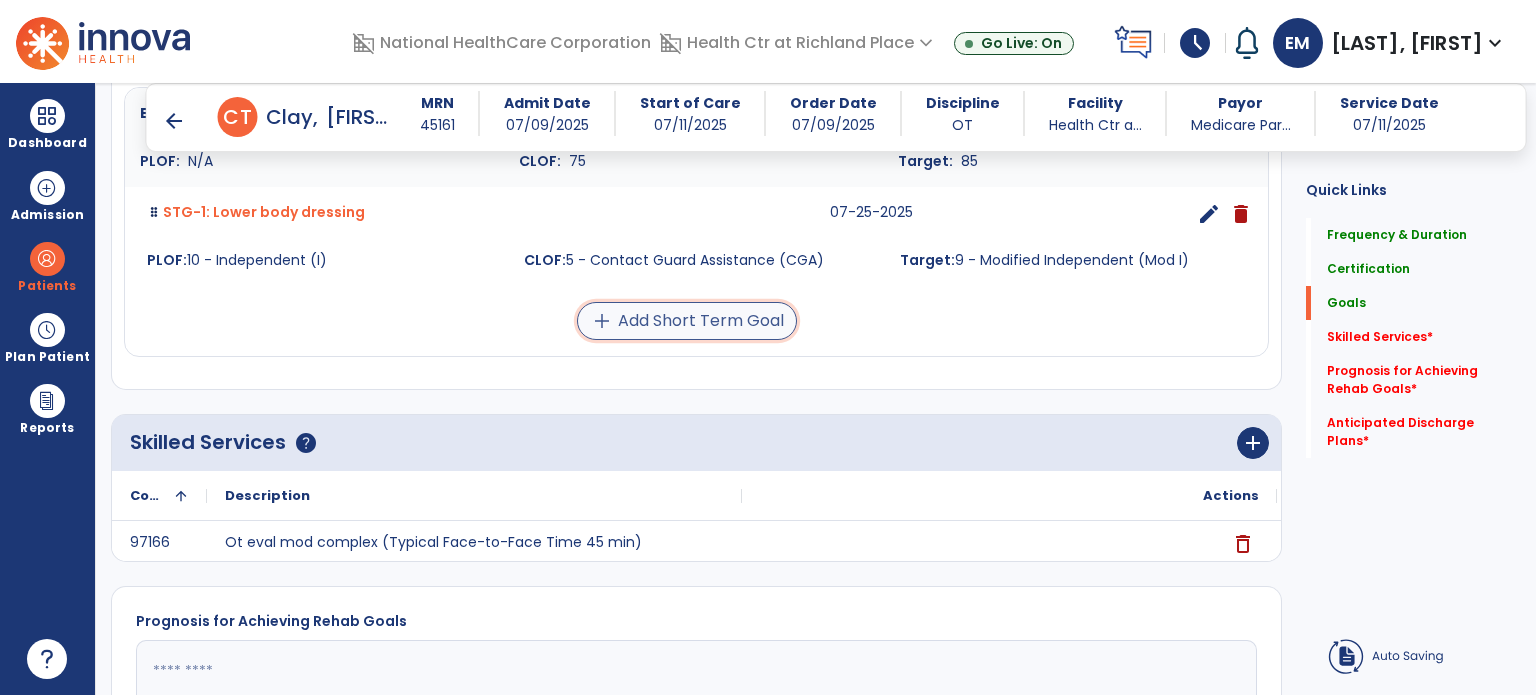 click on "add  Add Short Term Goal" at bounding box center [687, 321] 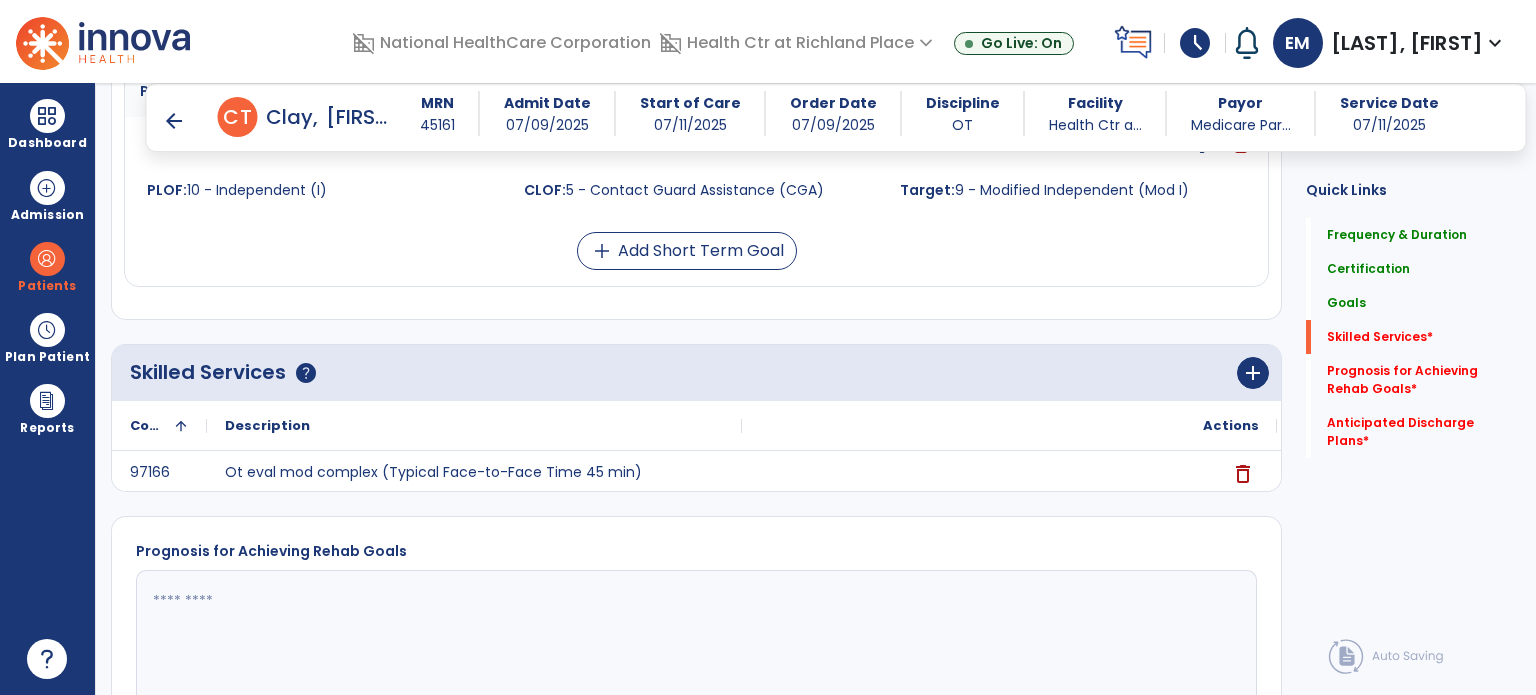scroll, scrollTop: 396, scrollLeft: 0, axis: vertical 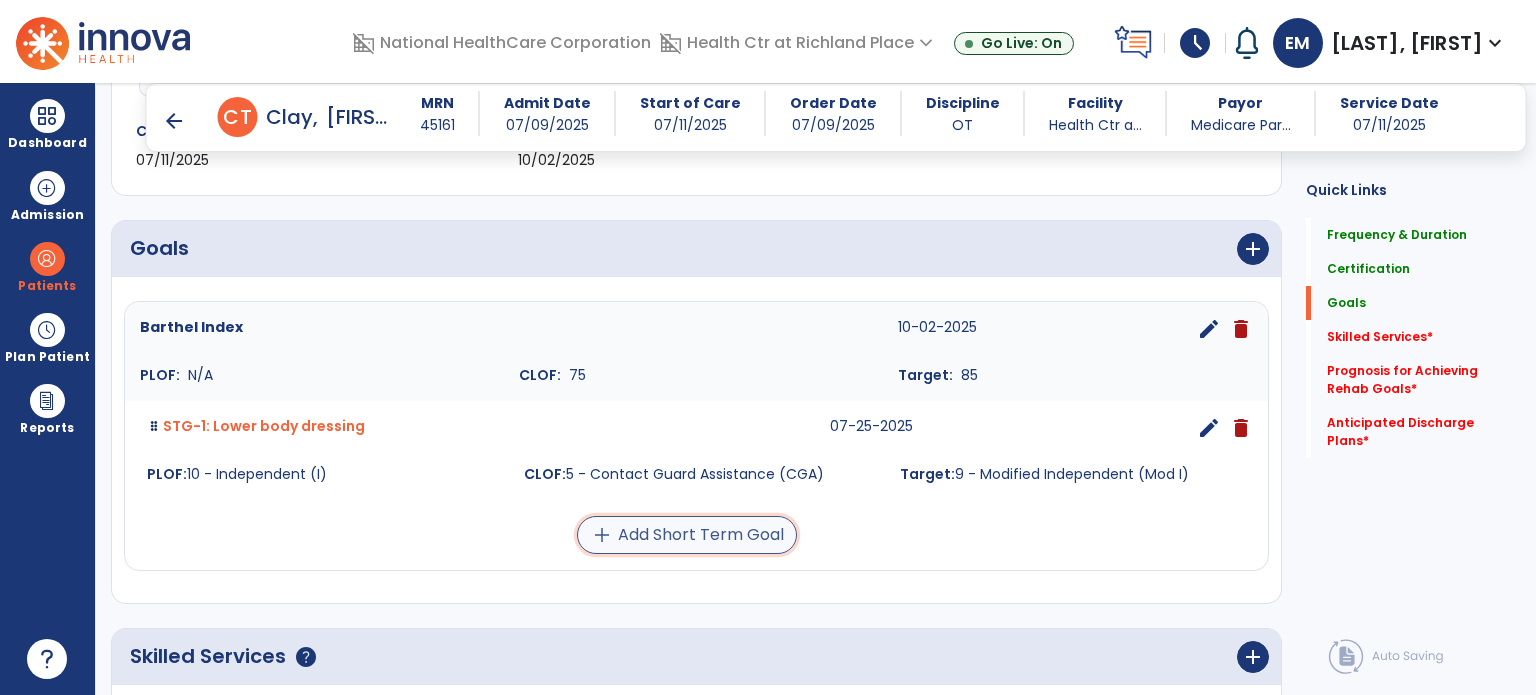 click on "add  Add Short Term Goal" at bounding box center (687, 535) 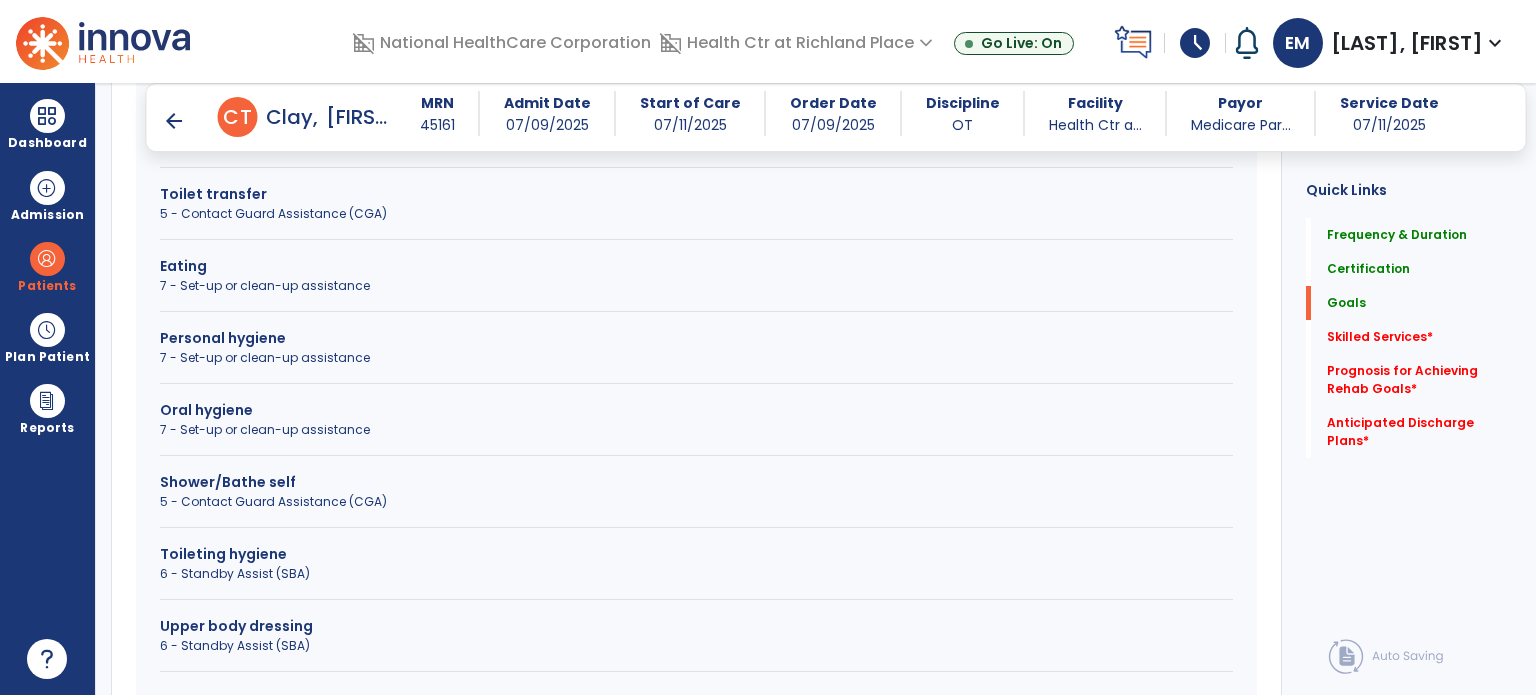 scroll, scrollTop: 748, scrollLeft: 0, axis: vertical 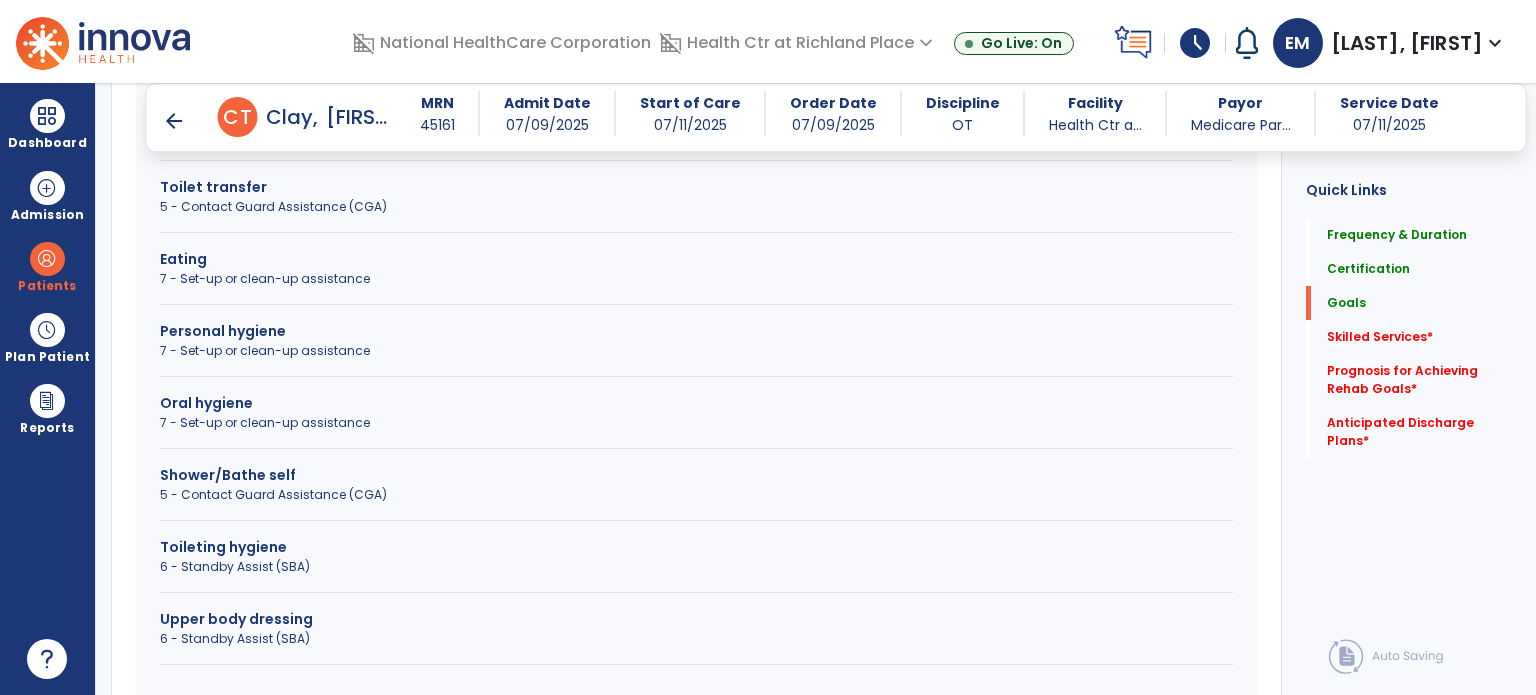 click on "Shower/Bathe self" at bounding box center (696, 475) 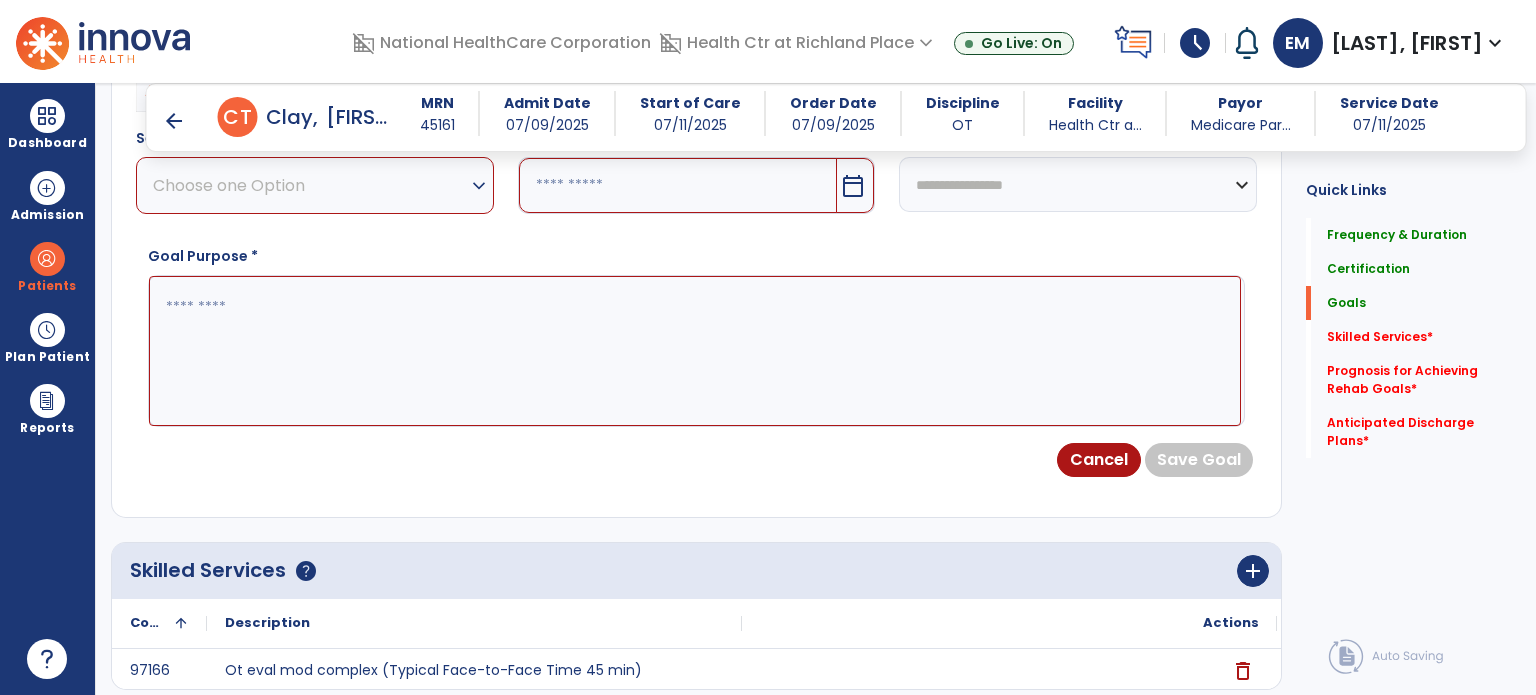 click at bounding box center (695, 351) 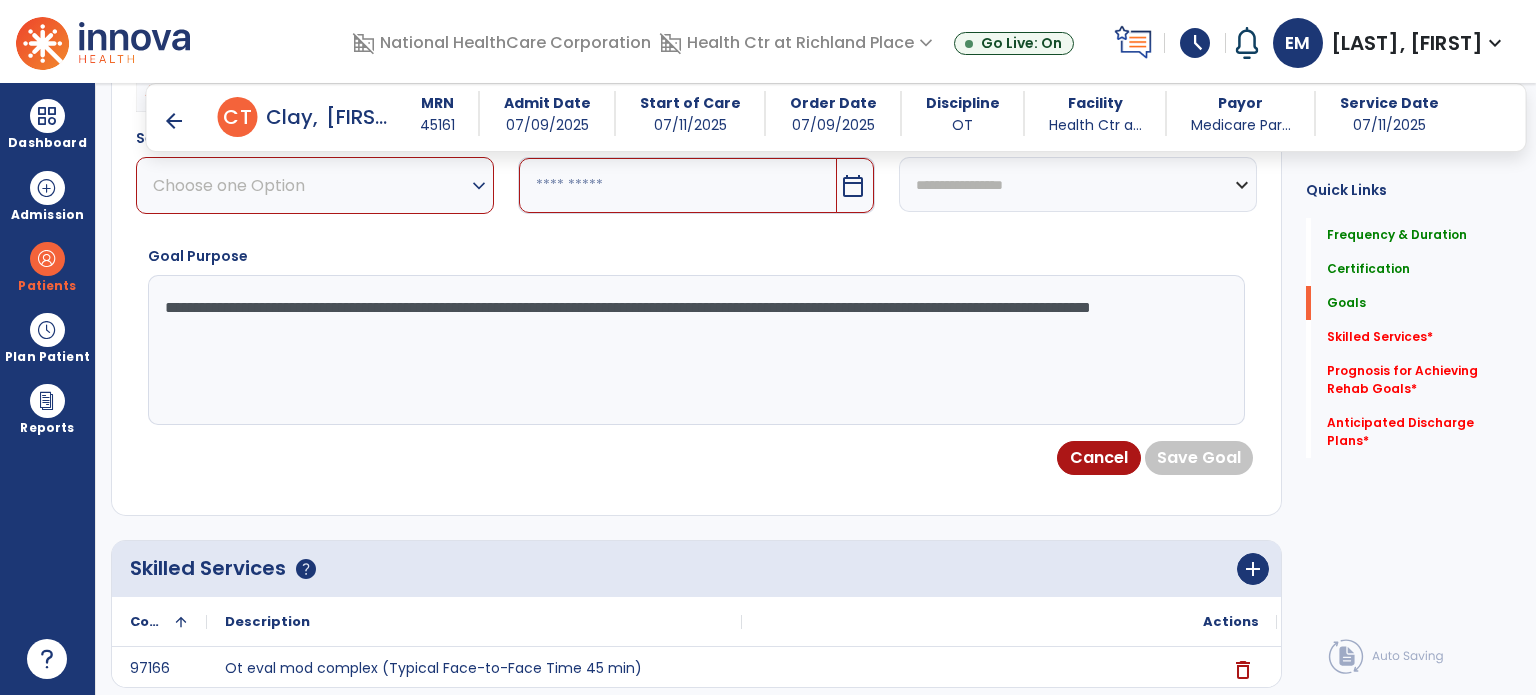 type on "**********" 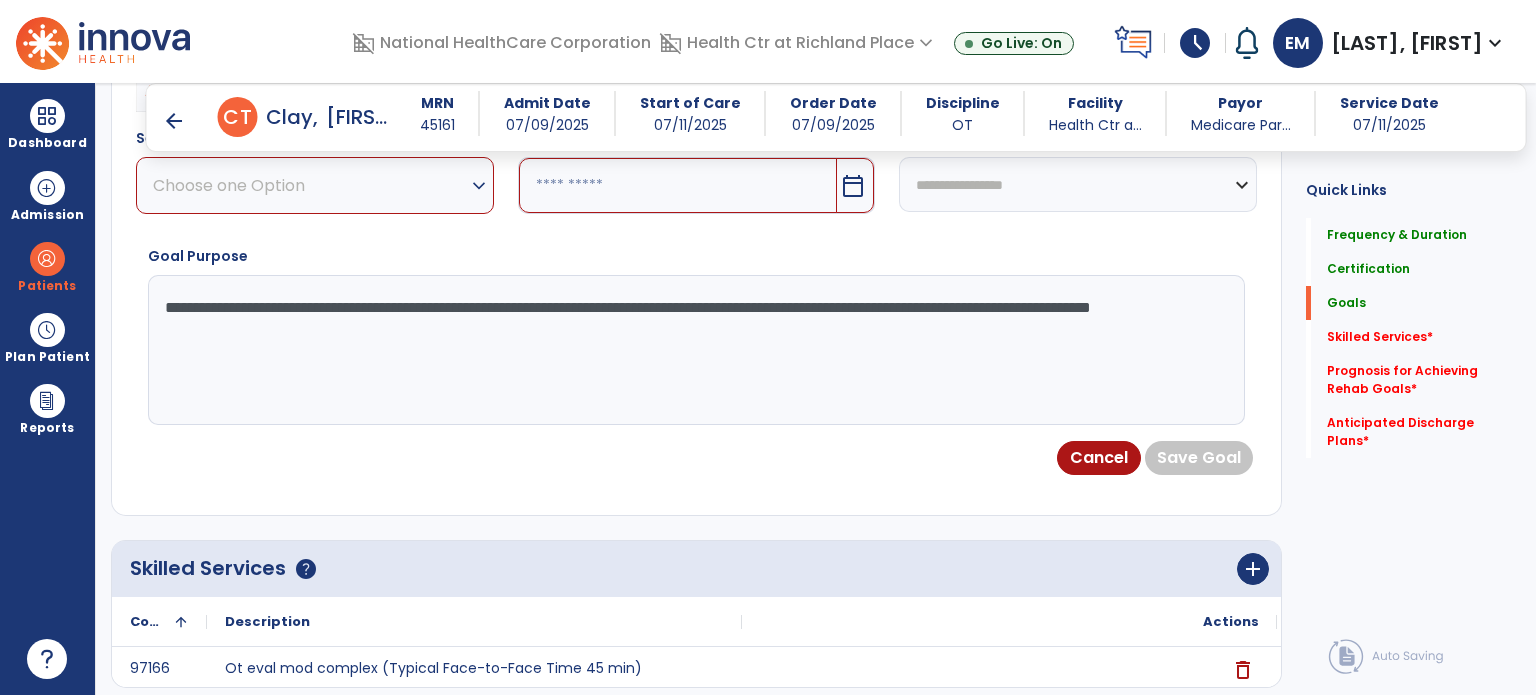 click on "Choose one Option" at bounding box center [310, 185] 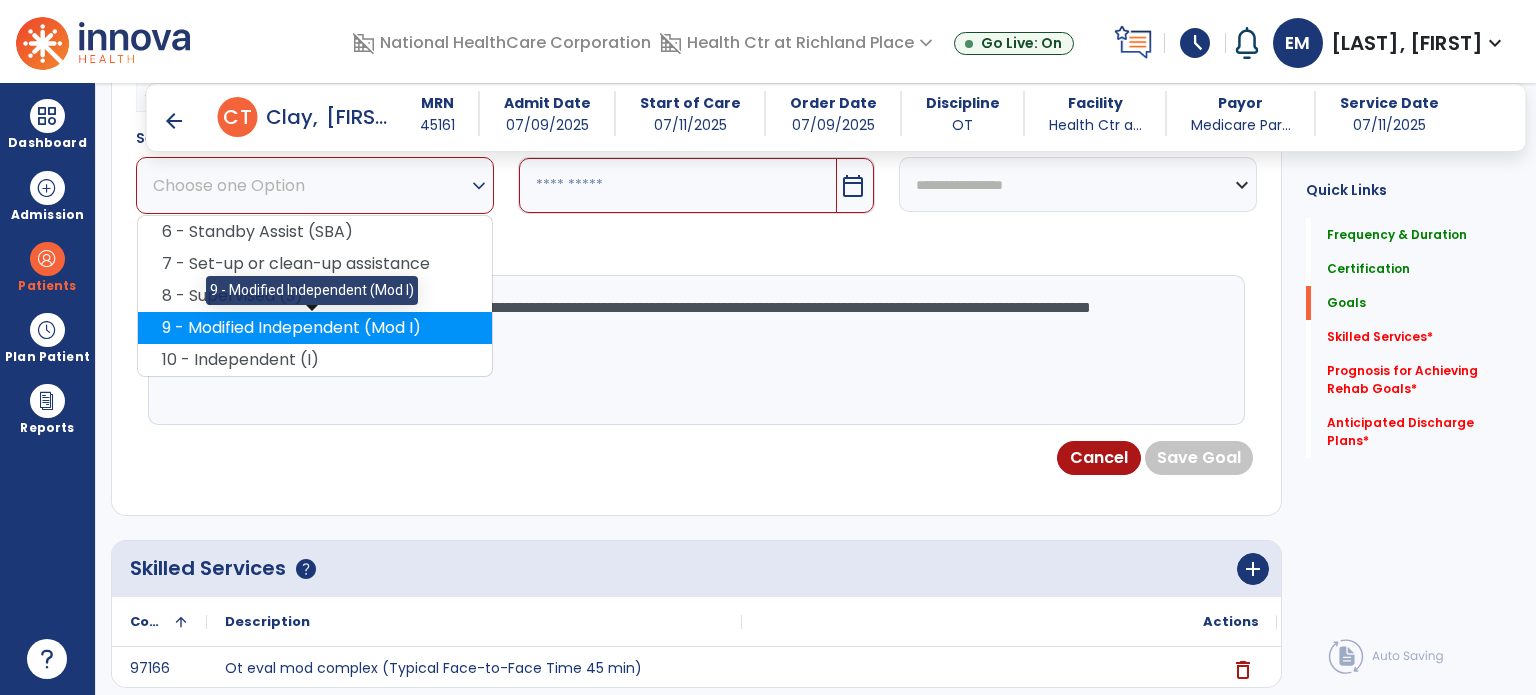 click on "9 - Modified Independent (Mod I)" at bounding box center [315, 328] 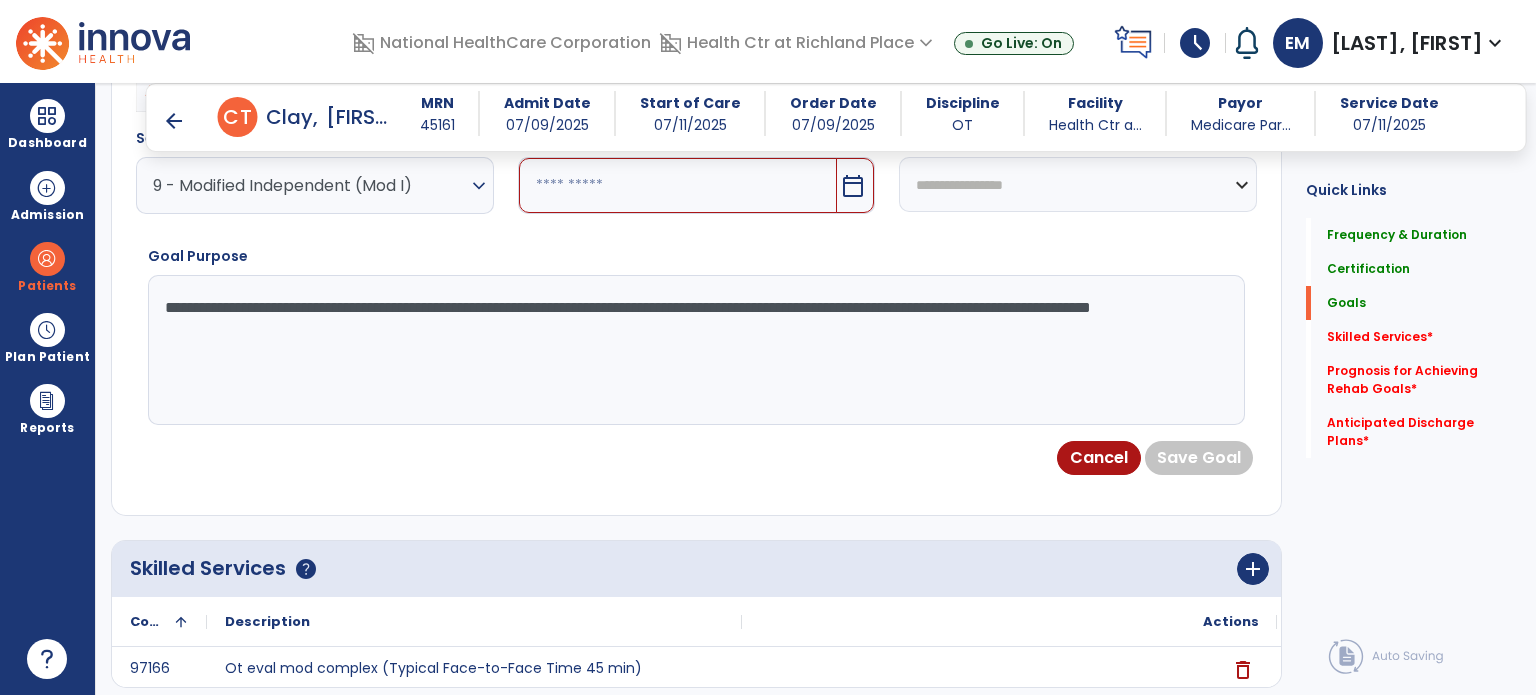 click at bounding box center [678, 185] 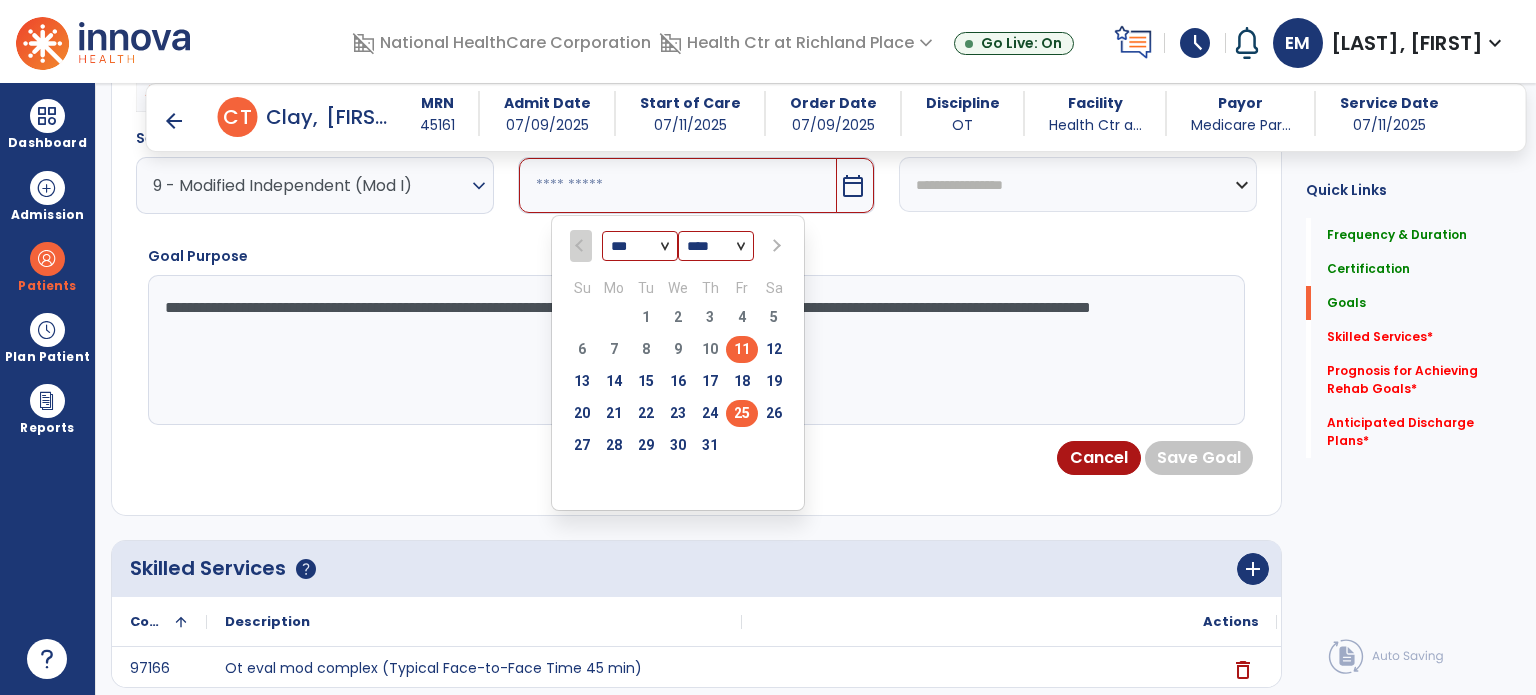 click on "25" at bounding box center [742, 413] 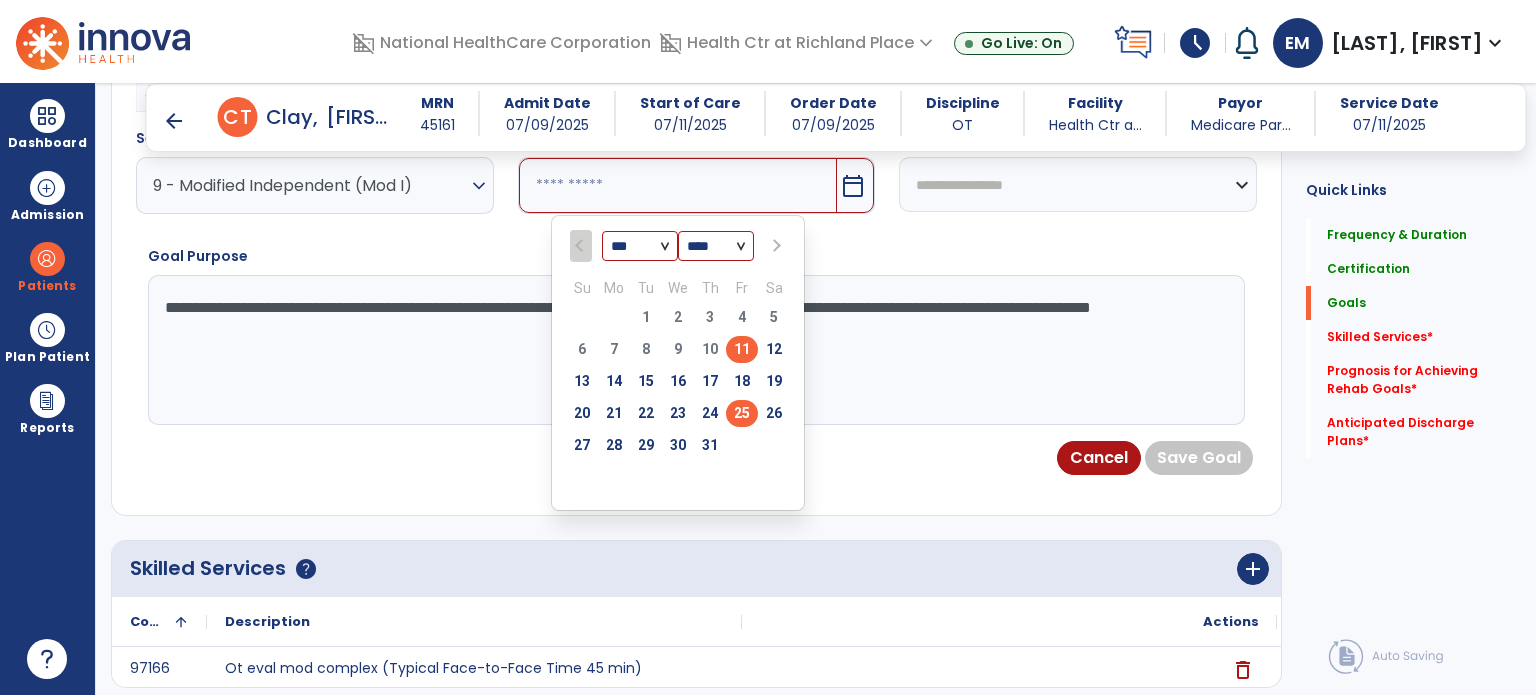 type on "*********" 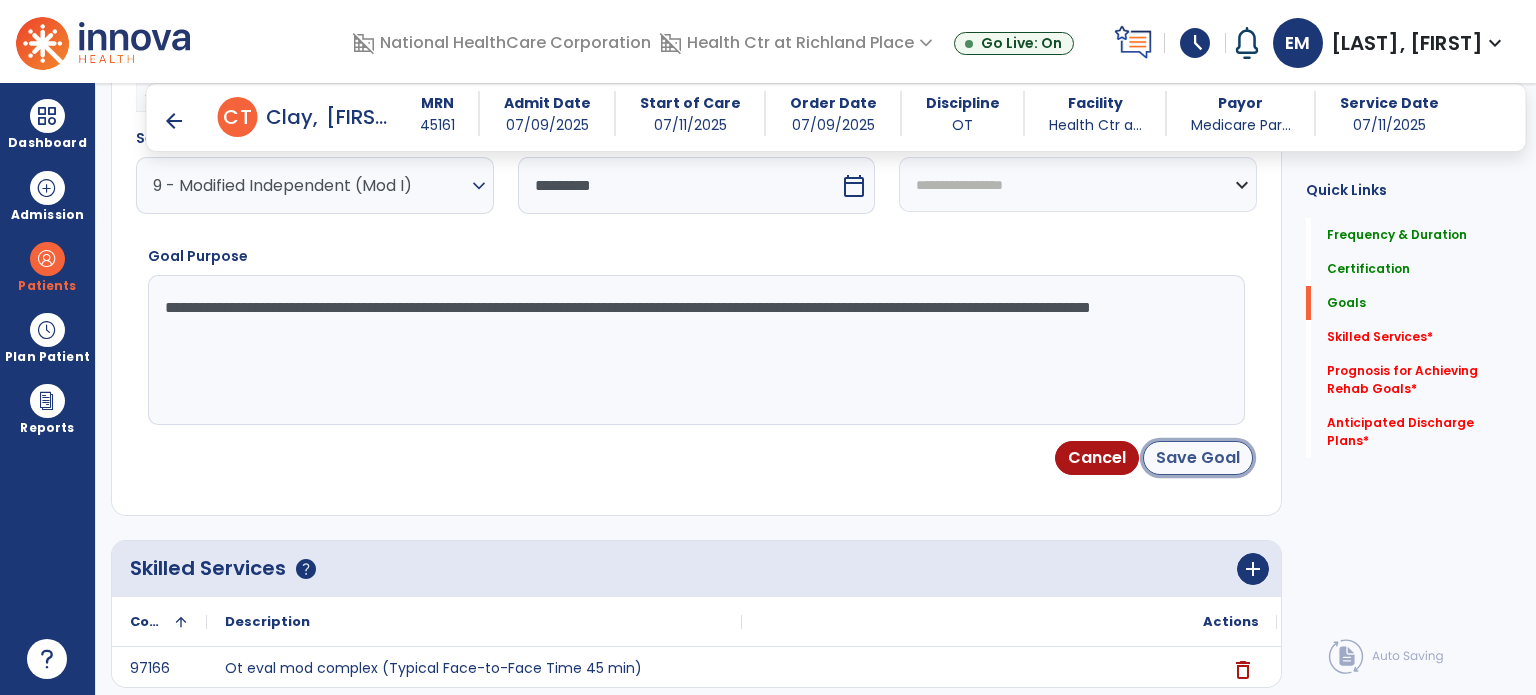 click on "Save Goal" at bounding box center (1198, 458) 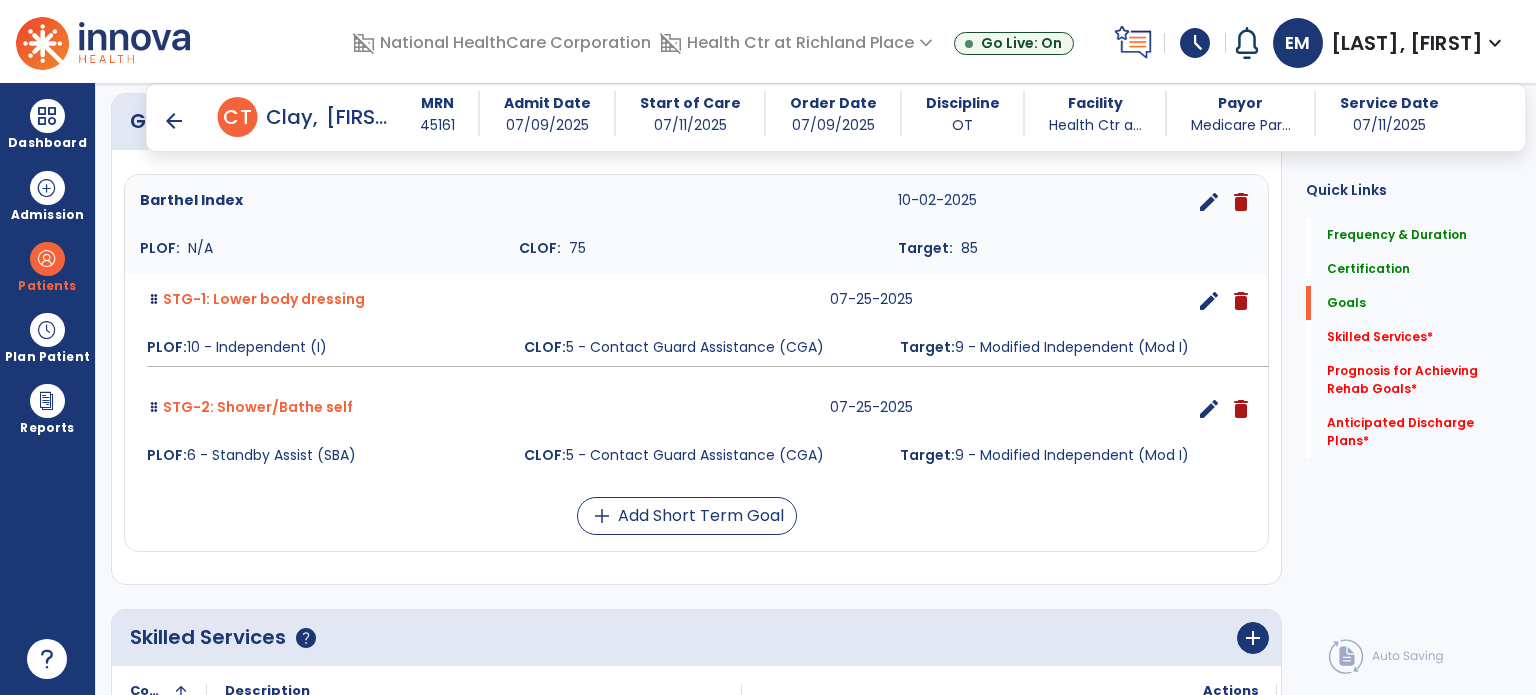 scroll, scrollTop: 491, scrollLeft: 0, axis: vertical 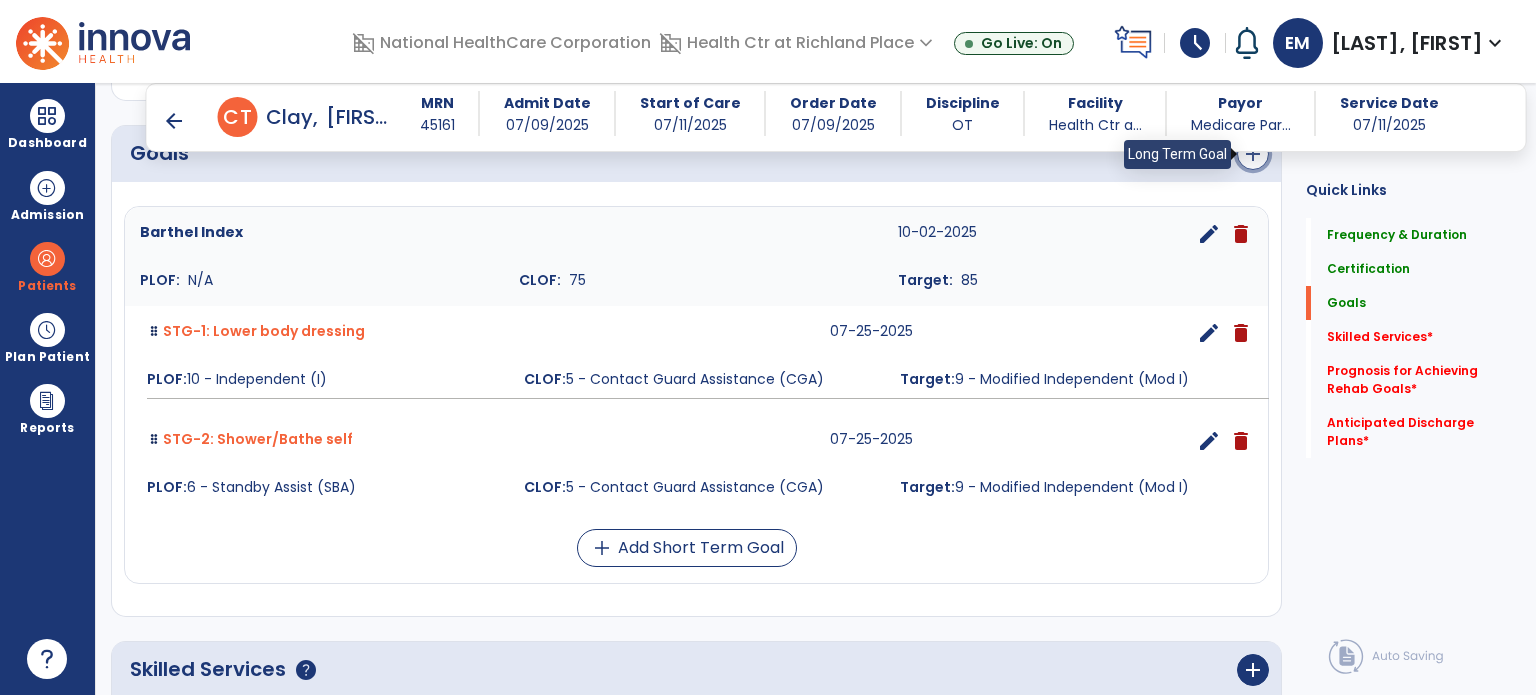 click on "add" at bounding box center (1253, 154) 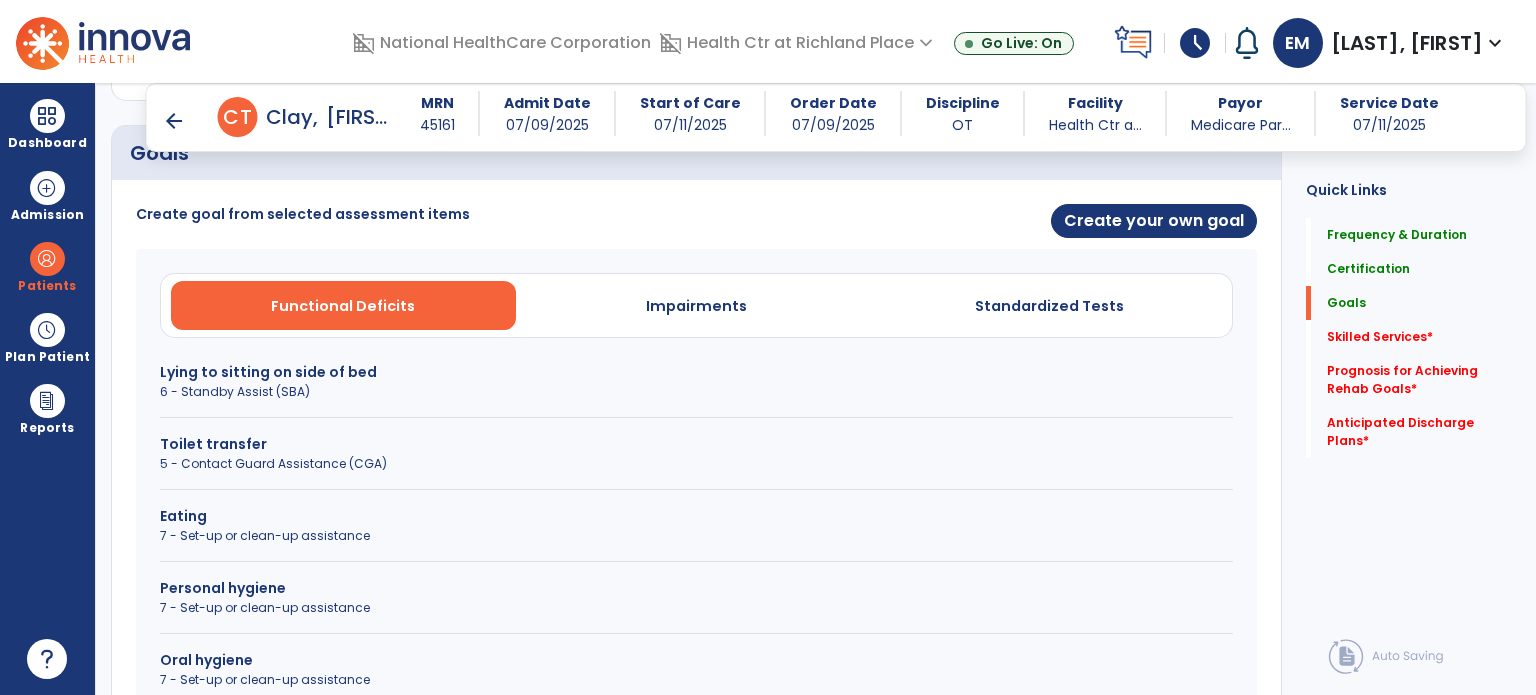 click on "Toilet transfer" at bounding box center (696, 444) 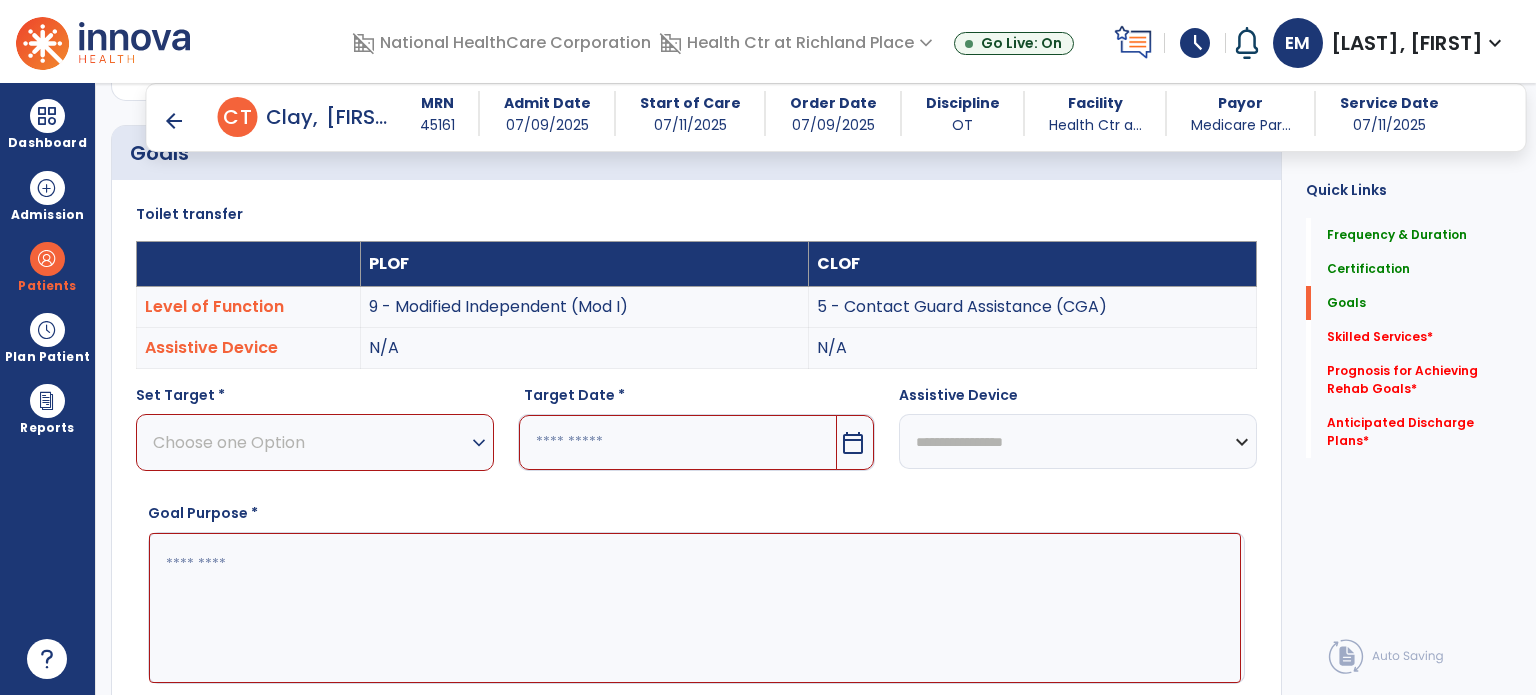 click at bounding box center (695, 608) 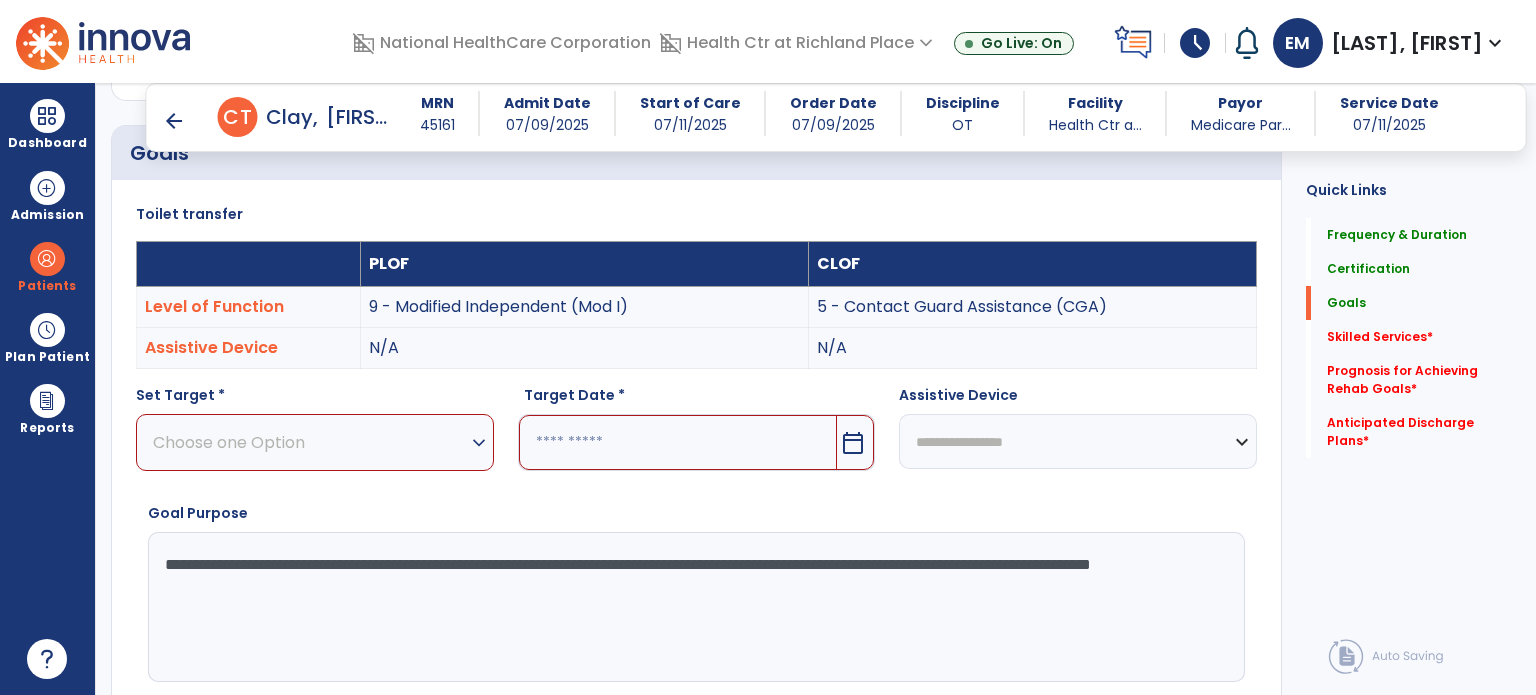 type on "**********" 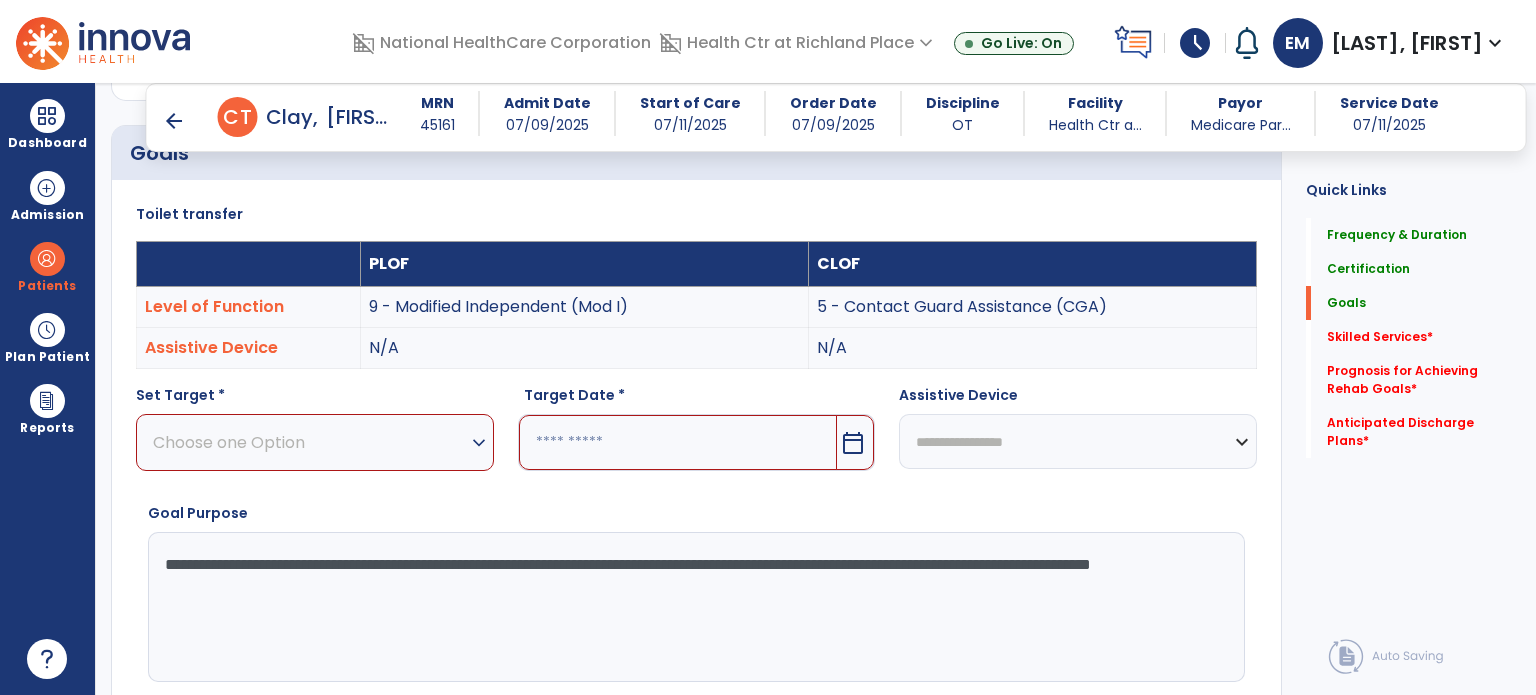 click on "Choose one Option" at bounding box center [310, 442] 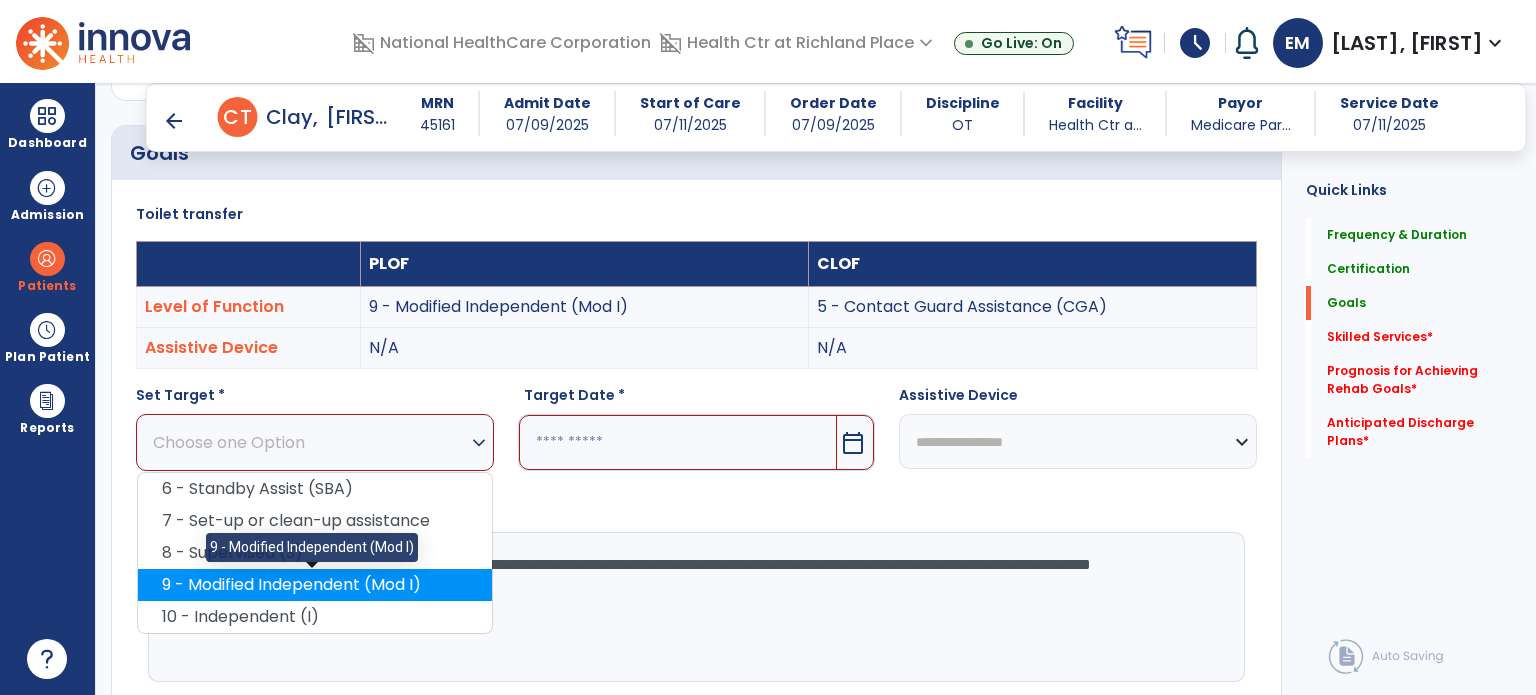 click on "9 - Modified Independent (Mod I)" at bounding box center [315, 585] 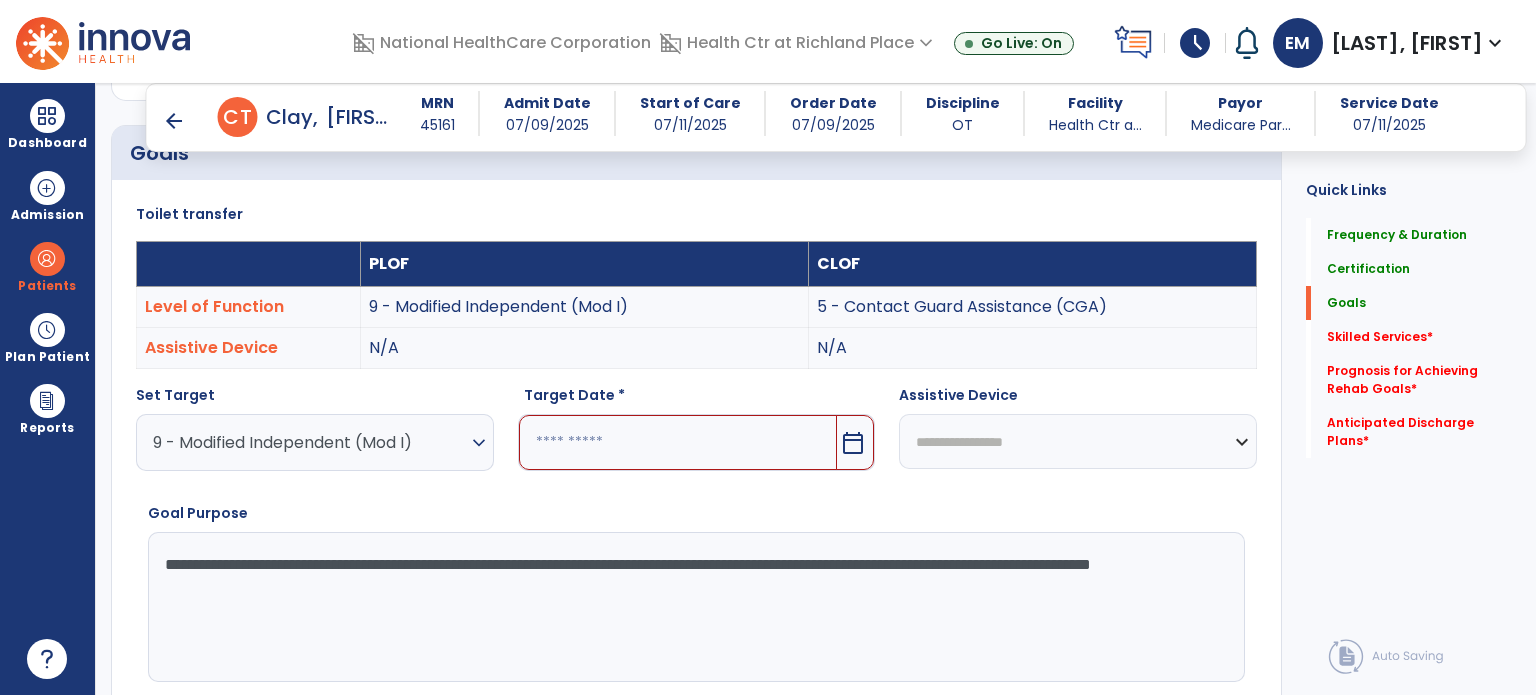 click at bounding box center (678, 442) 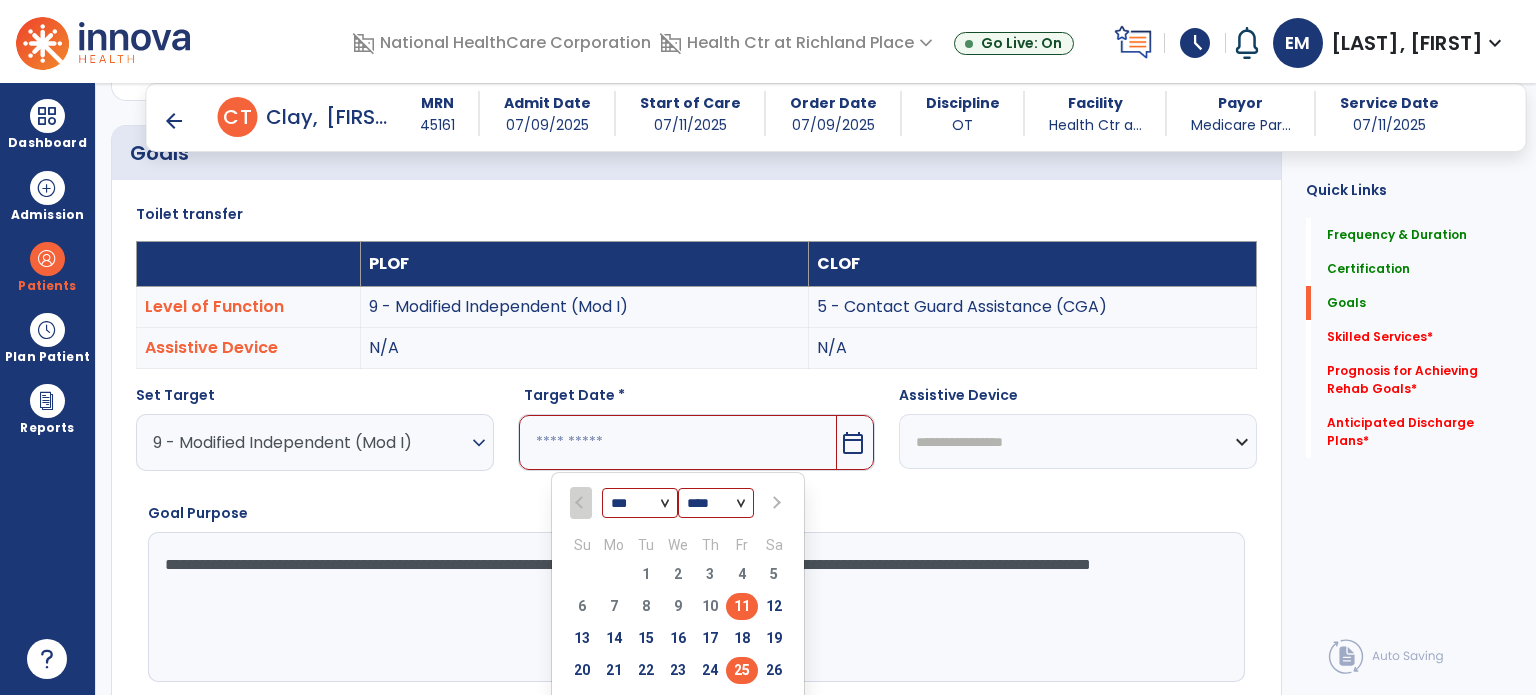 click on "25" at bounding box center [742, 670] 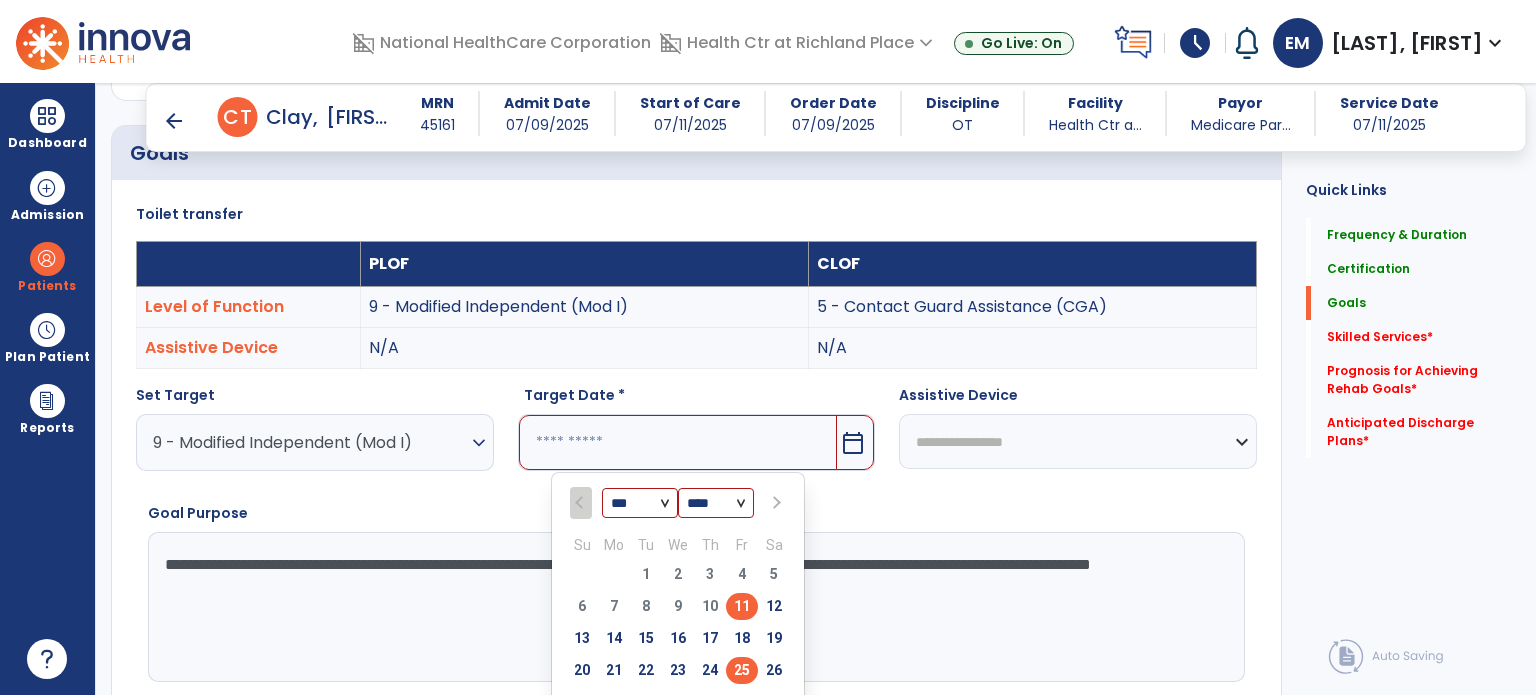 type on "*********" 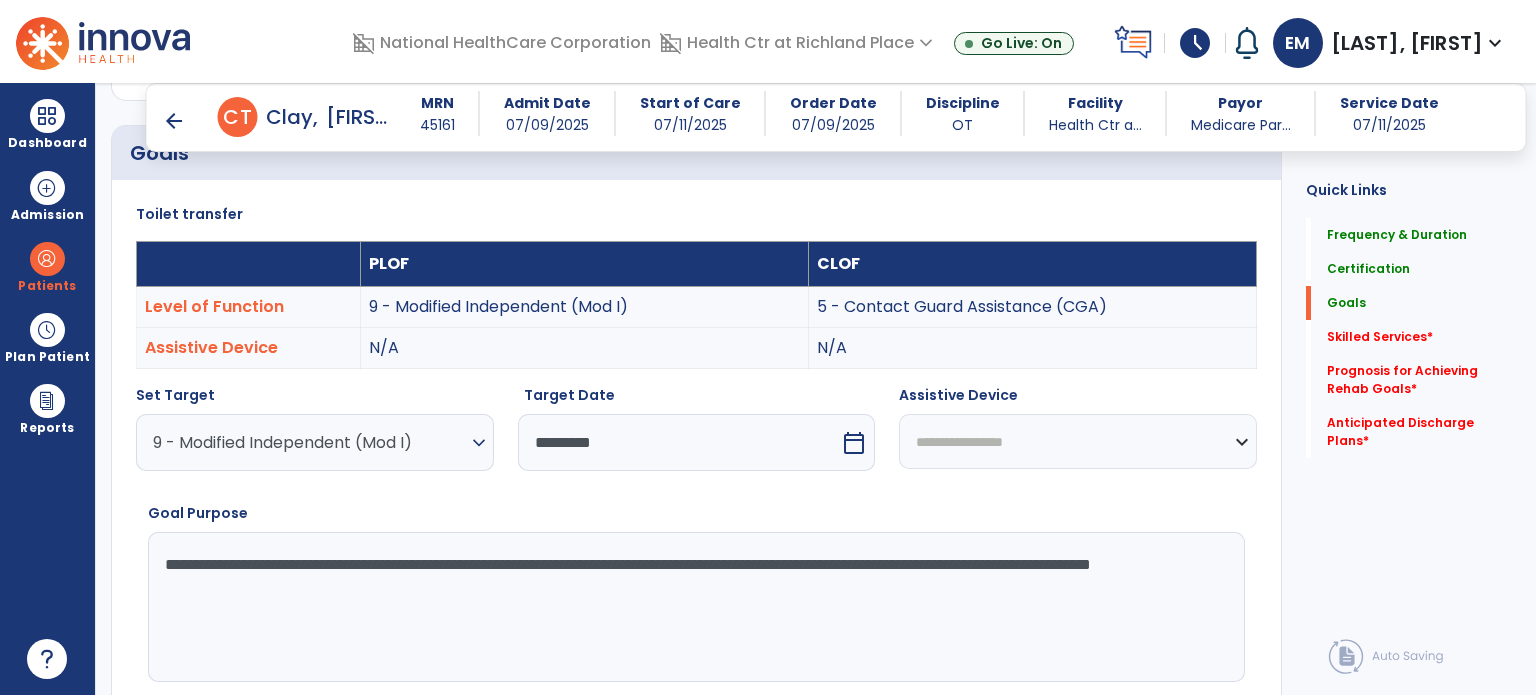 scroll, scrollTop: 656, scrollLeft: 0, axis: vertical 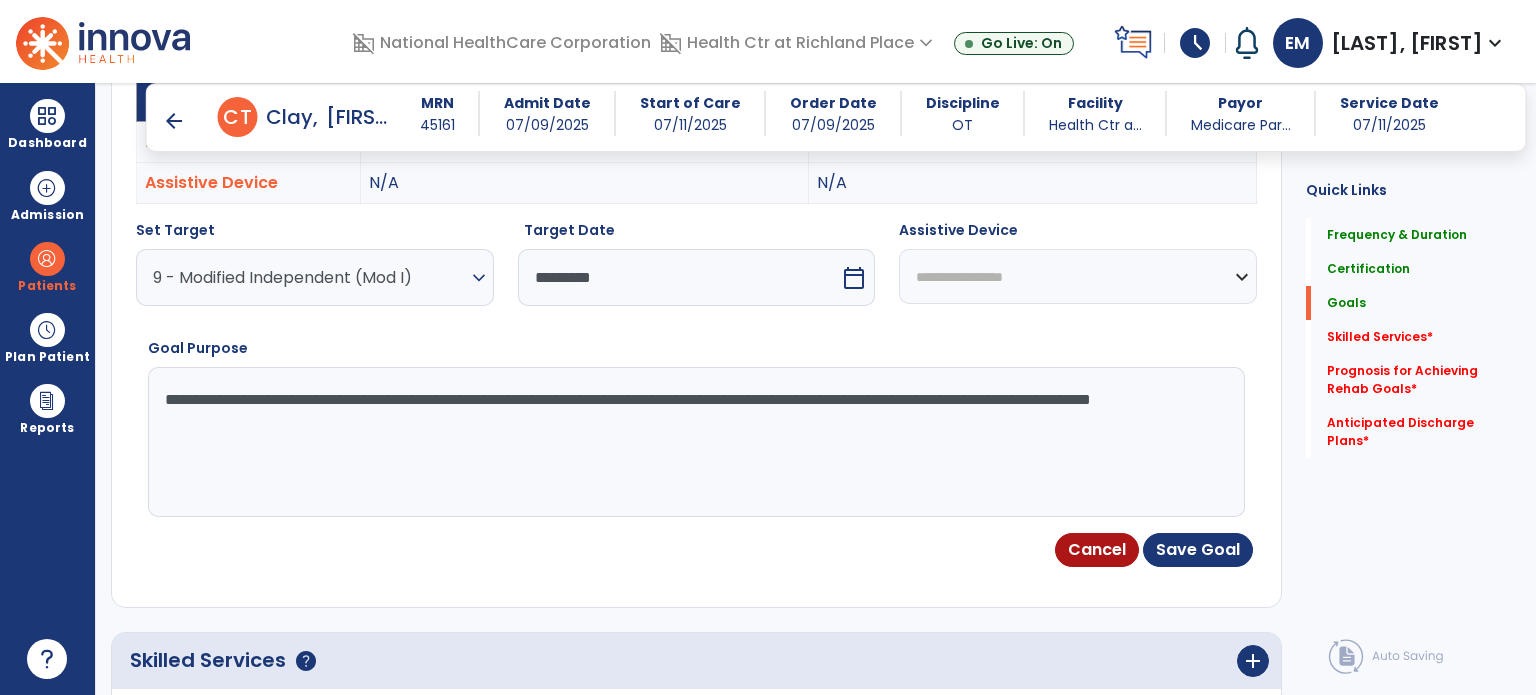 click on "*********" at bounding box center (679, 277) 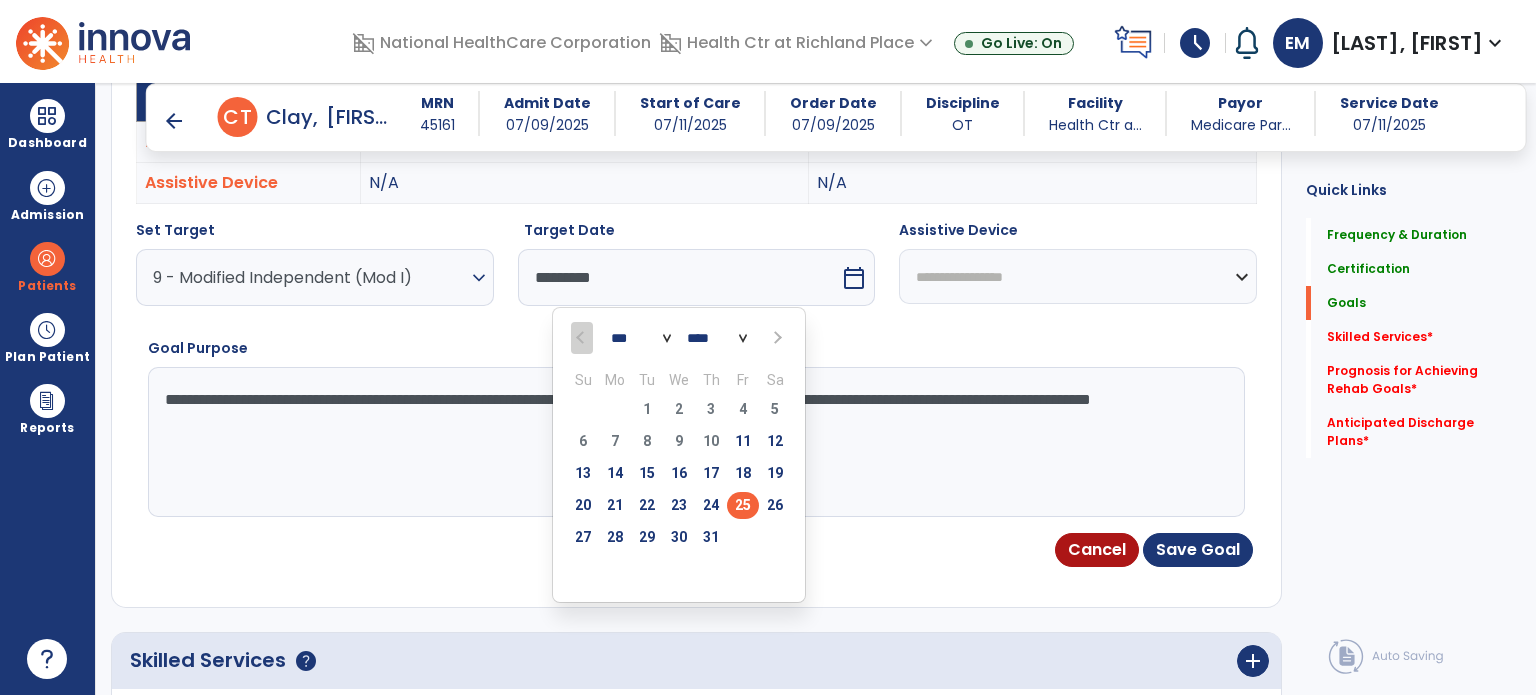 click at bounding box center [776, 338] 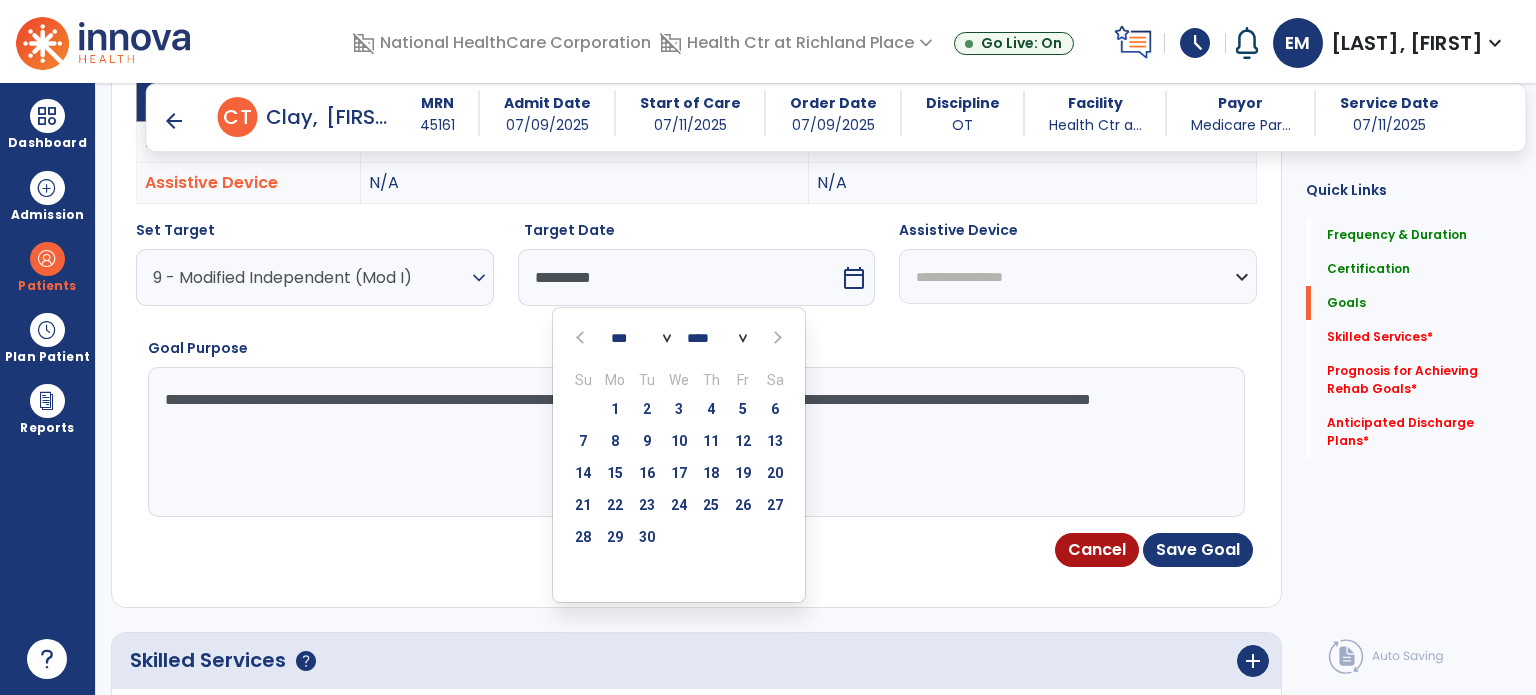click at bounding box center [775, 338] 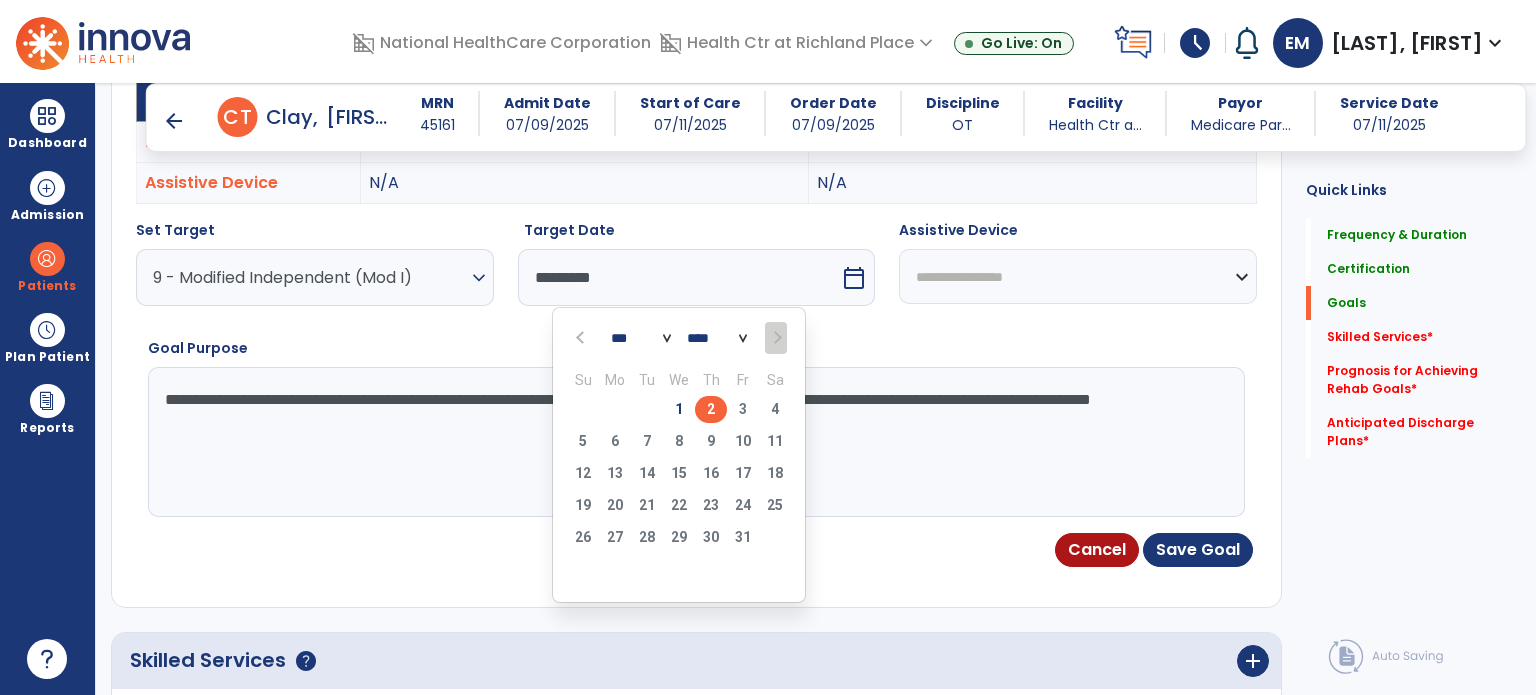 click on "2" at bounding box center (711, 409) 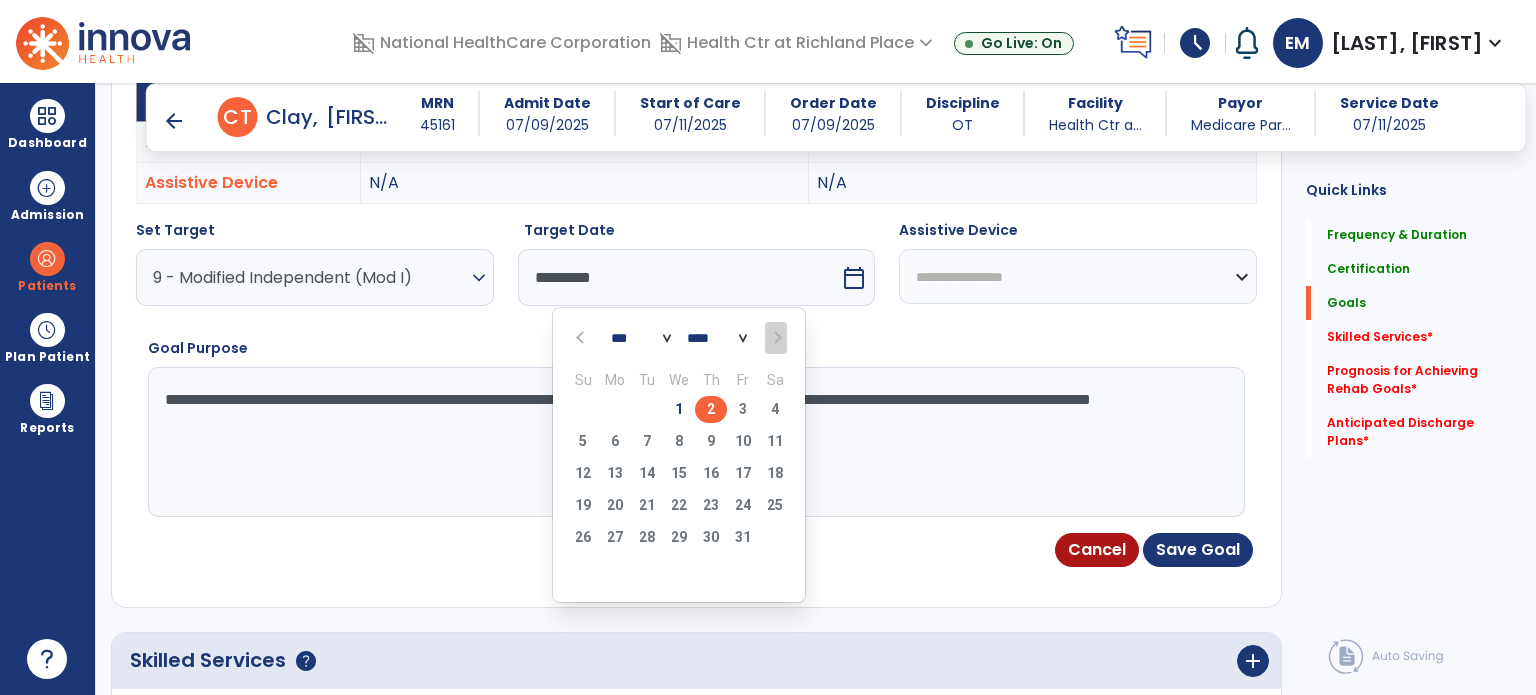 type on "*********" 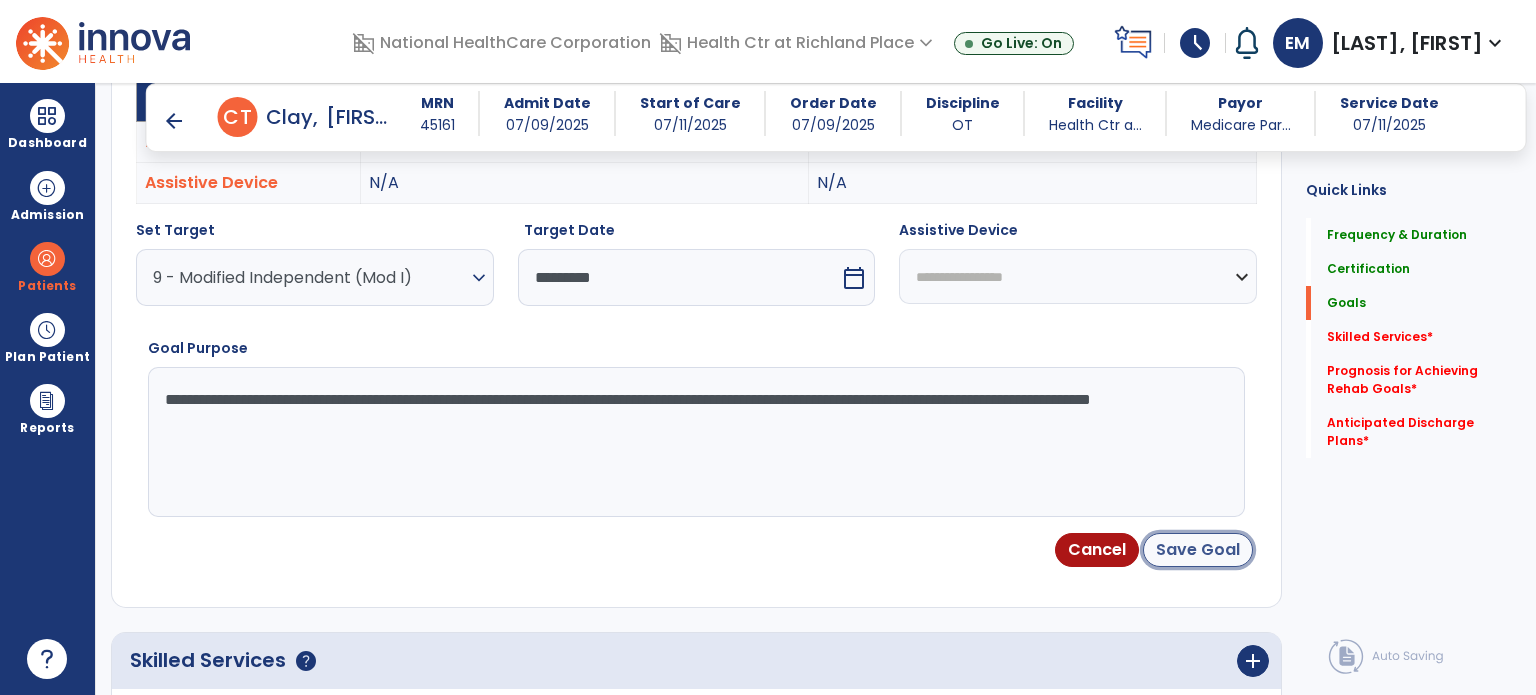 click on "Save Goal" at bounding box center [1198, 550] 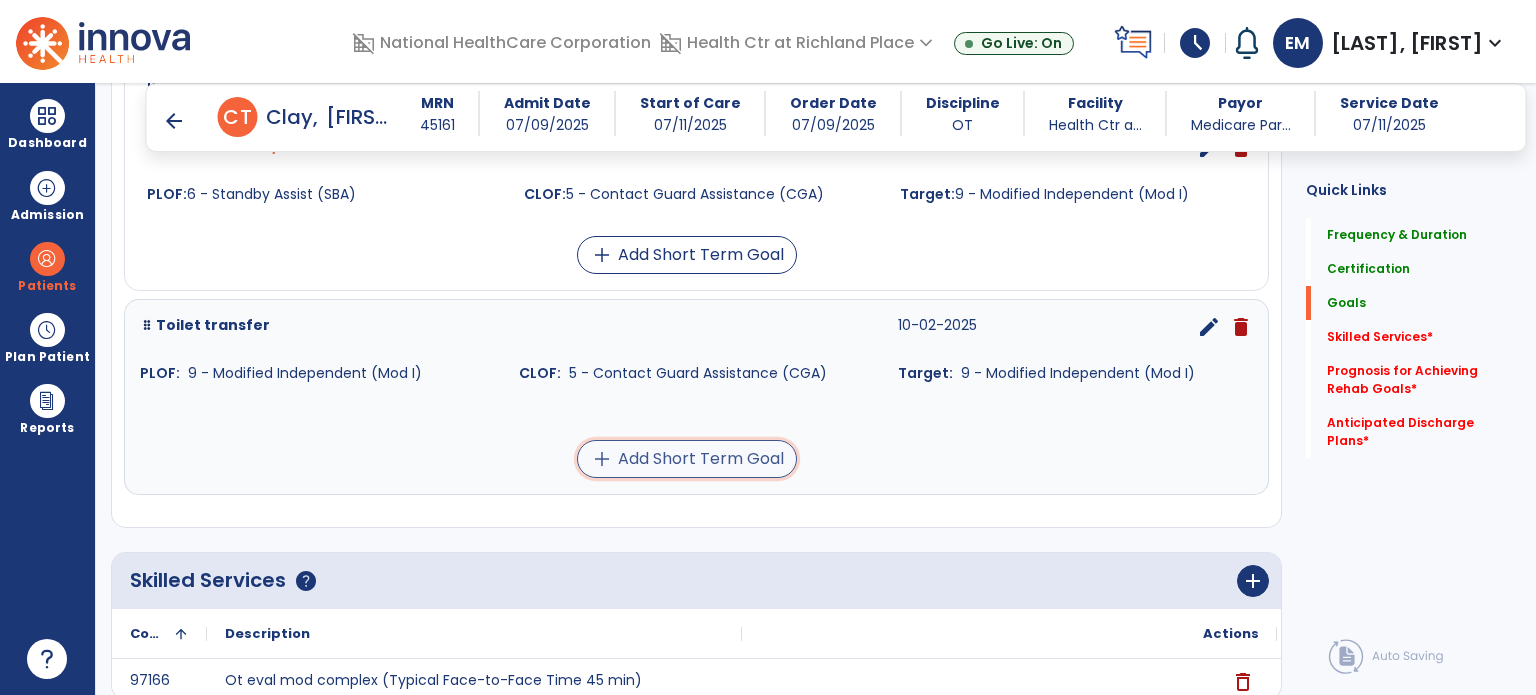 click on "add  Add Short Term Goal" at bounding box center [687, 459] 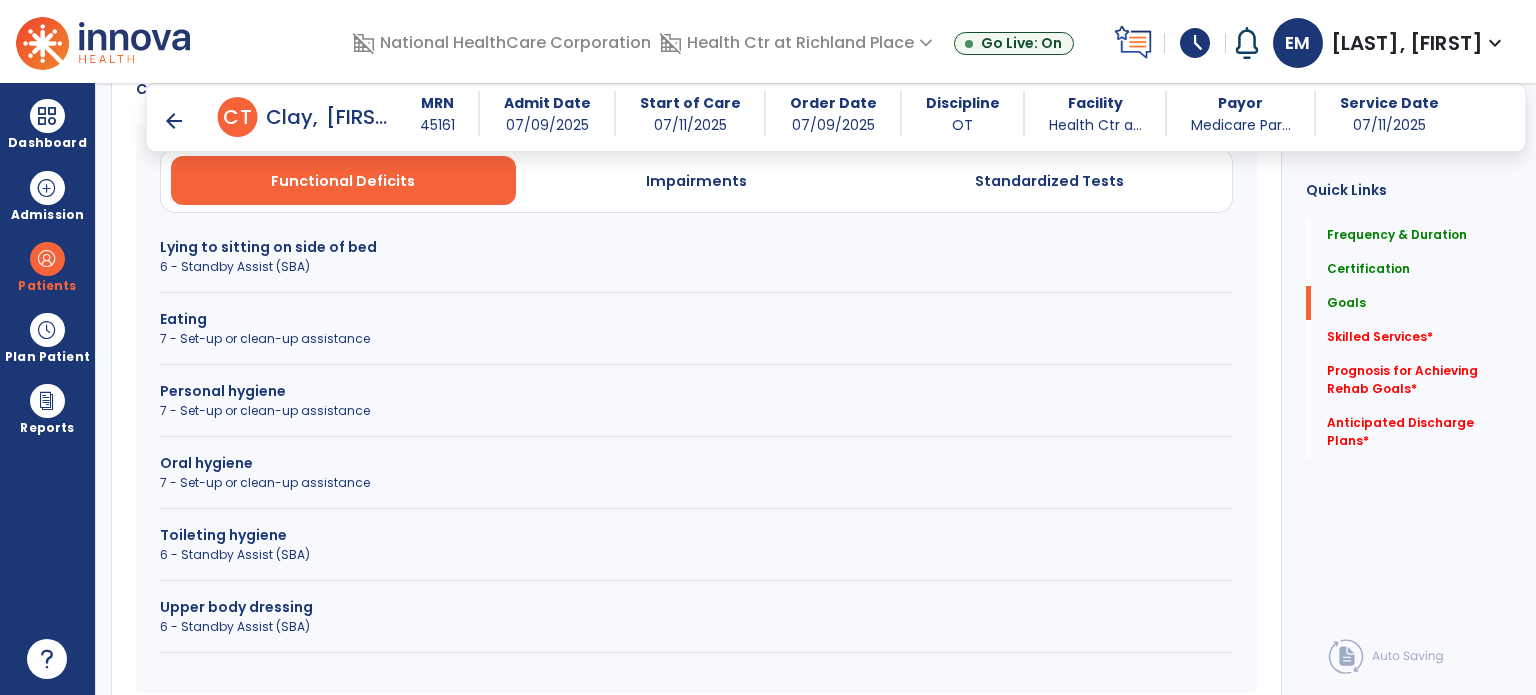 scroll, scrollTop: 605, scrollLeft: 0, axis: vertical 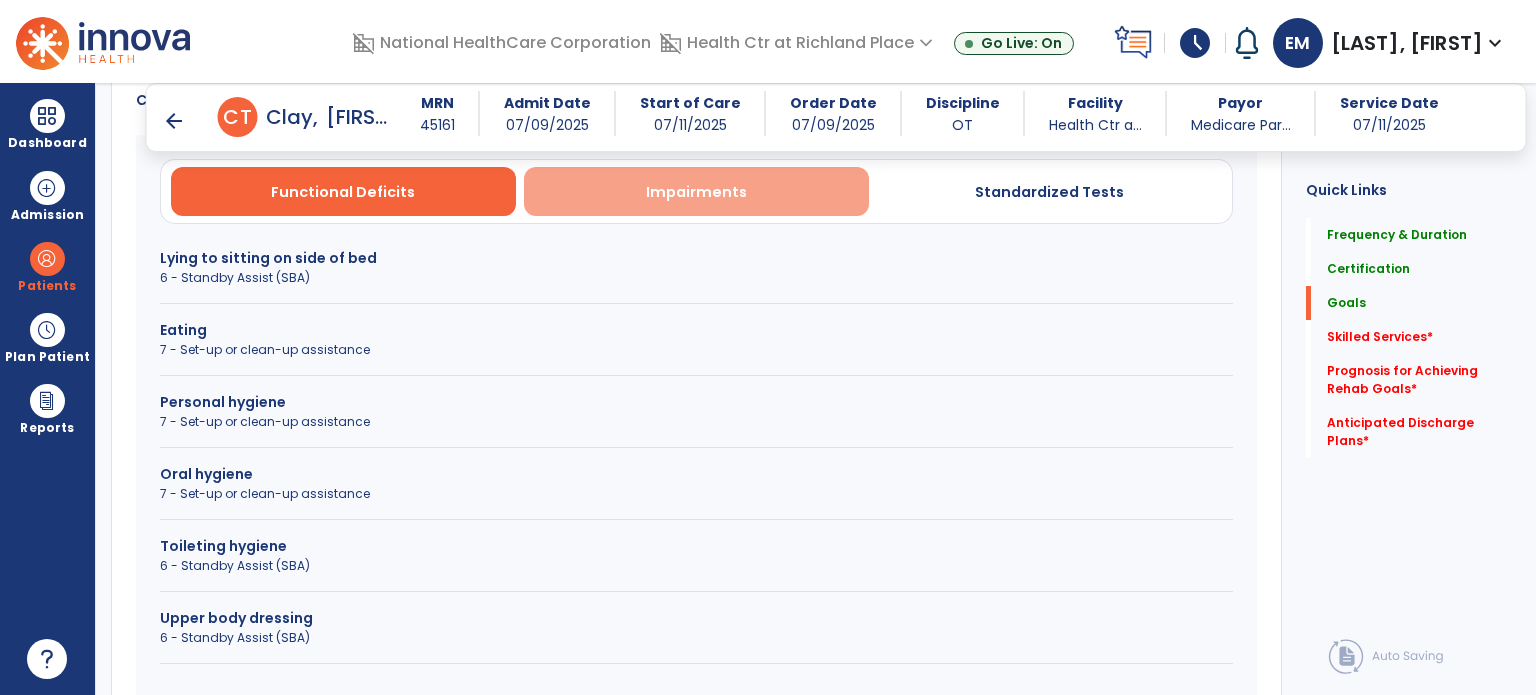 click on "Impairments" at bounding box center [696, 191] 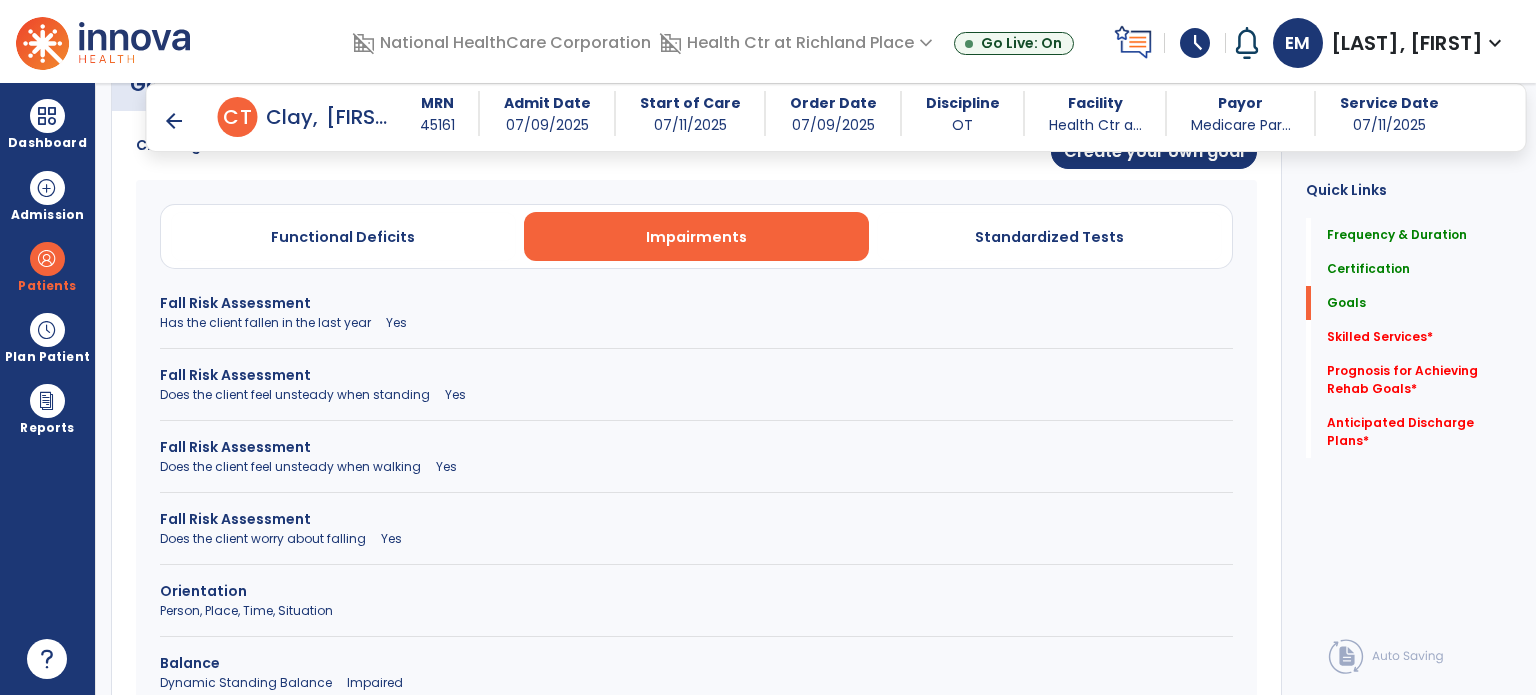 scroll, scrollTop: 481, scrollLeft: 0, axis: vertical 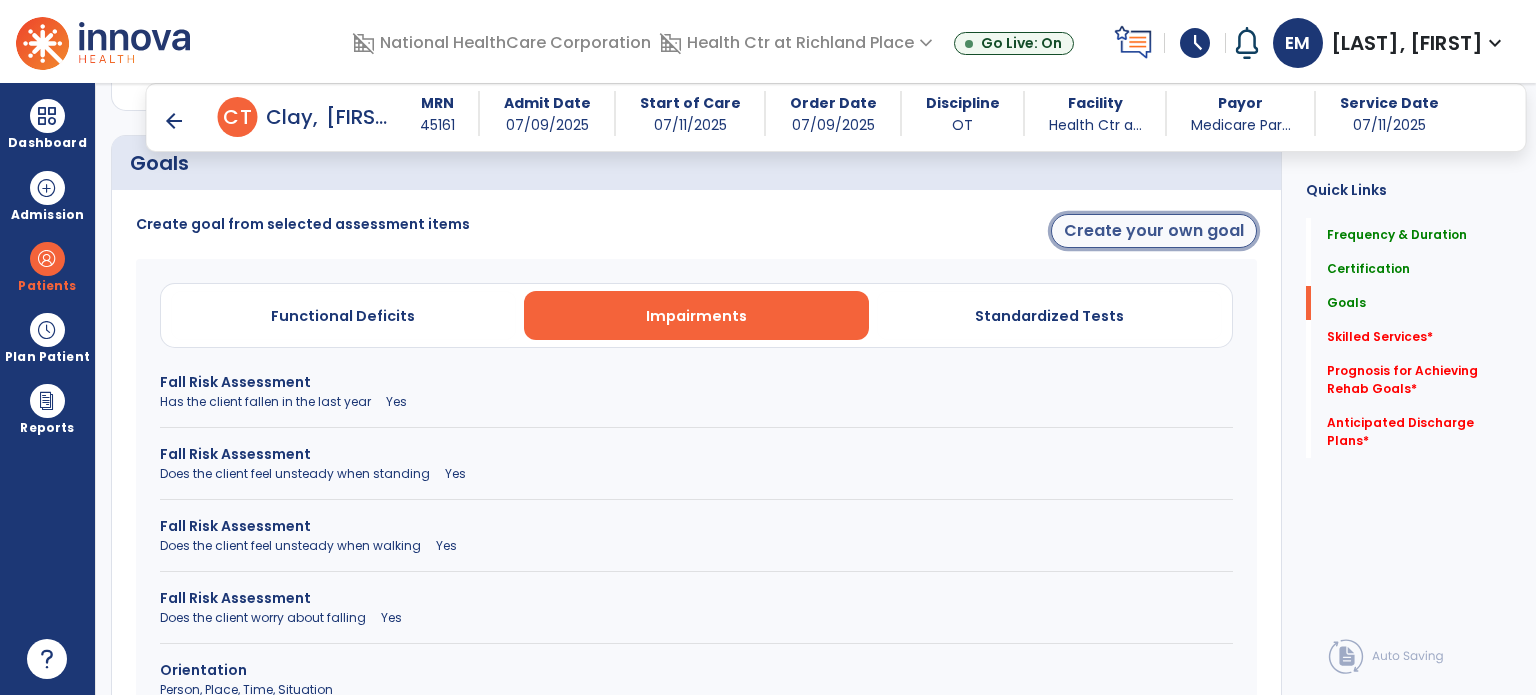 click on "Create your own goal" at bounding box center (1154, 231) 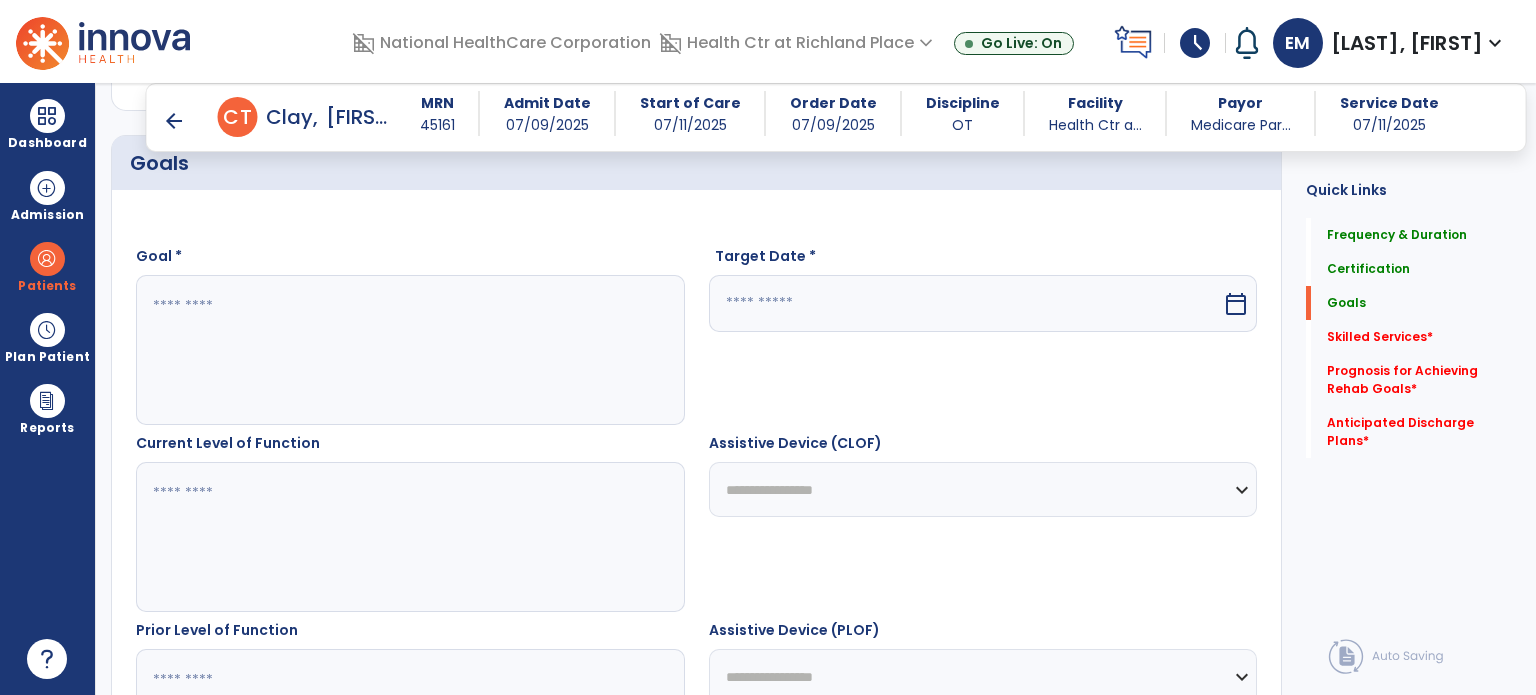 click at bounding box center (409, 350) 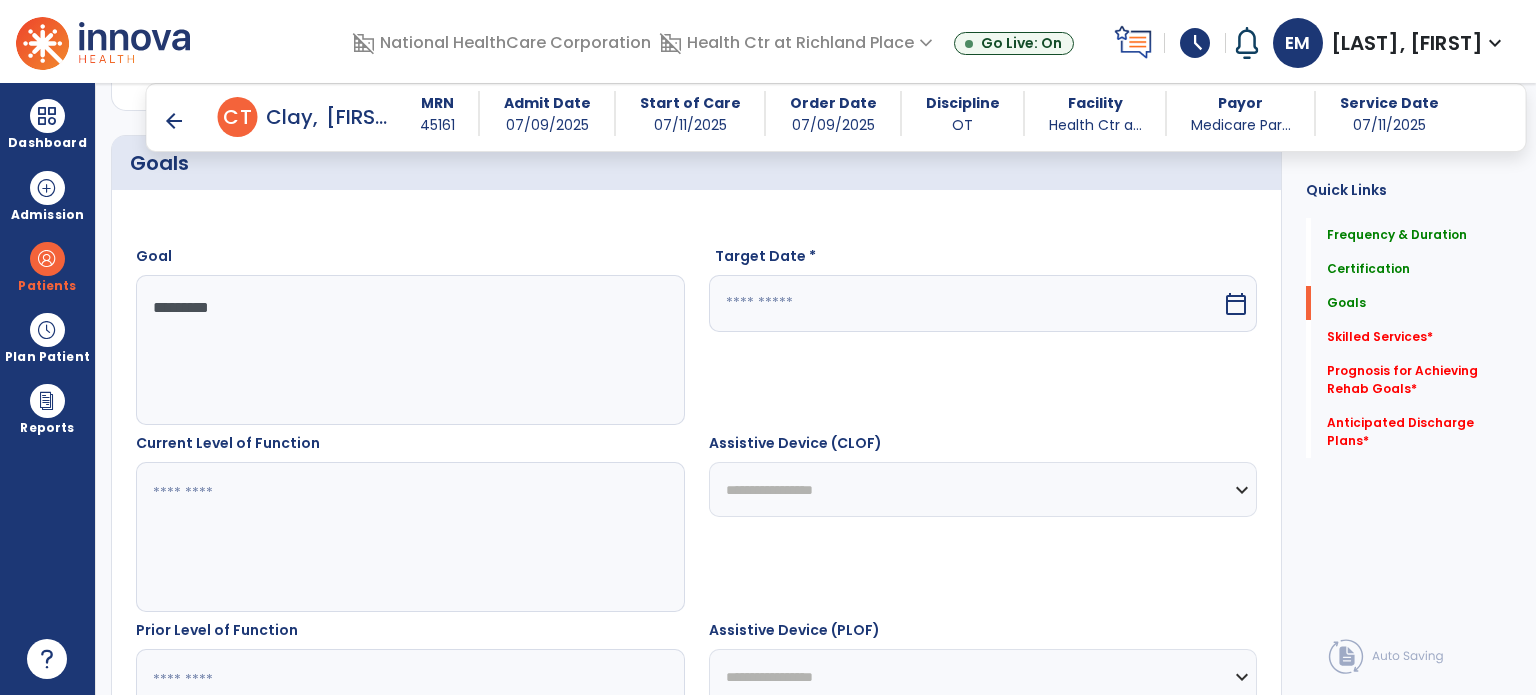 type on "*********" 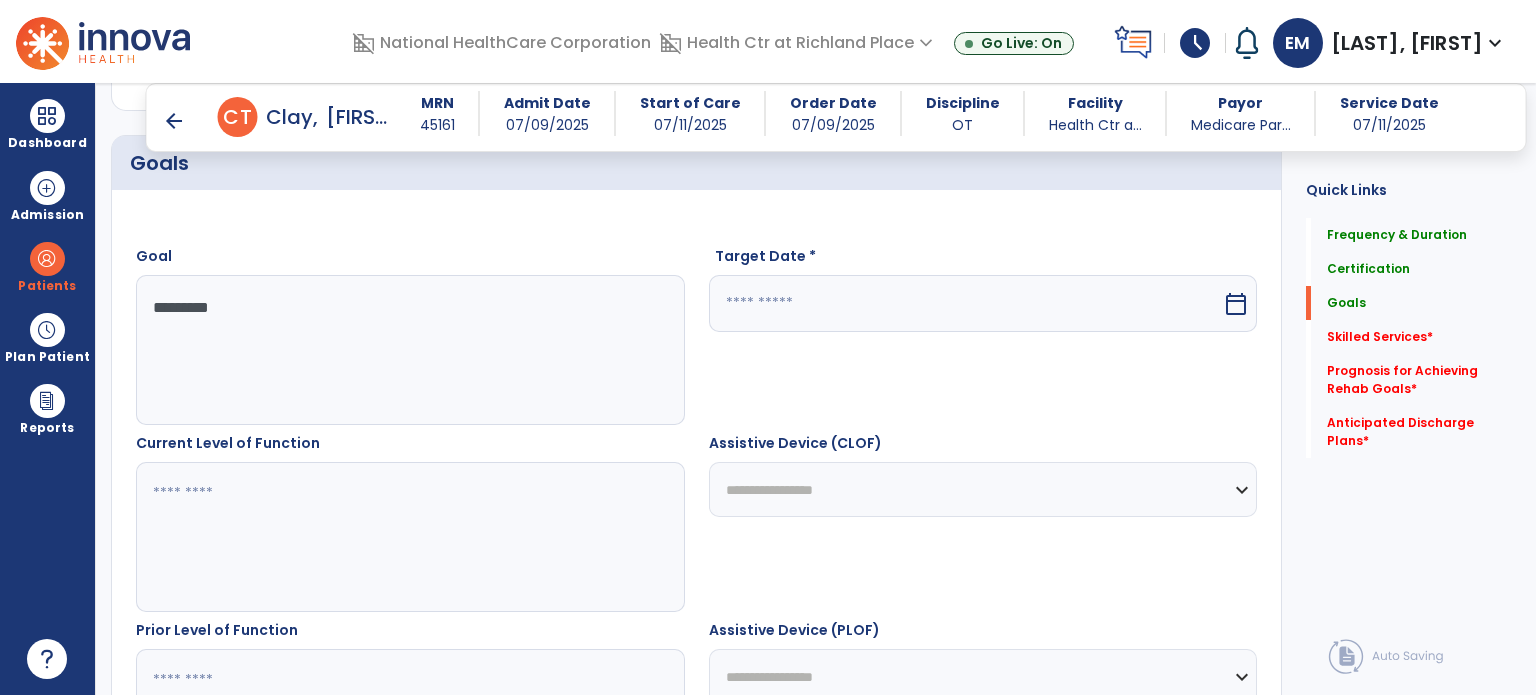 click at bounding box center (966, 303) 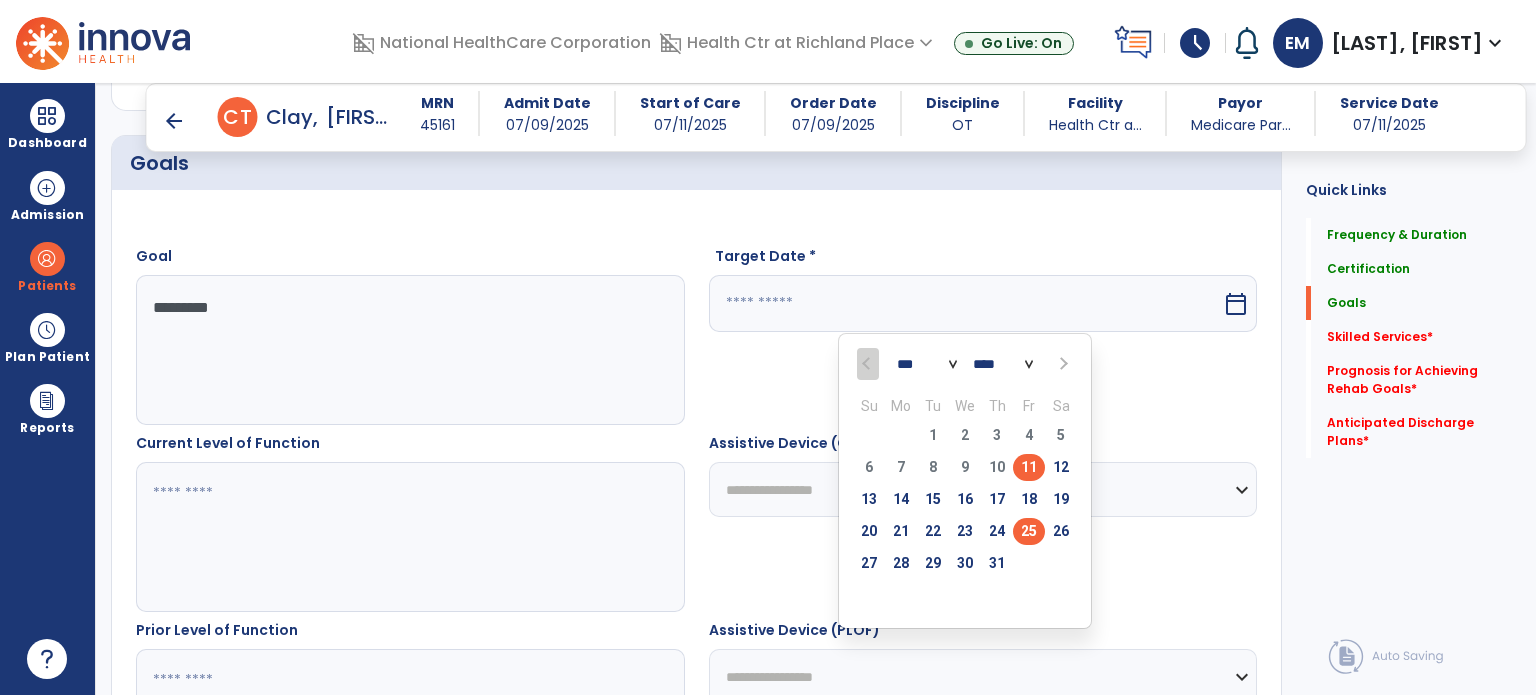 click on "25" at bounding box center (1029, 531) 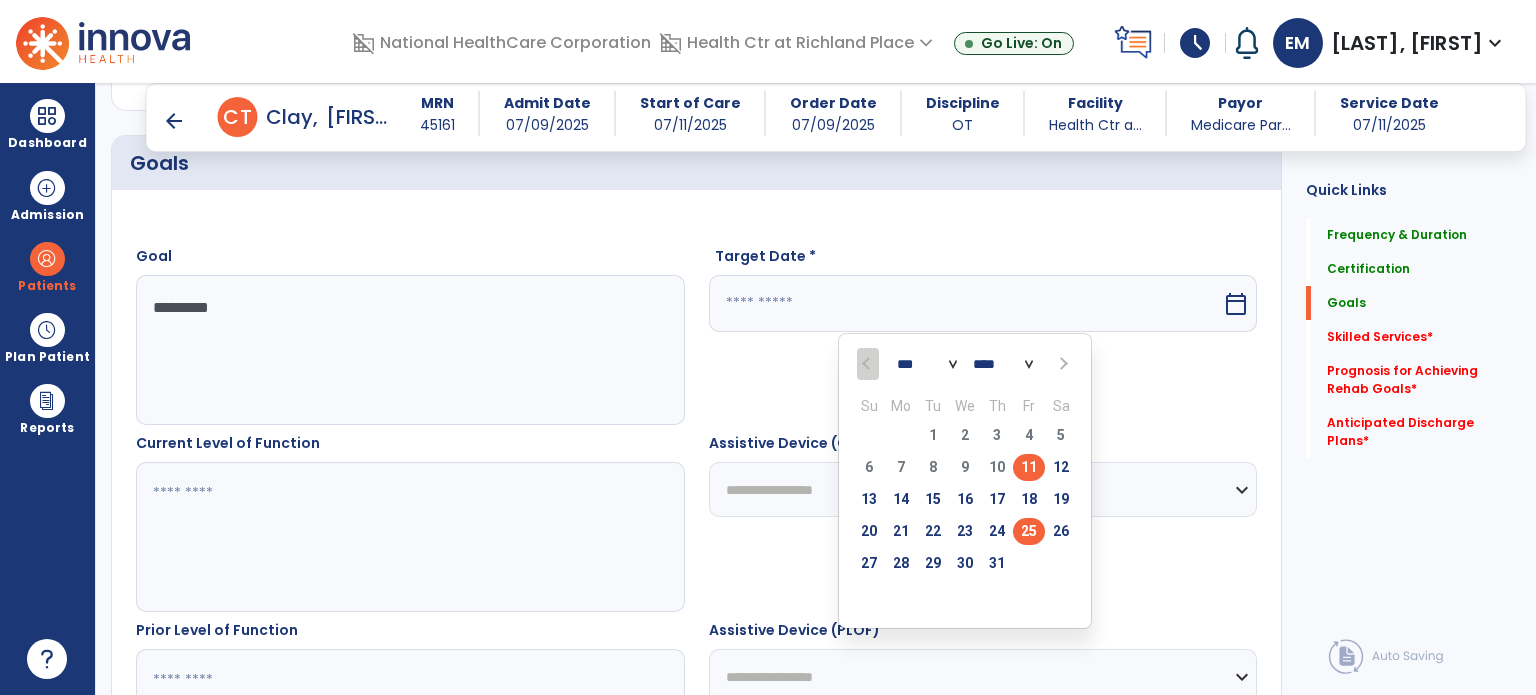 type on "*********" 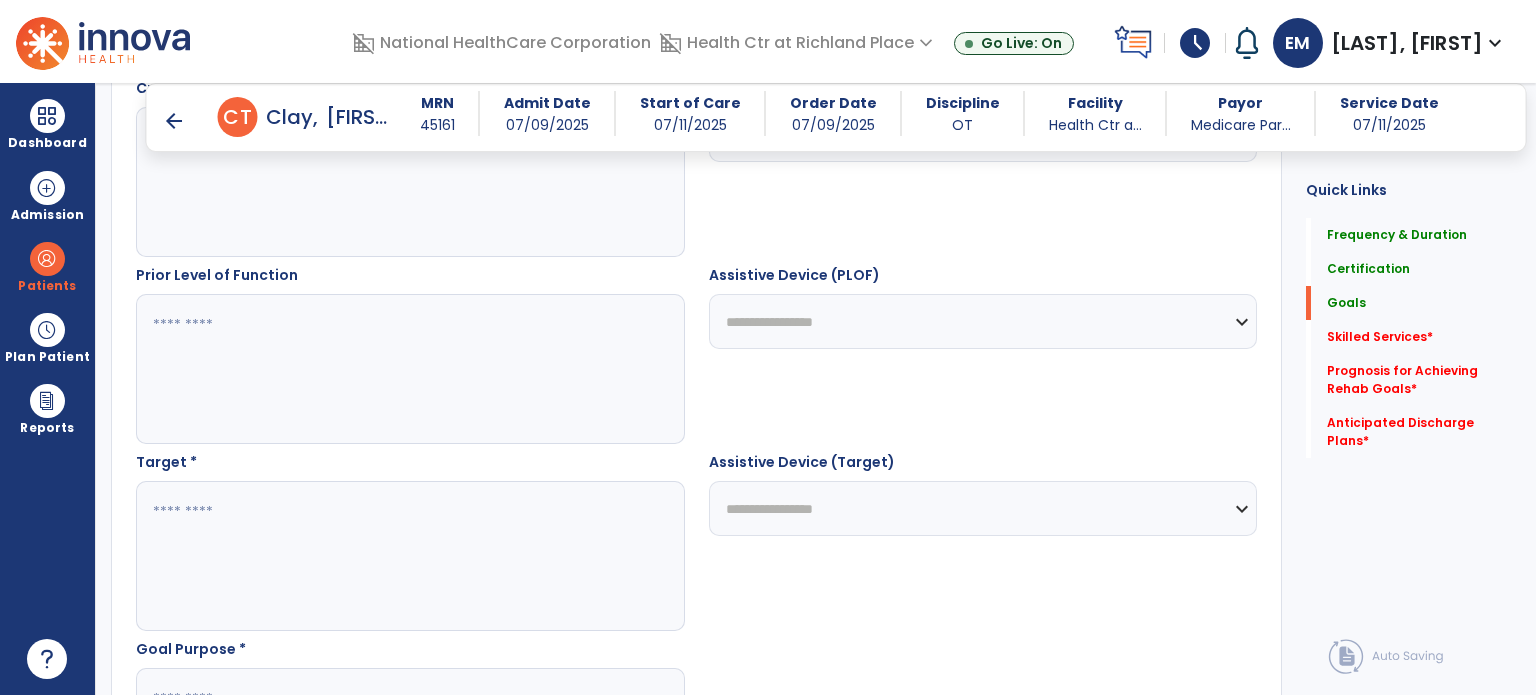 scroll, scrollTop: 836, scrollLeft: 0, axis: vertical 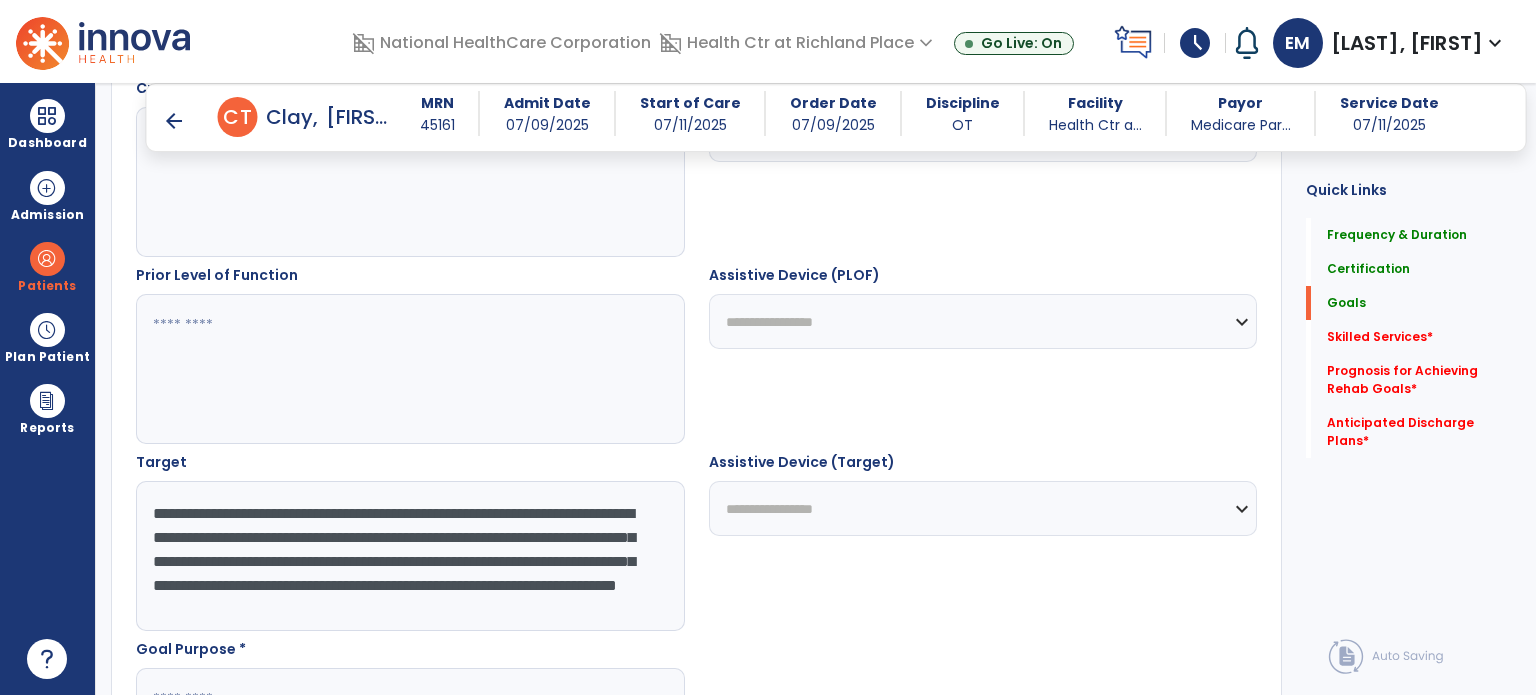 click on "**********" at bounding box center [409, 556] 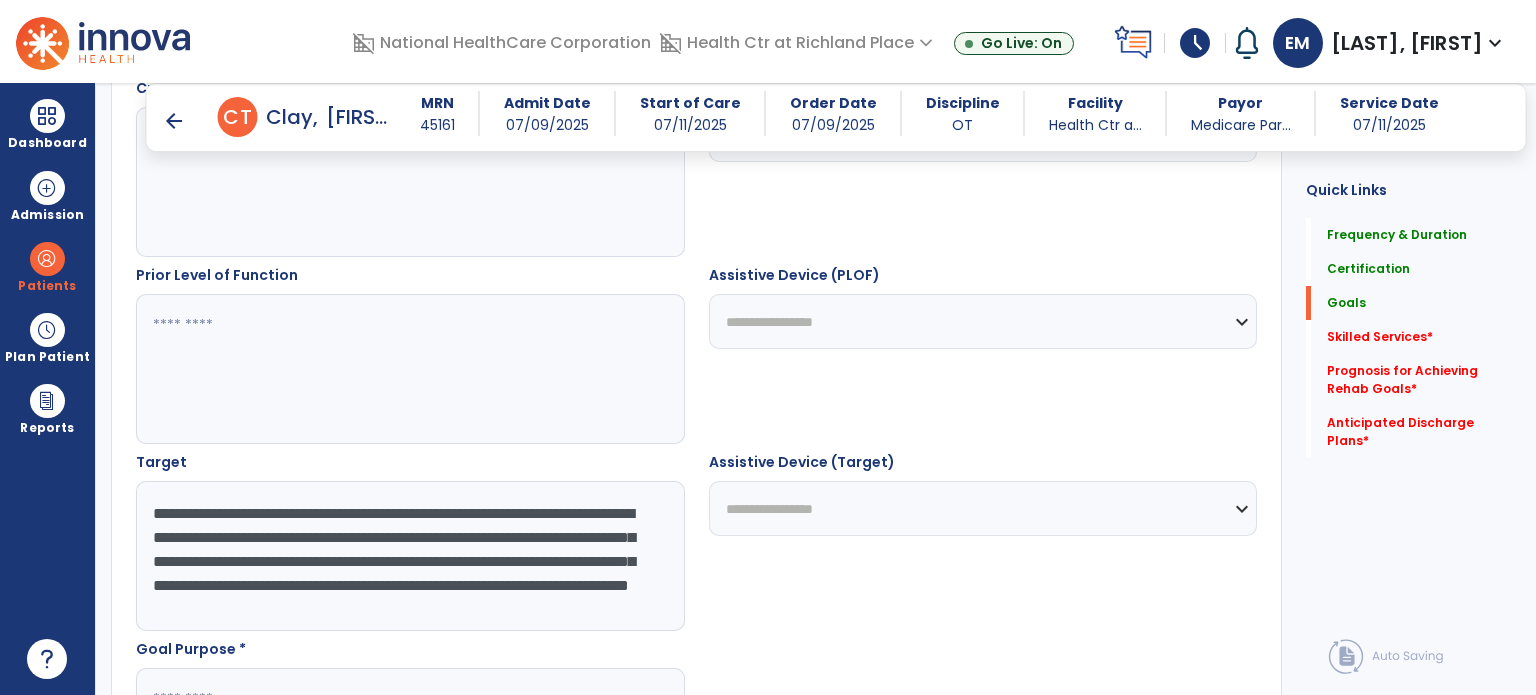 click on "**********" at bounding box center [409, 556] 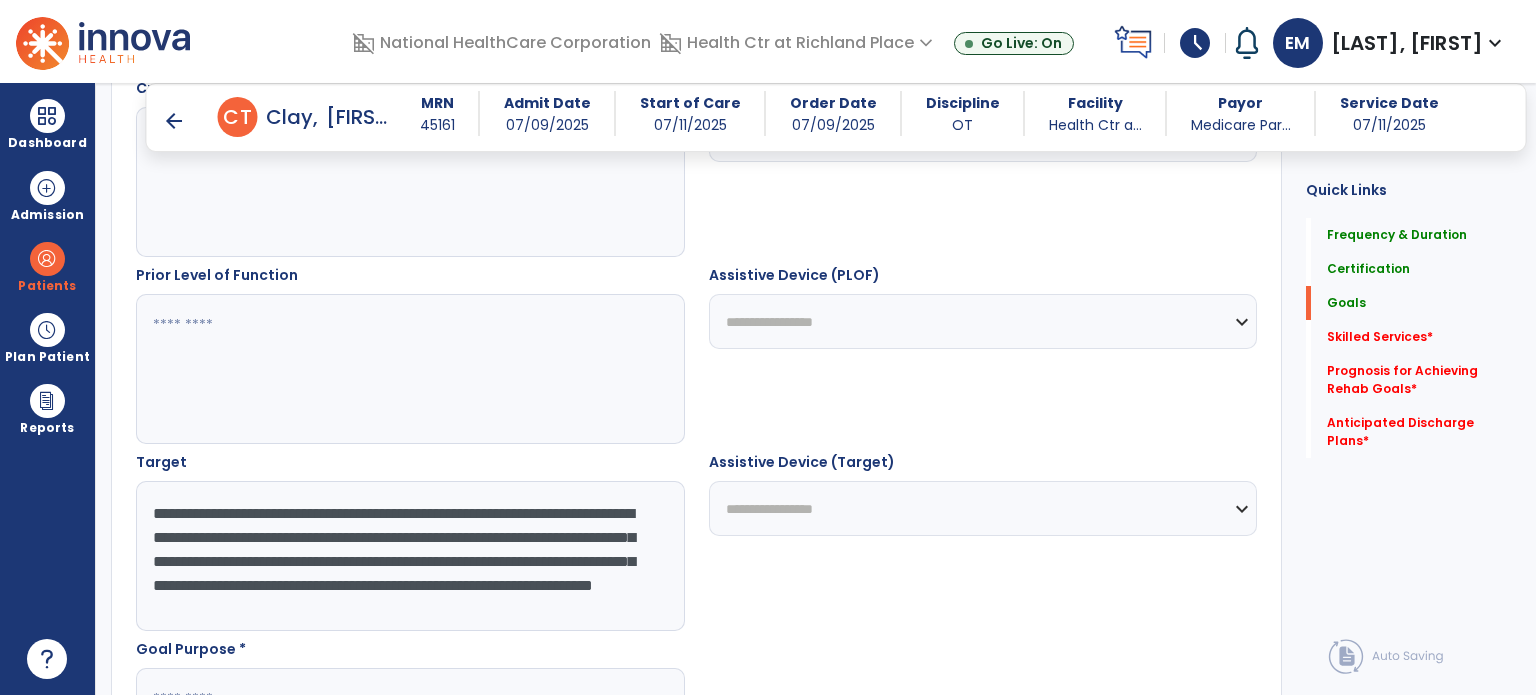 scroll, scrollTop: 24, scrollLeft: 0, axis: vertical 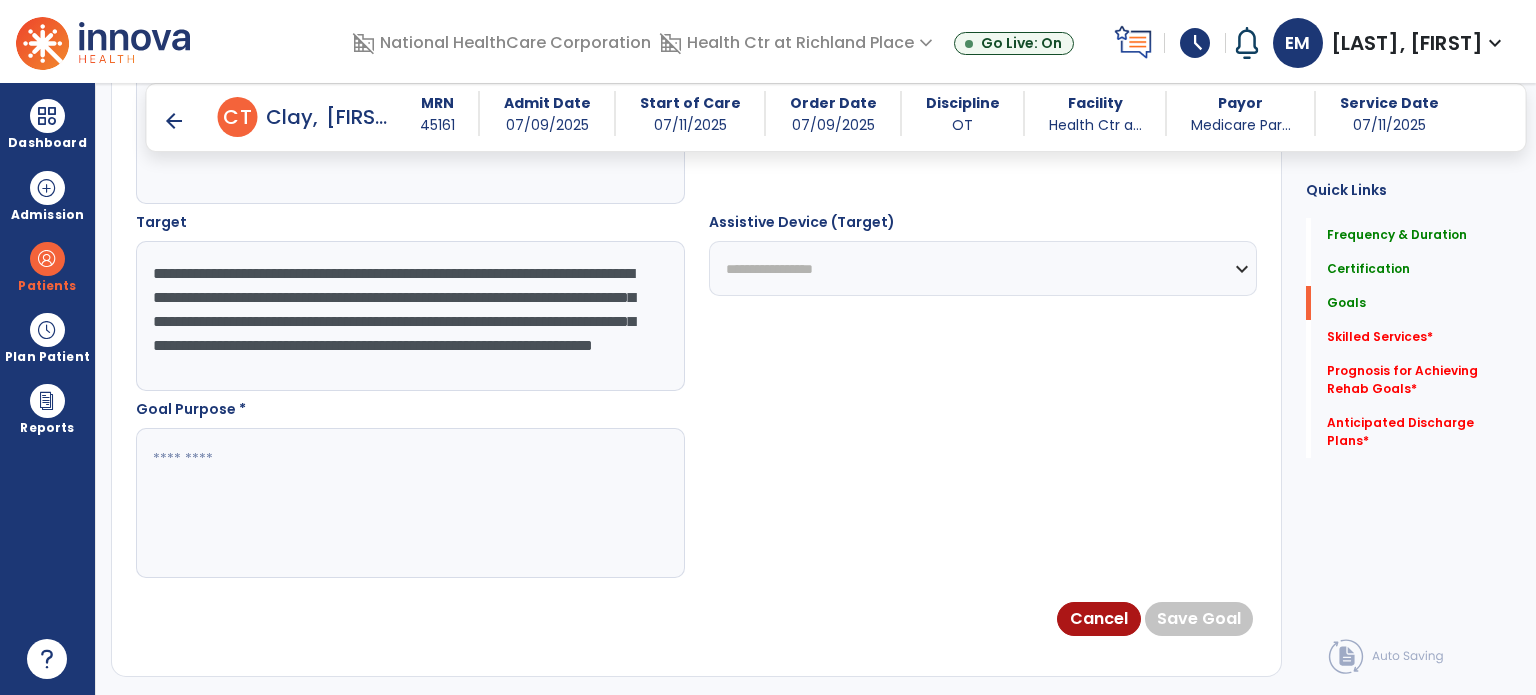 type on "**********" 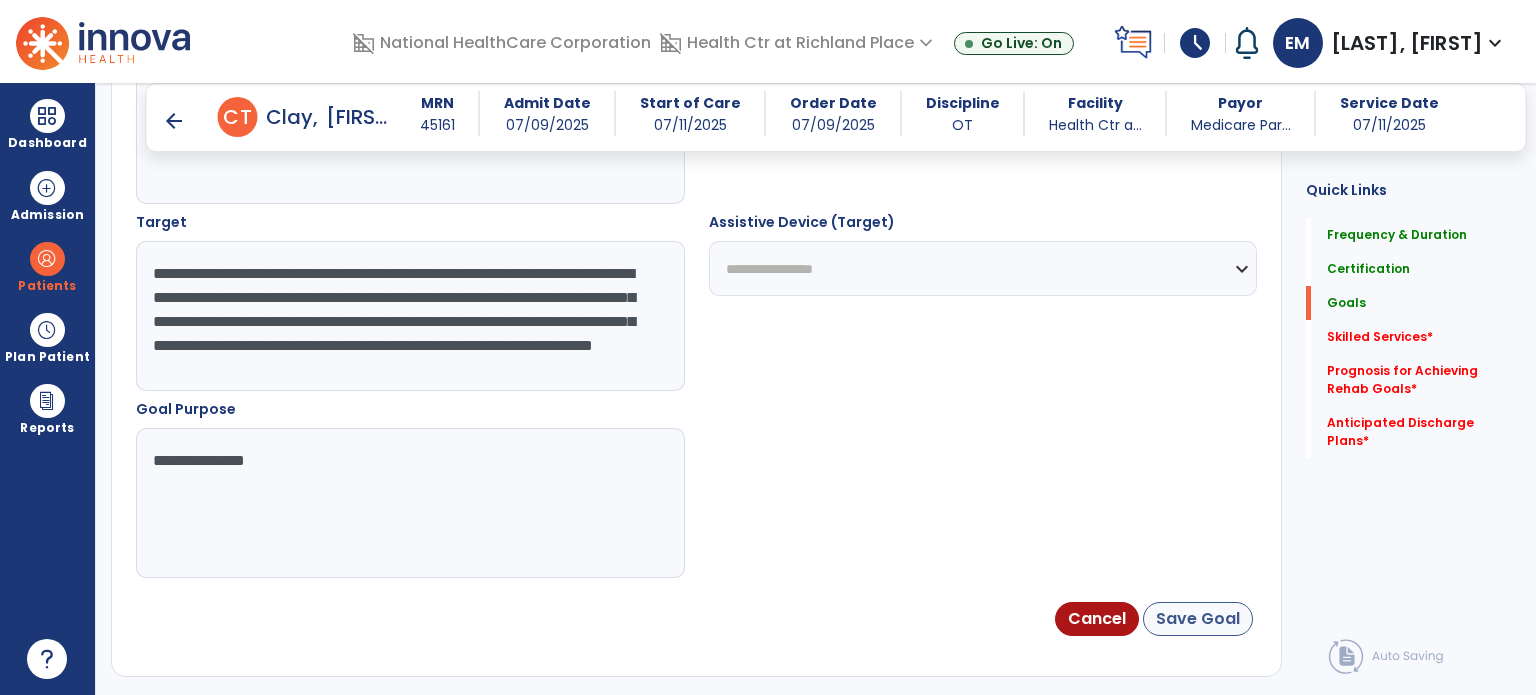type on "**********" 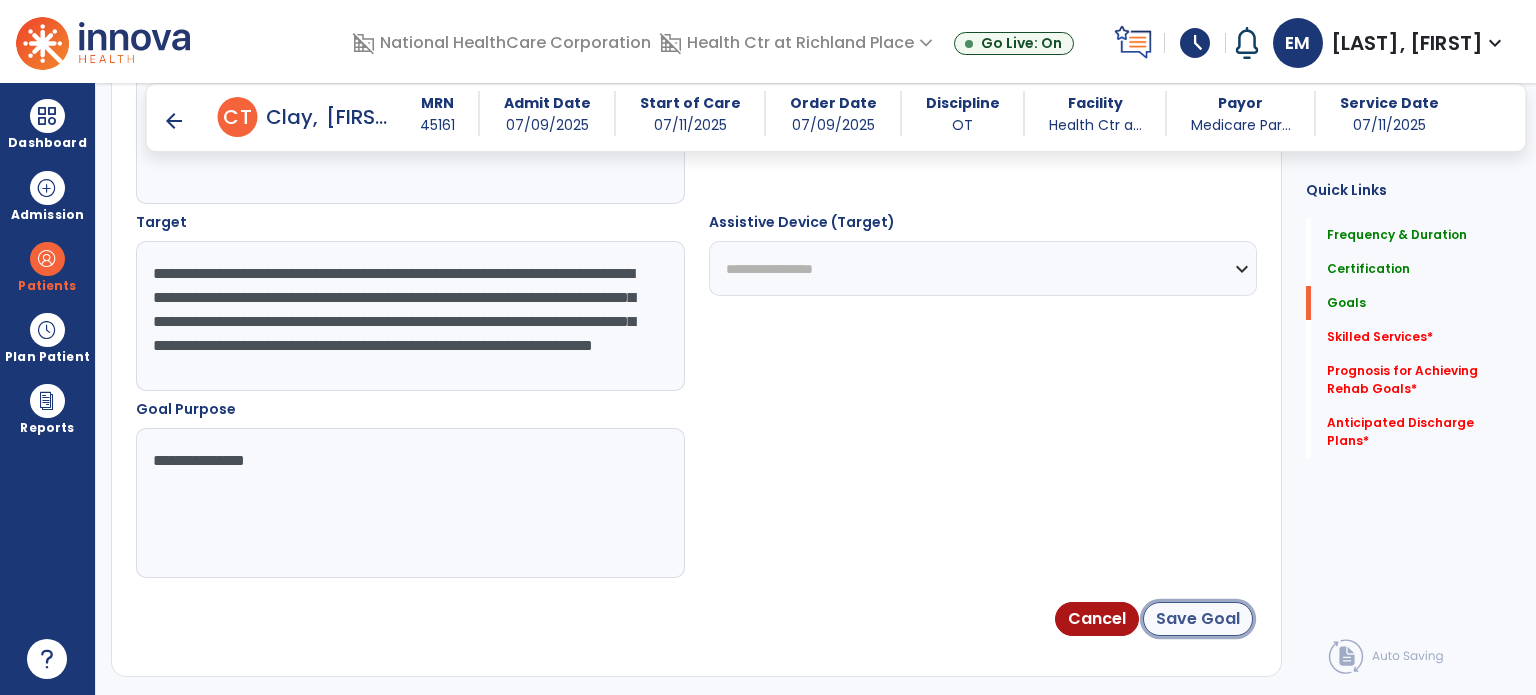 click on "Save Goal" at bounding box center (1198, 619) 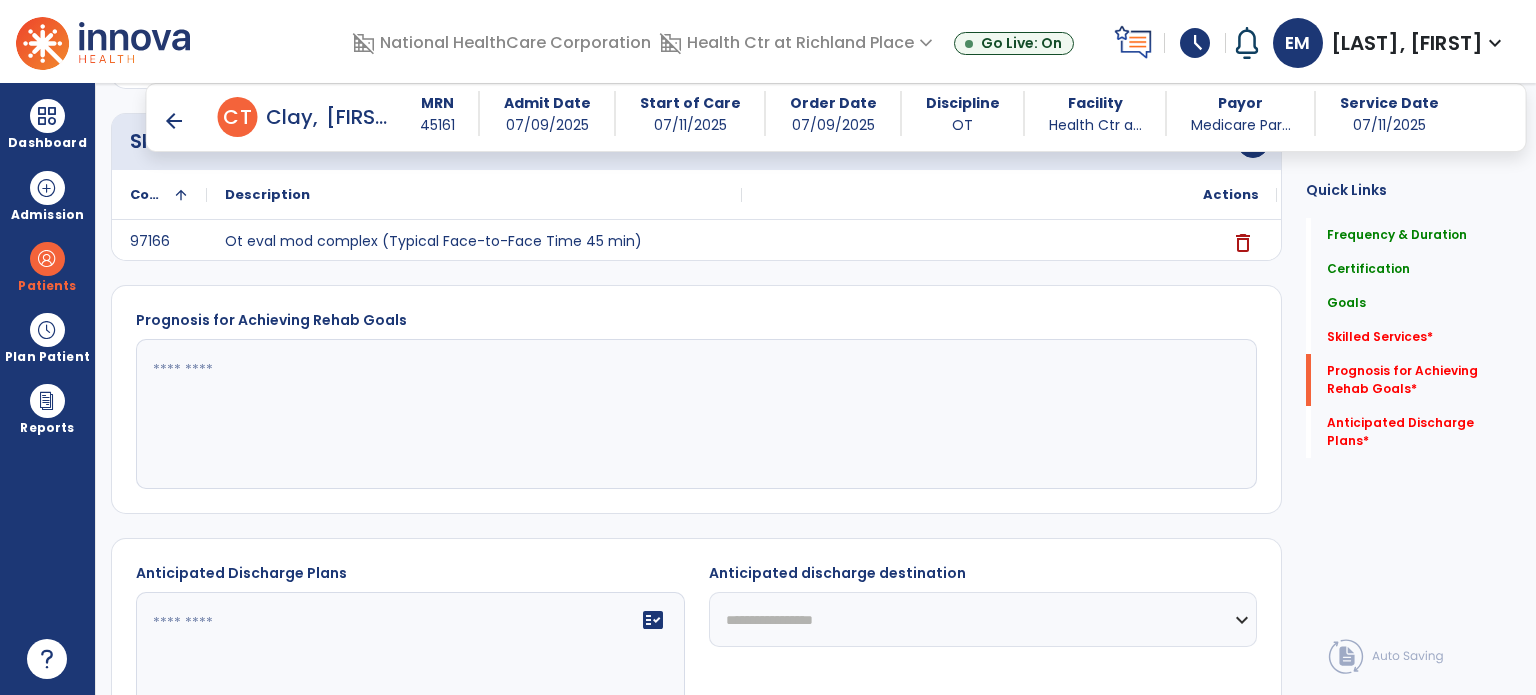 scroll, scrollTop: 1384, scrollLeft: 0, axis: vertical 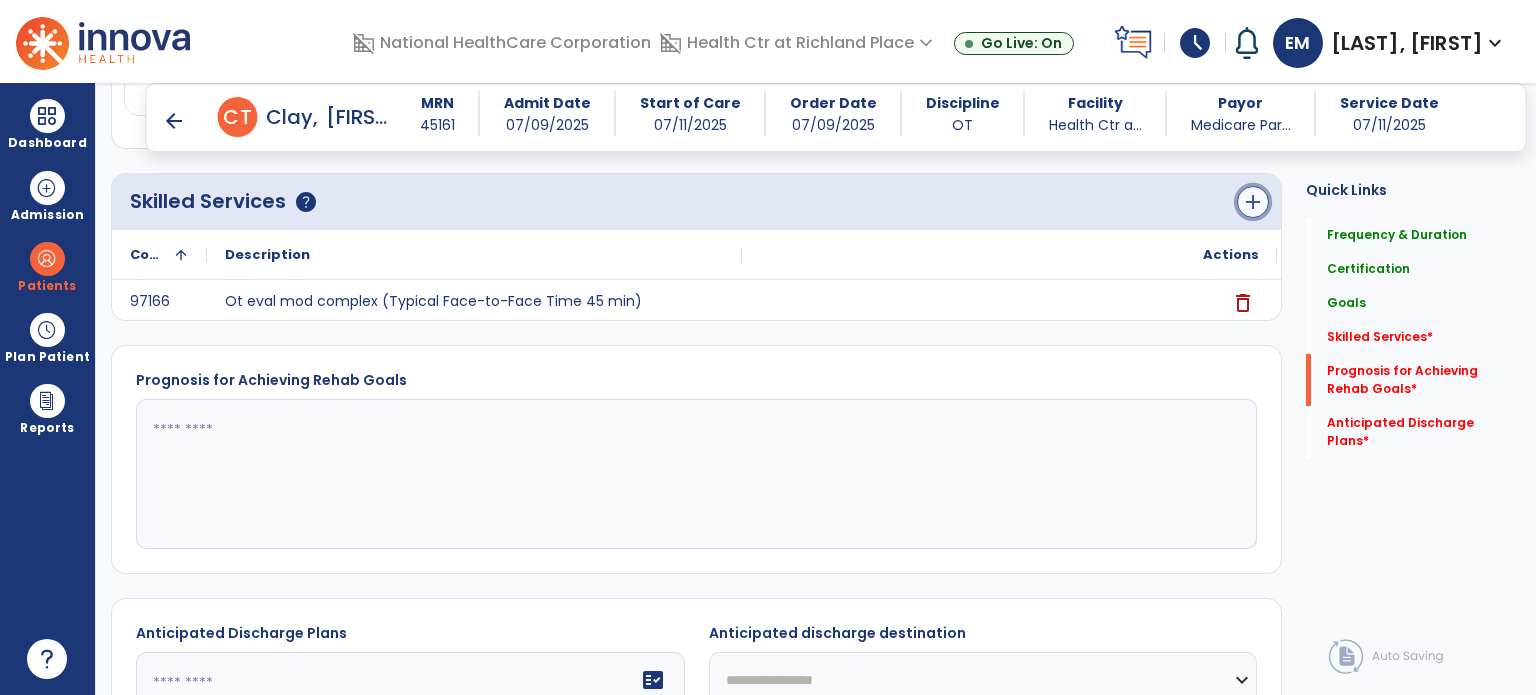 click on "add" 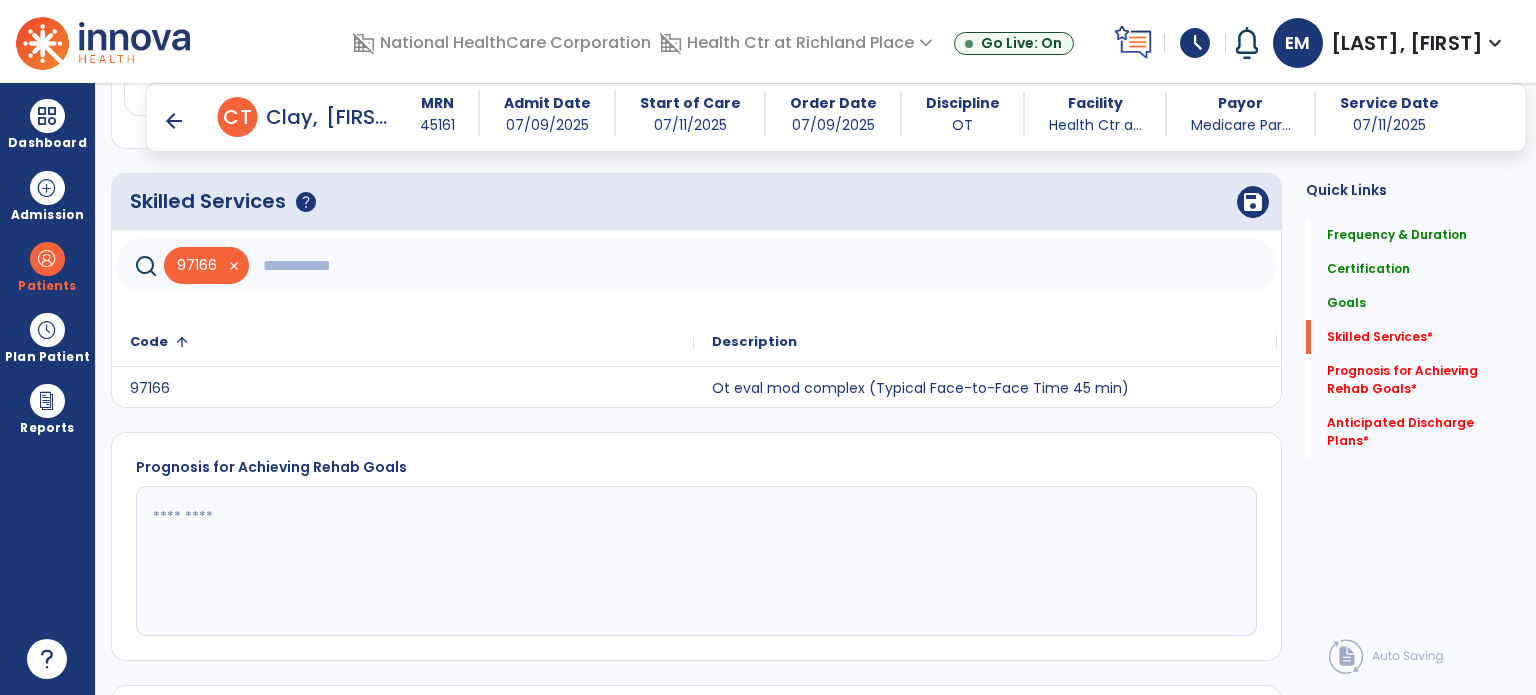 click 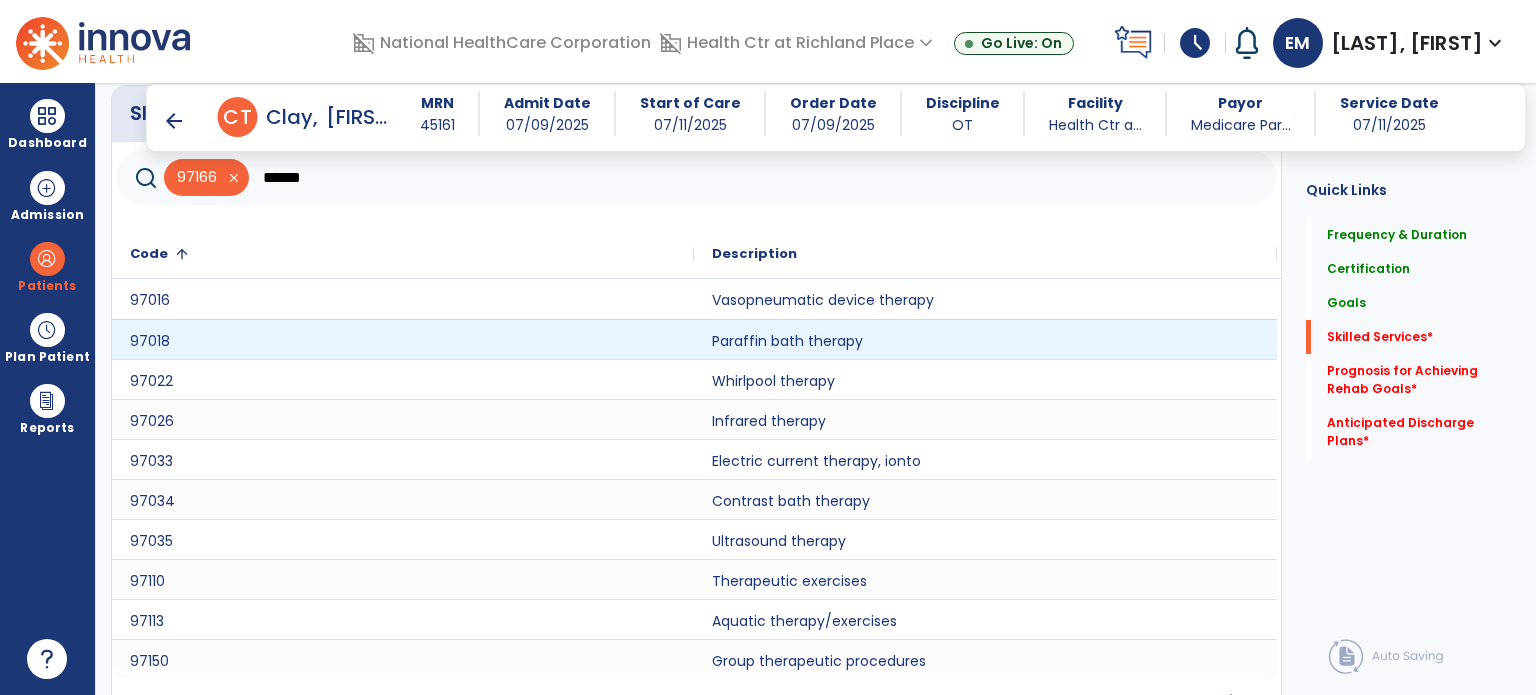 scroll, scrollTop: 1500, scrollLeft: 0, axis: vertical 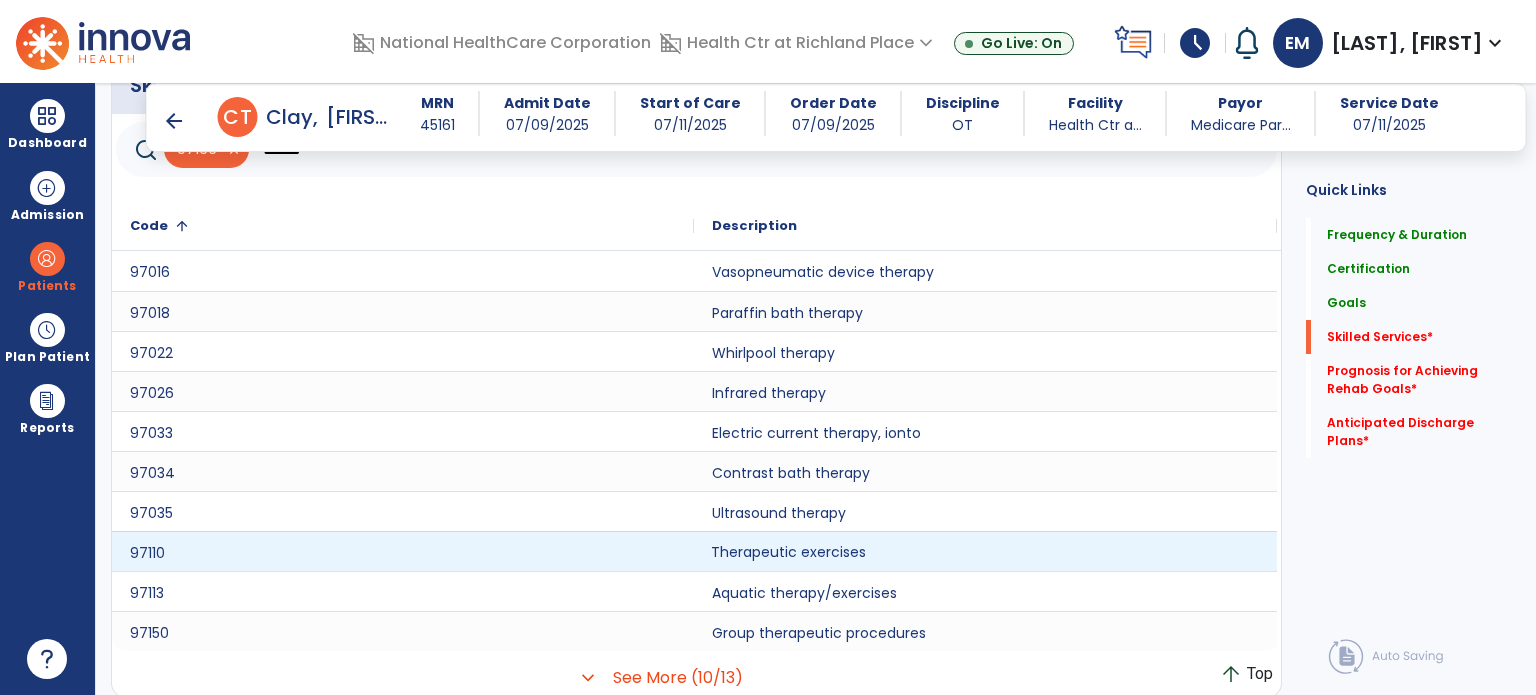 click on "Therapeutic exercises" 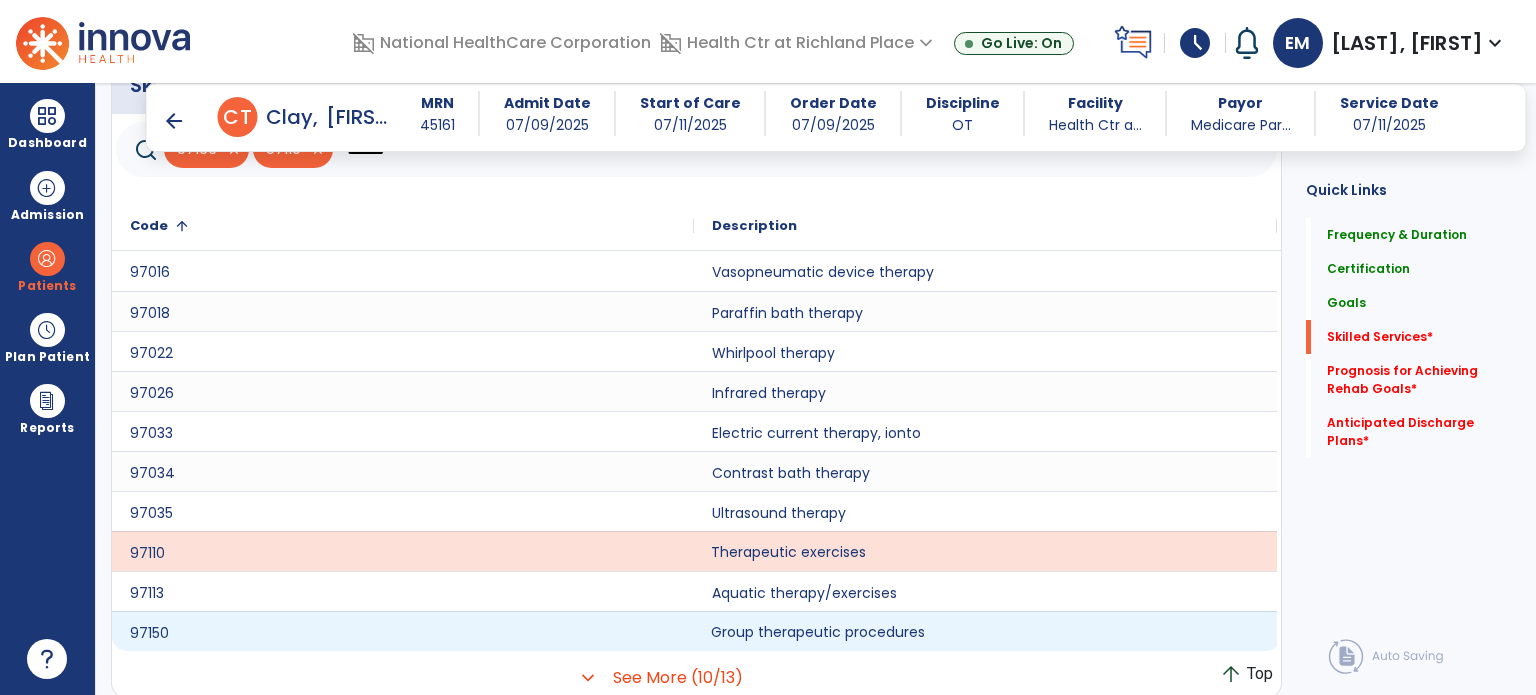 click on "Group therapeutic procedures" 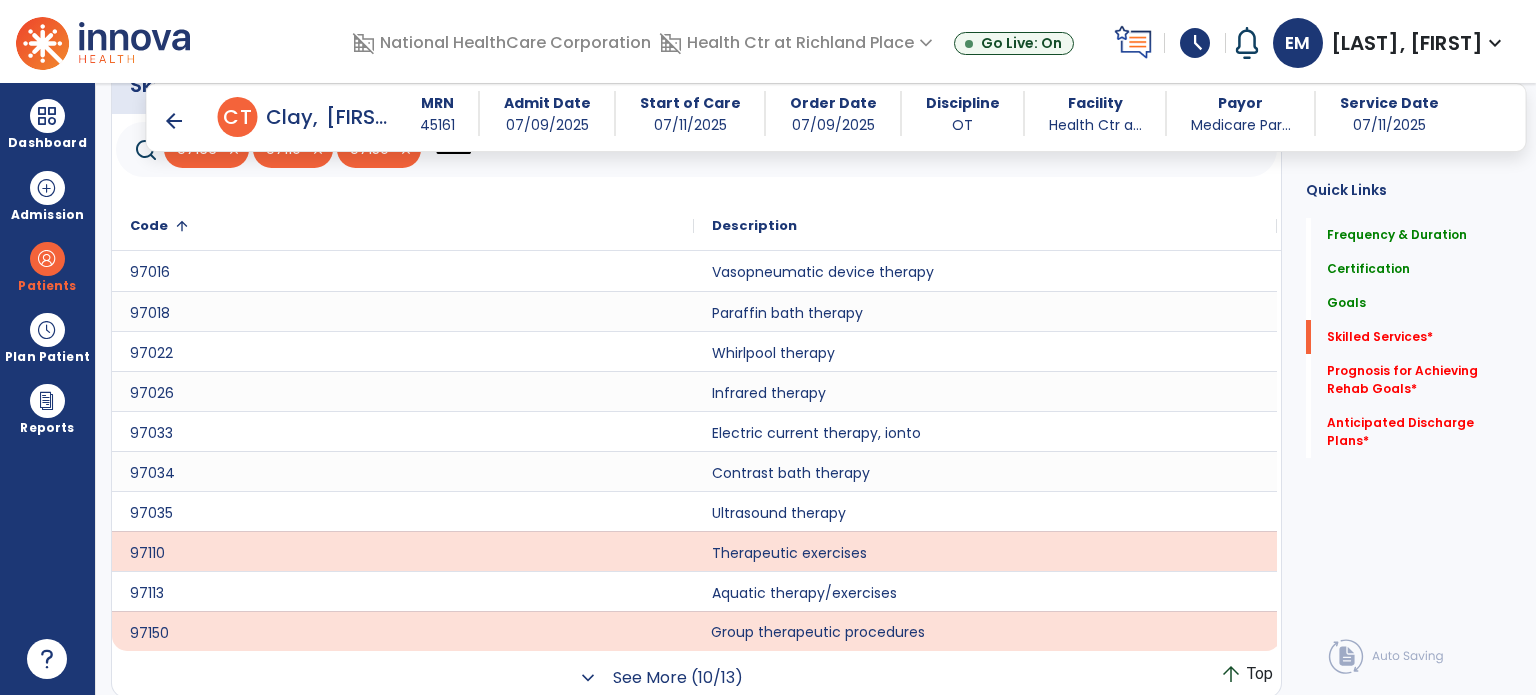 click on "See More (10/13)" 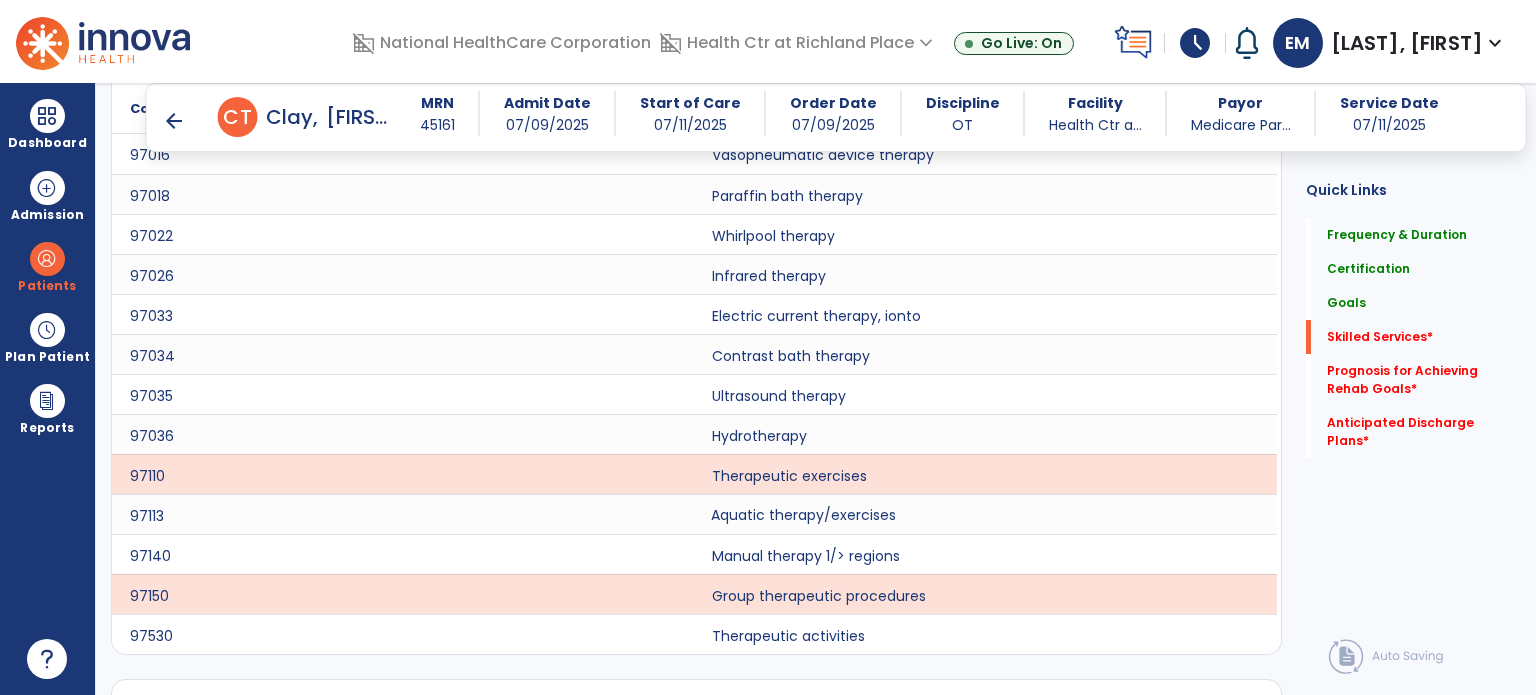 scroll, scrollTop: 1619, scrollLeft: 0, axis: vertical 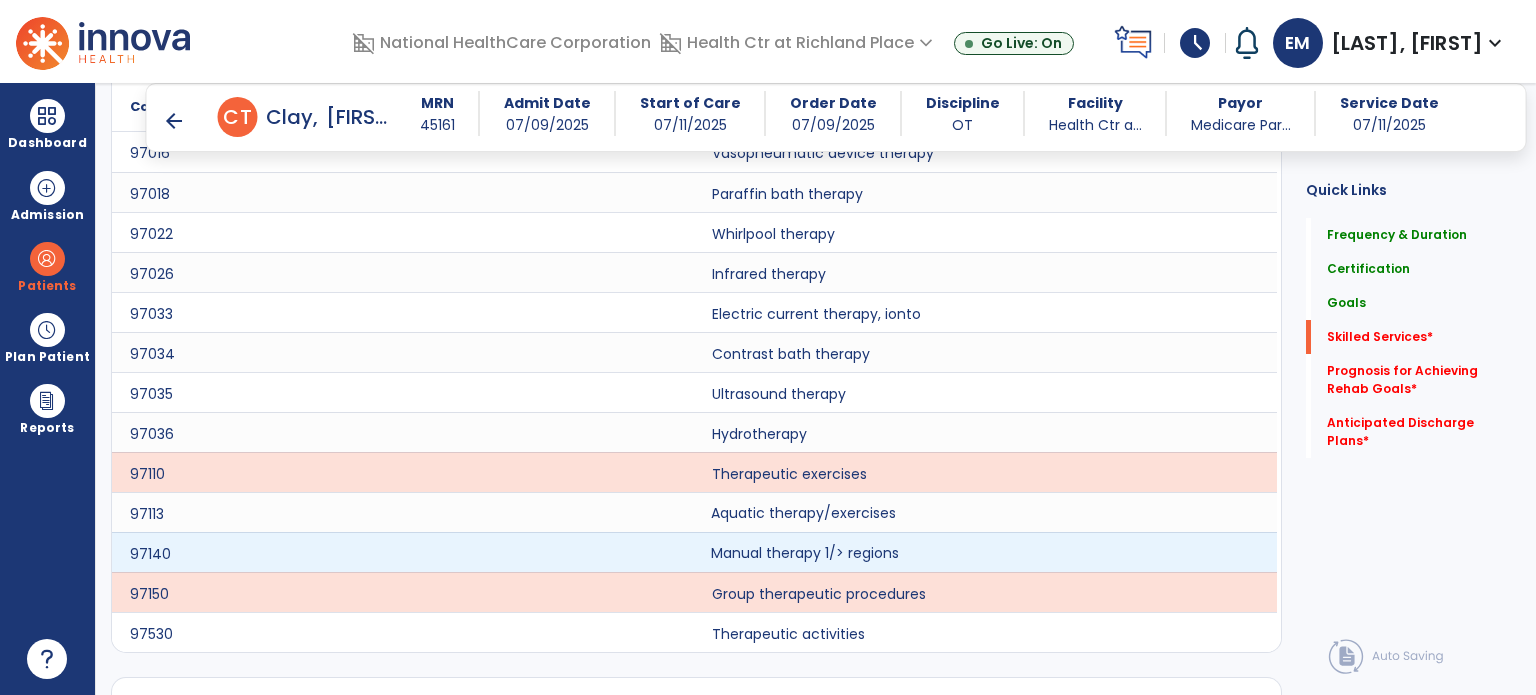 click on "Manual therapy 1/> regions" 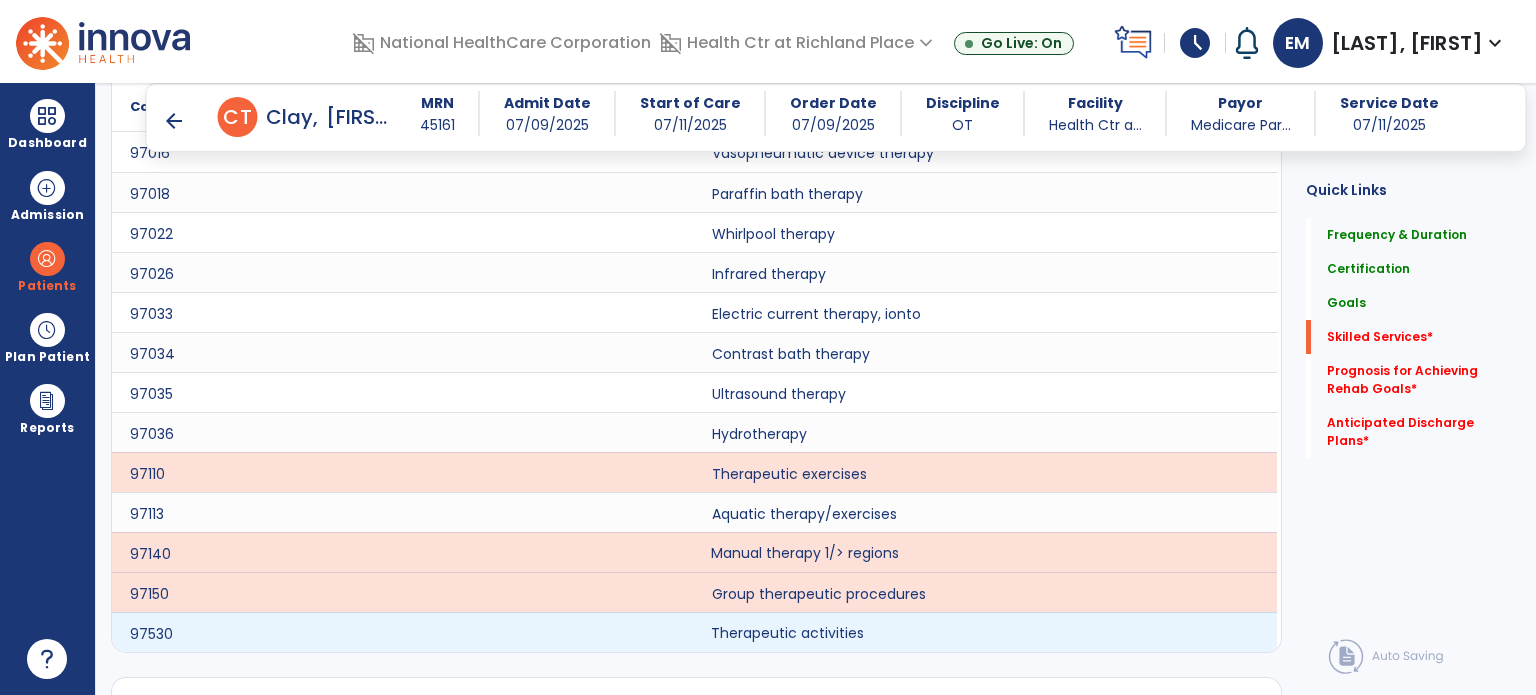 click on "Therapeutic activities" 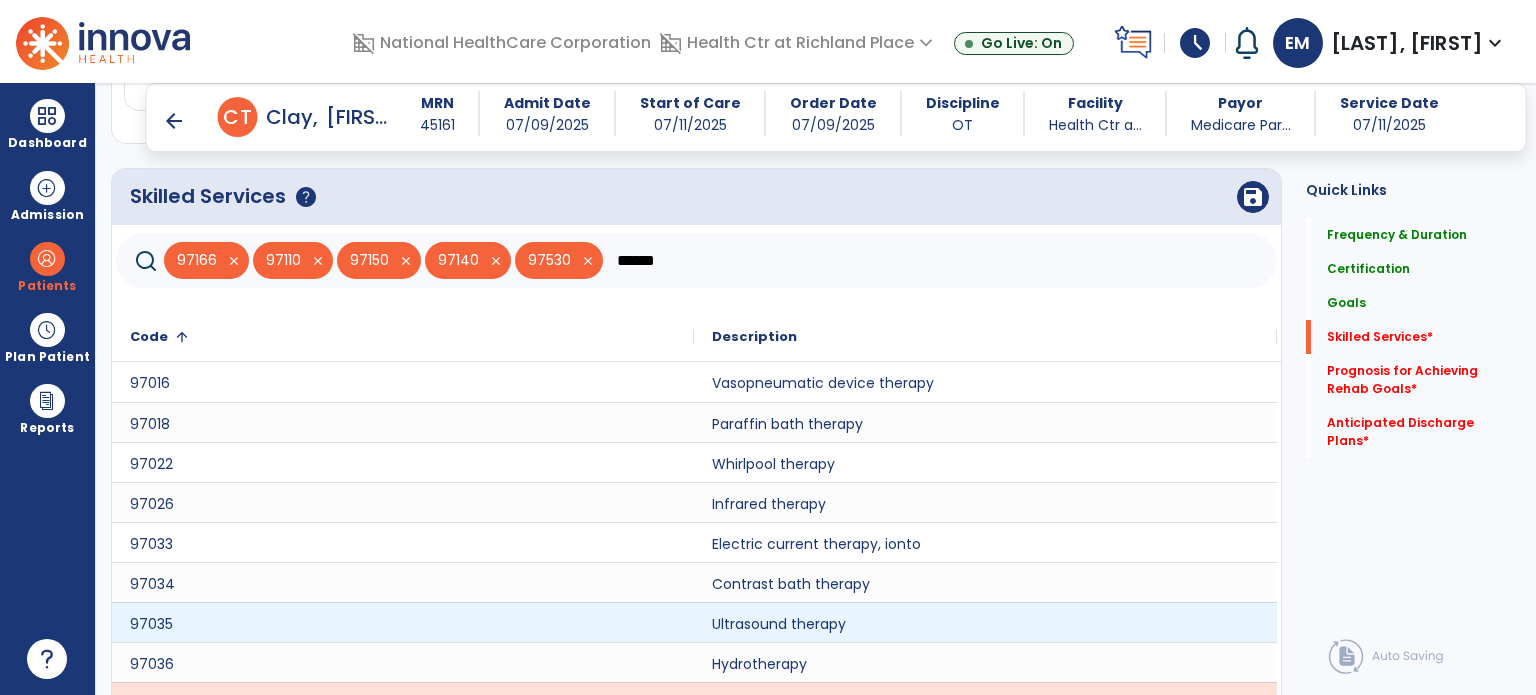 scroll, scrollTop: 1388, scrollLeft: 0, axis: vertical 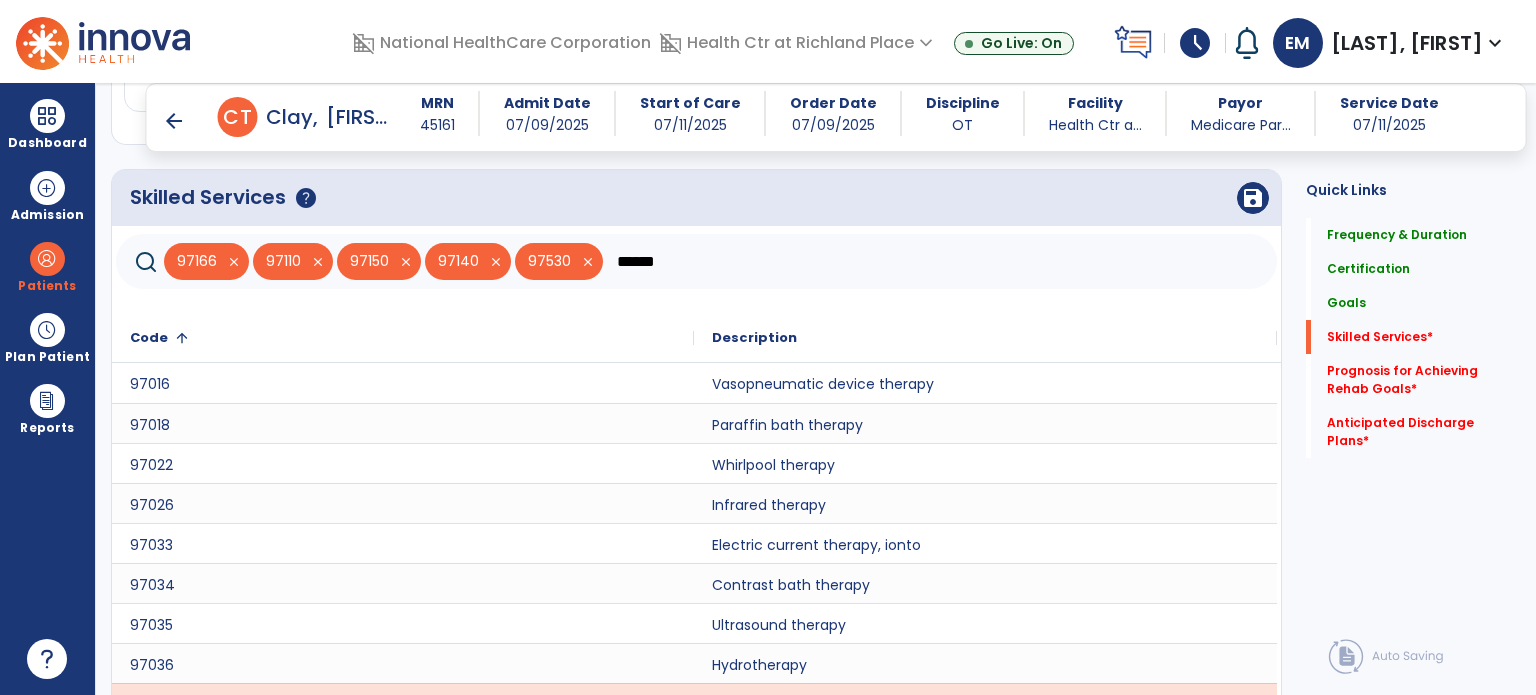 click on "******" 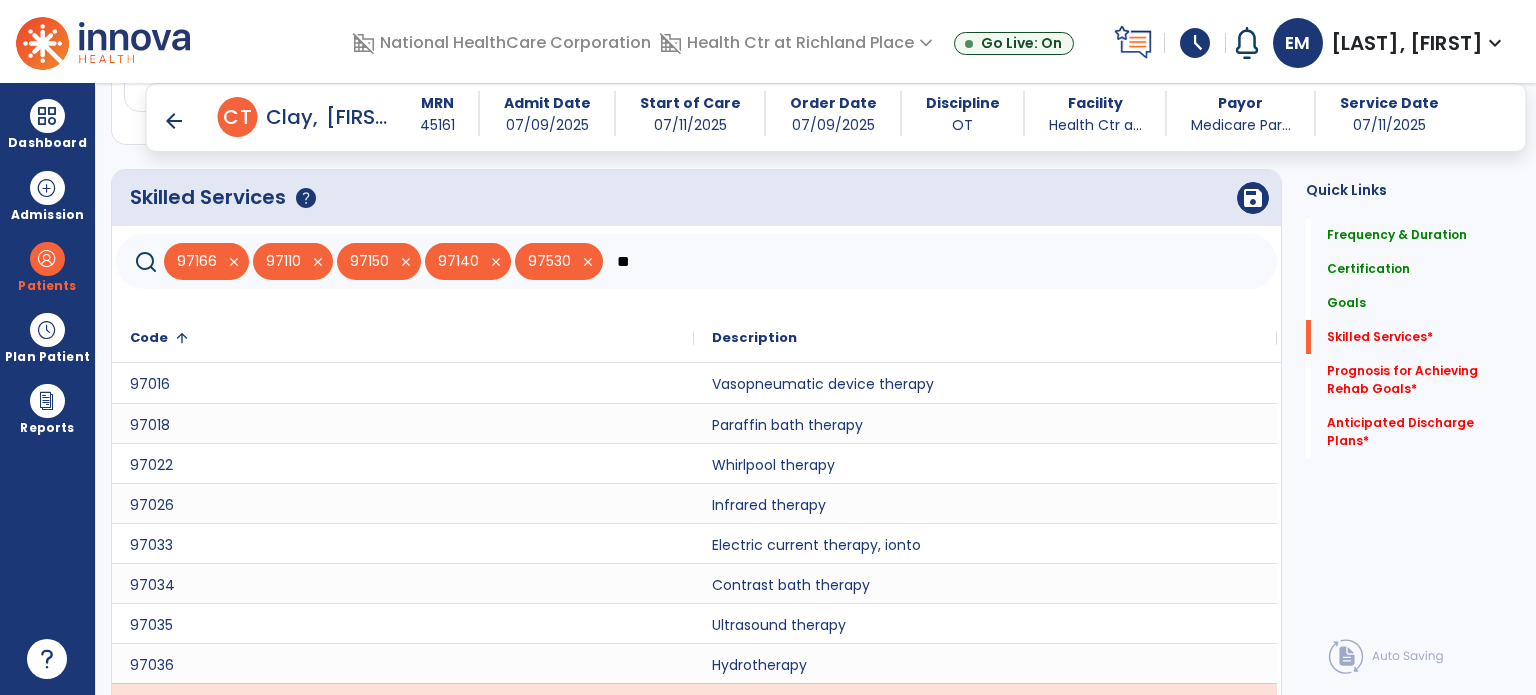 type on "*" 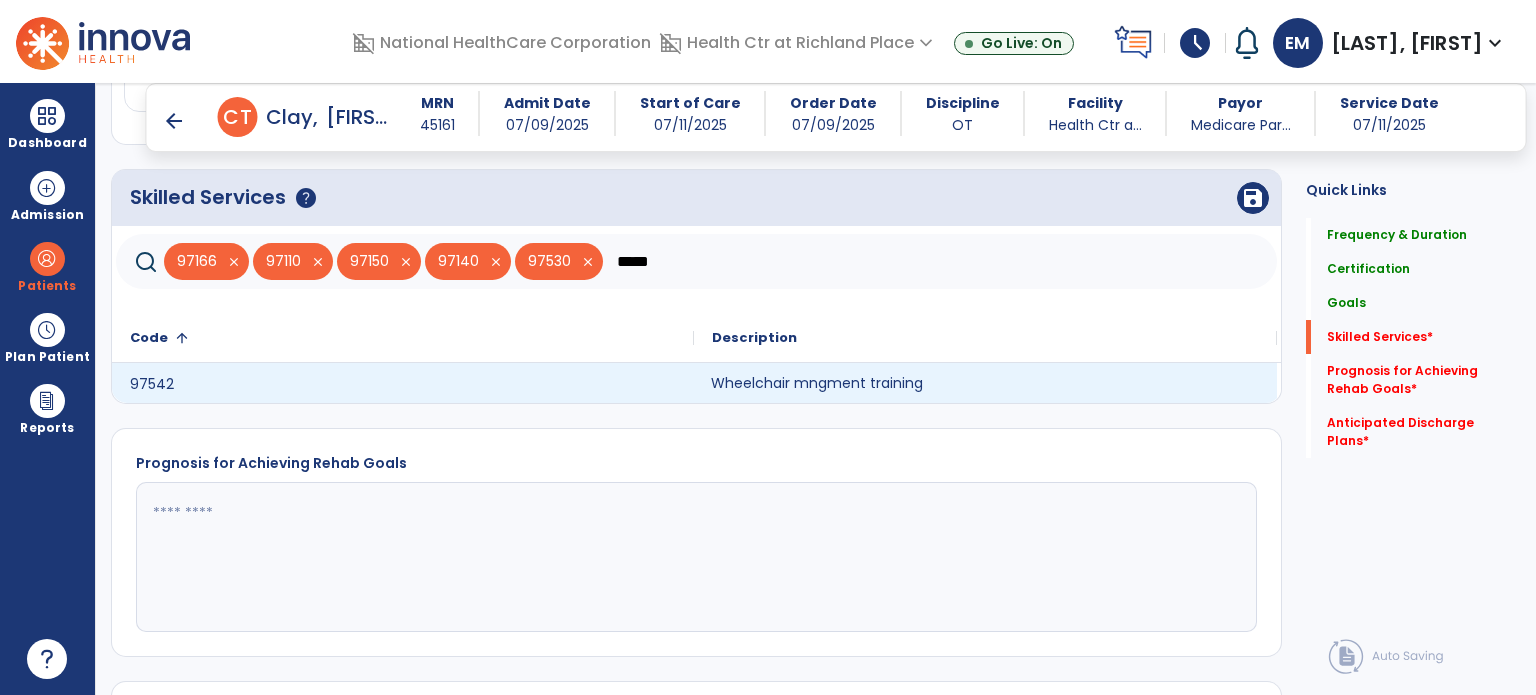 click on "Wheelchair mngment training" 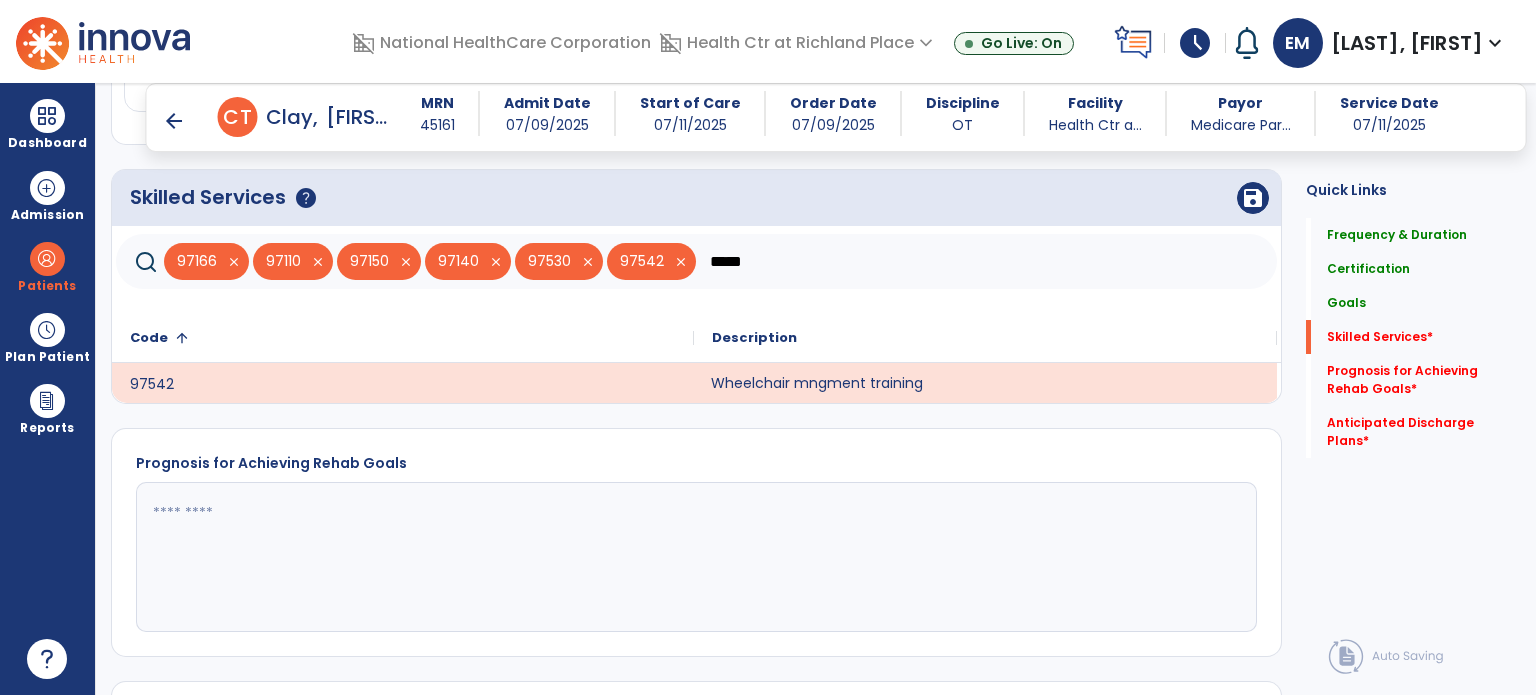 click on "*****" 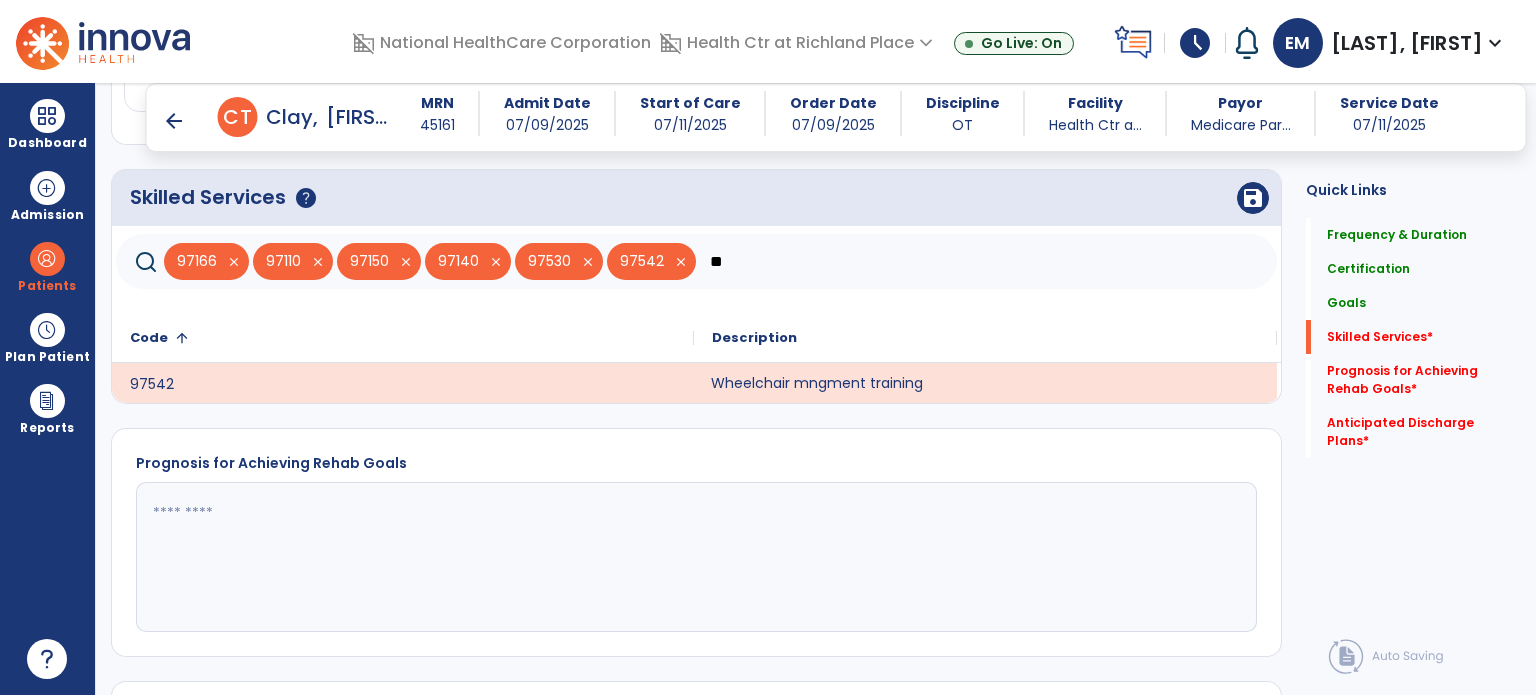 type on "*" 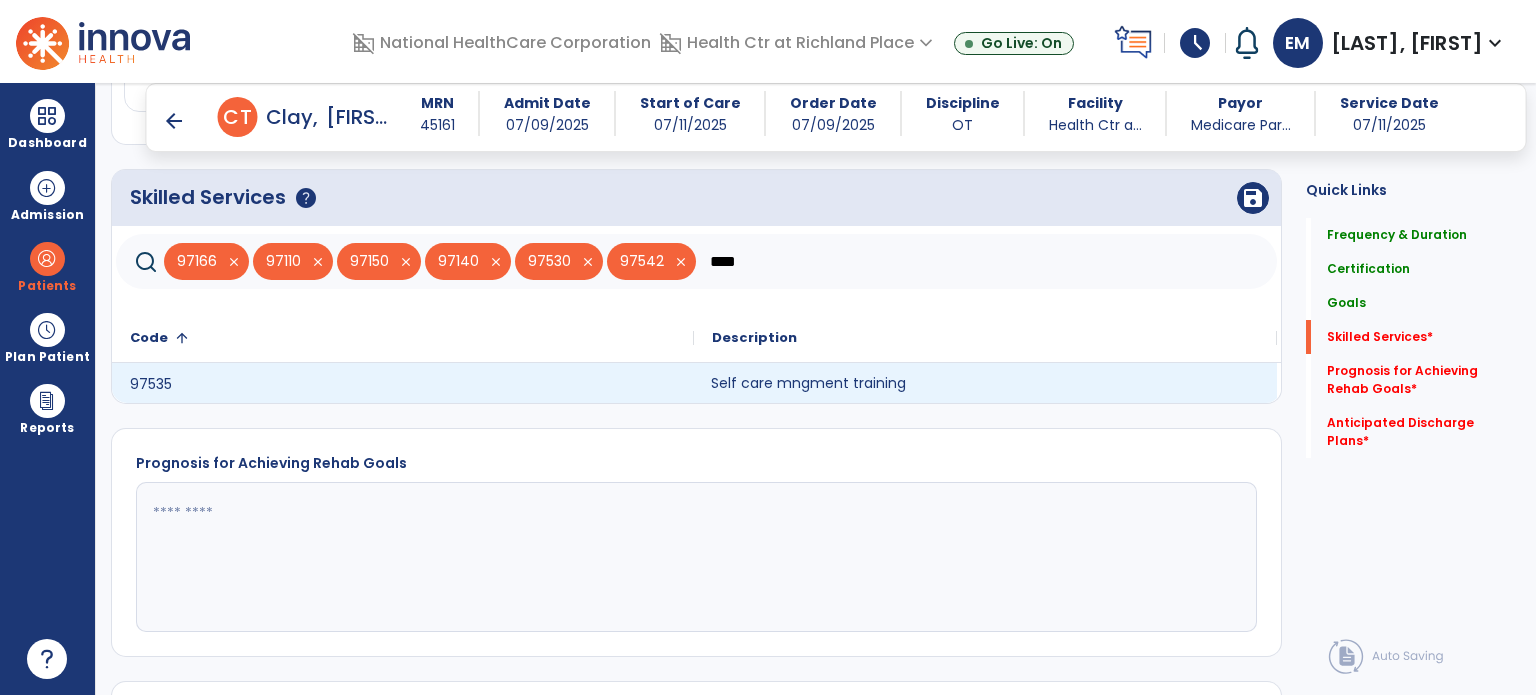 click on "Self care mngment training" 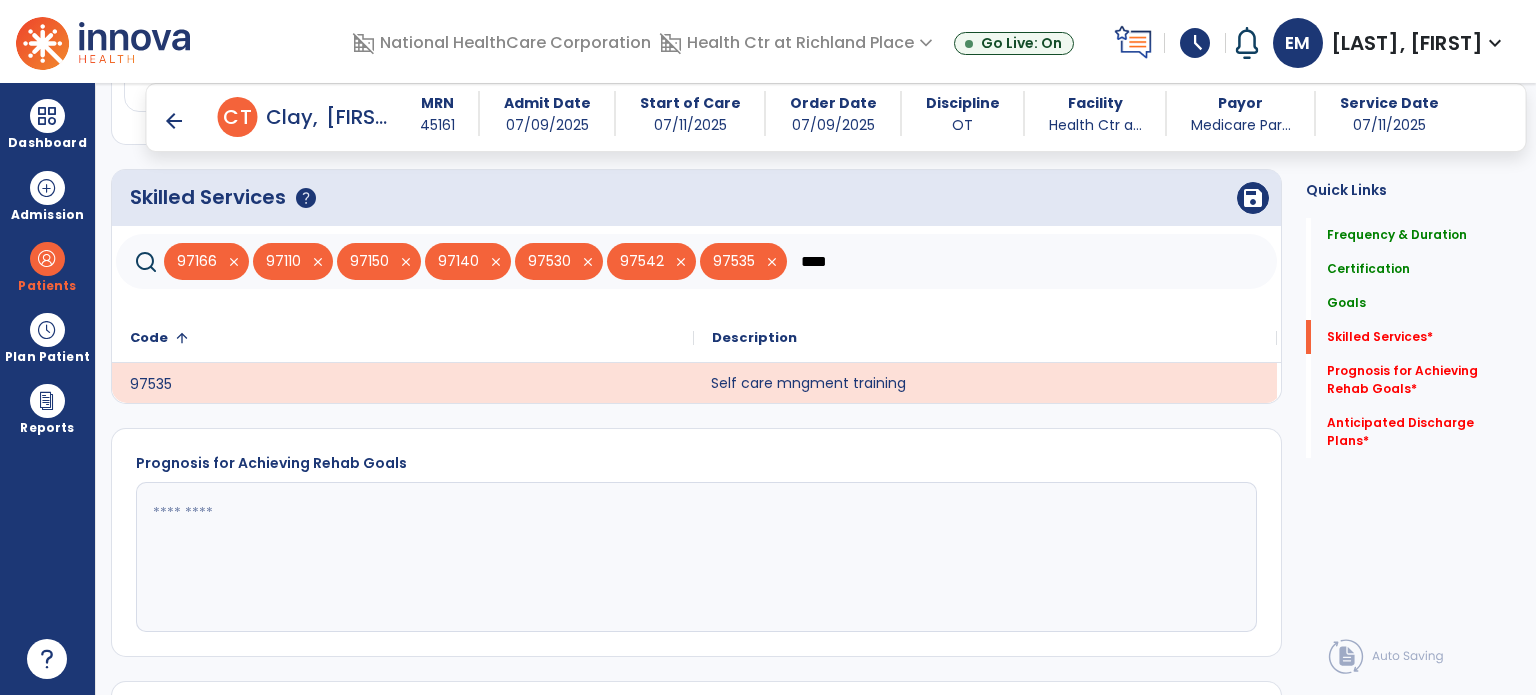 click on "****" 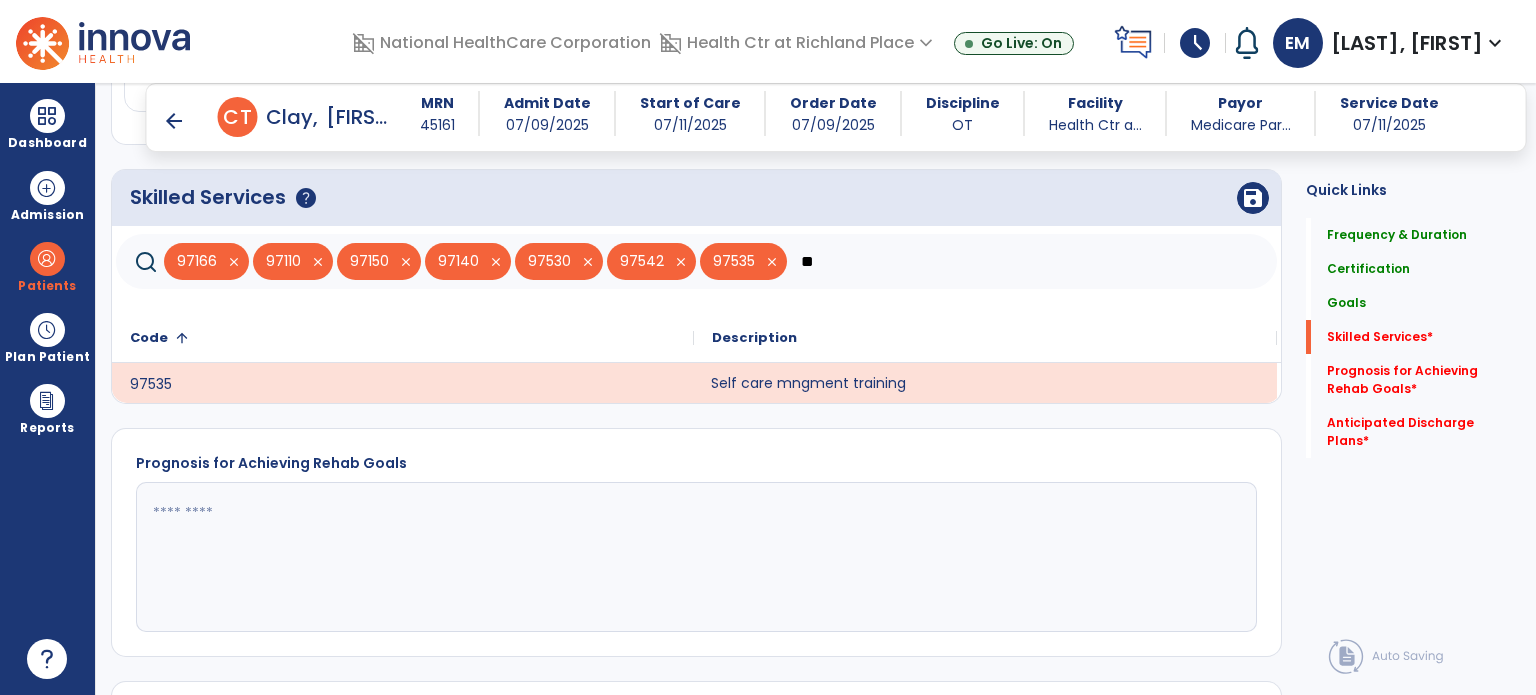 type on "*" 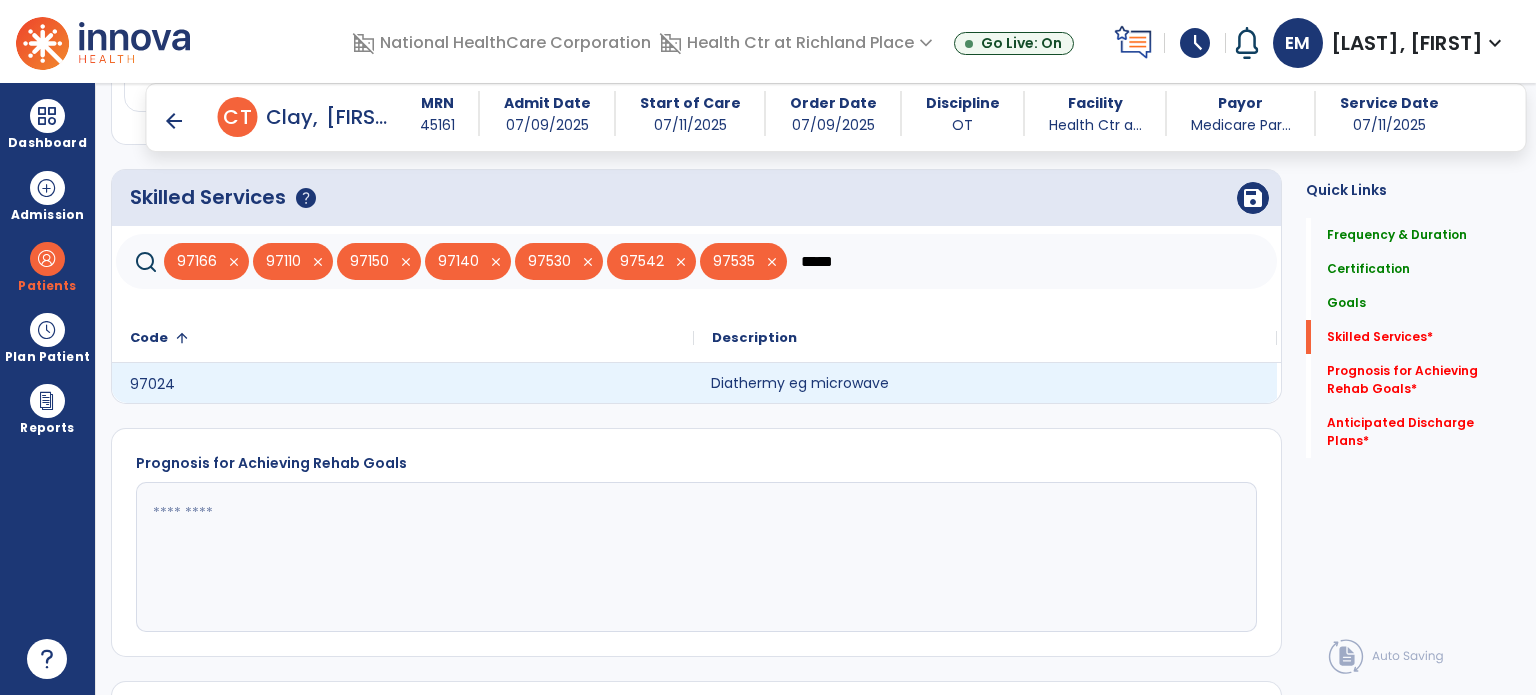 click on "Diathermy eg microwave" 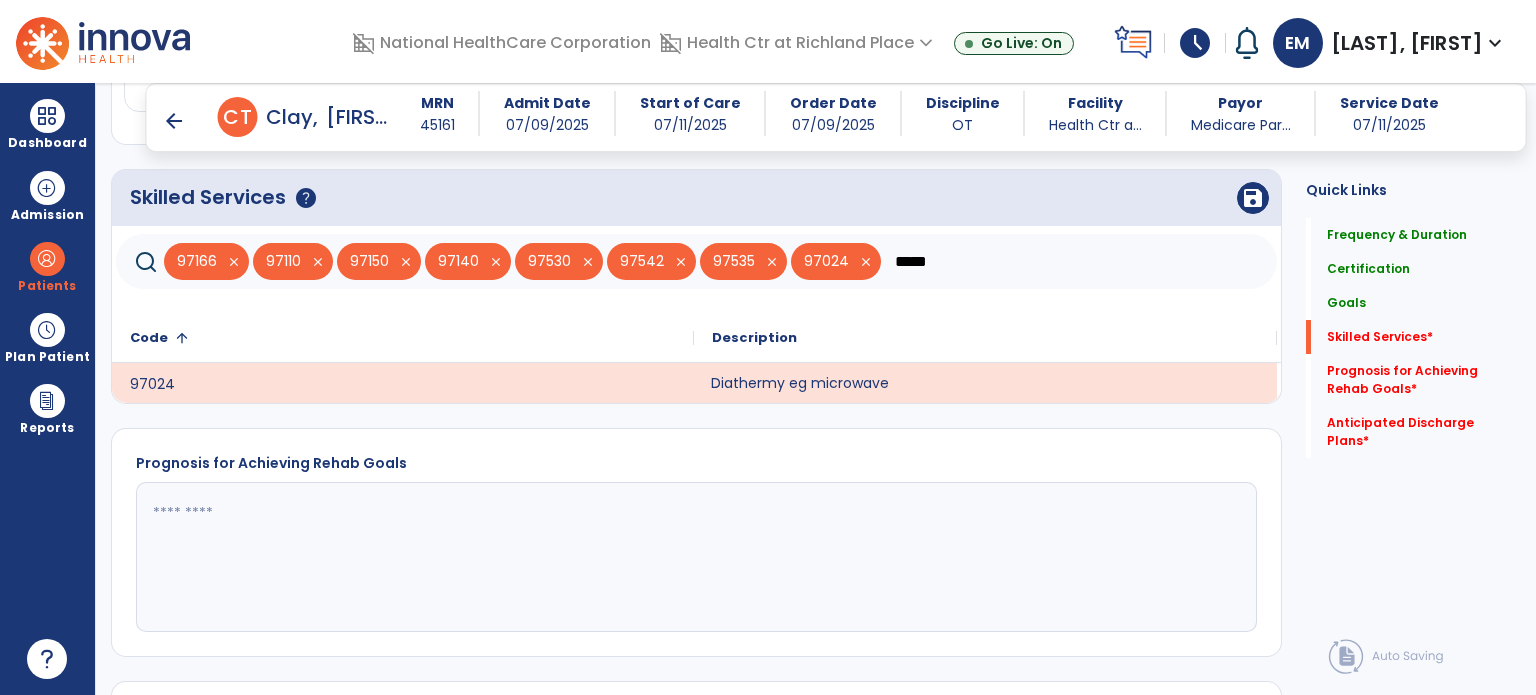 click on "*****" 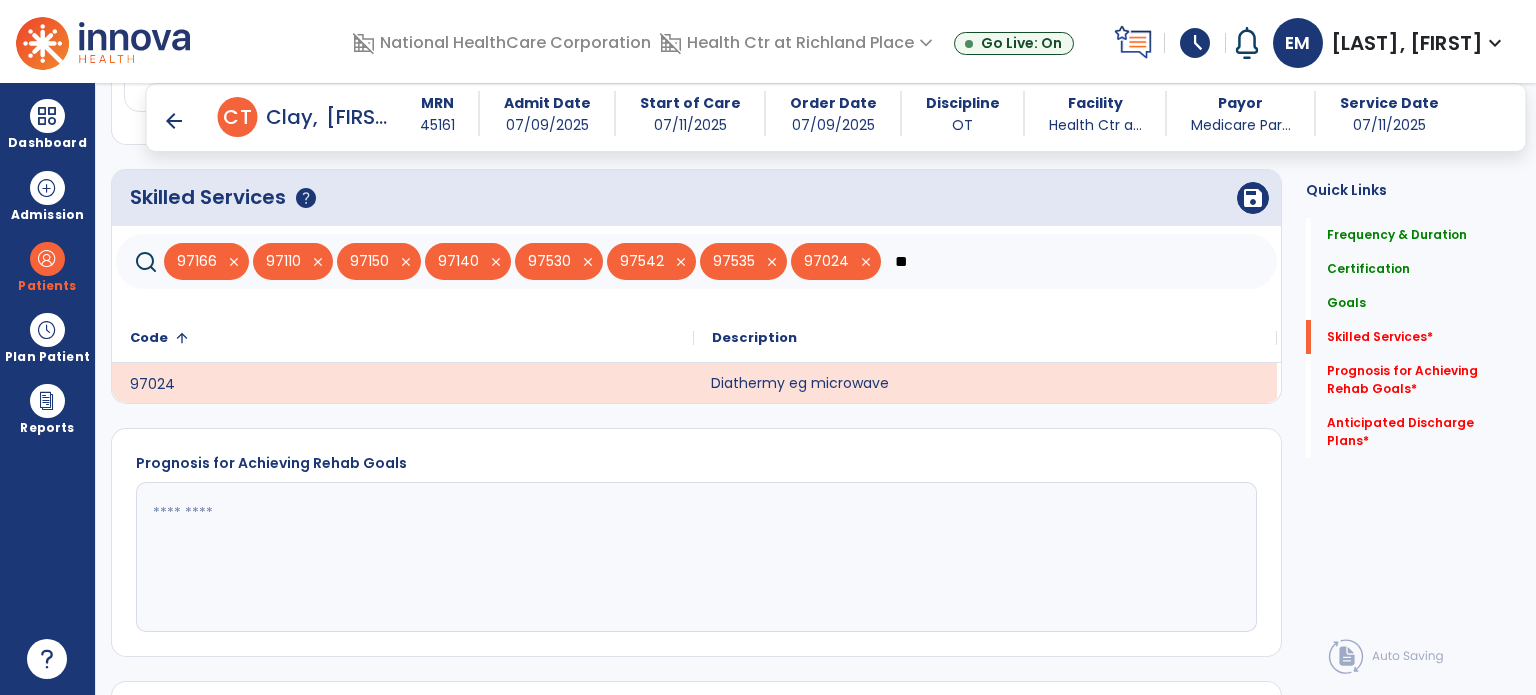 type on "*" 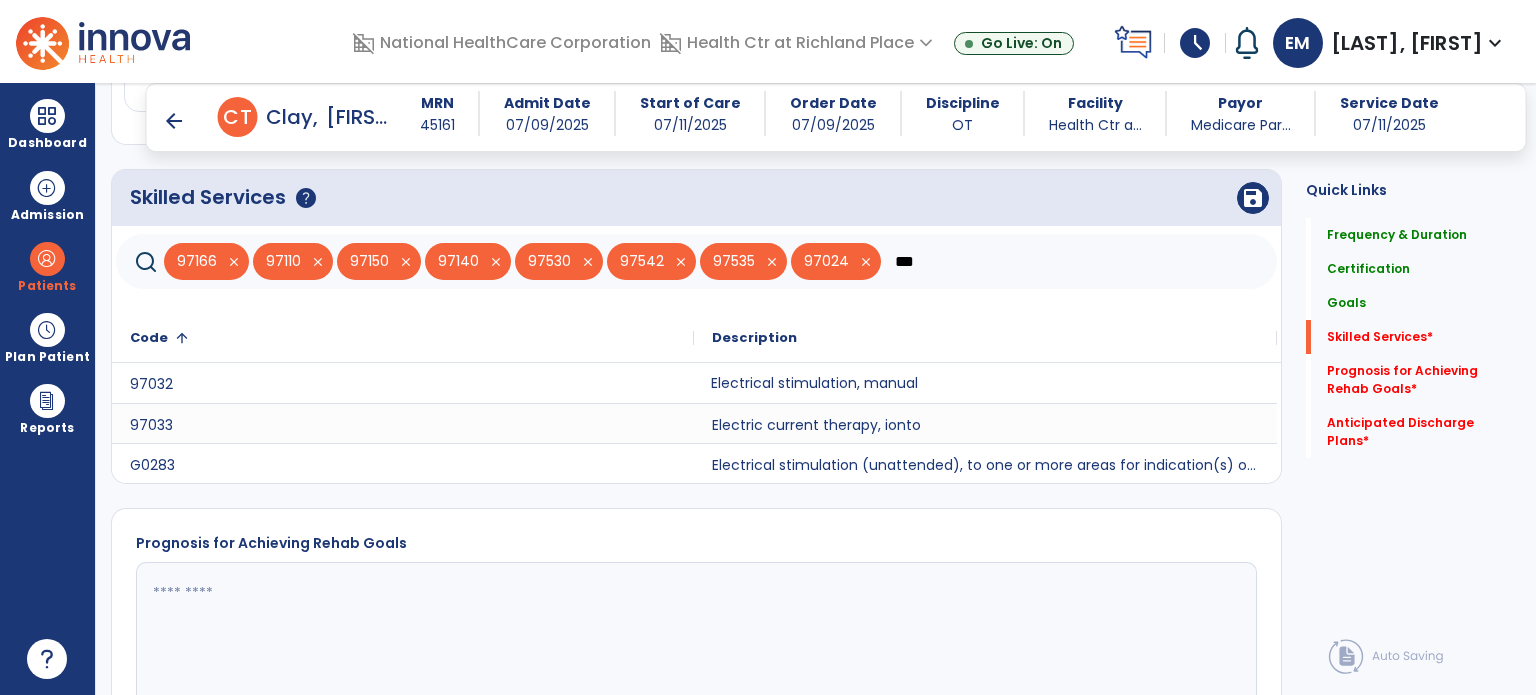 type on "***" 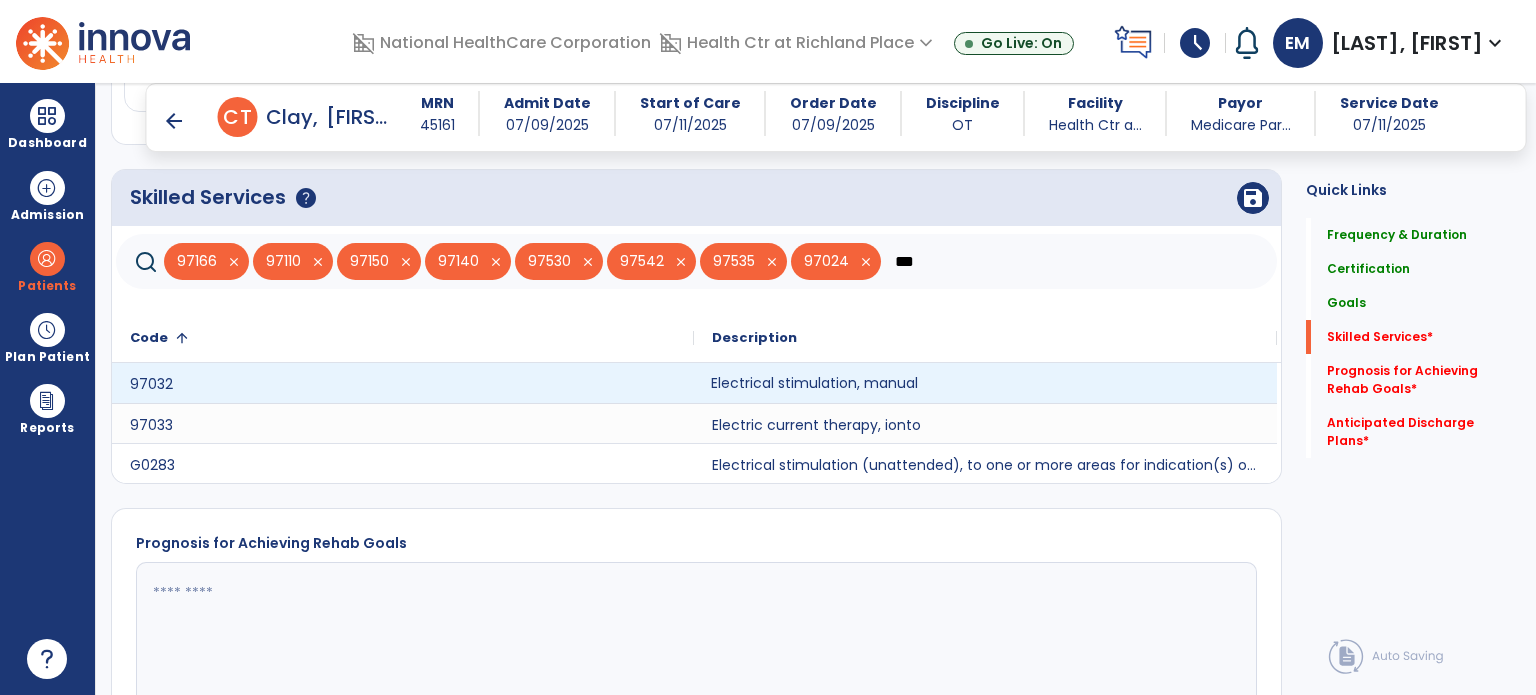 click on "Electrical stimulation, manual" 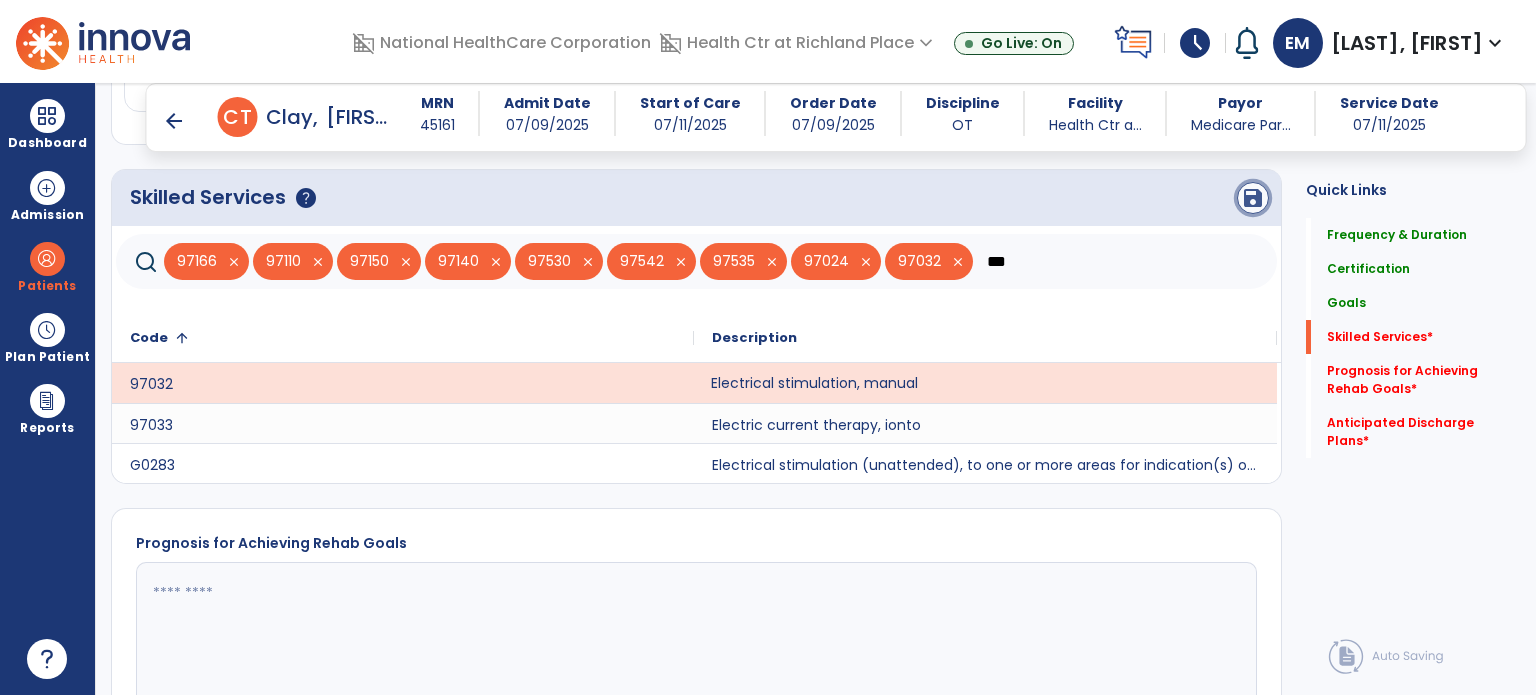 click on "save" 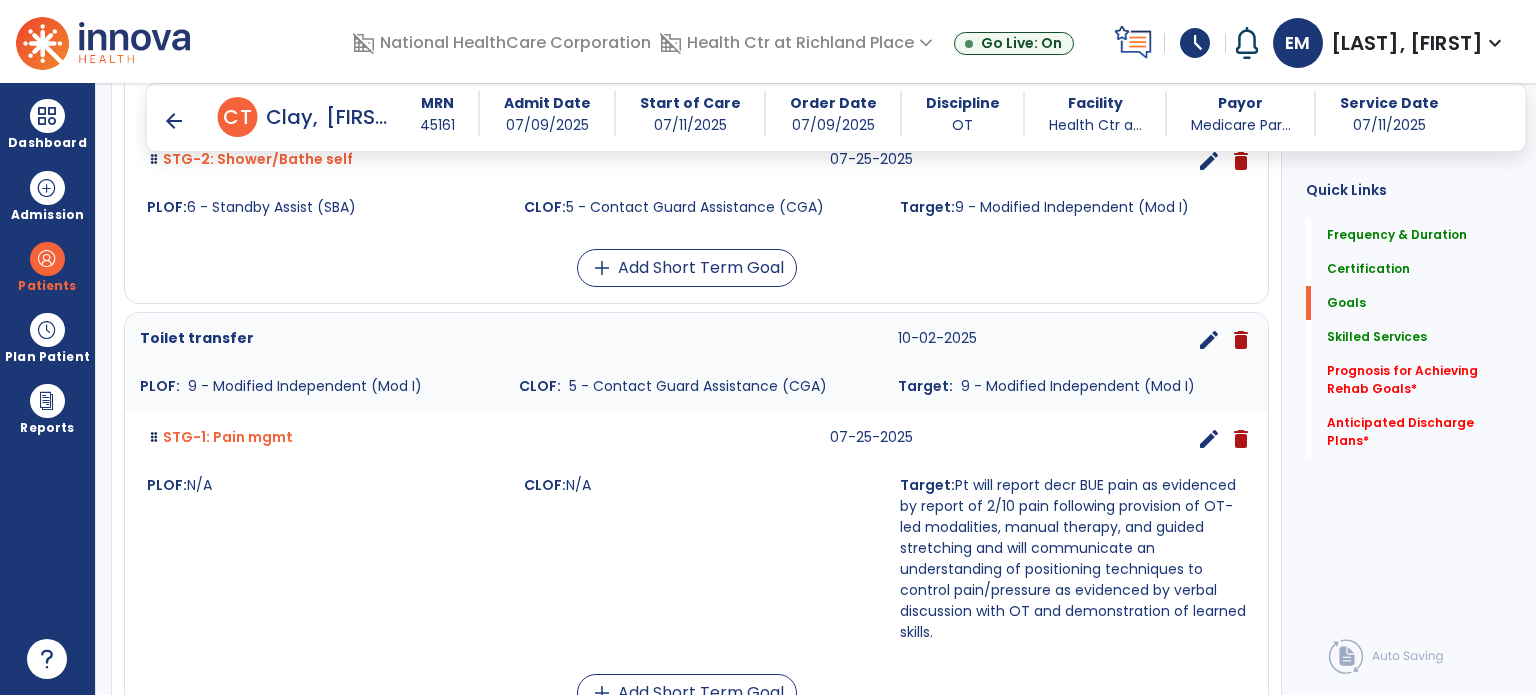 scroll, scrollTop: 776, scrollLeft: 0, axis: vertical 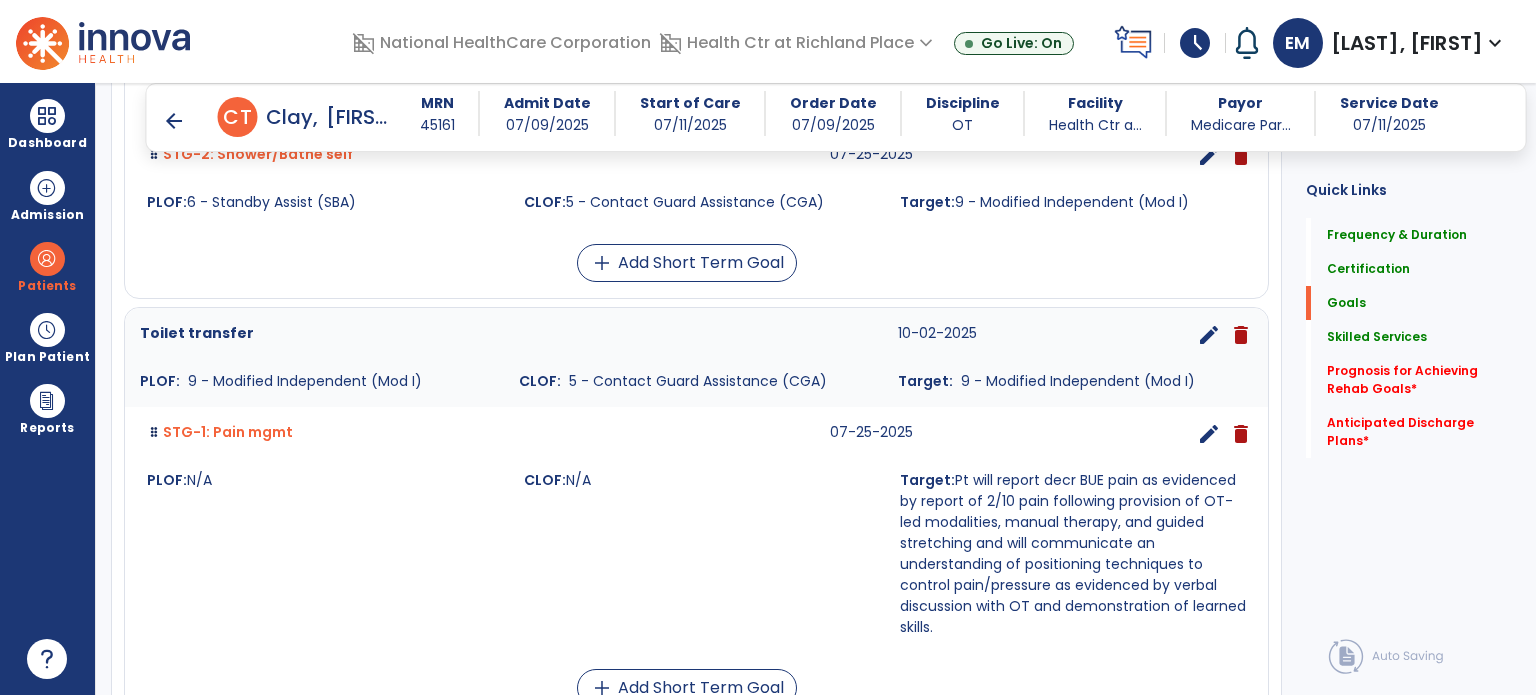 click on "edit" at bounding box center (1209, 434) 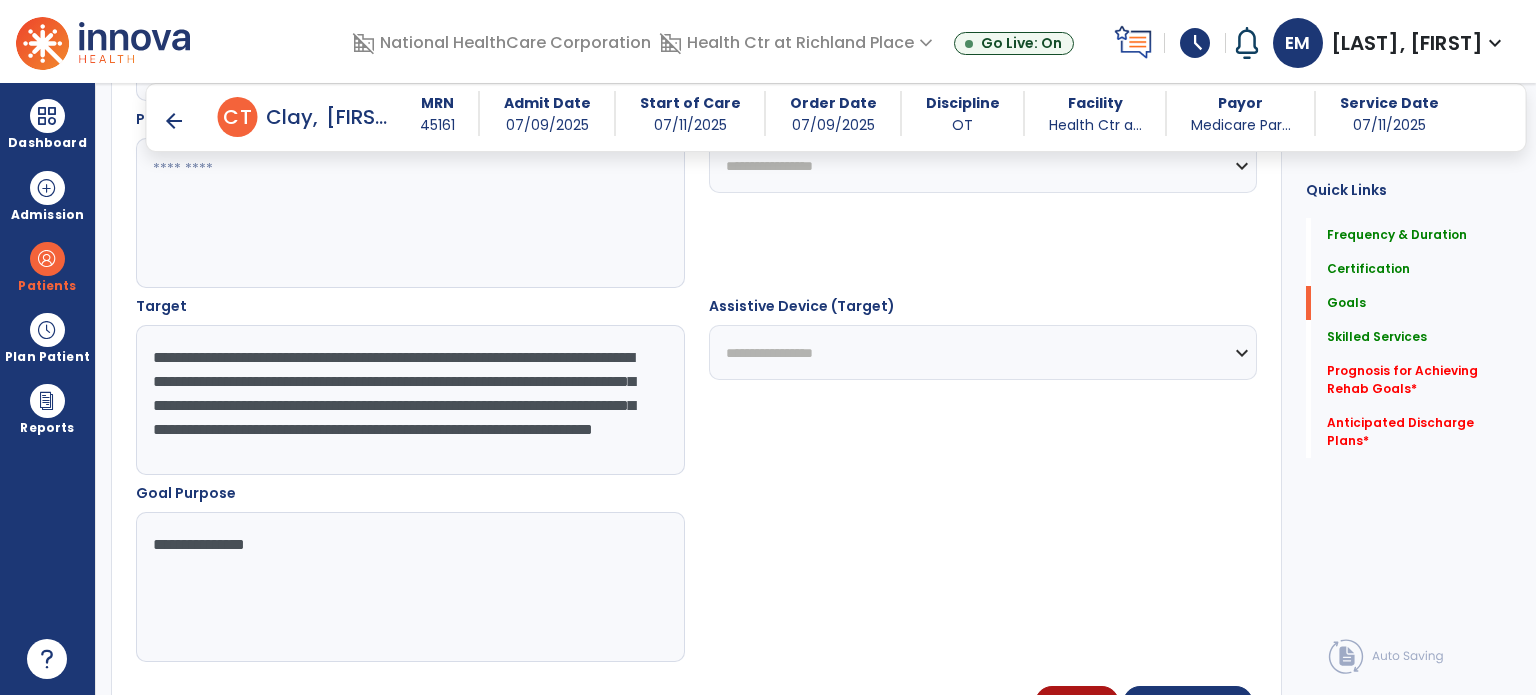 scroll, scrollTop: 1032, scrollLeft: 0, axis: vertical 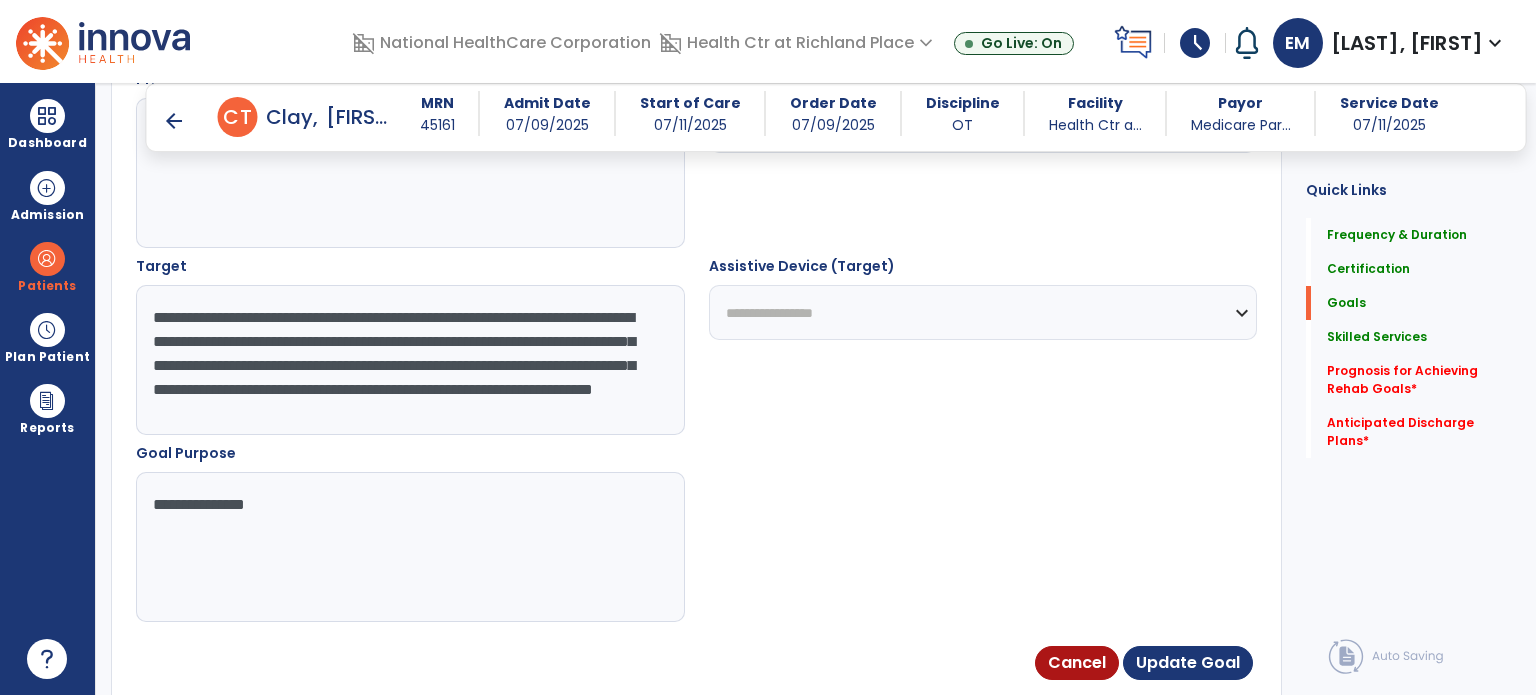 drag, startPoint x: 513, startPoint y: 323, endPoint x: 428, endPoint y: 309, distance: 86.145226 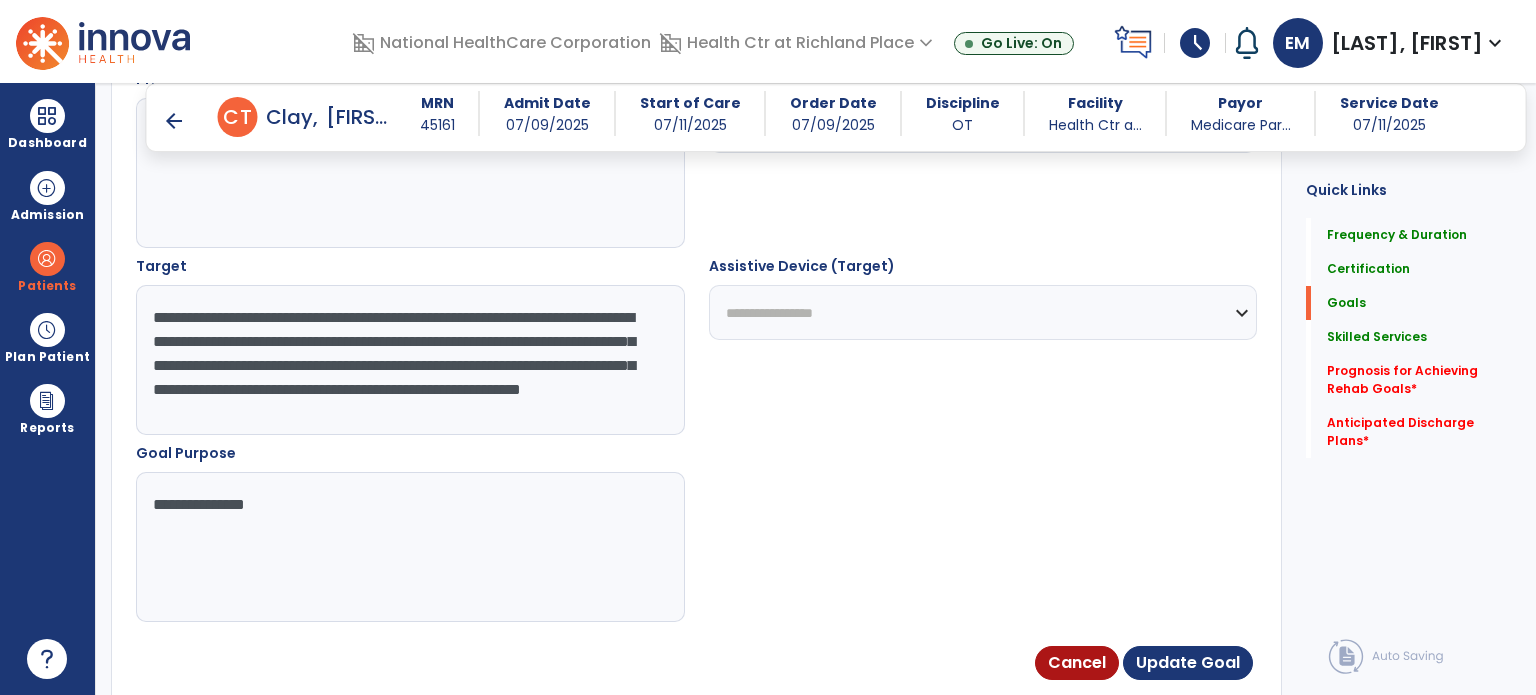 click on "**********" at bounding box center [409, 360] 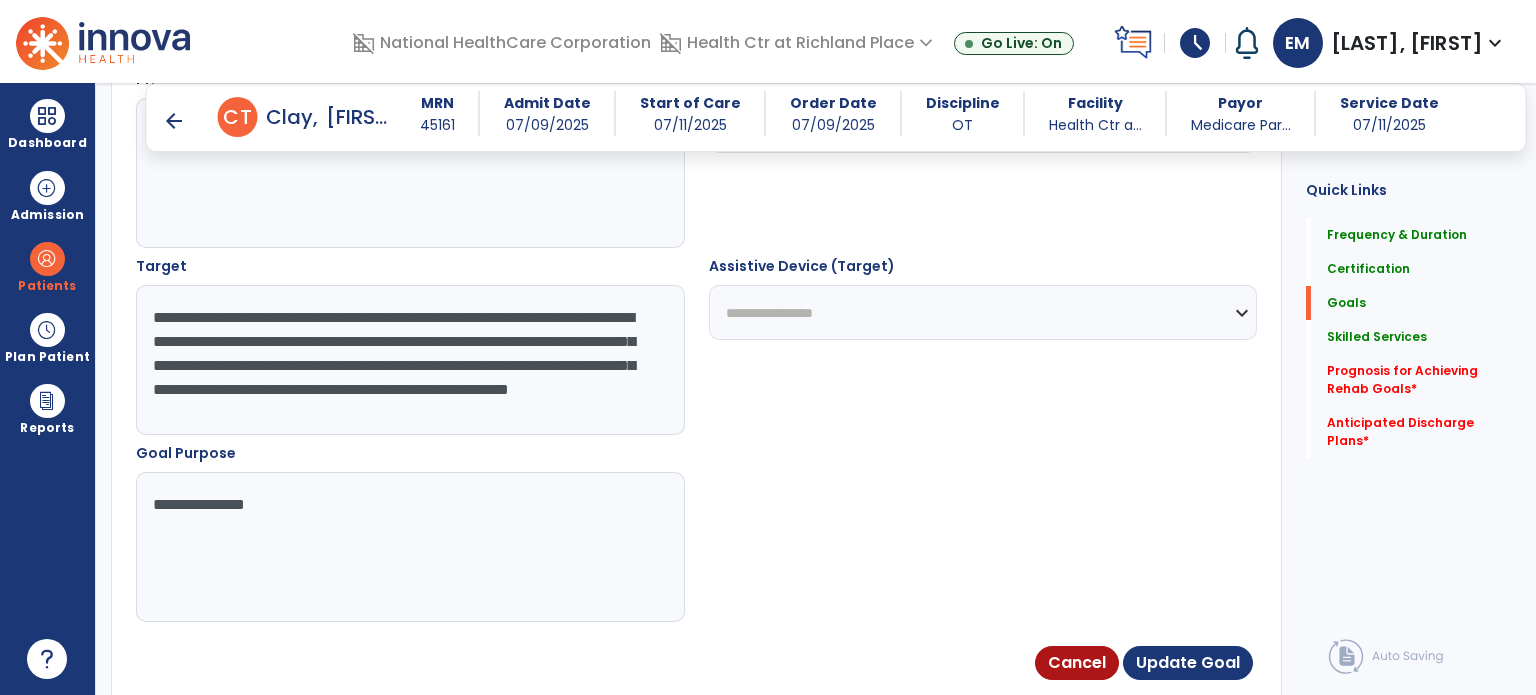 type on "**********" 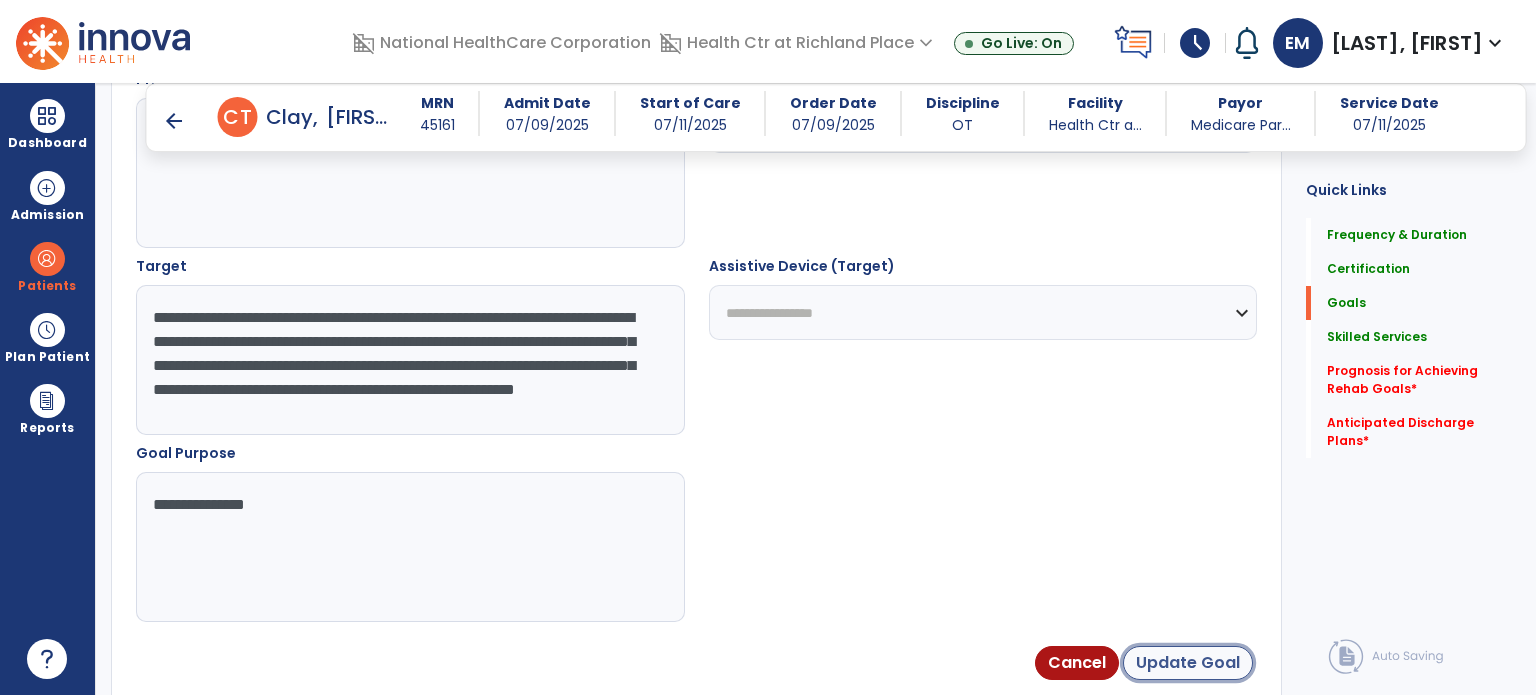 click on "Update Goal" at bounding box center [1188, 663] 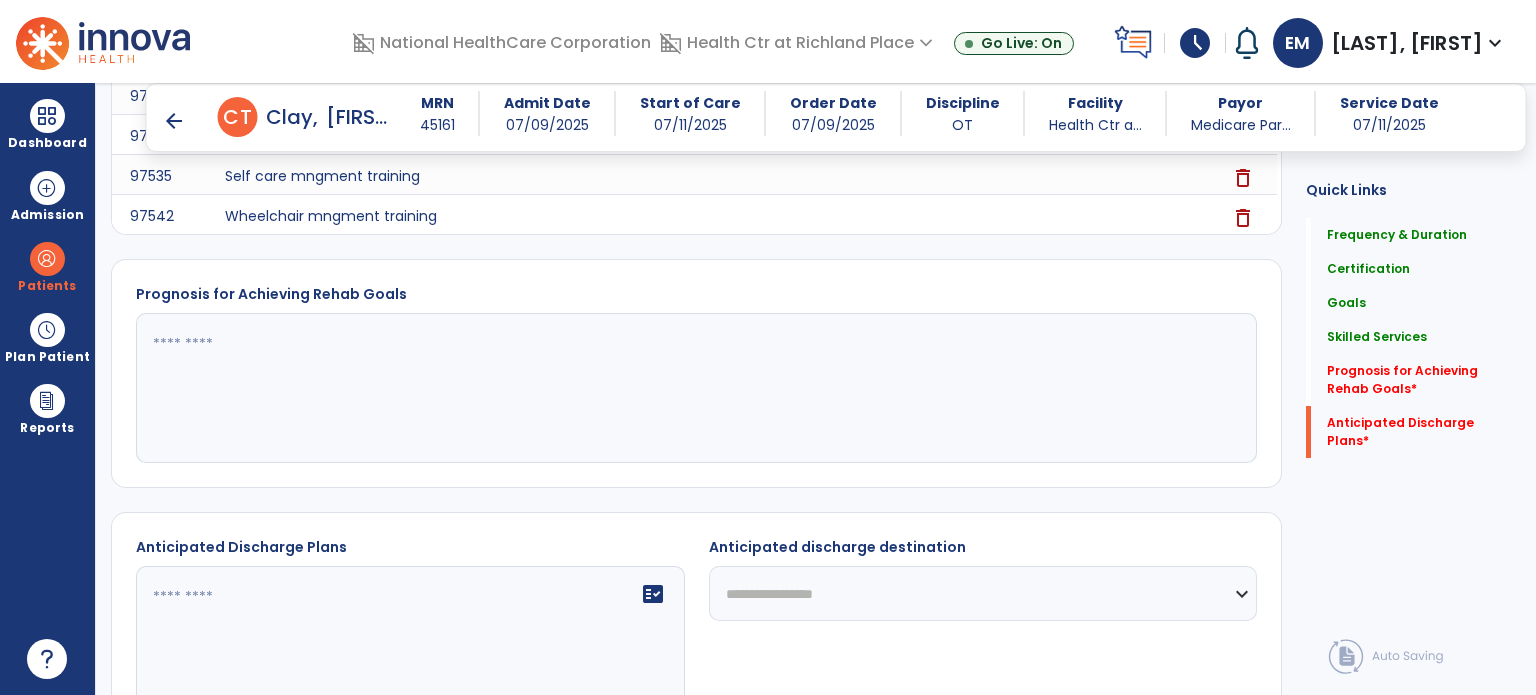 scroll, scrollTop: 1907, scrollLeft: 0, axis: vertical 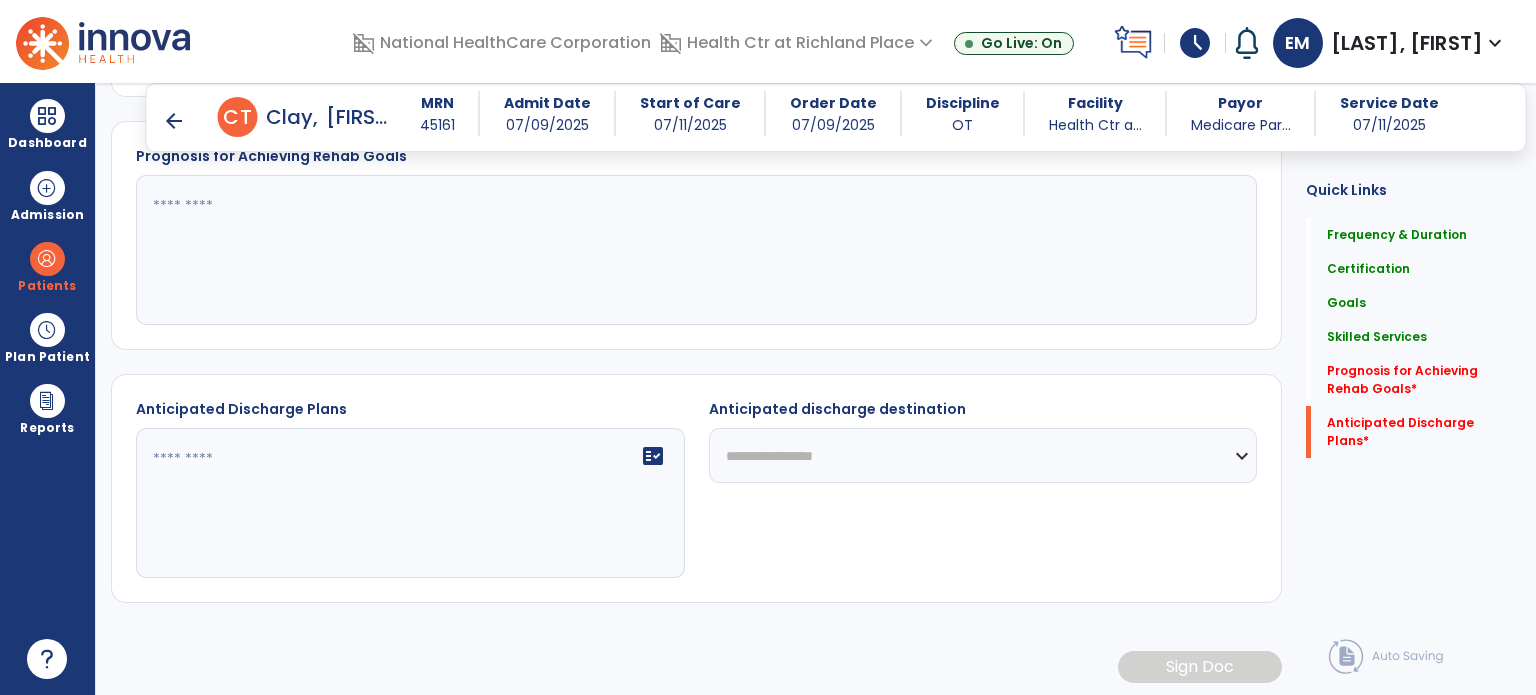 click 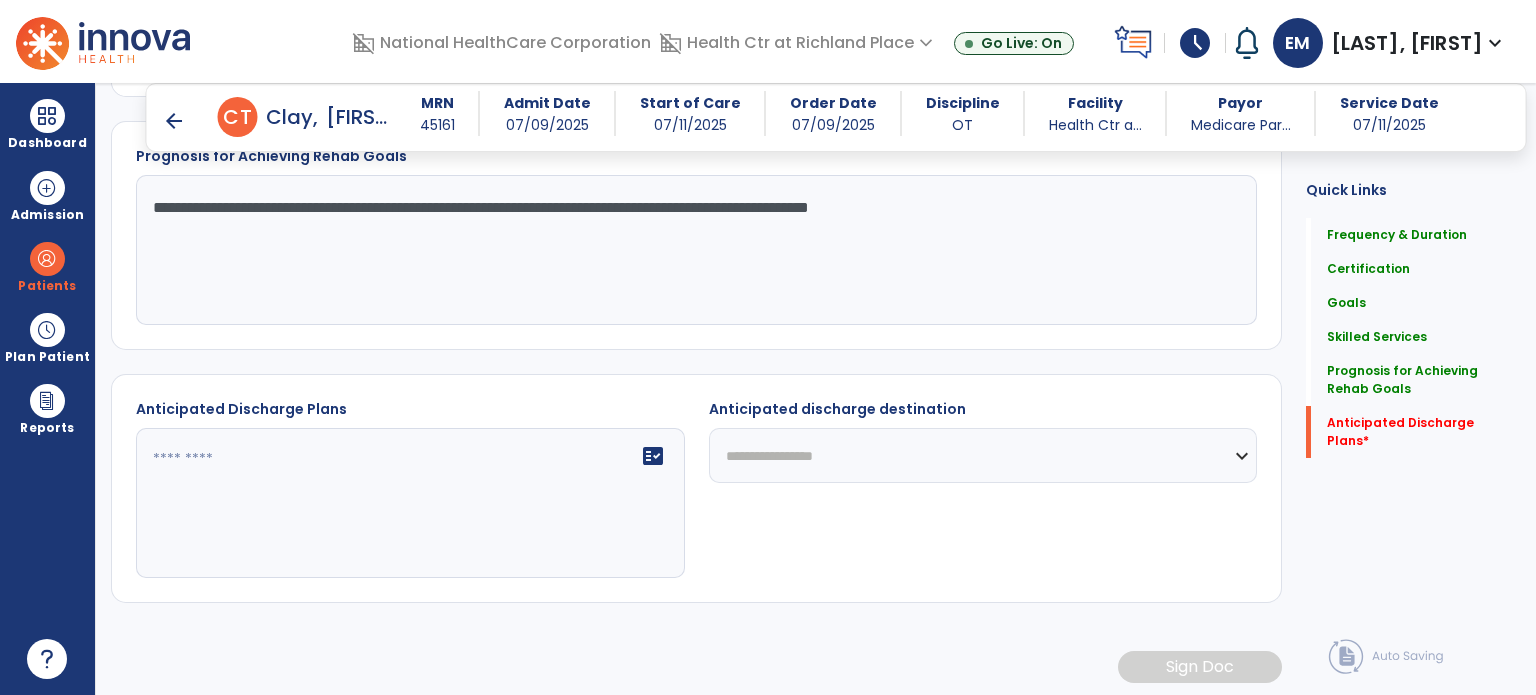 type on "**********" 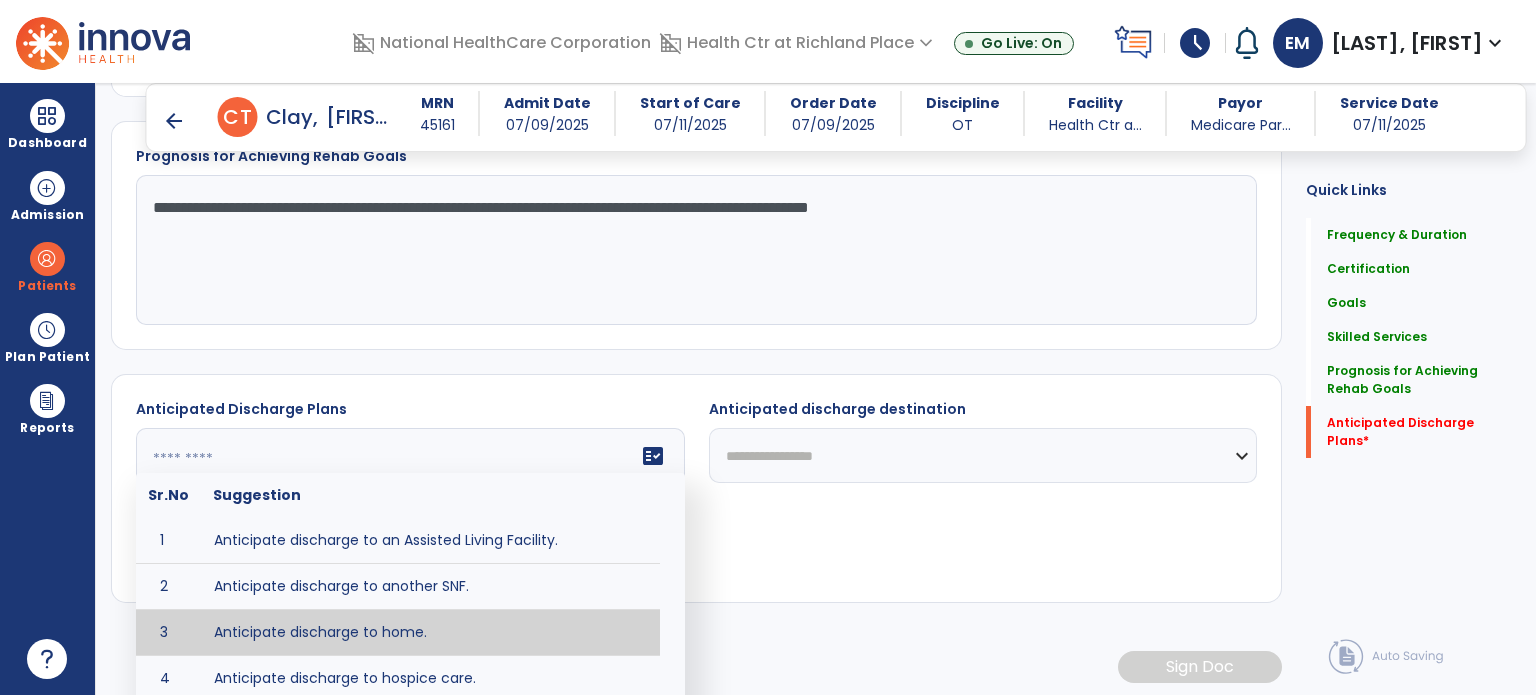 type on "**********" 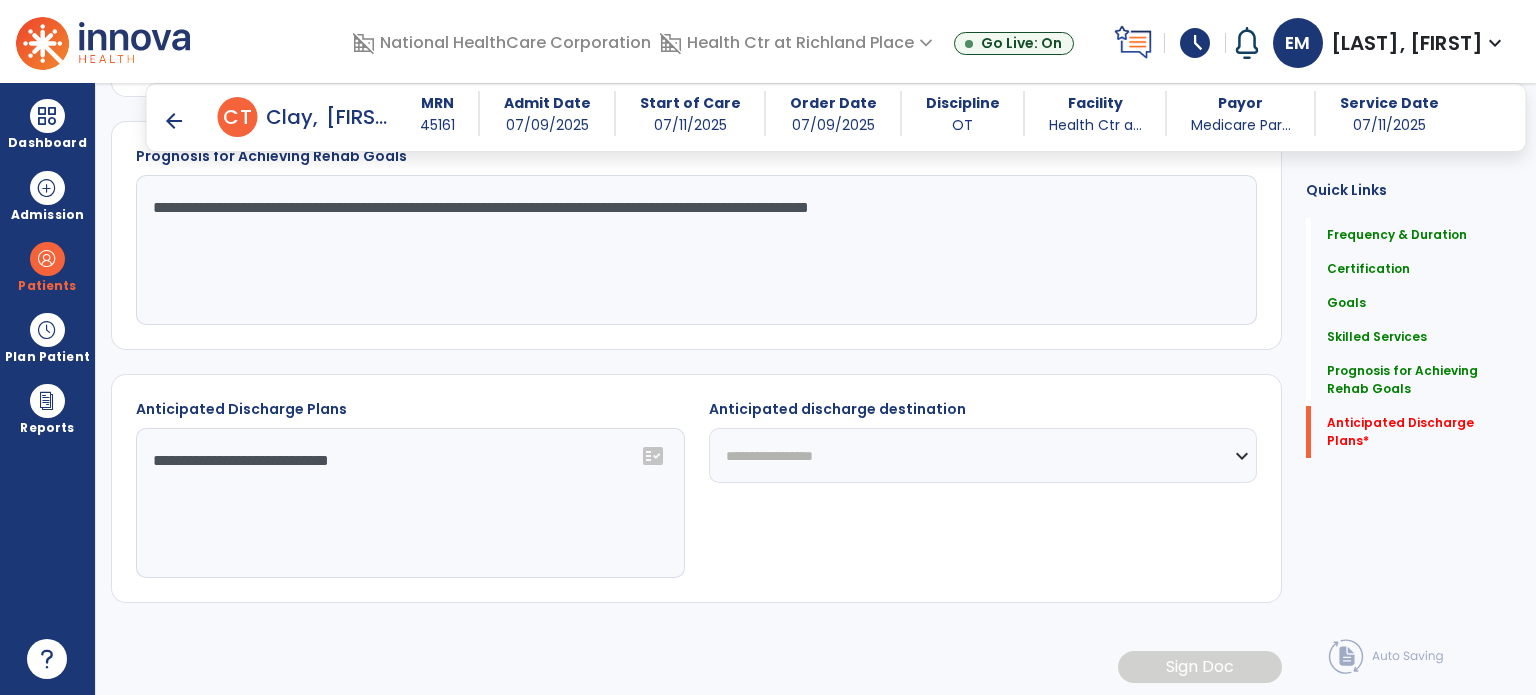 click on "**********" 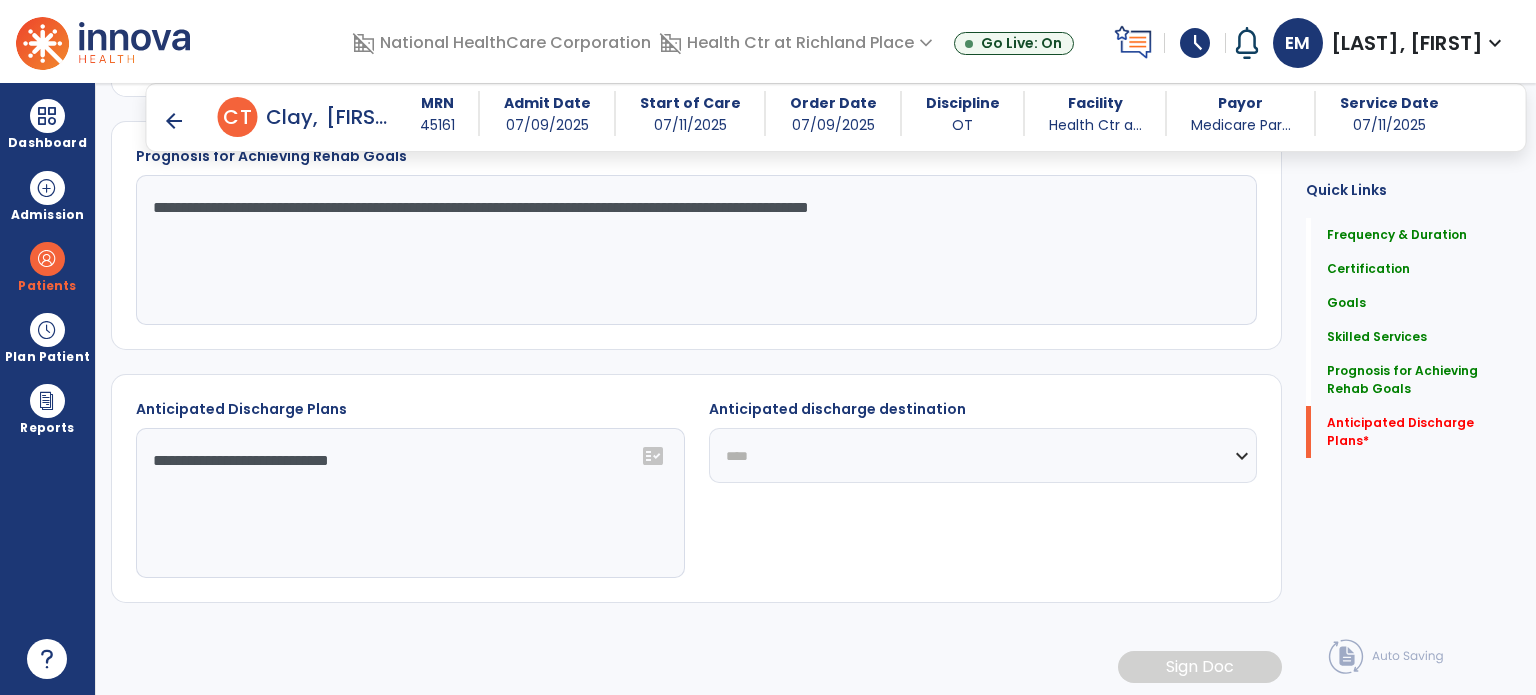 click on "**********" 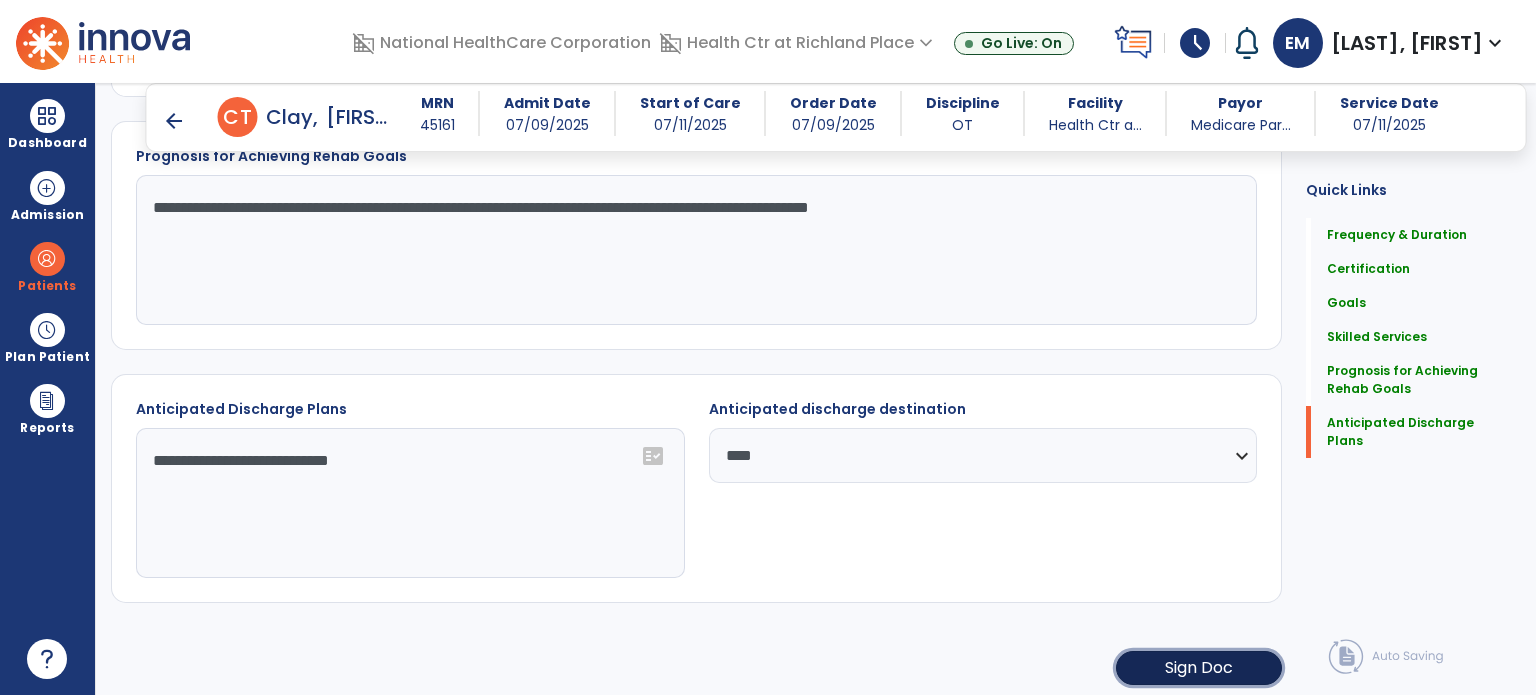 click on "Sign Doc" 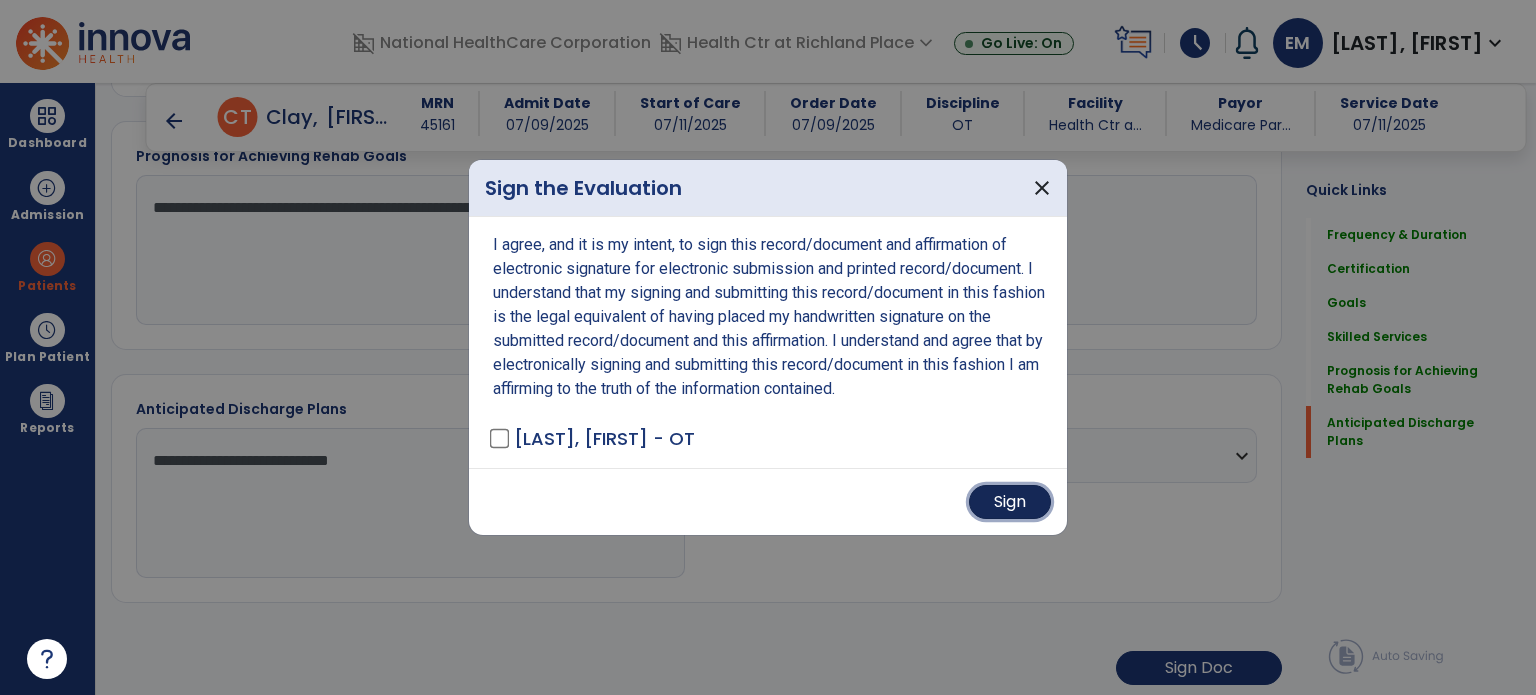 click on "Sign" at bounding box center (1010, 502) 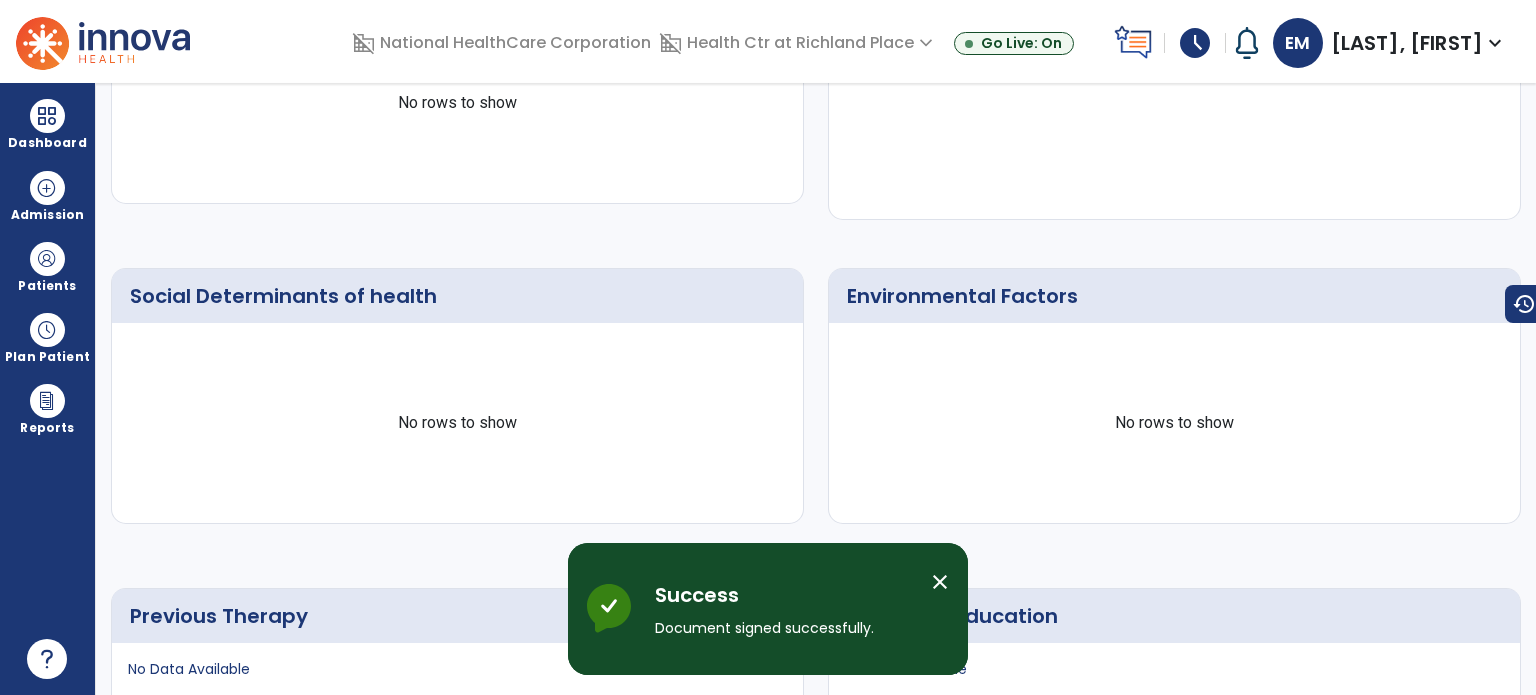 scroll, scrollTop: 0, scrollLeft: 0, axis: both 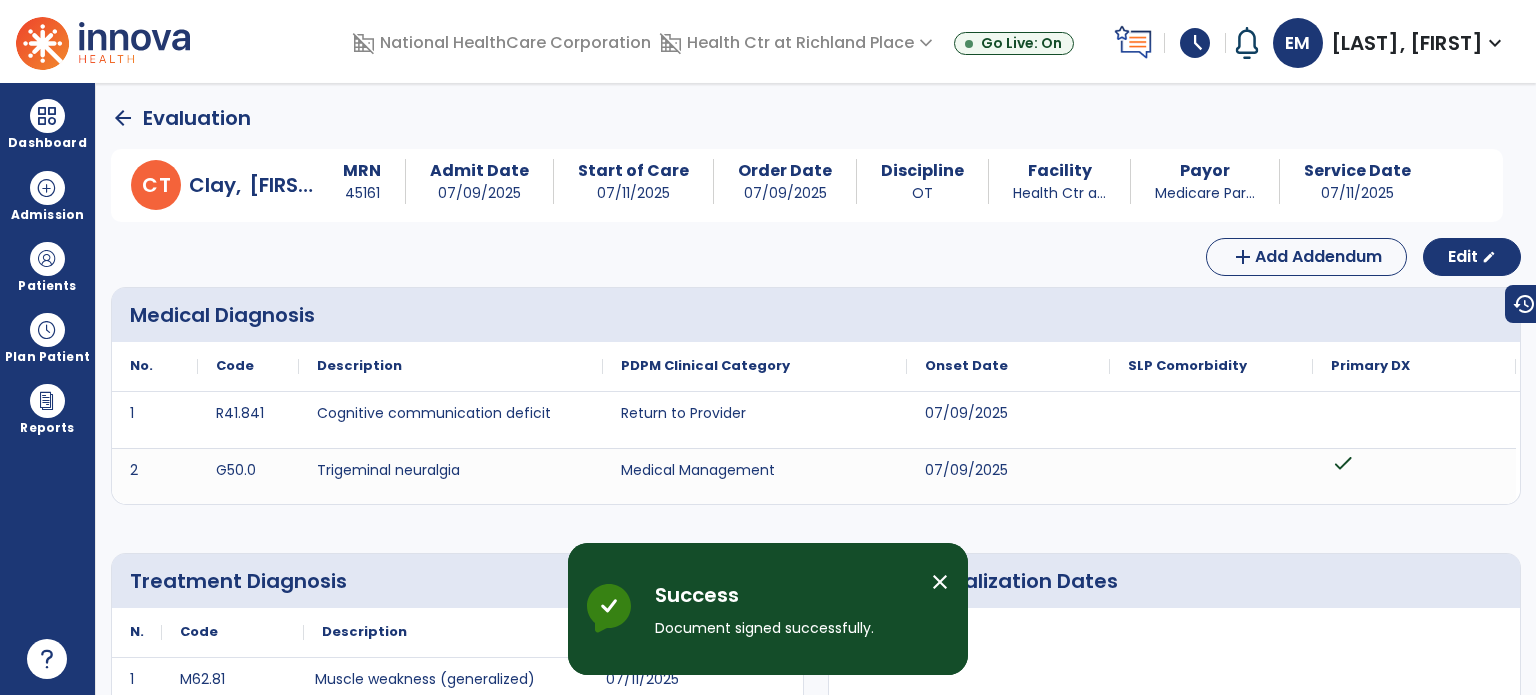 click on "arrow_back" 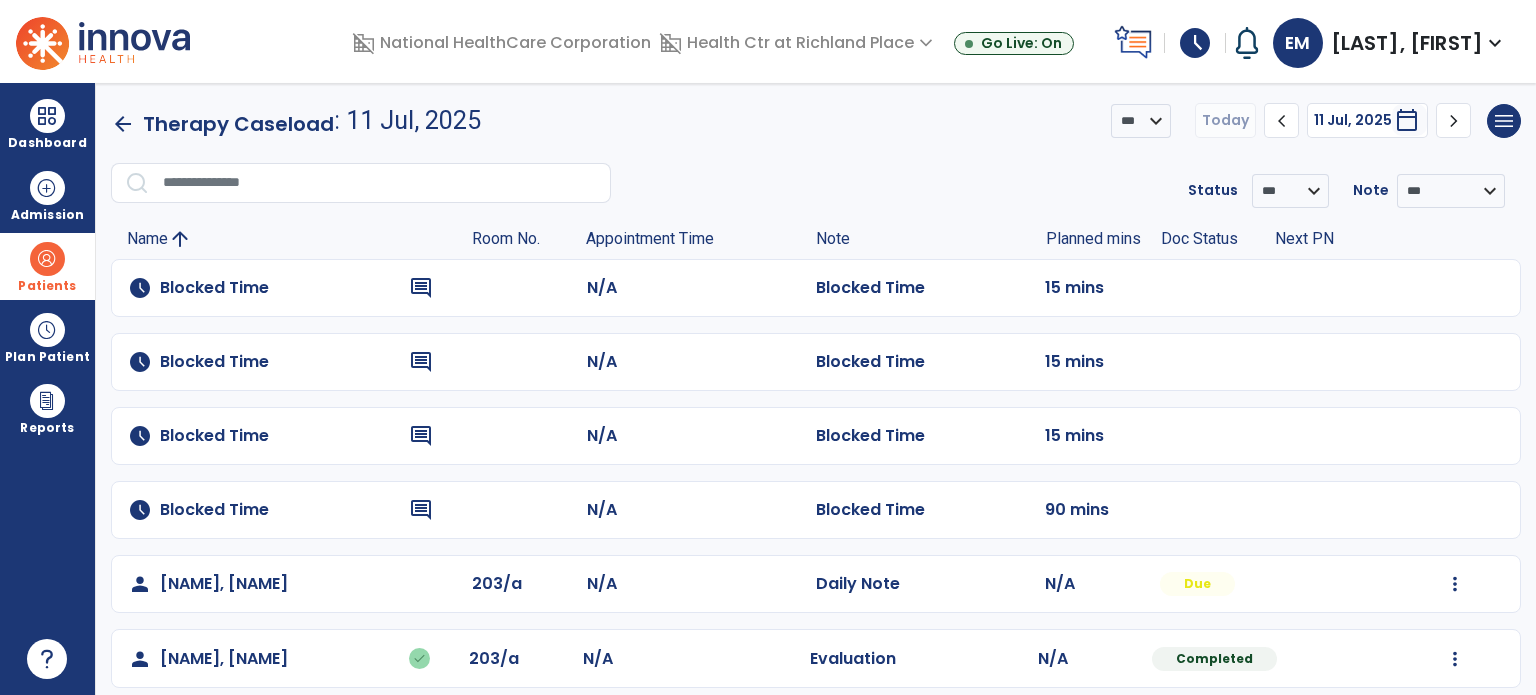 click at bounding box center (47, 259) 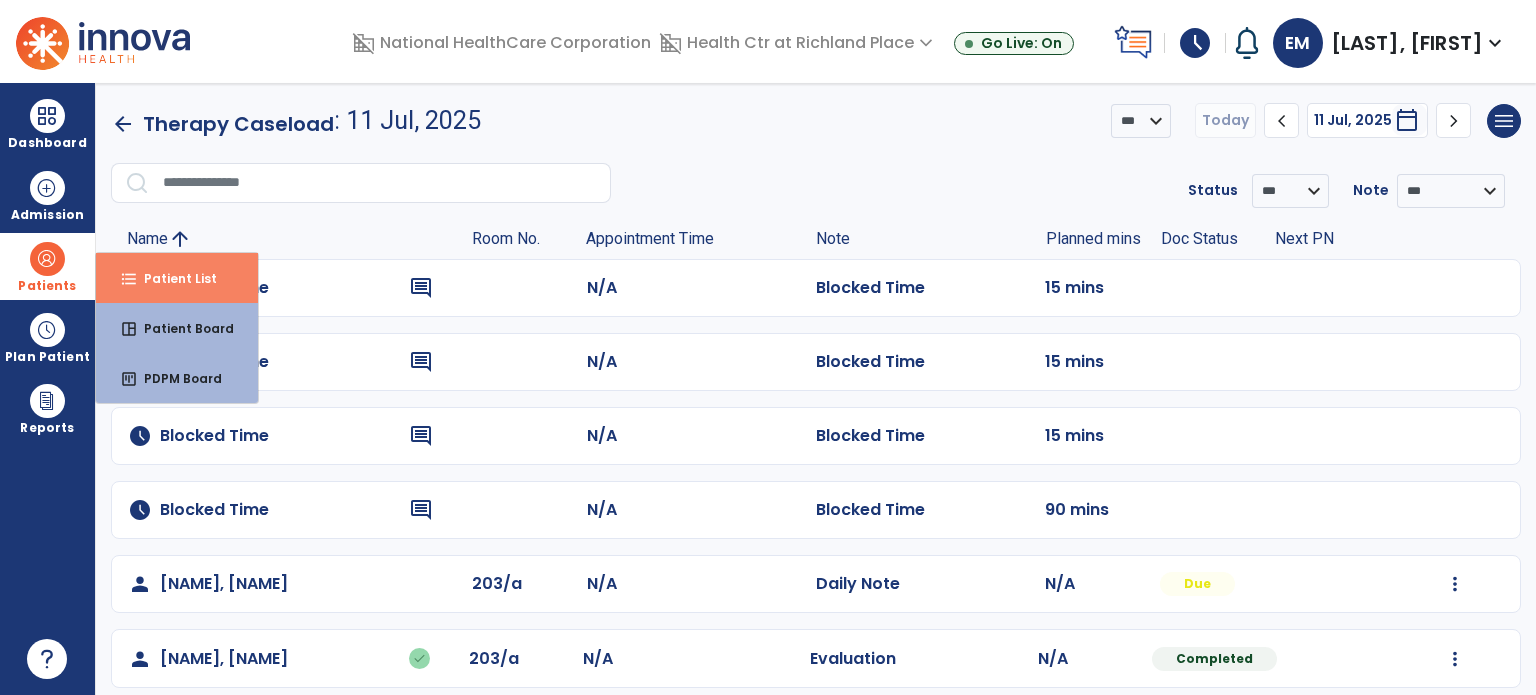 click on "format_list_bulleted  Patient List" at bounding box center (177, 278) 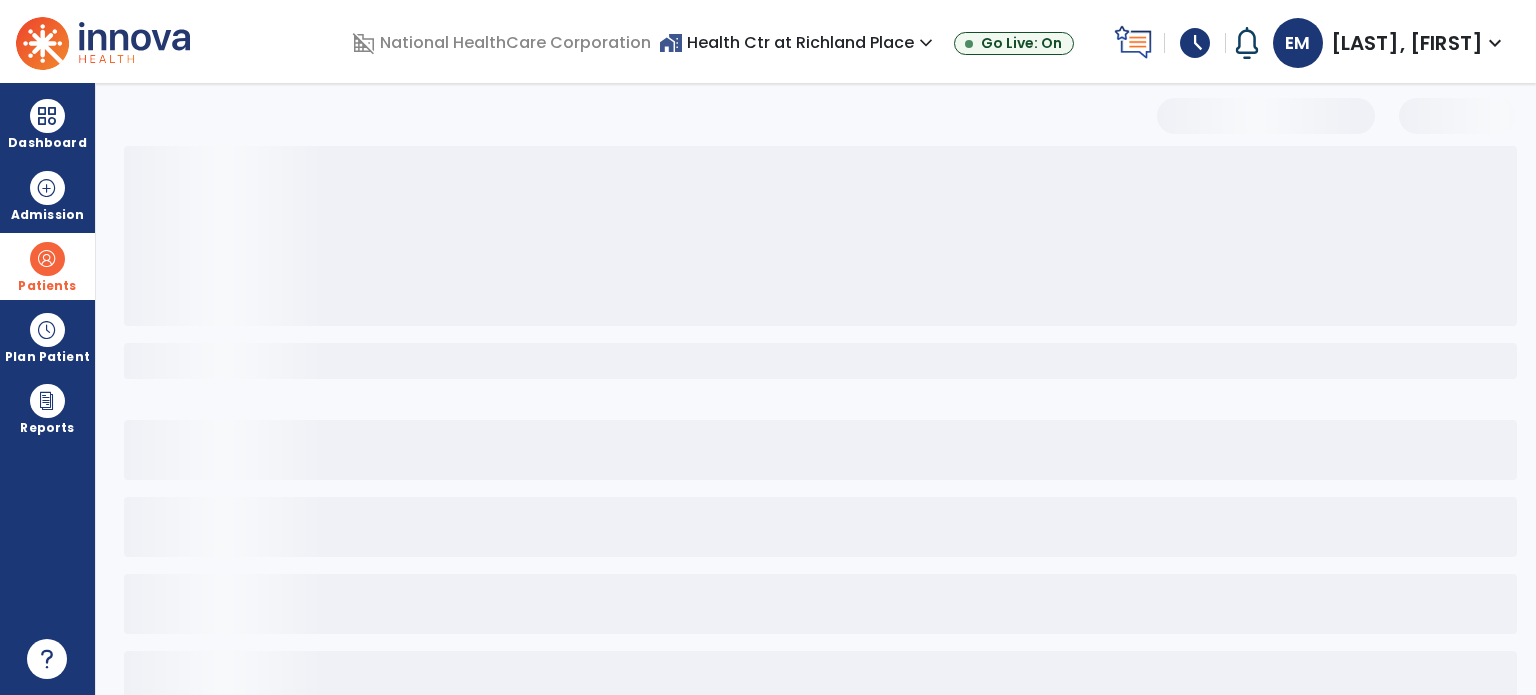 scroll, scrollTop: 46, scrollLeft: 0, axis: vertical 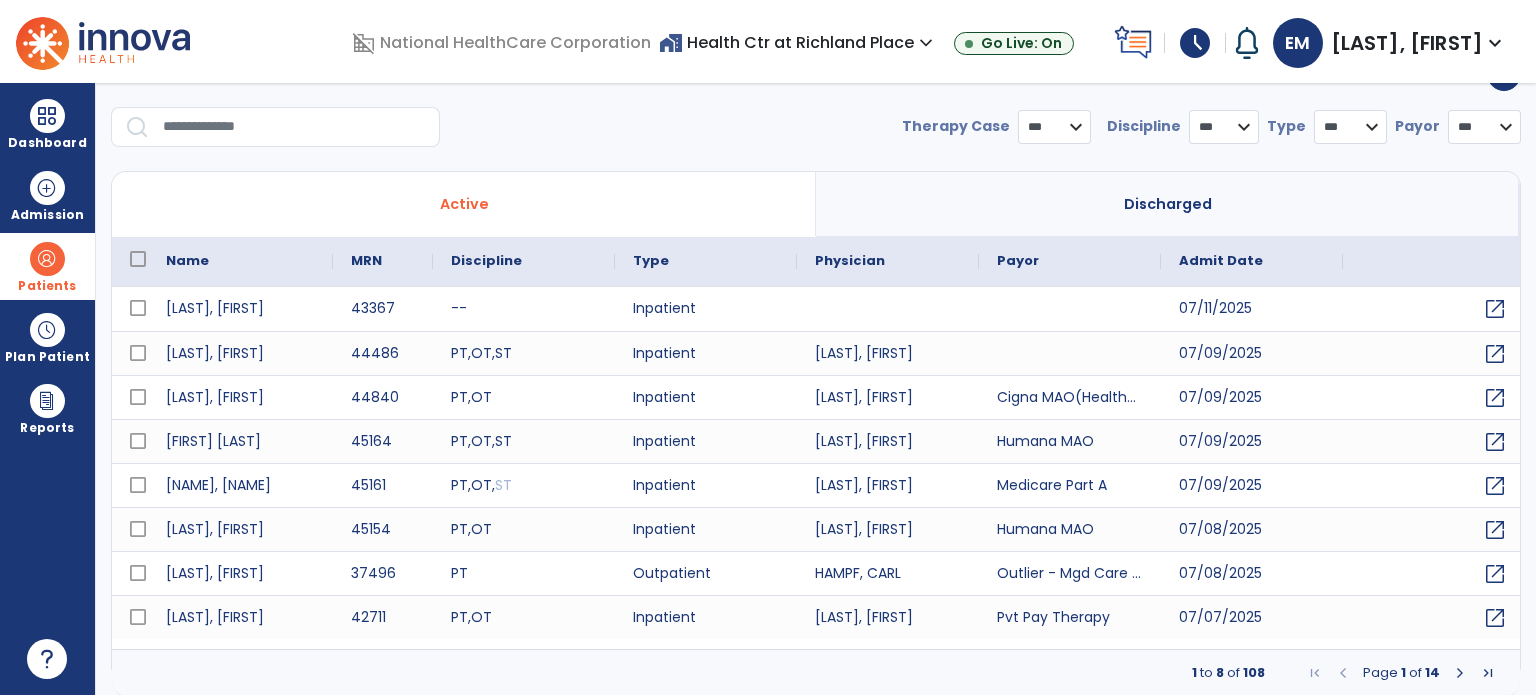select on "***" 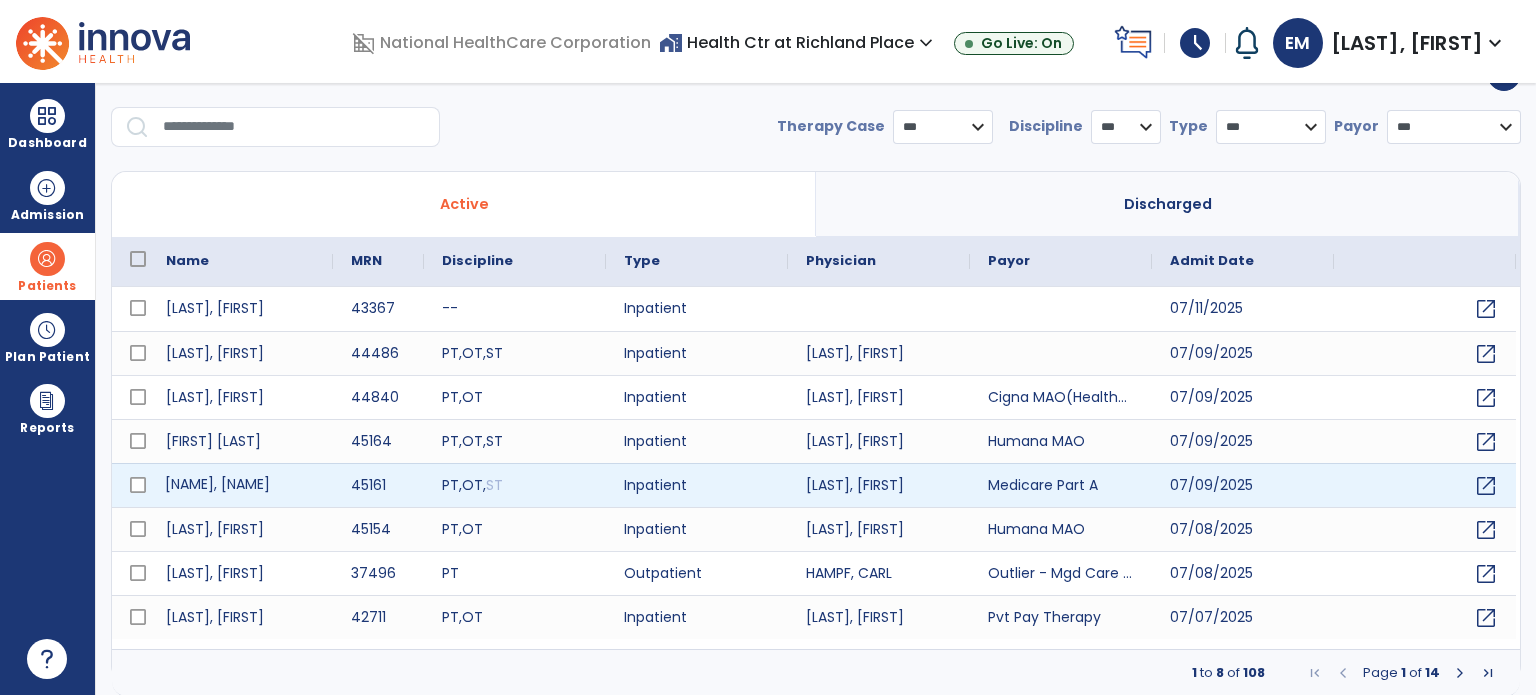 click on "[NAME], [NAME]" at bounding box center [240, 485] 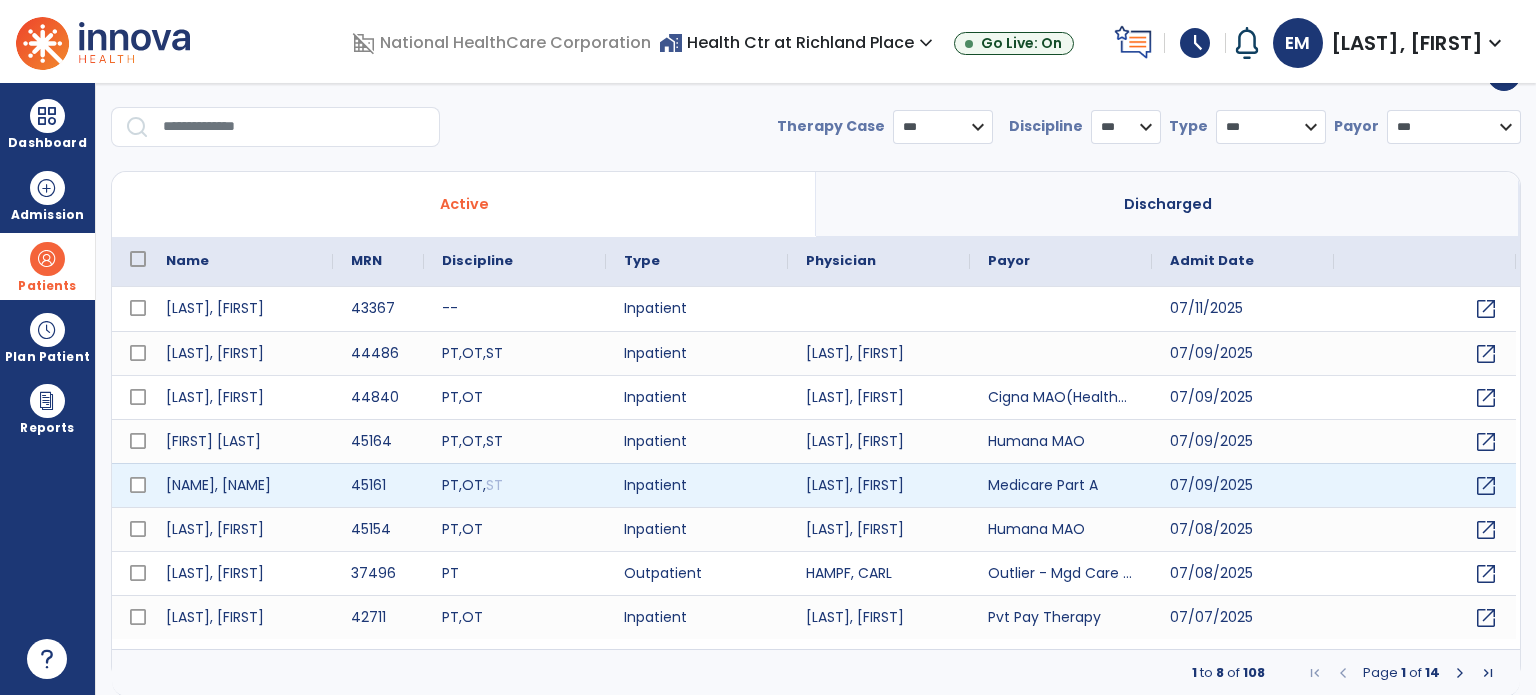 scroll, scrollTop: 0, scrollLeft: 0, axis: both 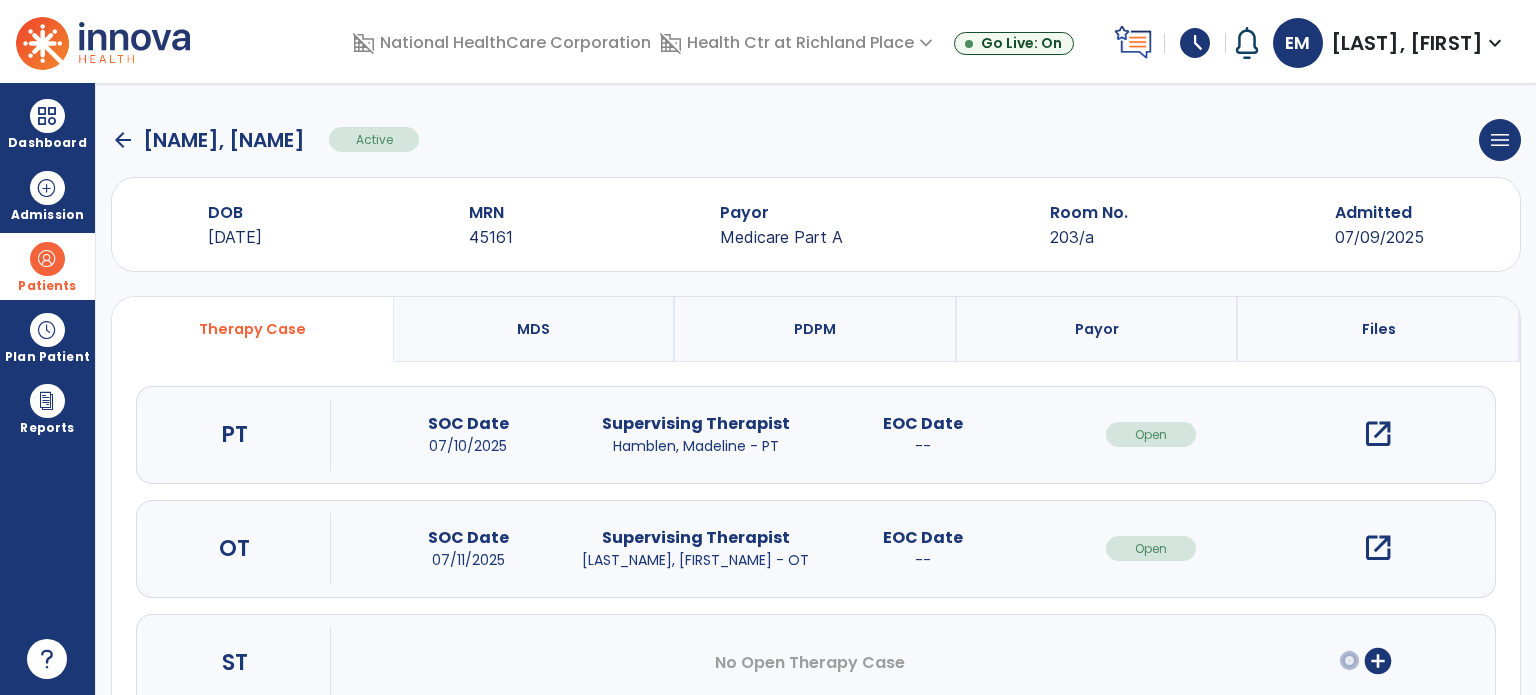 click on "open_in_new" at bounding box center (1378, 548) 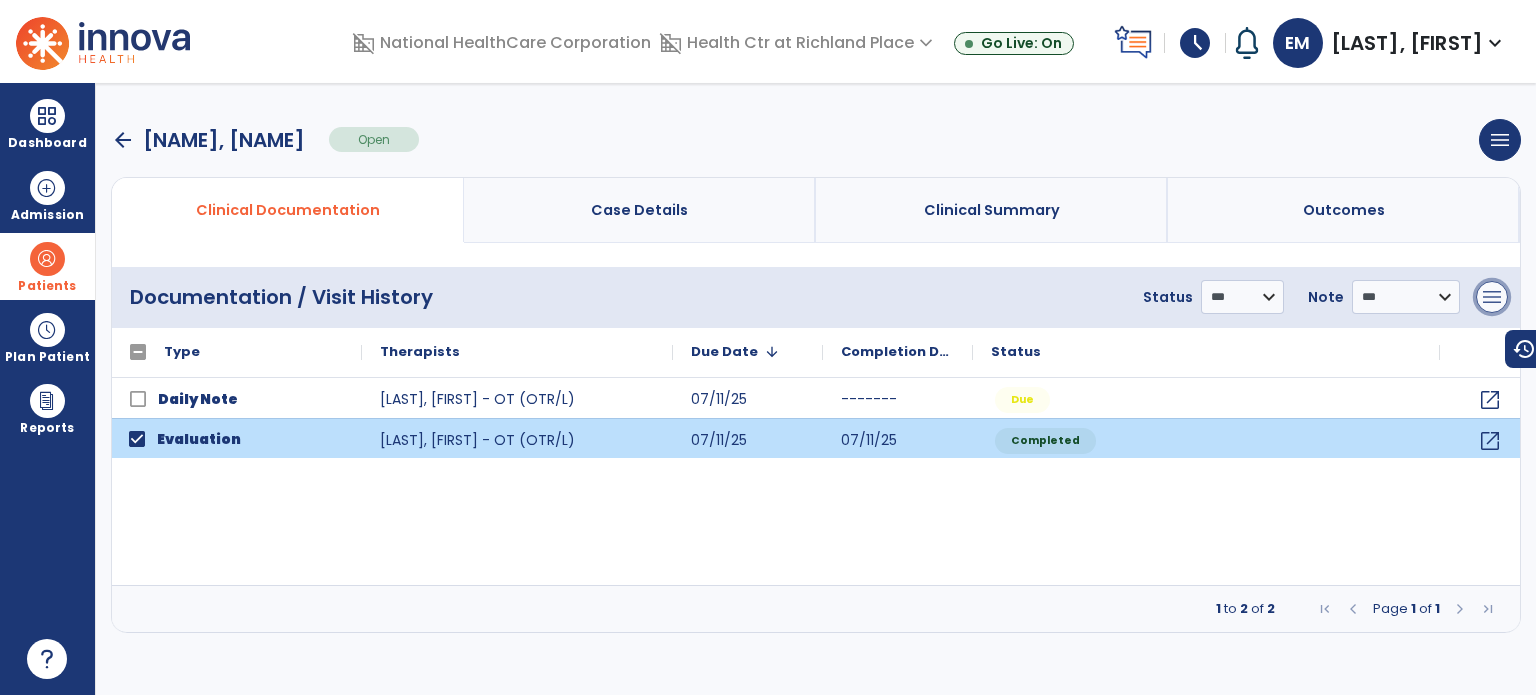 click on "menu" at bounding box center [1492, 297] 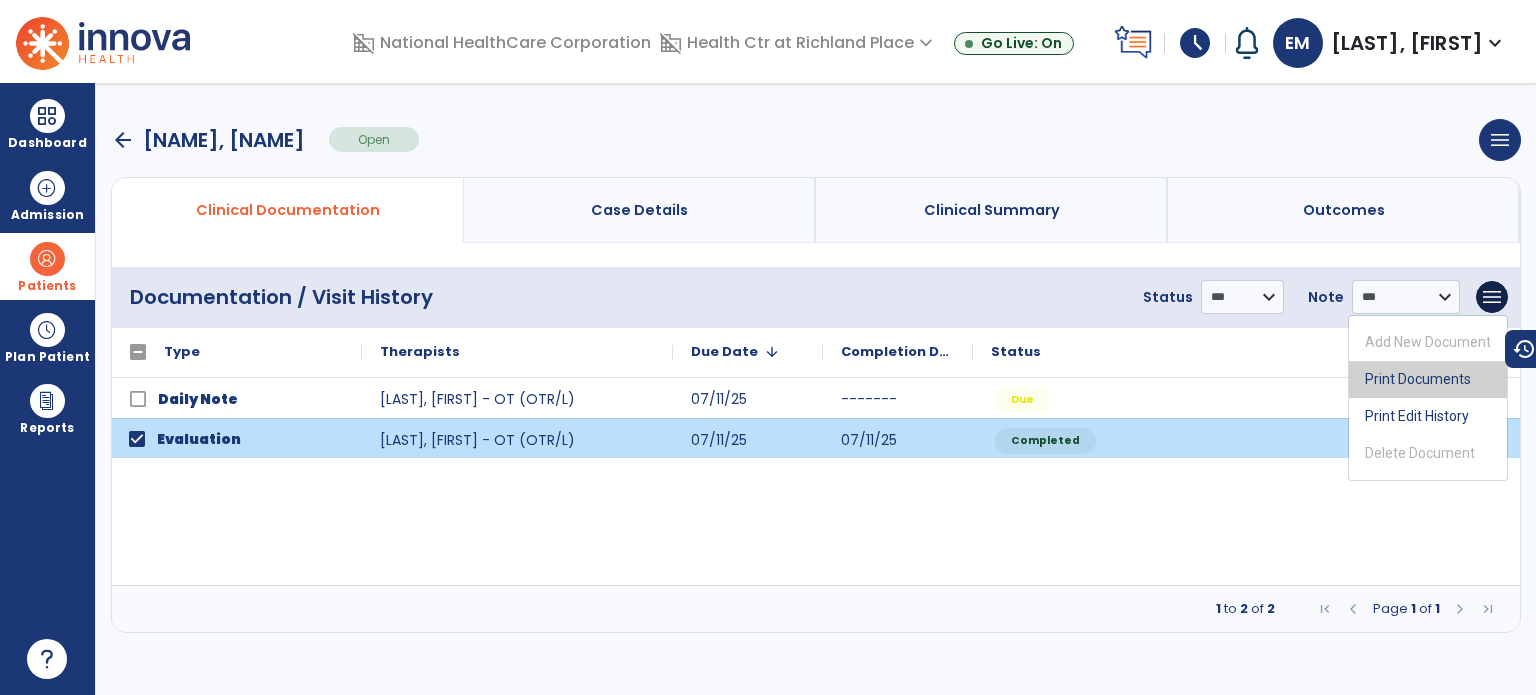 click on "Print Documents" at bounding box center (1428, 379) 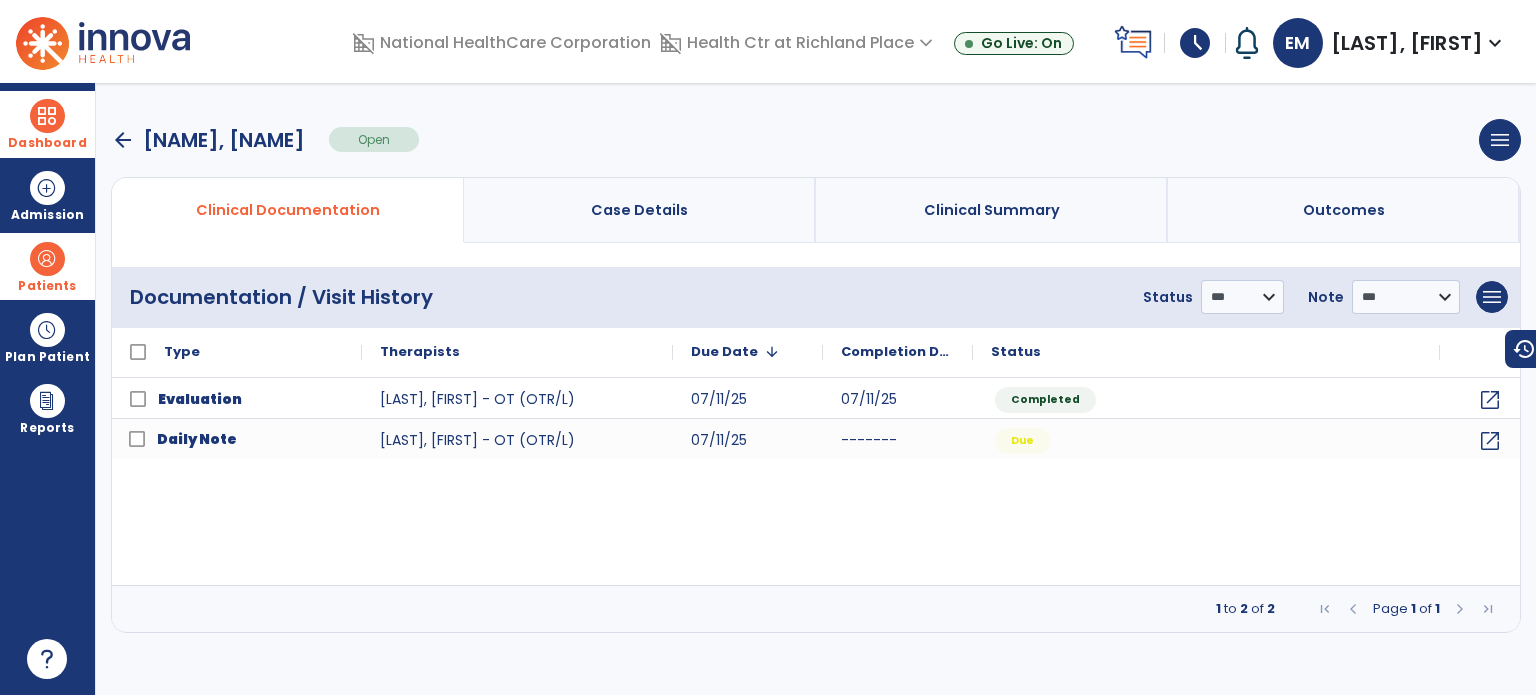 click at bounding box center (47, 116) 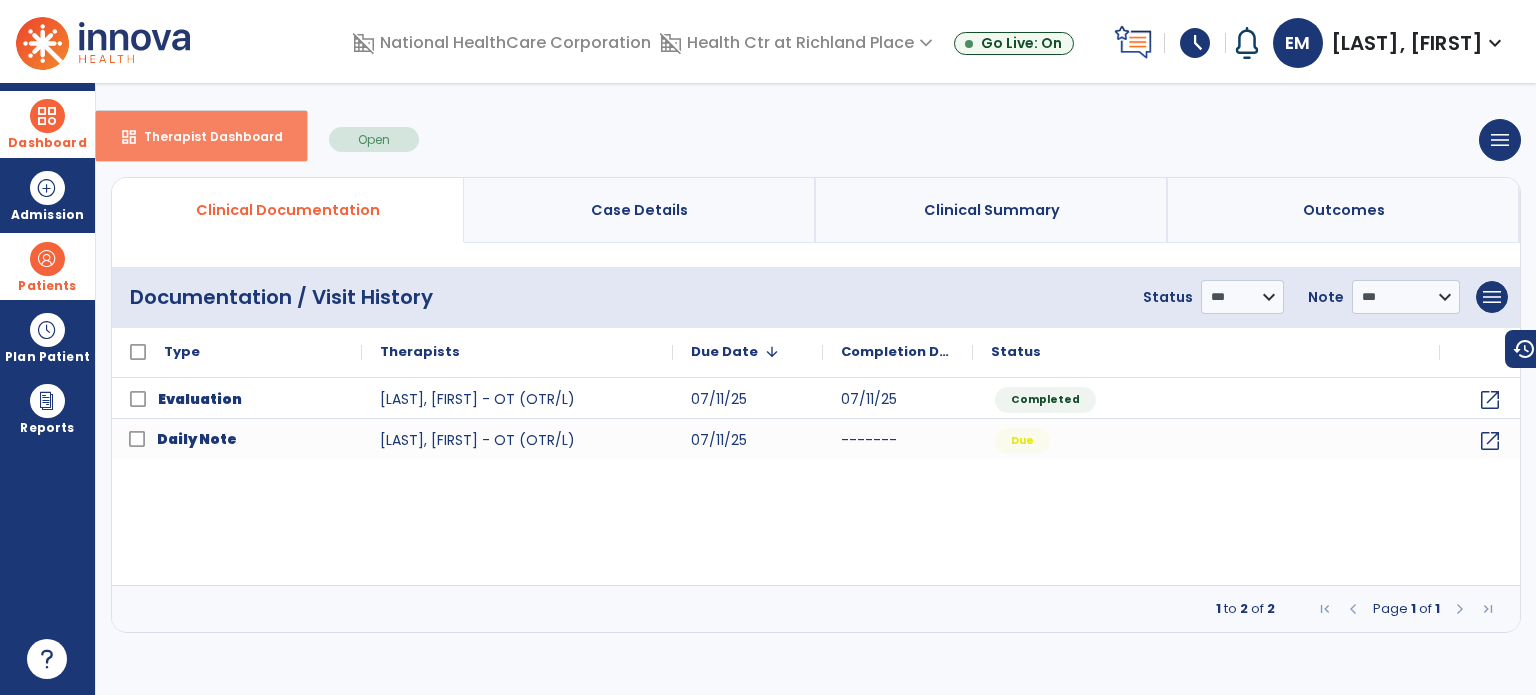 click on "dashboard  Therapist Dashboard" at bounding box center (201, 136) 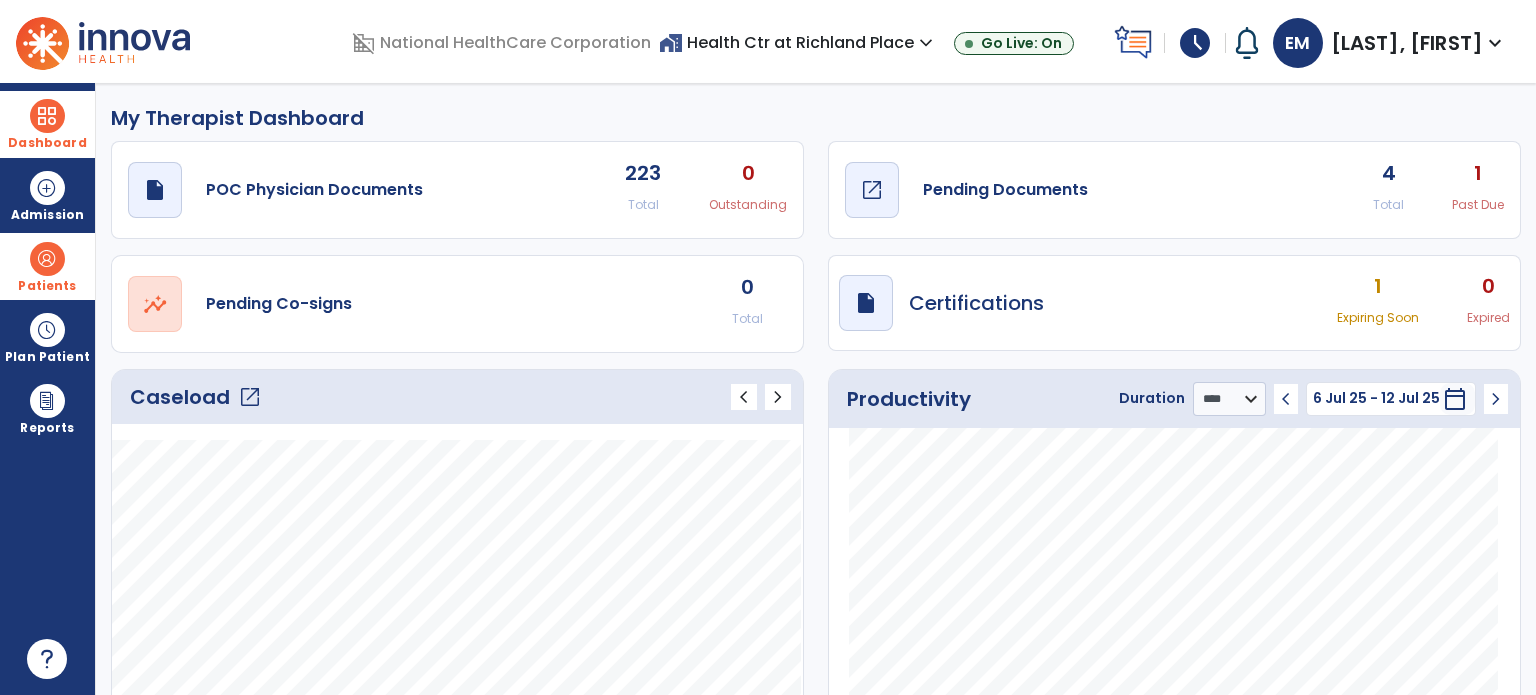 click on "Pending Documents" 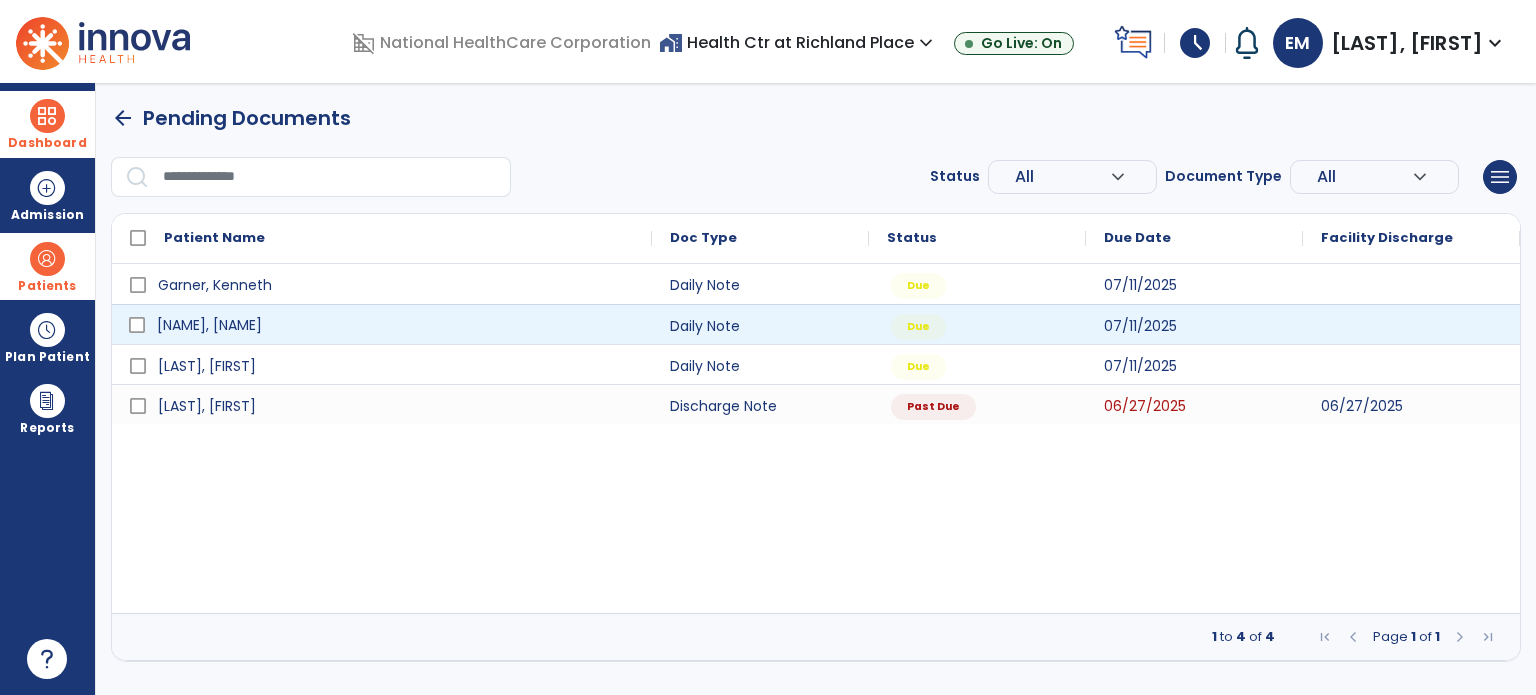 click on "[NAME], [NAME]" at bounding box center (382, 324) 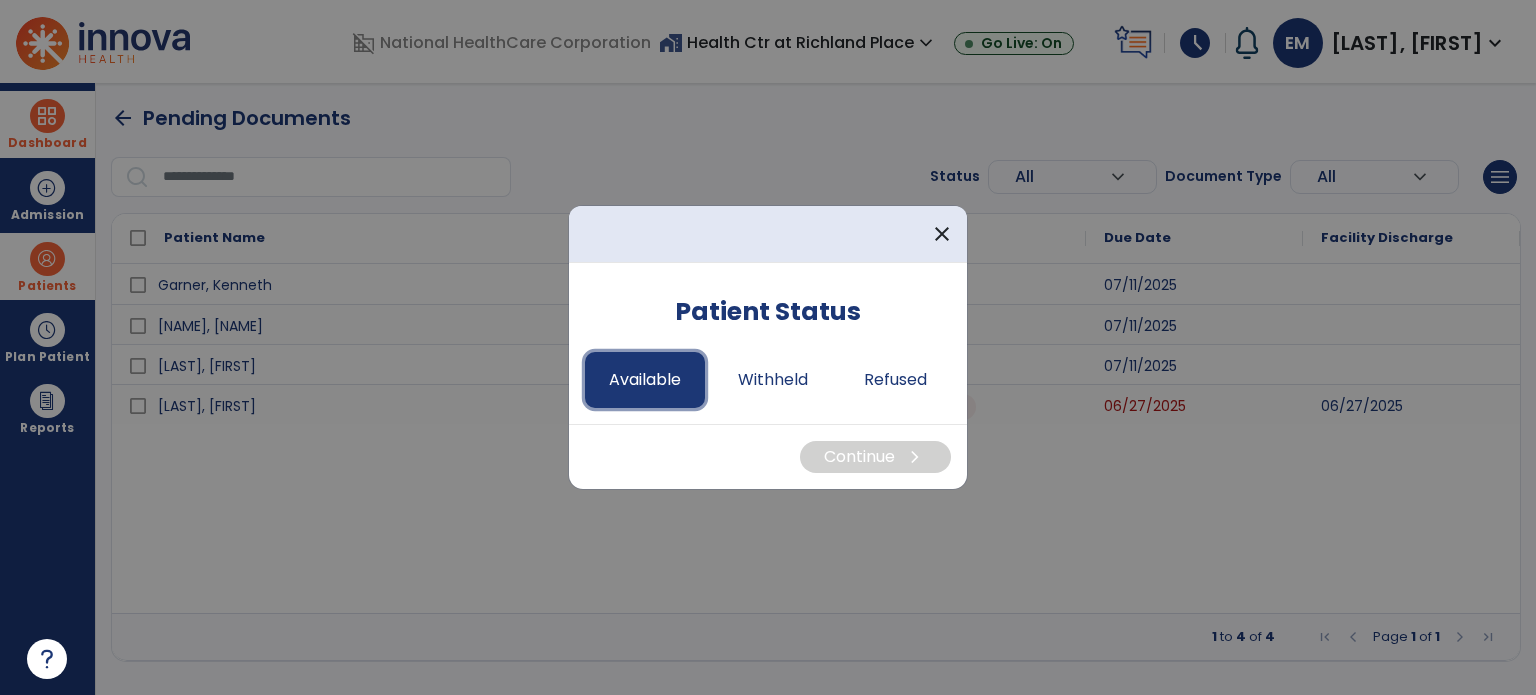 click on "Available" at bounding box center [645, 380] 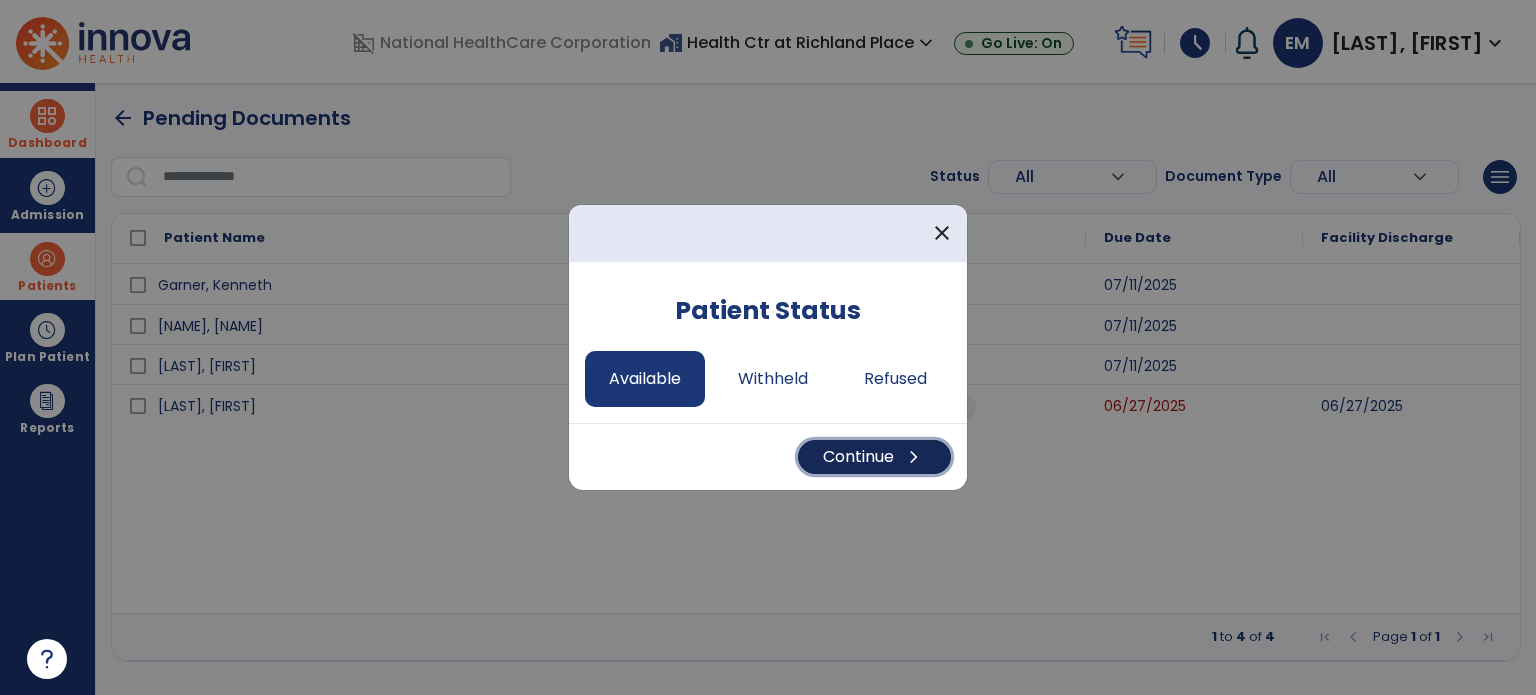 click on "Continue   chevron_right" at bounding box center [874, 457] 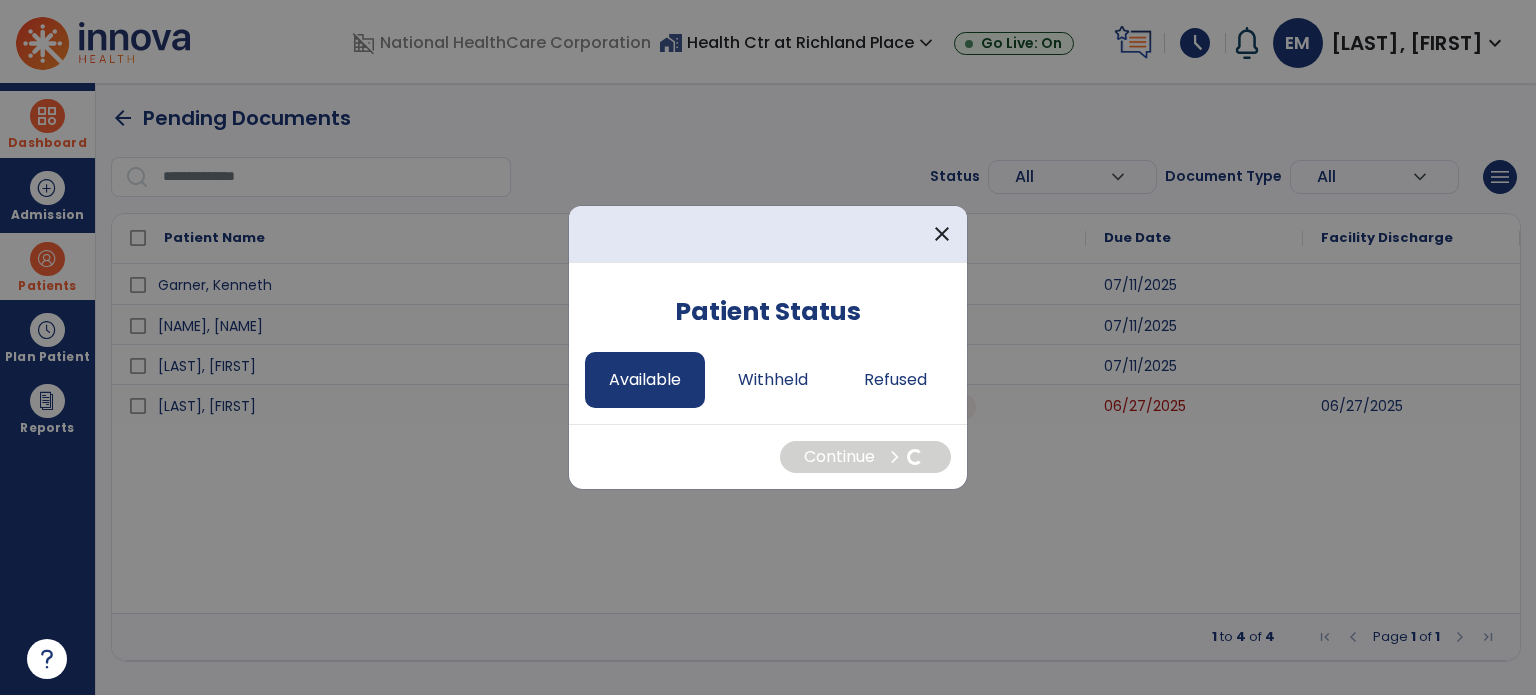 select on "*" 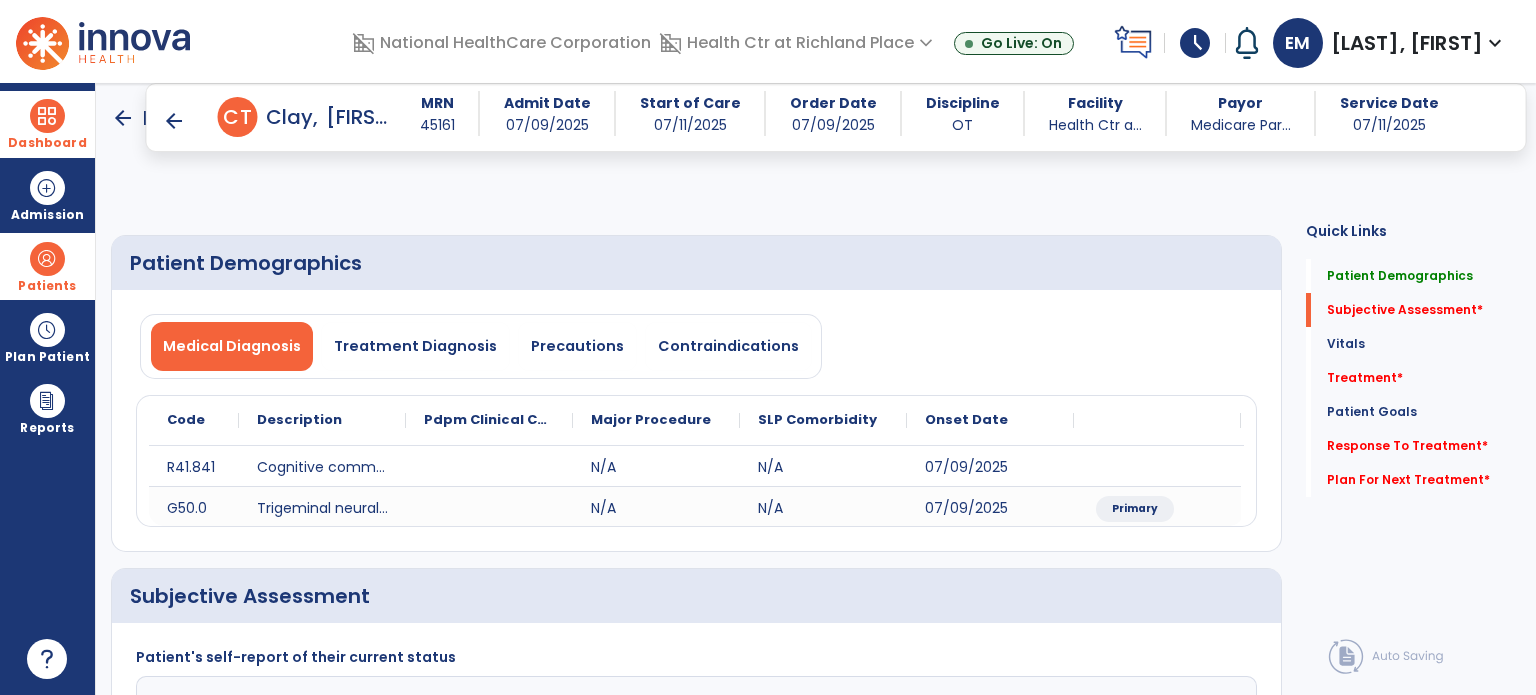 scroll, scrollTop: 428, scrollLeft: 0, axis: vertical 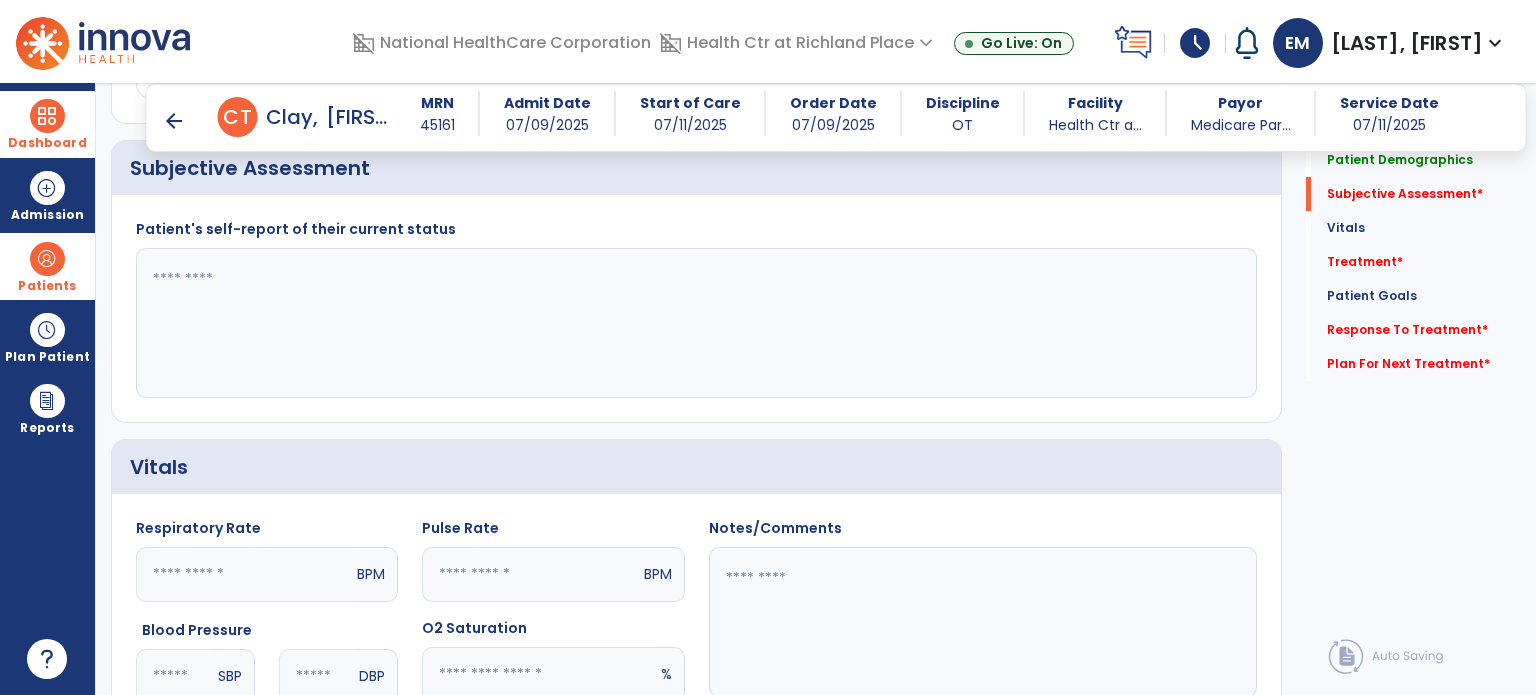 click 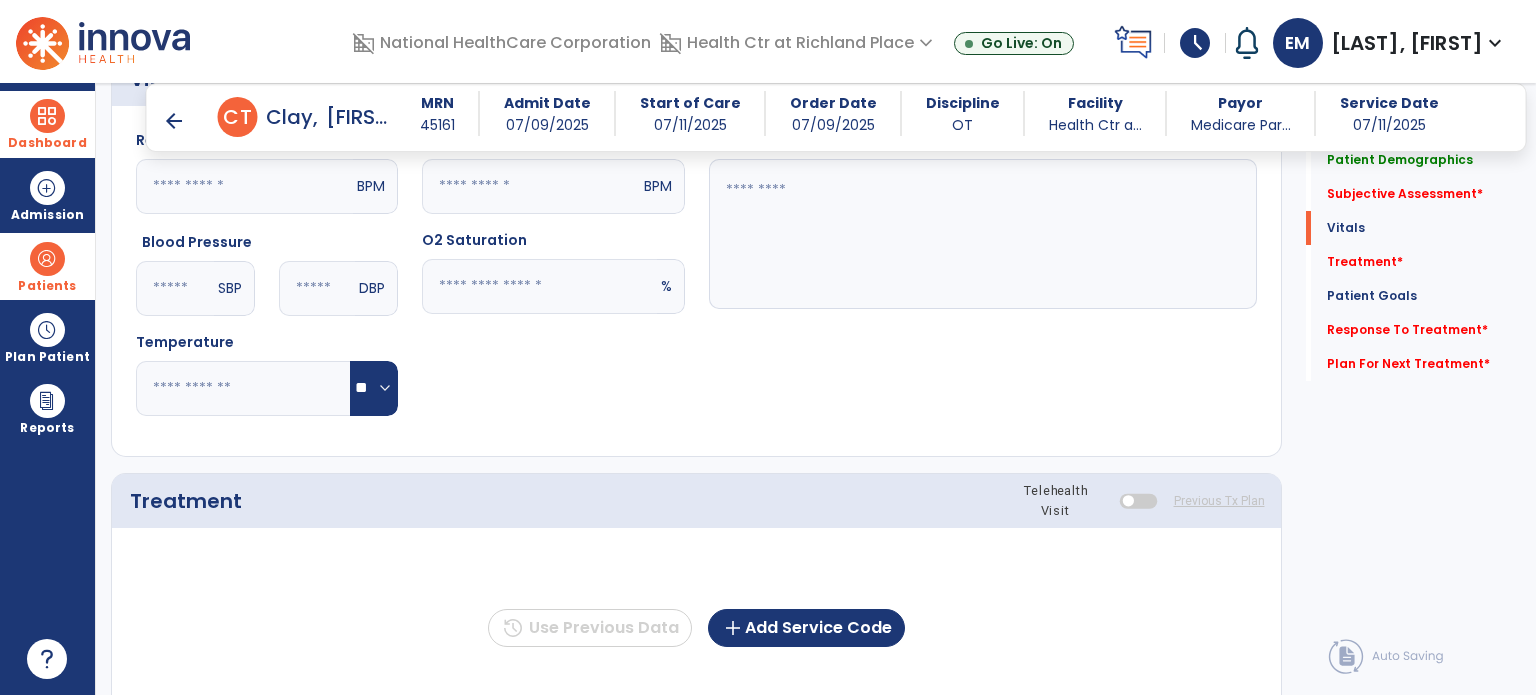 scroll, scrollTop: 972, scrollLeft: 0, axis: vertical 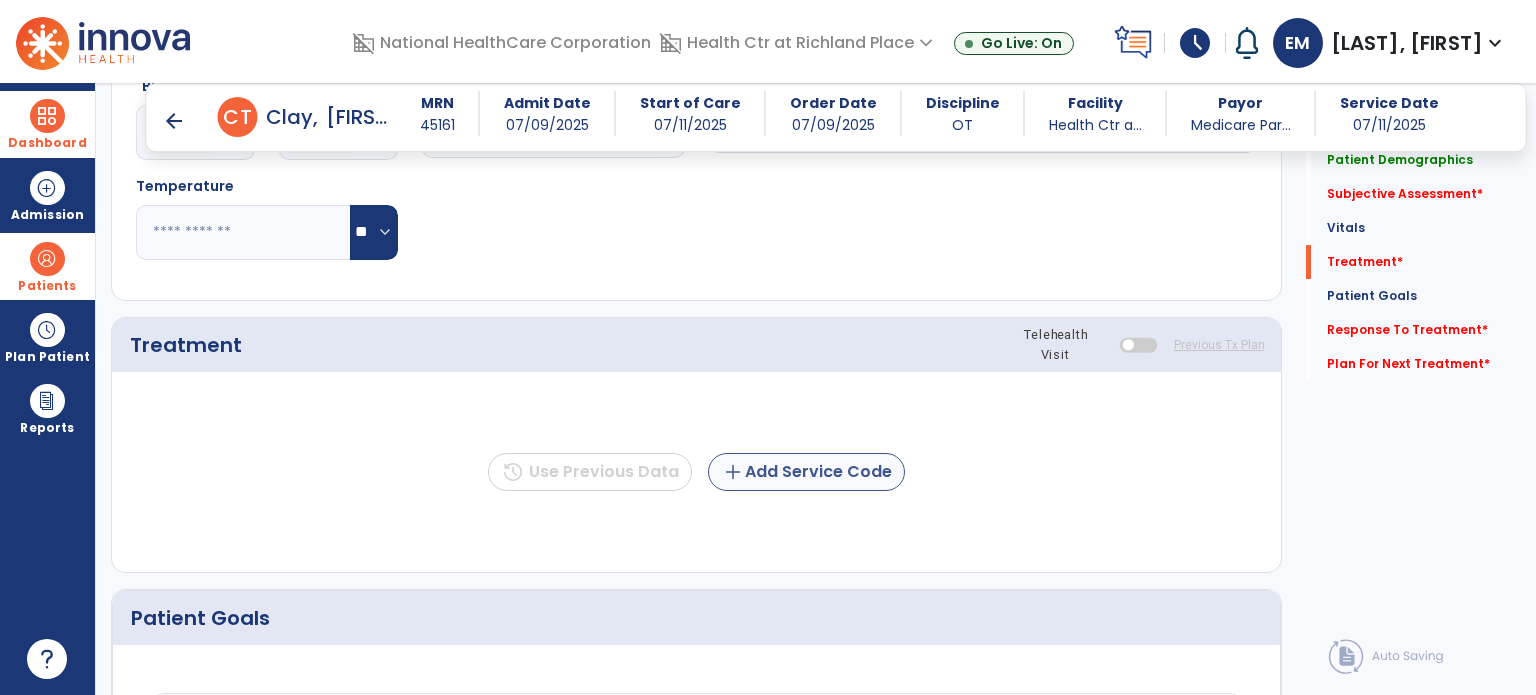 type on "**********" 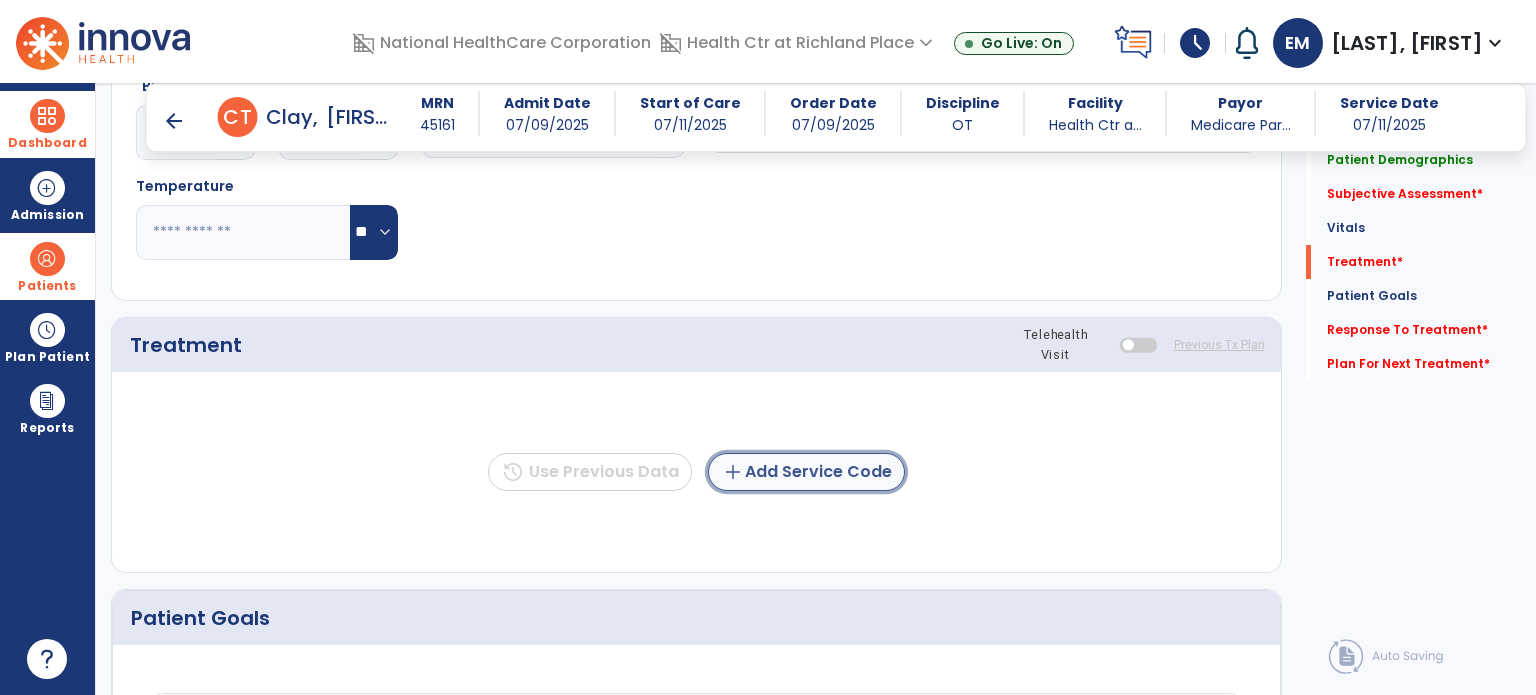 click on "add  Add Service Code" 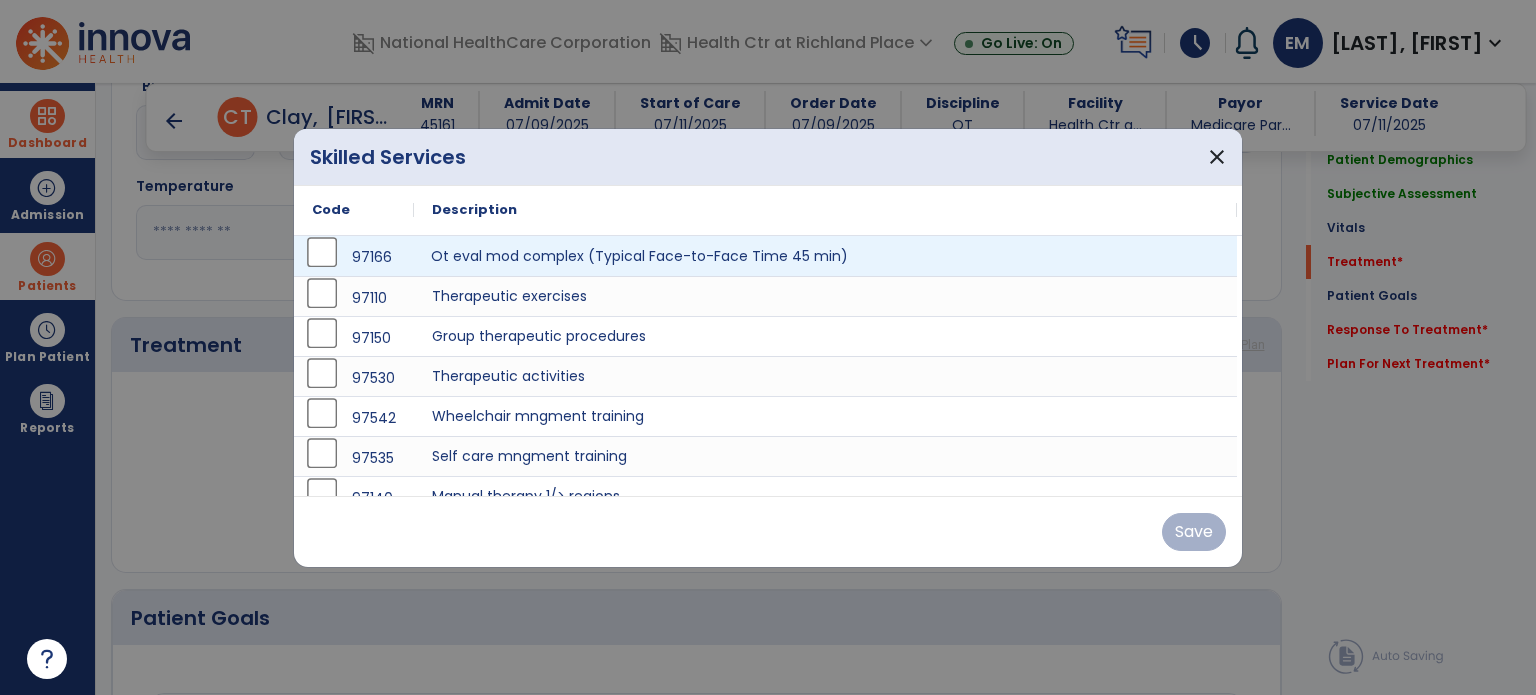 click on "Ot eval mod complex (Typical Face-to-Face Time 45 min)" at bounding box center [825, 256] 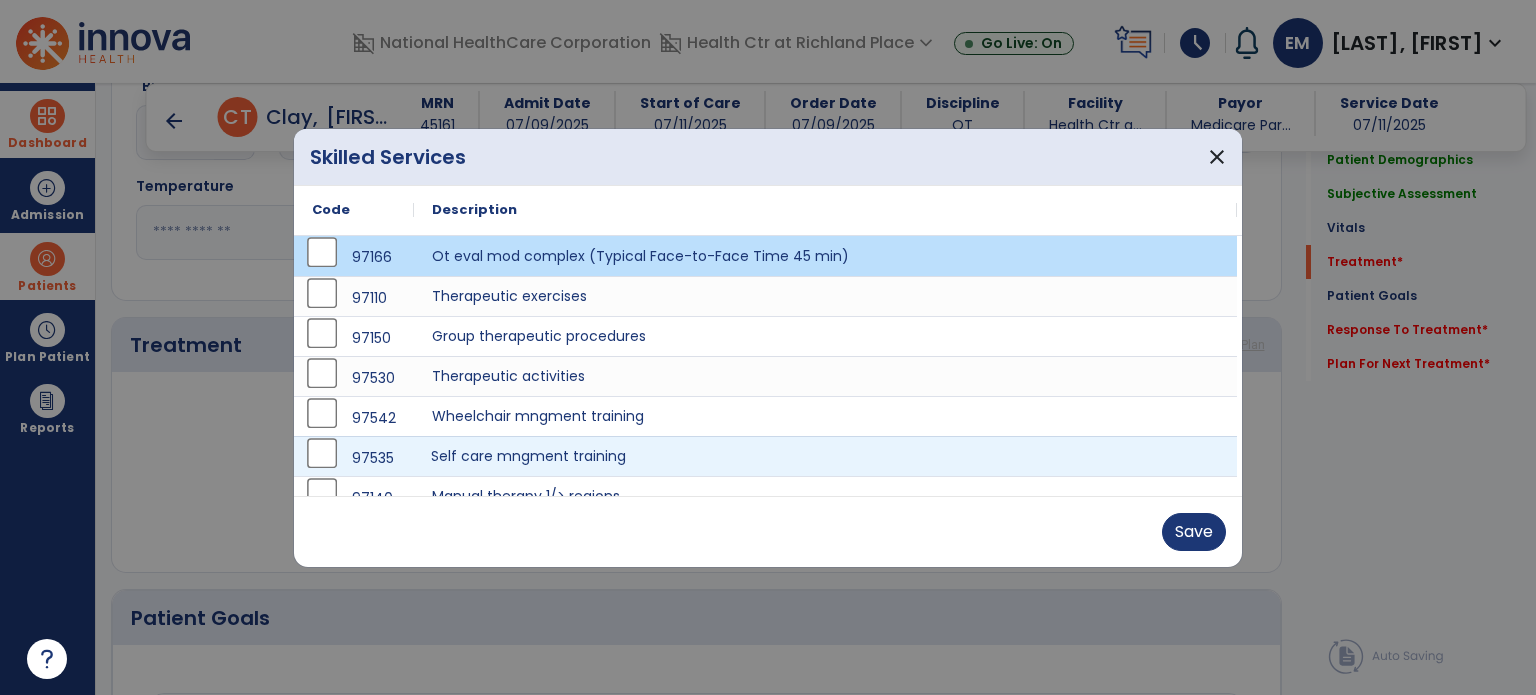 click on "Self care mngment training" at bounding box center (825, 456) 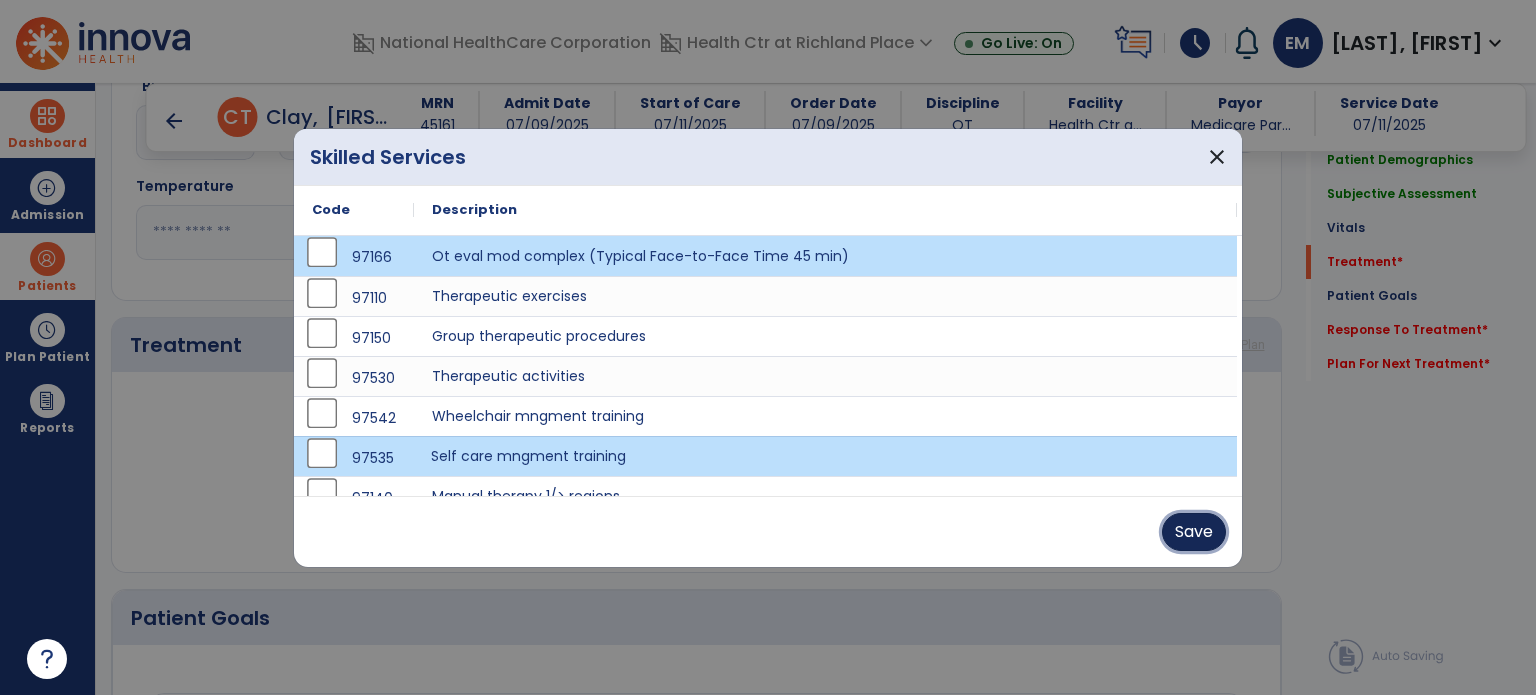 click on "Save" at bounding box center [1194, 532] 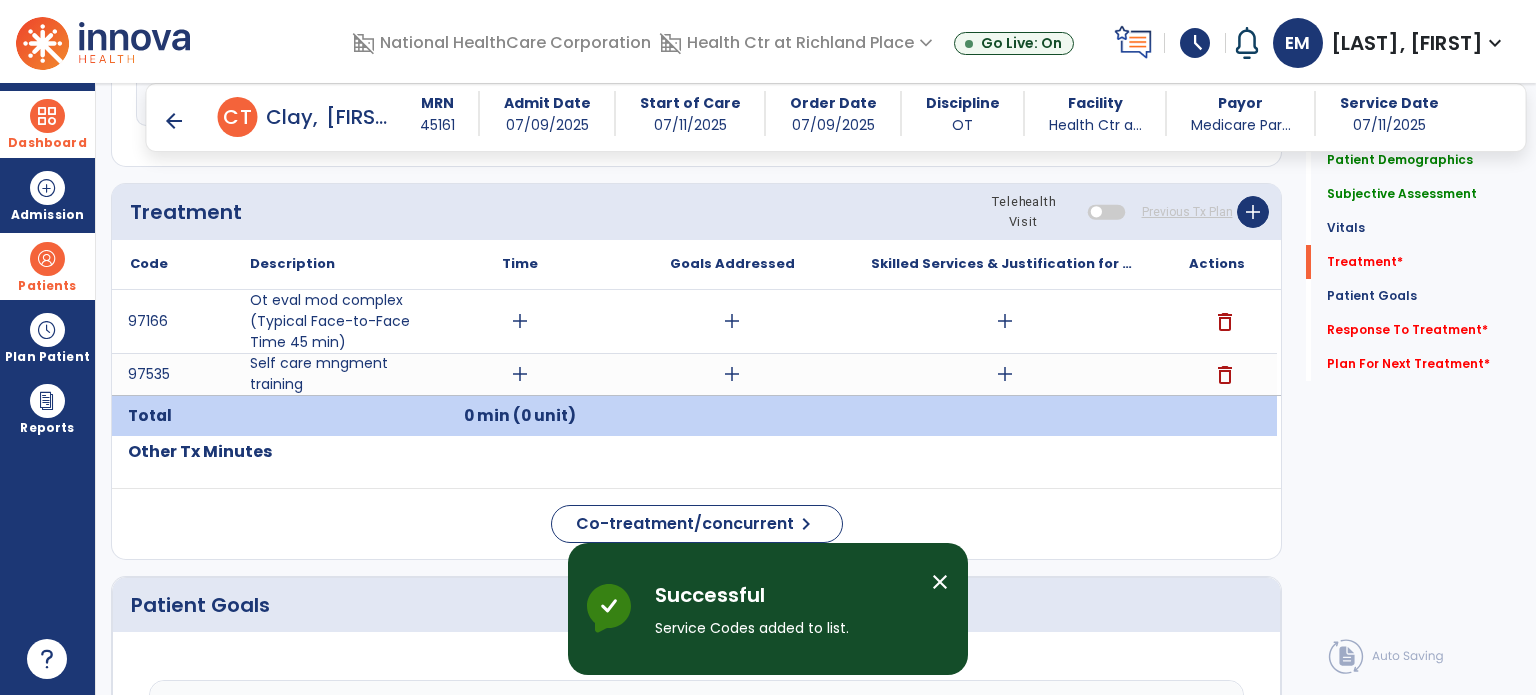 scroll, scrollTop: 1108, scrollLeft: 0, axis: vertical 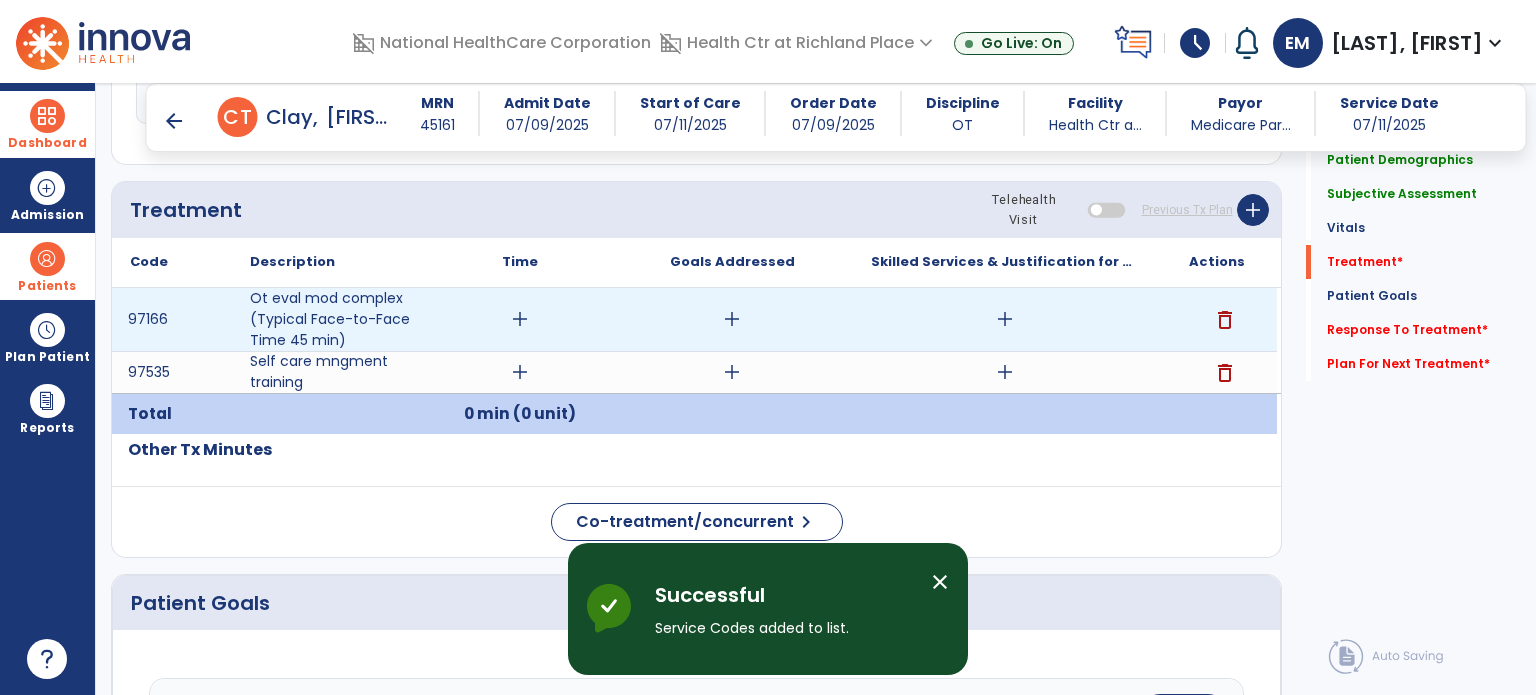 click on "add" at bounding box center (520, 319) 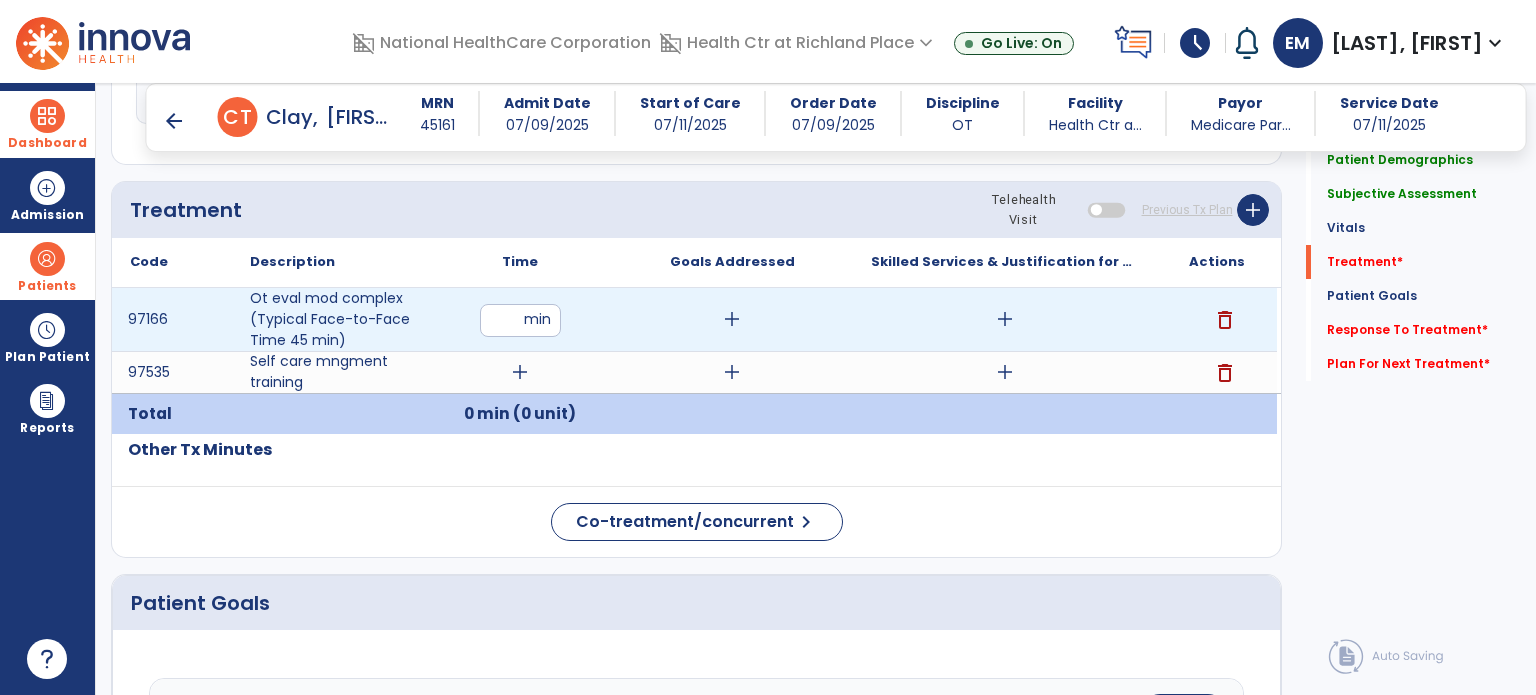 type on "**" 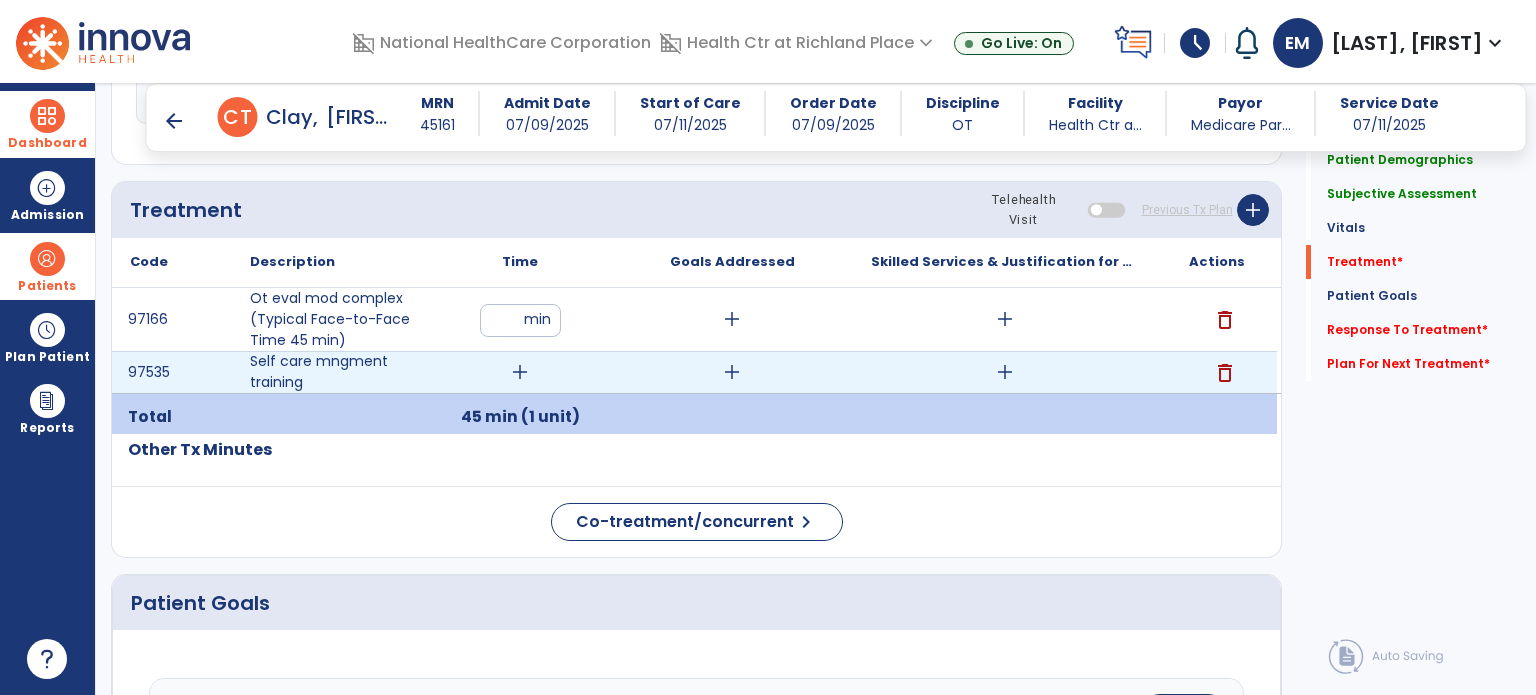 click on "add" at bounding box center [520, 372] 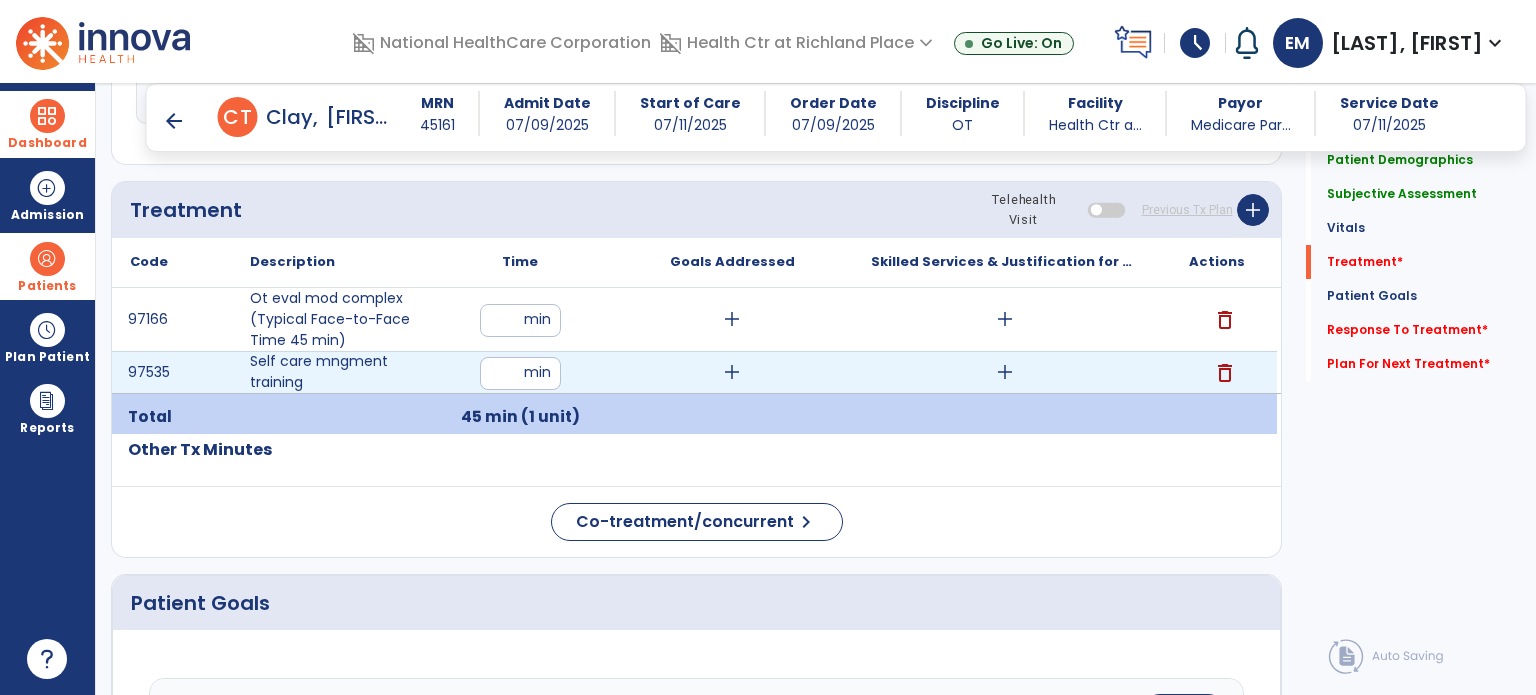 type on "**" 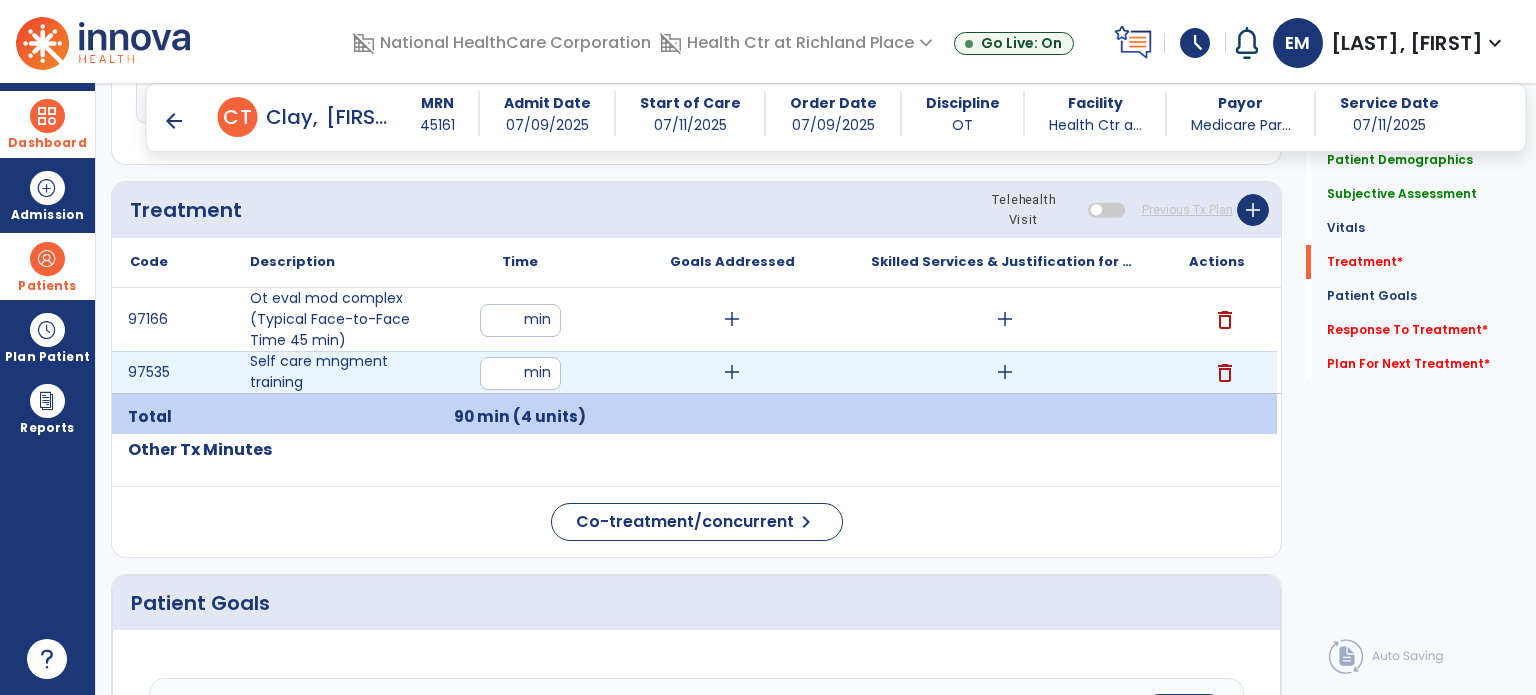 click on "add" at bounding box center [1005, 372] 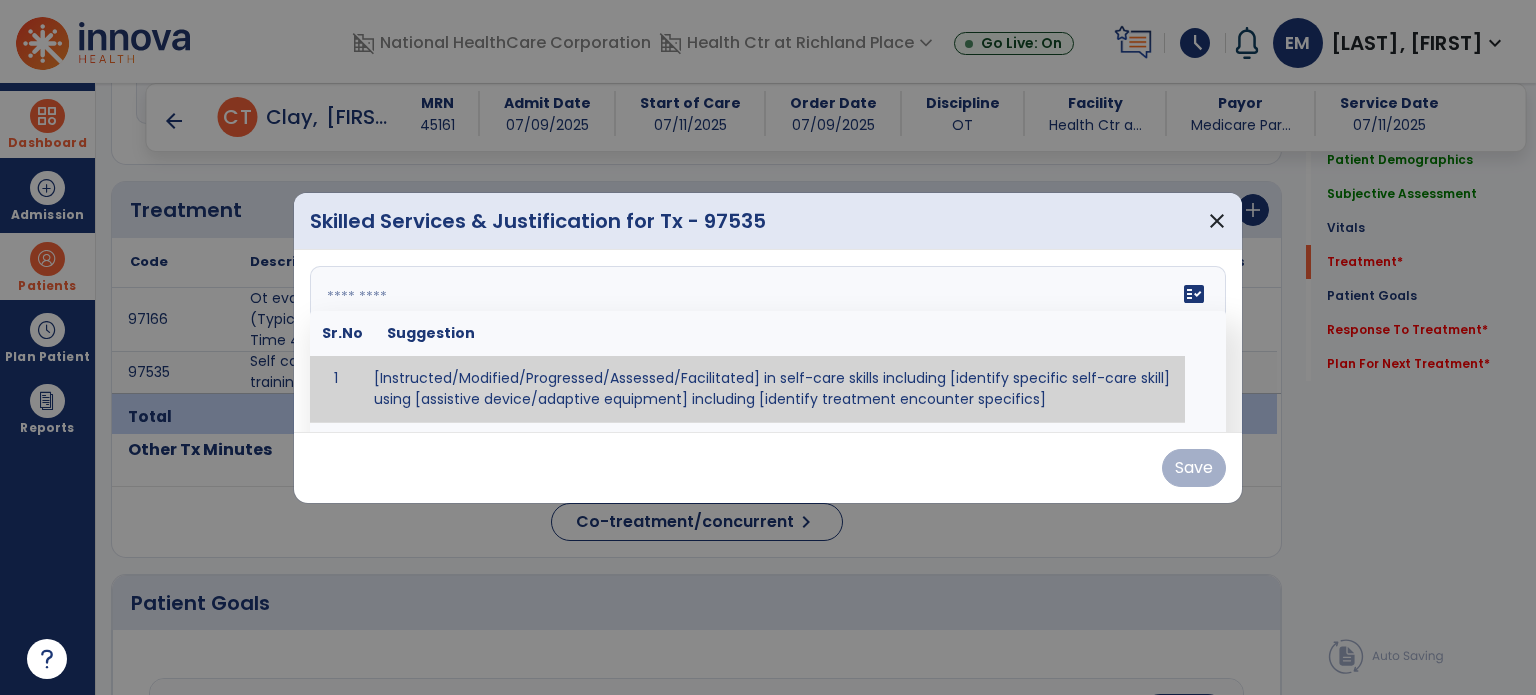click on "fact_check  Sr.No Suggestion 1 [Instructed/Modified/Progressed/Assessed/Facilitated] in self-care skills including [identify specific self-care skill] using [assistive device/adaptive equipment] including [identify treatment encounter specifics]" at bounding box center [768, 341] 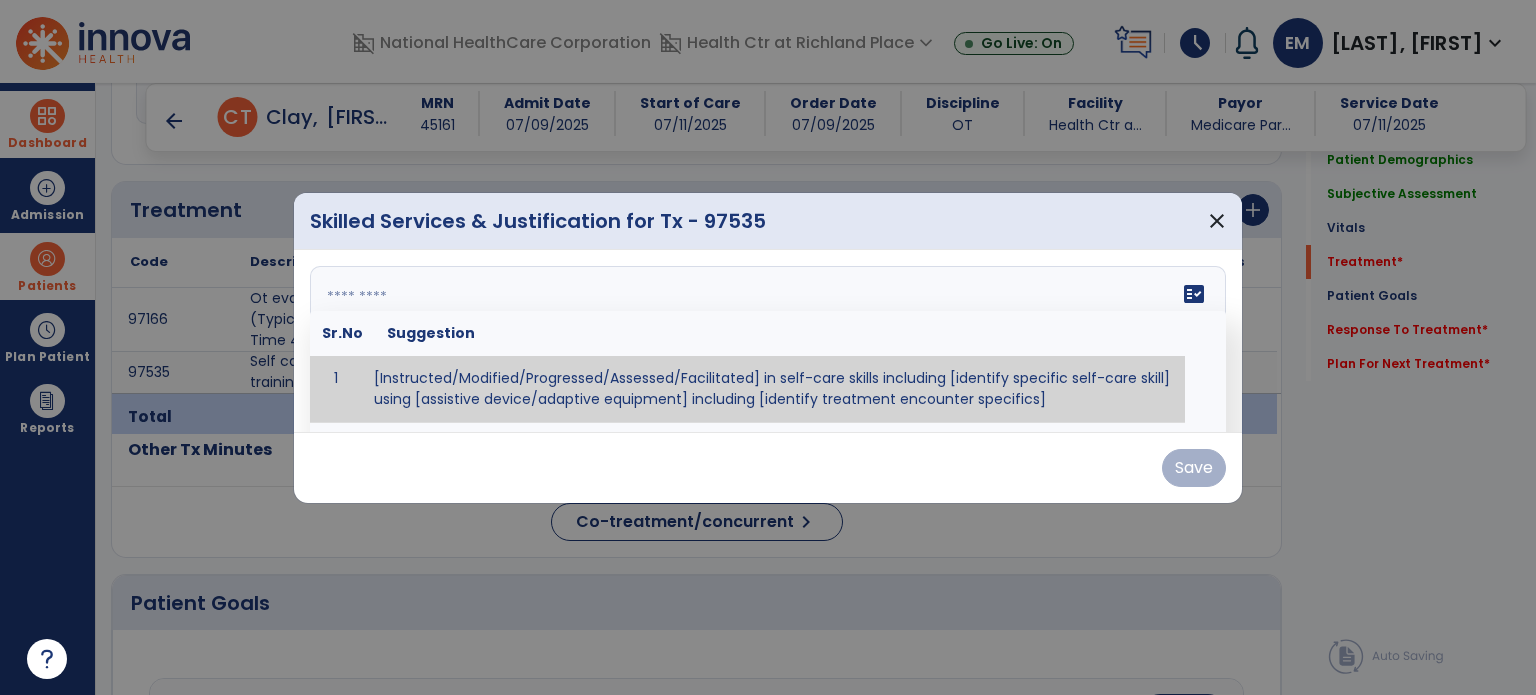 paste on "**********" 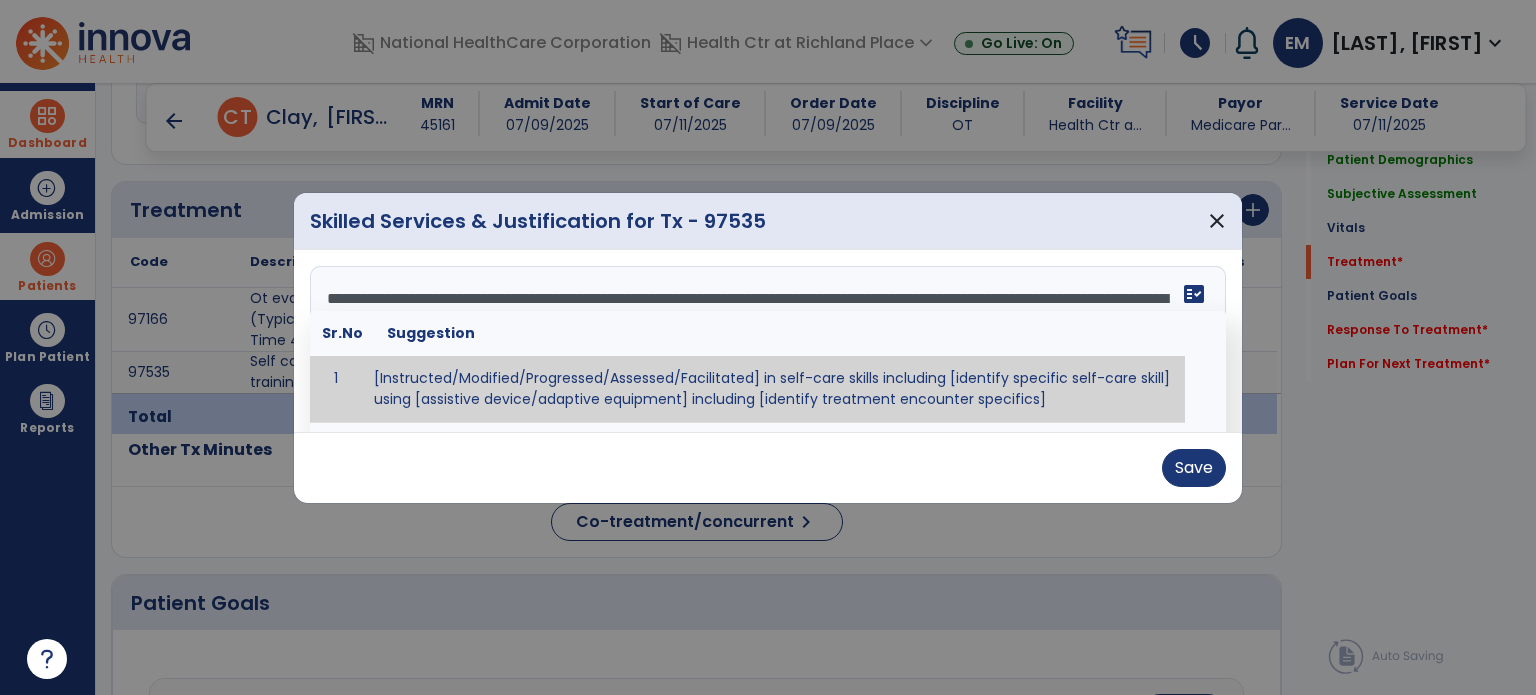 scroll, scrollTop: 39, scrollLeft: 0, axis: vertical 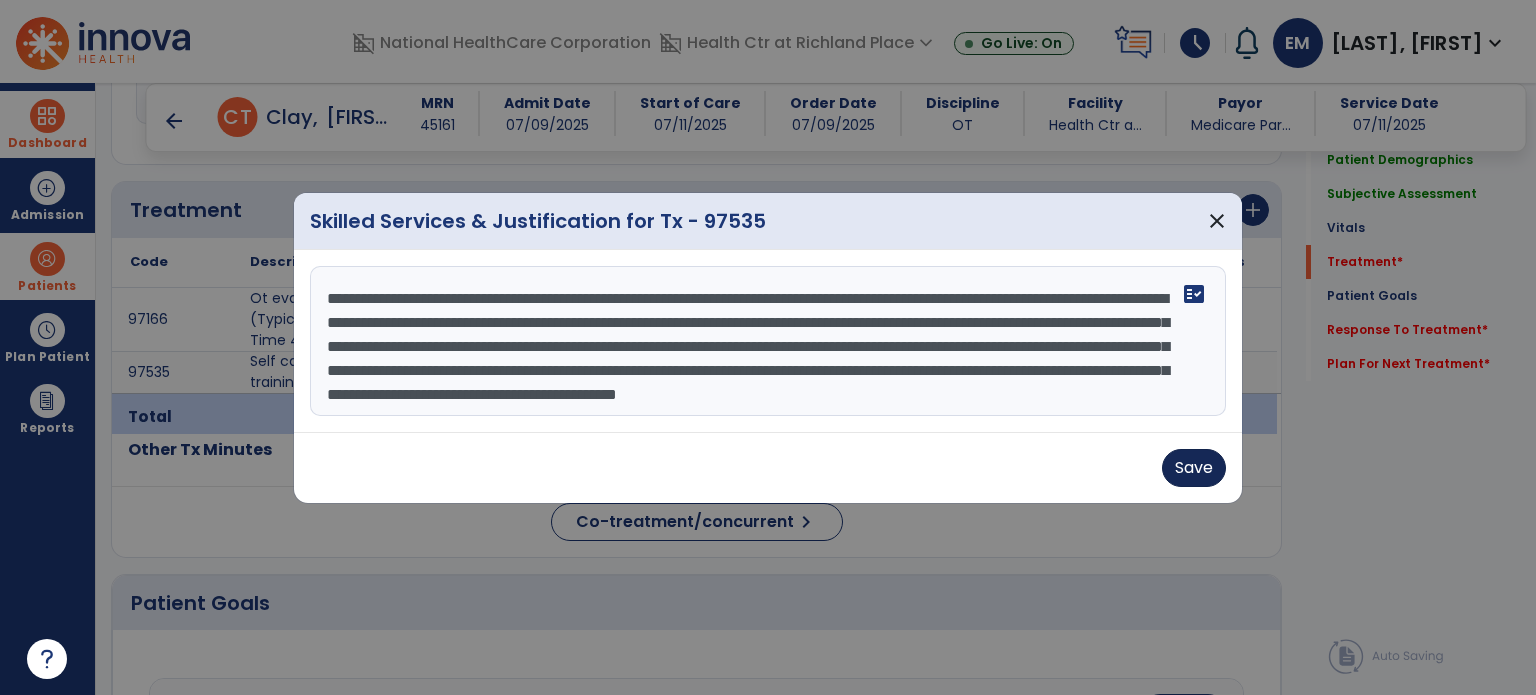 type on "**********" 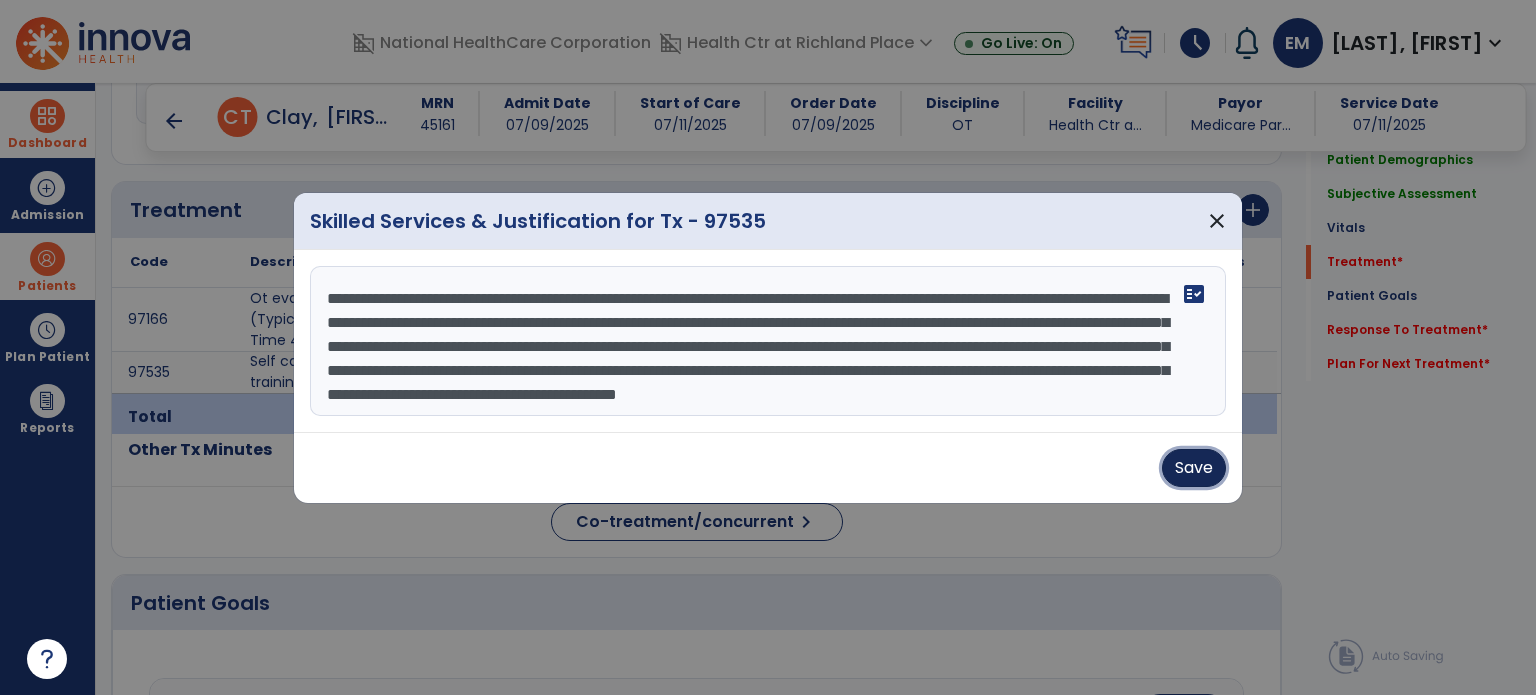 click on "Save" at bounding box center (1194, 468) 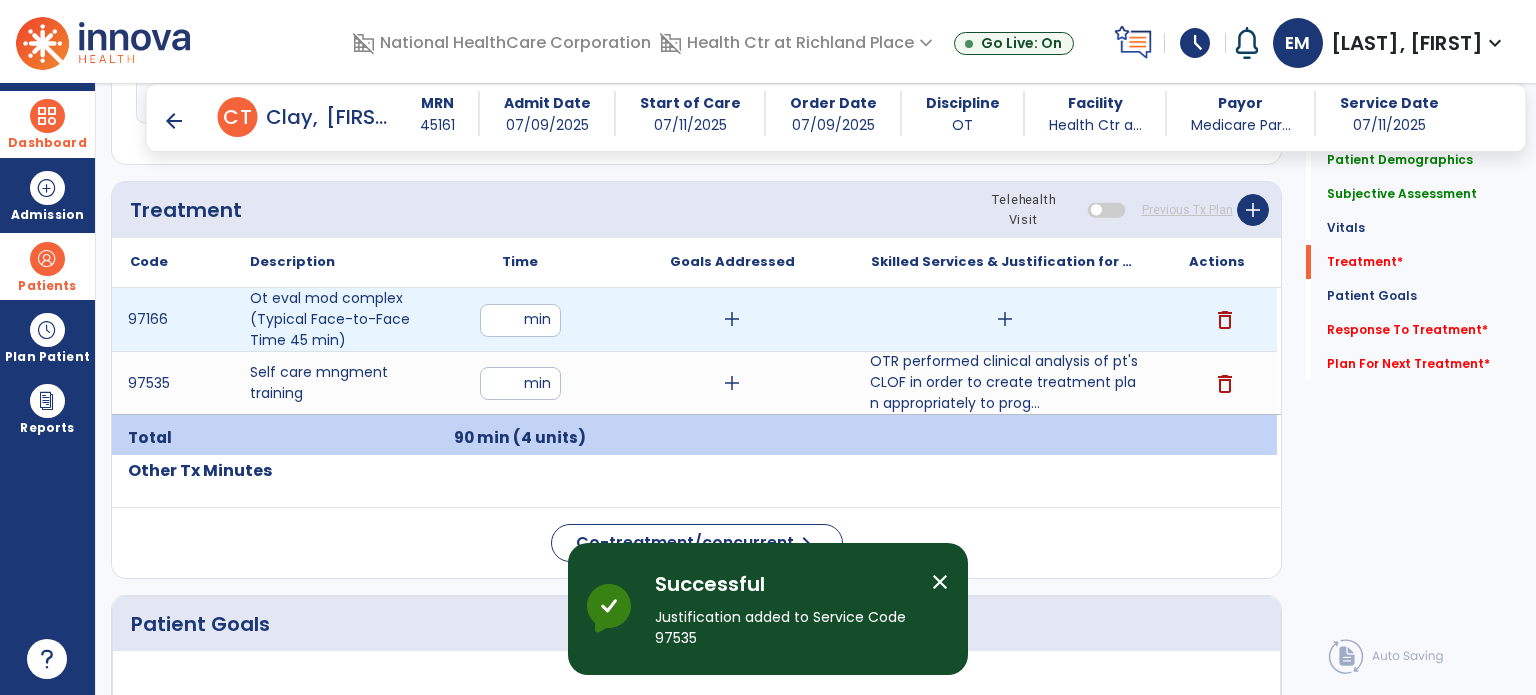 click on "add" at bounding box center [1005, 319] 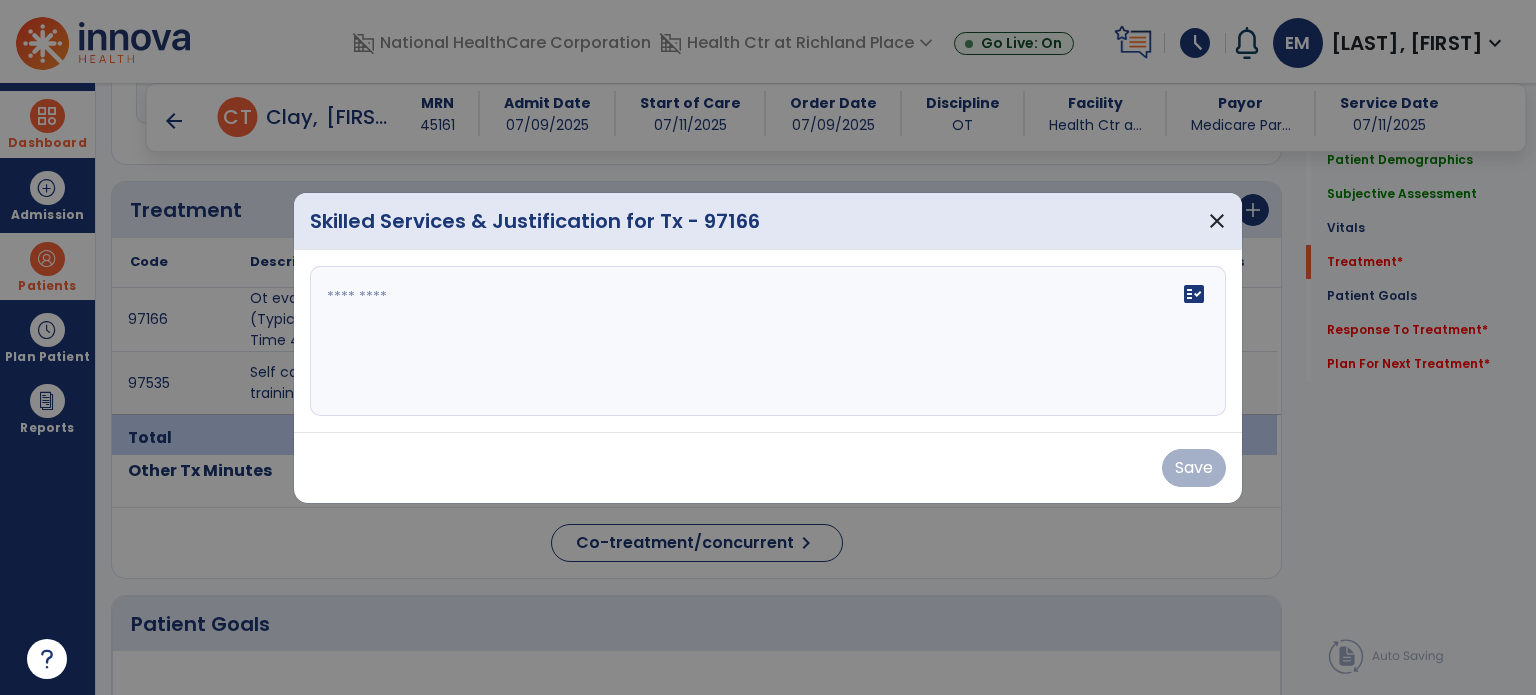 click at bounding box center (768, 341) 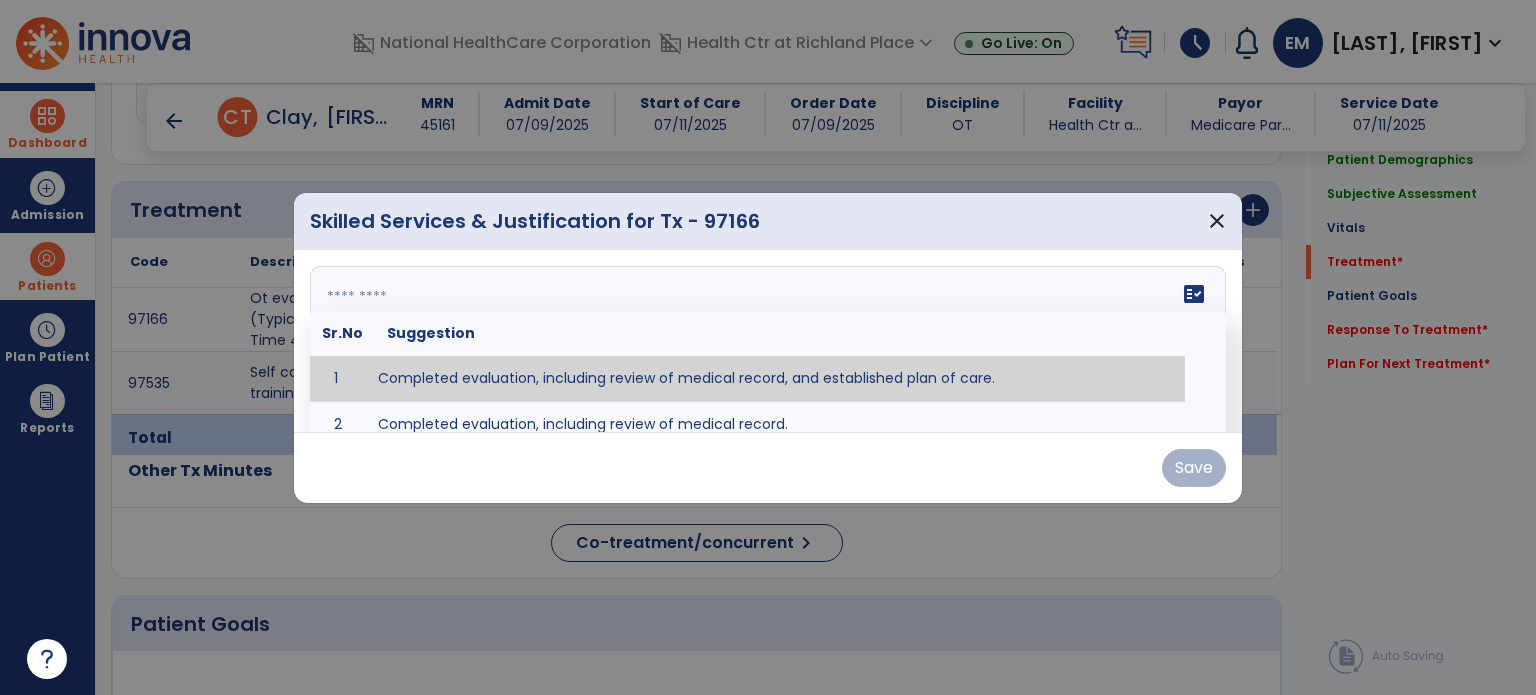 type on "**********" 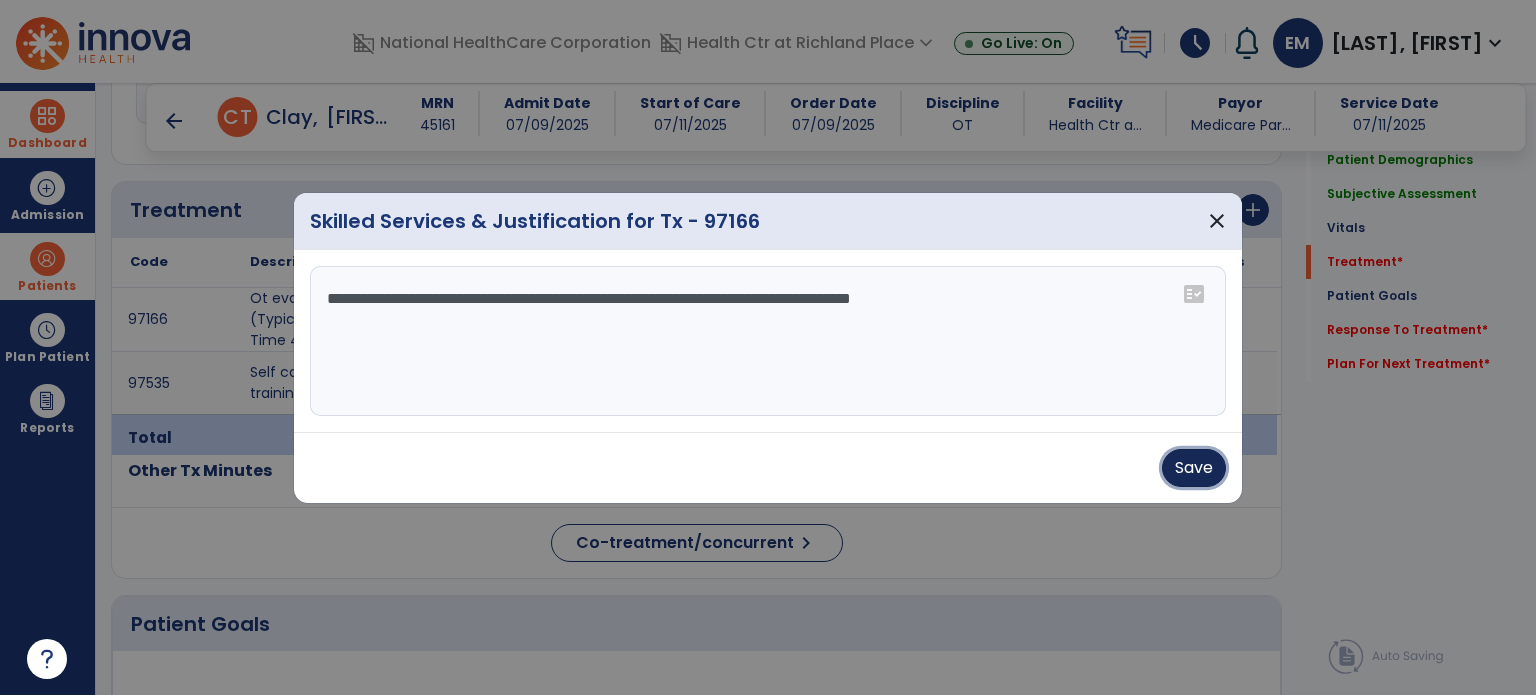 click on "Save" at bounding box center (1194, 468) 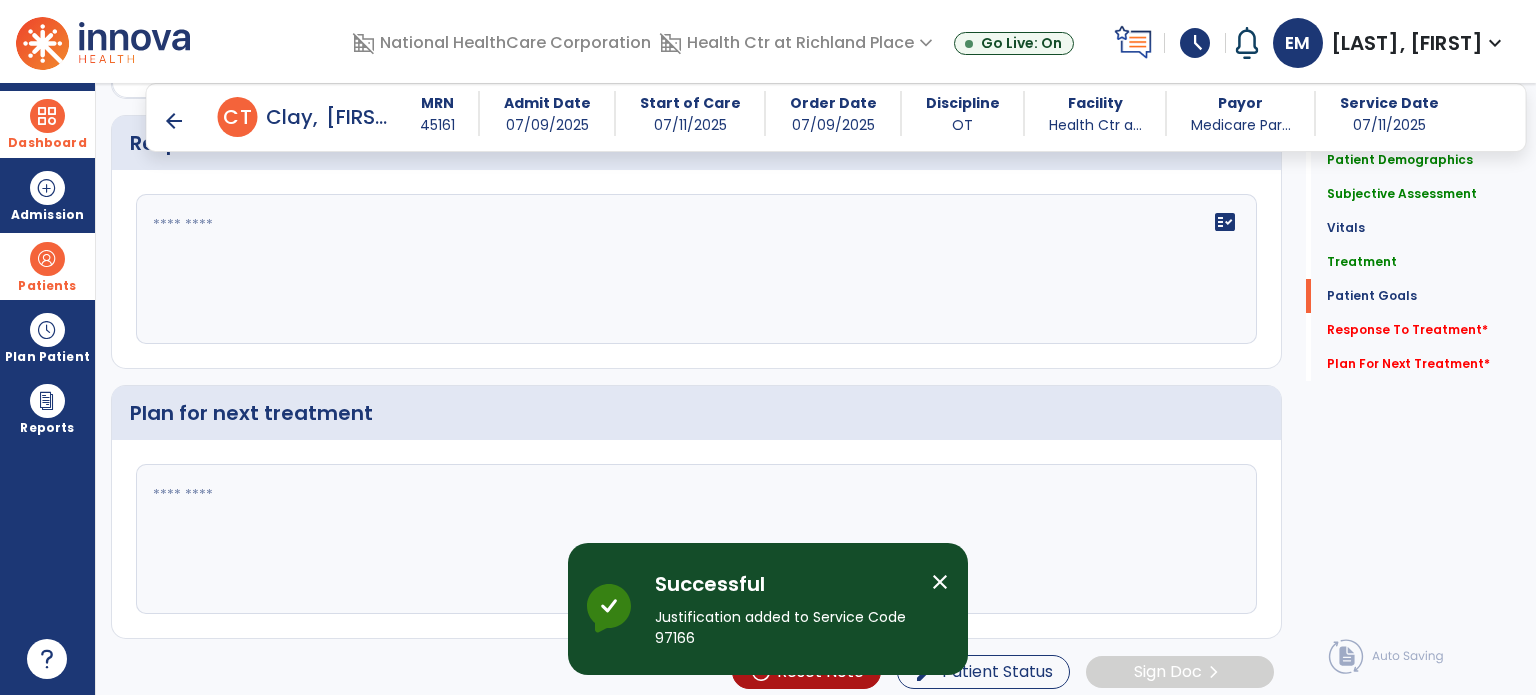 scroll, scrollTop: 2576, scrollLeft: 0, axis: vertical 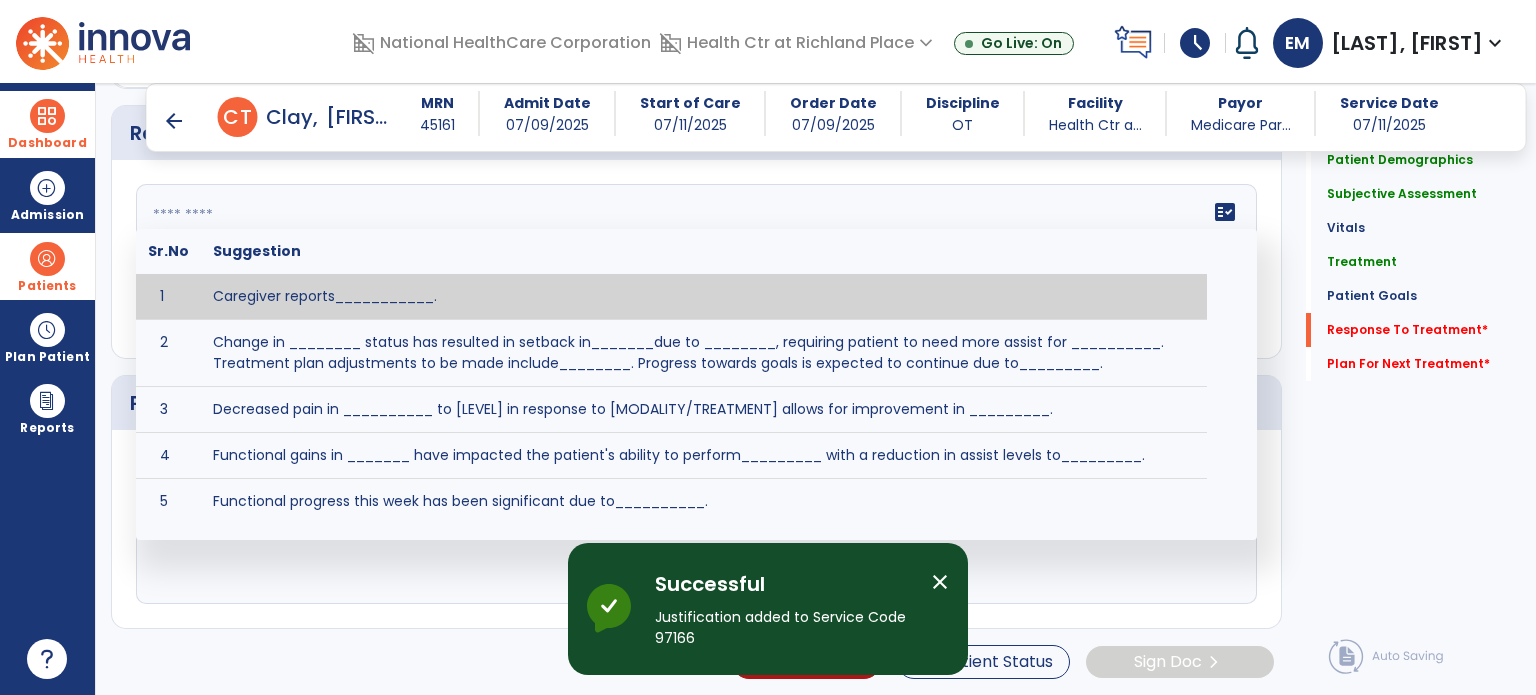 click on "fact_check  Sr.No Suggestion 1 Caregiver reports___________. 2 Change in ________ status has resulted in setback in_______due to ________, requiring patient to need more assist for __________.   Treatment plan adjustments to be made include________.  Progress towards goals is expected to continue due to_________. 3 Decreased pain in __________ to [LEVEL] in response to [MODALITY/TREATMENT] allows for improvement in _________. 4 Functional gains in _______ have impacted the patient's ability to perform_________ with a reduction in assist levels to_________. 5 Functional progress this week has been significant due to__________. 6 Gains in ________ have improved the patient's ability to perform ______with decreased levels of assist to___________. 7 Improvement in ________allows patient to tolerate higher levels of challenges in_________. 8 Pain in [AREA] has decreased to [LEVEL] in response to [TREATMENT/MODALITY], allowing fore ease in completing__________. 9 10 11 12 13 14 15 16 17 18 19 20 21" 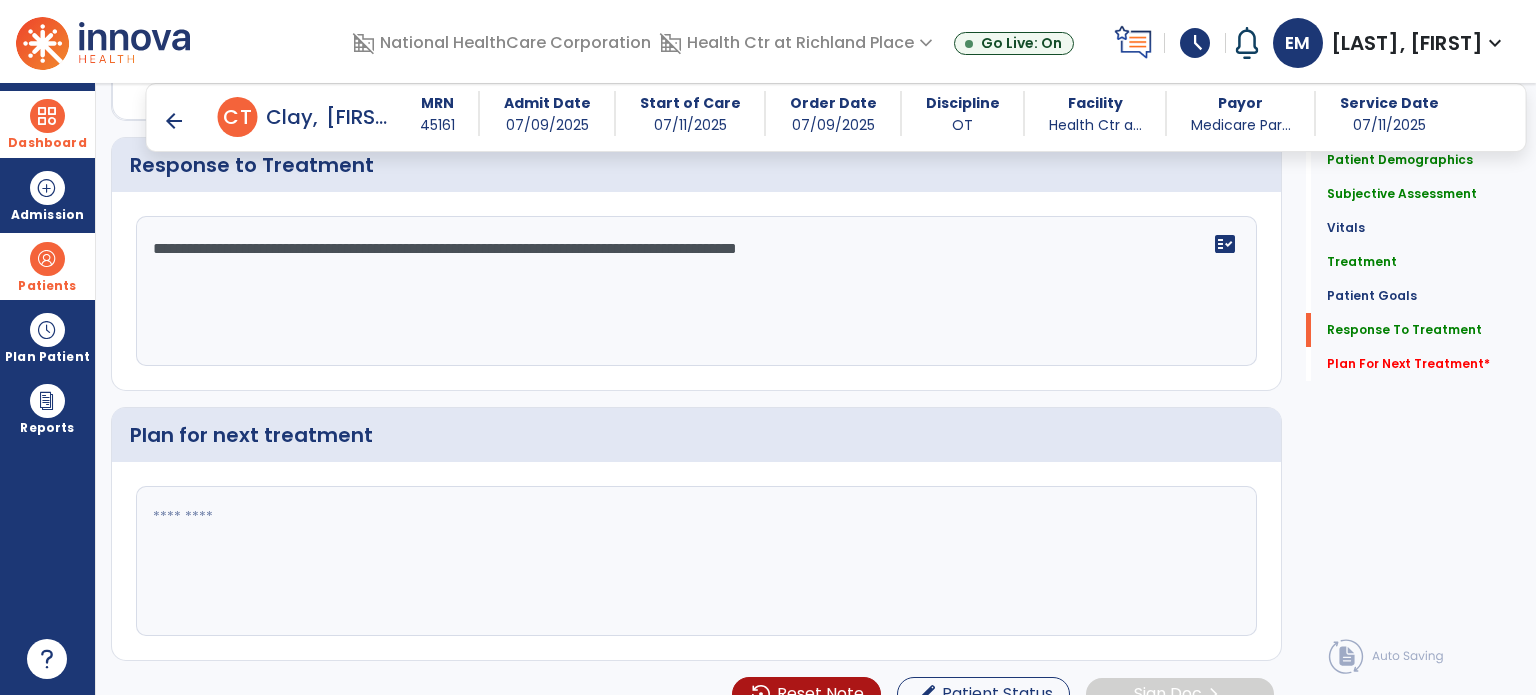 scroll, scrollTop: 2576, scrollLeft: 0, axis: vertical 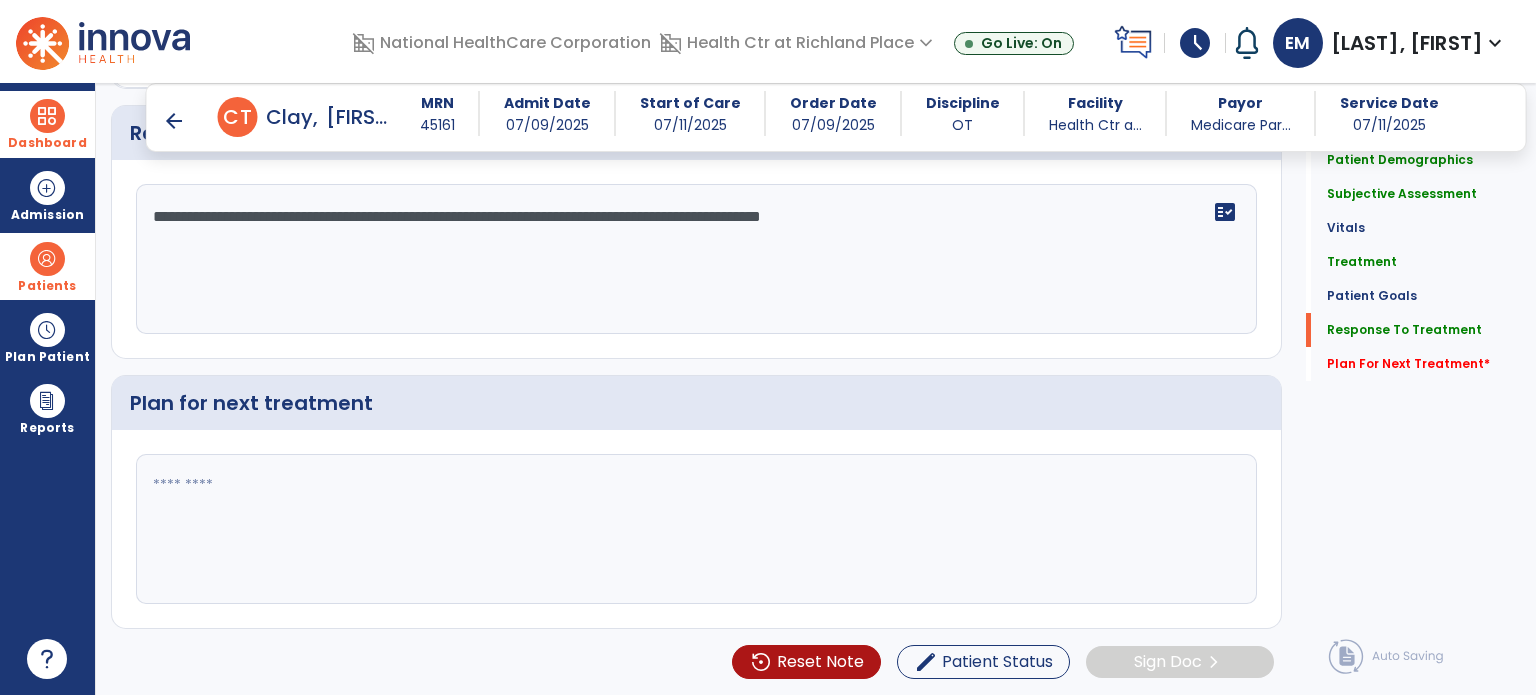type on "**********" 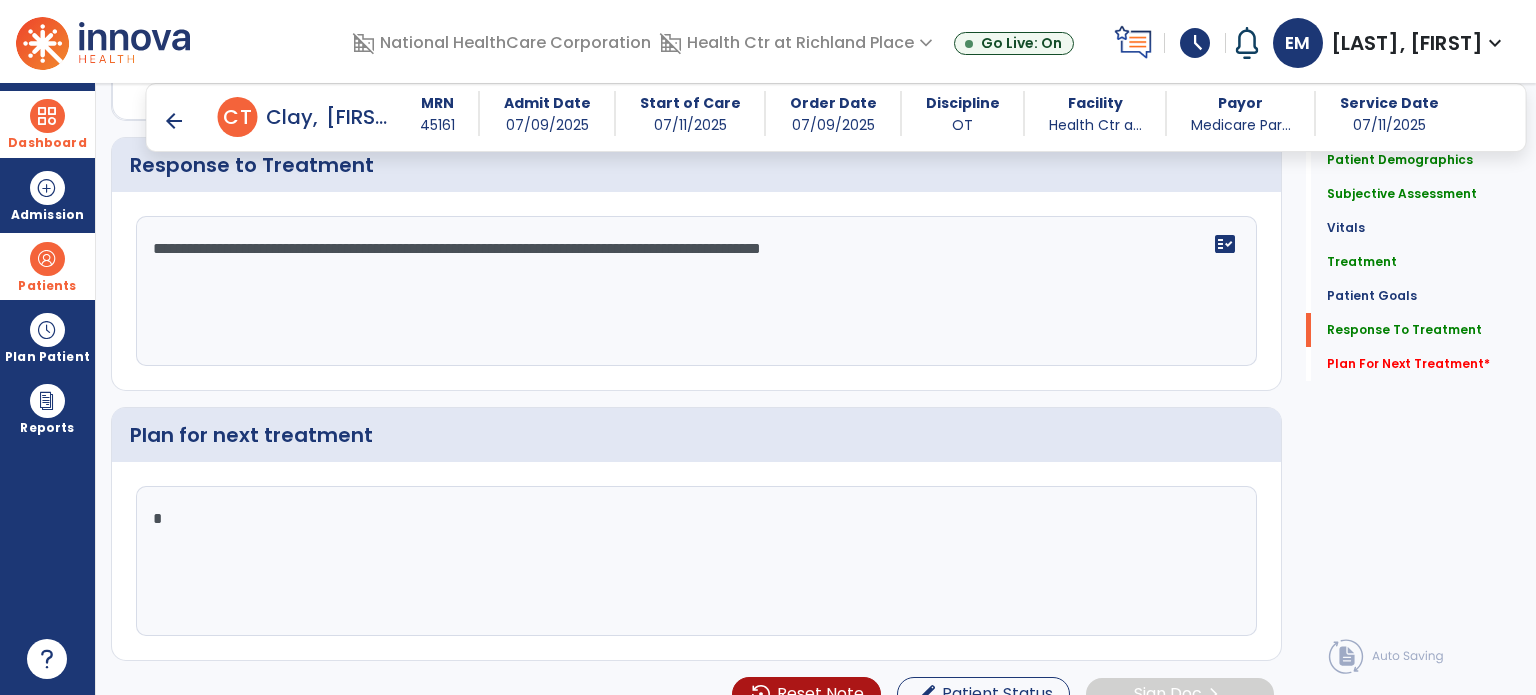 scroll, scrollTop: 2576, scrollLeft: 0, axis: vertical 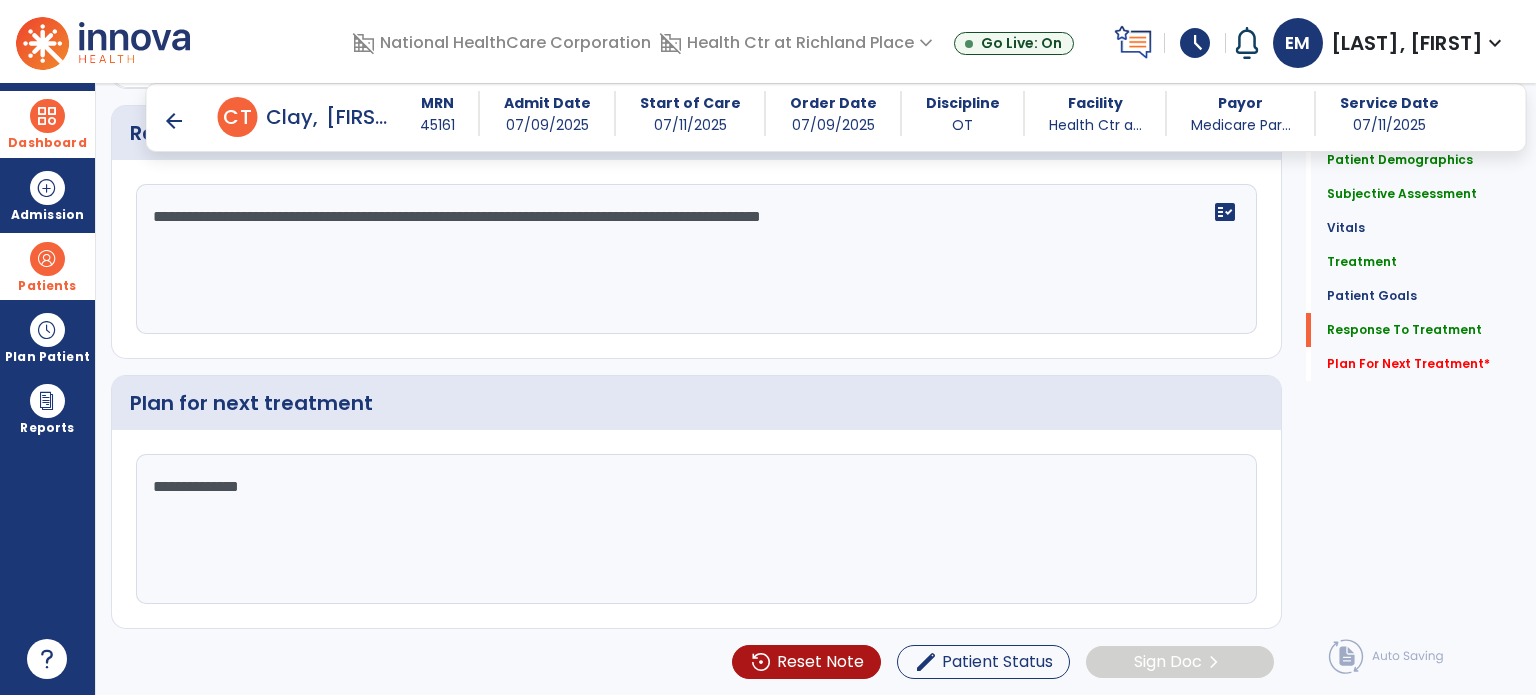 type on "**********" 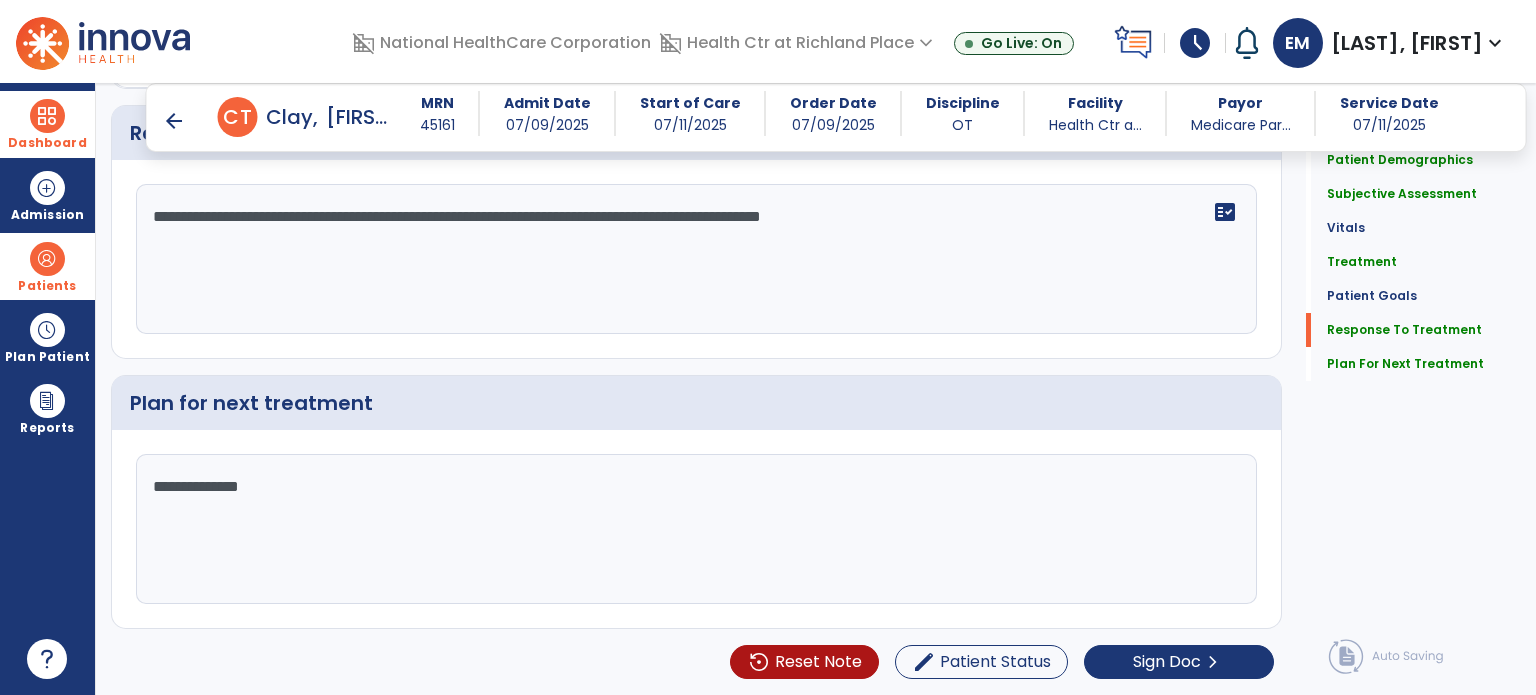 scroll, scrollTop: 2576, scrollLeft: 0, axis: vertical 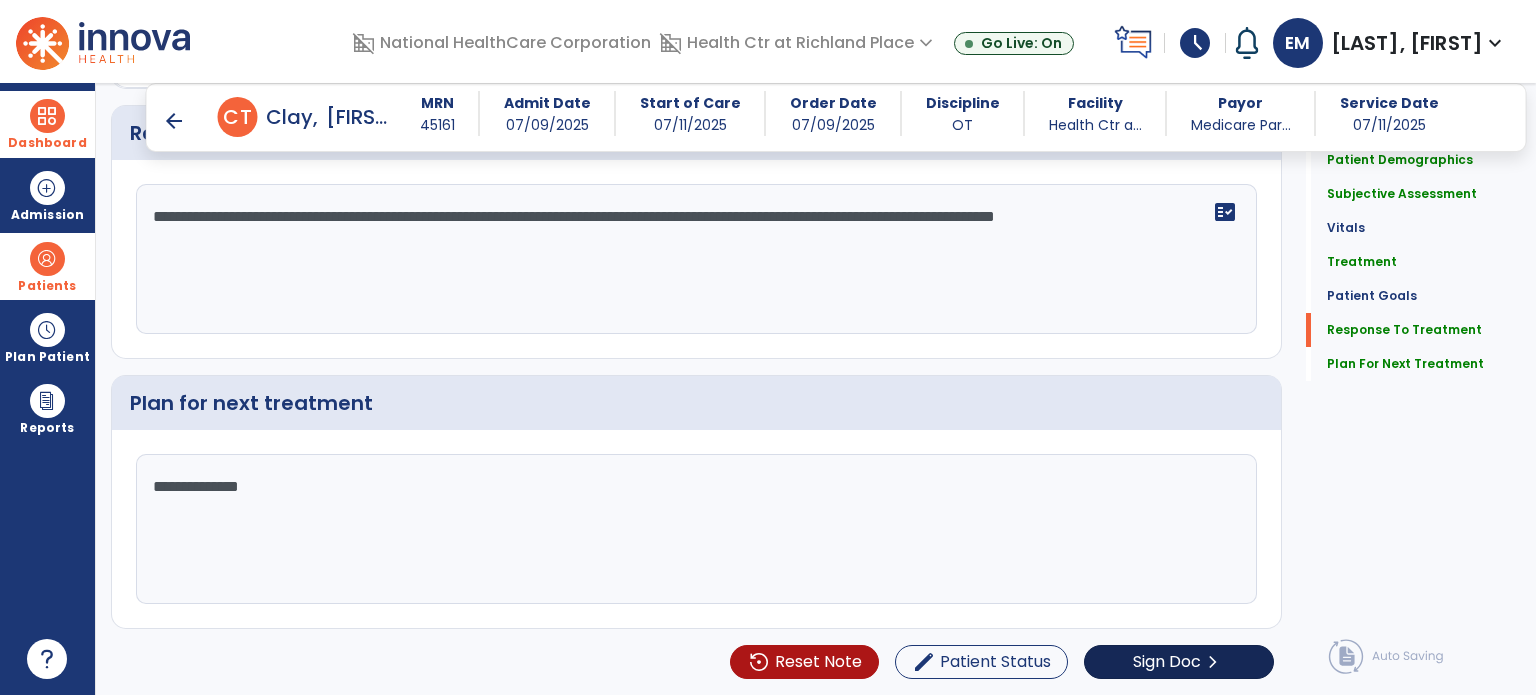 type on "**********" 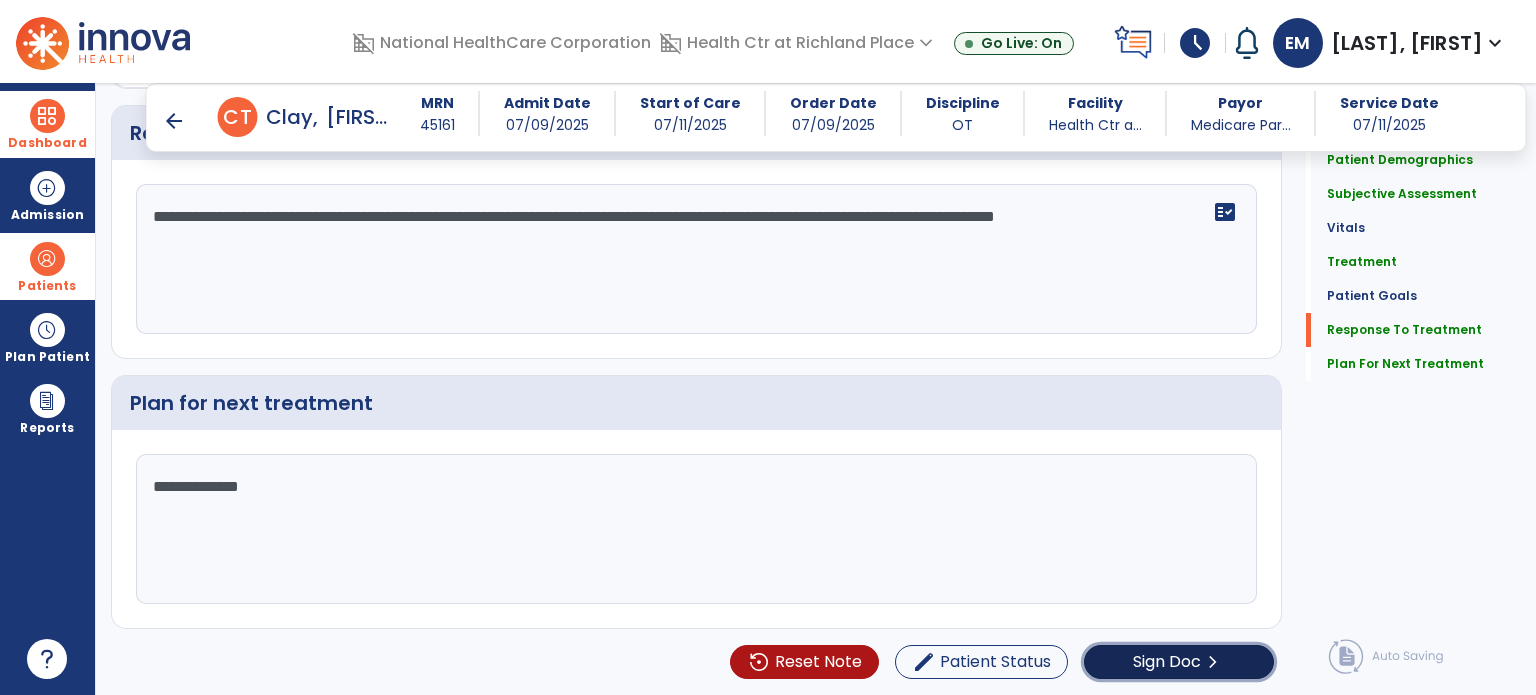 click on "Sign Doc" 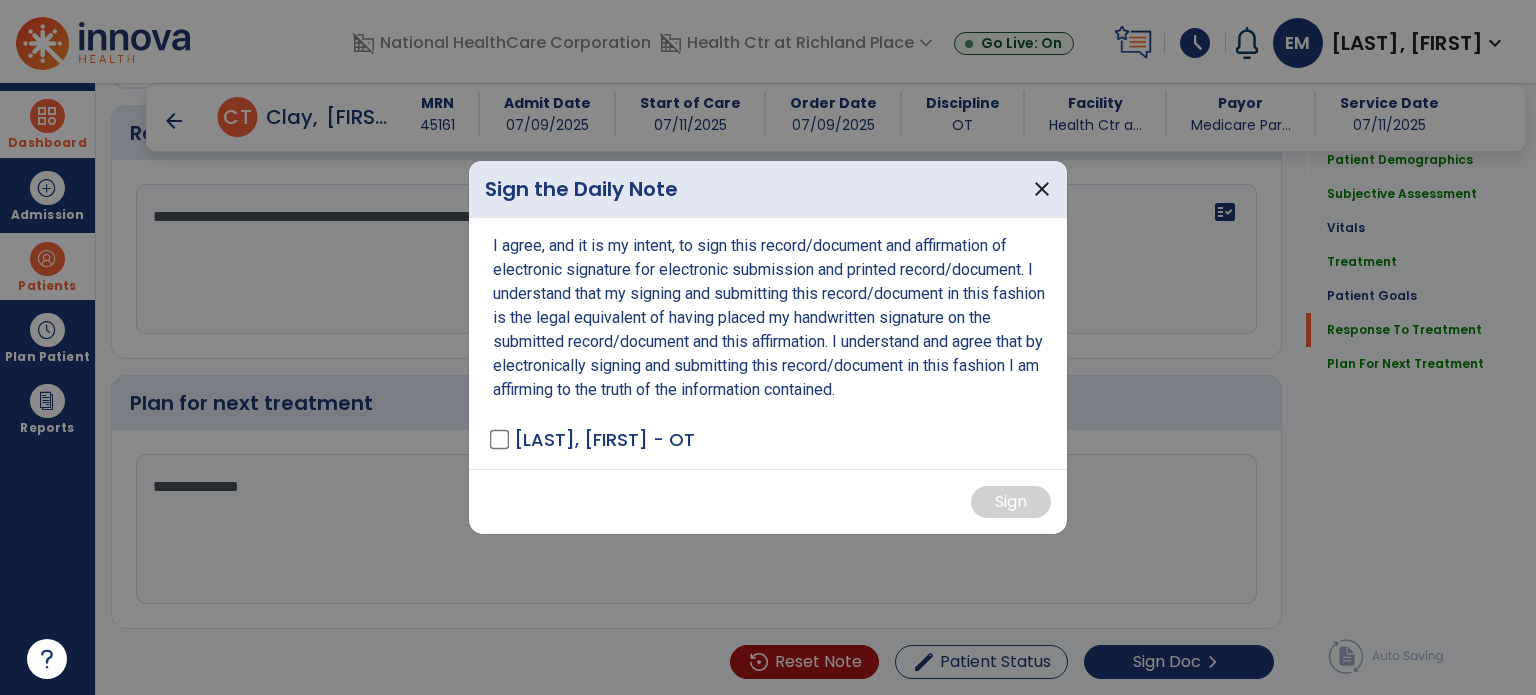 scroll, scrollTop: 2576, scrollLeft: 0, axis: vertical 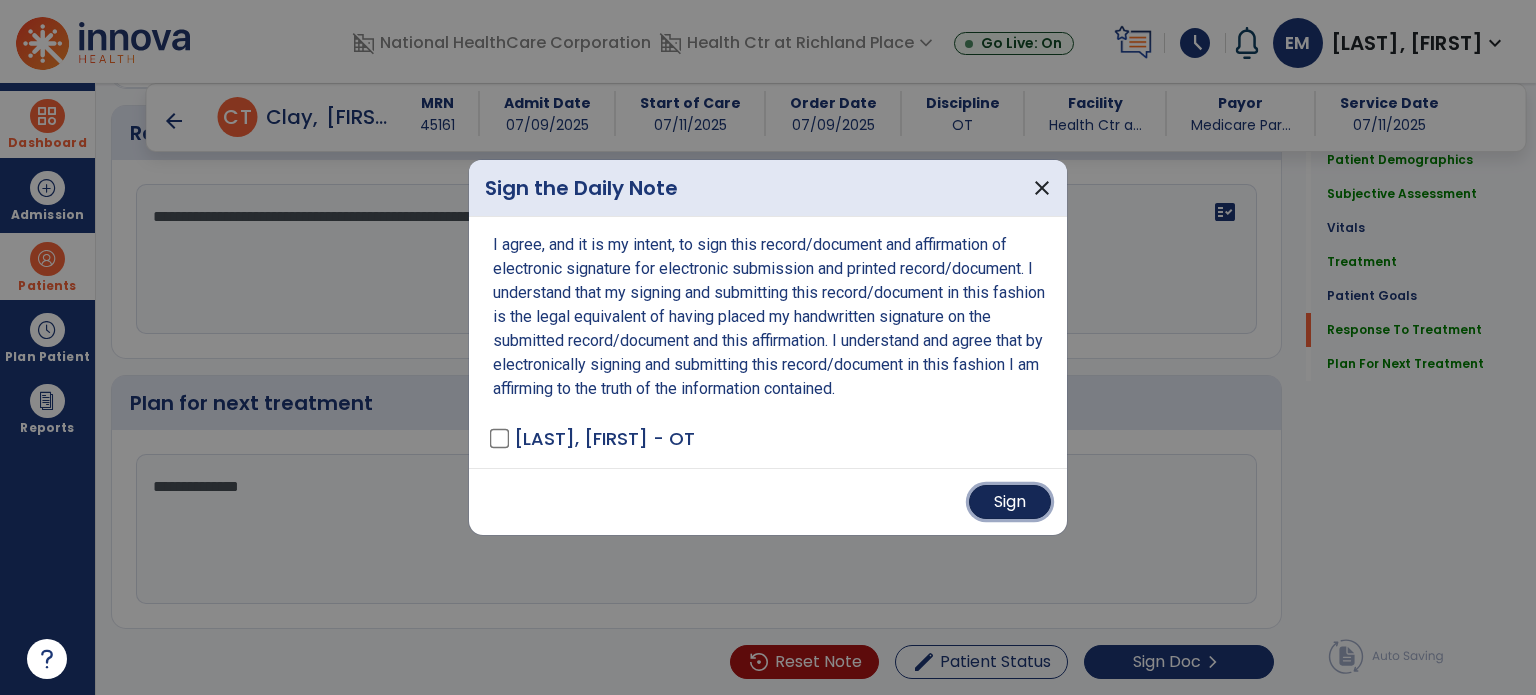 click on "Sign" at bounding box center (1010, 502) 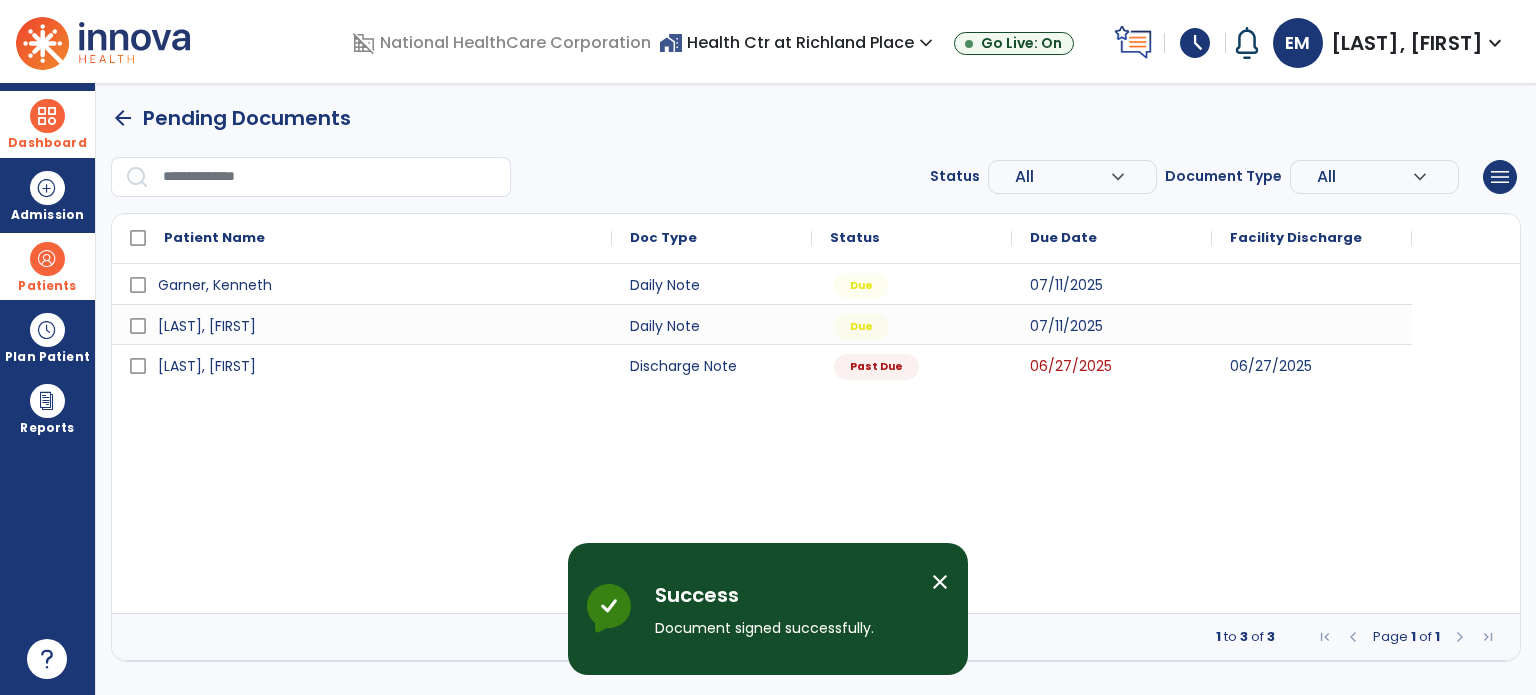scroll, scrollTop: 0, scrollLeft: 0, axis: both 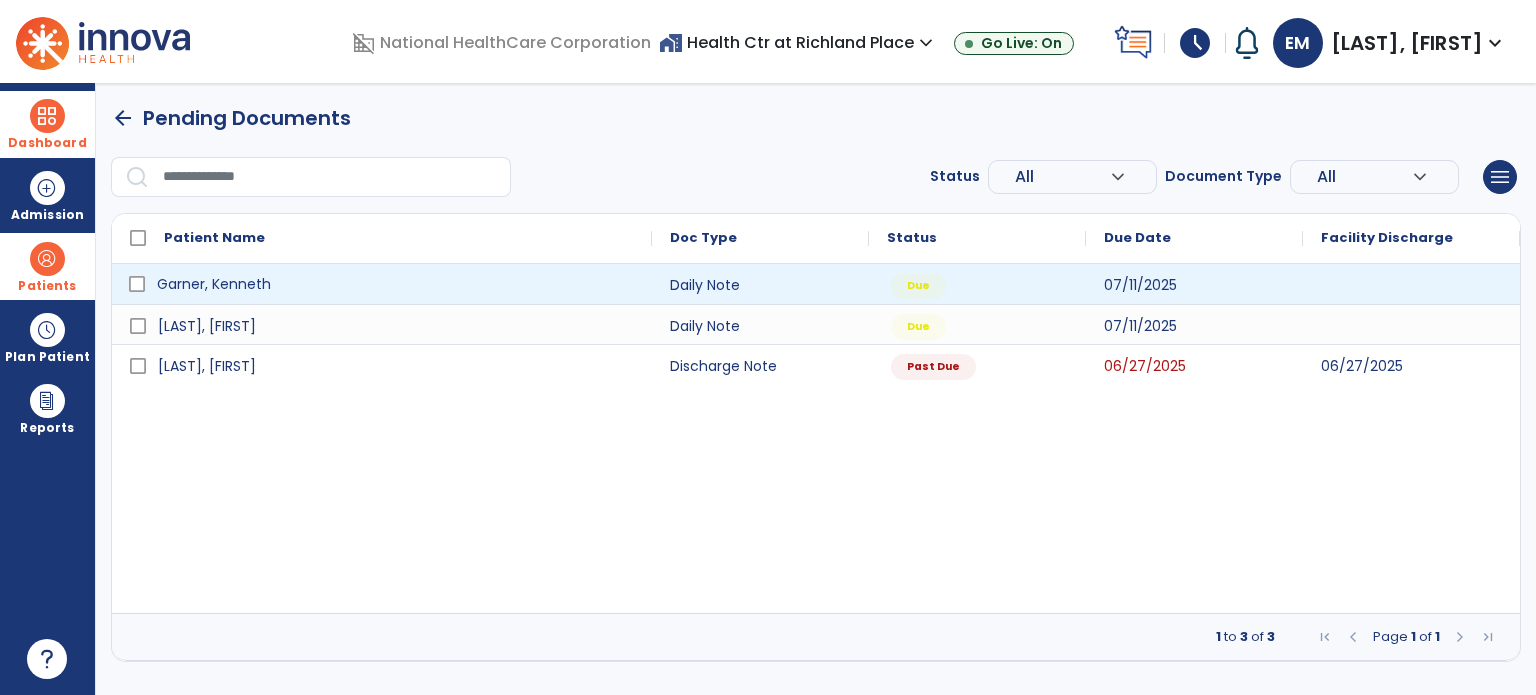 click on "Garner, Kenneth" at bounding box center [396, 284] 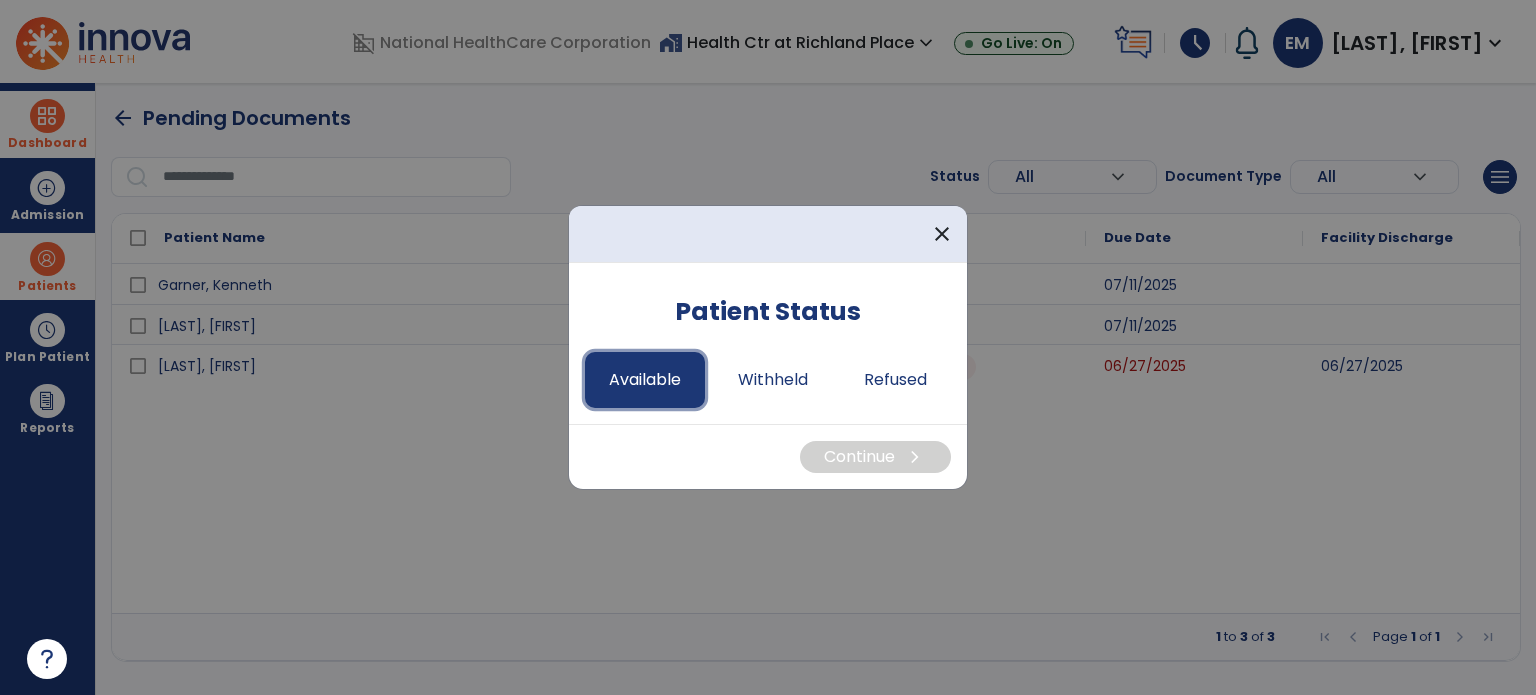 click on "Available" at bounding box center (645, 380) 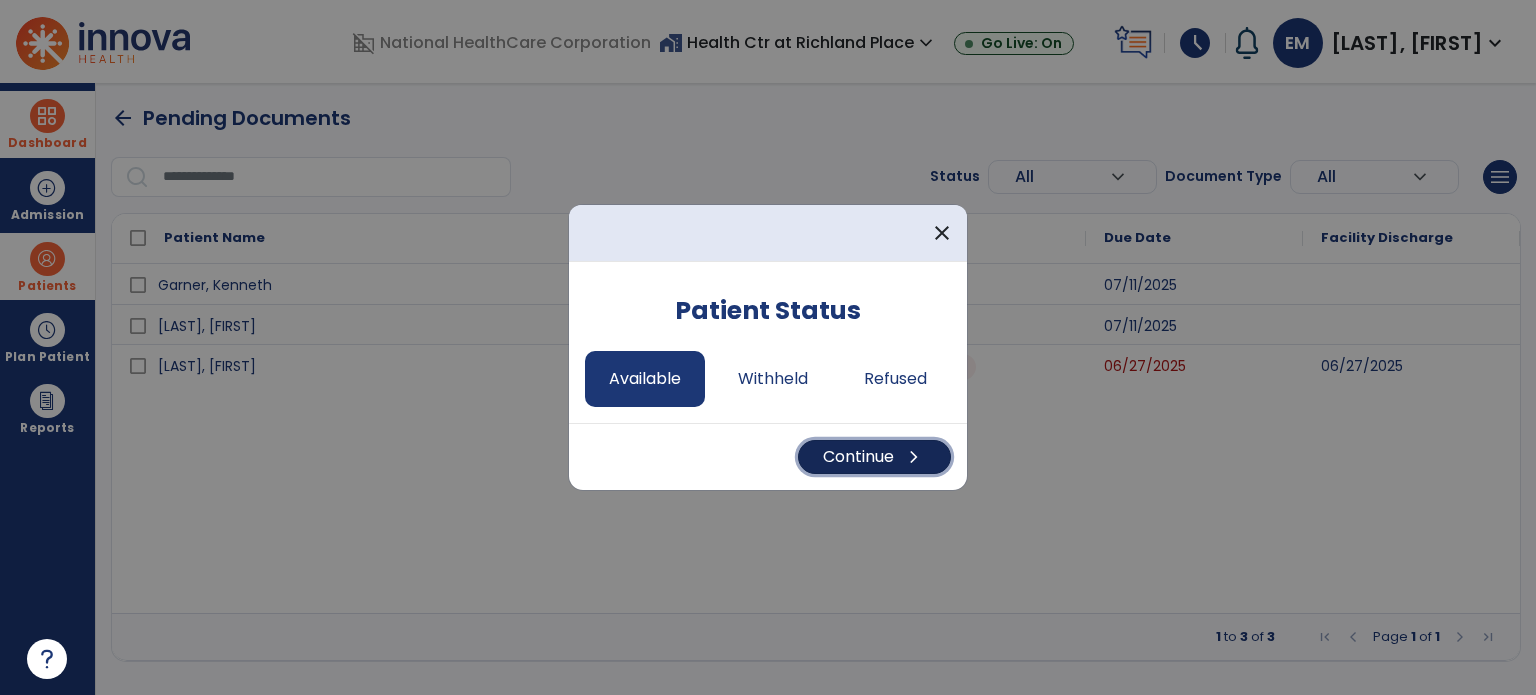 click on "Continue   chevron_right" at bounding box center [874, 457] 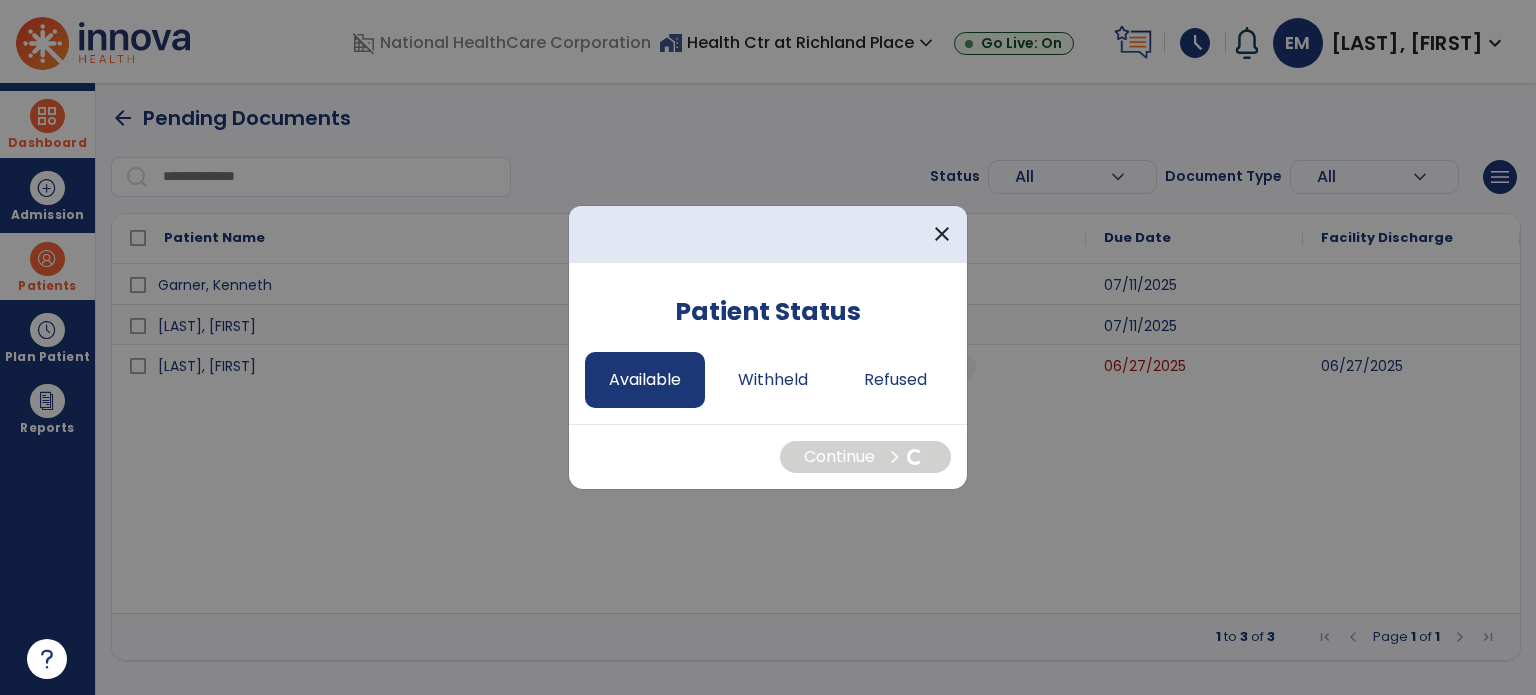 select on "*" 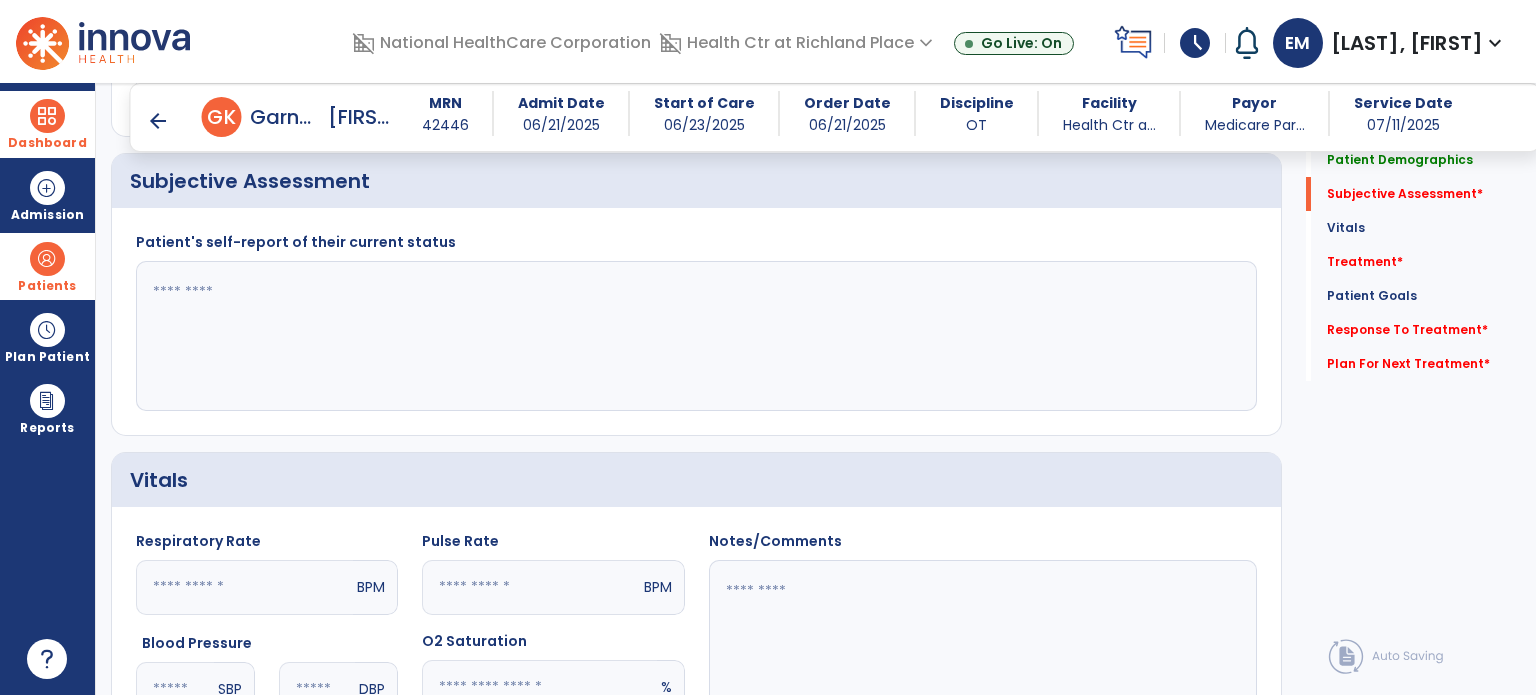 scroll, scrollTop: 376, scrollLeft: 0, axis: vertical 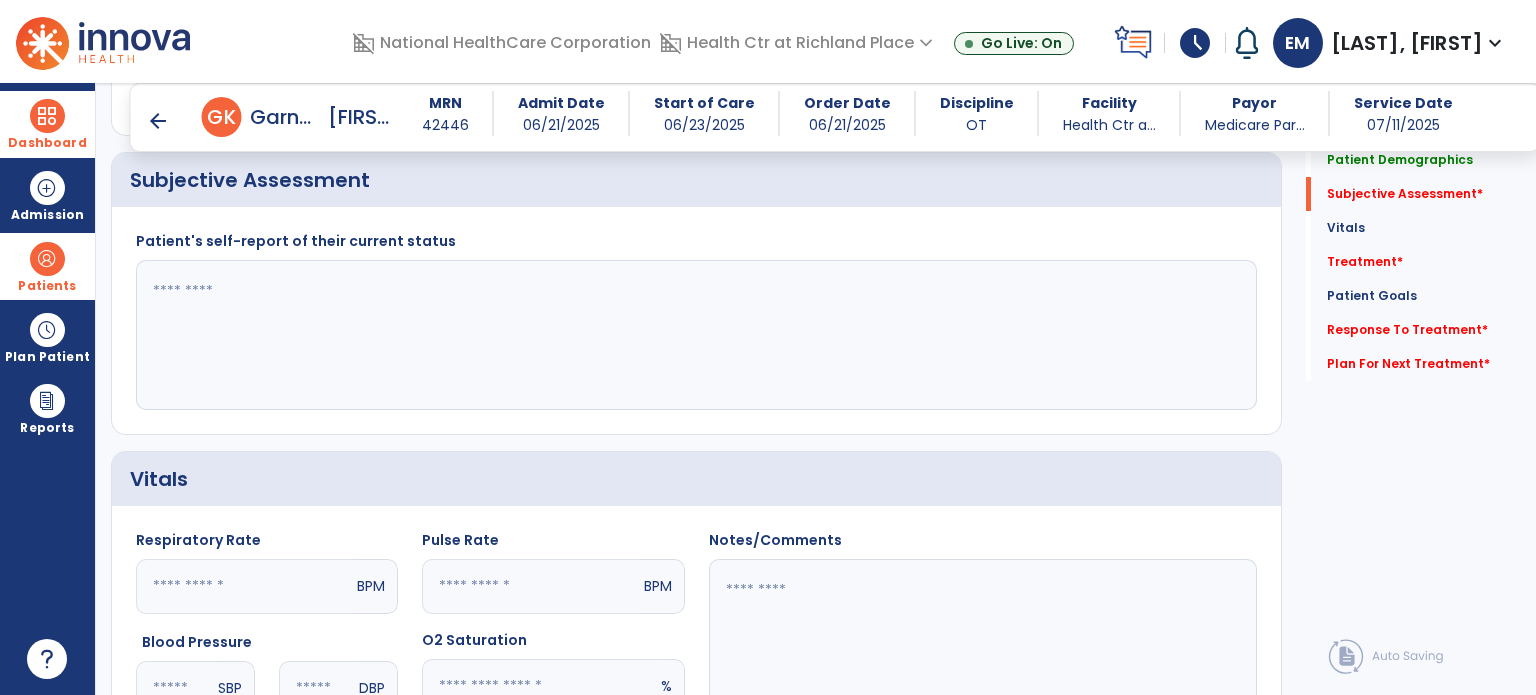 click 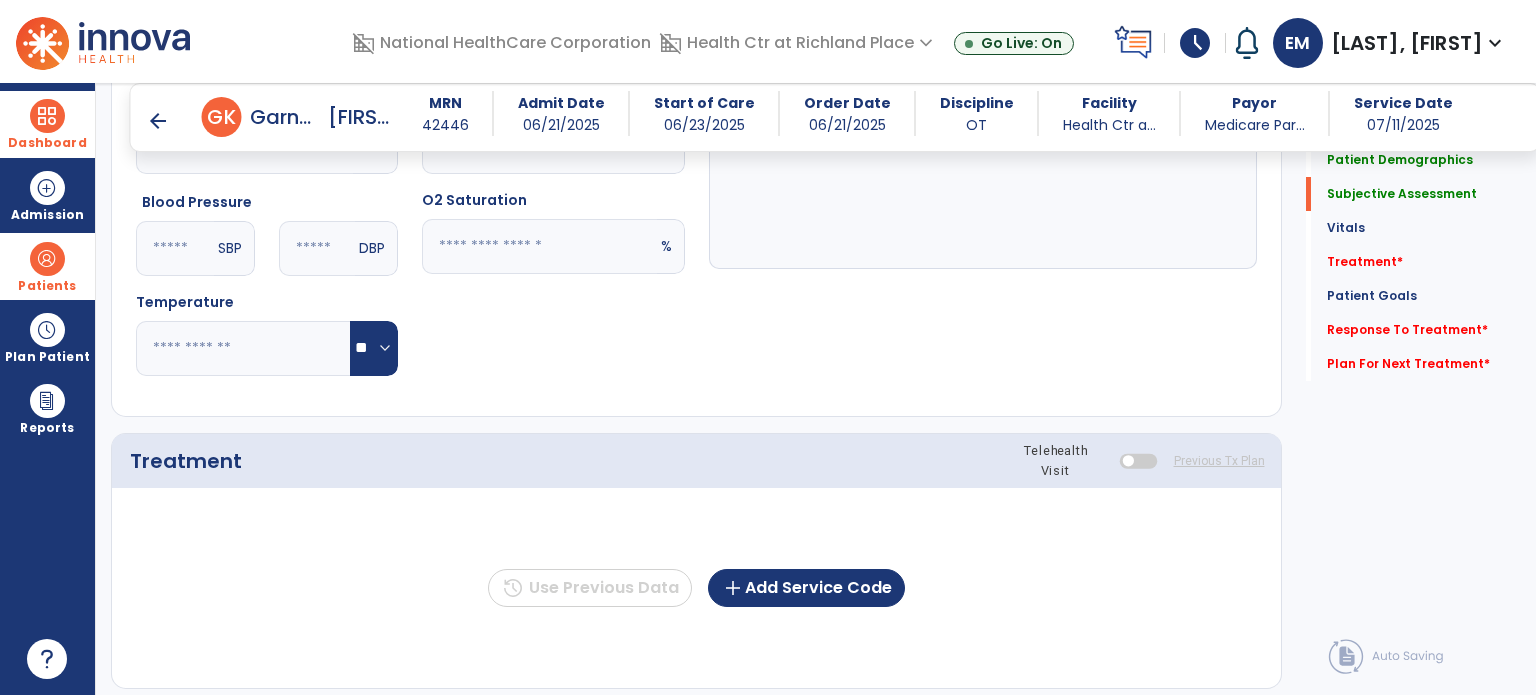 scroll, scrollTop: 882, scrollLeft: 0, axis: vertical 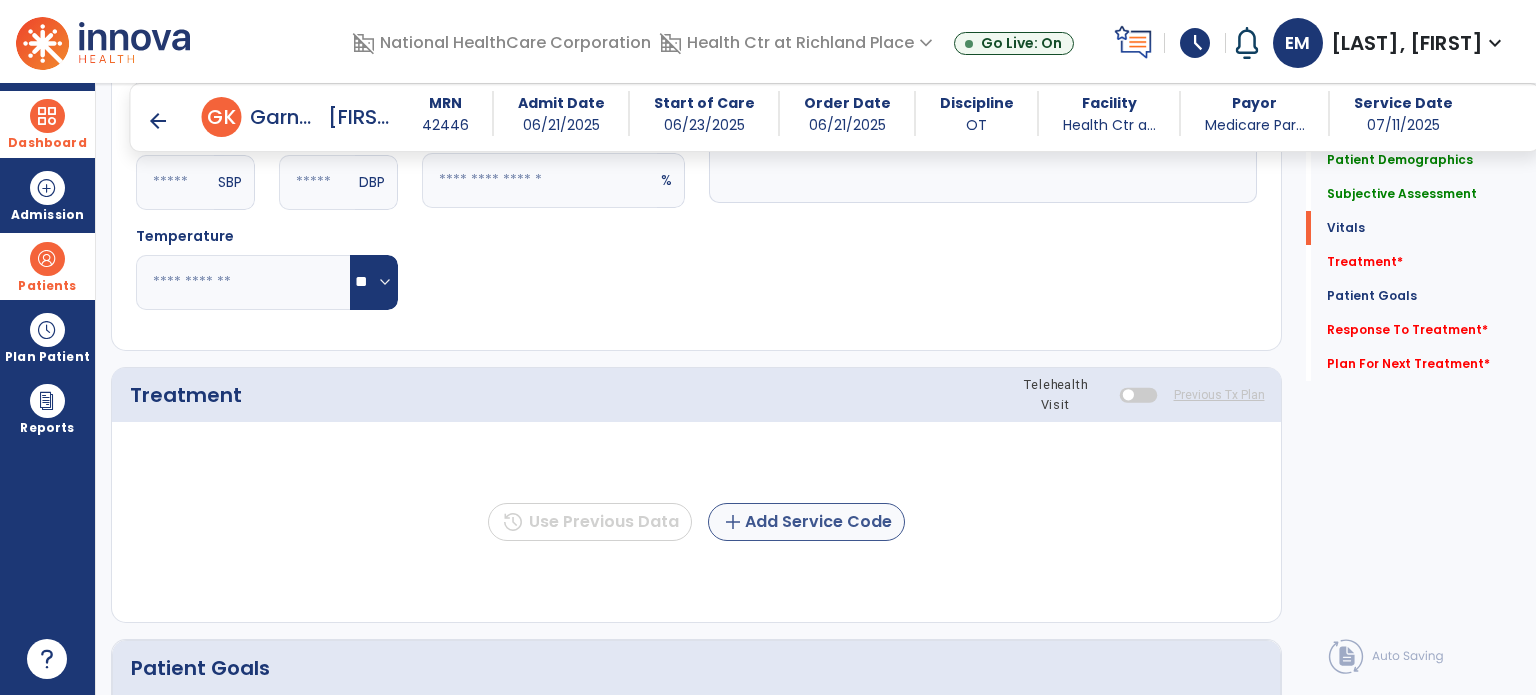 type on "**********" 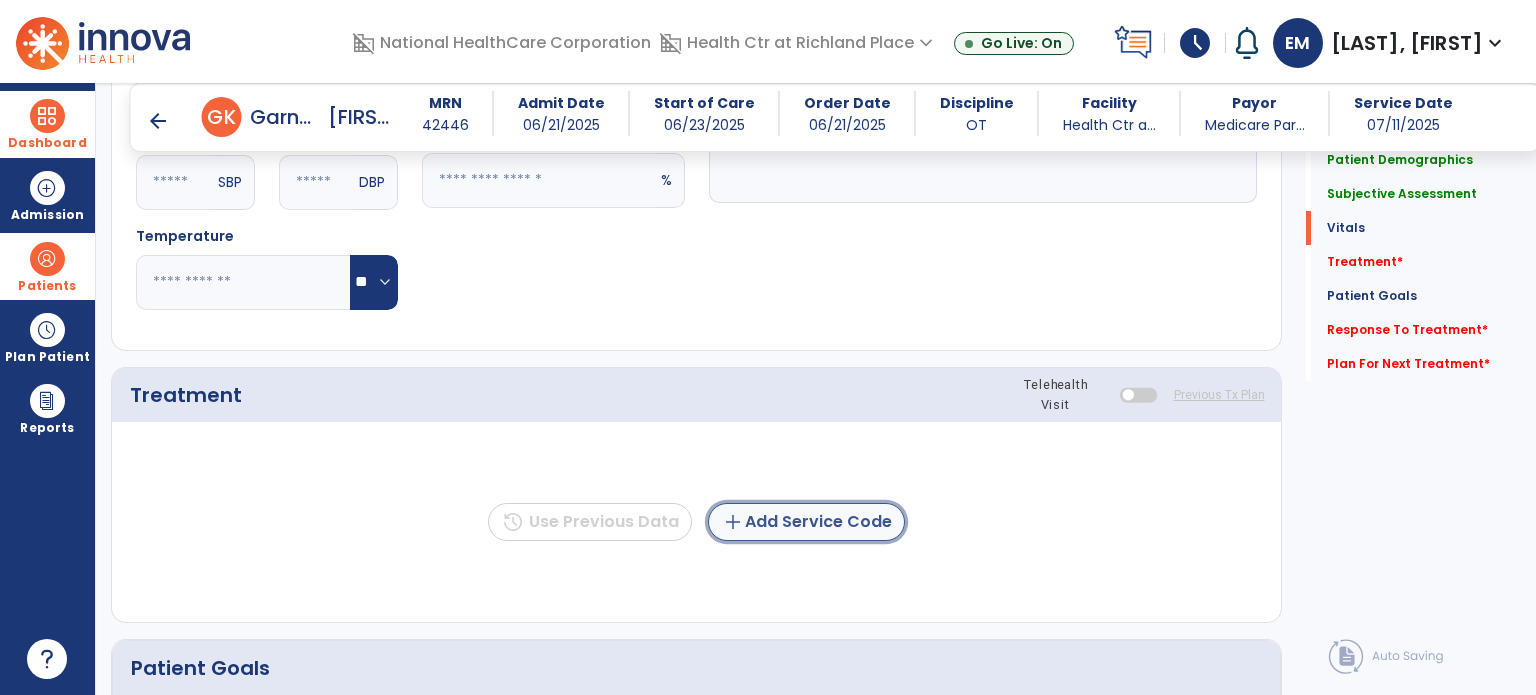 click on "add  Add Service Code" 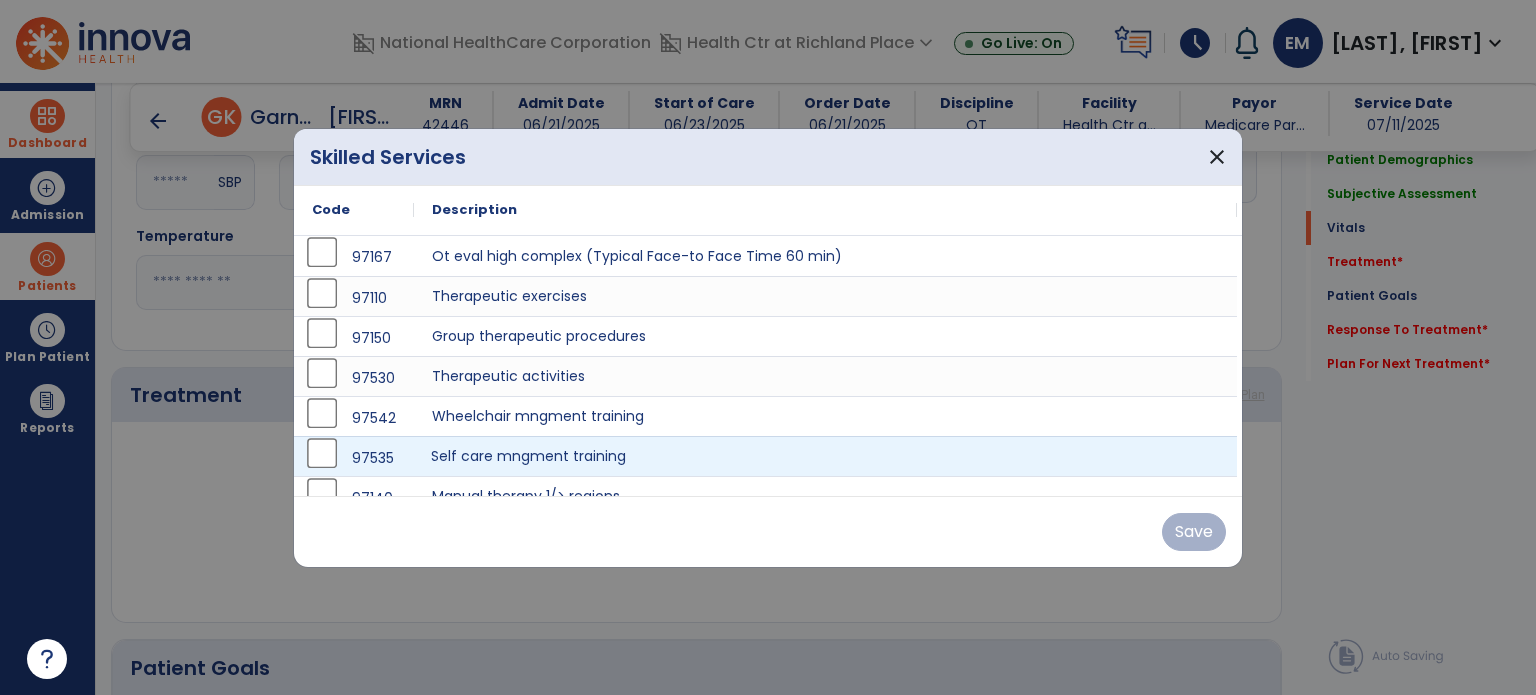 click on "Self care mngment training" at bounding box center [825, 456] 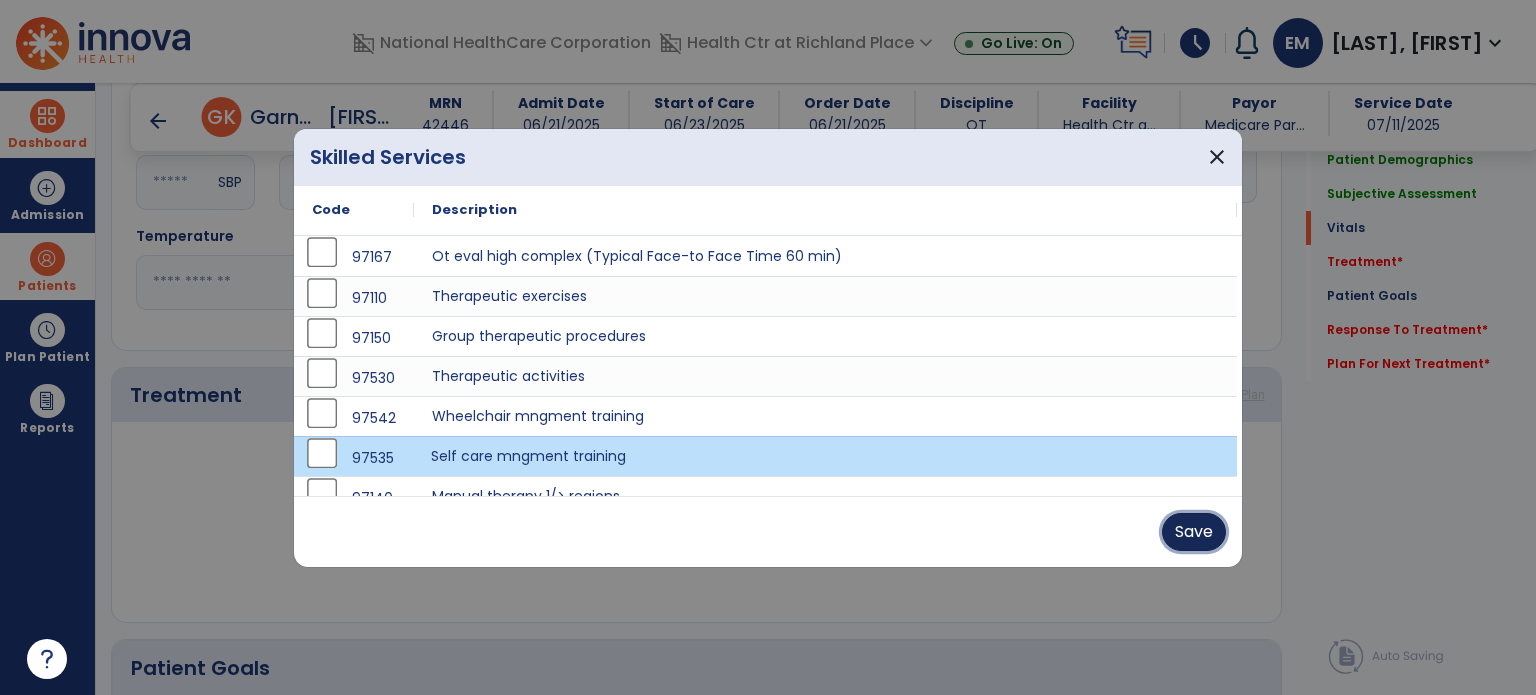 click on "Save" at bounding box center [1194, 532] 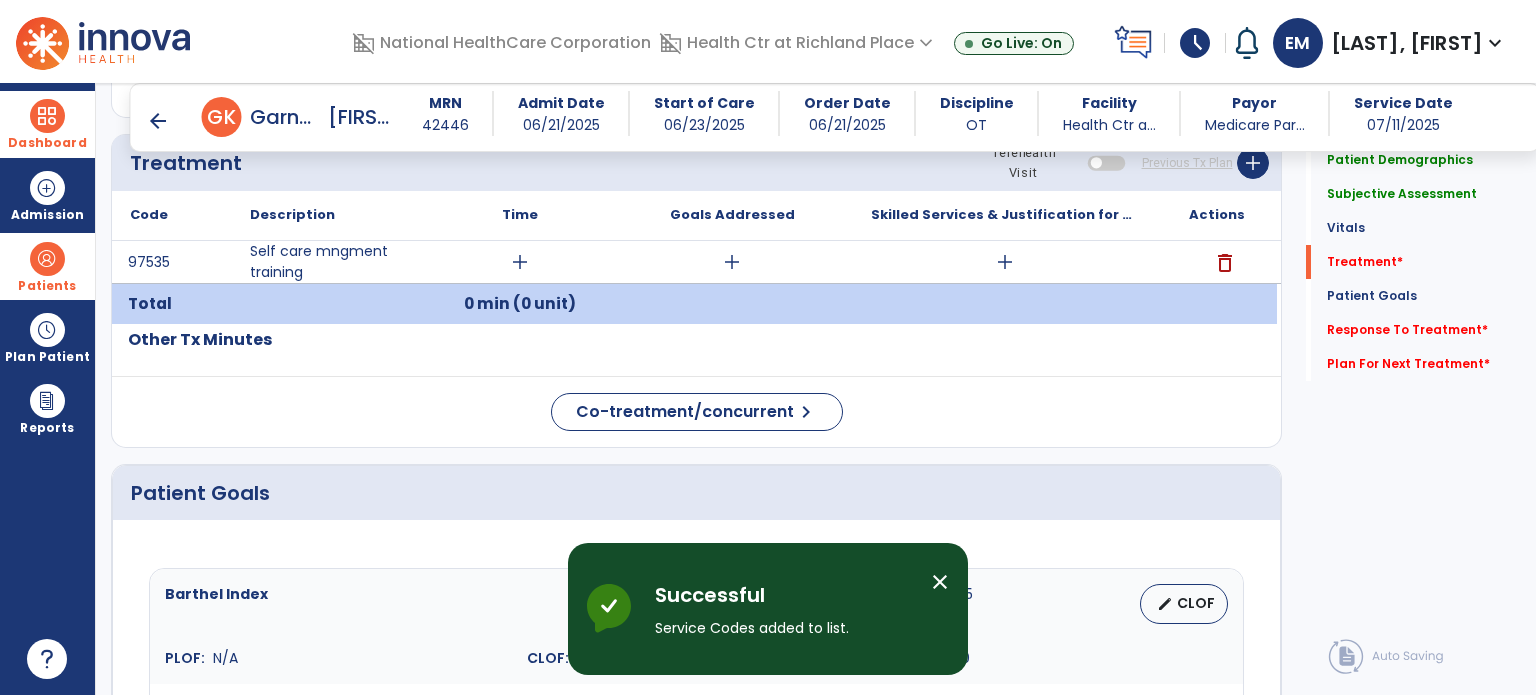 scroll, scrollTop: 1116, scrollLeft: 0, axis: vertical 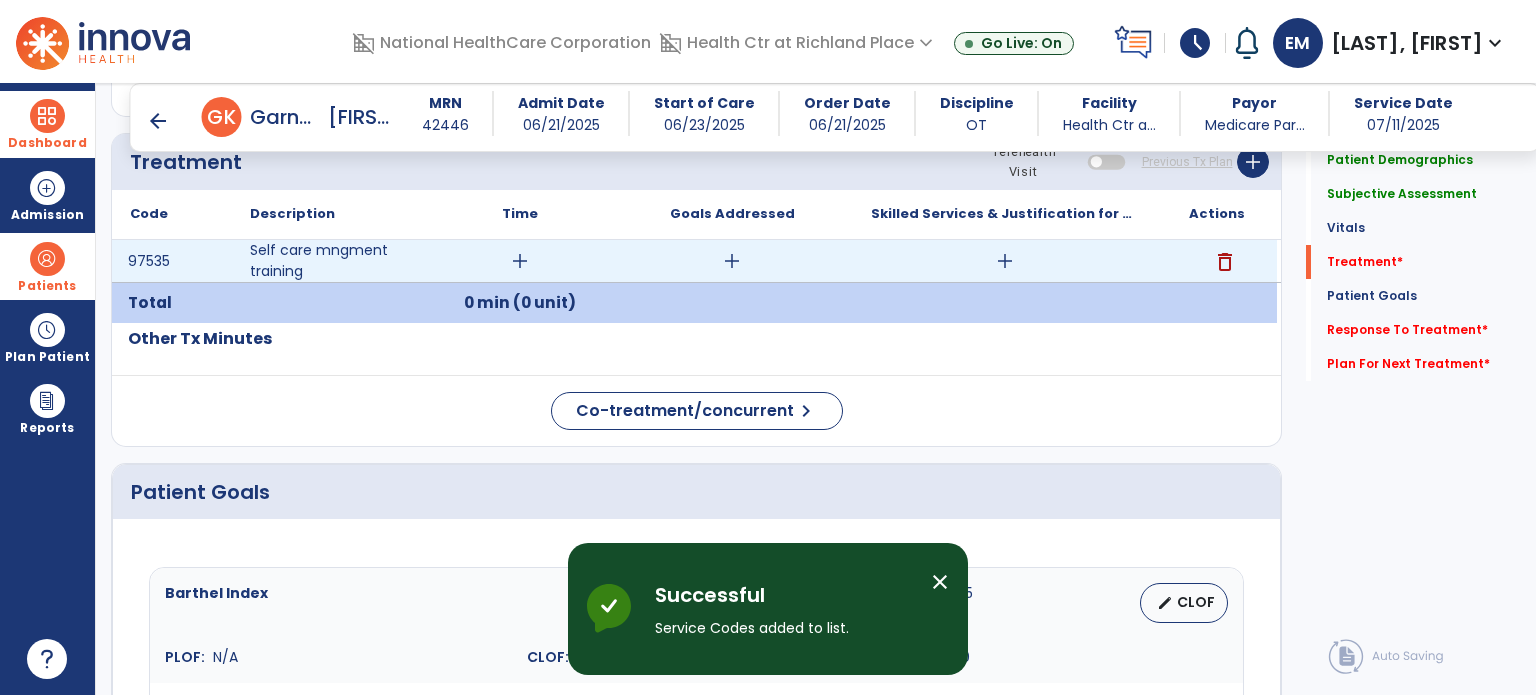 click on "add" at bounding box center (520, 261) 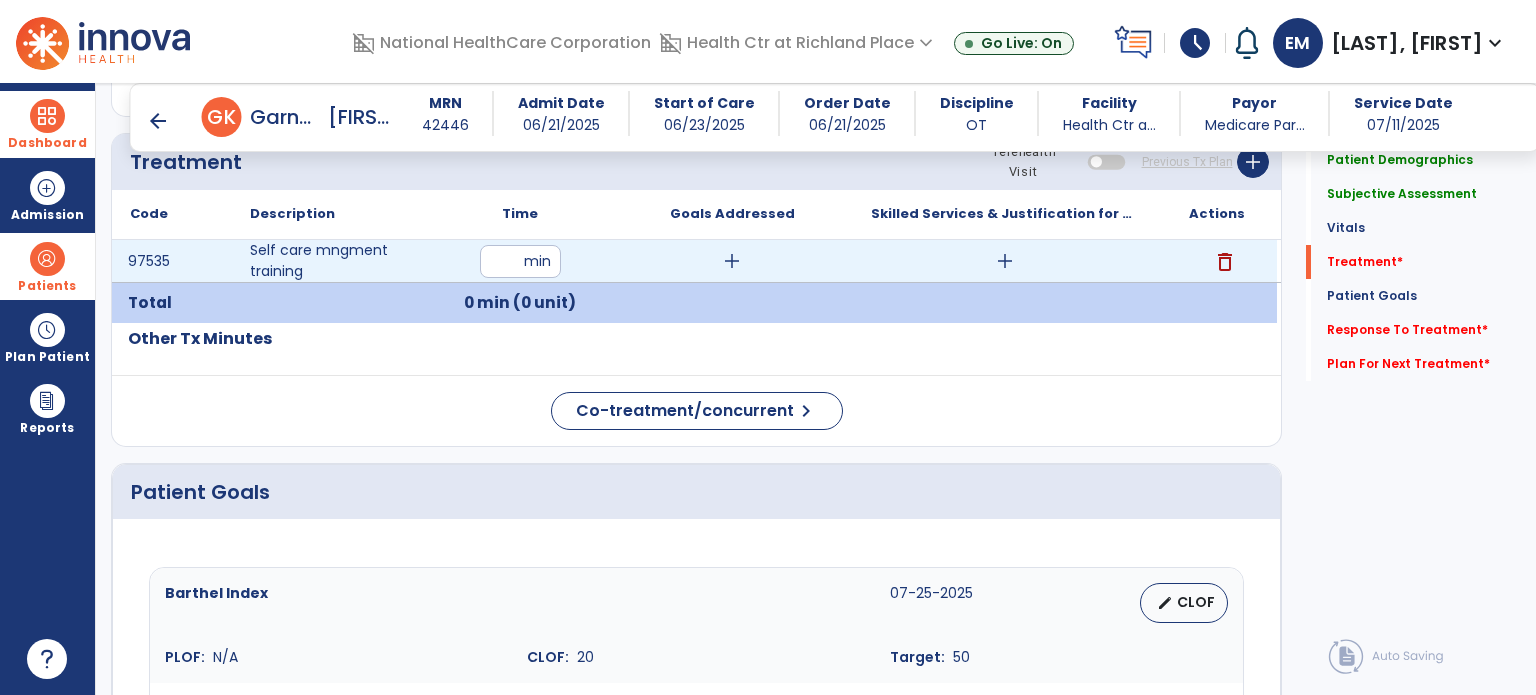 type on "**" 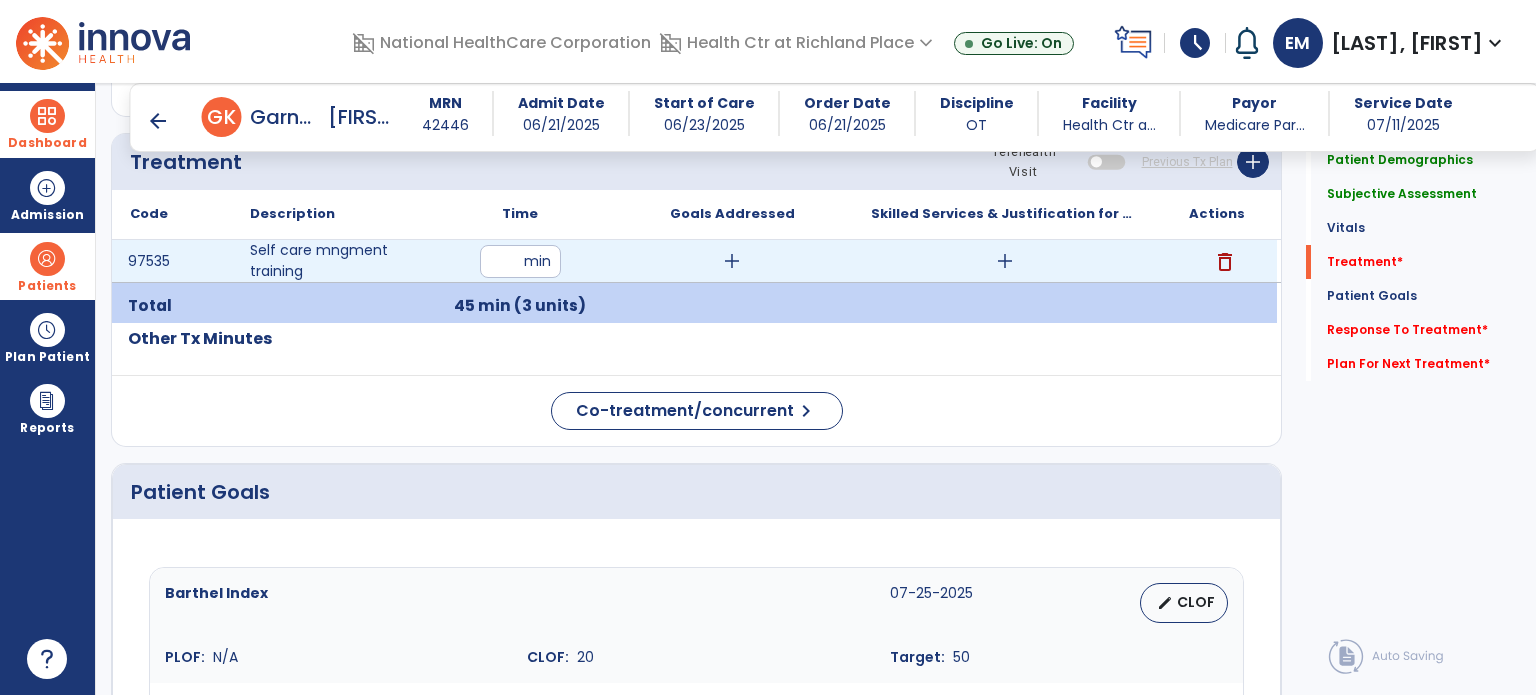click on "add" at bounding box center (1005, 261) 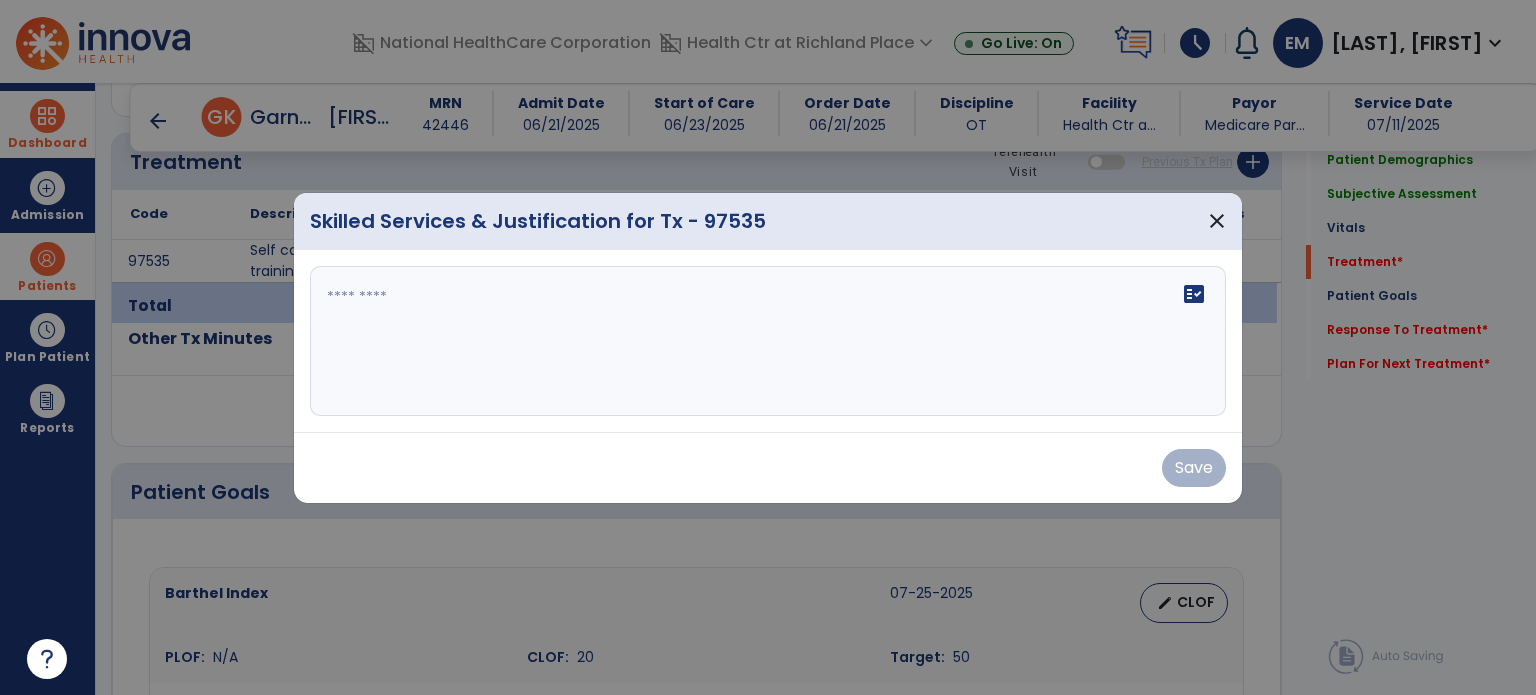 click at bounding box center [768, 341] 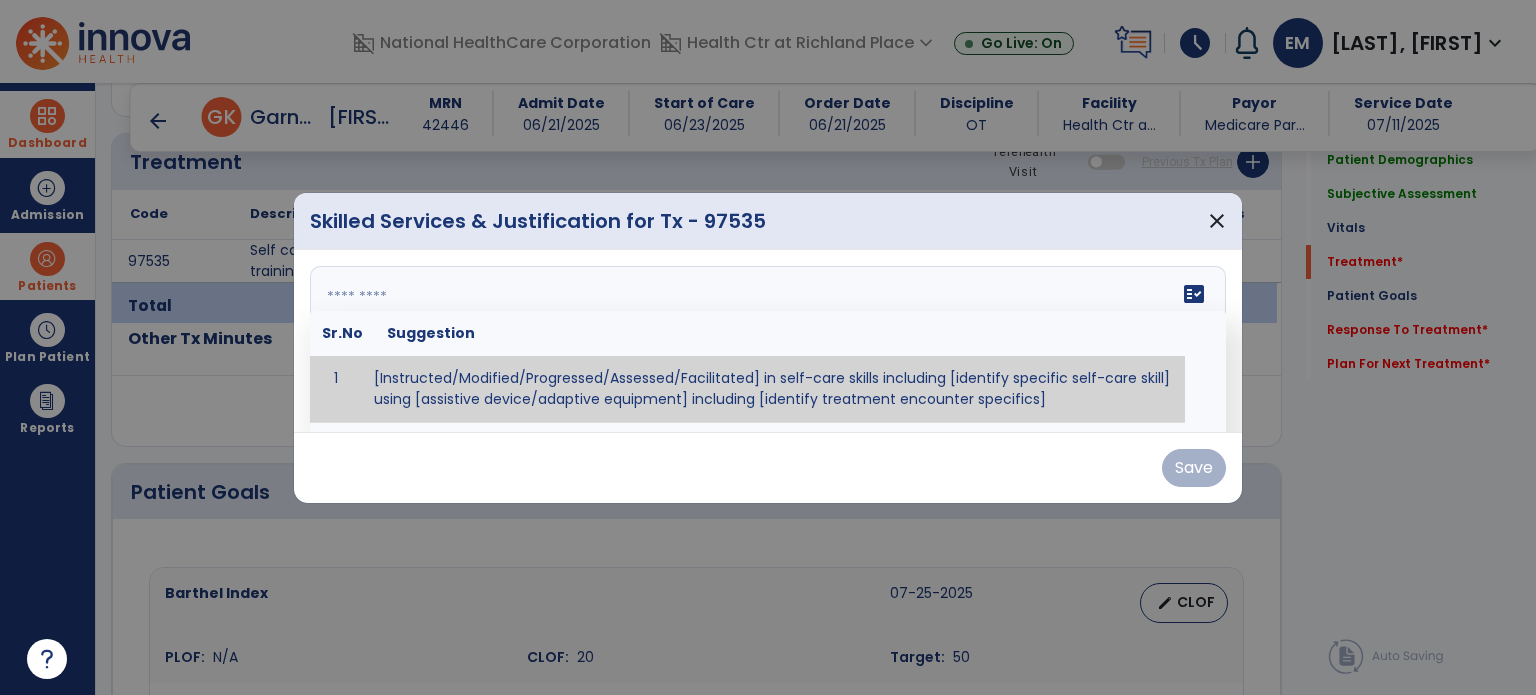 paste on "**********" 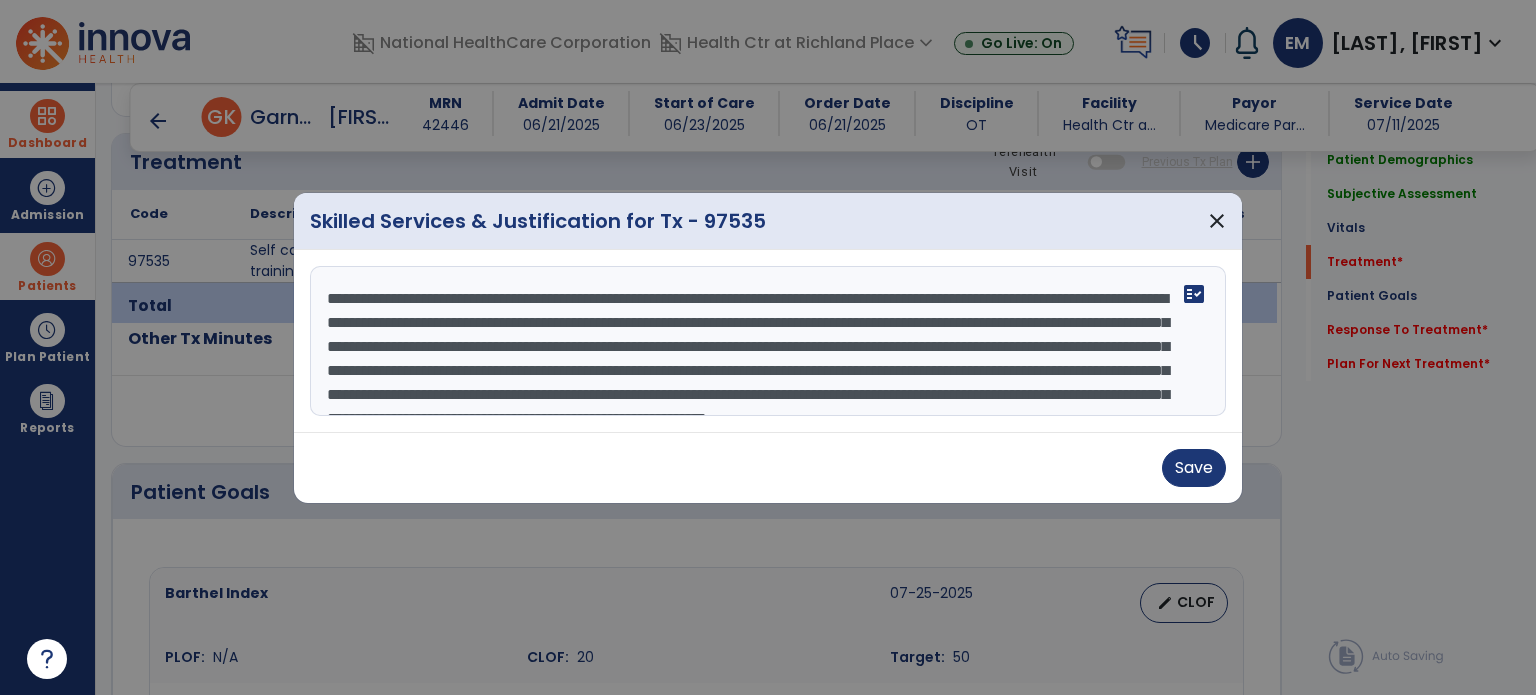 scroll, scrollTop: 87, scrollLeft: 0, axis: vertical 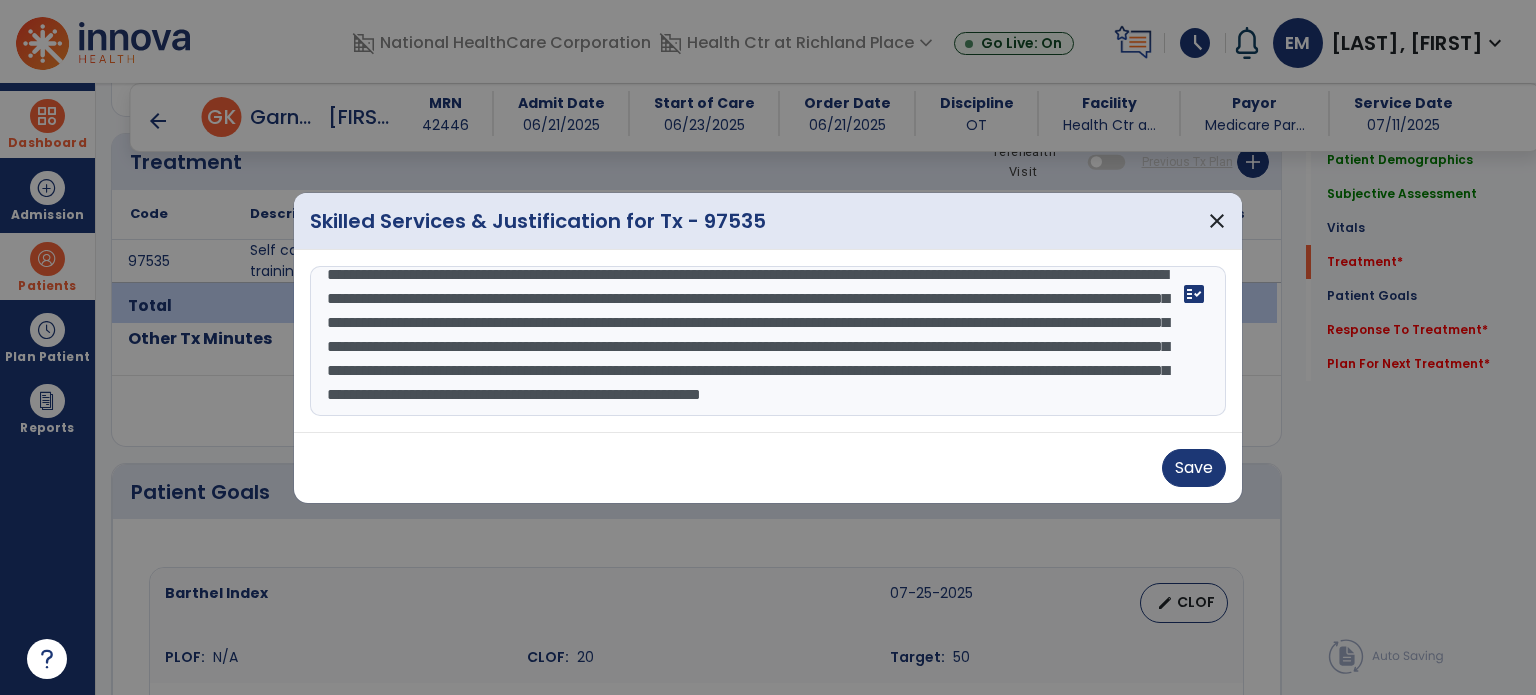 click on "**********" at bounding box center (768, 341) 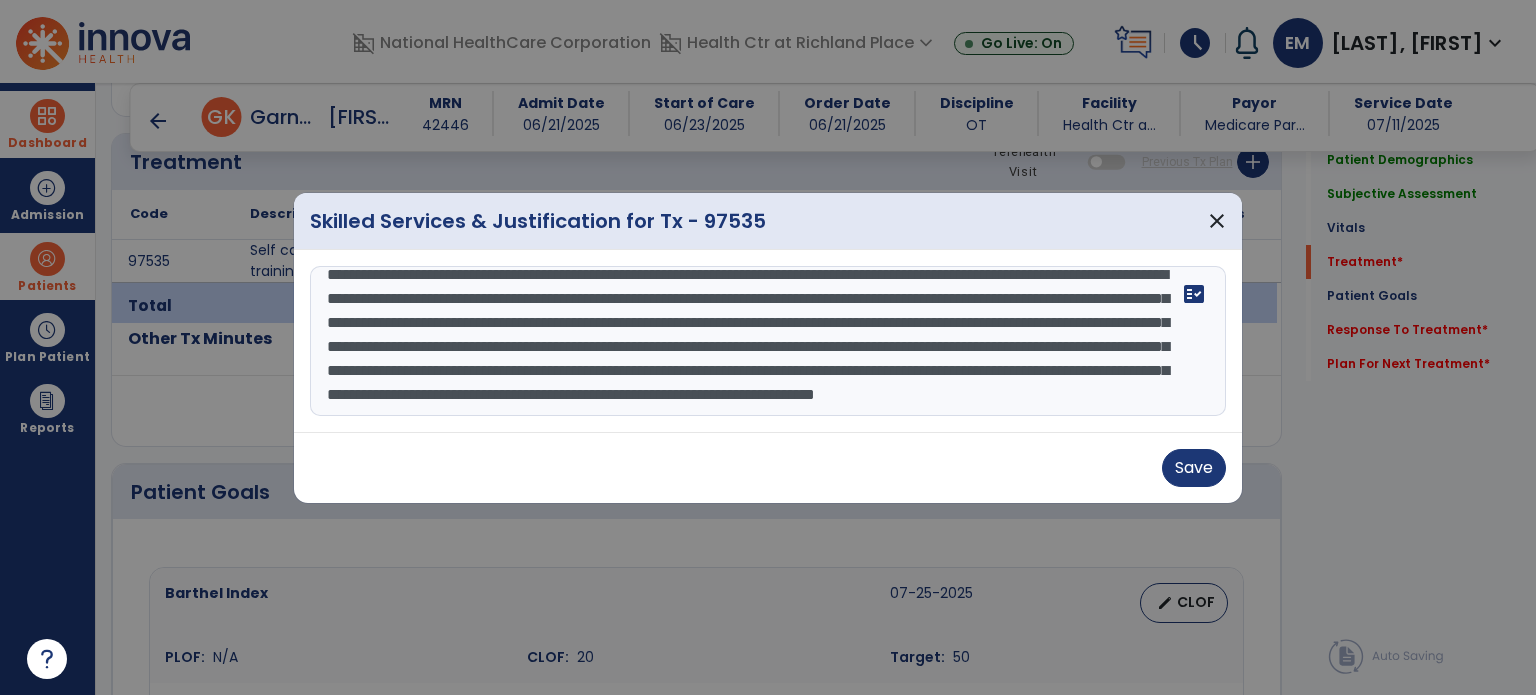 scroll, scrollTop: 72, scrollLeft: 0, axis: vertical 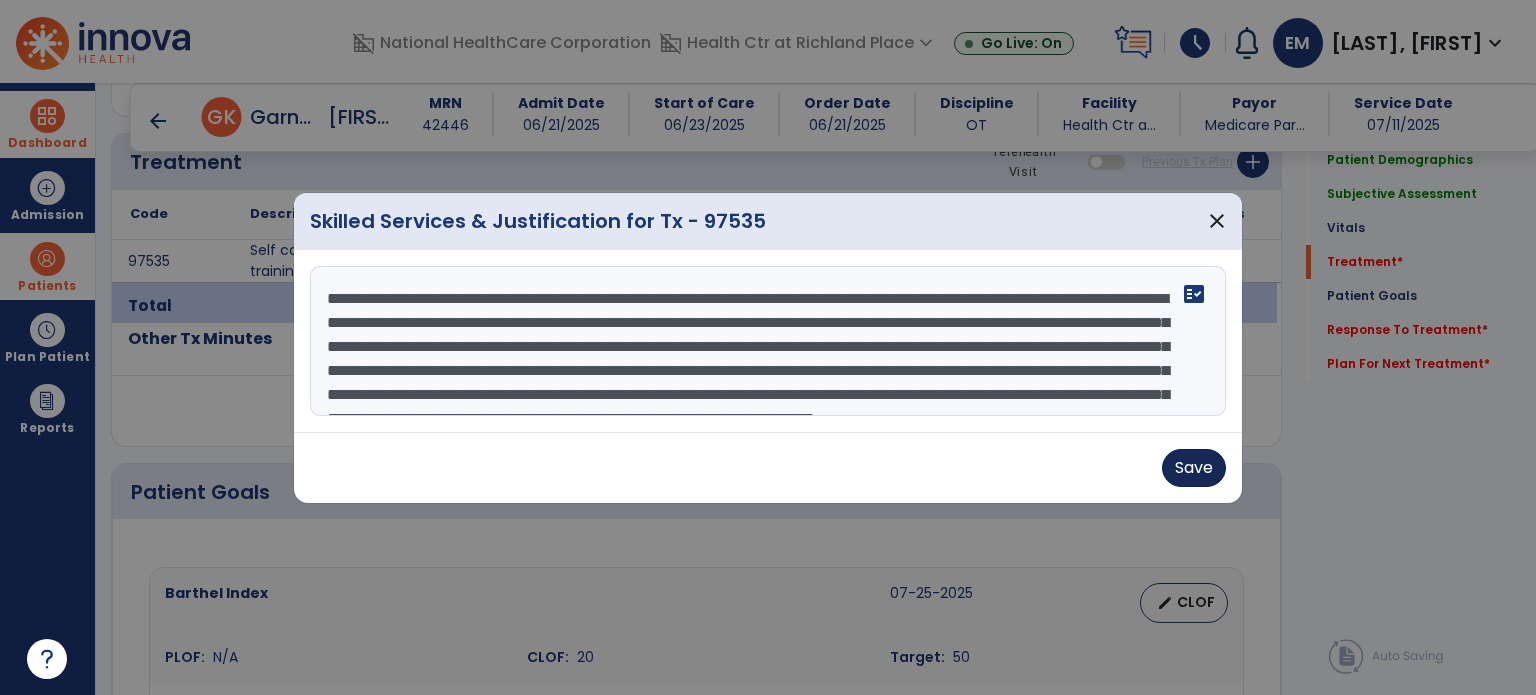 type on "**********" 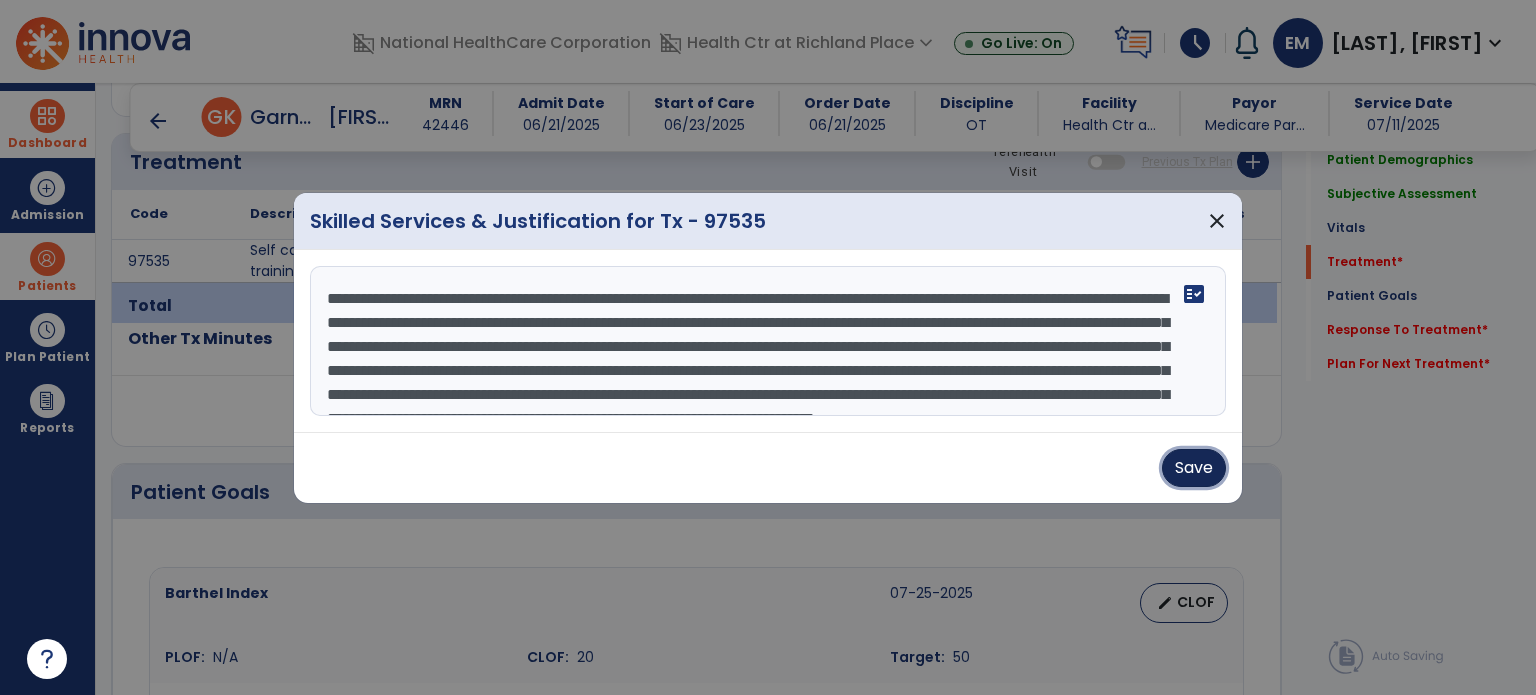 click on "Save" at bounding box center [1194, 468] 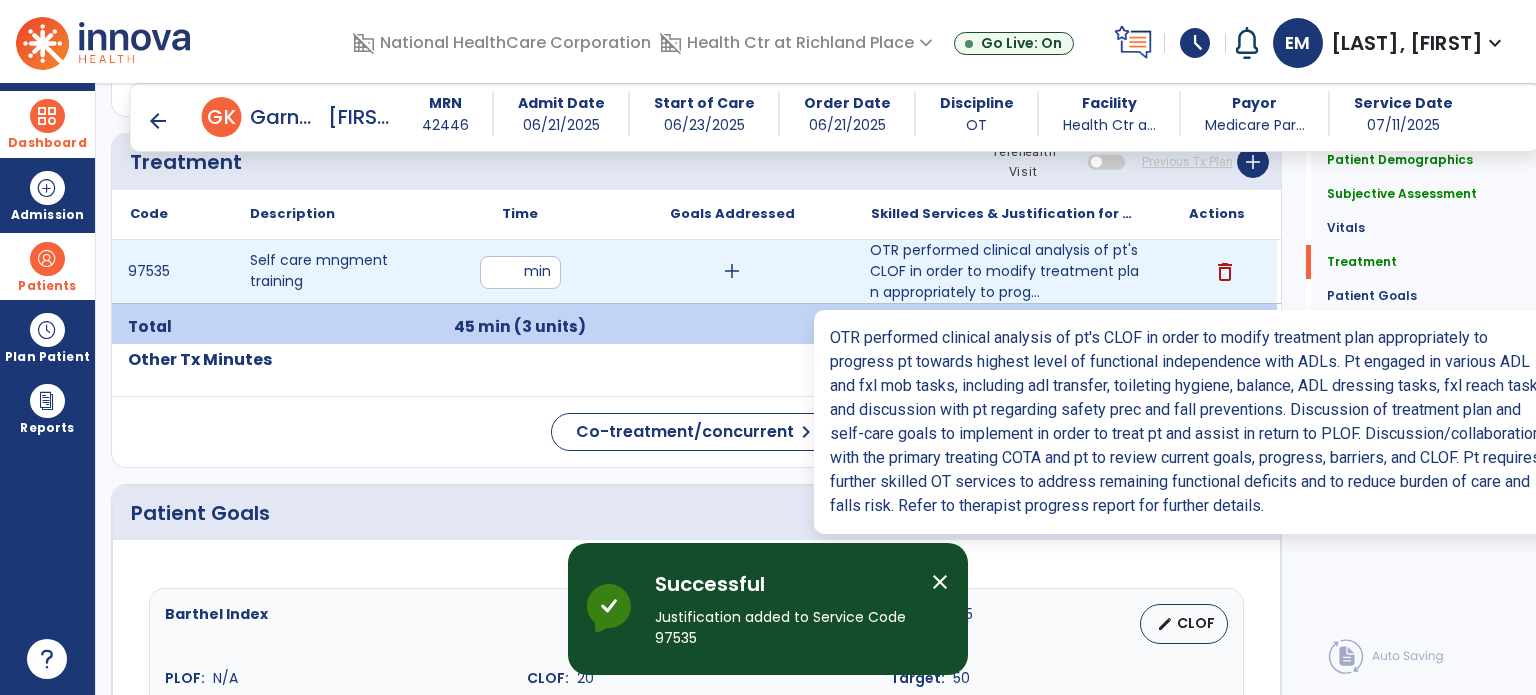 click on "OTR performed clinical analysis of pt's CLOF in order to modify treatment plan appropriately to prog..." at bounding box center [1004, 271] 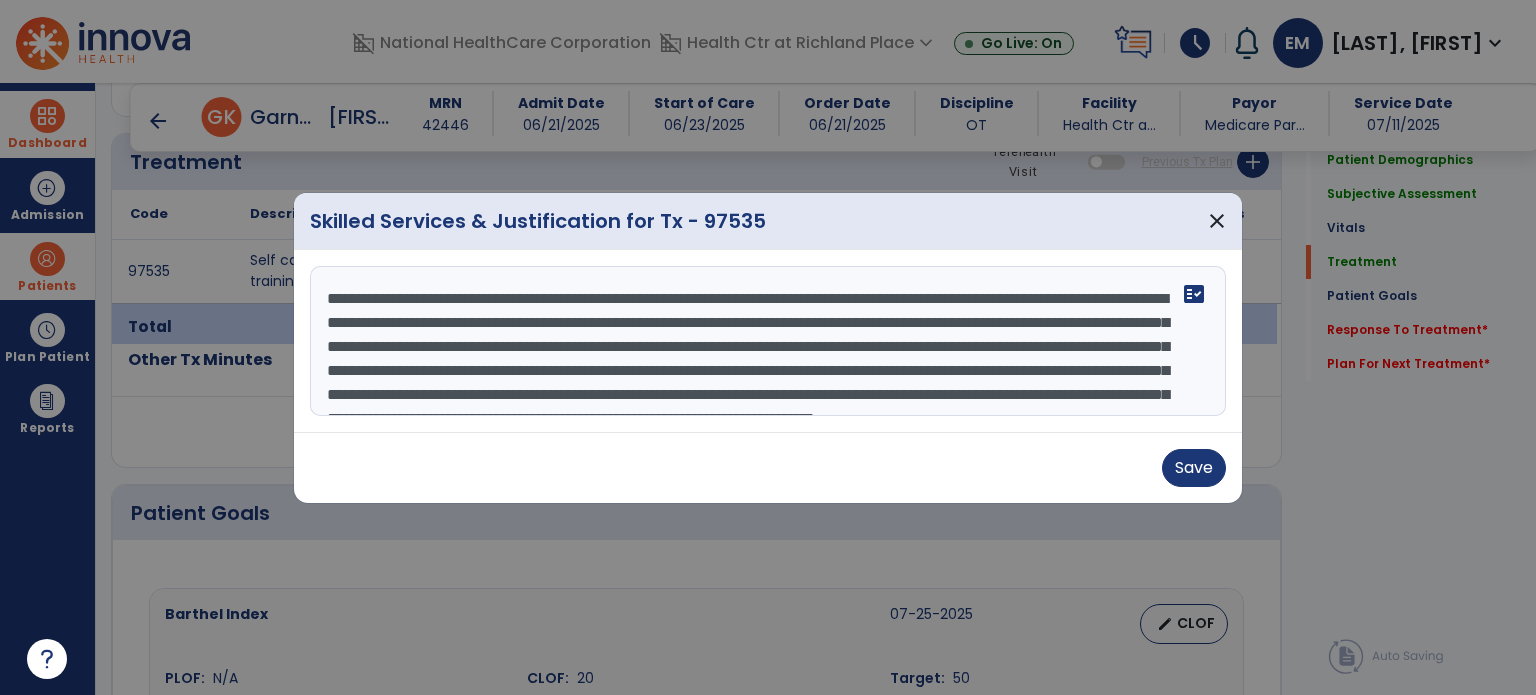 click on "**********" at bounding box center [768, 341] 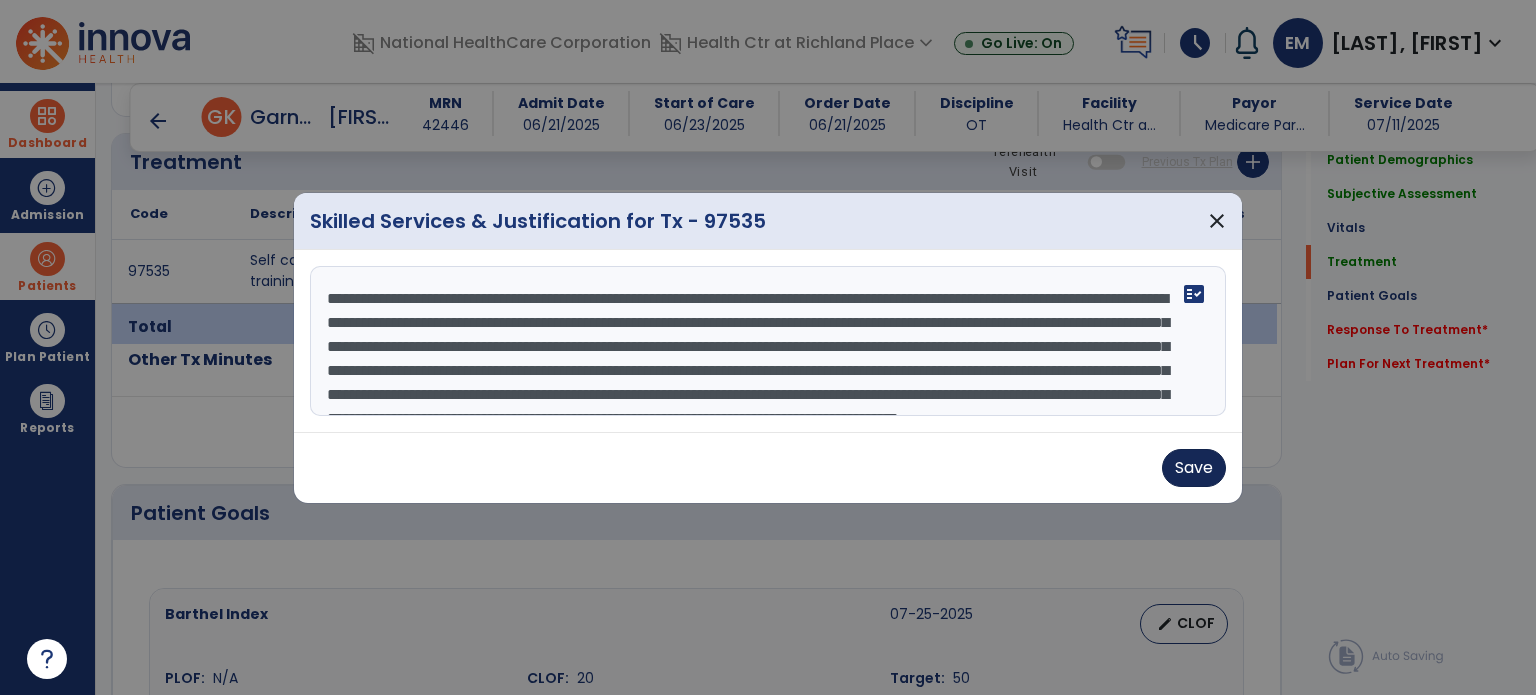 type on "**********" 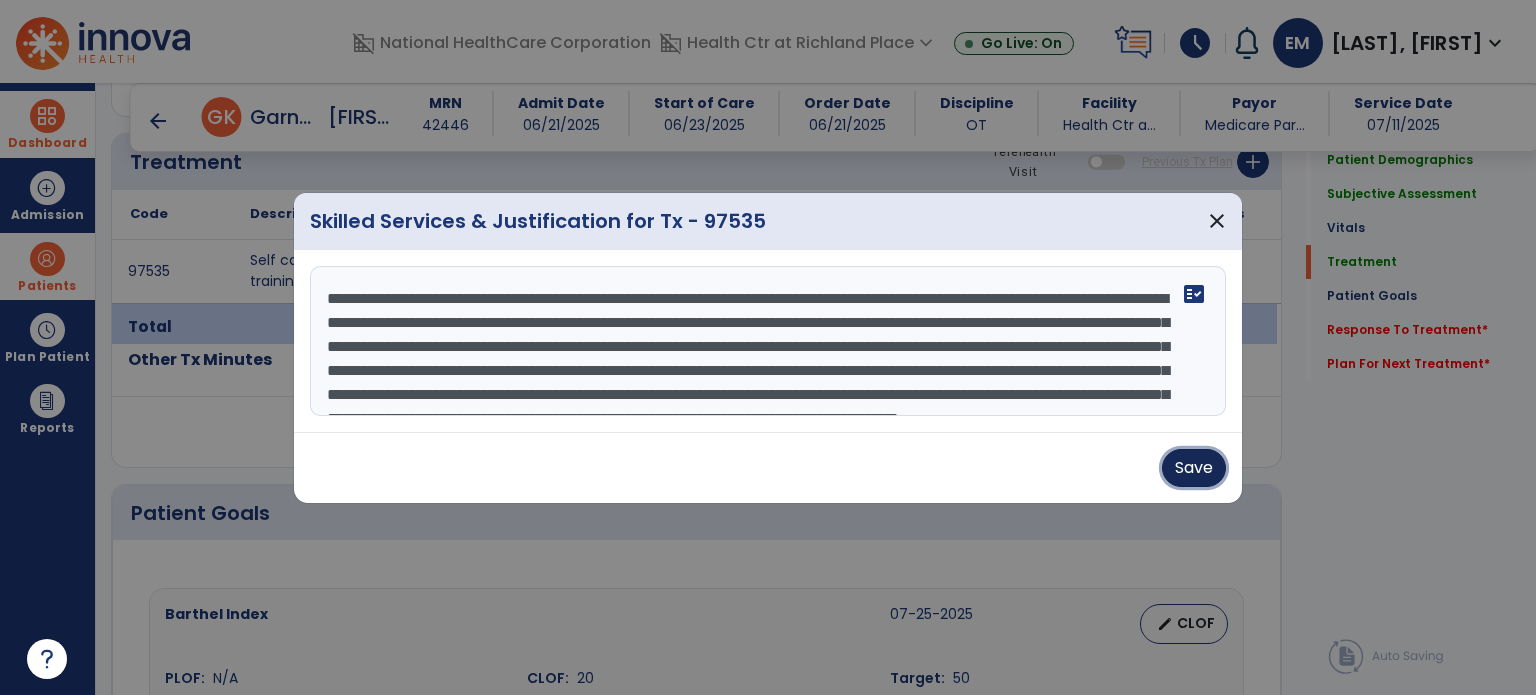 click on "Save" at bounding box center [1194, 468] 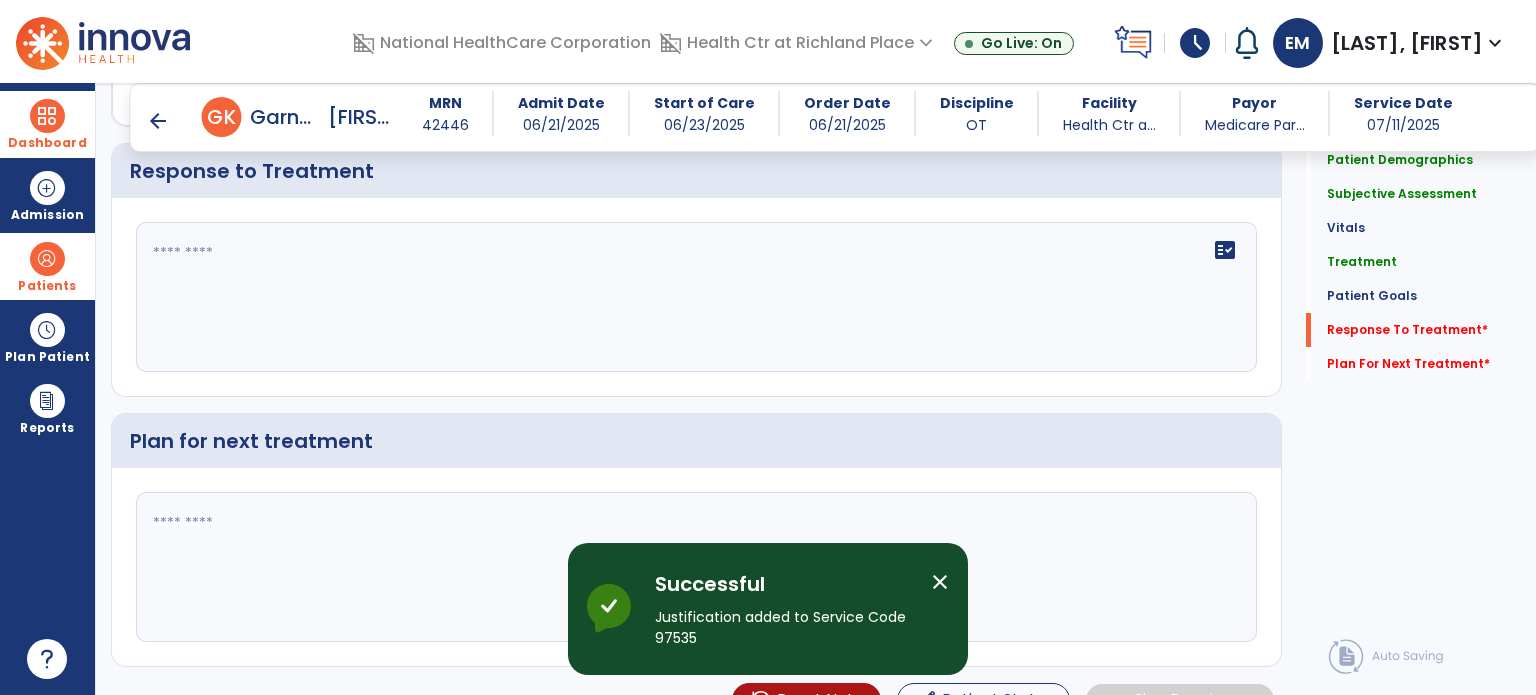 scroll, scrollTop: 2326, scrollLeft: 0, axis: vertical 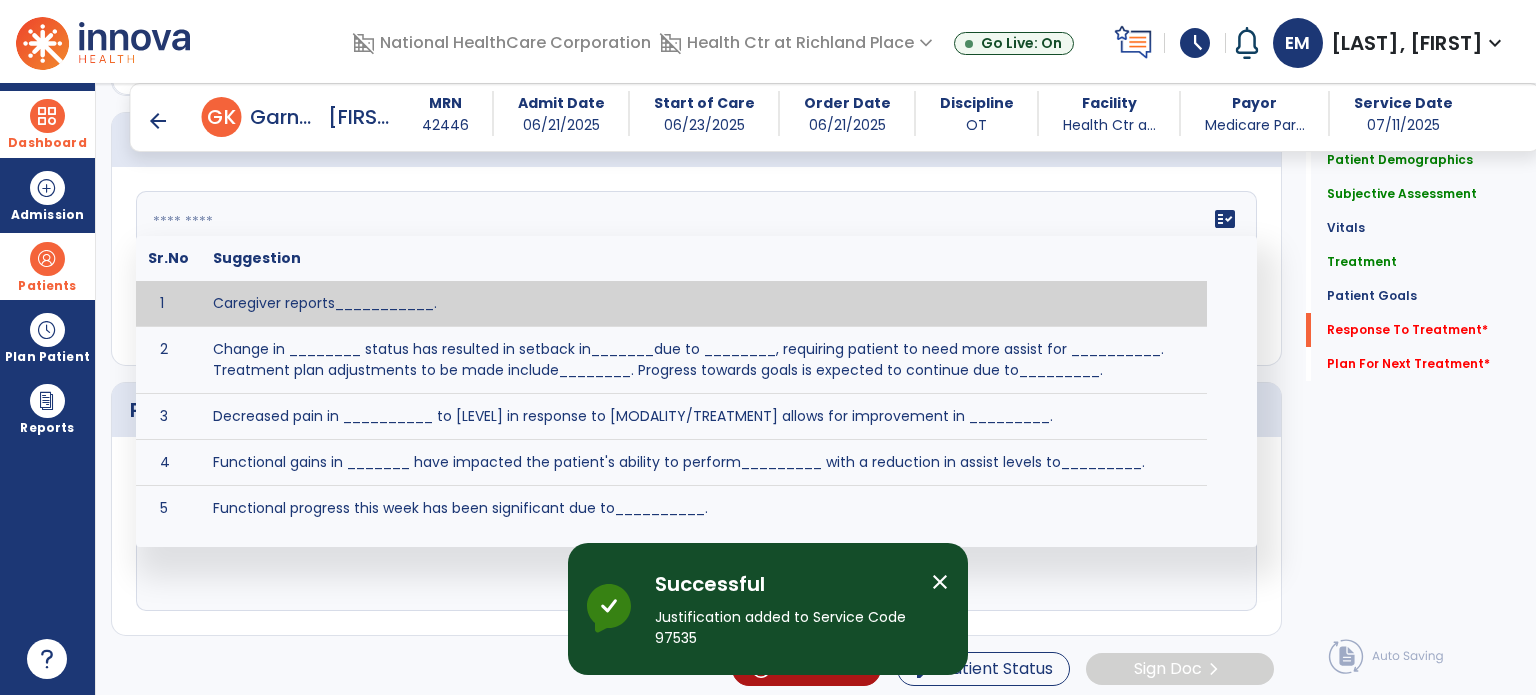 click on "fact_check  Sr.No Suggestion 1 Caregiver reports___________. 2 Change in ________ status has resulted in setback in_______due to ________, requiring patient to need more assist for __________.   Treatment plan adjustments to be made include________.  Progress towards goals is expected to continue due to_________. 3 Decreased pain in __________ to [LEVEL] in response to [MODALITY/TREATMENT] allows for improvement in _________. 4 Functional gains in _______ have impacted the patient's ability to perform_________ with a reduction in assist levels to_________. 5 Functional progress this week has been significant due to__________. 6 Gains in ________ have improved the patient's ability to perform ______with decreased levels of assist to___________. 7 Improvement in ________allows patient to tolerate higher levels of challenges in_________. 8 Pain in [AREA] has decreased to [LEVEL] in response to [TREATMENT/MODALITY], allowing fore ease in completing__________. 9 10 11 12 13 14 15 16 17 18 19 20 21" 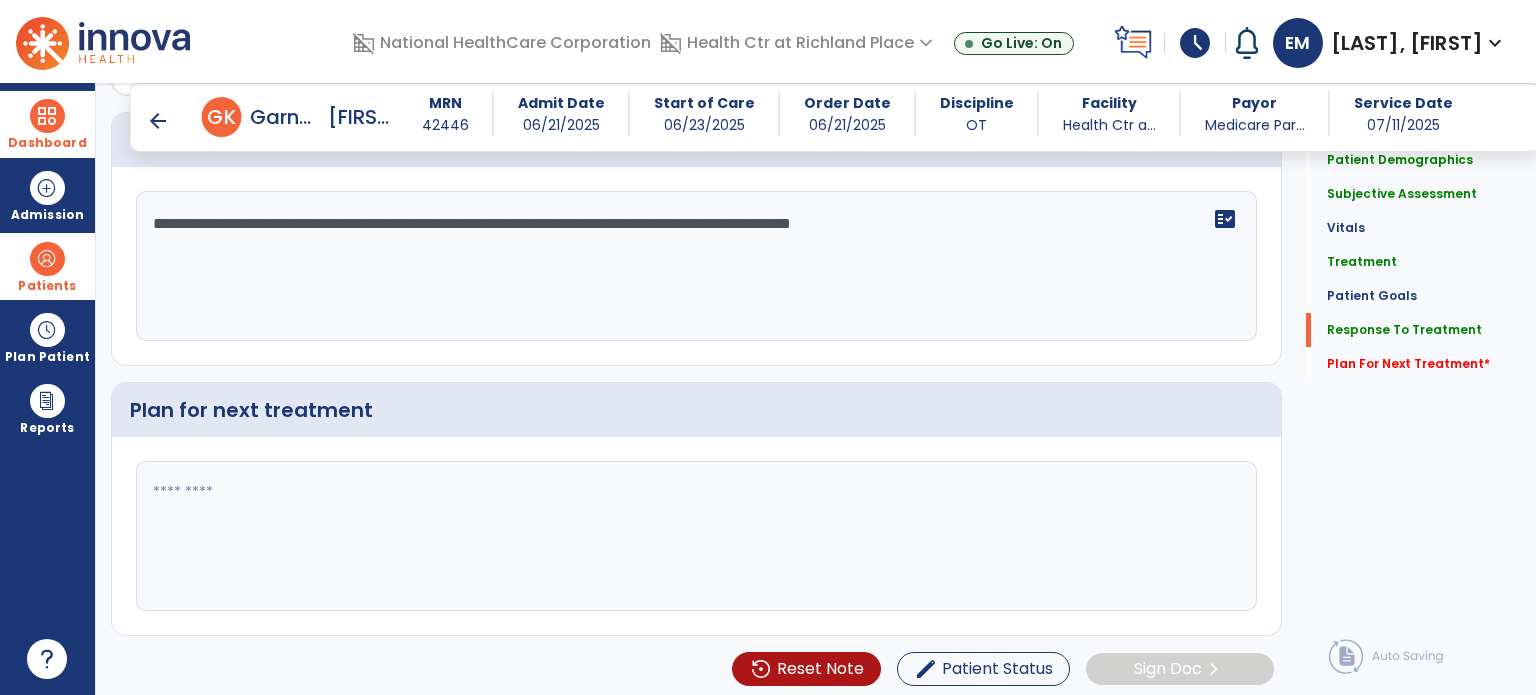 scroll, scrollTop: 2326, scrollLeft: 0, axis: vertical 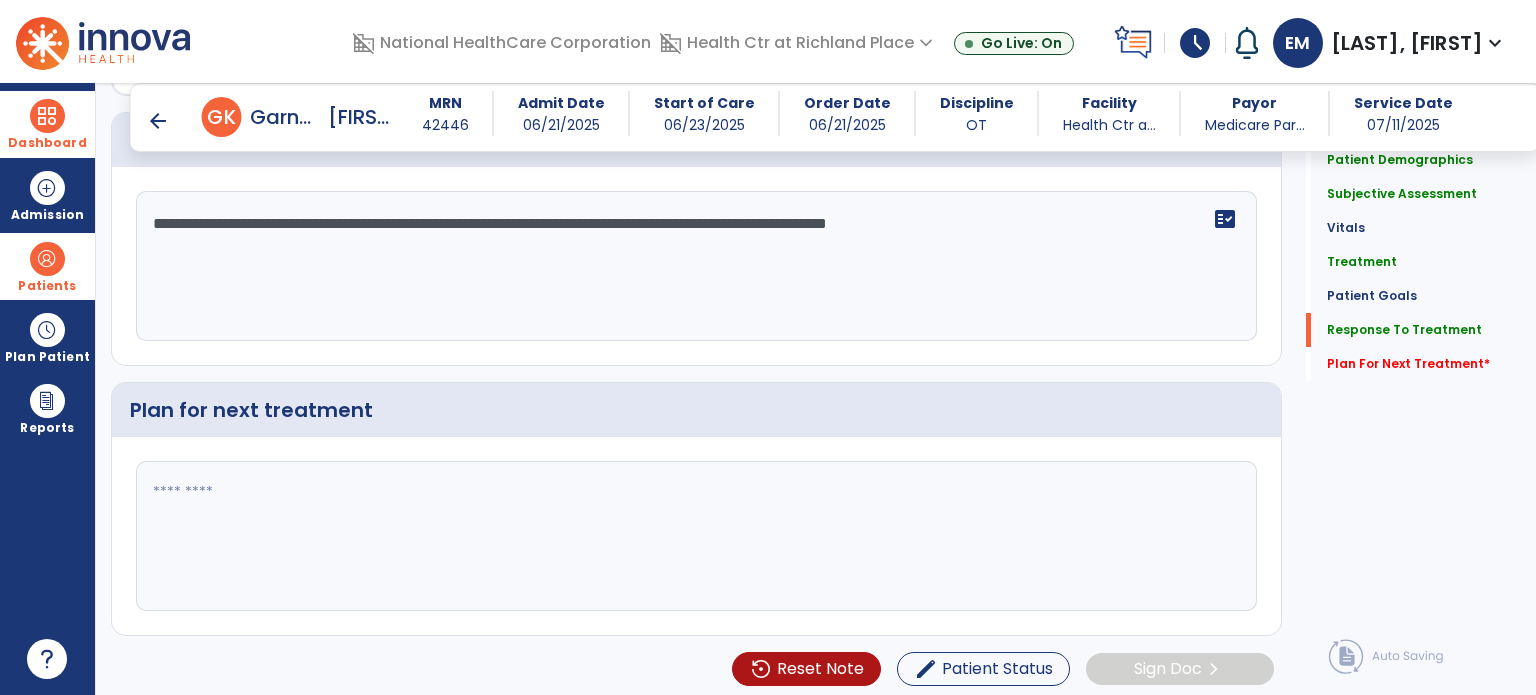 type on "**********" 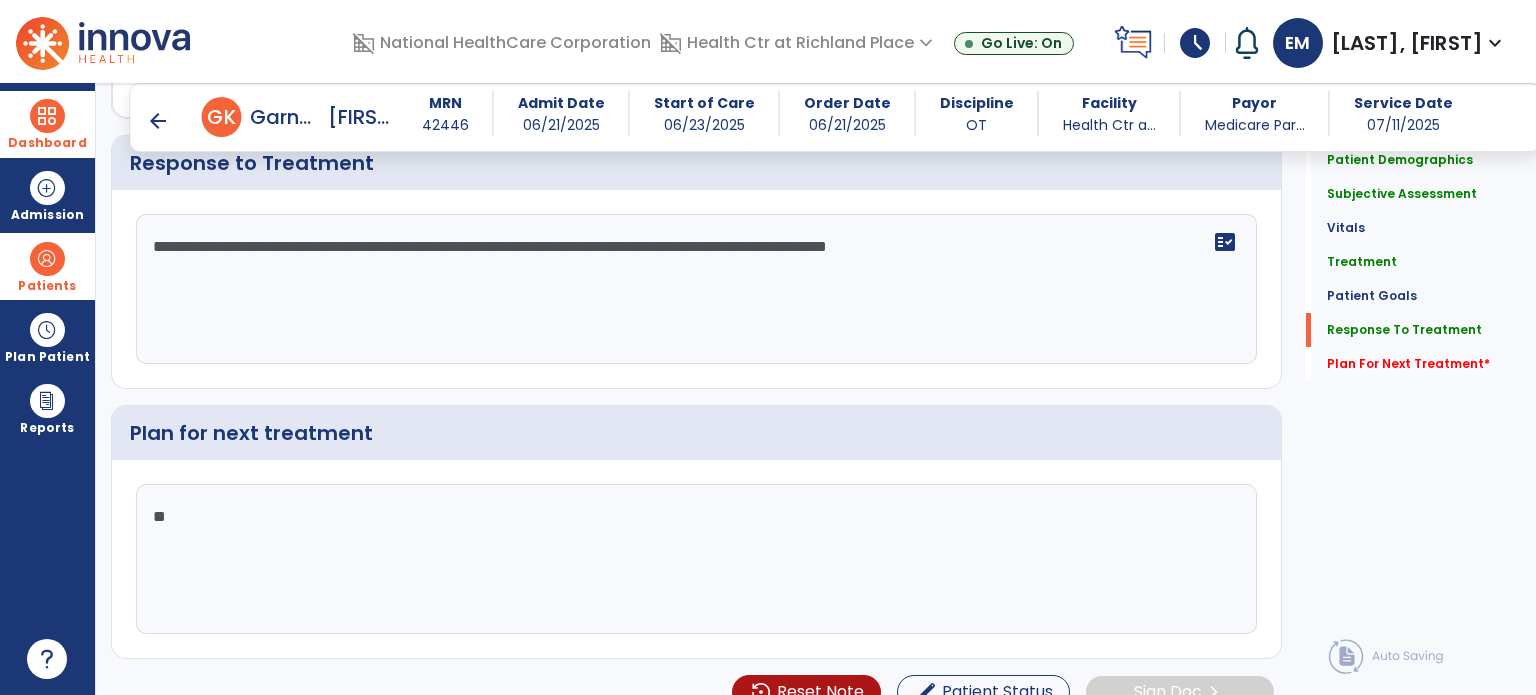 scroll, scrollTop: 2326, scrollLeft: 0, axis: vertical 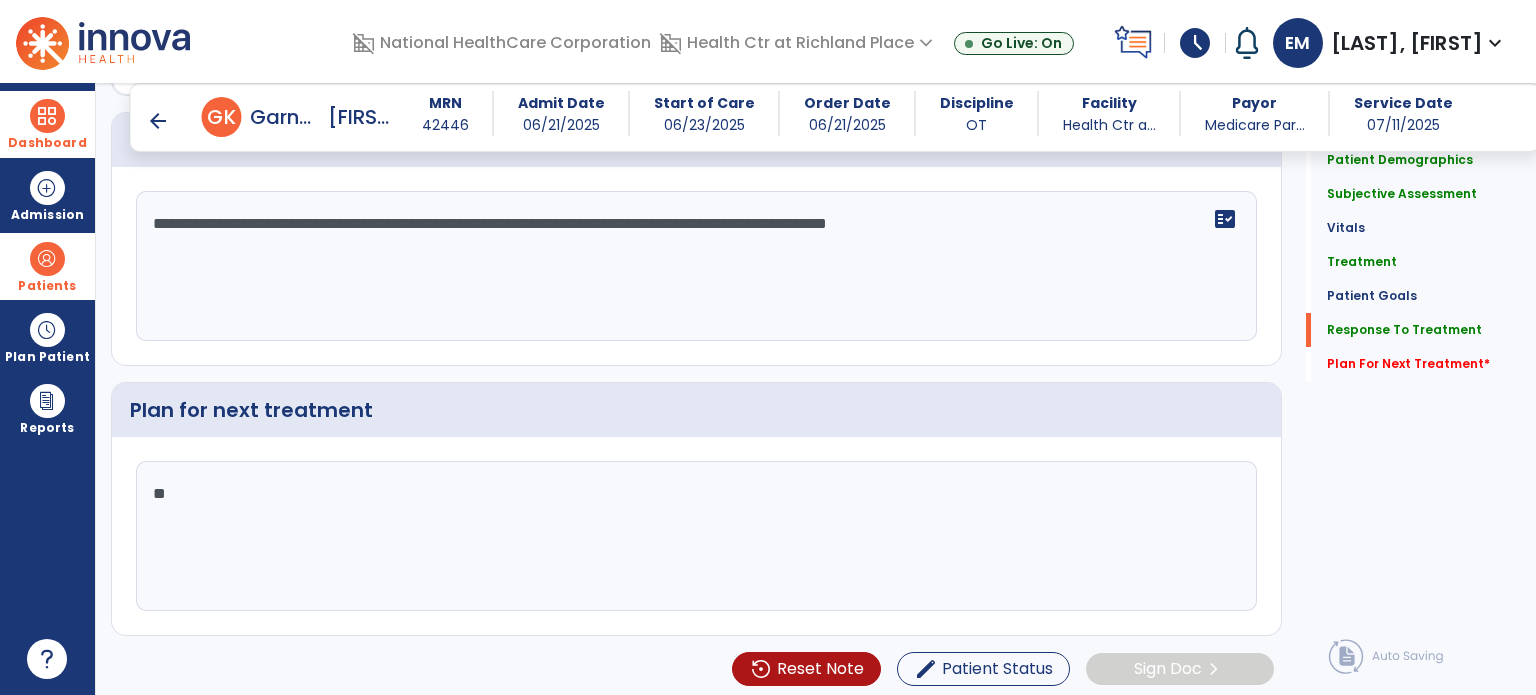 type on "*" 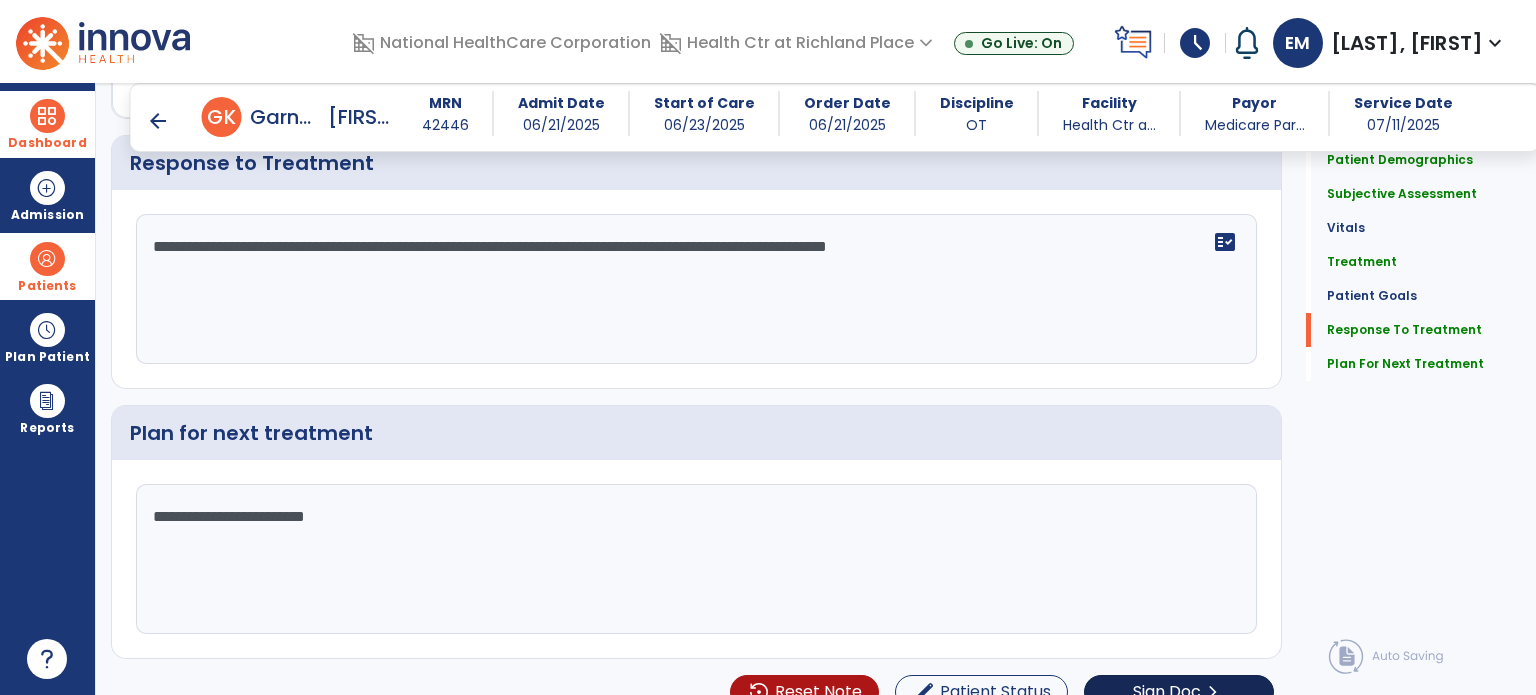 scroll, scrollTop: 2326, scrollLeft: 0, axis: vertical 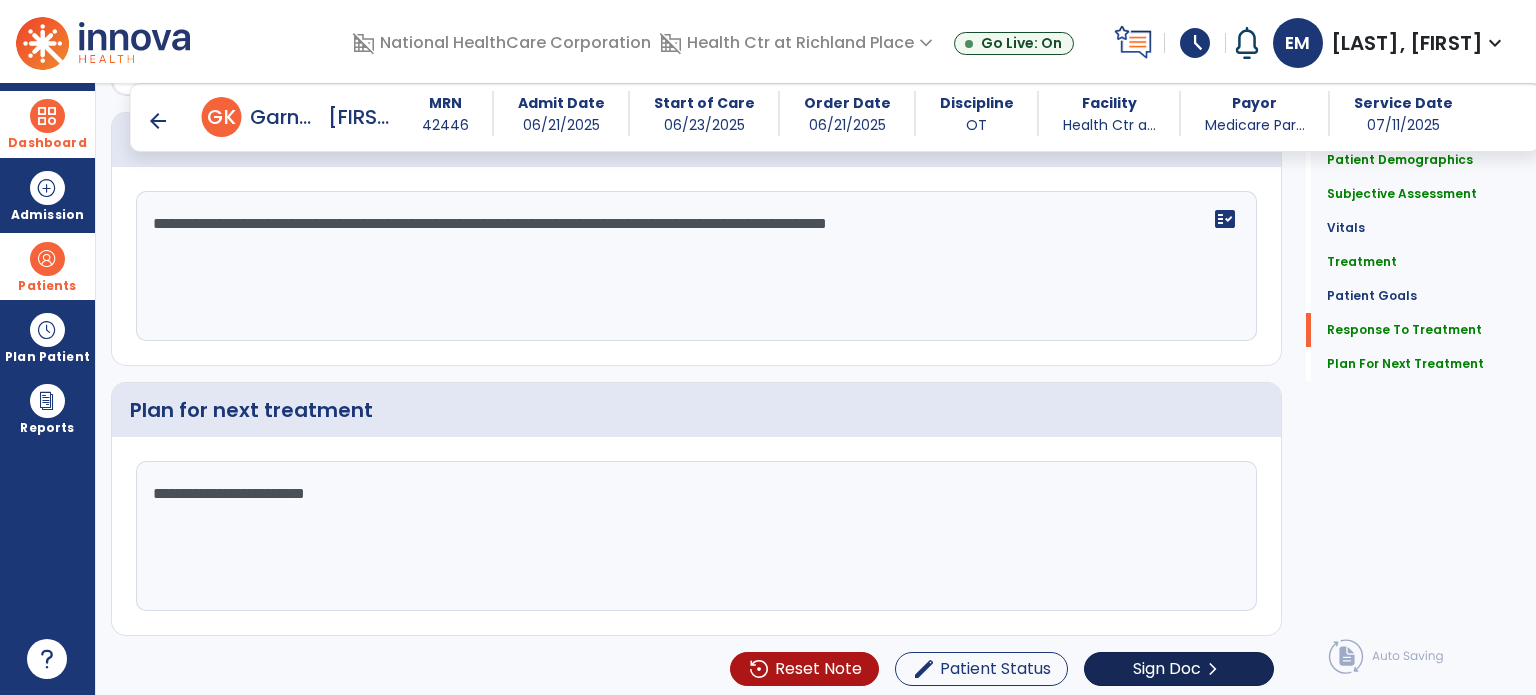 type on "**********" 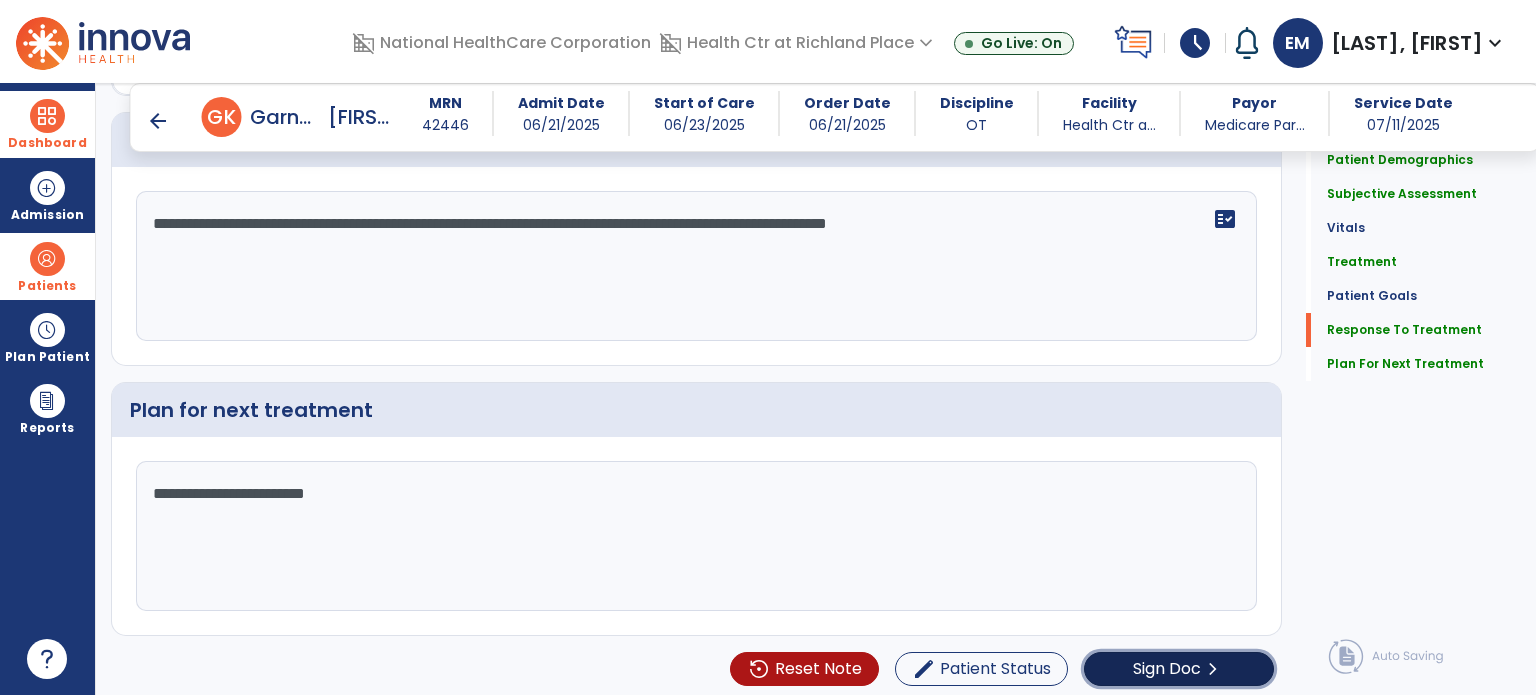 click on "Sign Doc" 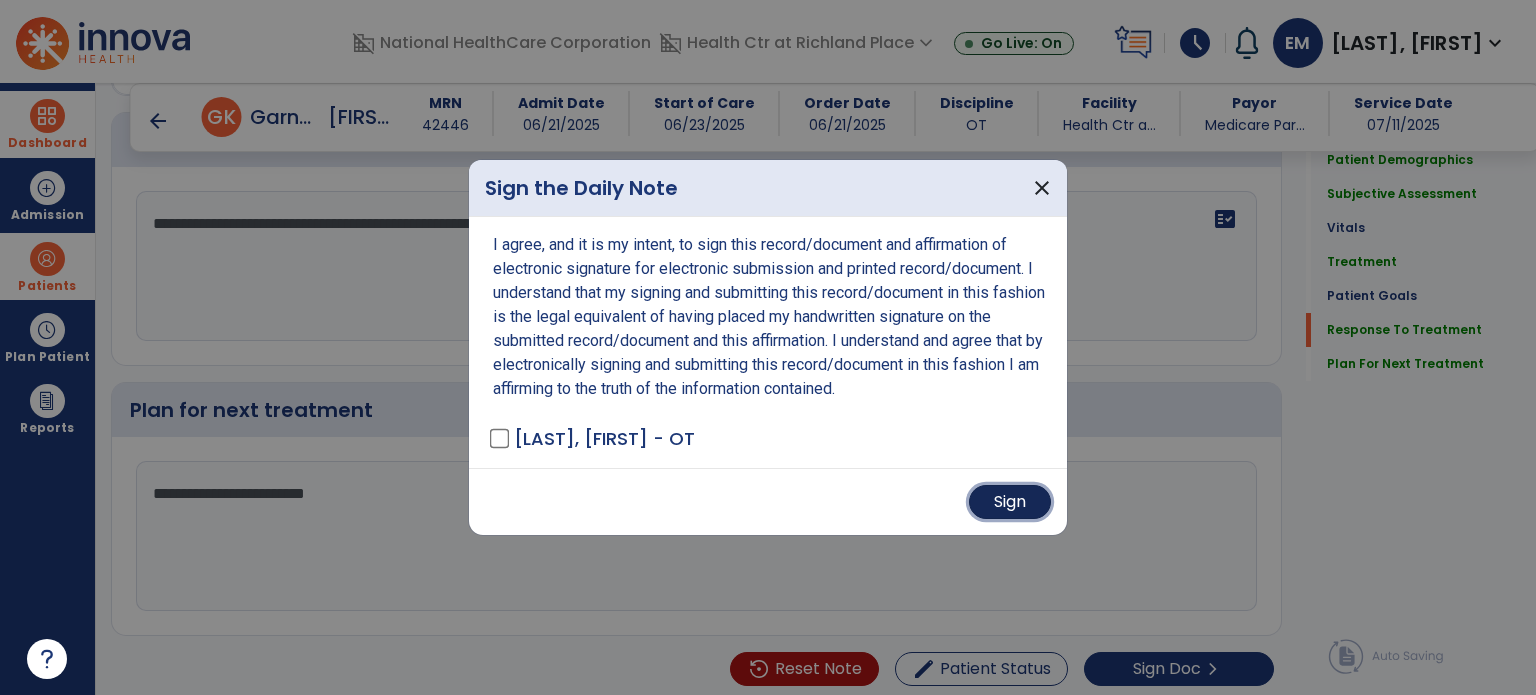 click on "Sign" at bounding box center [1010, 502] 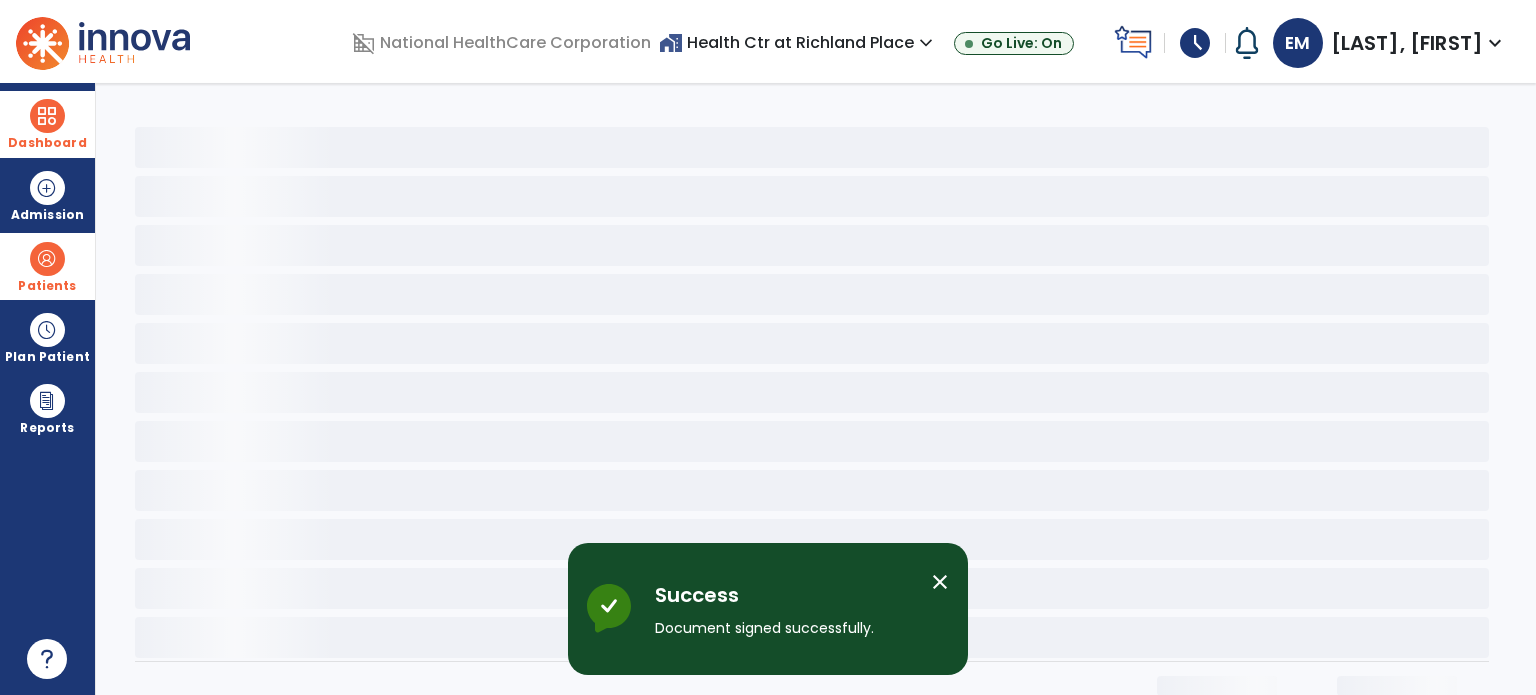 scroll, scrollTop: 0, scrollLeft: 0, axis: both 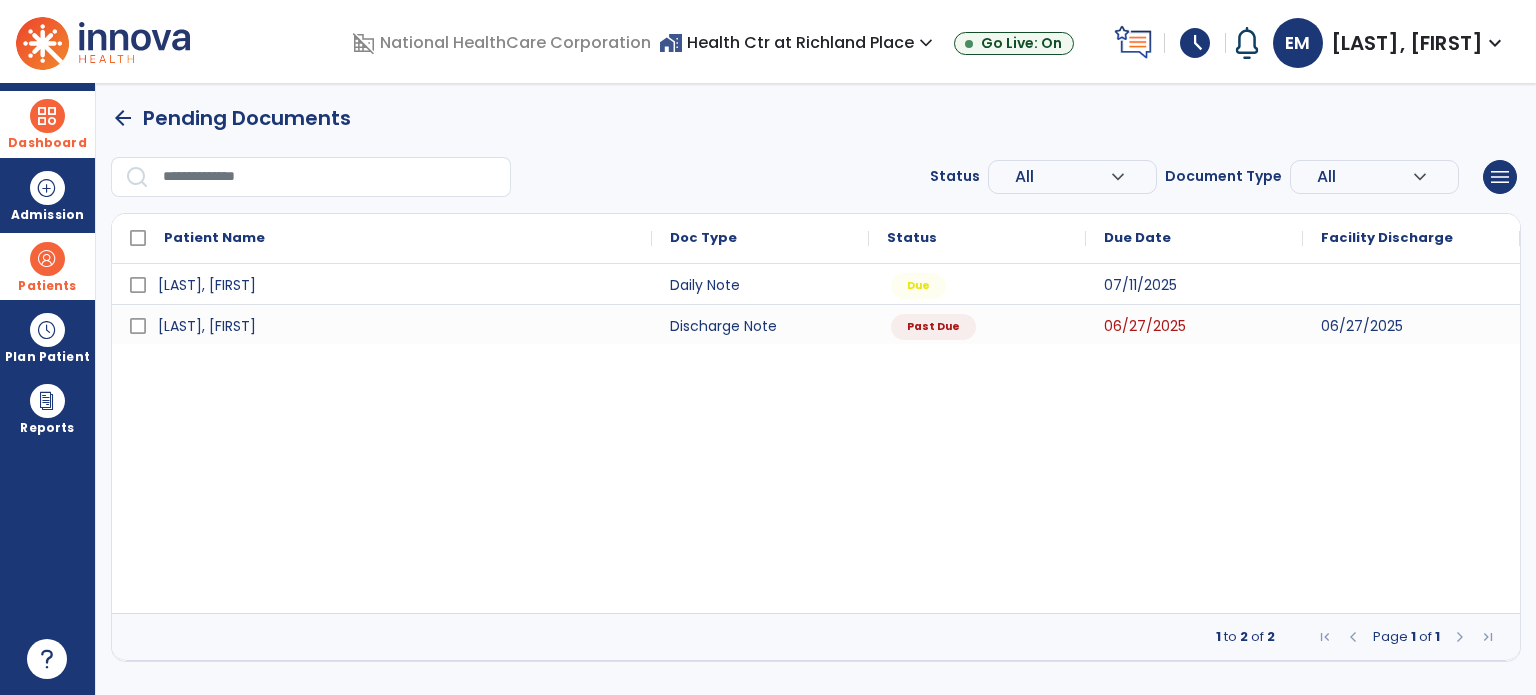 click on "Patients" at bounding box center [47, 266] 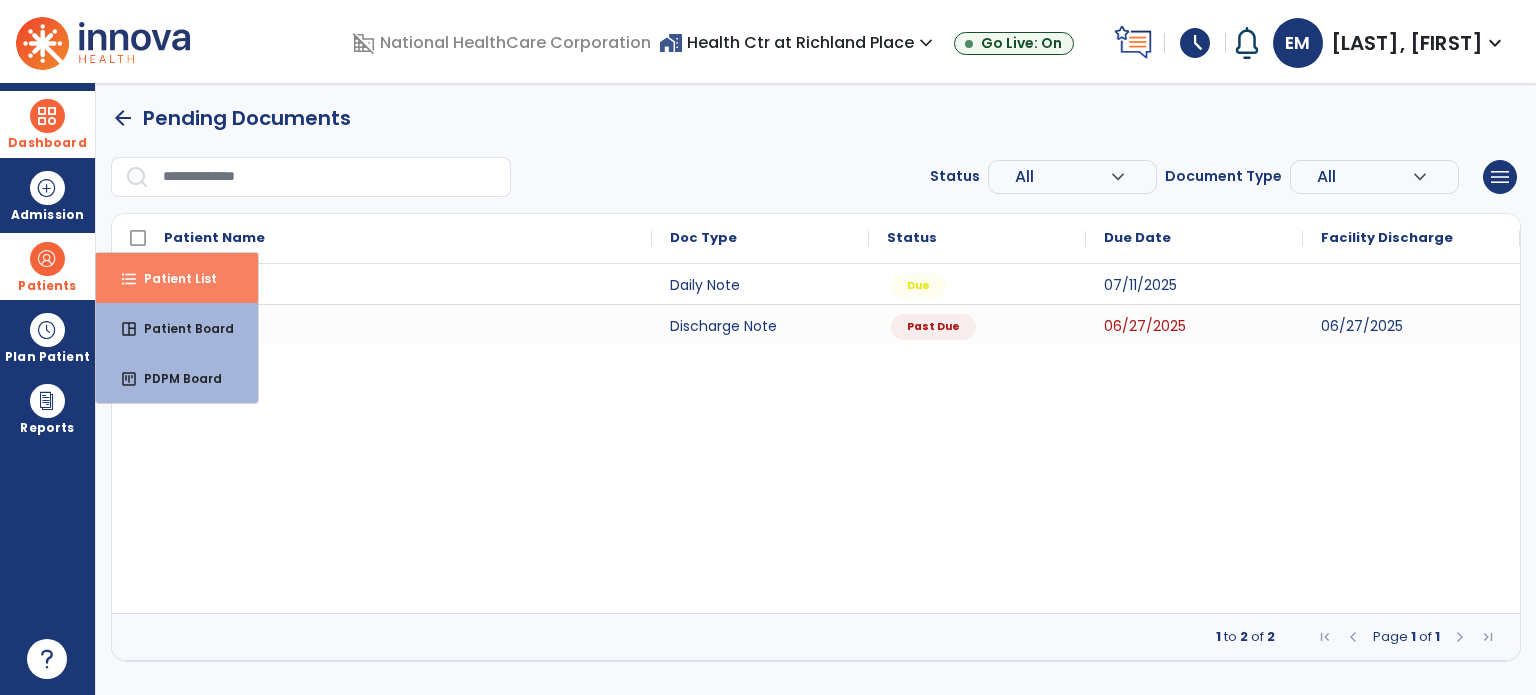 click on "Patient List" at bounding box center [172, 278] 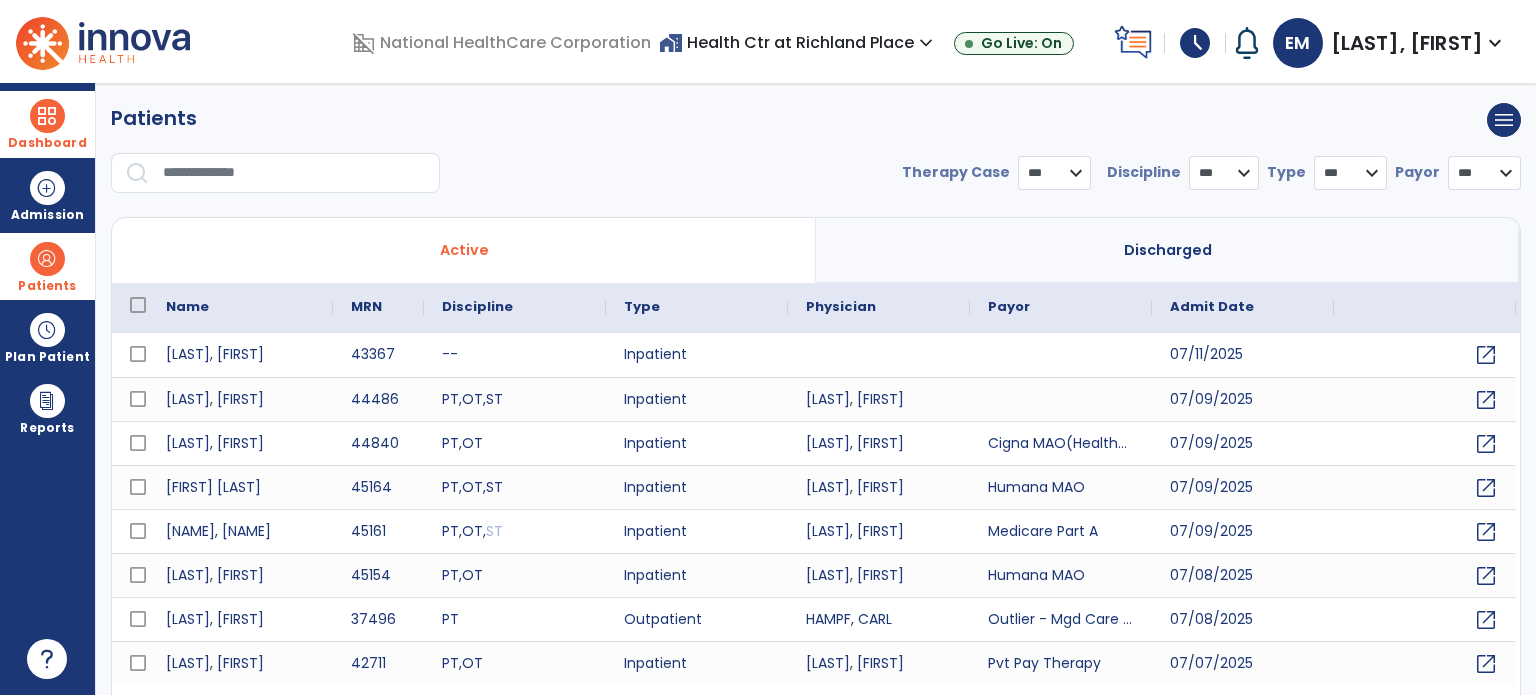 select on "***" 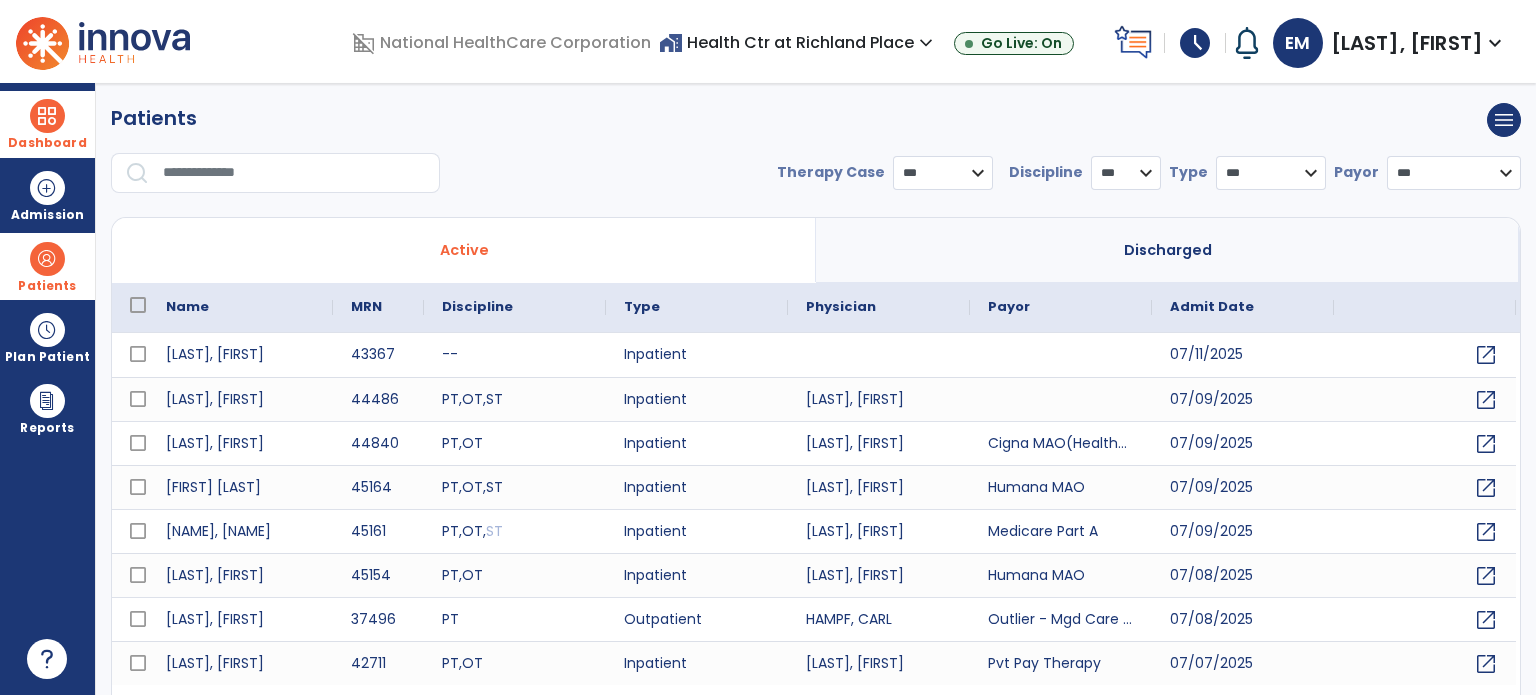 click at bounding box center (294, 173) 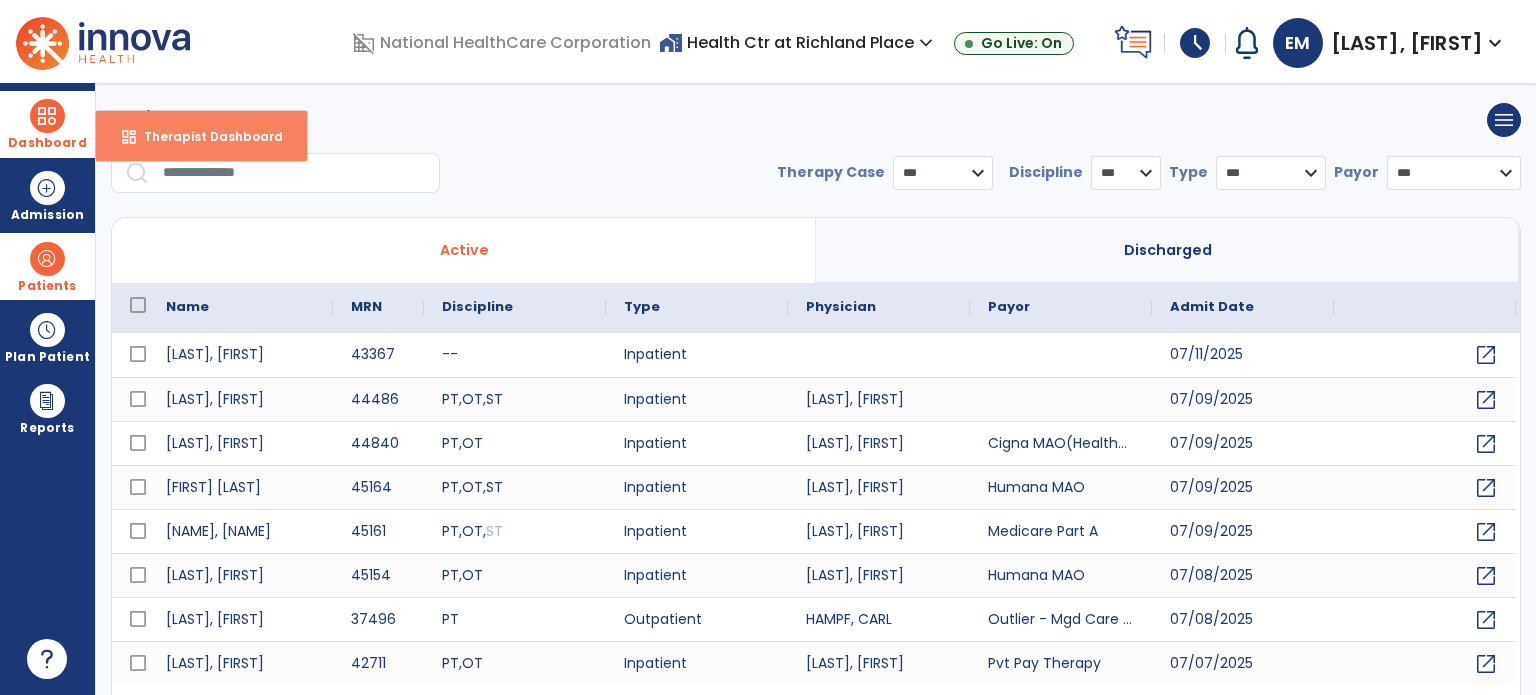 click on "Therapist Dashboard" at bounding box center [205, 136] 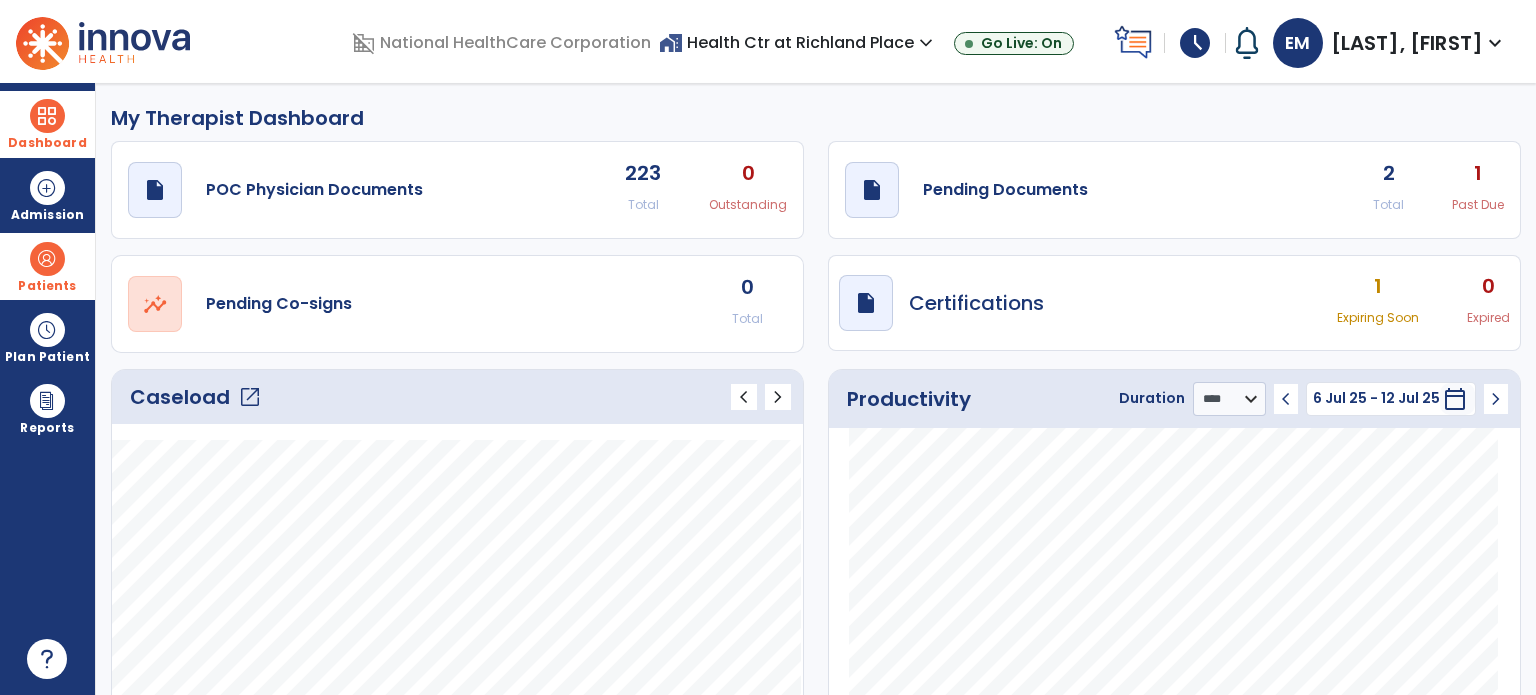 click at bounding box center (47, 259) 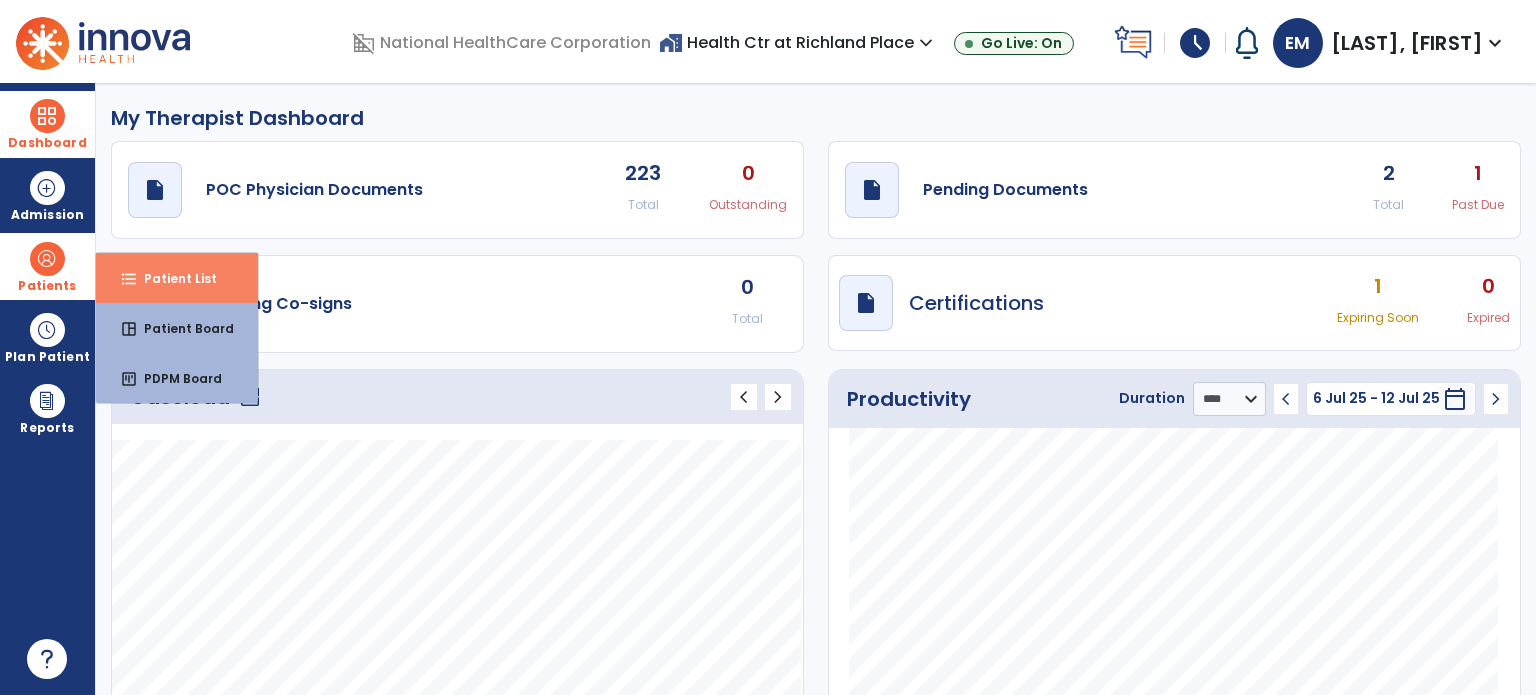 click on "format_list_bulleted  Patient List" at bounding box center (177, 278) 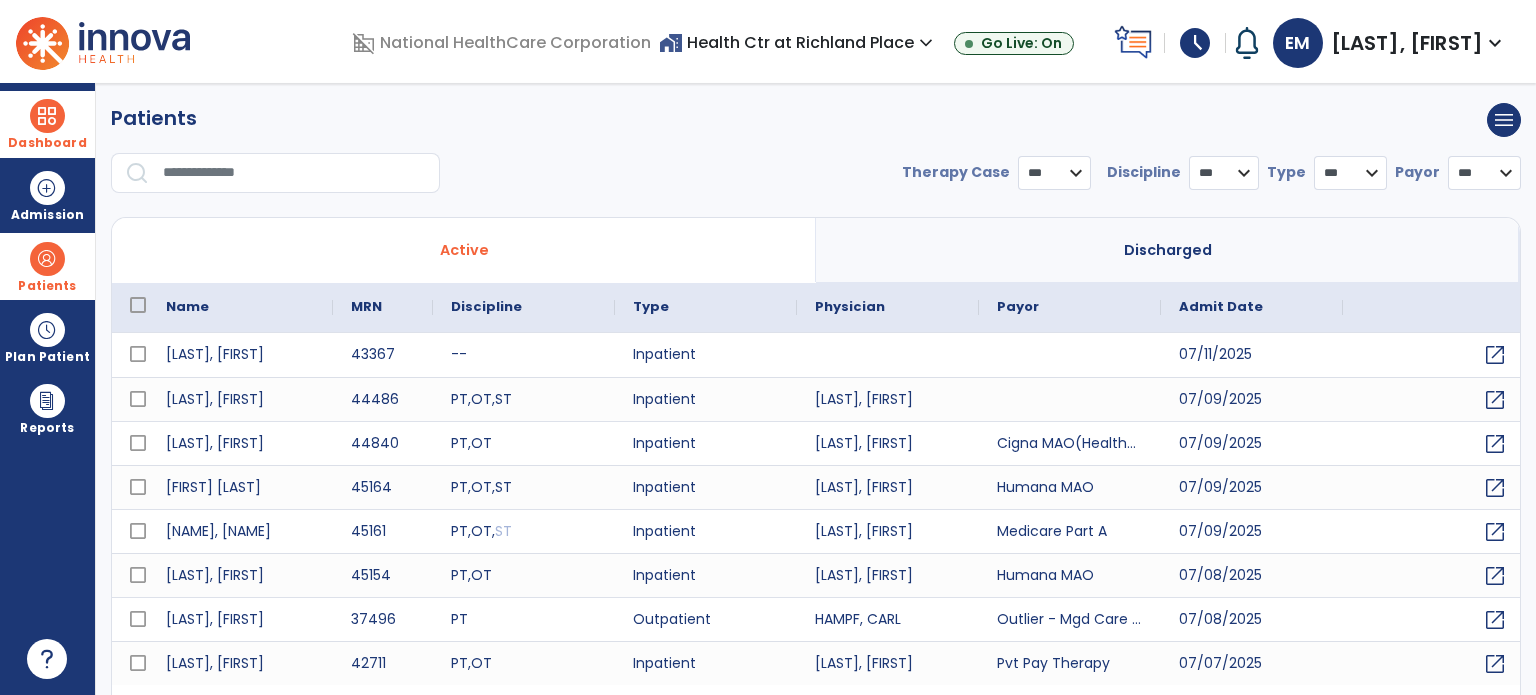 select on "***" 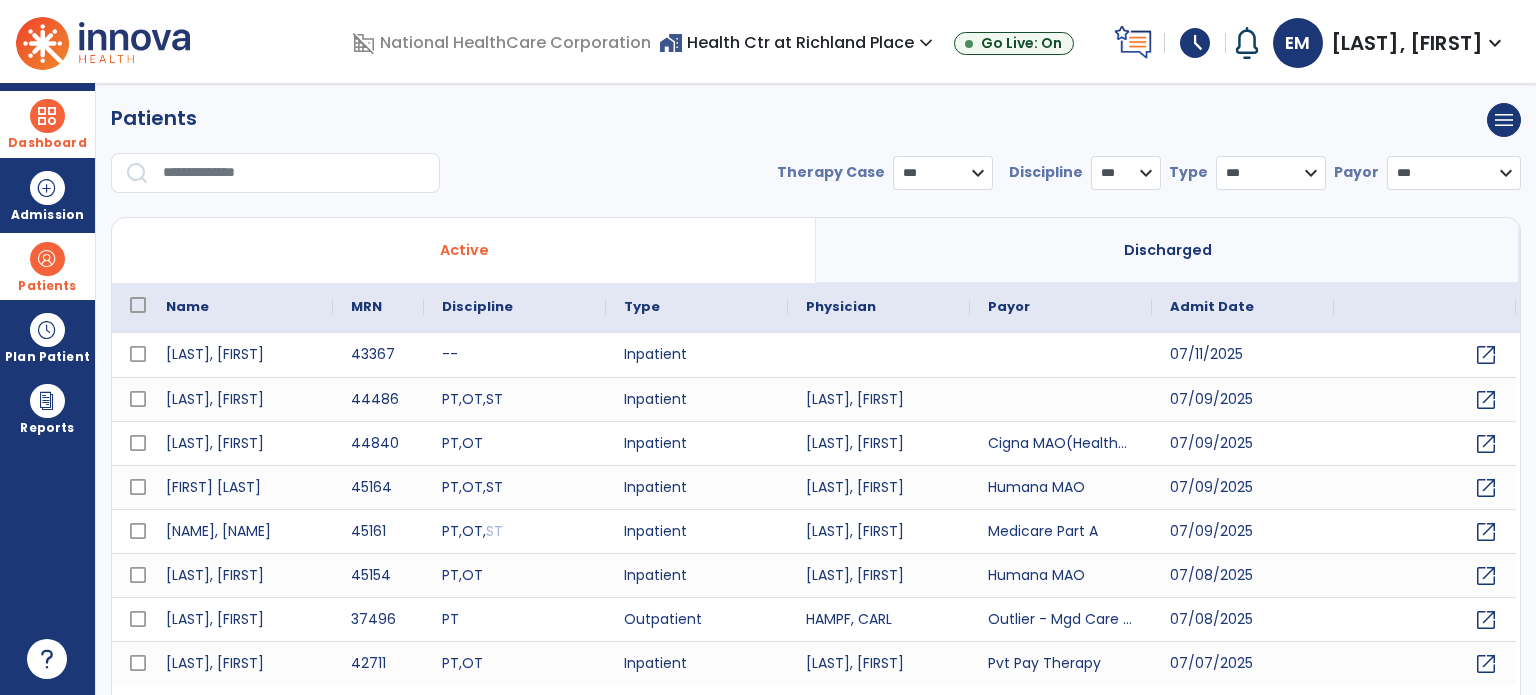click at bounding box center [294, 173] 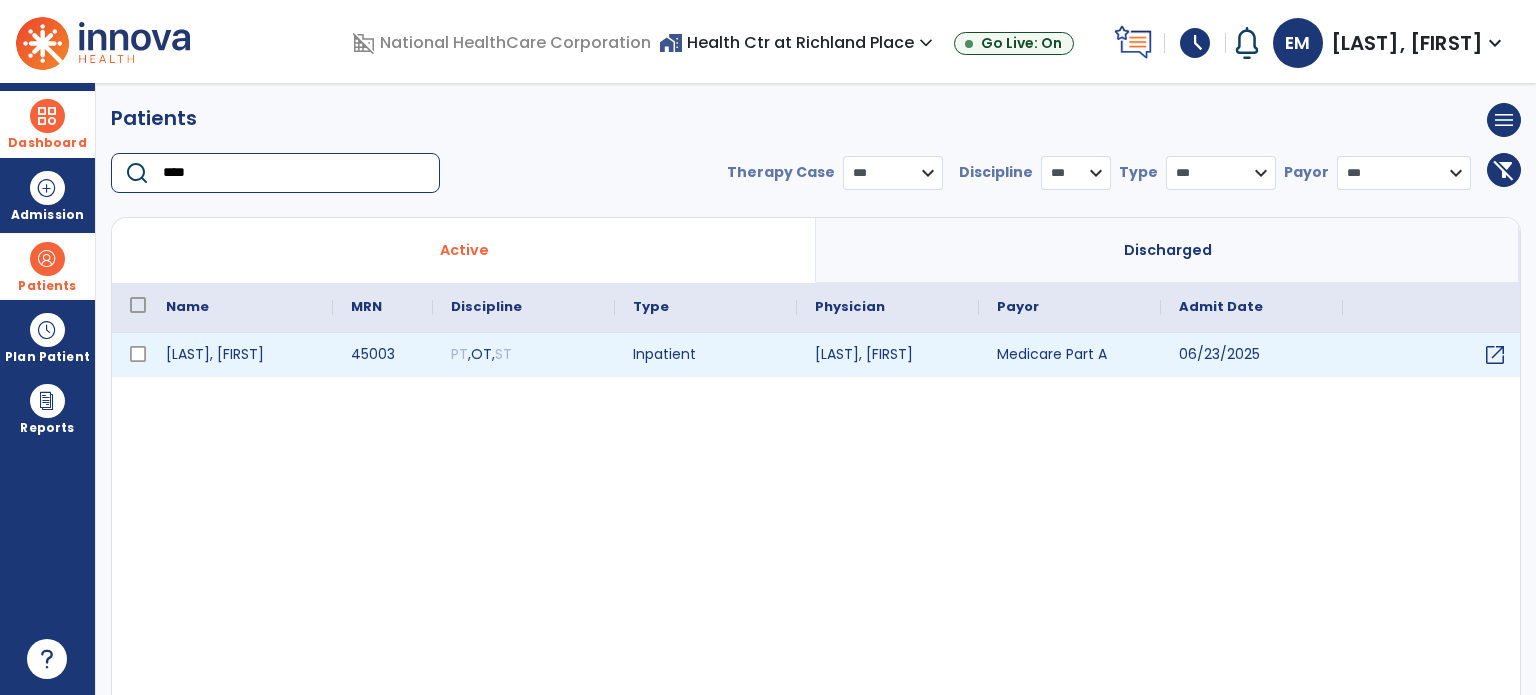type on "****" 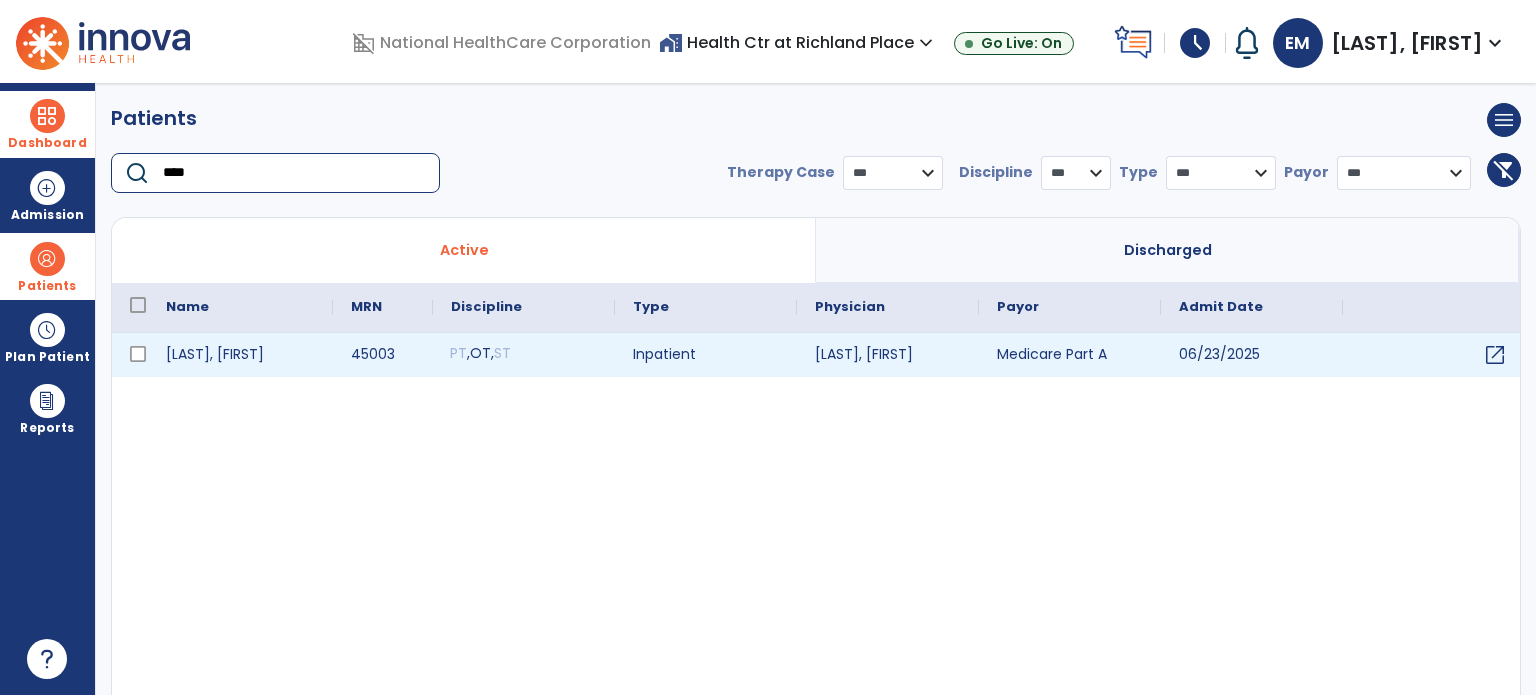 click on "PT , OT , ST" at bounding box center [524, 355] 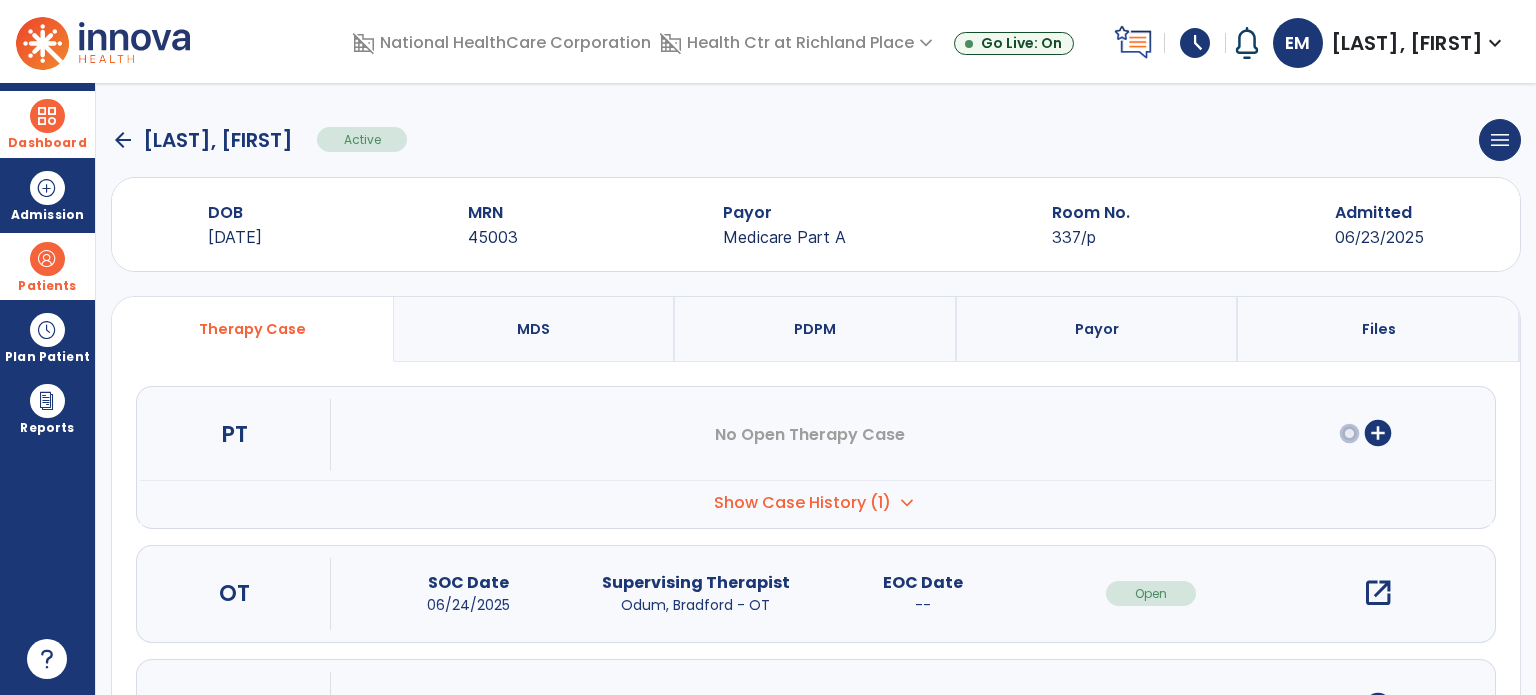 scroll, scrollTop: 152, scrollLeft: 0, axis: vertical 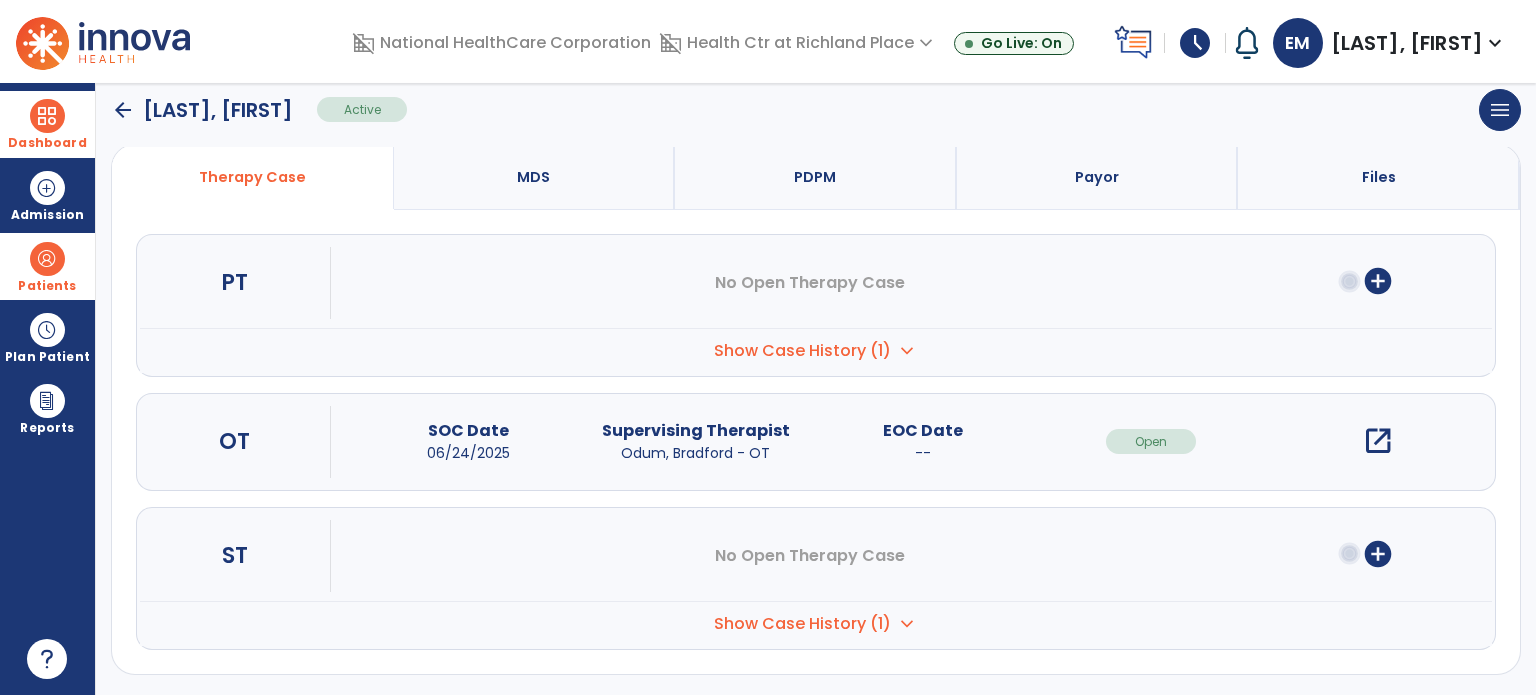 click on "open_in_new" at bounding box center [1378, 441] 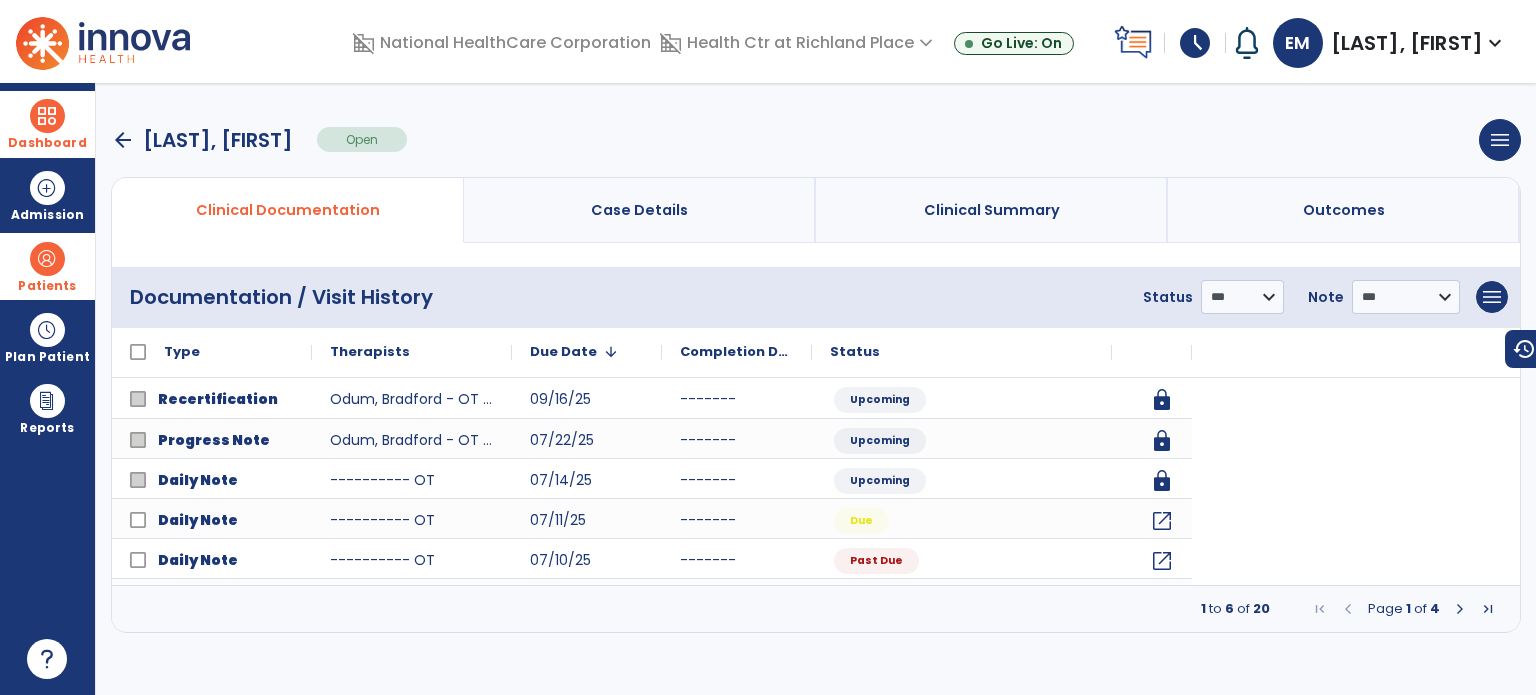scroll, scrollTop: 0, scrollLeft: 0, axis: both 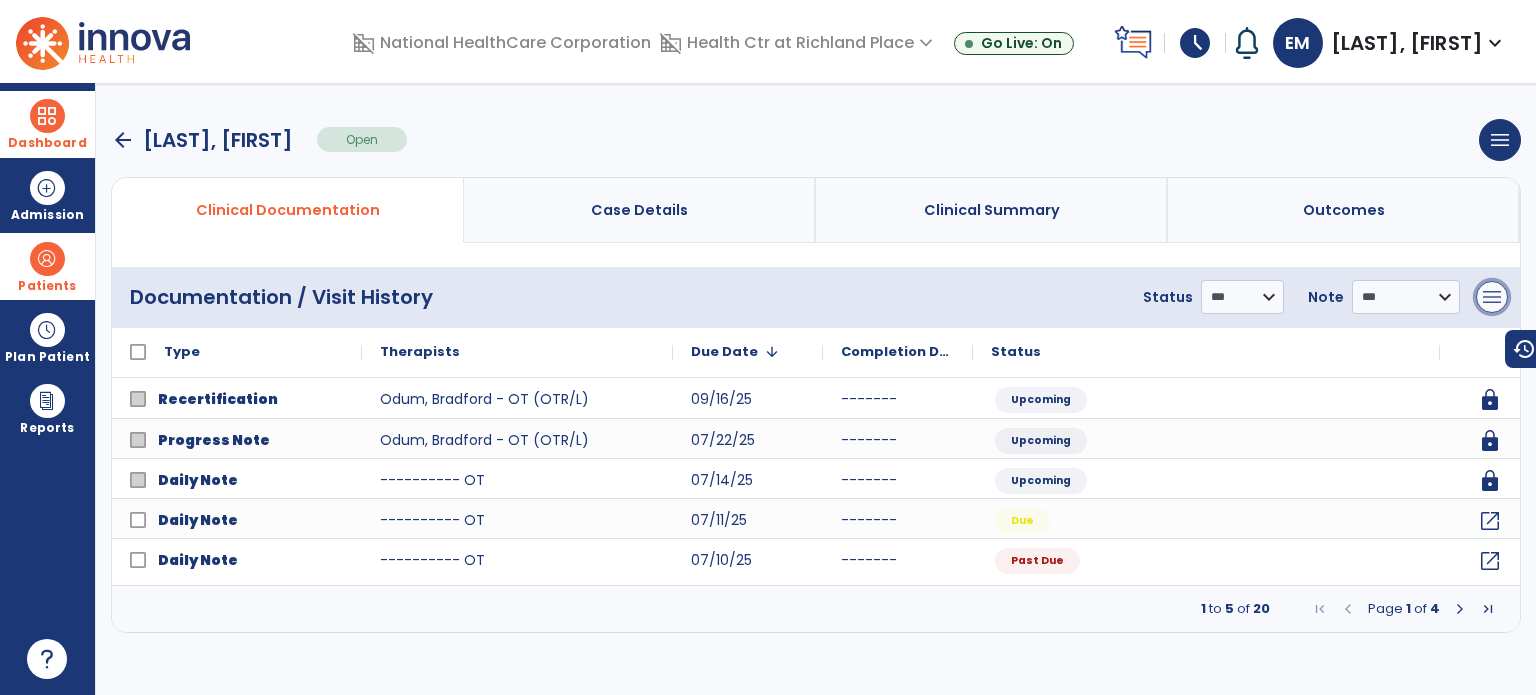 click on "menu" at bounding box center (1492, 297) 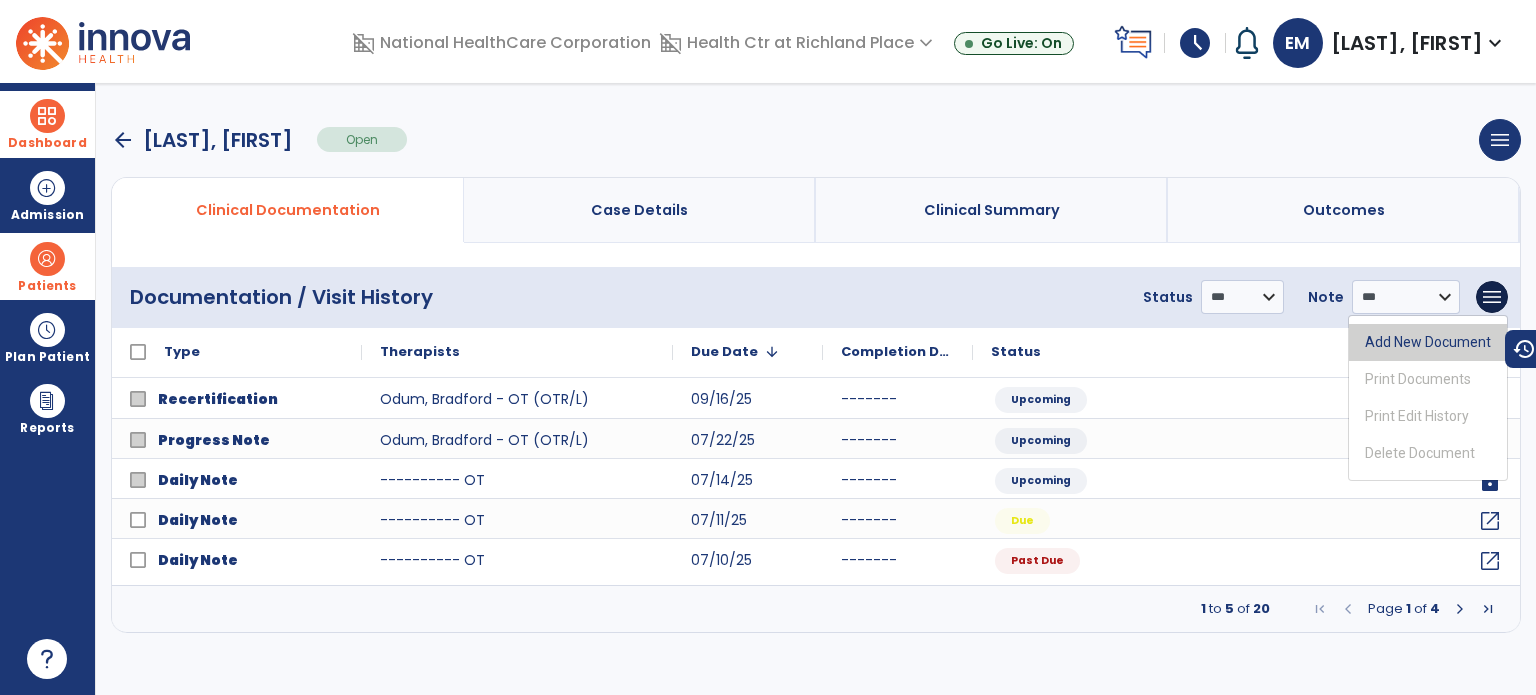 click on "Add New Document" at bounding box center (1428, 342) 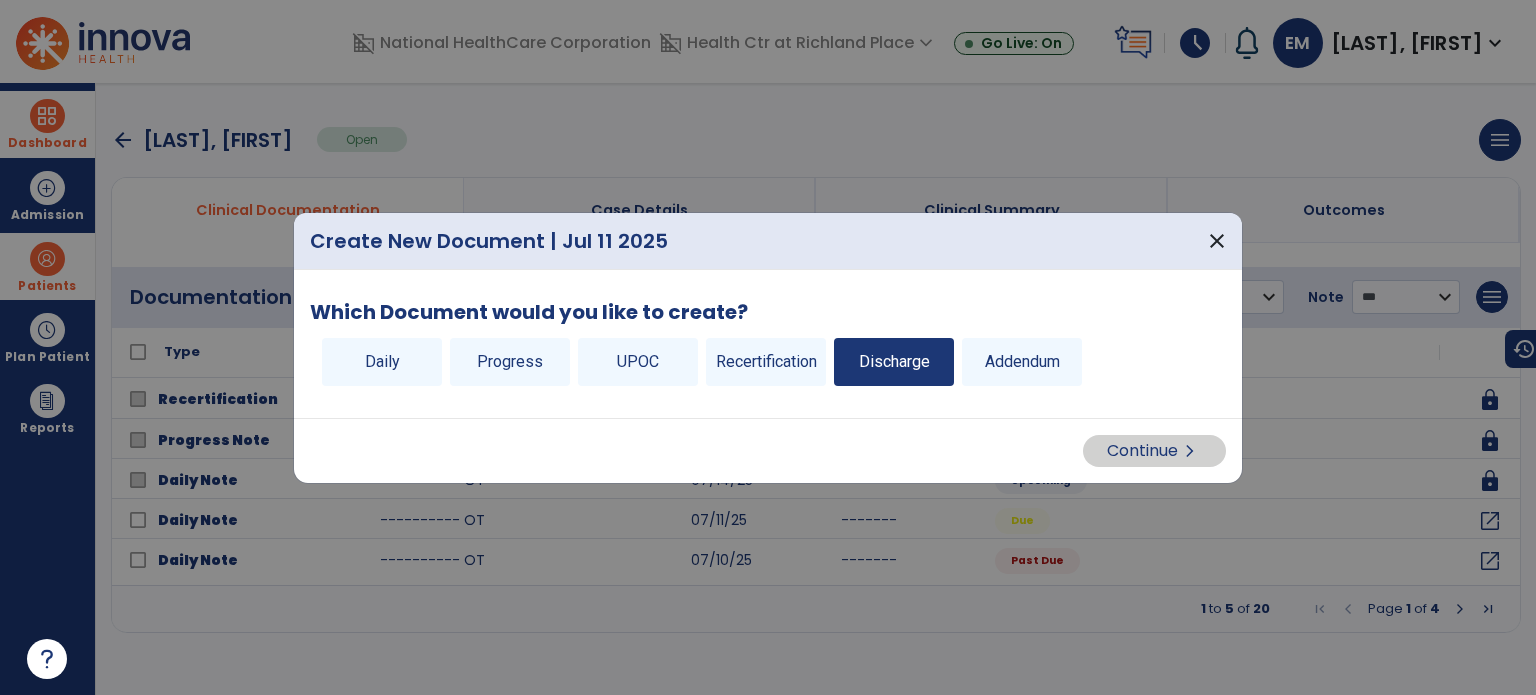 click on "Discharge" at bounding box center [894, 362] 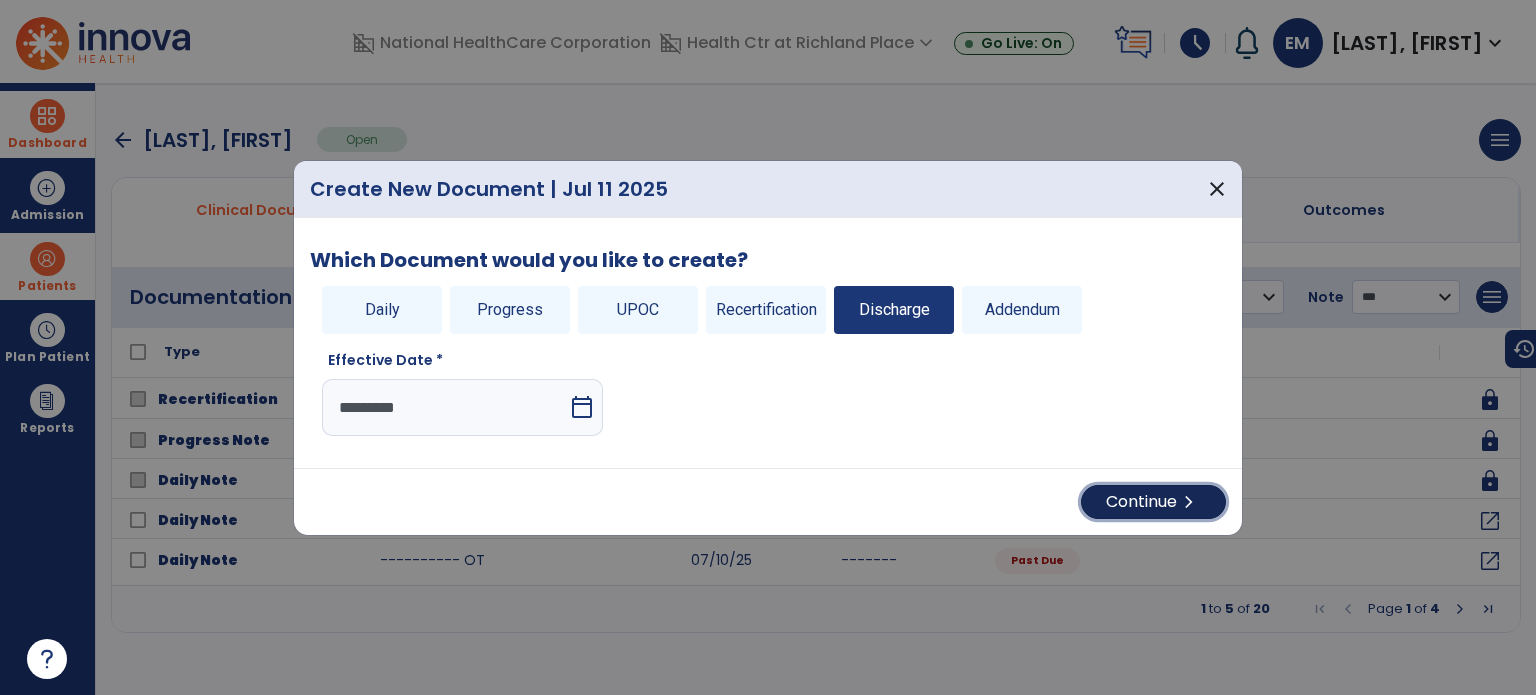 click on "Continue   chevron_right" at bounding box center (1153, 502) 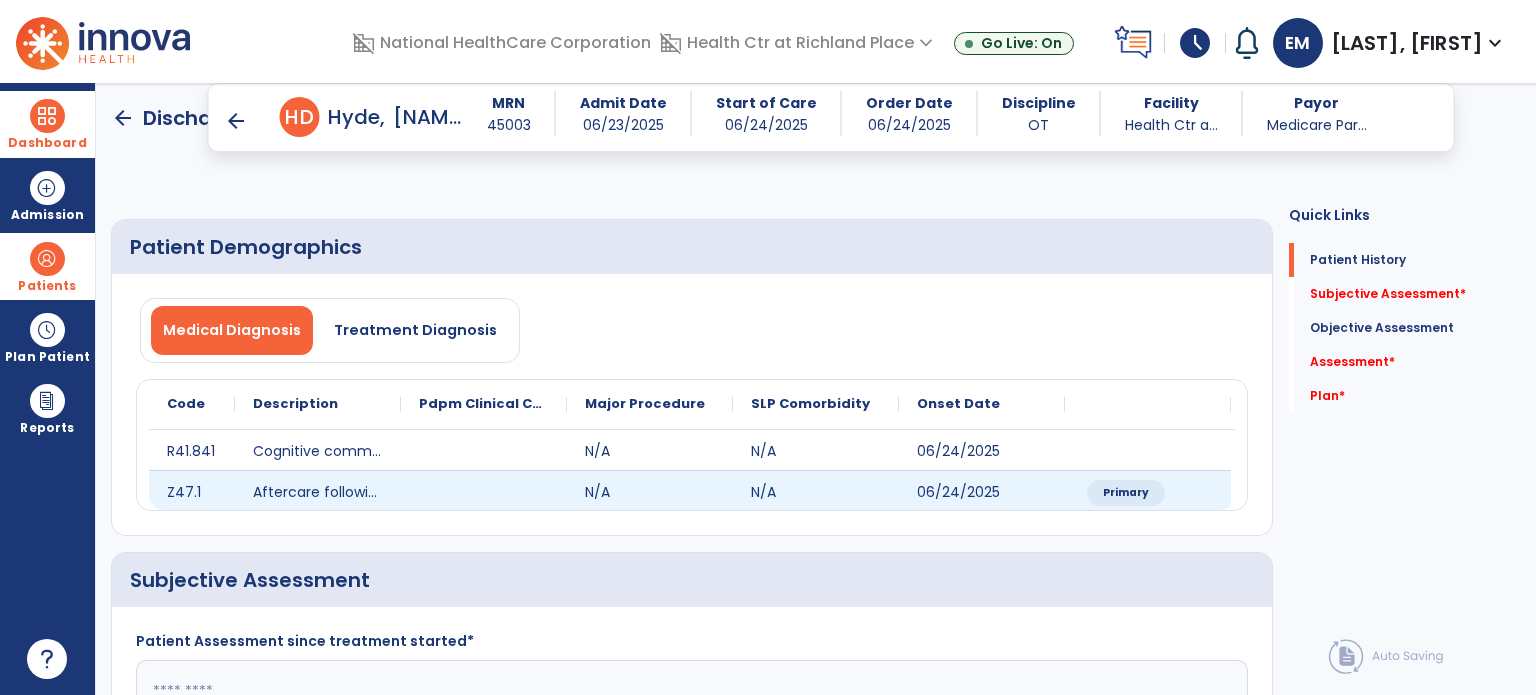 scroll, scrollTop: 324, scrollLeft: 0, axis: vertical 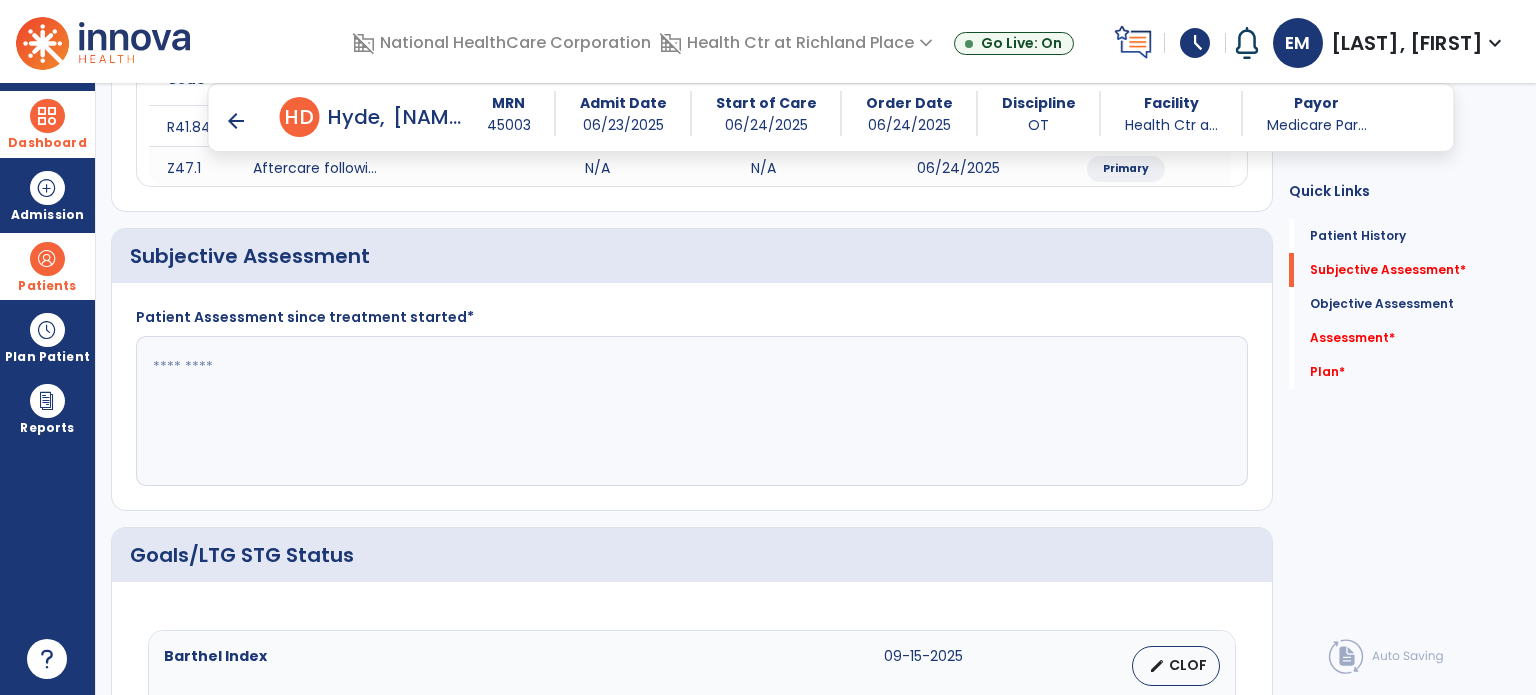 click 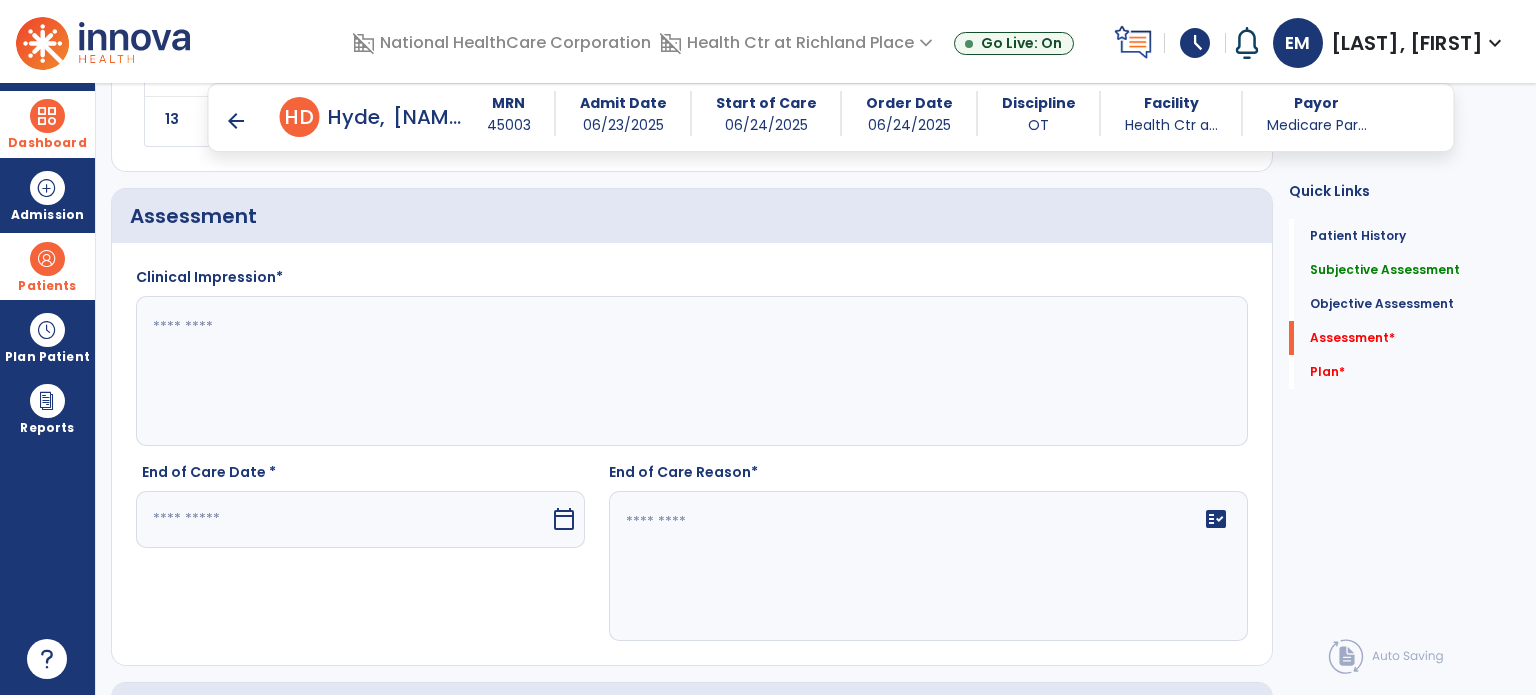 scroll, scrollTop: 2902, scrollLeft: 0, axis: vertical 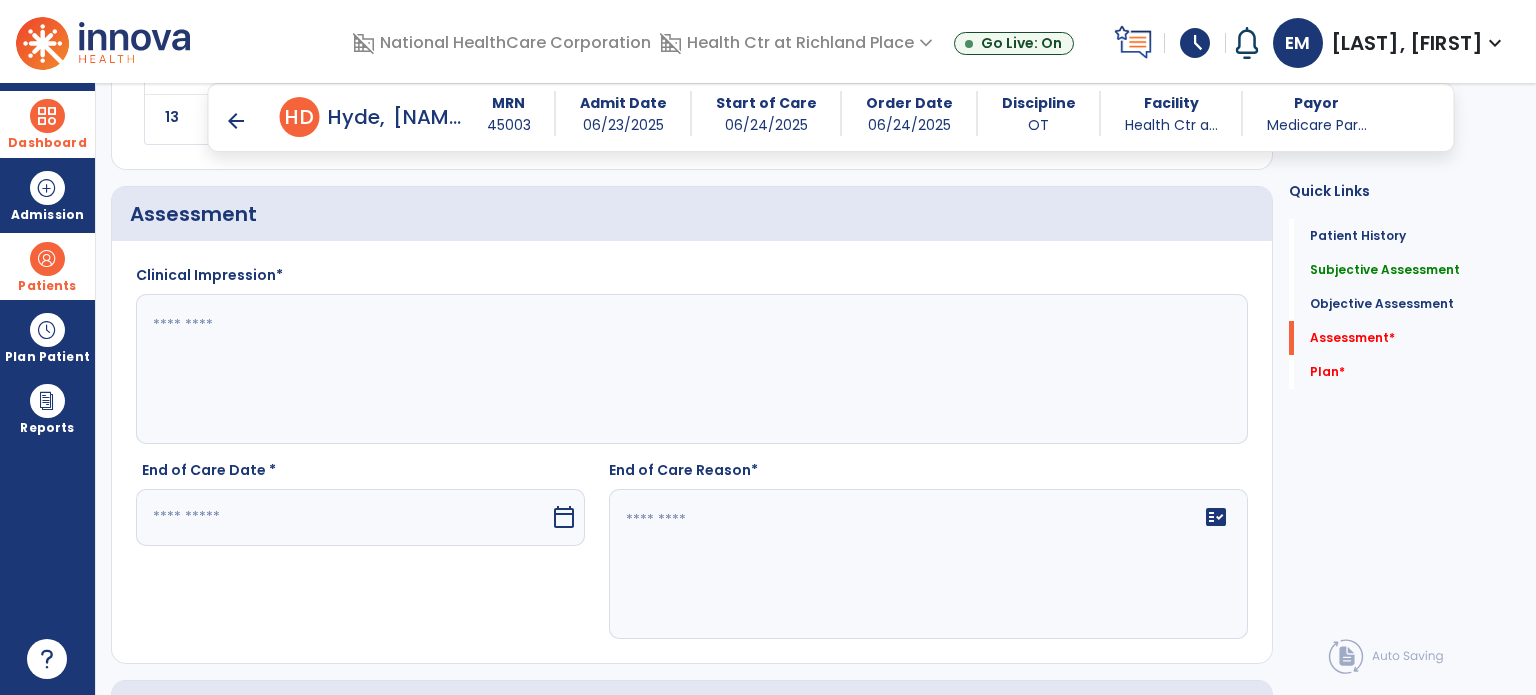 type on "***" 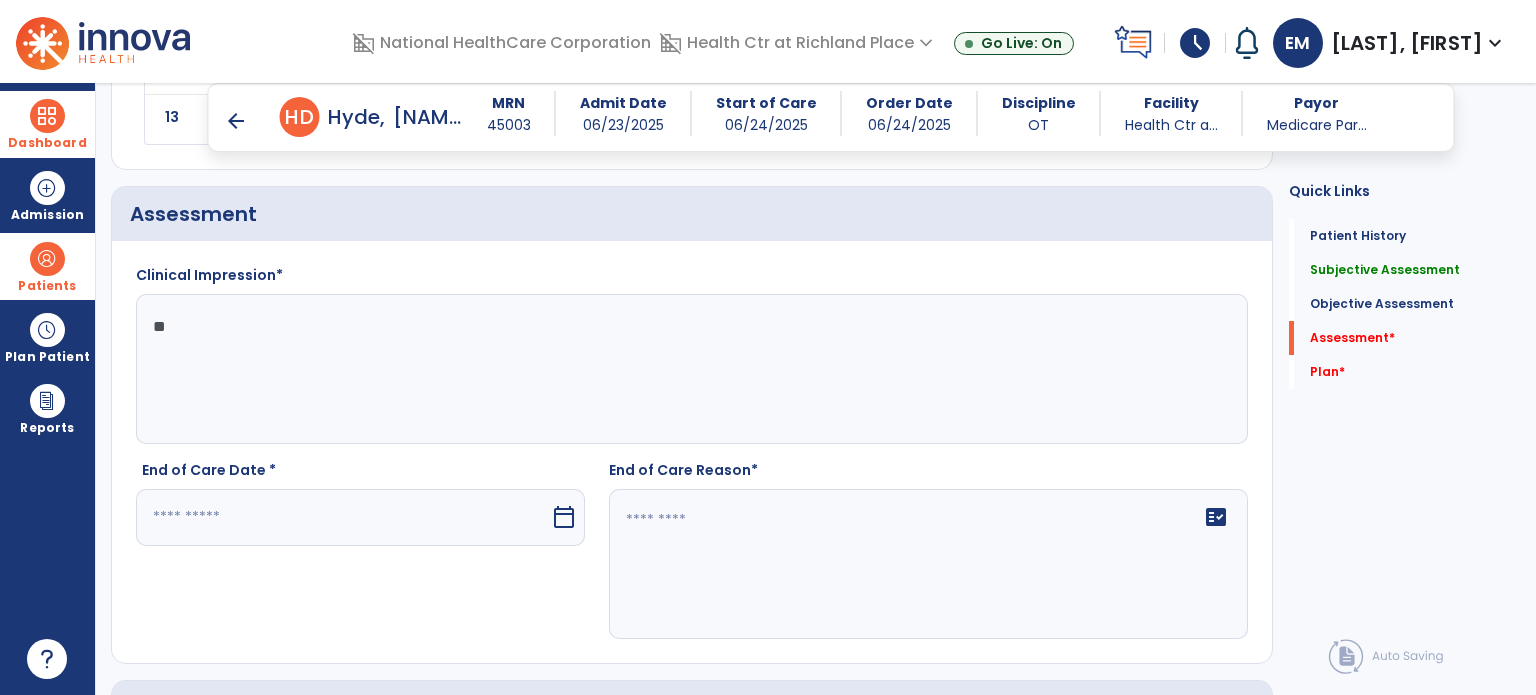 type on "*" 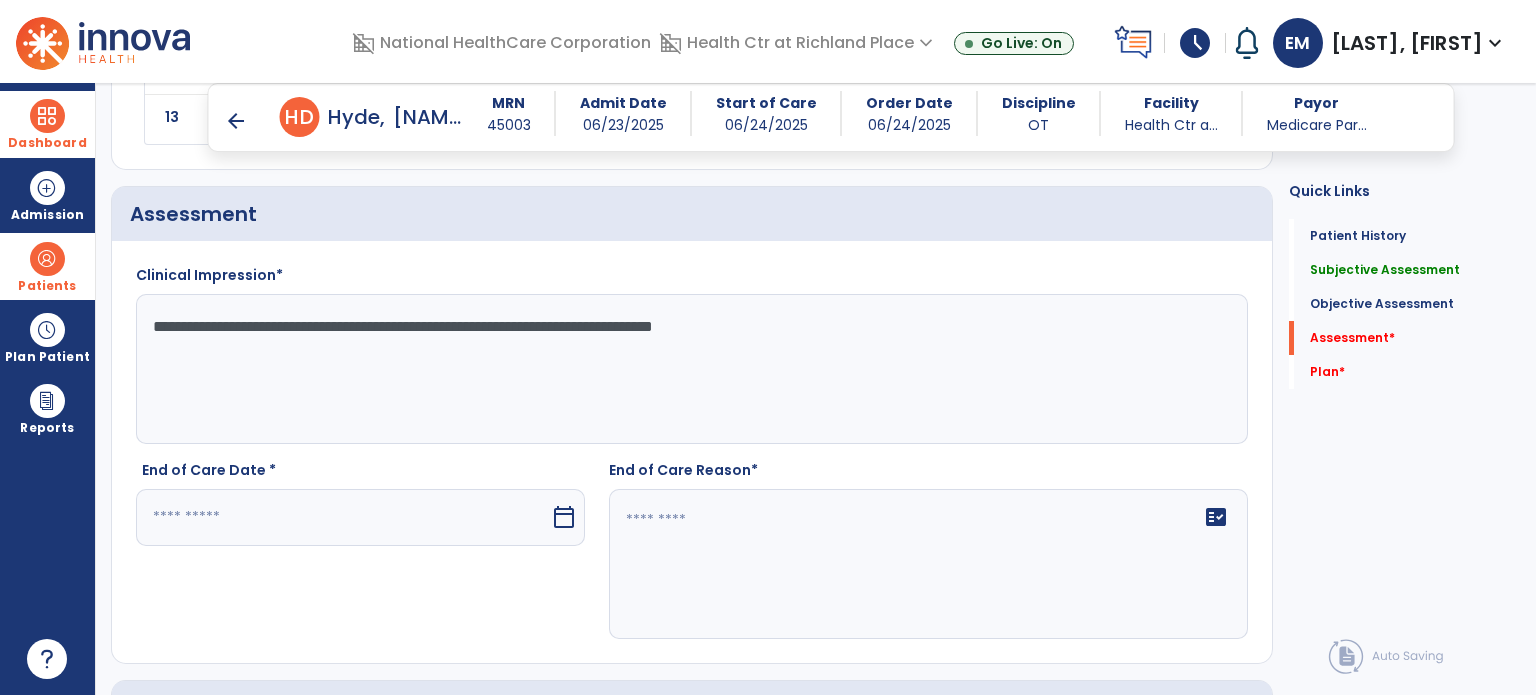 drag, startPoint x: 688, startPoint y: 299, endPoint x: 612, endPoint y: 302, distance: 76.05919 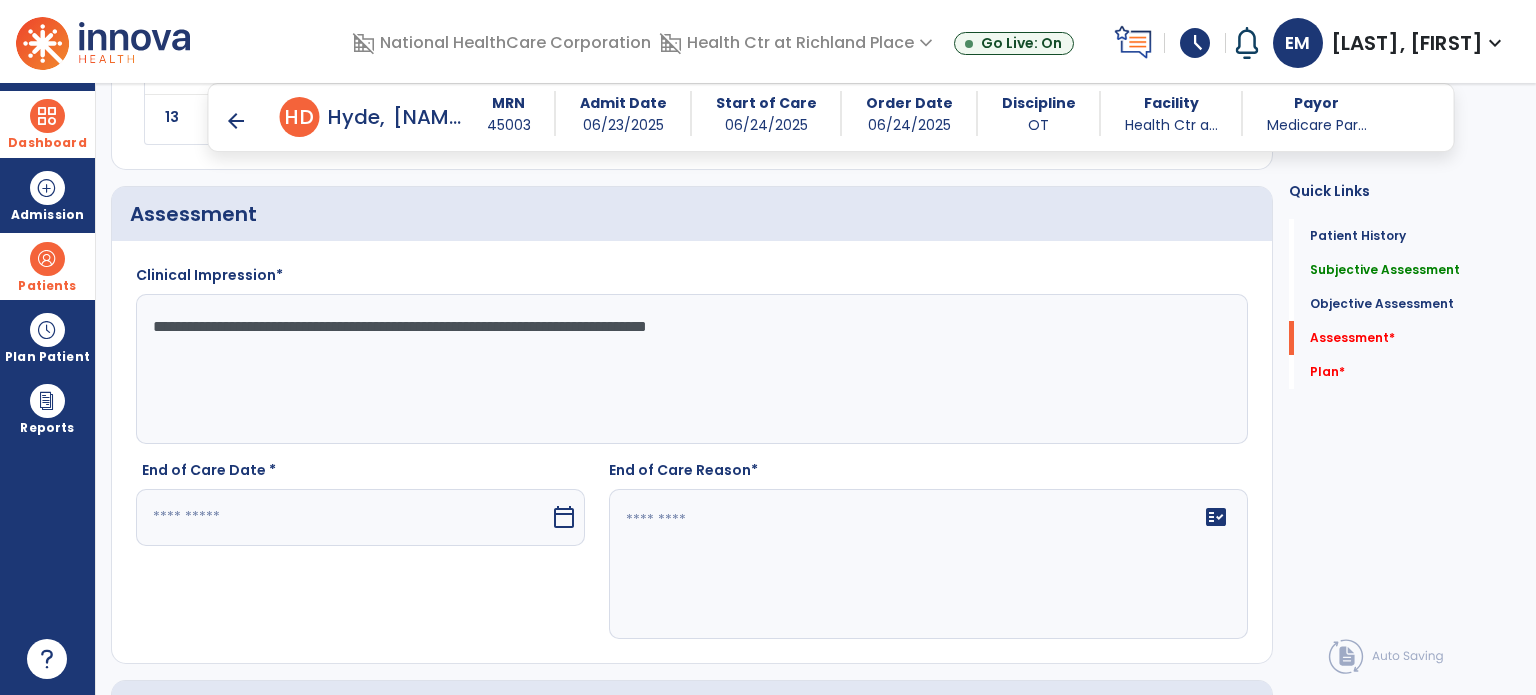 type on "**********" 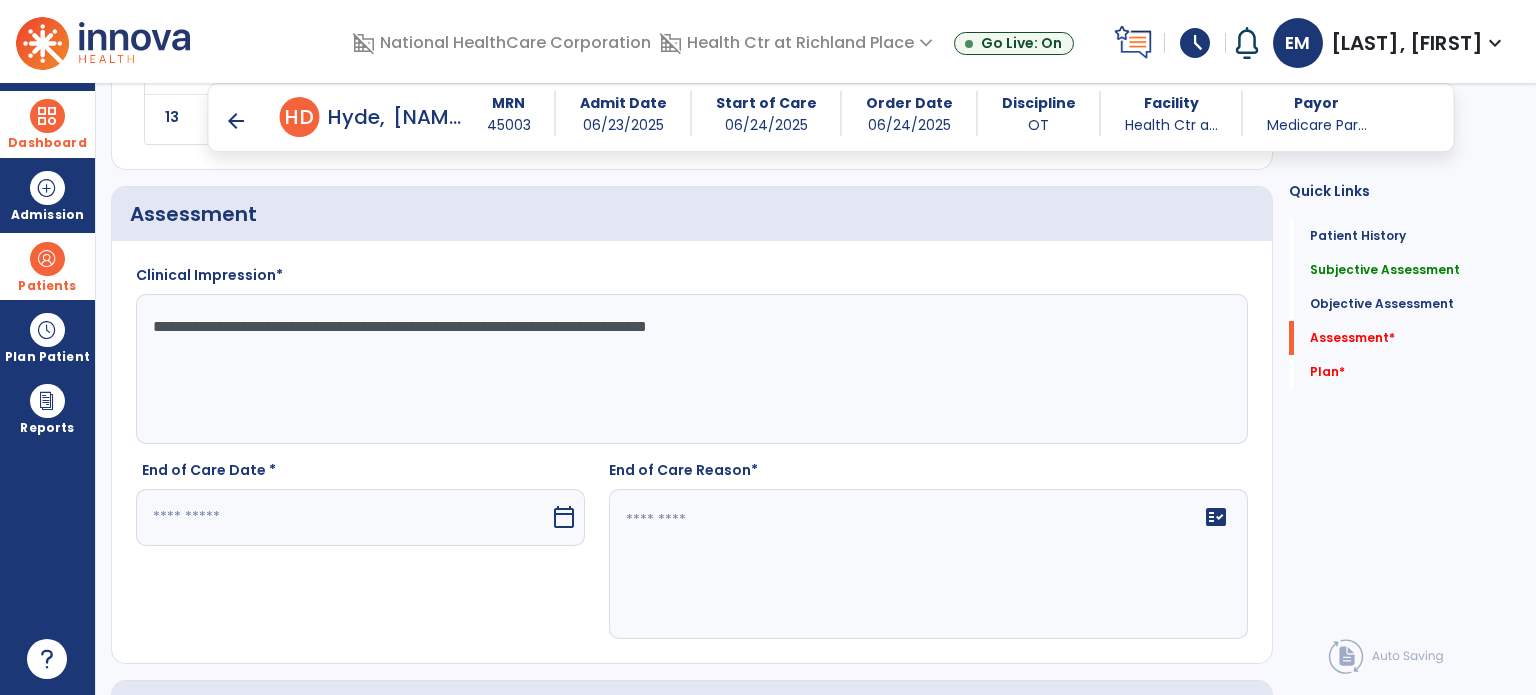 click at bounding box center (343, 517) 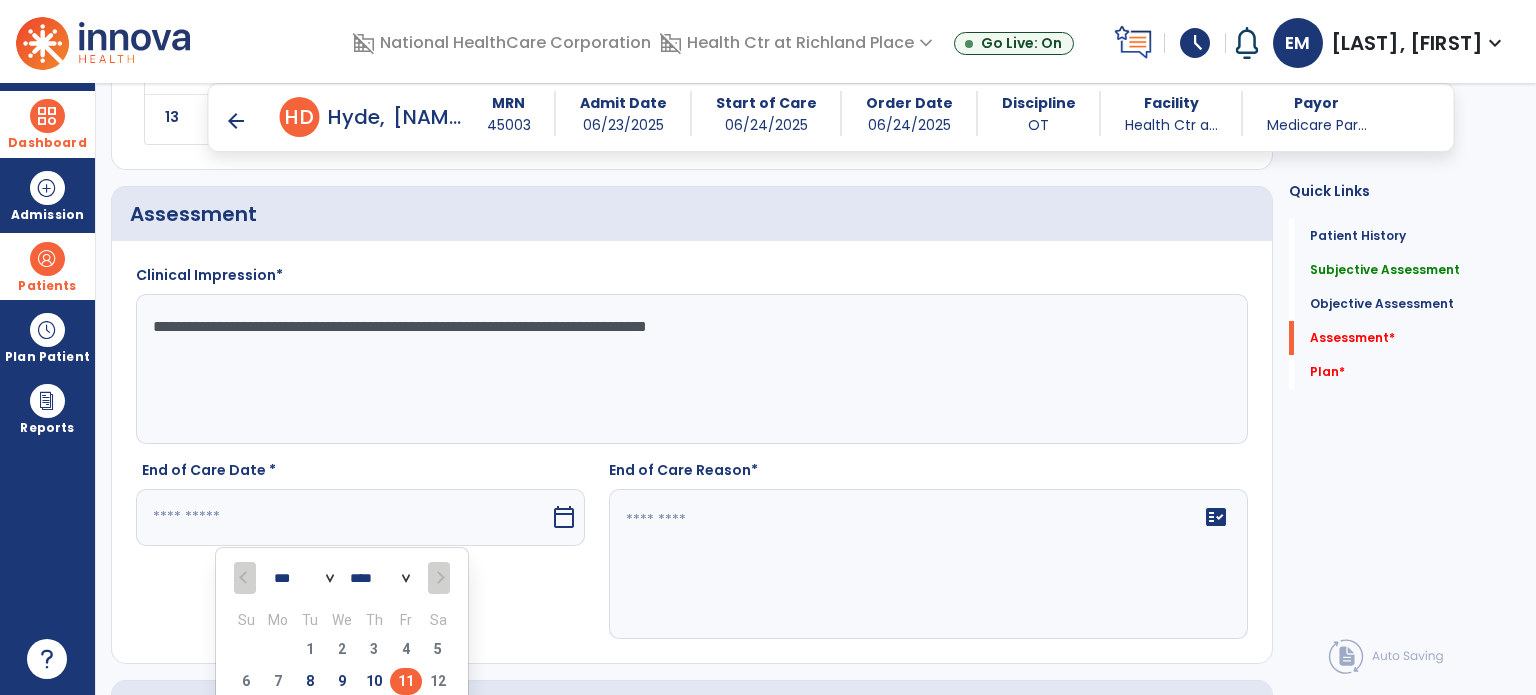 click on "11" at bounding box center [406, 681] 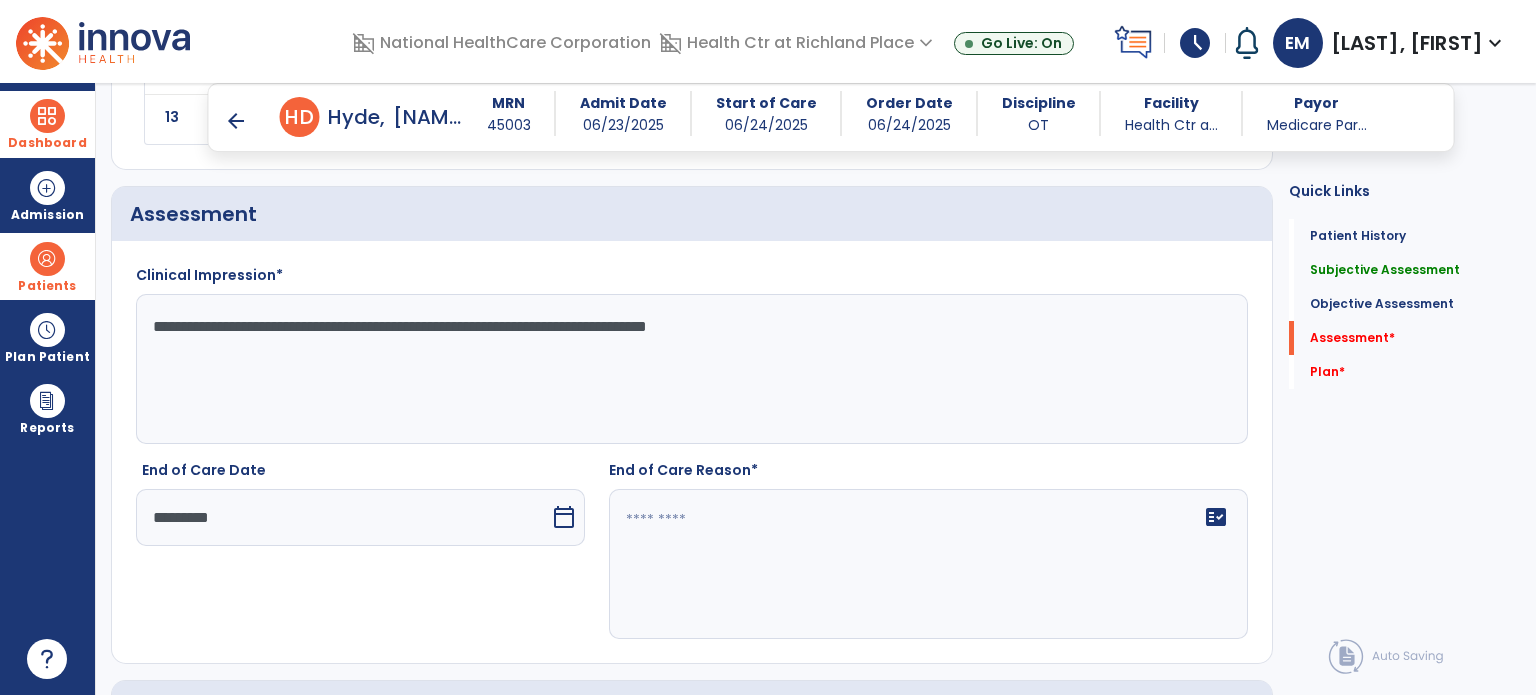 click on "*********" at bounding box center (343, 517) 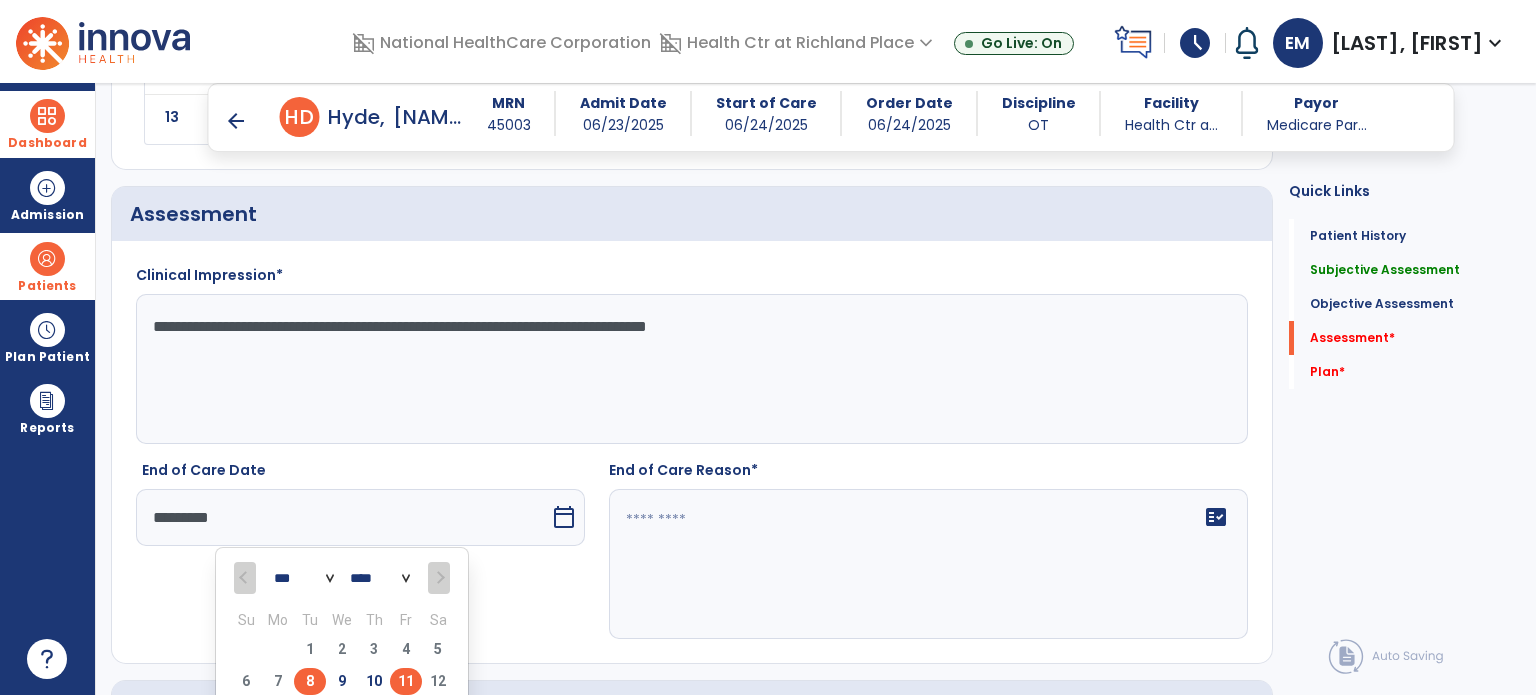 click on "8" at bounding box center [310, 681] 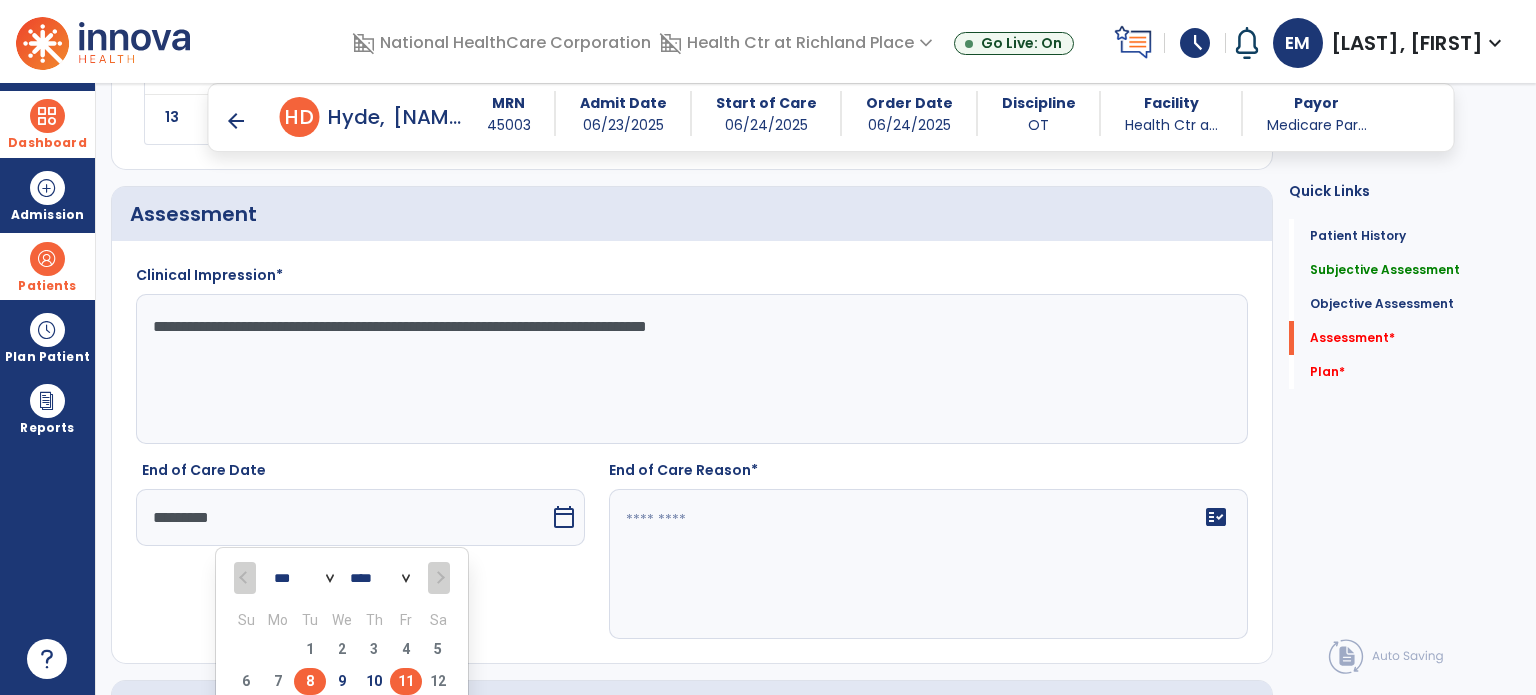 type on "********" 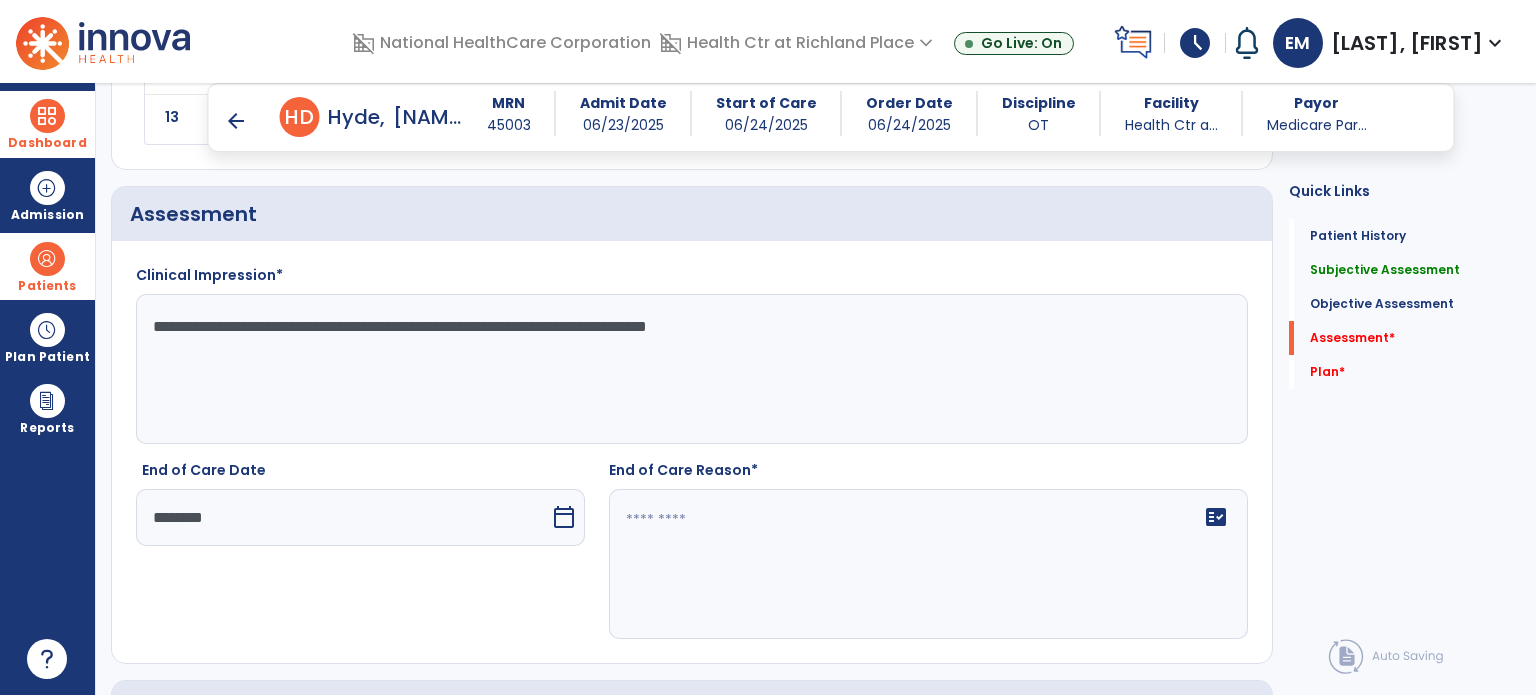 click on "fact_check" 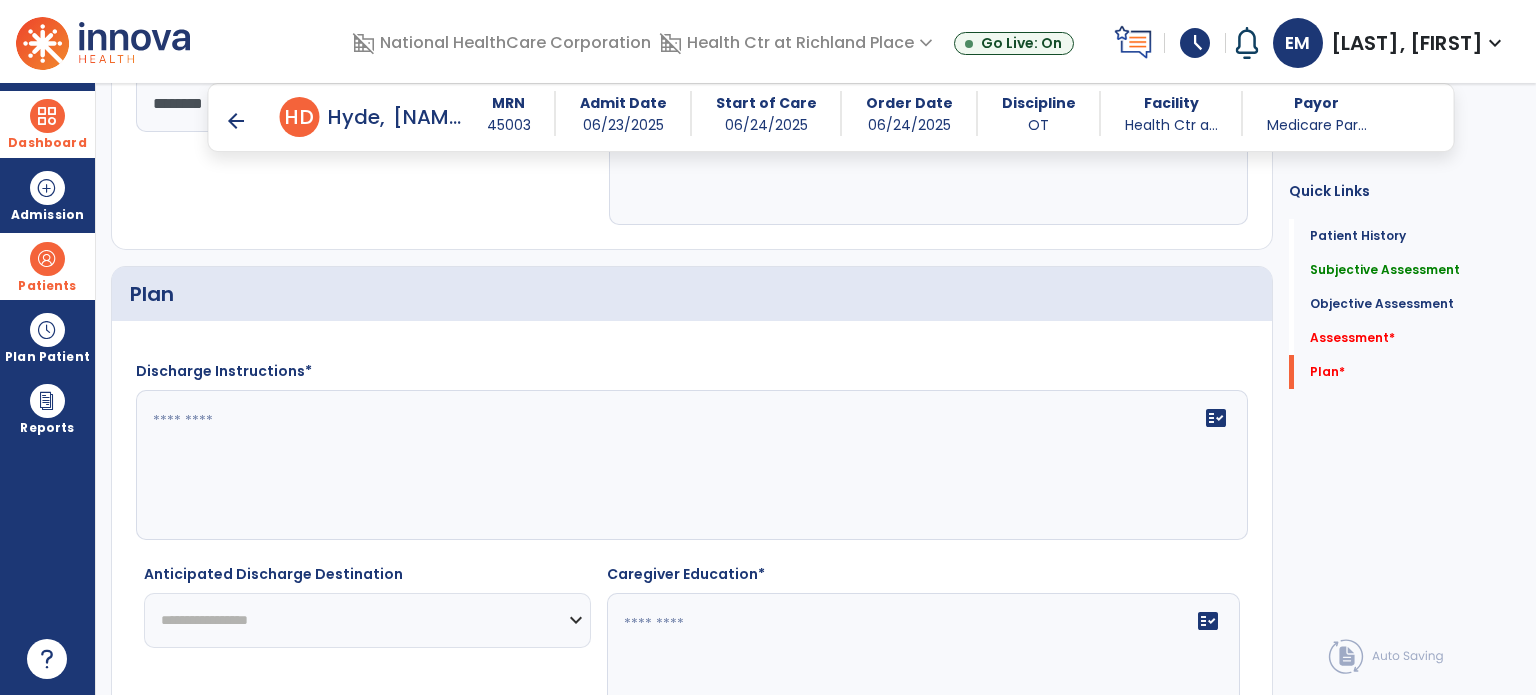 scroll, scrollTop: 3320, scrollLeft: 0, axis: vertical 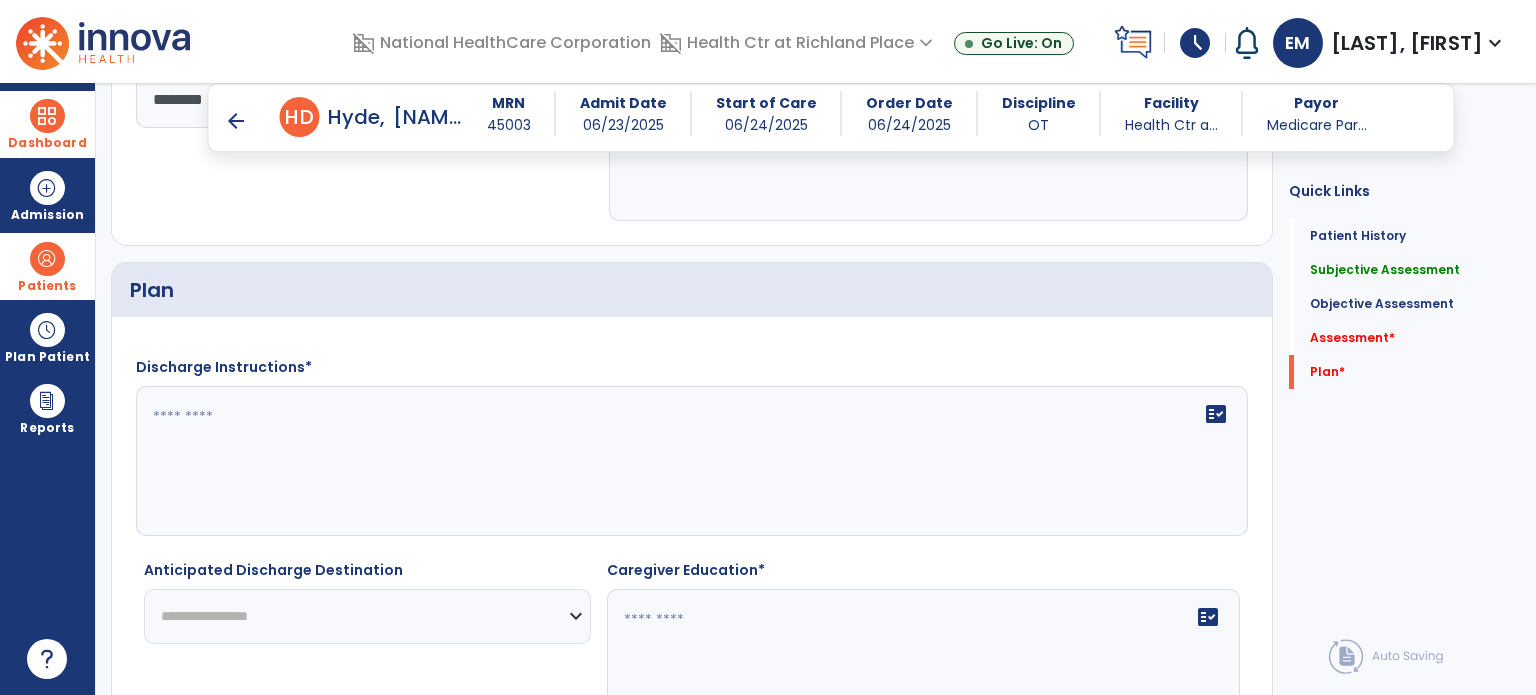 type on "**********" 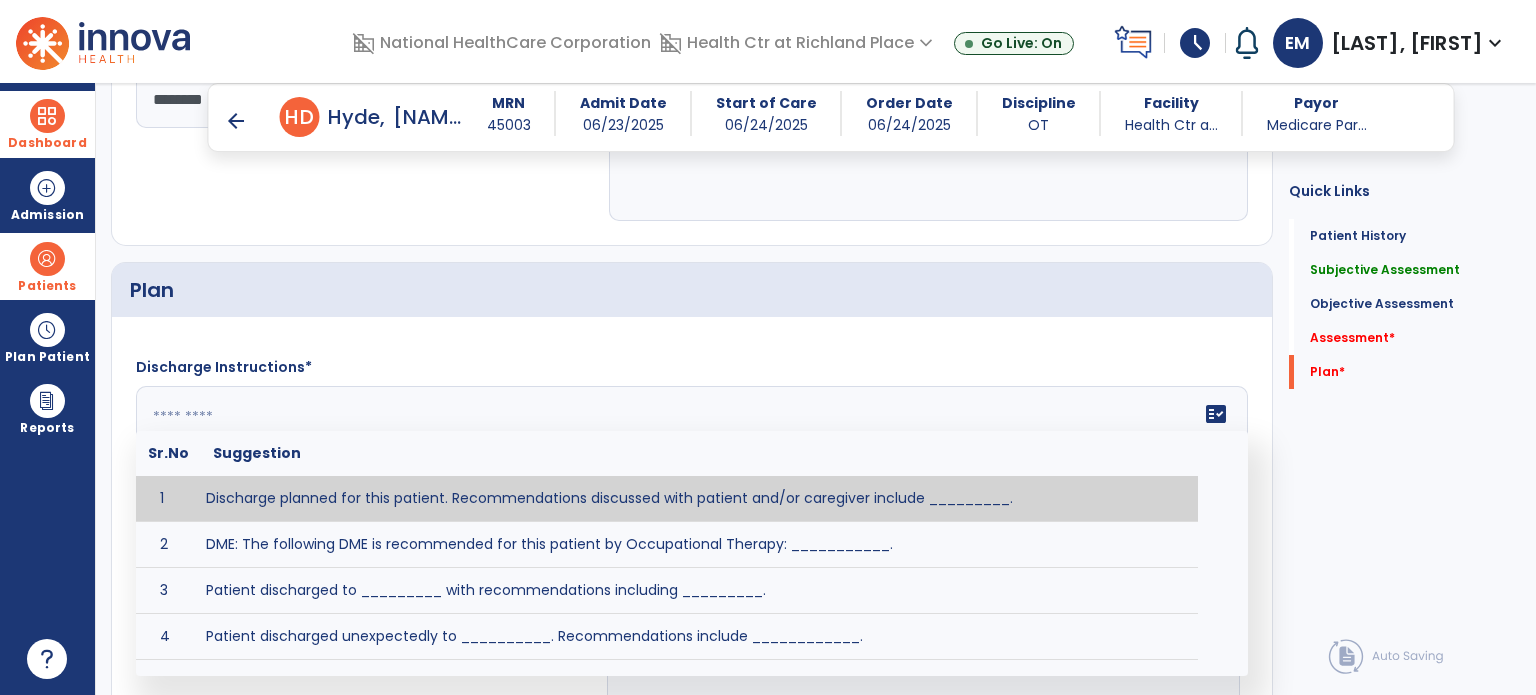 click on "fact_check  Sr.No Suggestion 1 Discharge planned for this patient. Recommendations discussed with patient and/or caregiver include _________. 2 DME: The following DME is recommended for this patient by Occupational Therapy: ___________. 3 Patient discharged to _________ with recommendations including _________. 4 Patient discharged unexpectedly to __________. Recommendations include ____________." 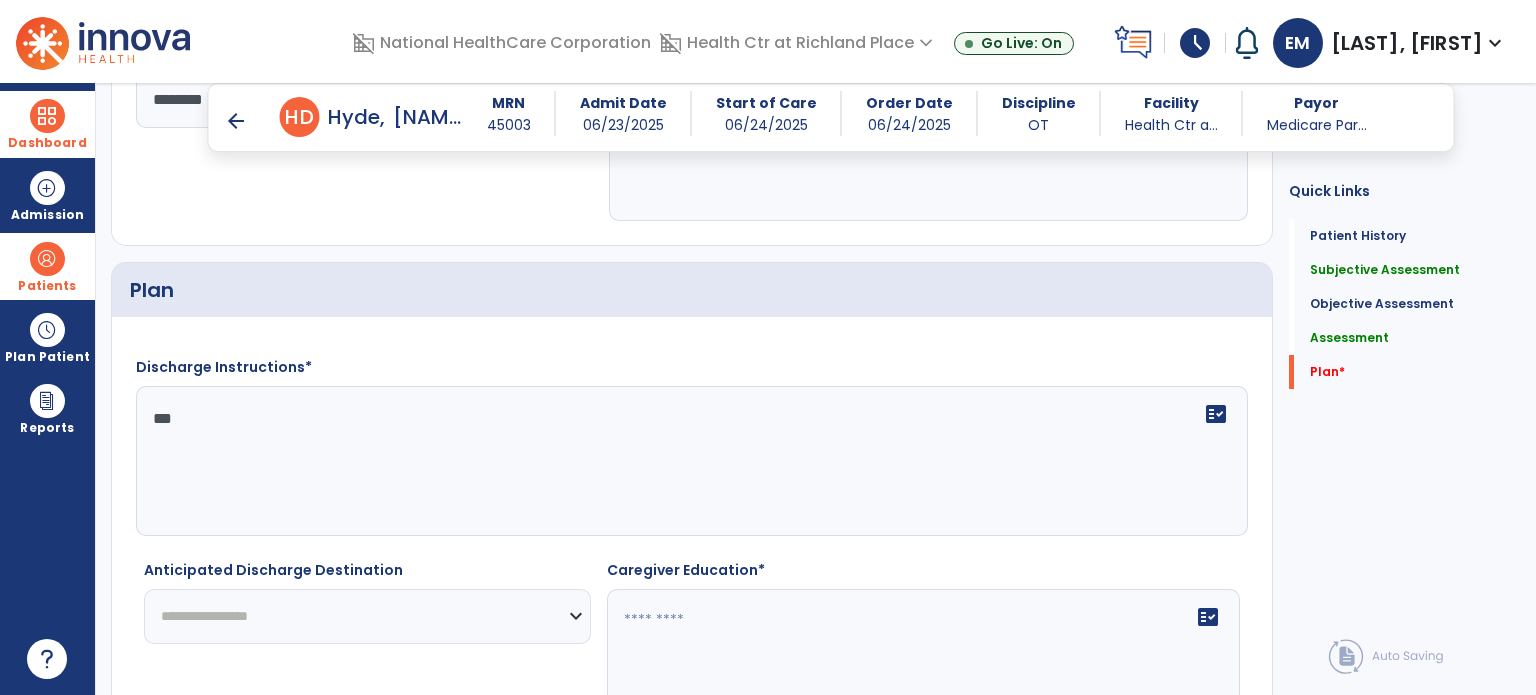 type on "***" 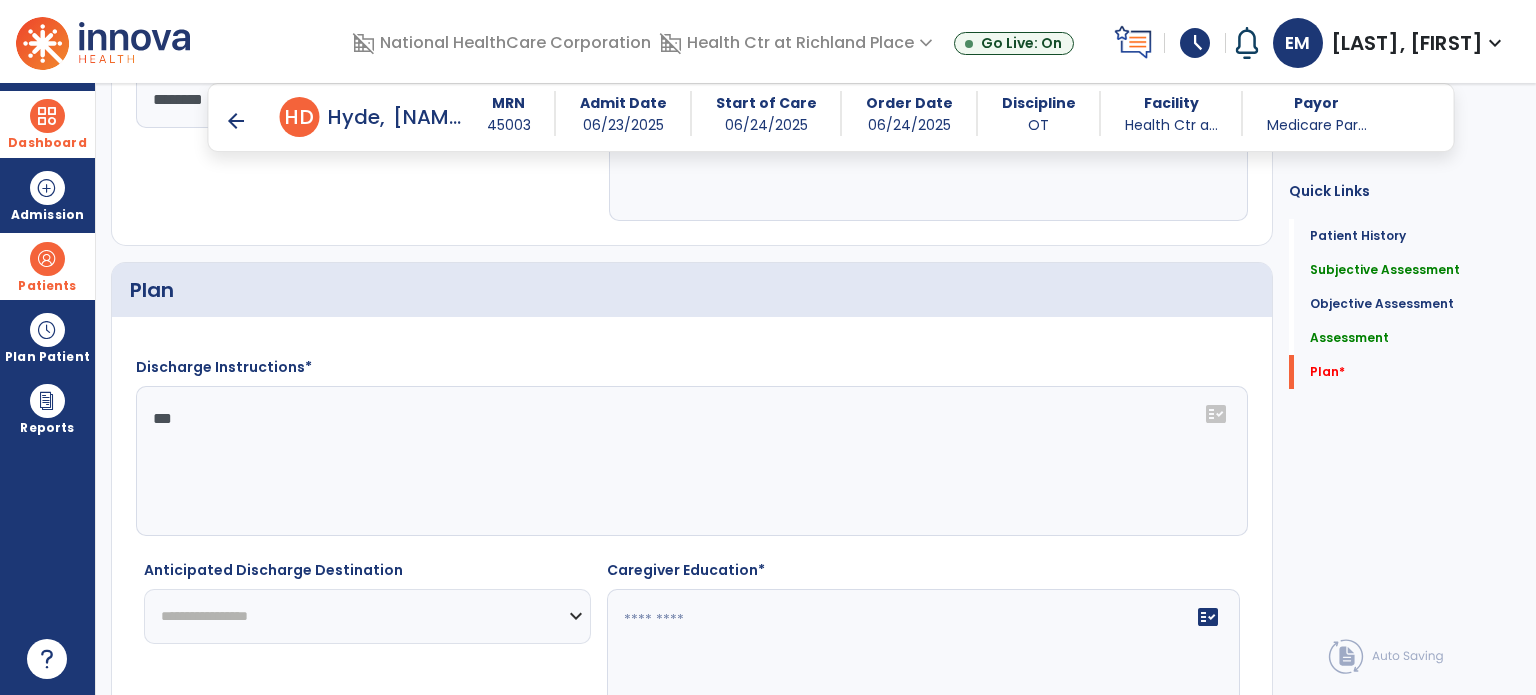 select on "********" 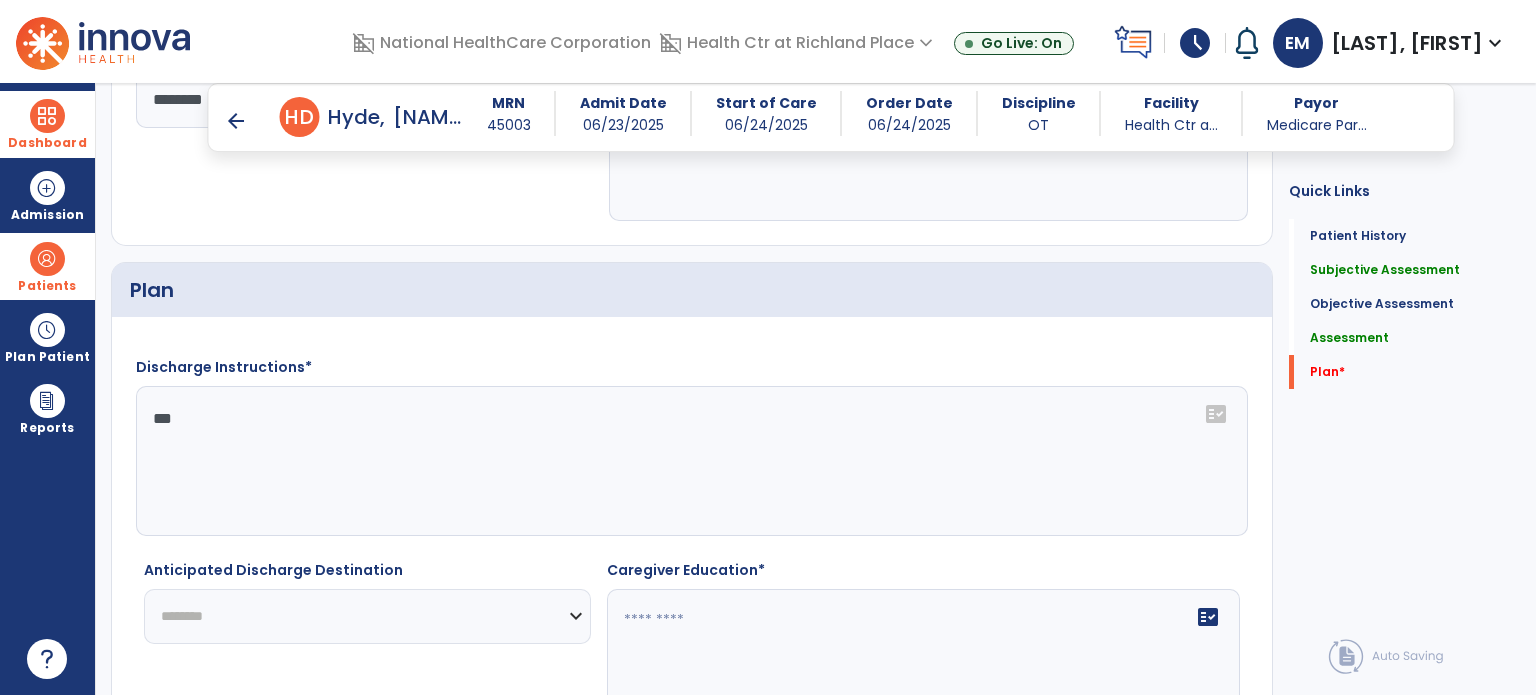 click on "**********" 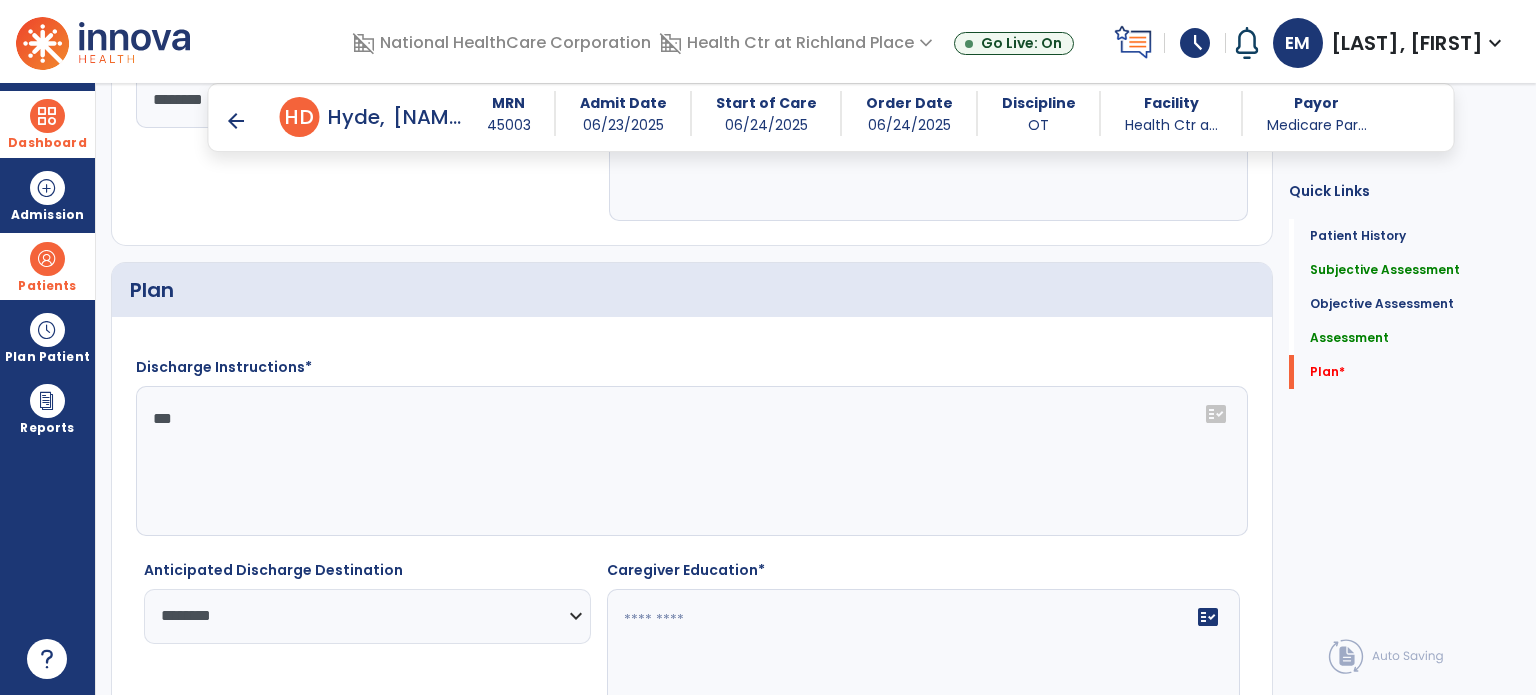 click 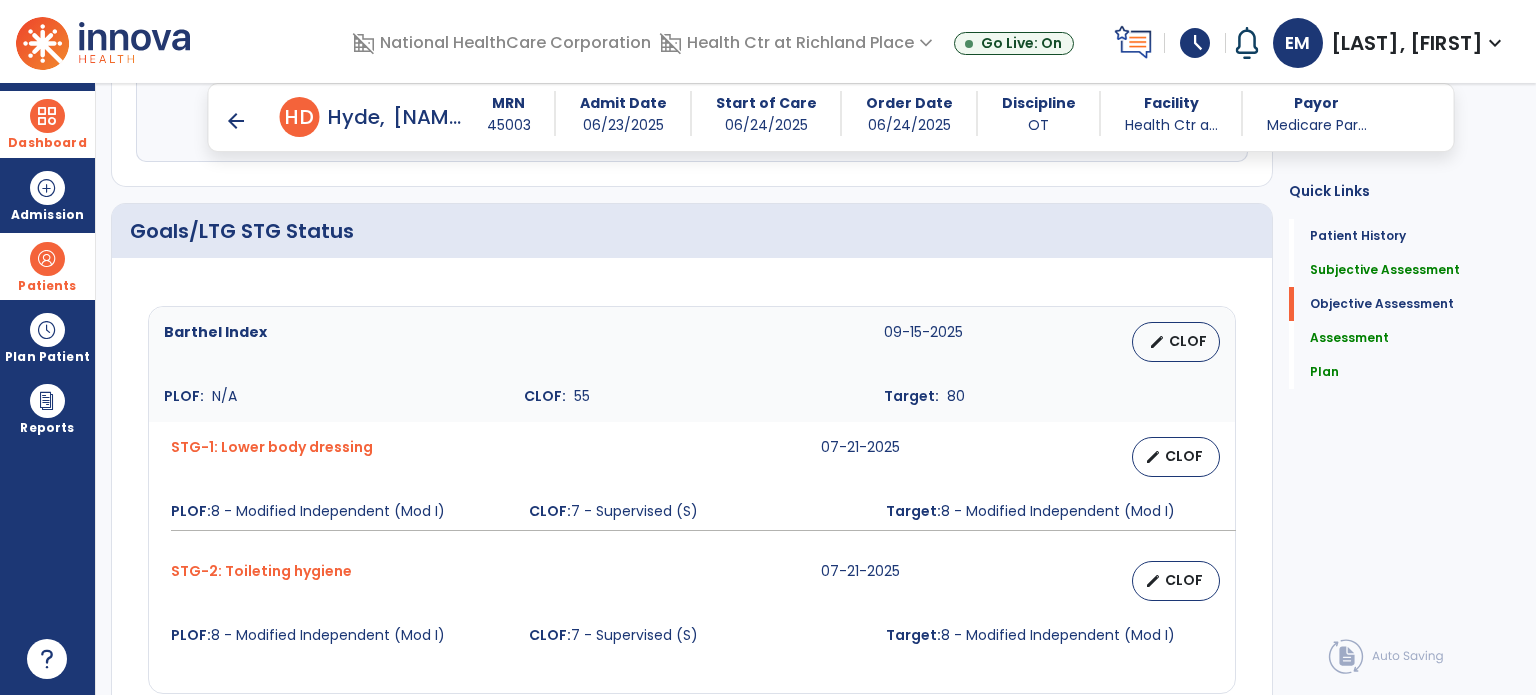 scroll, scrollTop: 644, scrollLeft: 0, axis: vertical 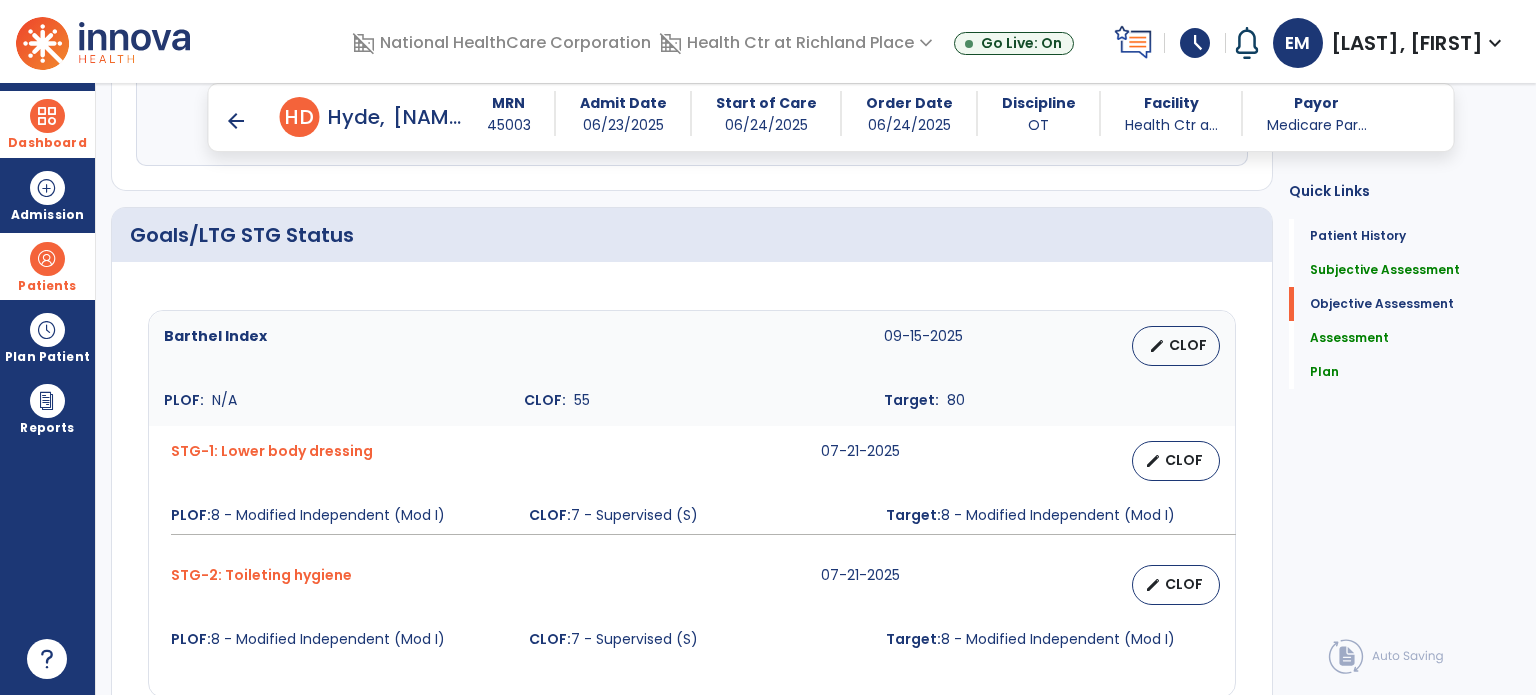 type on "***" 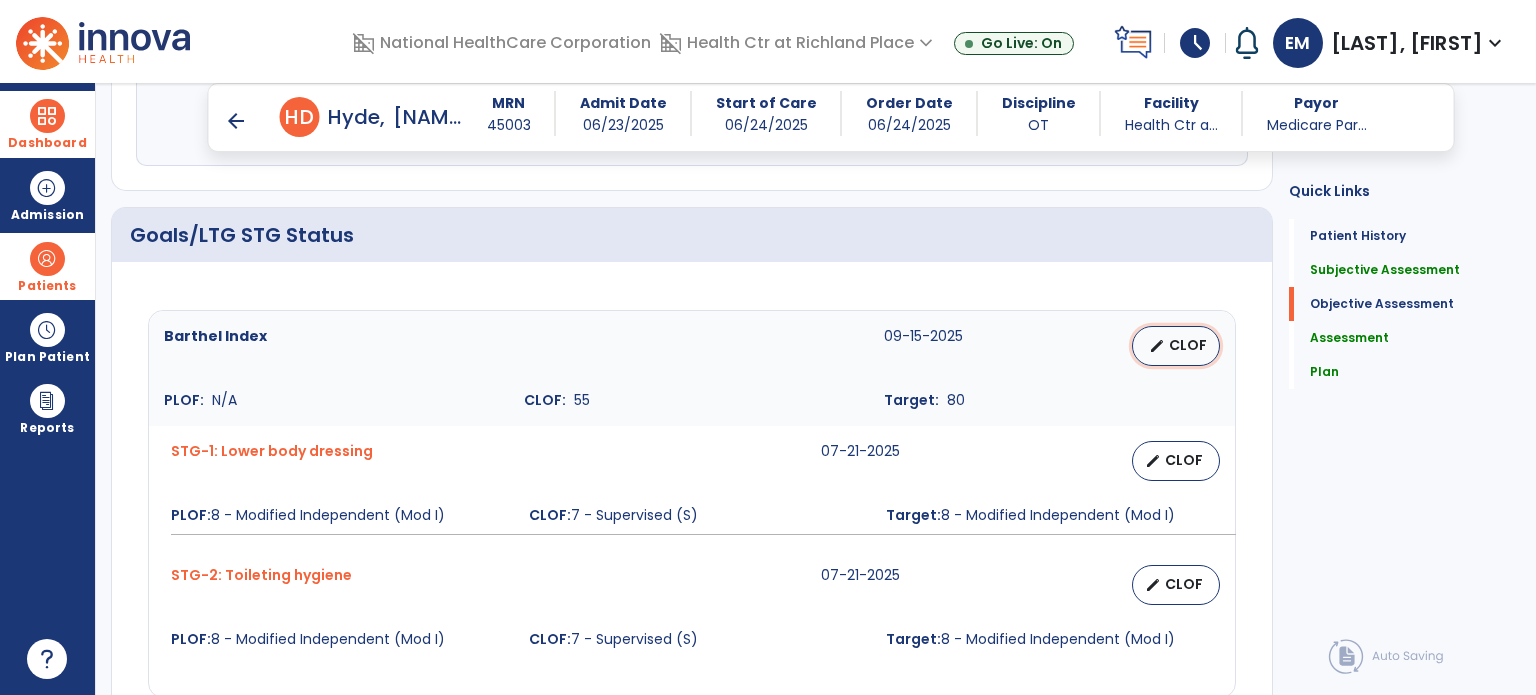 click on "CLOF" at bounding box center [1188, 345] 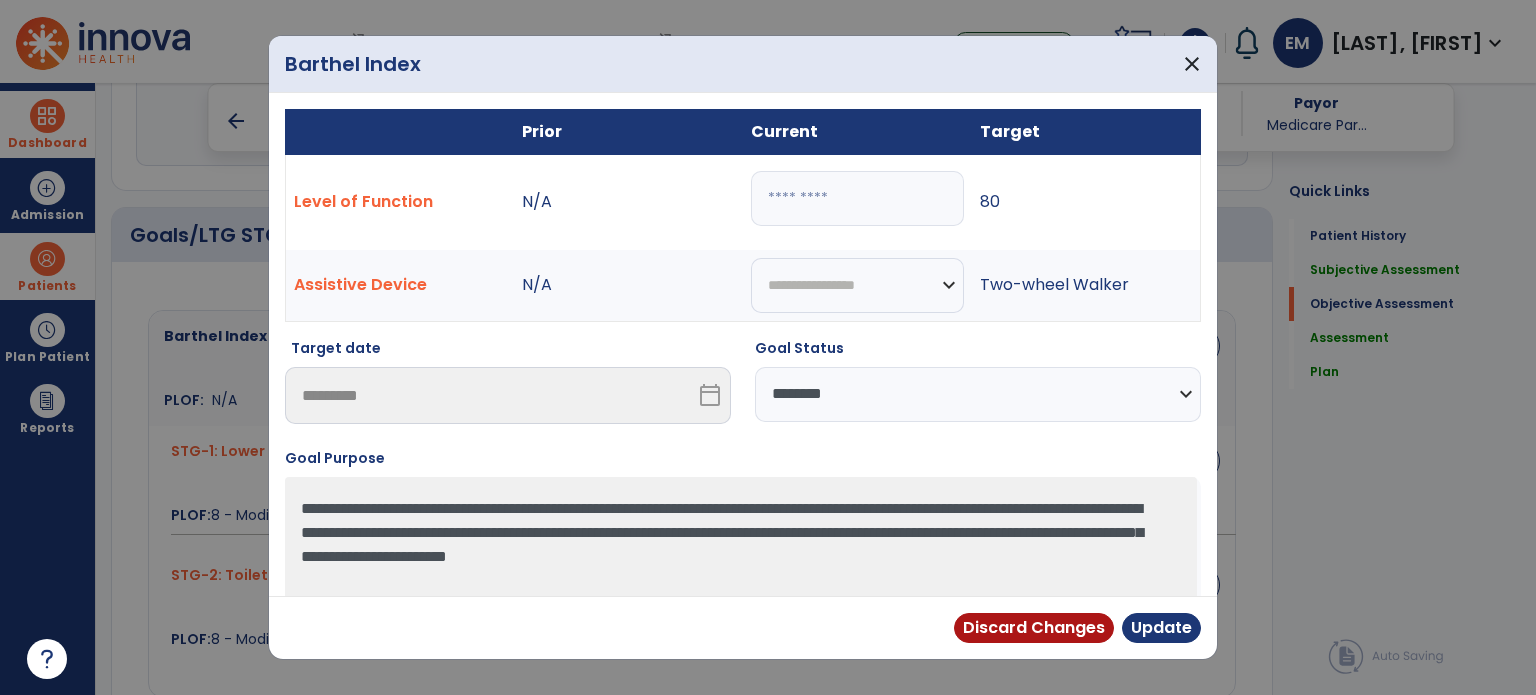 click on "**********" at bounding box center [978, 389] 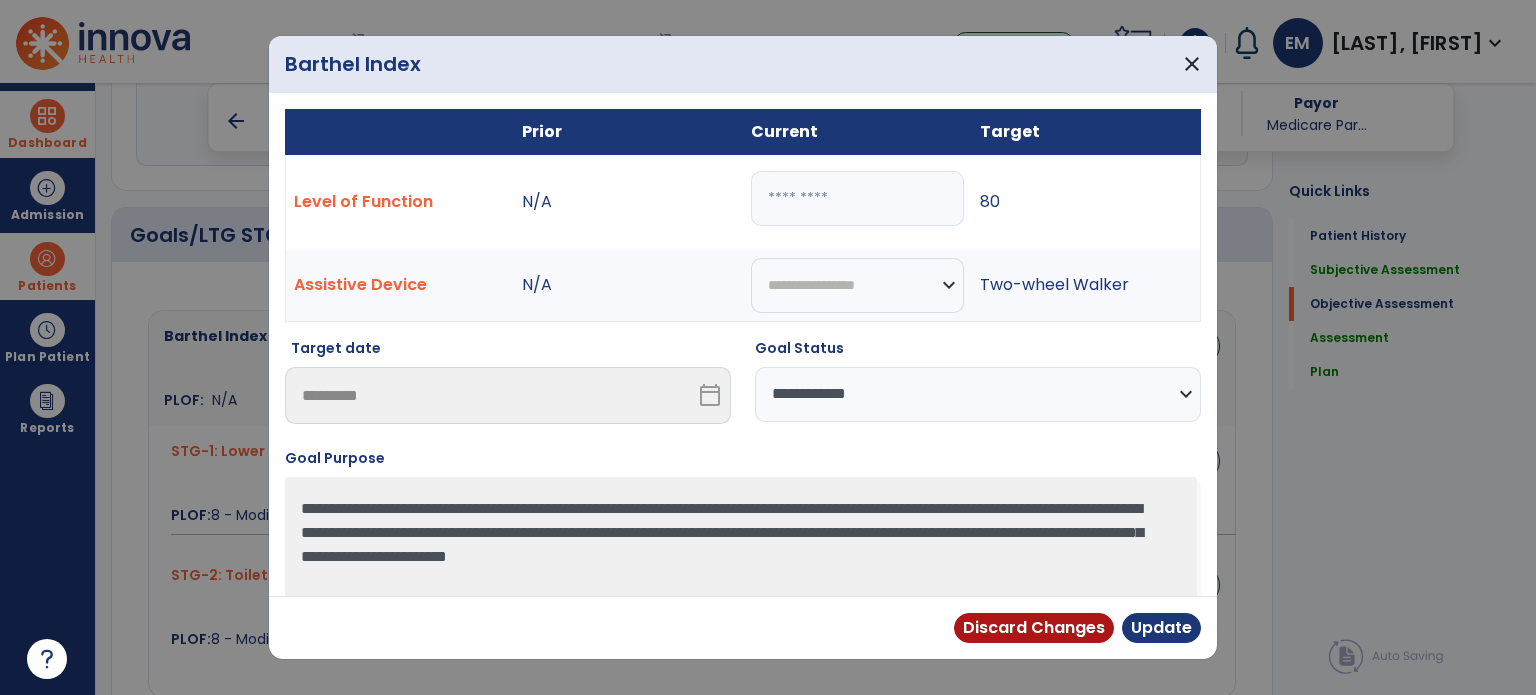 click on "**********" at bounding box center (978, 394) 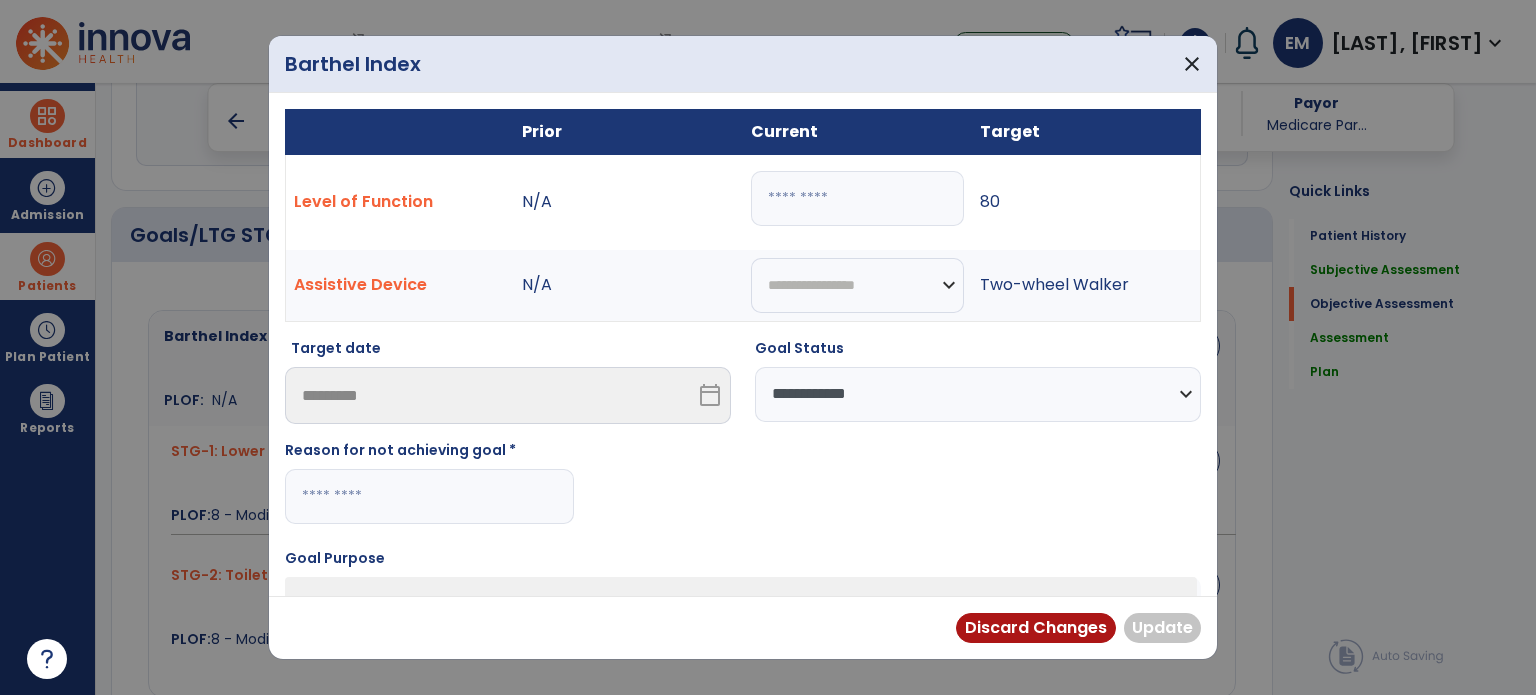 click at bounding box center [429, 496] 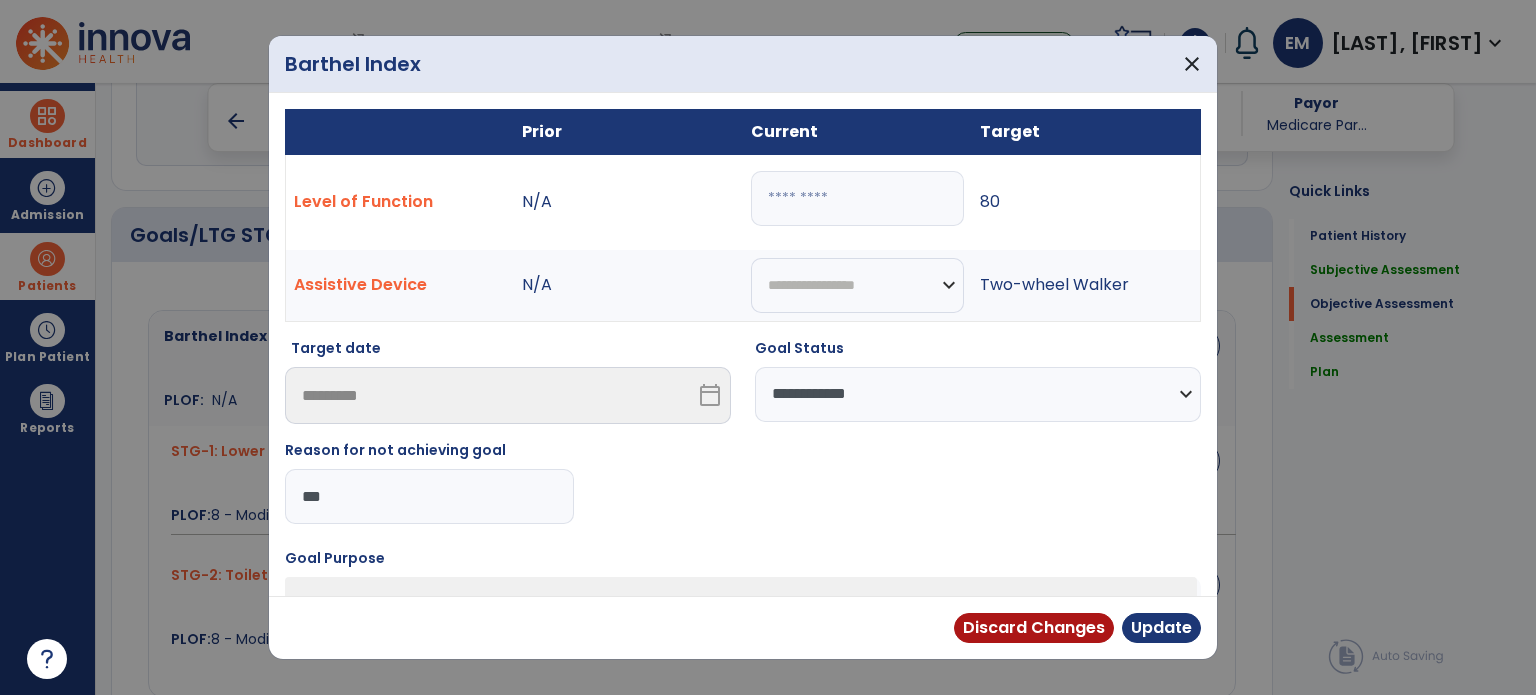 type on "***" 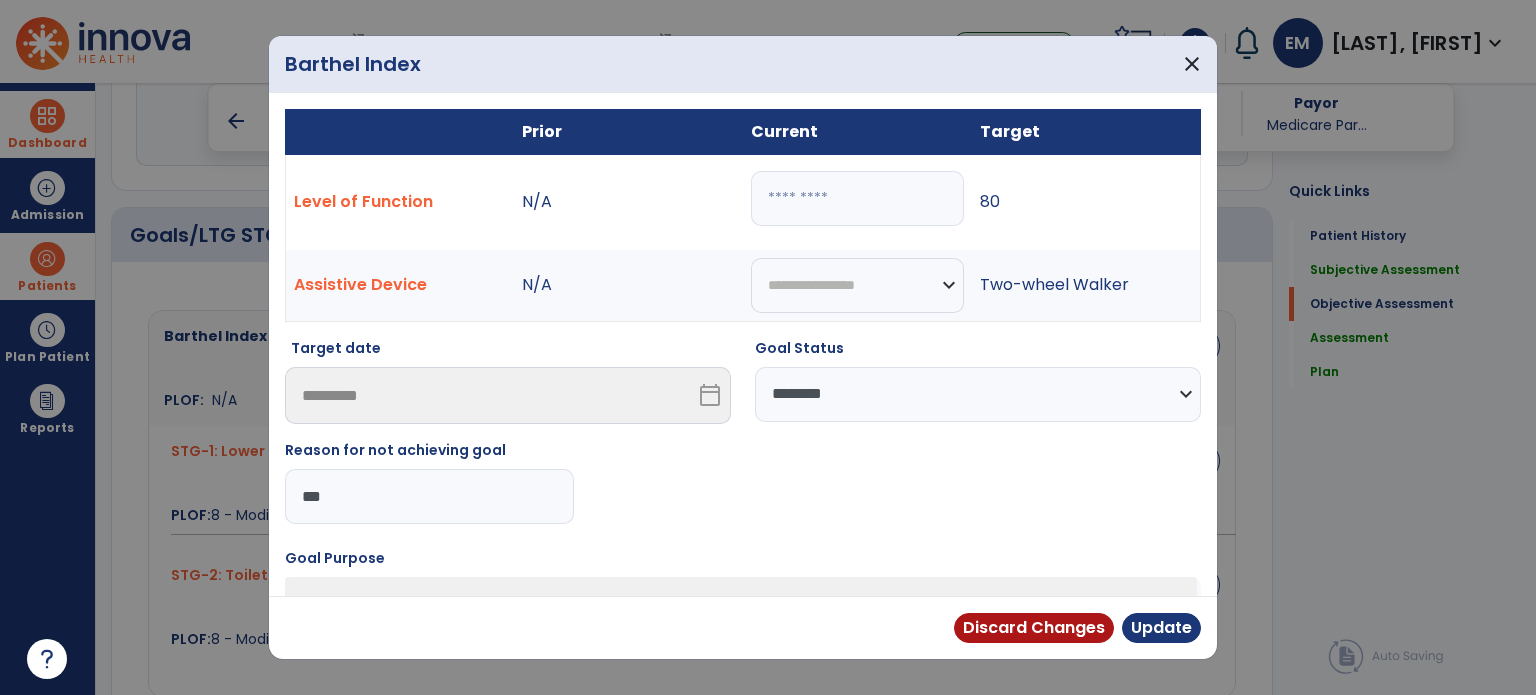 click on "**********" at bounding box center (978, 394) 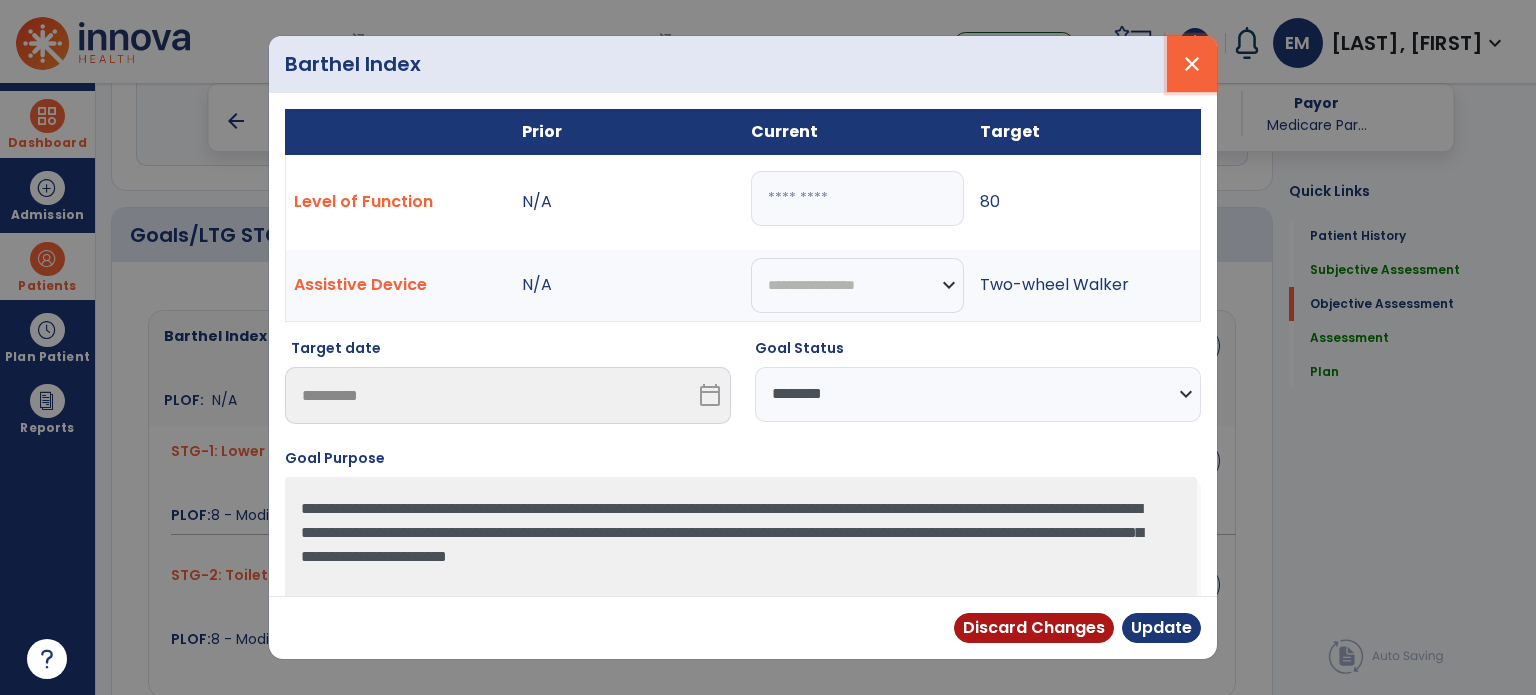click on "close" at bounding box center [1192, 64] 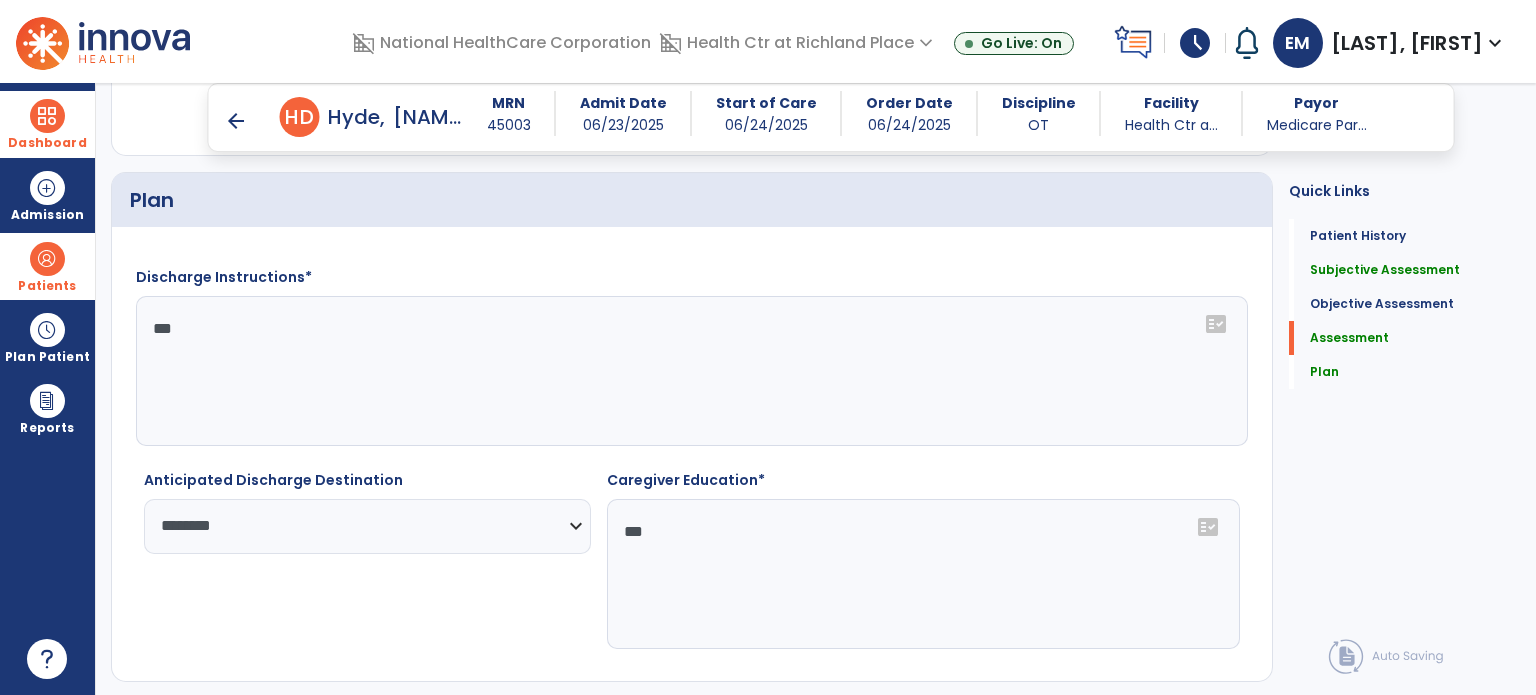 scroll, scrollTop: 3440, scrollLeft: 0, axis: vertical 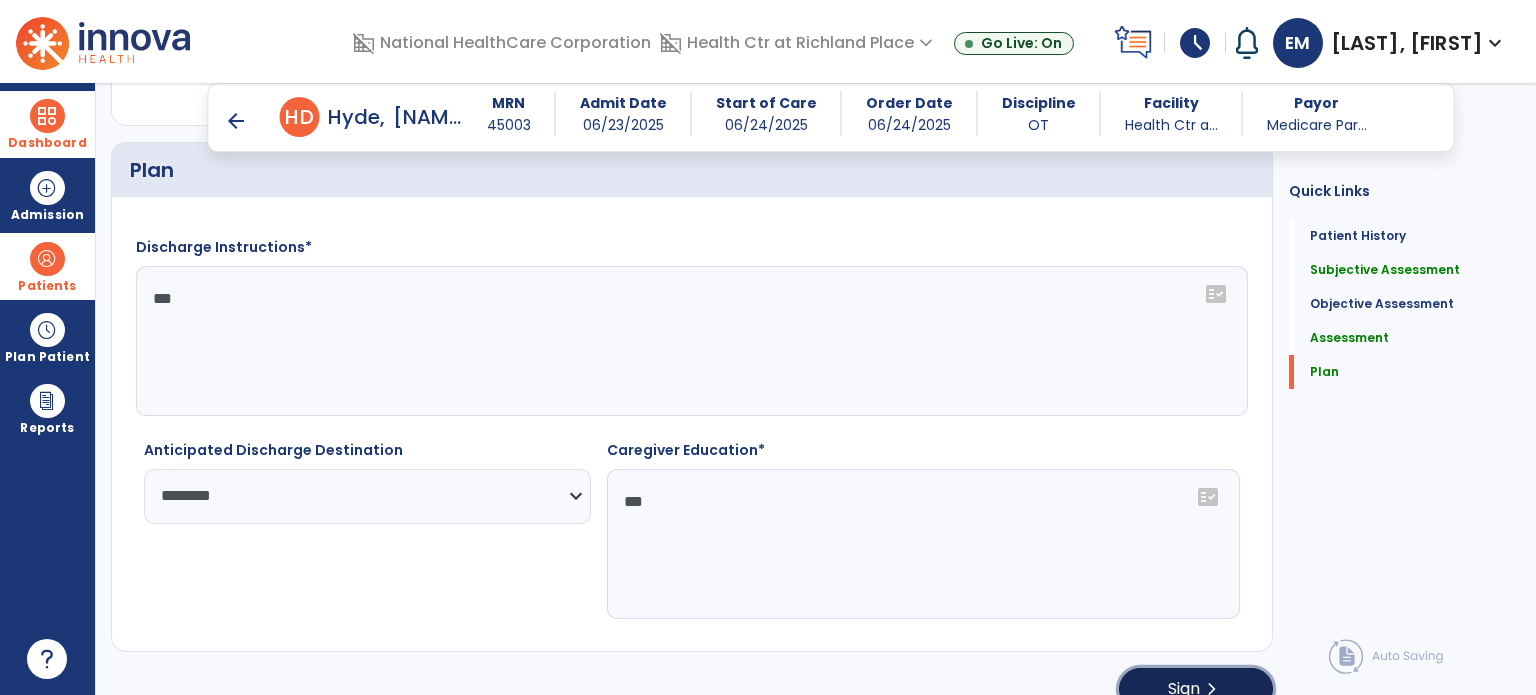 click on "chevron_right" 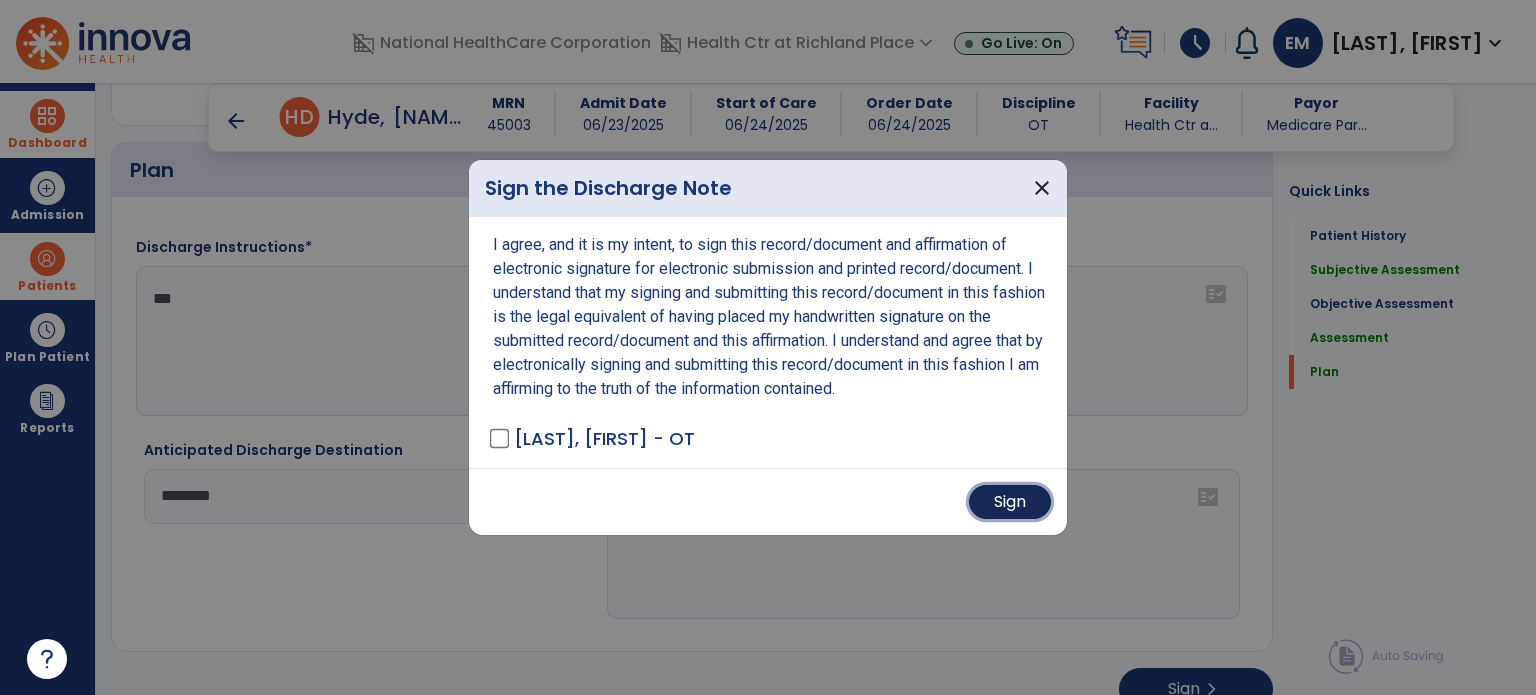 click on "Sign" at bounding box center [1010, 502] 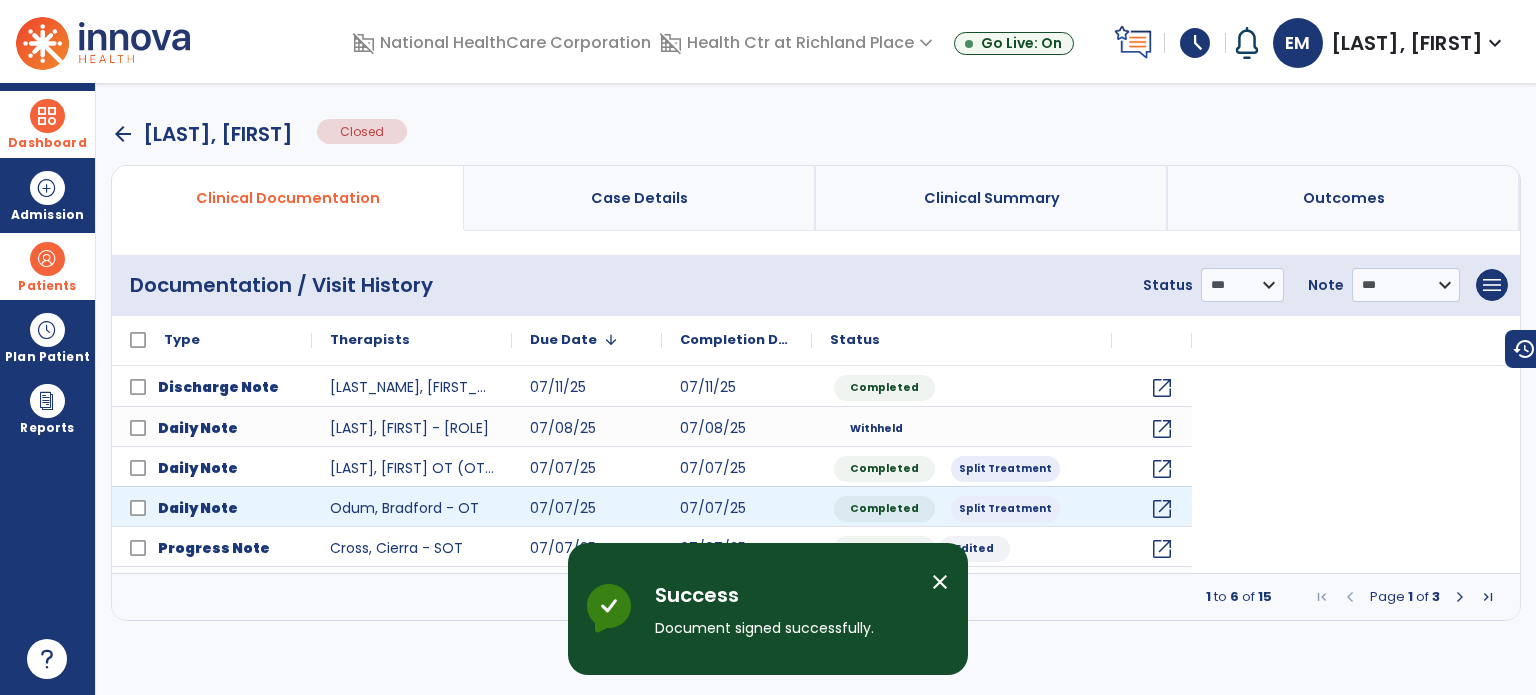 scroll, scrollTop: 0, scrollLeft: 0, axis: both 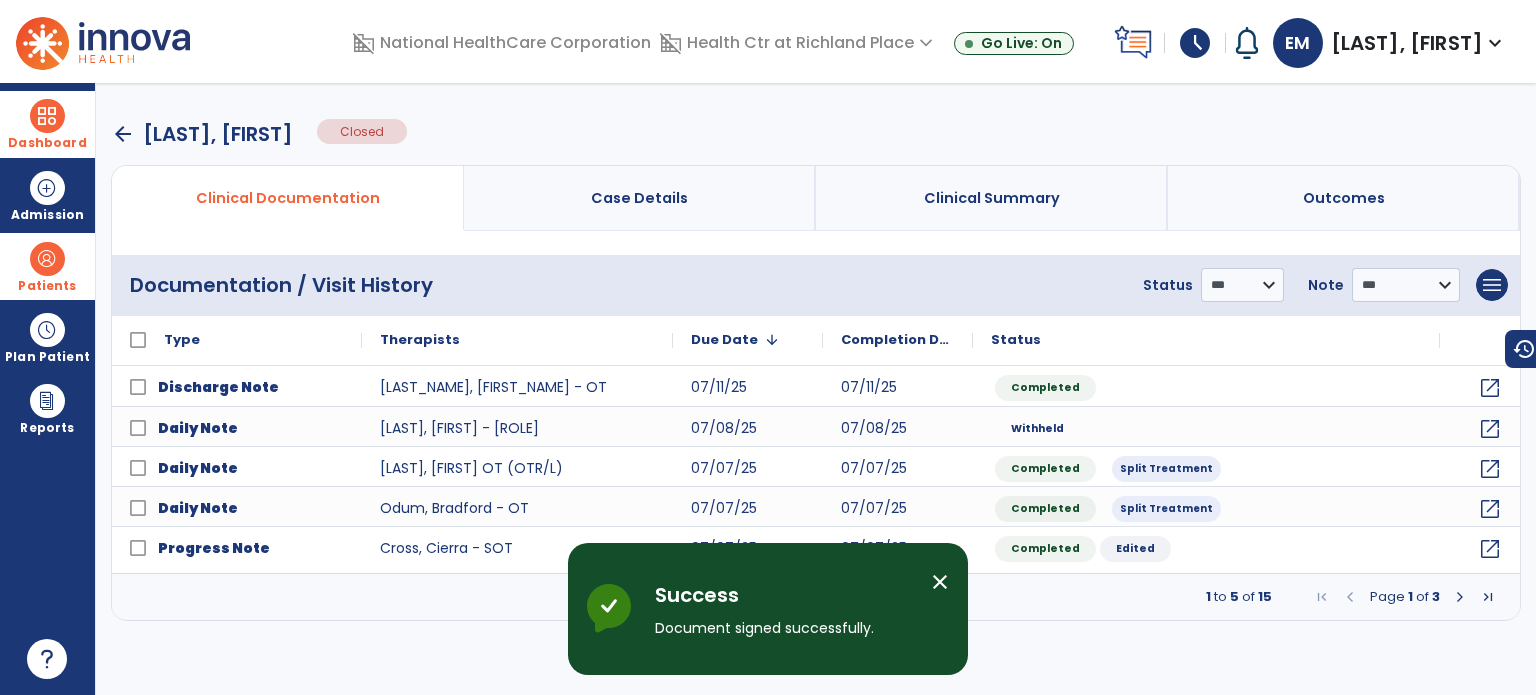 click on "arrow_back" at bounding box center (123, 134) 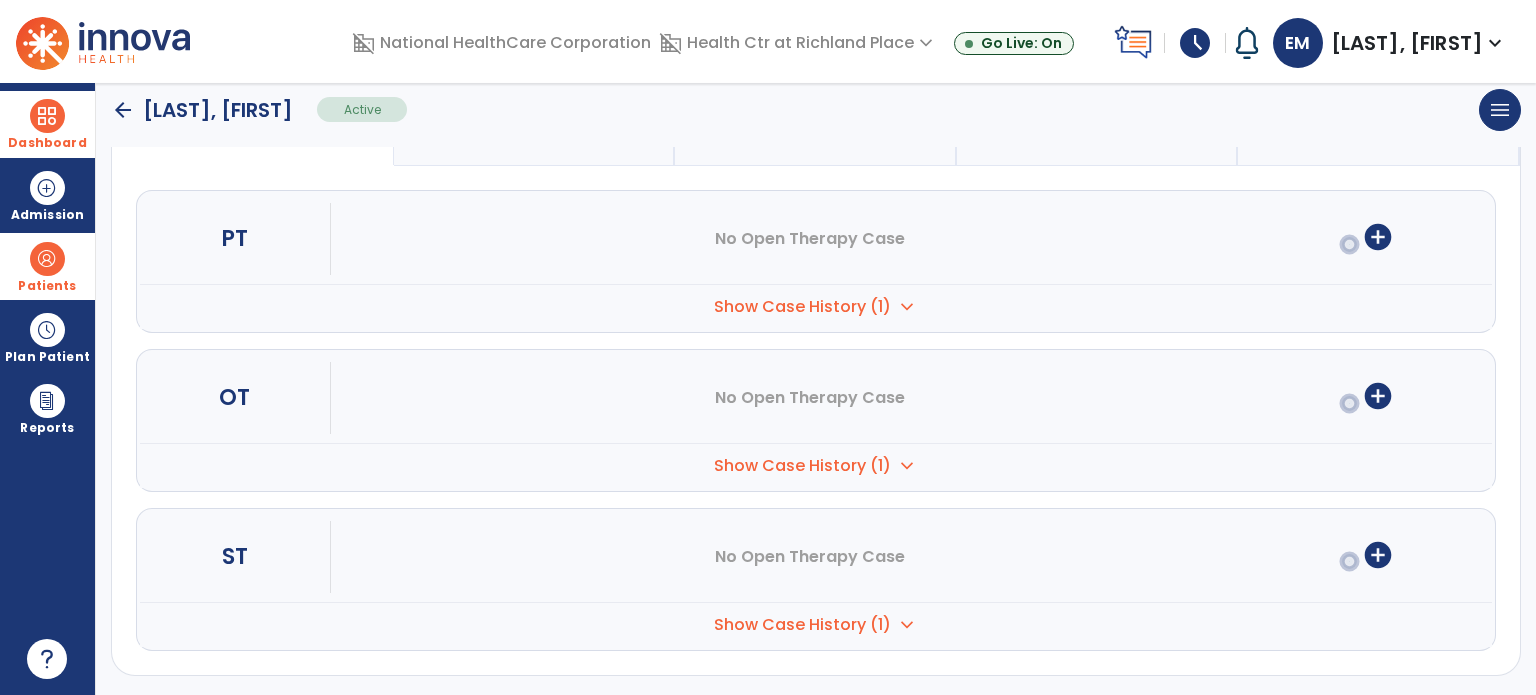 scroll, scrollTop: 0, scrollLeft: 0, axis: both 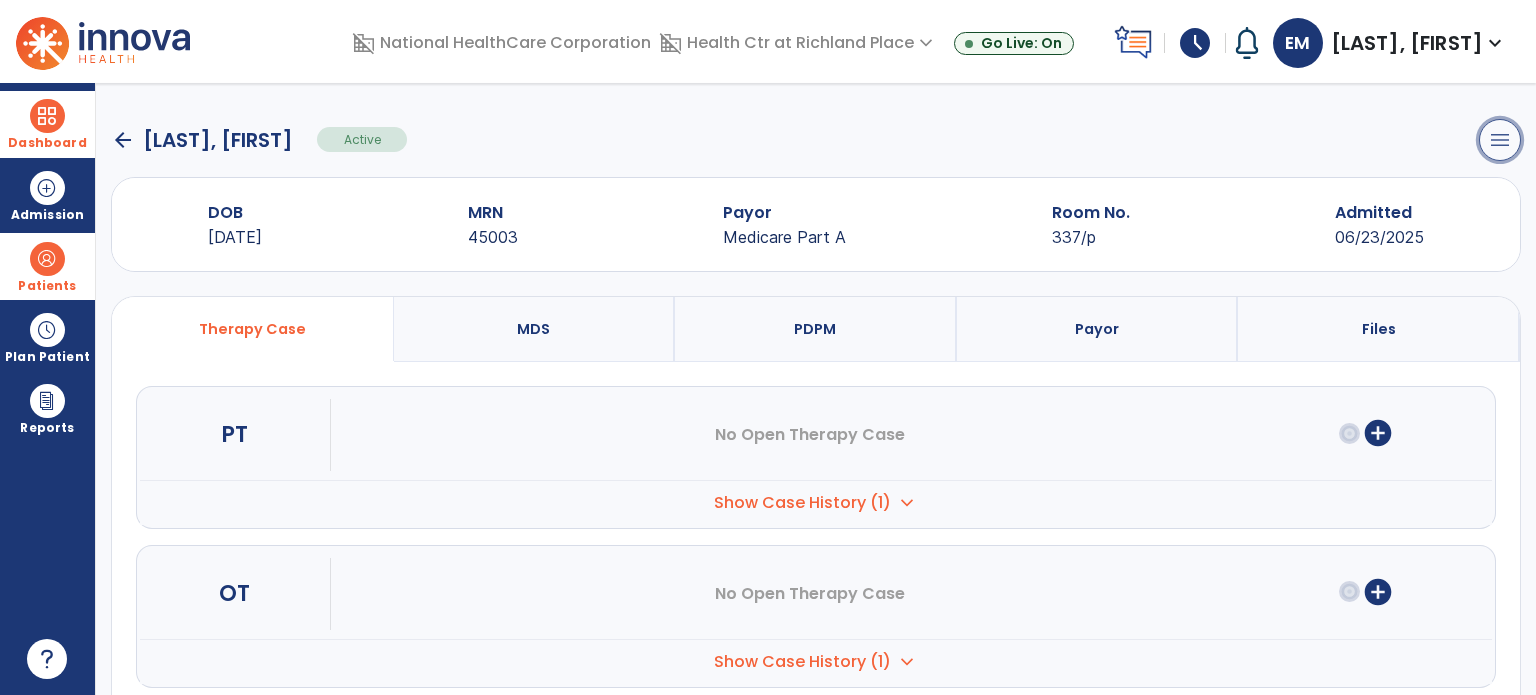 click on "menu" at bounding box center (1500, 140) 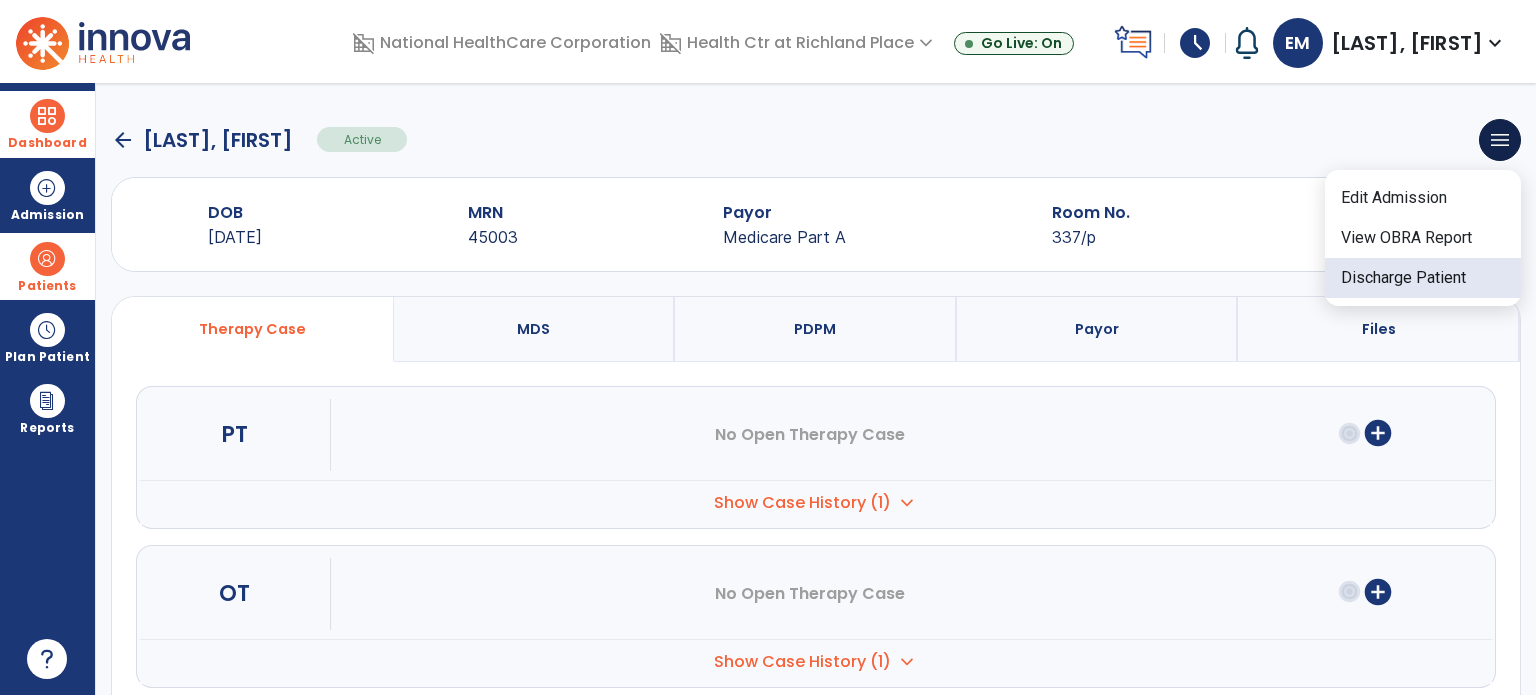 click on "Discharge Patient" 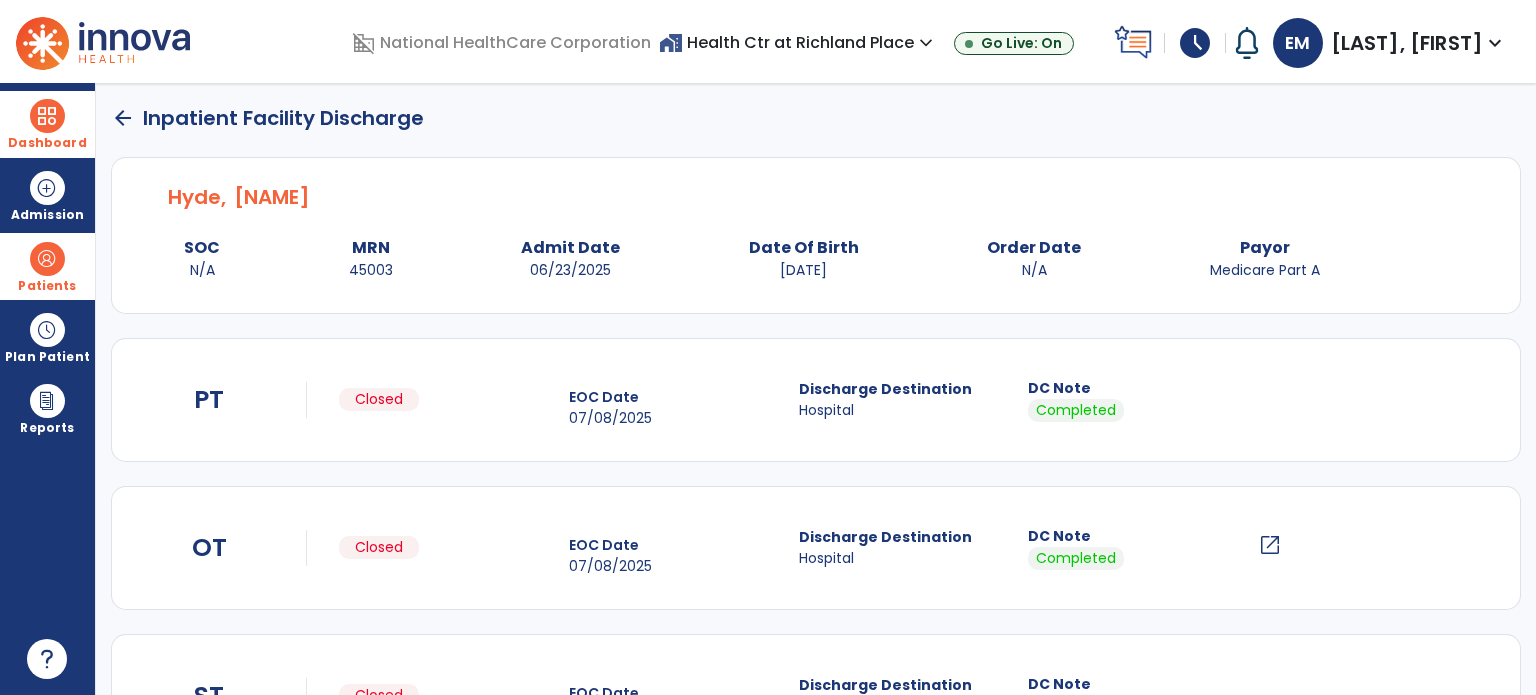 scroll, scrollTop: 242, scrollLeft: 0, axis: vertical 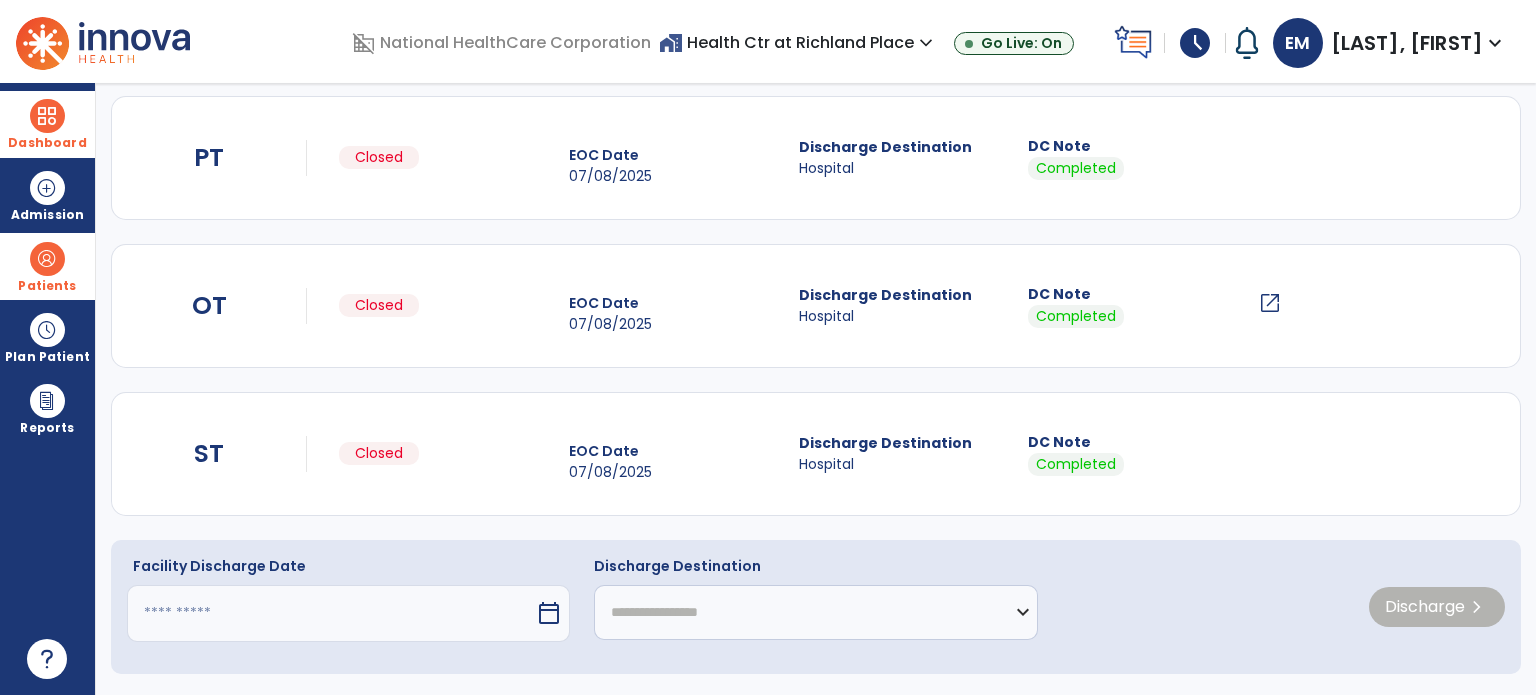 click at bounding box center [331, 613] 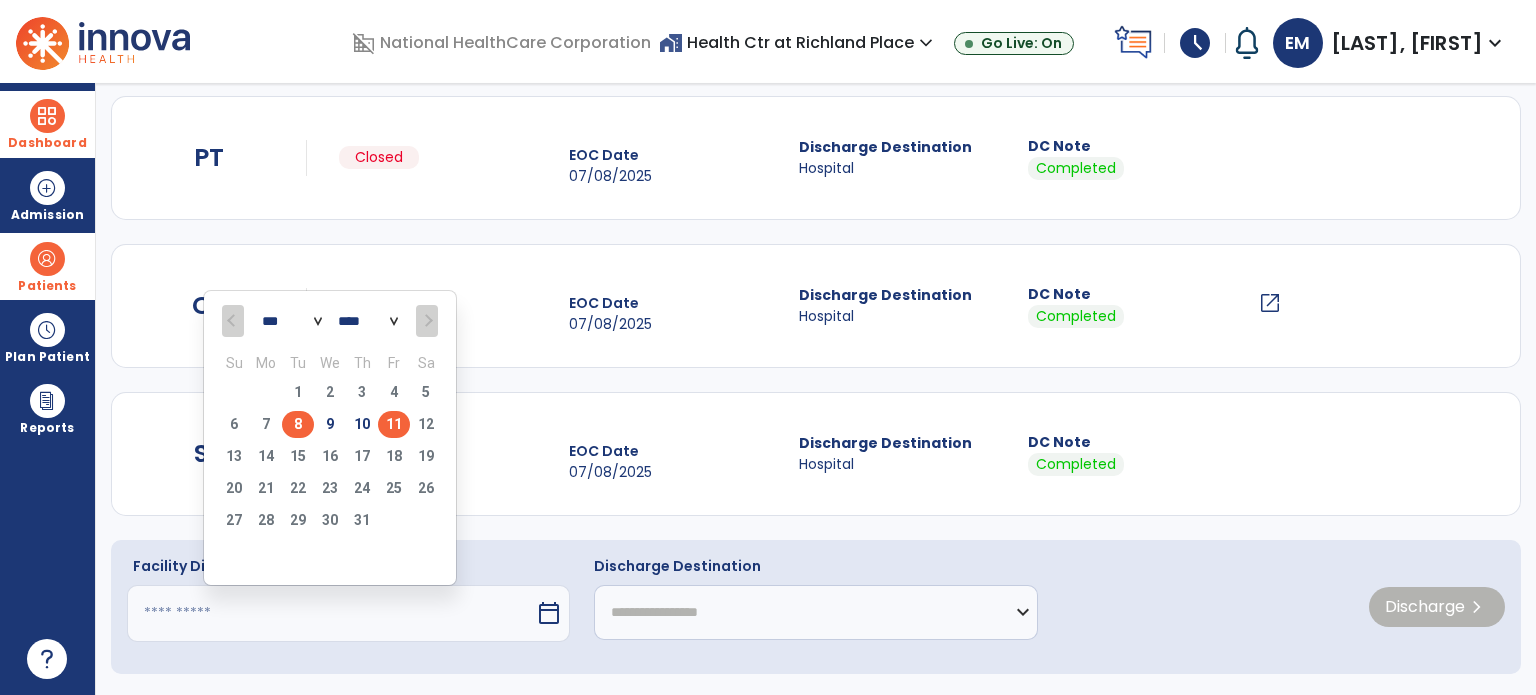 click on "8" at bounding box center (298, 424) 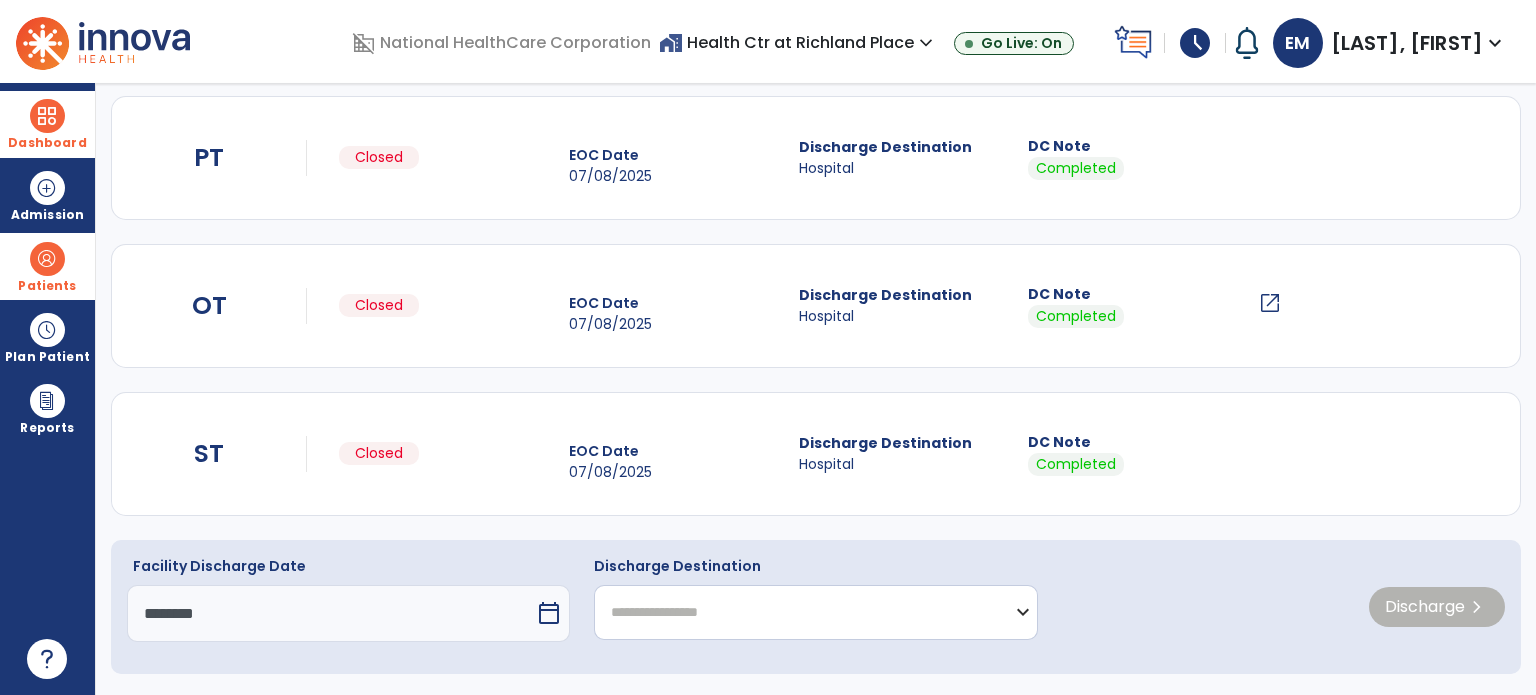click on "**********" 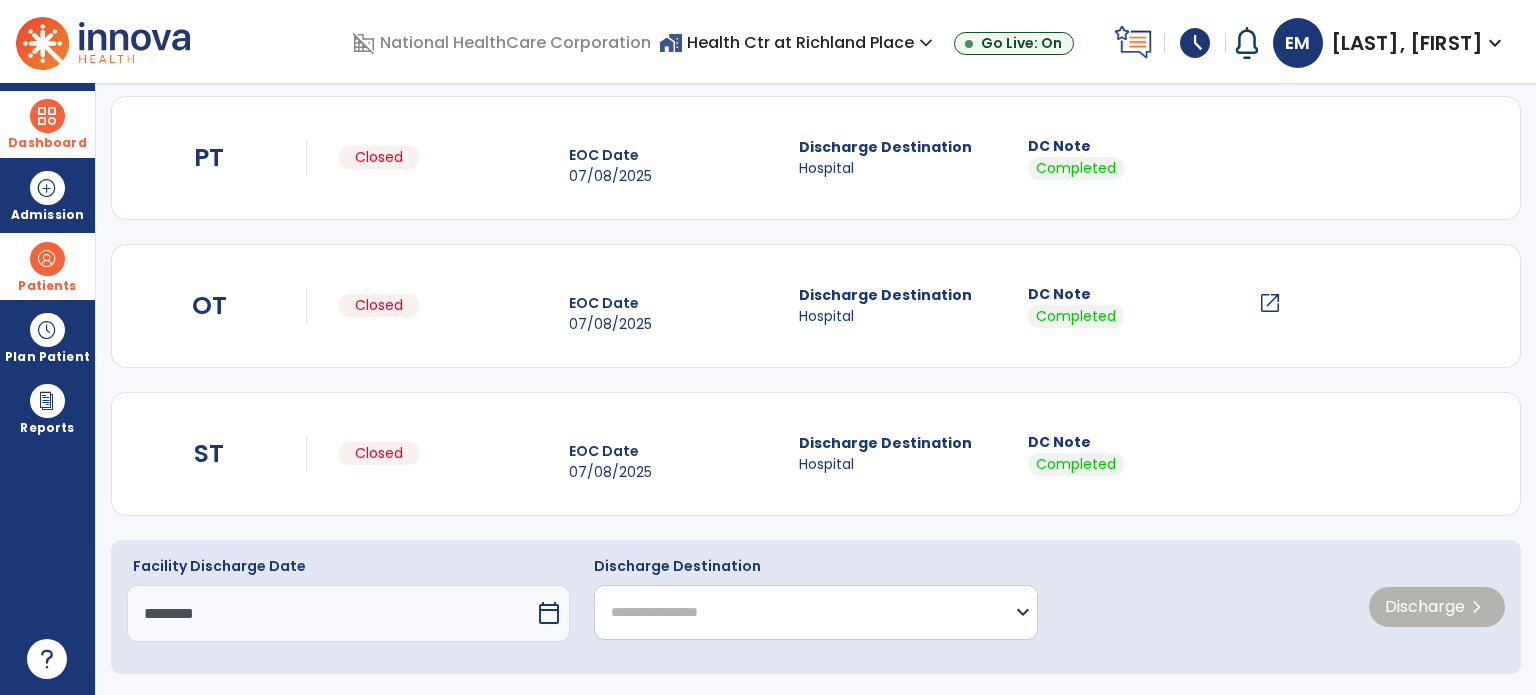 select on "********" 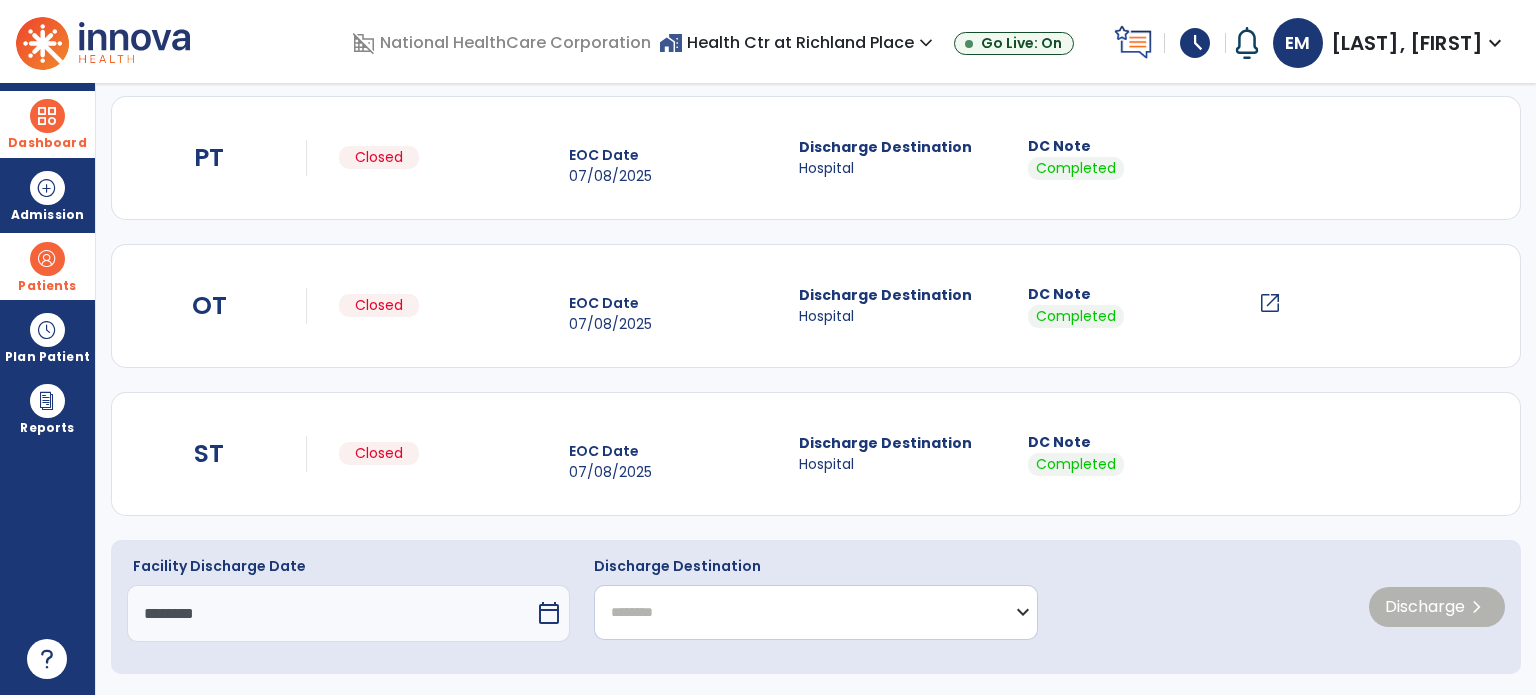 click on "**********" 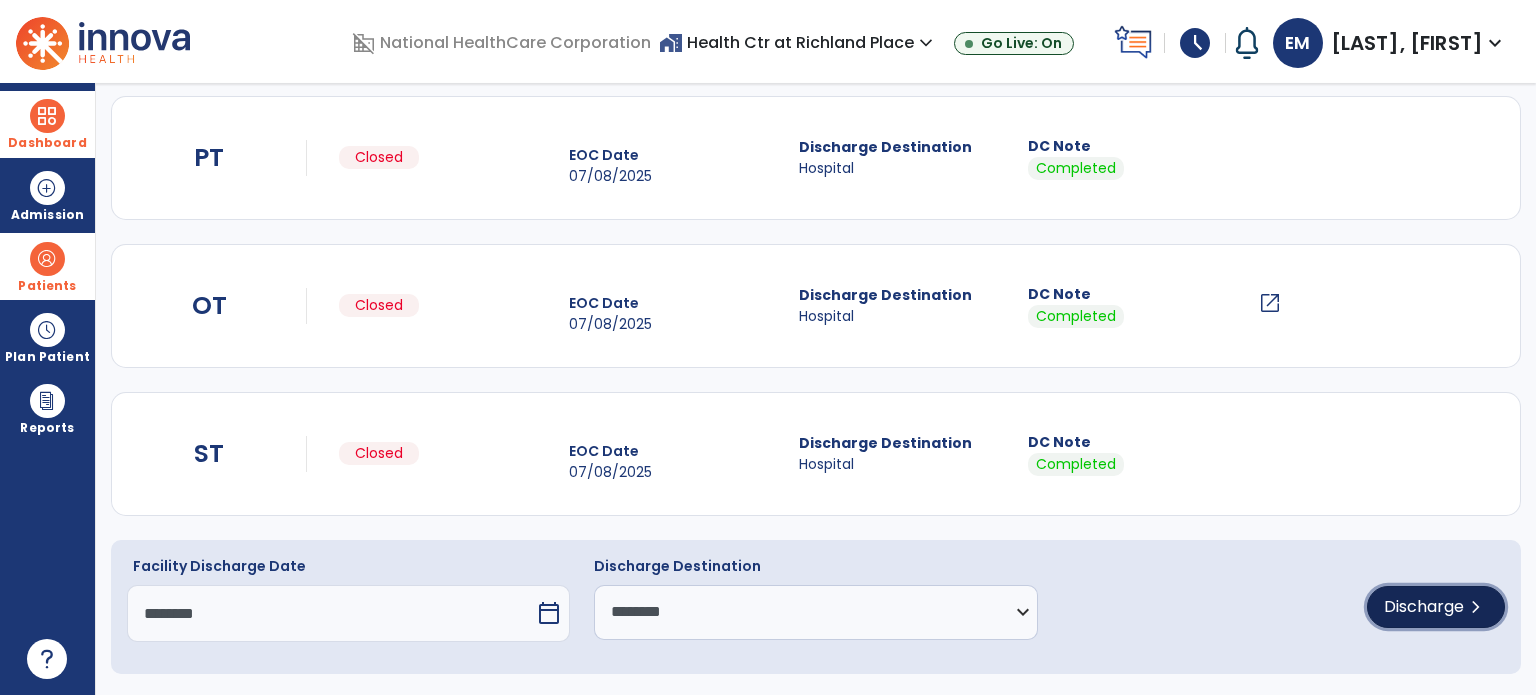 click on "Discharge" 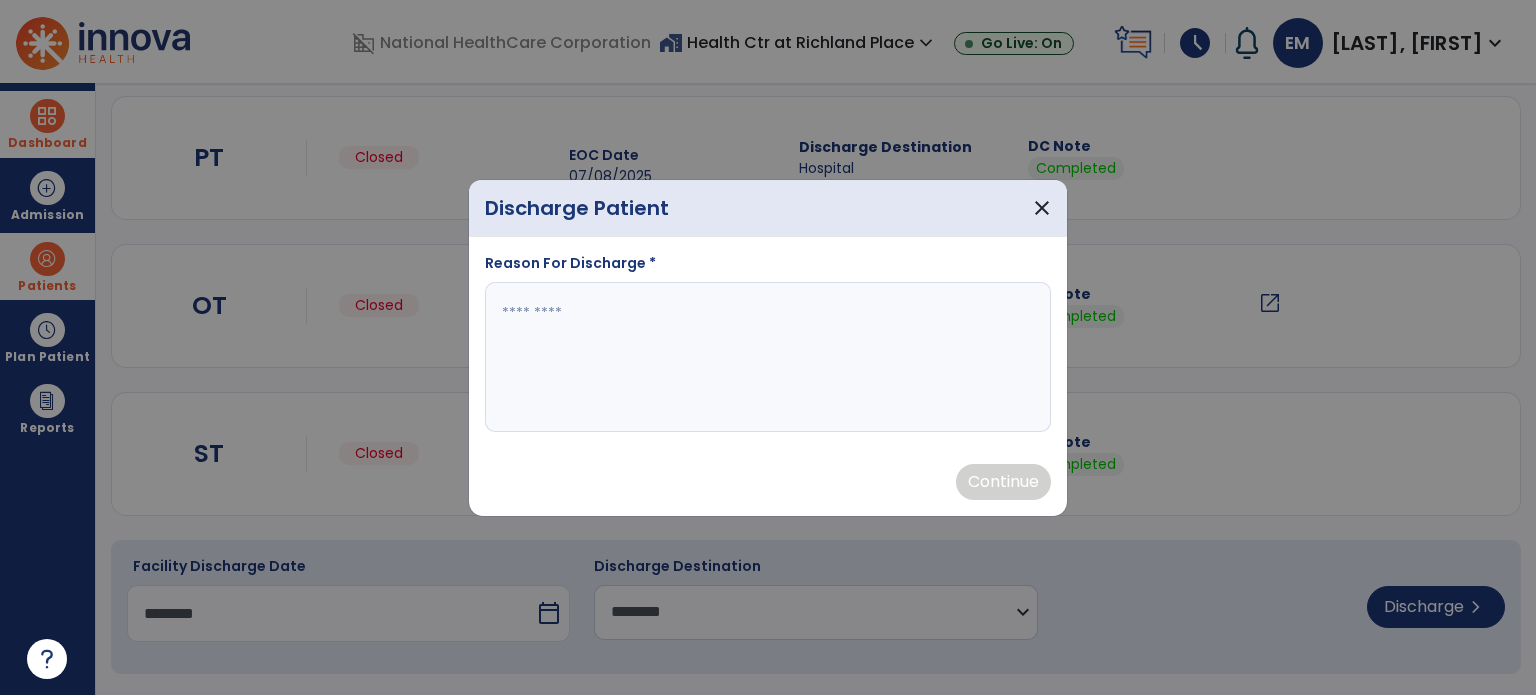 click at bounding box center [768, 357] 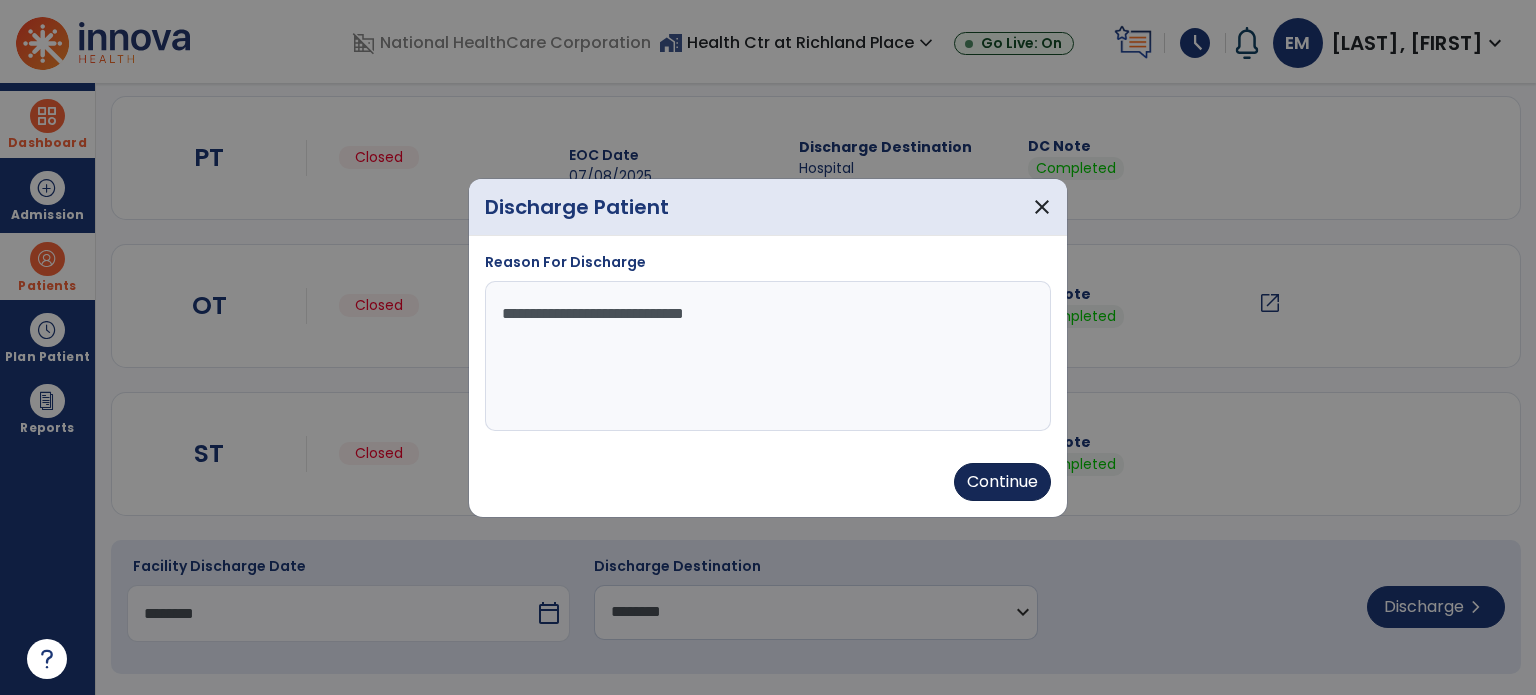 type on "**********" 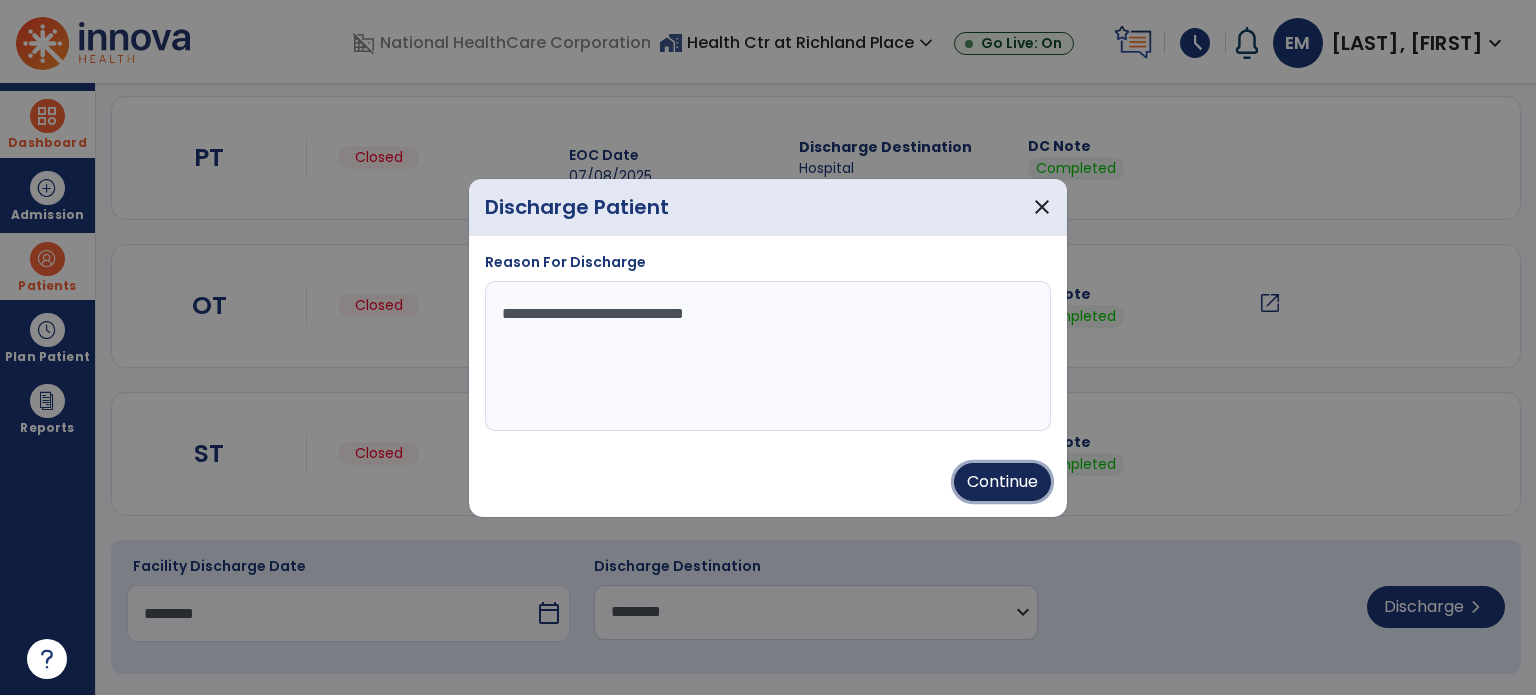 click on "Continue" at bounding box center [1002, 482] 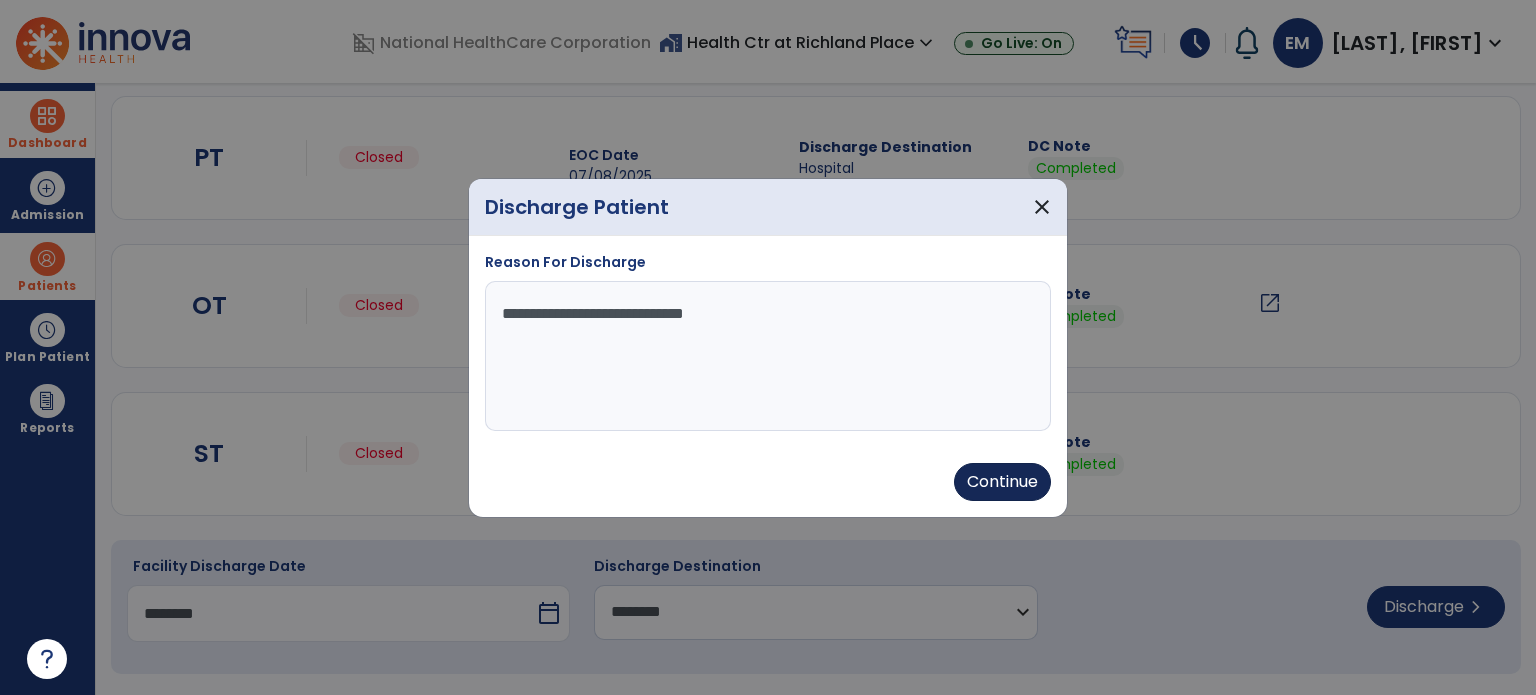 type on "********" 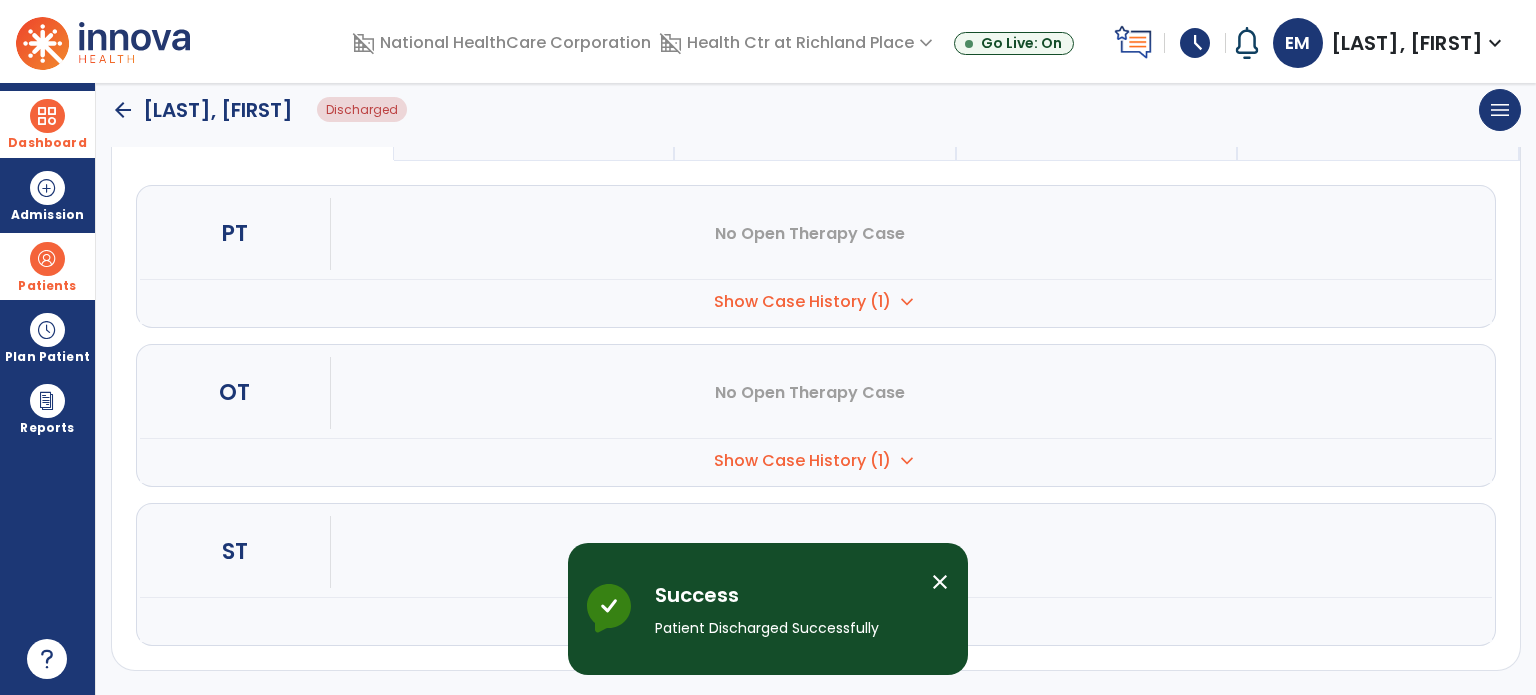 scroll, scrollTop: 196, scrollLeft: 0, axis: vertical 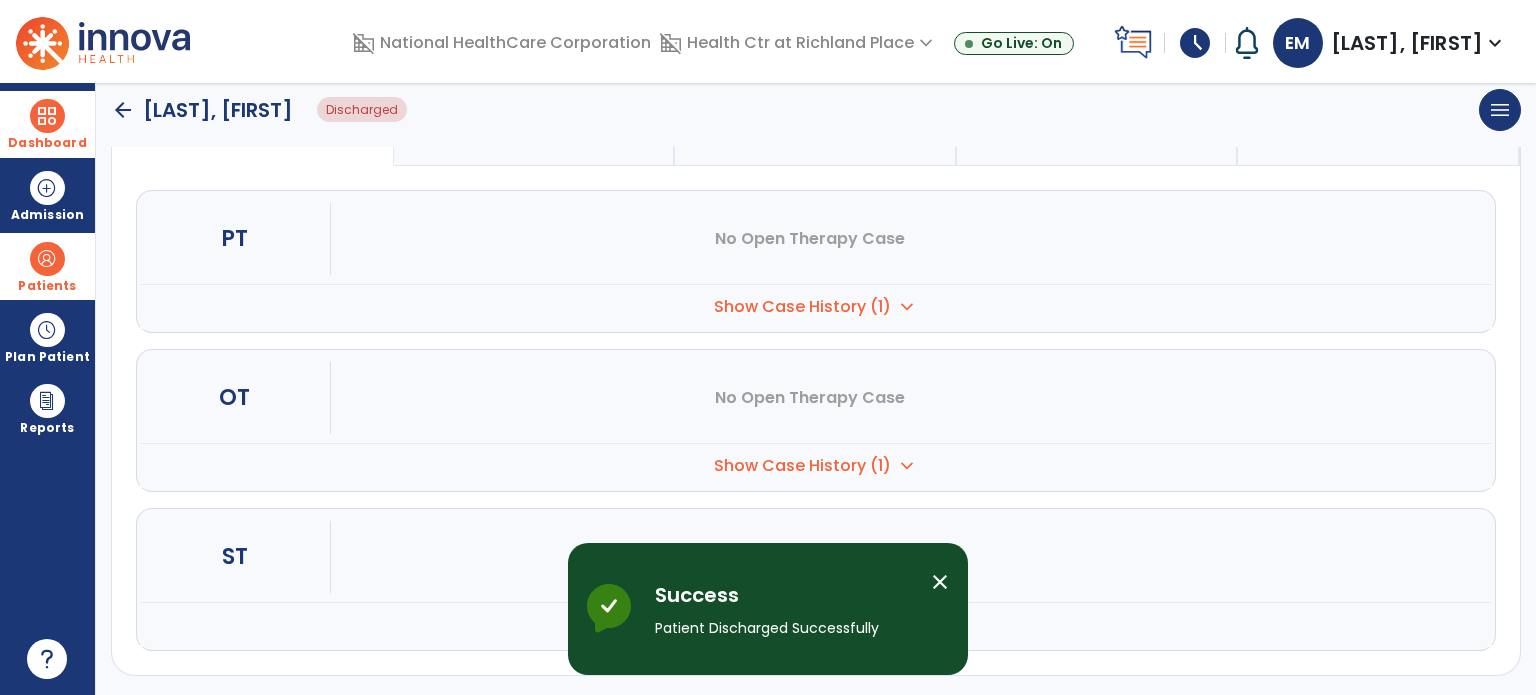 click on "arrow_back" 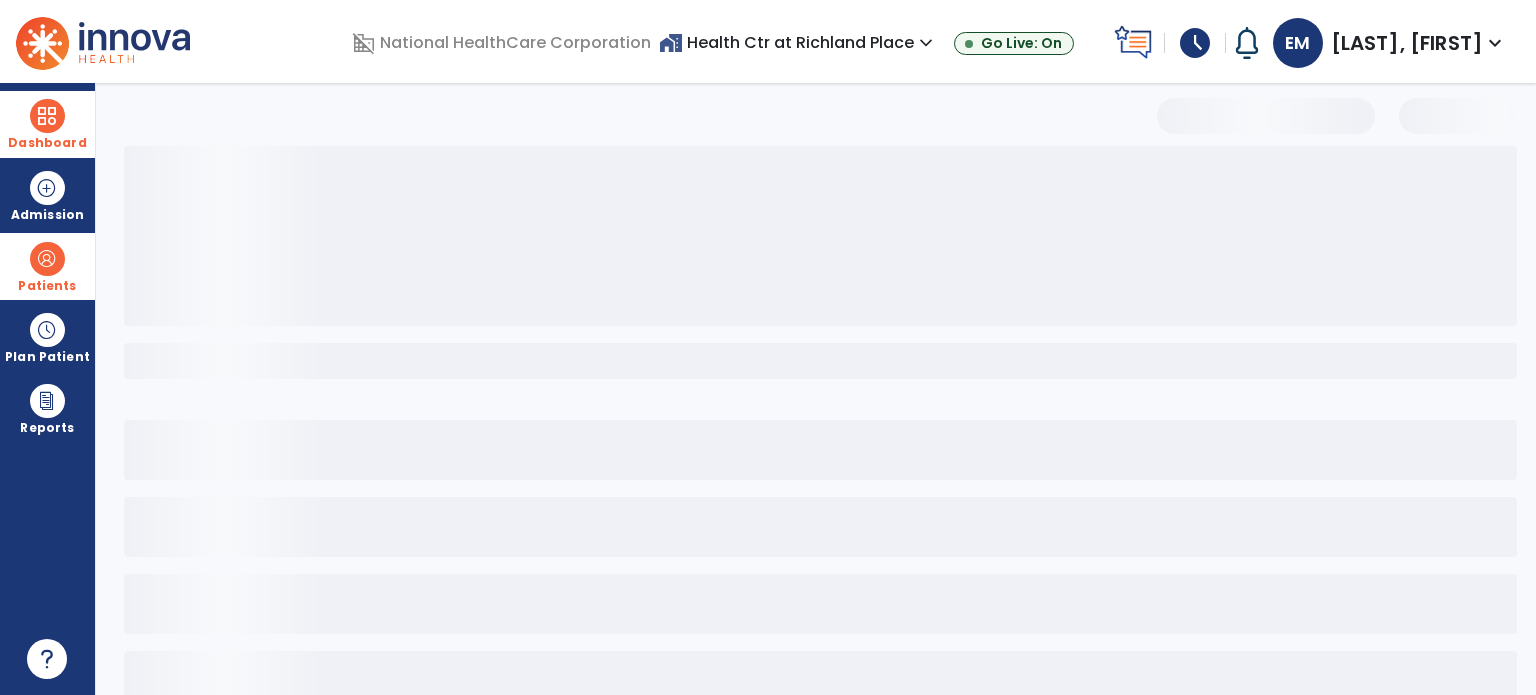select on "***" 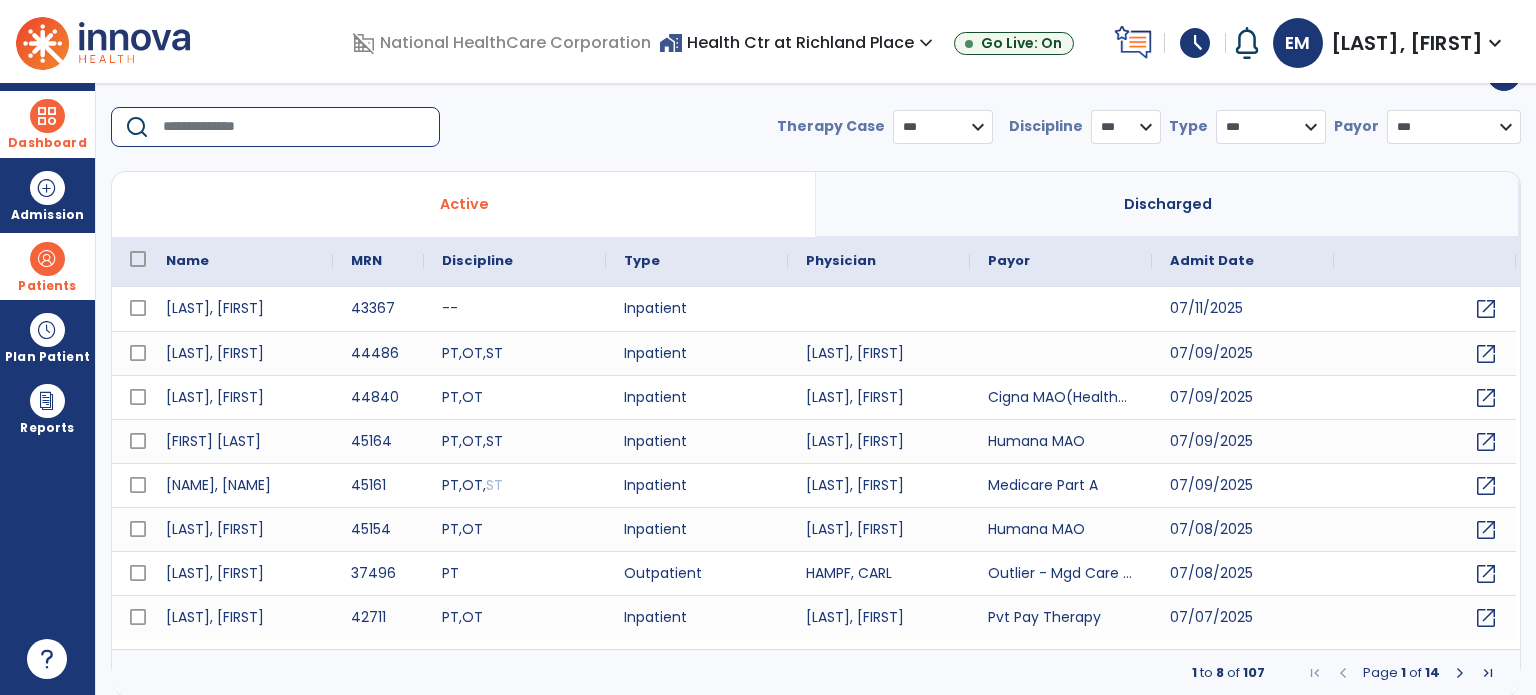 click at bounding box center [294, 127] 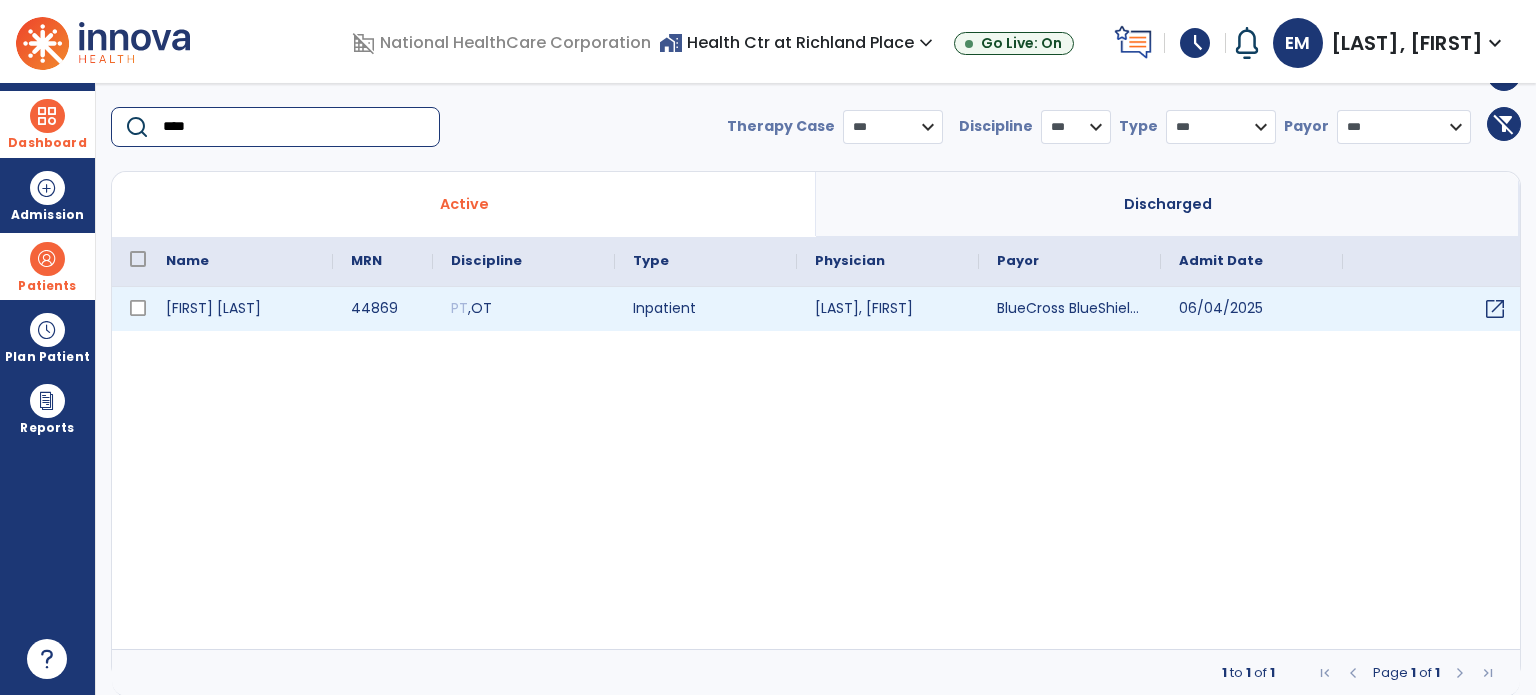 type on "****" 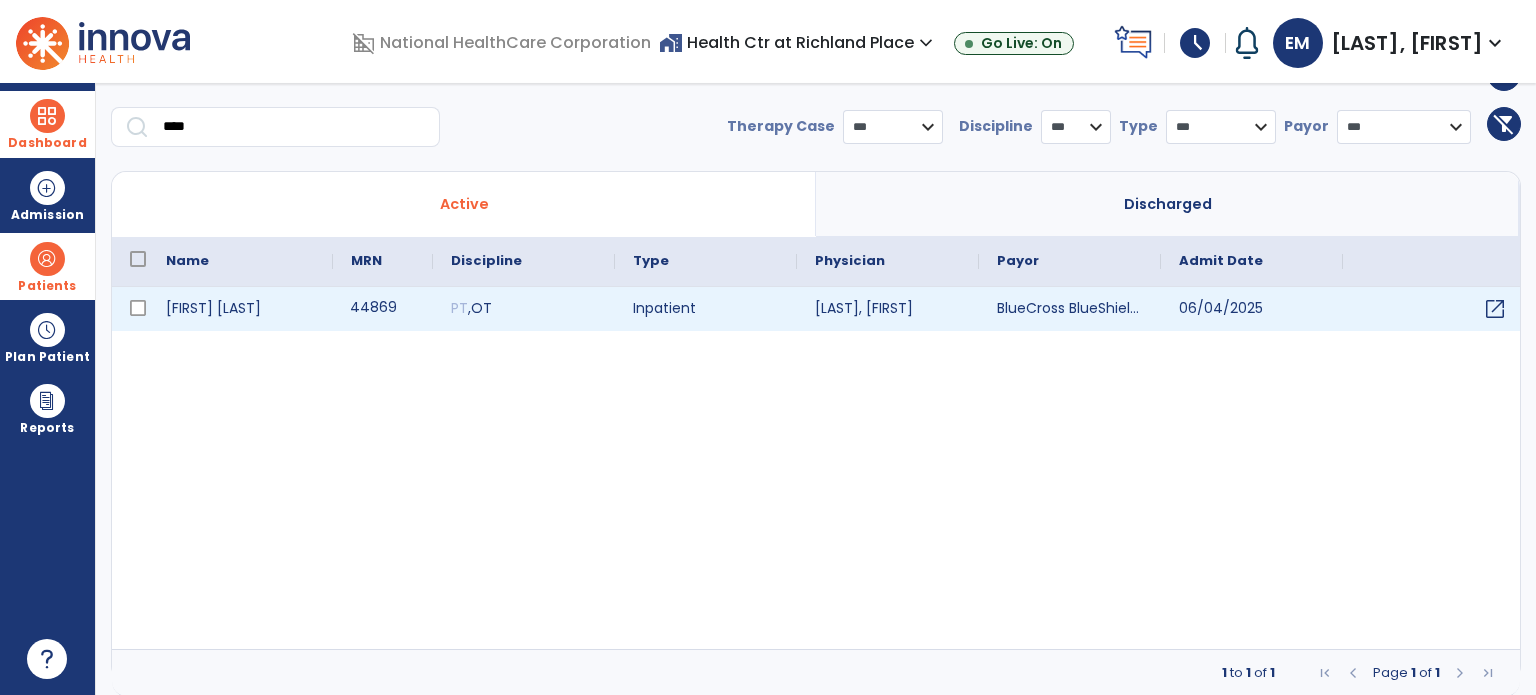 click on "44869" at bounding box center [383, 309] 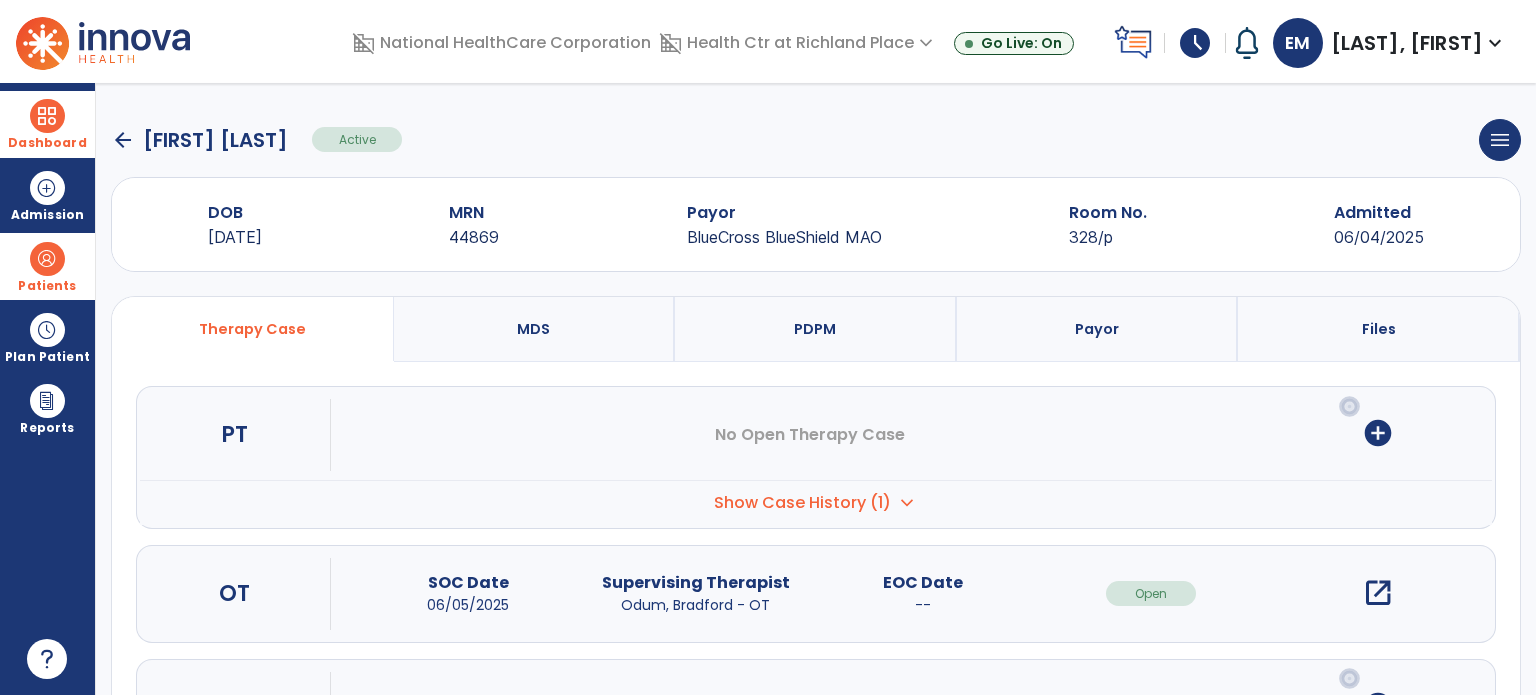 scroll, scrollTop: 107, scrollLeft: 0, axis: vertical 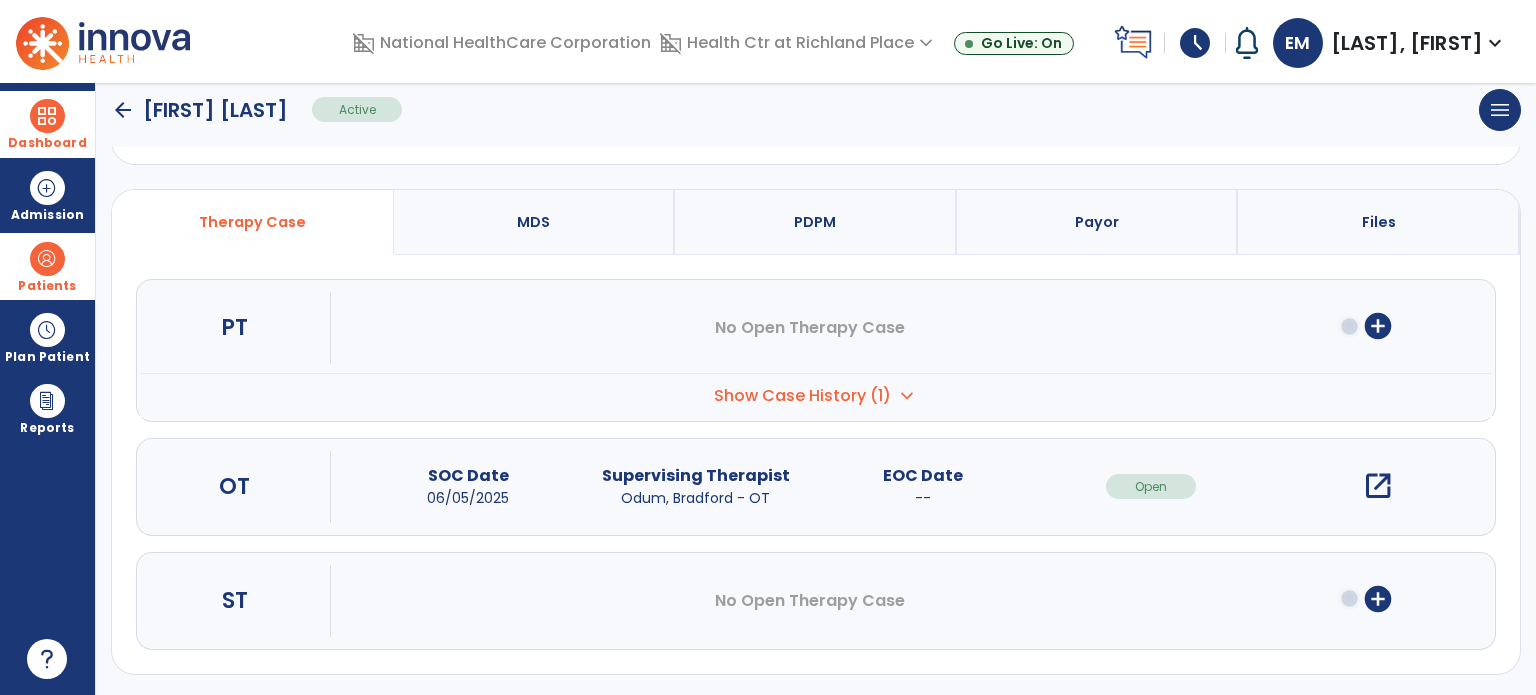 click on "open_in_new" at bounding box center (1378, 486) 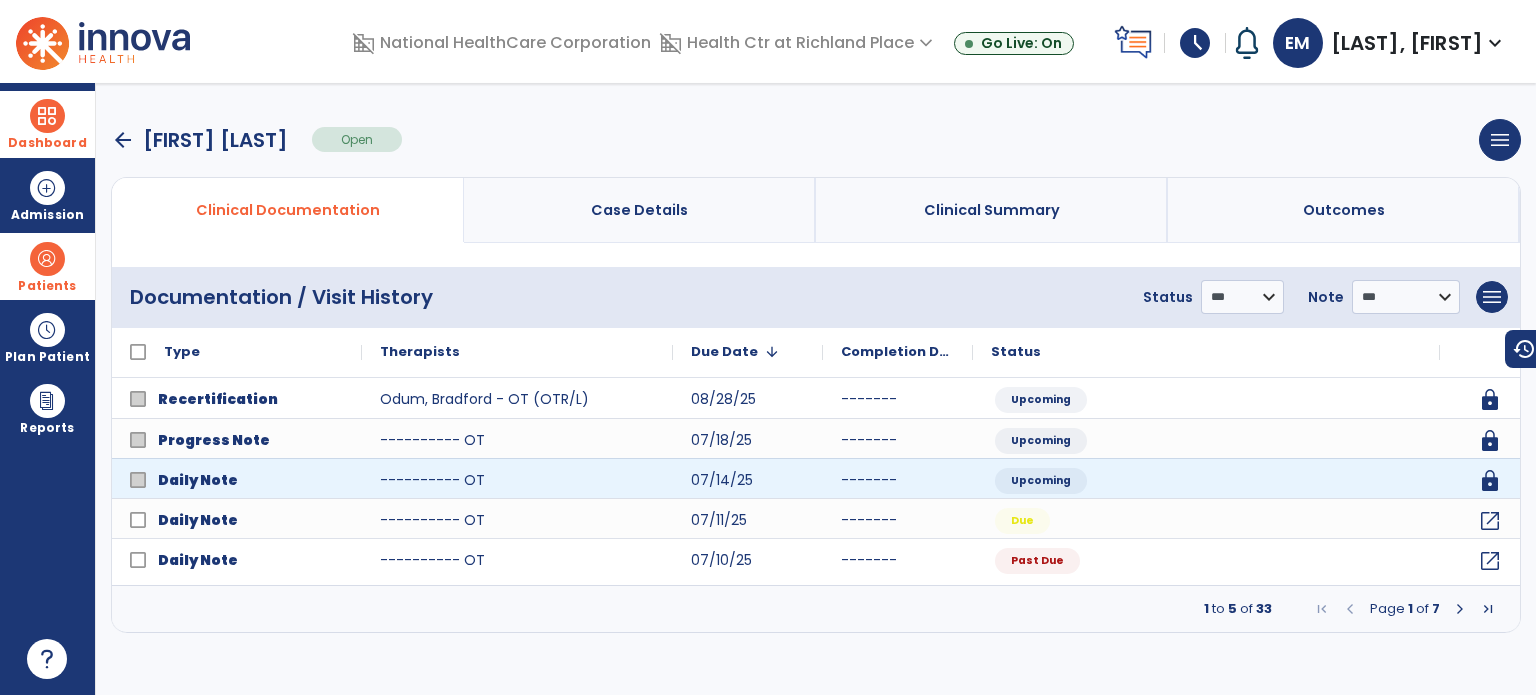 scroll, scrollTop: 0, scrollLeft: 0, axis: both 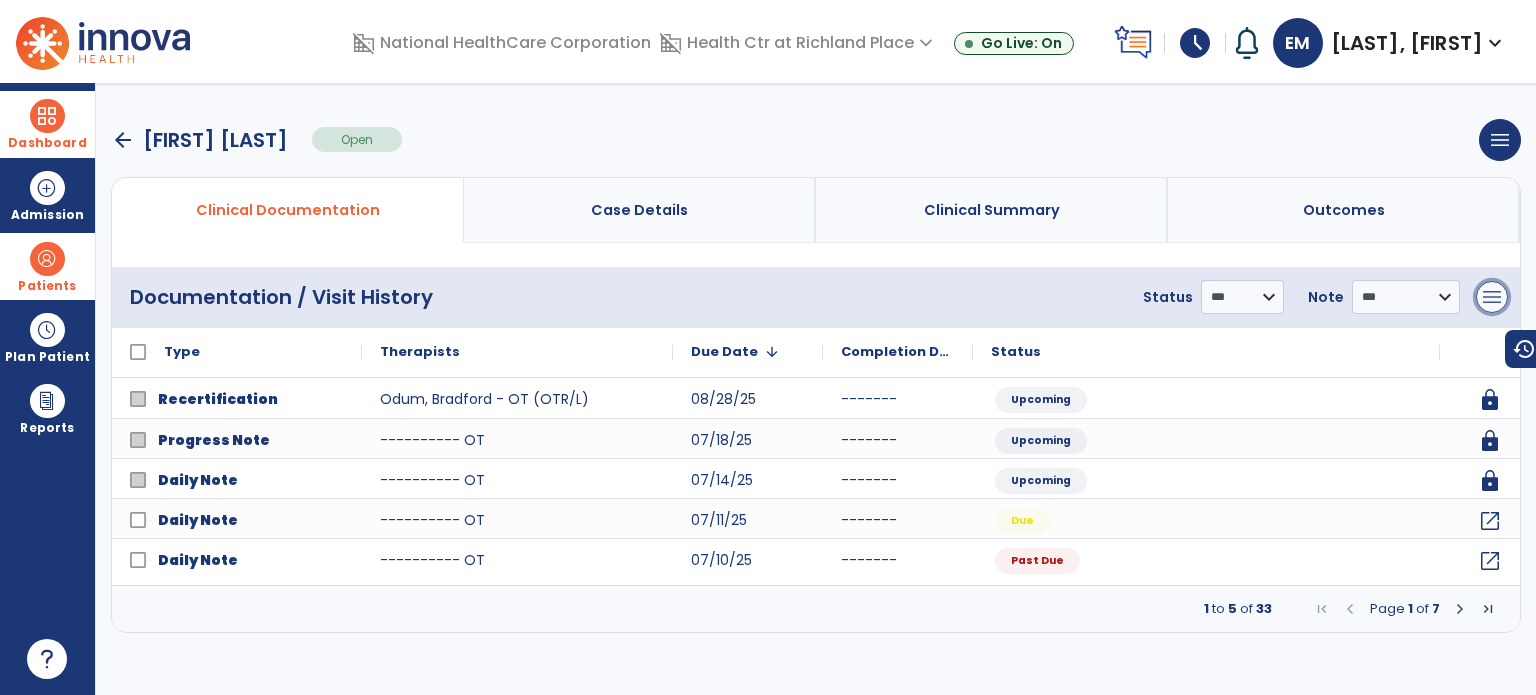 click on "menu" at bounding box center [1492, 297] 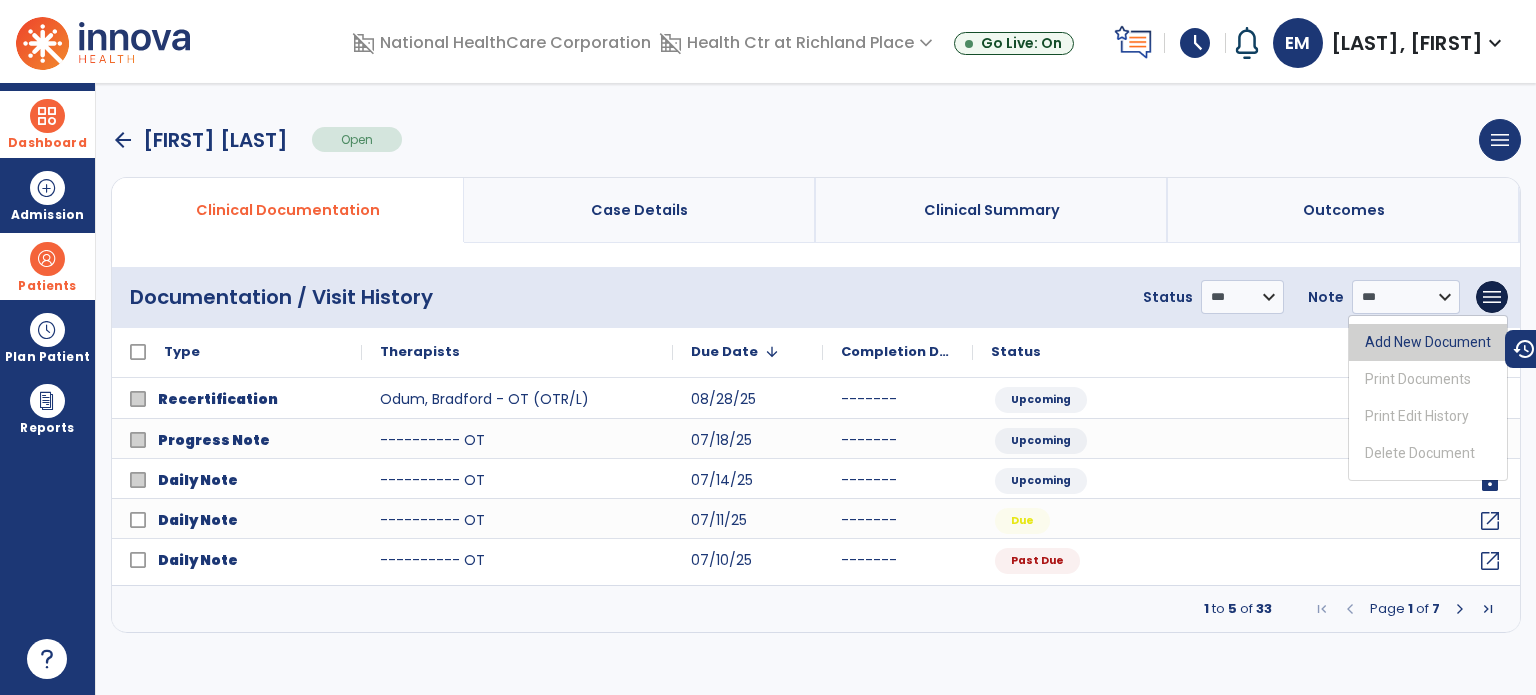 click on "Add New Document" at bounding box center (1428, 342) 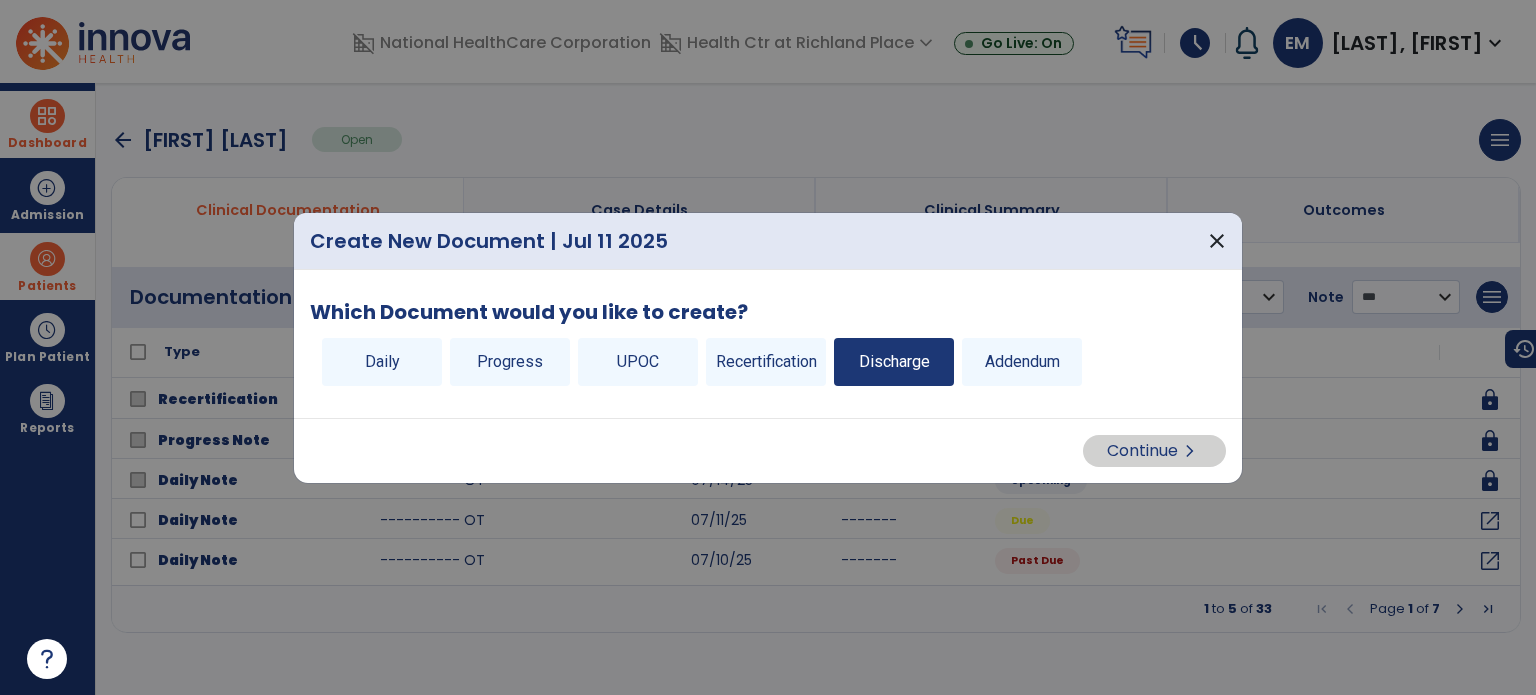 click on "Discharge" at bounding box center [894, 362] 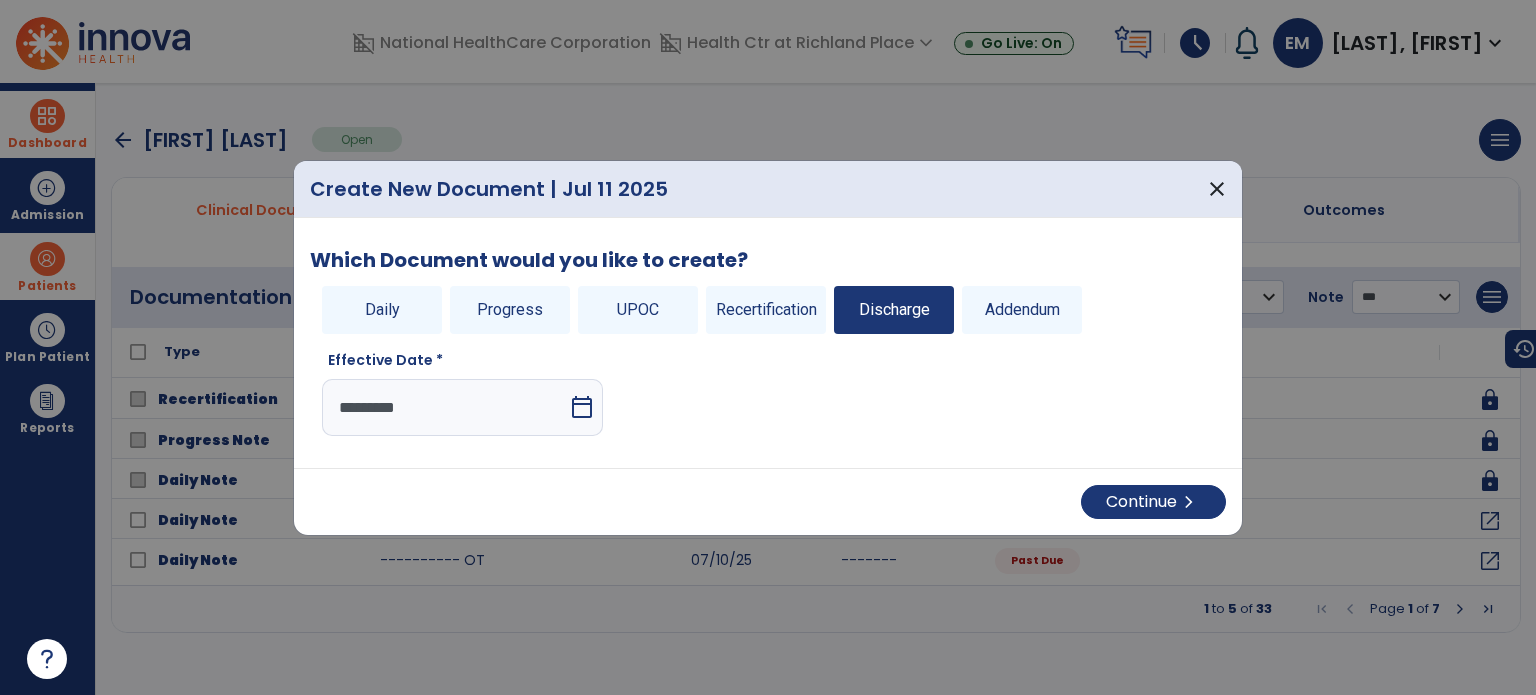 click on "*********" at bounding box center (445, 407) 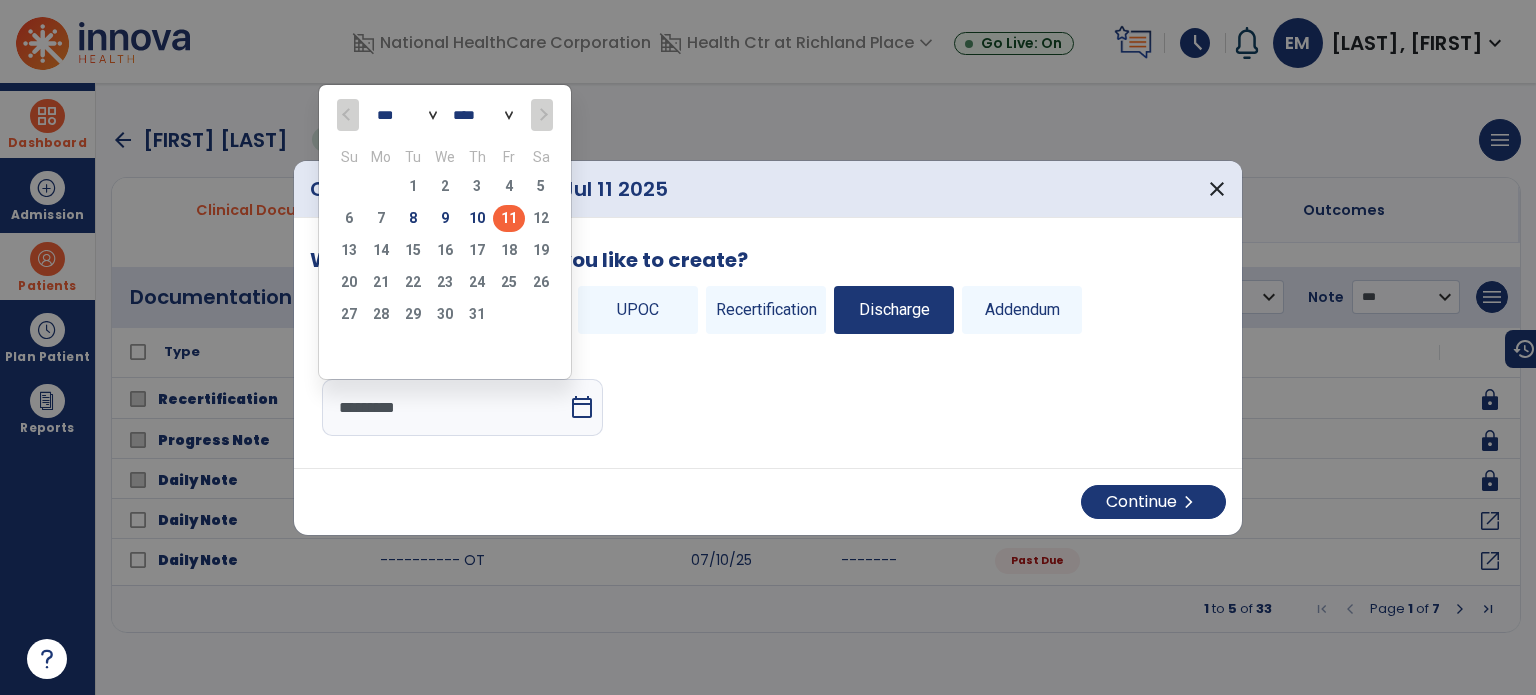 click on "6   7   8   9   10   11   12" 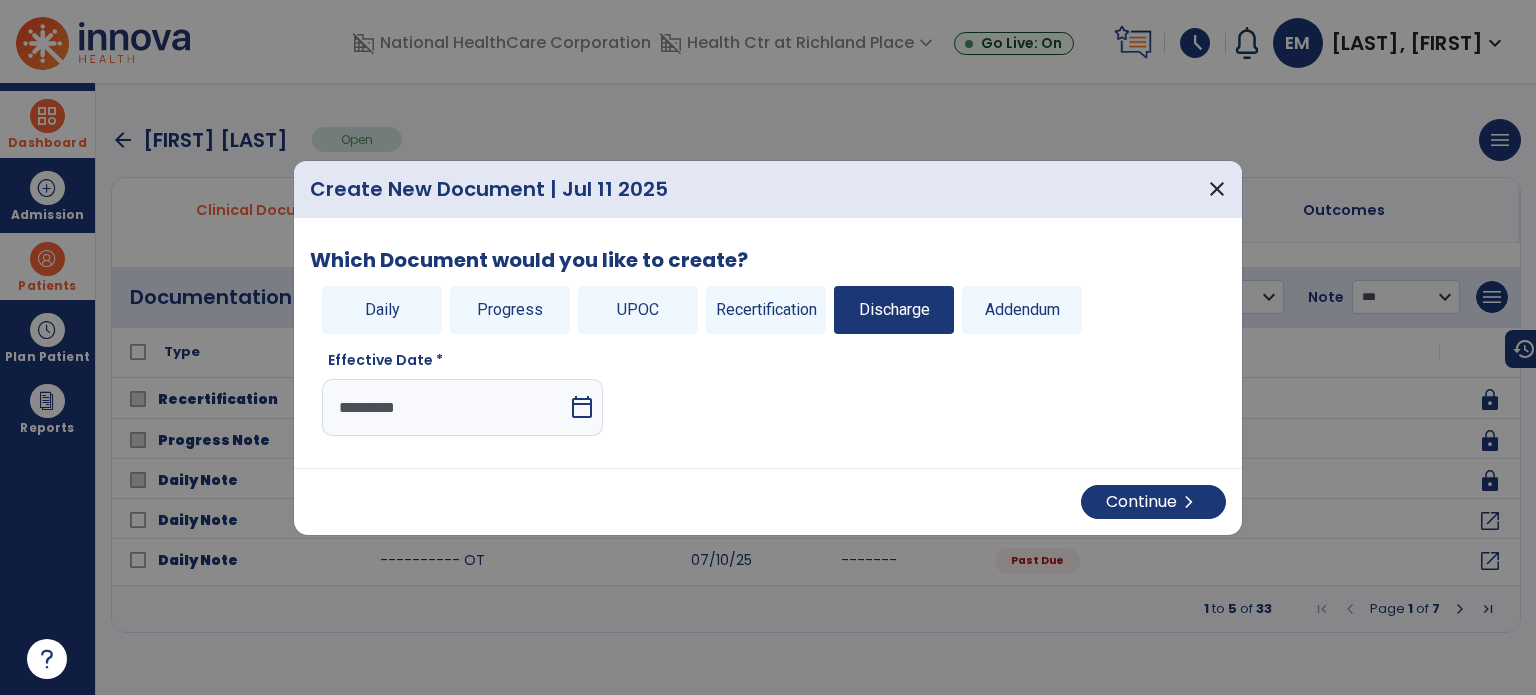 click on "*********" at bounding box center [445, 407] 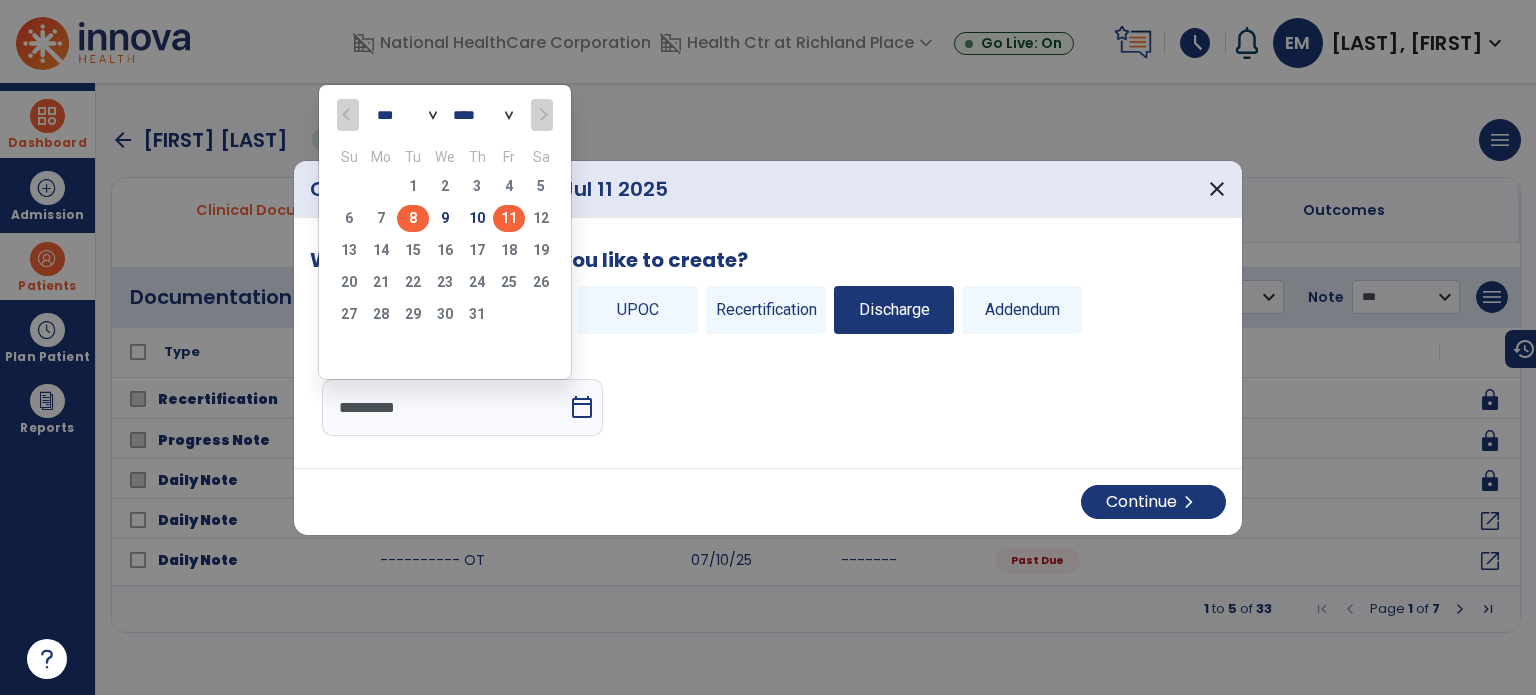 click on "8" 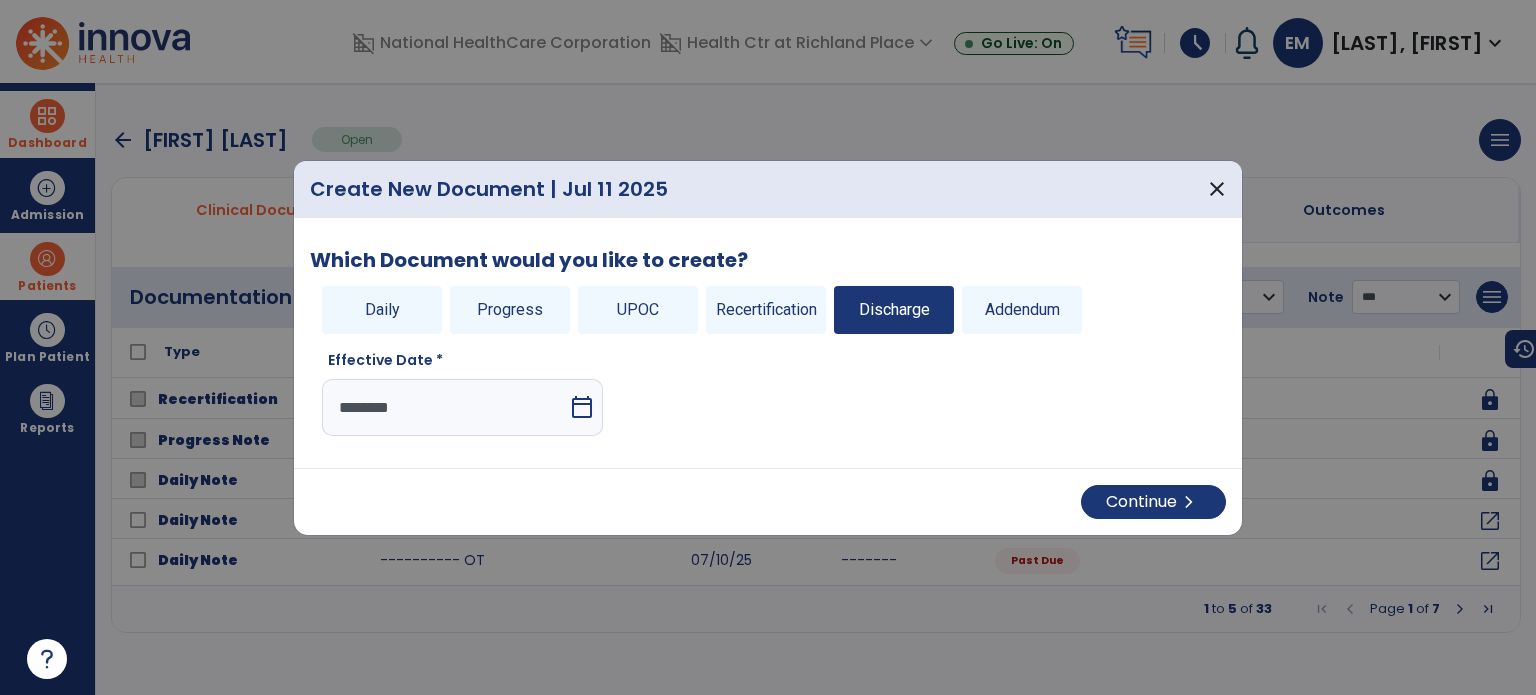 click on "********" at bounding box center (445, 407) 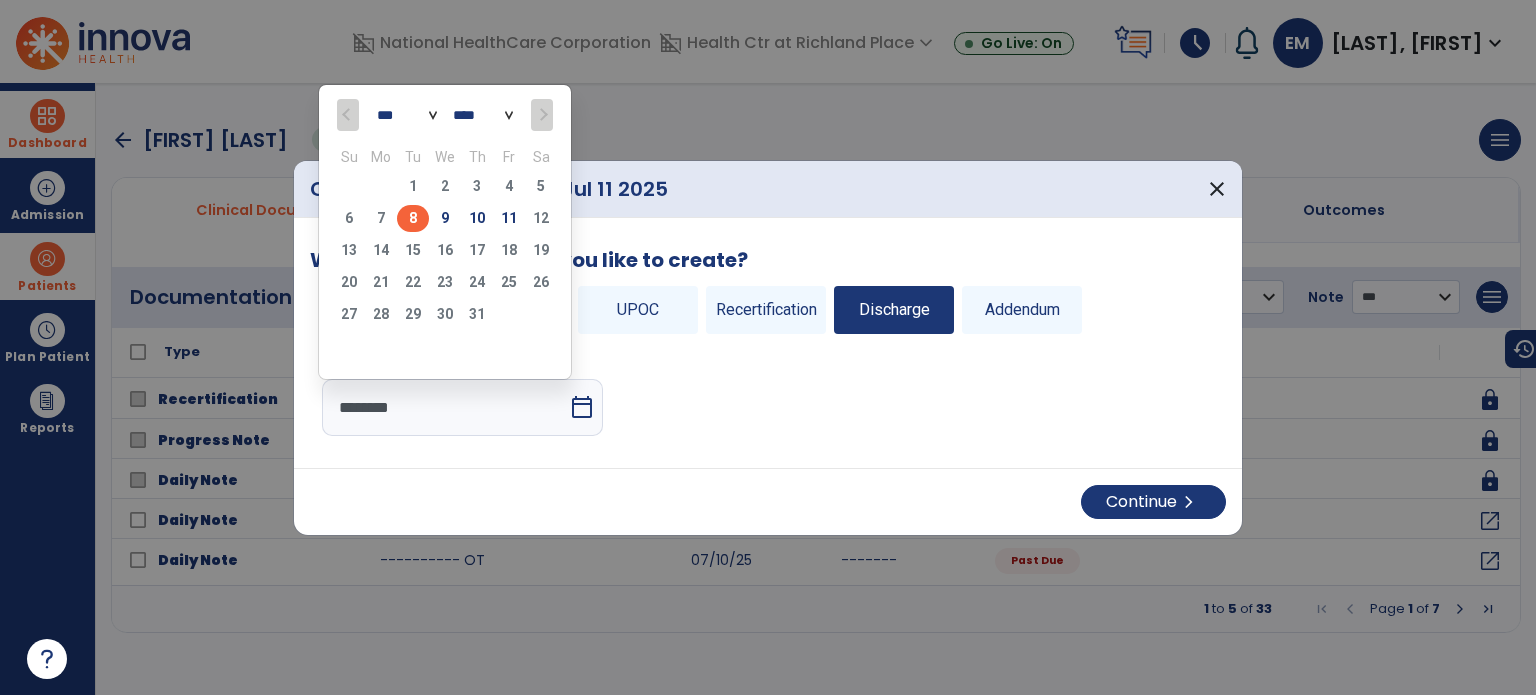 click on "Which Document would you like to create?  Daily   Progress   UPOC   Recertification   Discharge   Addendum  Effective Date *  ********  calendar_today" at bounding box center (768, 343) 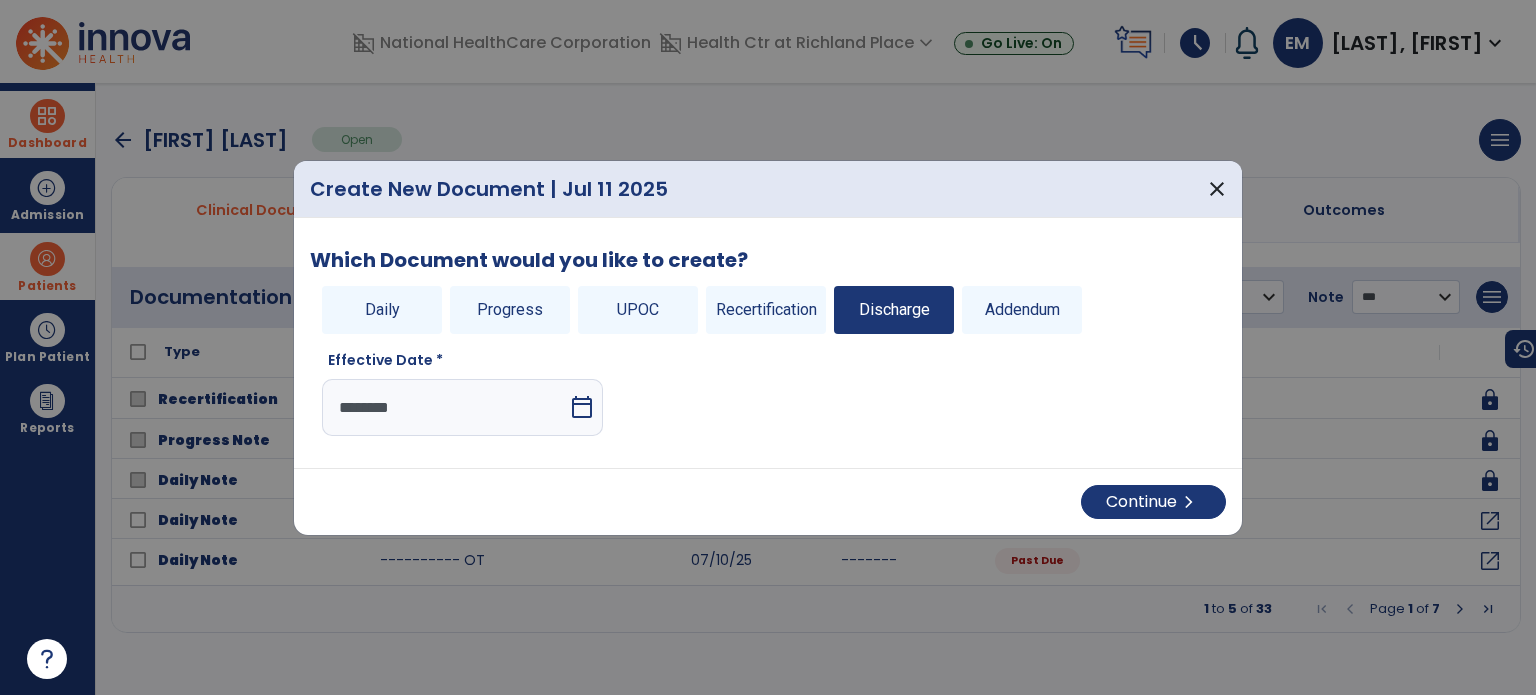 click on "Effective Date *" at bounding box center [385, 360] 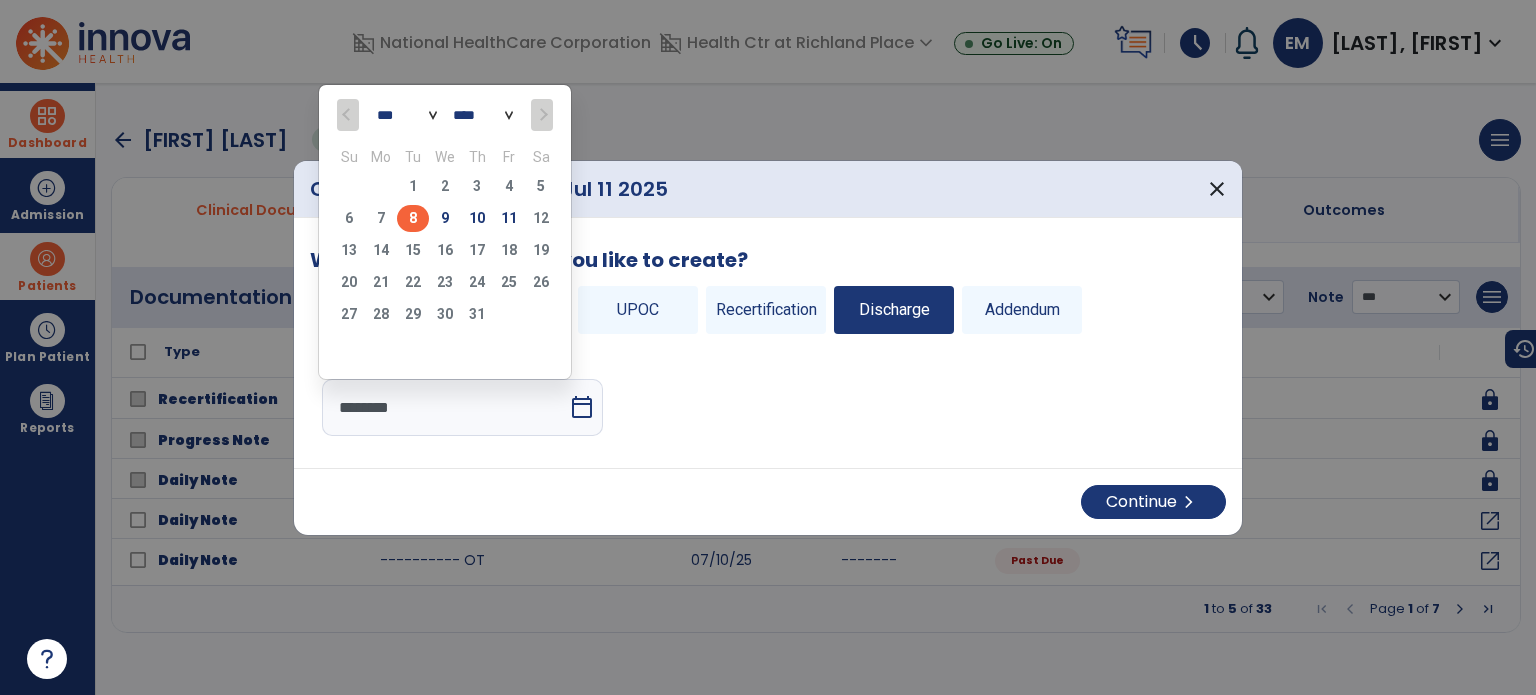 click on "8" 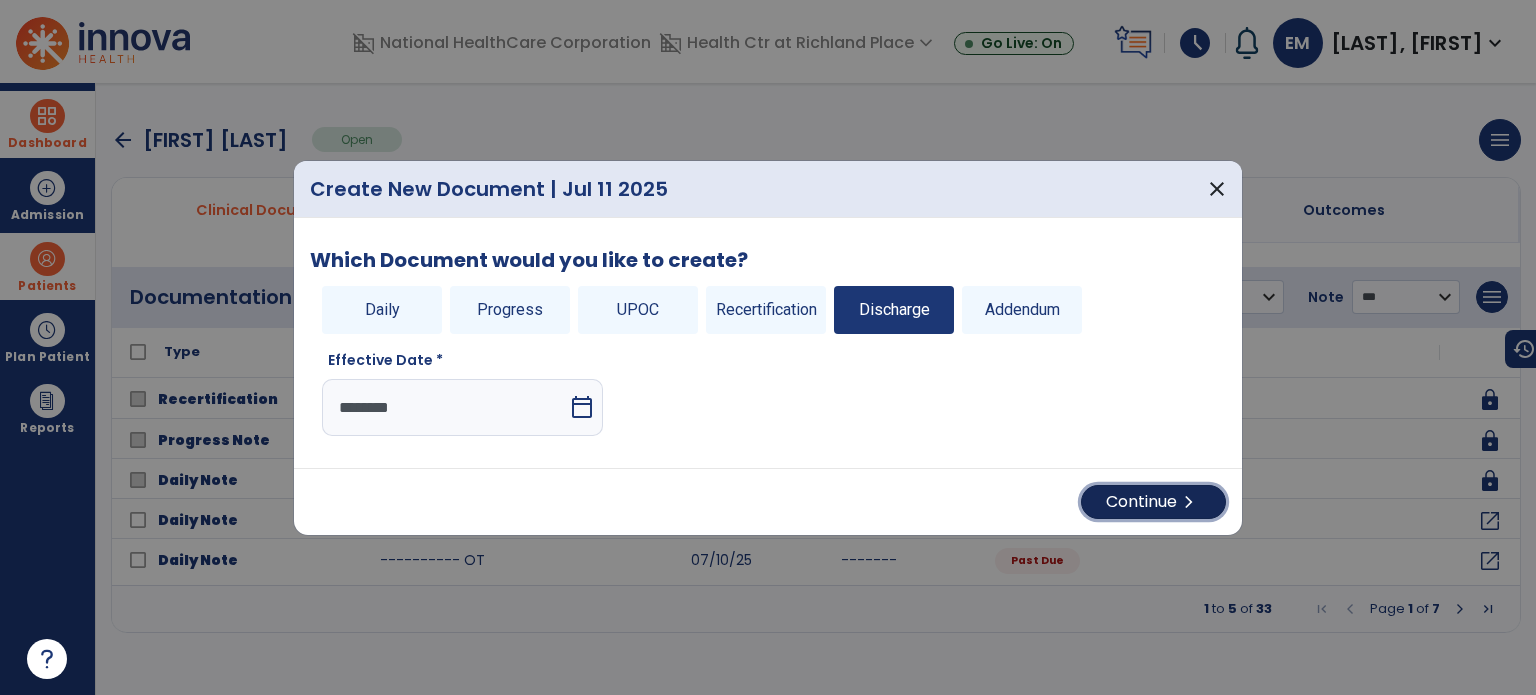click on "Continue   chevron_right" at bounding box center [1153, 502] 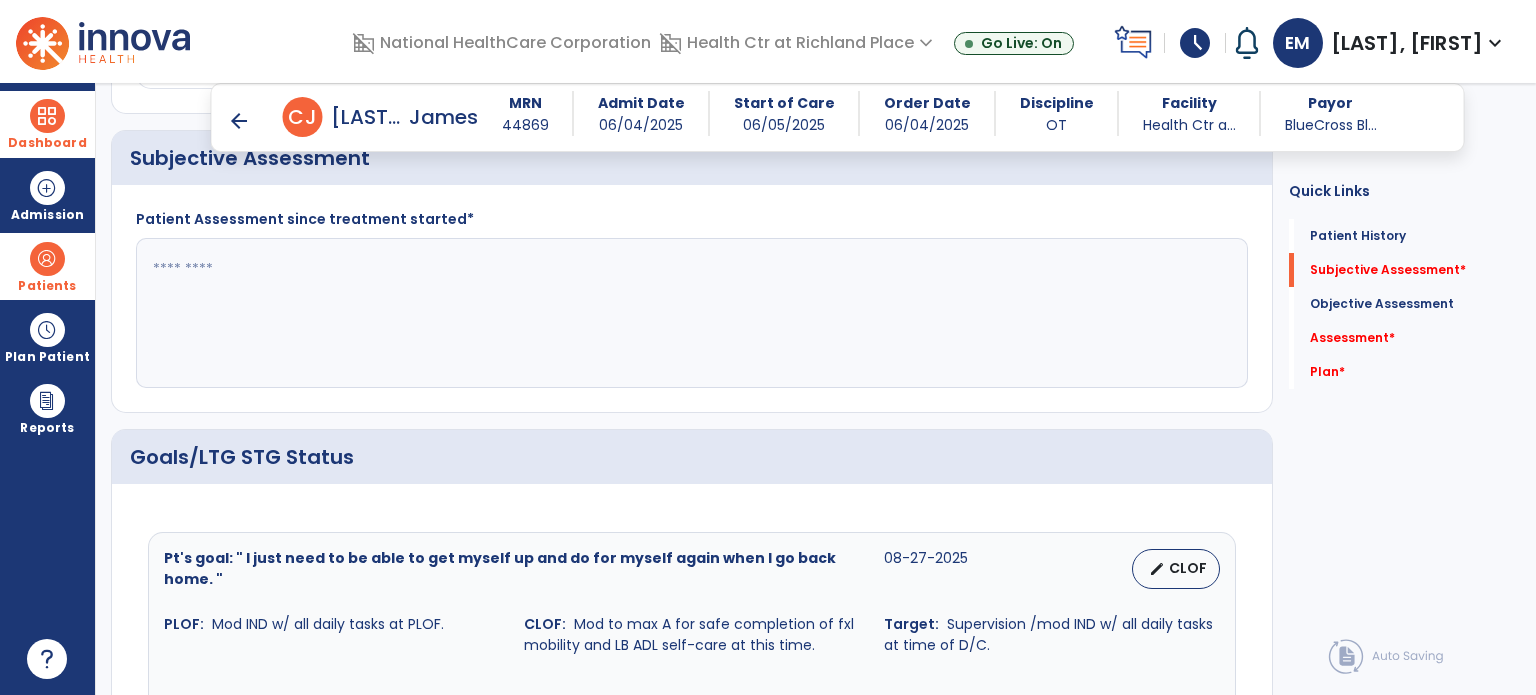 scroll, scrollTop: 392, scrollLeft: 0, axis: vertical 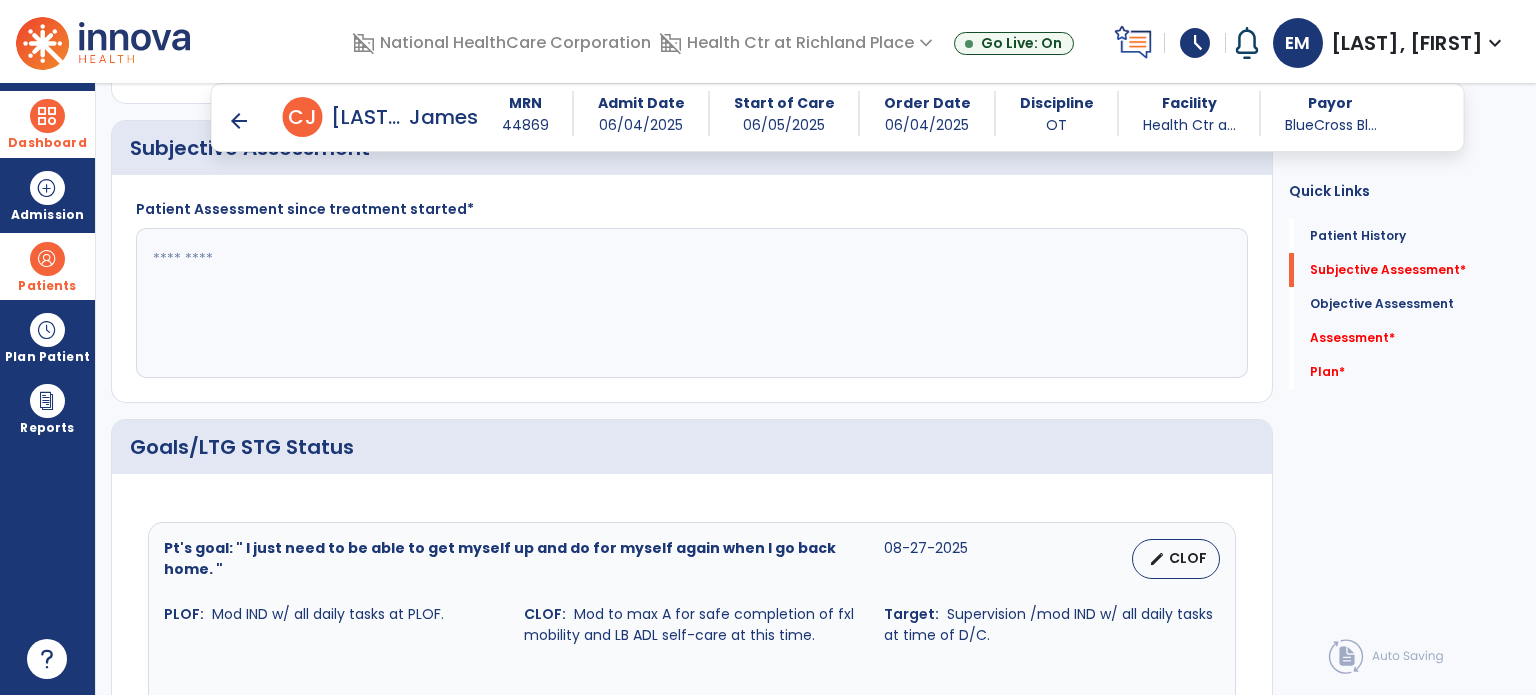 click 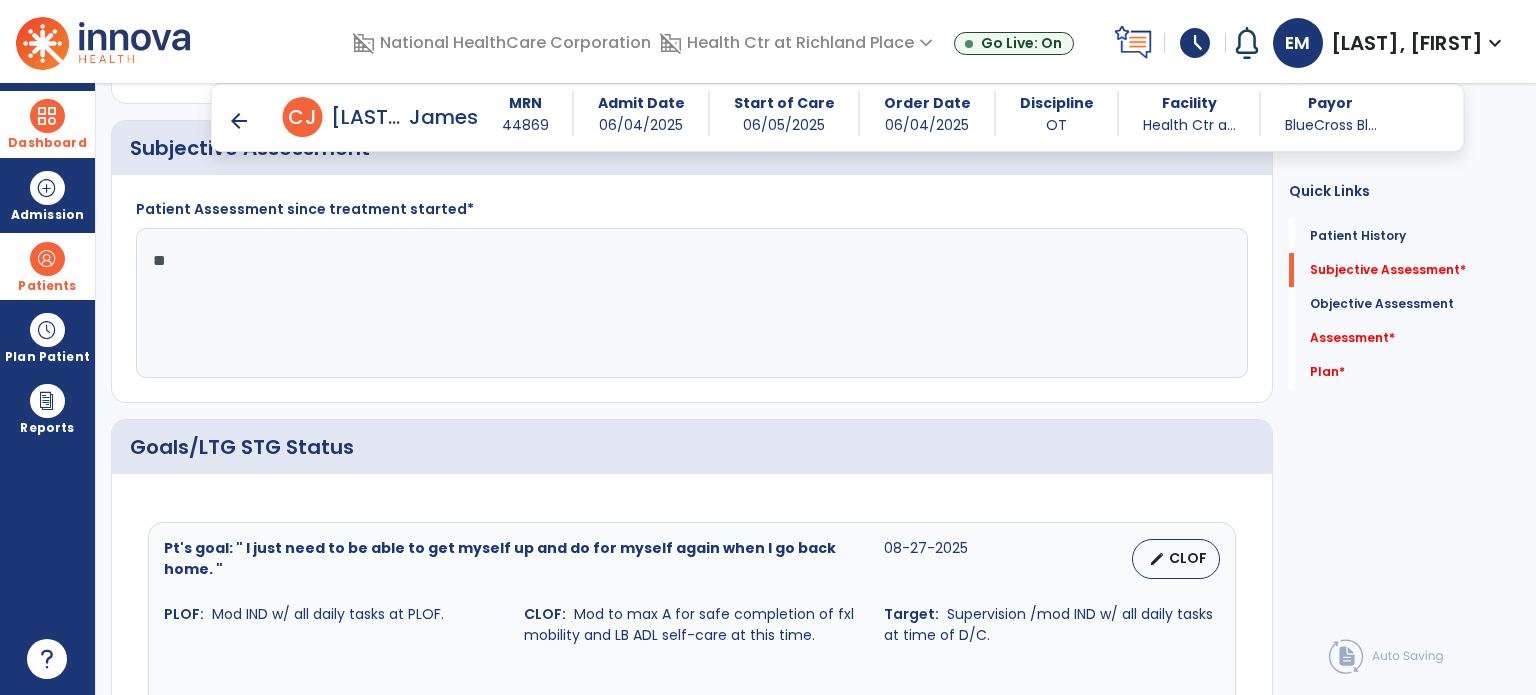 type on "***" 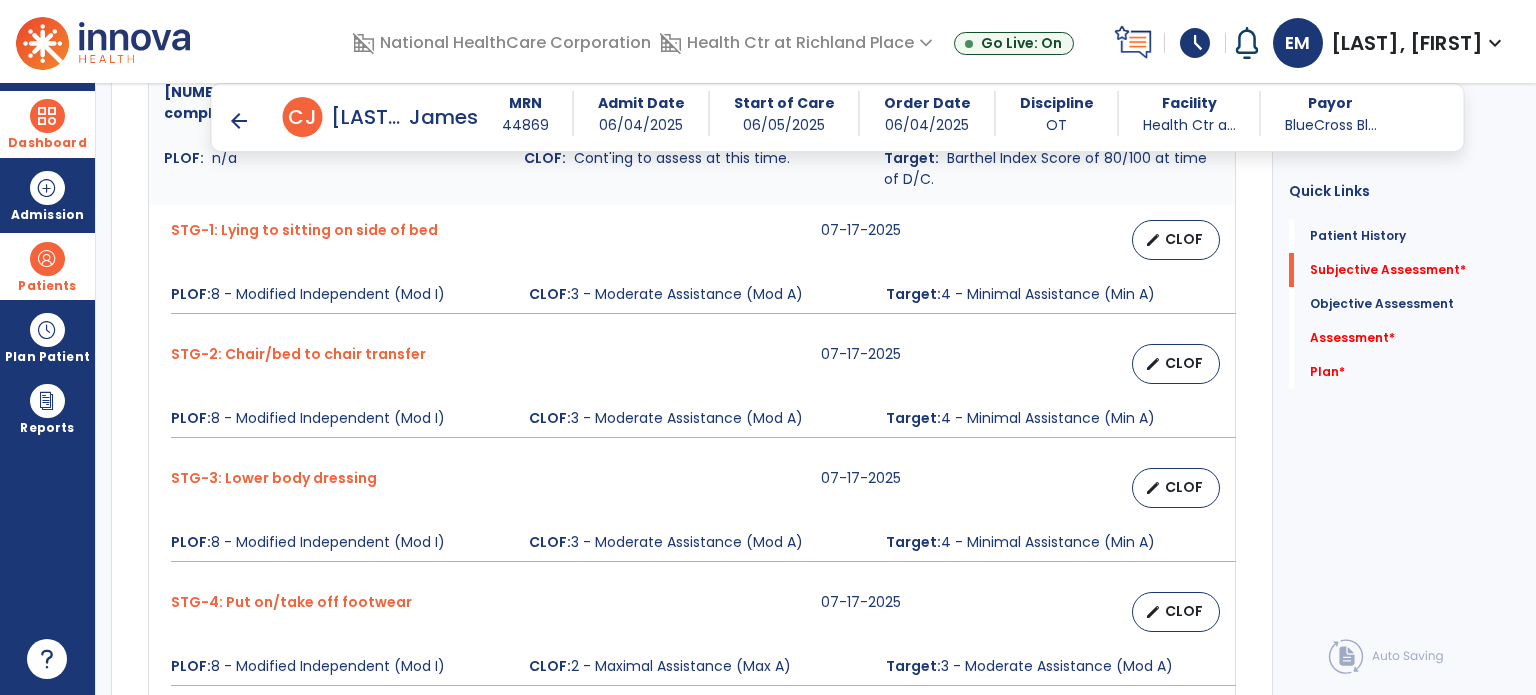 scroll, scrollTop: 1728, scrollLeft: 0, axis: vertical 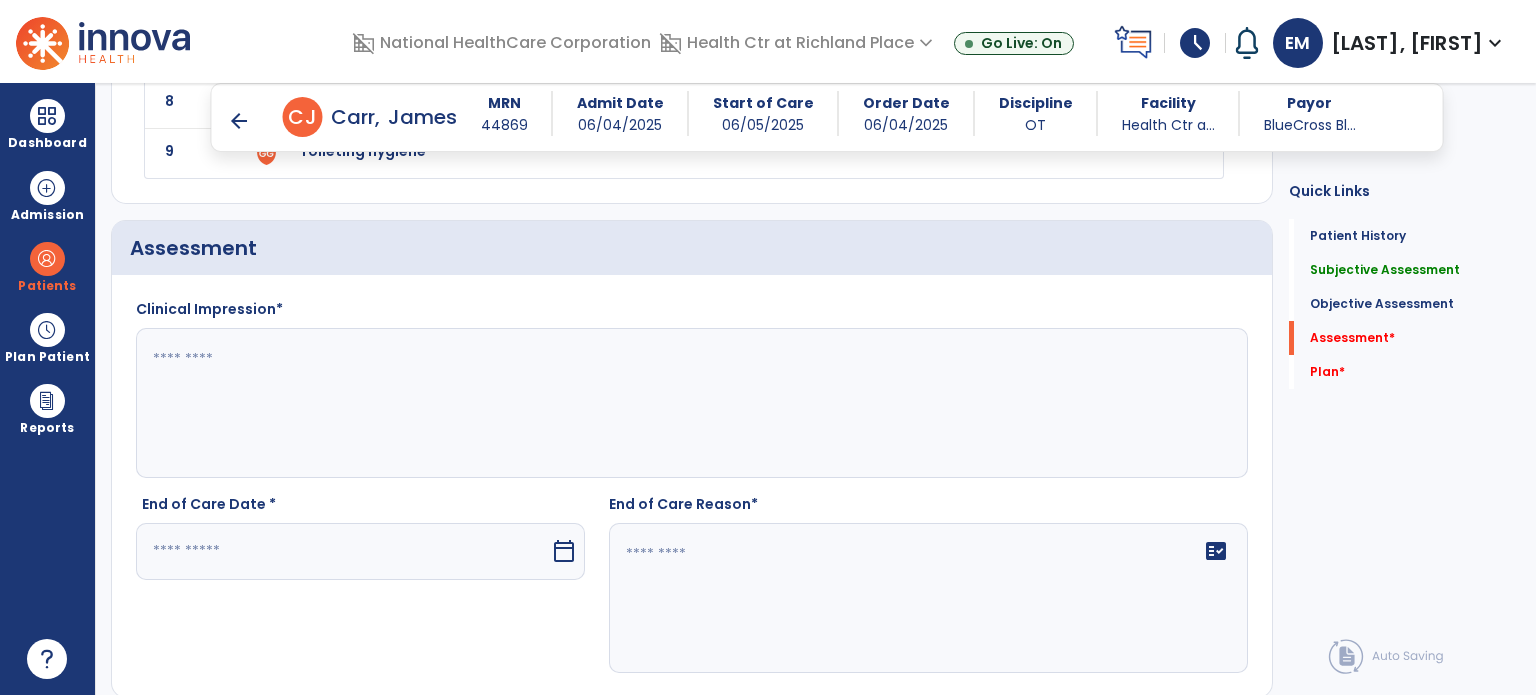 type on "***" 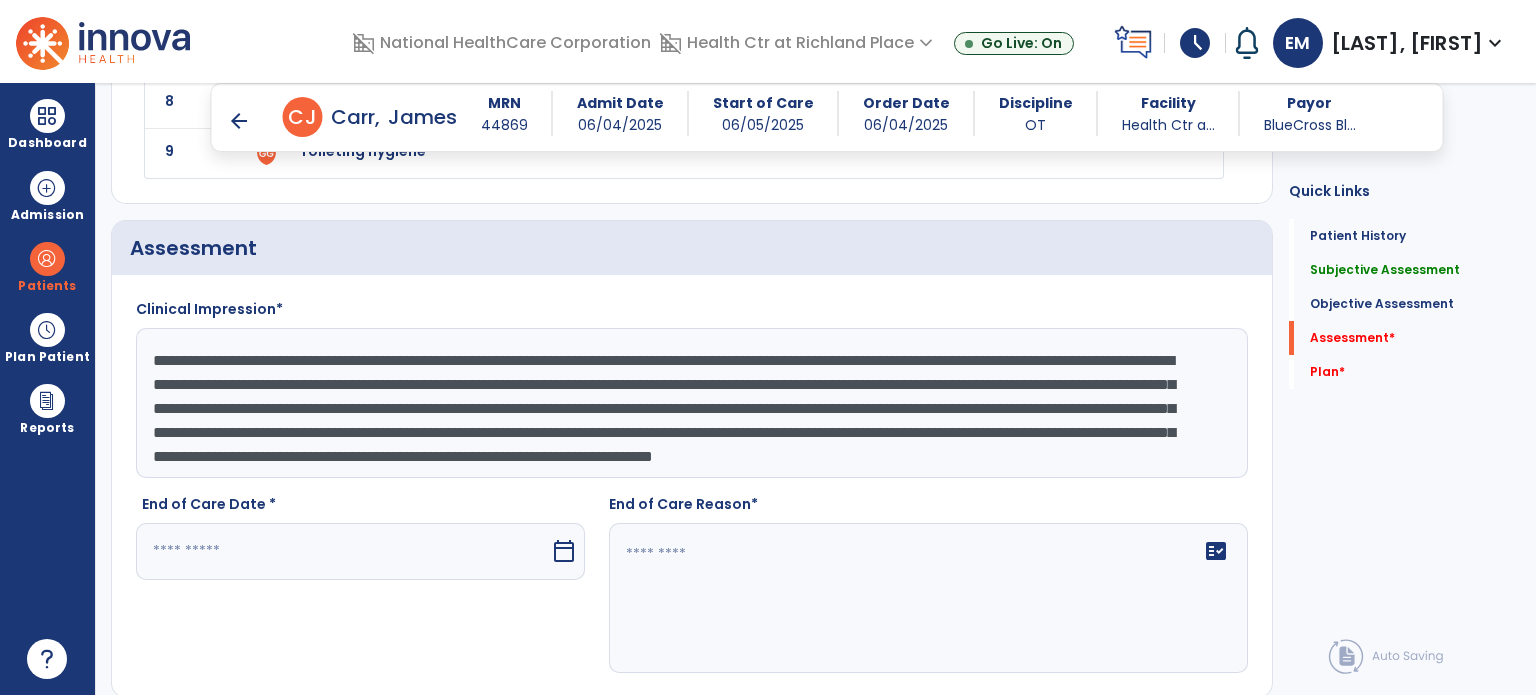 scroll, scrollTop: 40, scrollLeft: 0, axis: vertical 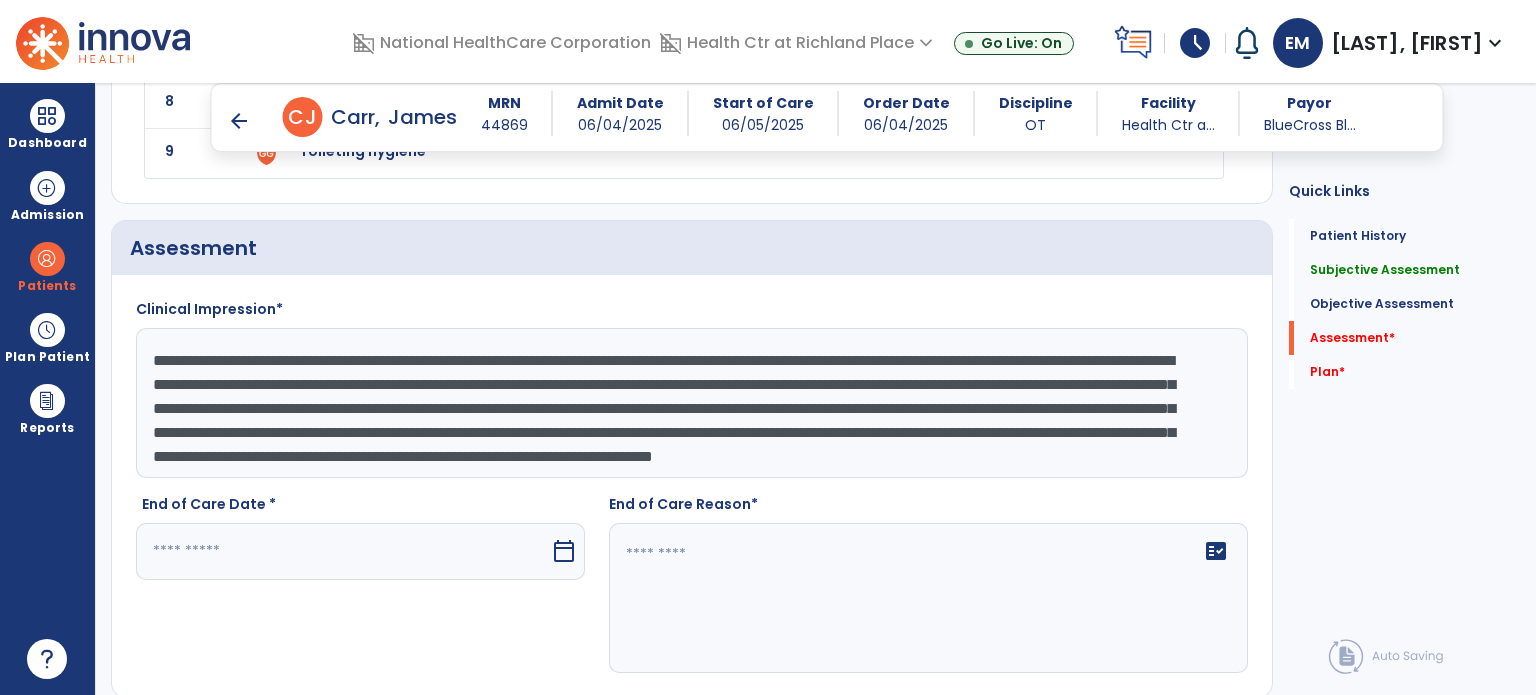 click on "arrow_back   Discharge Note   arrow_back      C  J  [LAST],   [FIRST]  MRN 44869 Admit Date 06/04/2025 Start of Care 06/05/2025 Order Date 06/04/2025 Discipline OT Facility [FACILITY_NAME] a... Payor BlueCross Bl... Patient Demographics  Medical Diagnosis   Treatment Diagnosis
Code
Description
N/A" at bounding box center [816, 389] 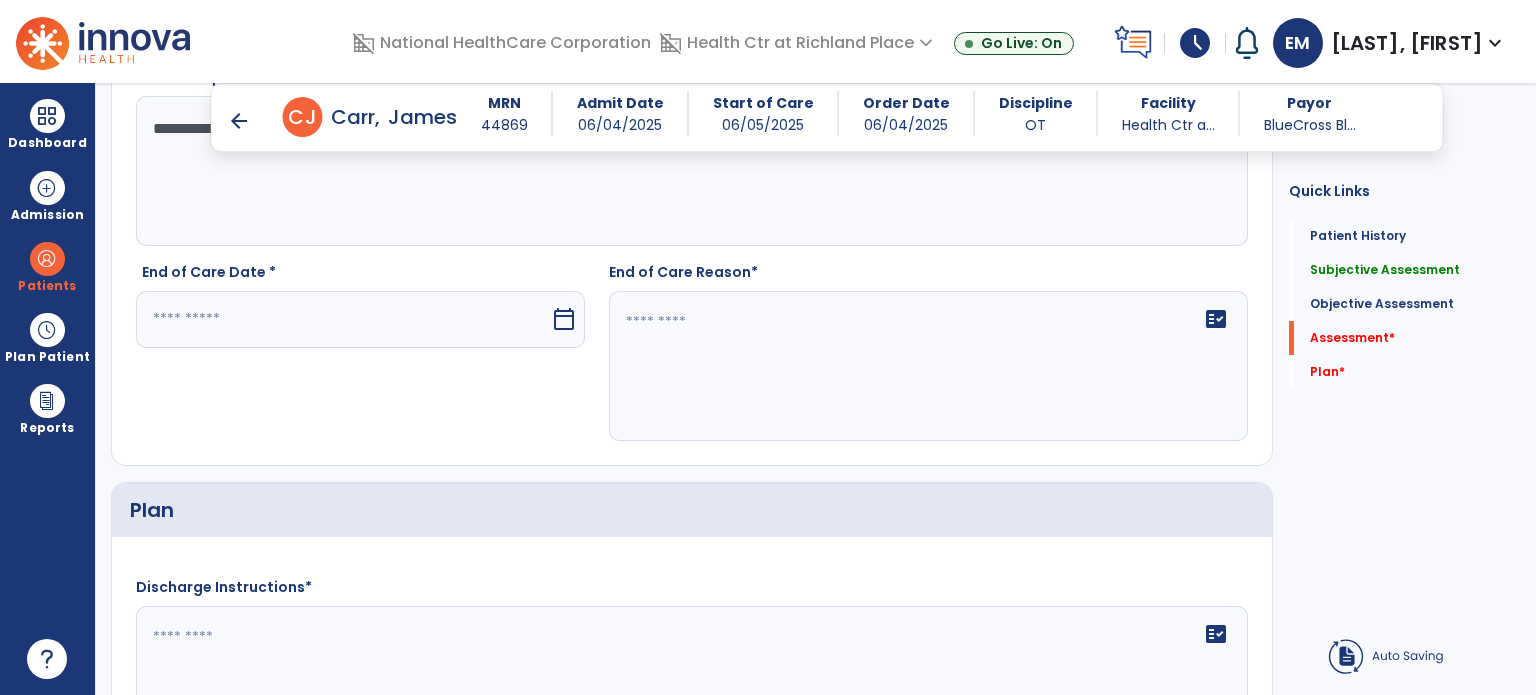 scroll, scrollTop: 2795, scrollLeft: 0, axis: vertical 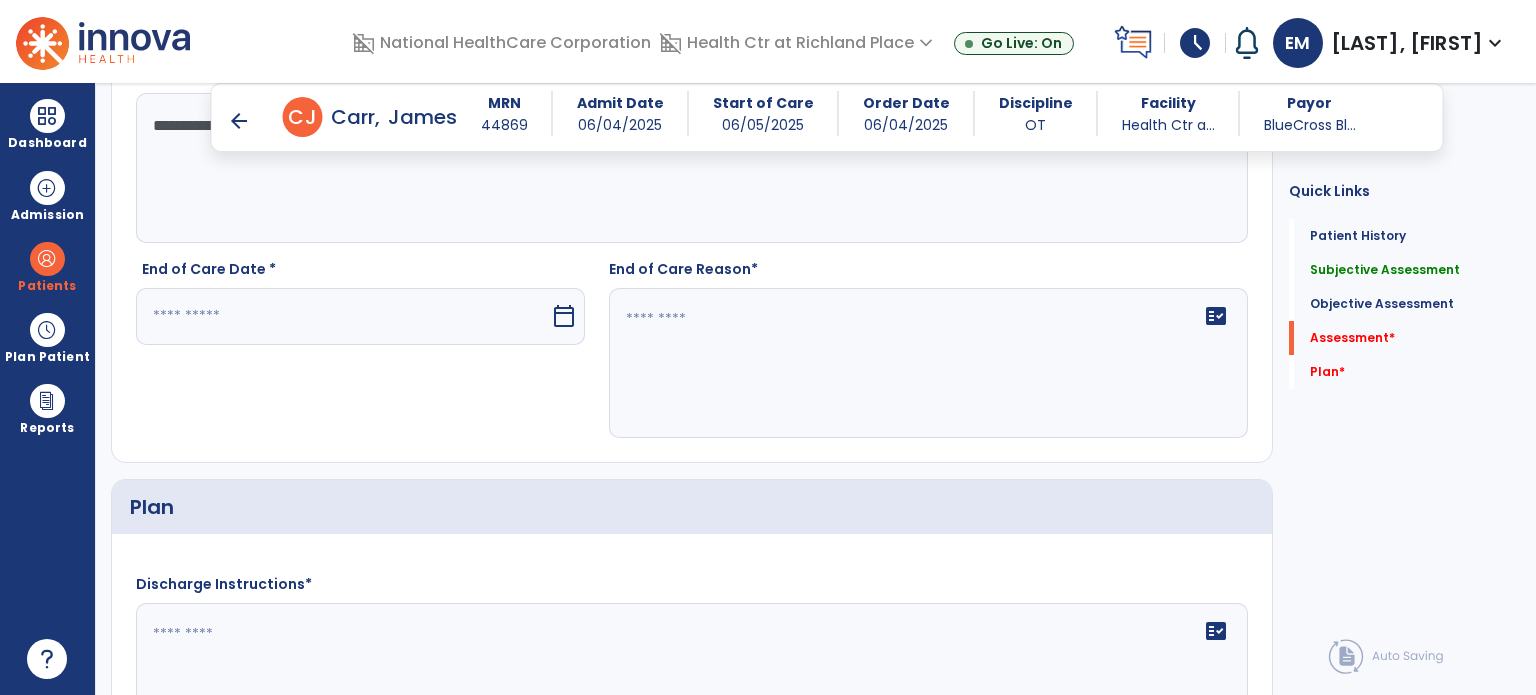 type on "**********" 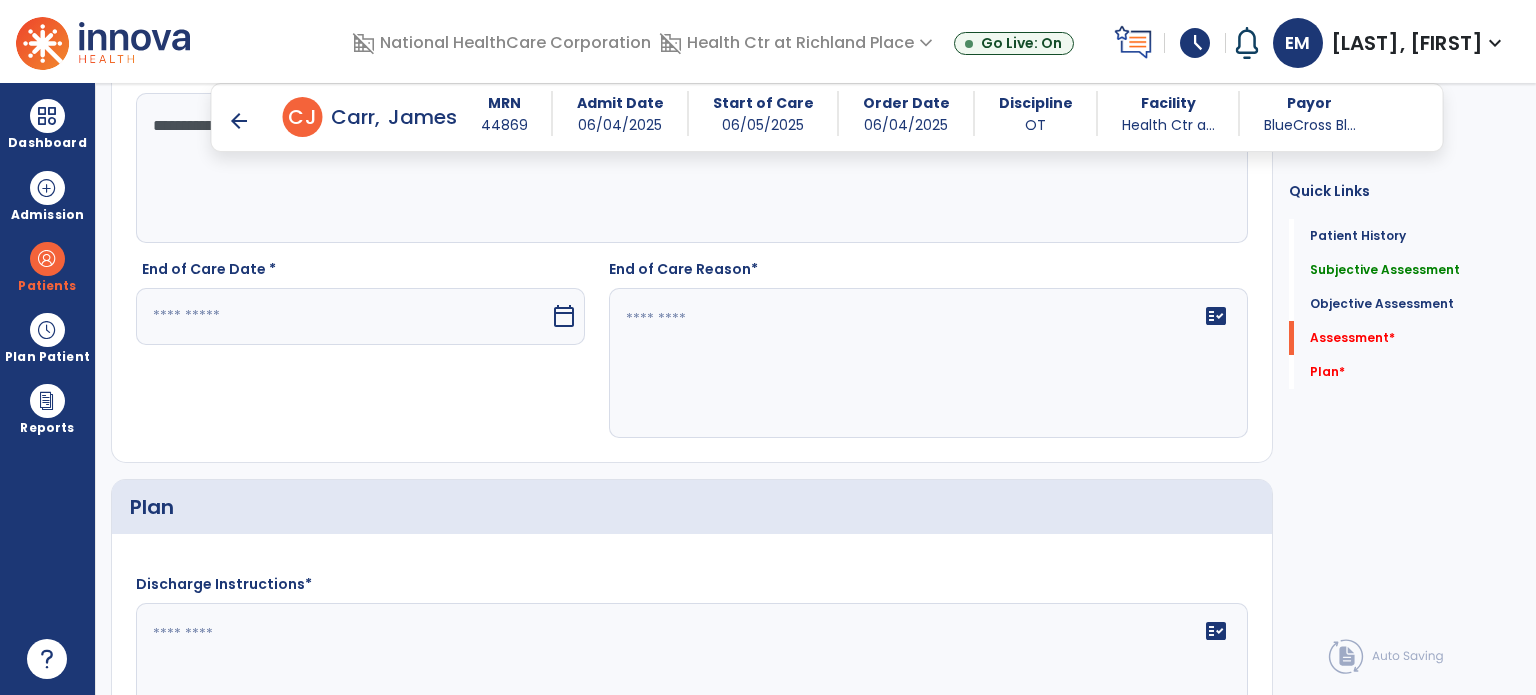 click at bounding box center (343, 316) 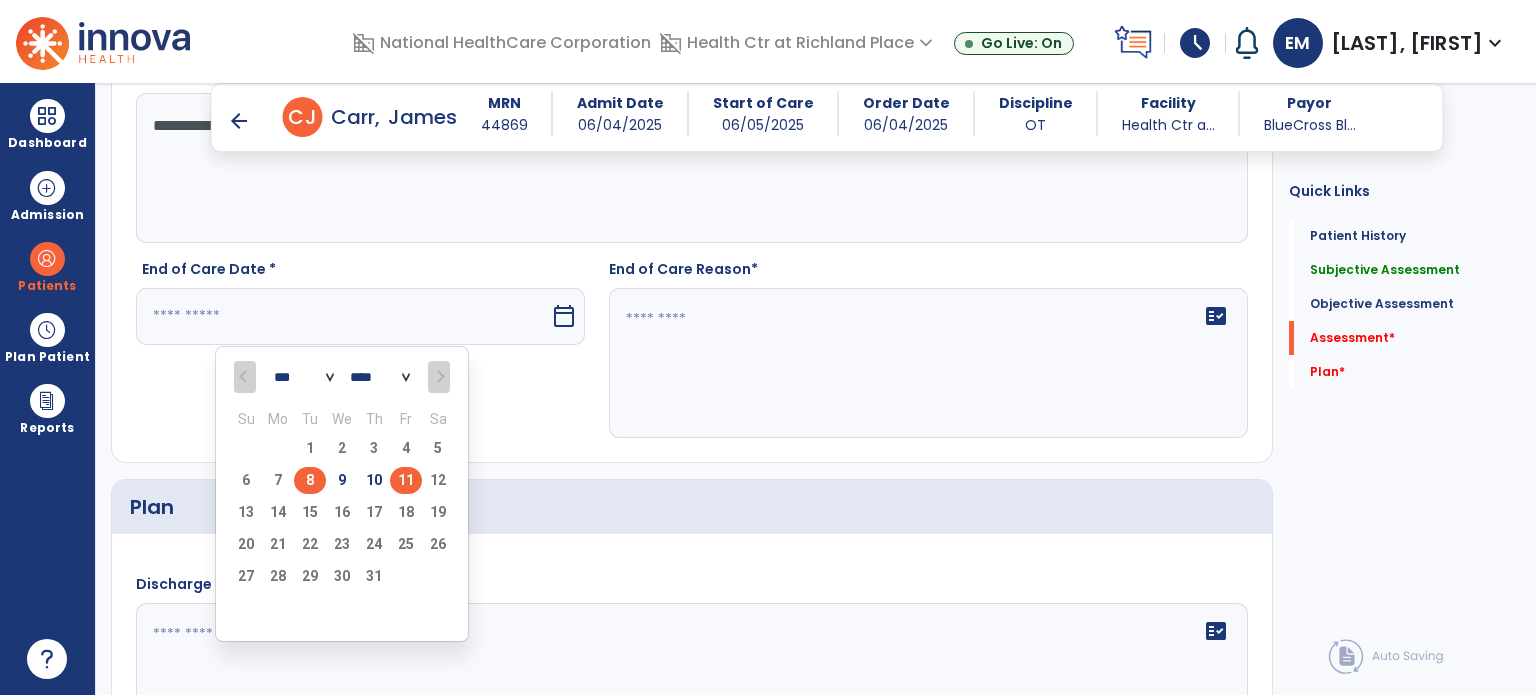 click on "8" at bounding box center (310, 480) 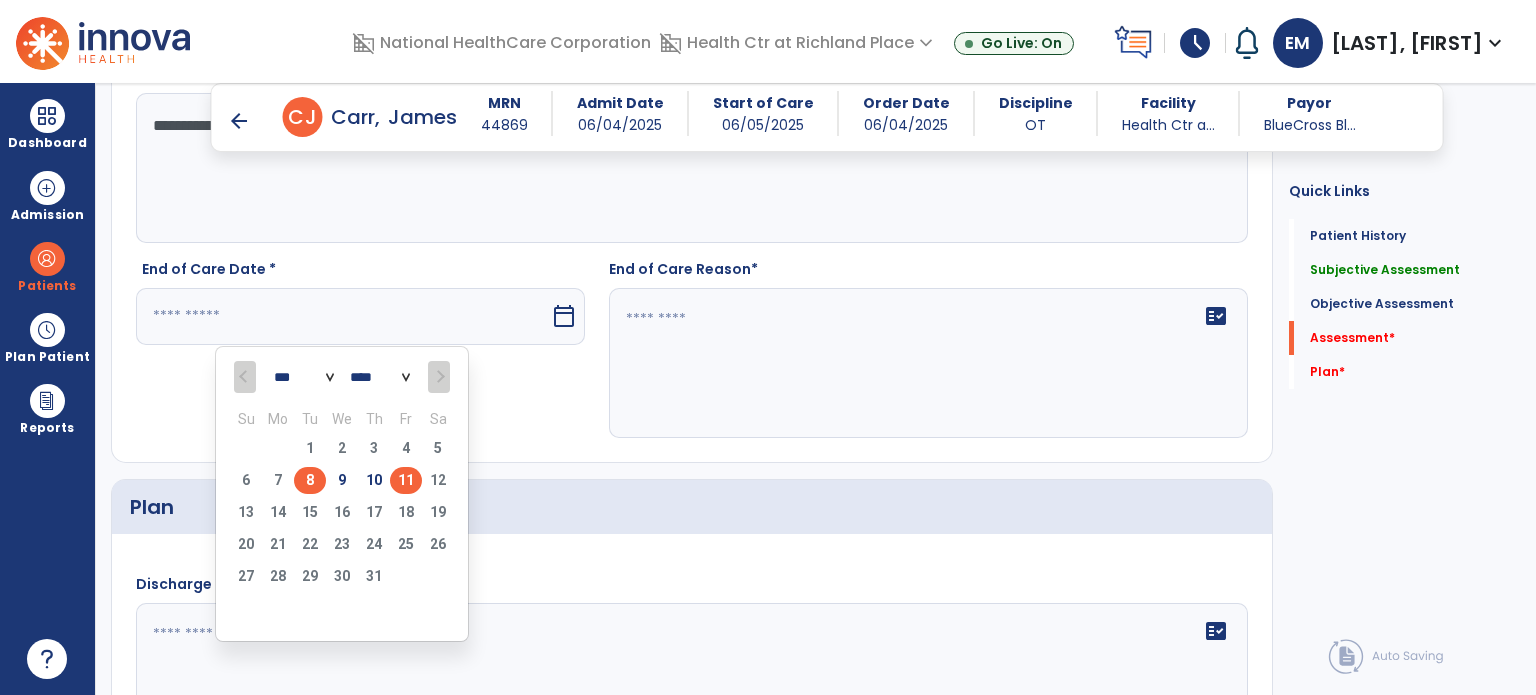 type on "********" 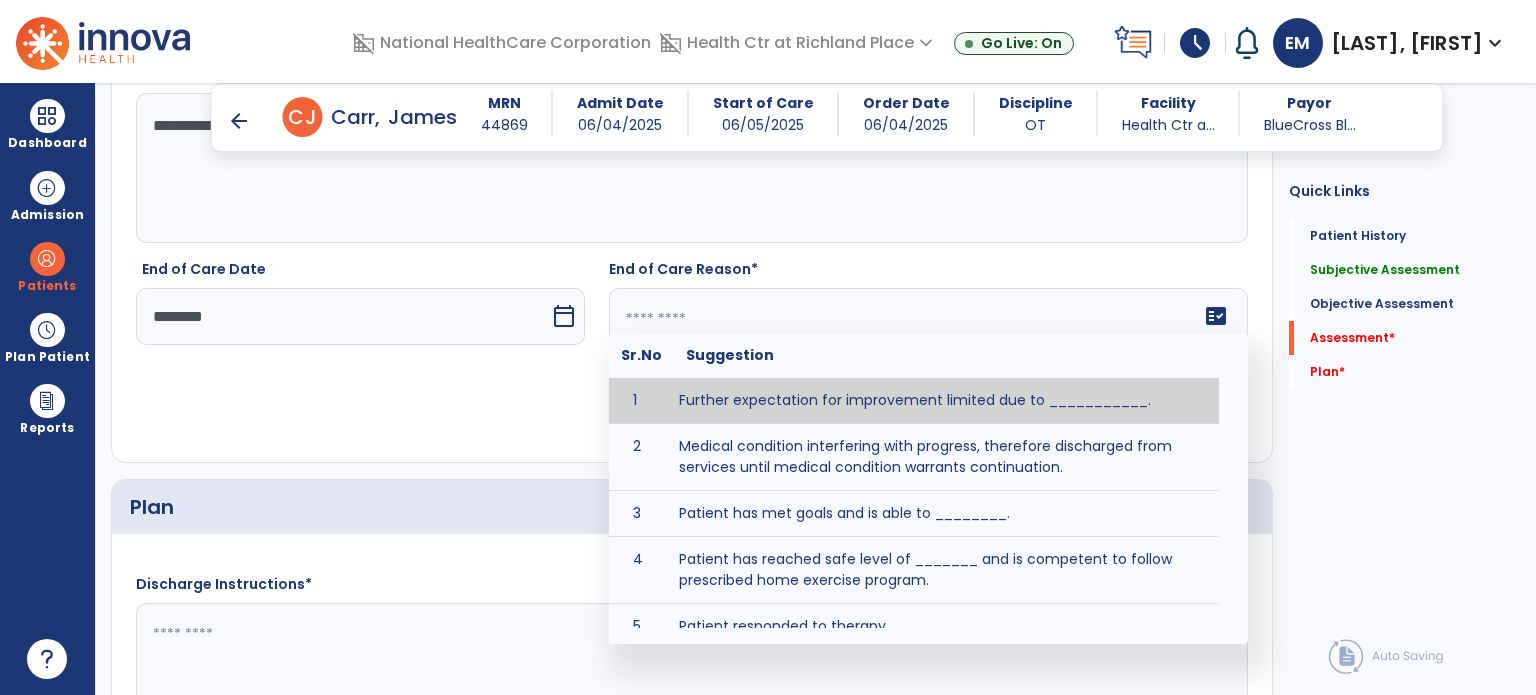 click 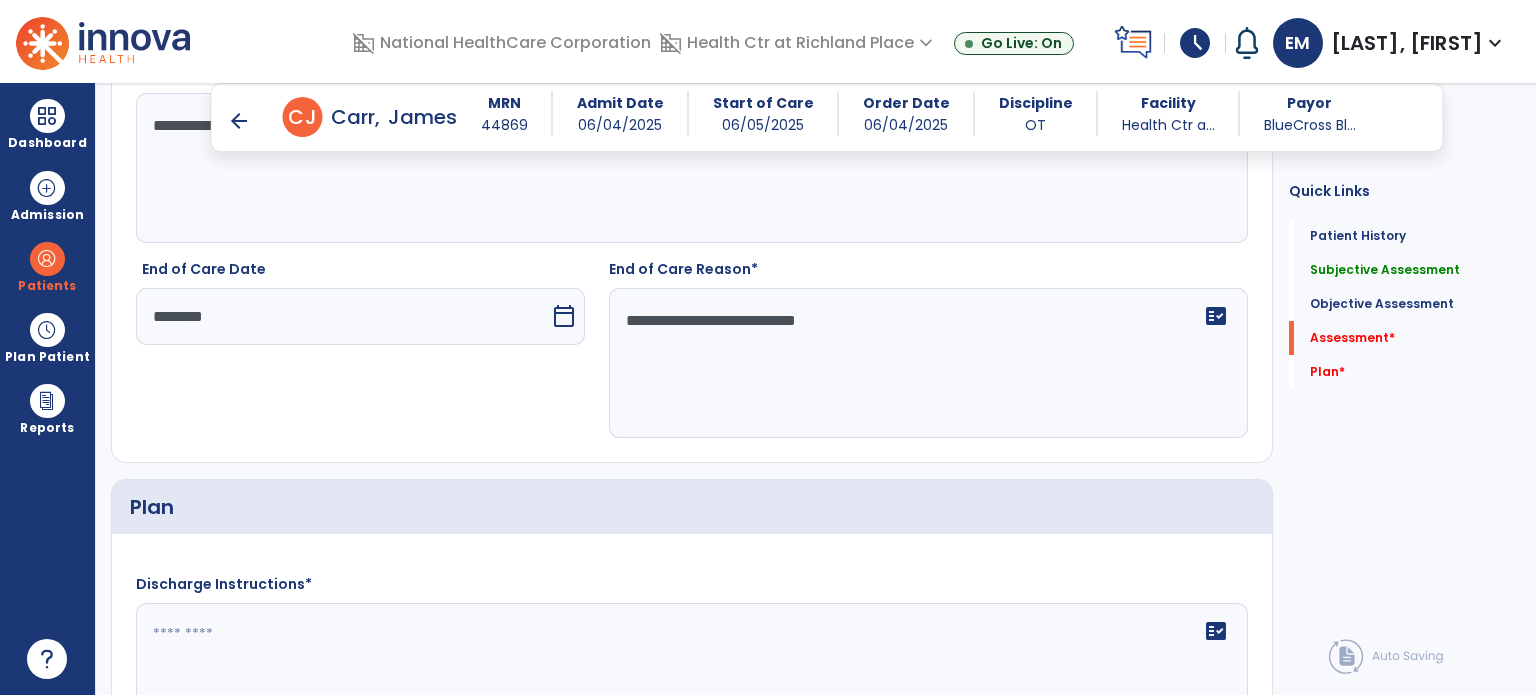 scroll, scrollTop: 3149, scrollLeft: 0, axis: vertical 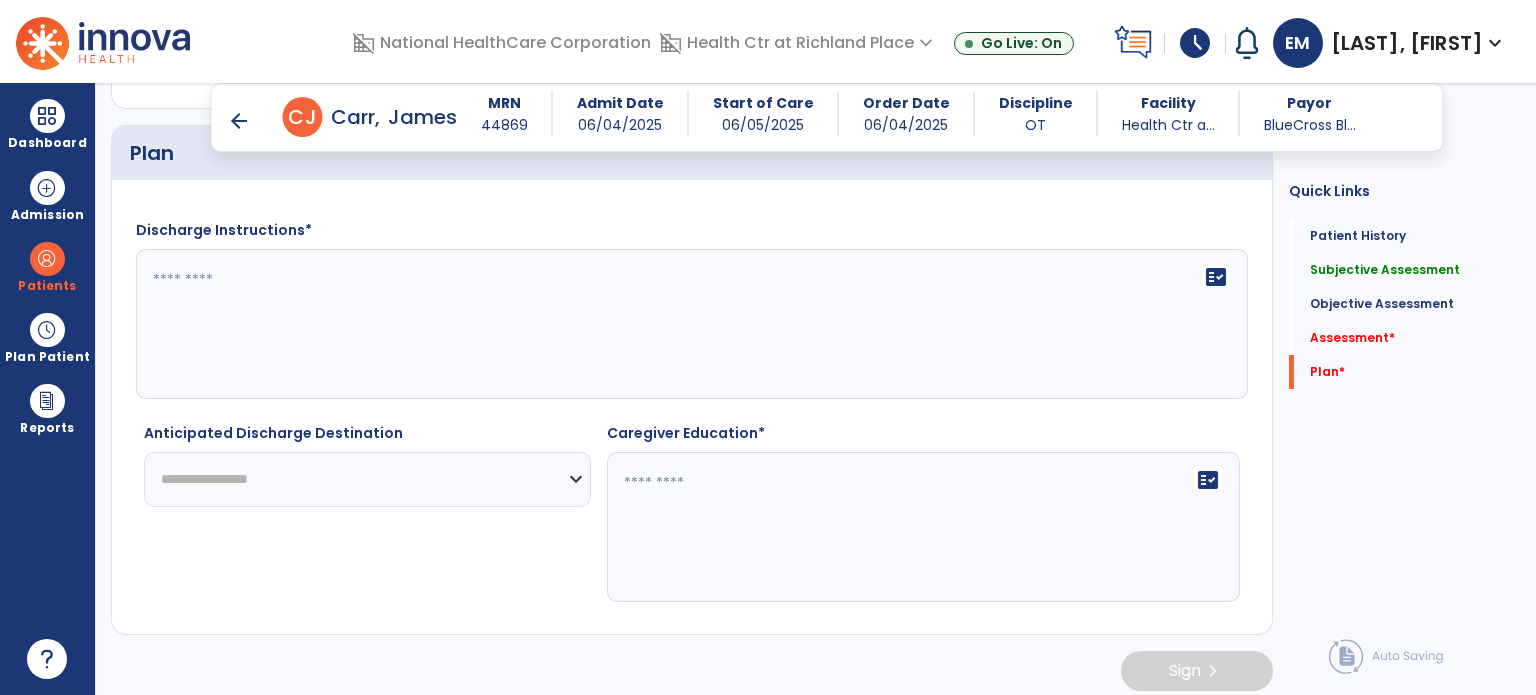 type on "**********" 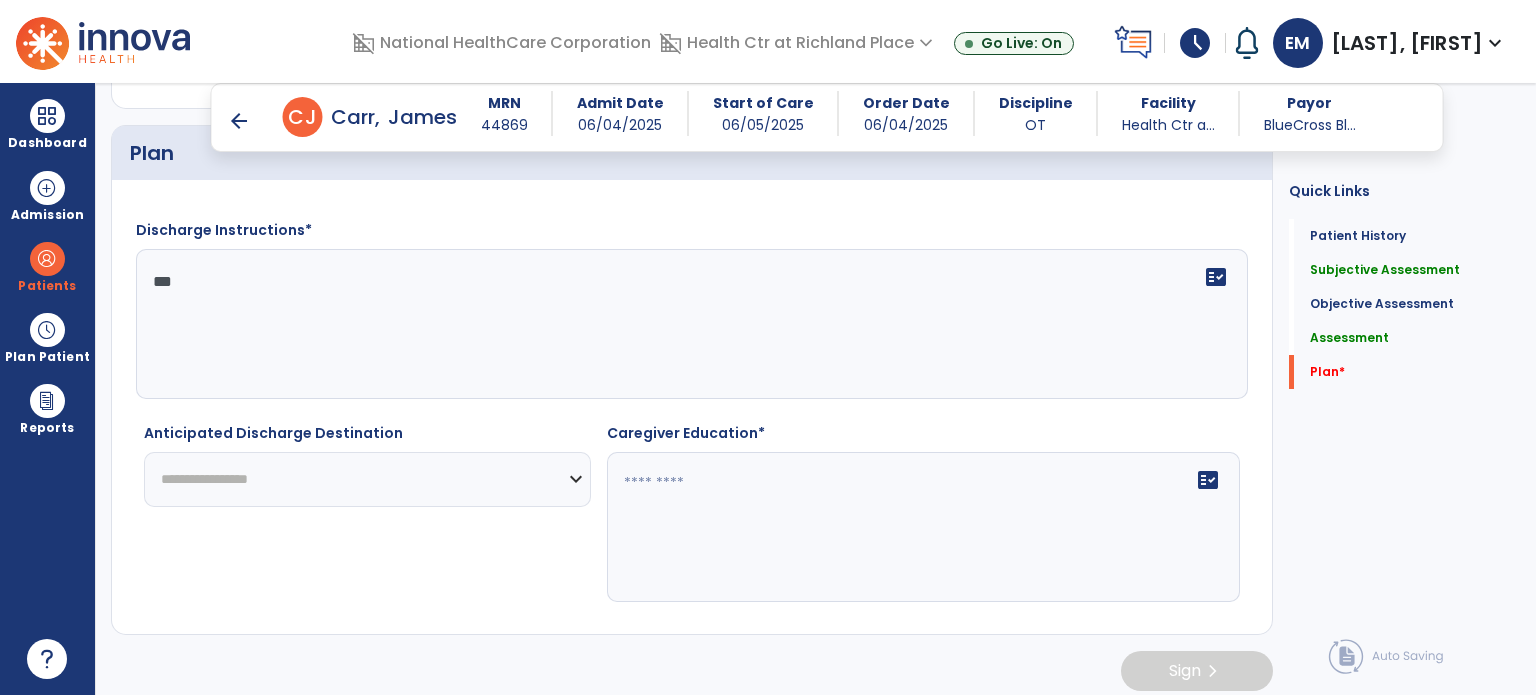 type on "***" 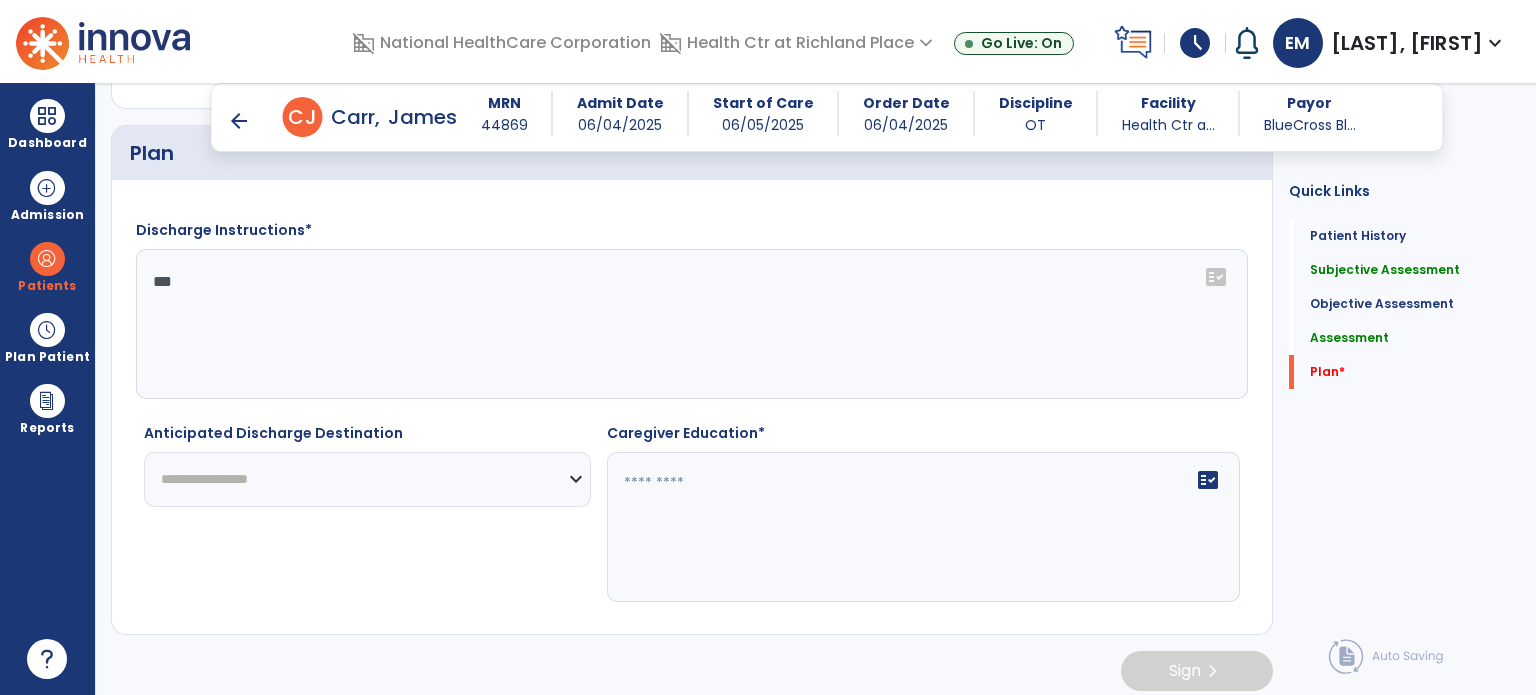 select on "********" 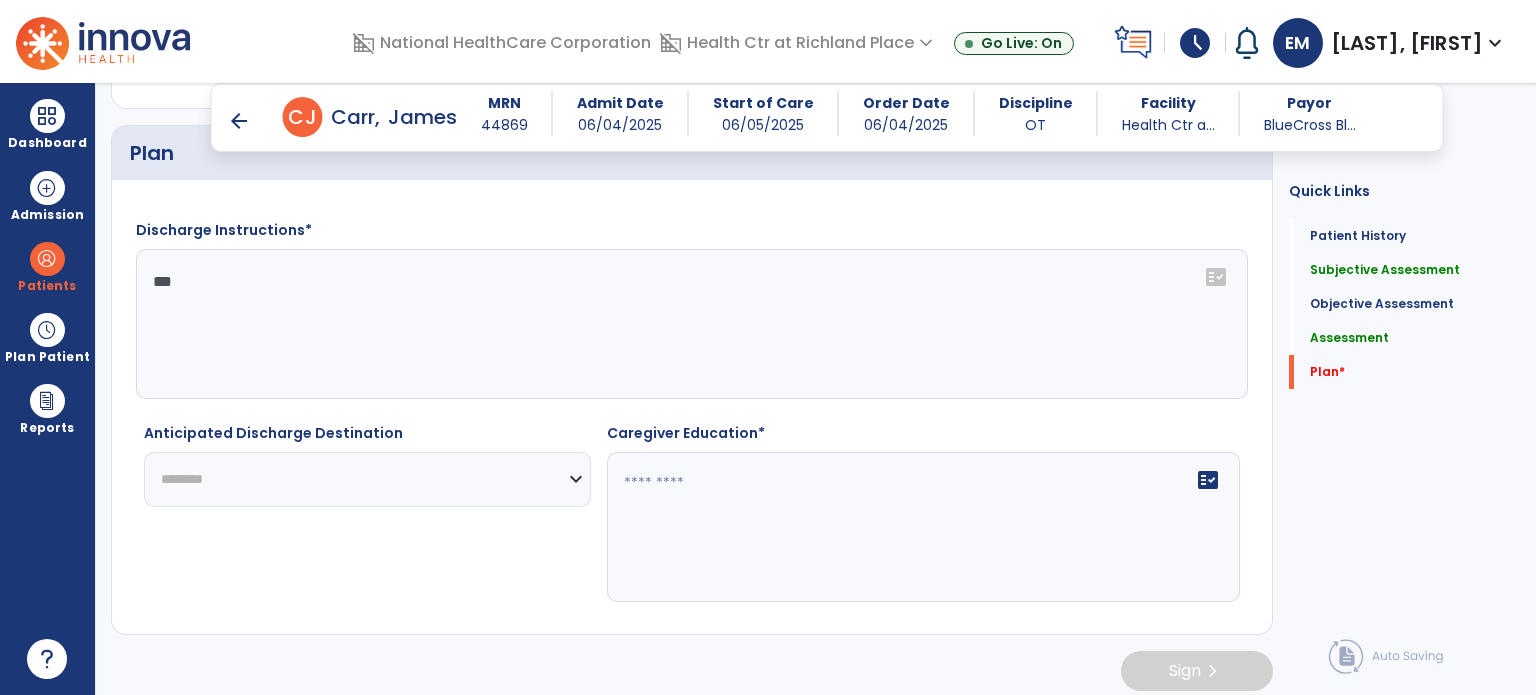 click on "**********" 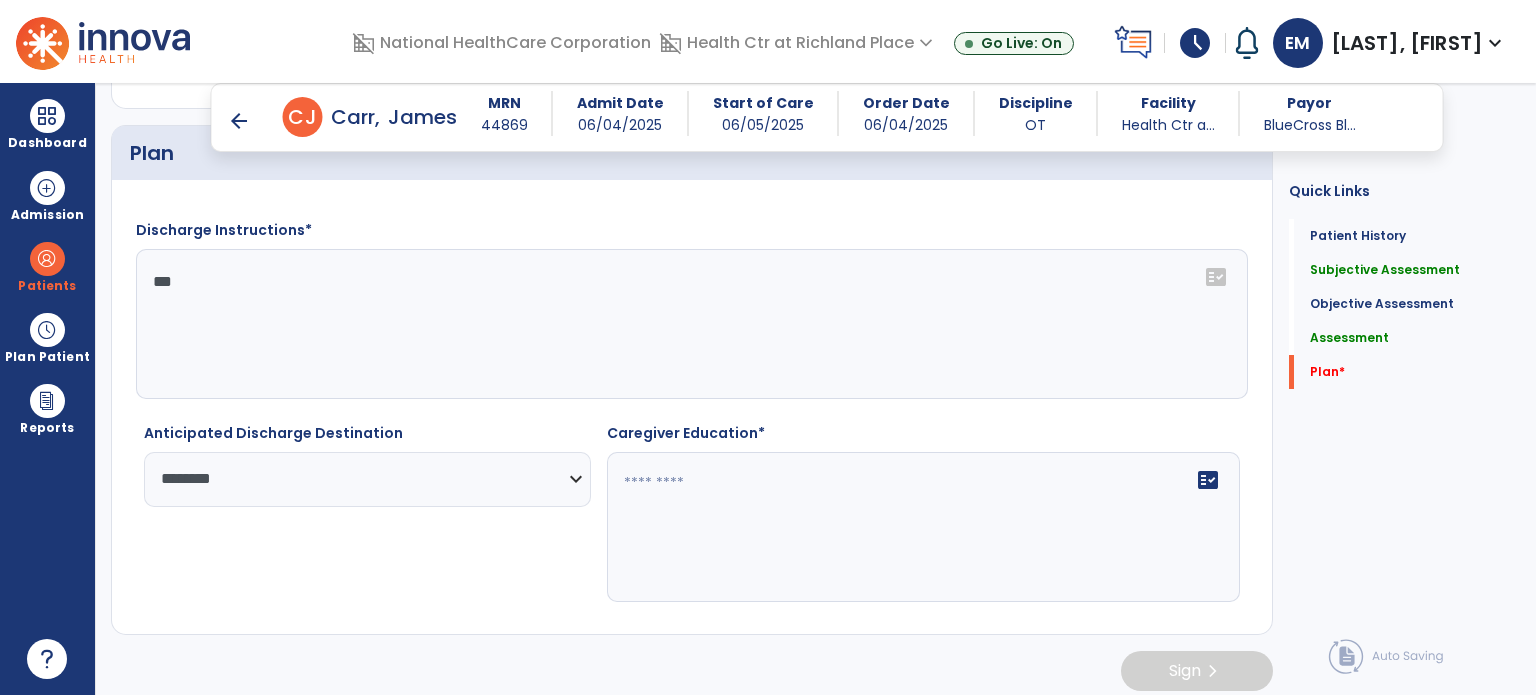 click on "fact_check" 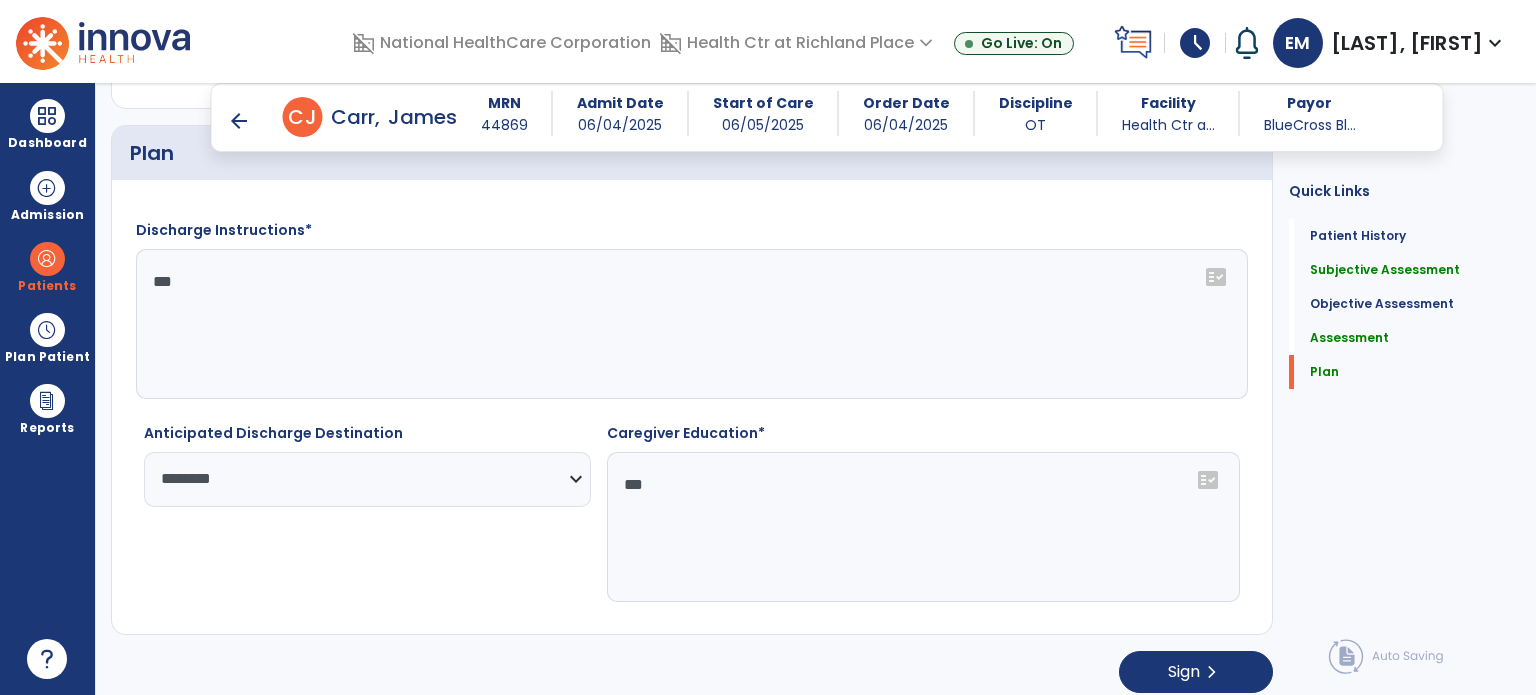 scroll, scrollTop: 3151, scrollLeft: 0, axis: vertical 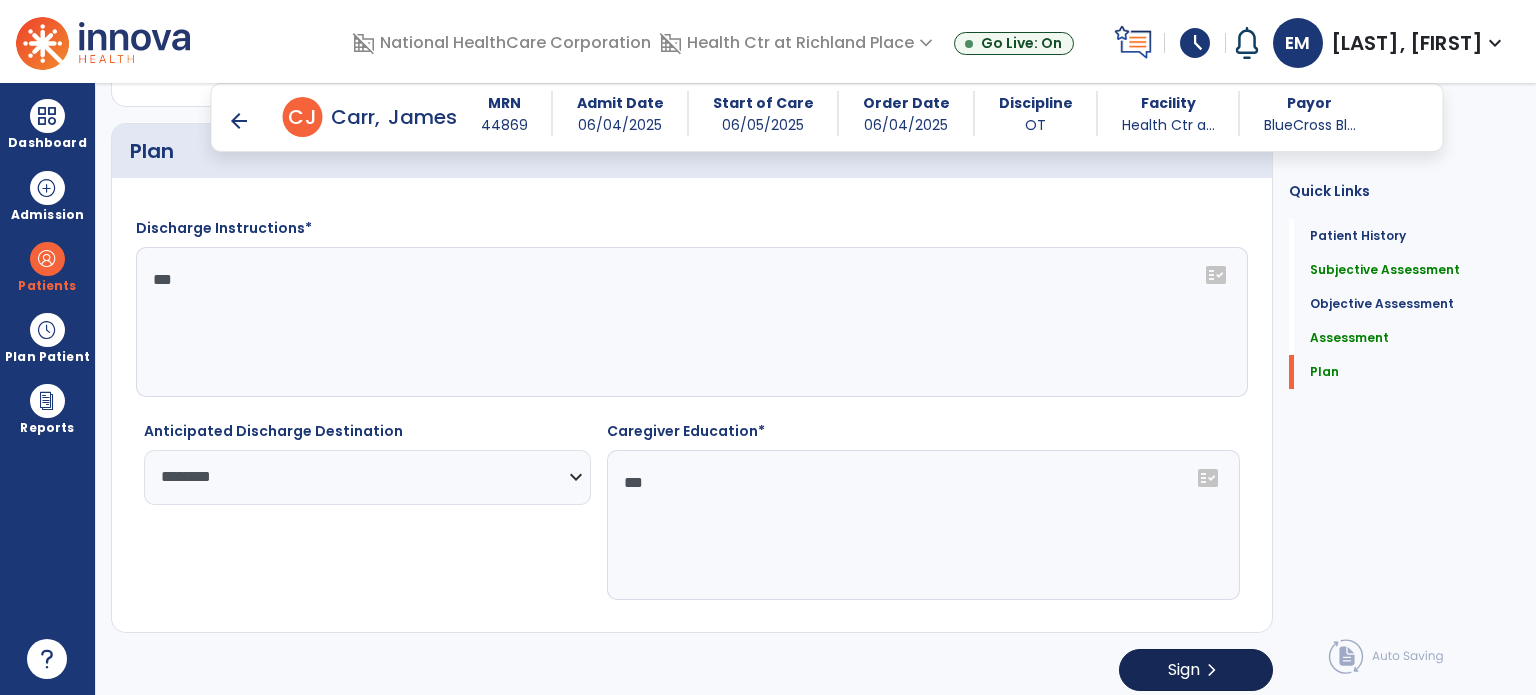 type on "***" 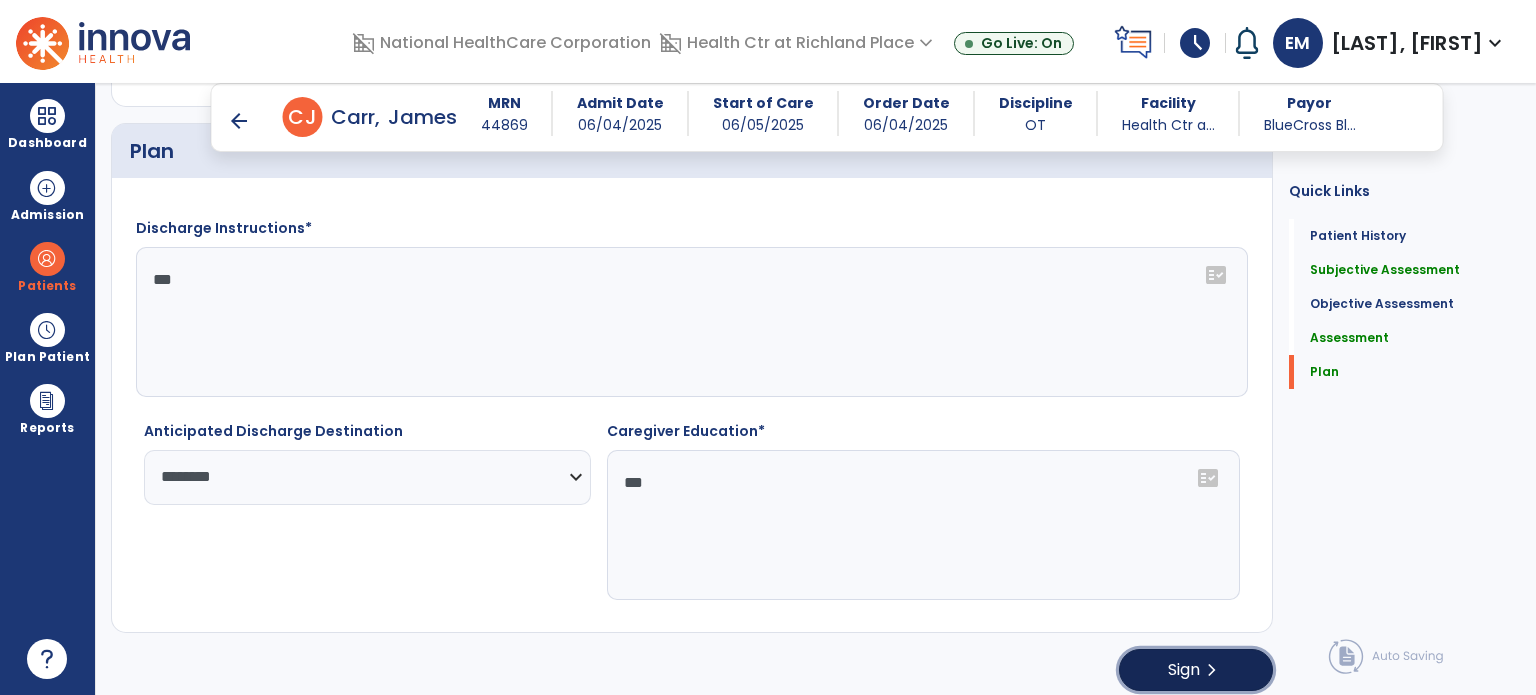 click on "Sign" 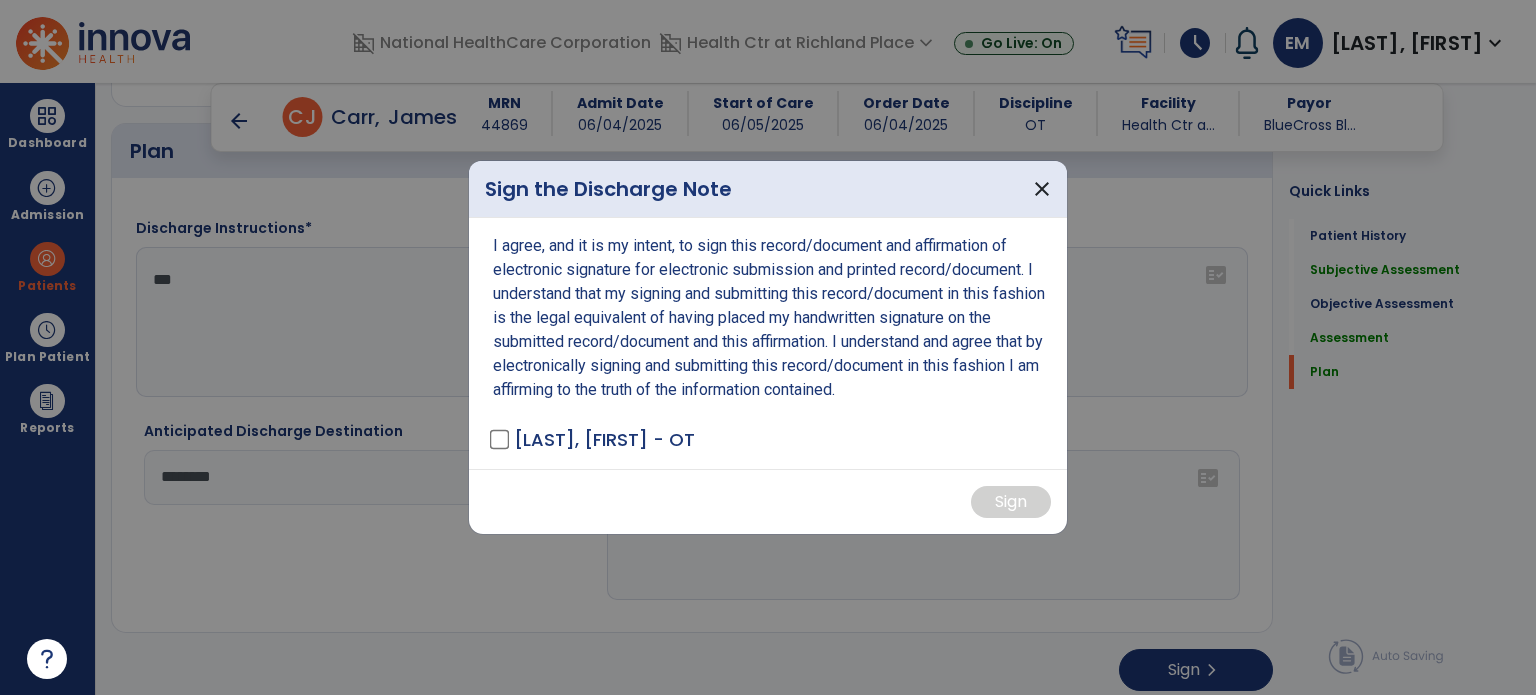 click on "I agree, and it is my intent, to sign this record/document and affirmation of electronic signature for electronic submission and printed record/document. I understand that my signing and submitting this record/document in this fashion is the legal equivalent of having placed my handwritten signature on the submitted record/document and this affirmation. I understand and agree that by electronically signing and submitting this record/document in this fashion I am affirming to the truth of the information contained. [LAST], [FIRST]  - OT" at bounding box center [768, 343] 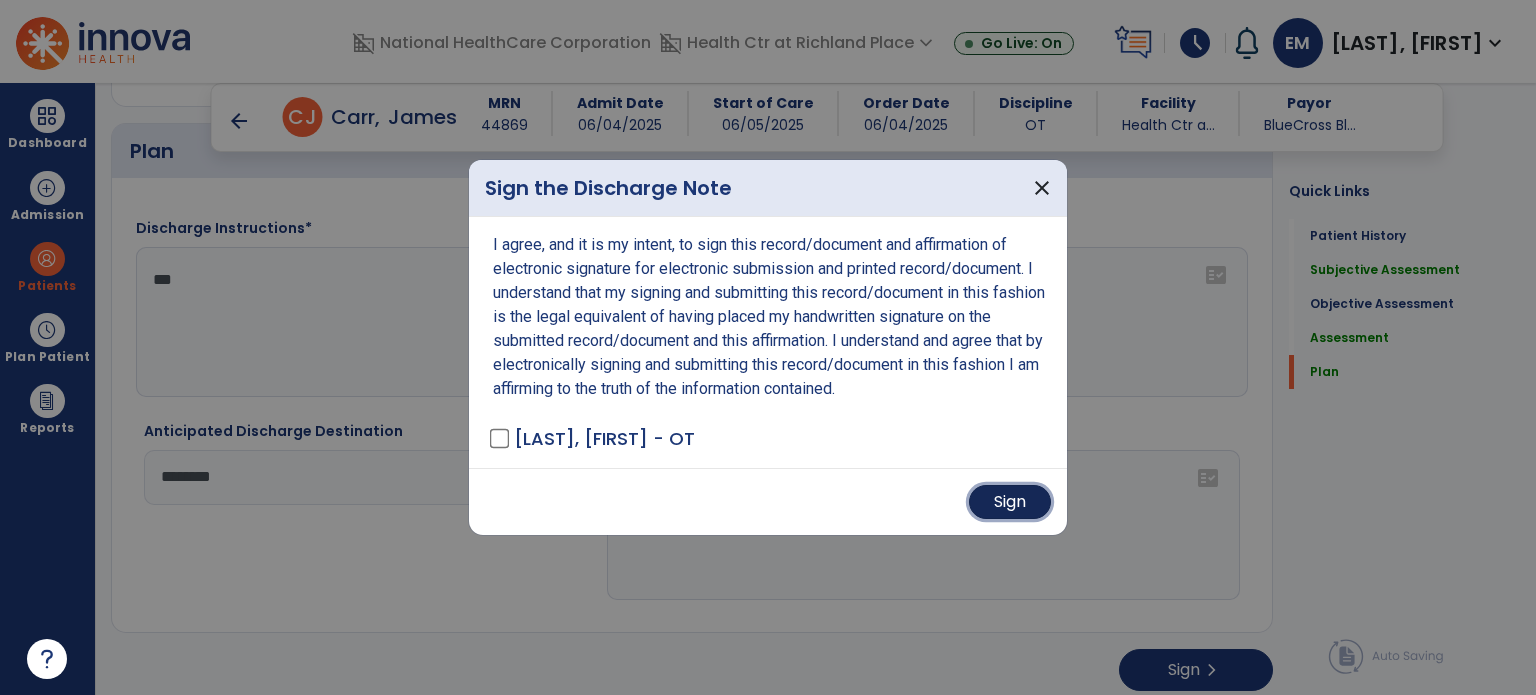 click on "Sign" at bounding box center (1010, 502) 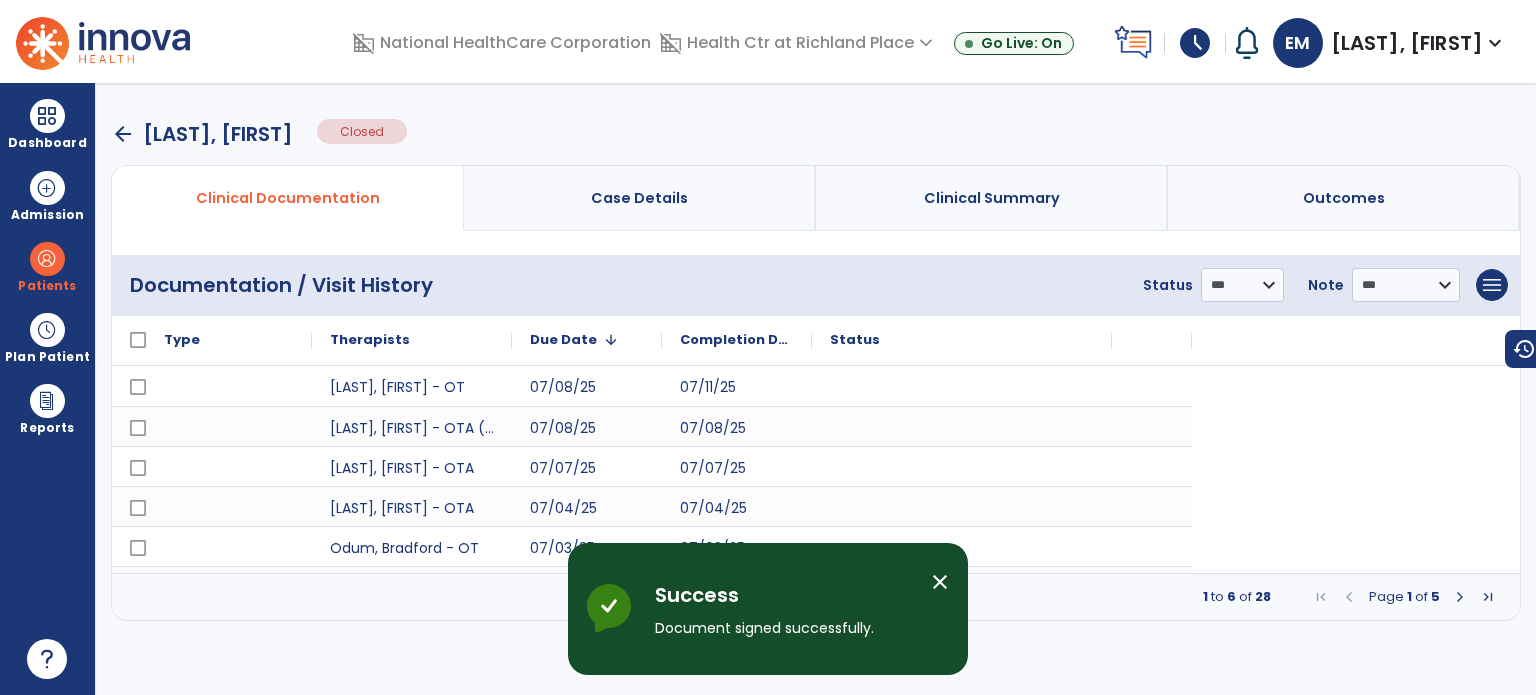 scroll, scrollTop: 0, scrollLeft: 0, axis: both 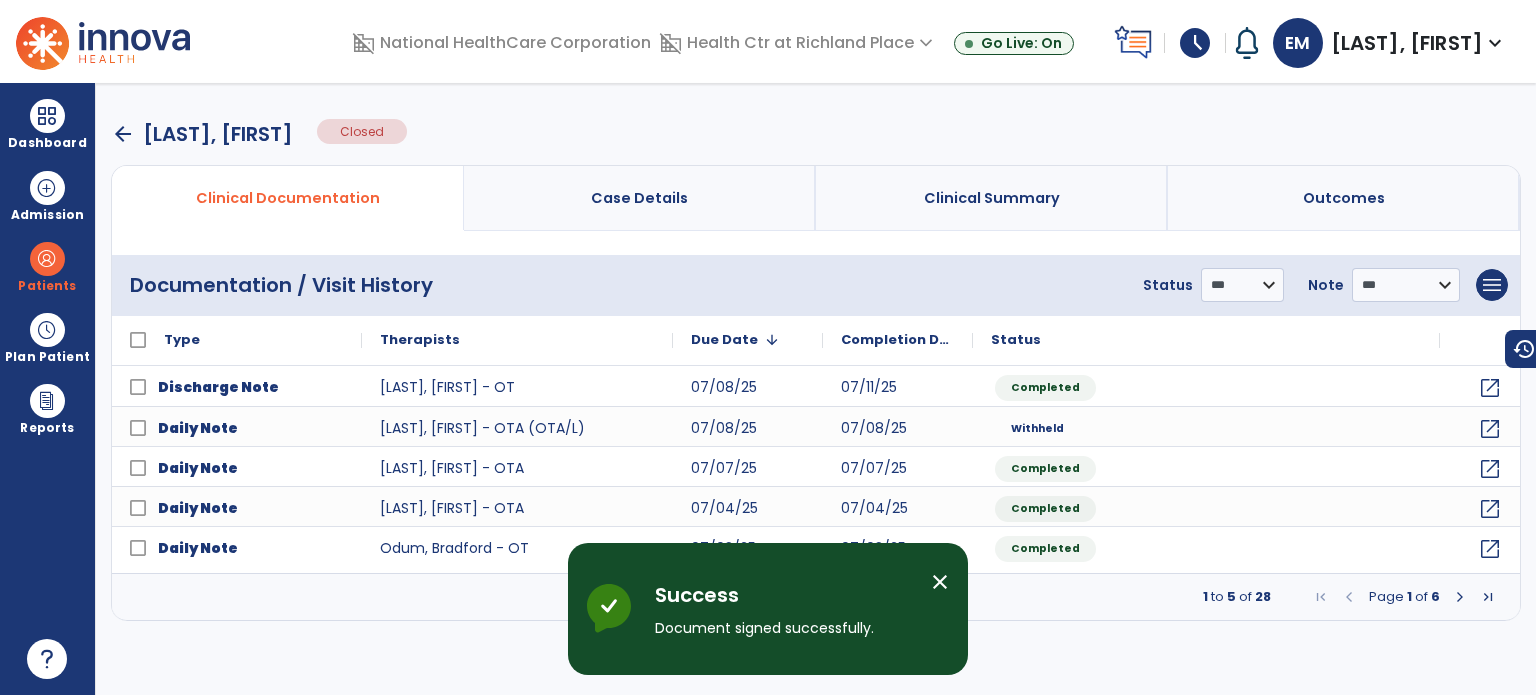 click on "arrow_back" at bounding box center [123, 134] 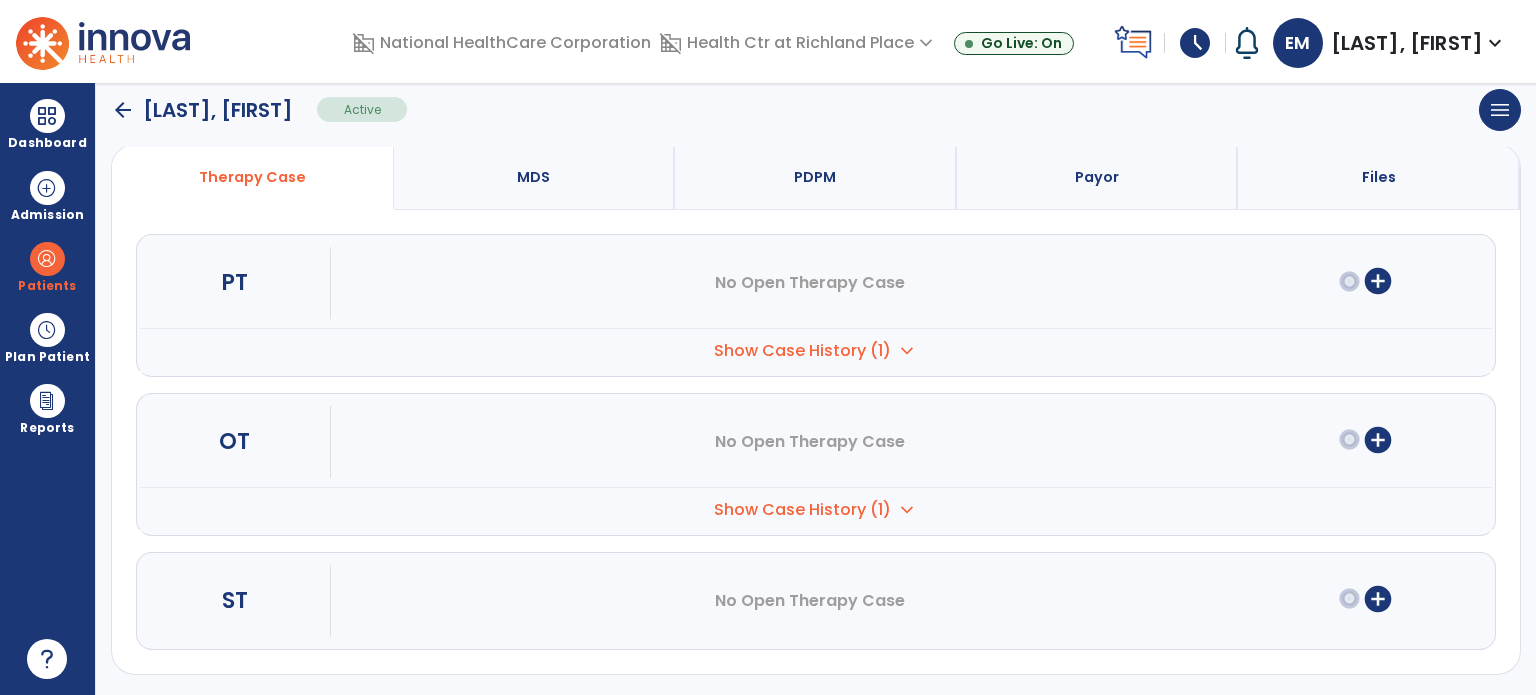 scroll, scrollTop: 0, scrollLeft: 0, axis: both 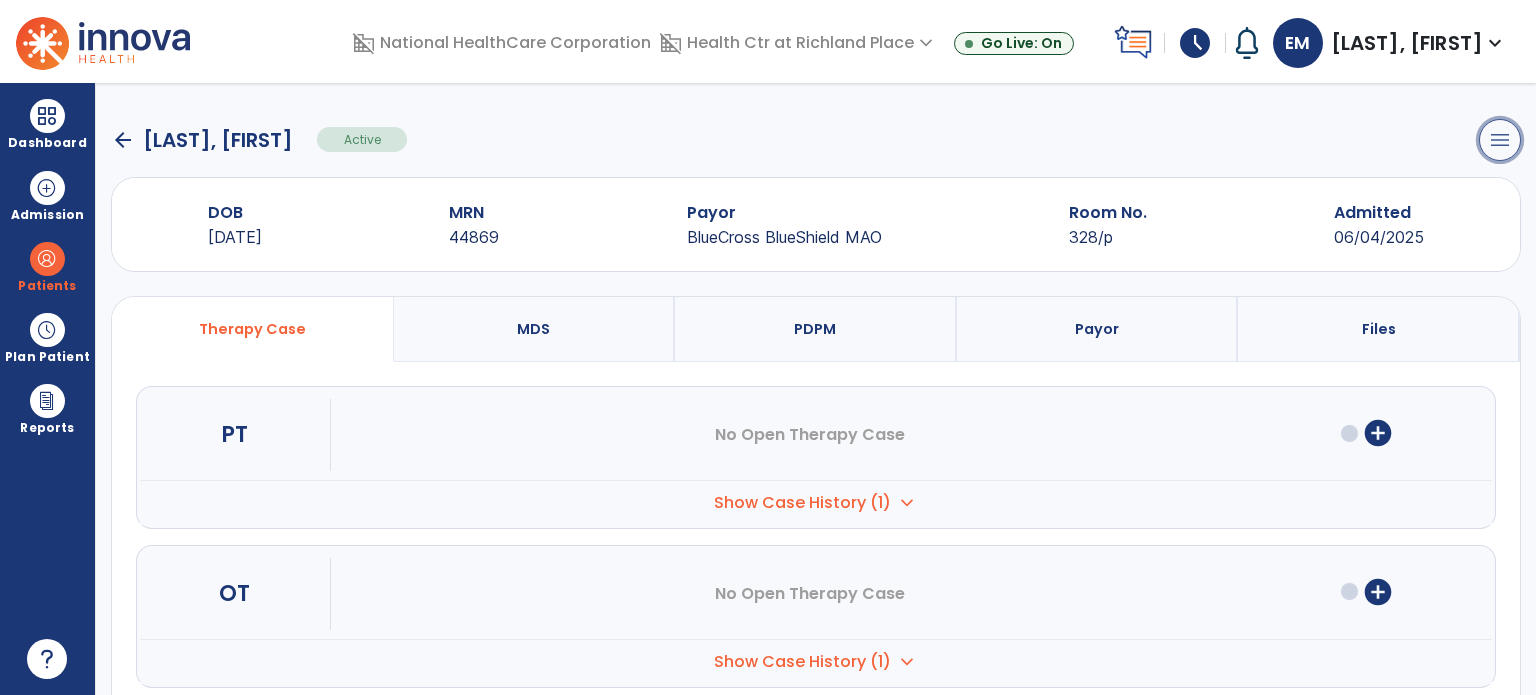 click on "menu" at bounding box center (1500, 140) 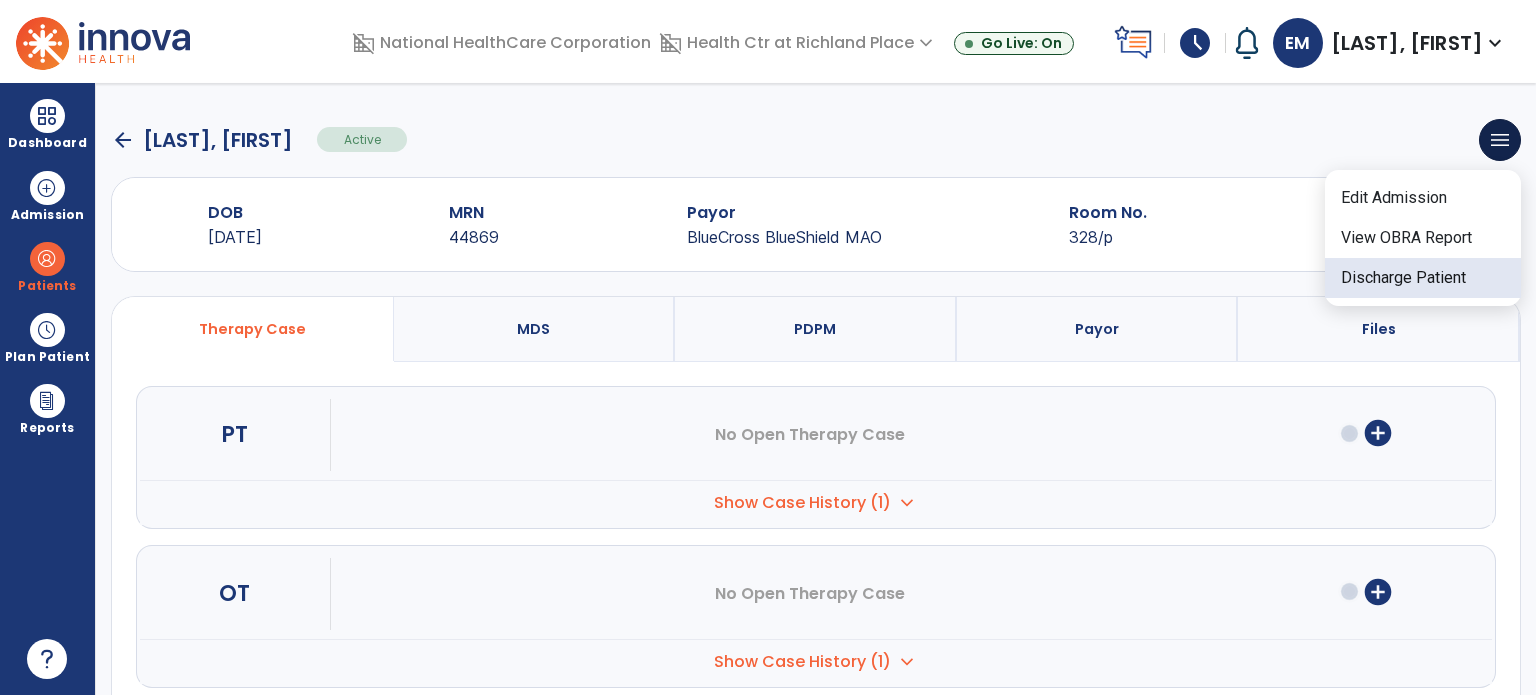 click on "Discharge Patient" 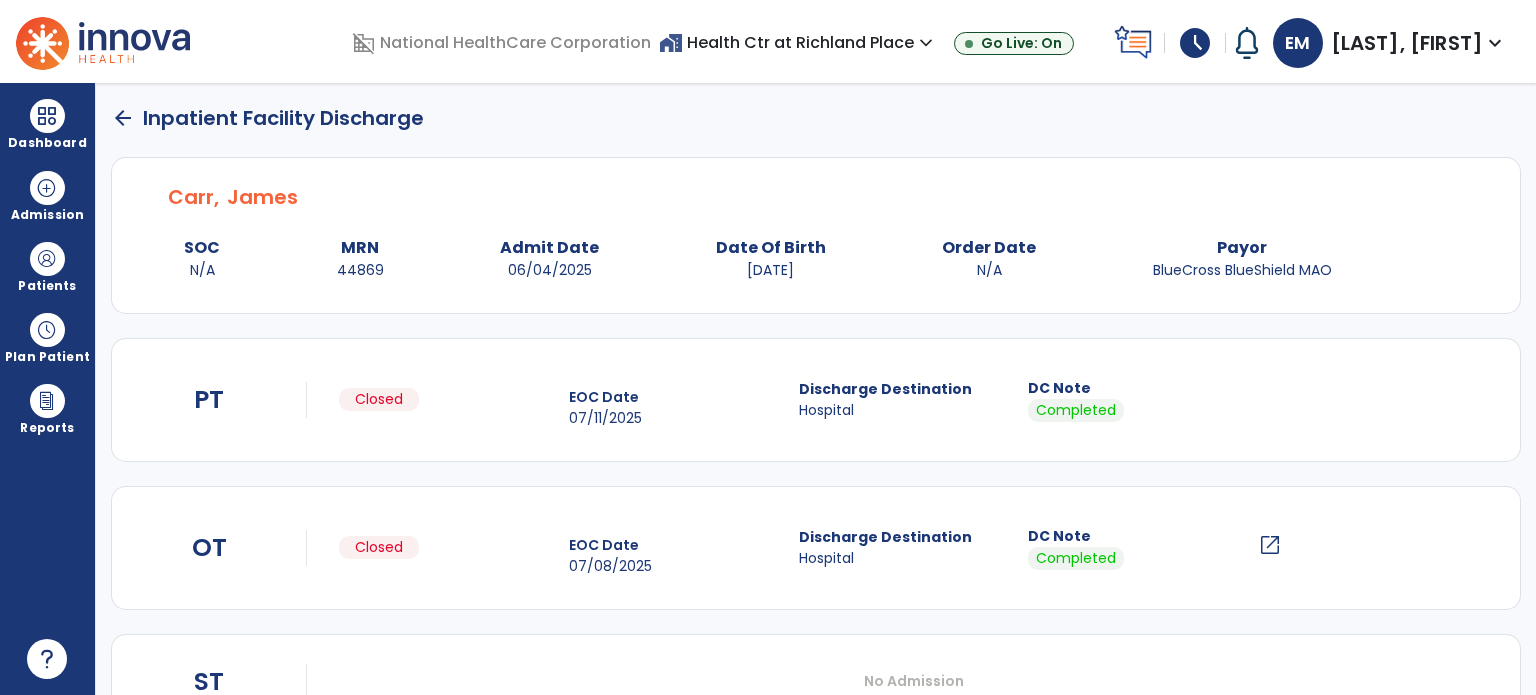 scroll, scrollTop: 214, scrollLeft: 0, axis: vertical 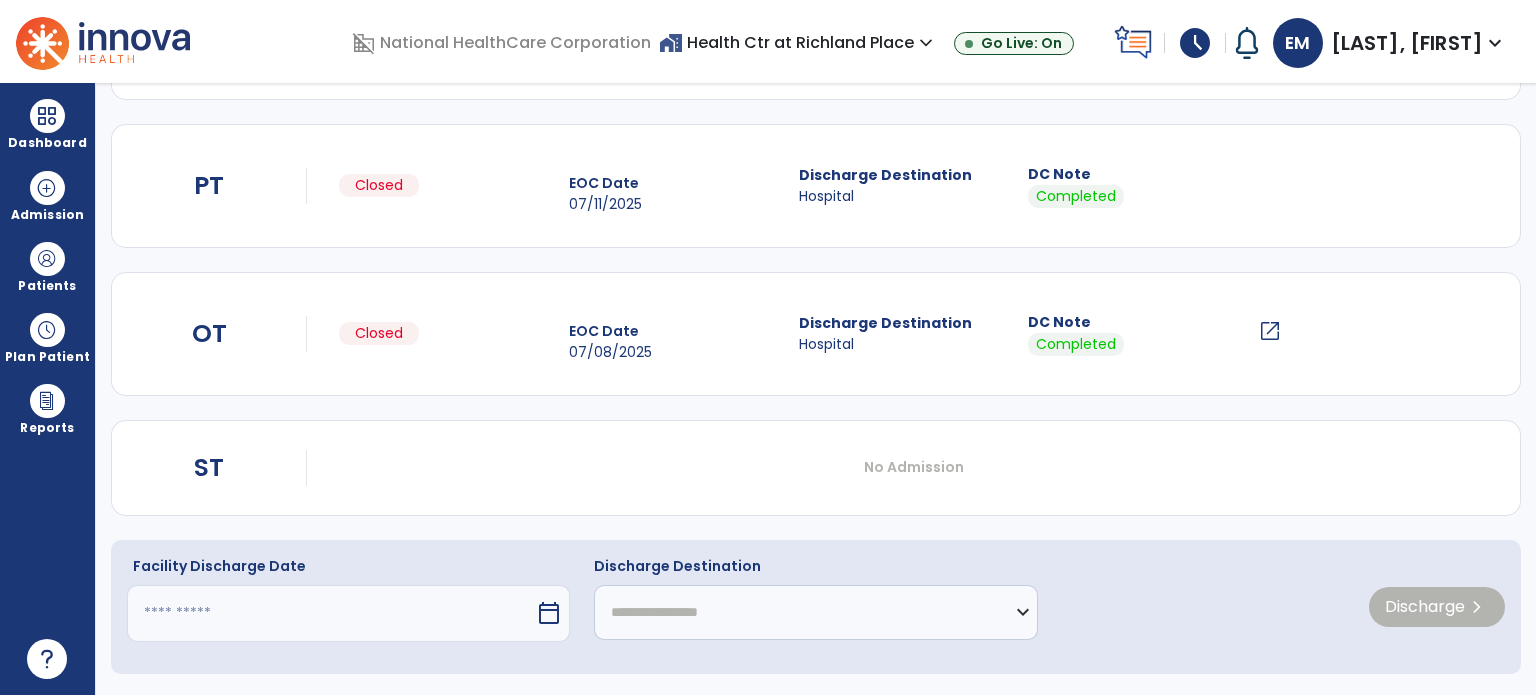 click at bounding box center [331, 613] 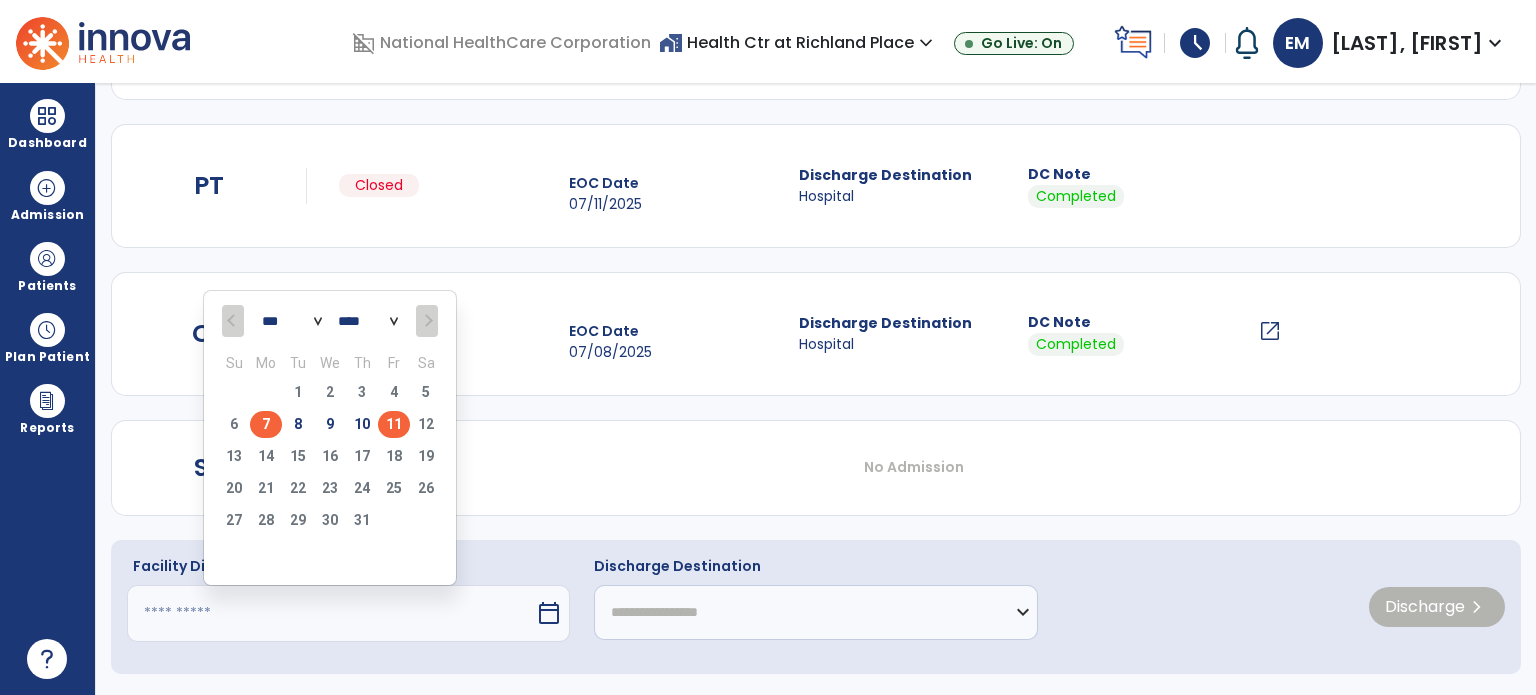 click on "7" at bounding box center (266, 424) 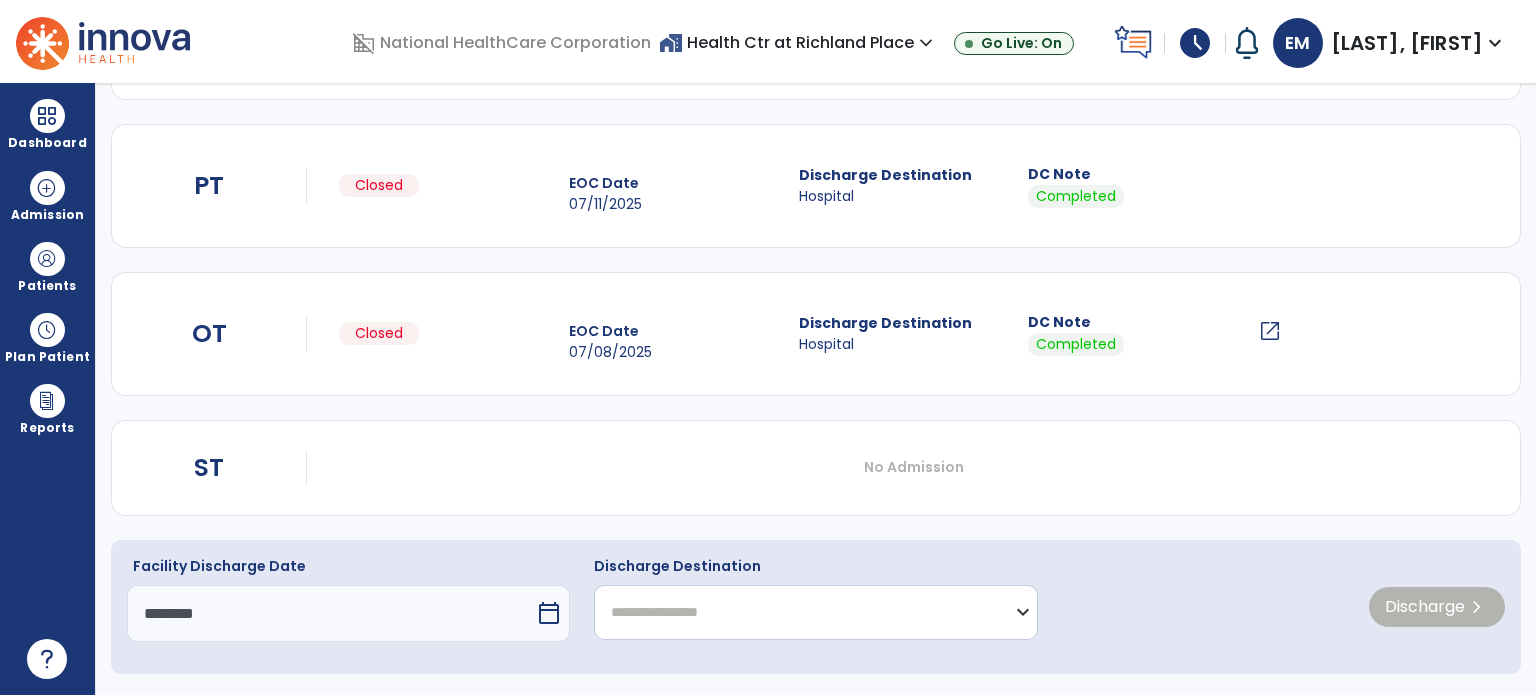 click on "**********" 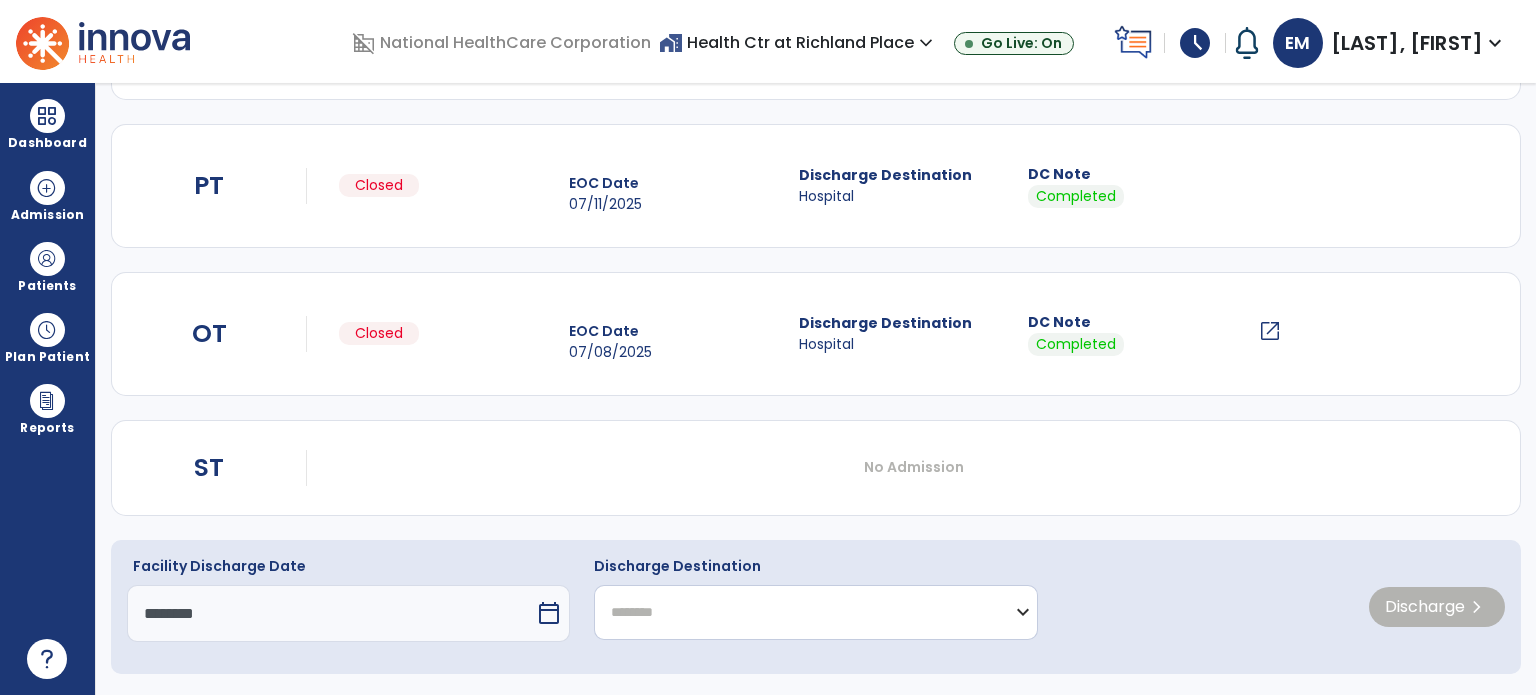 click on "**********" 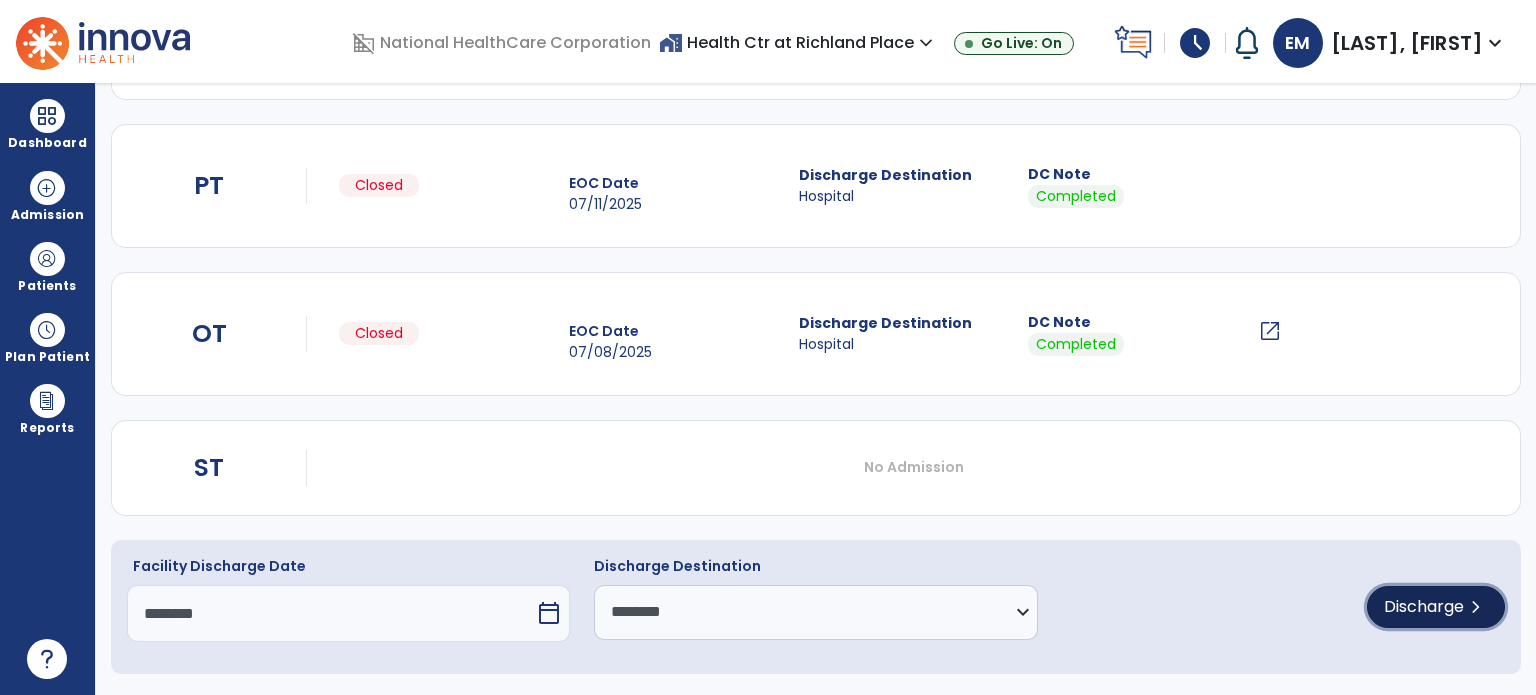 click on "Discharge" 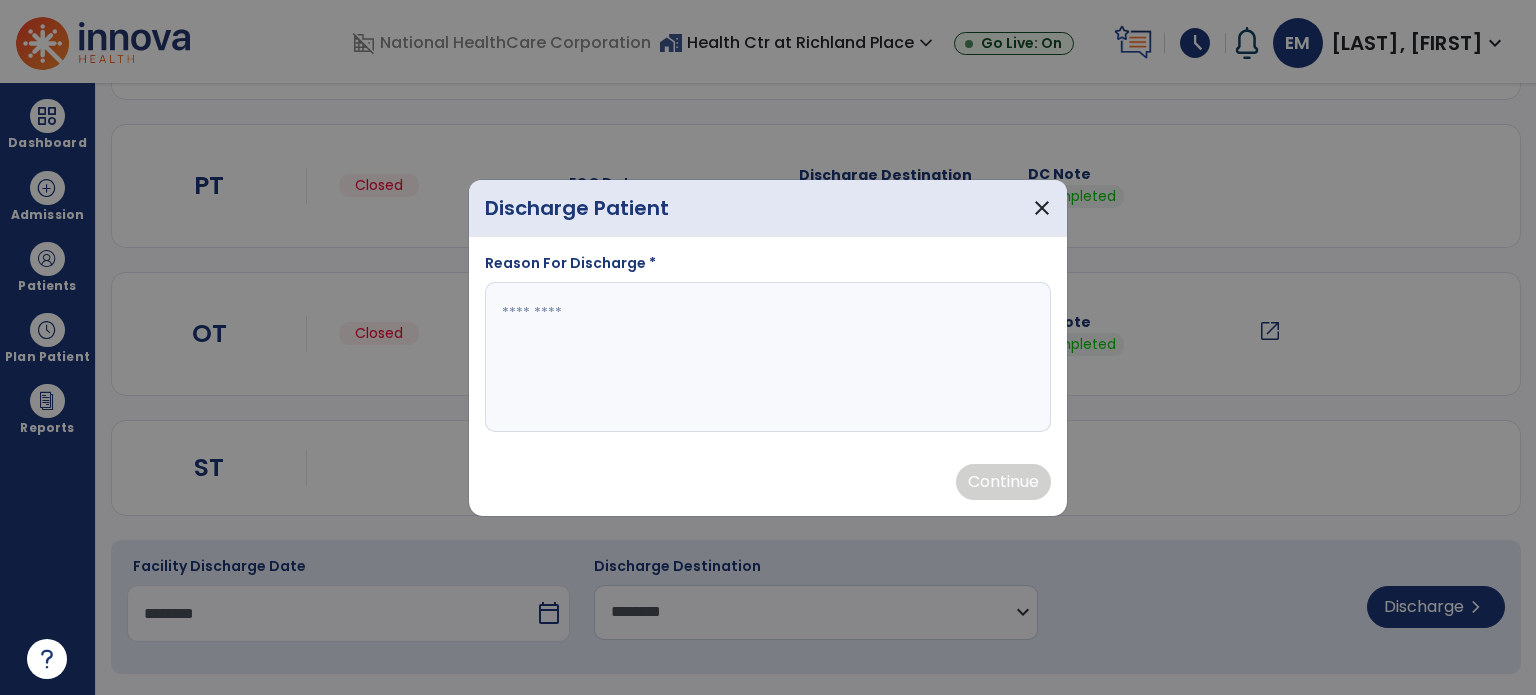 click at bounding box center [768, 357] 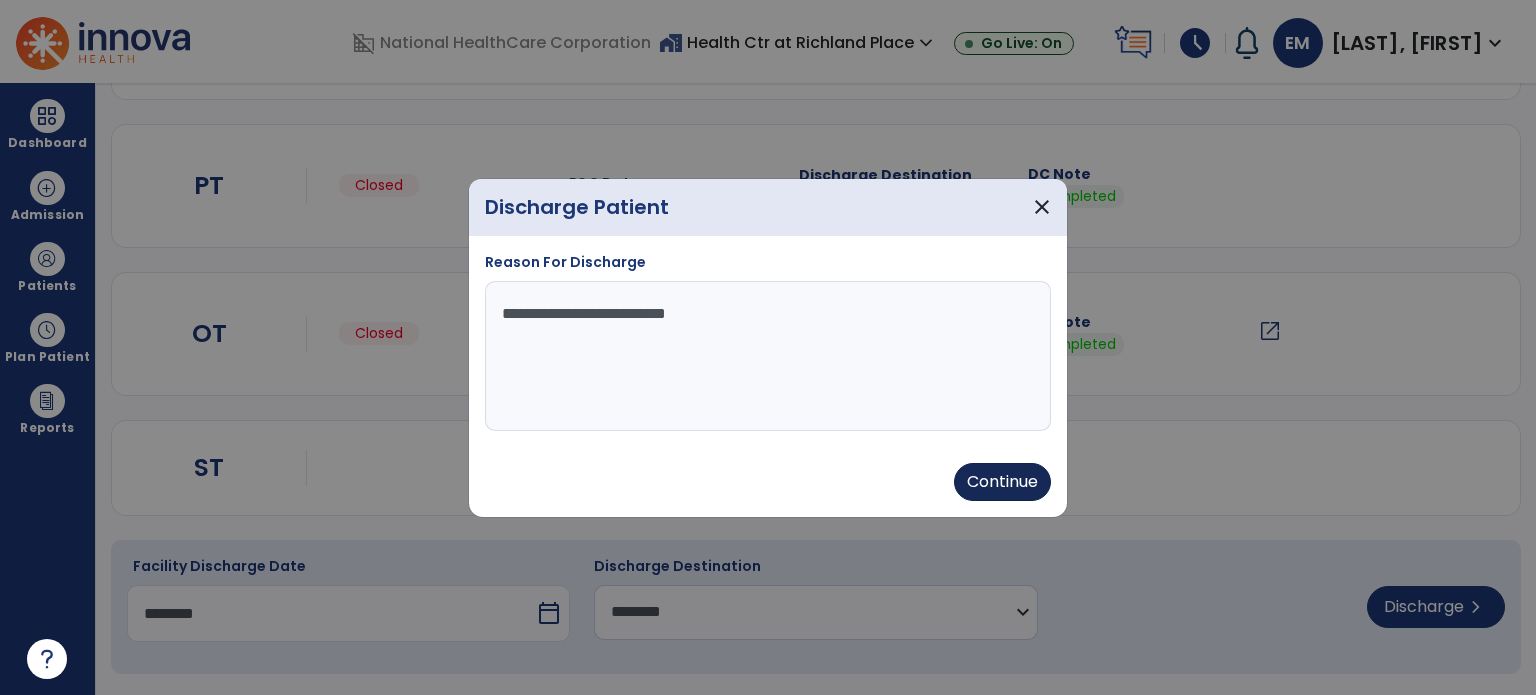 type on "**********" 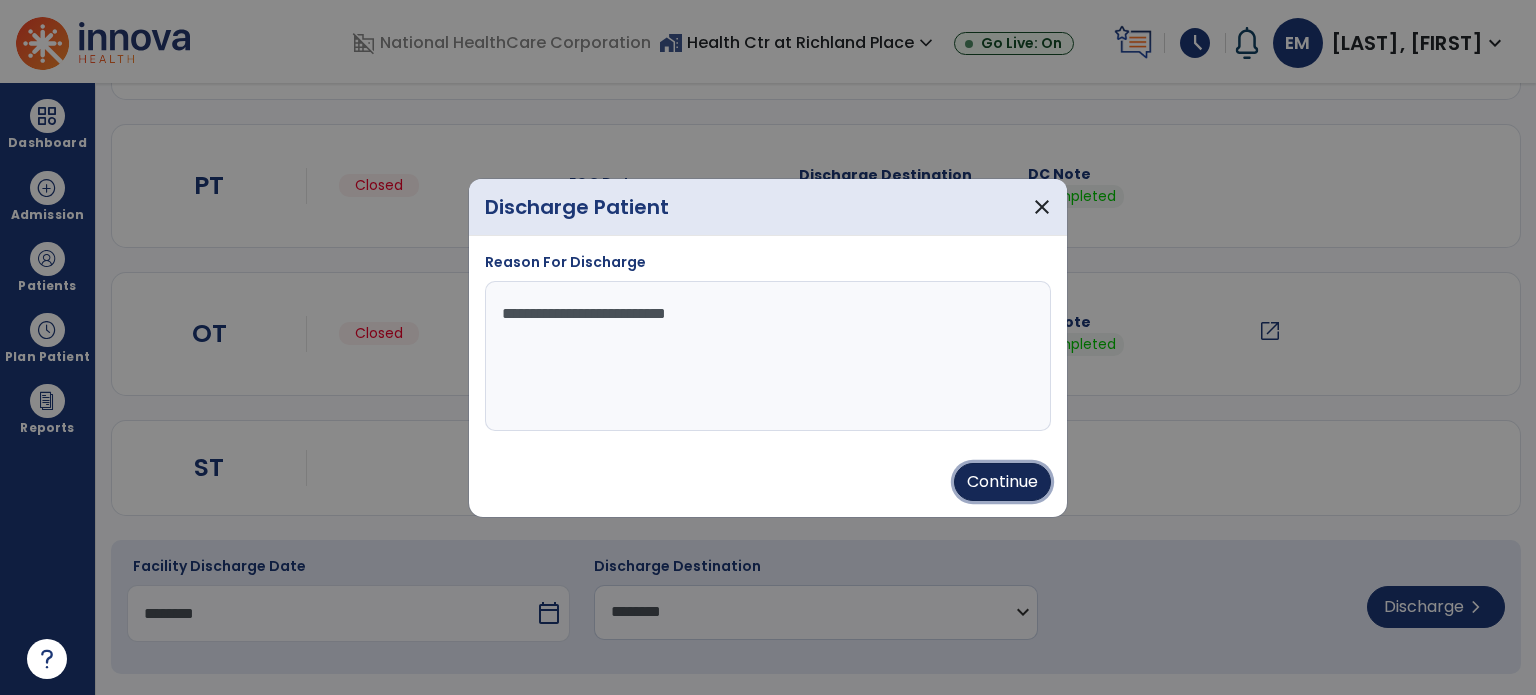 click on "Continue" at bounding box center (1002, 482) 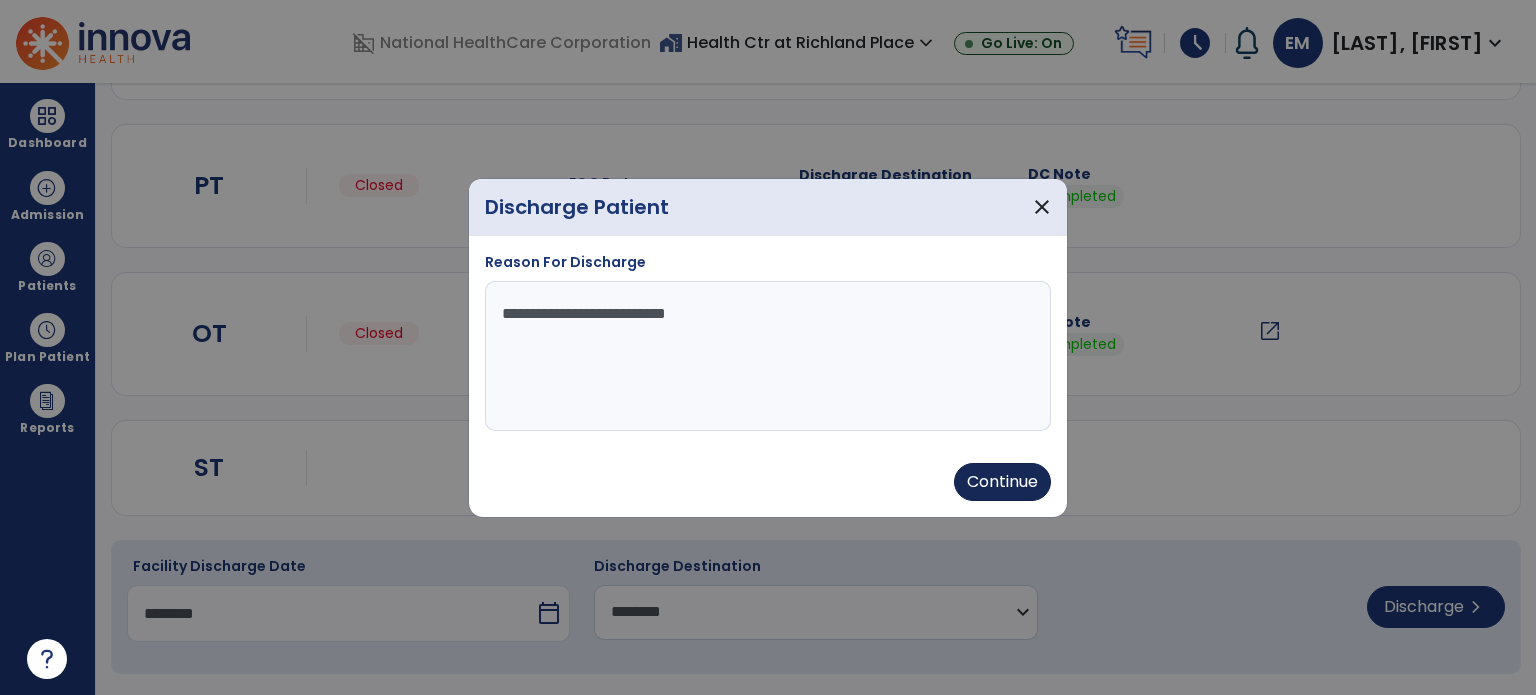 type on "********" 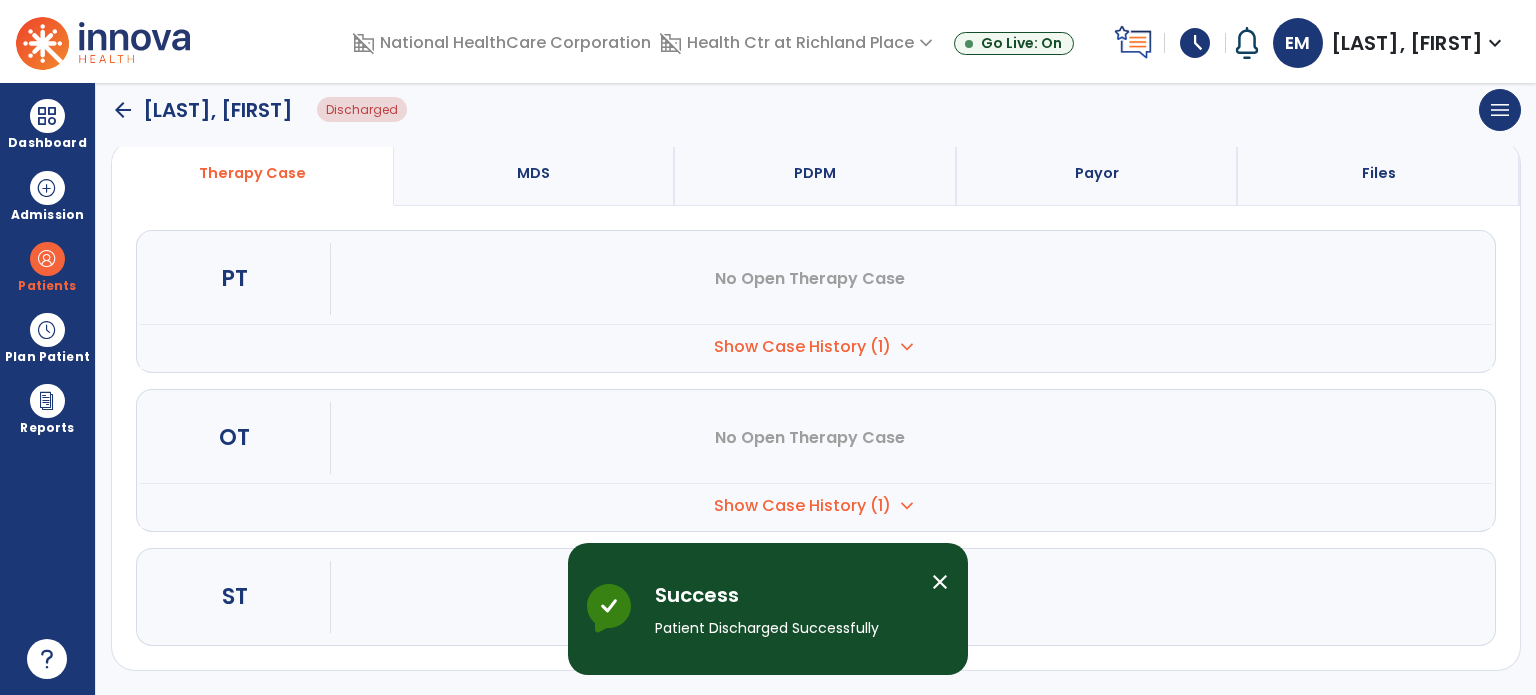 scroll, scrollTop: 152, scrollLeft: 0, axis: vertical 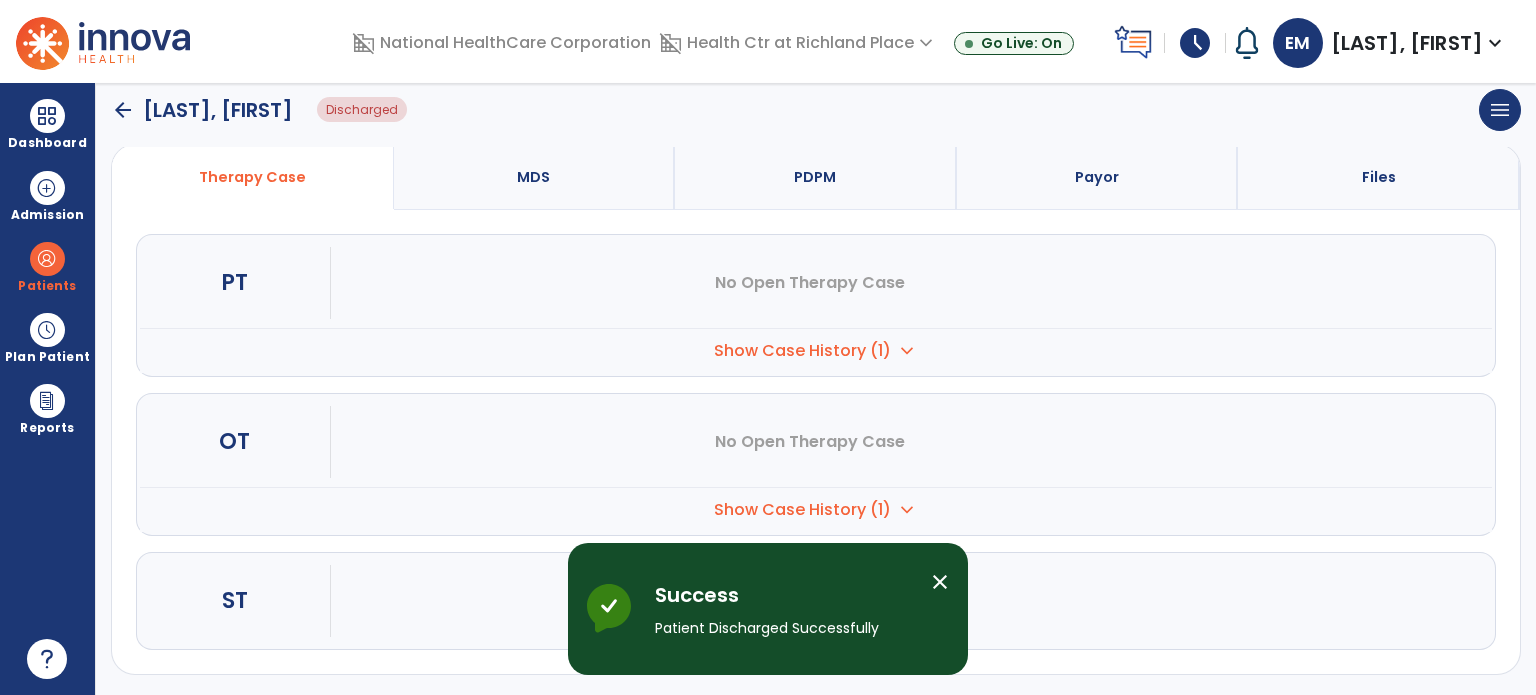 click on "arrow_back" 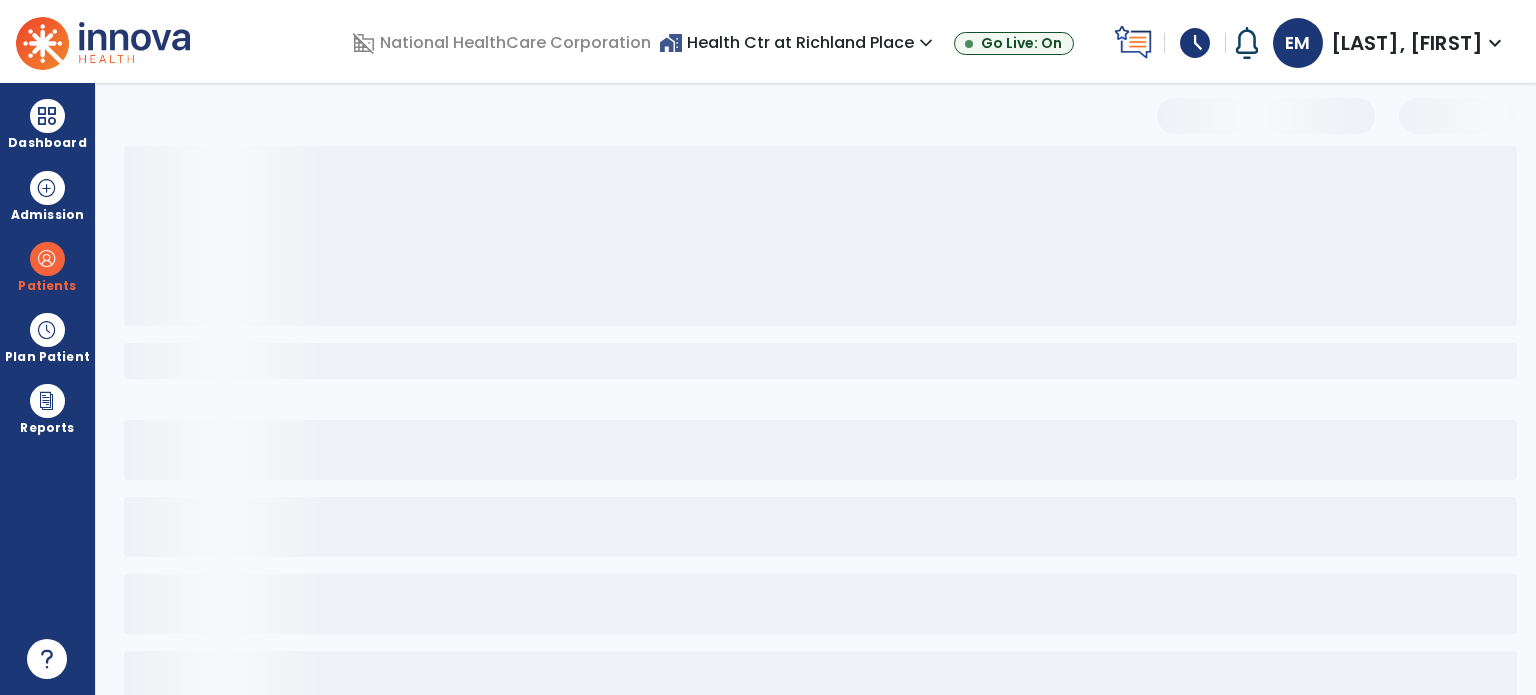 scroll, scrollTop: 46, scrollLeft: 0, axis: vertical 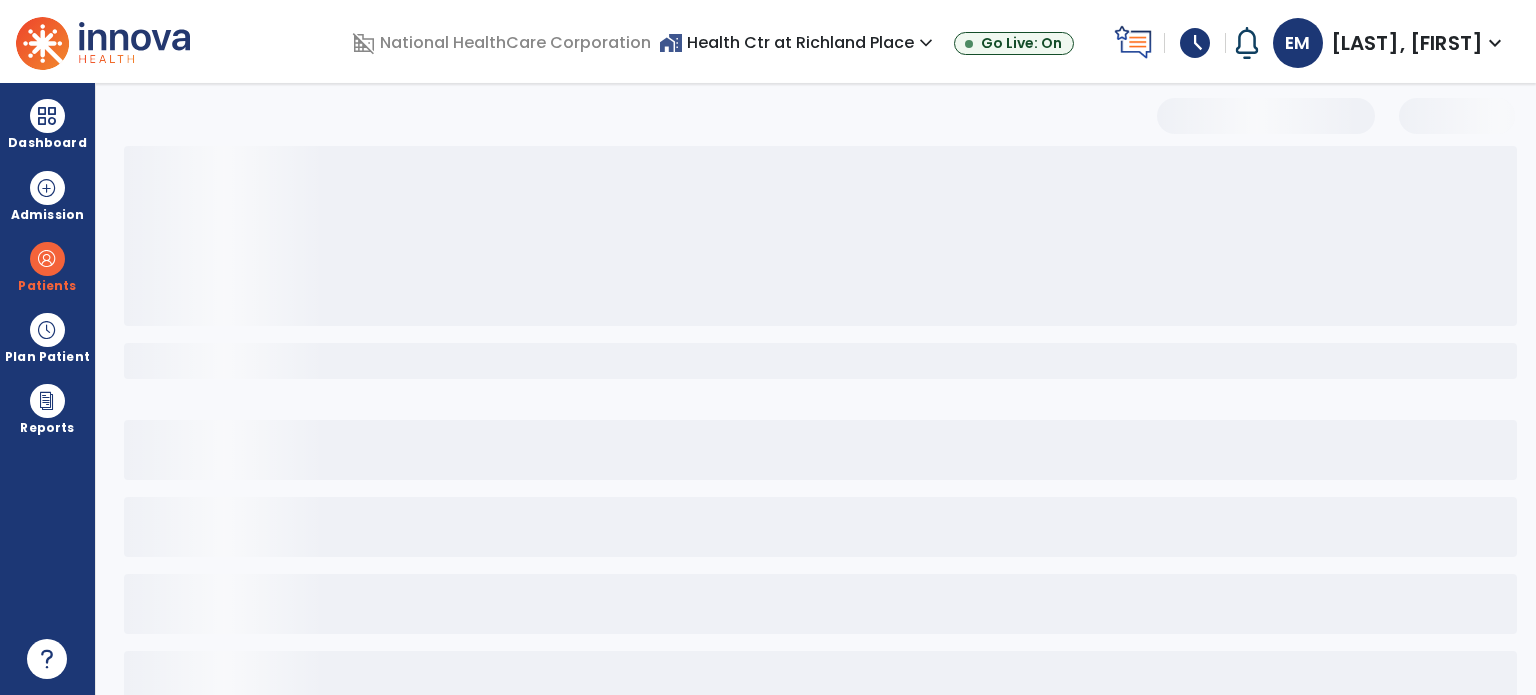 select on "***" 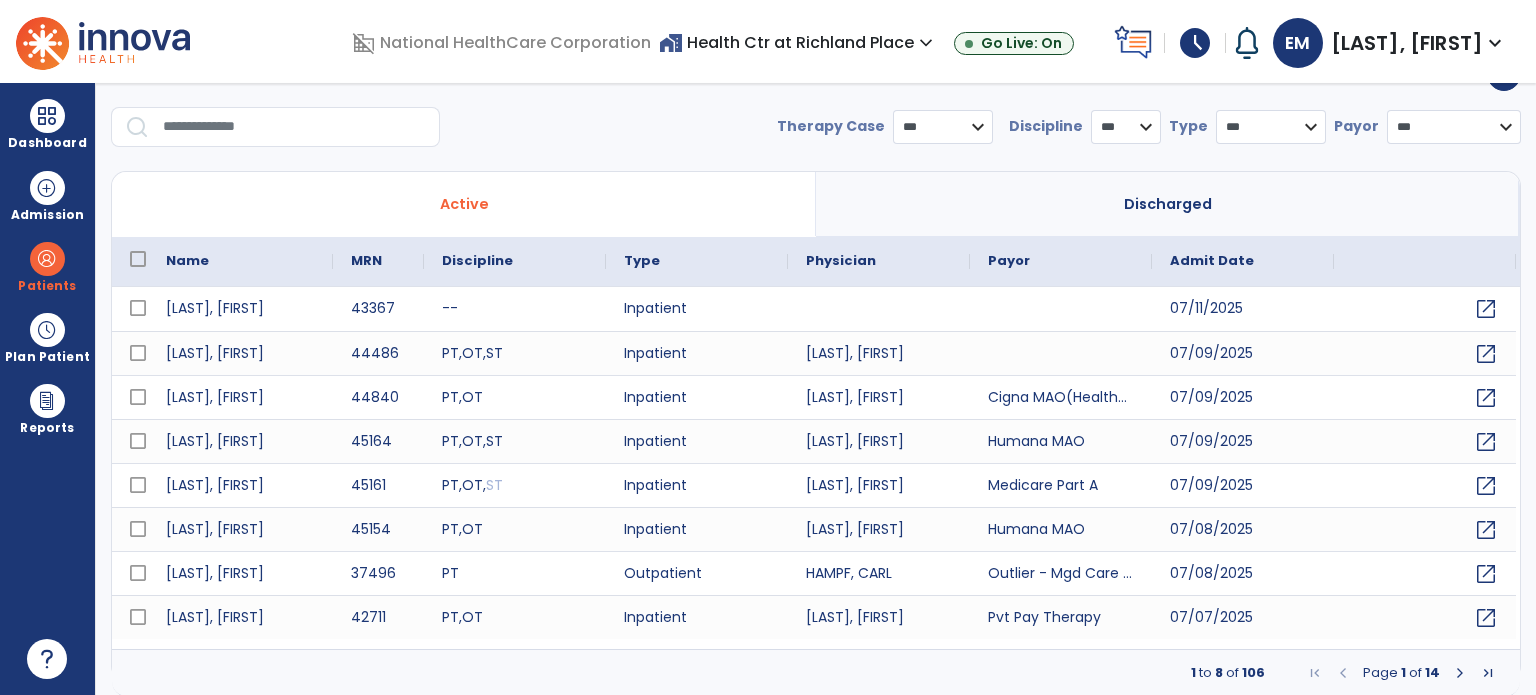 click at bounding box center (294, 127) 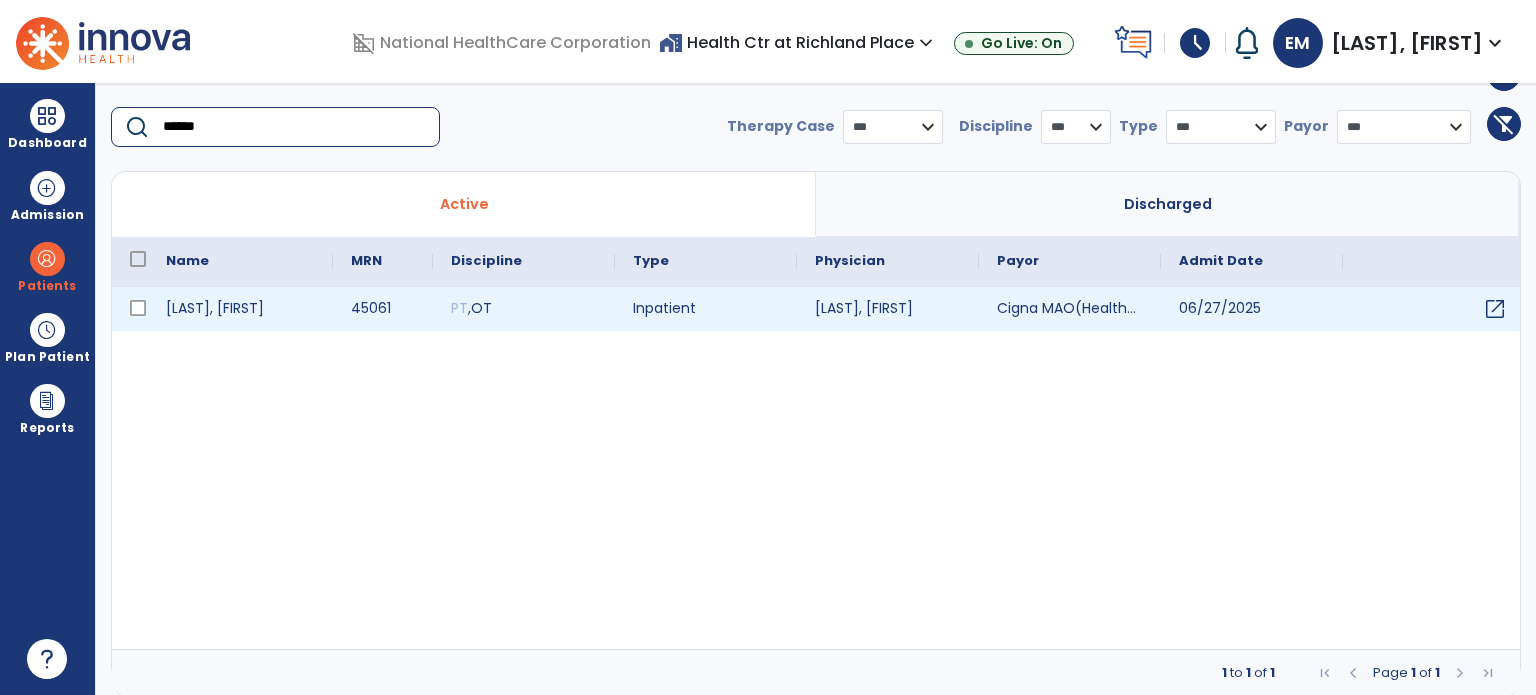 type on "******" 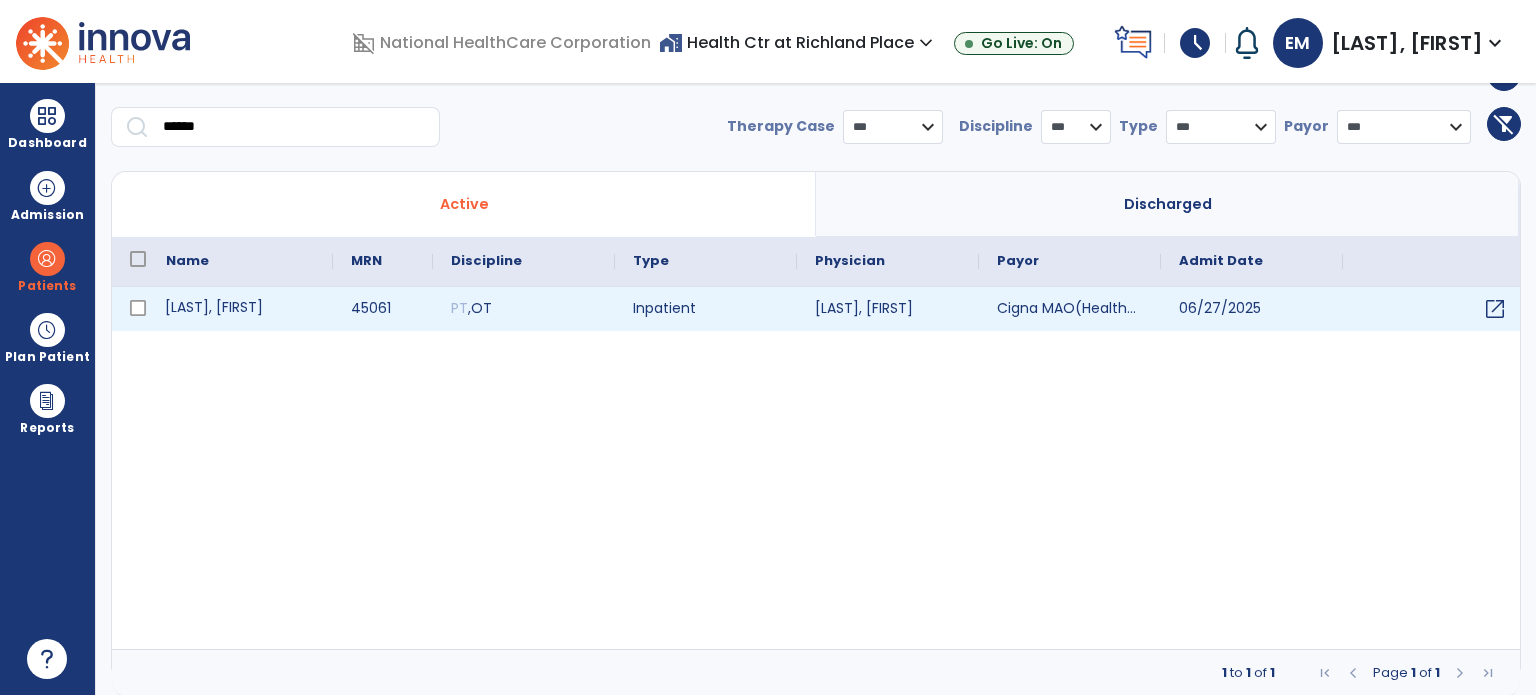 click on "[LAST], [FIRST]" at bounding box center [240, 309] 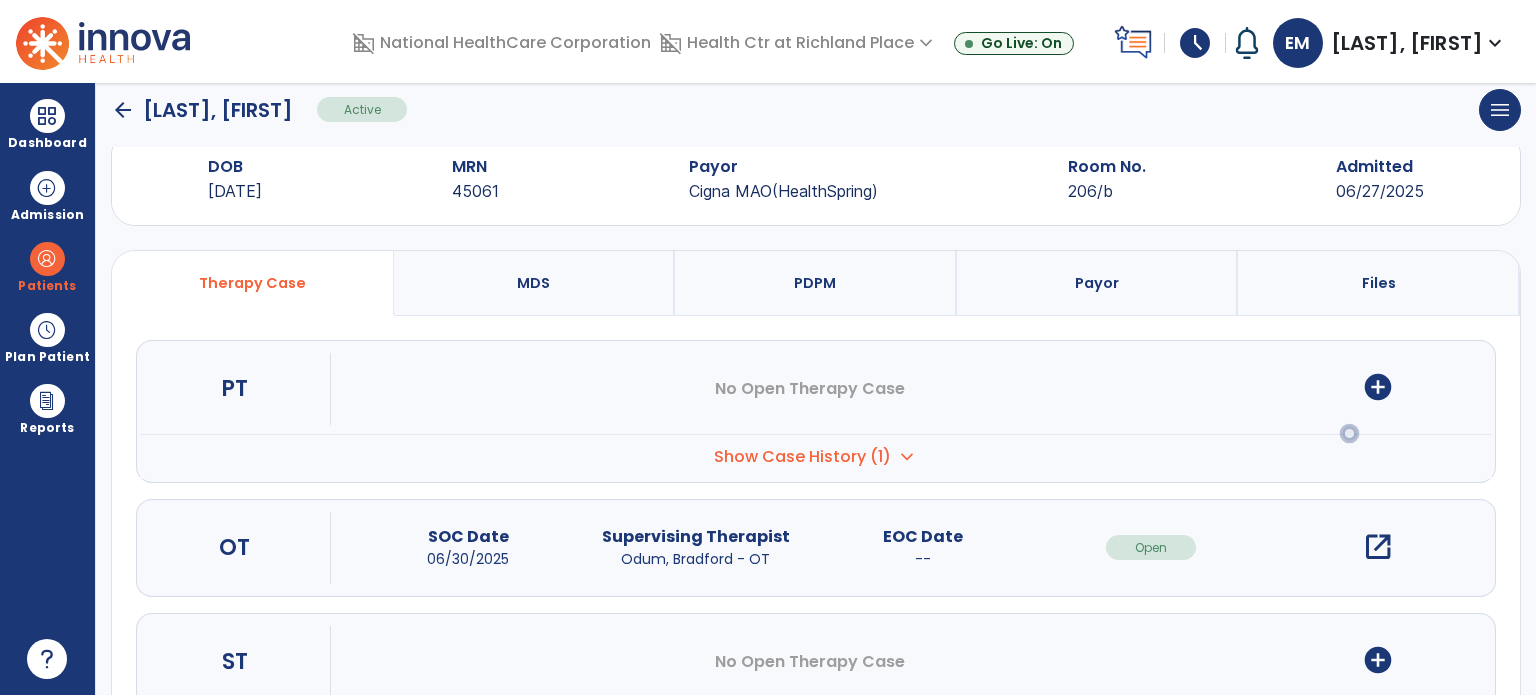 scroll, scrollTop: 0, scrollLeft: 0, axis: both 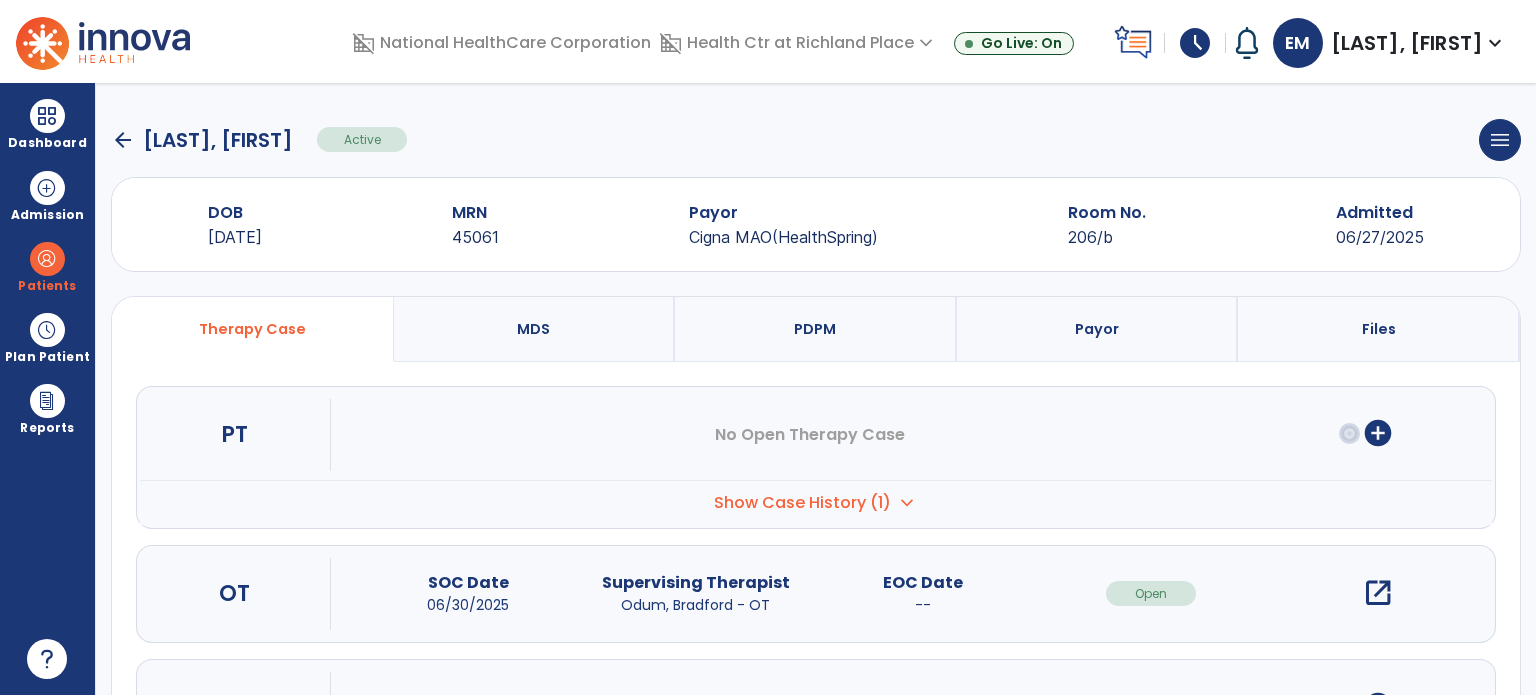click on "open_in_new" at bounding box center [1378, 593] 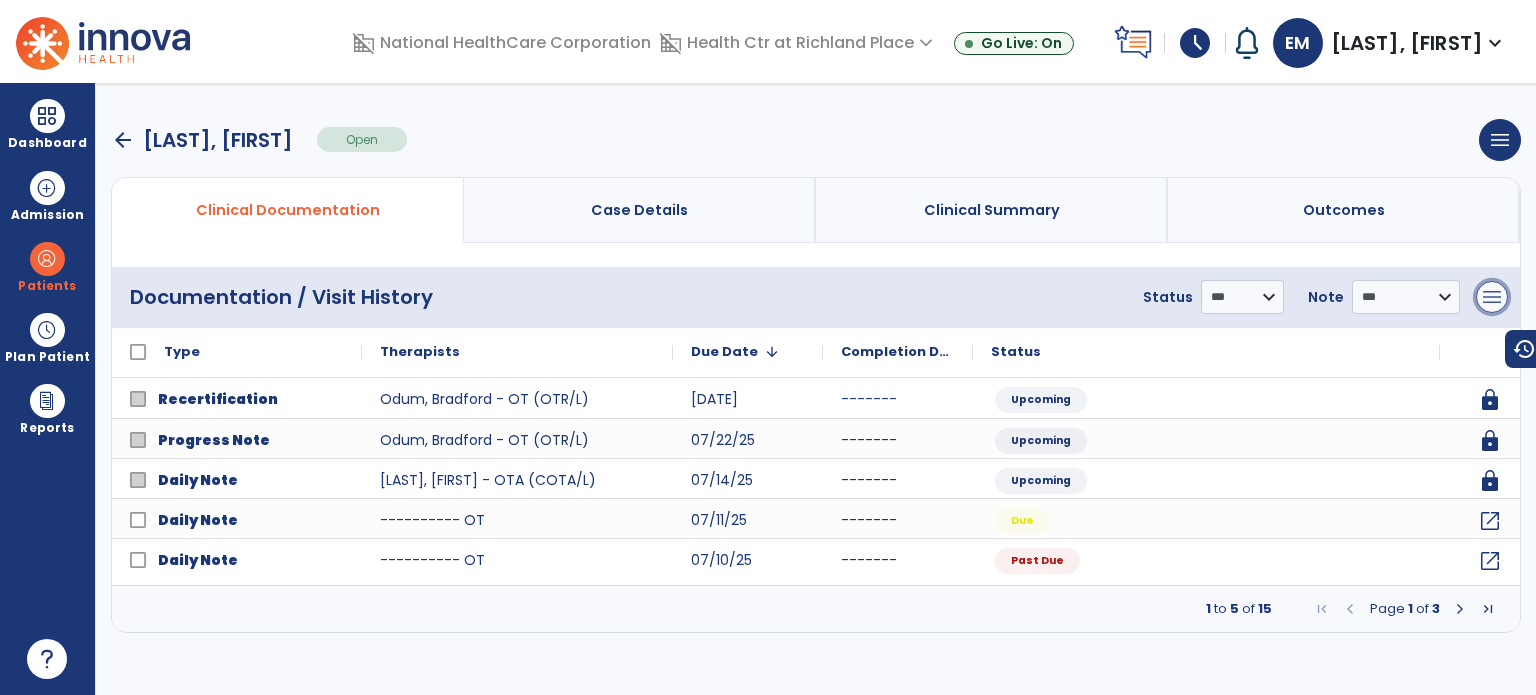 click on "menu" at bounding box center [1492, 297] 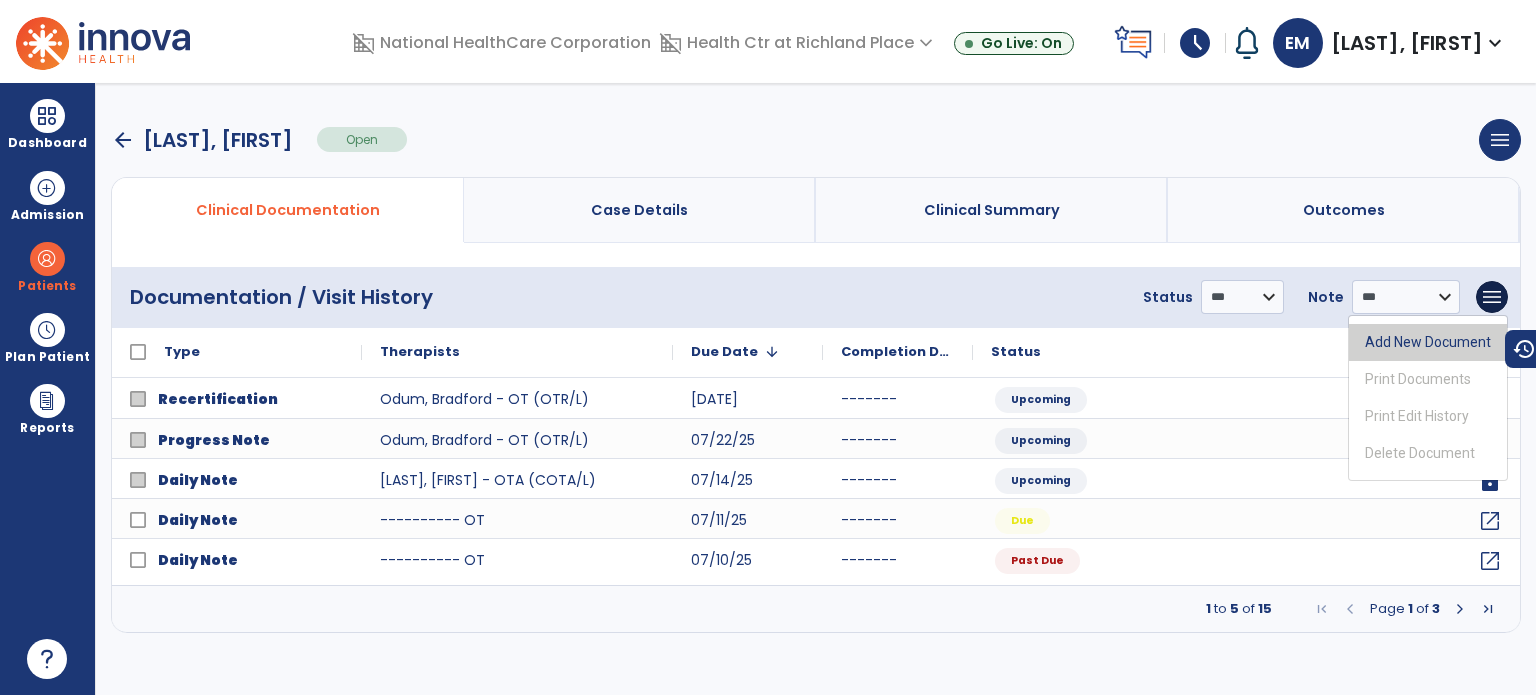 click on "Add New Document" at bounding box center [1428, 342] 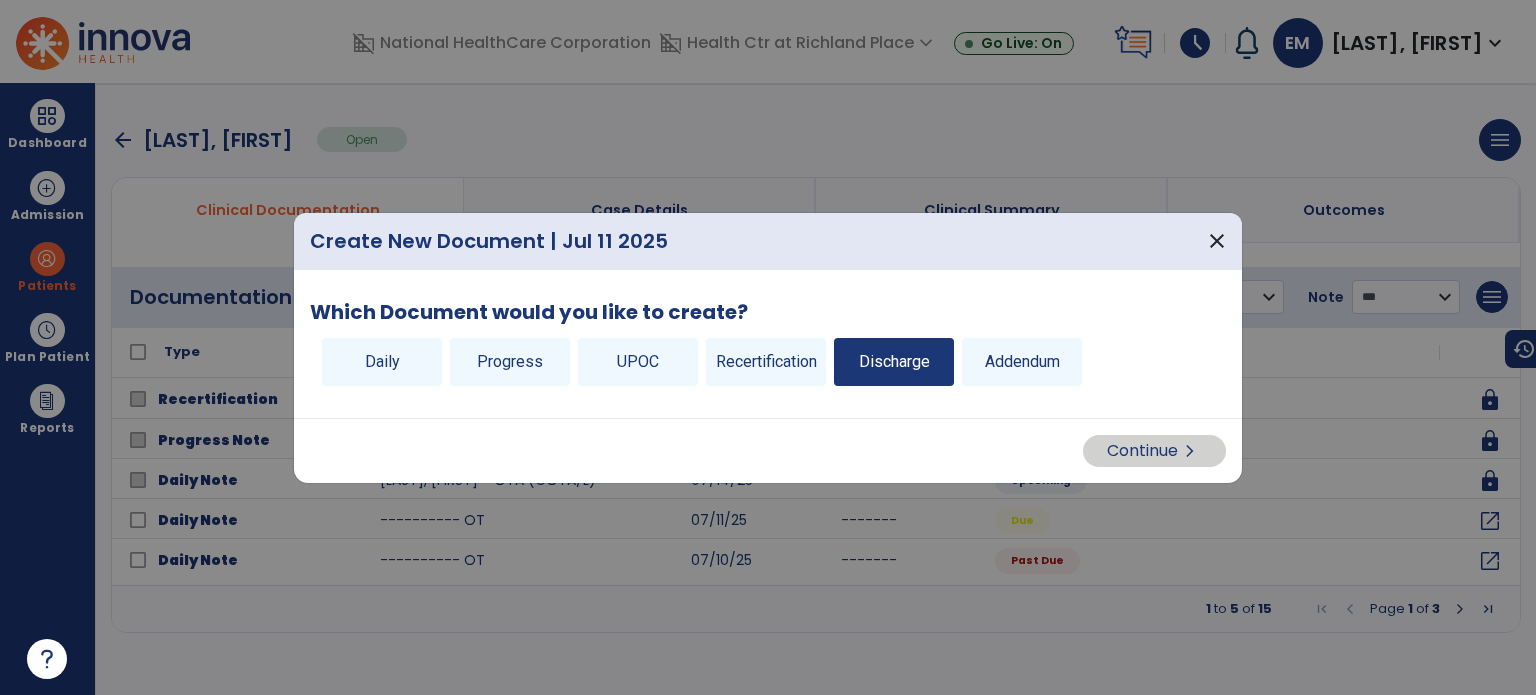 click on "Discharge" at bounding box center [894, 362] 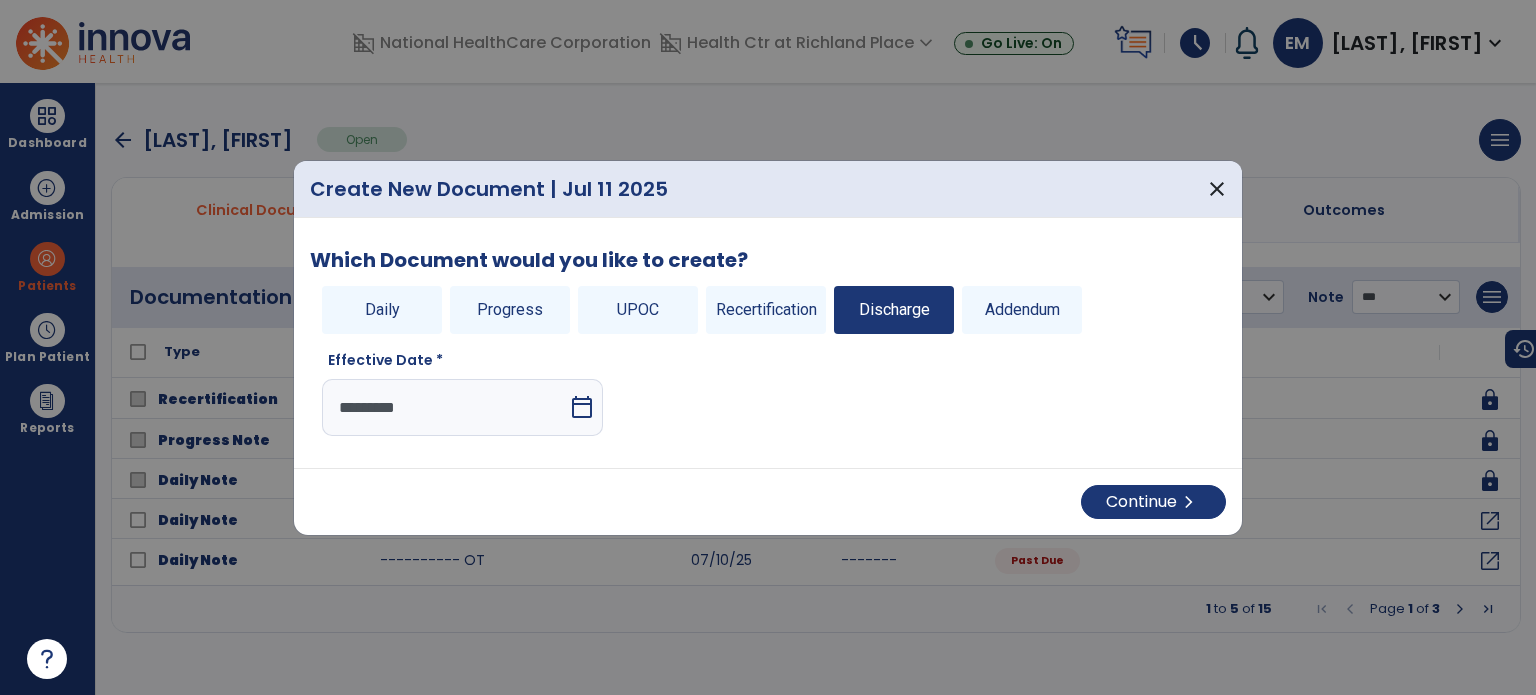 click on "*********" at bounding box center (445, 407) 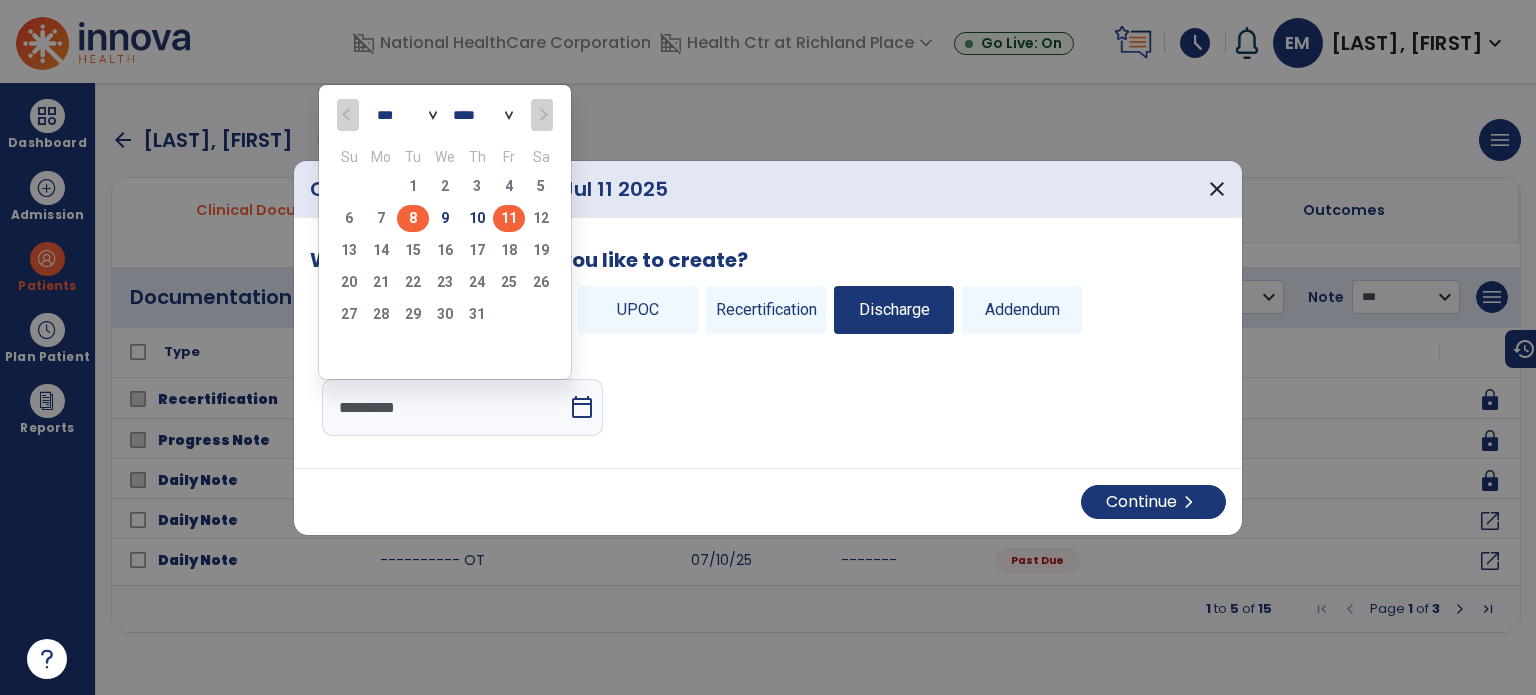 click on "8" 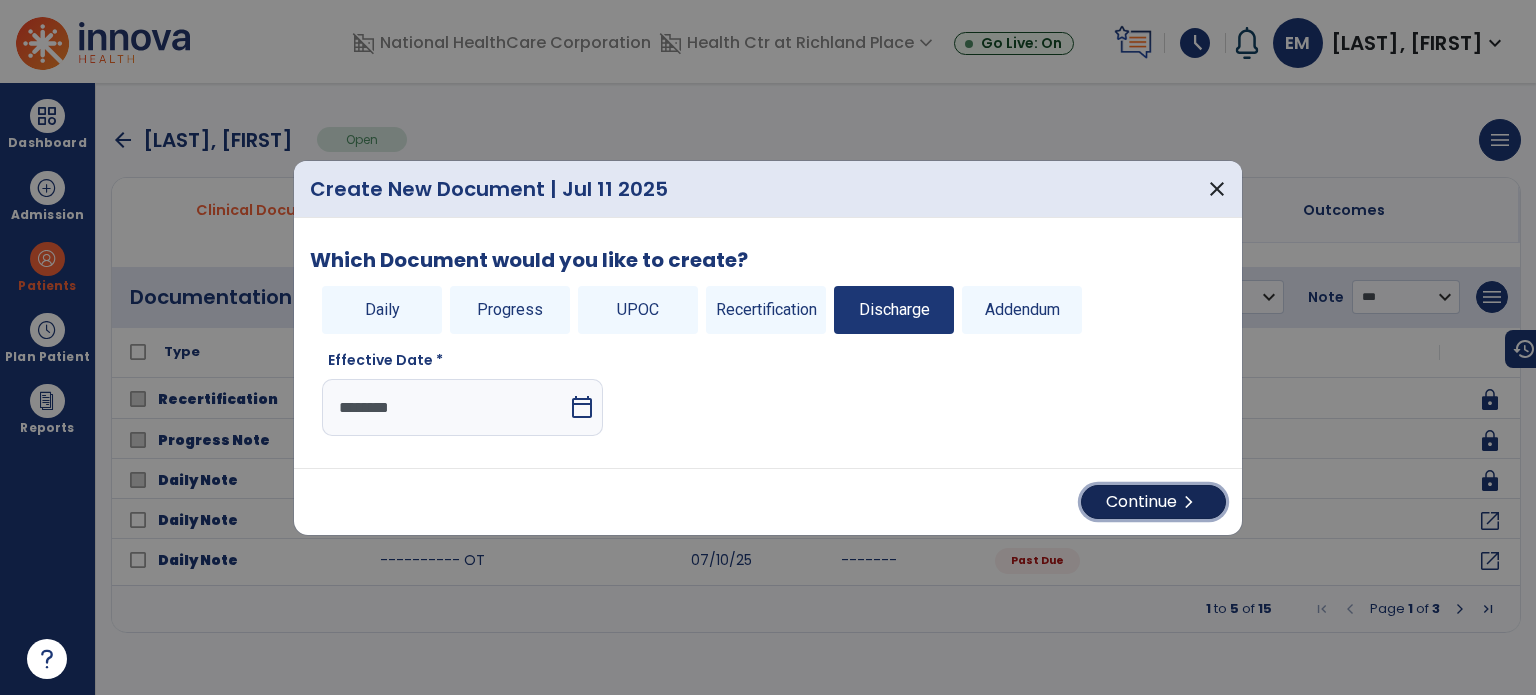 click on "chevron_right" at bounding box center (1189, 502) 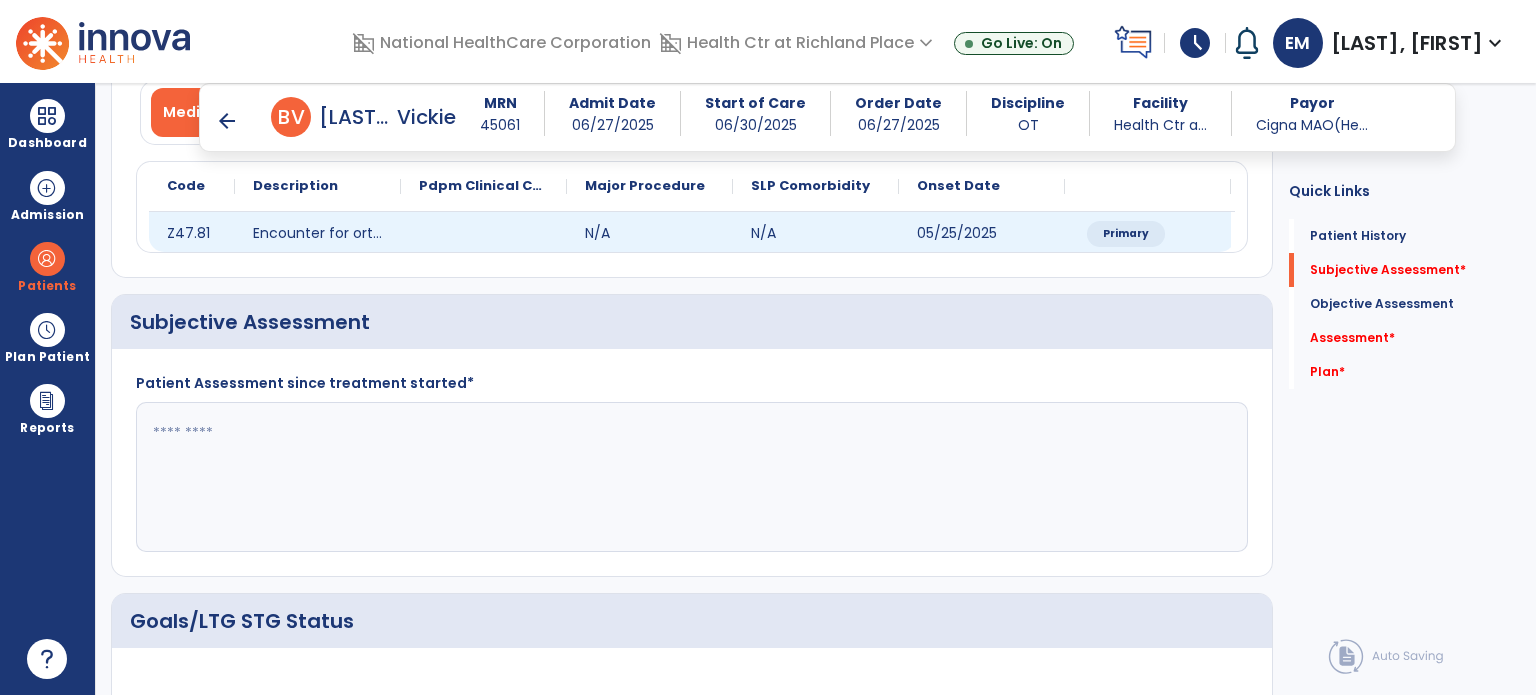 scroll, scrollTop: 224, scrollLeft: 0, axis: vertical 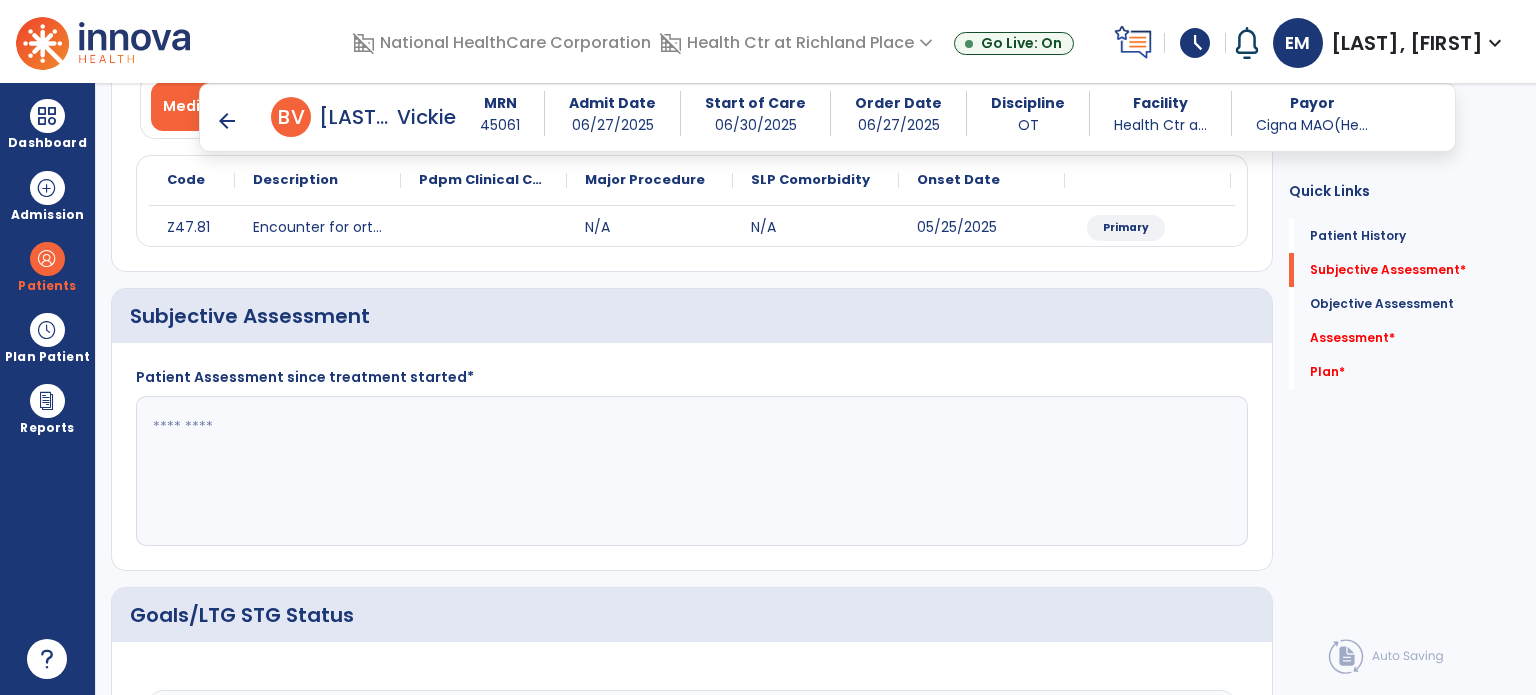 click 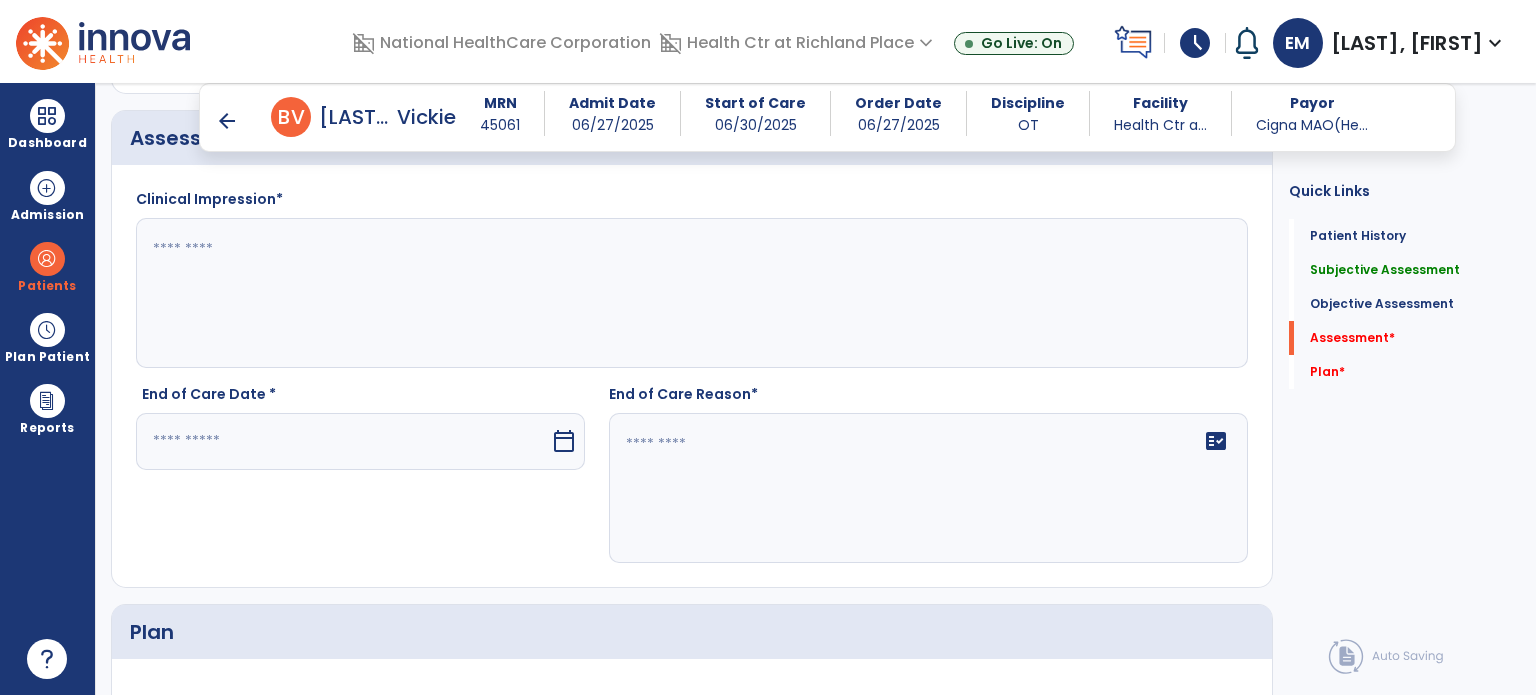 scroll, scrollTop: 2627, scrollLeft: 0, axis: vertical 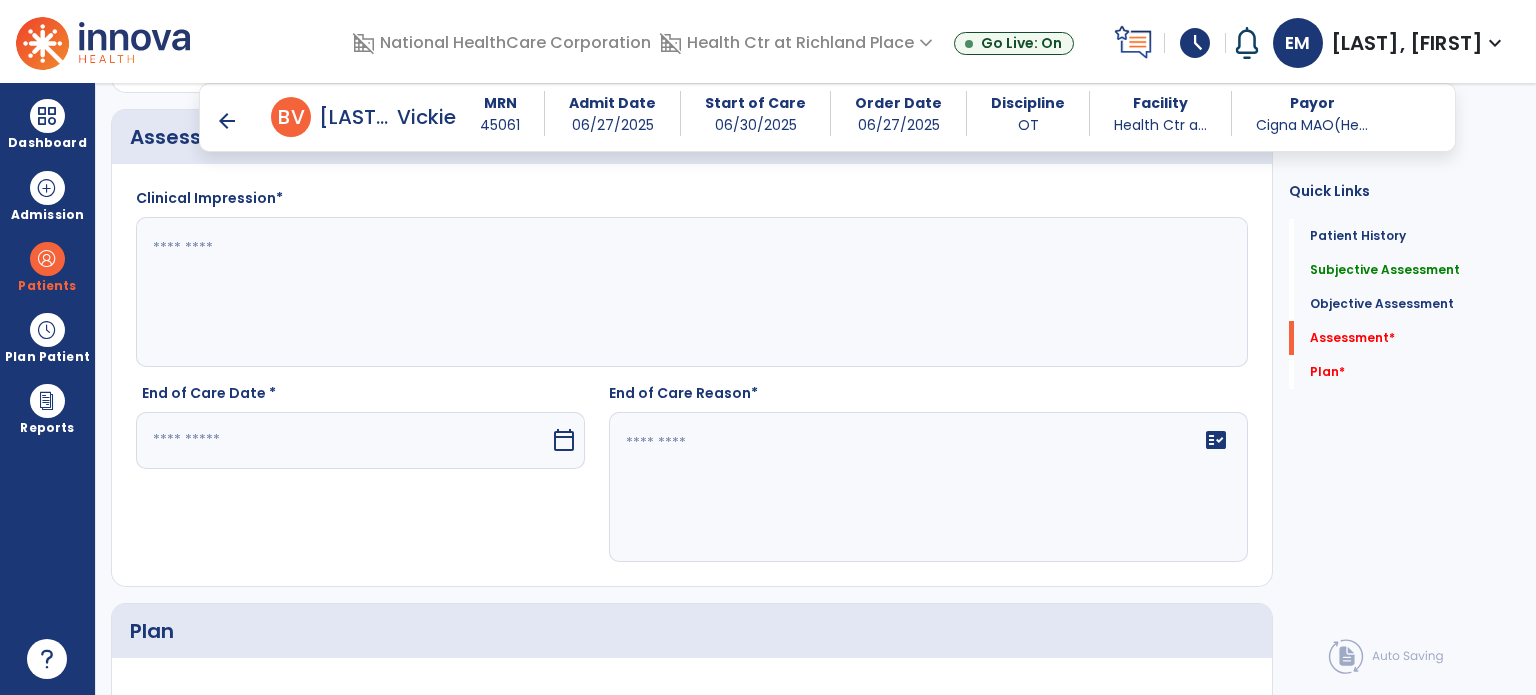 type on "***" 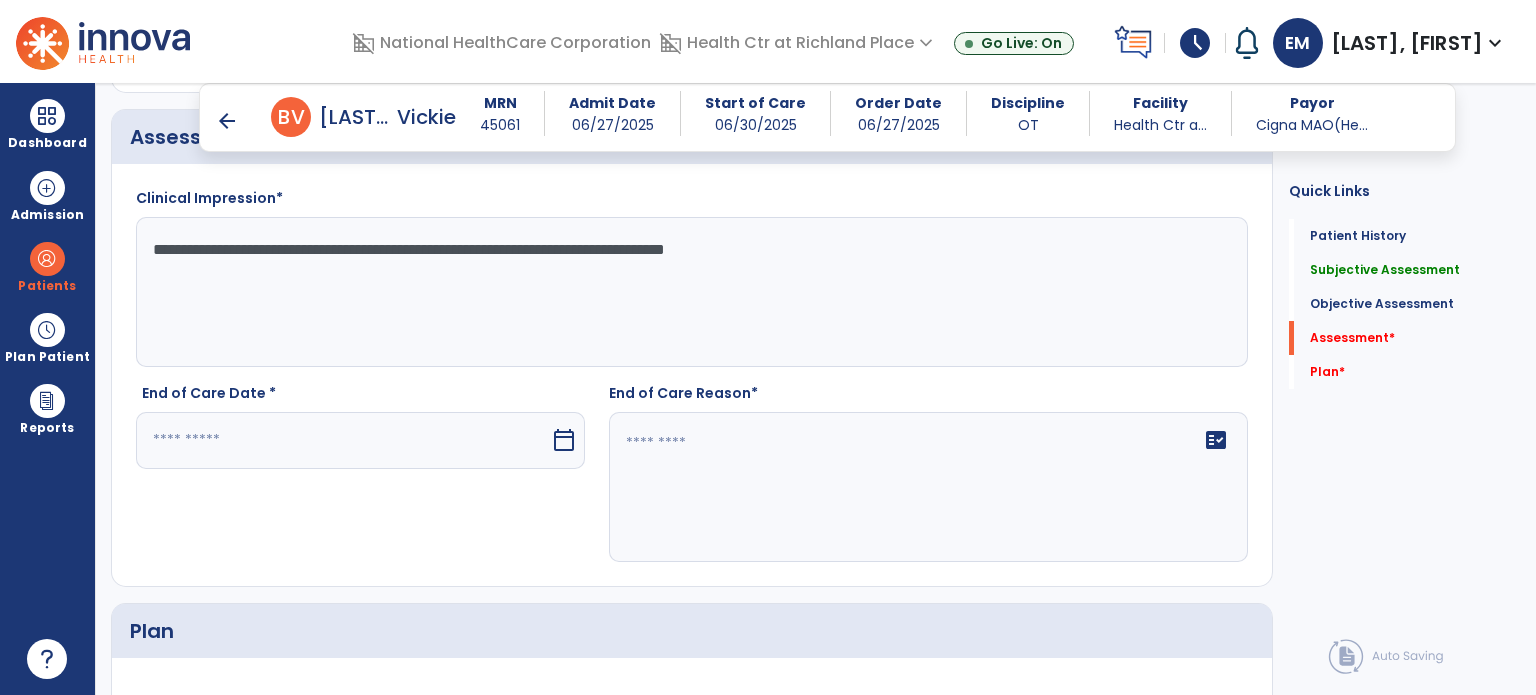type on "**********" 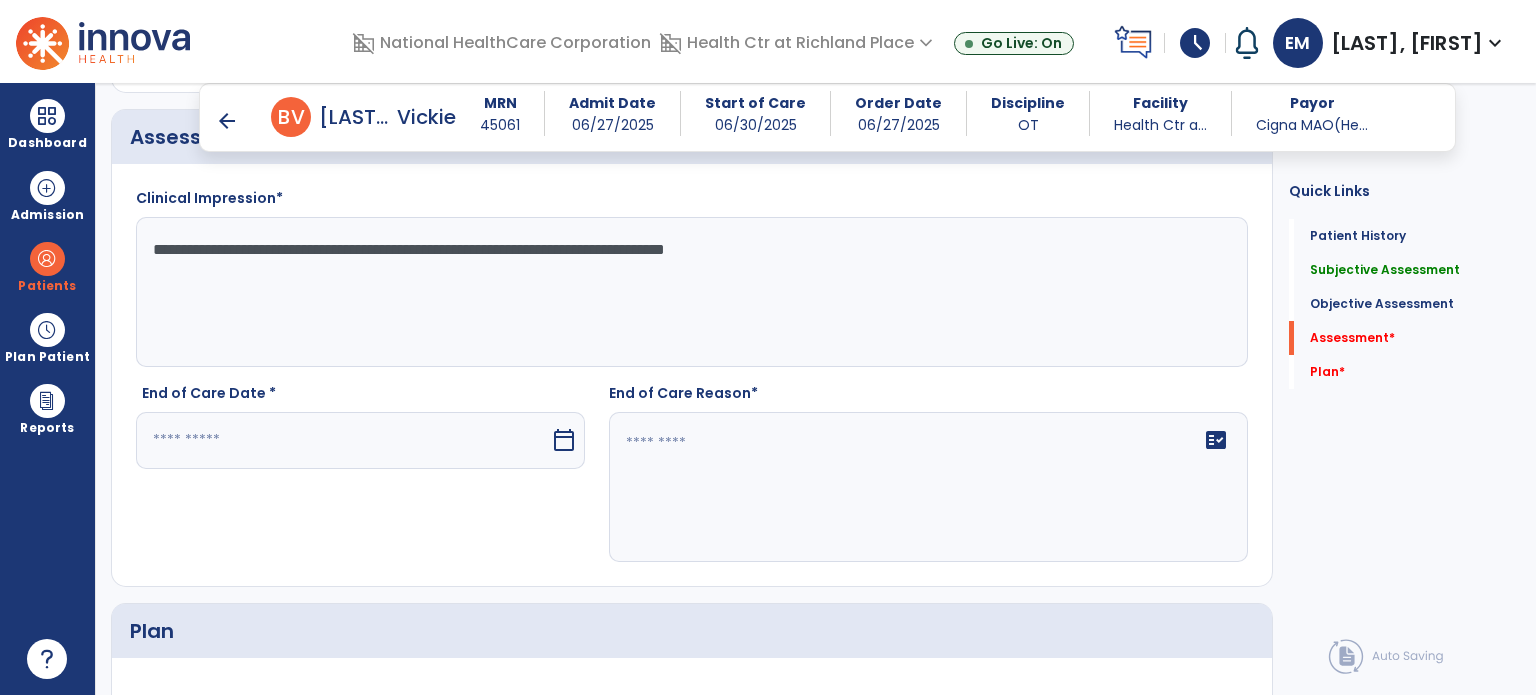click at bounding box center [343, 440] 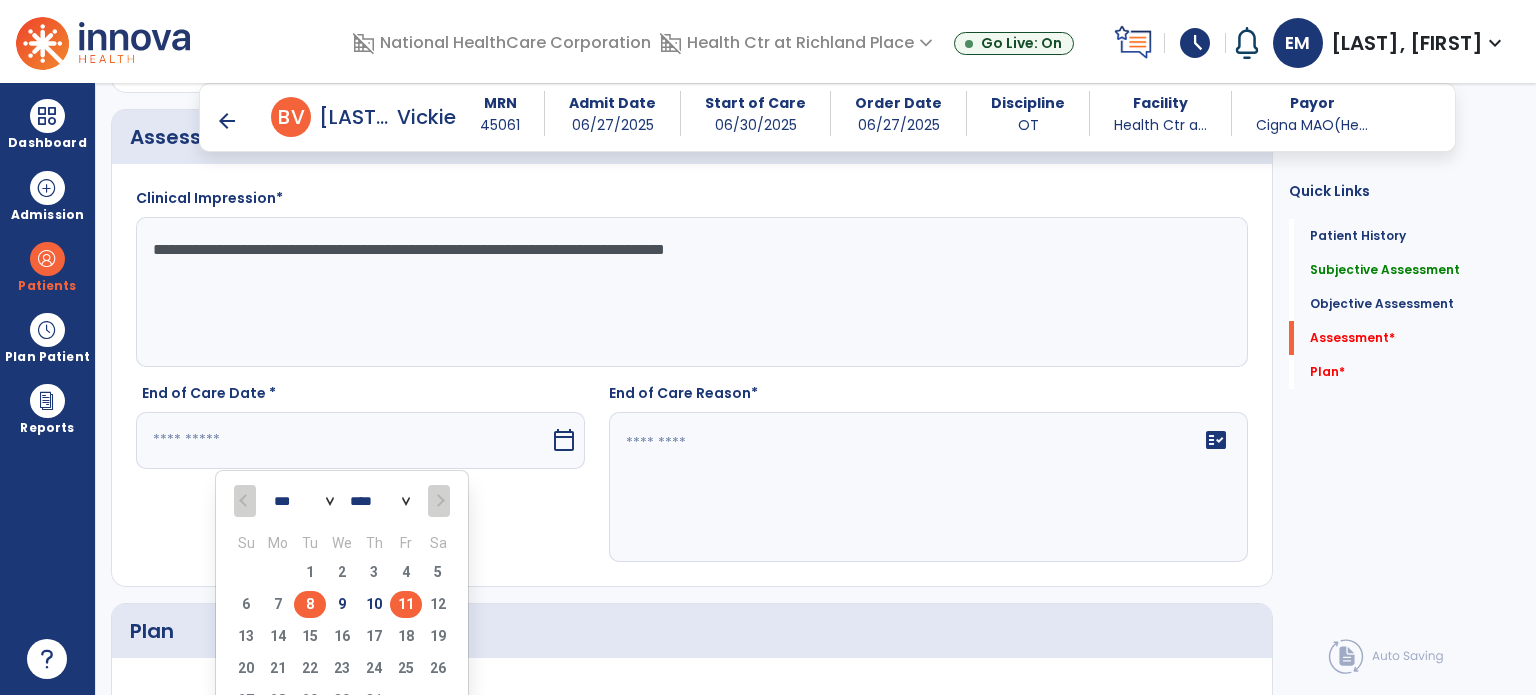 click on "8" at bounding box center (310, 604) 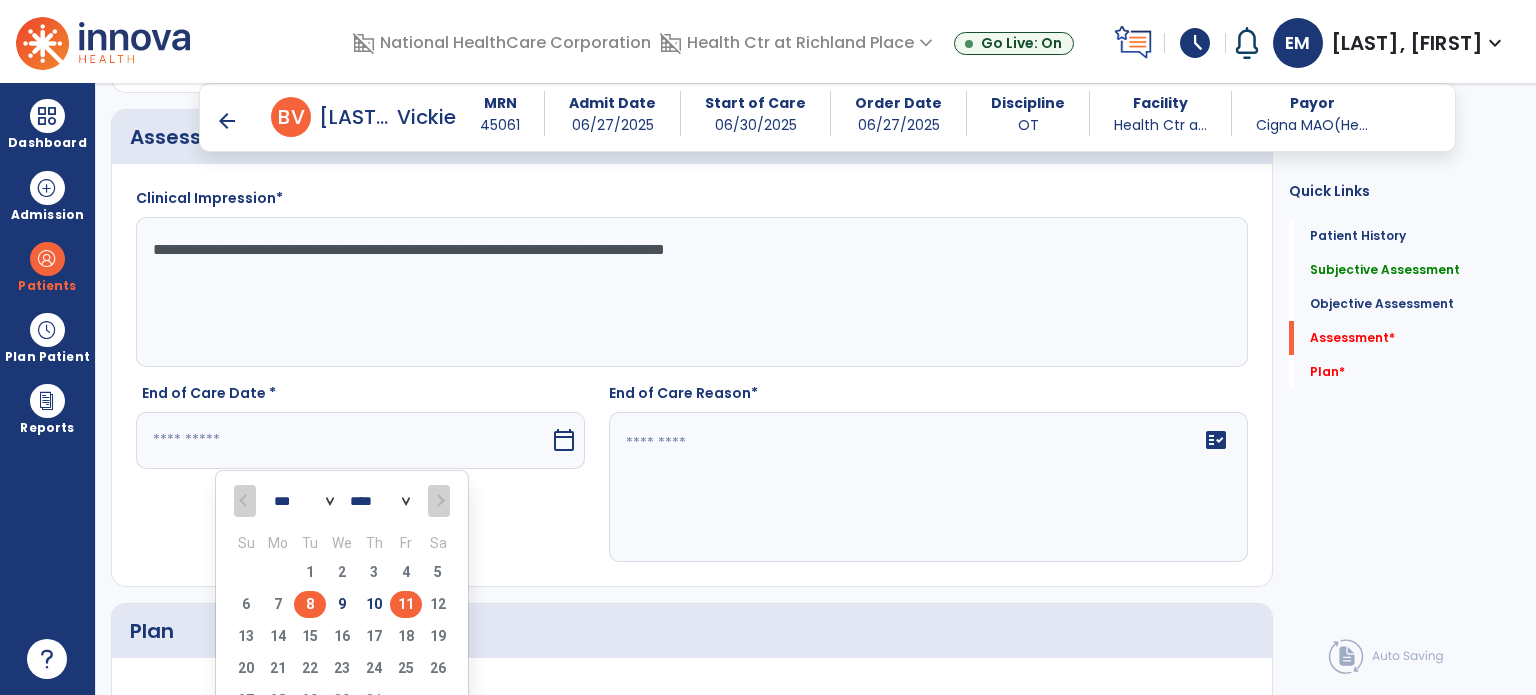 type on "********" 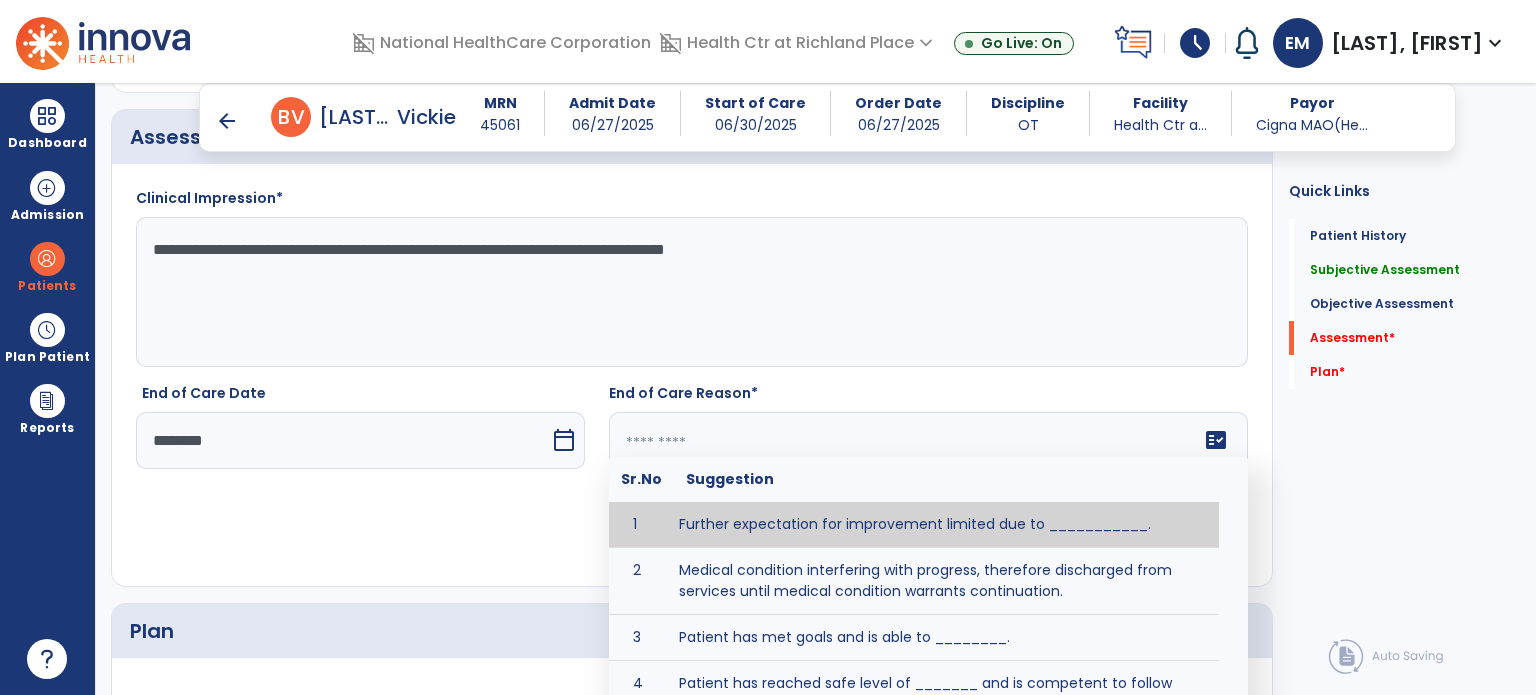 click on "fact_check  Sr.No Suggestion 1 Further expectation for improvement limited due to ___________. 2 Medical condition interfering with progress, therefore discharged from services until medical condition warrants continuation. 3 Patient has met goals and is able to ________. 4 Patient has reached safe level of _______ and is competent to follow prescribed home exercise program. 5 Patient responded to therapy ____________. 6 Unexpected facility discharge - patient continues to warrant further therapy and will be re-screened upon readmission. 7 Unstable medical condition makes continued services inappropriate at this time." 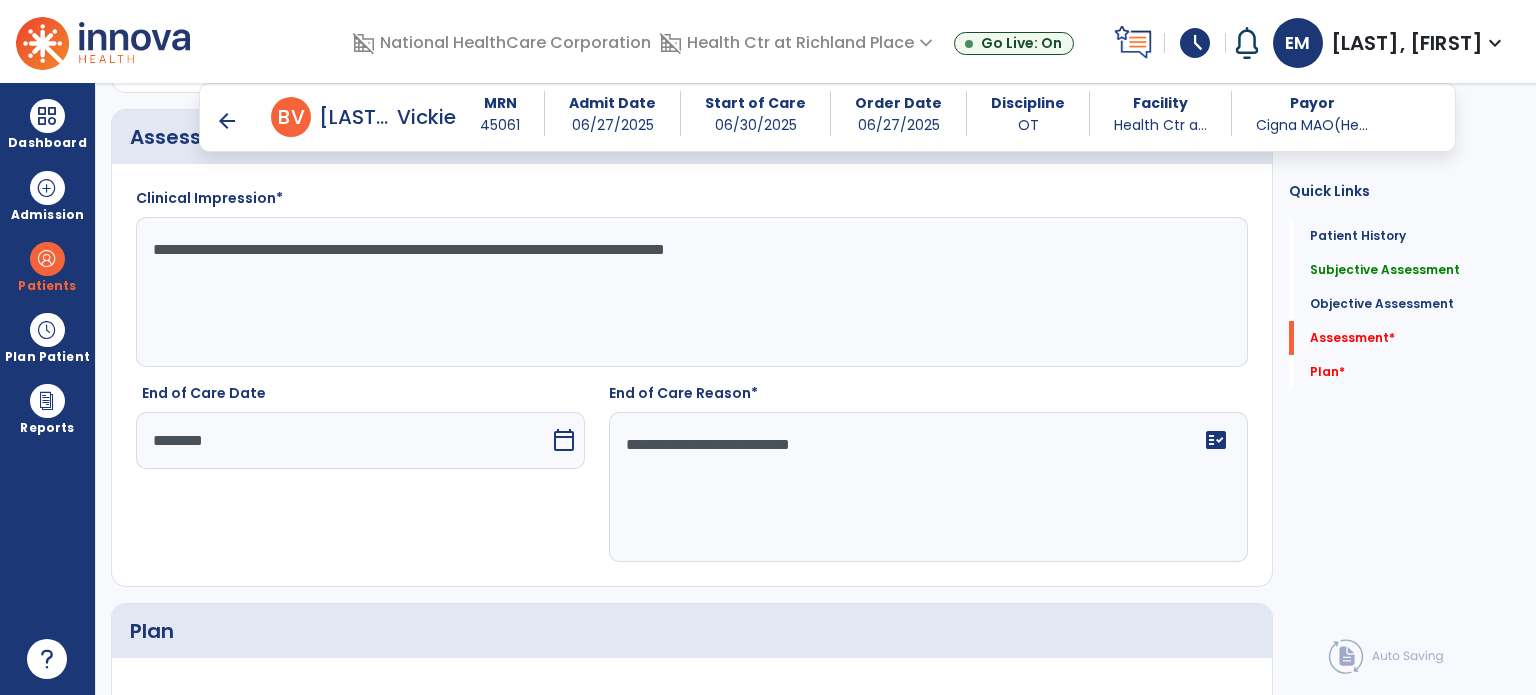 scroll, scrollTop: 3108, scrollLeft: 0, axis: vertical 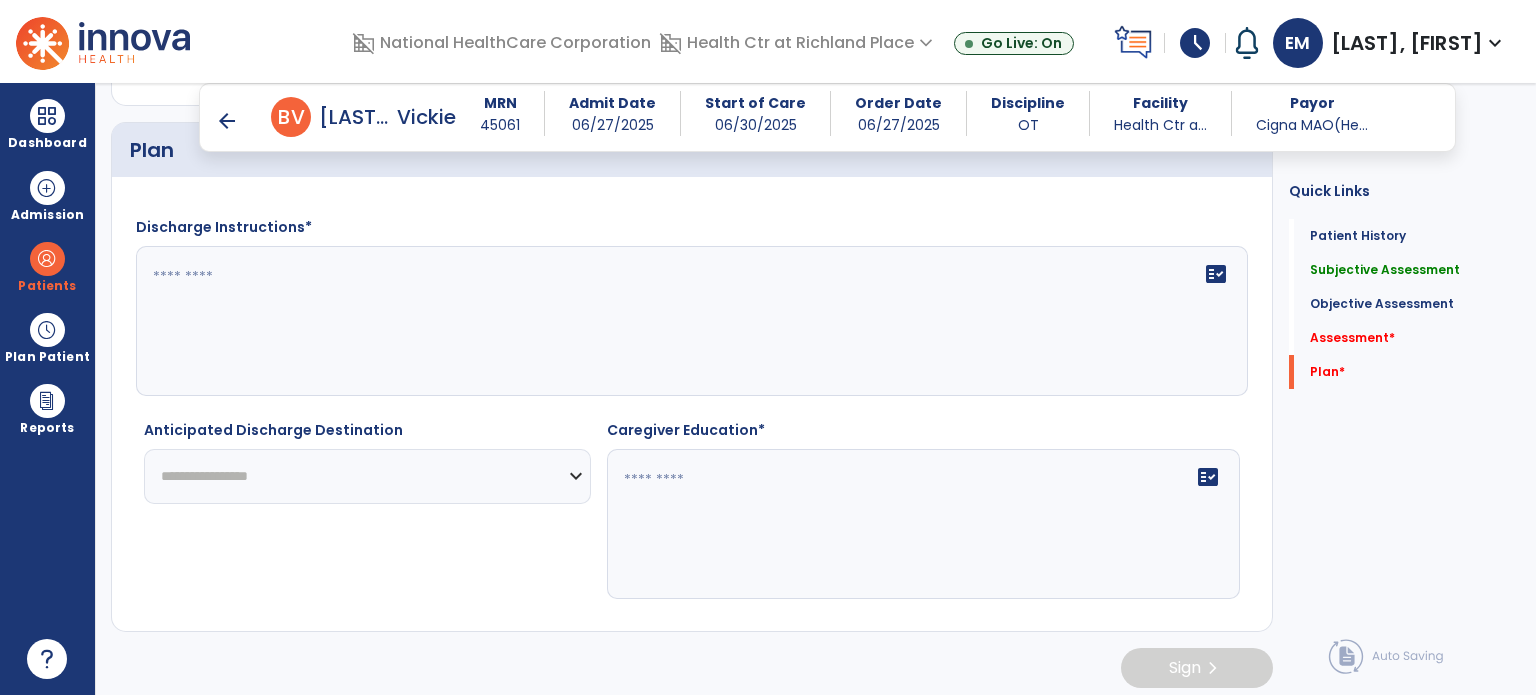 type on "**********" 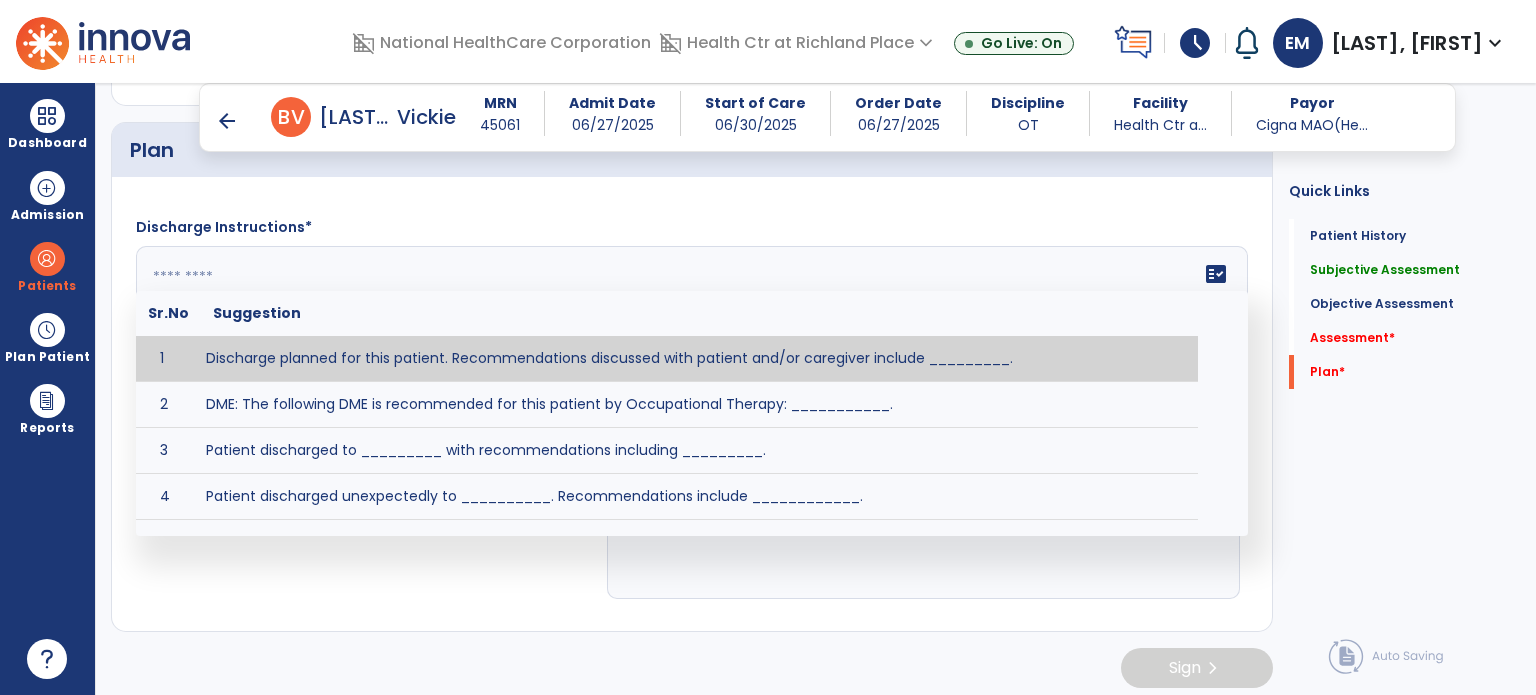 click on "fact_check  Sr.No Suggestion 1 Discharge planned for this patient. Recommendations discussed with patient and/or caregiver include _________. 2 DME: The following DME is recommended for this patient by Occupational Therapy: ___________. 3 Patient discharged to _________ with recommendations including _________. 4 Patient discharged unexpectedly to __________. Recommendations include ____________." 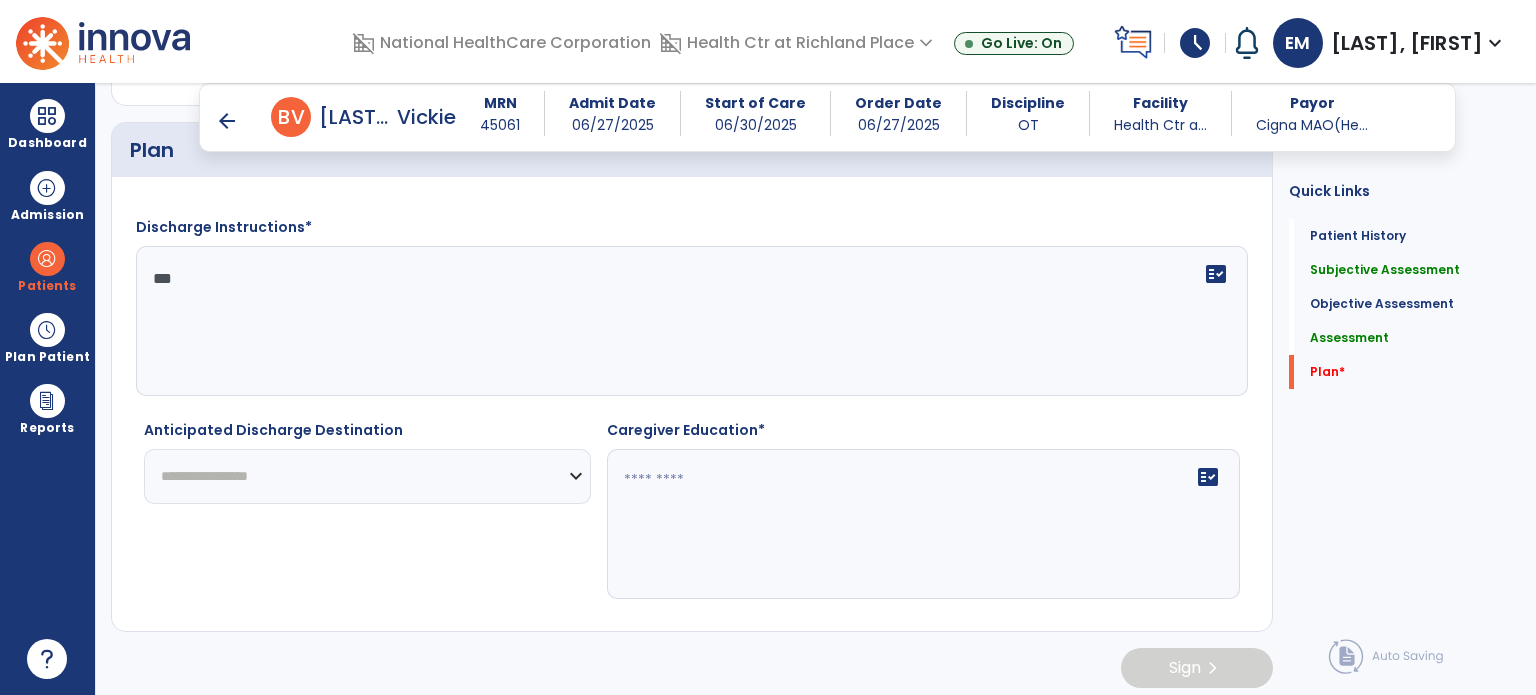 type on "***" 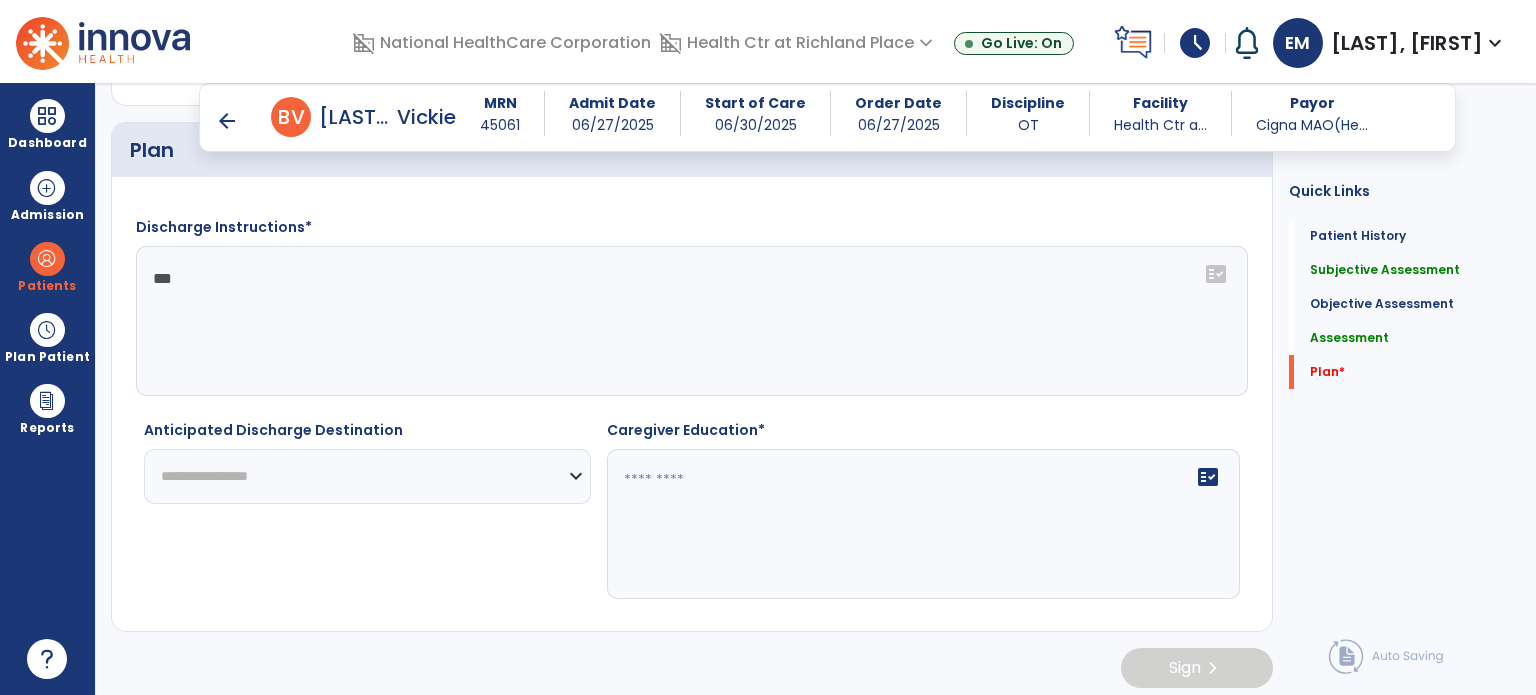 select on "********" 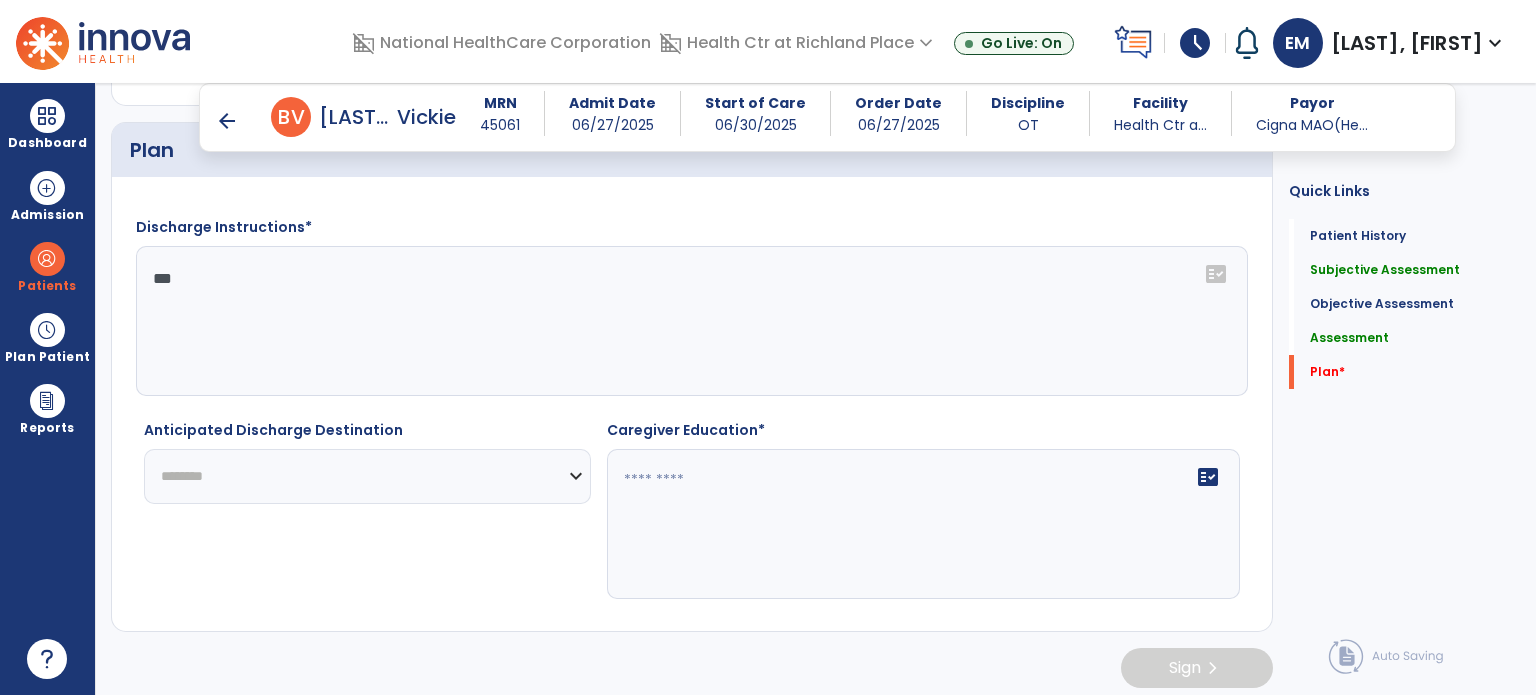 click on "**********" 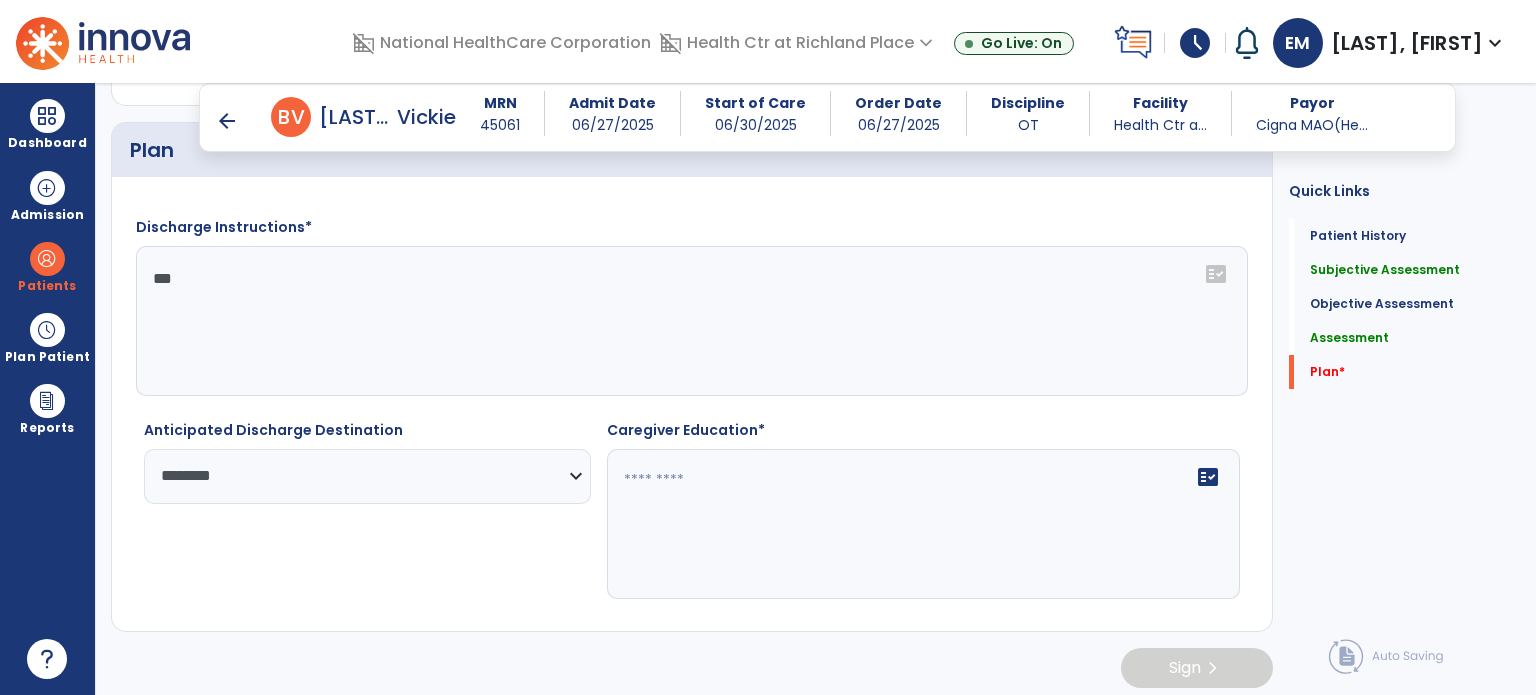 click 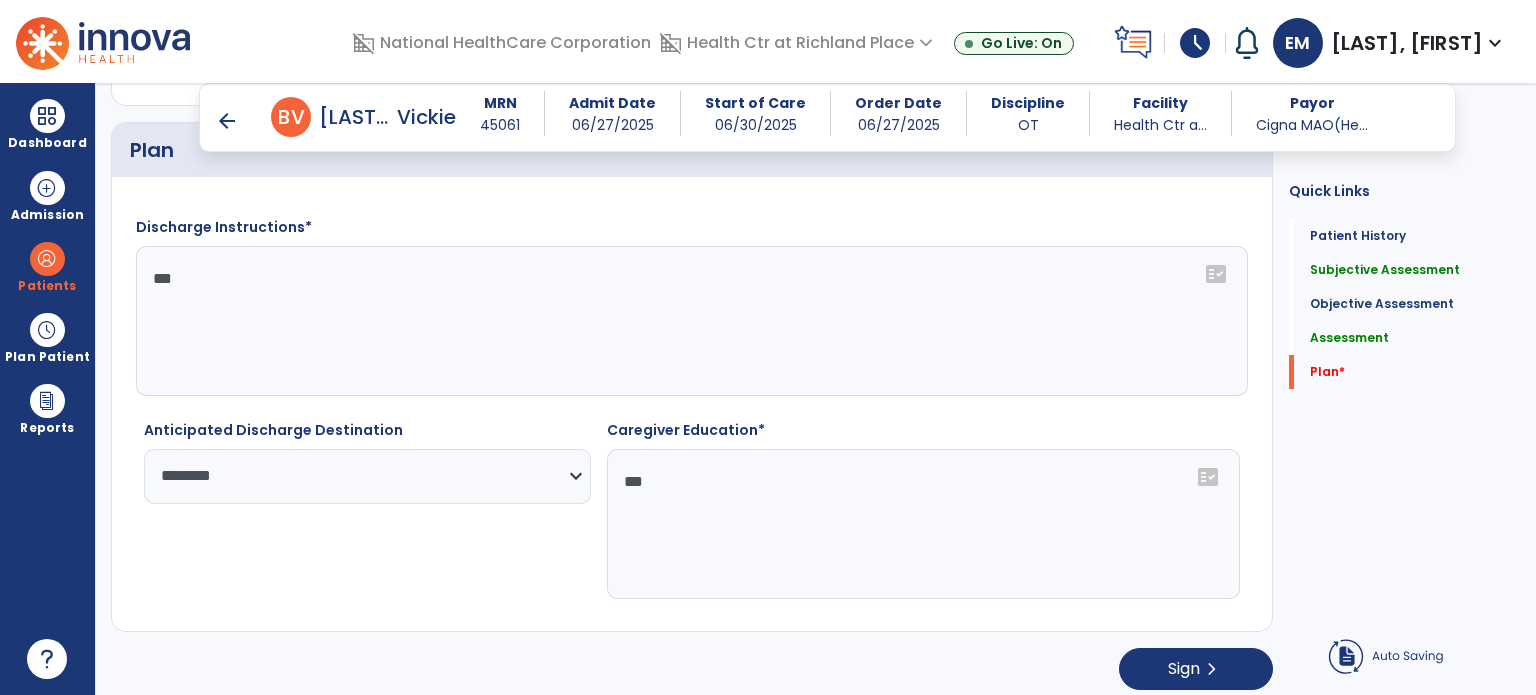 scroll, scrollTop: 3109, scrollLeft: 0, axis: vertical 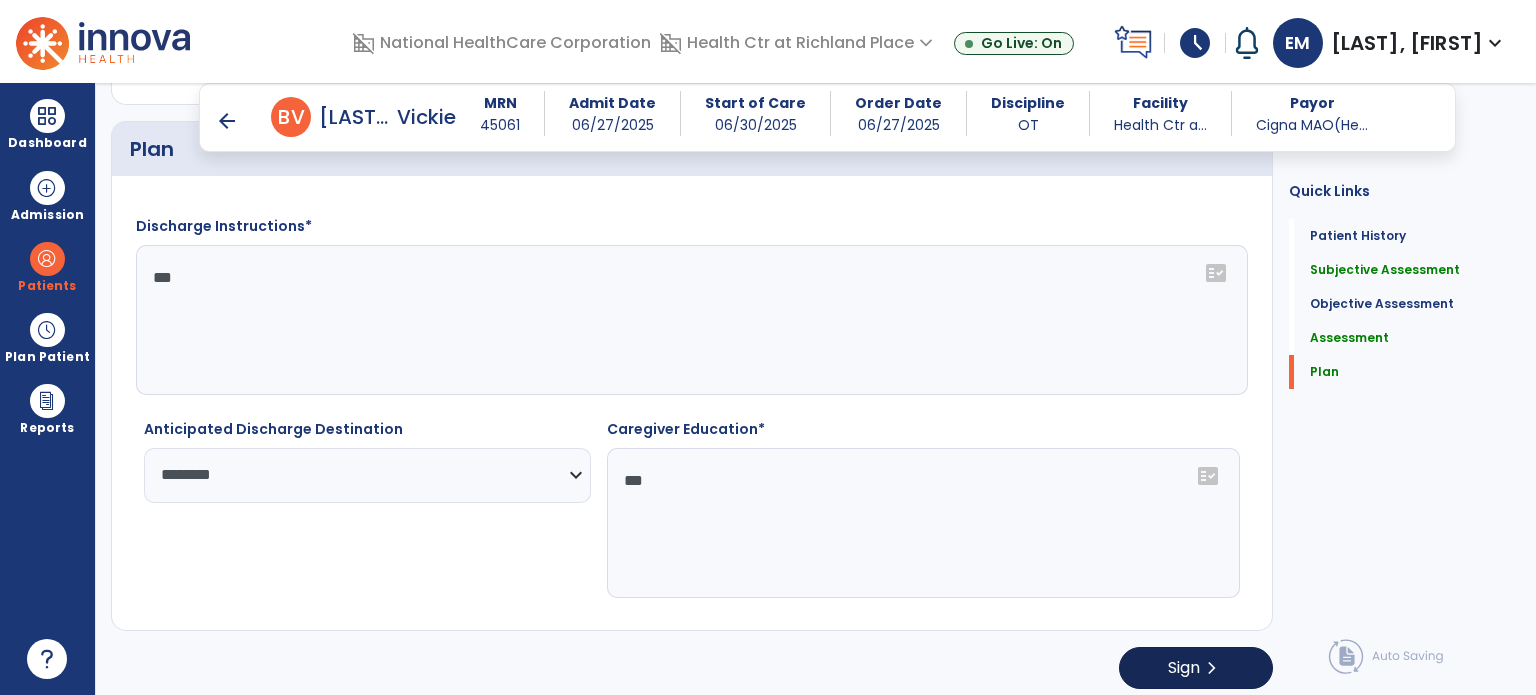 type on "***" 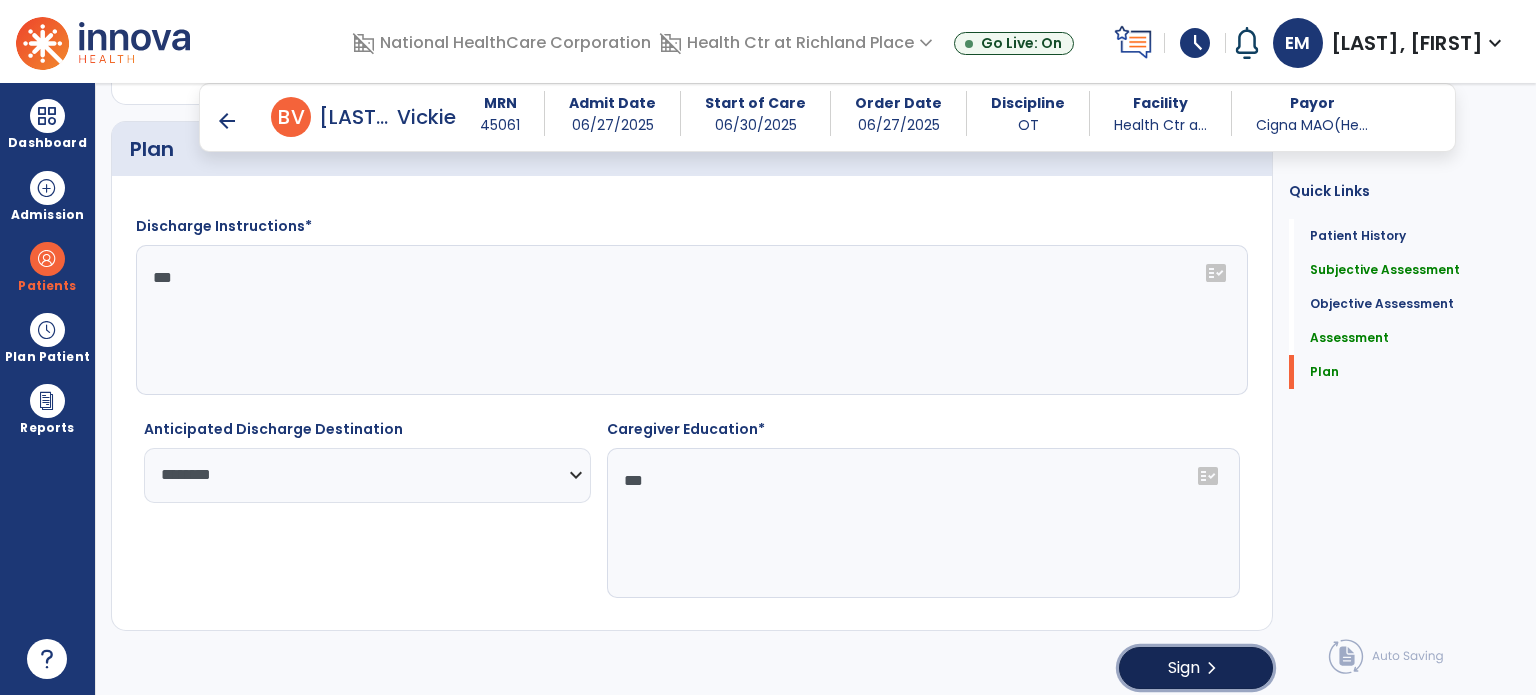 click on "chevron_right" 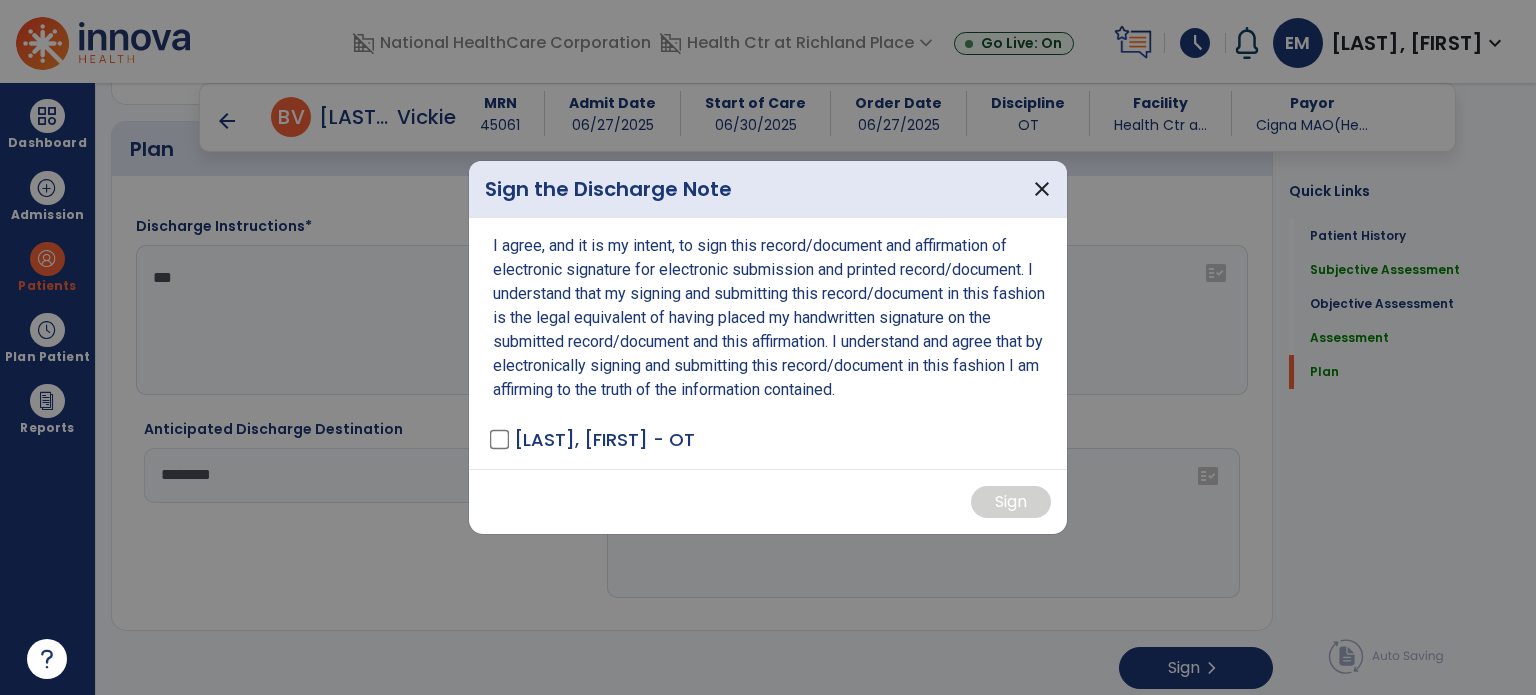 click on "I agree, and it is my intent, to sign this record/document and affirmation of electronic signature for electronic submission and printed record/document. I understand that my signing and submitting this record/document in this fashion is the legal equivalent of having placed my handwritten signature on the submitted record/document and this affirmation. I understand and agree that by electronically signing and submitting this record/document in this fashion I am affirming to the truth of the information contained.  McClellan, Emma  - OT" at bounding box center (768, 343) 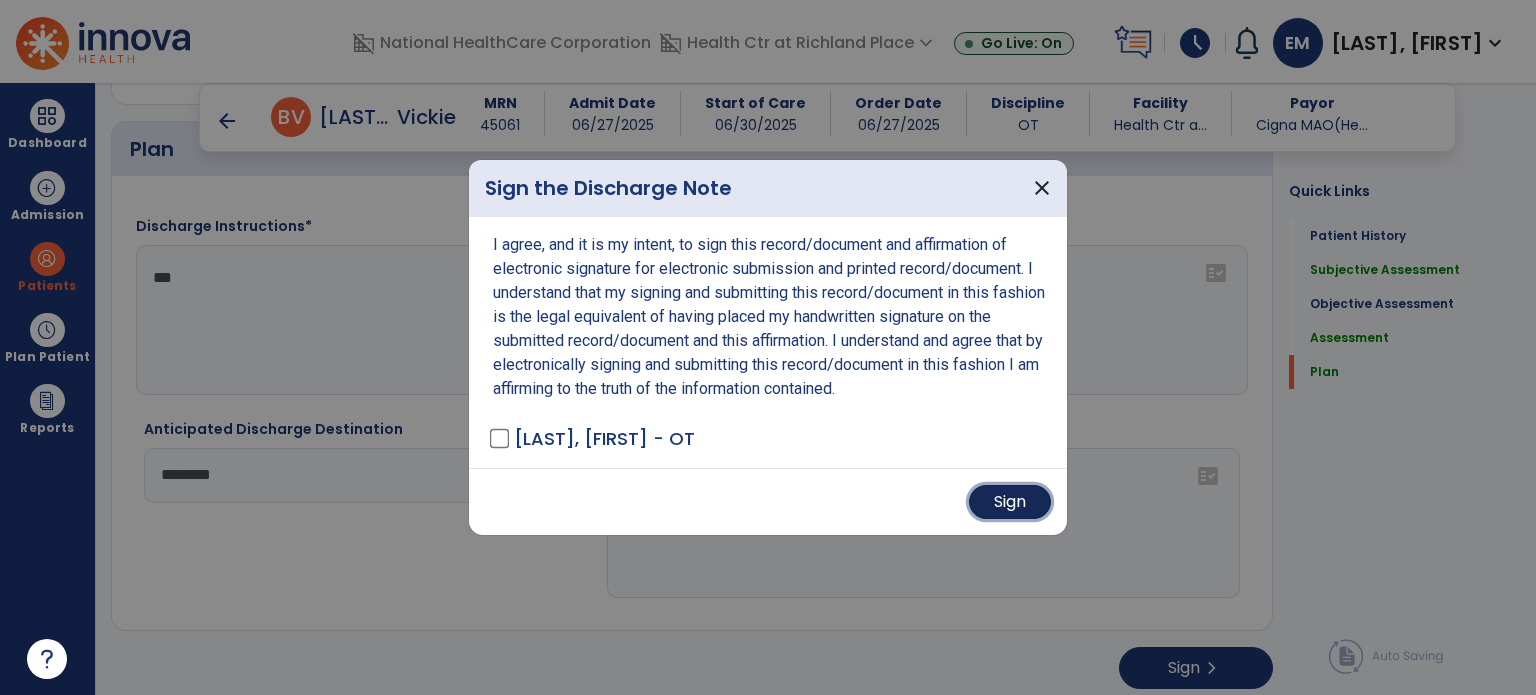 click on "Sign" at bounding box center (1010, 502) 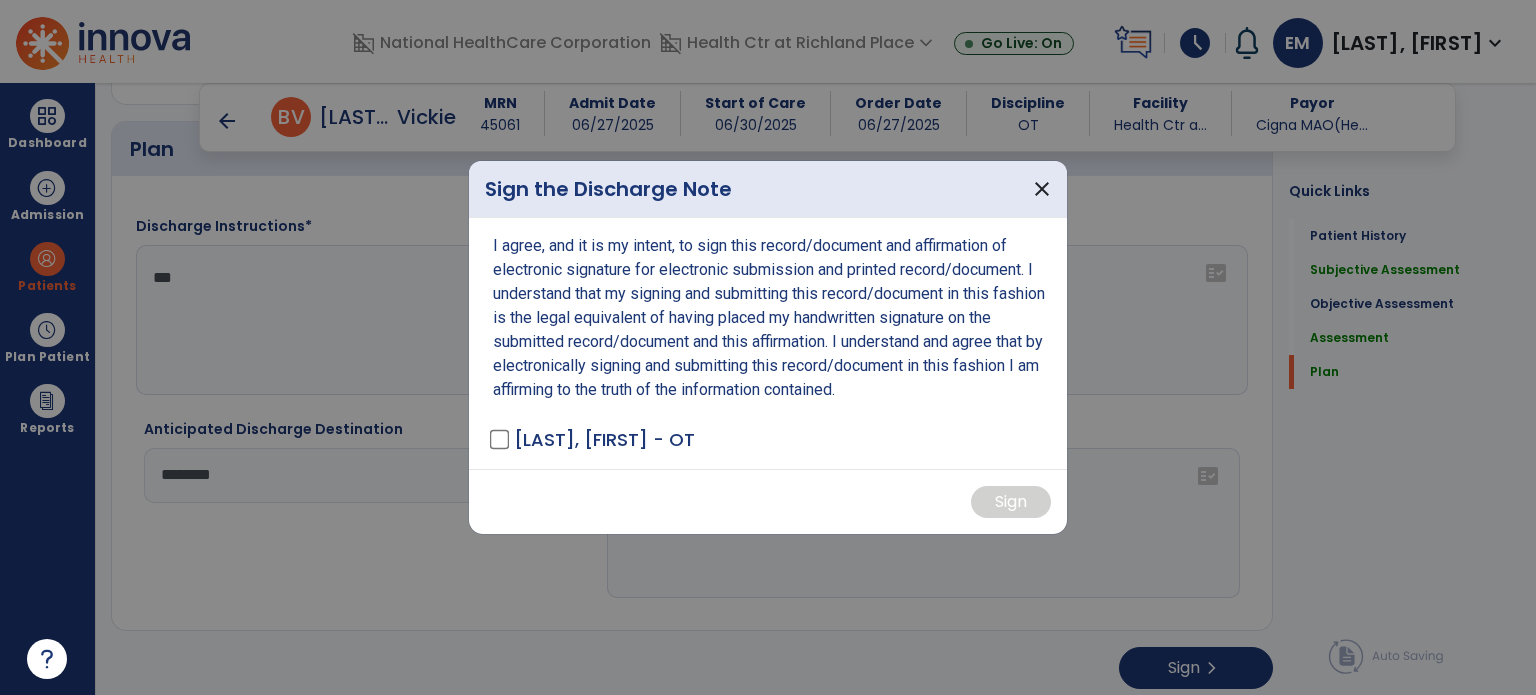 scroll, scrollTop: 0, scrollLeft: 0, axis: both 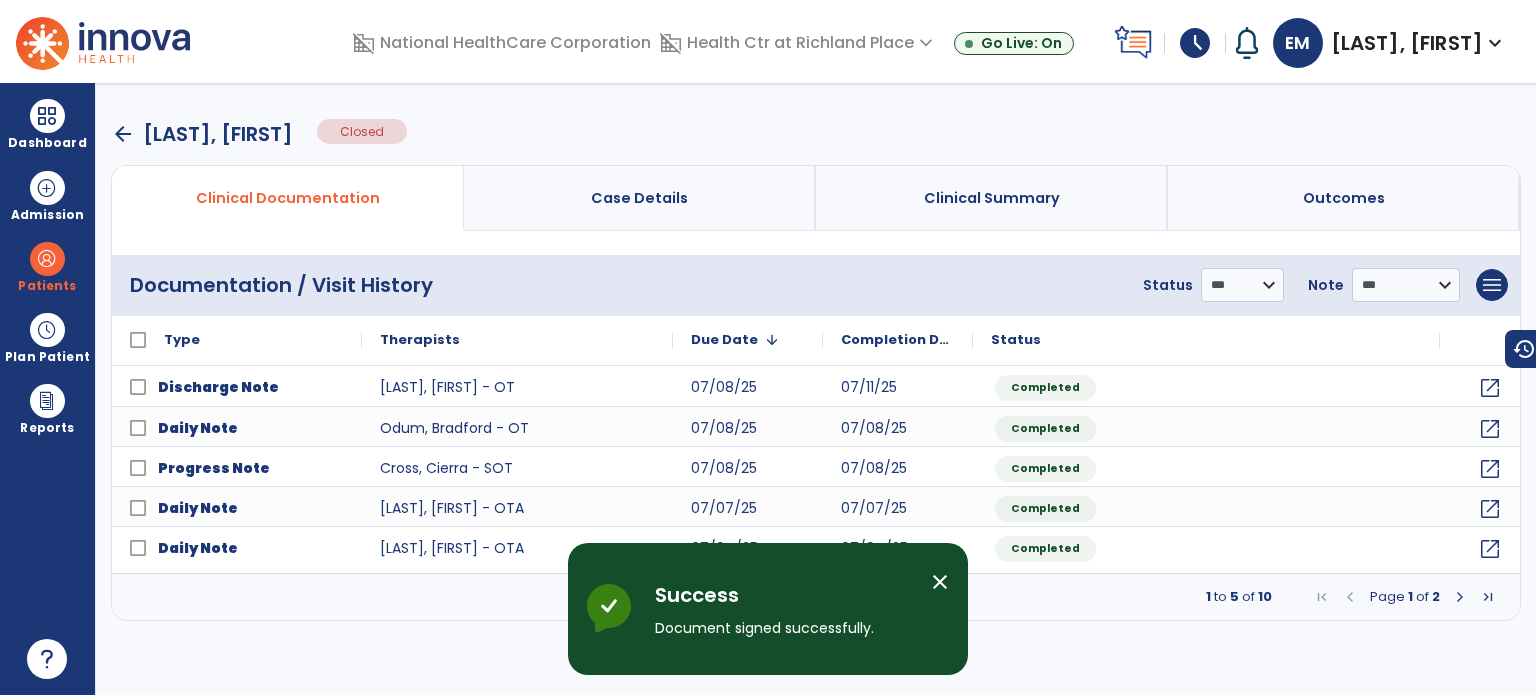 click on "arrow_back" at bounding box center [123, 134] 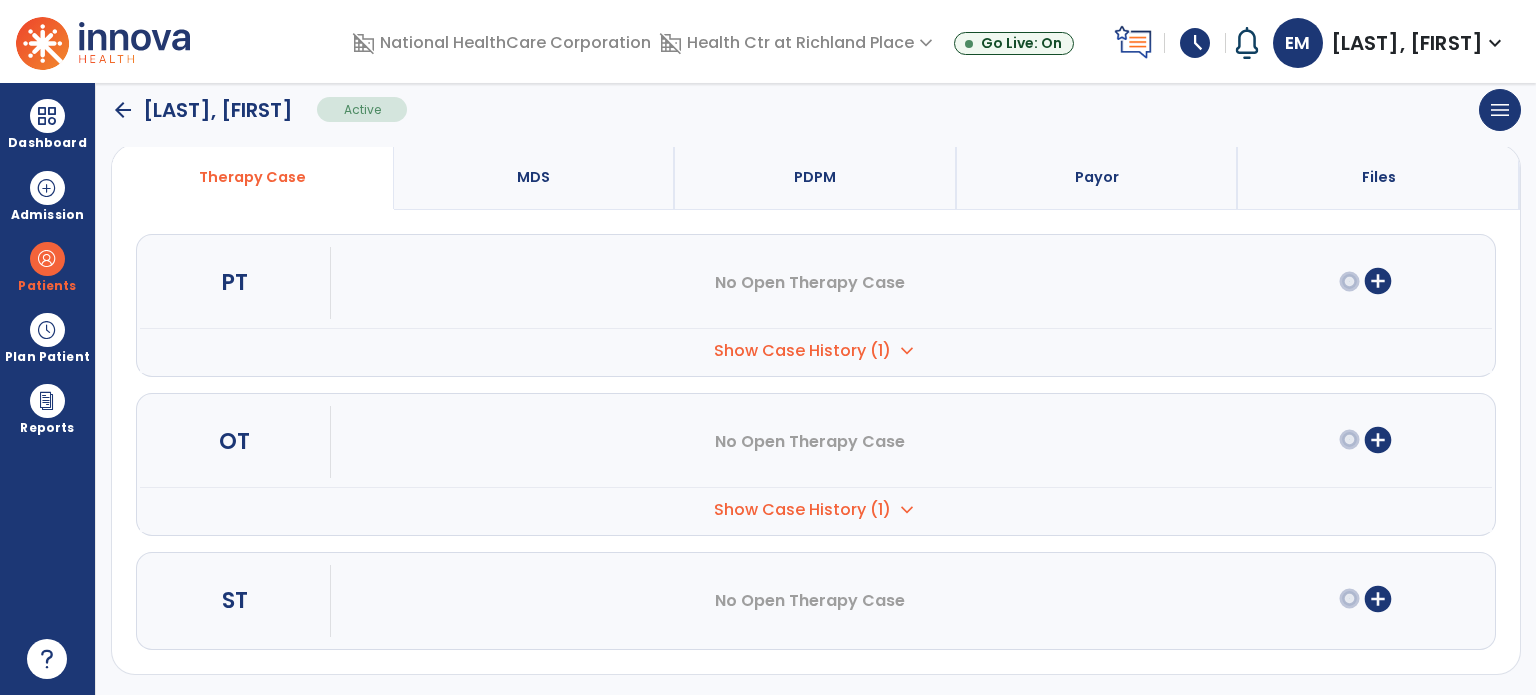 scroll, scrollTop: 0, scrollLeft: 0, axis: both 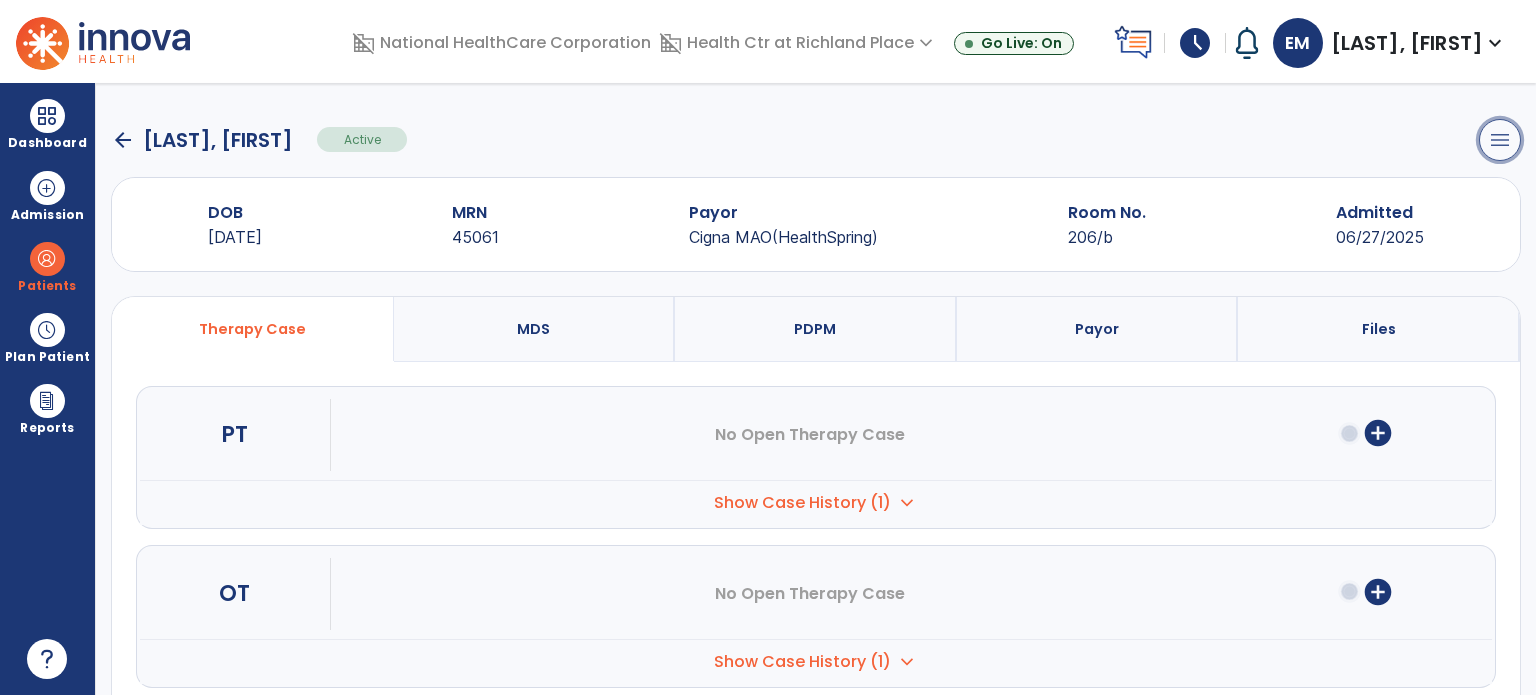 click on "menu" at bounding box center [1500, 140] 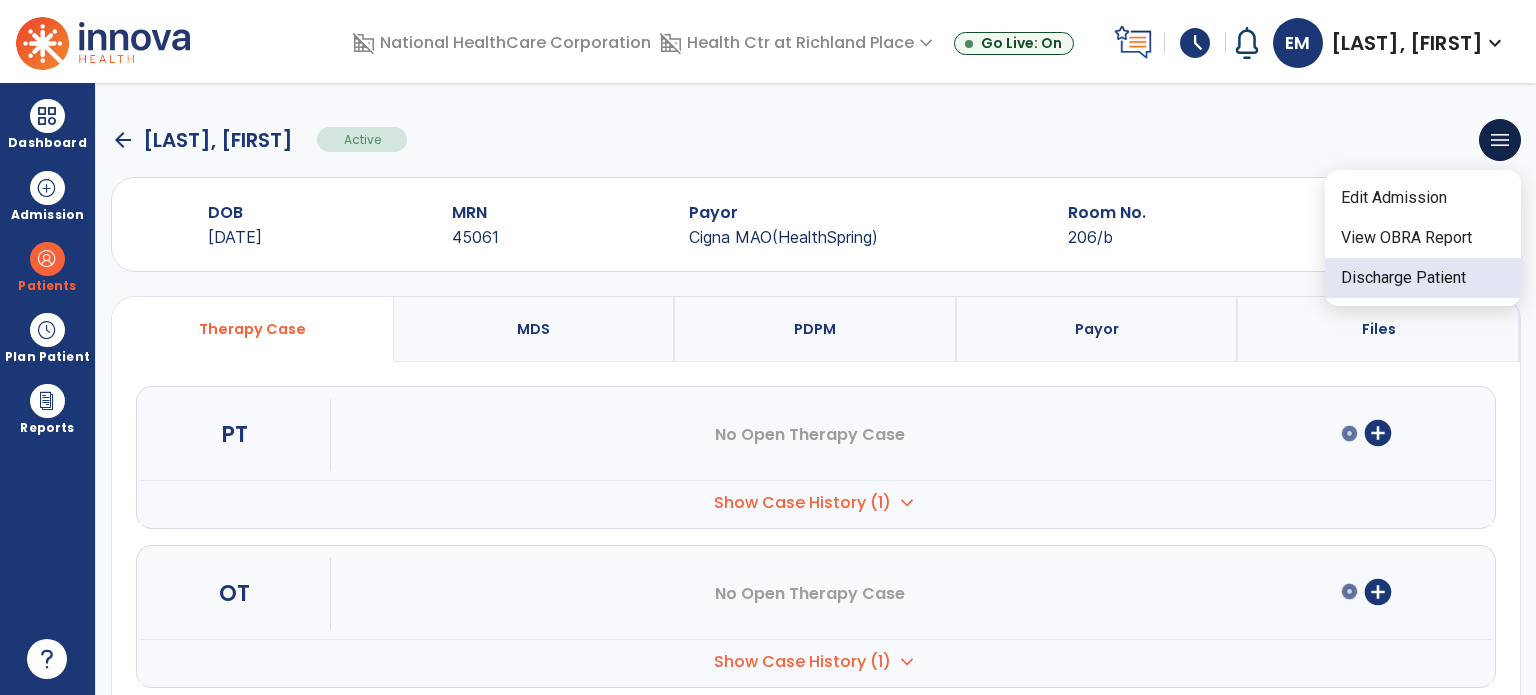 click on "Discharge Patient" 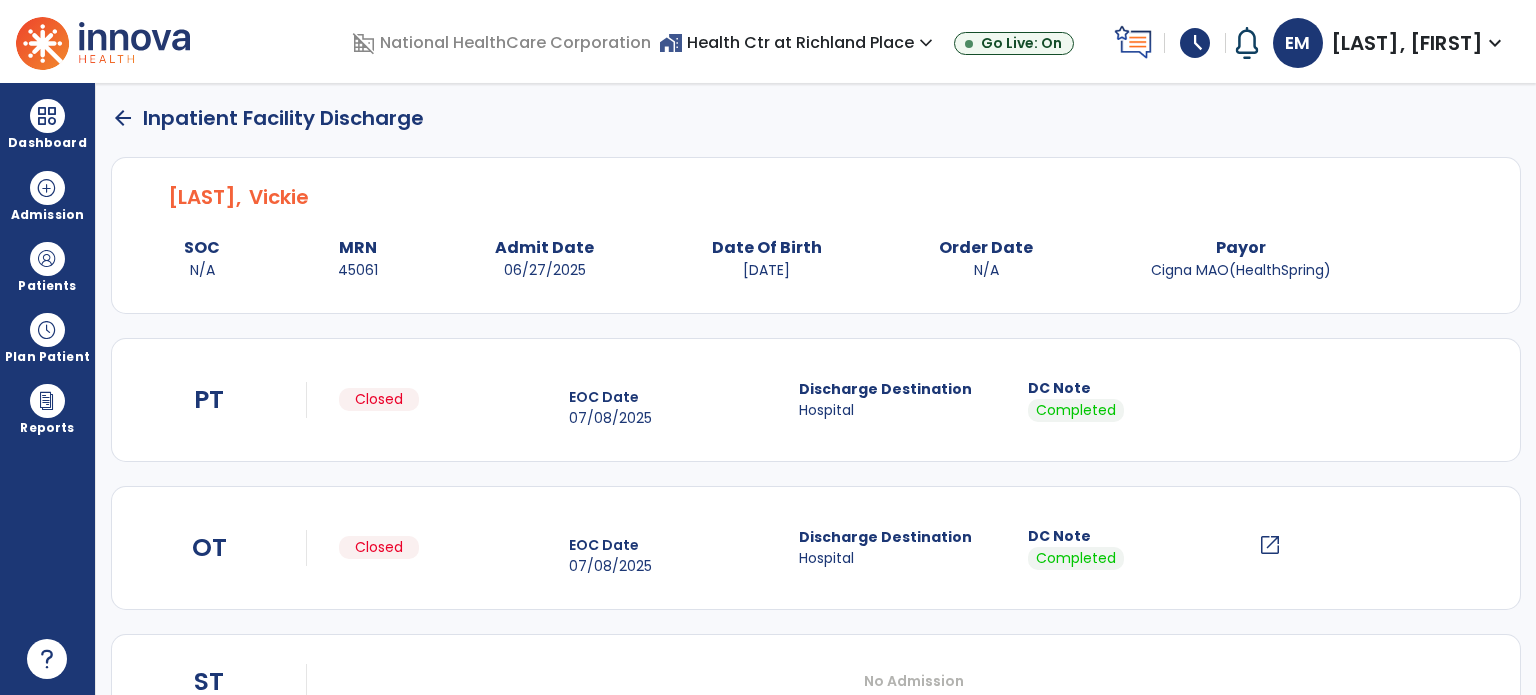 scroll, scrollTop: 214, scrollLeft: 0, axis: vertical 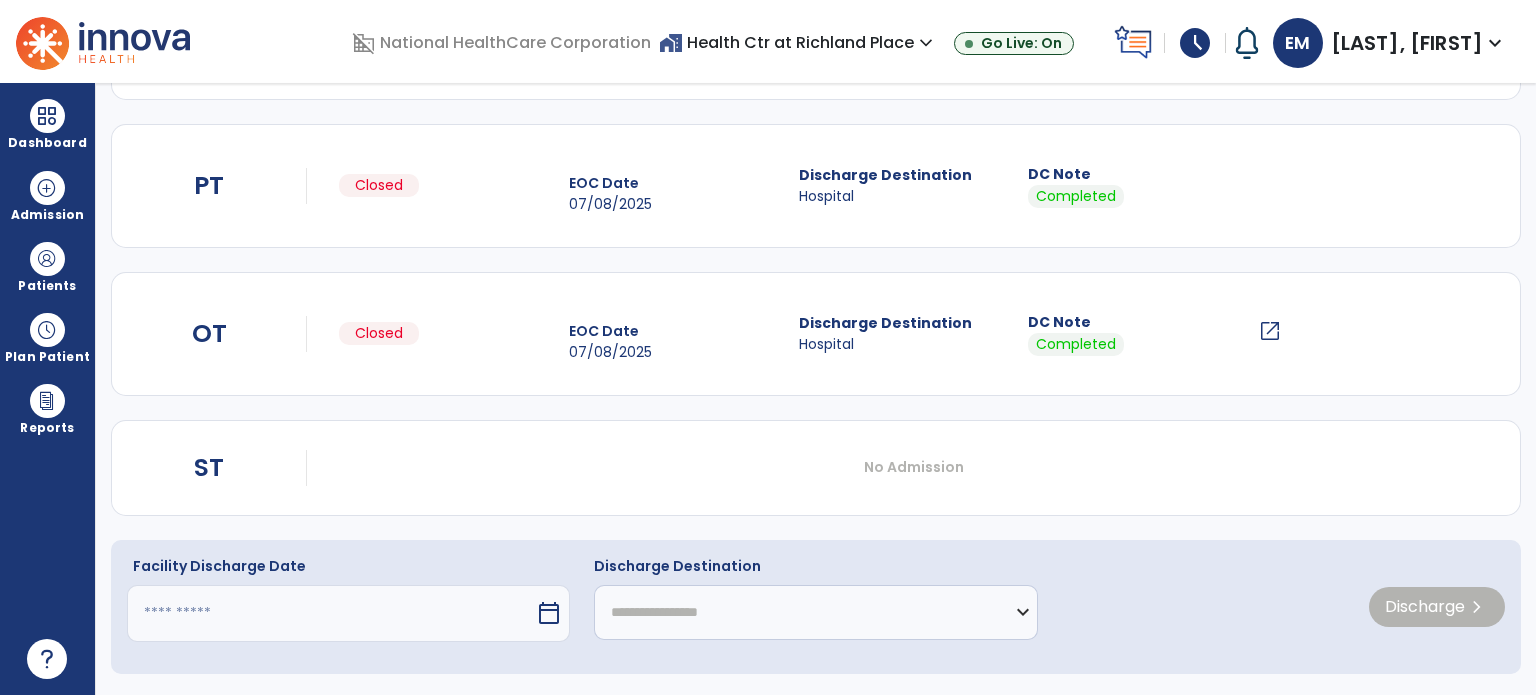click at bounding box center (331, 613) 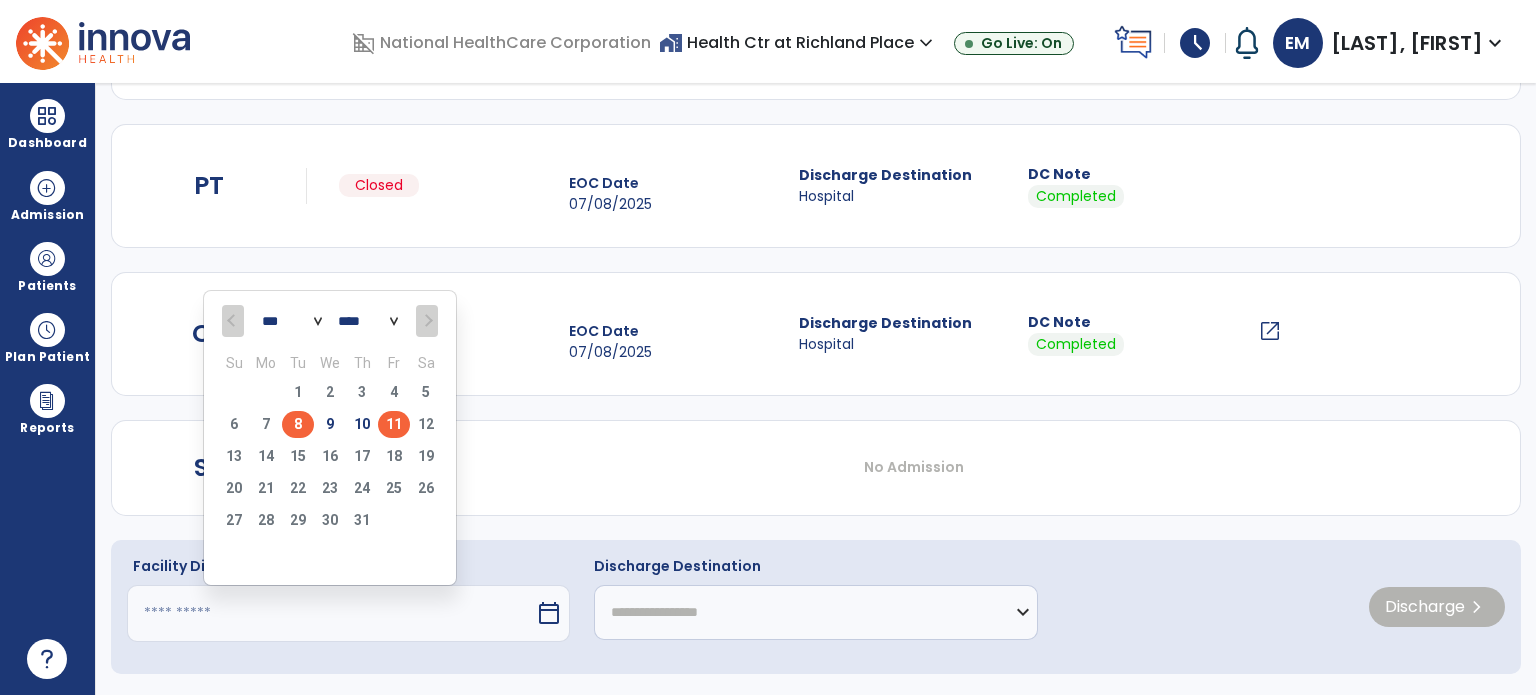 click on "8" at bounding box center (298, 424) 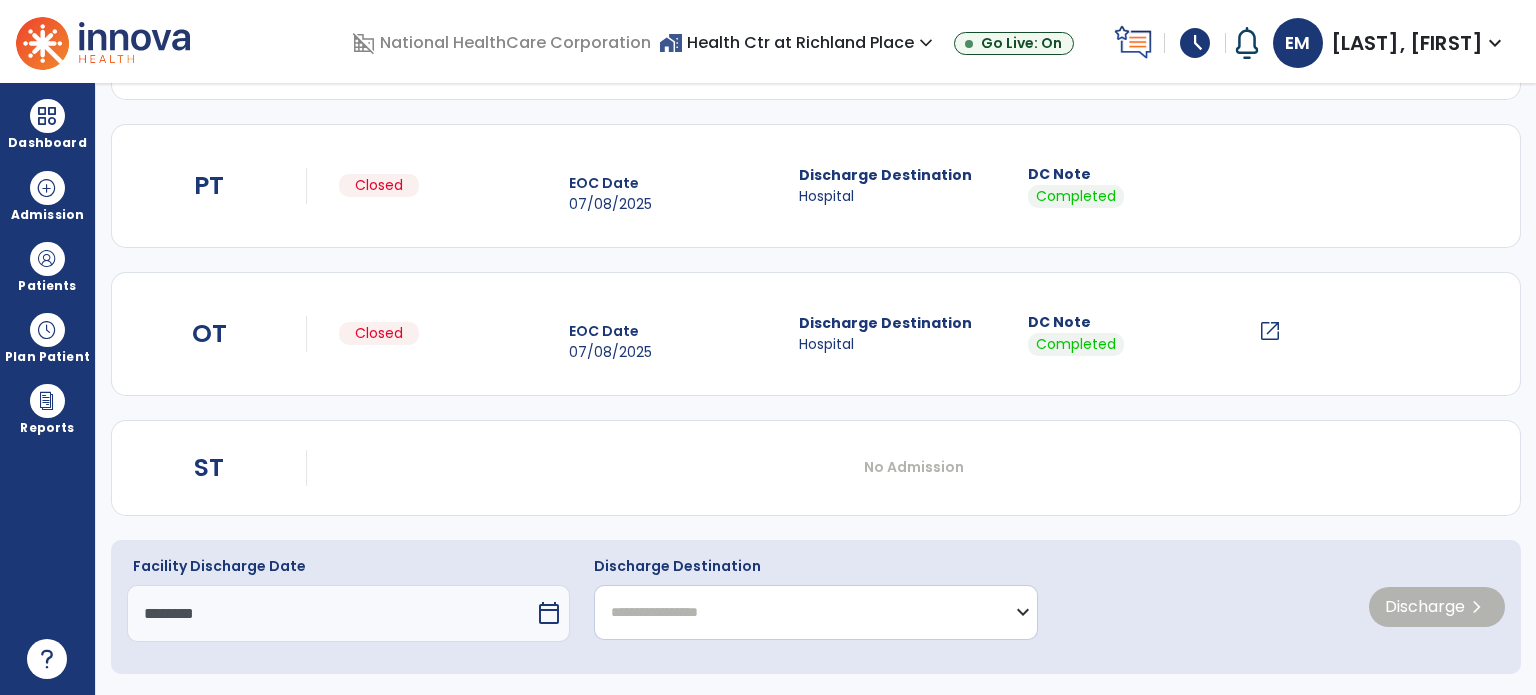 click on "**********" 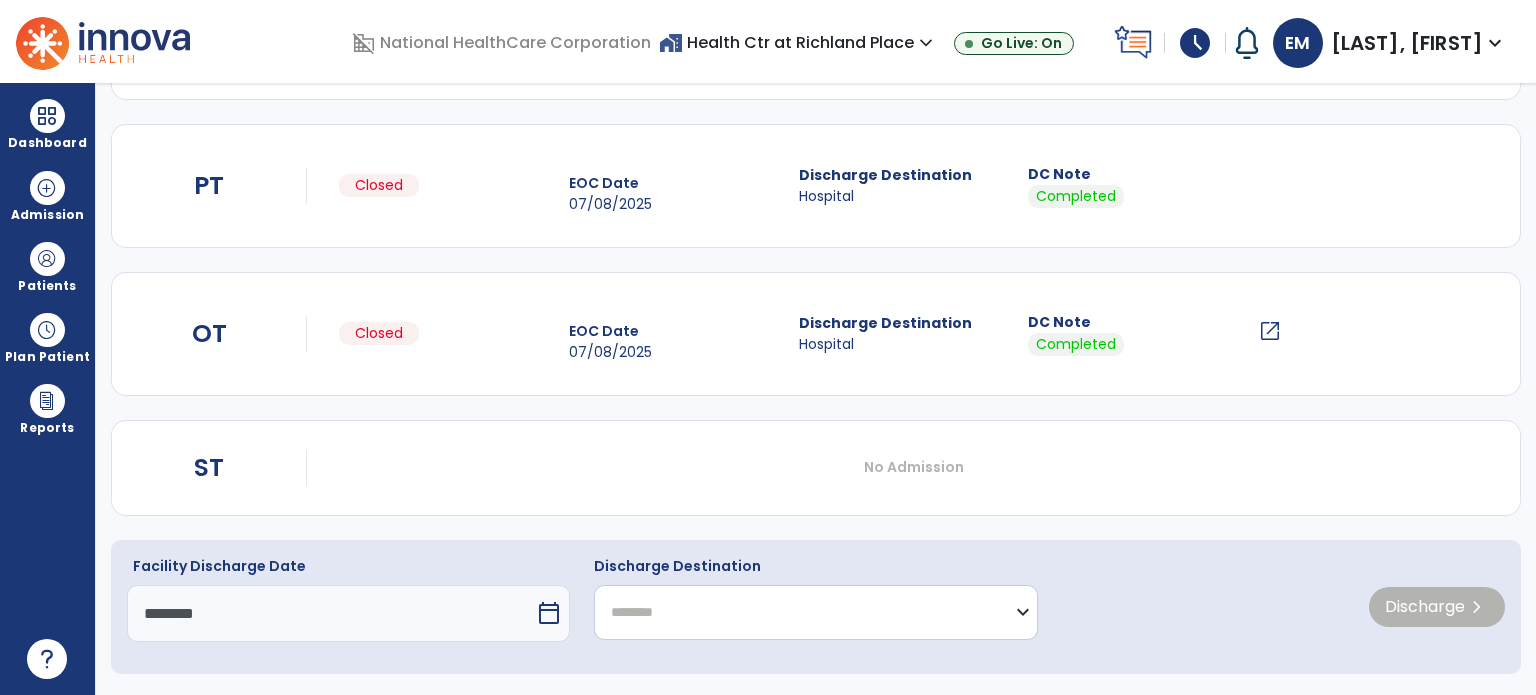 click on "**********" 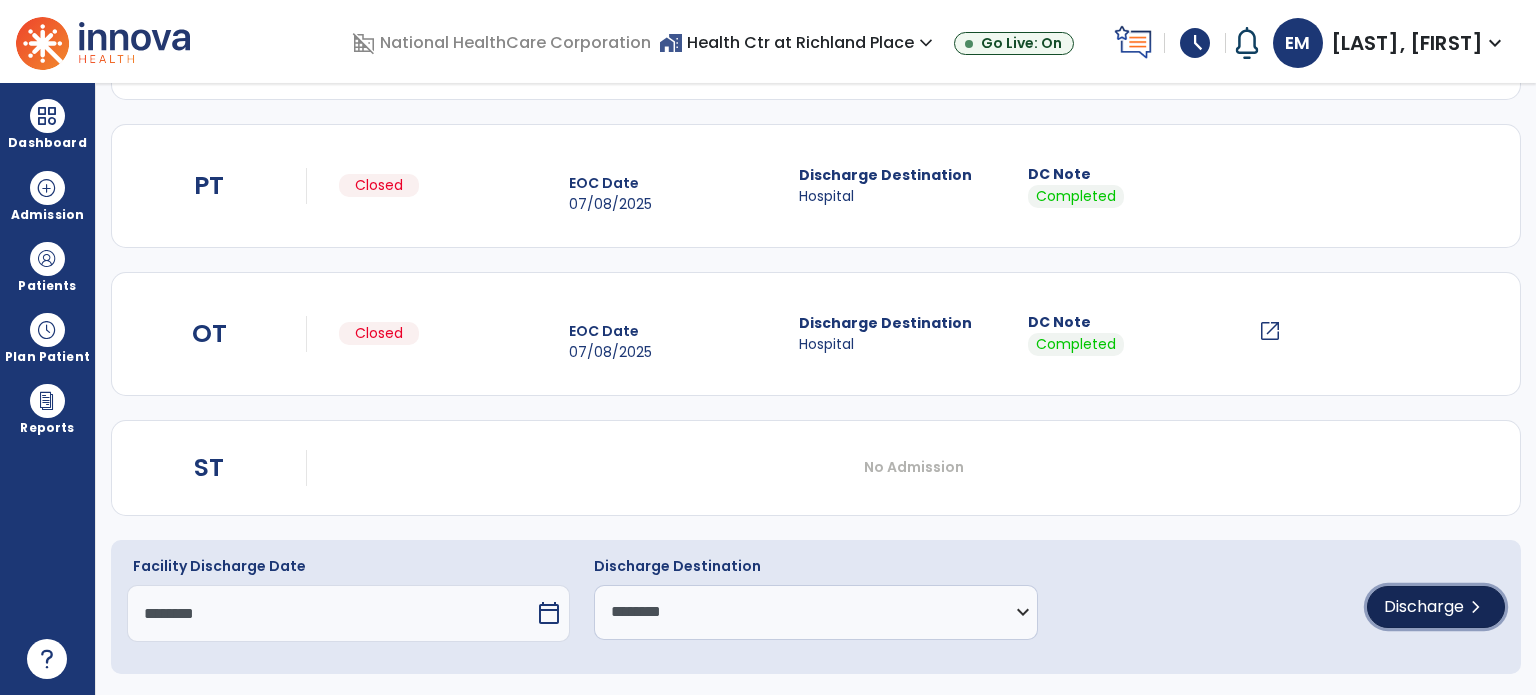 click on "Discharge  chevron_right" 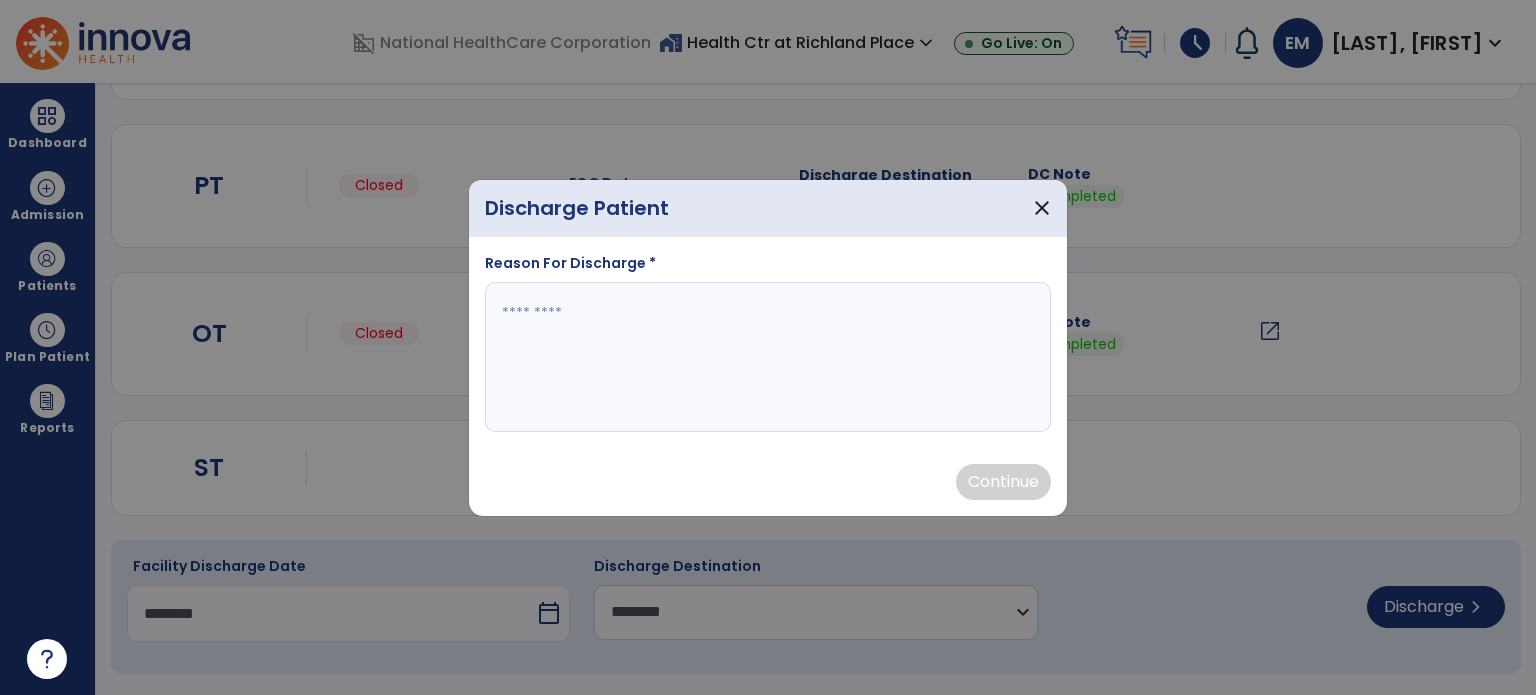 click at bounding box center [768, 357] 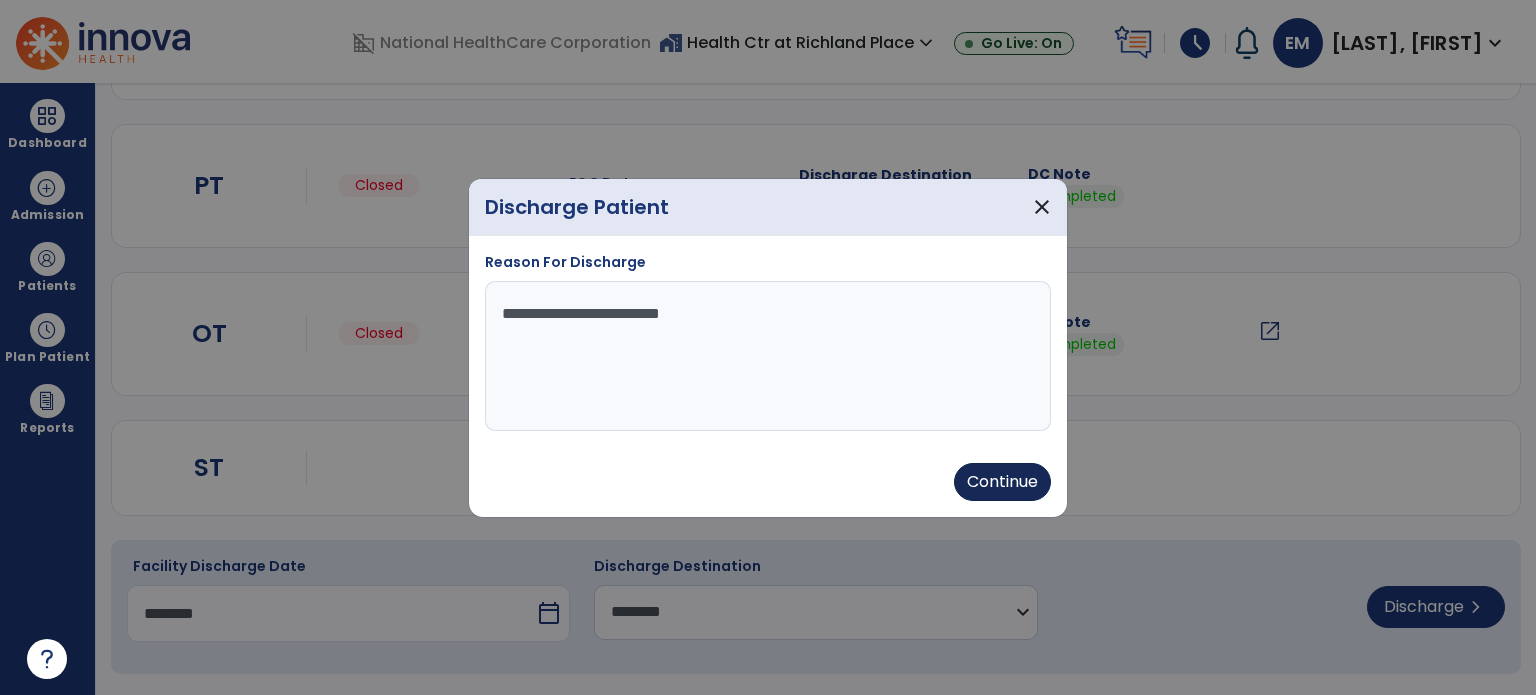 type on "**********" 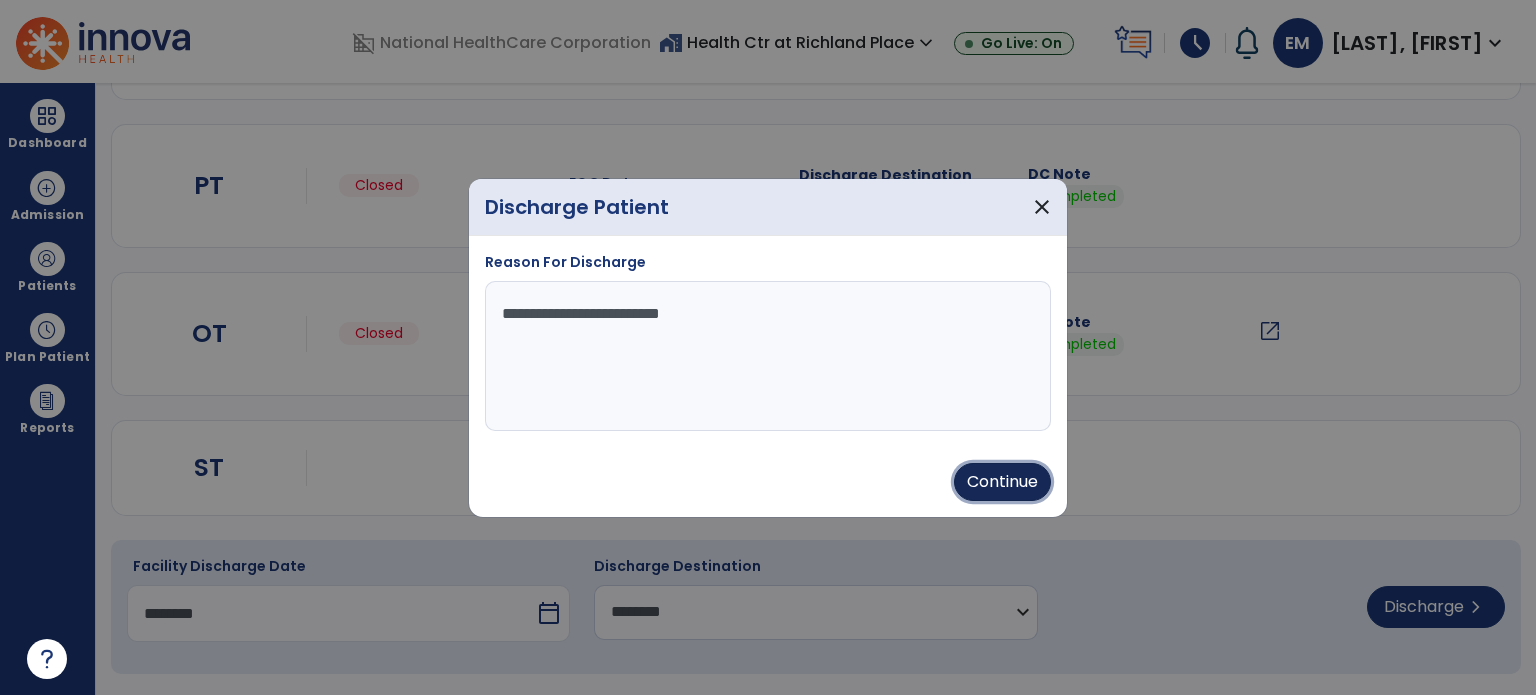 click on "Continue" at bounding box center (1002, 482) 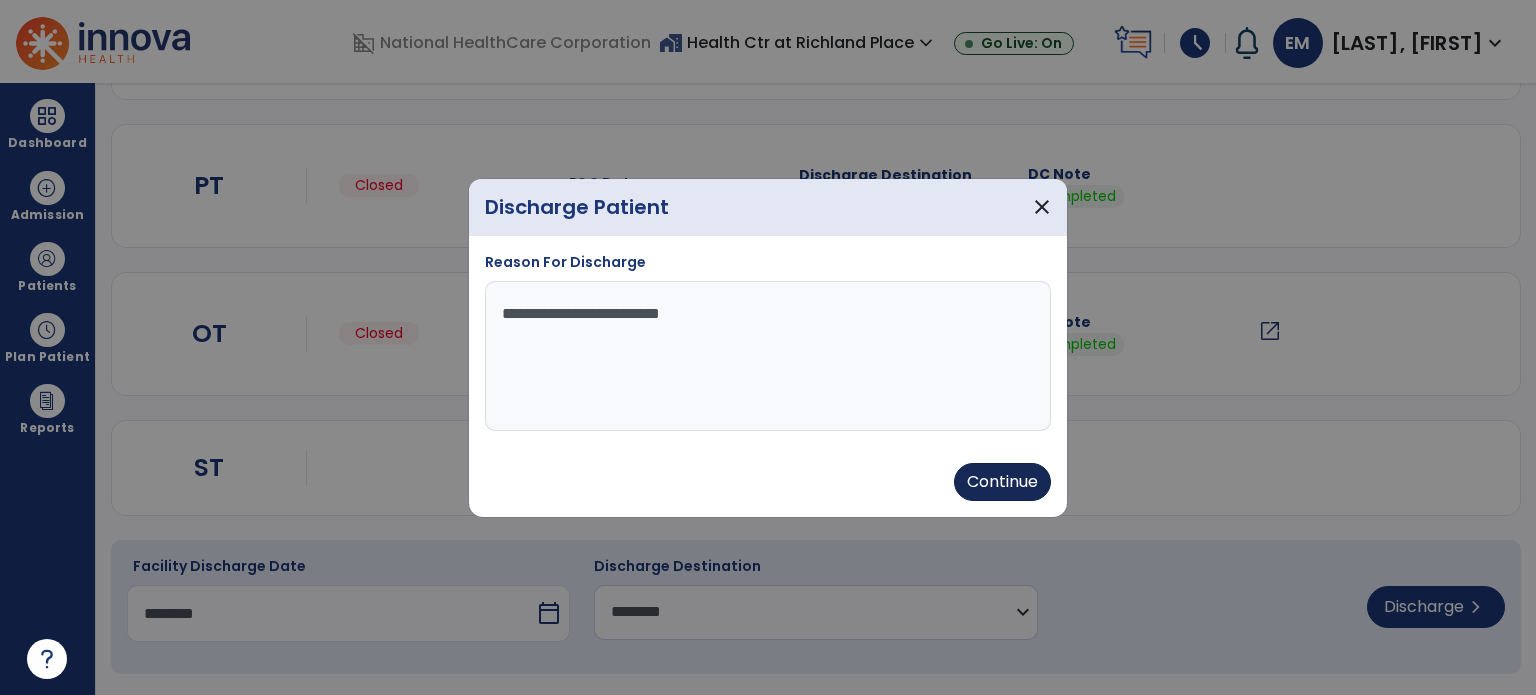 type on "********" 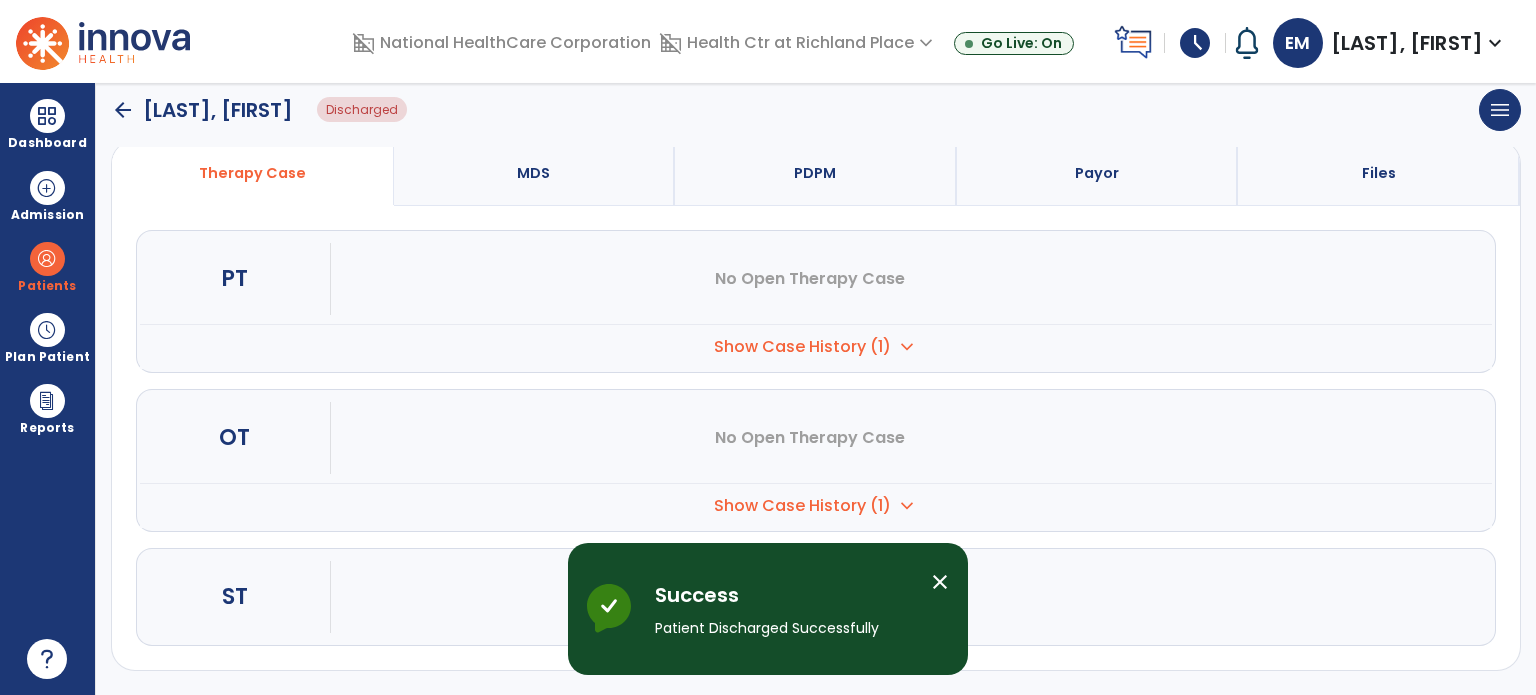 scroll, scrollTop: 152, scrollLeft: 0, axis: vertical 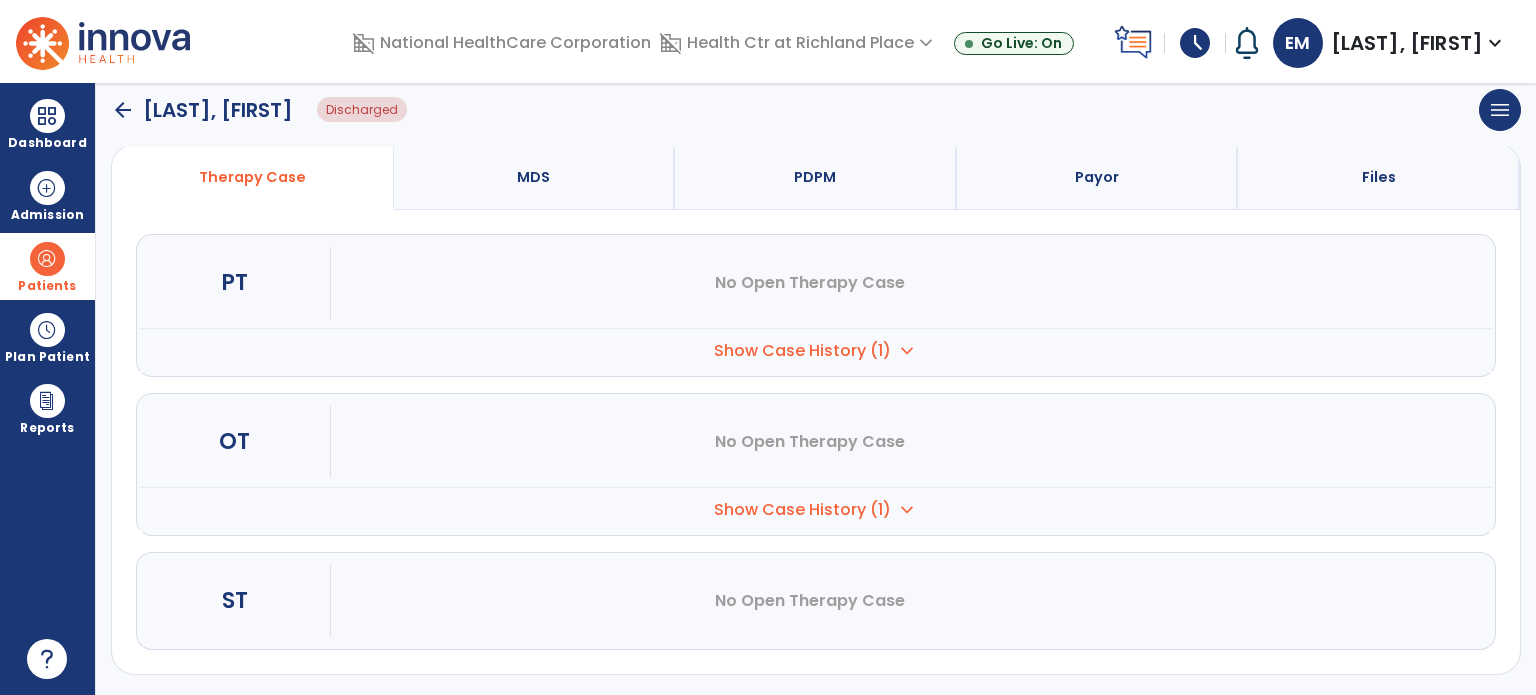 click at bounding box center (47, 259) 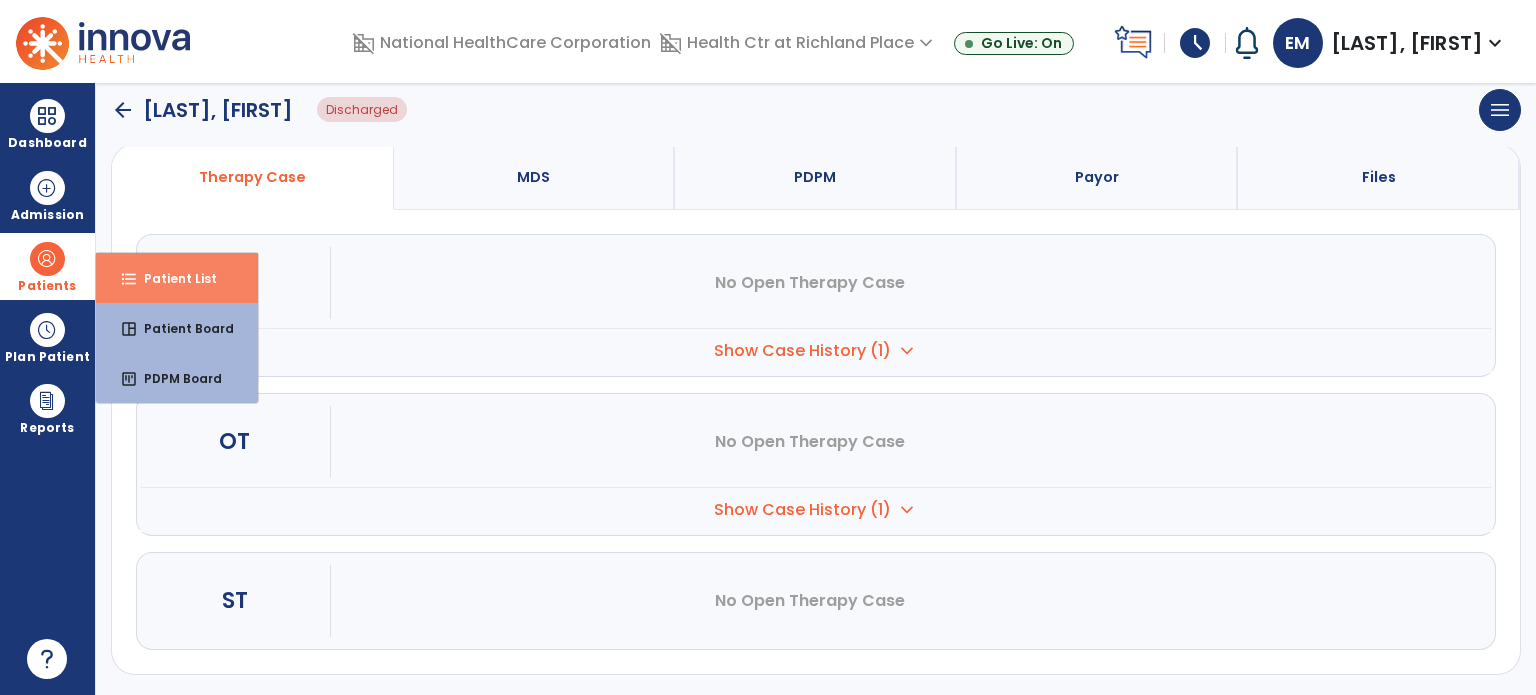 click on "format_list_bulleted  Patient List" at bounding box center [177, 278] 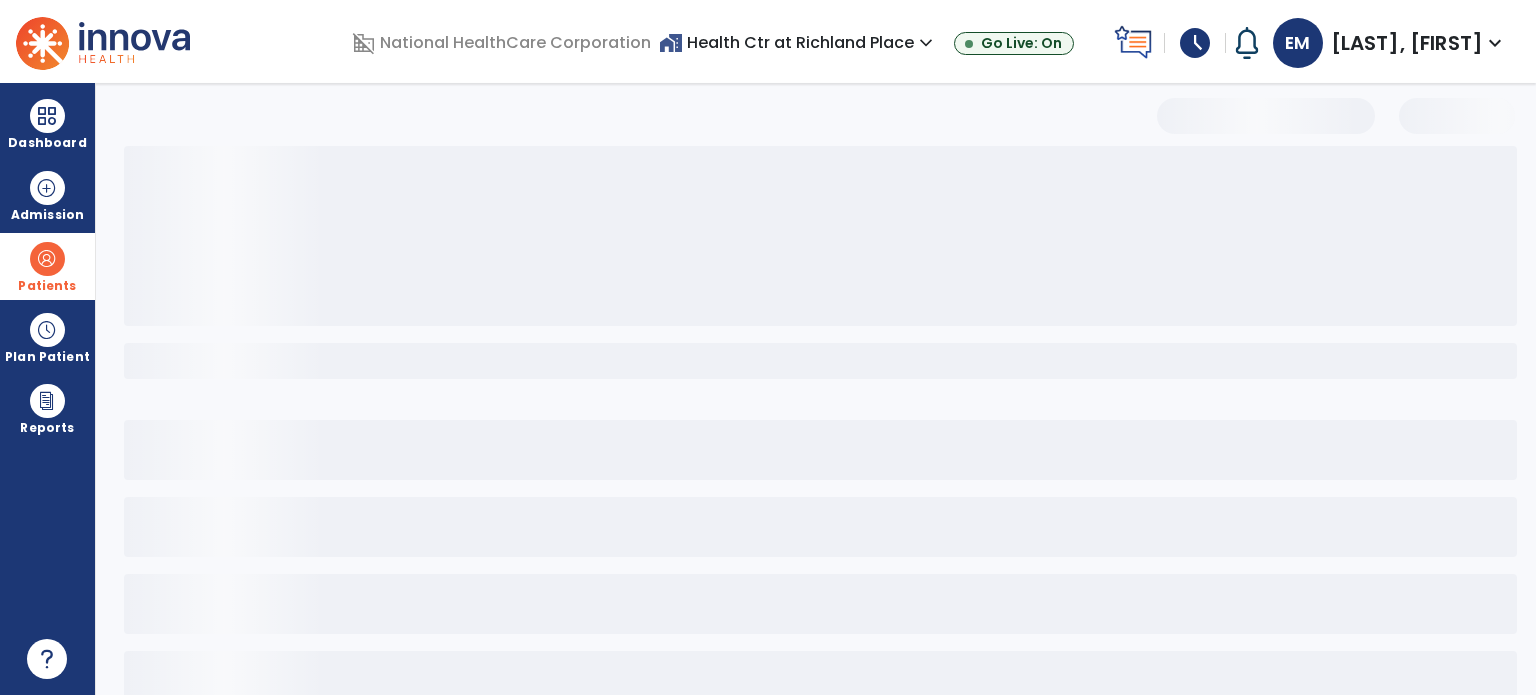 scroll, scrollTop: 46, scrollLeft: 0, axis: vertical 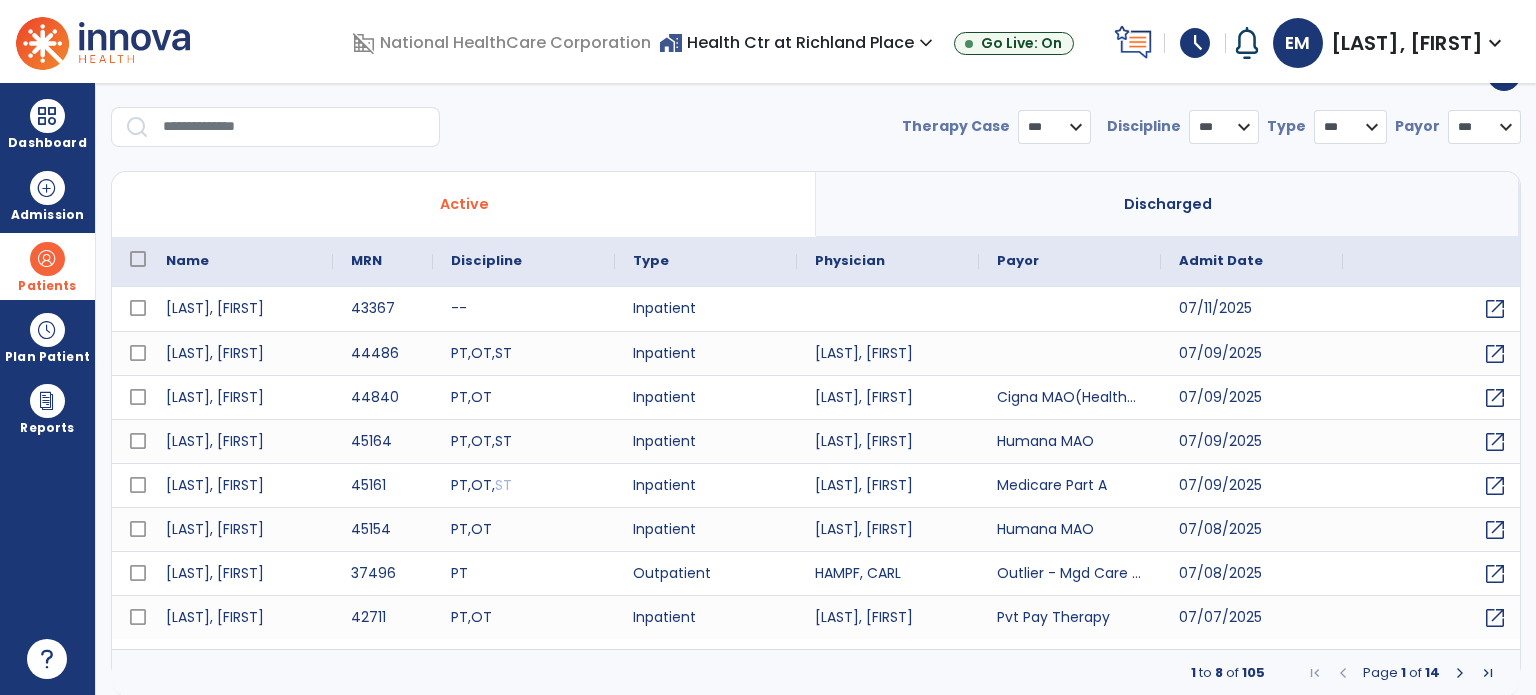 select on "***" 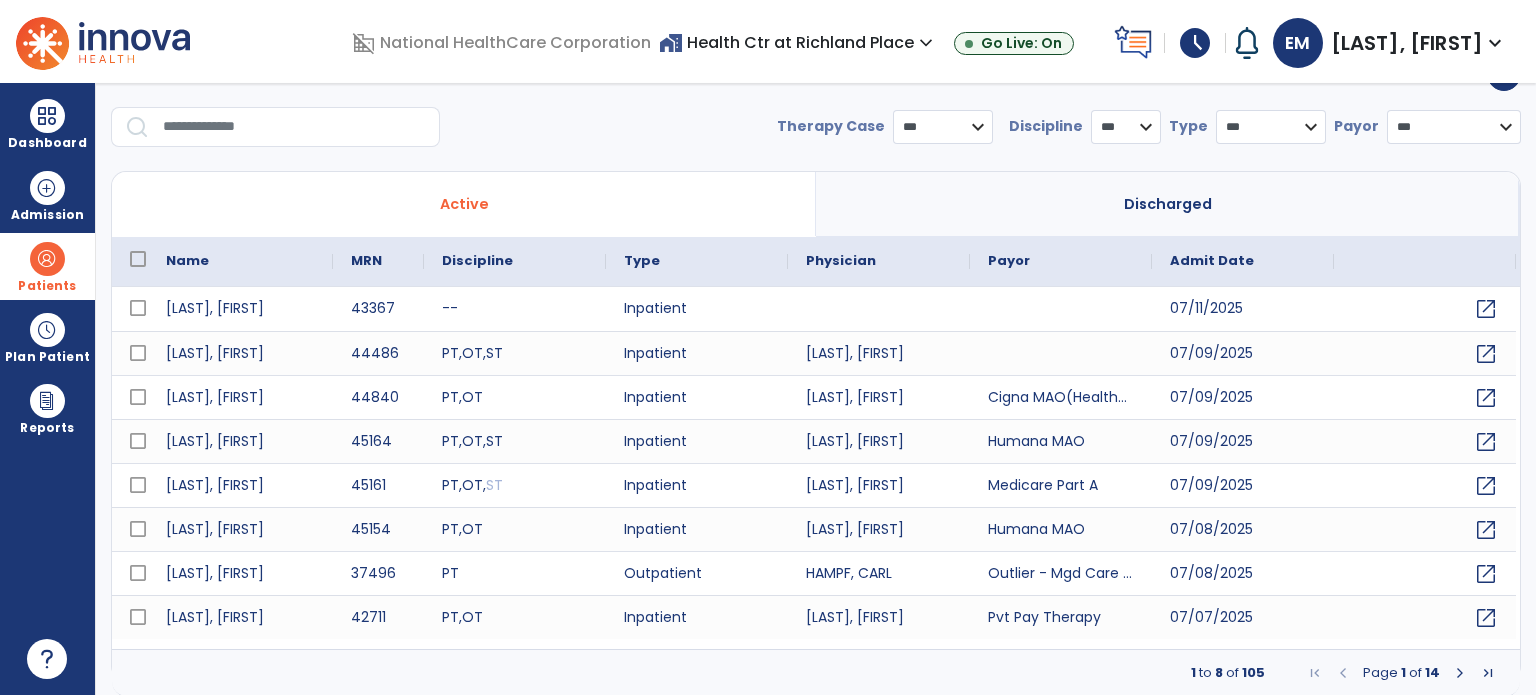 click at bounding box center [294, 127] 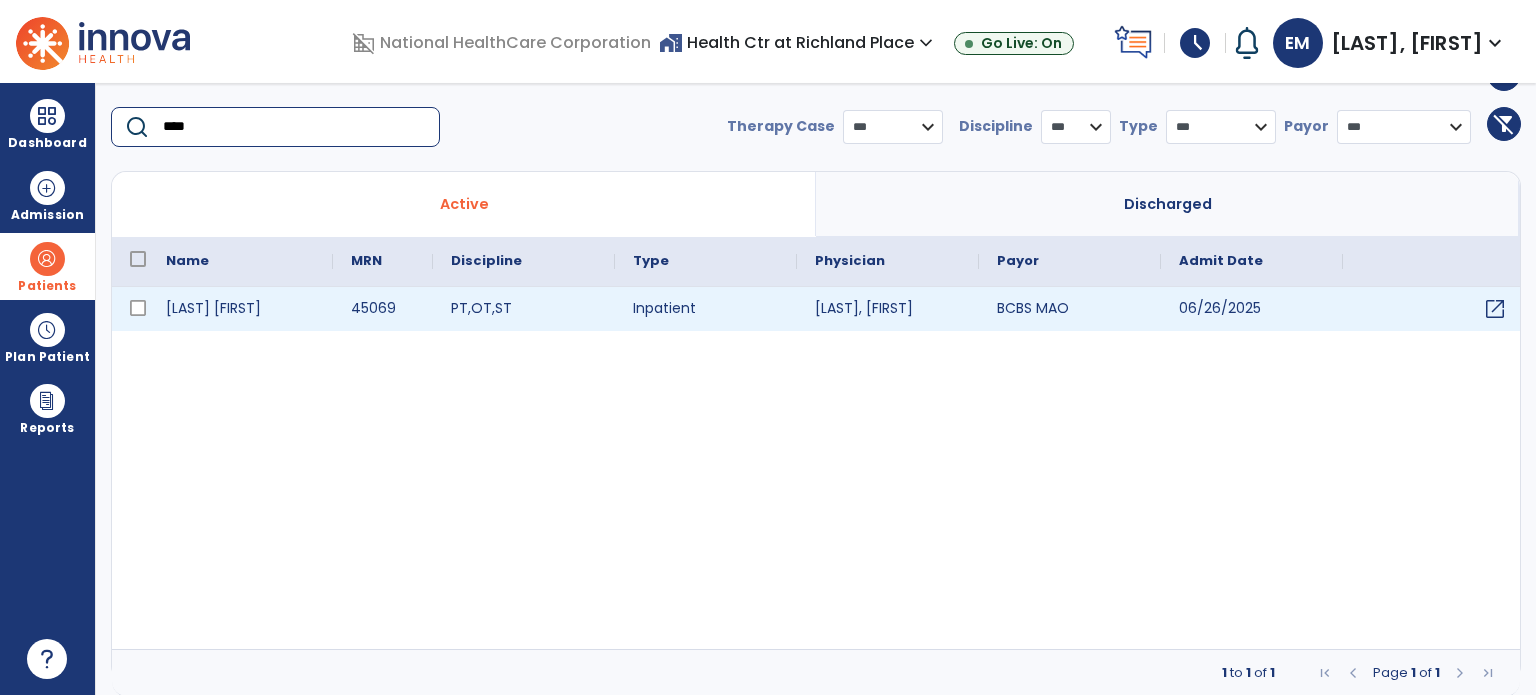 type on "****" 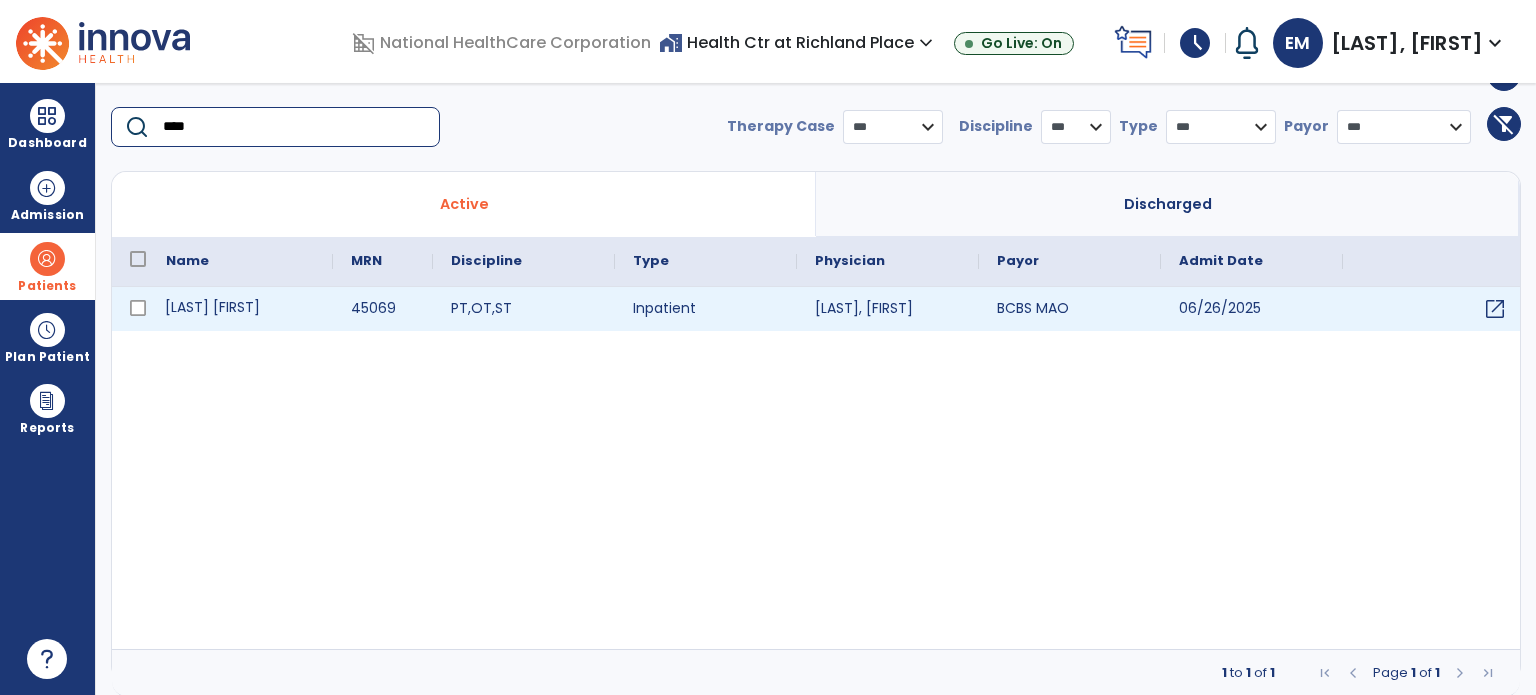 click on "Byrd sr, Larrice" at bounding box center [240, 309] 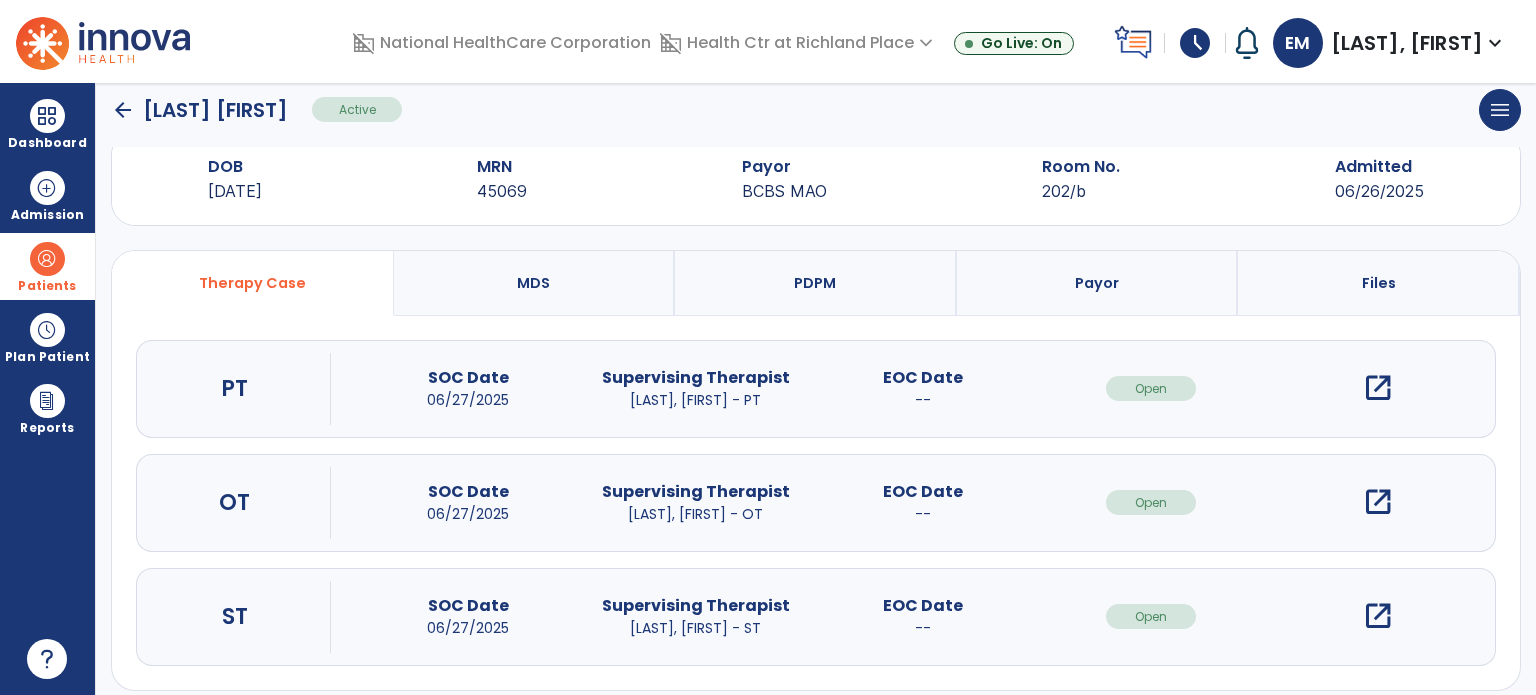 click on "open_in_new" at bounding box center (1378, 502) 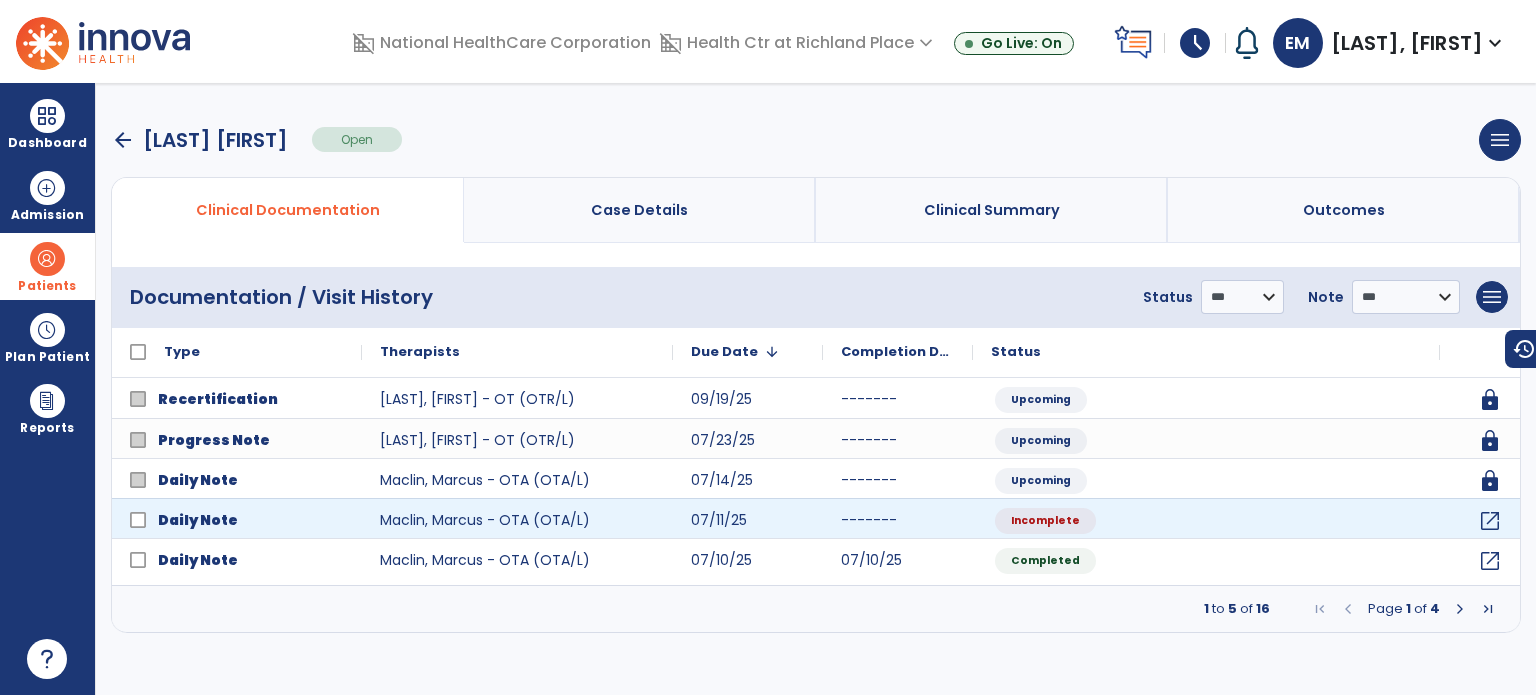 scroll, scrollTop: 0, scrollLeft: 0, axis: both 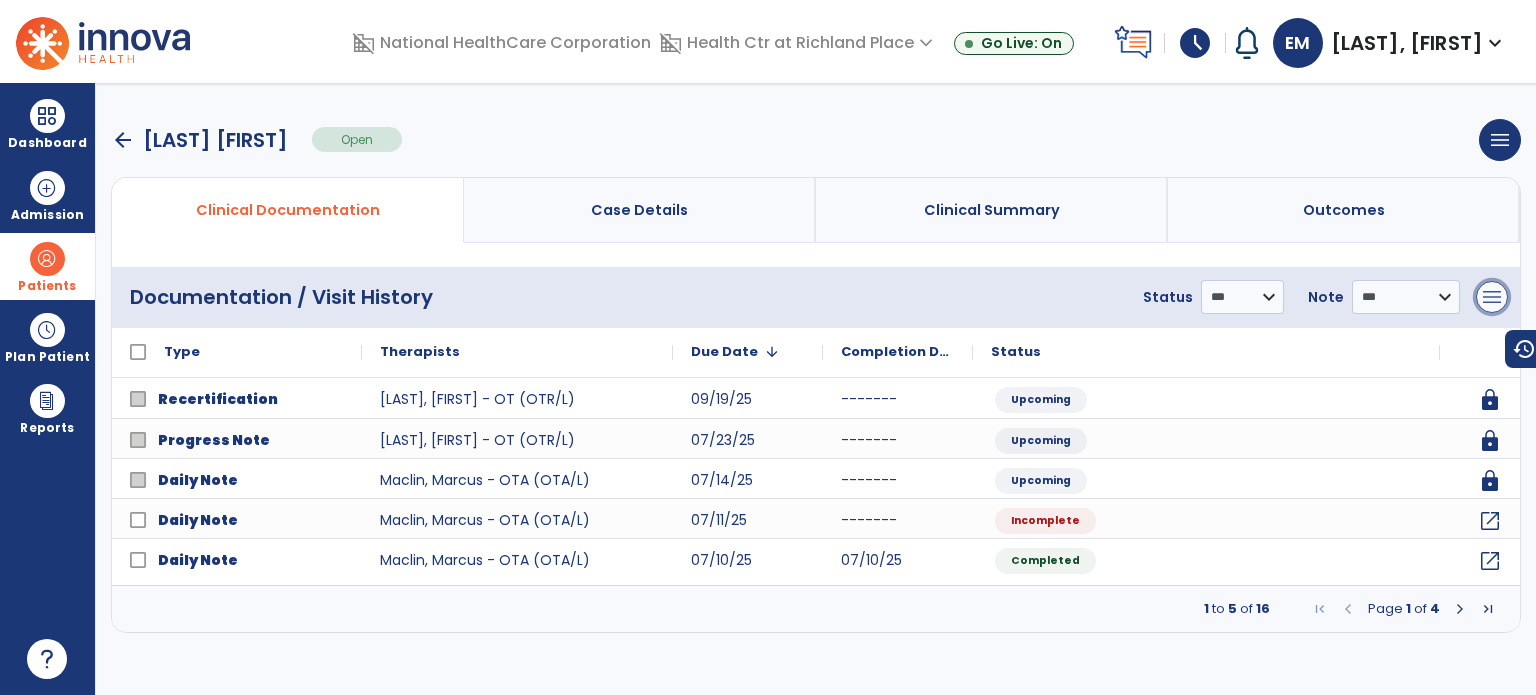 click on "menu" at bounding box center [1492, 297] 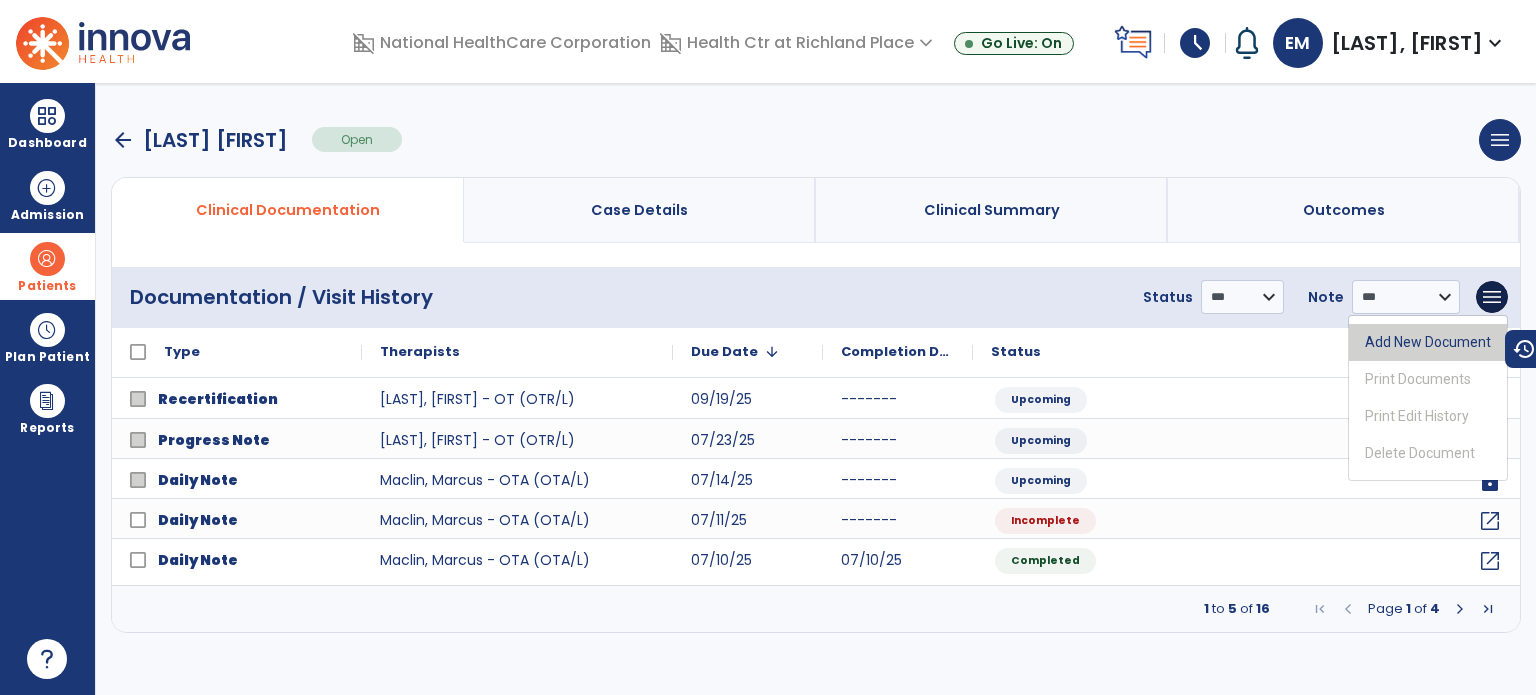 click on "Add New Document" at bounding box center [1428, 342] 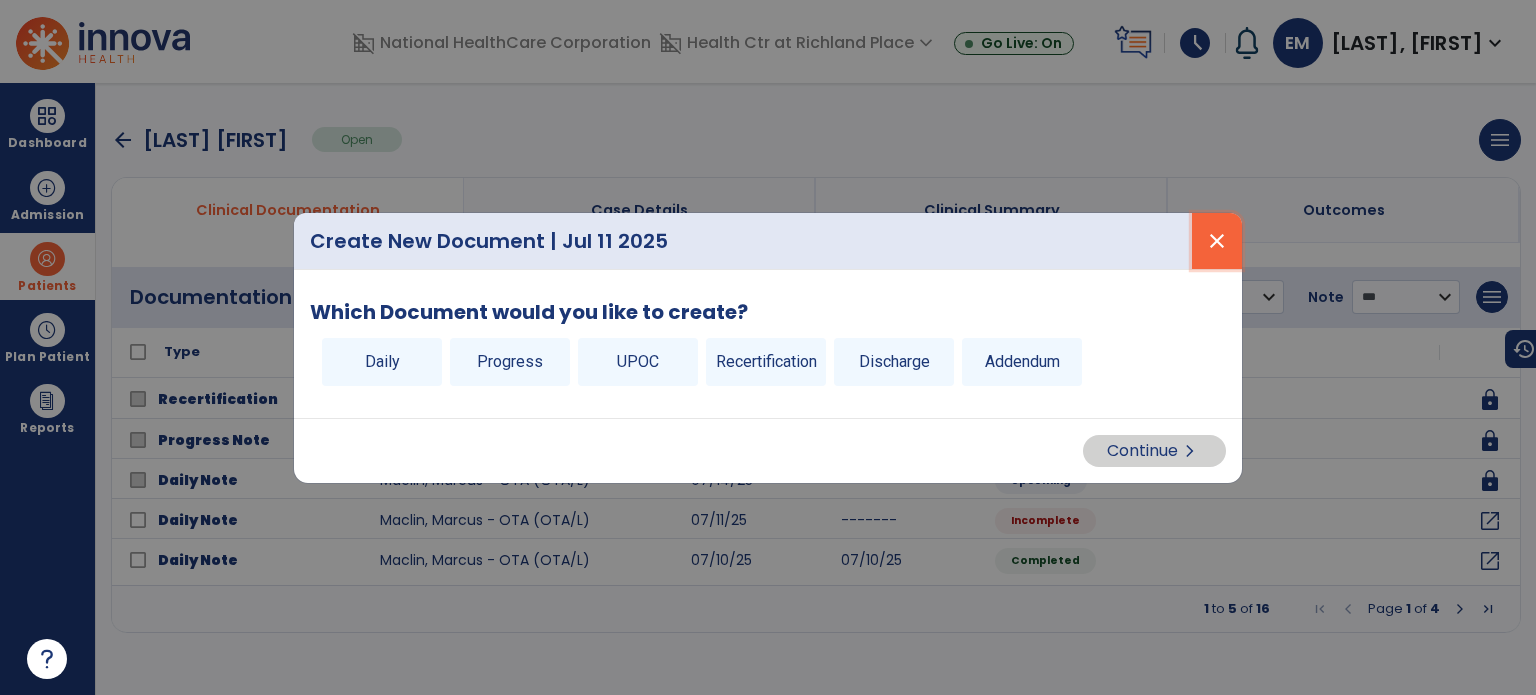 click on "close" at bounding box center [1217, 241] 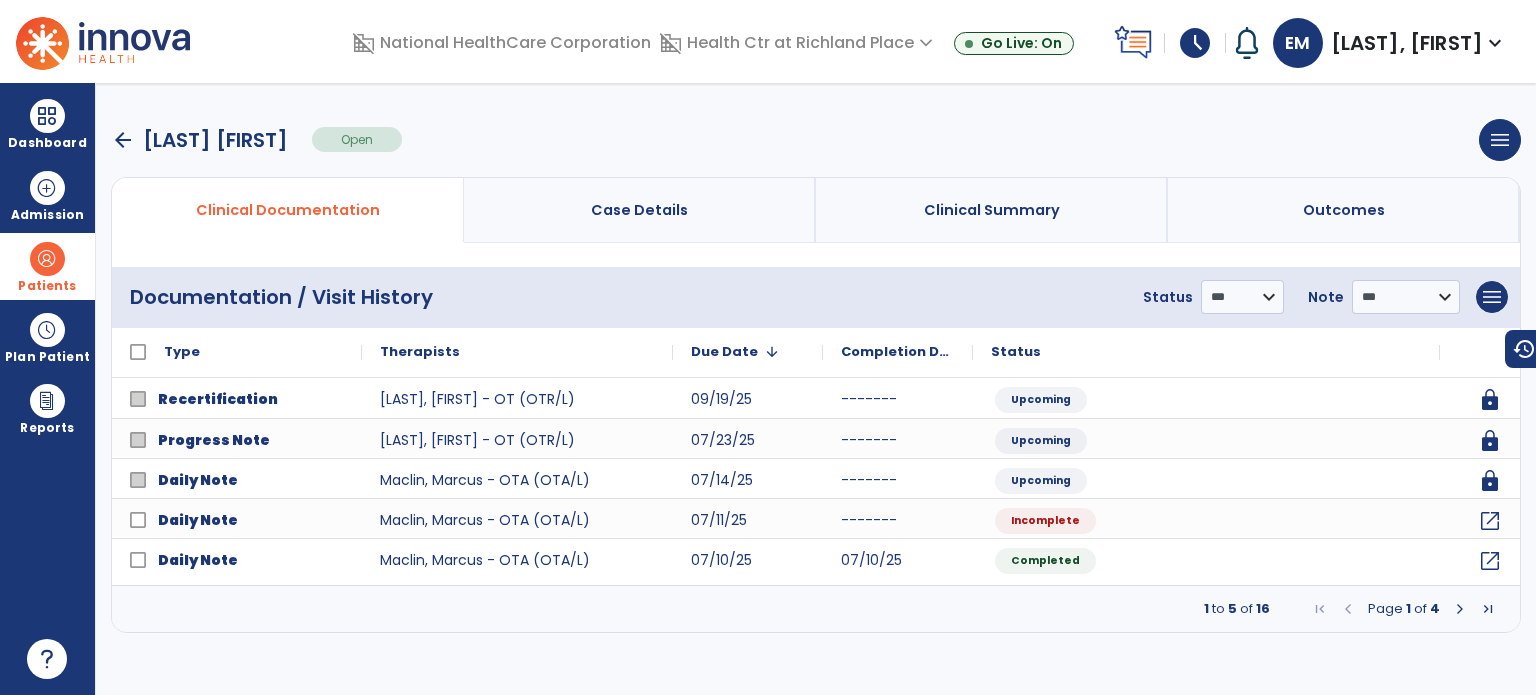 click at bounding box center (1460, 609) 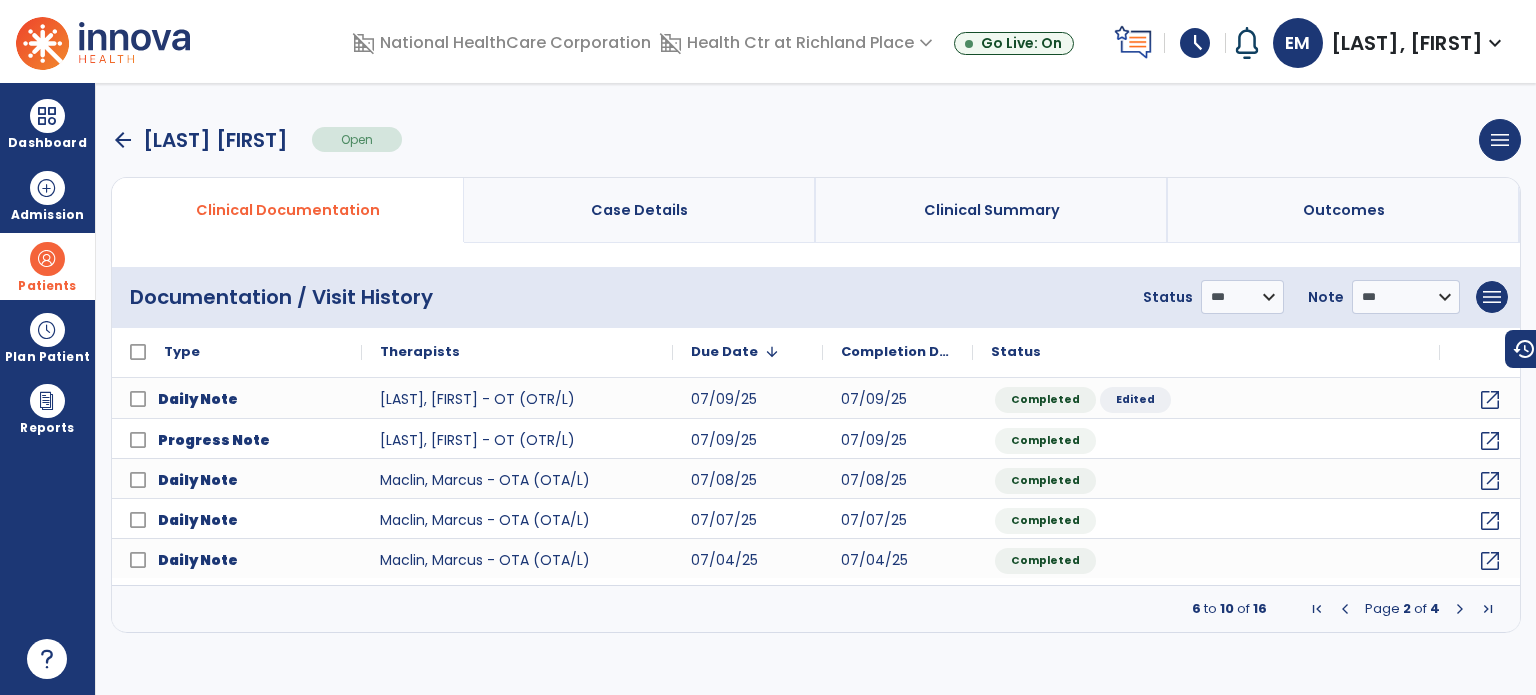 click at bounding box center (1460, 609) 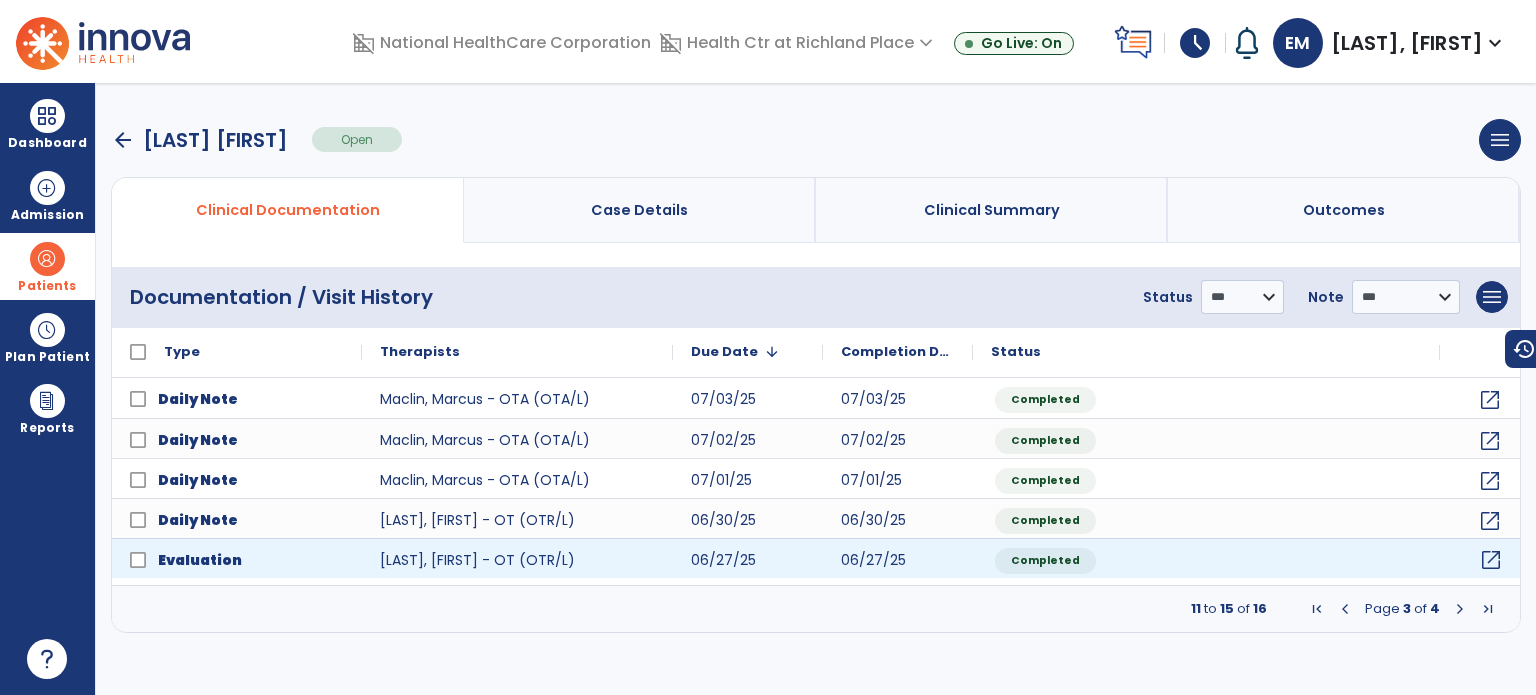click on "open_in_new" 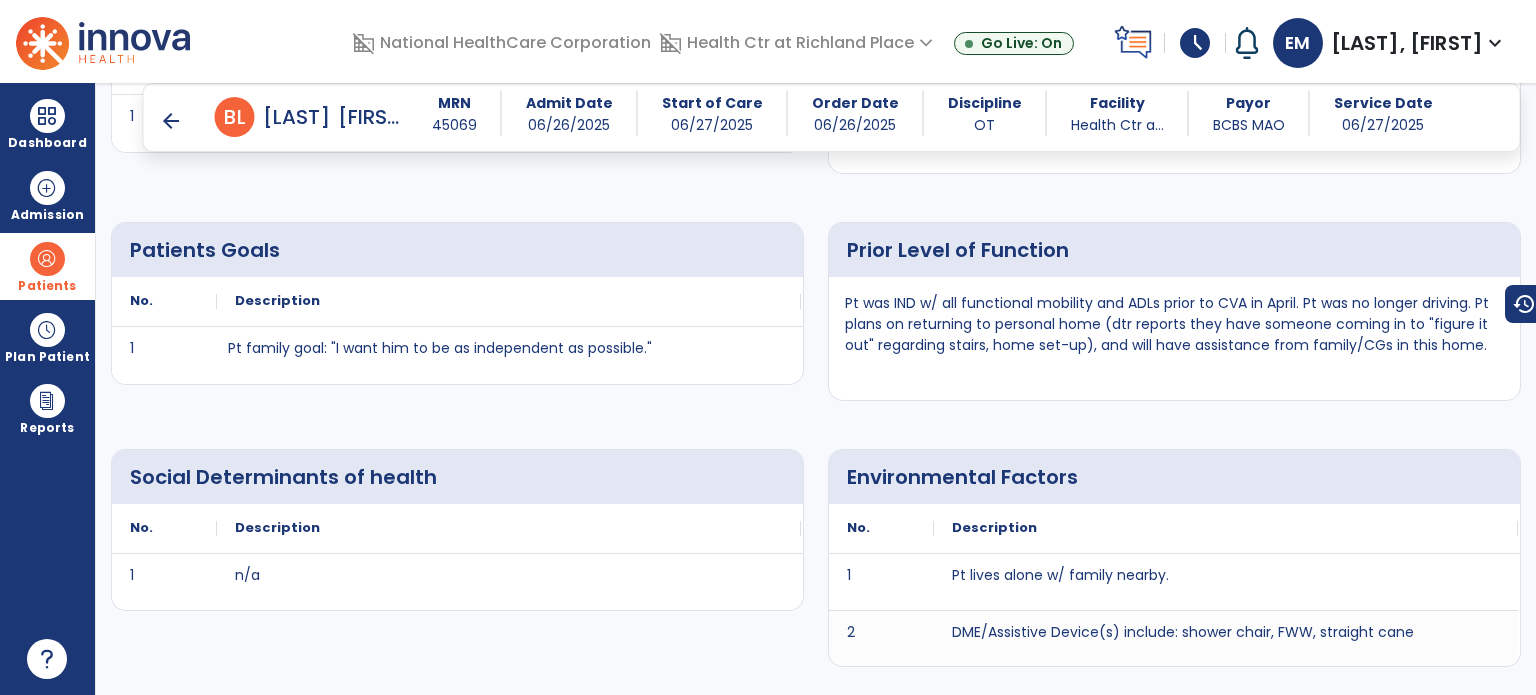 scroll, scrollTop: 1687, scrollLeft: 0, axis: vertical 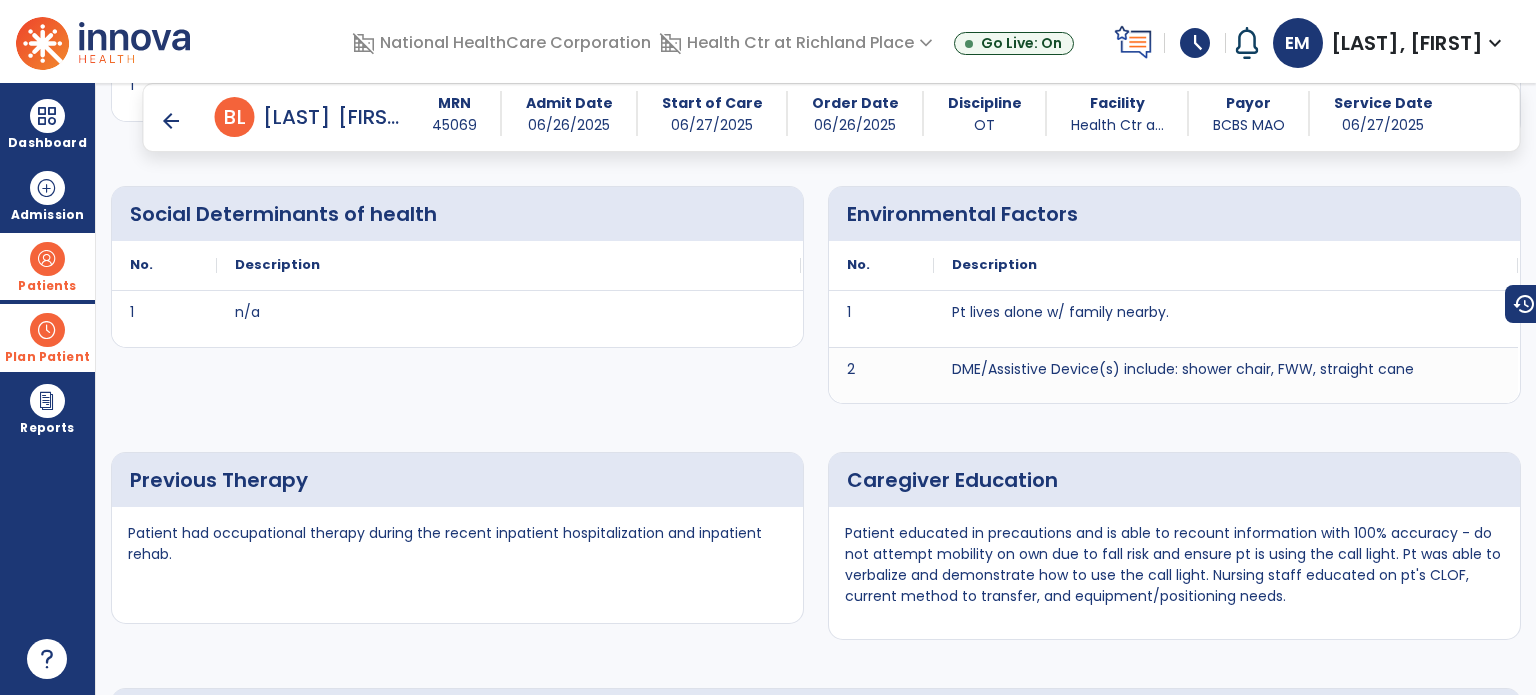 click at bounding box center [47, 330] 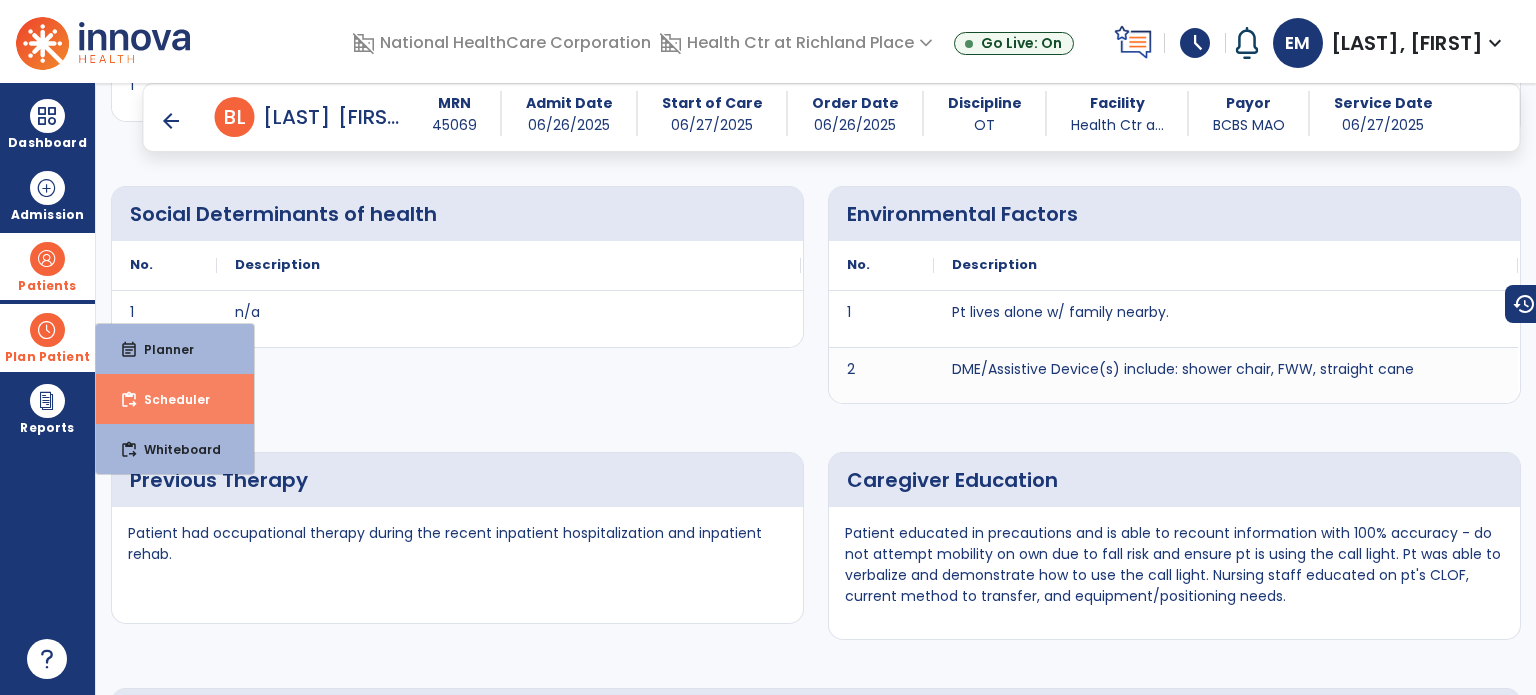 click on "Scheduler" at bounding box center (169, 399) 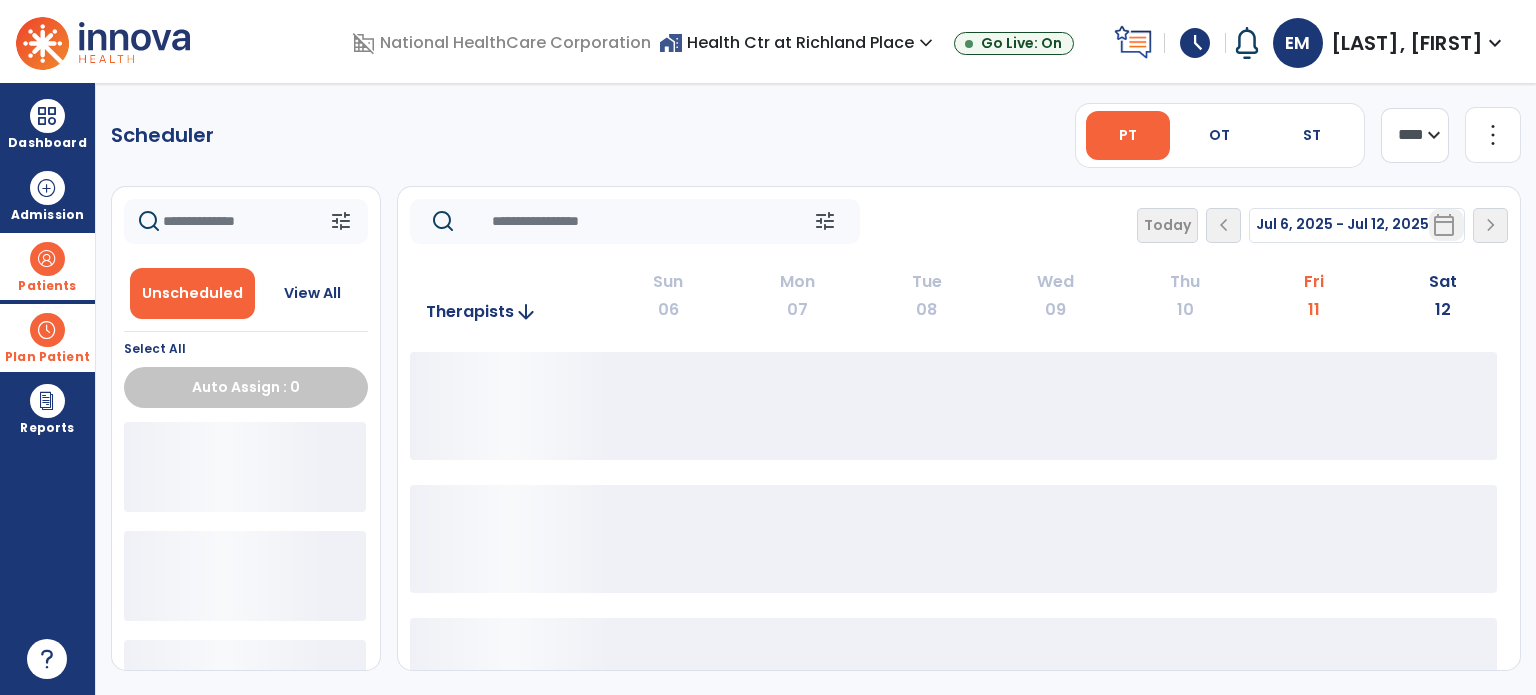 scroll, scrollTop: 0, scrollLeft: 0, axis: both 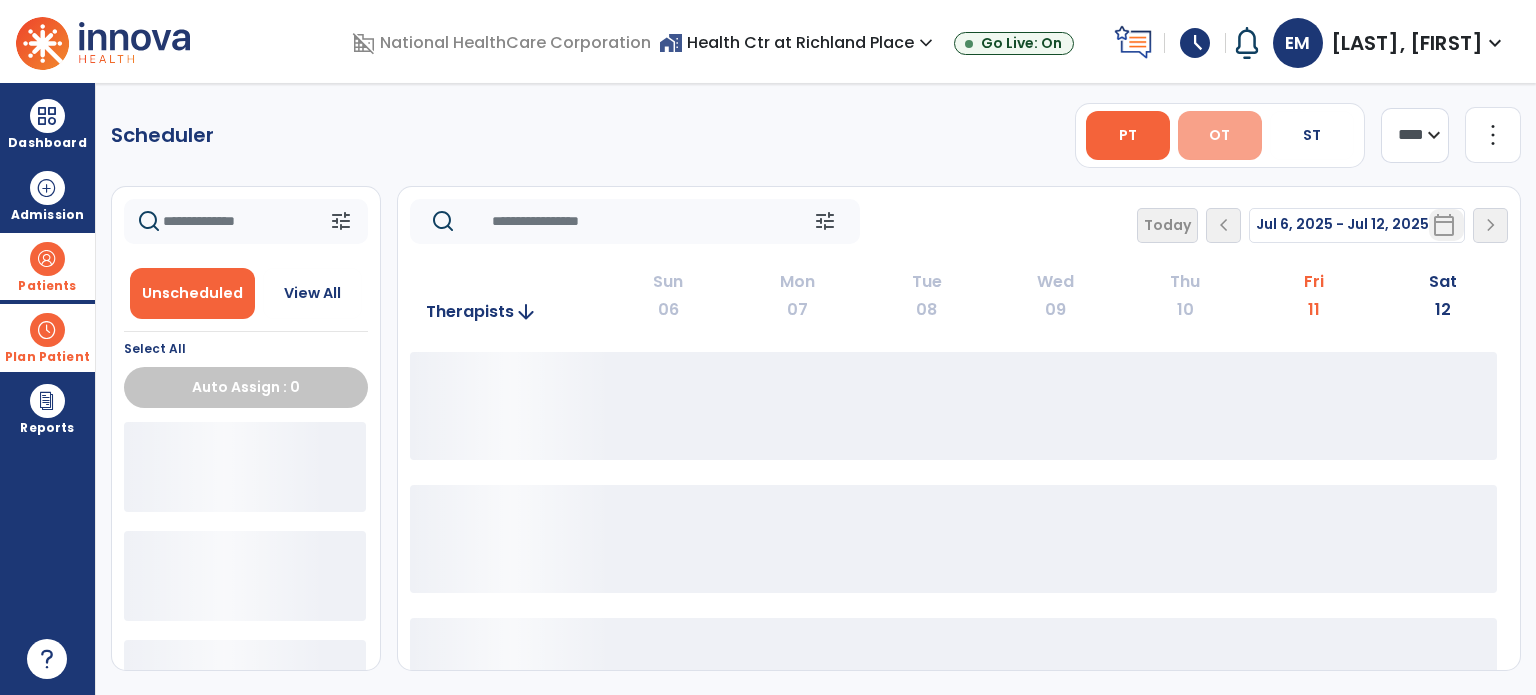 click on "OT" at bounding box center (1219, 135) 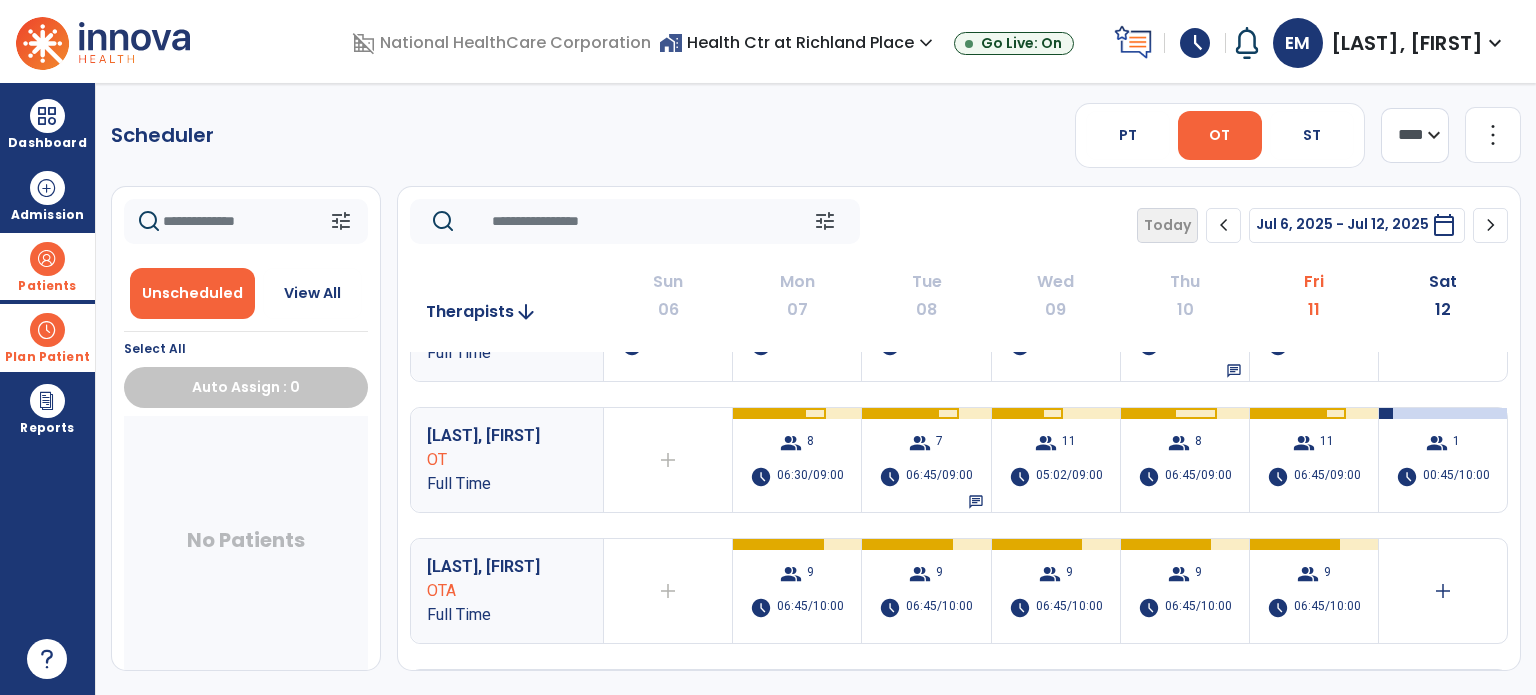 scroll, scrollTop: 0, scrollLeft: 0, axis: both 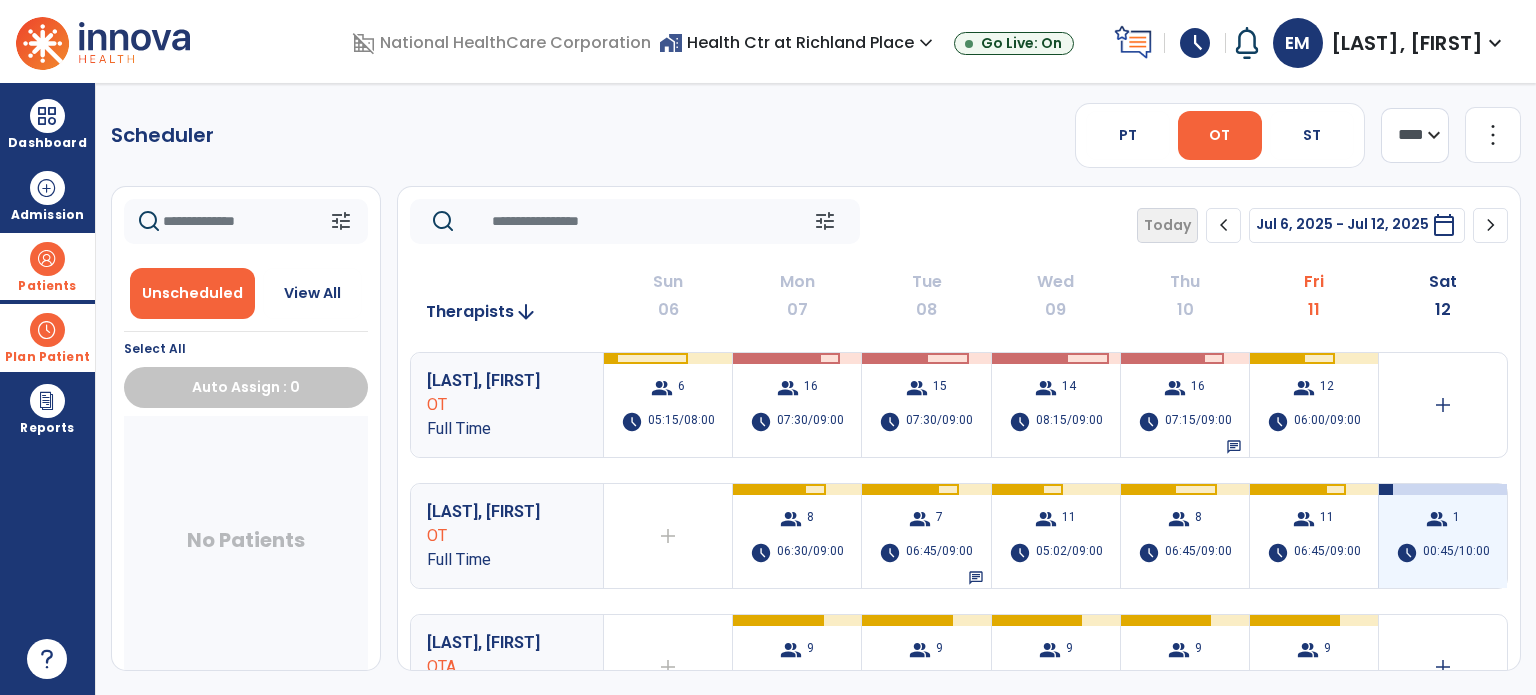 click on "group  1  schedule  00:45/10:00" at bounding box center (1443, 536) 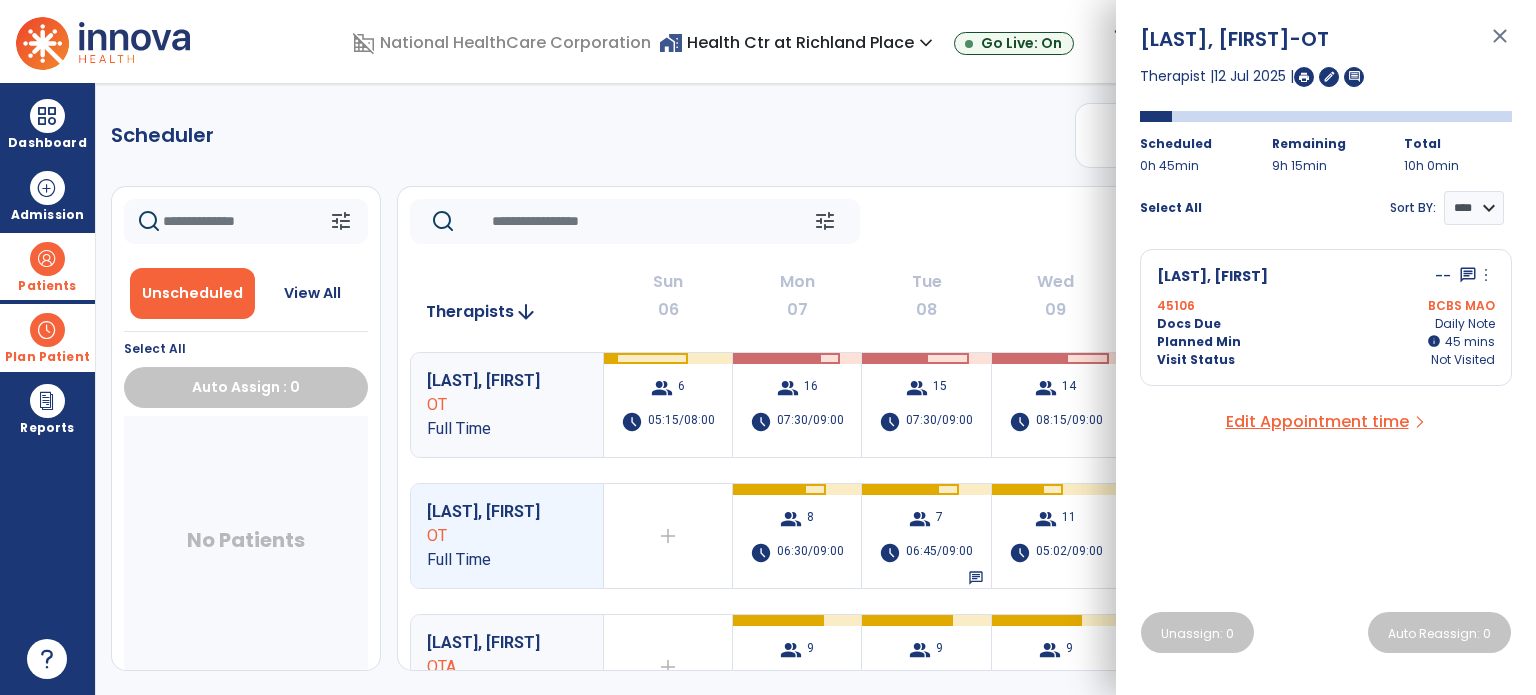 click on "close" at bounding box center (1500, 45) 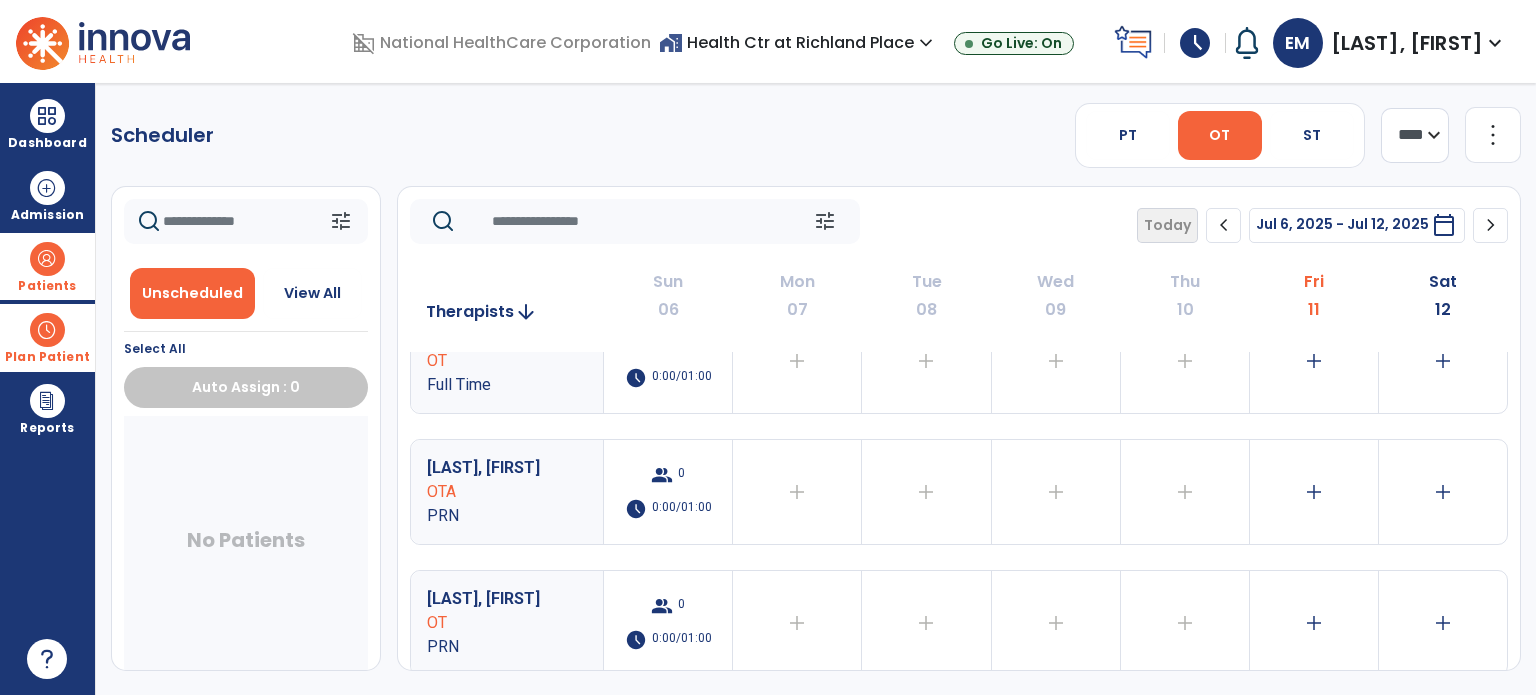 scroll, scrollTop: 2274, scrollLeft: 0, axis: vertical 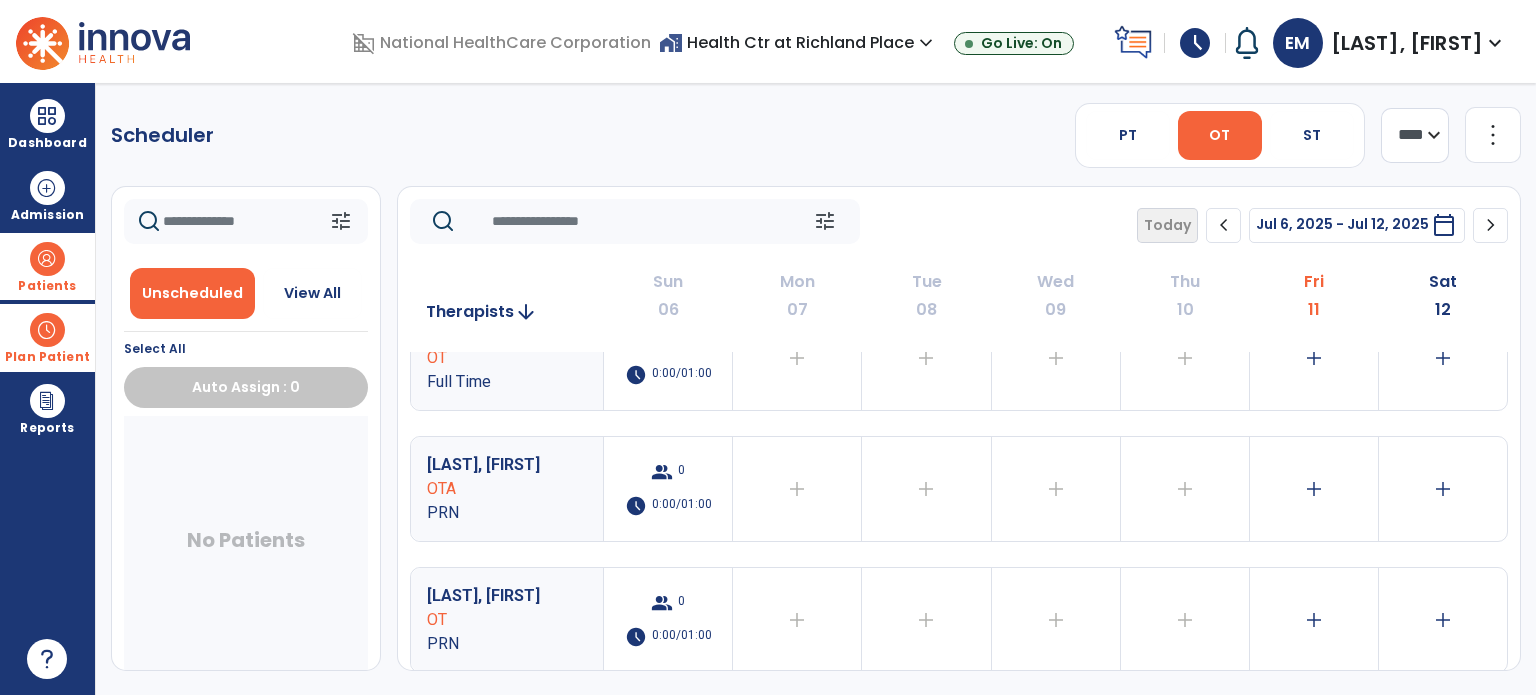 click on "chevron_right" 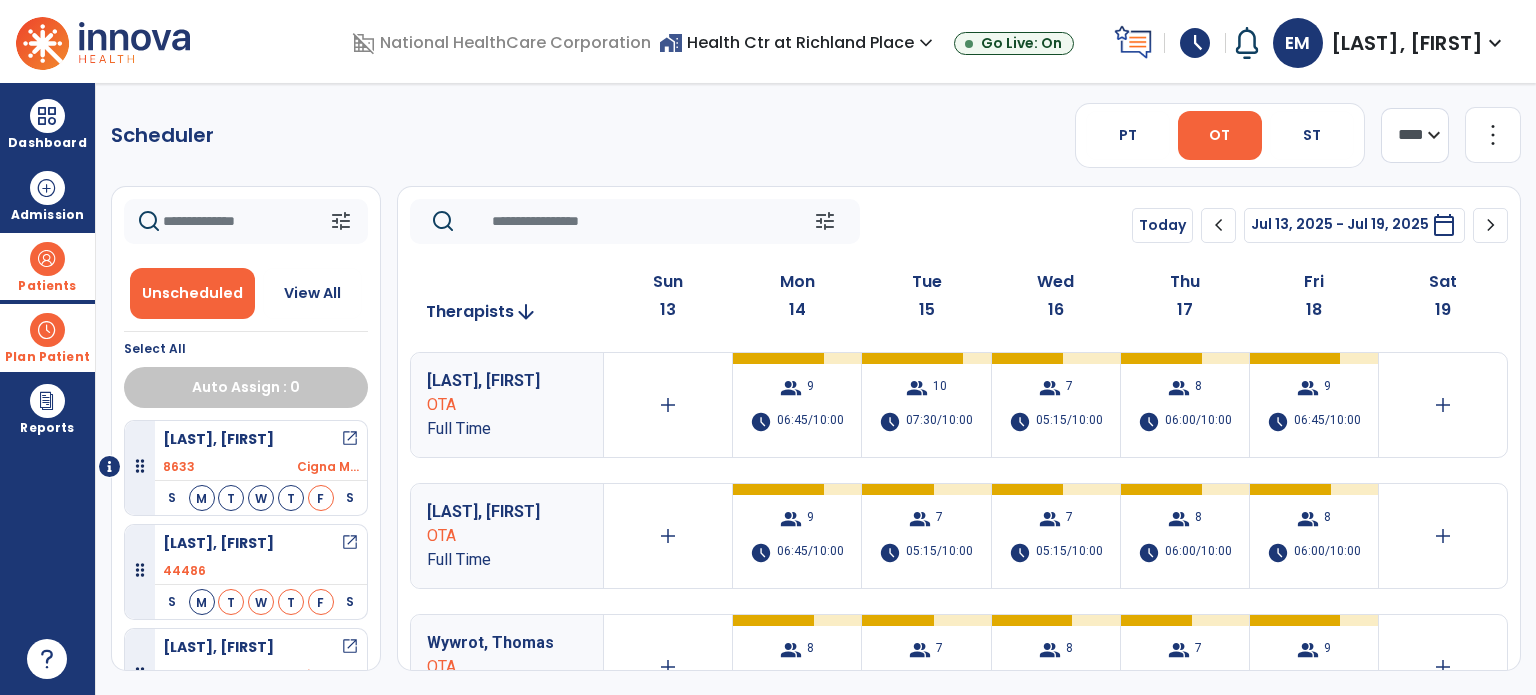 scroll, scrollTop: 0, scrollLeft: 0, axis: both 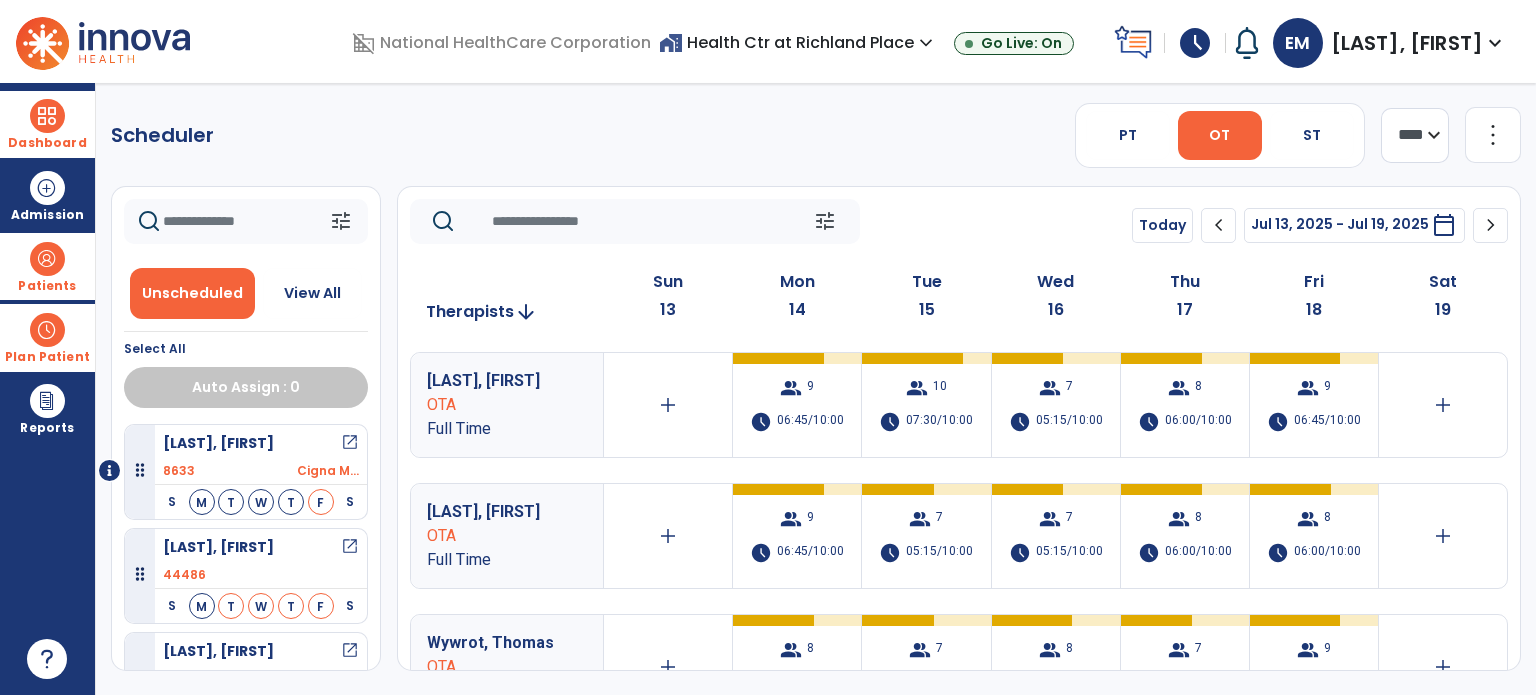 click on "Dashboard  dashboard  Therapist Dashboard" at bounding box center [47, 124] 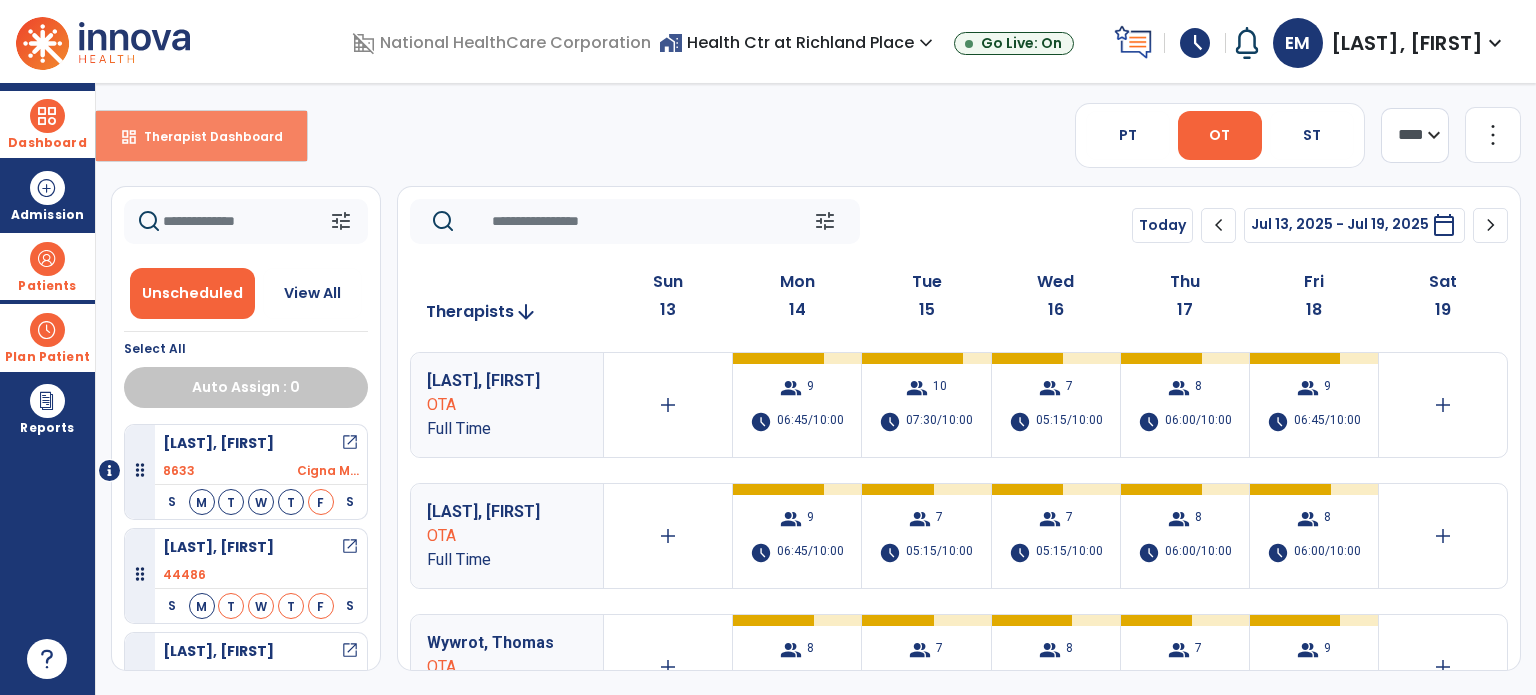 click on "Therapist Dashboard" at bounding box center (205, 136) 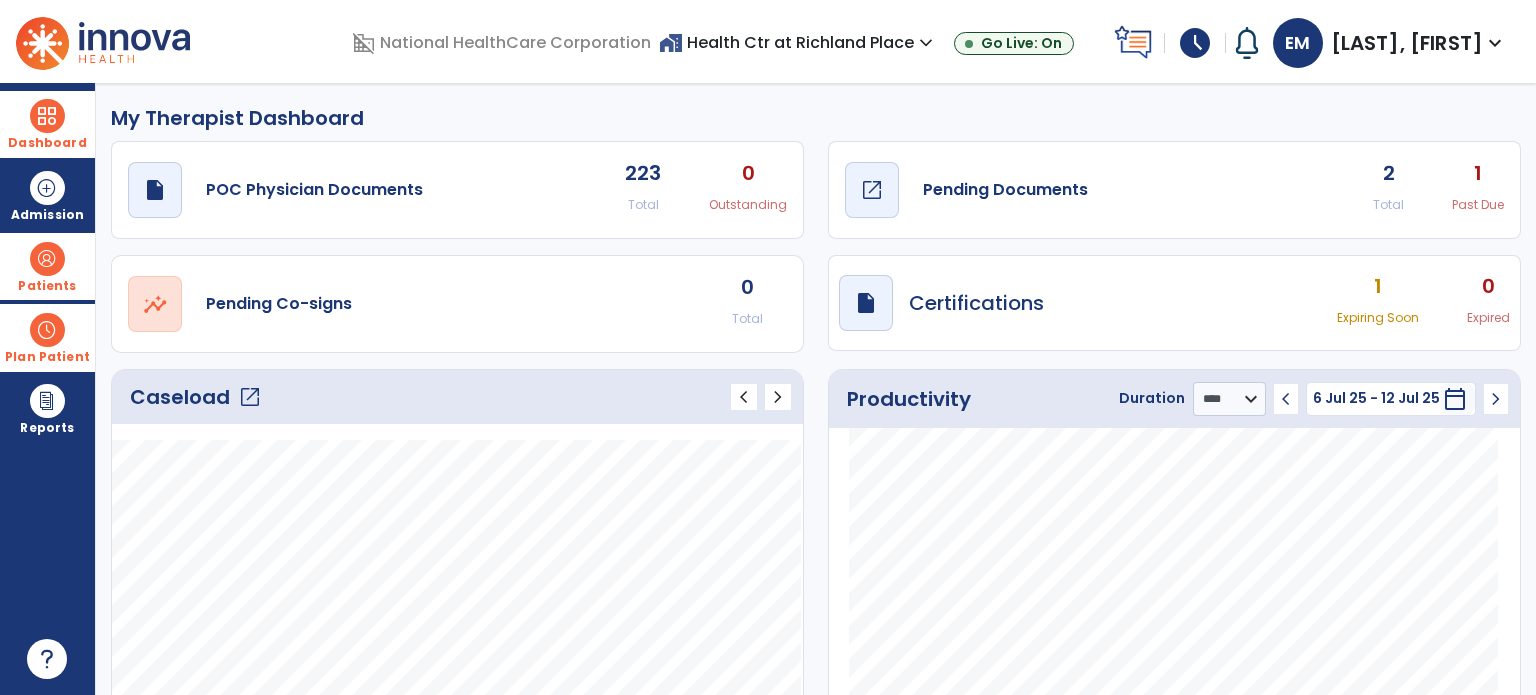 click on "Pending Documents" 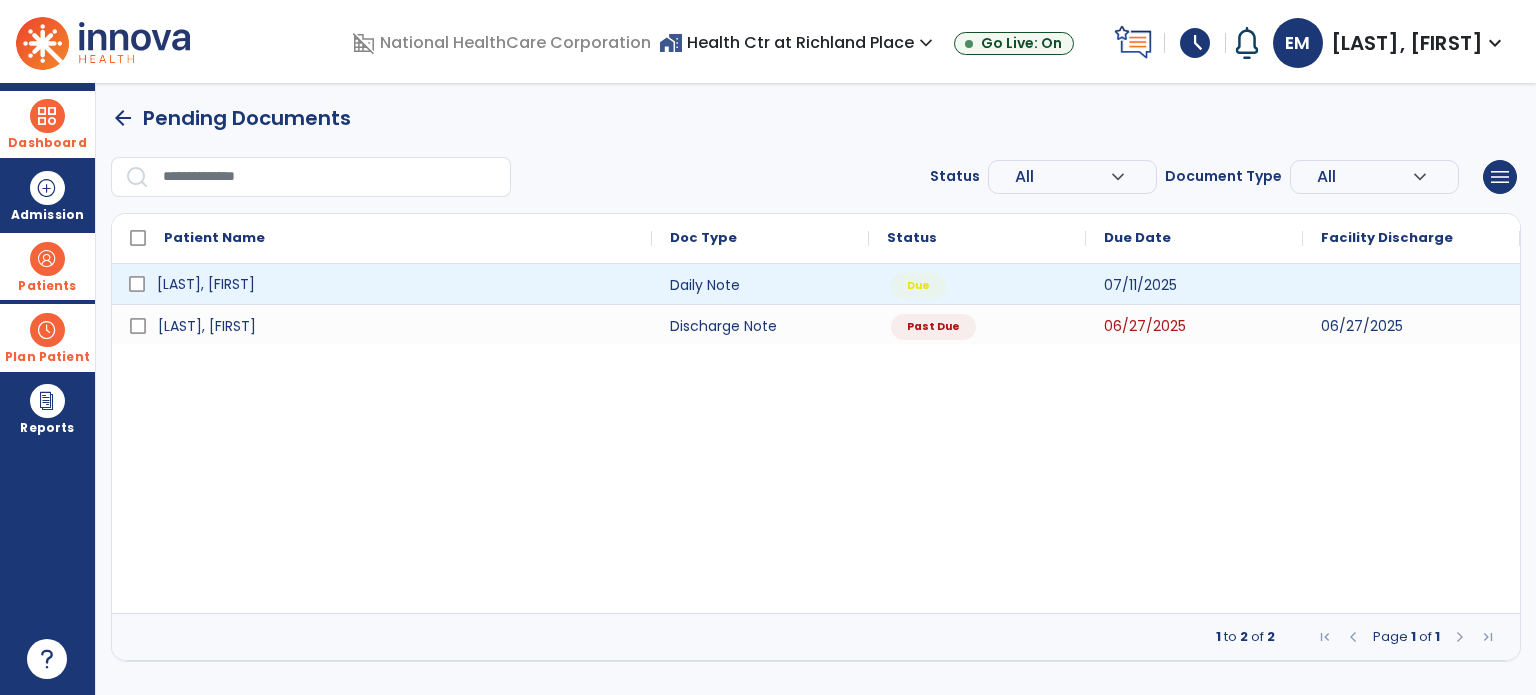 click on "[LAST], [FIRST]" at bounding box center (396, 284) 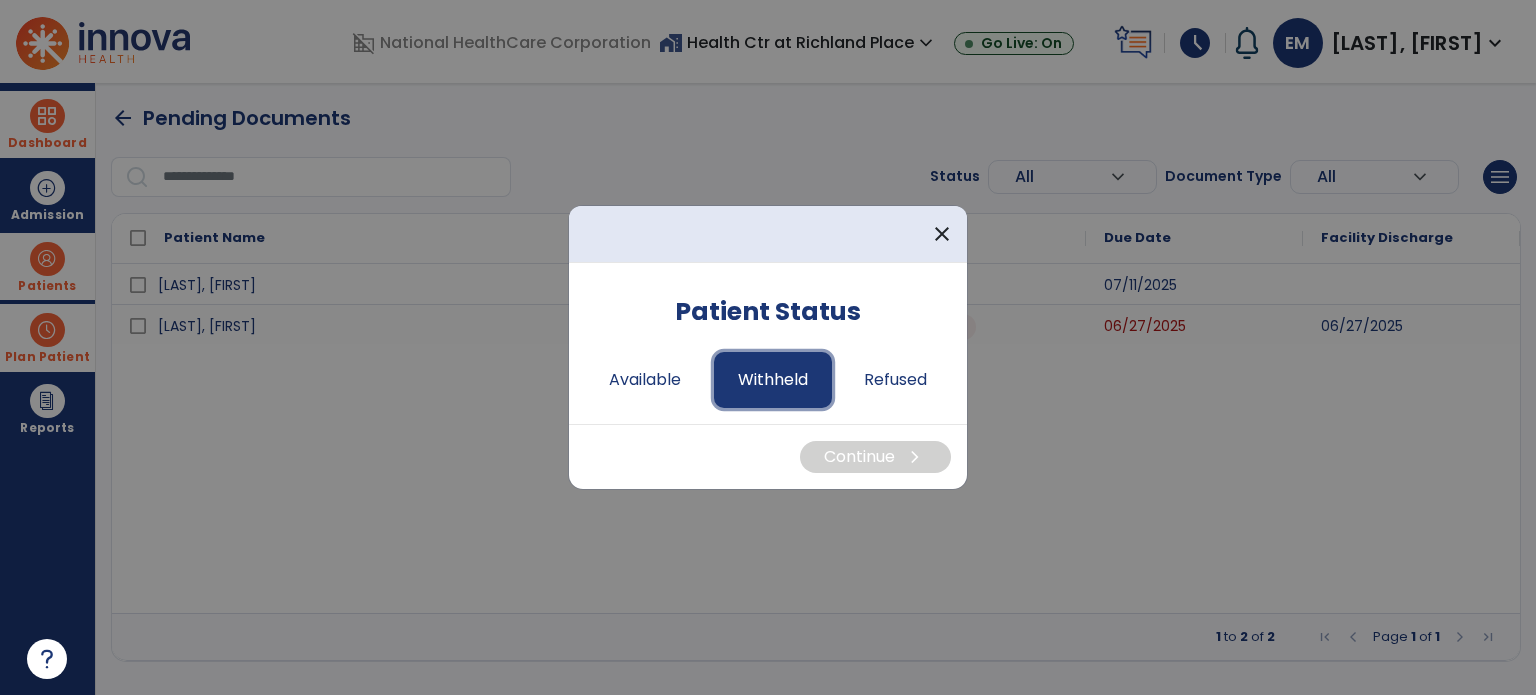 click on "Withheld" at bounding box center [773, 380] 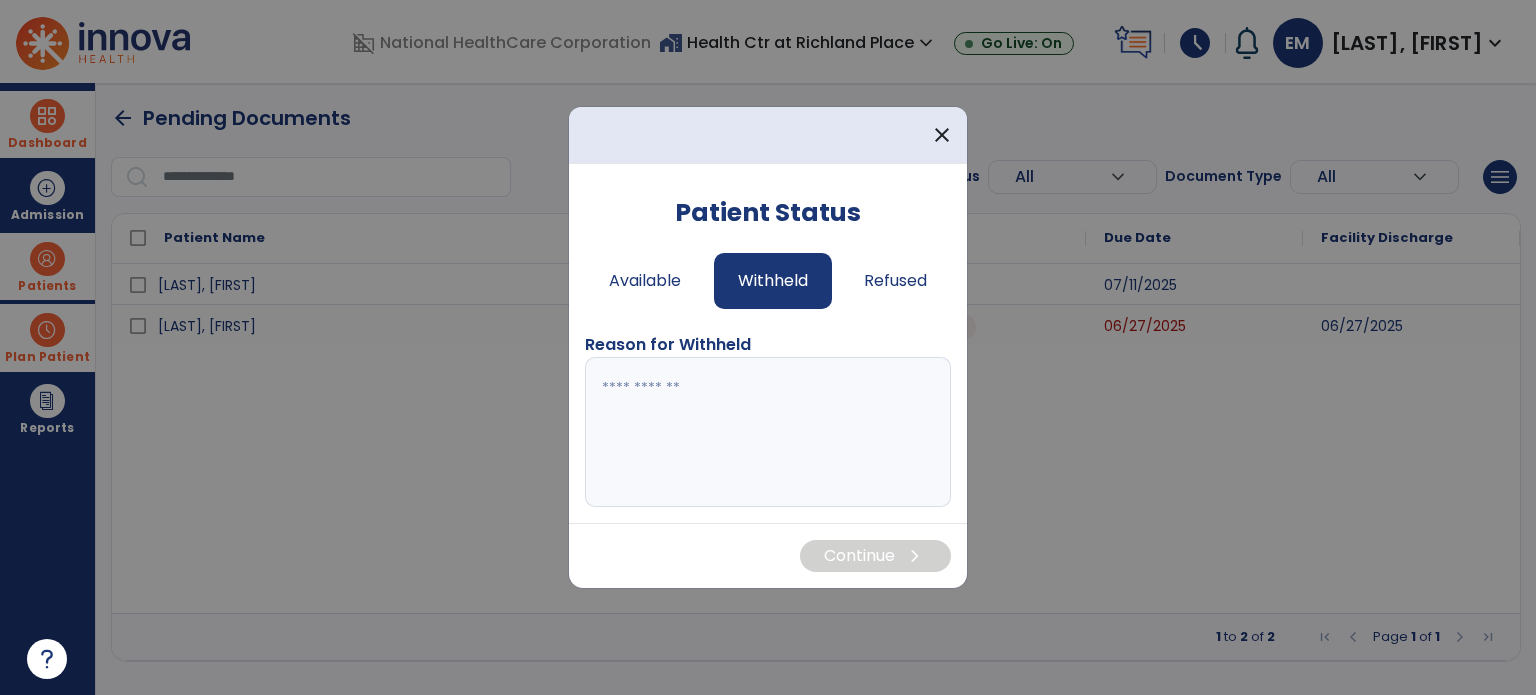 click at bounding box center [768, 432] 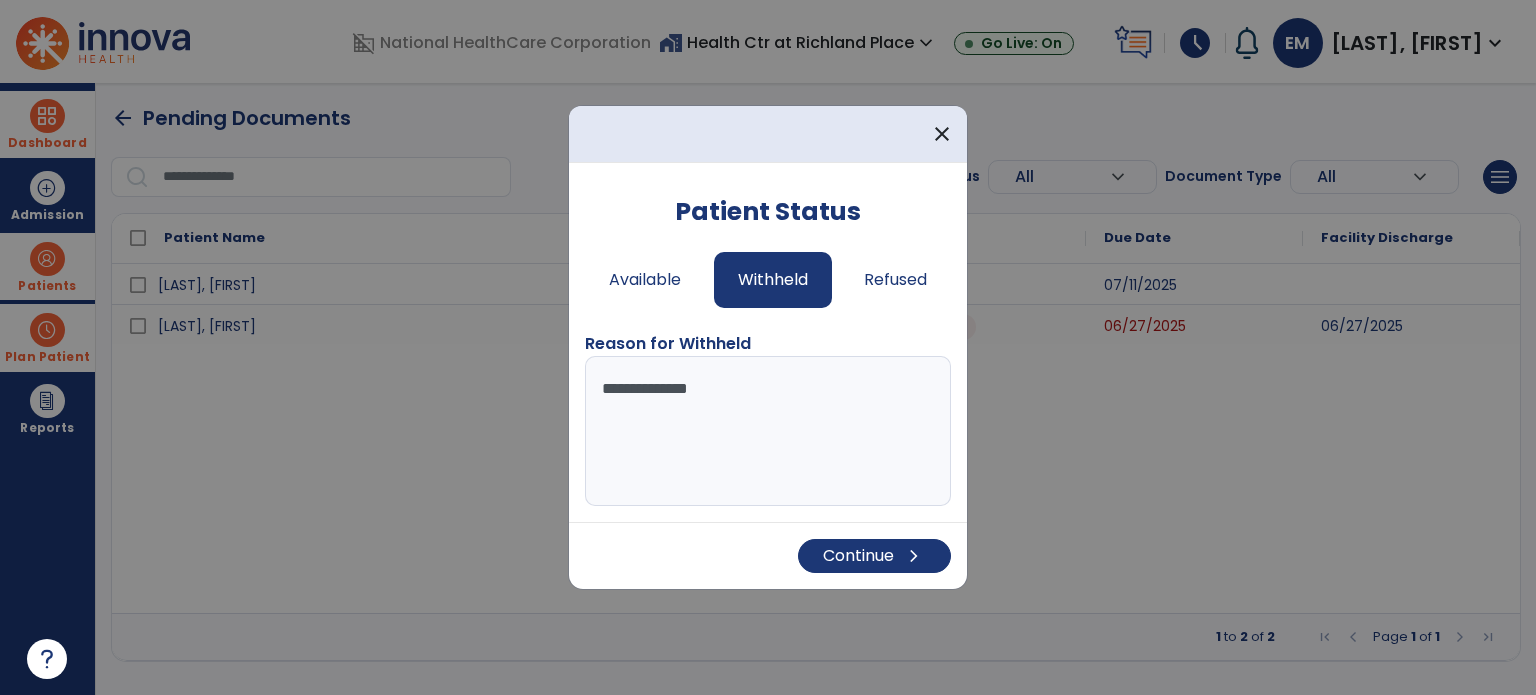click on "**********" at bounding box center [768, 431] 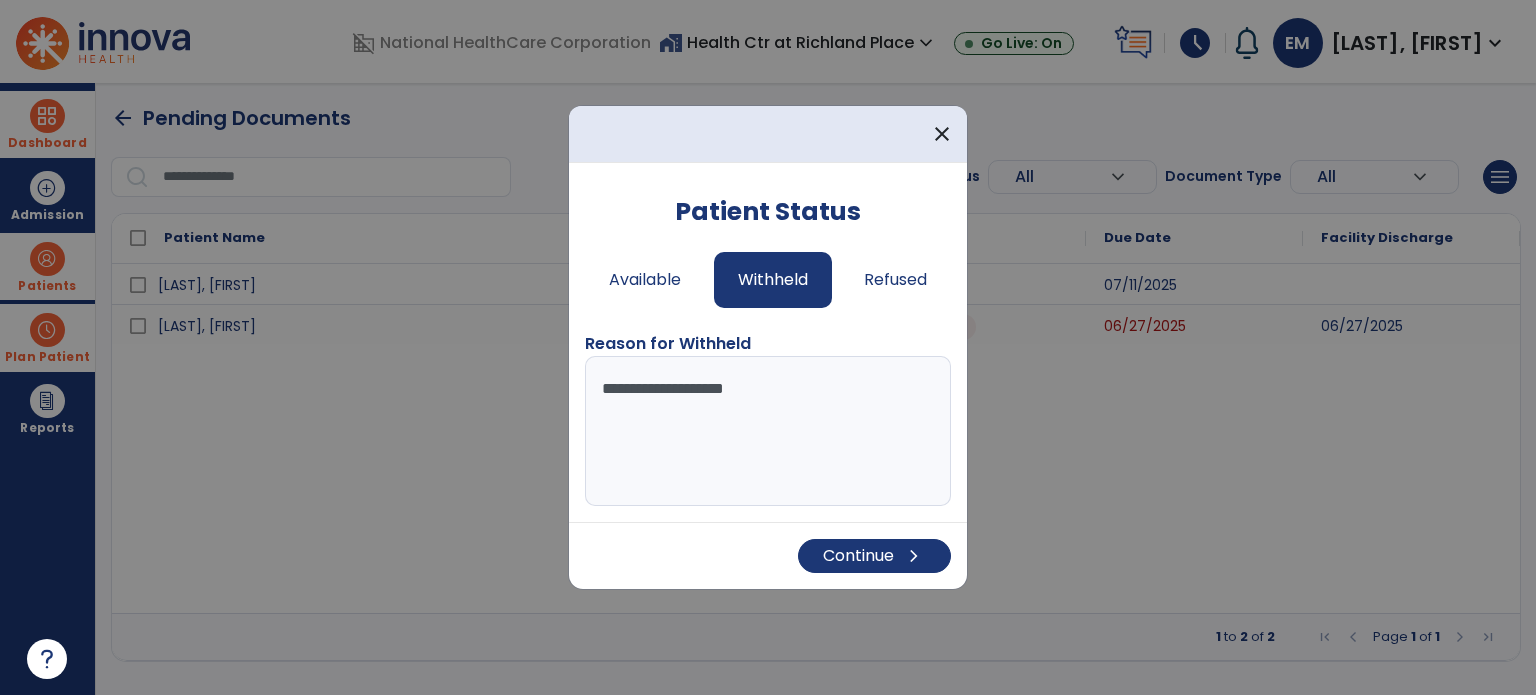 click on "**********" at bounding box center [768, 431] 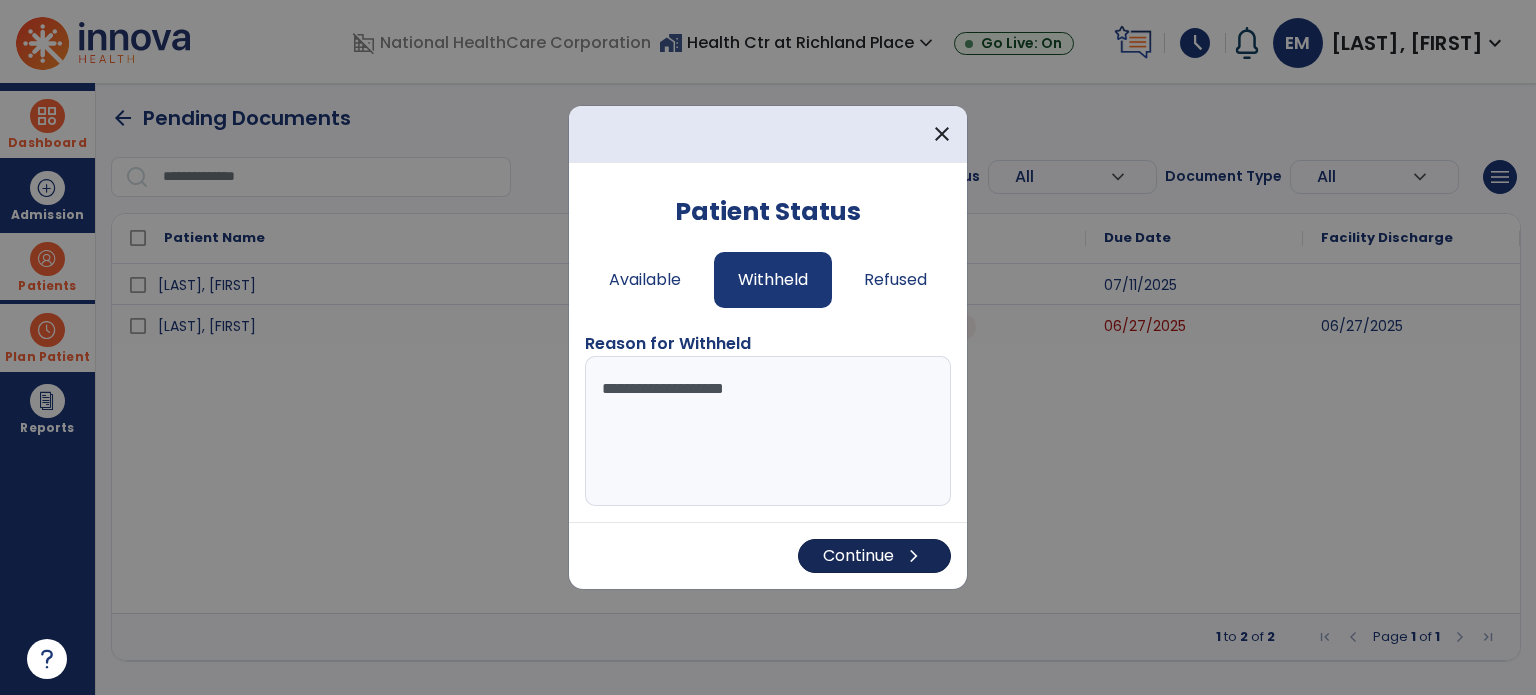 type on "**********" 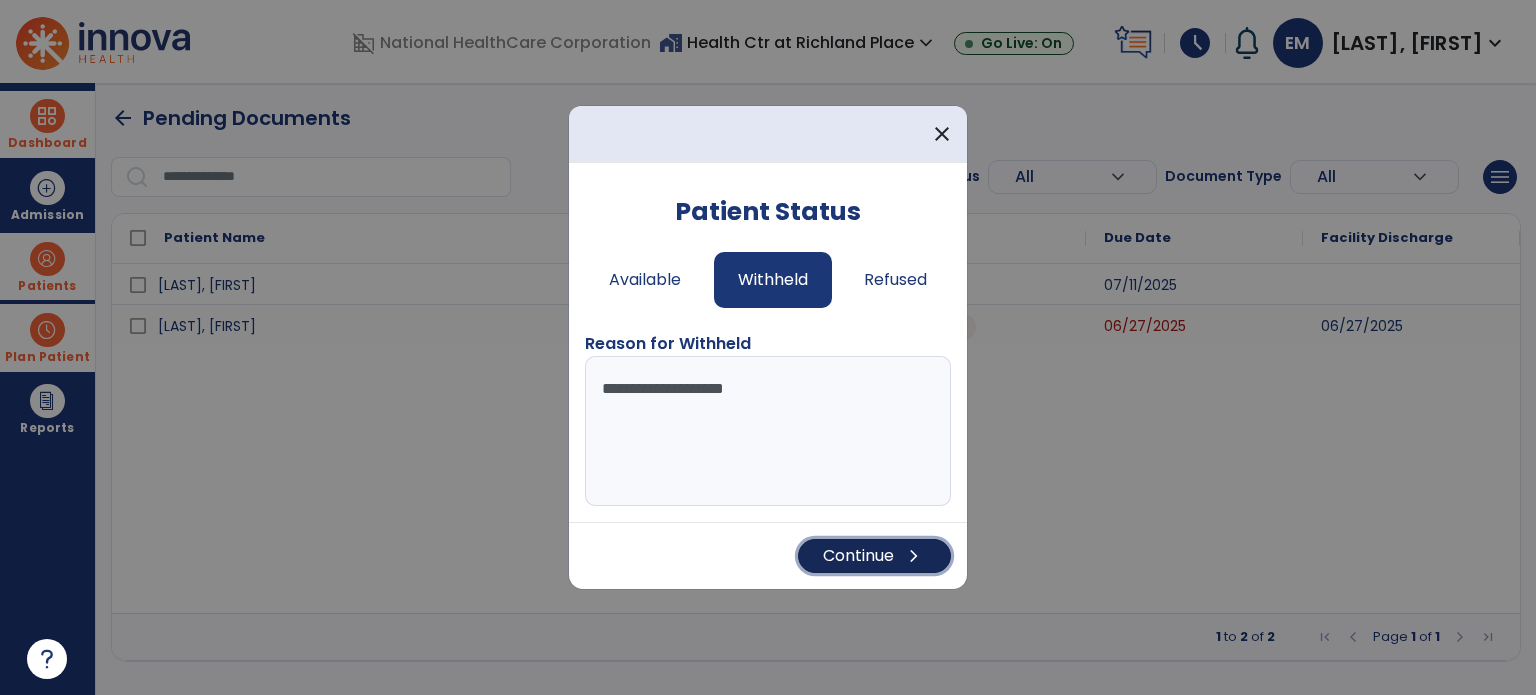 click on "Continue   chevron_right" at bounding box center [874, 556] 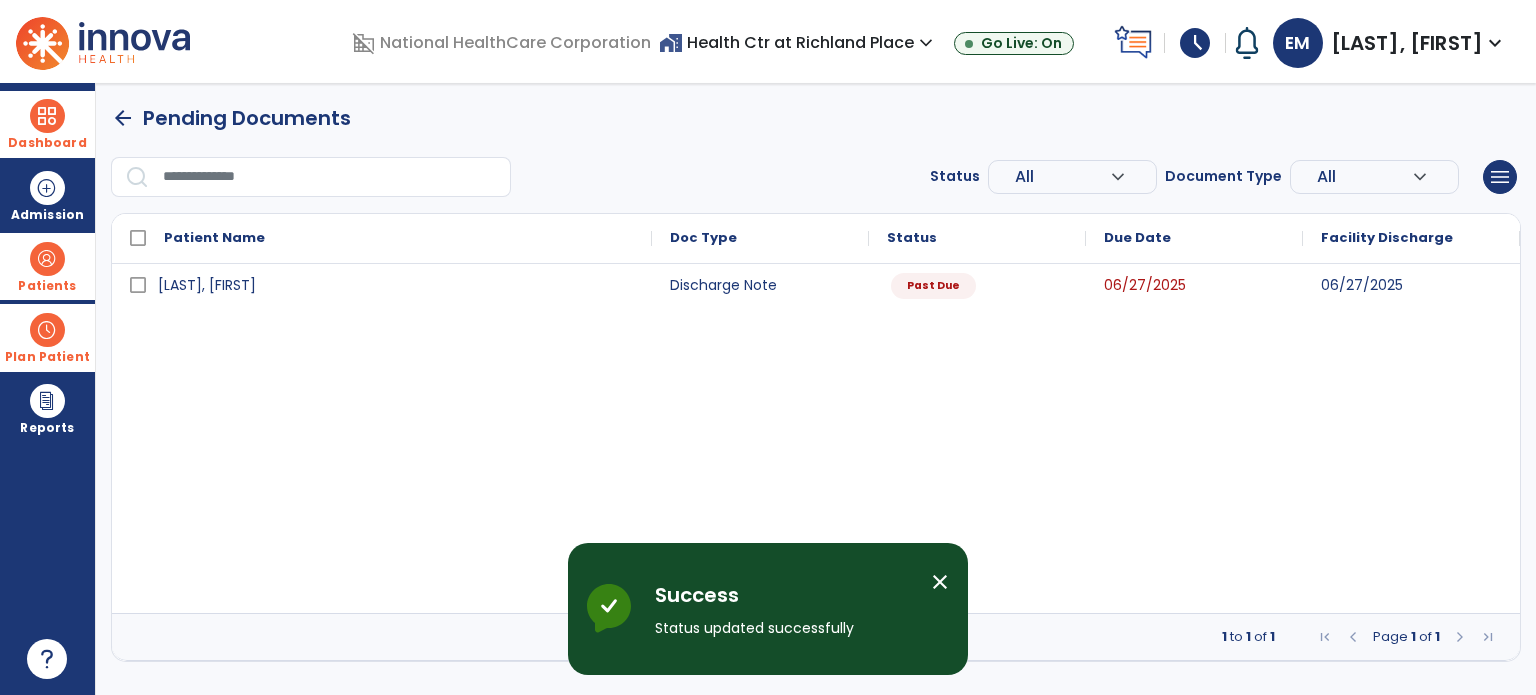 click at bounding box center [47, 116] 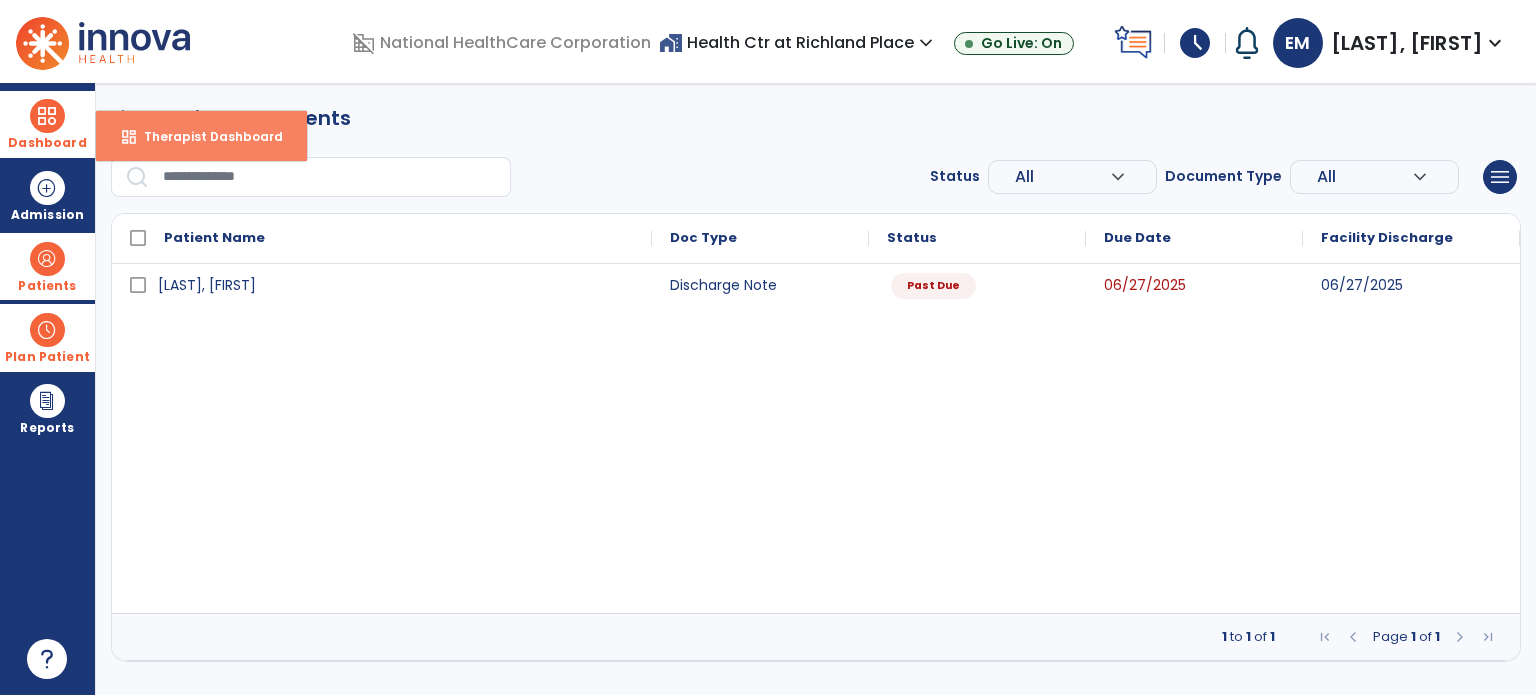 click on "Therapist Dashboard" at bounding box center [205, 136] 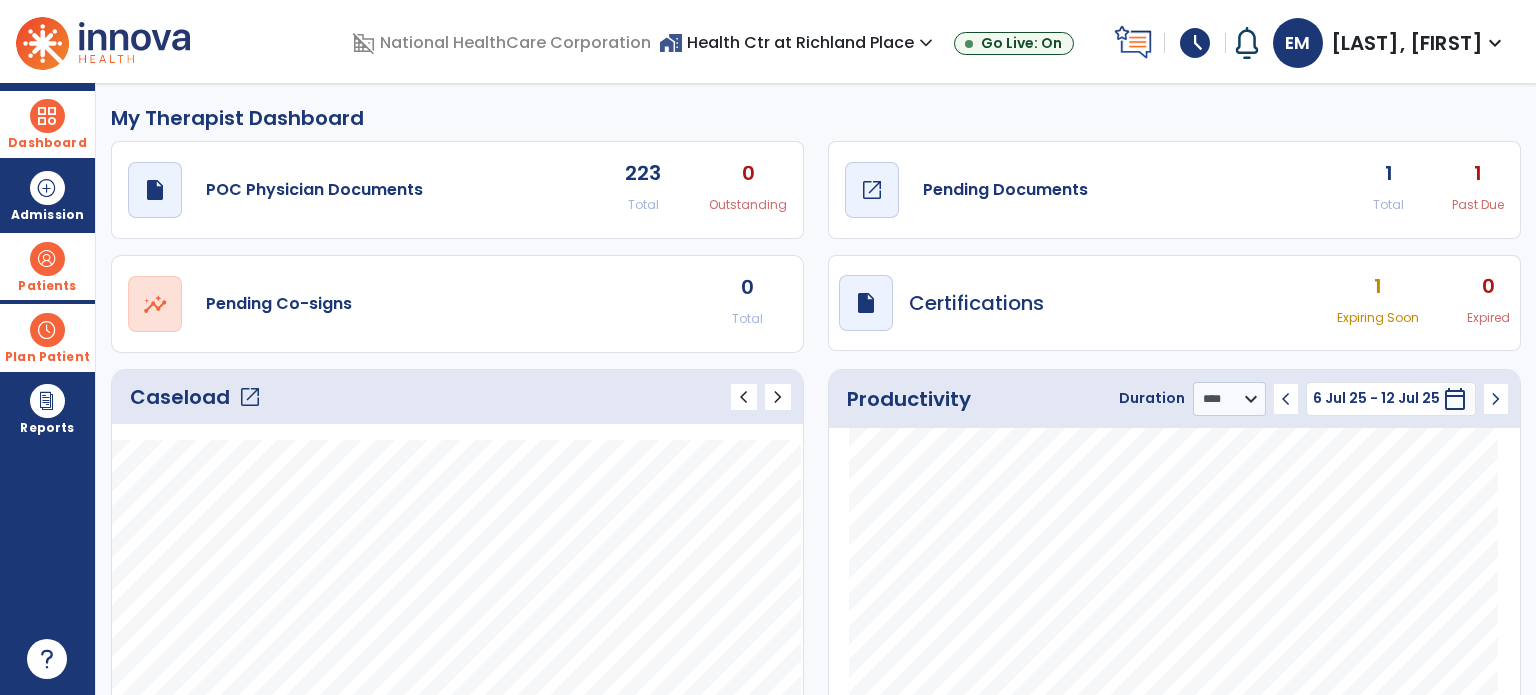 click on "draft   open_in_new  Pending Documents" 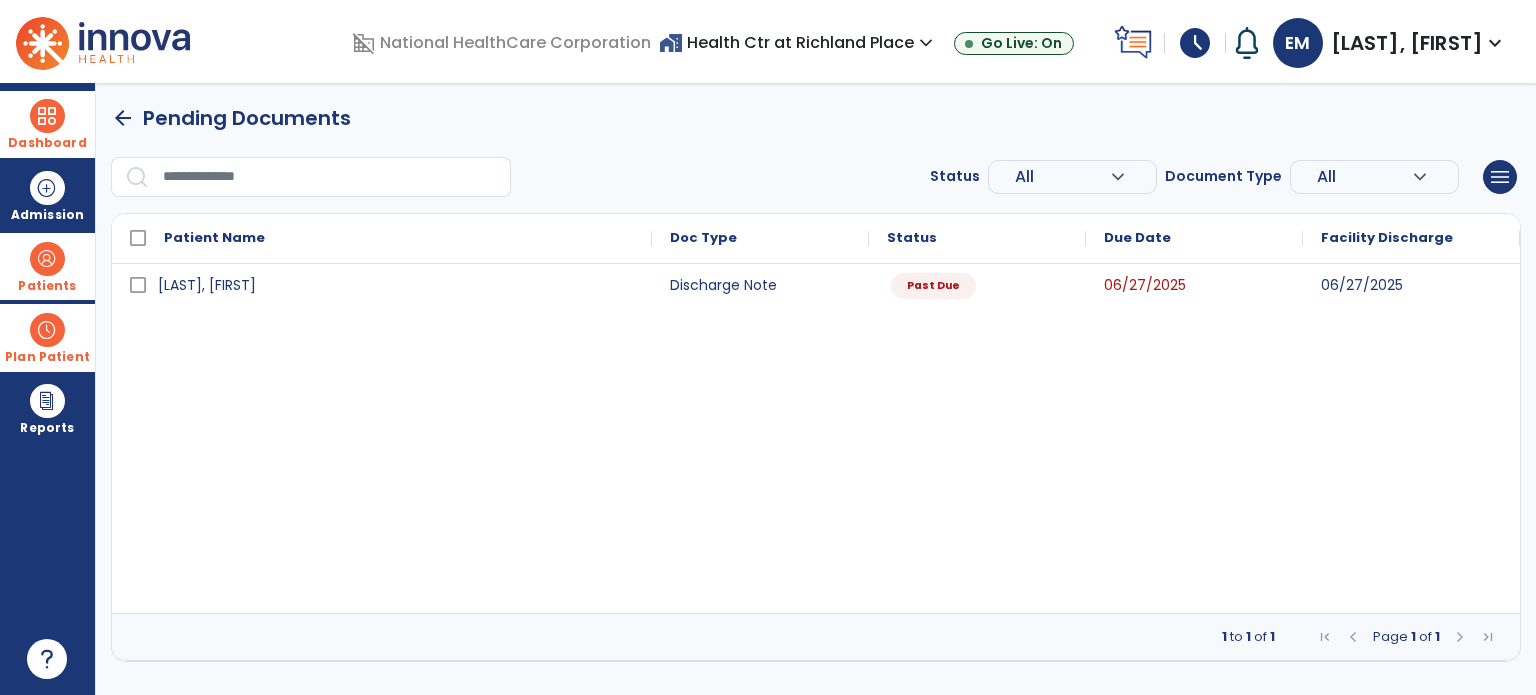click on "arrow_back" at bounding box center [123, 118] 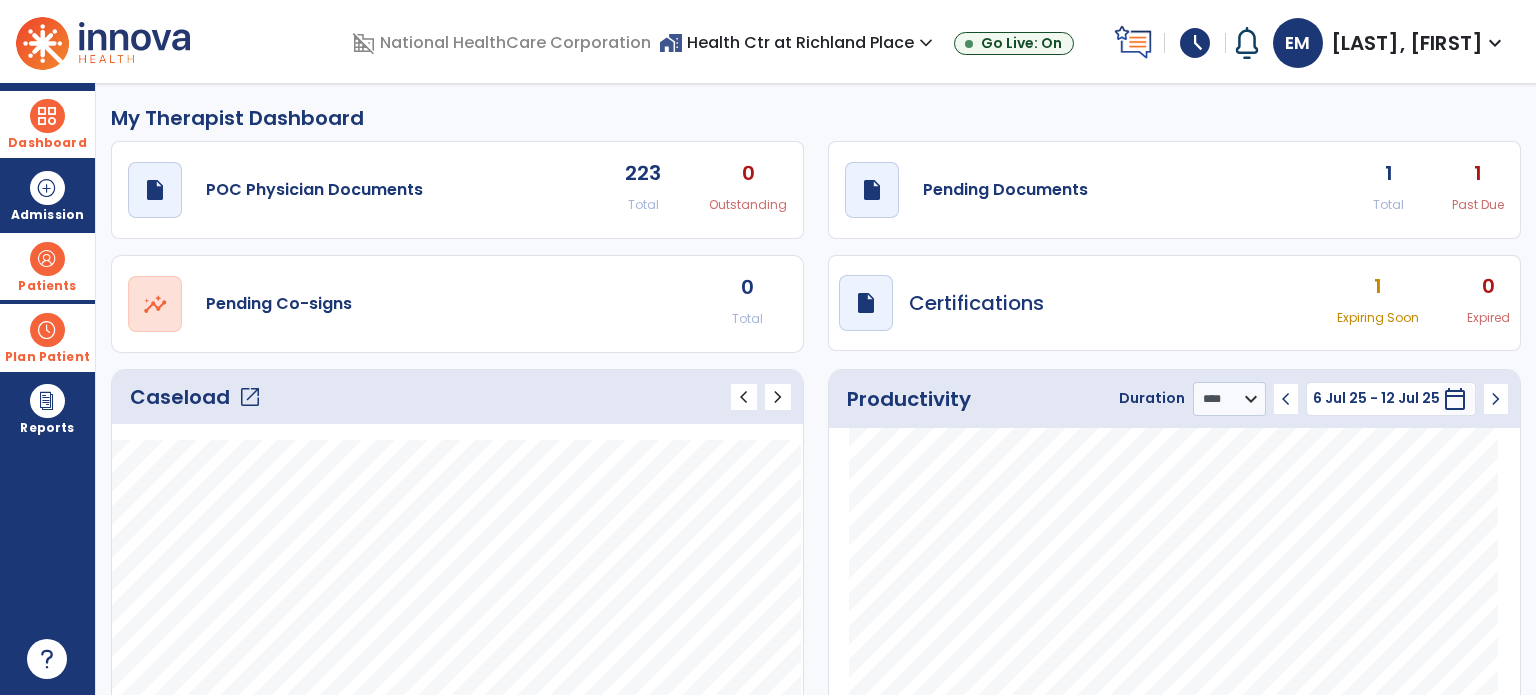 click on "schedule" at bounding box center [1195, 43] 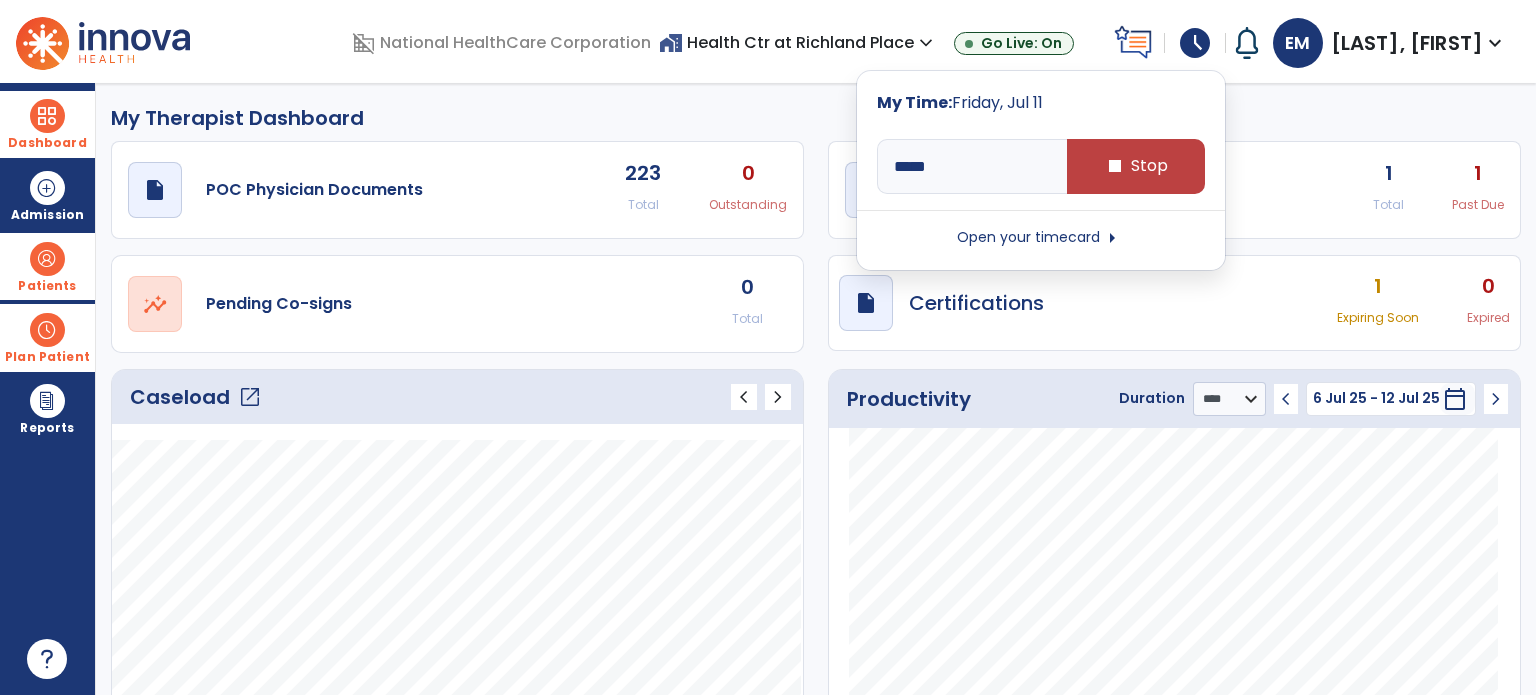 click on "schedule" at bounding box center [1195, 43] 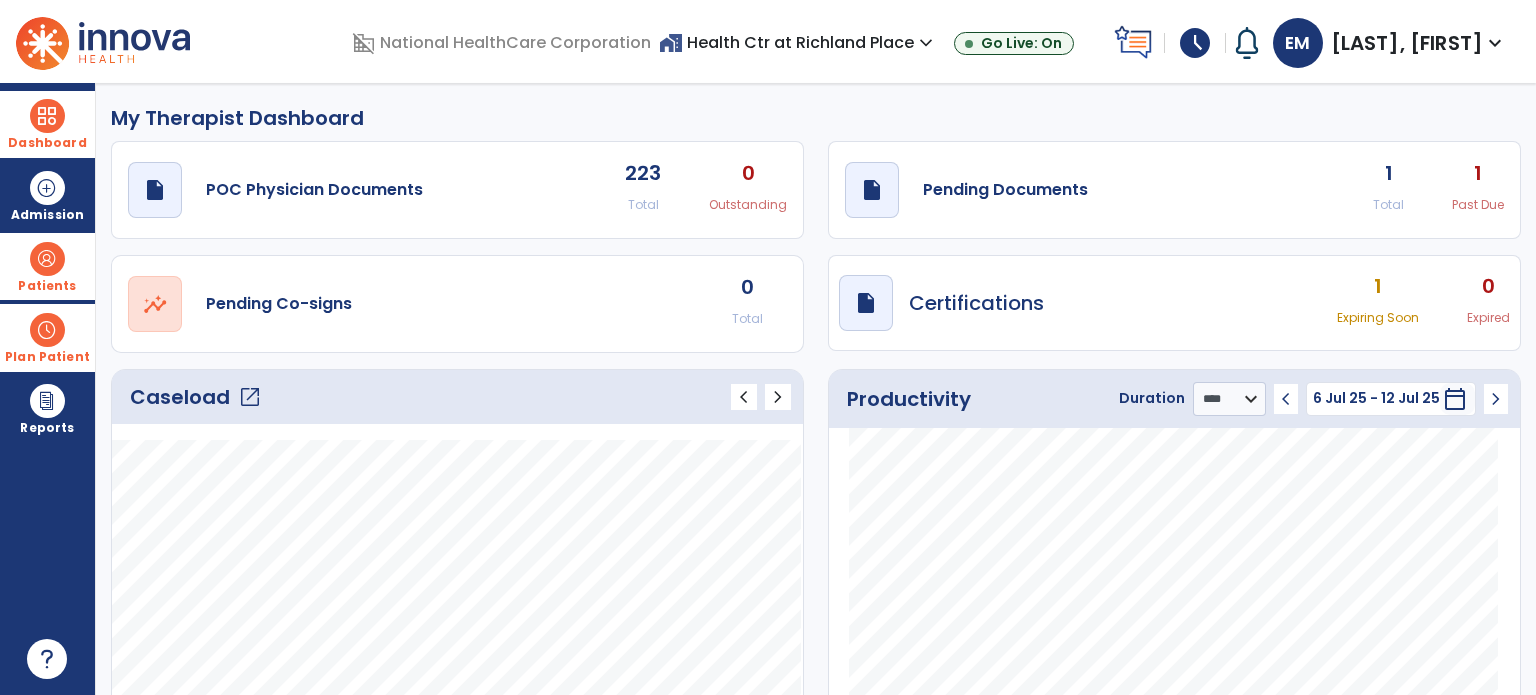 click on "schedule" at bounding box center (1195, 43) 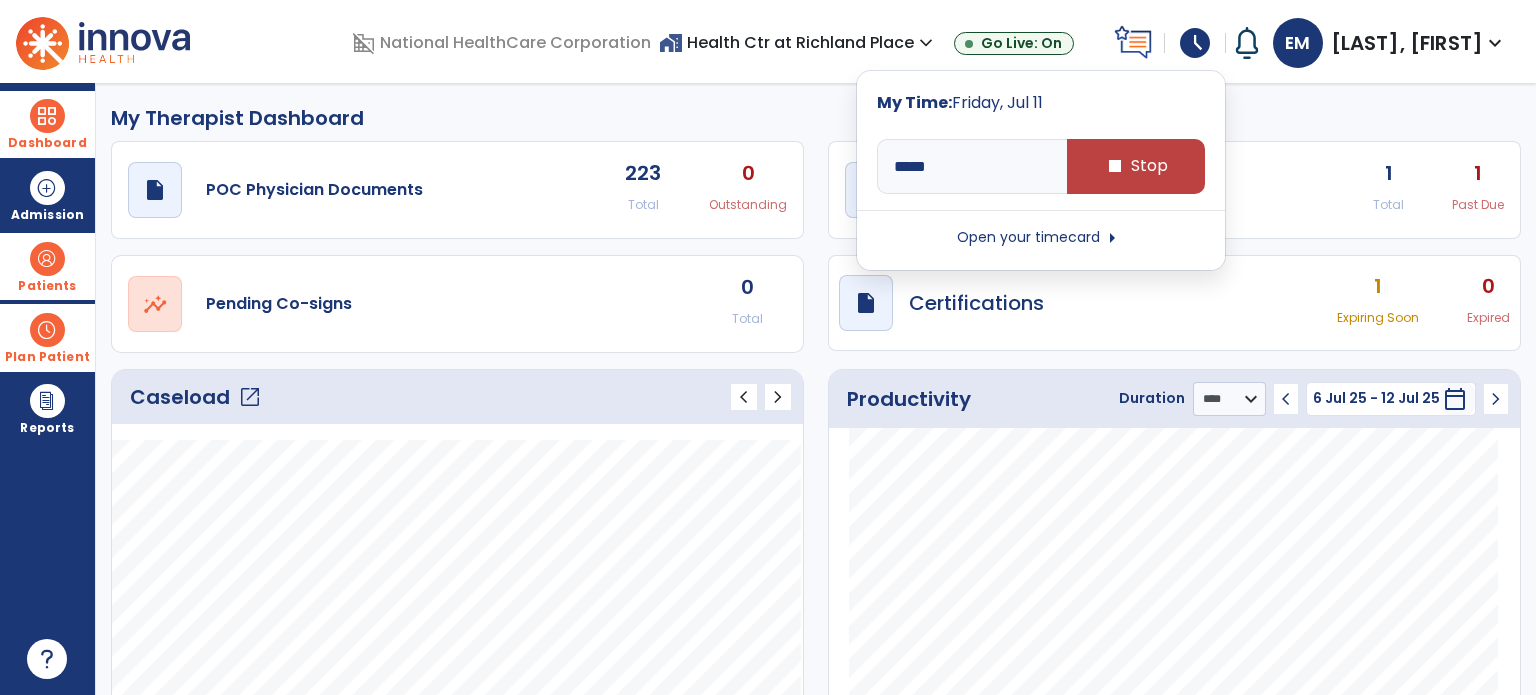 click on "schedule" at bounding box center [1195, 43] 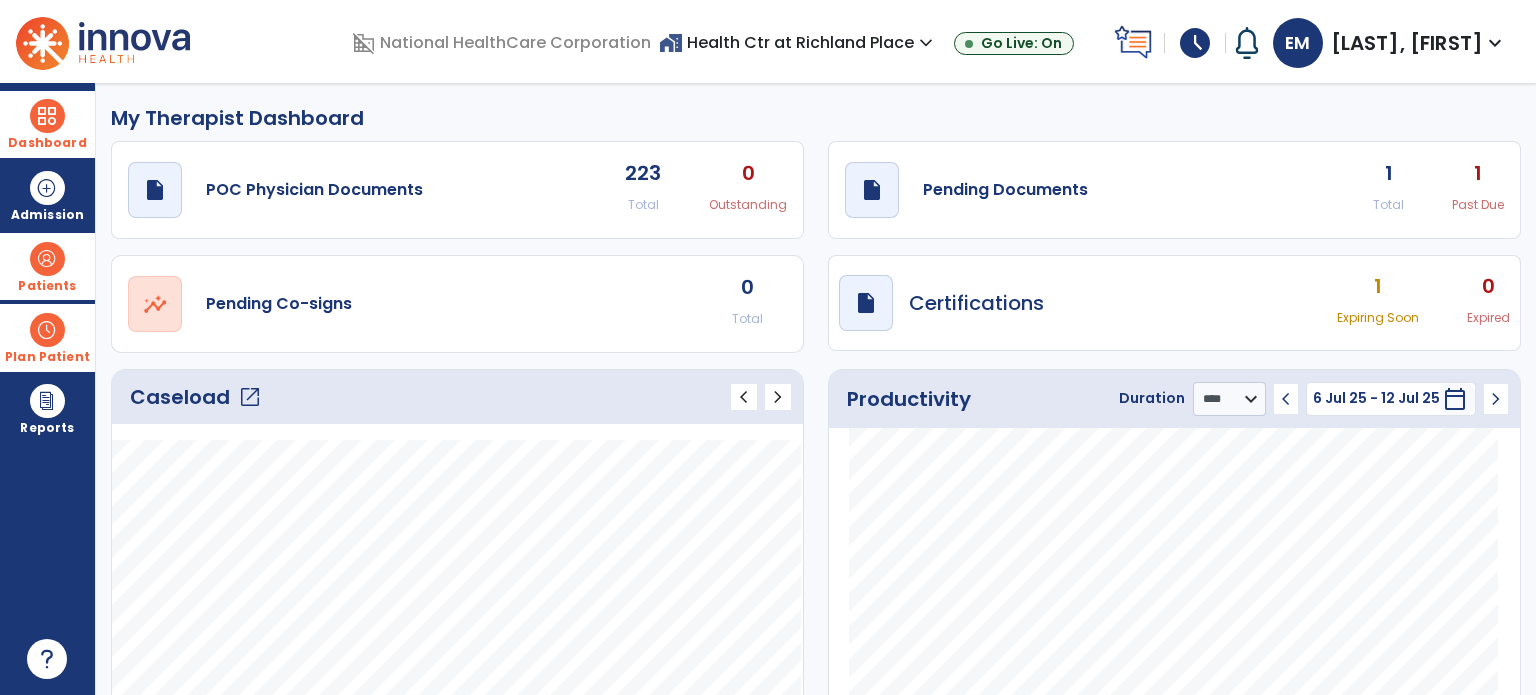 click on "draft   open_in_new  Pending Documents 1 Total 1 Past Due" 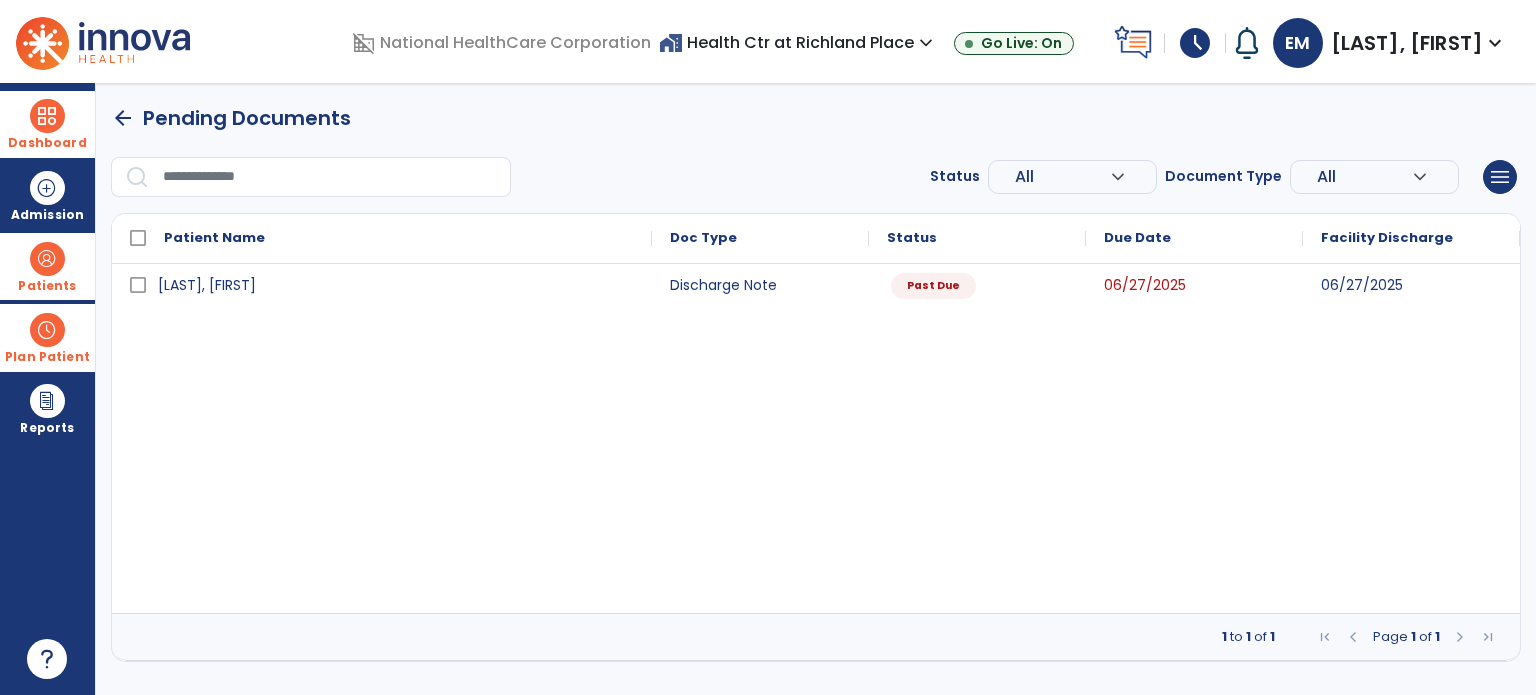 click on "arrow_back" at bounding box center [123, 118] 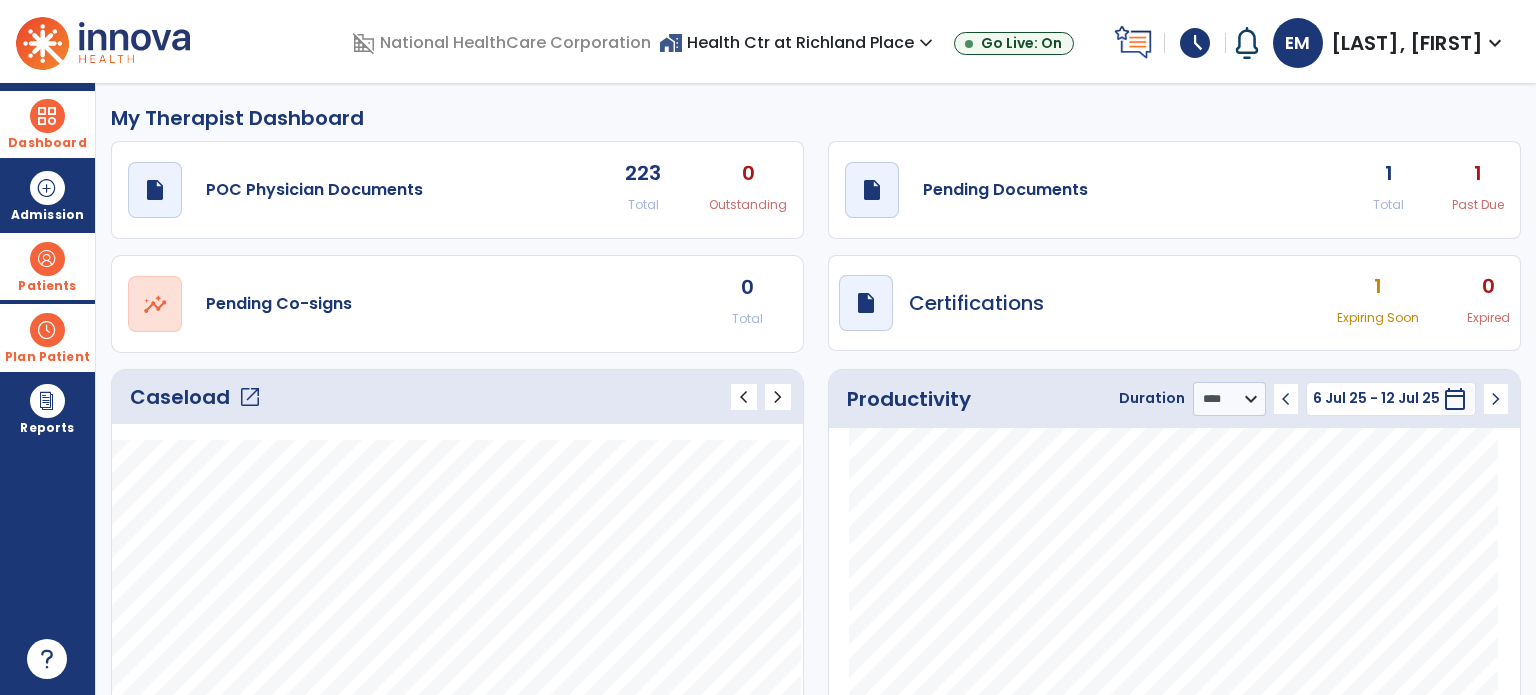 drag, startPoint x: 112, startPoint y: 115, endPoint x: 361, endPoint y: 115, distance: 249 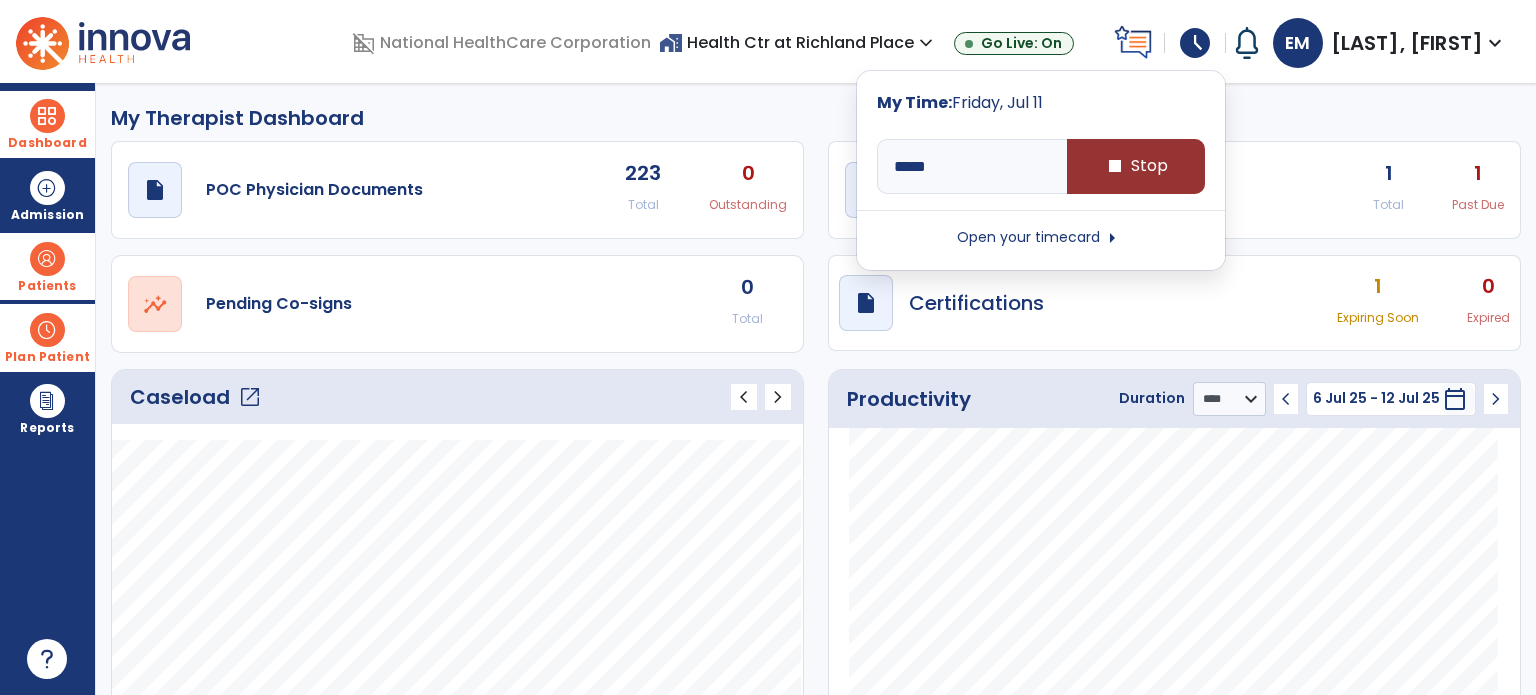 click on "stop  Stop" at bounding box center (1136, 166) 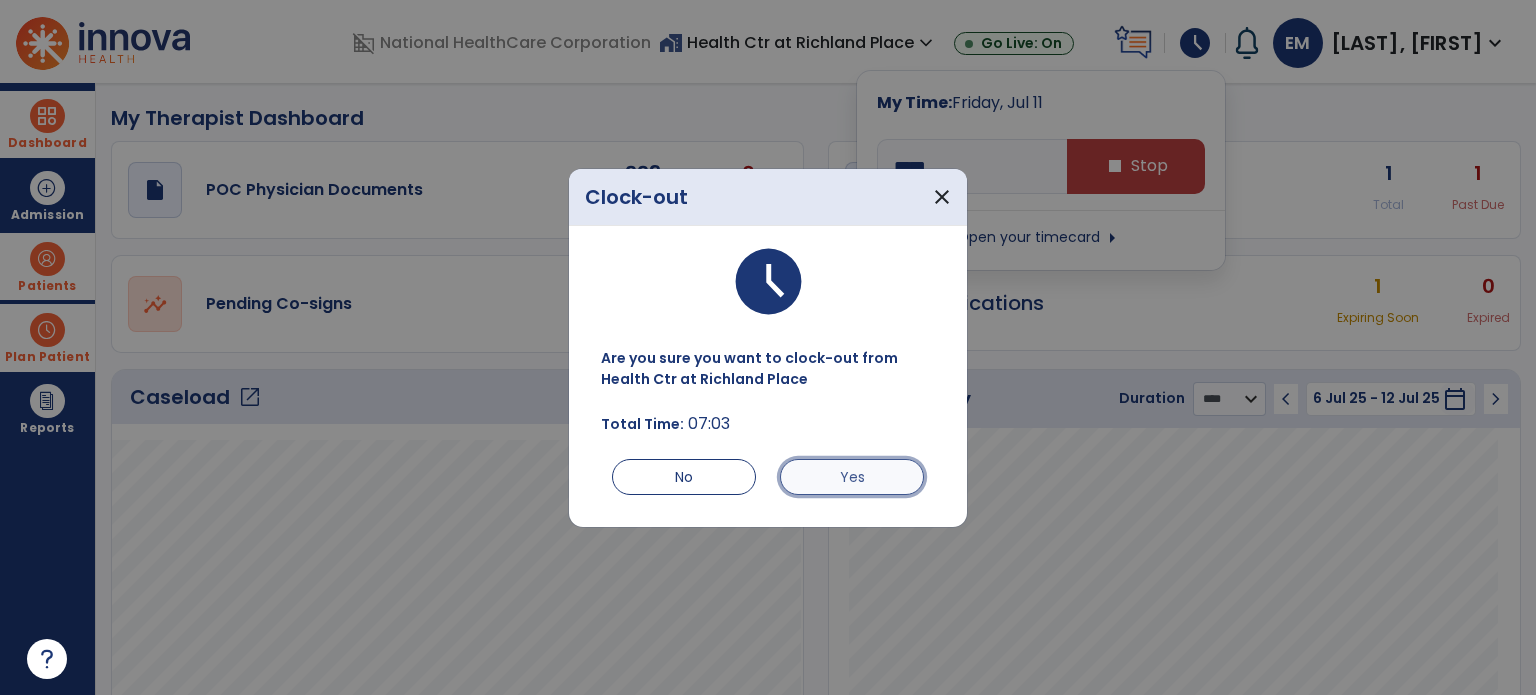 click on "Yes" at bounding box center (852, 477) 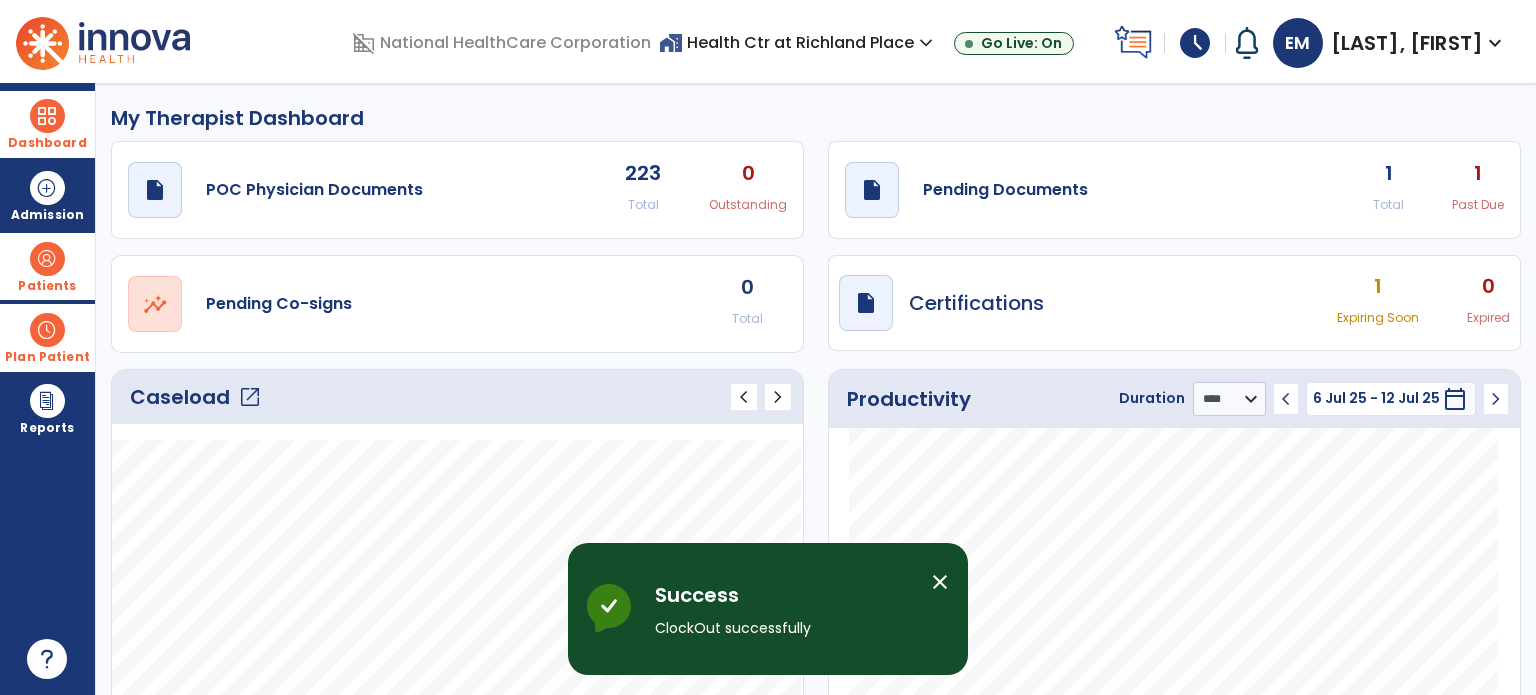 click on "Productivity Duration  ******** **** *** chevron_left 6 Jul 25 - 12 Jul 25  ********  calendar_today  chevron_right" 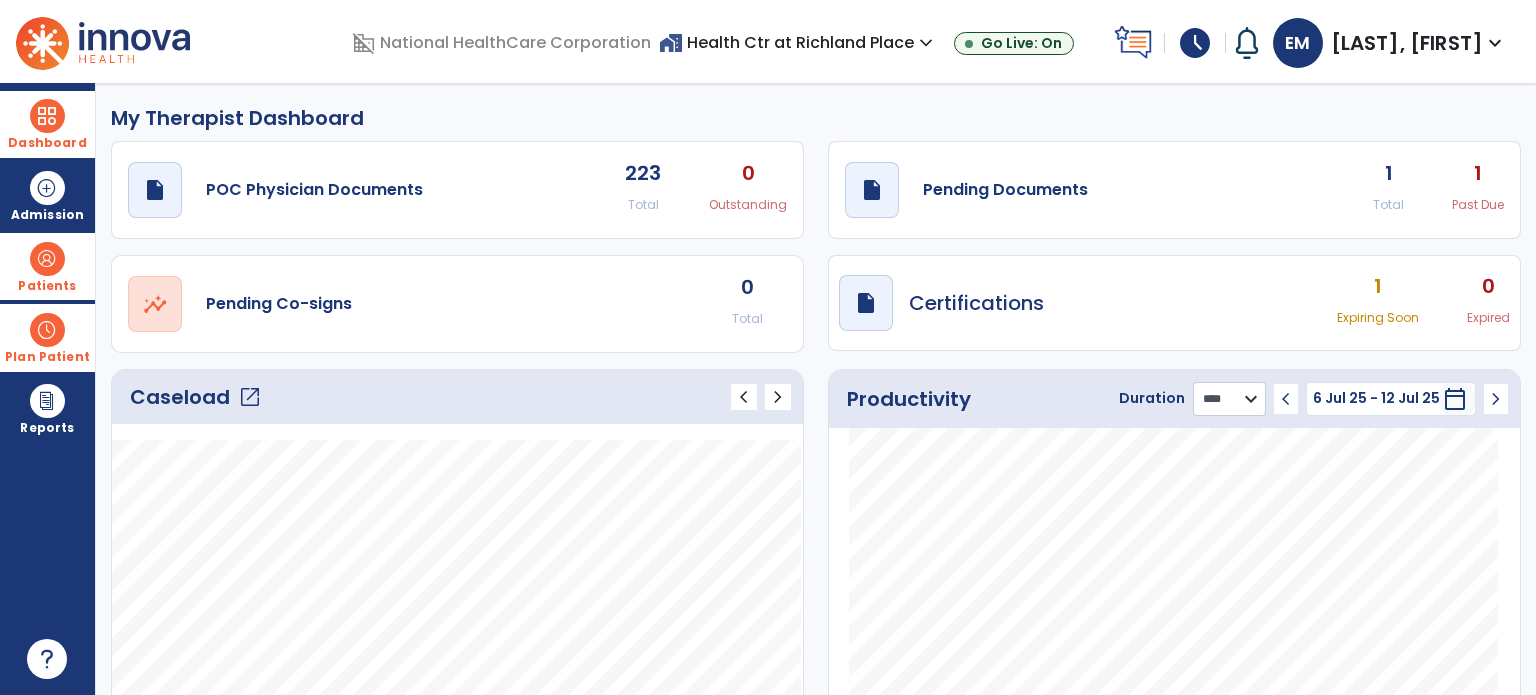 click on "******** **** ***" 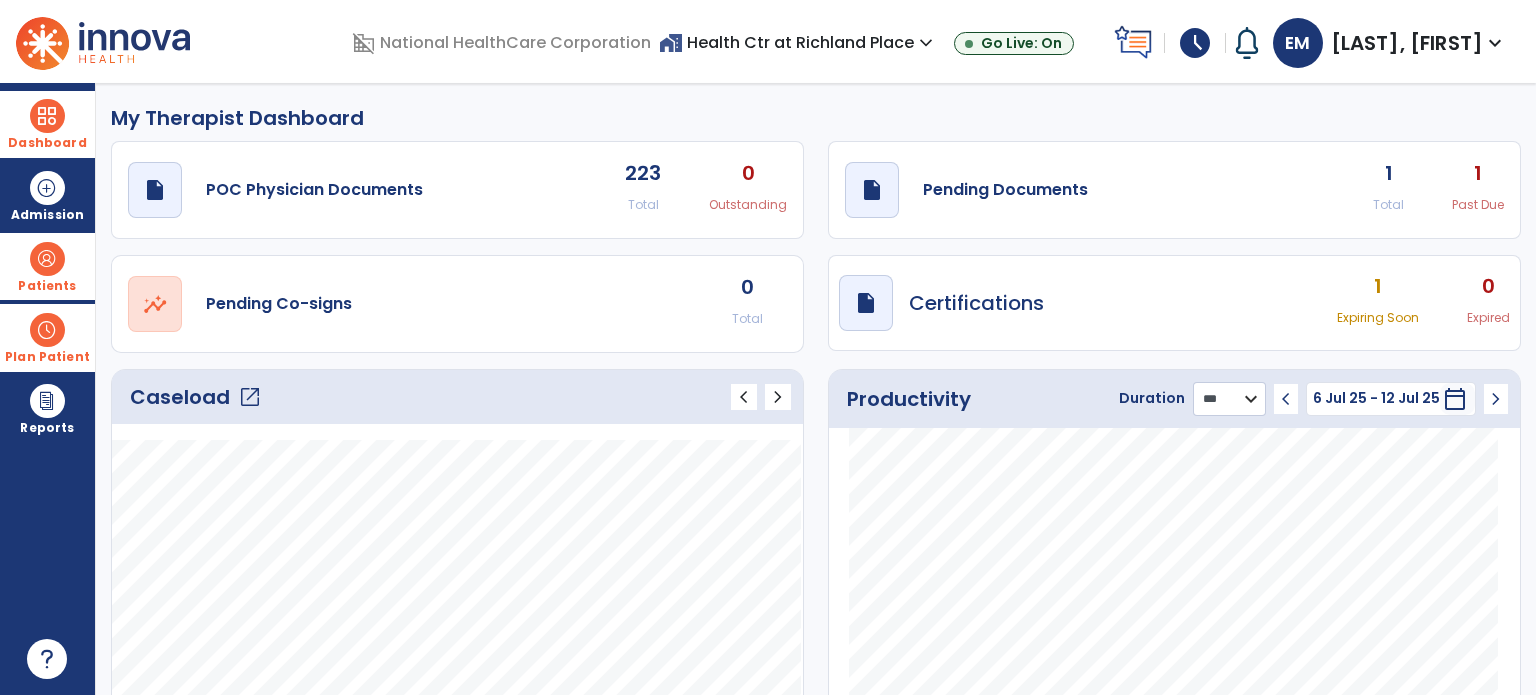 click on "******** **** ***" 